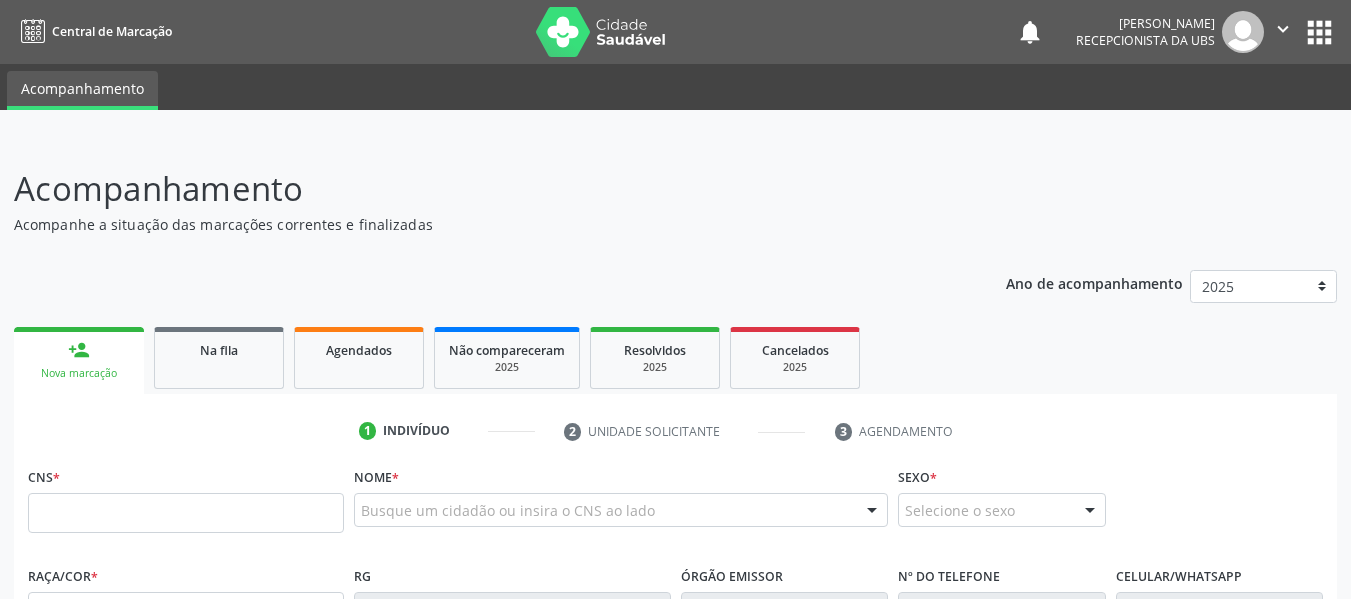 scroll, scrollTop: 0, scrollLeft: 0, axis: both 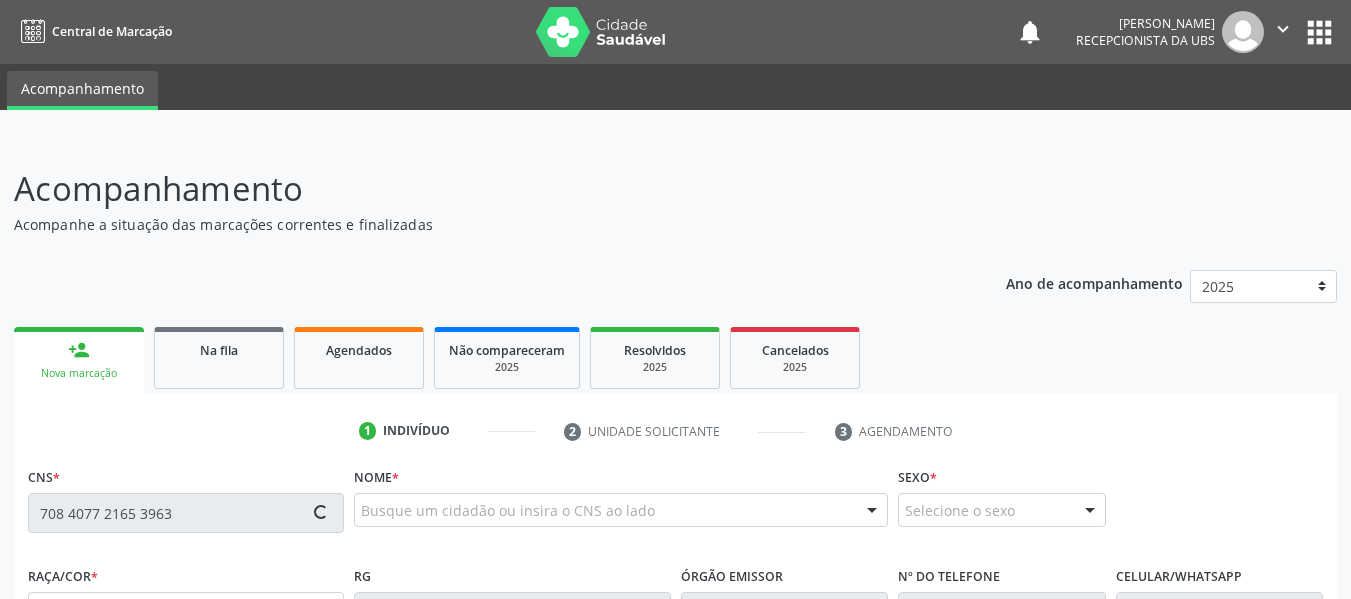 type on "708 4077 2165 3963" 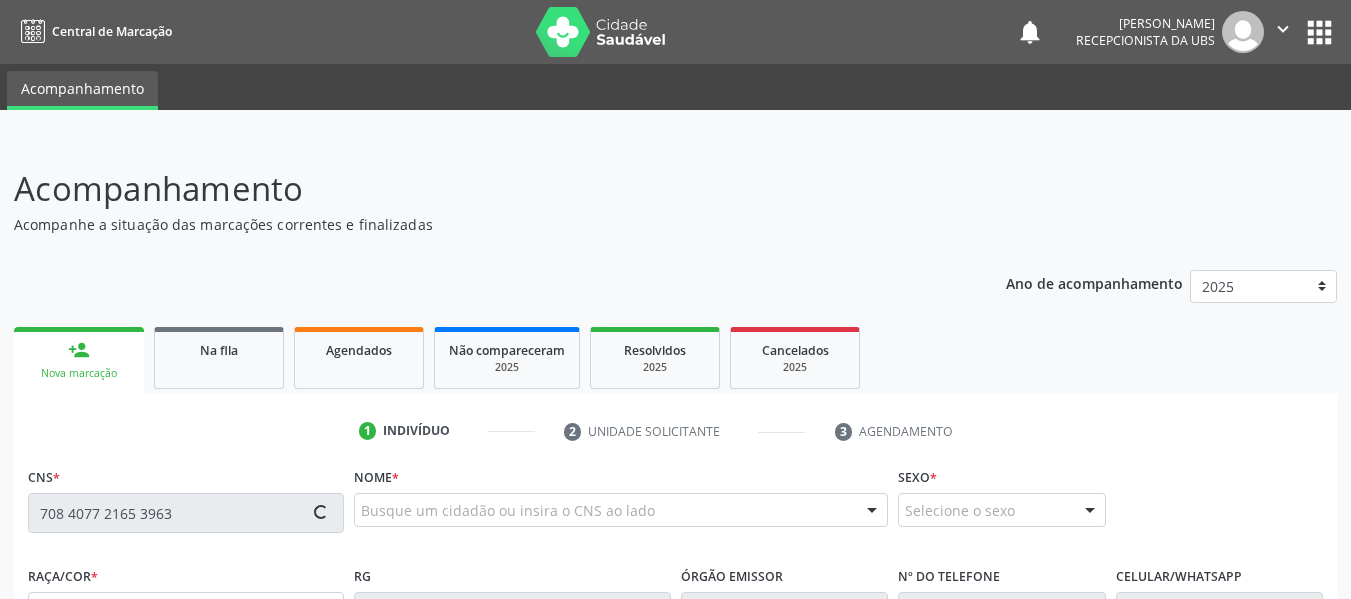 type 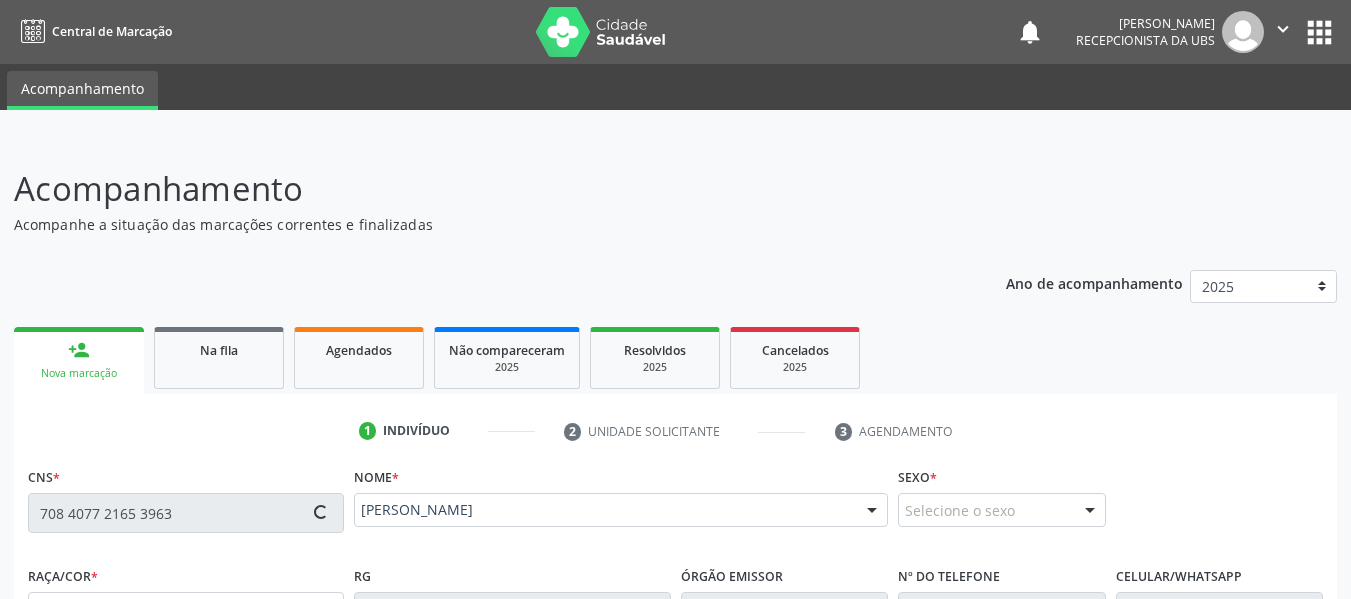 type on "(82) 99374-2242" 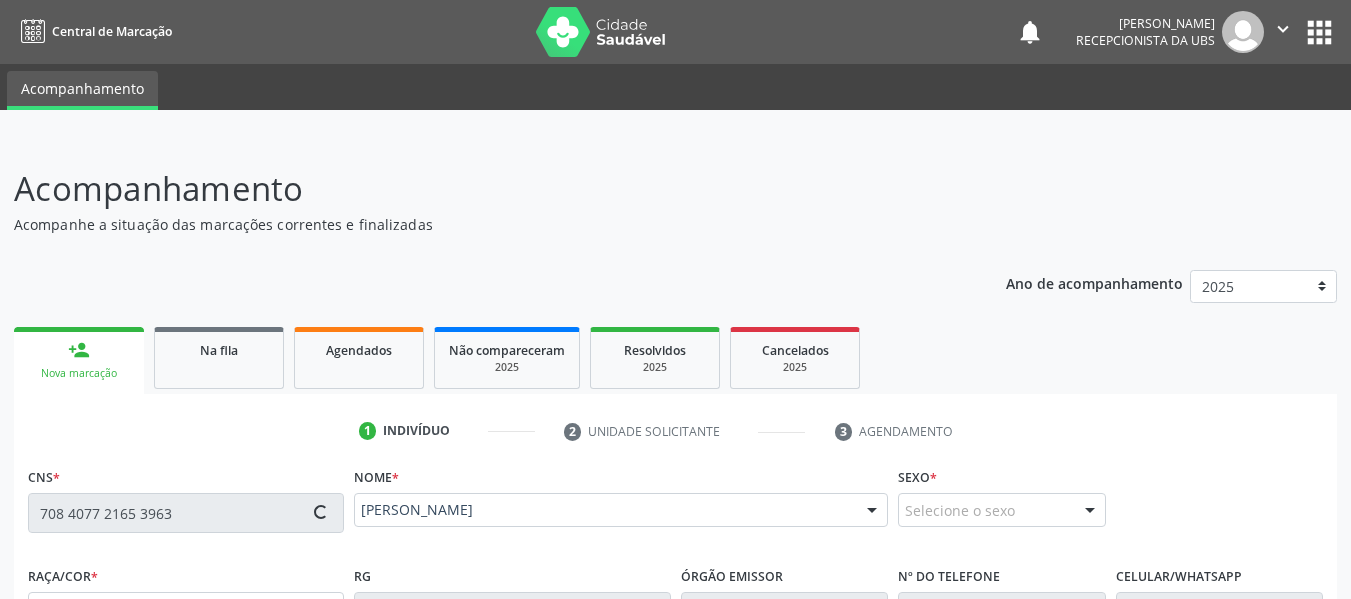 type on "23/04/1936" 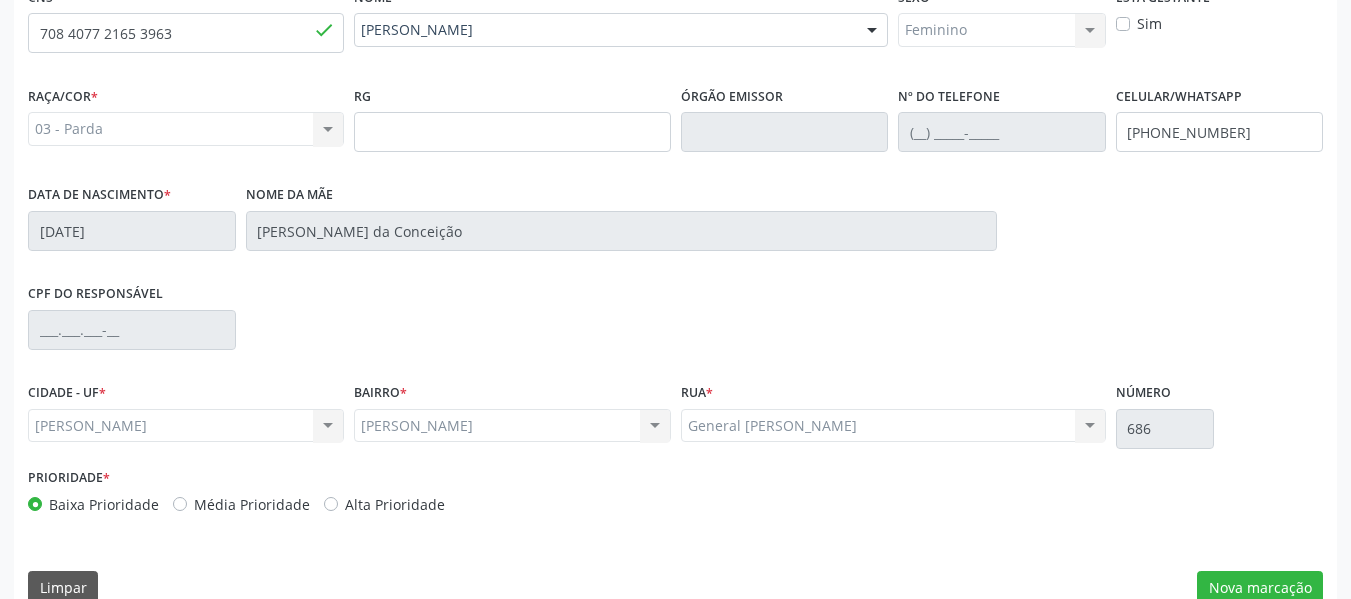 scroll, scrollTop: 513, scrollLeft: 0, axis: vertical 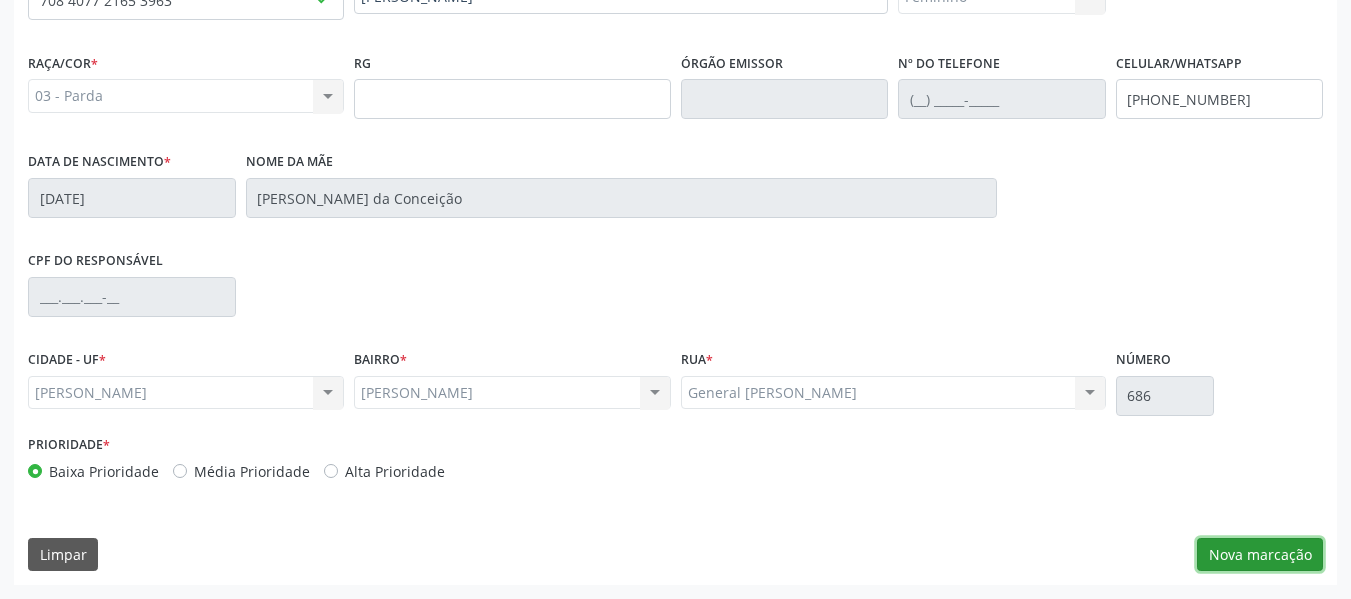 click on "Nova marcação" at bounding box center [1260, 555] 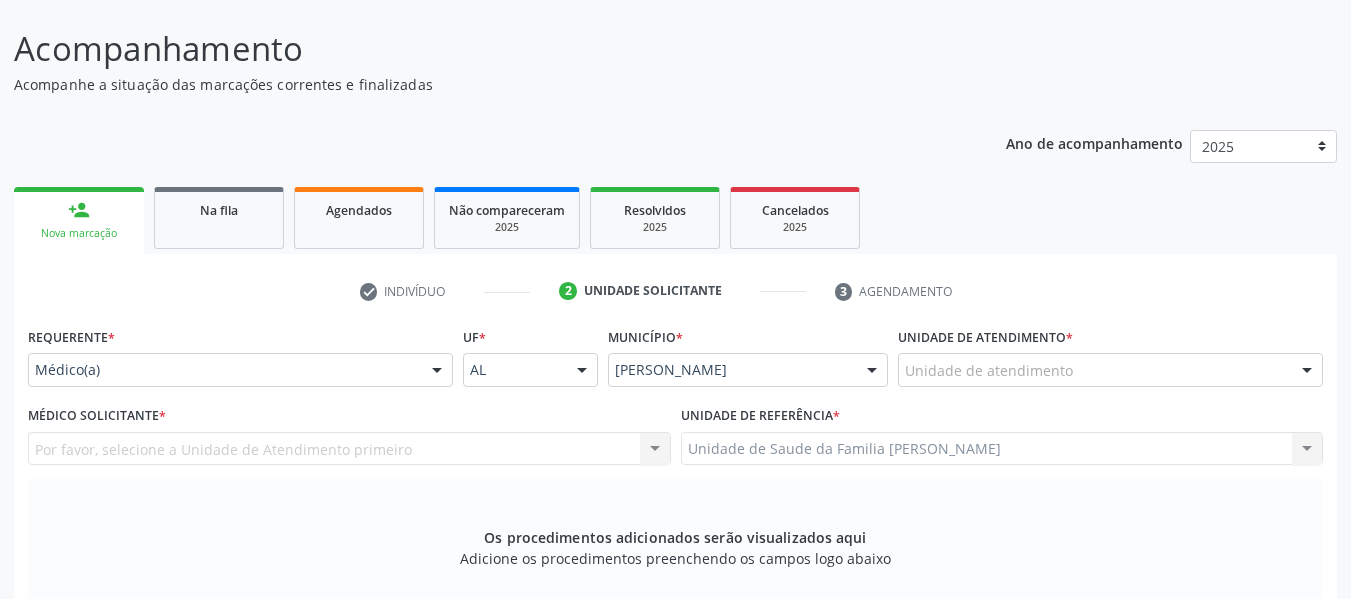 scroll, scrollTop: 86, scrollLeft: 0, axis: vertical 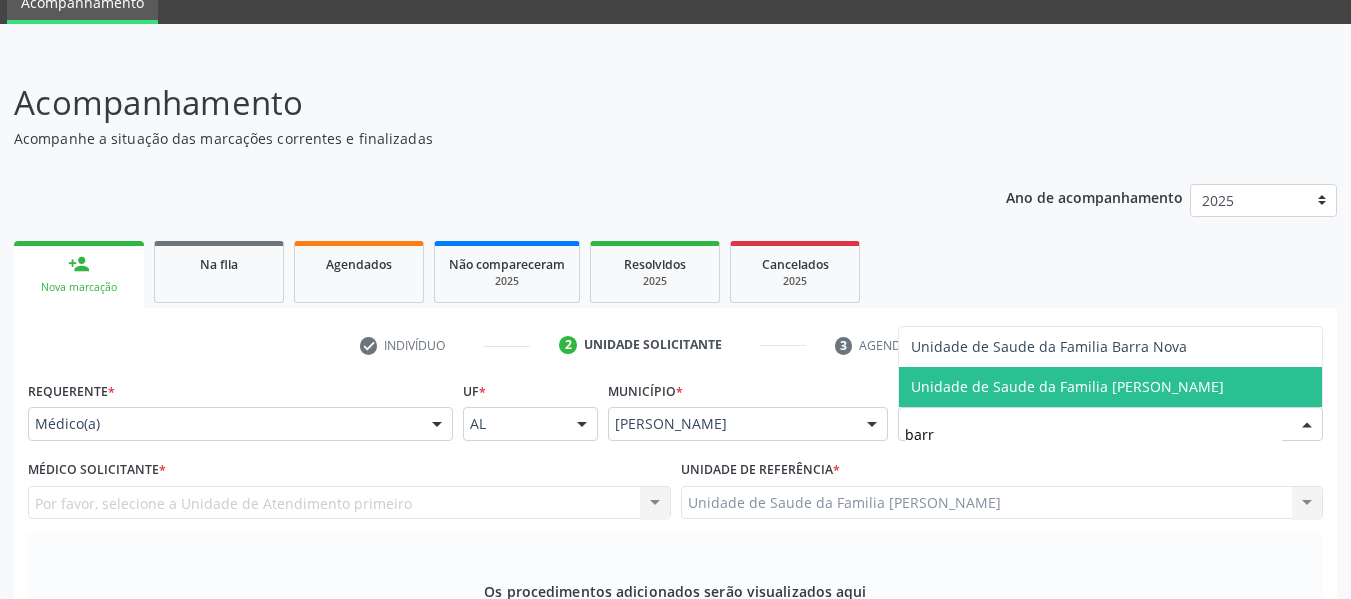 type on "barro" 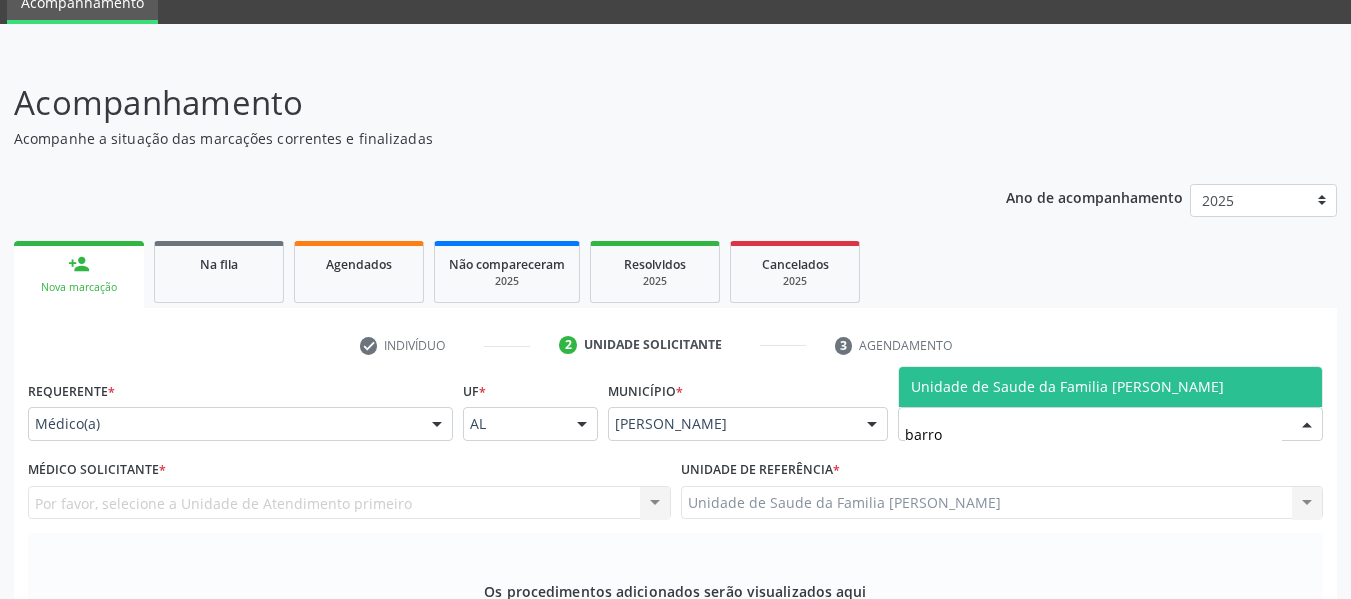 click on "Unidade de Saude da Familia [PERSON_NAME]" at bounding box center [1067, 386] 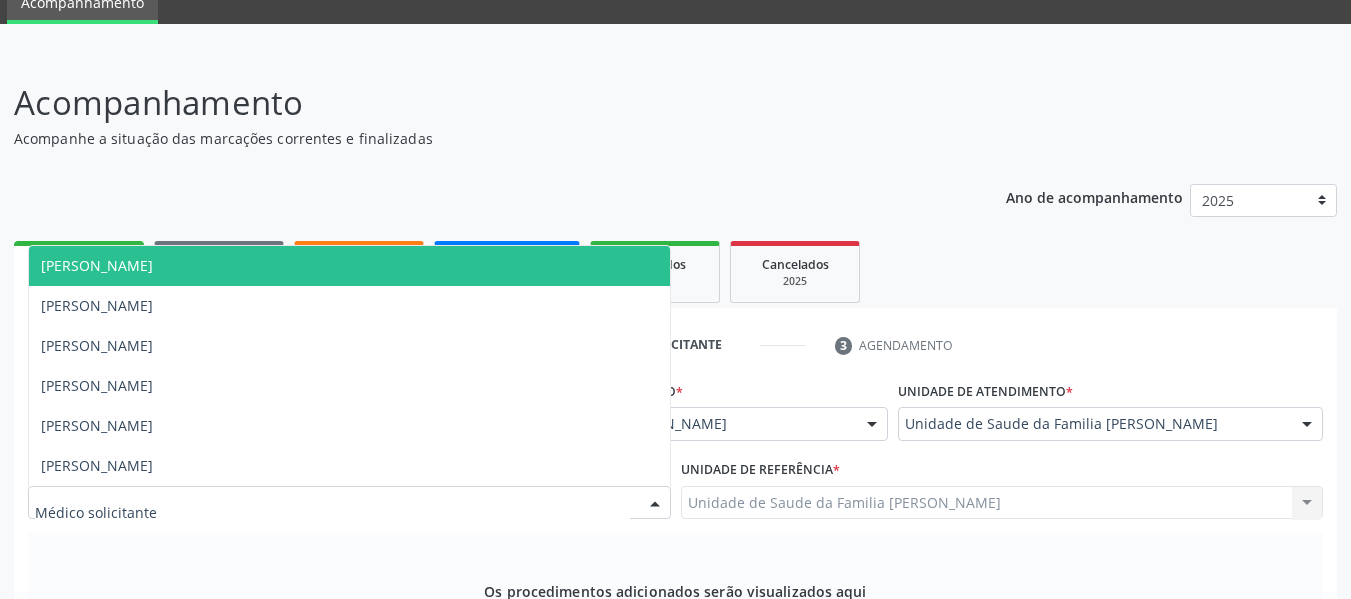 click at bounding box center [655, 504] 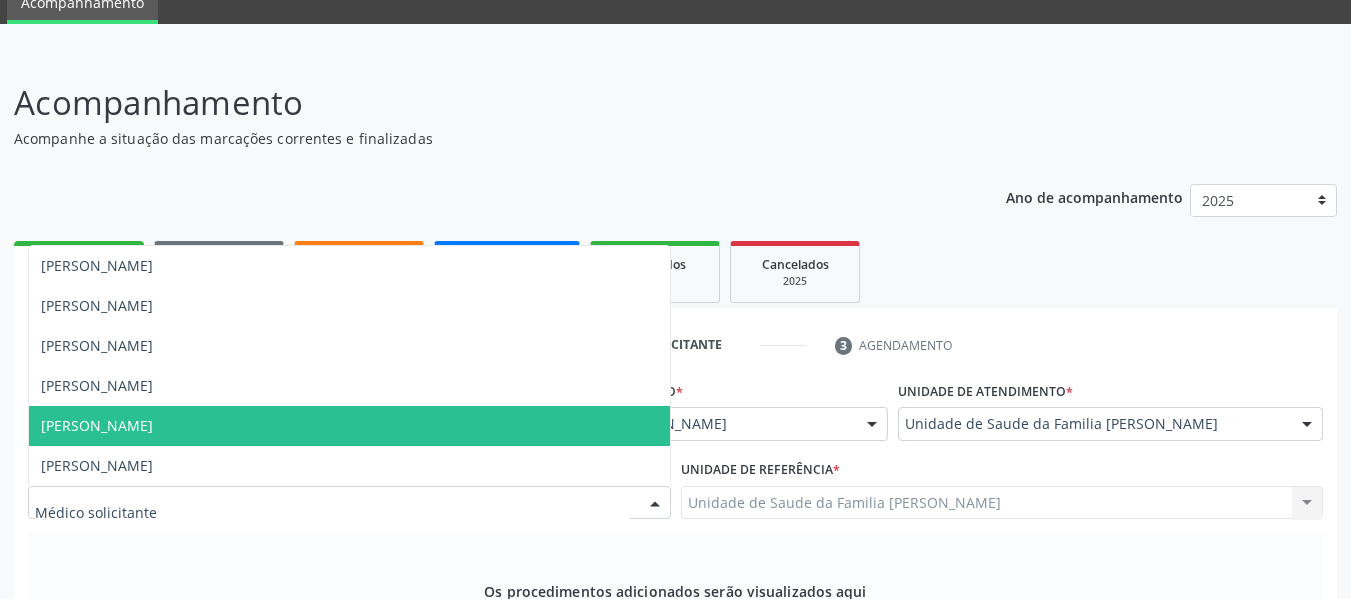 click on "[PERSON_NAME]" at bounding box center [97, 425] 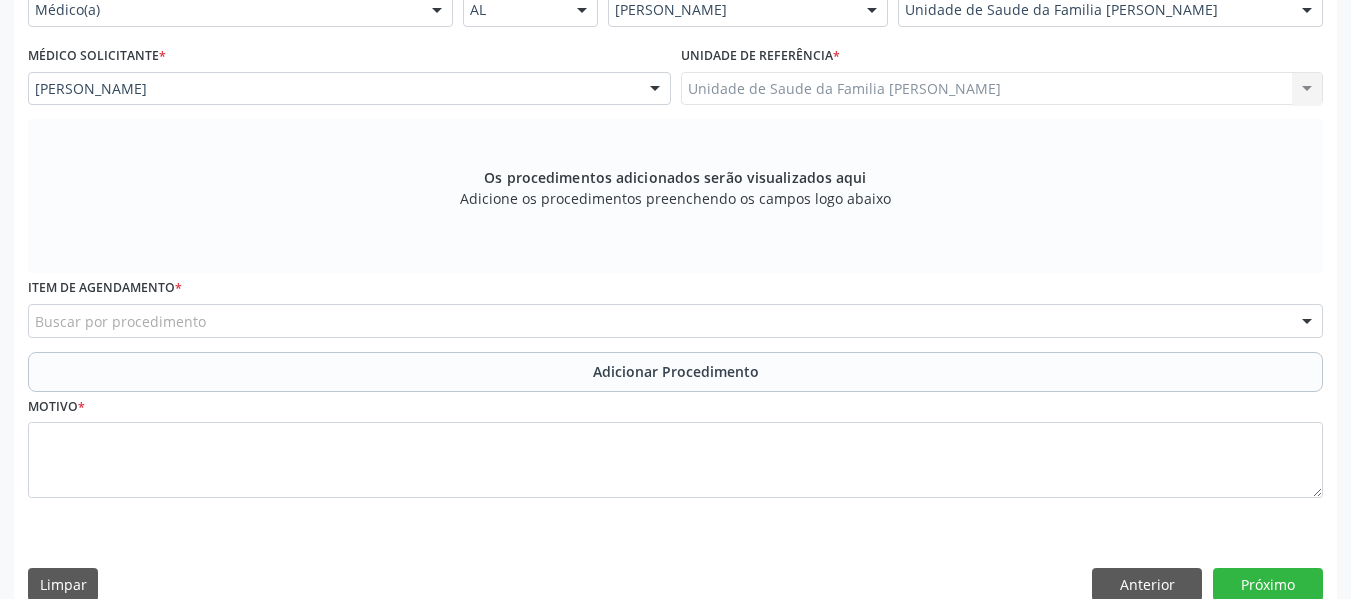 scroll, scrollTop: 530, scrollLeft: 0, axis: vertical 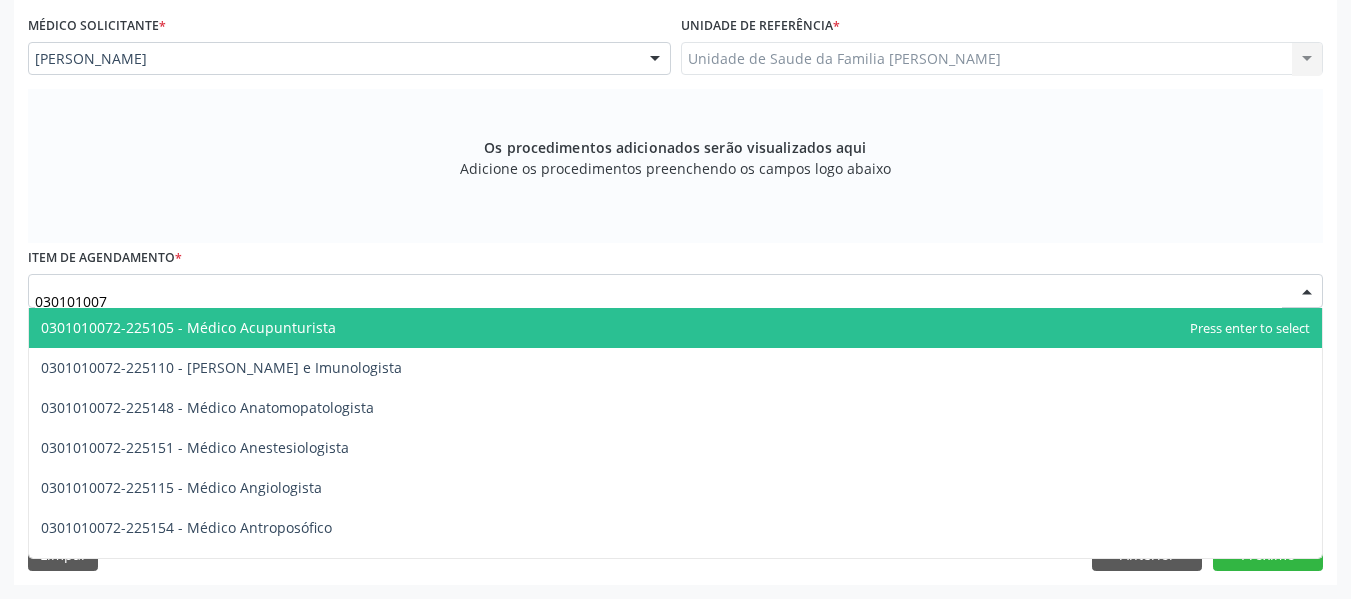 type on "0301010072" 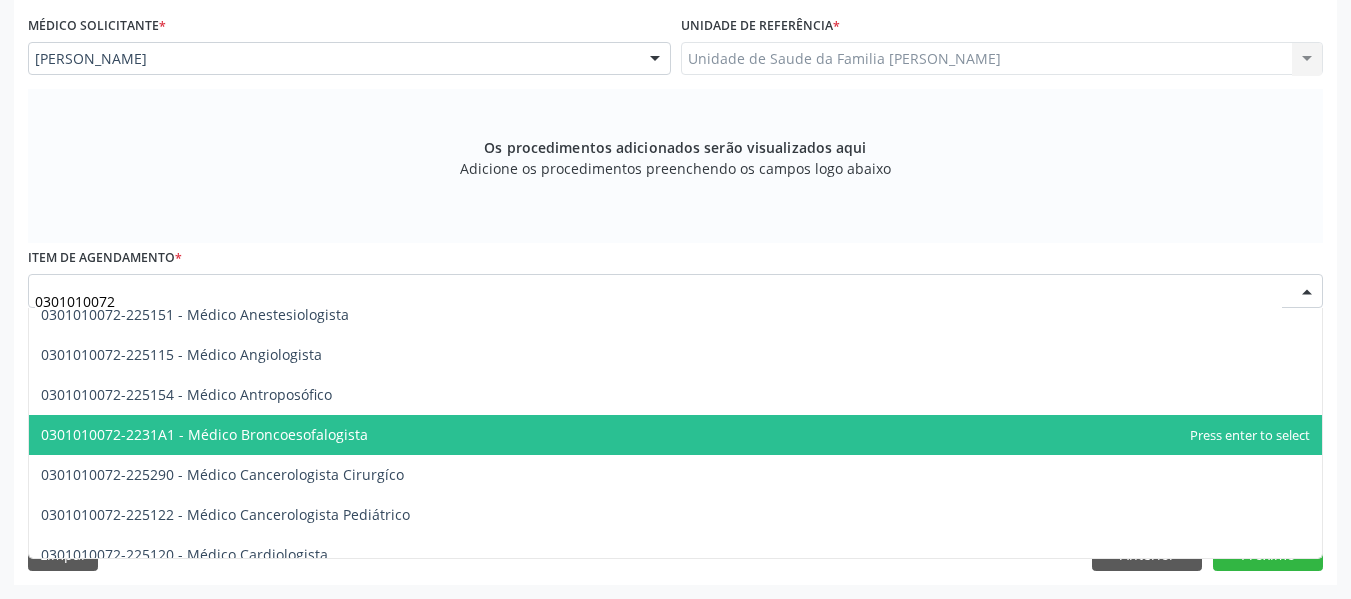 scroll, scrollTop: 173, scrollLeft: 0, axis: vertical 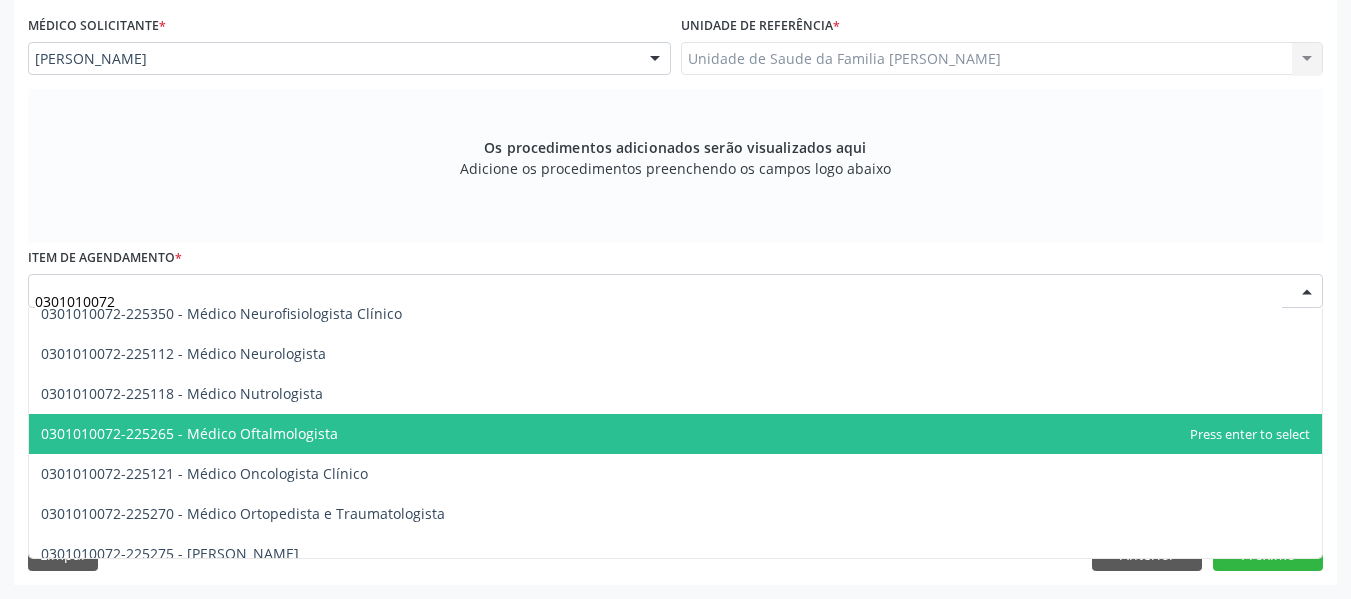 click on "0301010072-225265 - Médico Oftalmologista" at bounding box center (675, 434) 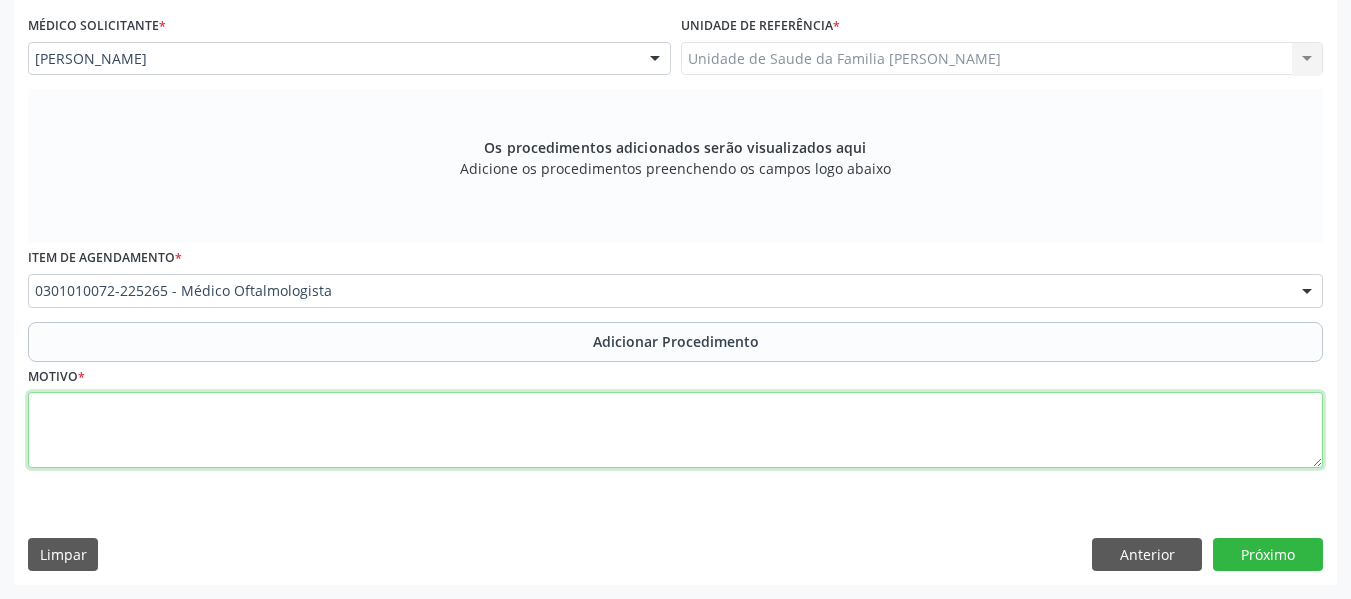 click at bounding box center (675, 430) 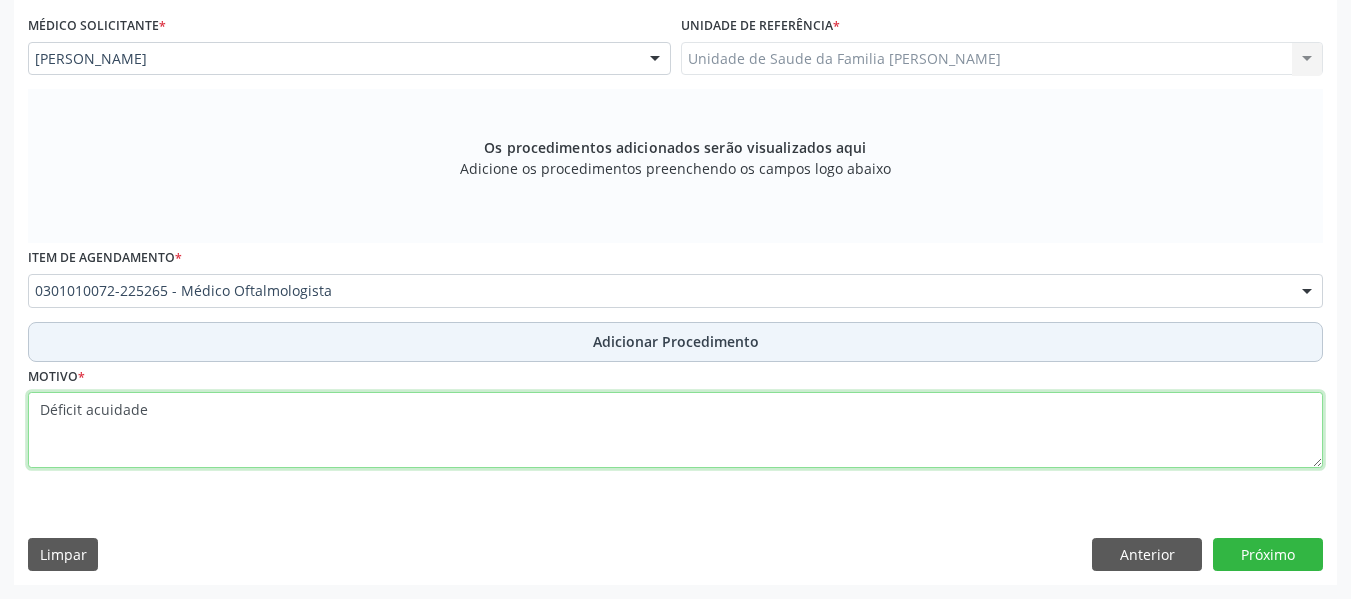type on "Déficit acuidade" 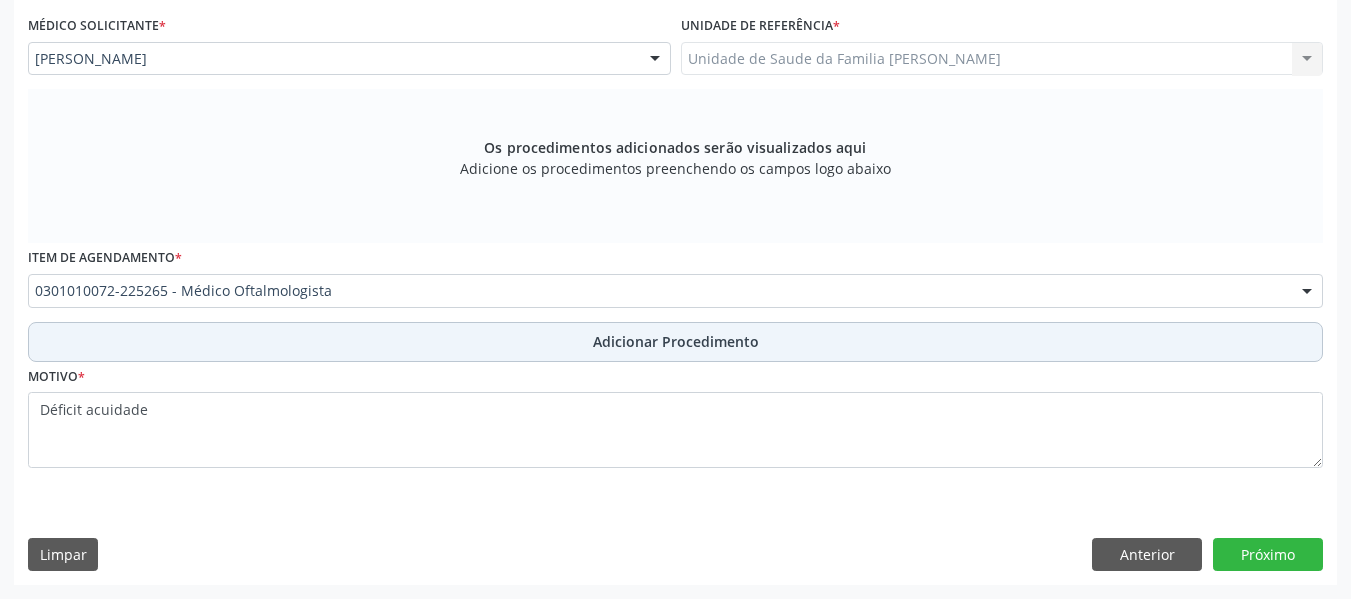 click on "Adicionar Procedimento" at bounding box center [676, 341] 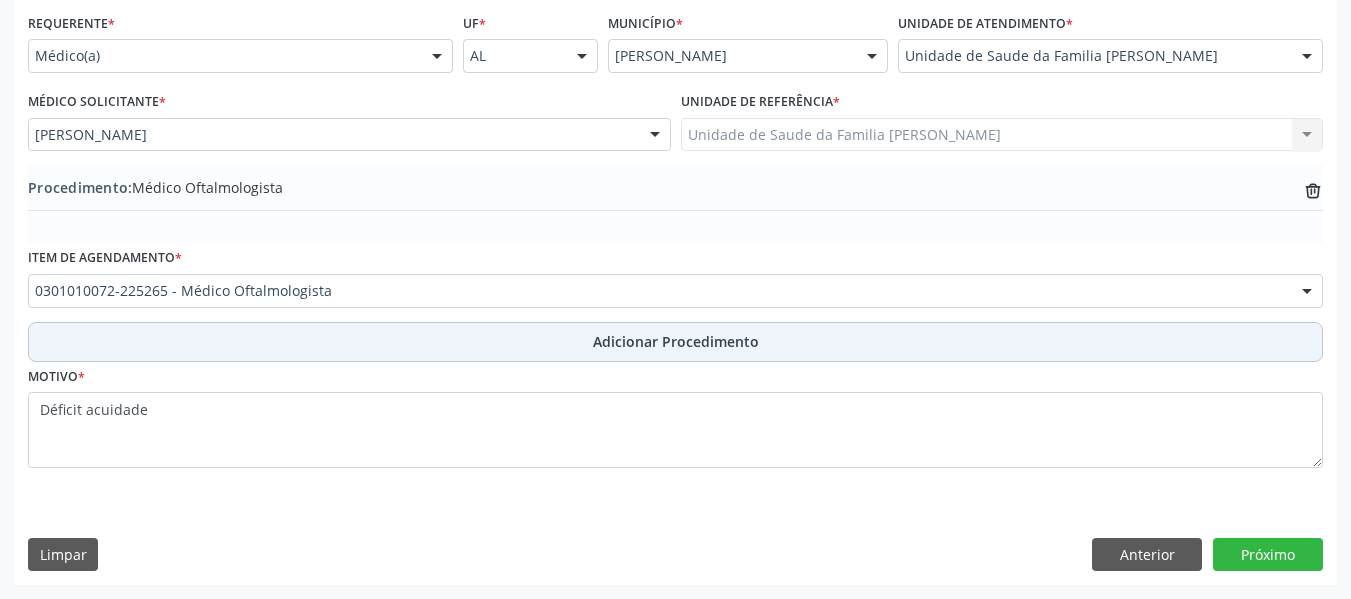 click on "Adicionar Procedimento" at bounding box center [675, 342] 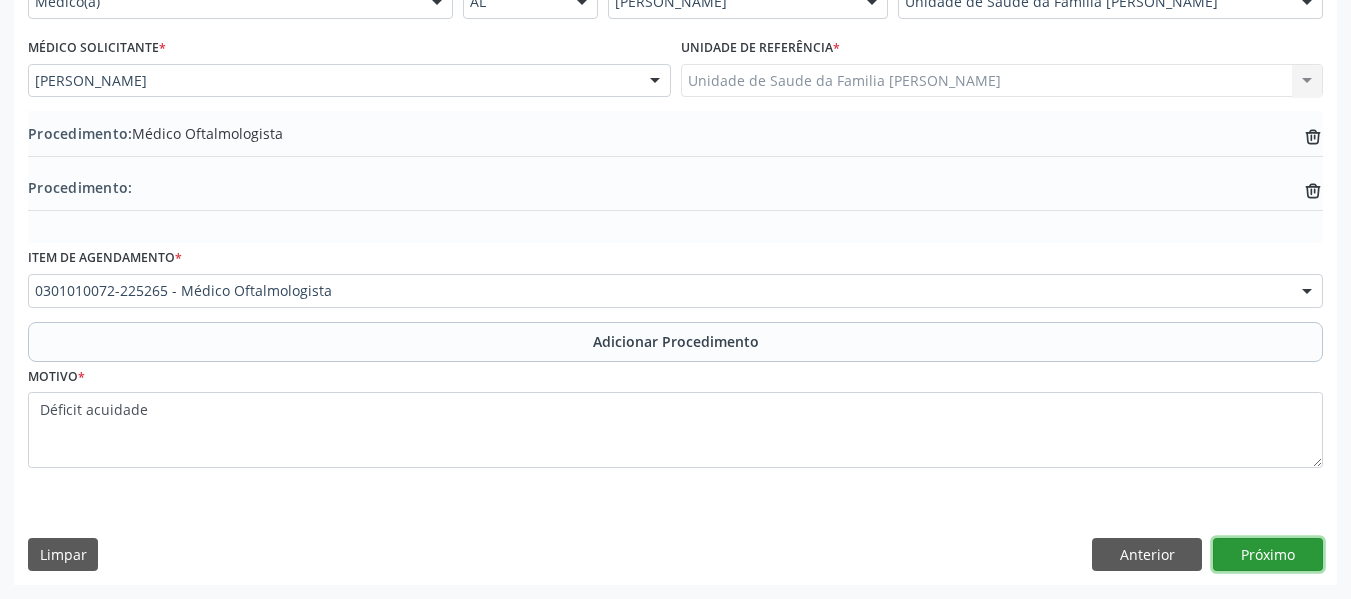click on "Próximo" at bounding box center [1268, 555] 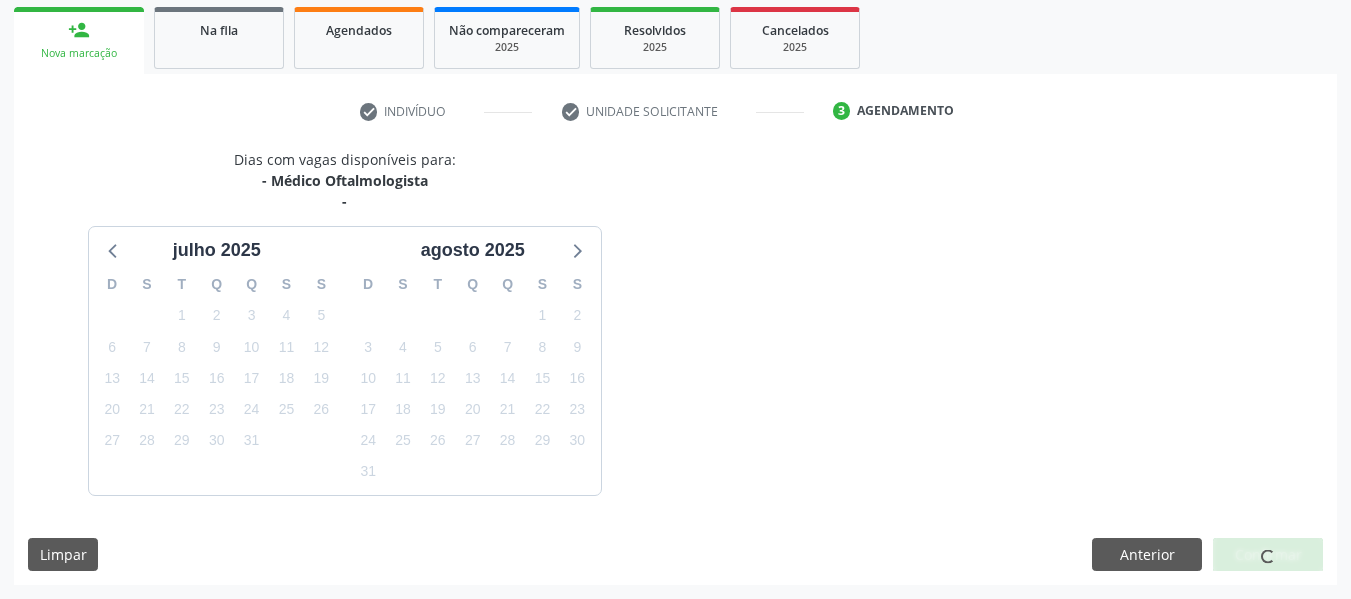 scroll, scrollTop: 379, scrollLeft: 0, axis: vertical 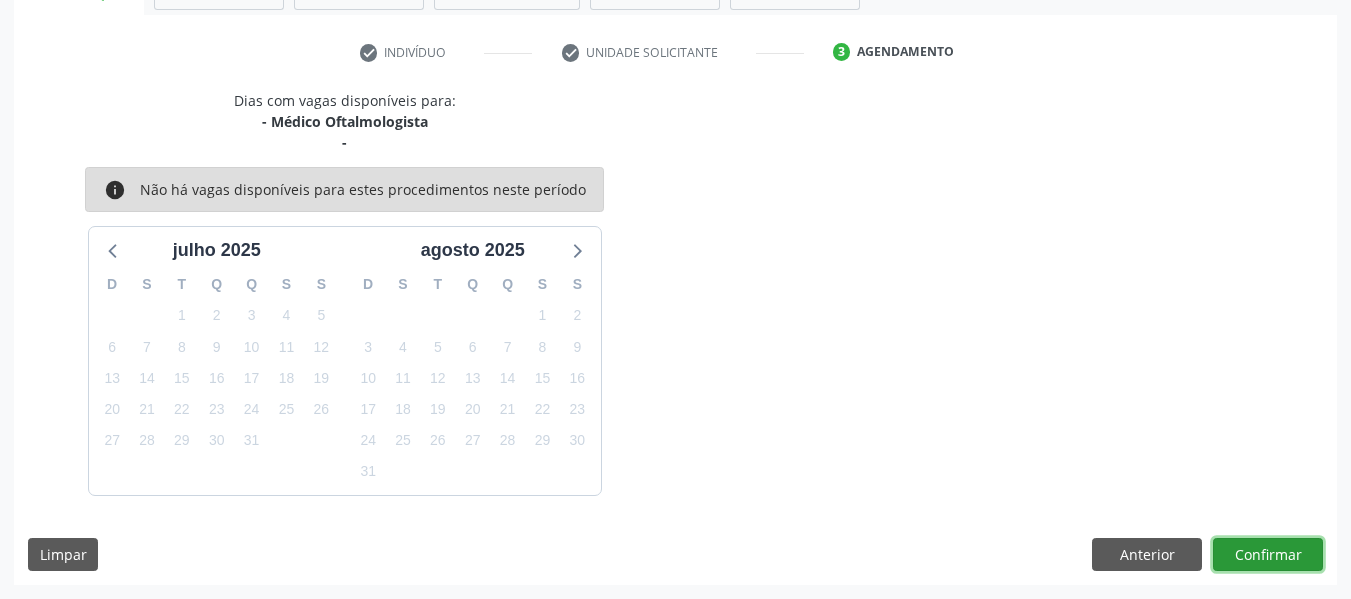 click on "Confirmar" at bounding box center [1268, 555] 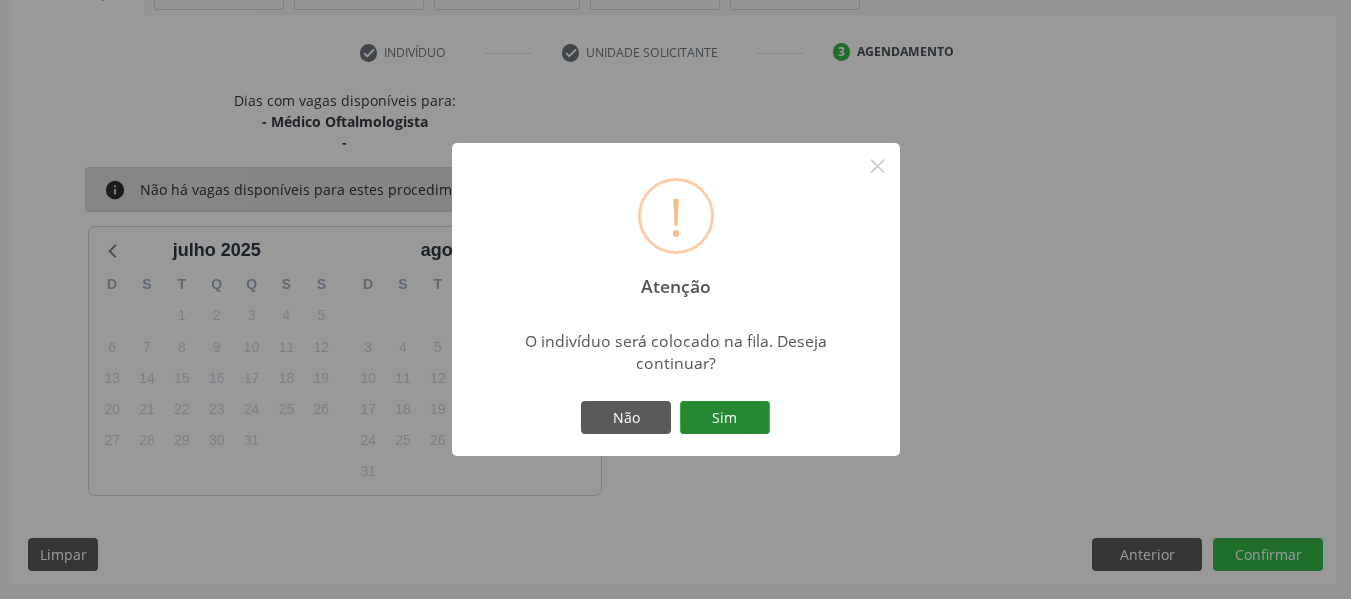 click on "Sim" at bounding box center [725, 418] 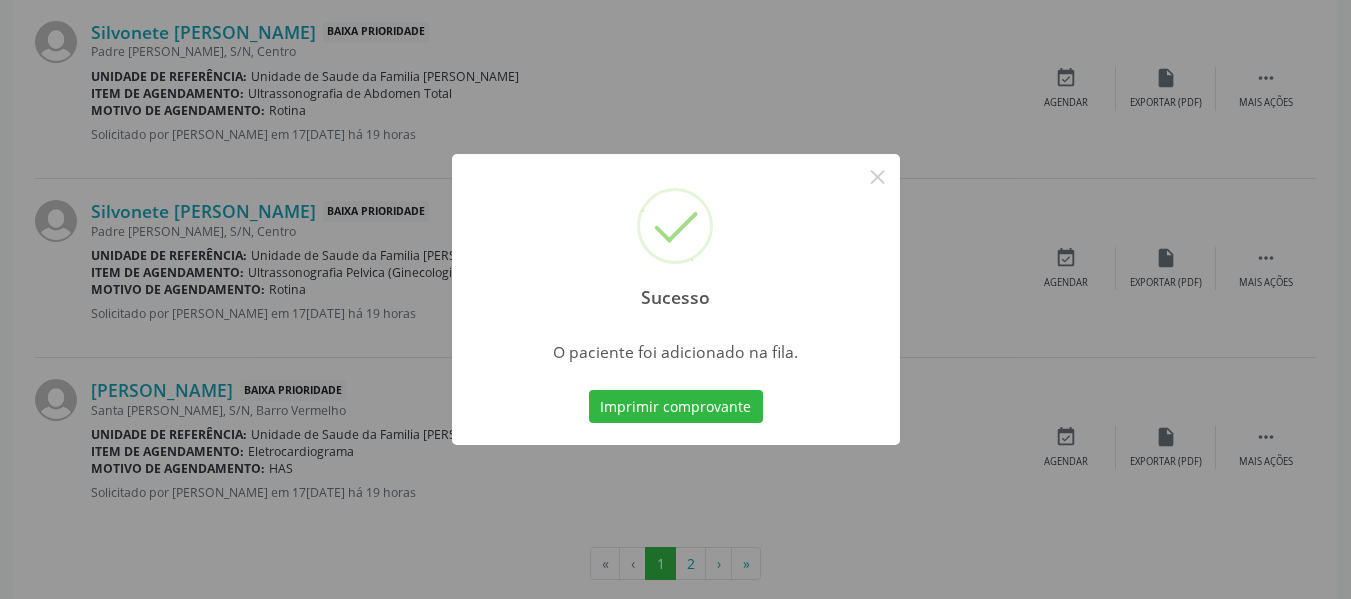scroll, scrollTop: 2899, scrollLeft: 0, axis: vertical 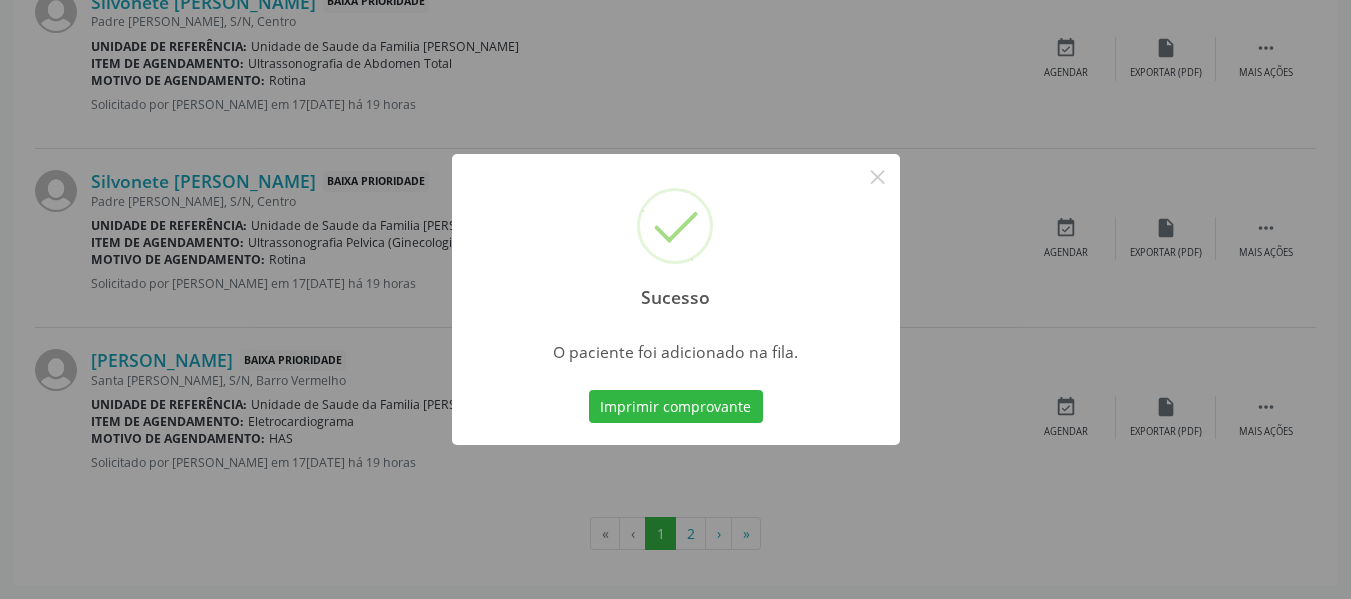 click on "Sucesso × O paciente foi adicionado na fila. Imprimir comprovante Cancel" at bounding box center [675, 299] 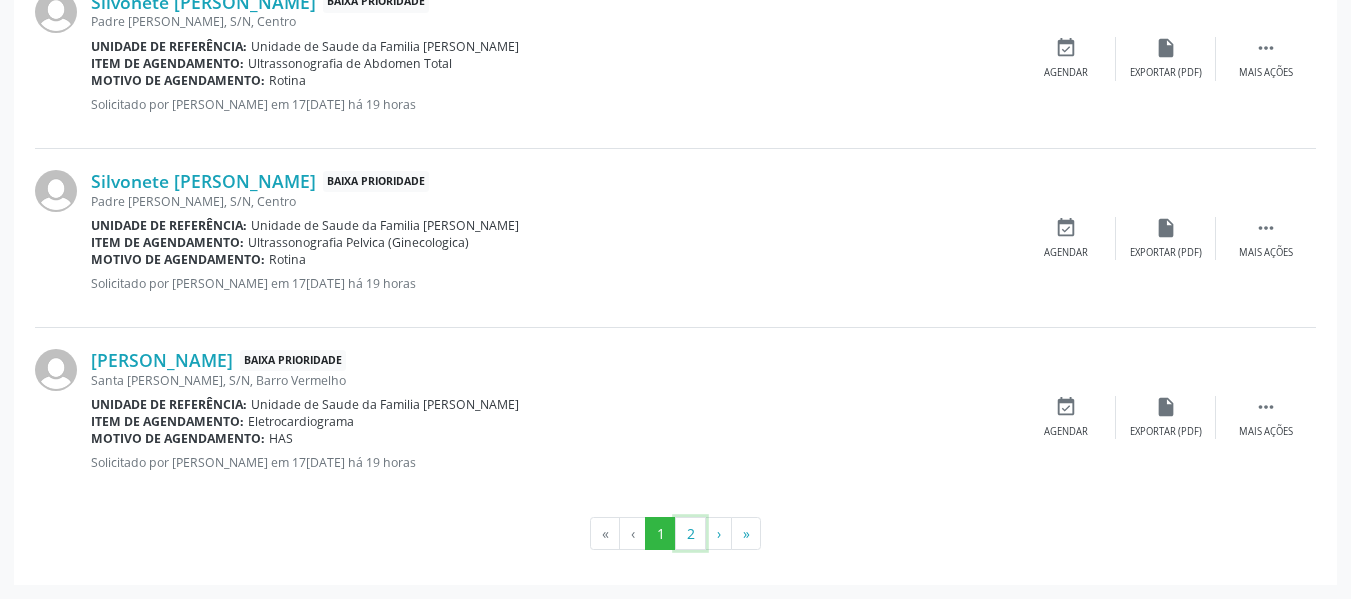 click on "2" at bounding box center (690, 534) 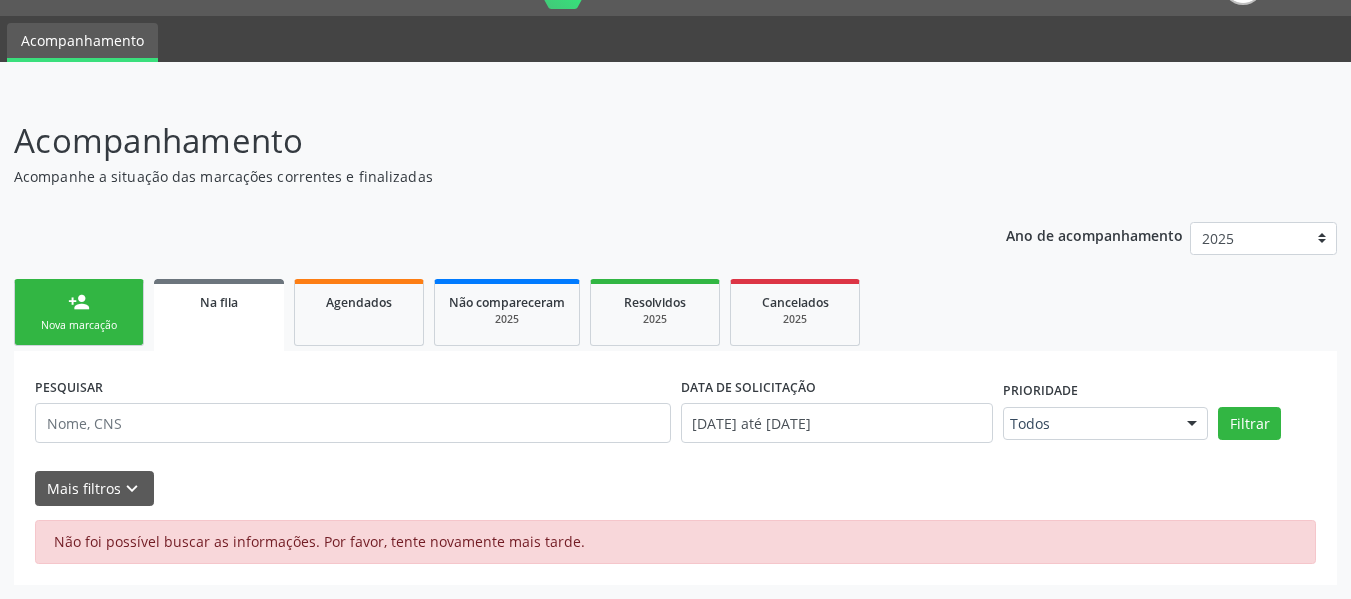 scroll, scrollTop: 48, scrollLeft: 0, axis: vertical 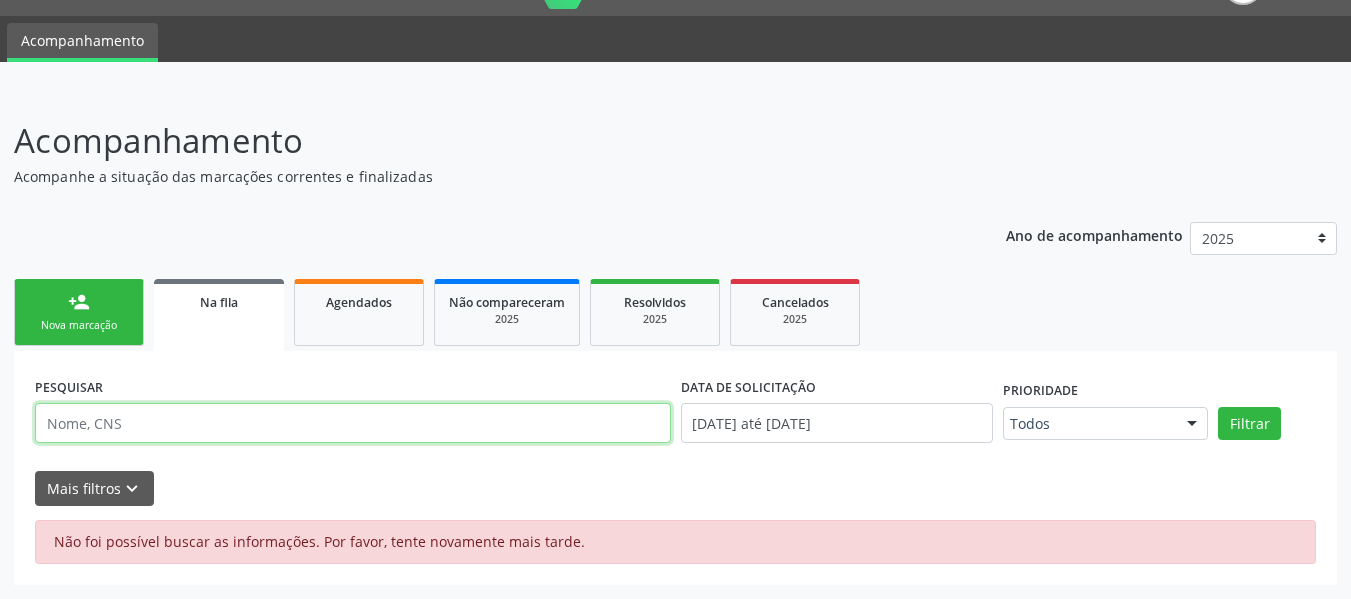 click at bounding box center [353, 423] 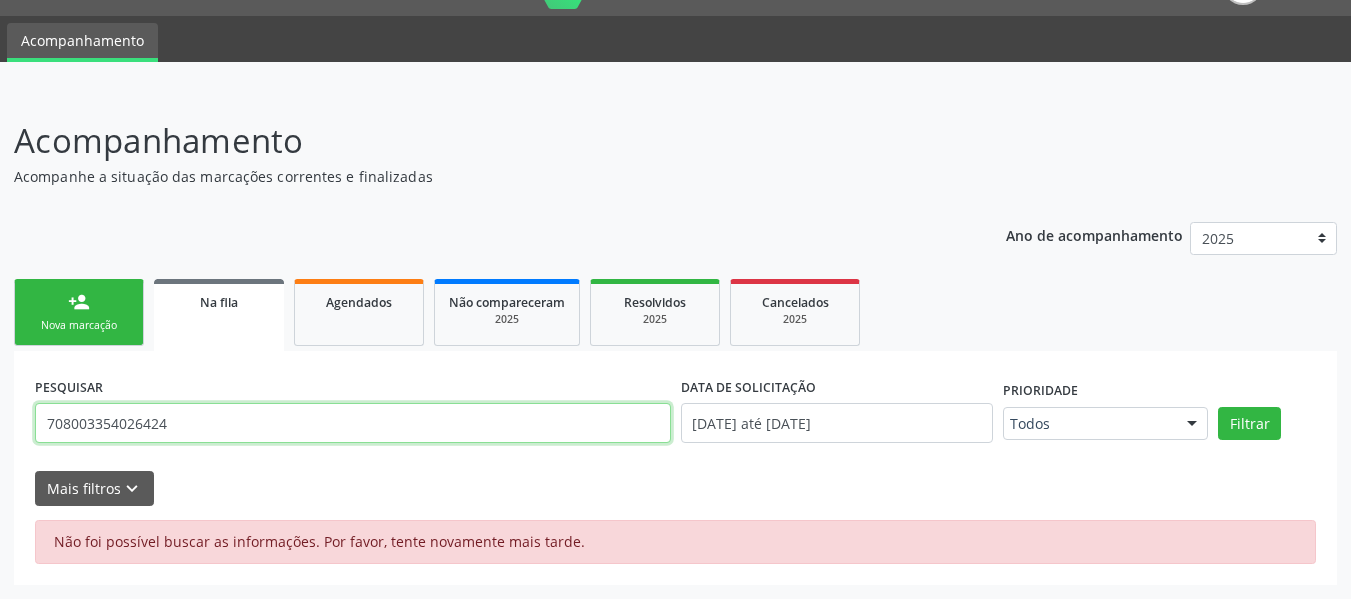 type on "708003354026424" 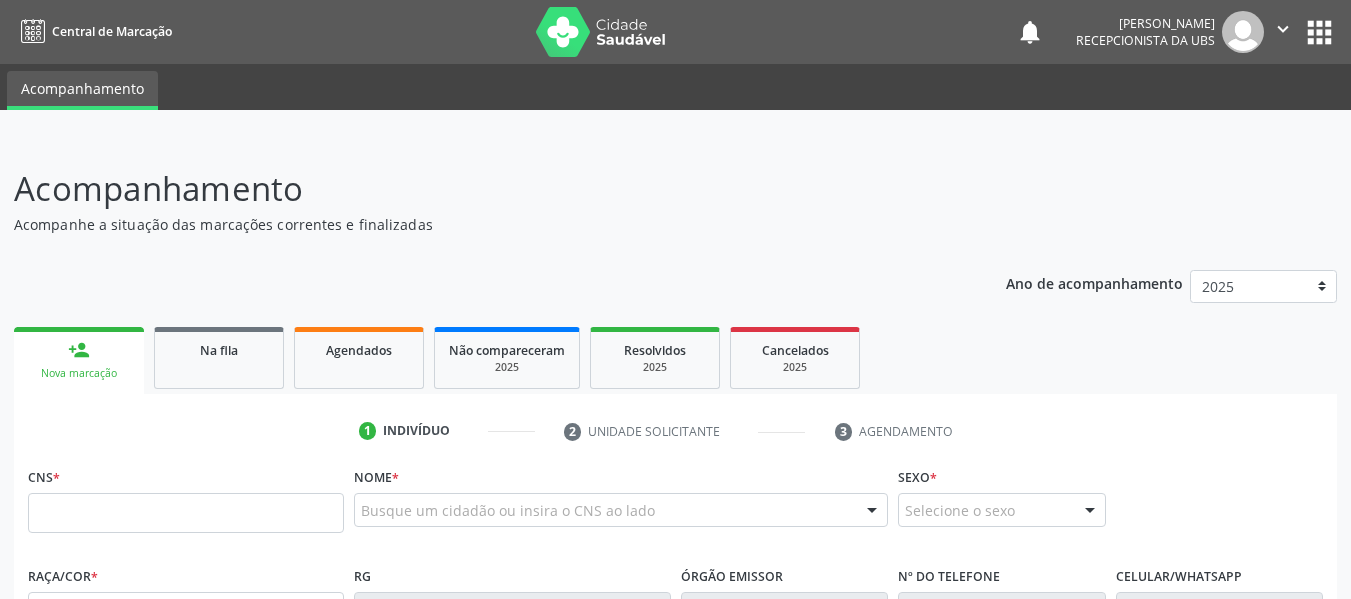 scroll, scrollTop: 0, scrollLeft: 0, axis: both 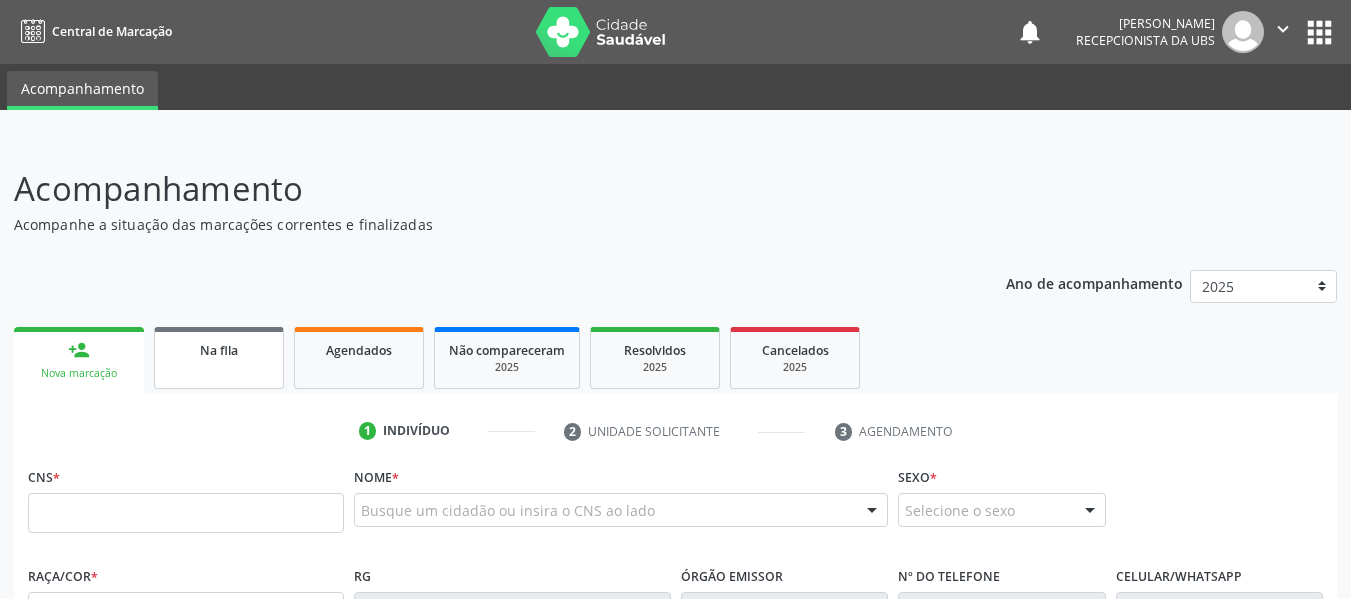 click on "Na fila" at bounding box center (219, 350) 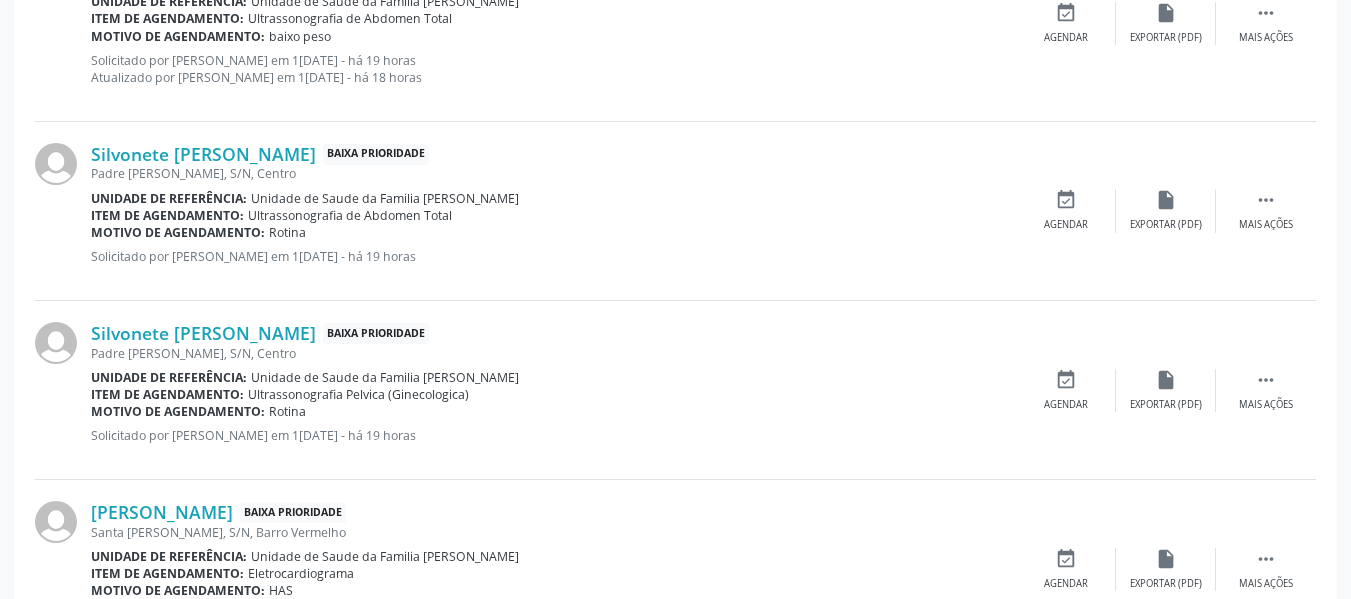scroll, scrollTop: 2899, scrollLeft: 0, axis: vertical 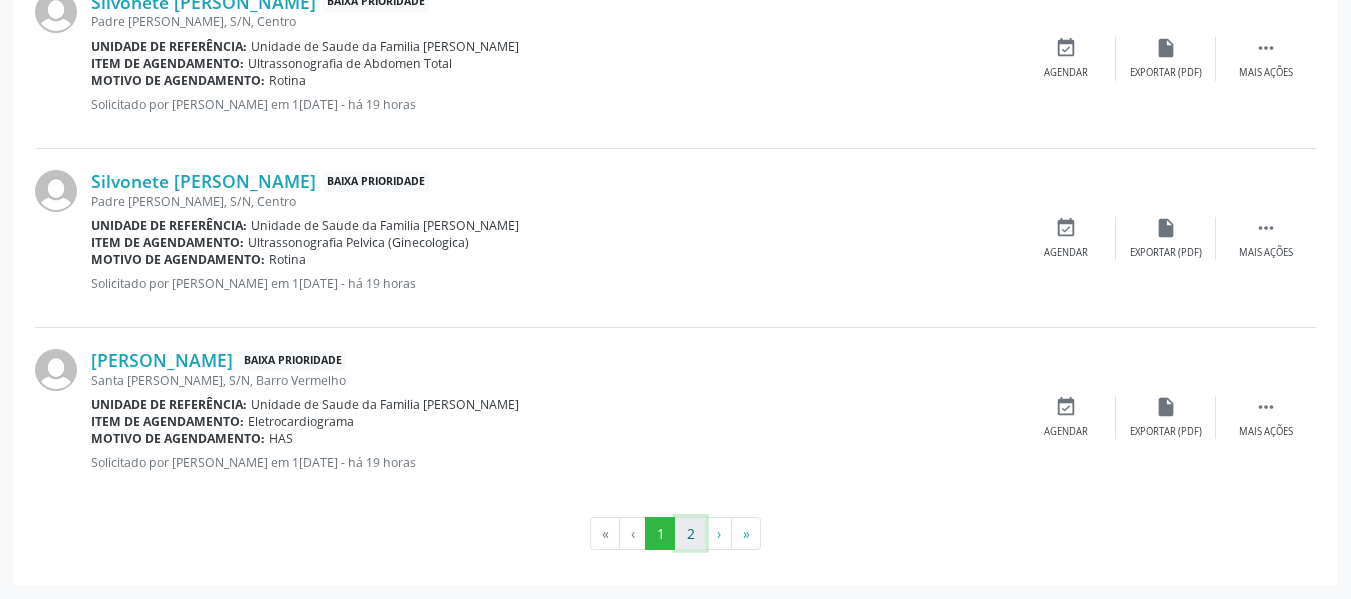 click on "2" at bounding box center (690, 534) 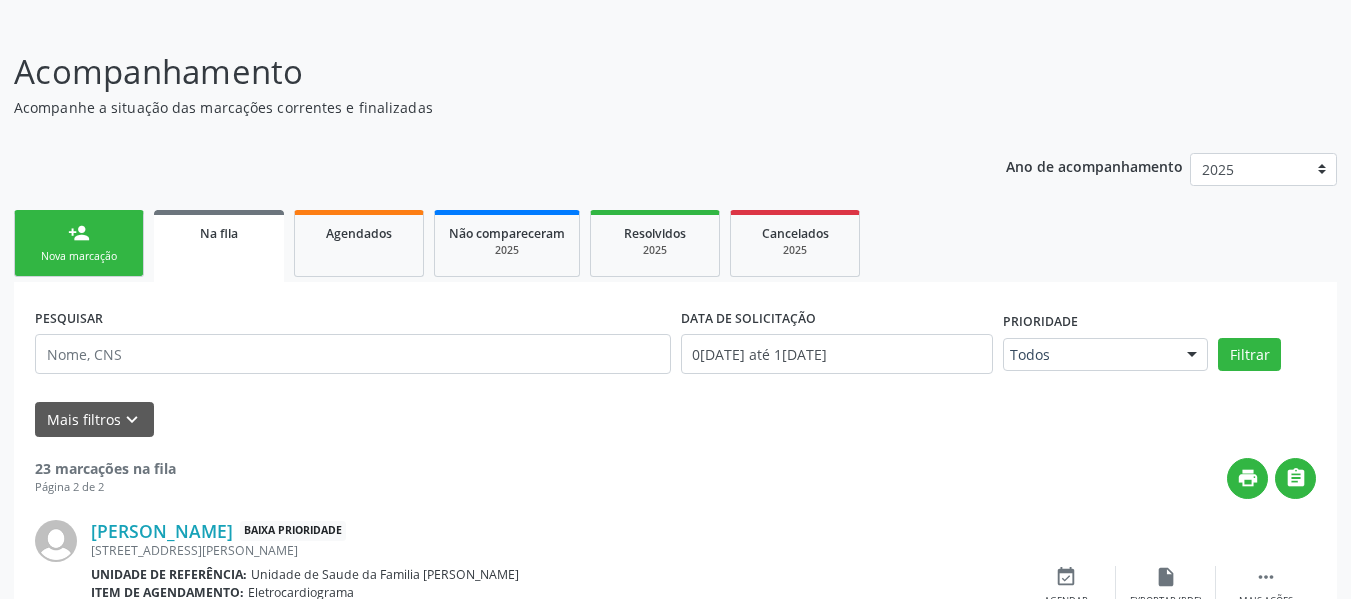 scroll, scrollTop: 1542, scrollLeft: 0, axis: vertical 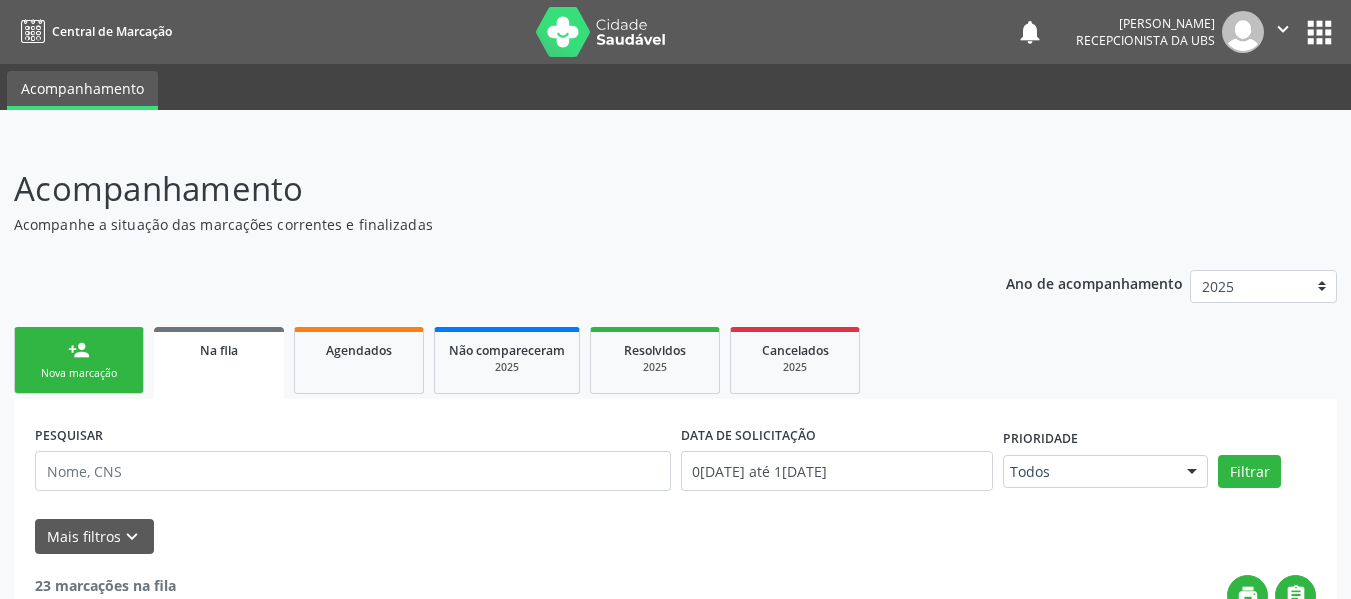 click on "person_add" at bounding box center (79, 350) 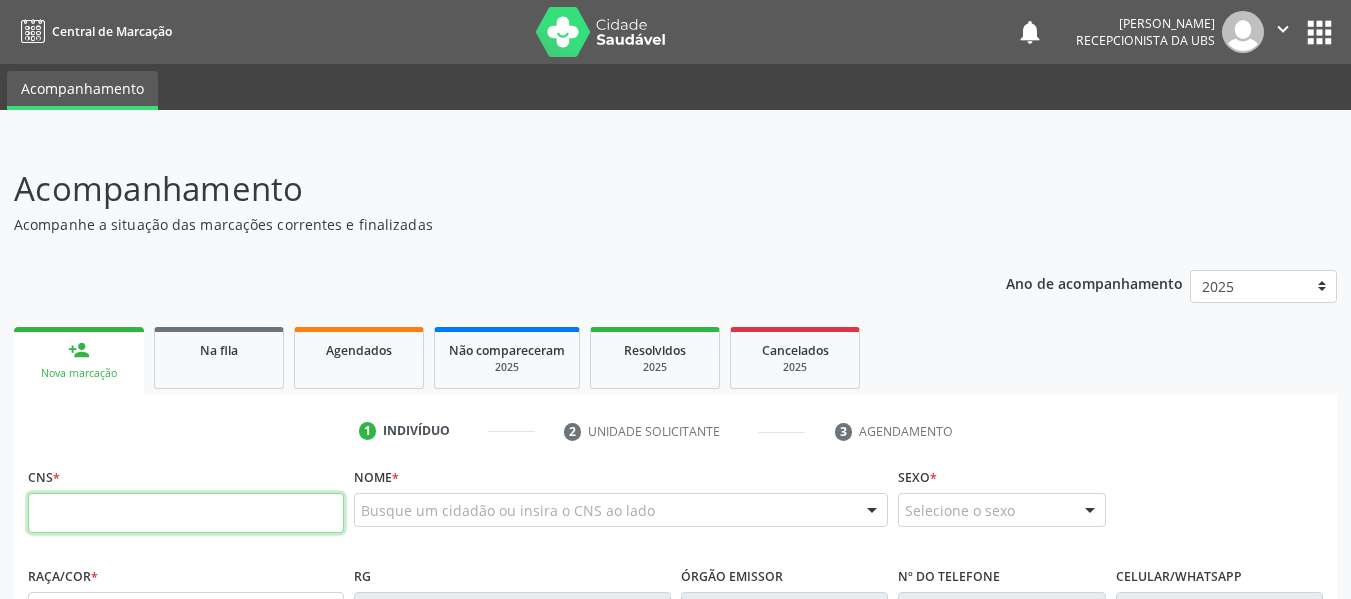 click at bounding box center [186, 513] 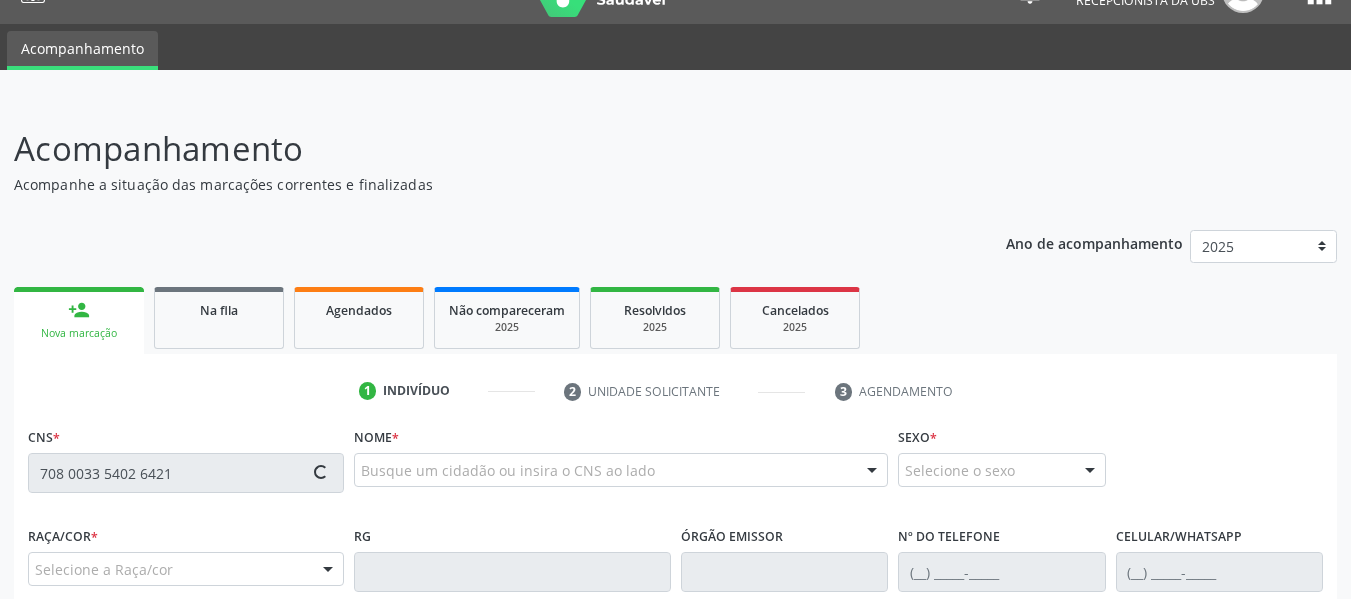 type on "708 0033 5402 6421" 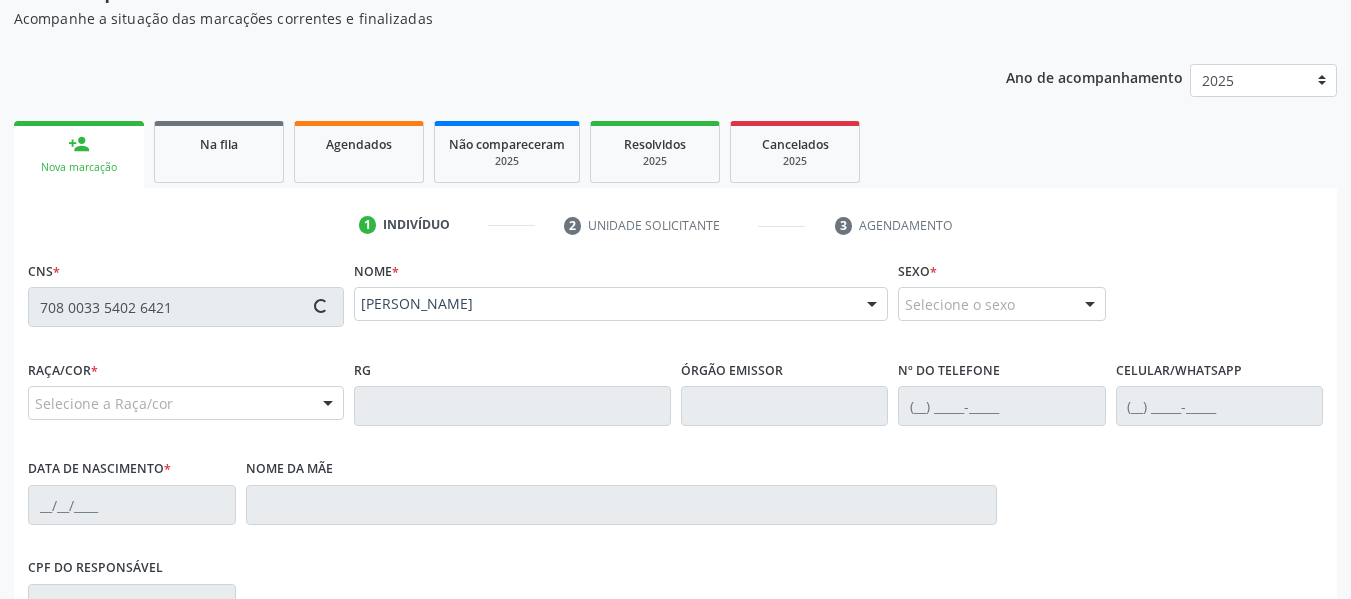 scroll, scrollTop: 240, scrollLeft: 0, axis: vertical 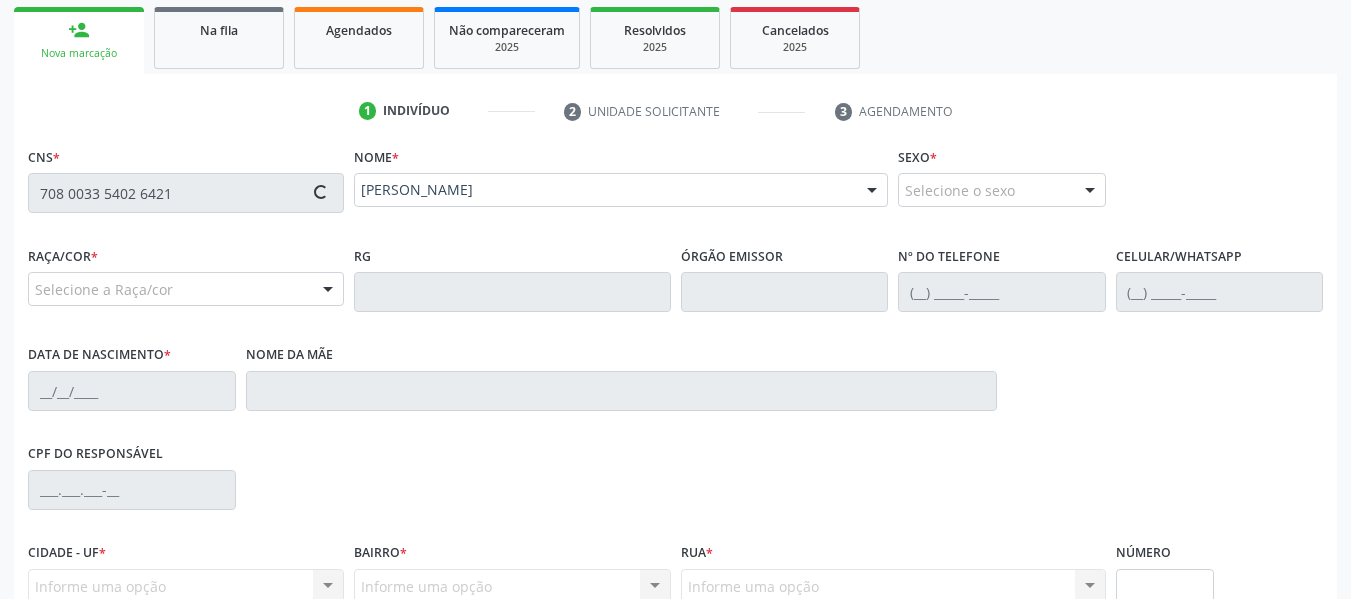 type on "(82) 99313-3943" 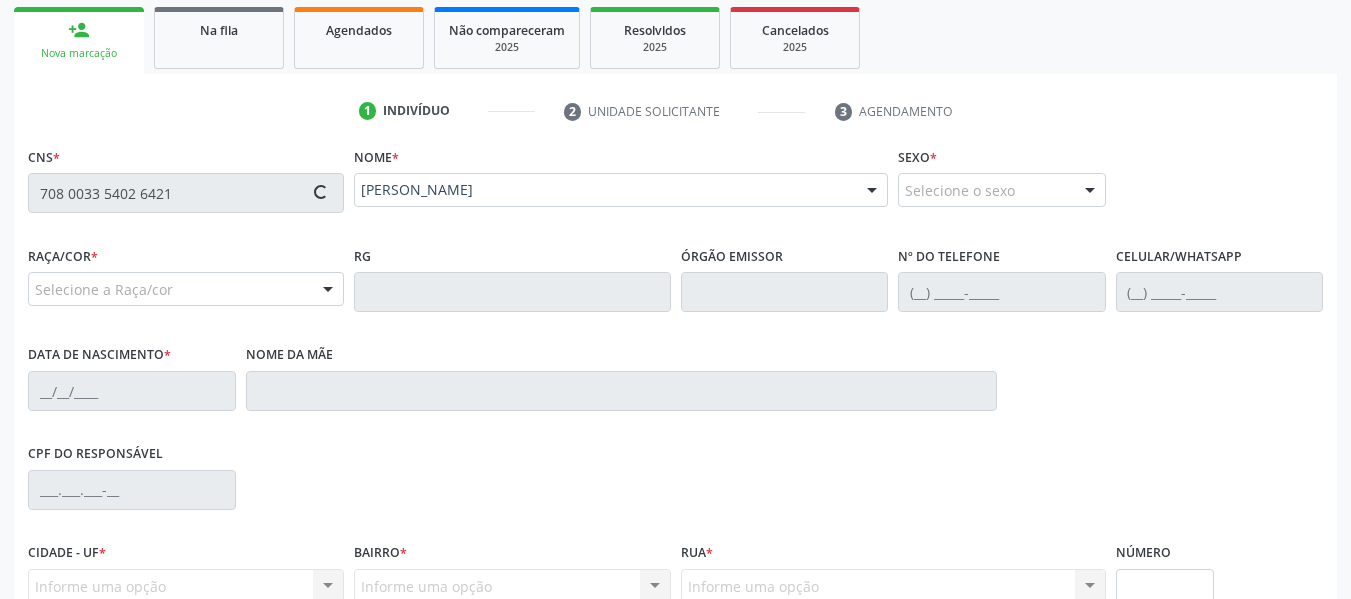type on "24/11/1960" 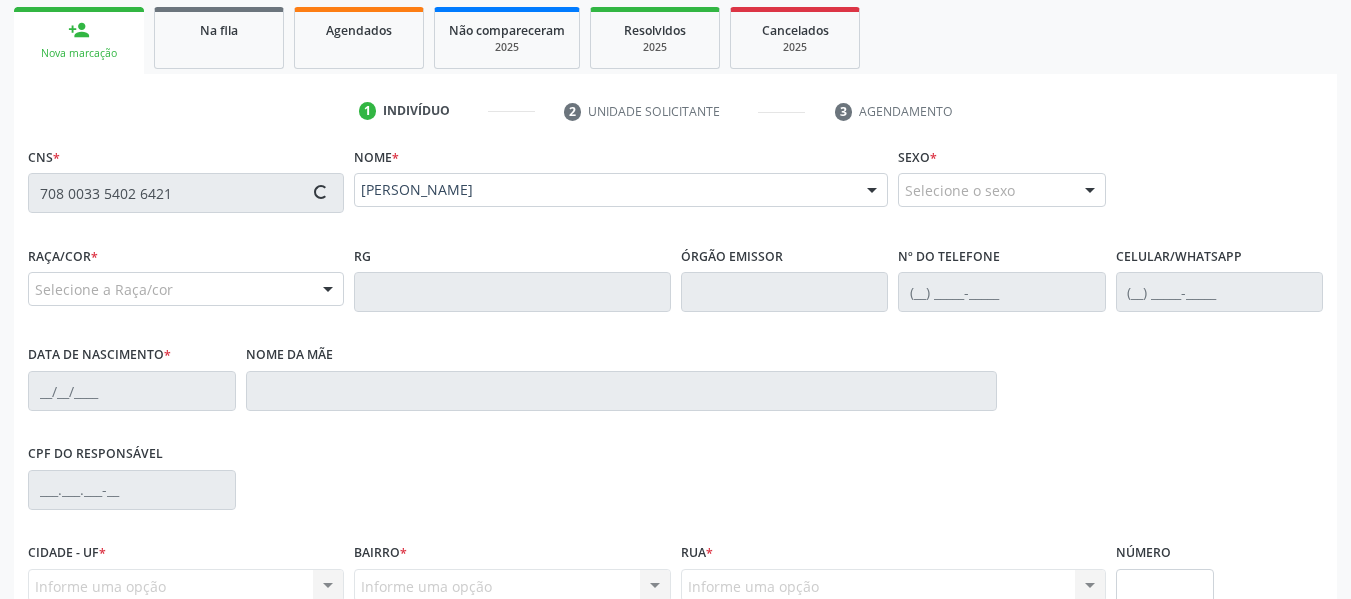 type on "Lindinalva de Oliveira Costa" 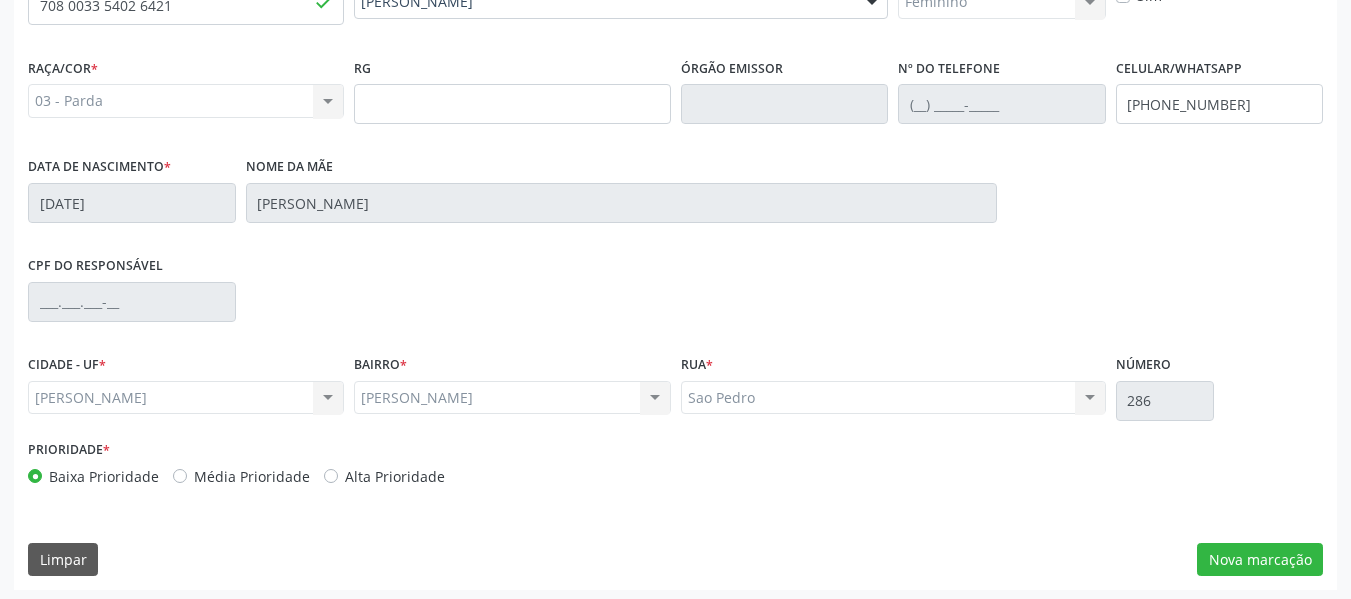 scroll, scrollTop: 513, scrollLeft: 0, axis: vertical 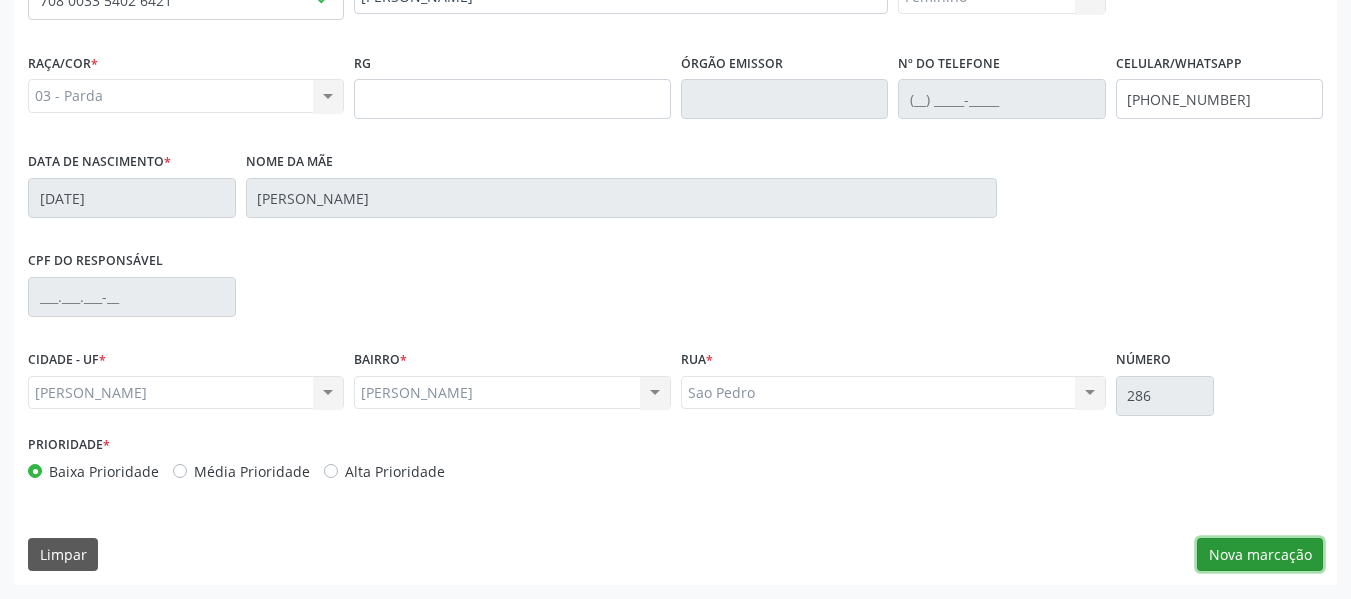 click on "Nova marcação" at bounding box center (1260, 555) 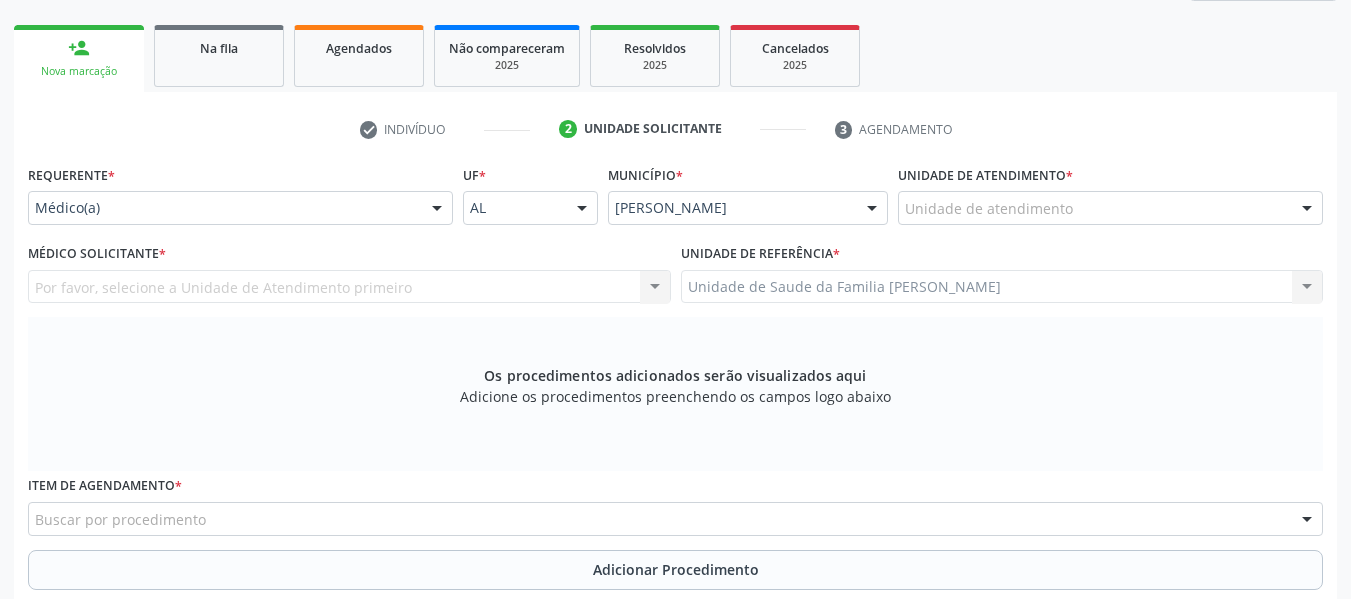 scroll, scrollTop: 273, scrollLeft: 0, axis: vertical 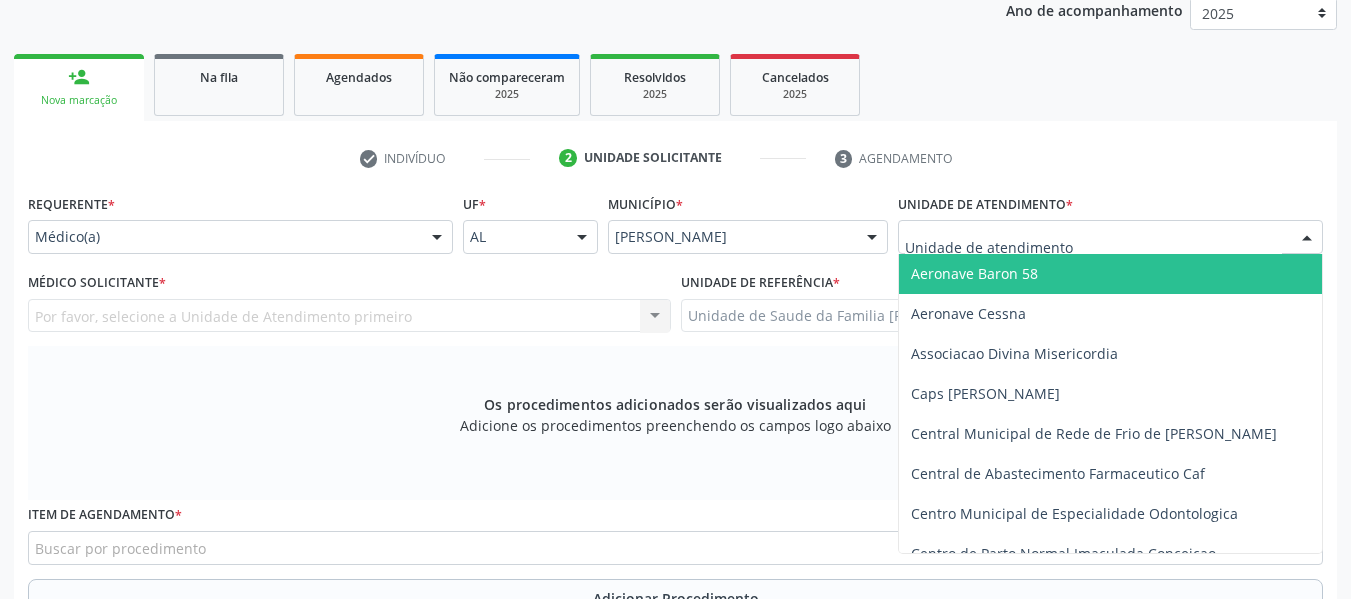 click at bounding box center [1307, 238] 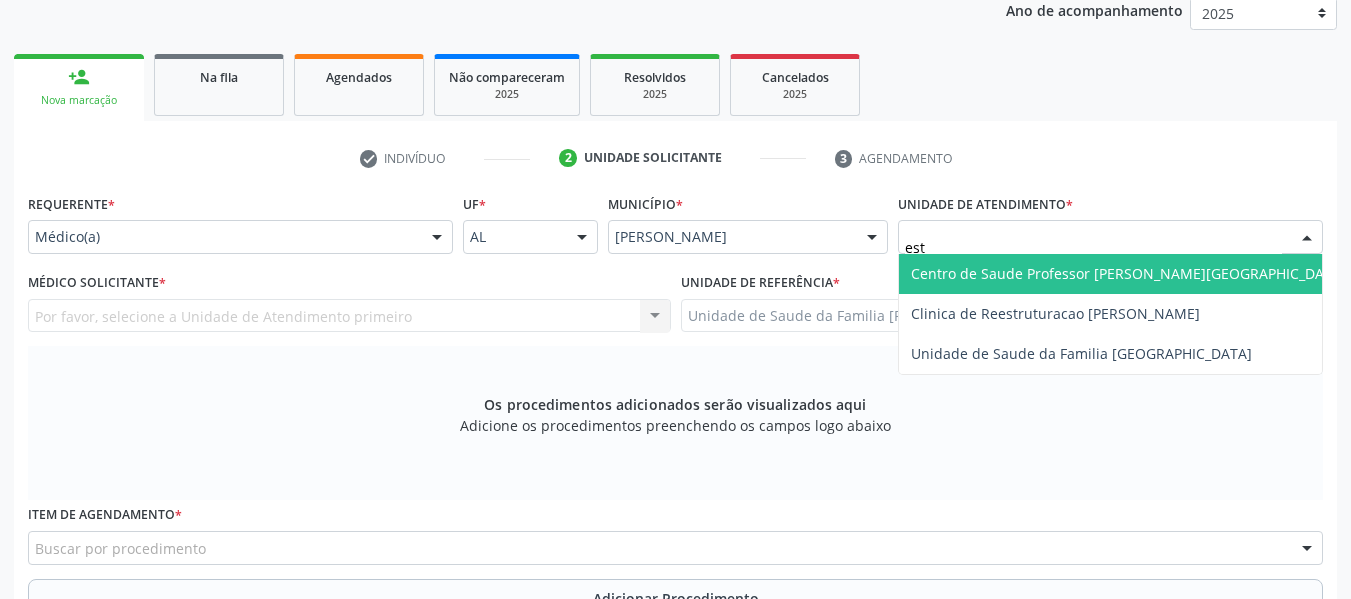type on "esta" 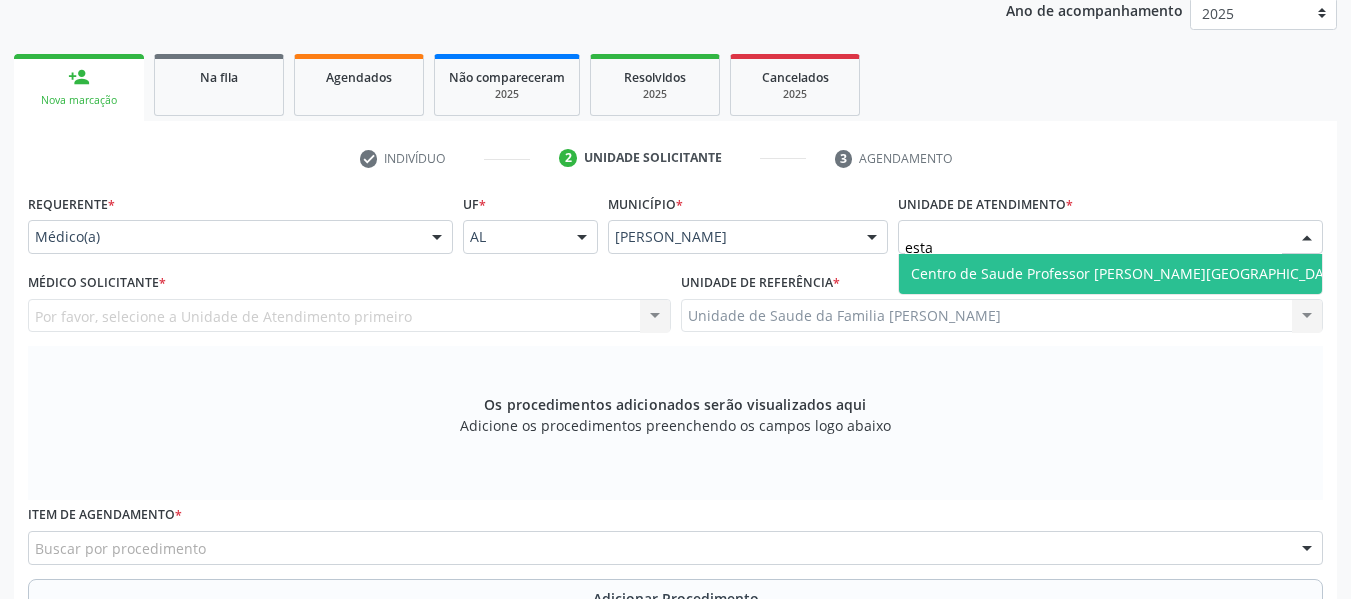 click on "Centro de Saude Professor [PERSON_NAME][GEOGRAPHIC_DATA]" at bounding box center (1128, 274) 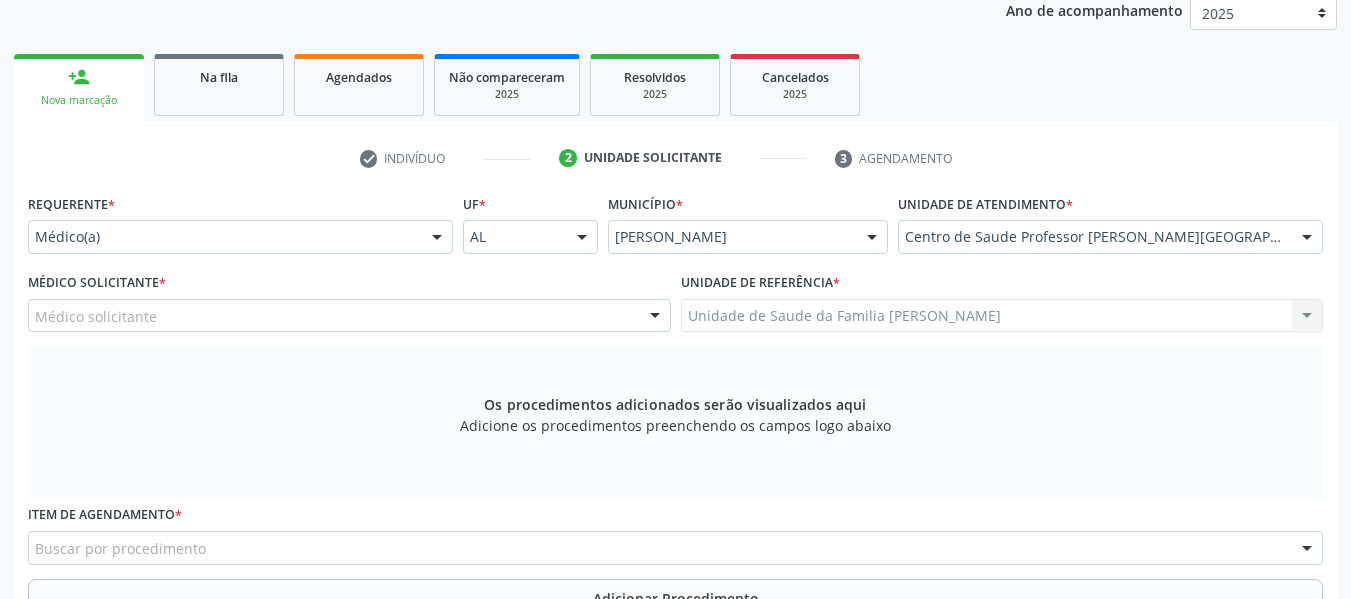 click at bounding box center [655, 317] 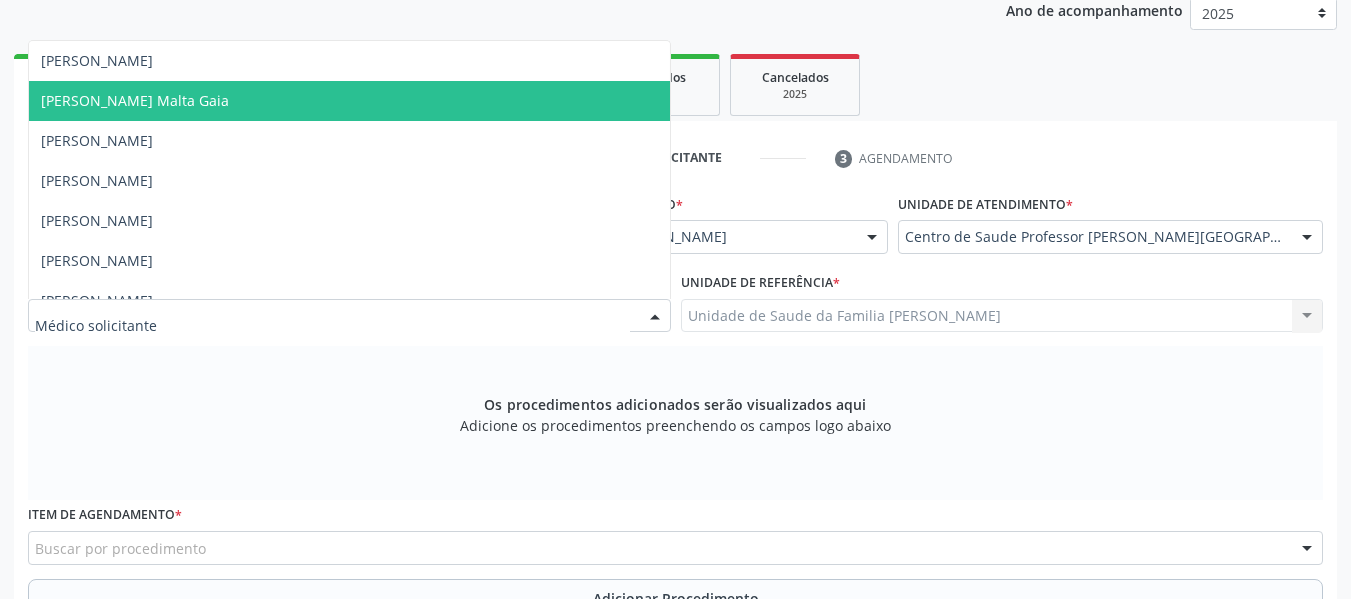 click on "Alexandre Lima Malta Gaia" at bounding box center [135, 100] 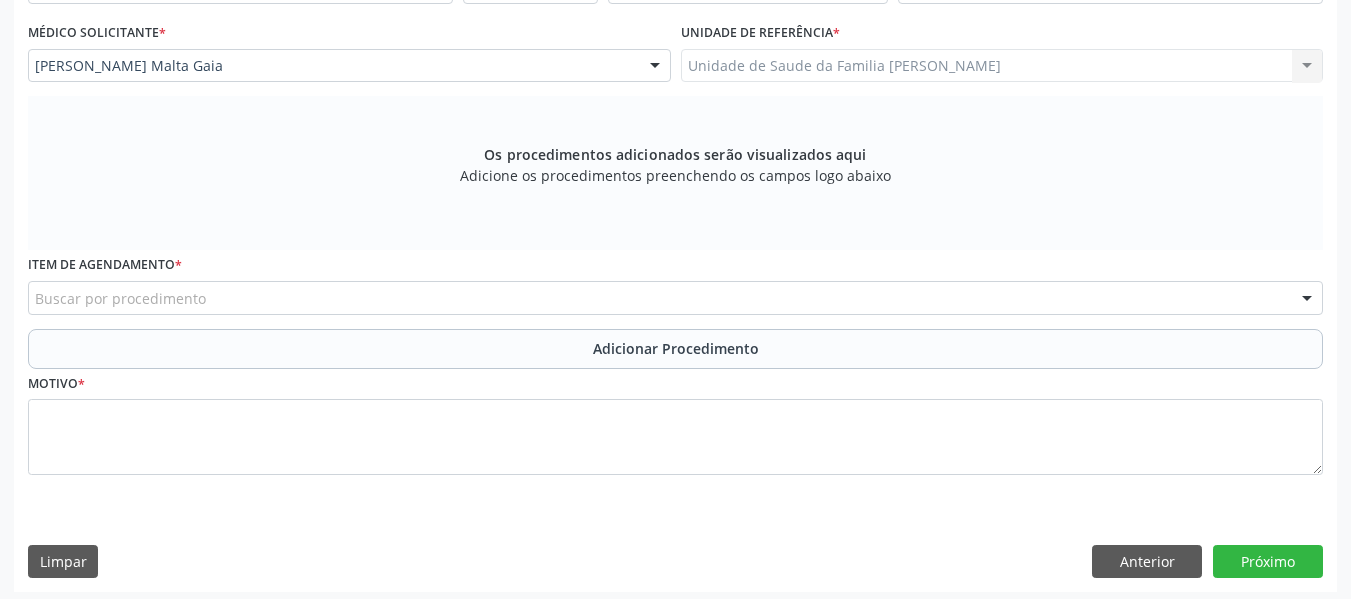 scroll, scrollTop: 530, scrollLeft: 0, axis: vertical 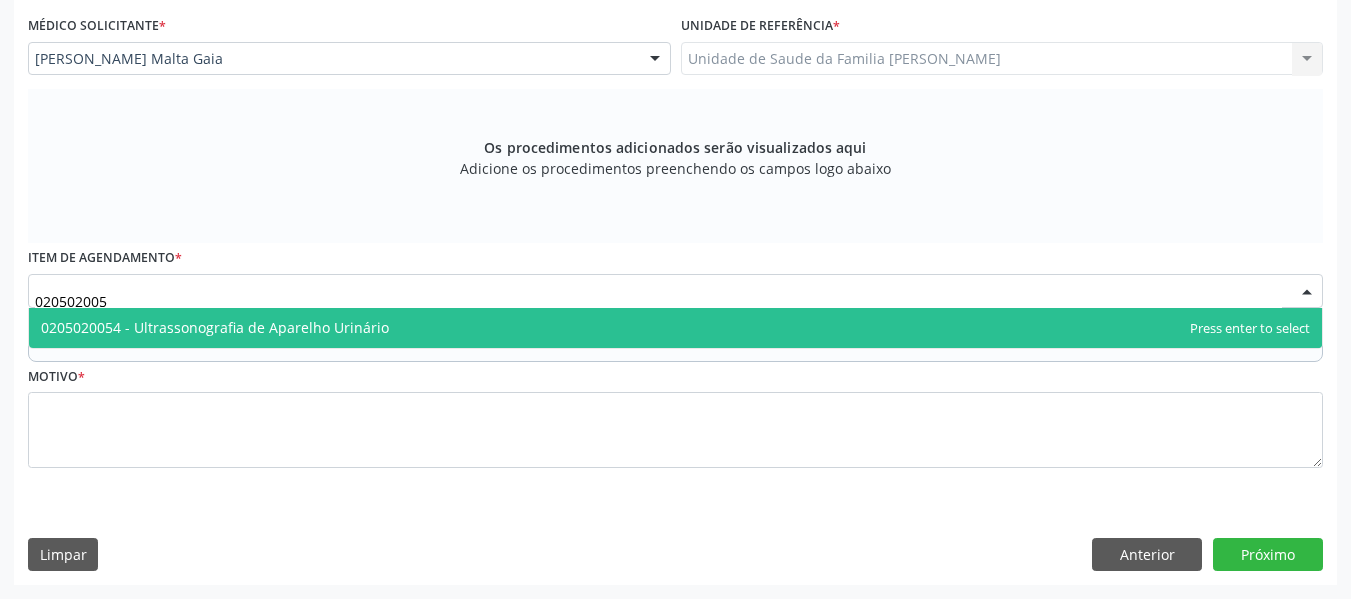 type on "0205020054" 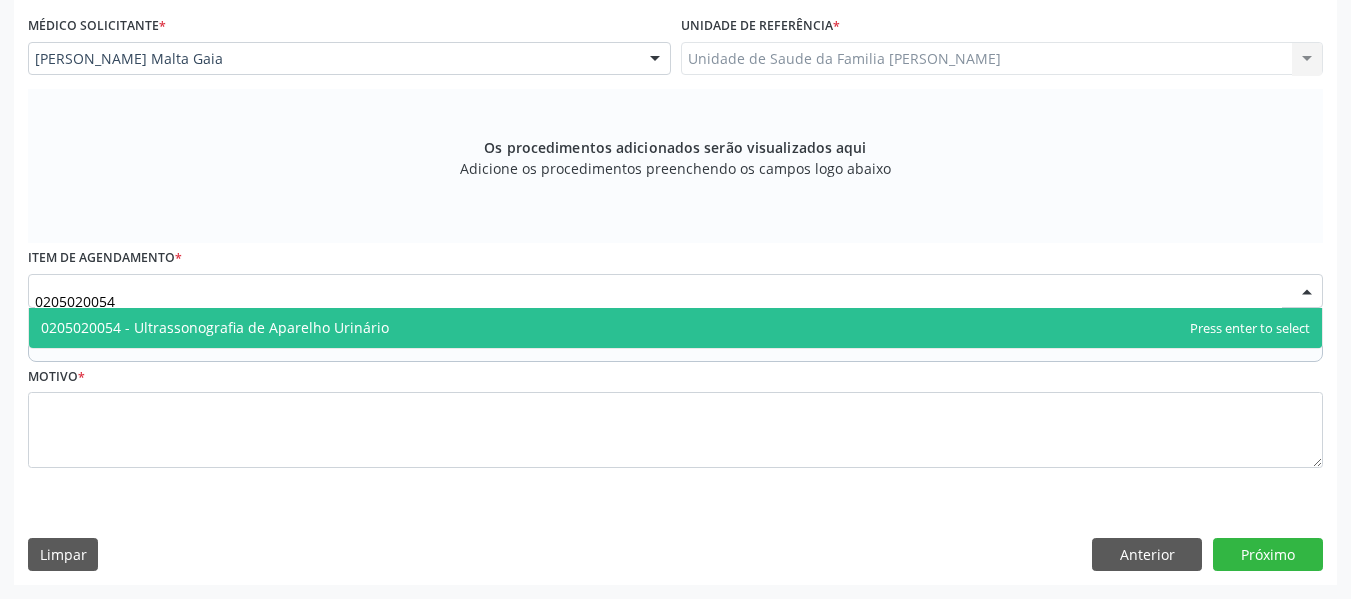 click on "0205020054 - Ultrassonografia de Aparelho Urinário" at bounding box center (215, 327) 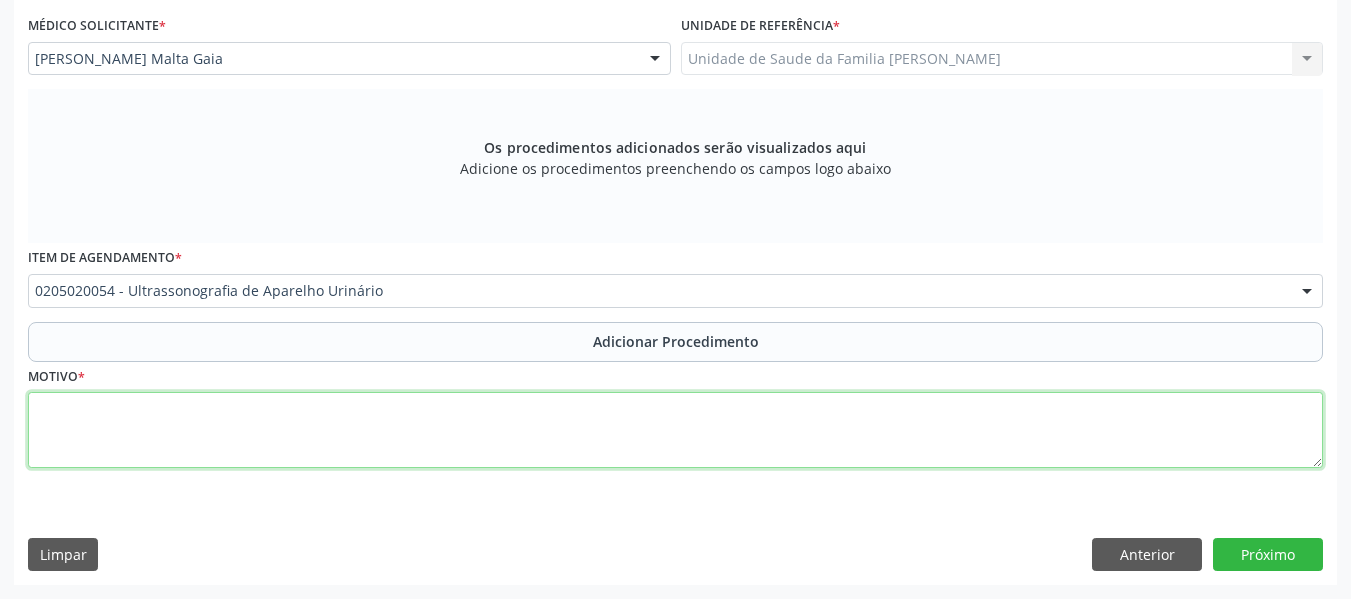 click at bounding box center (675, 430) 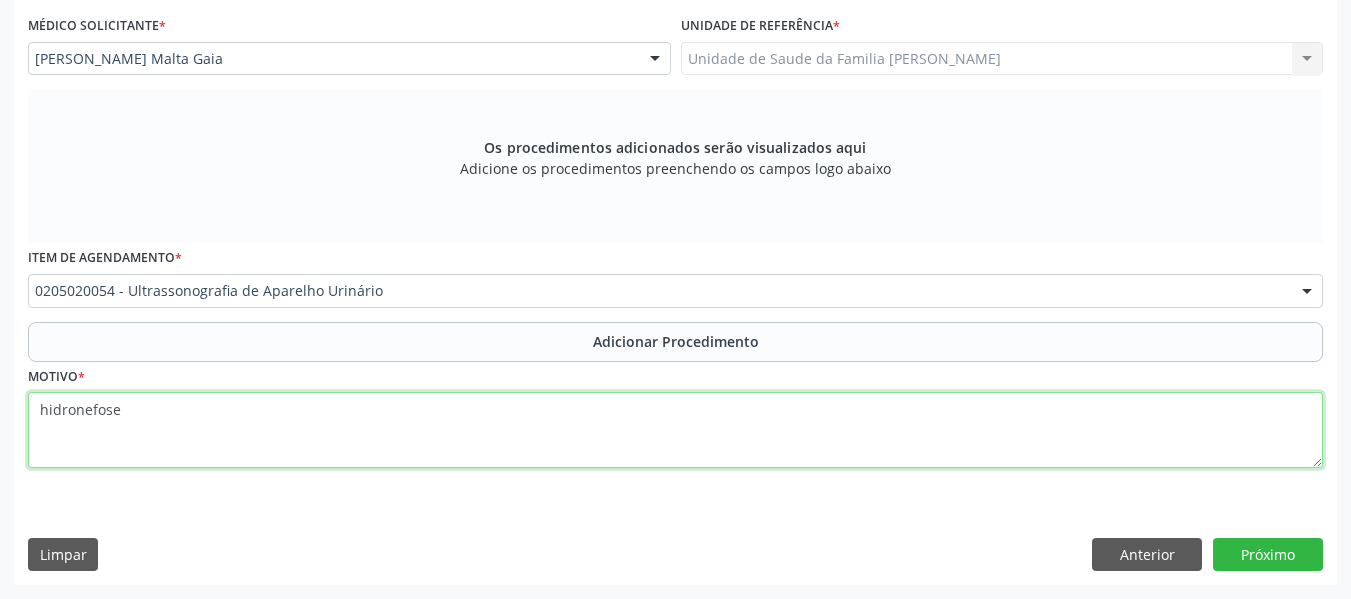 click on "hidronefose" at bounding box center (675, 430) 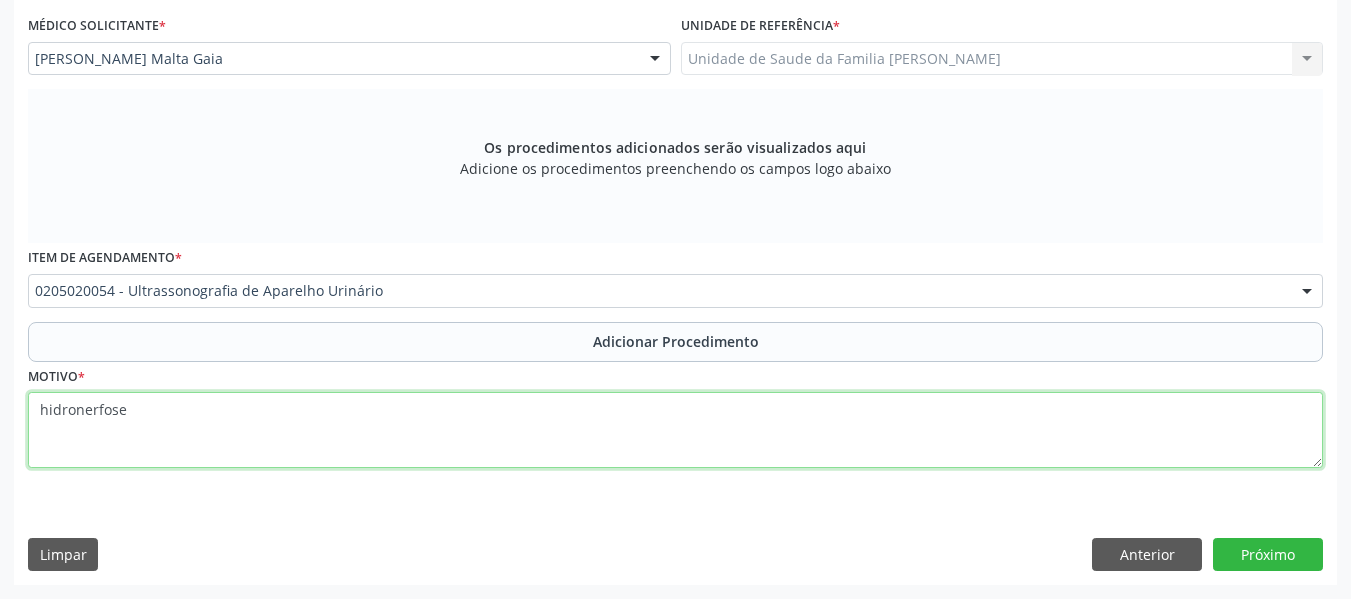 click on "hidronerfose" at bounding box center [675, 430] 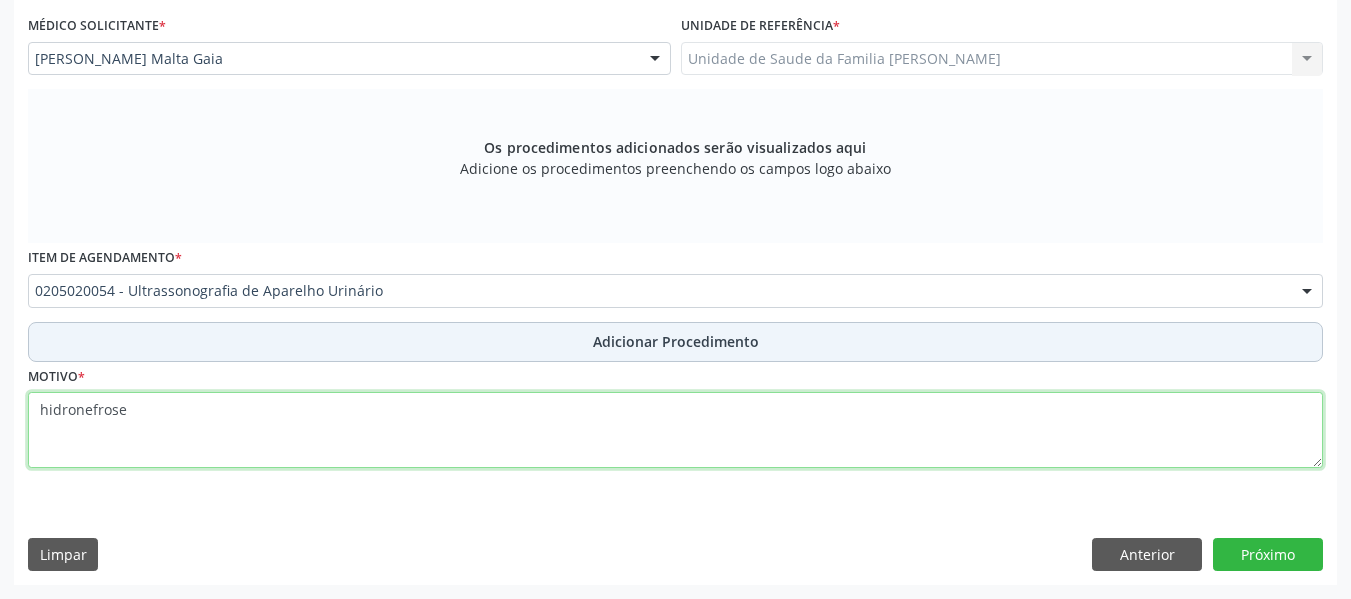 type on "hidronefrose" 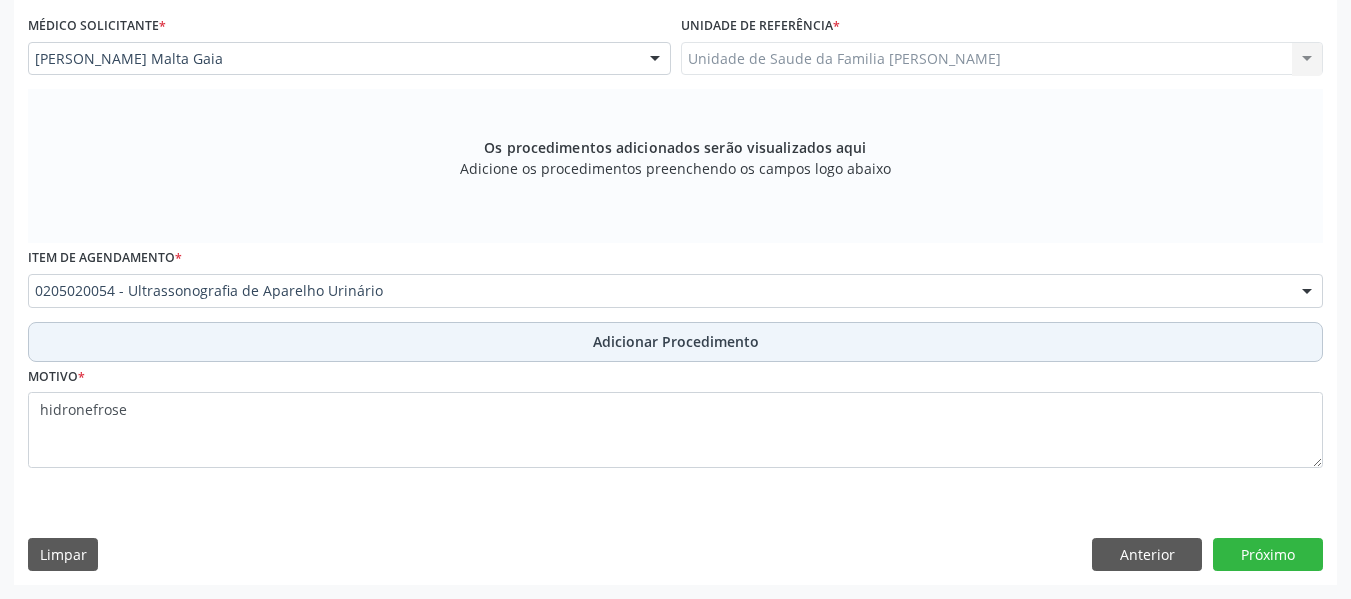 click on "Adicionar Procedimento" at bounding box center (676, 341) 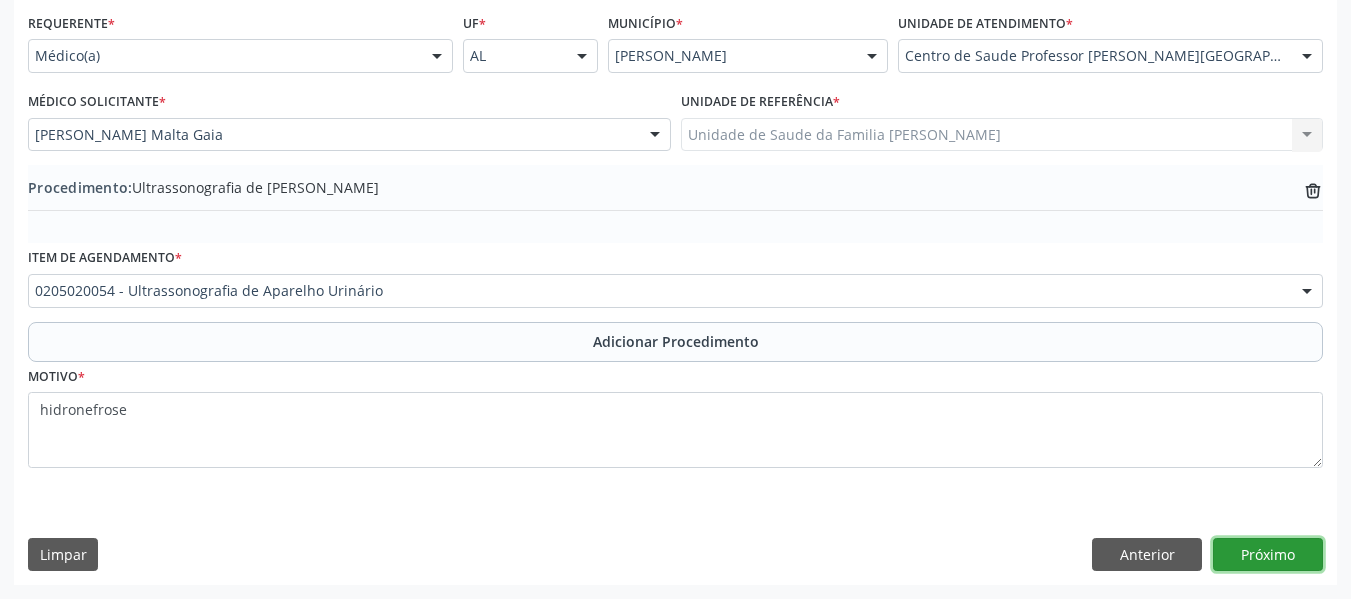 click on "Próximo" at bounding box center (1268, 555) 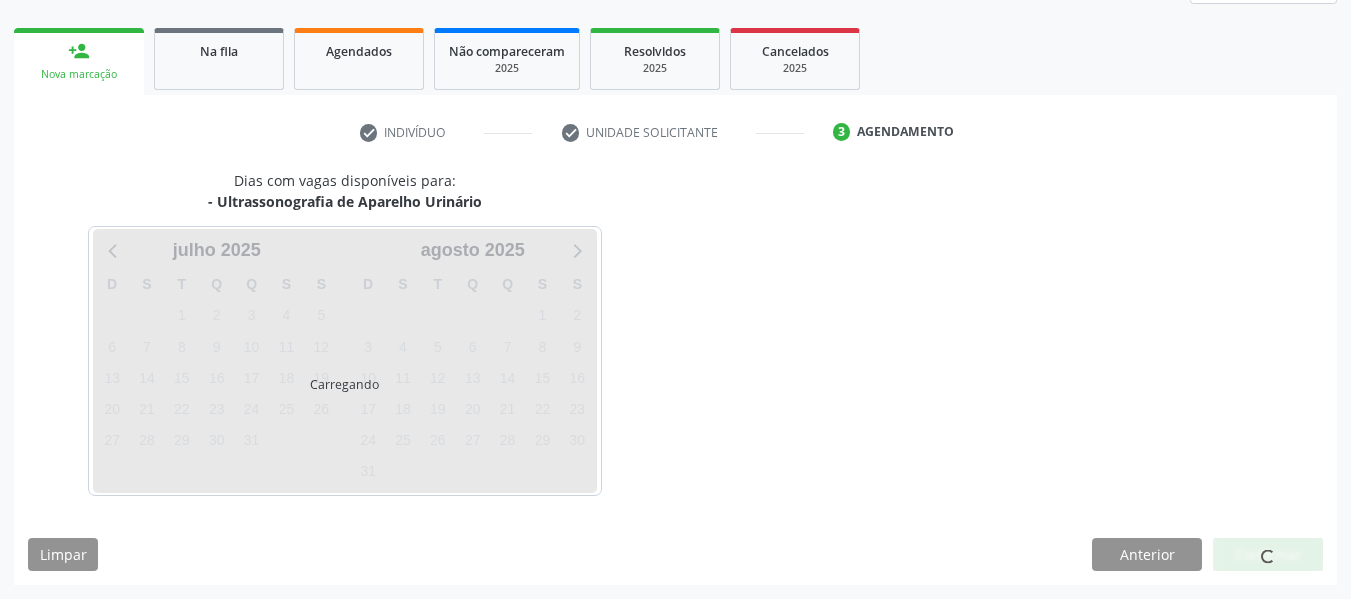 scroll, scrollTop: 358, scrollLeft: 0, axis: vertical 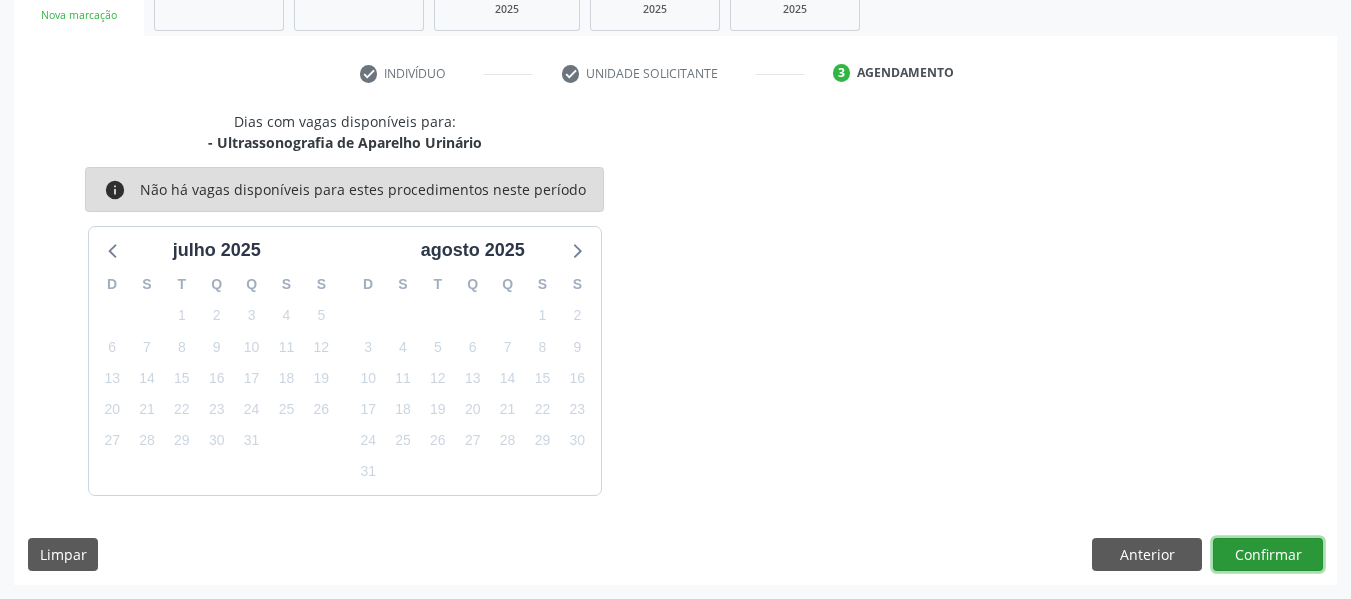 click on "Confirmar" at bounding box center (1268, 555) 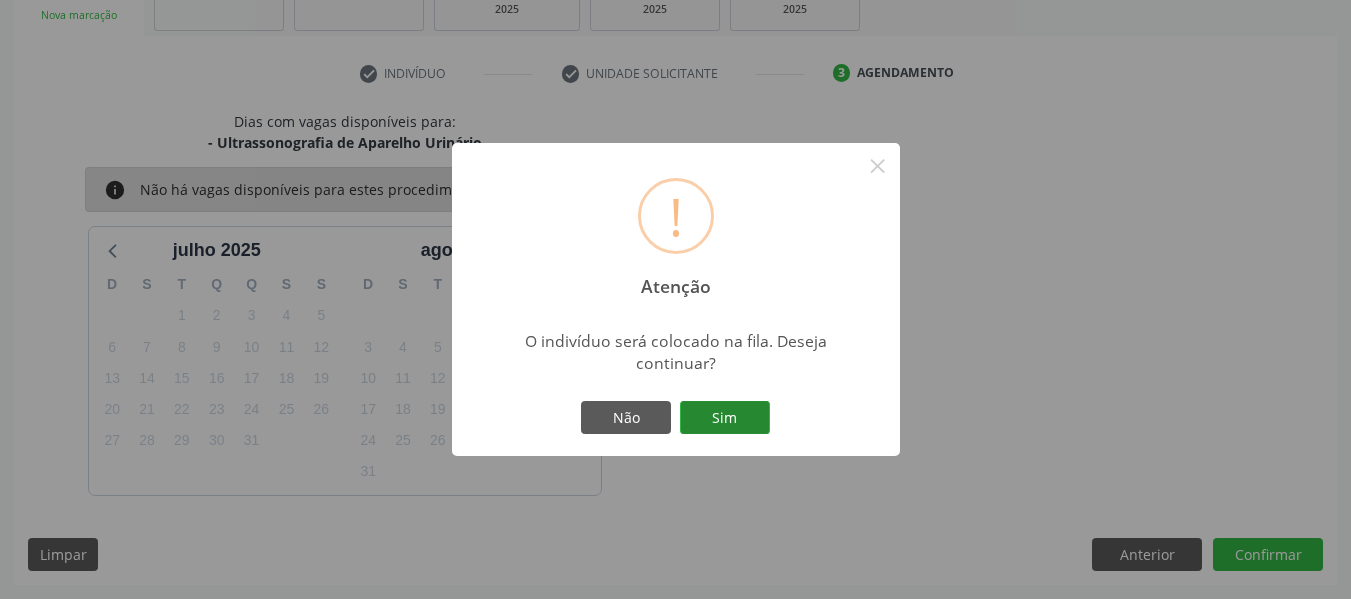 click on "Sim" at bounding box center (725, 418) 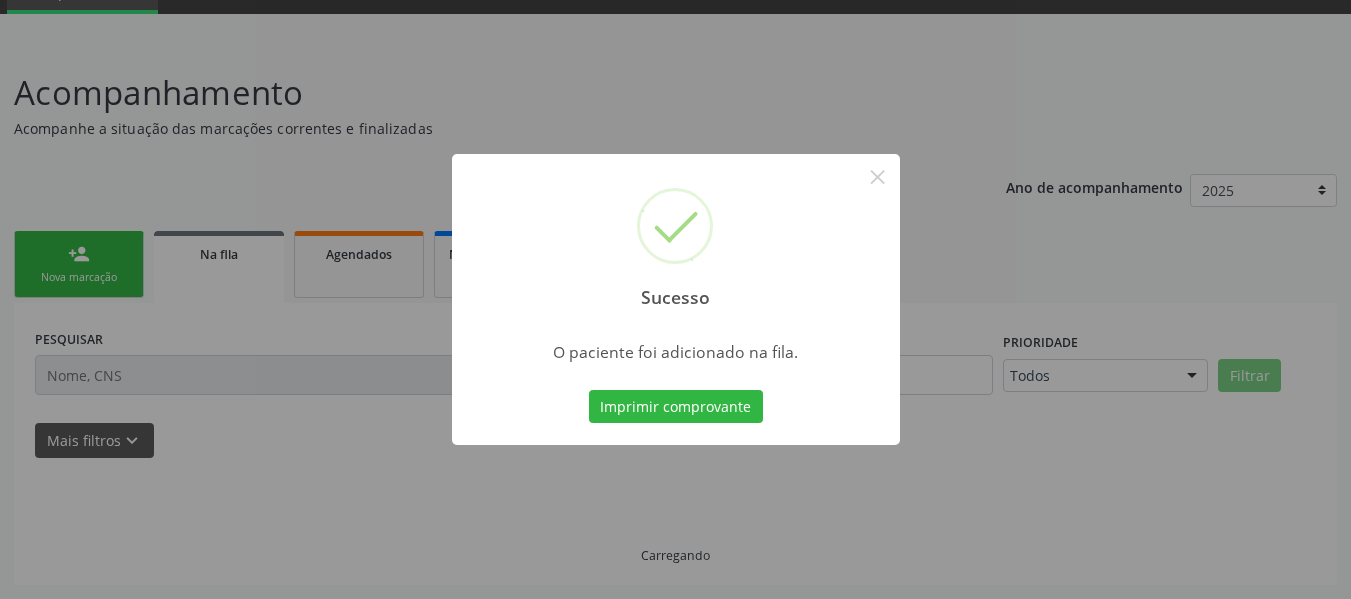 scroll, scrollTop: 96, scrollLeft: 0, axis: vertical 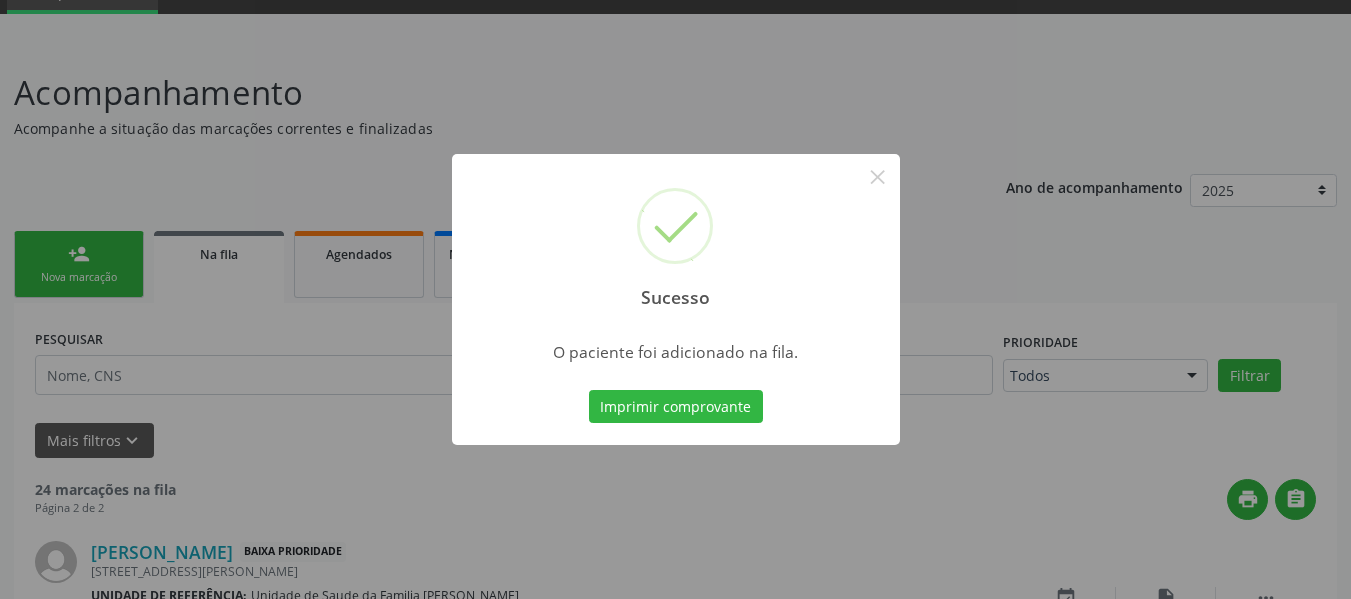 click on "Sucesso × O paciente foi adicionado na fila. Imprimir comprovante Cancel" at bounding box center (675, 299) 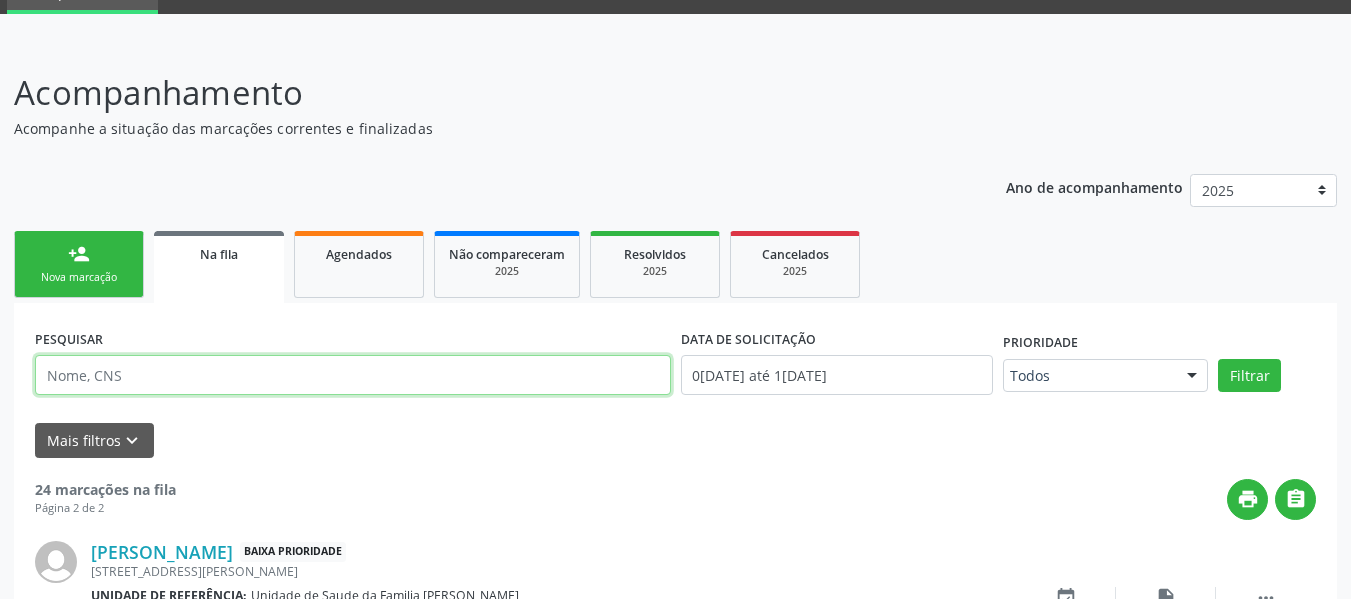 click at bounding box center (353, 375) 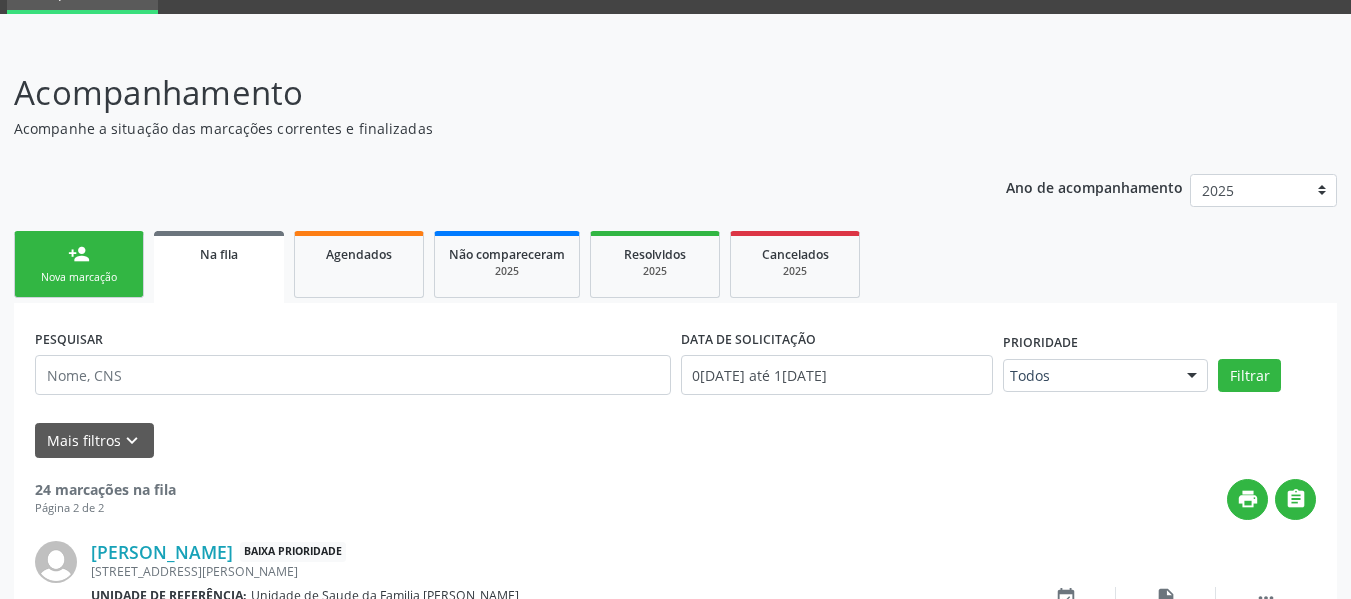 click on "Nova marcação" at bounding box center (79, 277) 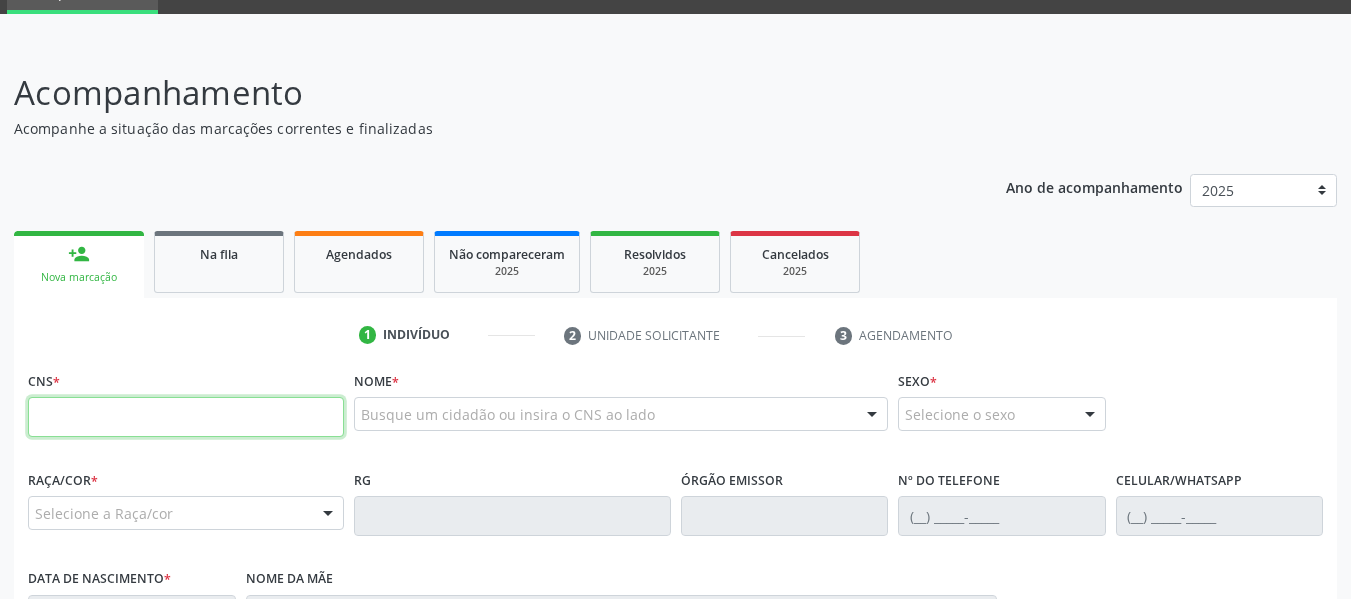 click at bounding box center [186, 417] 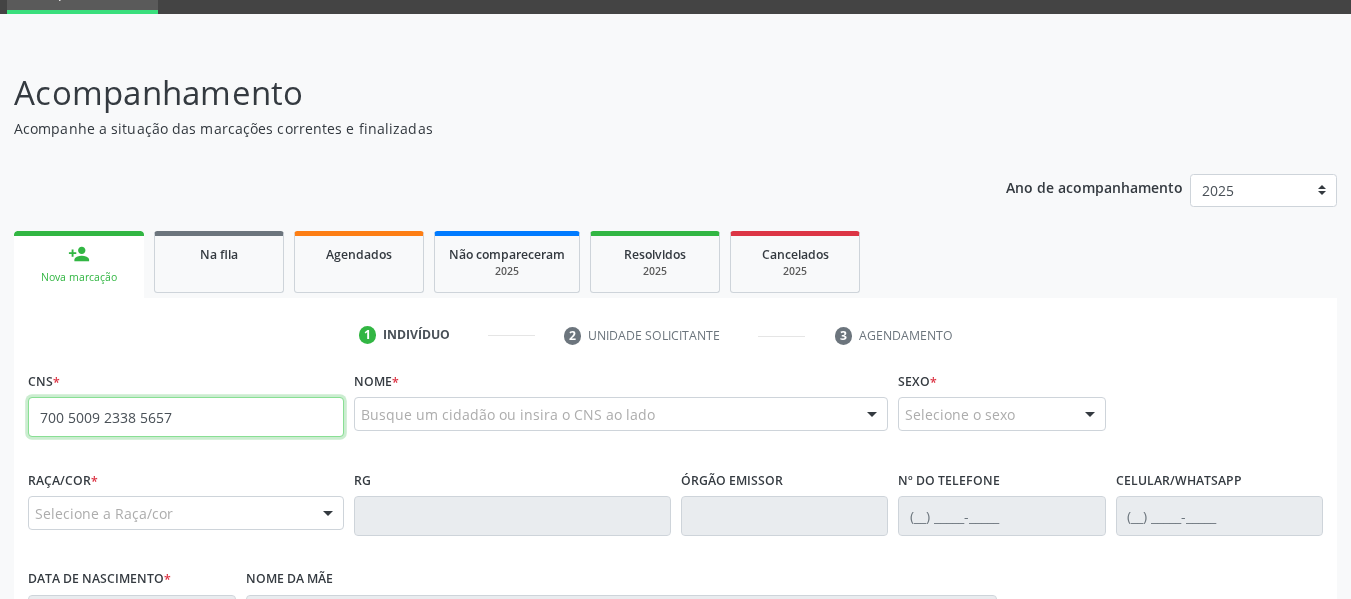 type on "700 5009 2338 5657" 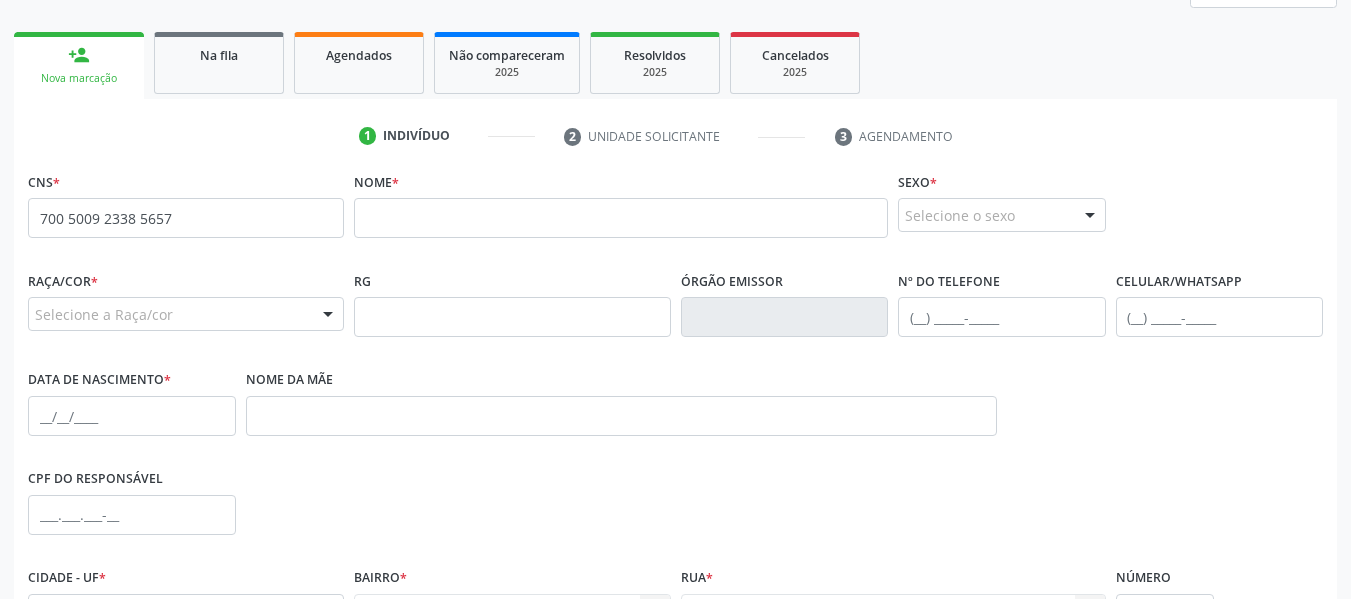 scroll, scrollTop: 296, scrollLeft: 0, axis: vertical 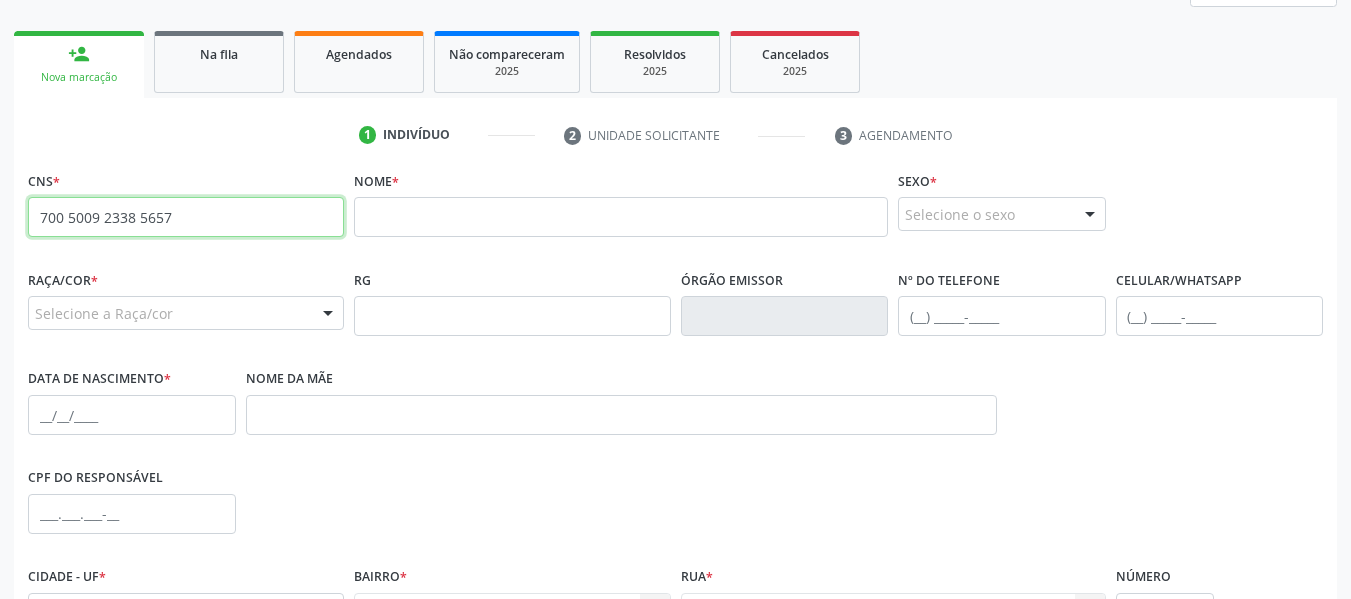 click on "700 5009 2338 5657" at bounding box center (186, 217) 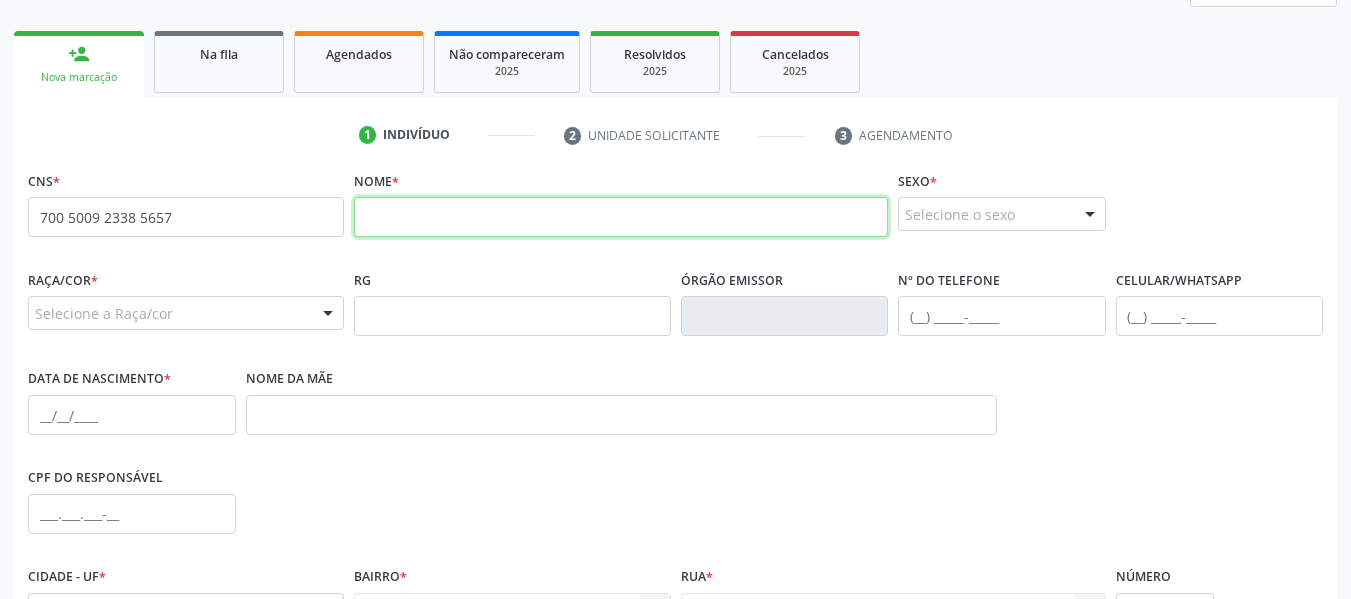 click at bounding box center (621, 217) 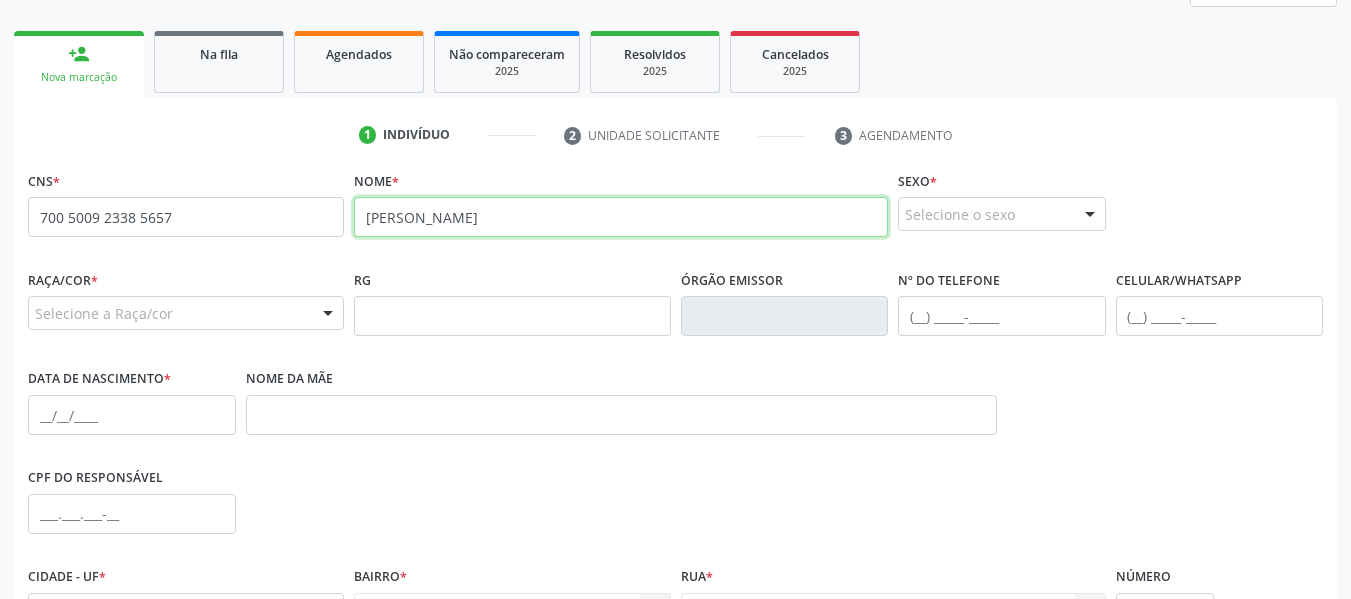 click on "josé" at bounding box center (621, 217) 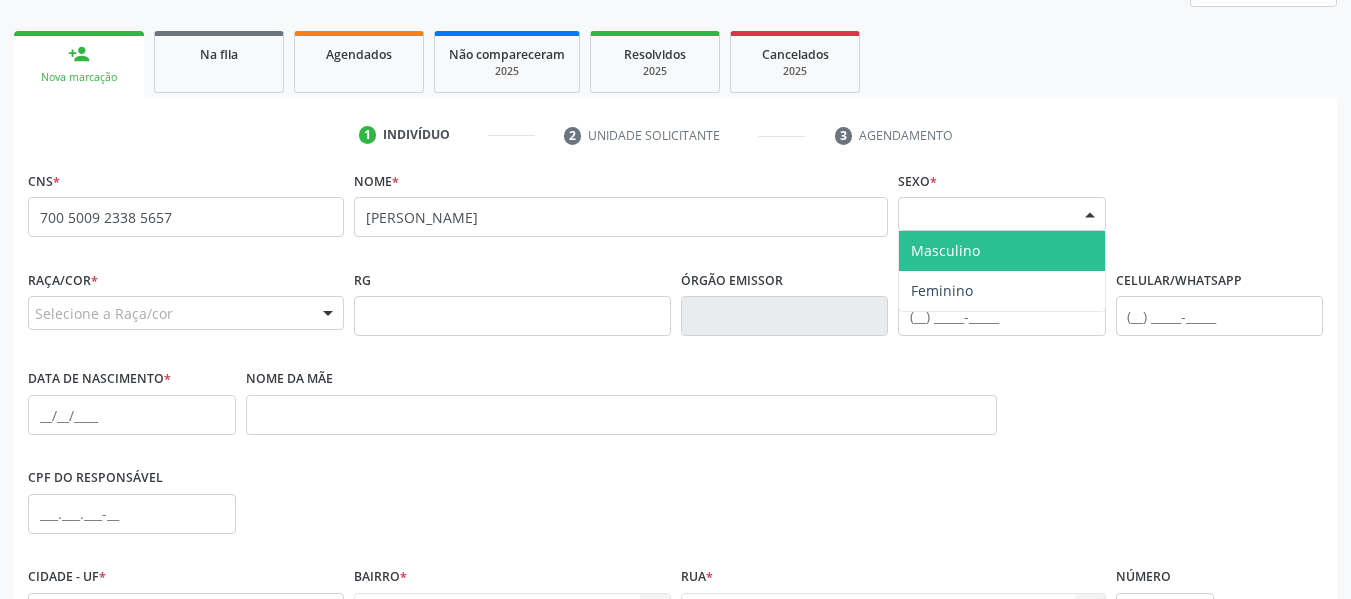 click at bounding box center (1090, 215) 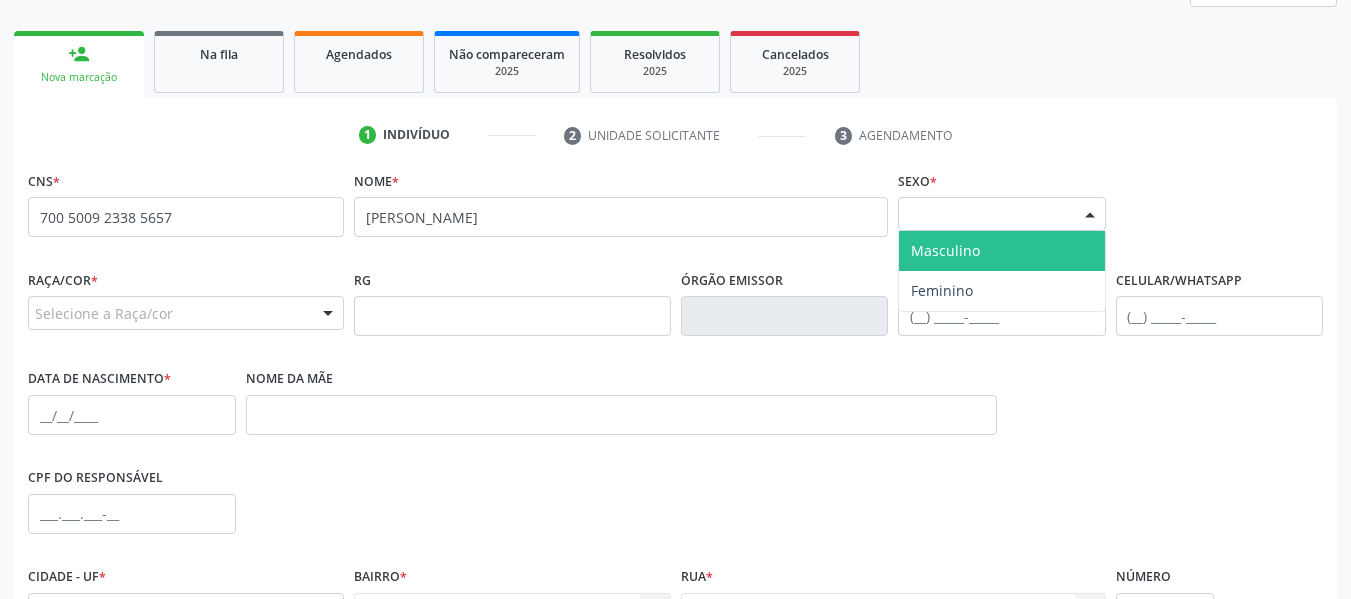 click on "Masculino" at bounding box center [945, 250] 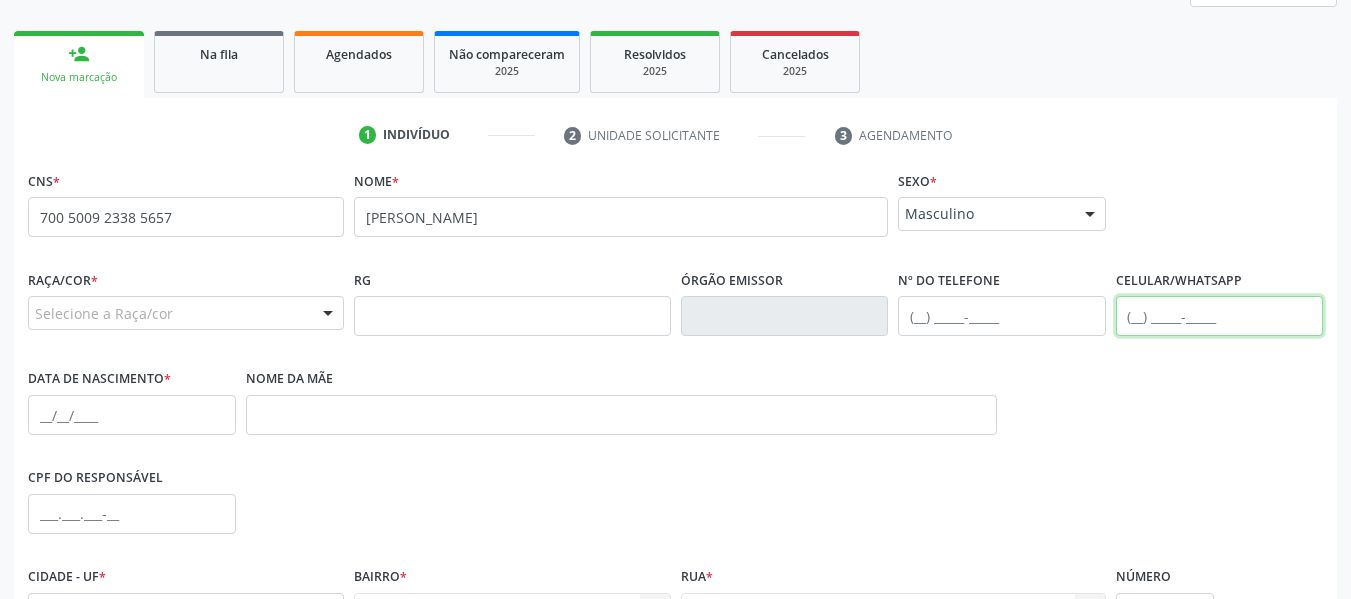 click at bounding box center (1220, 316) 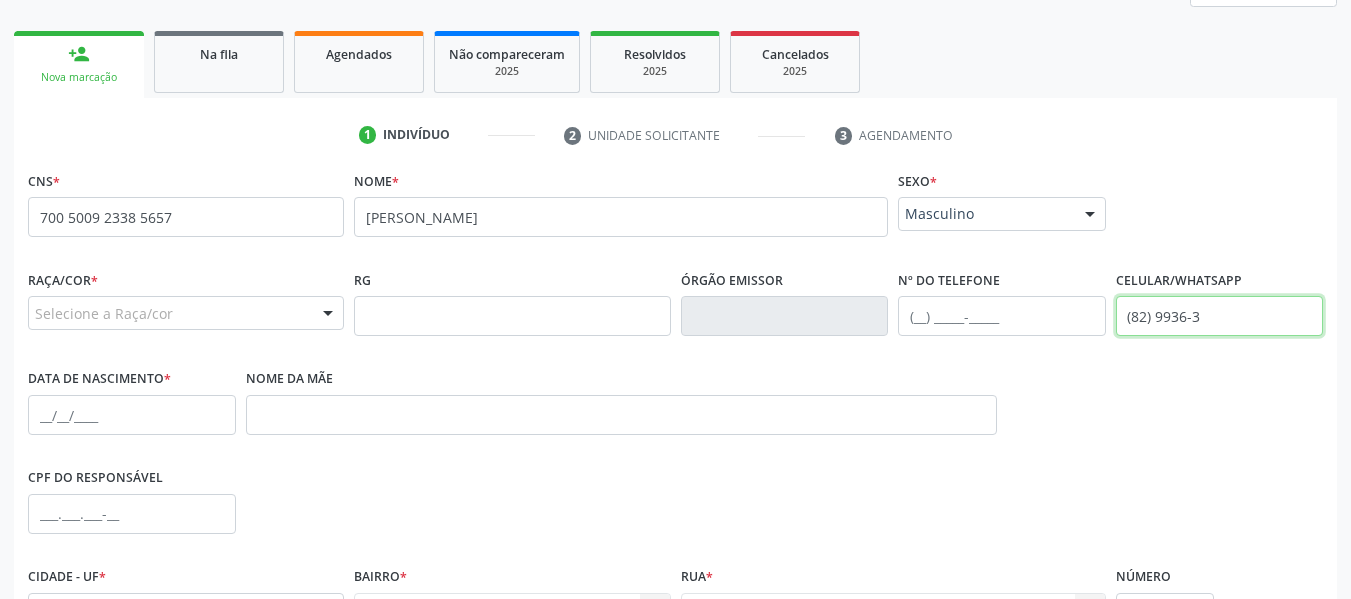 click on "(82) 9936-3" at bounding box center [1220, 316] 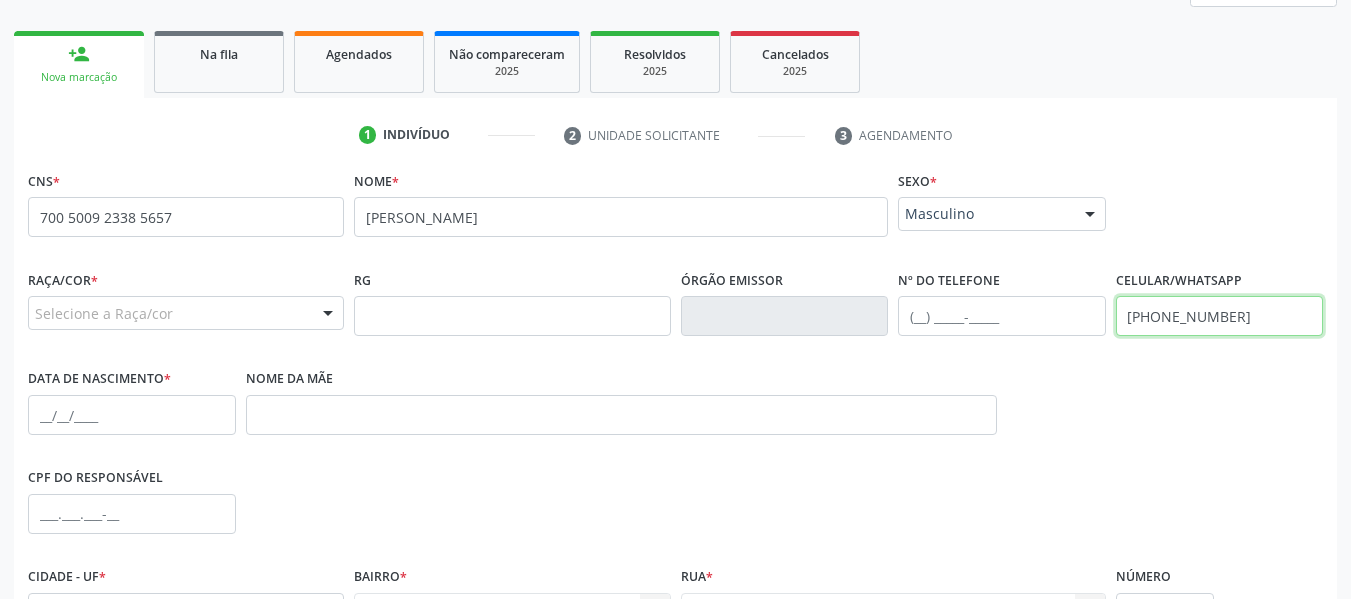click on "(82) 99936-3079" at bounding box center [1220, 316] 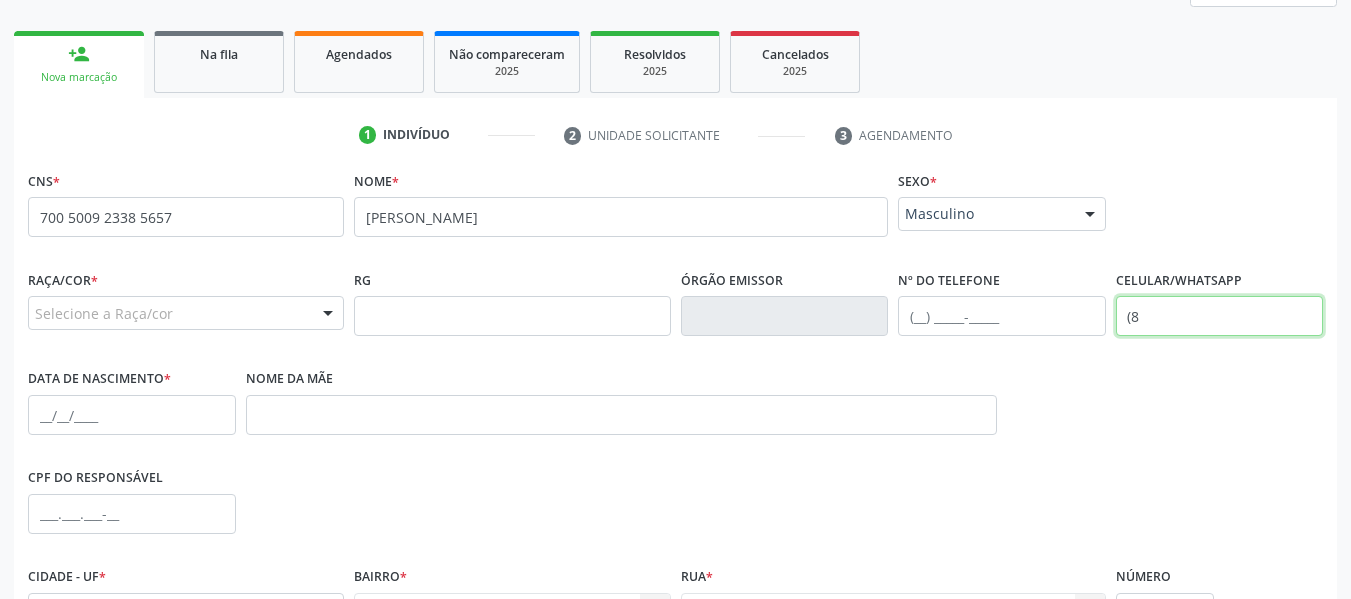 type on "(" 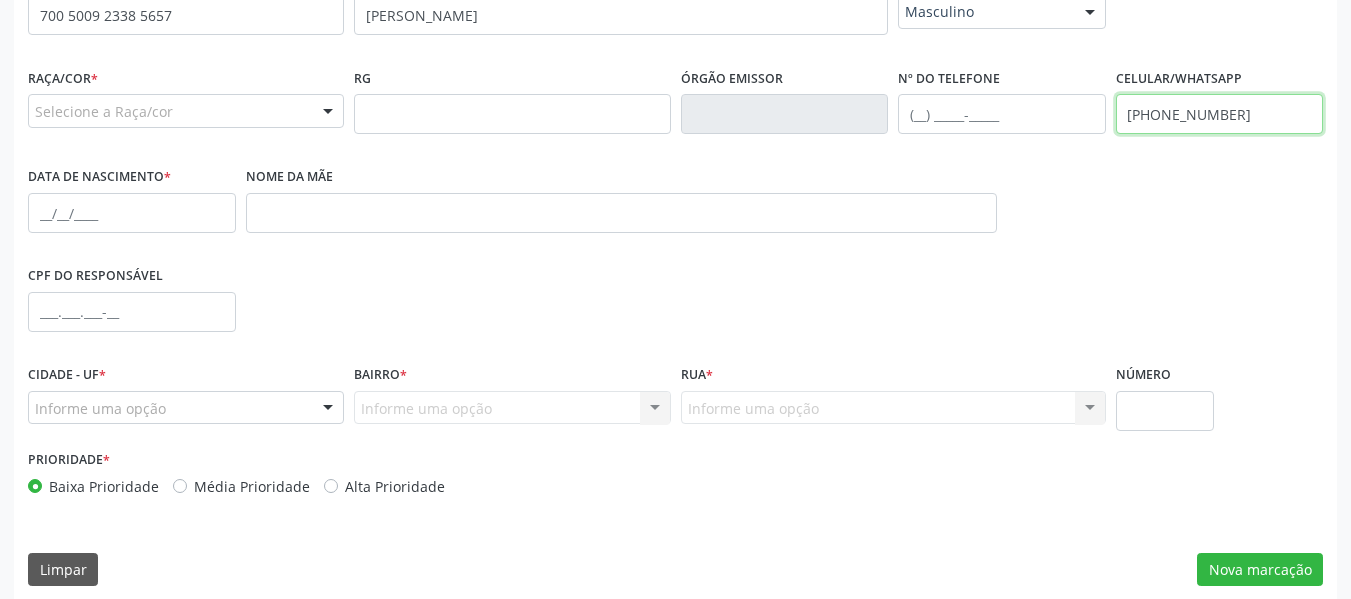 scroll, scrollTop: 513, scrollLeft: 0, axis: vertical 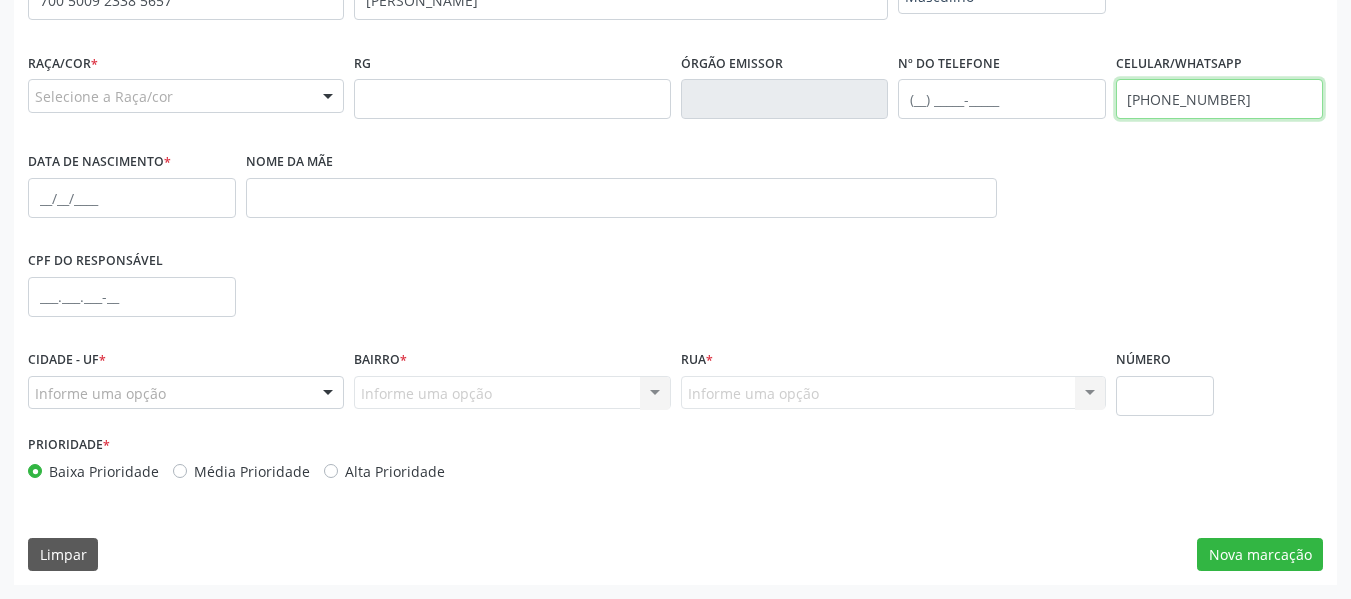 type on "(82) 99363-0795" 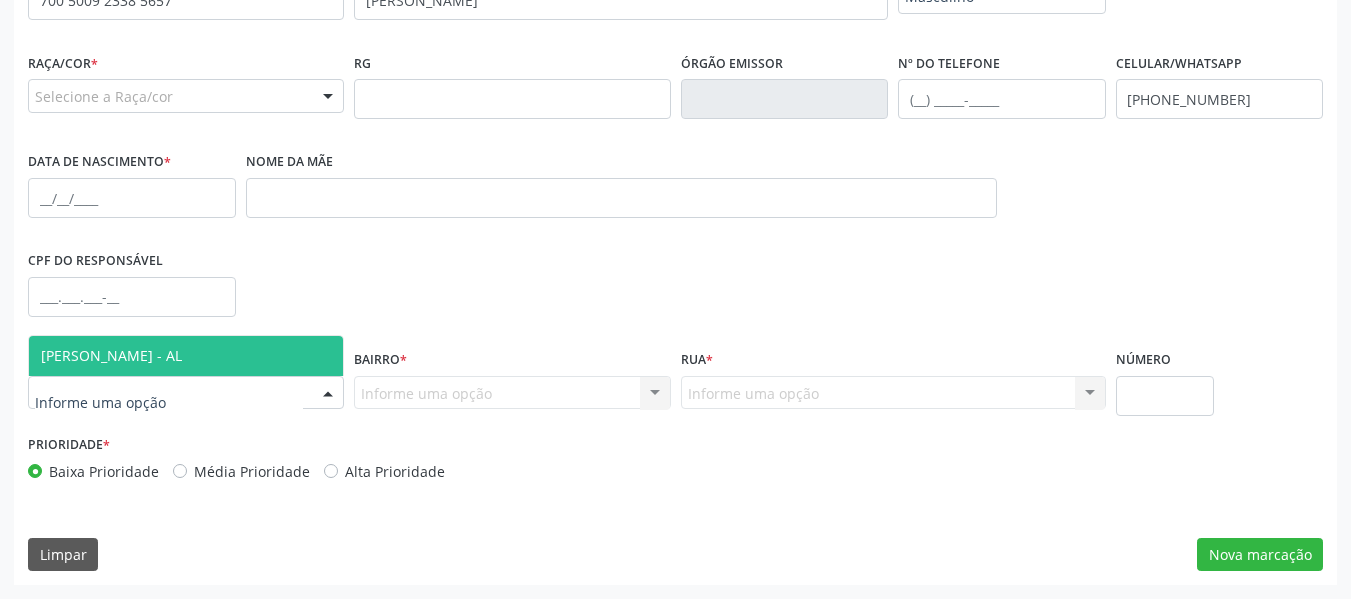 click at bounding box center [328, 394] 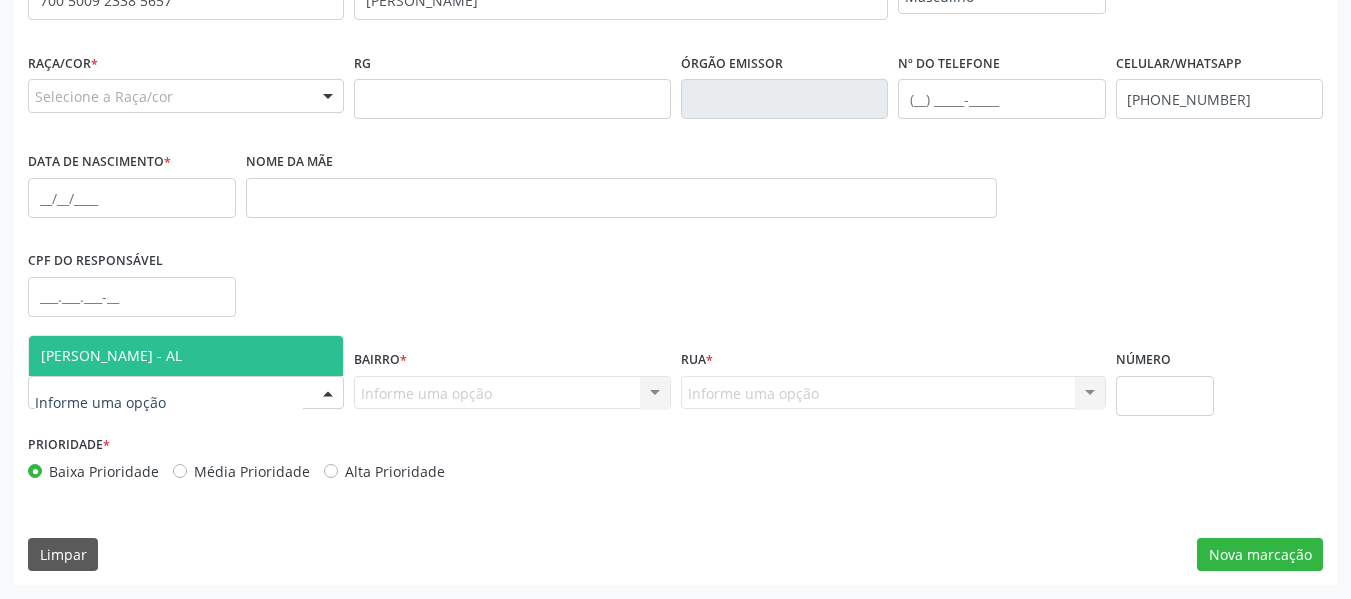click on "[PERSON_NAME] - AL" at bounding box center [186, 356] 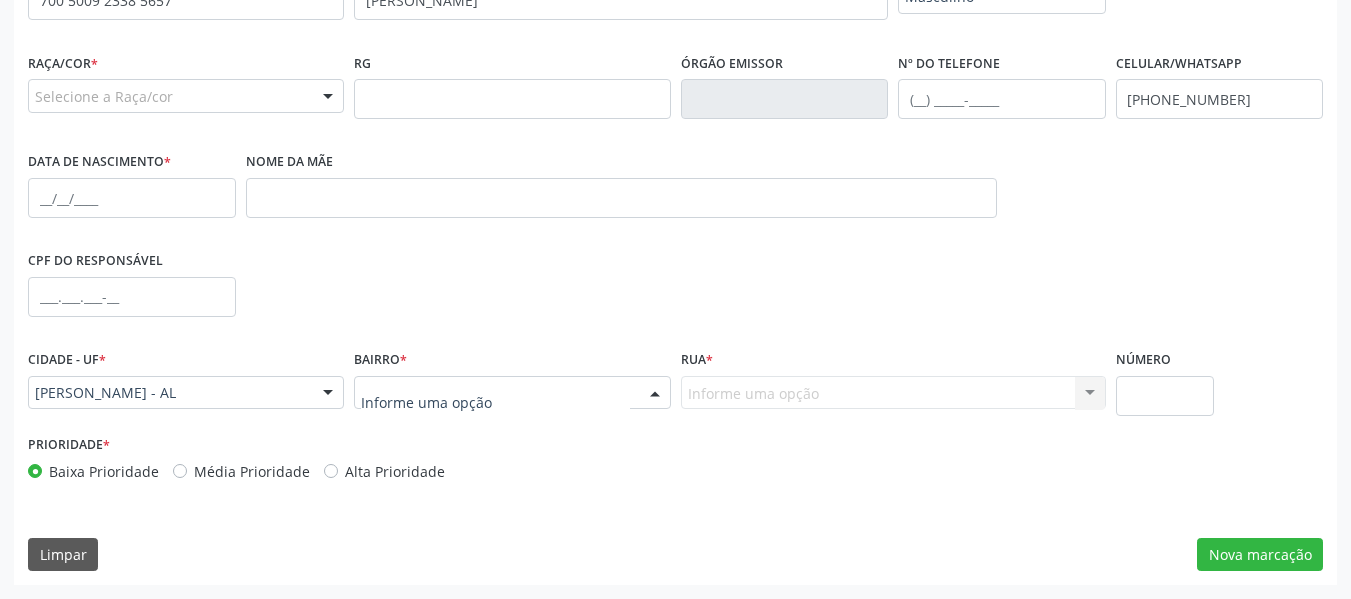 click at bounding box center [655, 394] 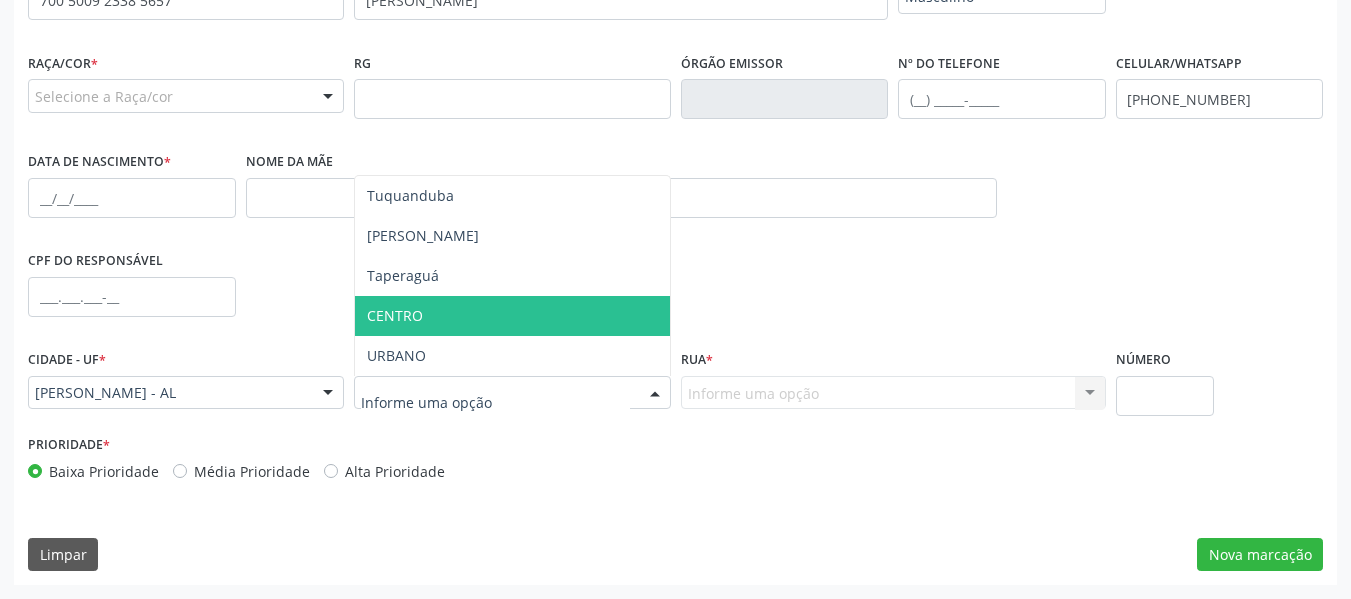 click on "CENTRO" at bounding box center (512, 316) 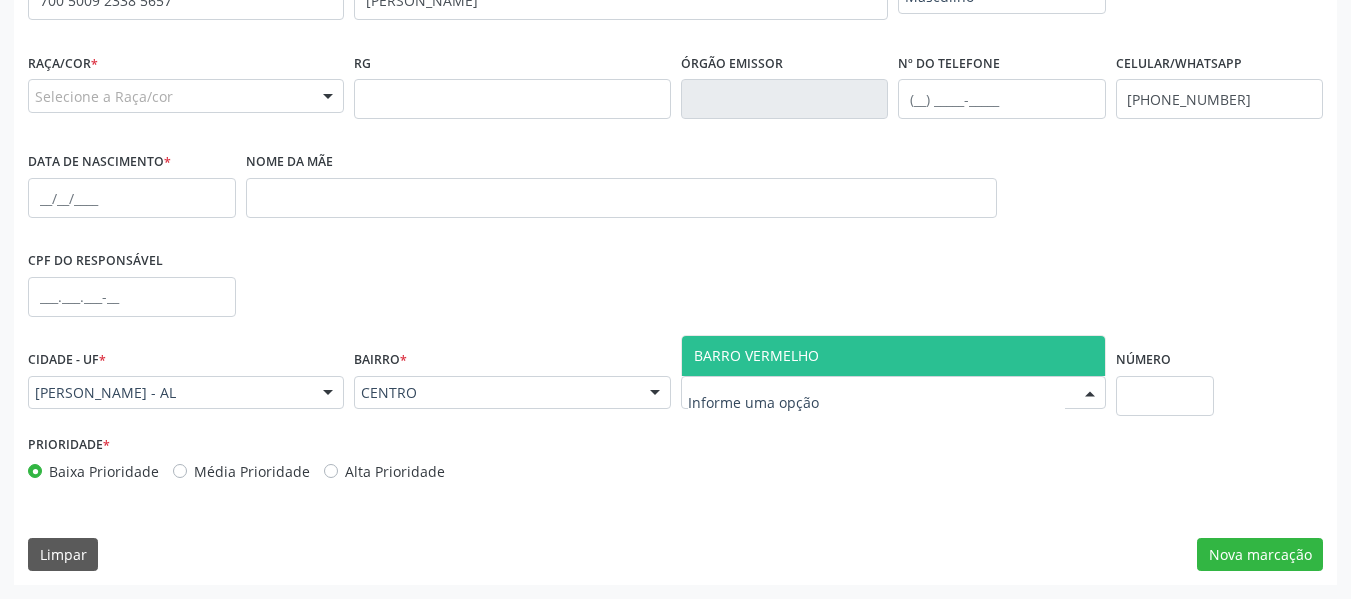 type on "r" 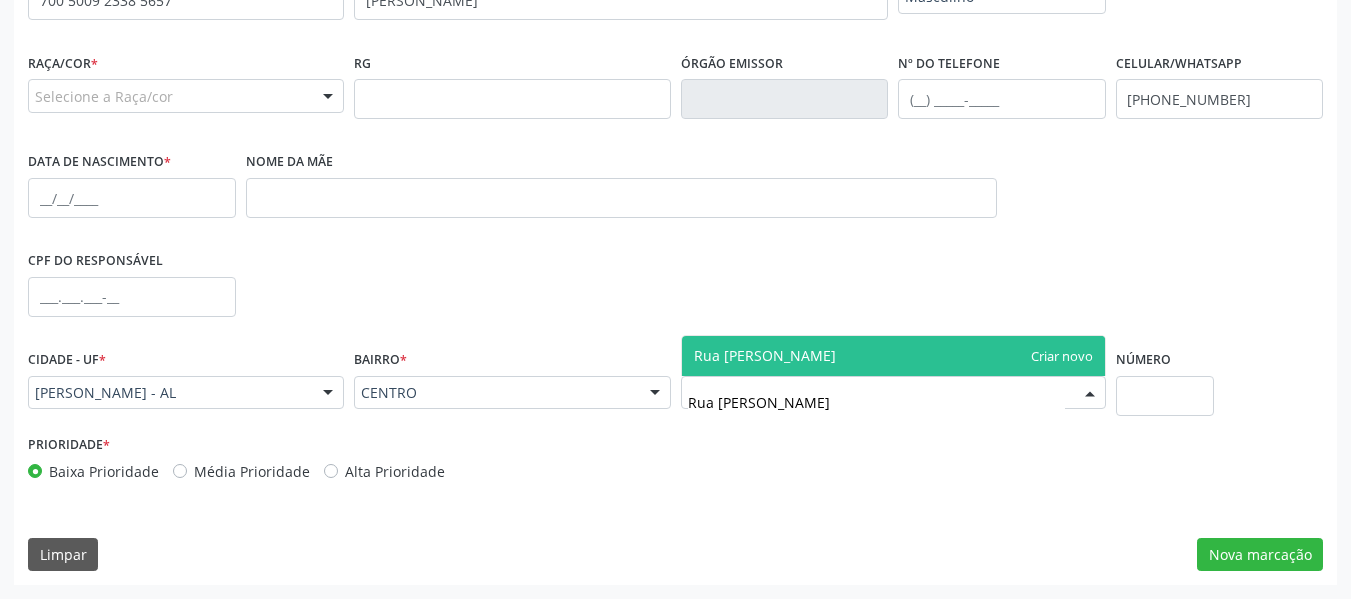 type on "Rua Salustiano Peixoto" 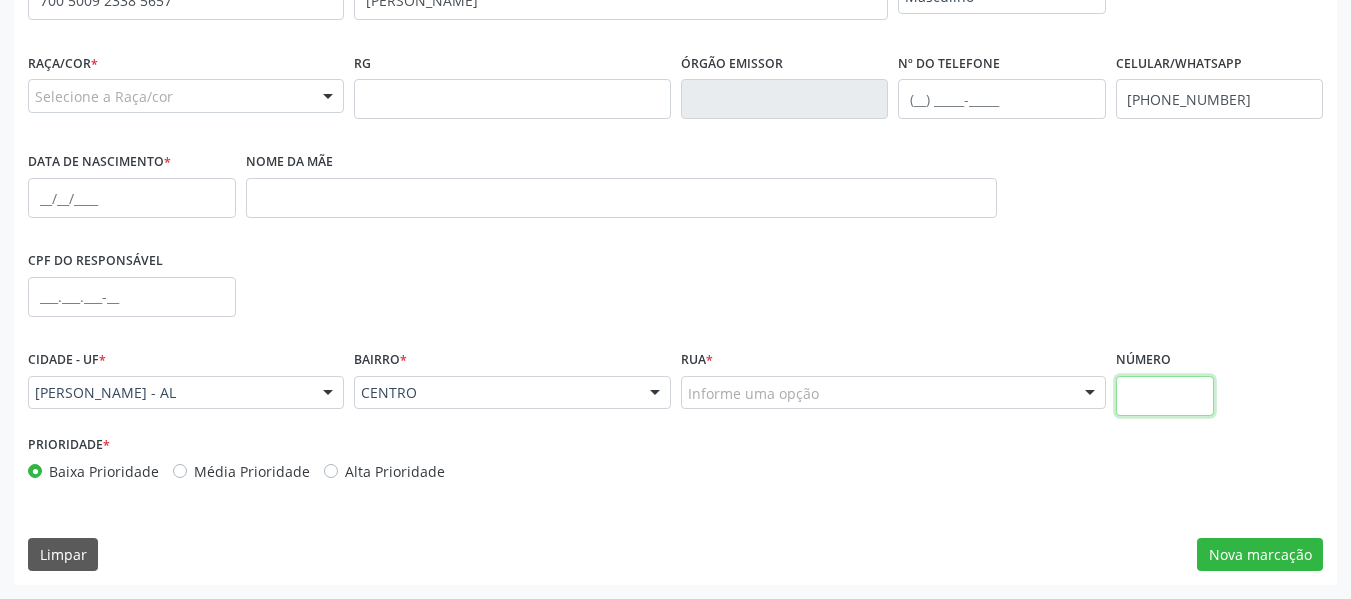 click at bounding box center (1165, 396) 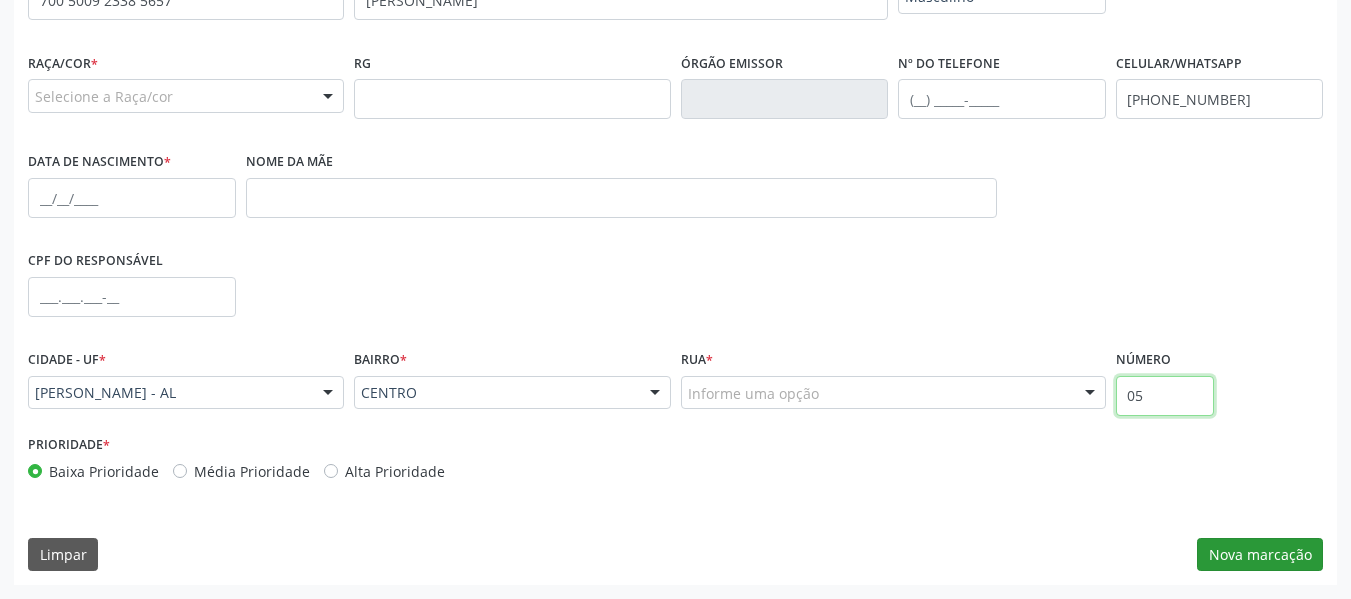 type on "05" 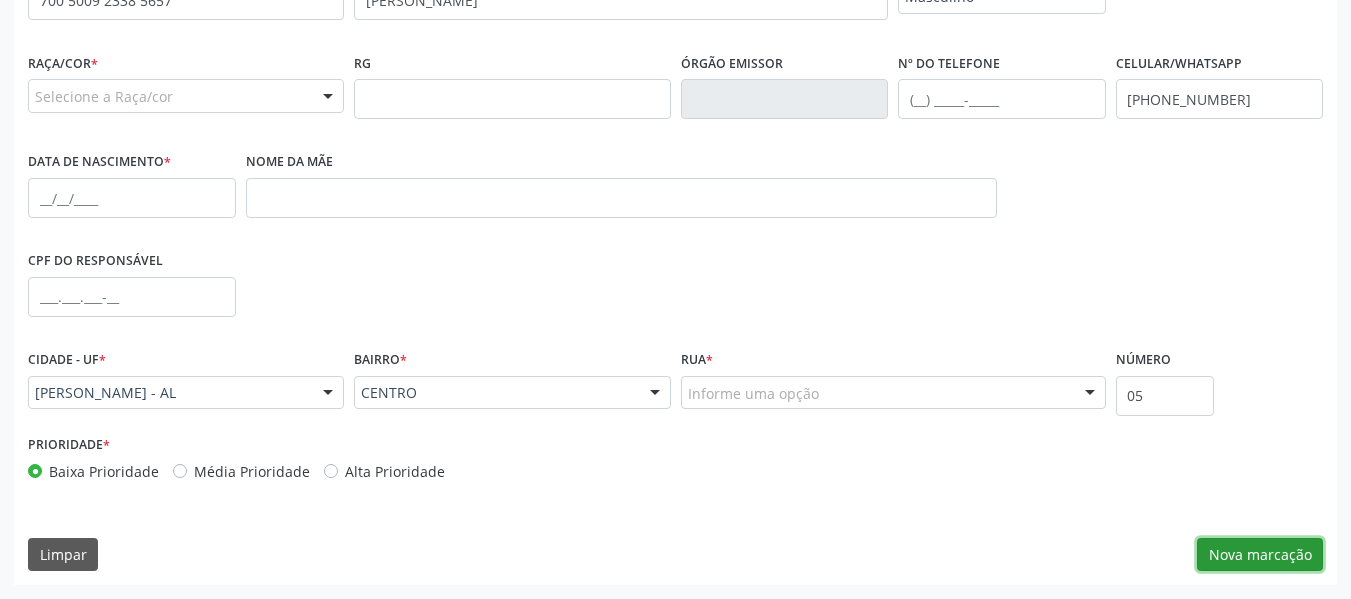 click on "Nova marcação" at bounding box center (1260, 555) 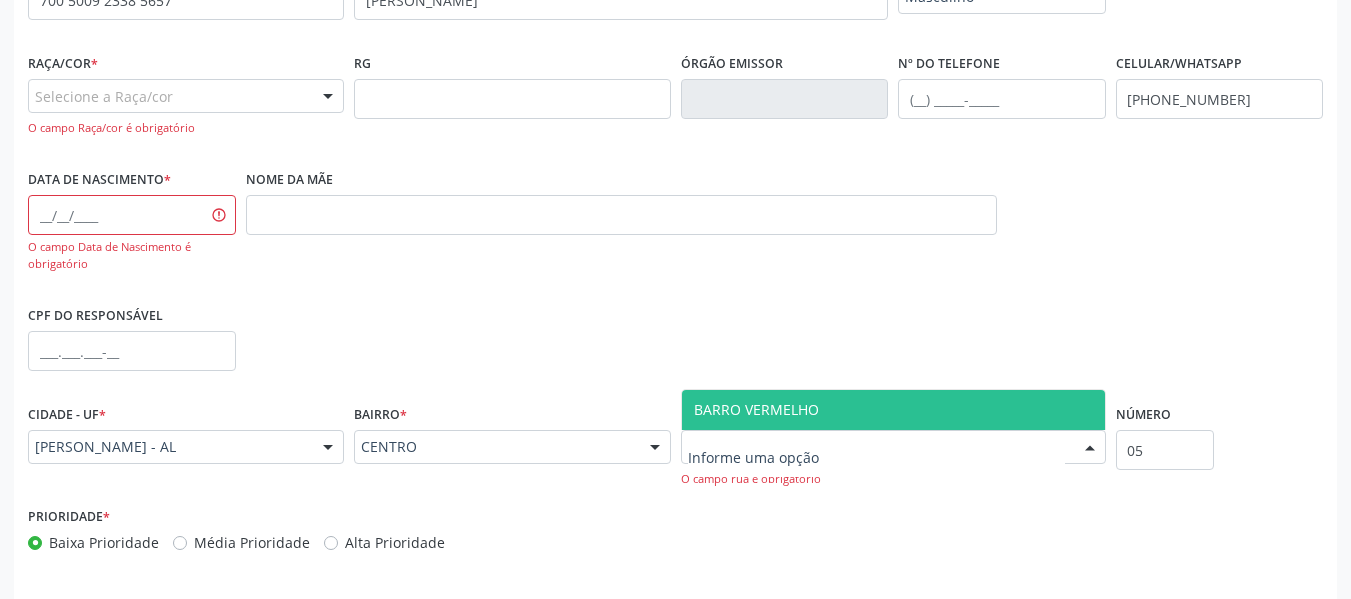 click at bounding box center [1090, 448] 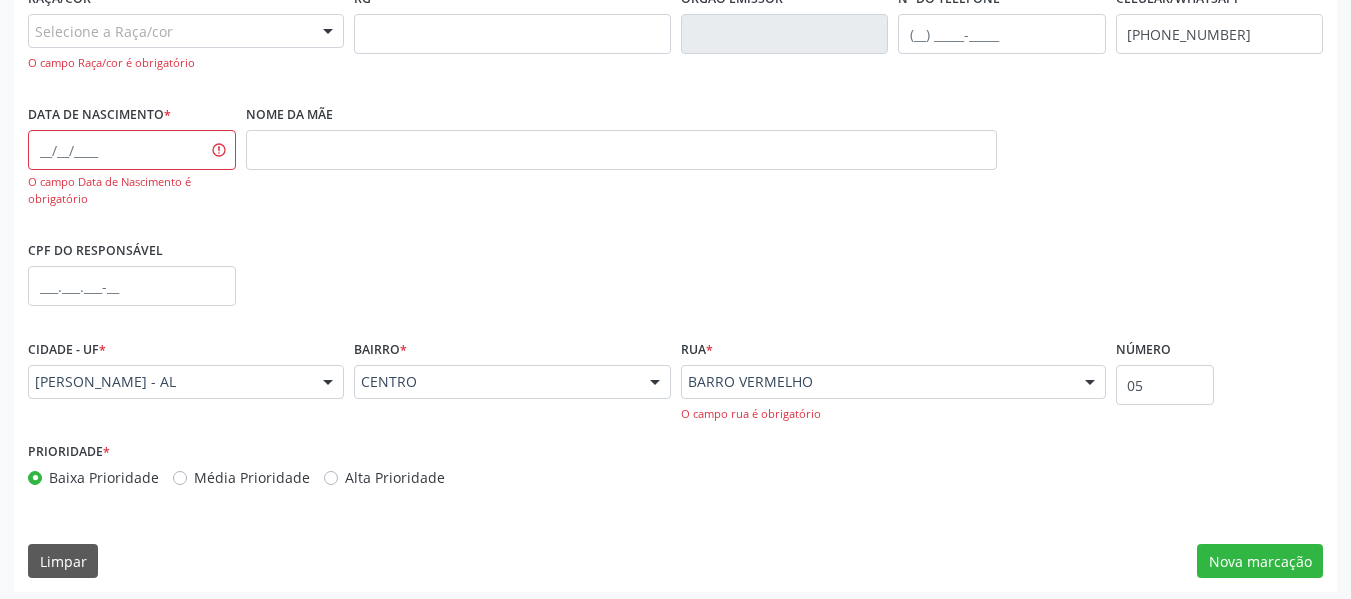 scroll, scrollTop: 585, scrollLeft: 0, axis: vertical 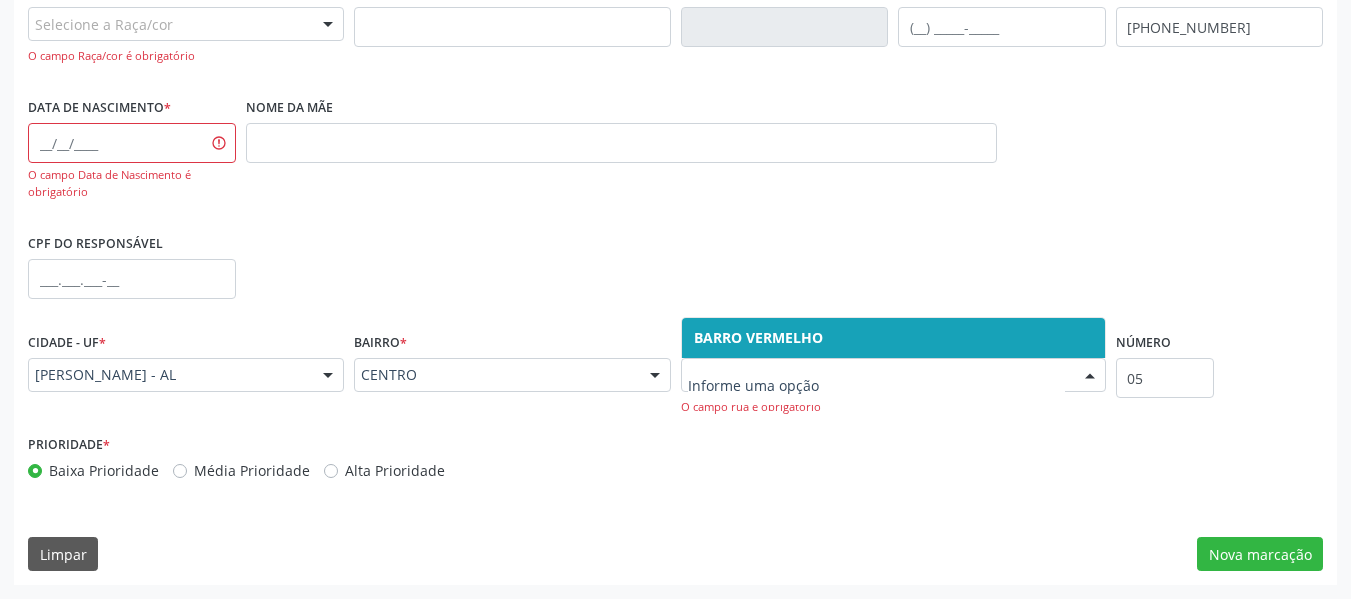 click at bounding box center (893, 375) 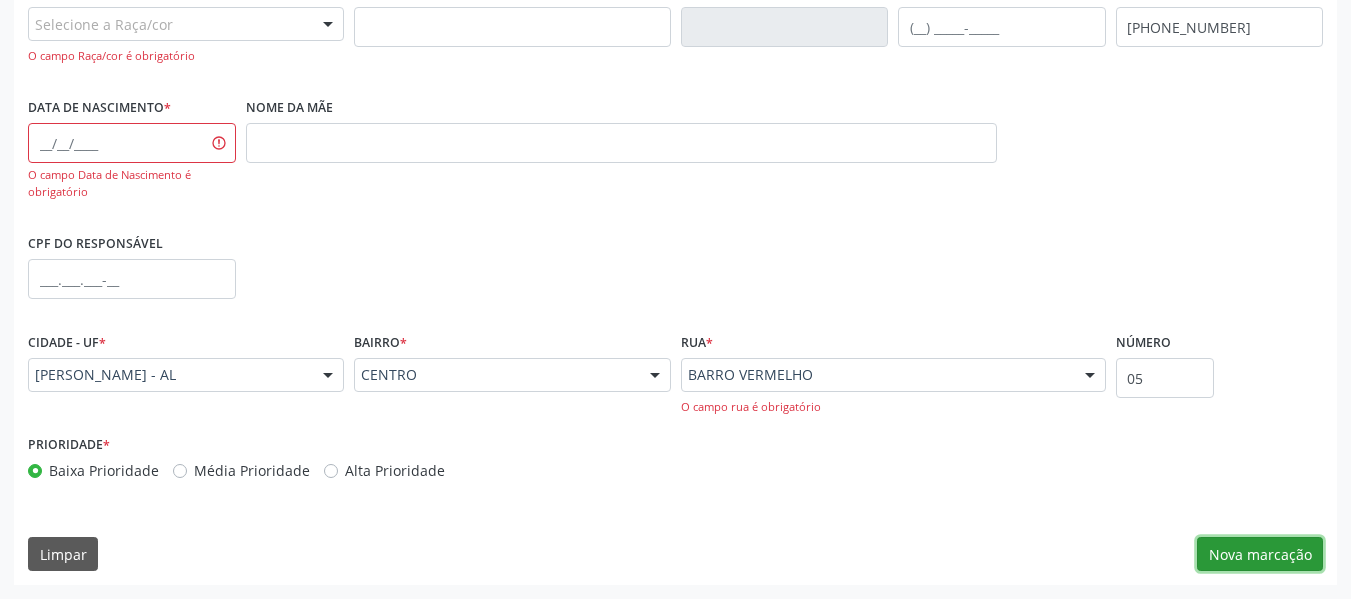 click on "Nova marcação" at bounding box center [1260, 554] 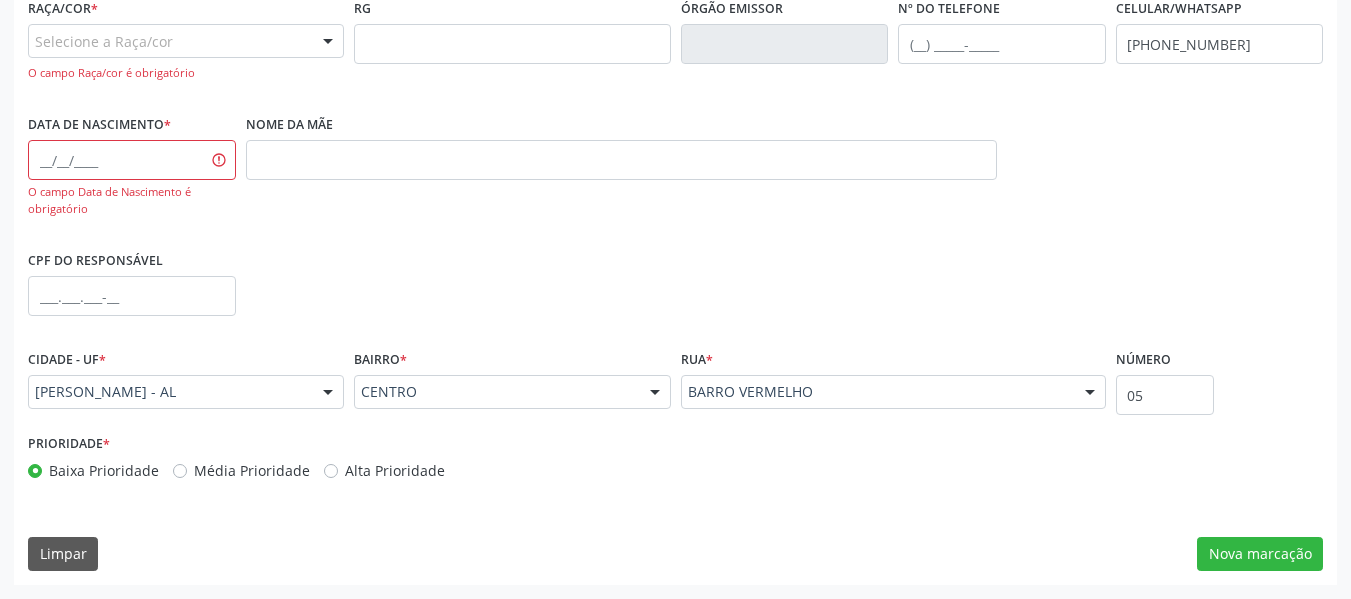 click at bounding box center [328, 42] 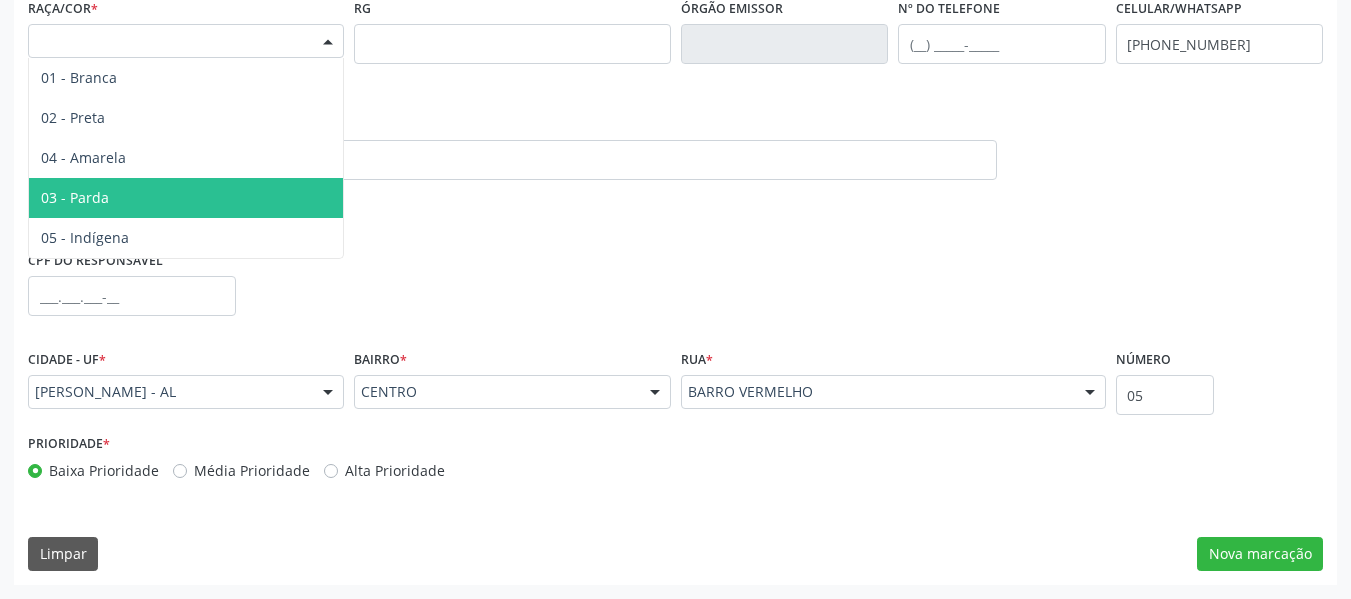 click on "03 - Parda" at bounding box center [75, 197] 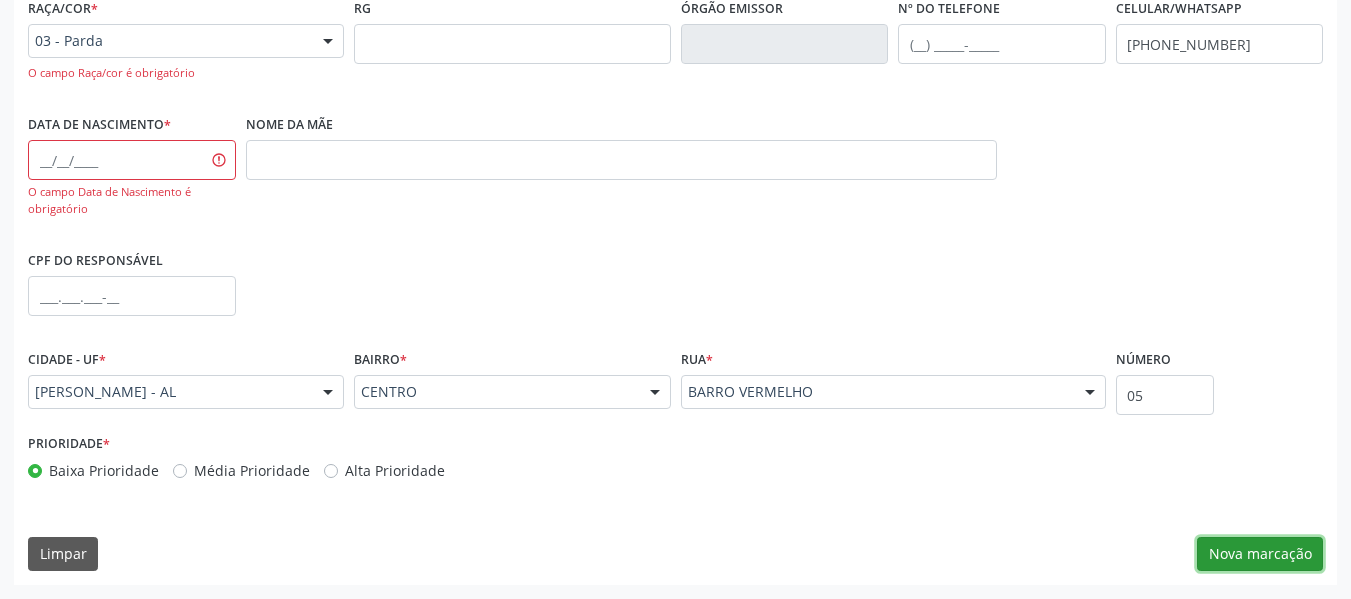click on "Nova marcação" at bounding box center [1260, 554] 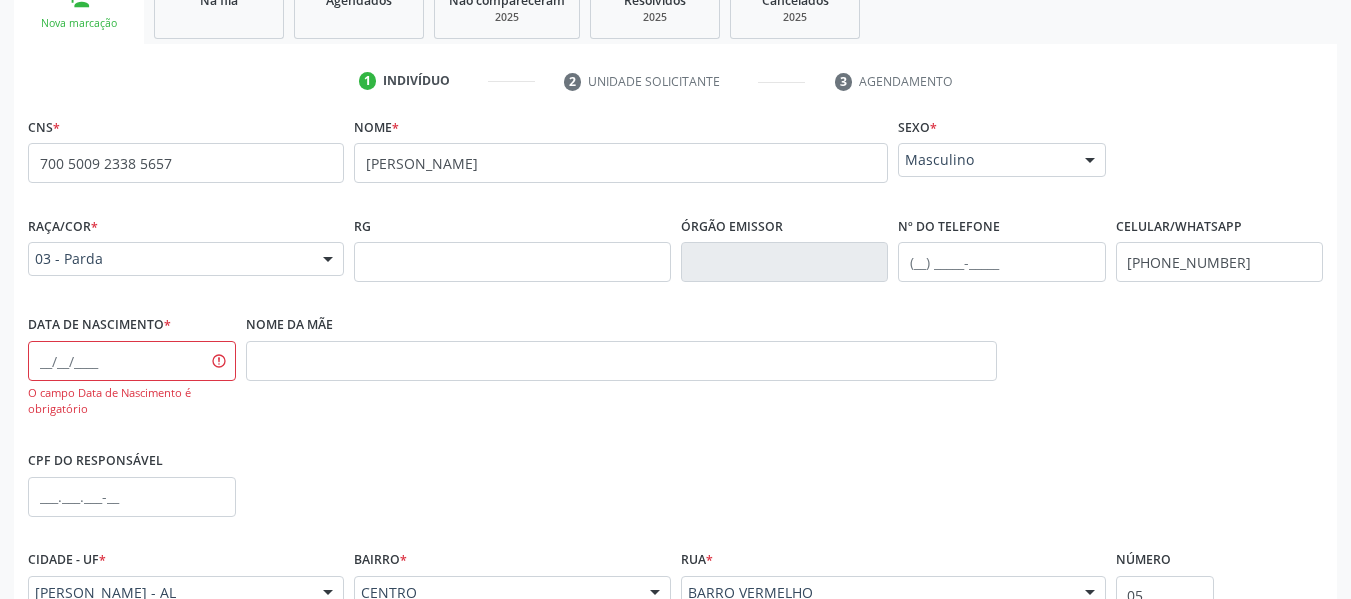 scroll, scrollTop: 217, scrollLeft: 0, axis: vertical 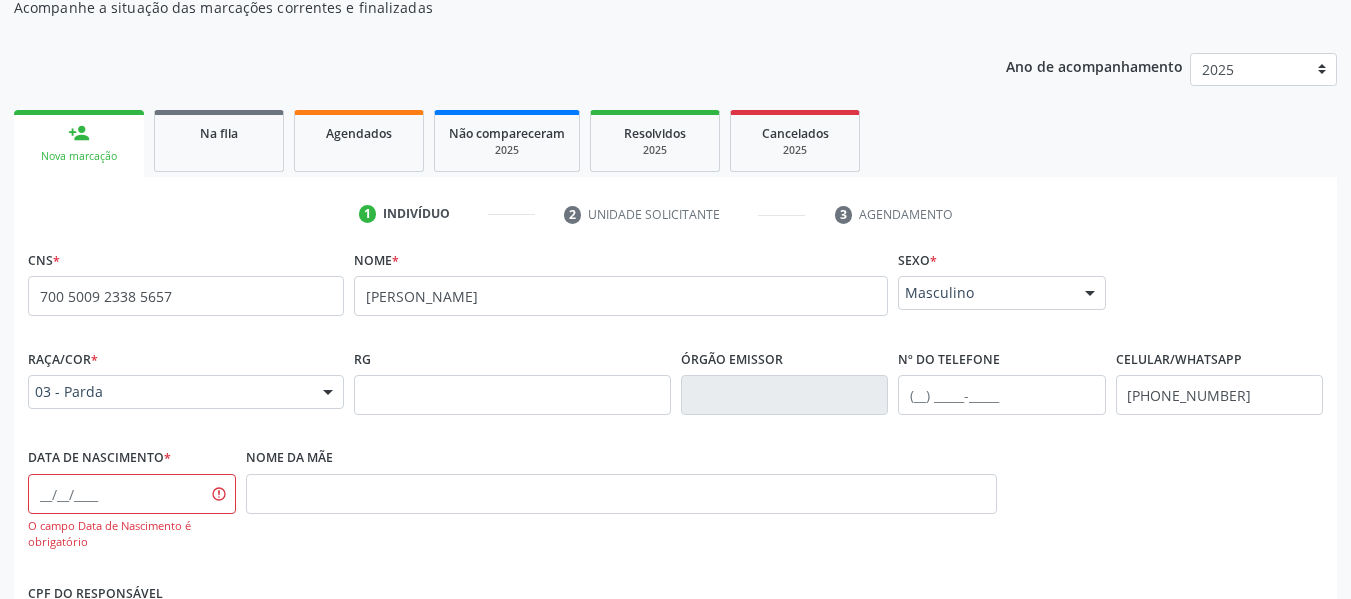 click on "Nova marcação" at bounding box center [79, 156] 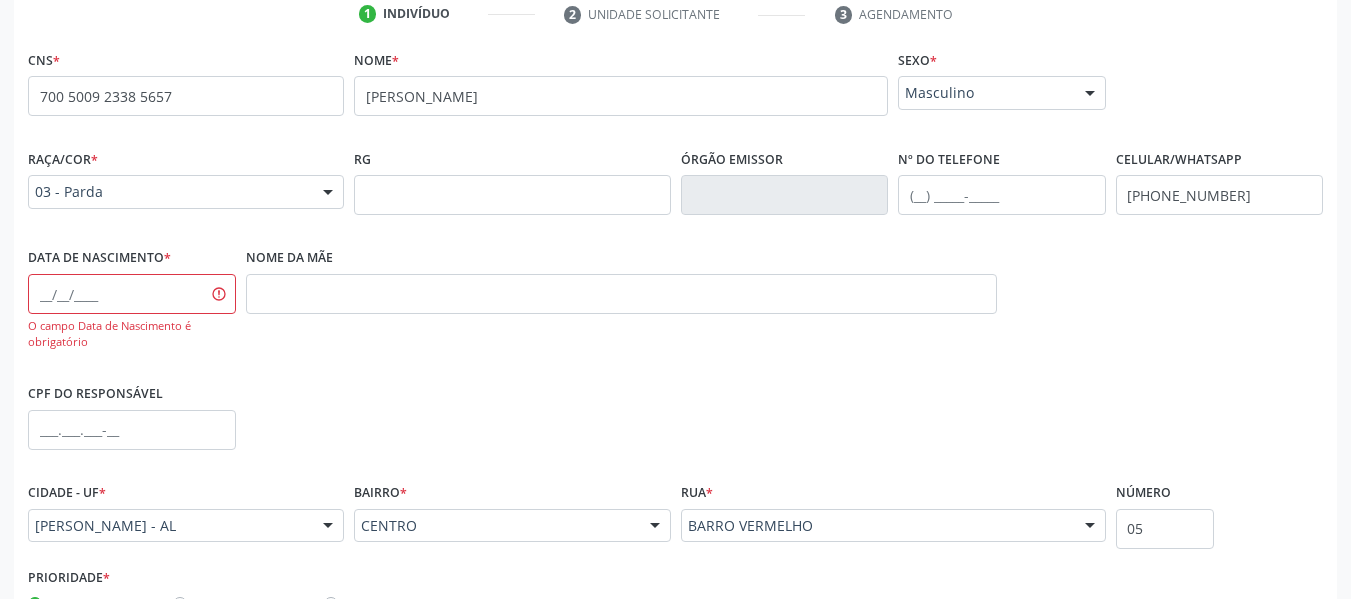 scroll, scrollTop: 550, scrollLeft: 0, axis: vertical 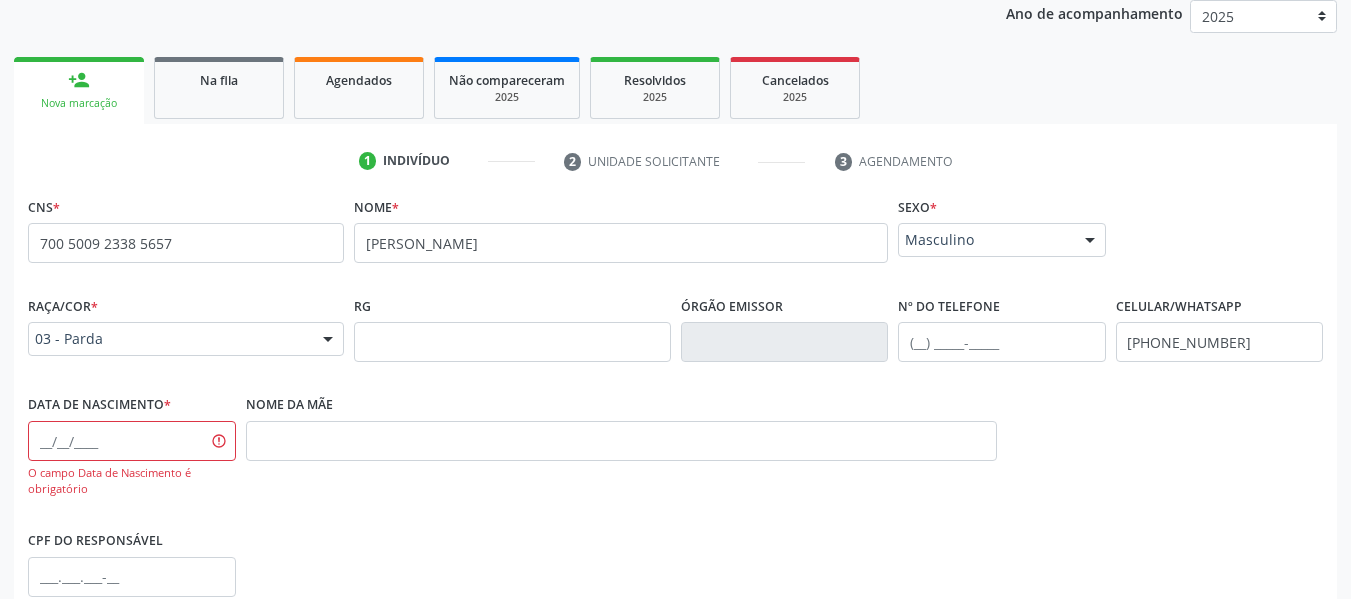 click on "person_add" at bounding box center (79, 80) 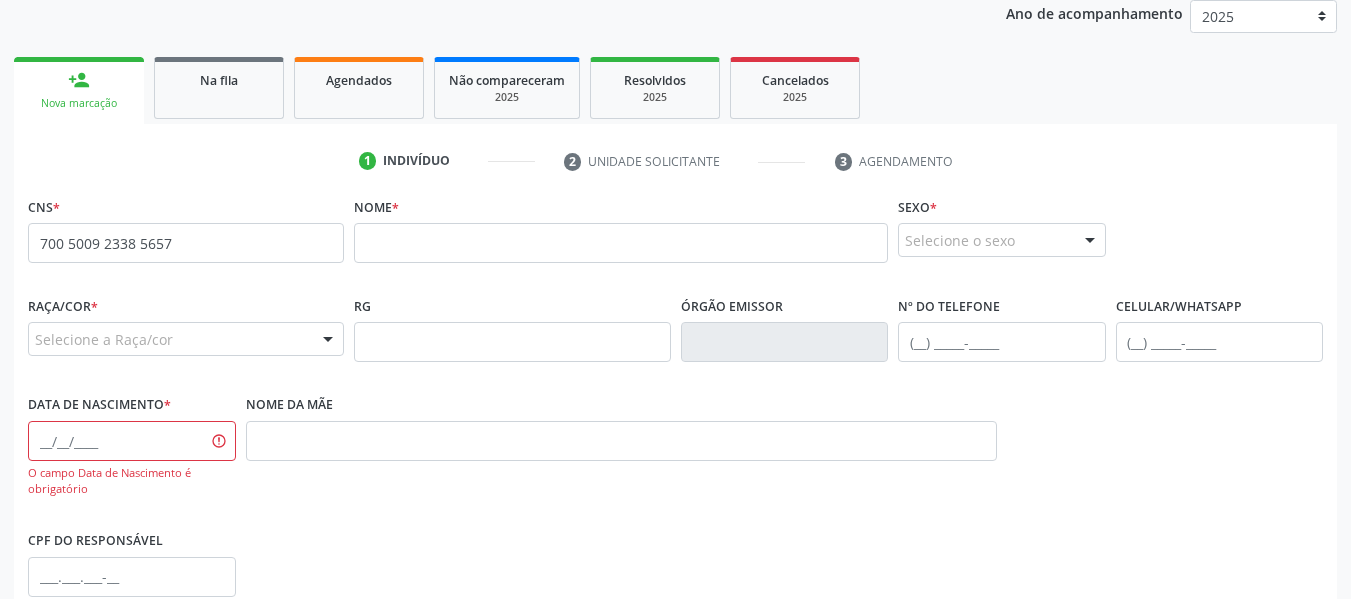 scroll, scrollTop: 0, scrollLeft: 0, axis: both 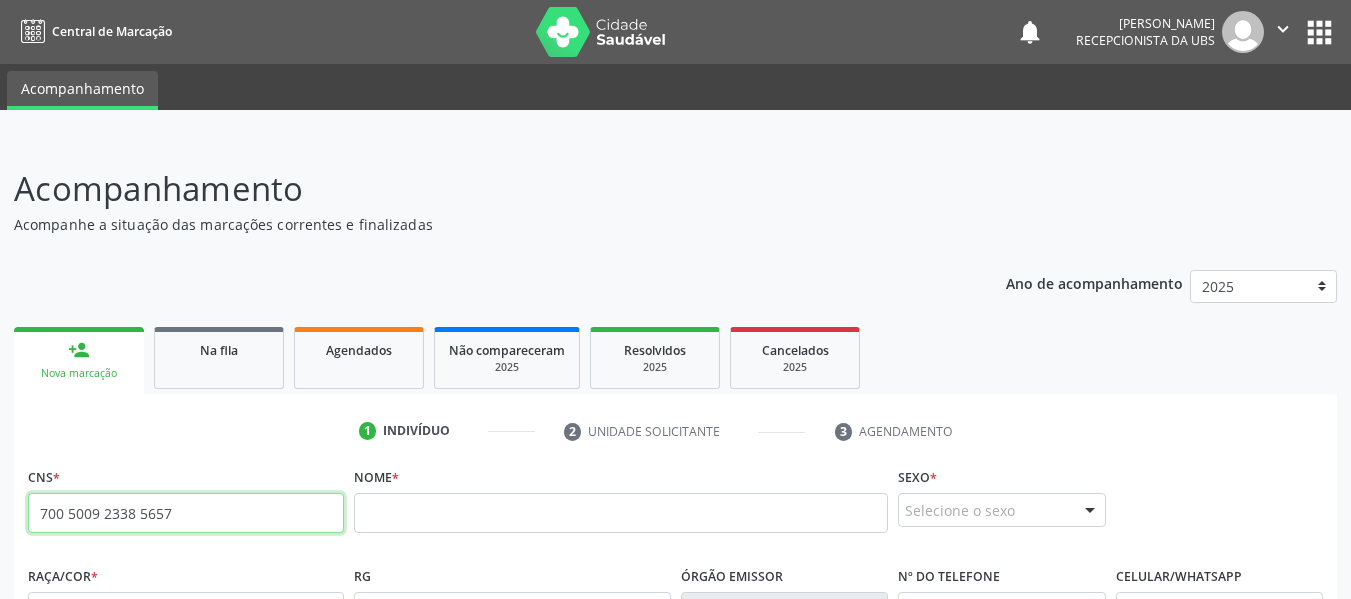 click on "700 5009 2338 5657" at bounding box center [186, 513] 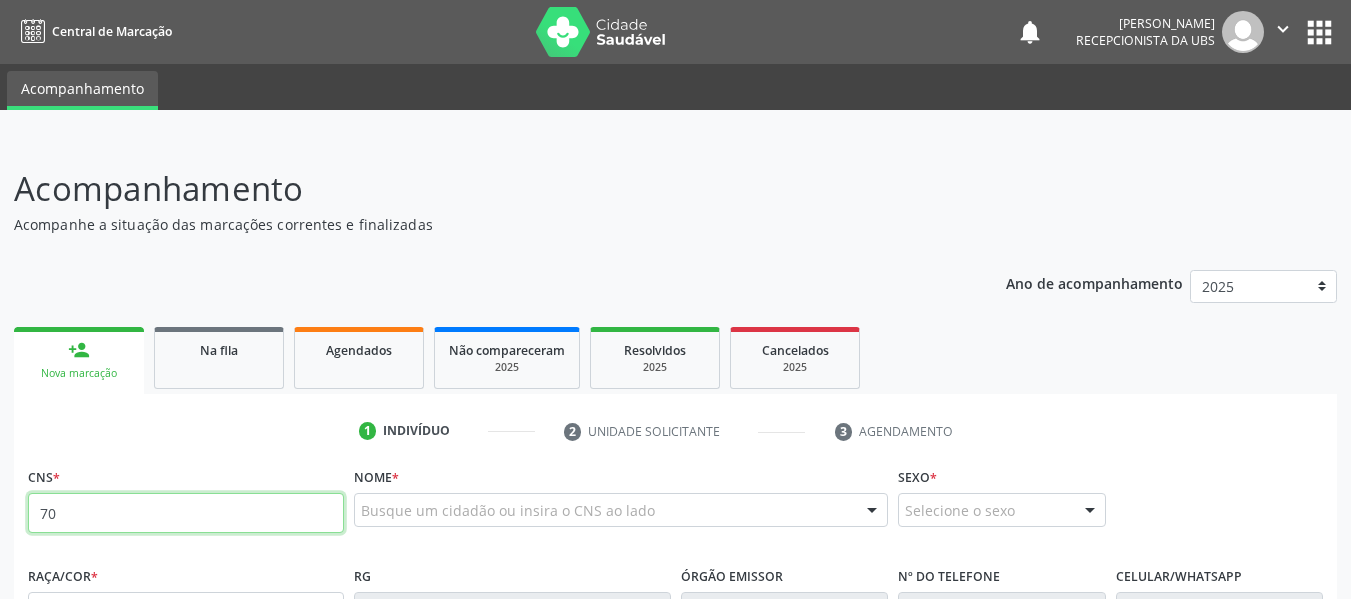 type on "7" 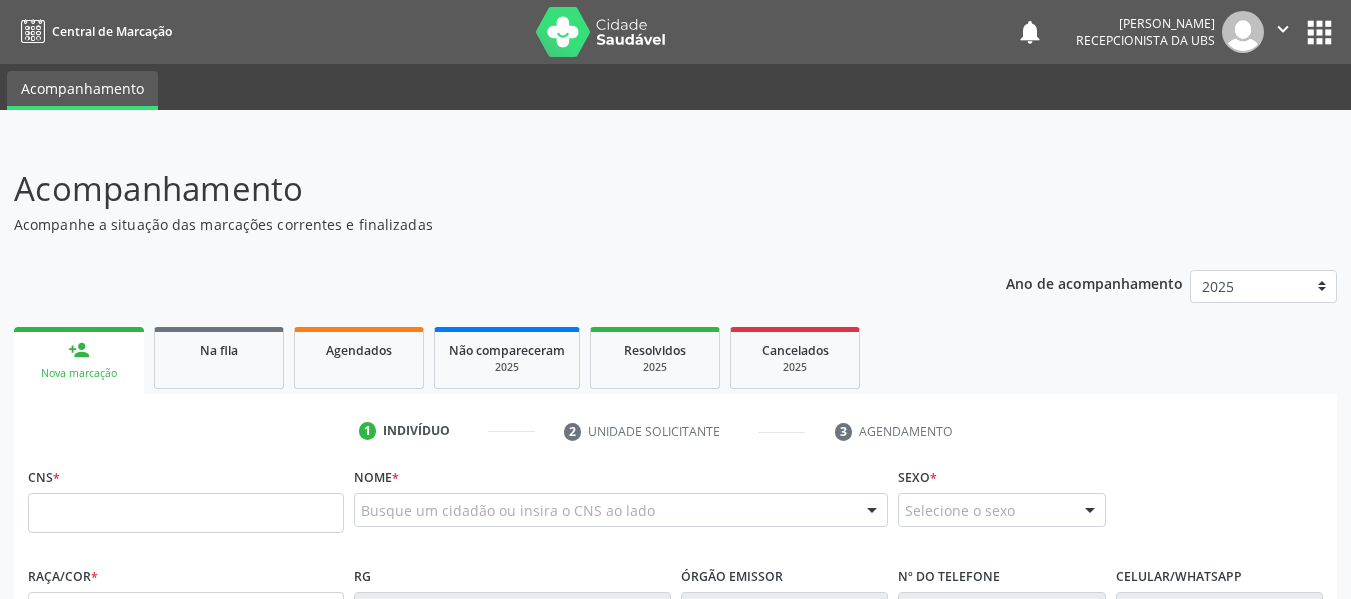 click on "CNS
*" at bounding box center [186, 497] 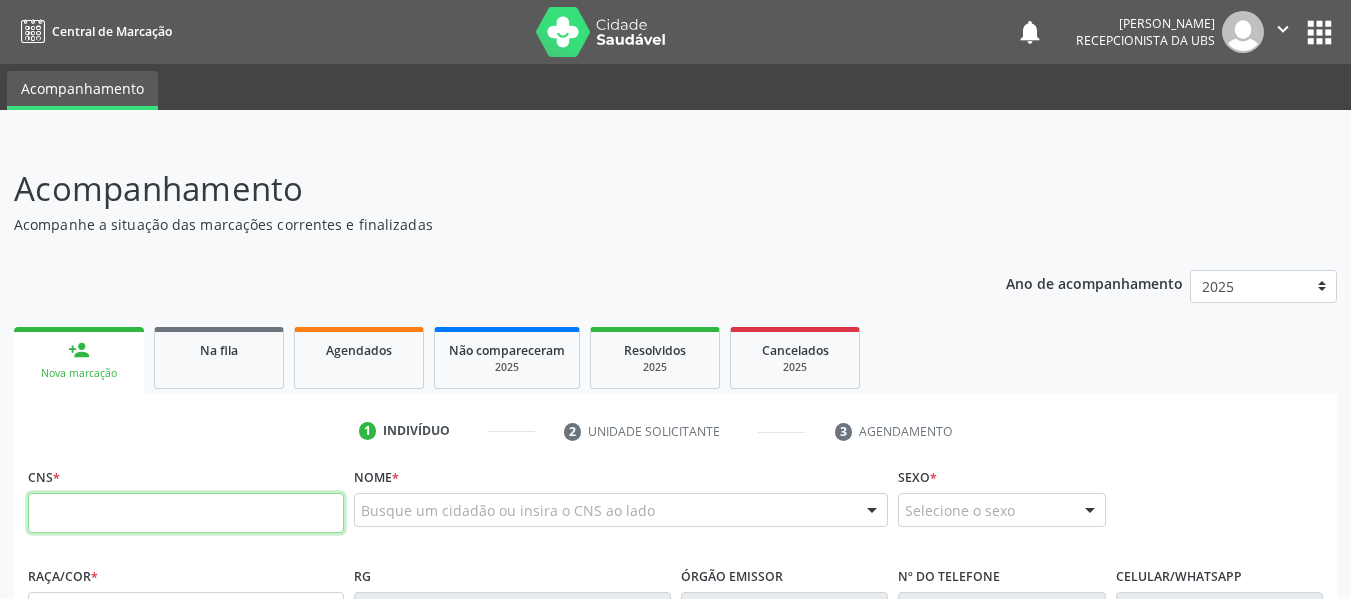 click at bounding box center (186, 513) 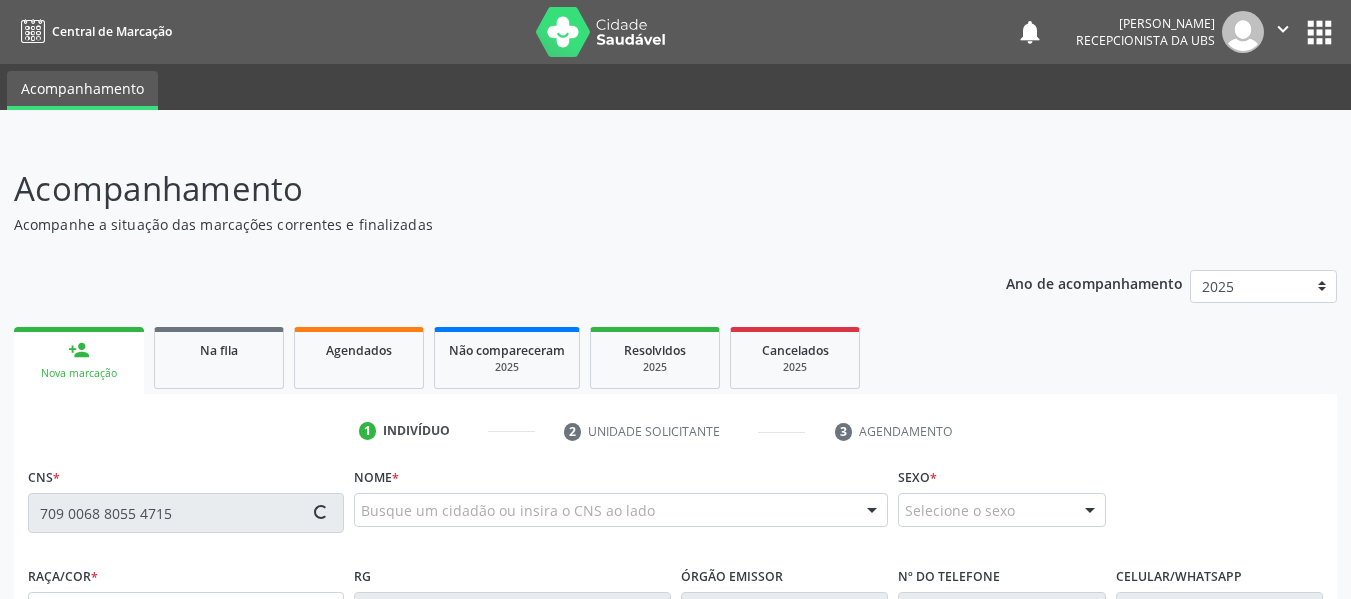 type on "709 0068 8055 4715" 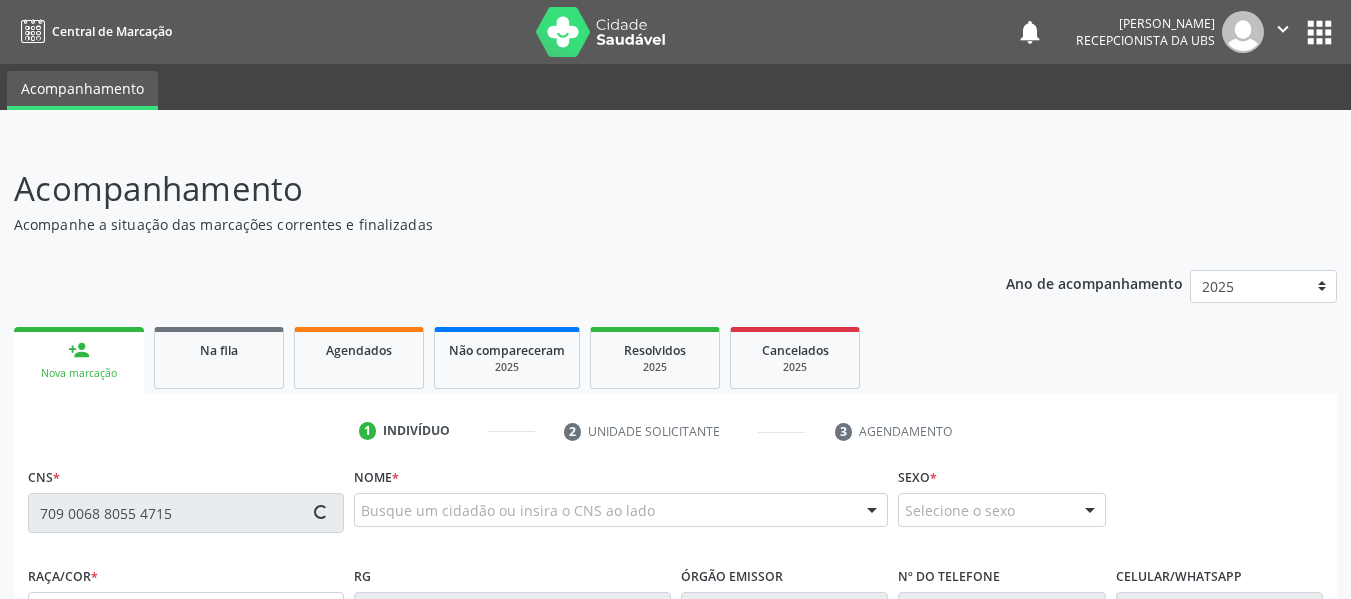 type 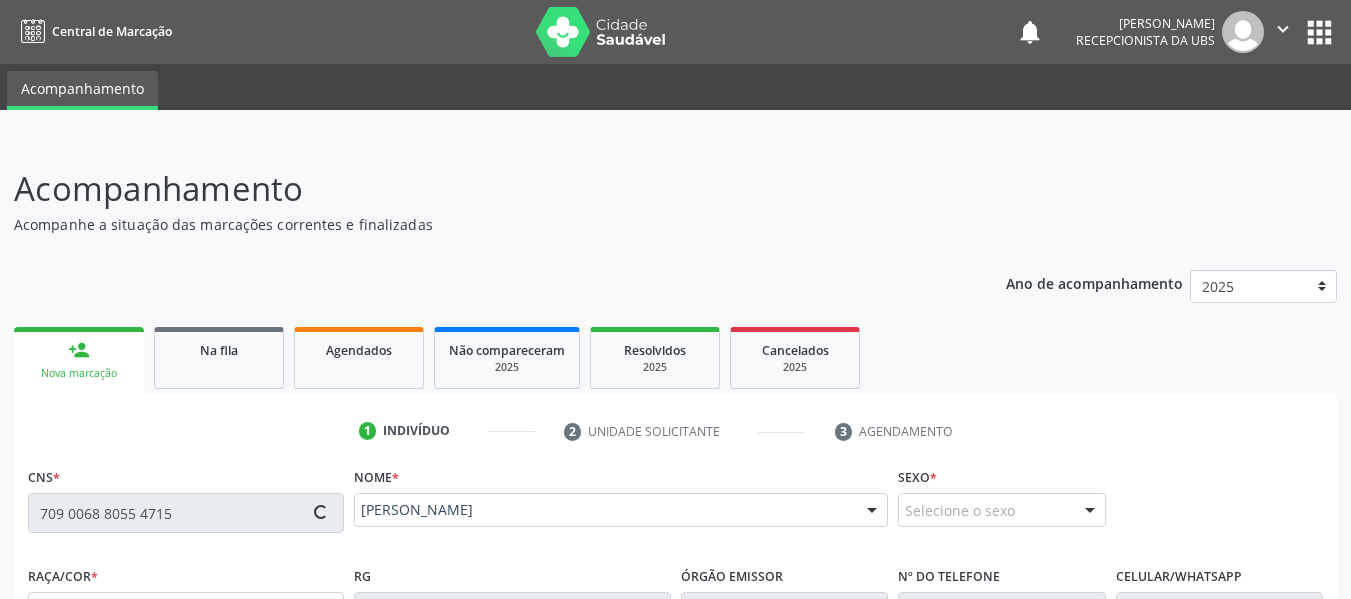 type on "(82) 98863-4765" 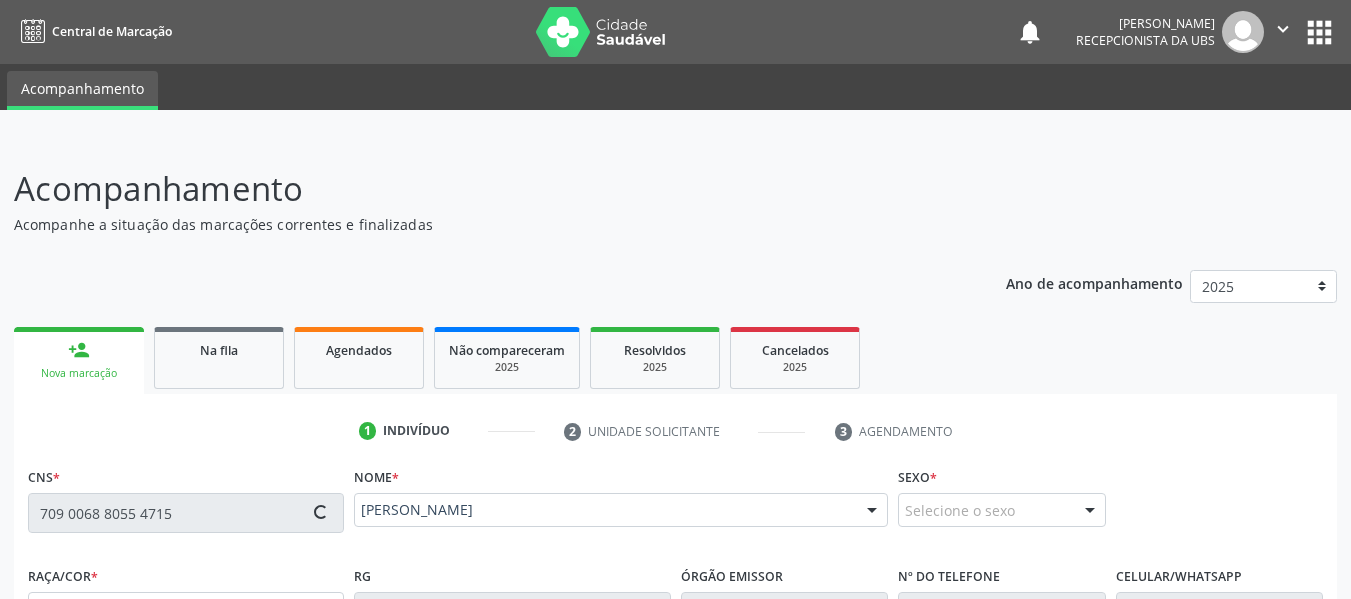 type on "04/04/1946" 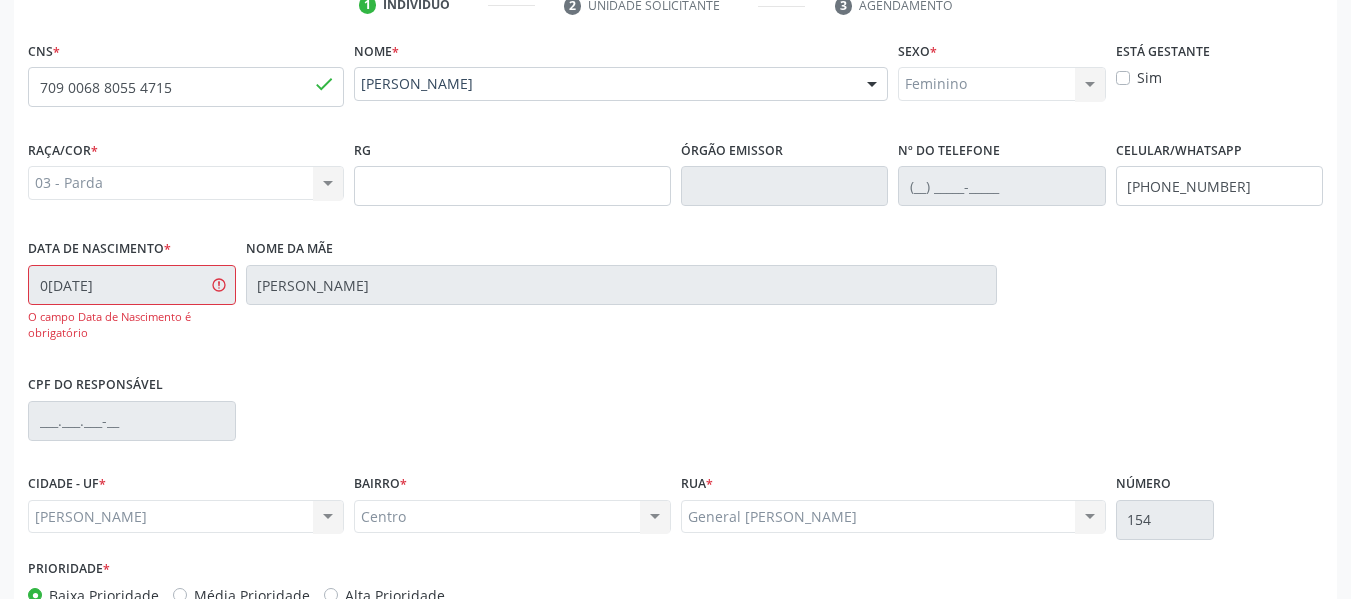 scroll, scrollTop: 440, scrollLeft: 0, axis: vertical 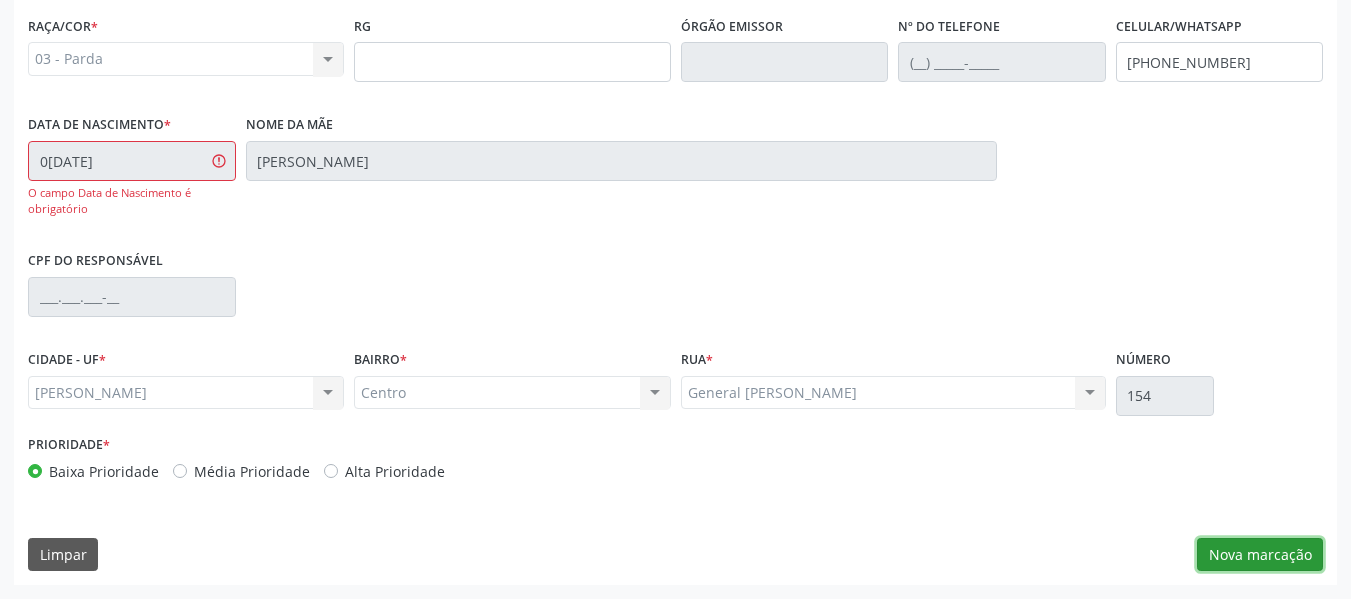 click on "Nova marcação" at bounding box center (1260, 555) 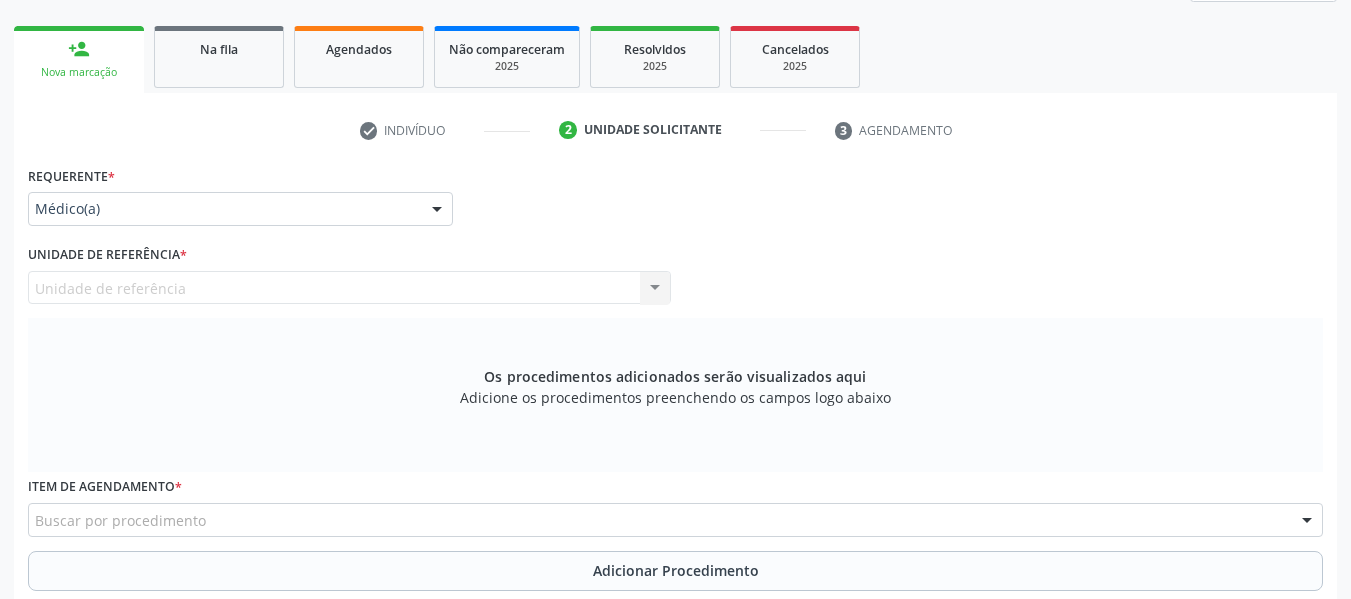scroll, scrollTop: 290, scrollLeft: 0, axis: vertical 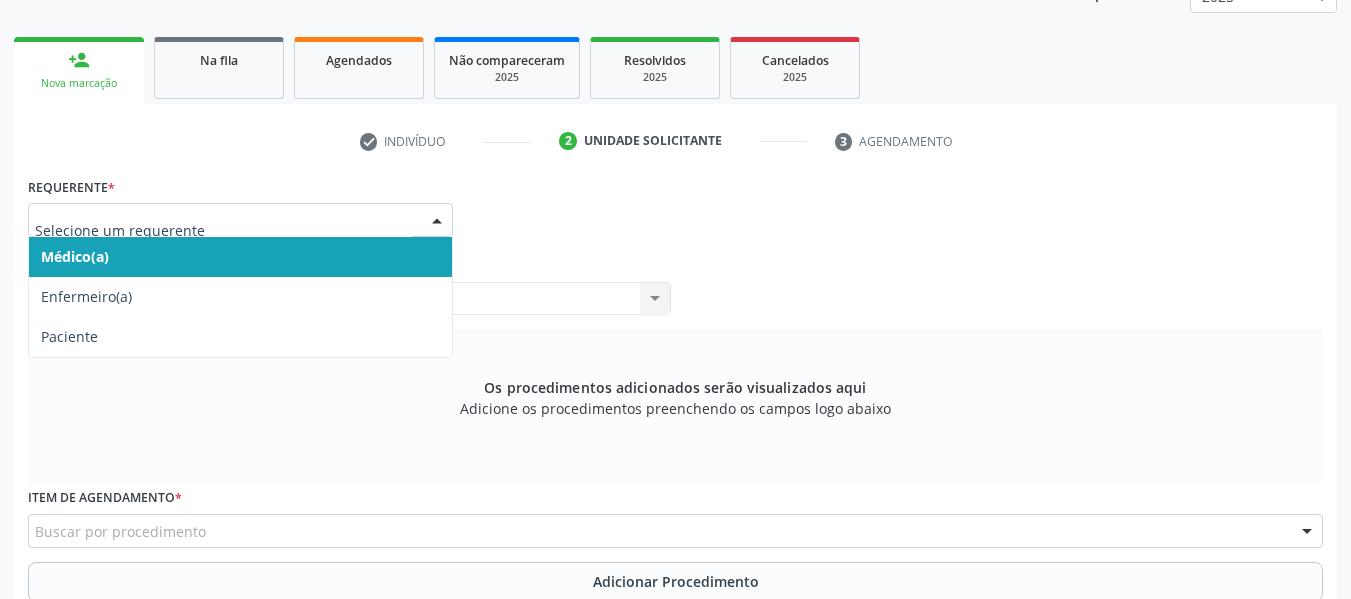 click at bounding box center (437, 221) 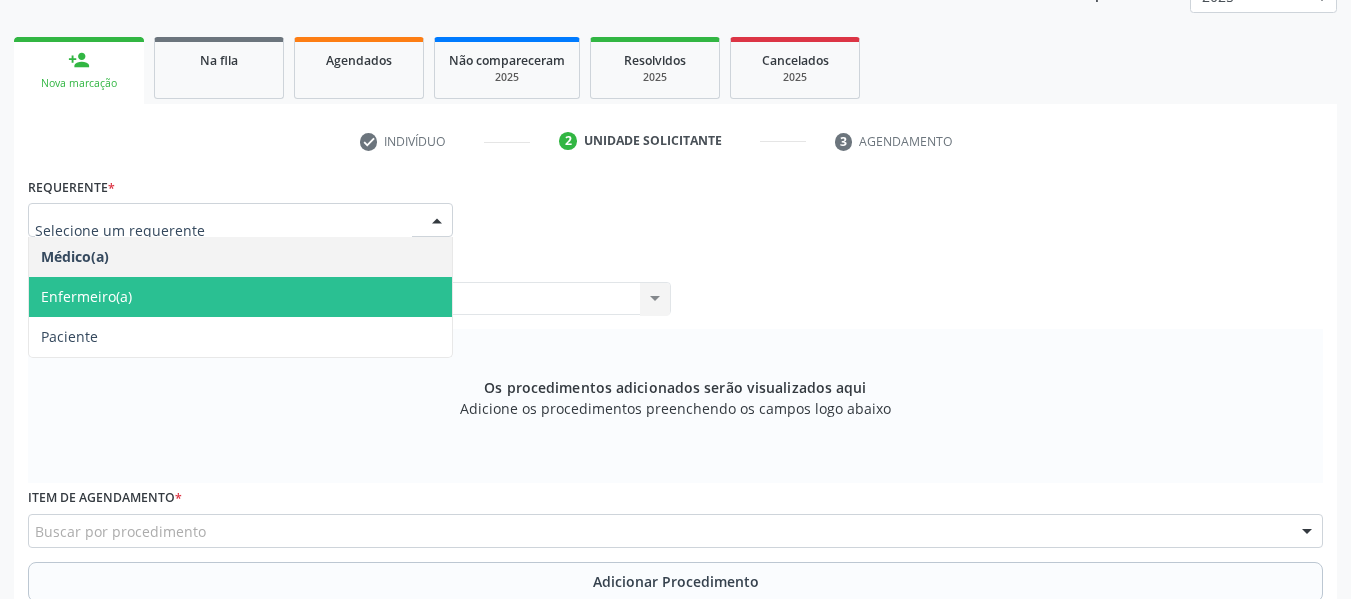 click on "Unidade de referência
Unidade de Saude da Familia Barro Vermelho
Nenhum resultado encontrado para: "   "
Não há nenhuma opção para ser exibida." at bounding box center [349, 299] 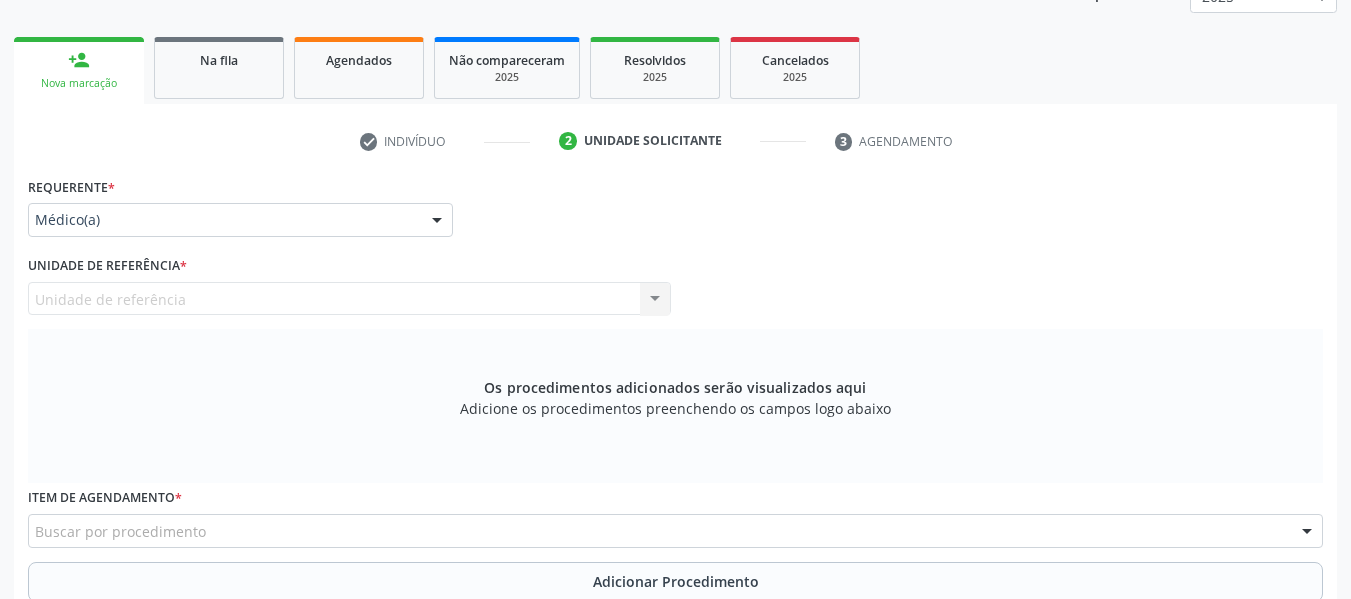 click on "Unidade de referência
Unidade de Saude da Familia Barro Vermelho
Nenhum resultado encontrado para: "   "
Não há nenhuma opção para ser exibida." at bounding box center (349, 299) 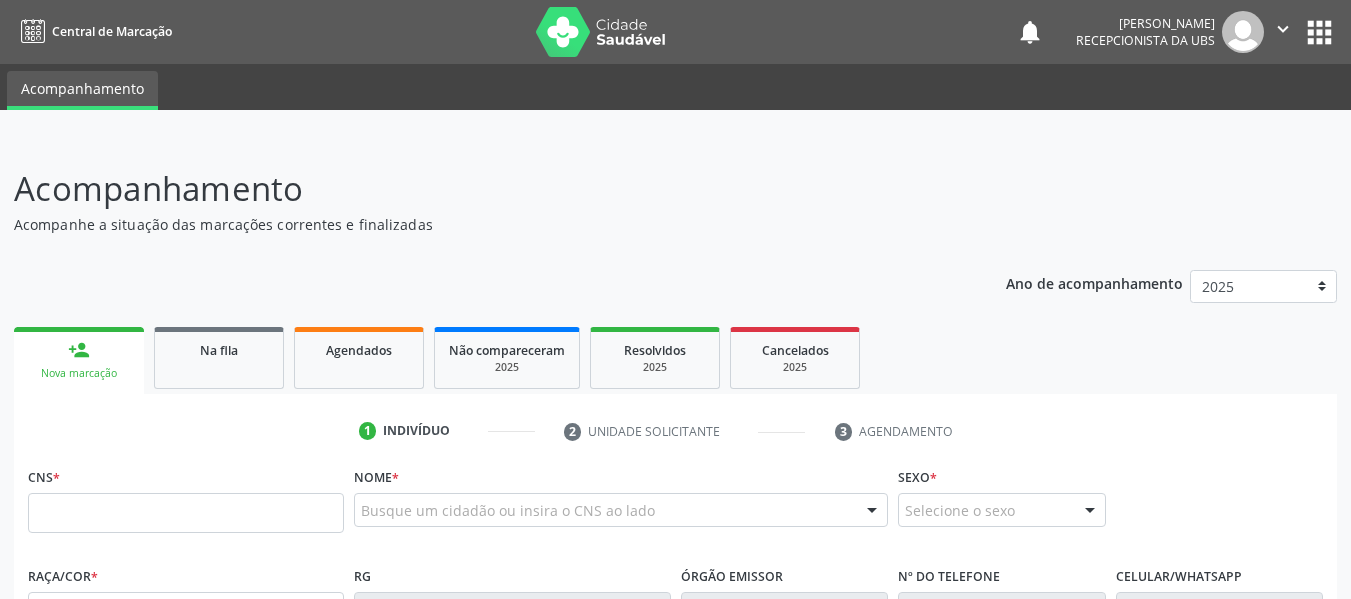 scroll, scrollTop: 0, scrollLeft: 0, axis: both 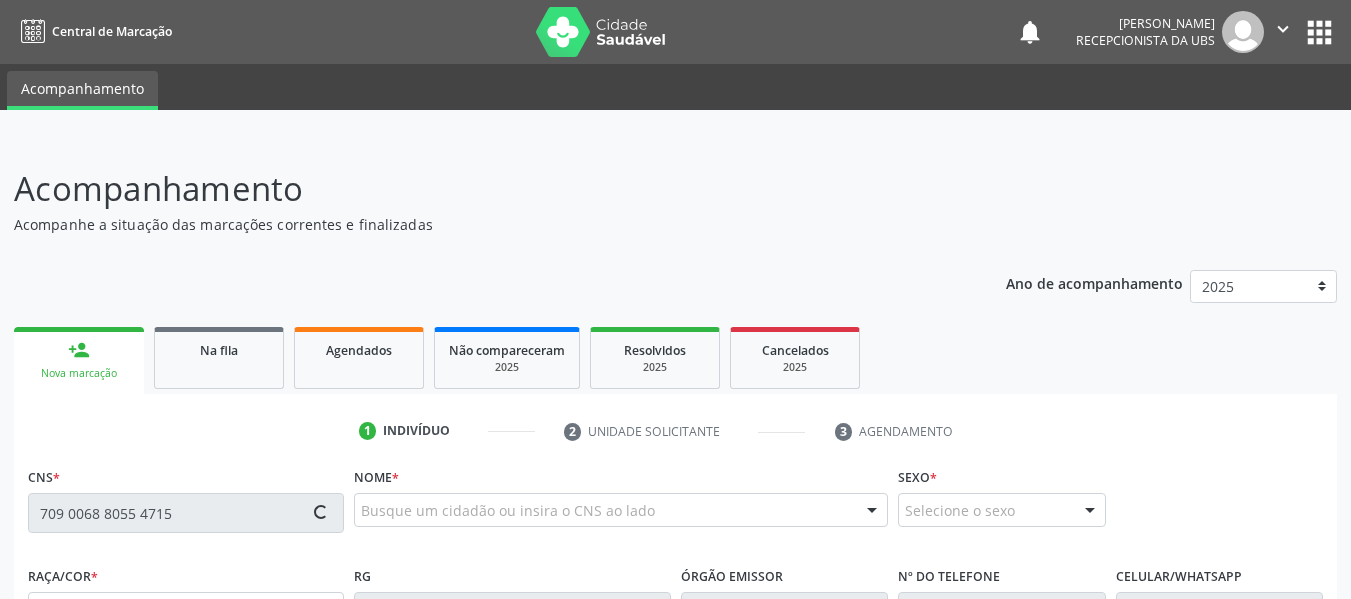 type on "709 0068 8055 4715" 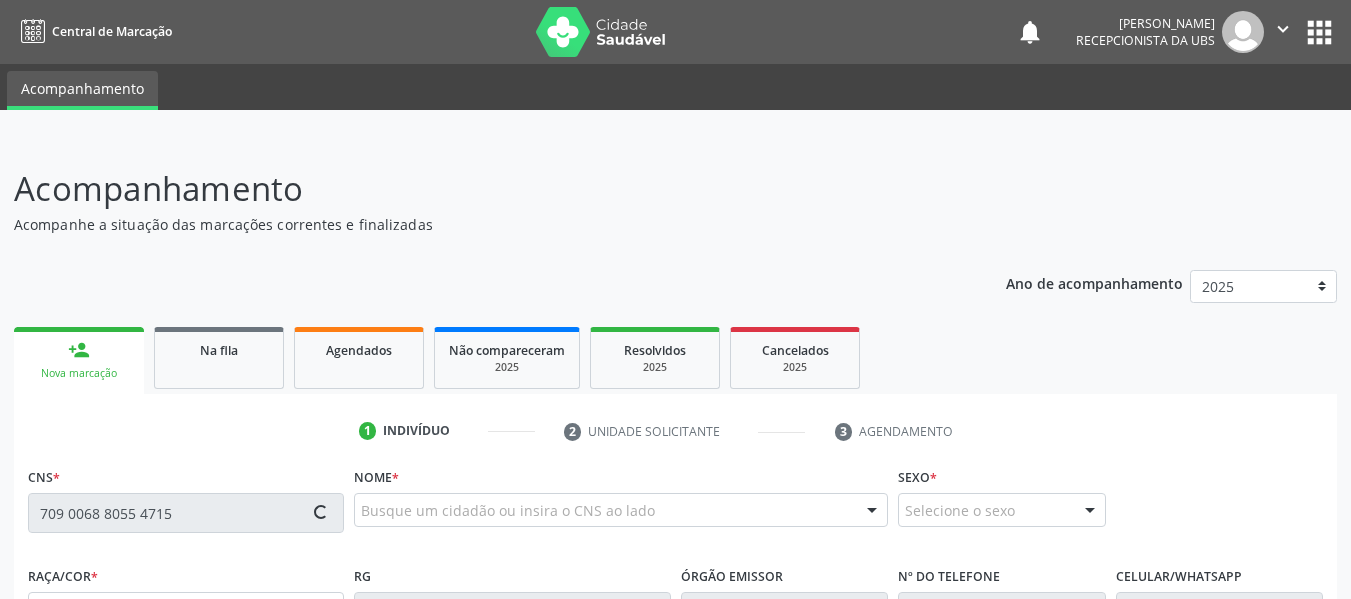 type 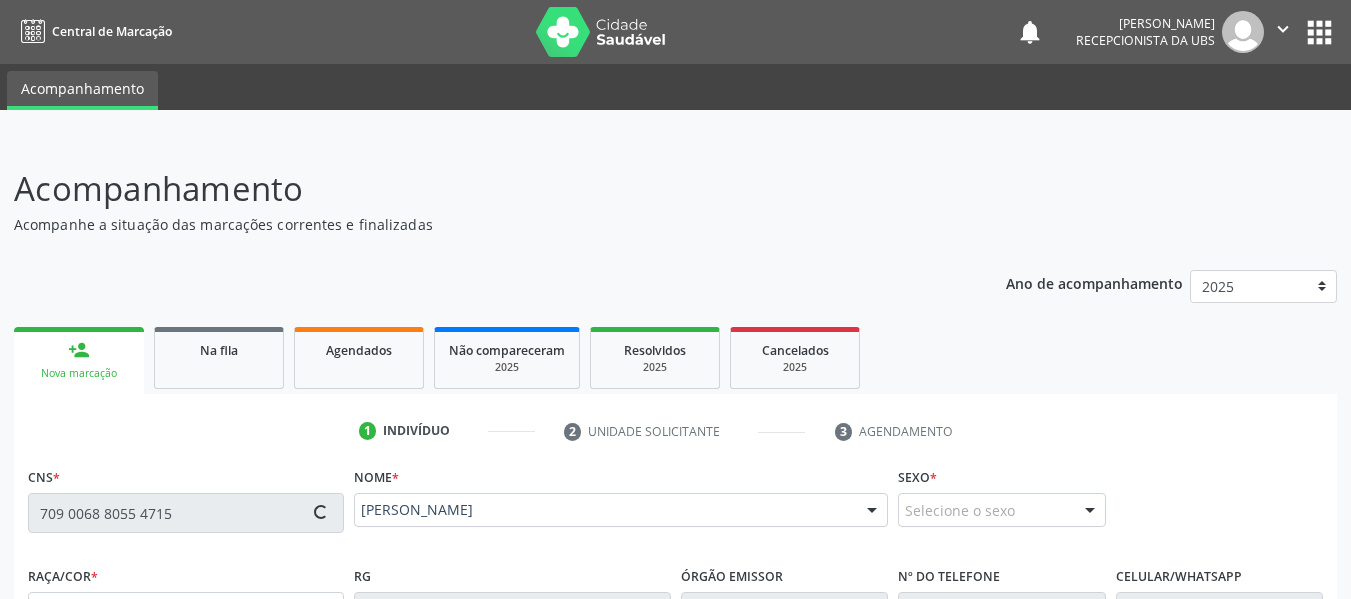 type on "[PHONE_NUMBER]" 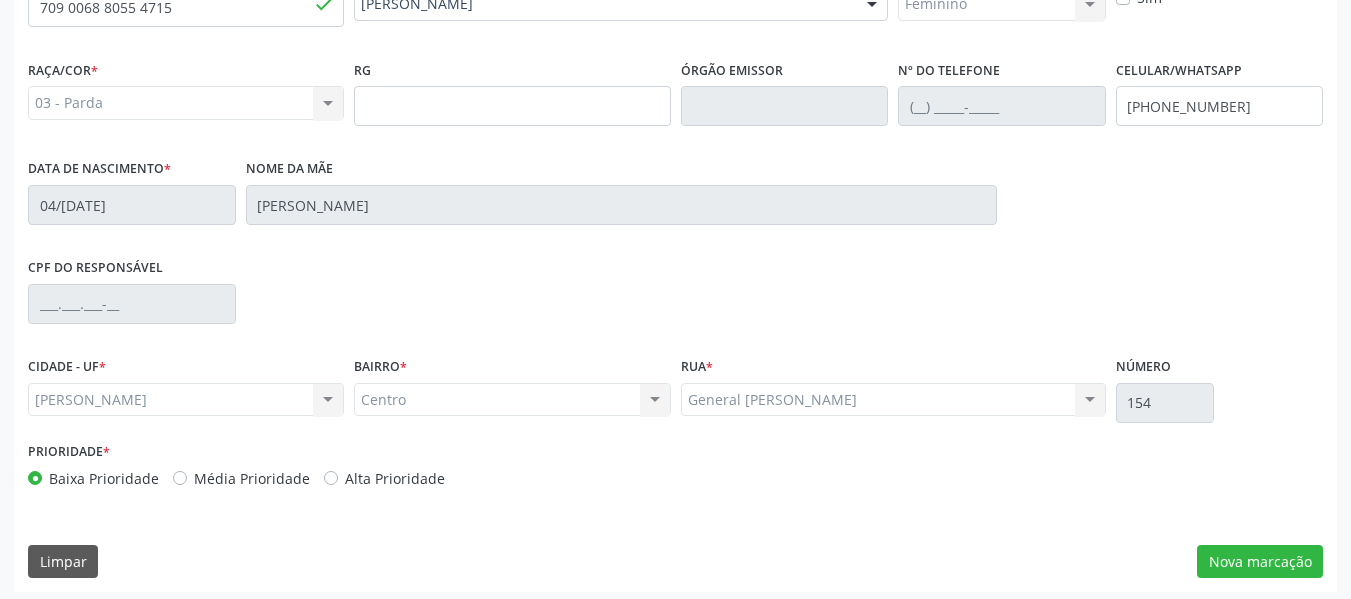 scroll, scrollTop: 513, scrollLeft: 0, axis: vertical 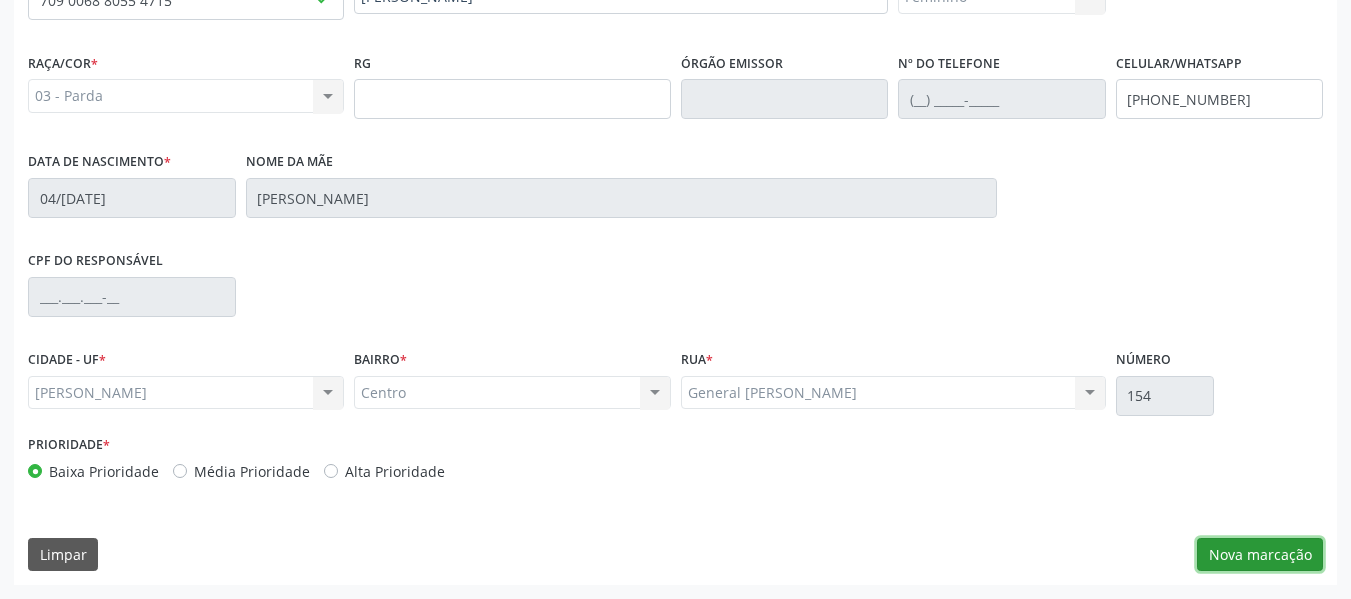 click on "Nova marcação" at bounding box center (1260, 555) 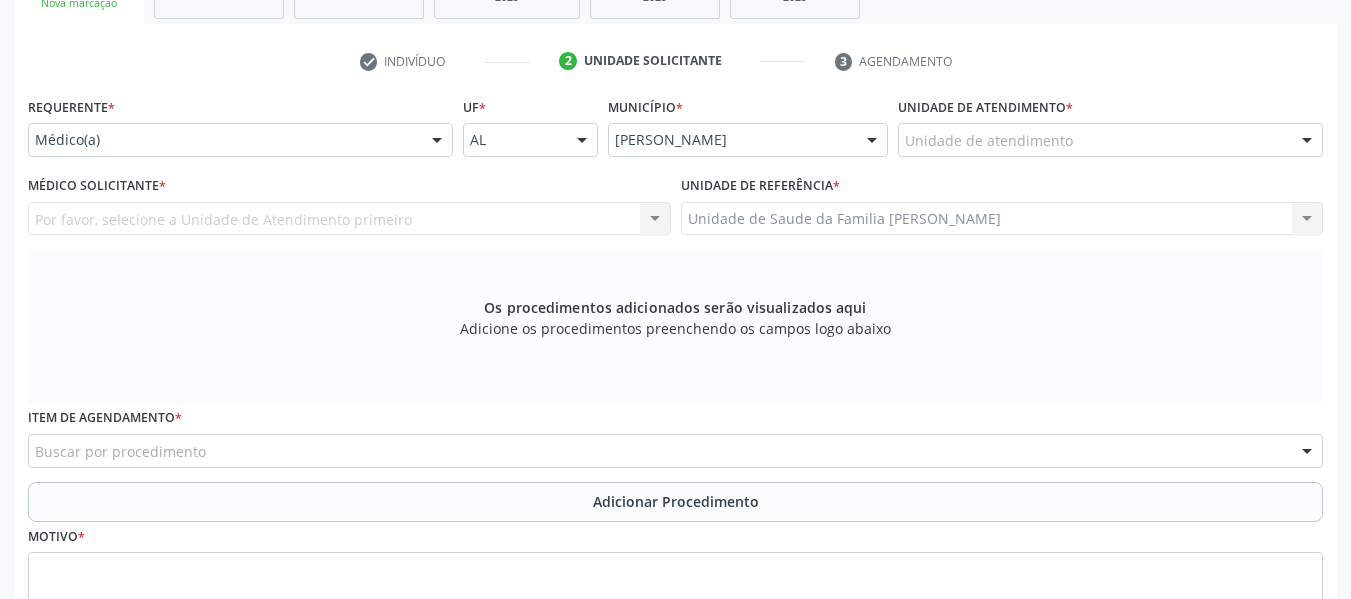 scroll, scrollTop: 353, scrollLeft: 0, axis: vertical 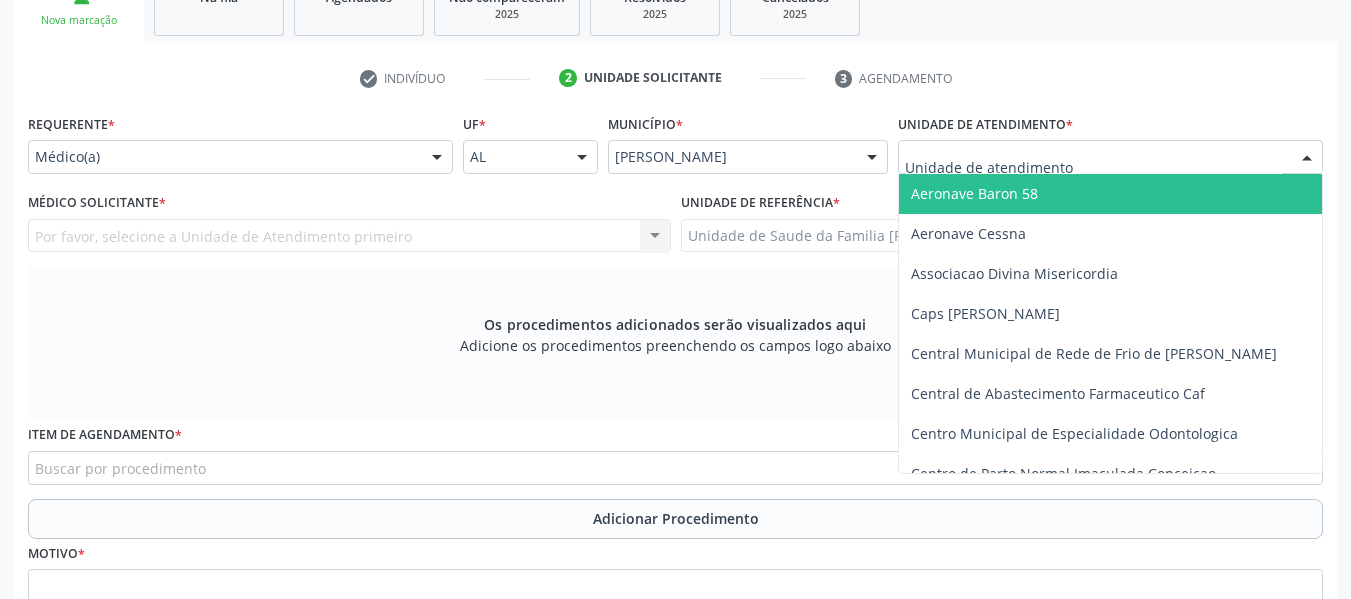 click at bounding box center [1307, 158] 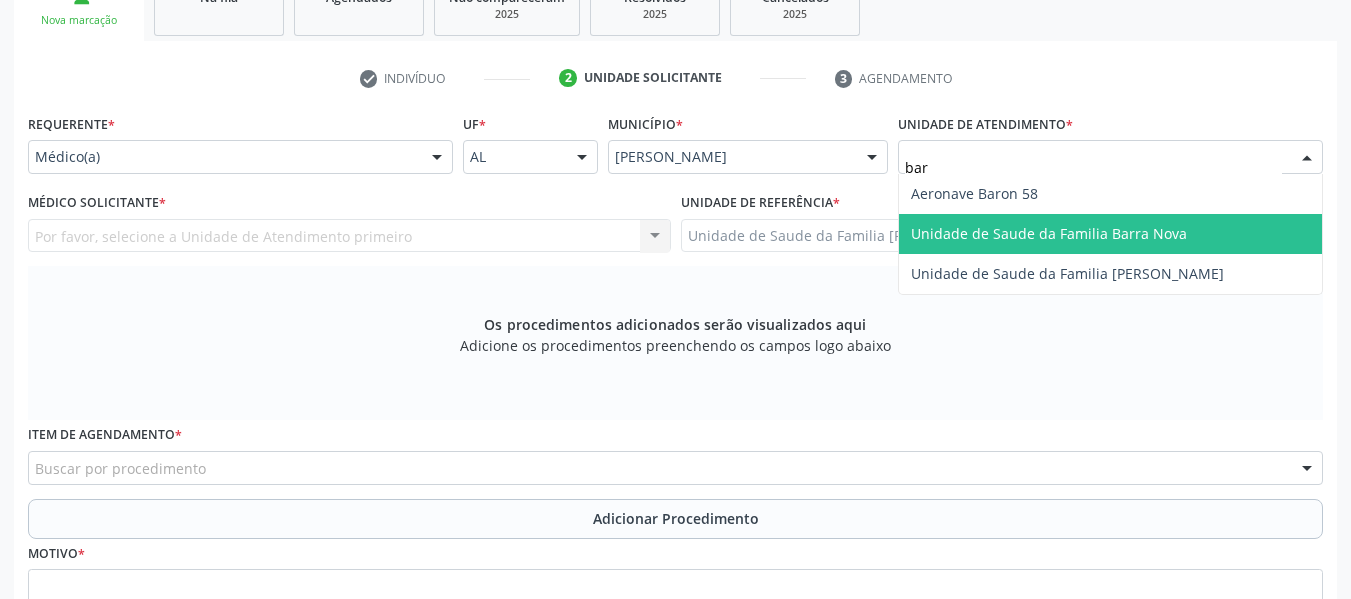 type on "barr" 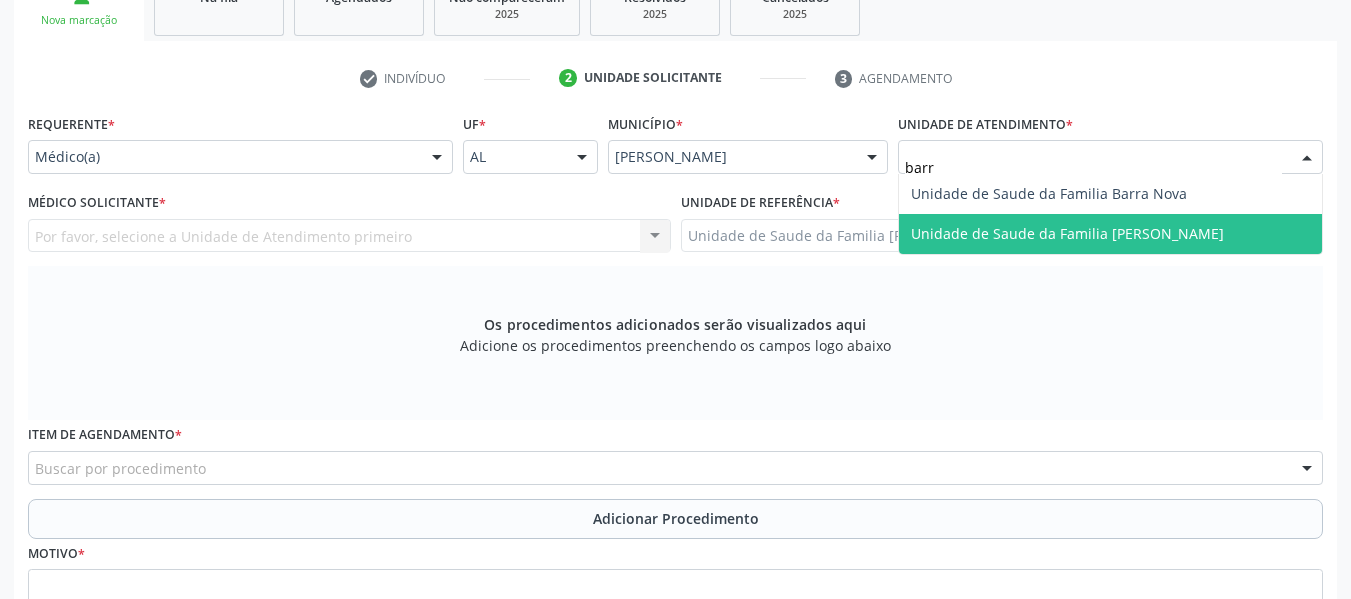 click on "Unidade de Saude da Familia [PERSON_NAME]" at bounding box center (1067, 233) 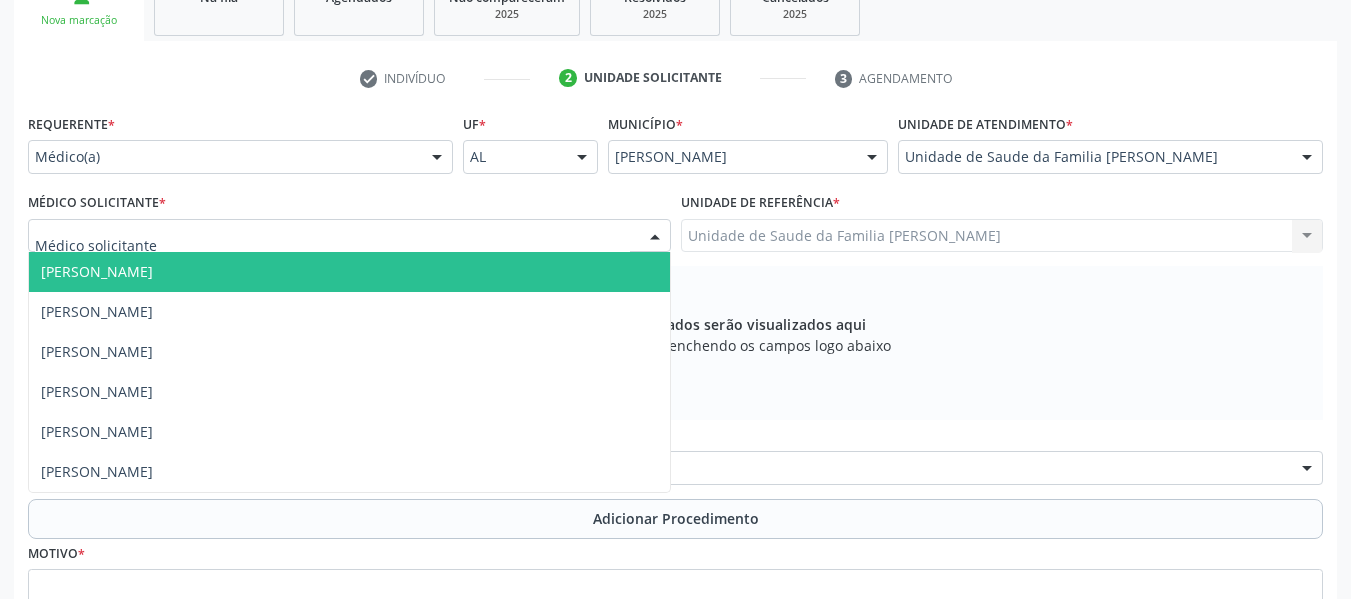 click at bounding box center [655, 237] 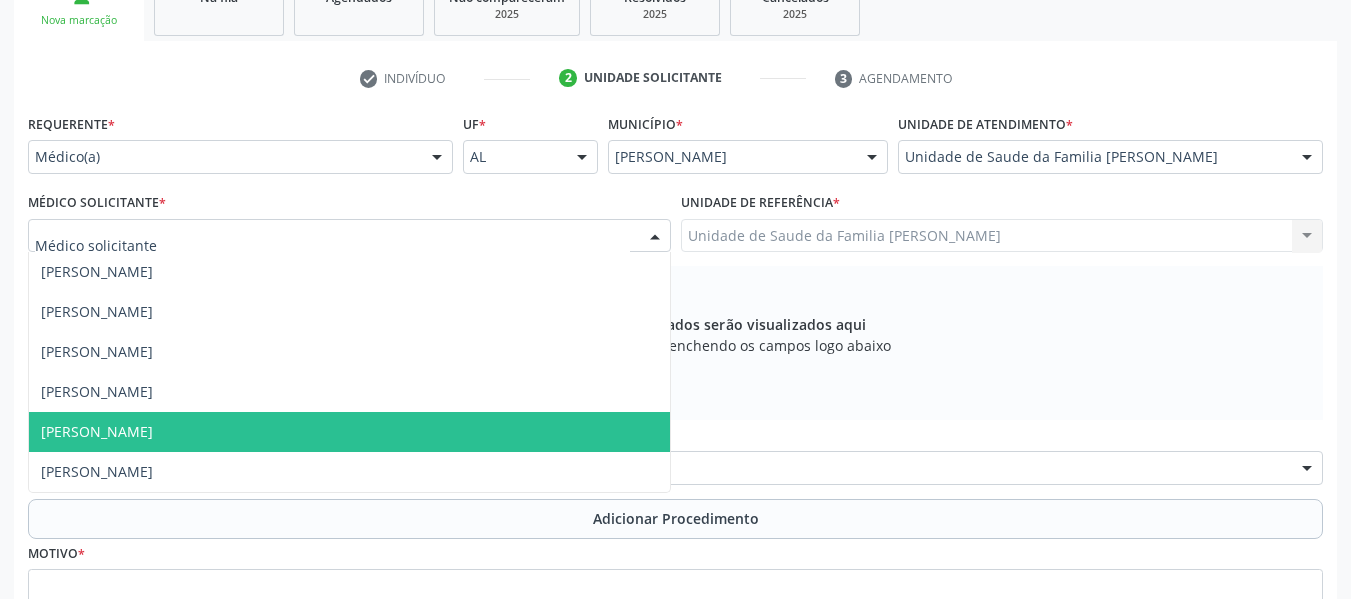 click on "[PERSON_NAME]" at bounding box center (97, 431) 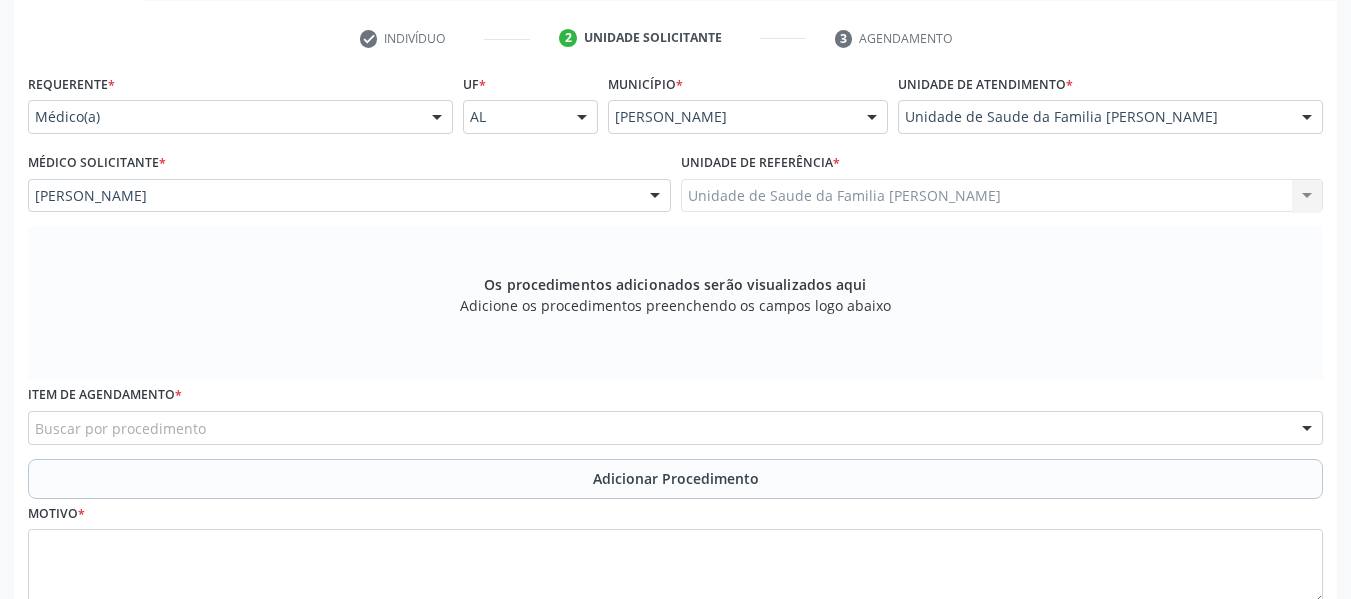 scroll, scrollTop: 530, scrollLeft: 0, axis: vertical 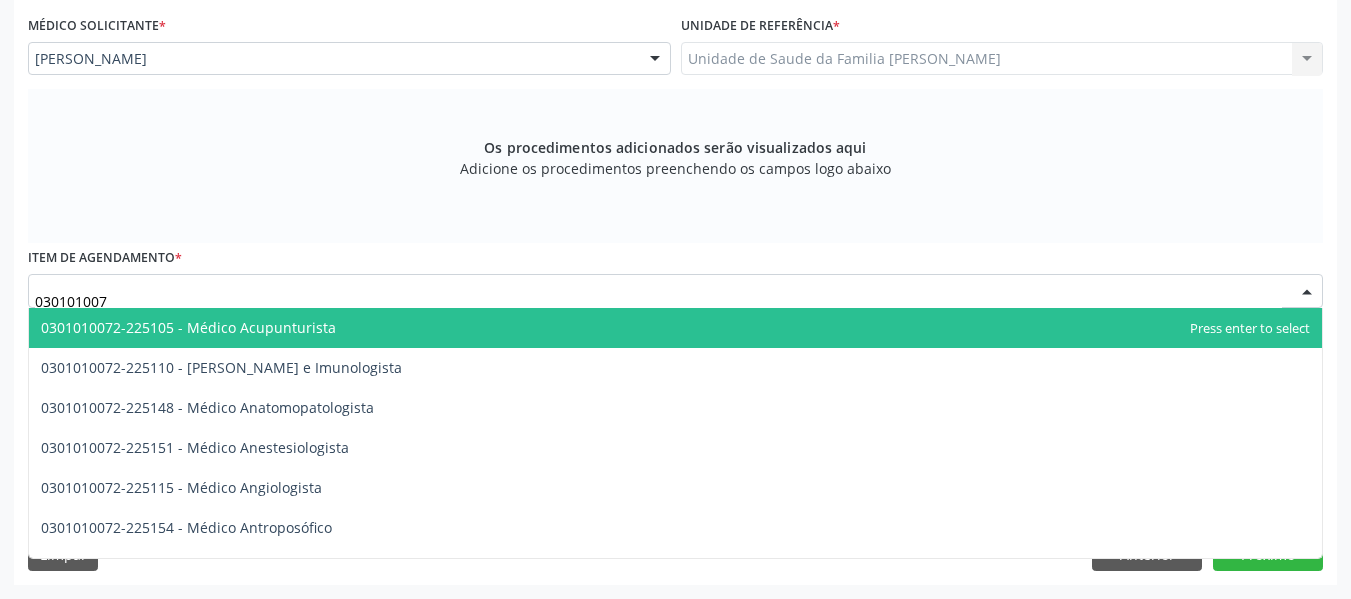type on "0301010072" 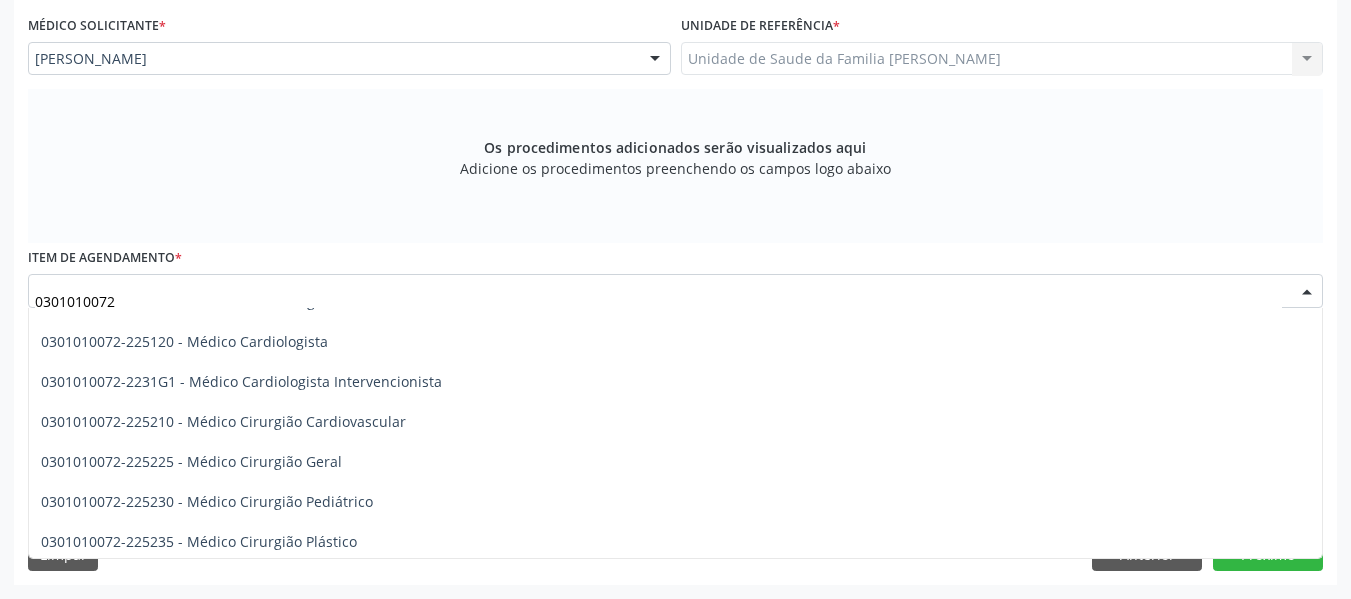 scroll, scrollTop: 360, scrollLeft: 0, axis: vertical 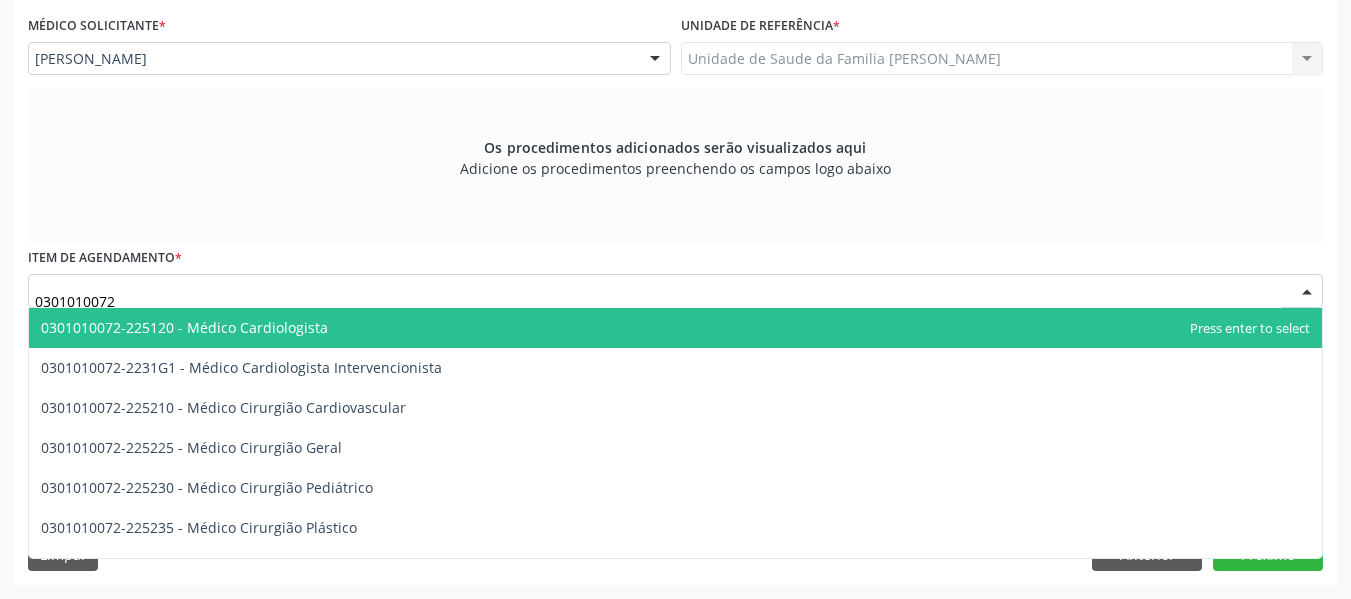 click on "0301010072-225120 - Médico Cardiologista" at bounding box center [184, 327] 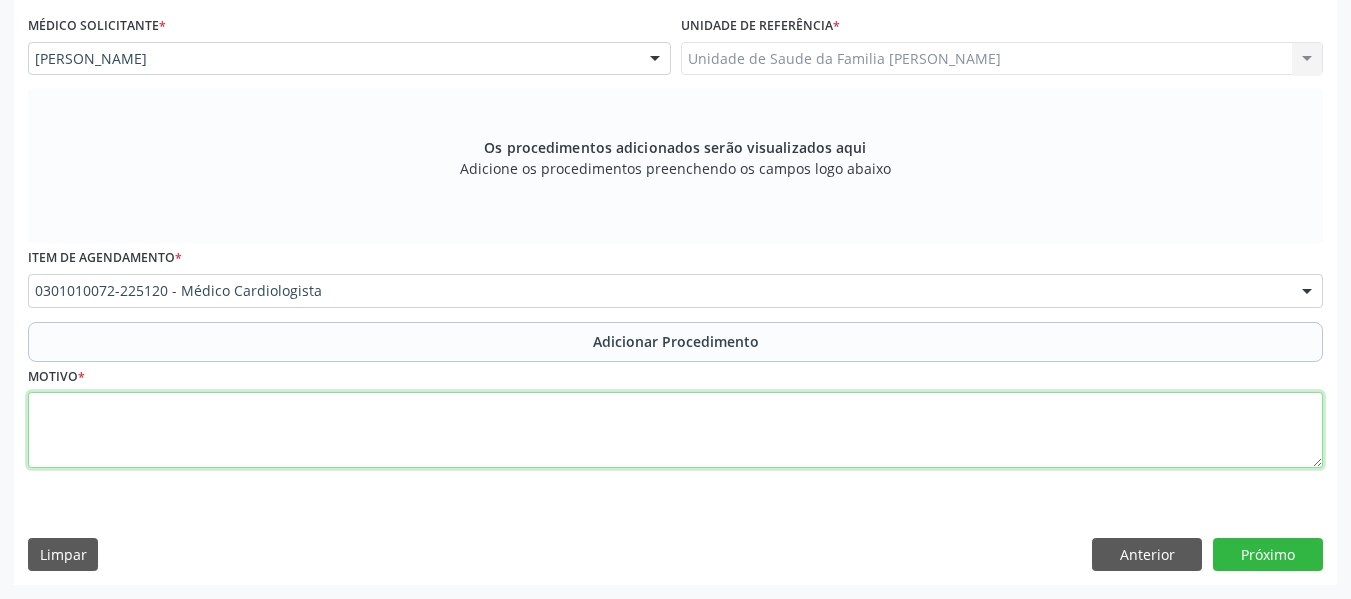 click at bounding box center [675, 430] 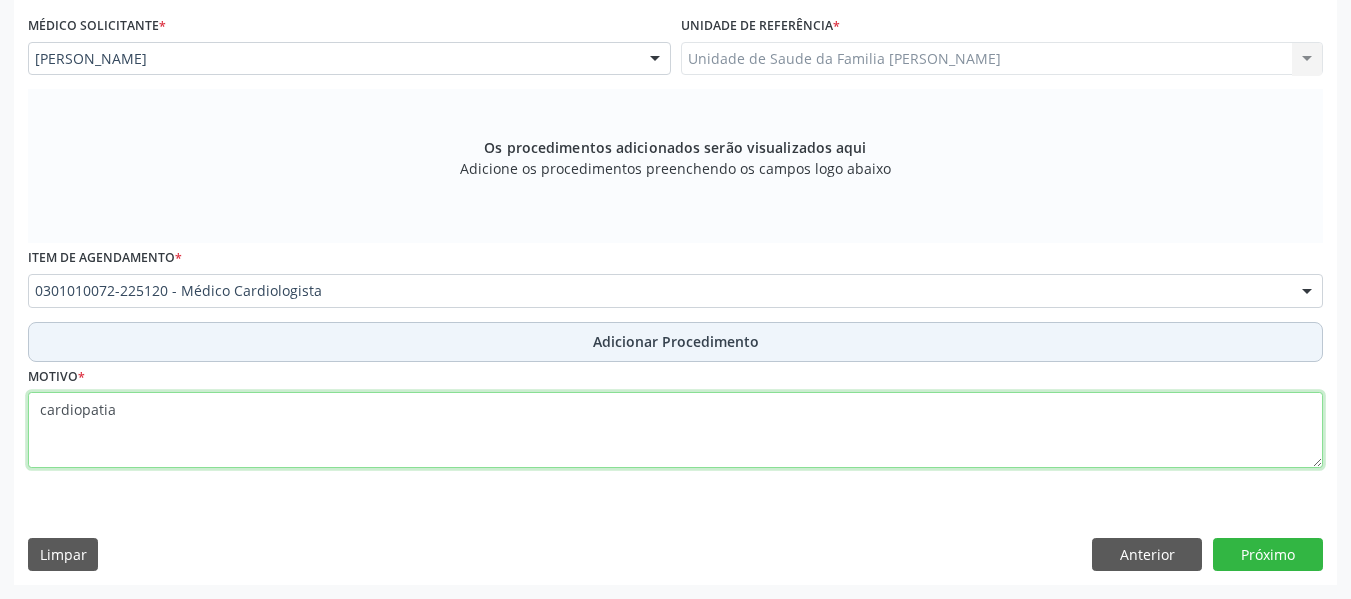 type on "cardiopatia" 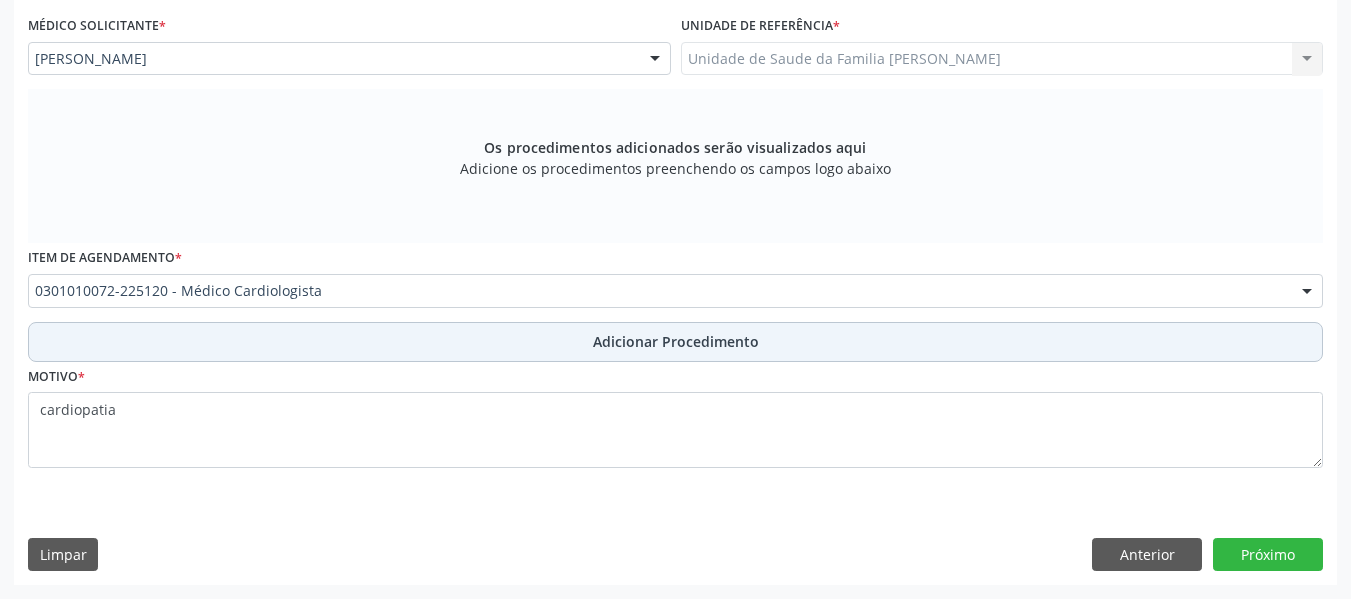 click on "Adicionar Procedimento" at bounding box center [676, 341] 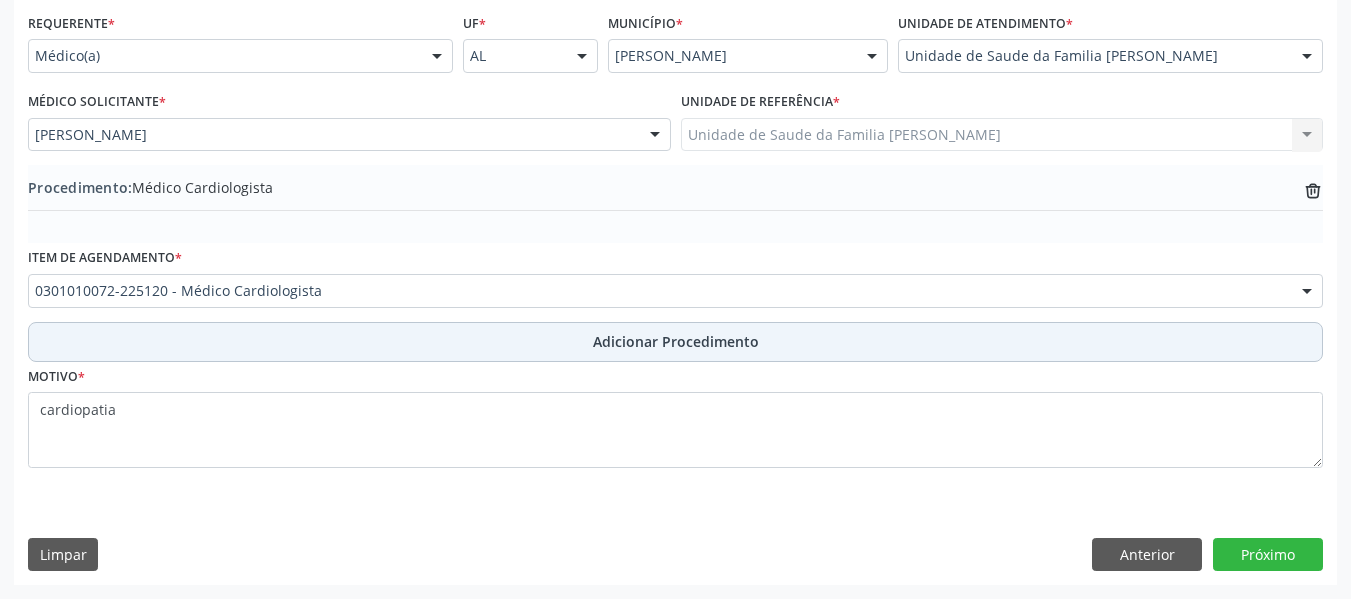 scroll, scrollTop: 454, scrollLeft: 0, axis: vertical 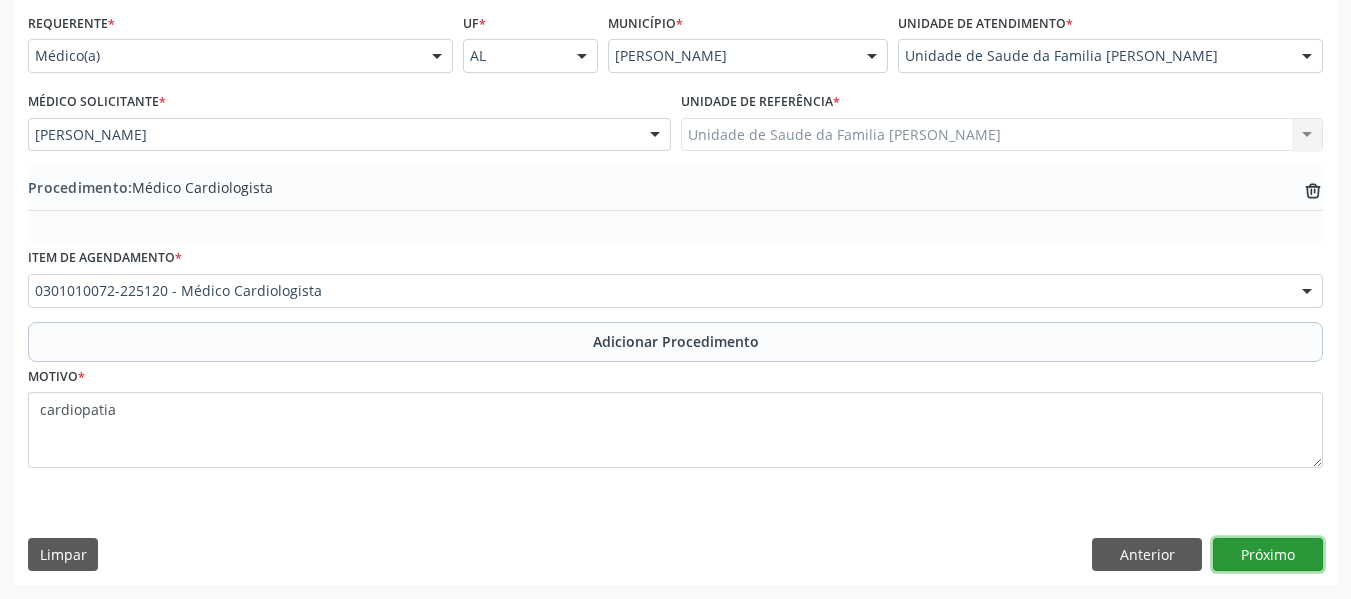 click on "Próximo" at bounding box center [1268, 555] 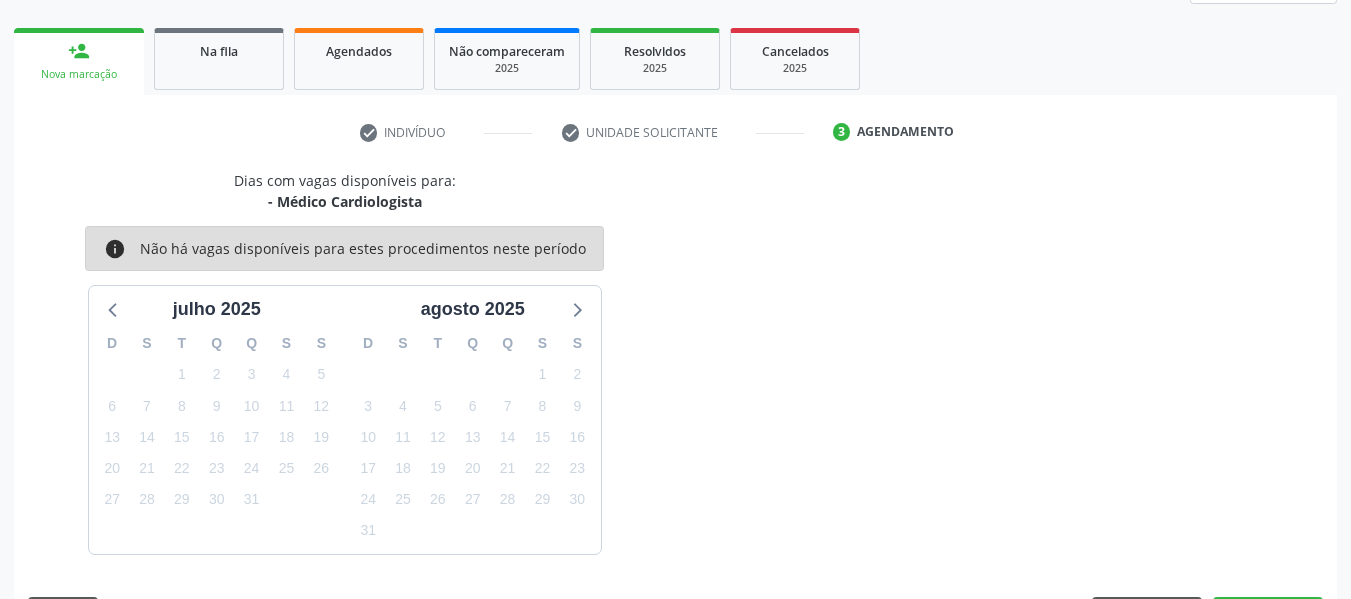 scroll, scrollTop: 358, scrollLeft: 0, axis: vertical 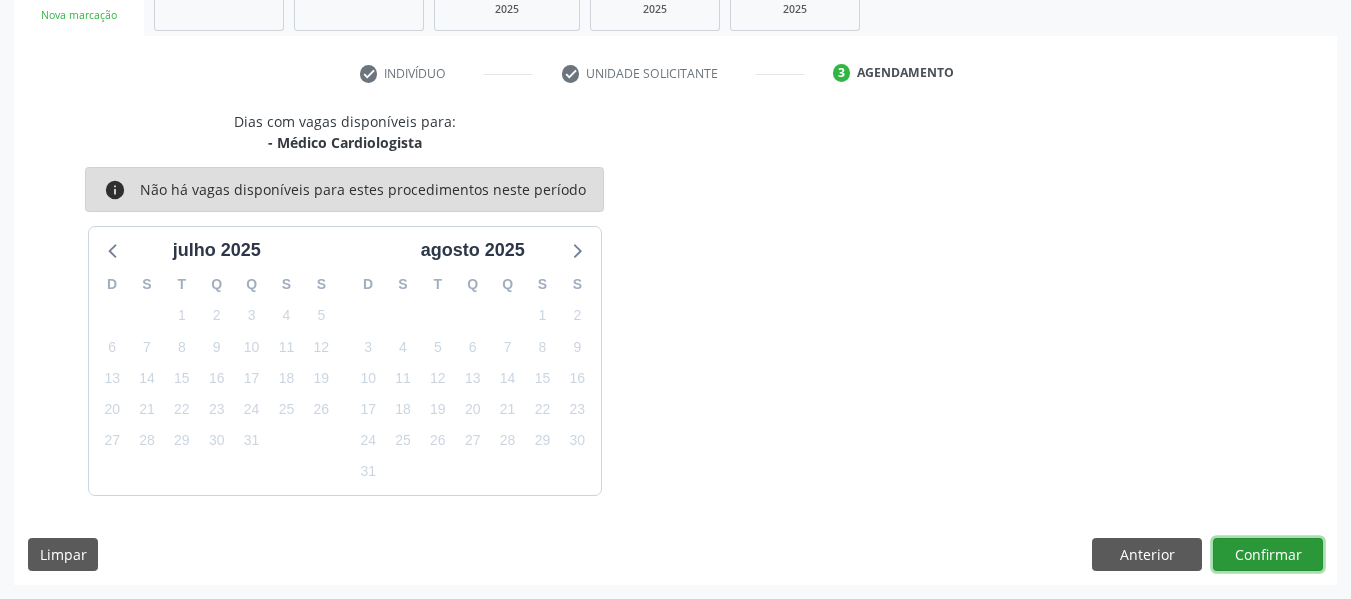 click on "Confirmar" at bounding box center [1268, 555] 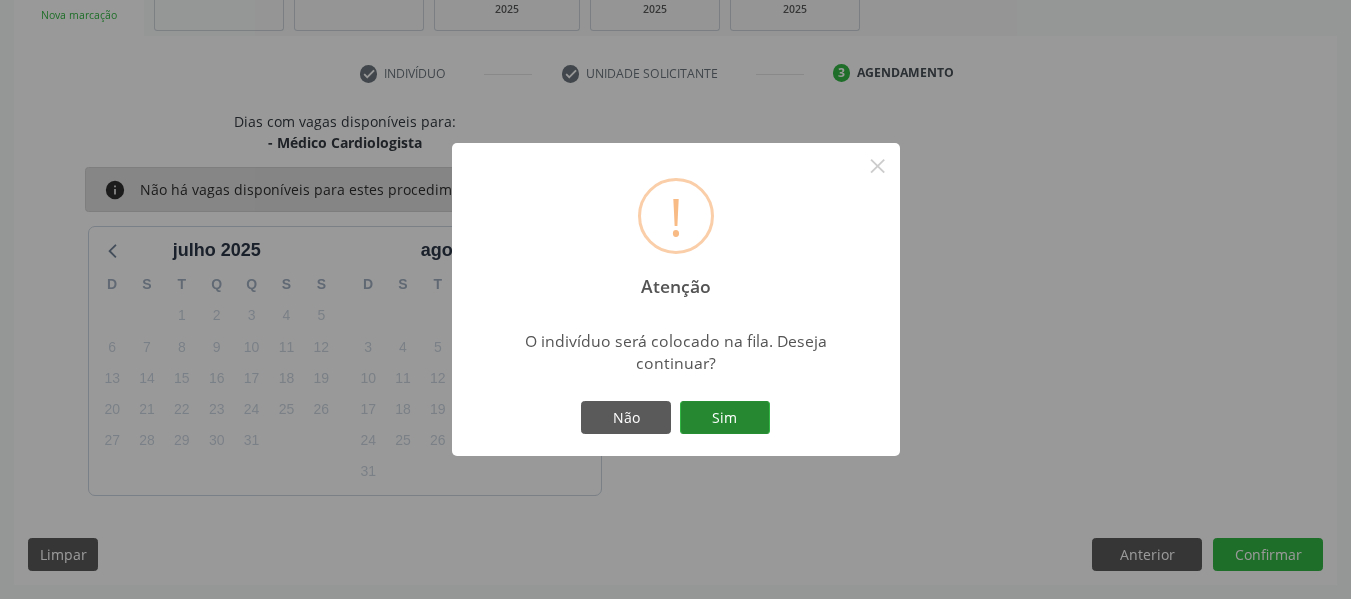 click on "Sim" at bounding box center (725, 418) 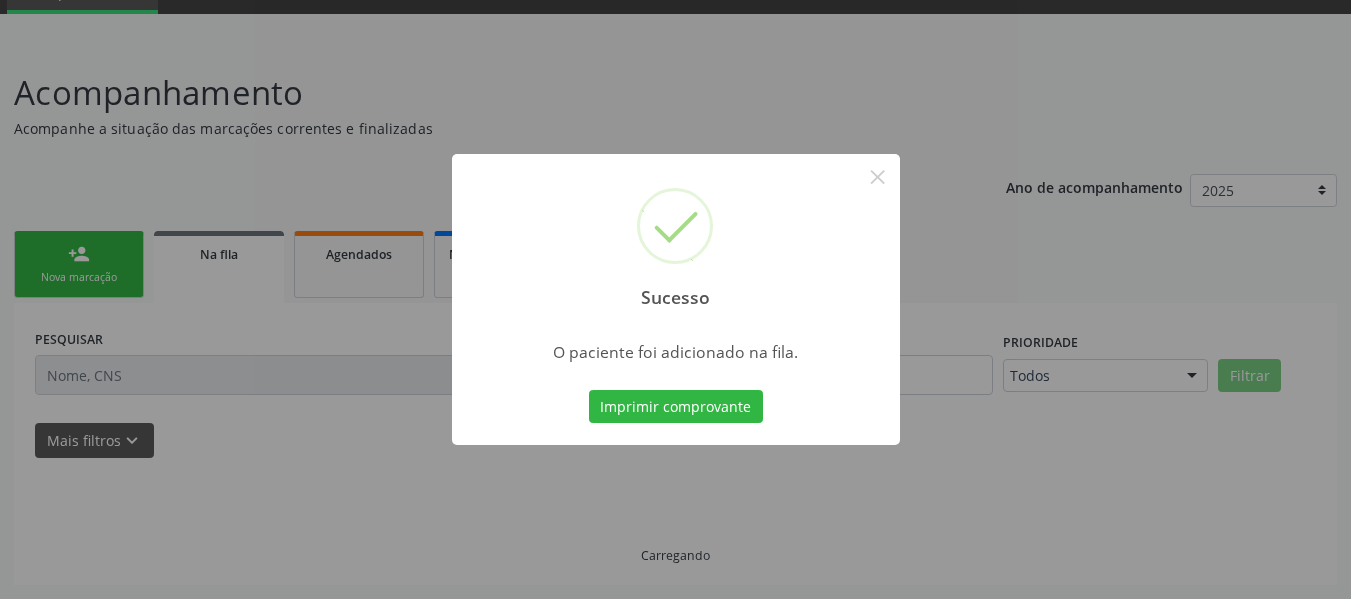 scroll, scrollTop: 96, scrollLeft: 0, axis: vertical 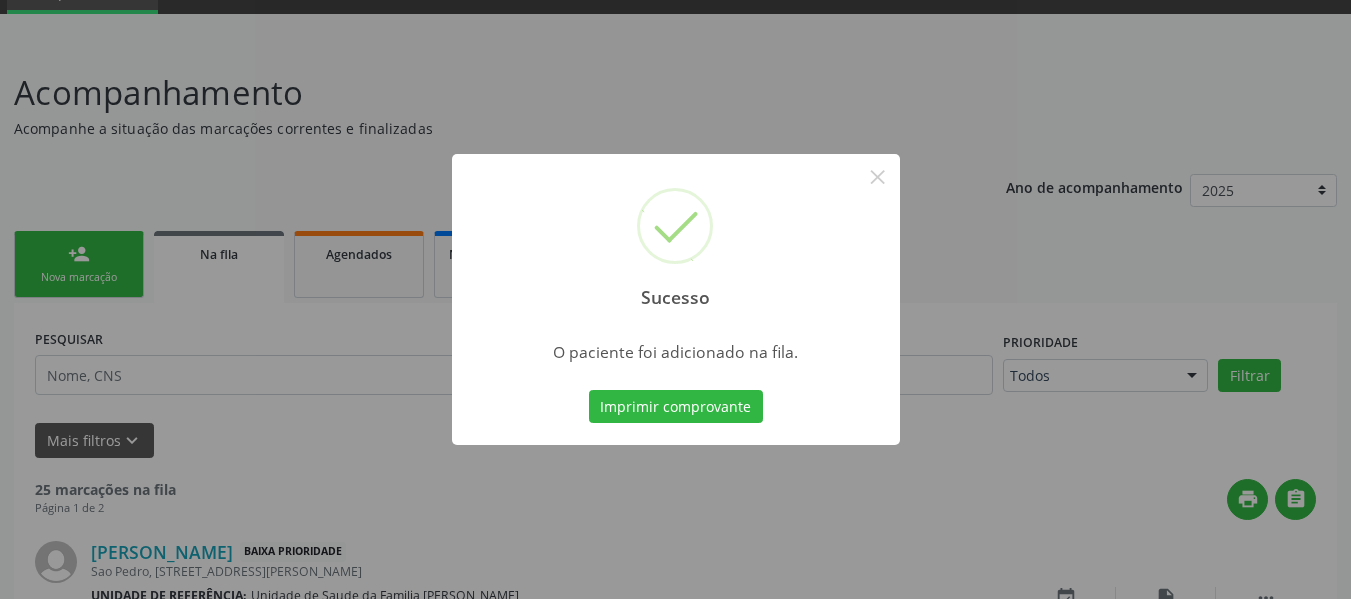 click on "Sucesso × O paciente foi adicionado na fila. Imprimir comprovante Cancel" at bounding box center [675, 299] 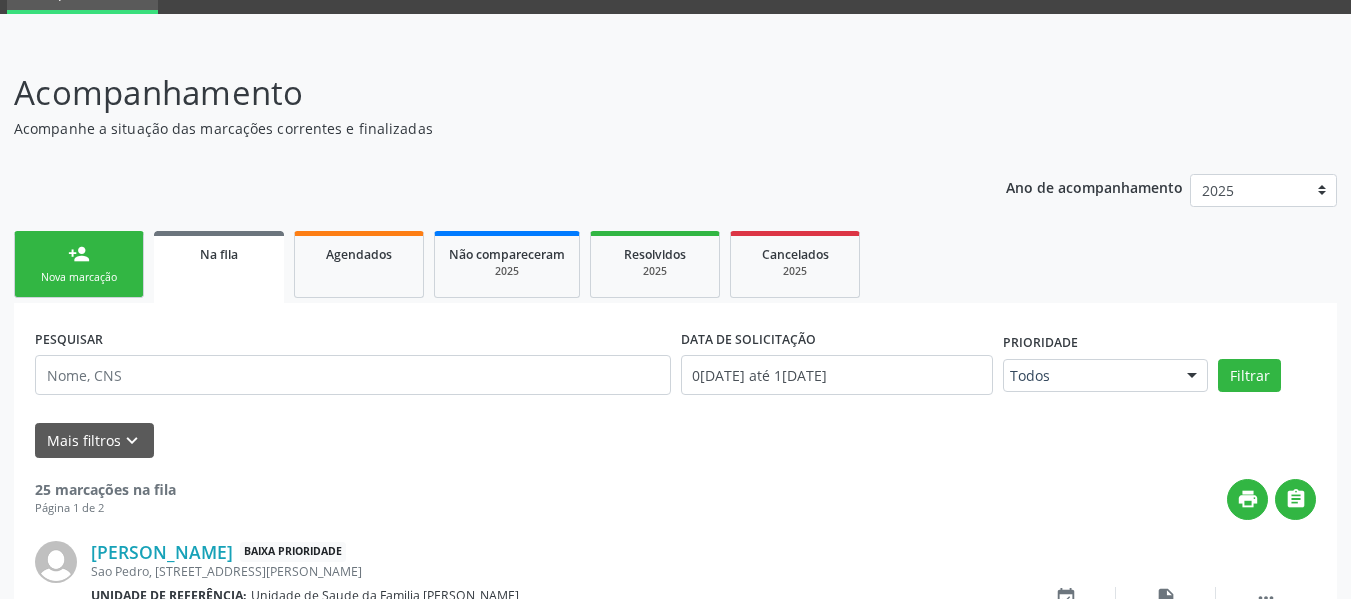 click on "Nova marcação" at bounding box center (79, 277) 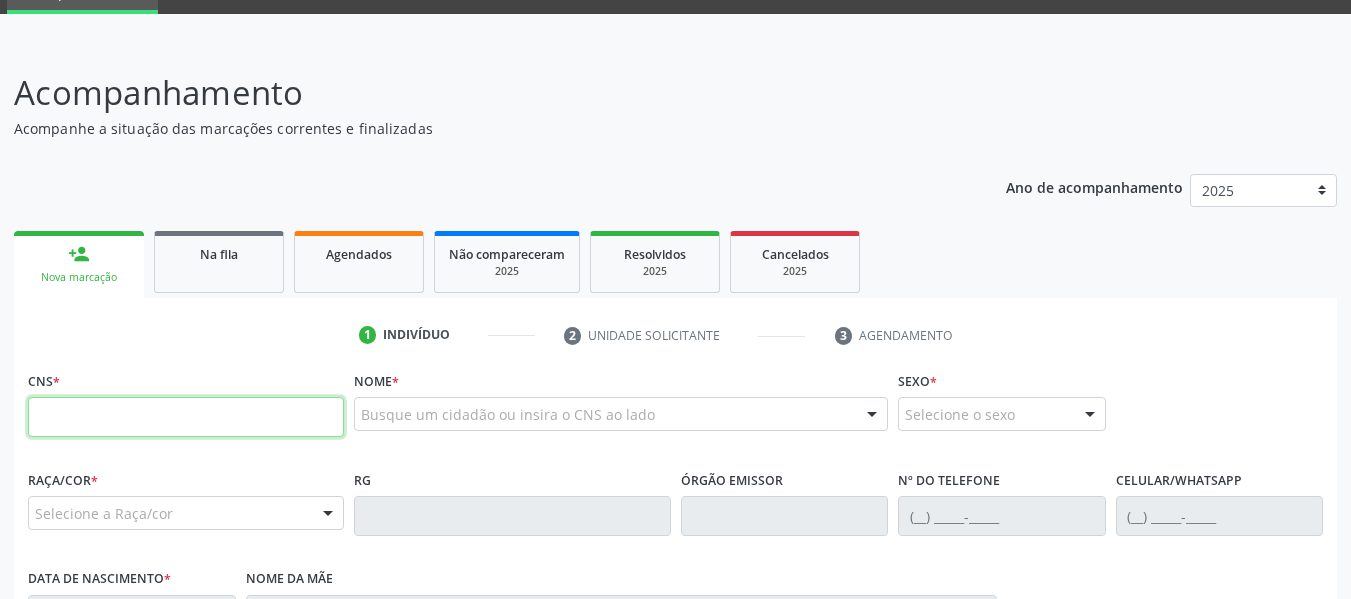 click at bounding box center [186, 417] 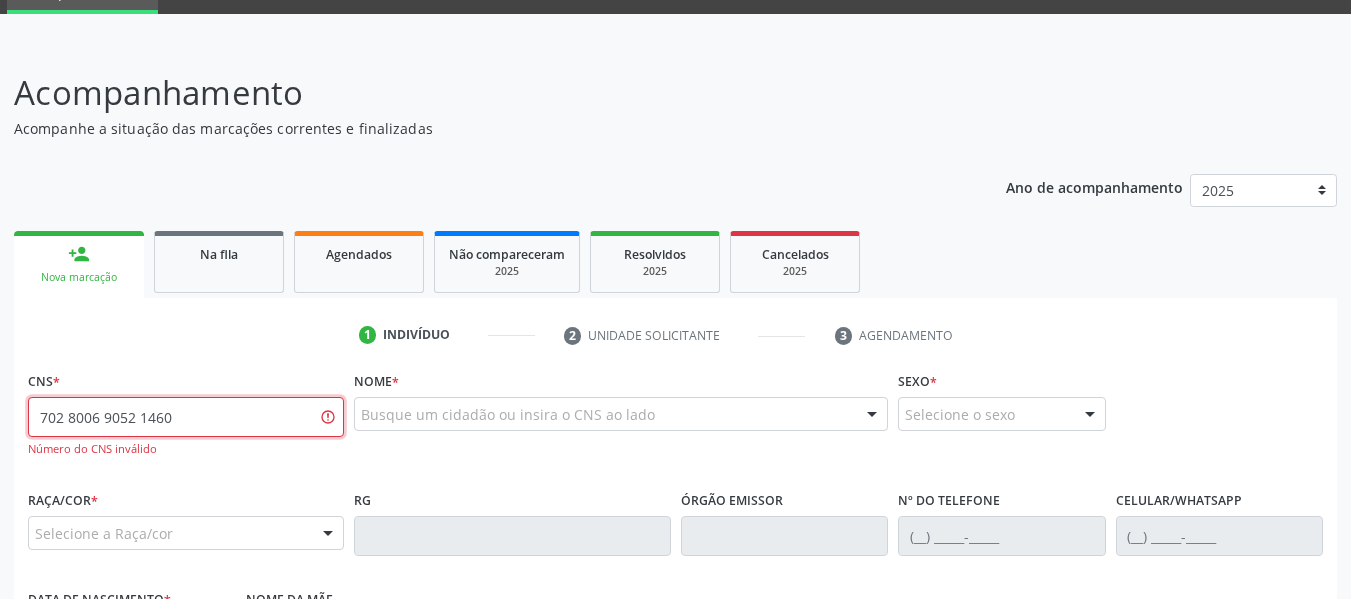 click on "702 8006 9052 1460" at bounding box center [186, 417] 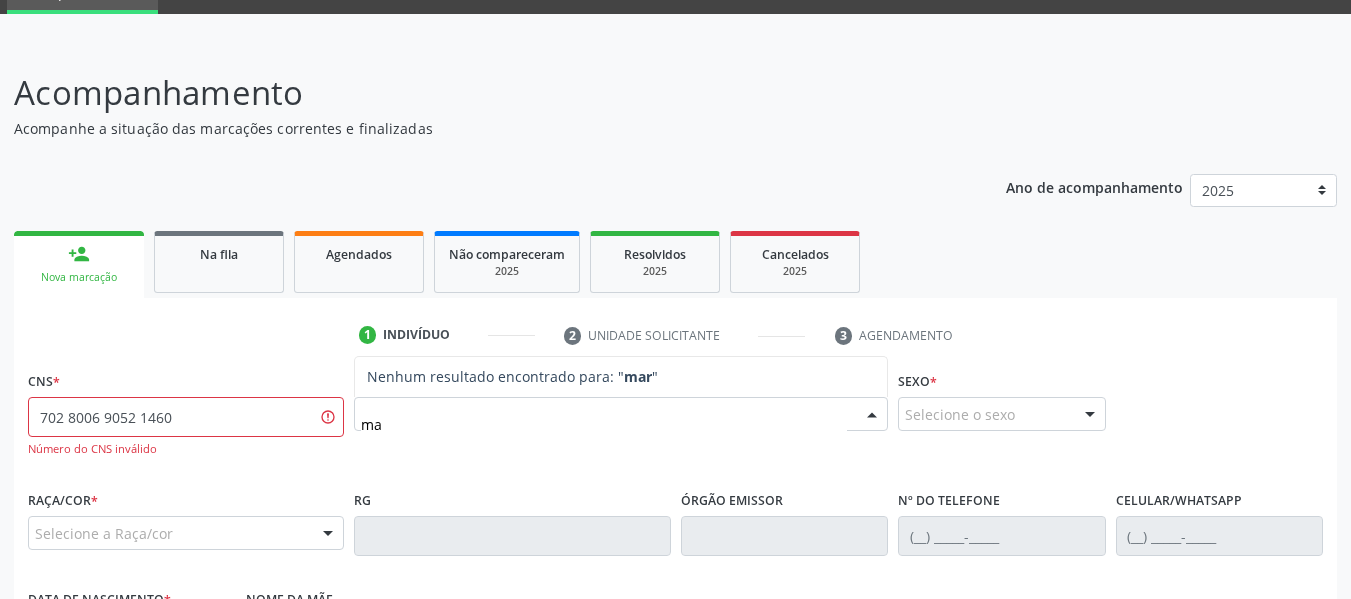 type on "m" 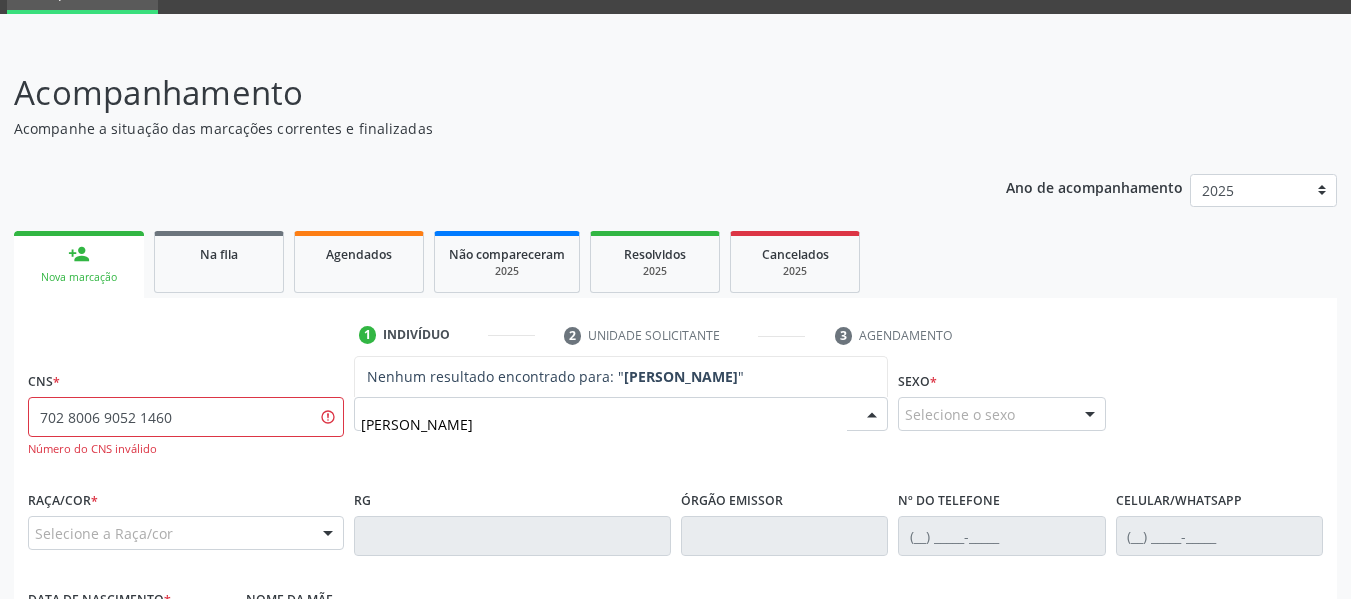 click on "MARIA LAURA BRITO DUTRA" at bounding box center (681, 376) 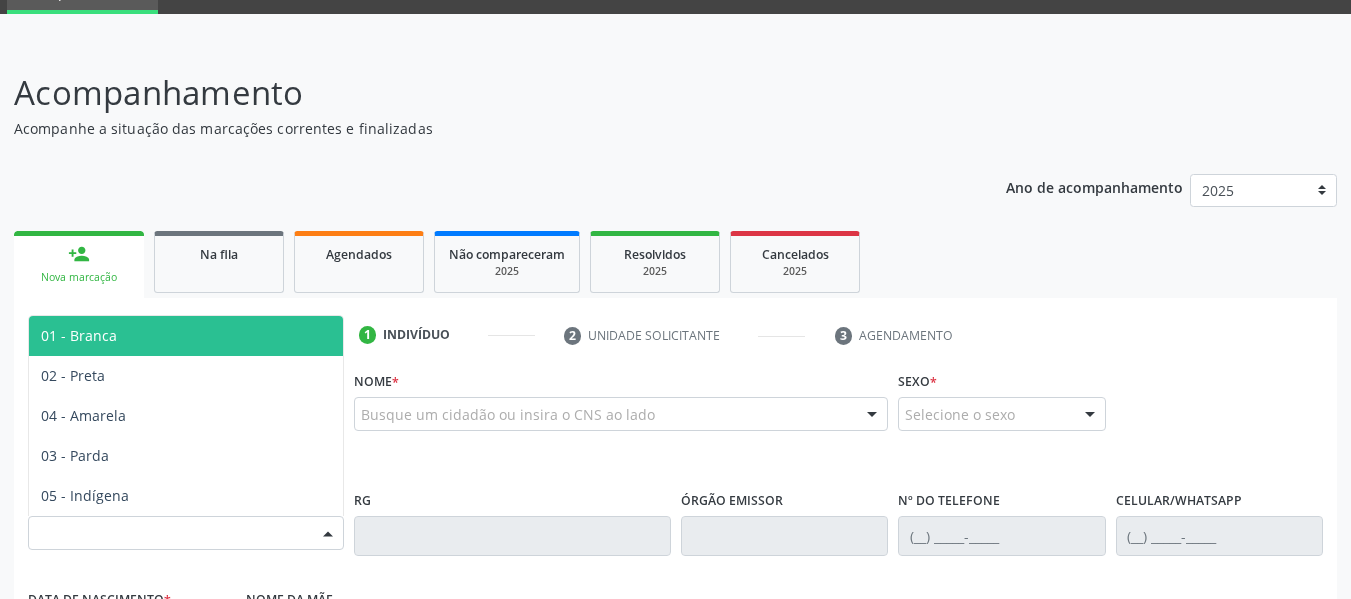 click on "Selecione a Raça/cor" at bounding box center (186, 533) 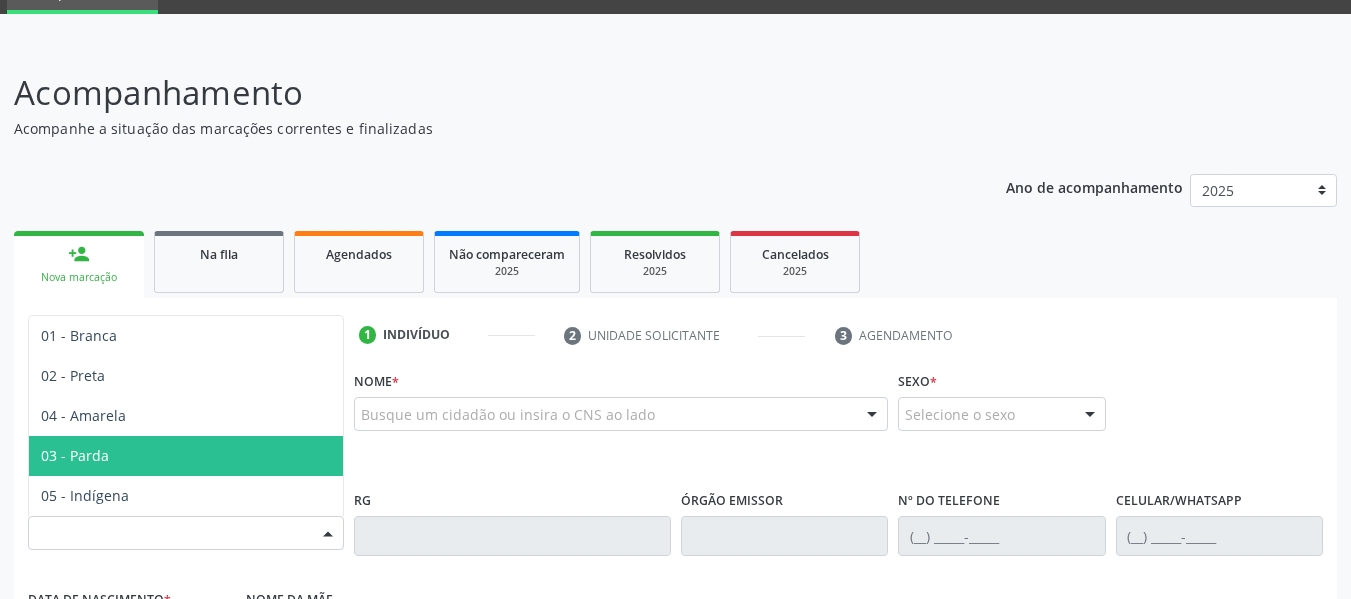 click on "03 - Parda" at bounding box center (75, 455) 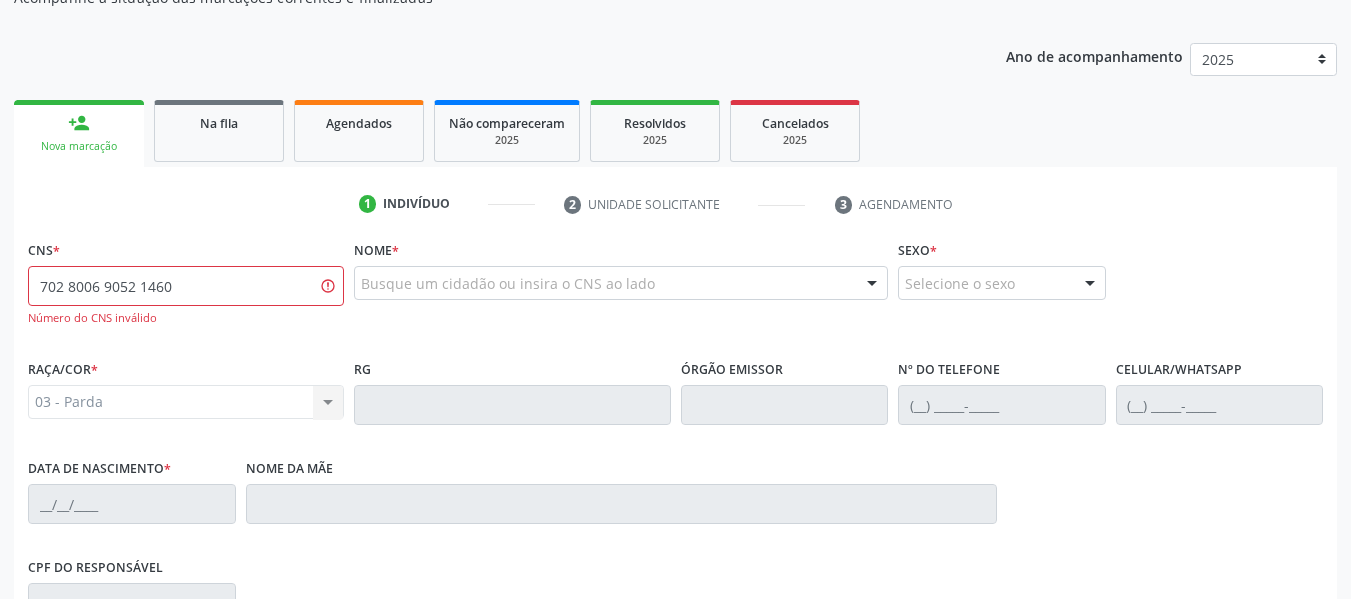 scroll, scrollTop: 256, scrollLeft: 0, axis: vertical 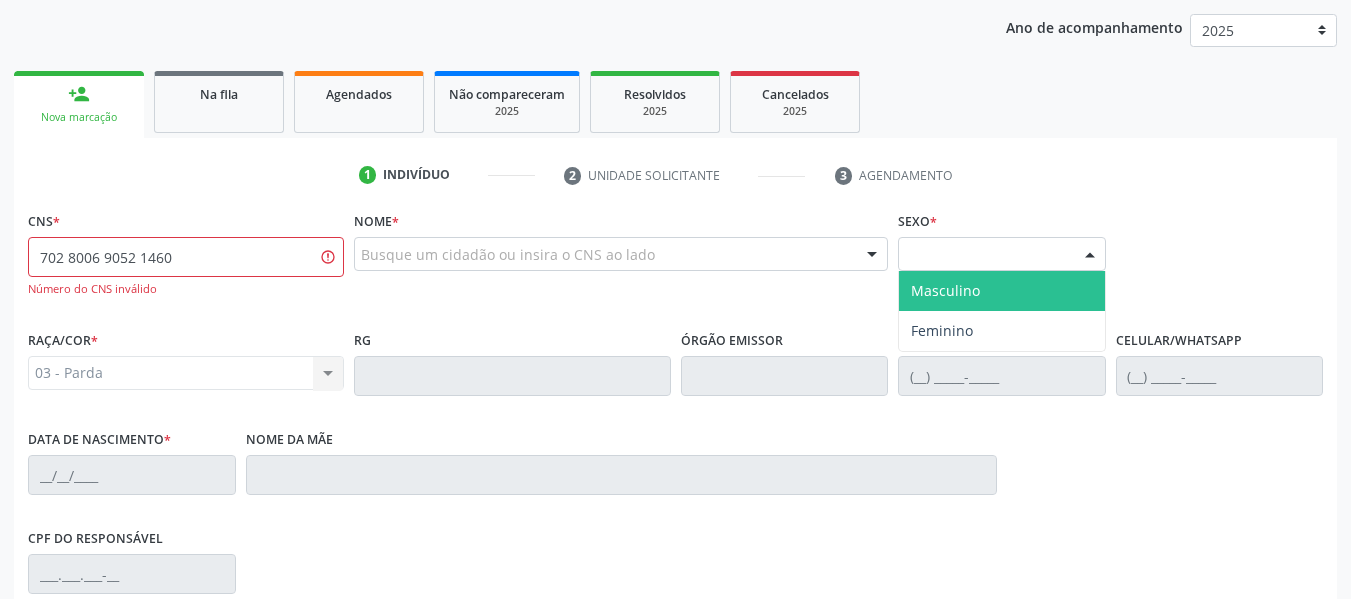 click at bounding box center (1090, 255) 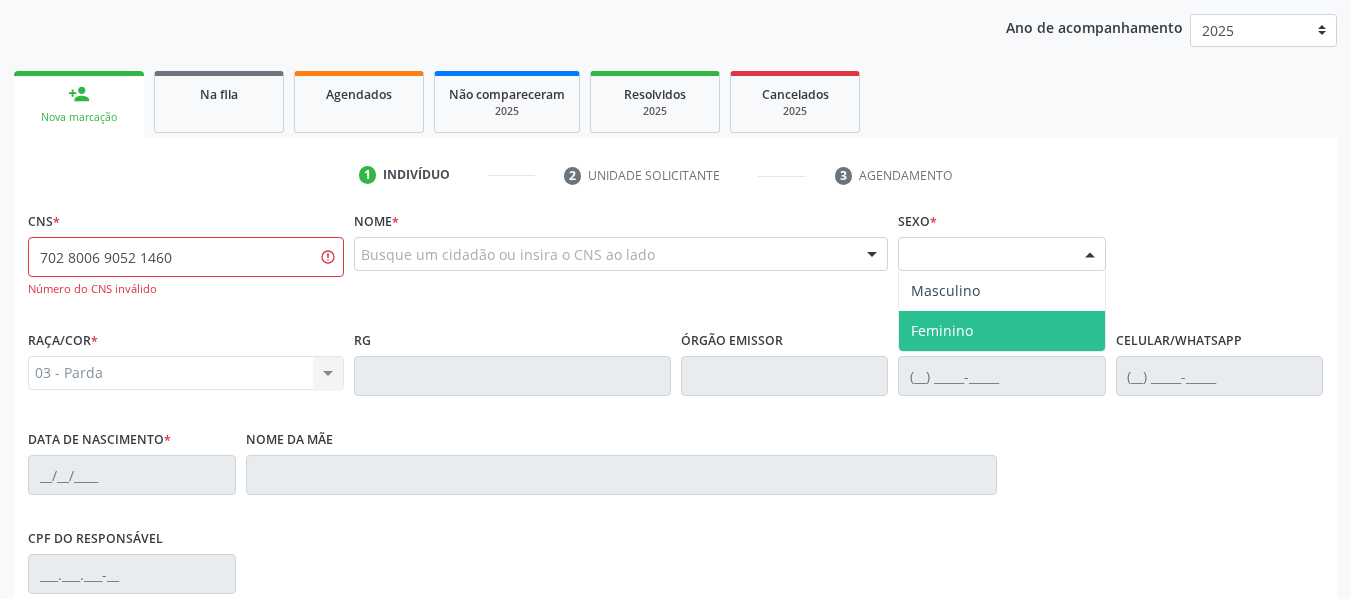 click on "Feminino" at bounding box center (942, 330) 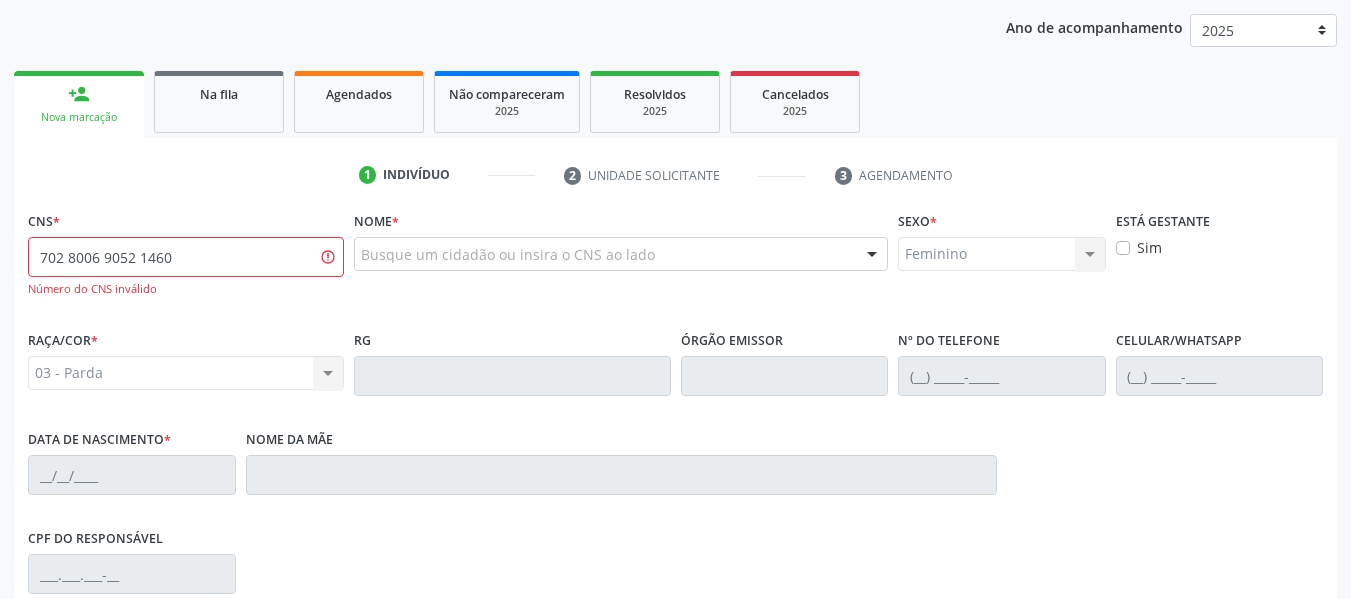 click at bounding box center [872, 255] 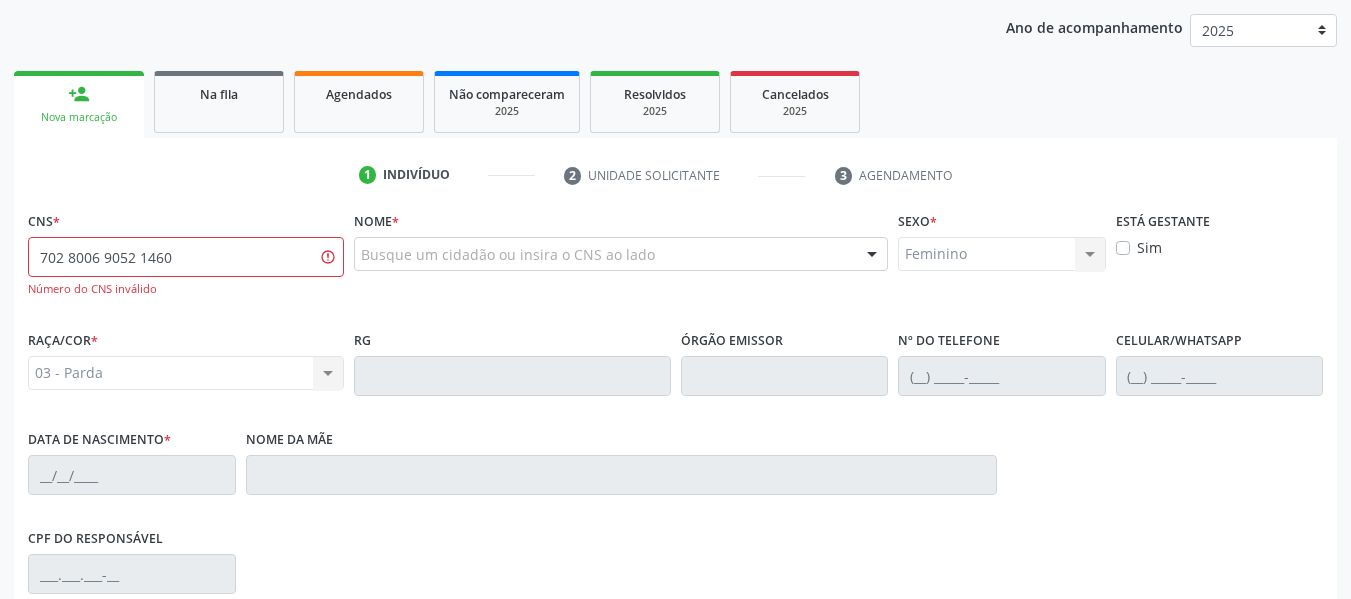 click at bounding box center (872, 255) 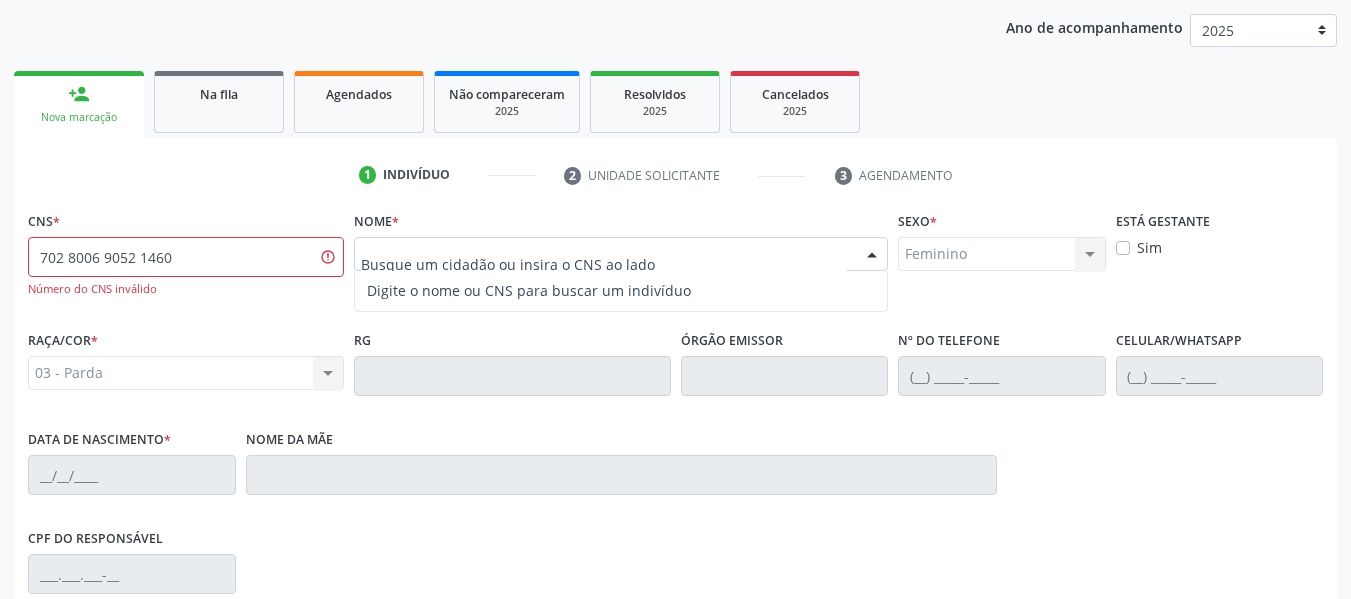 click at bounding box center (872, 255) 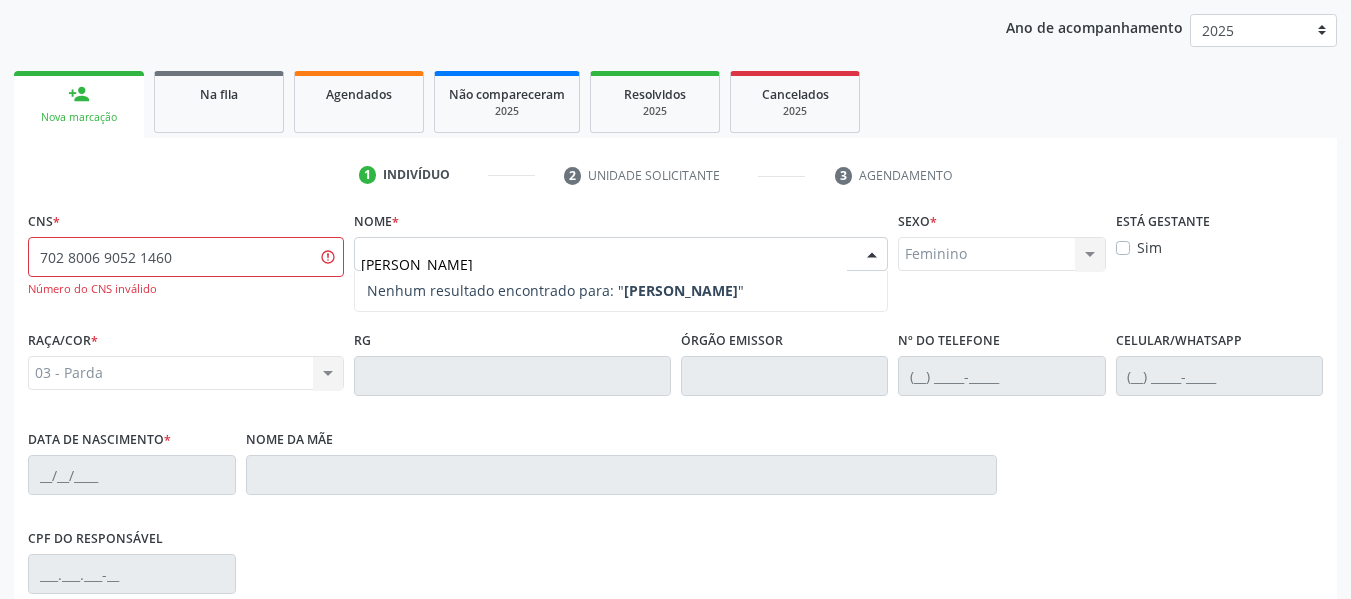 type on "maria laura brito dutra" 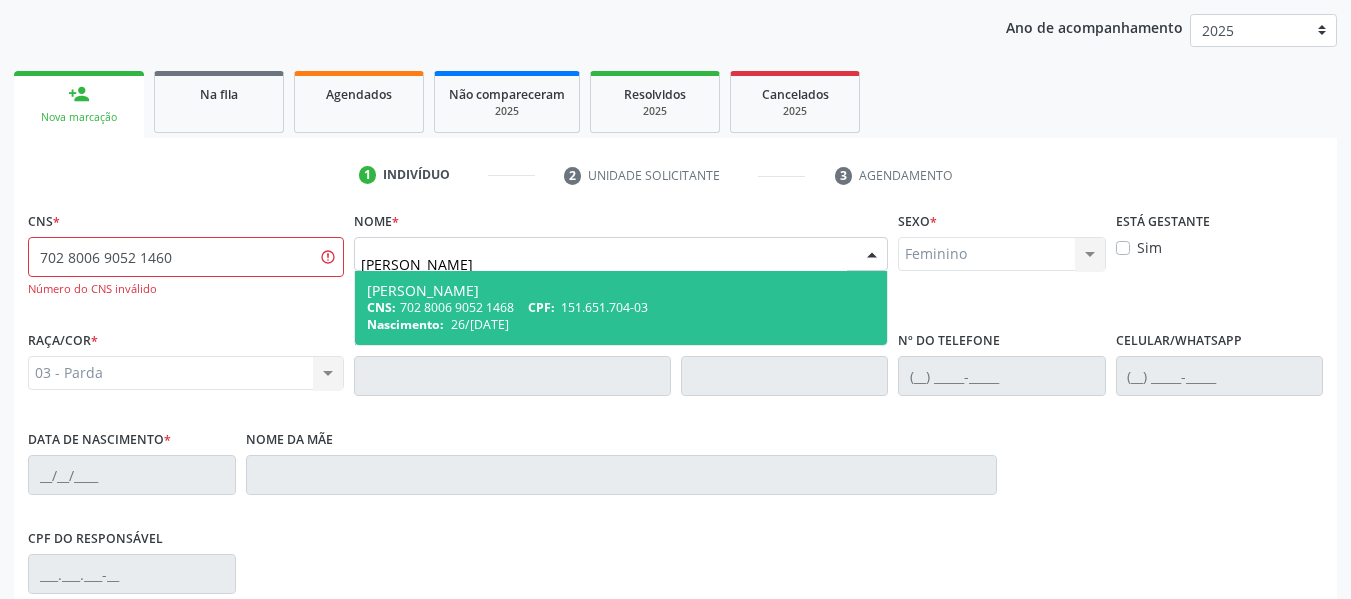 click on "CNS:
702 8006 9052 1468
CPF:
151.651.704-03" at bounding box center [621, 307] 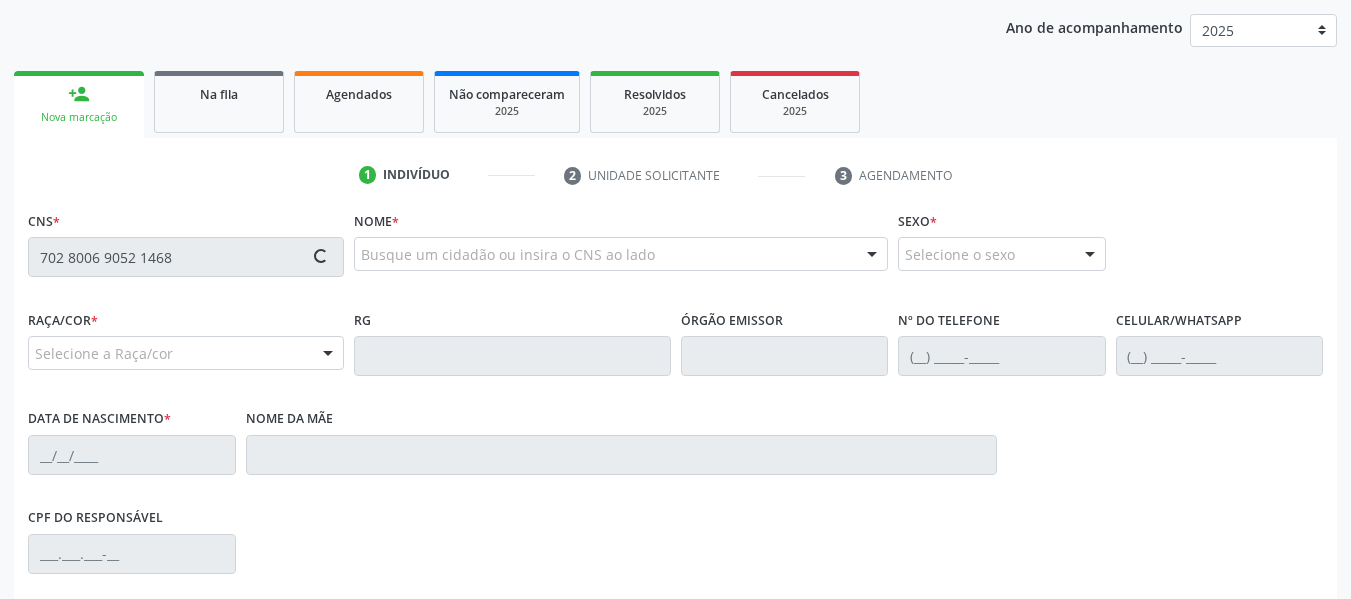 type on "702 8006 9052 1468" 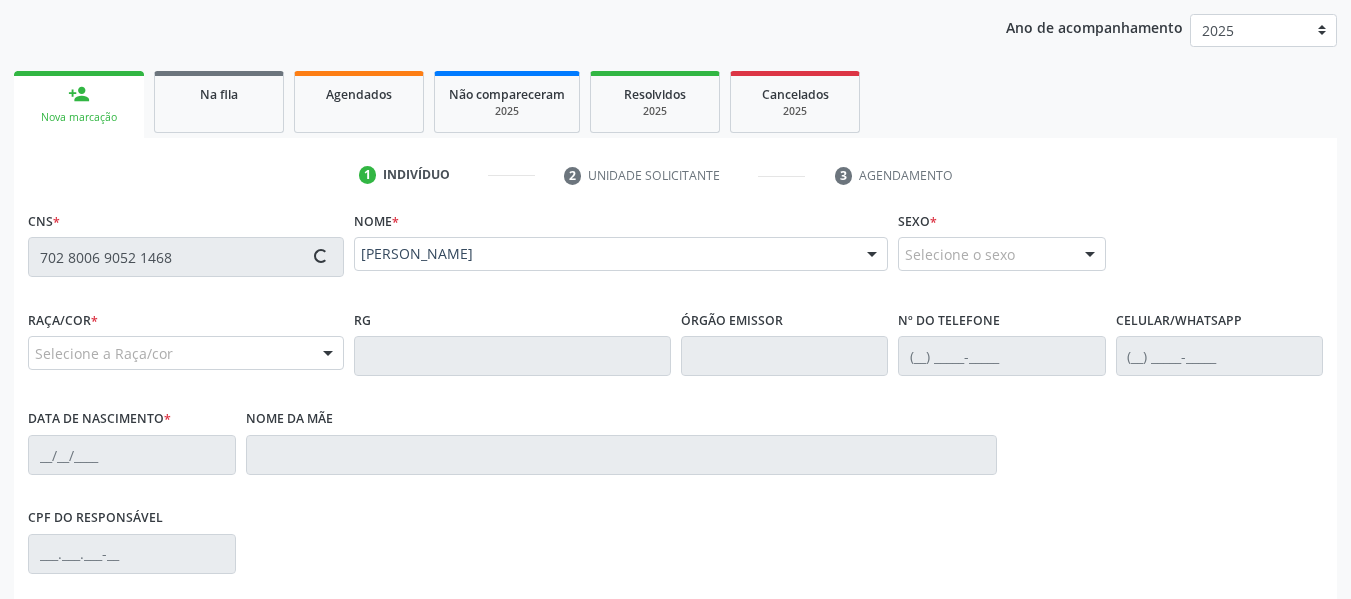 type on "(82) 99322-1621" 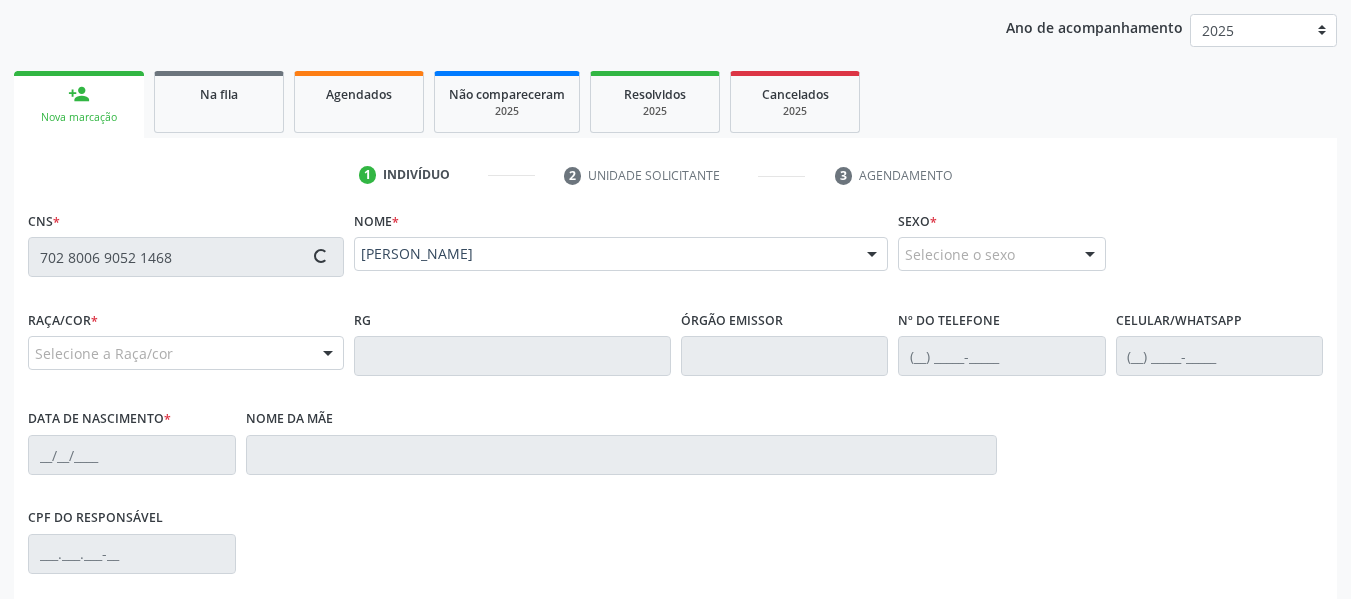 type on "26/09/2007" 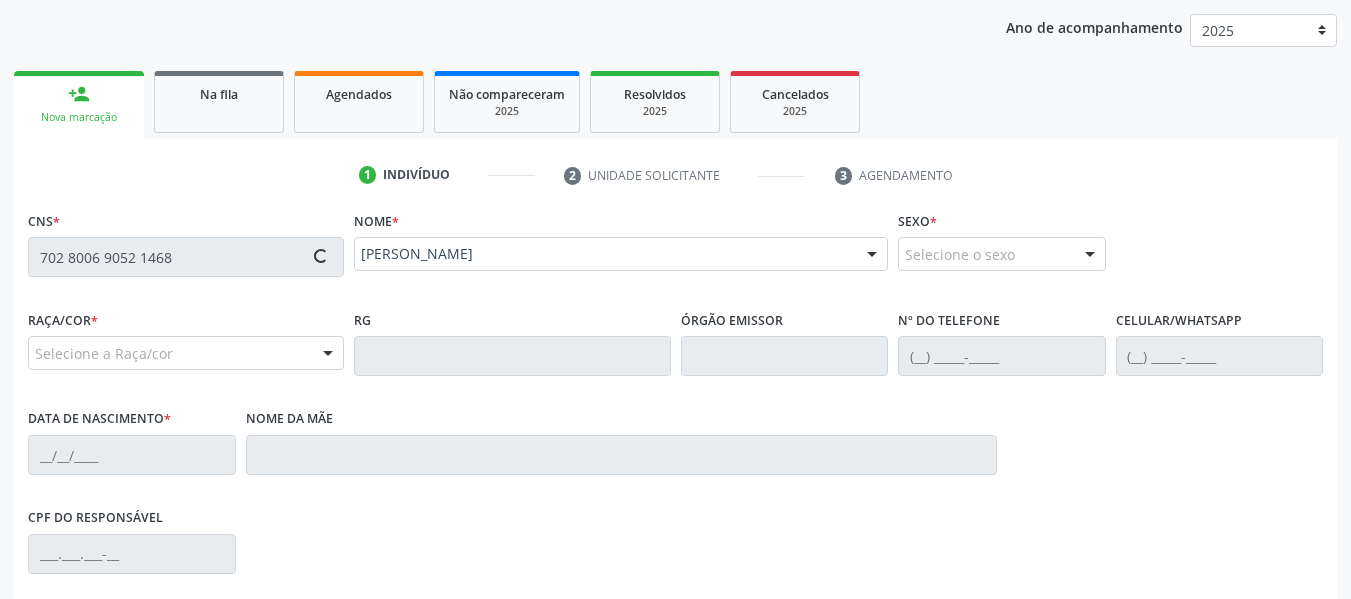type on "Jaqueline Santos de Brito" 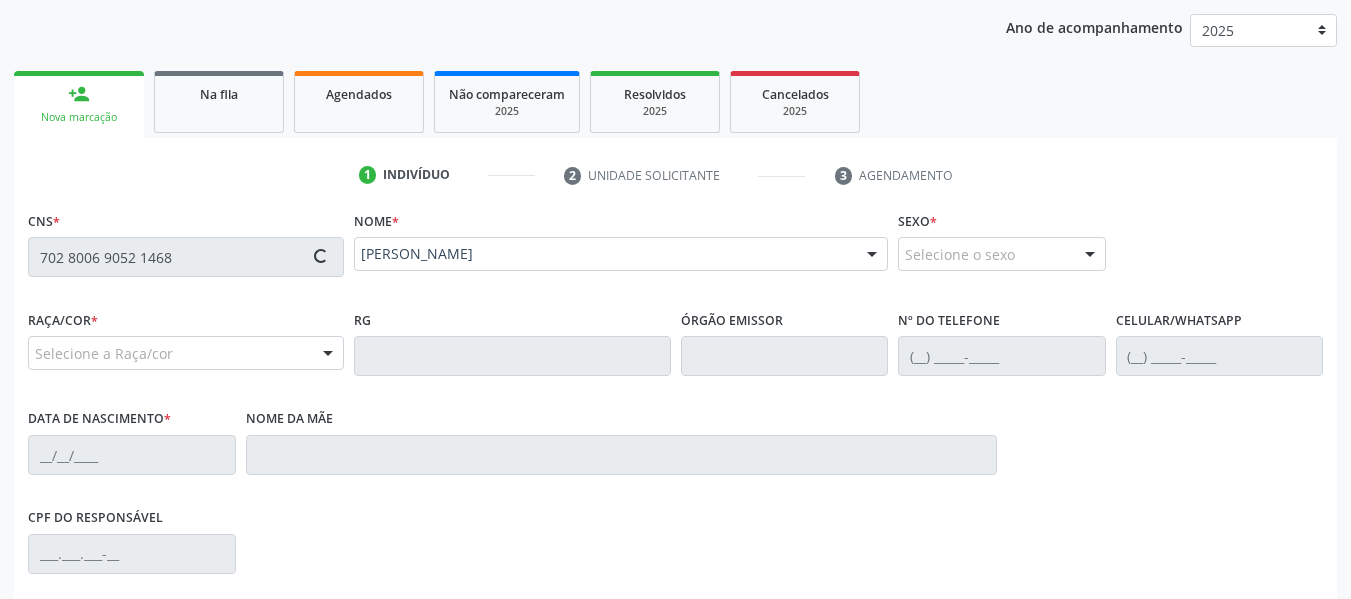 type on "S/N" 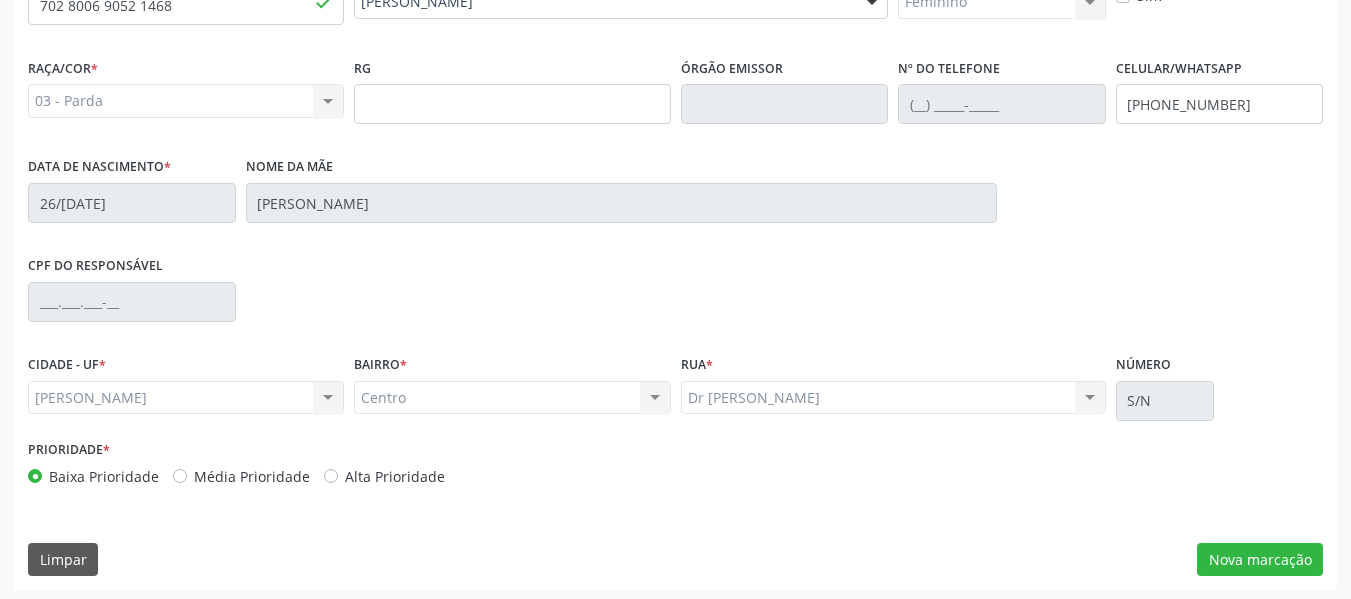 scroll, scrollTop: 513, scrollLeft: 0, axis: vertical 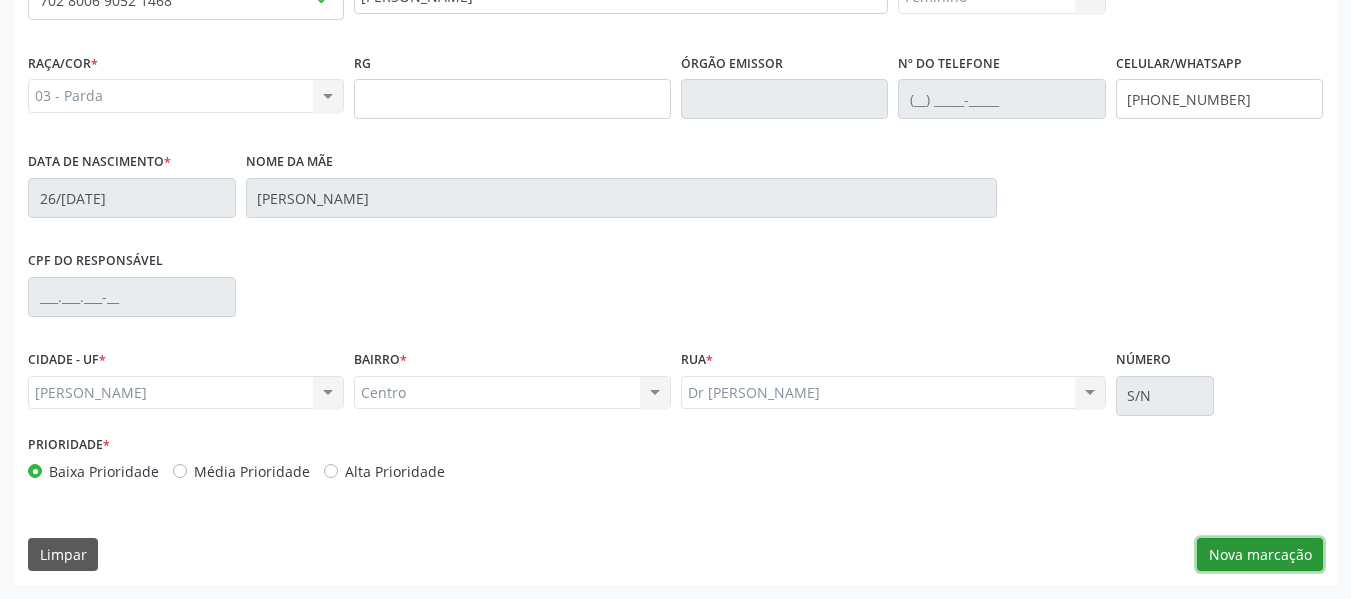 click on "Nova marcação" at bounding box center [1260, 555] 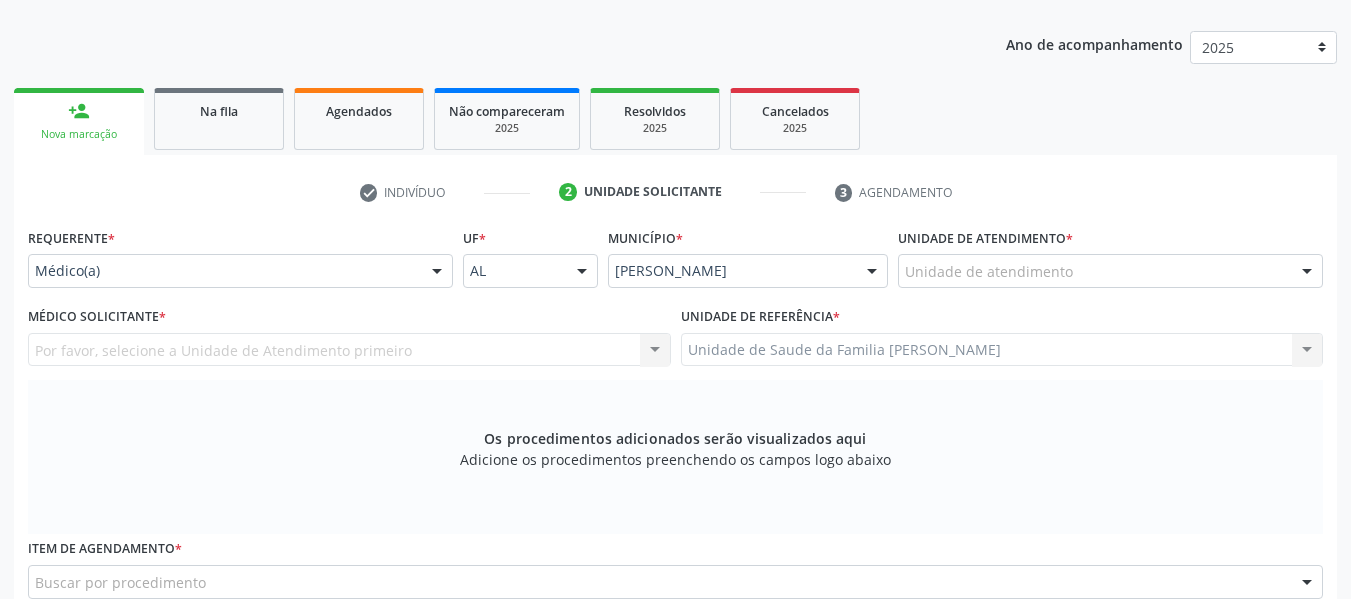 scroll, scrollTop: 233, scrollLeft: 0, axis: vertical 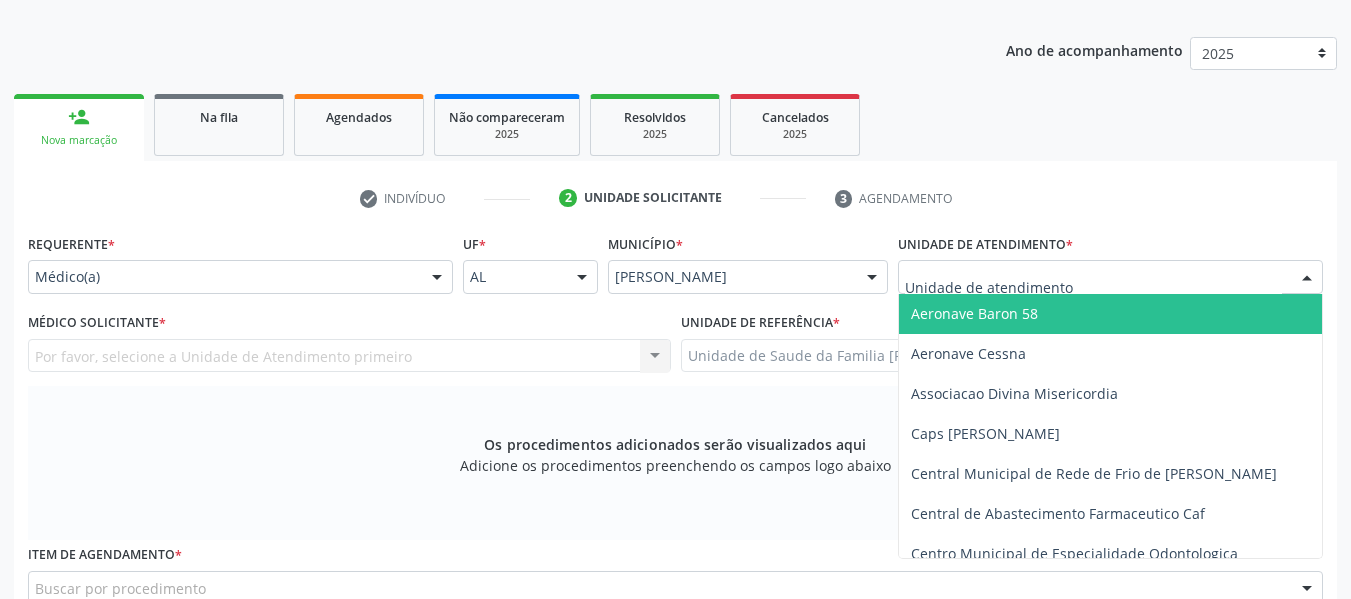 click at bounding box center (1307, 278) 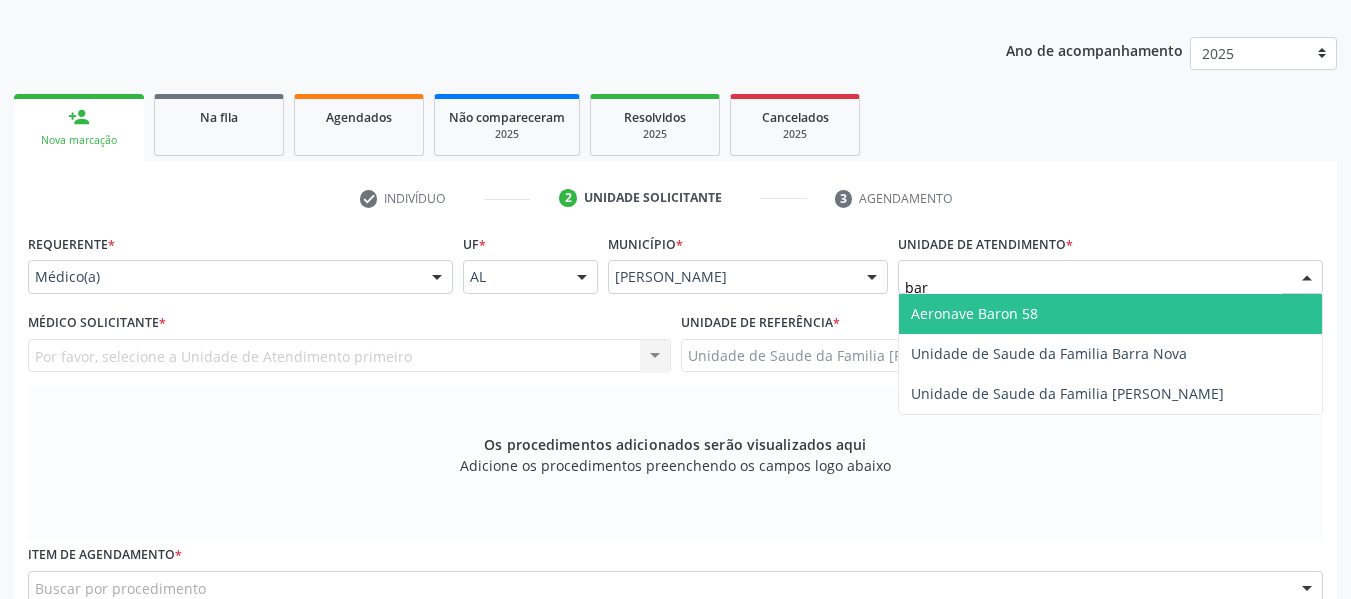 type on "barr" 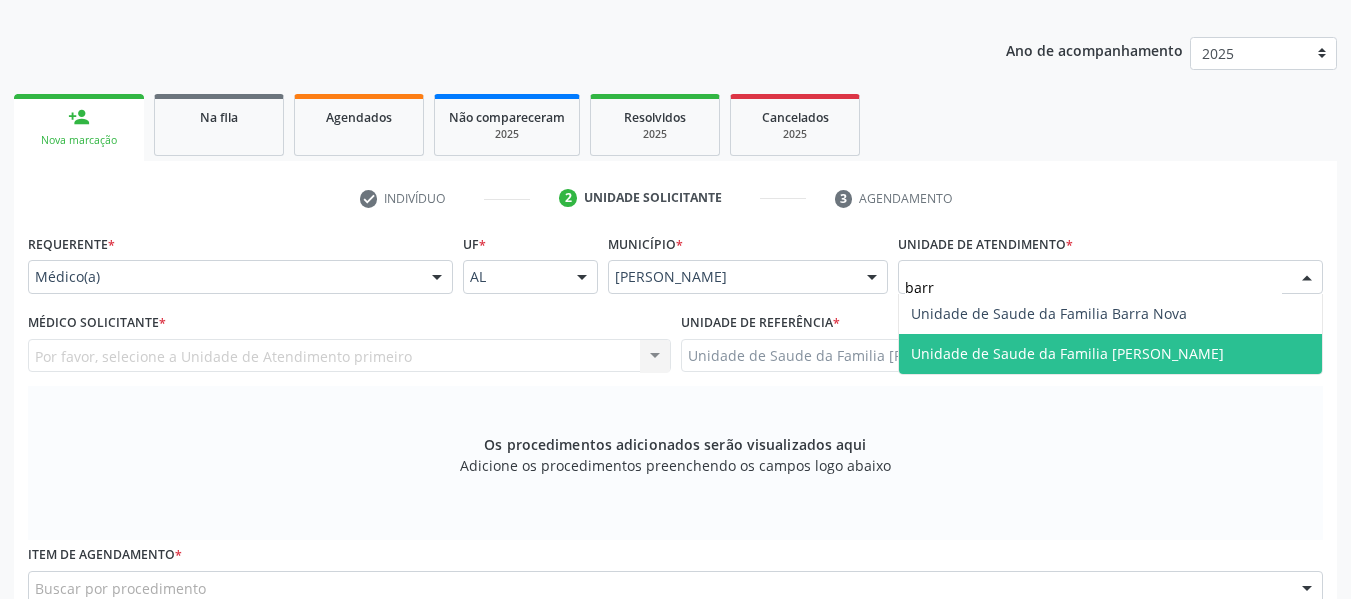 click on "Unidade de Saude da Familia [PERSON_NAME]" at bounding box center (1067, 353) 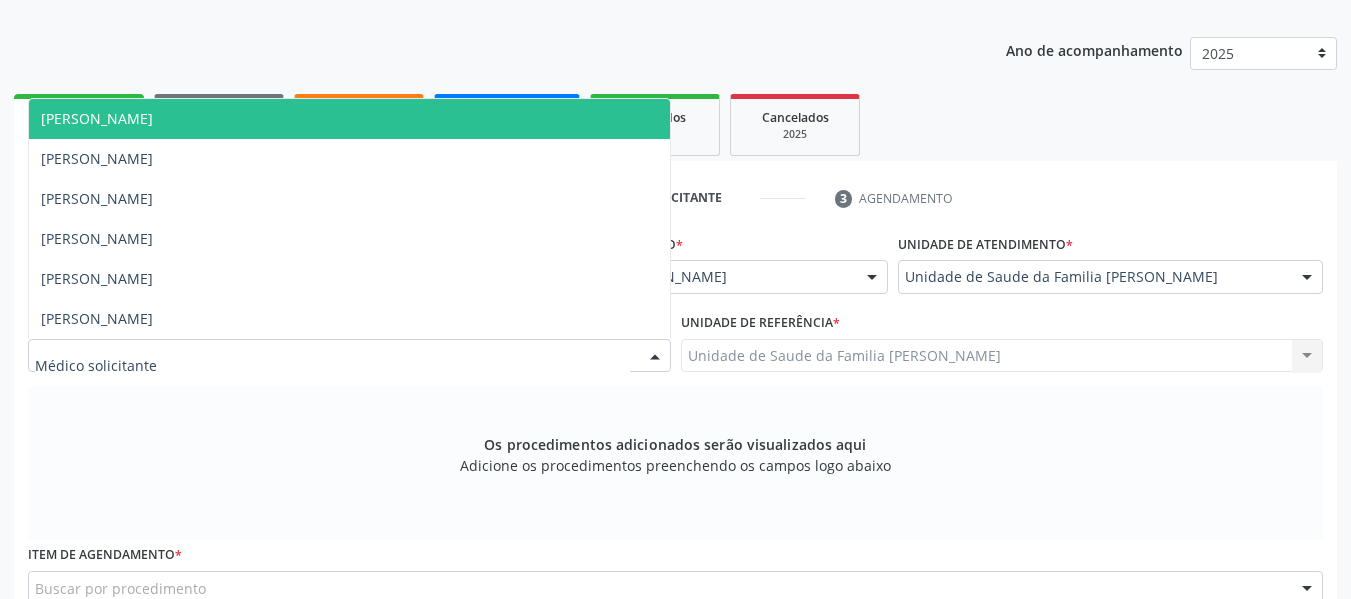 click at bounding box center (655, 357) 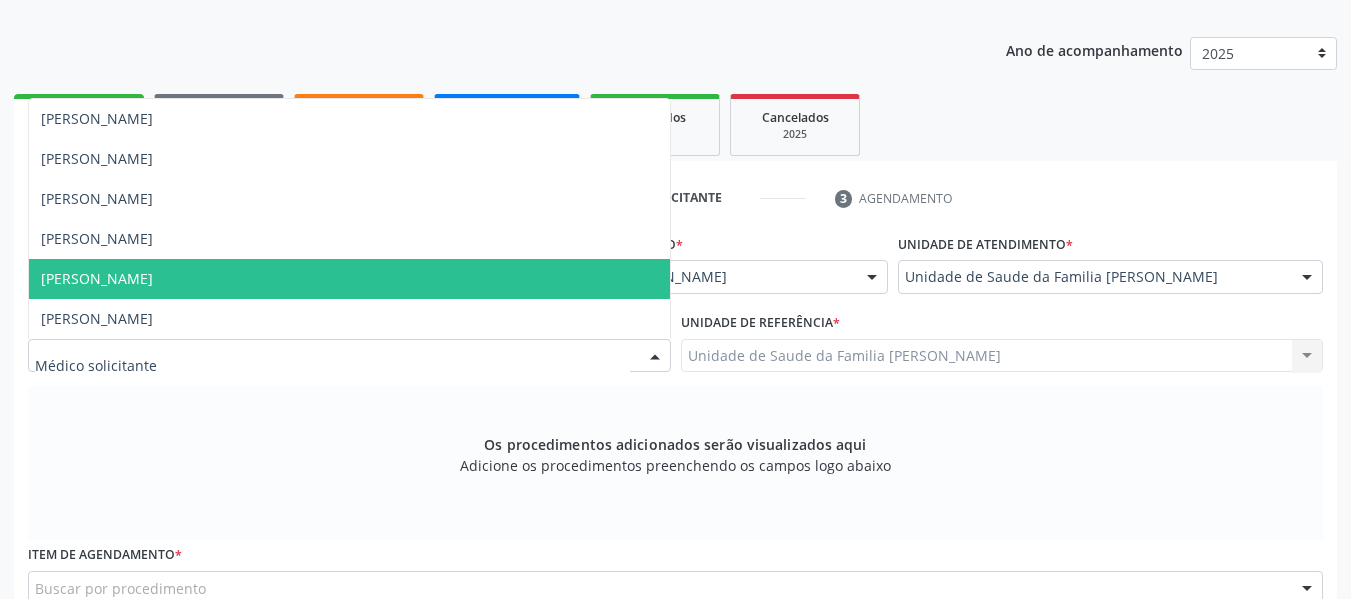 click on "[PERSON_NAME]" at bounding box center (97, 278) 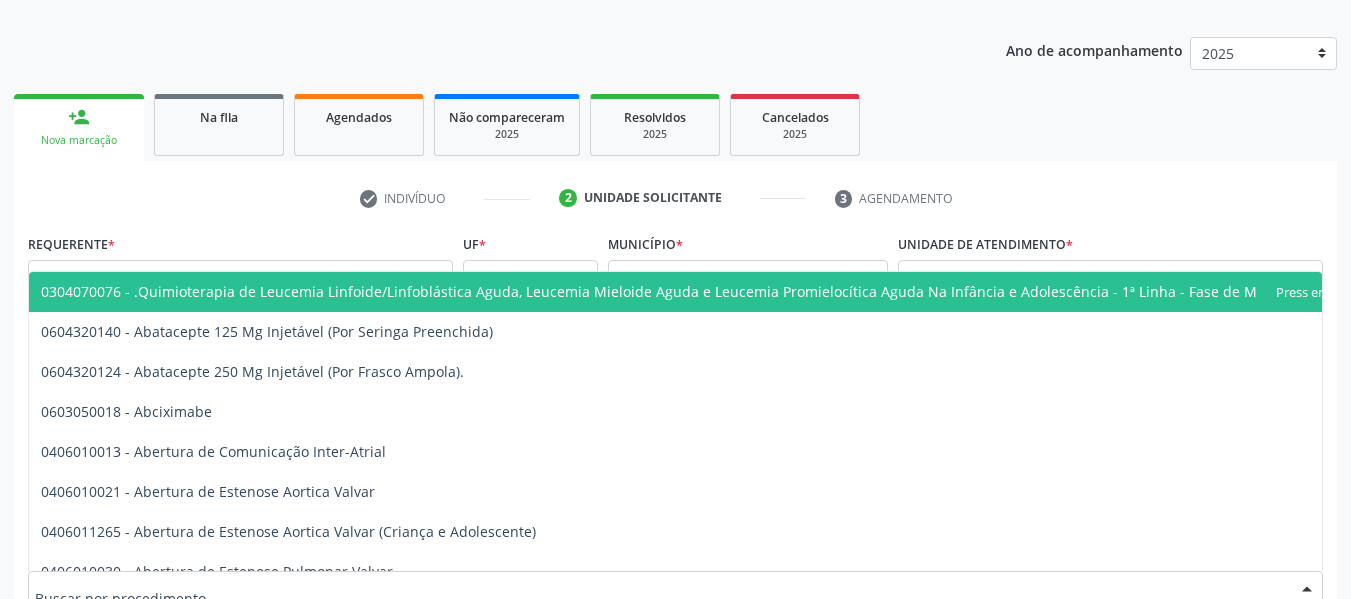 scroll, scrollTop: 252, scrollLeft: 0, axis: vertical 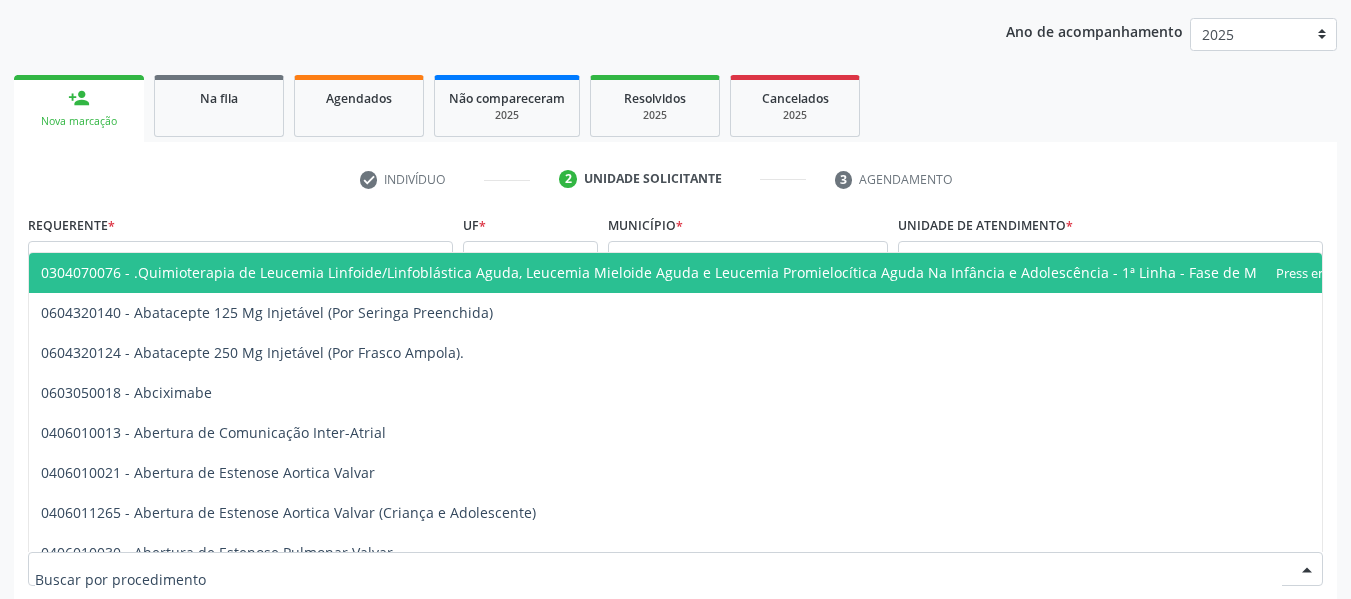 click at bounding box center [1307, 570] 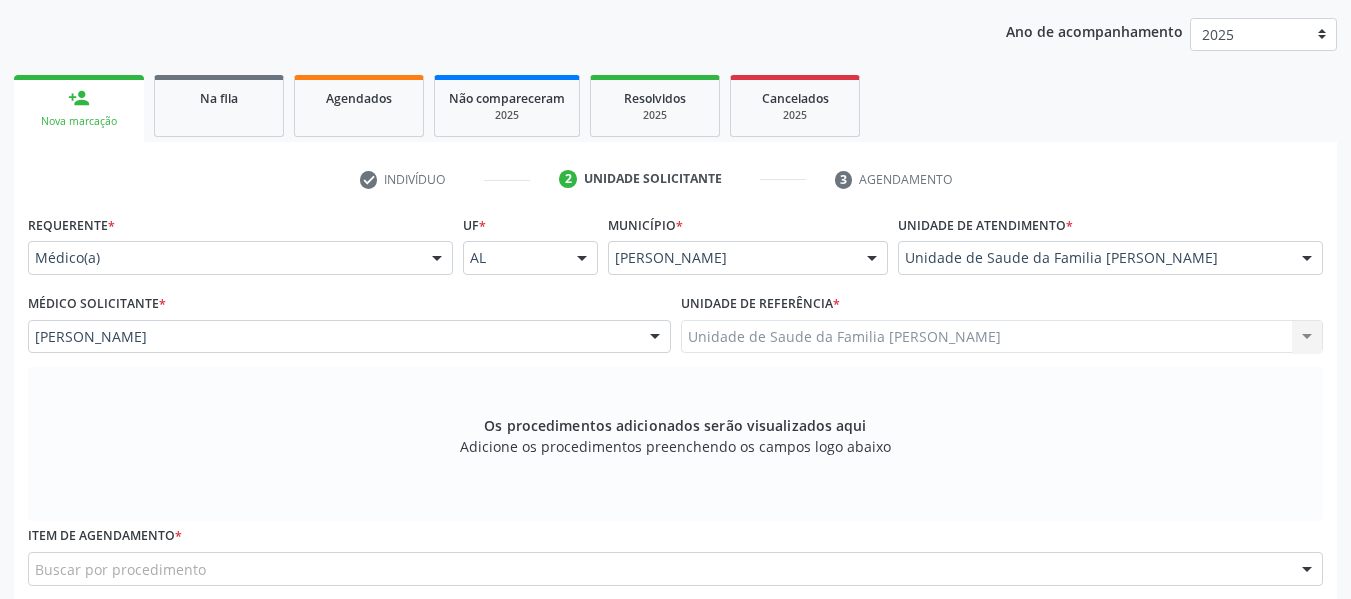 click at bounding box center [1307, 570] 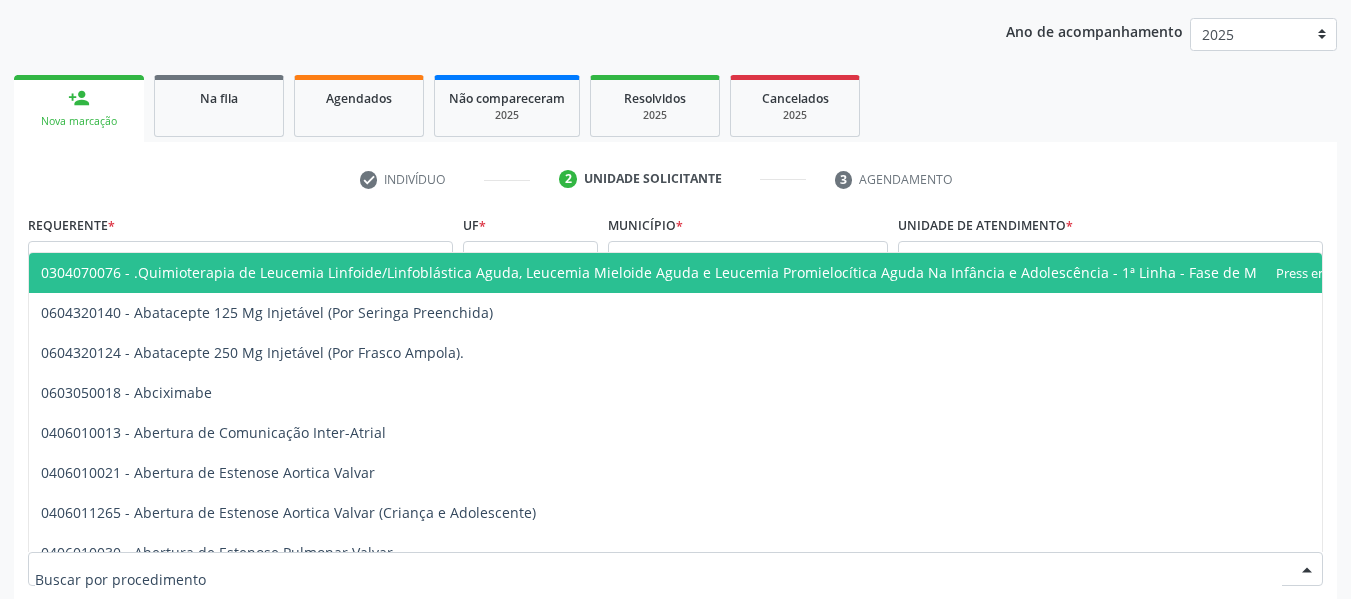 click at bounding box center [1307, 570] 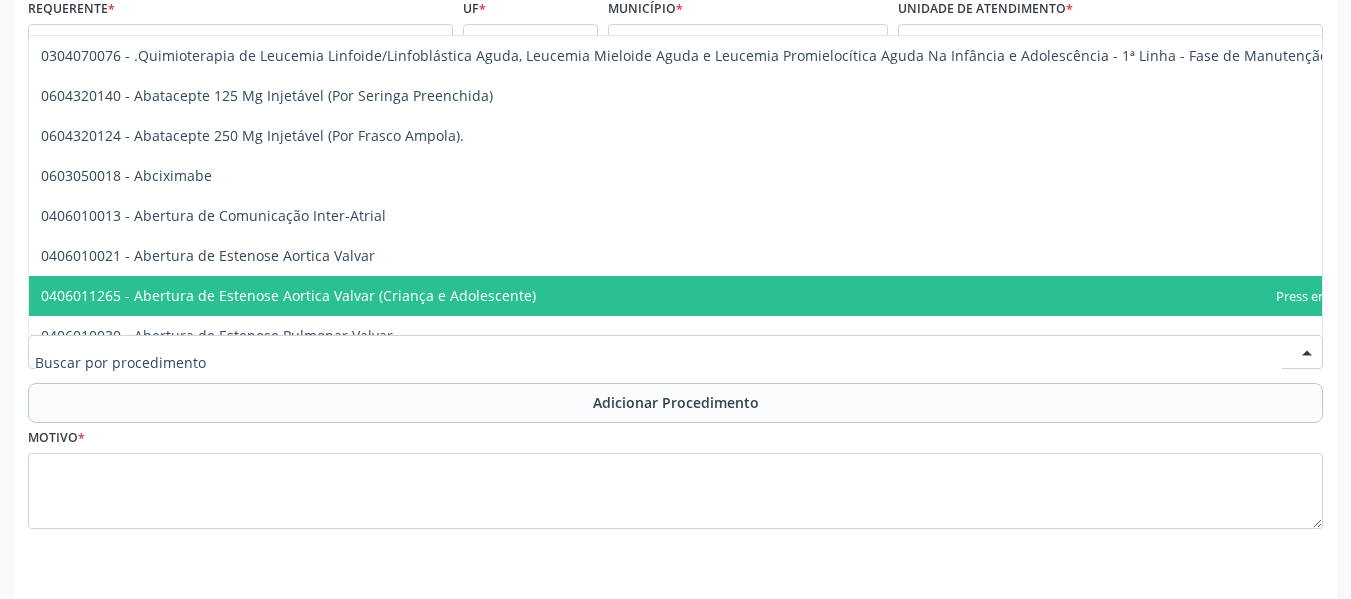 scroll, scrollTop: 492, scrollLeft: 0, axis: vertical 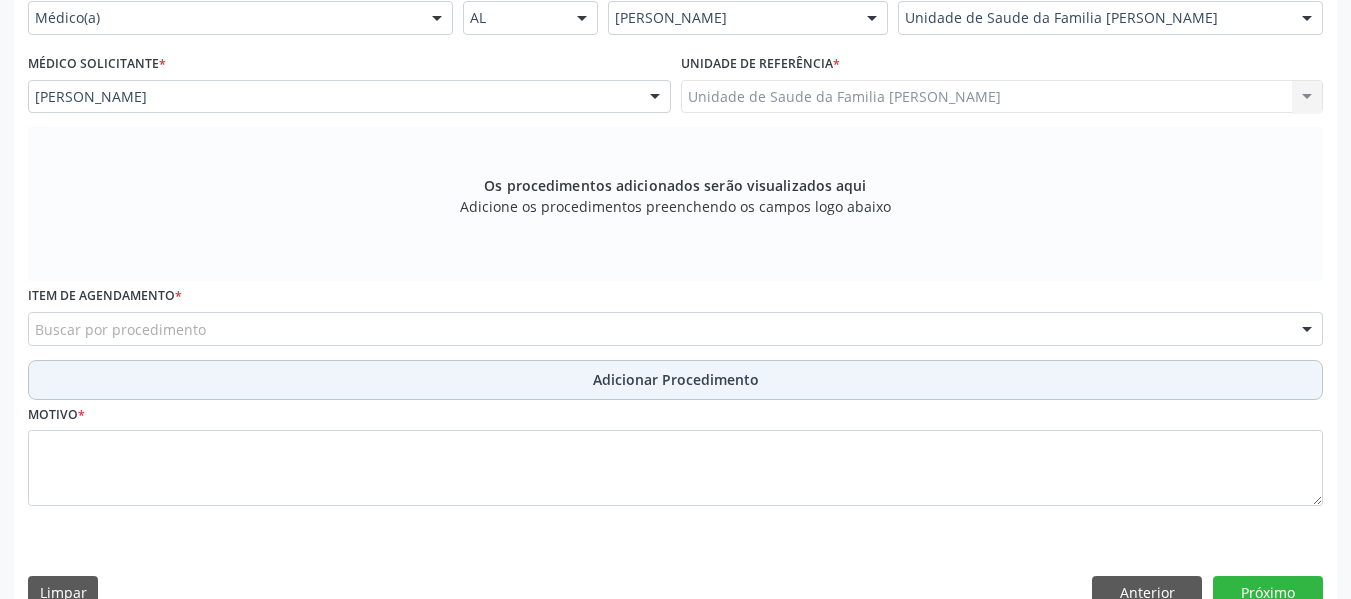 click on "Adicionar Procedimento" at bounding box center (675, 380) 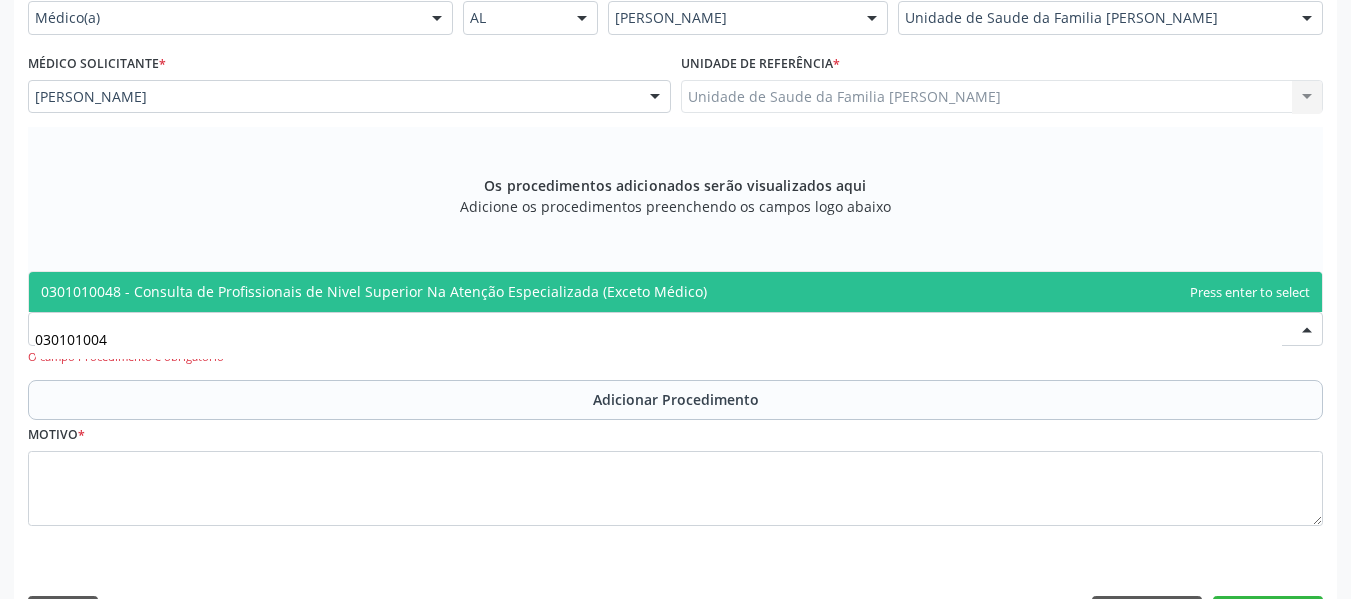 type on "0301010048" 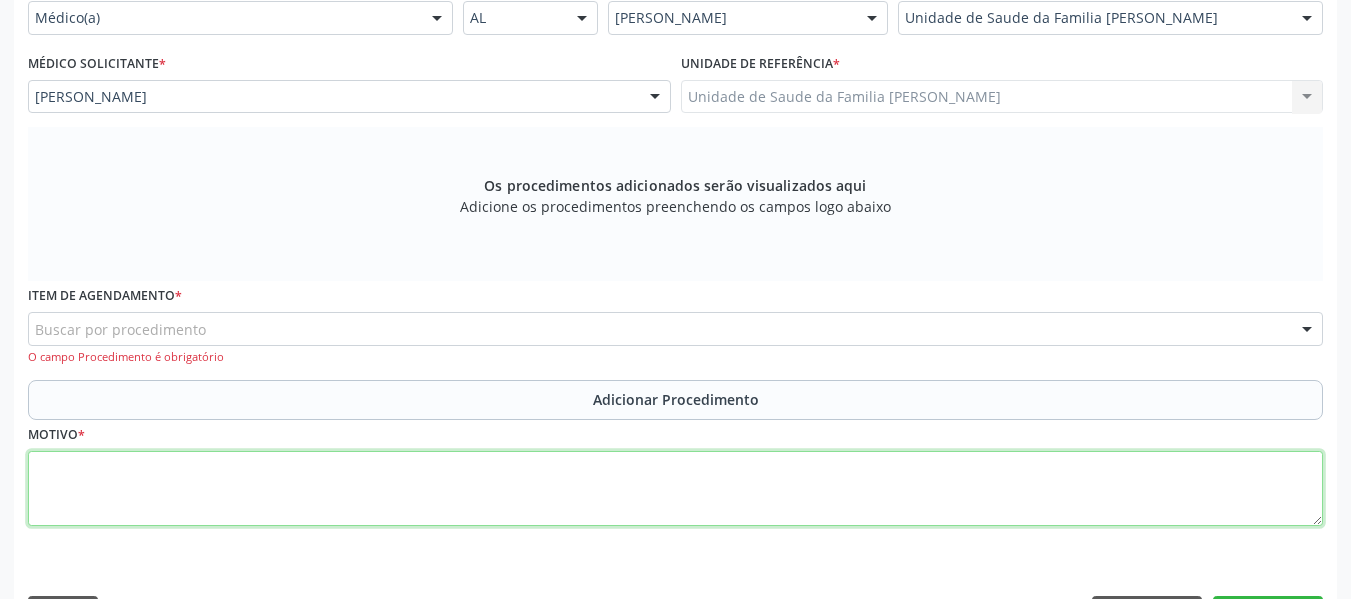 click at bounding box center [675, 489] 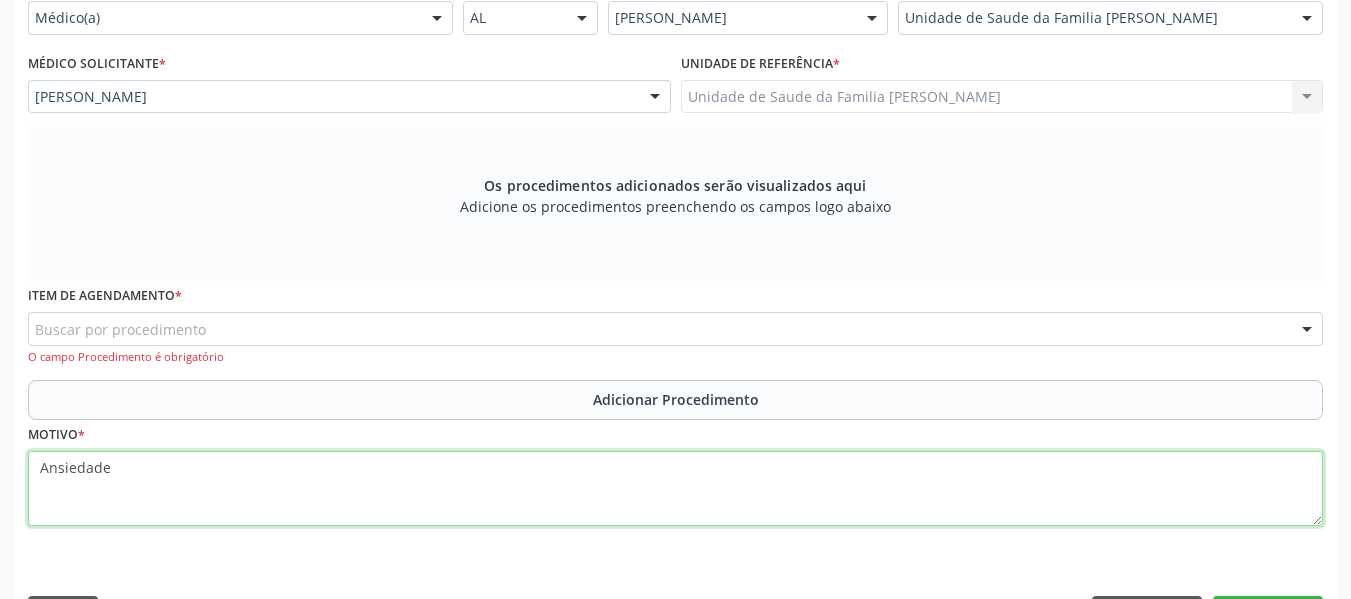 type on "Ansiedade" 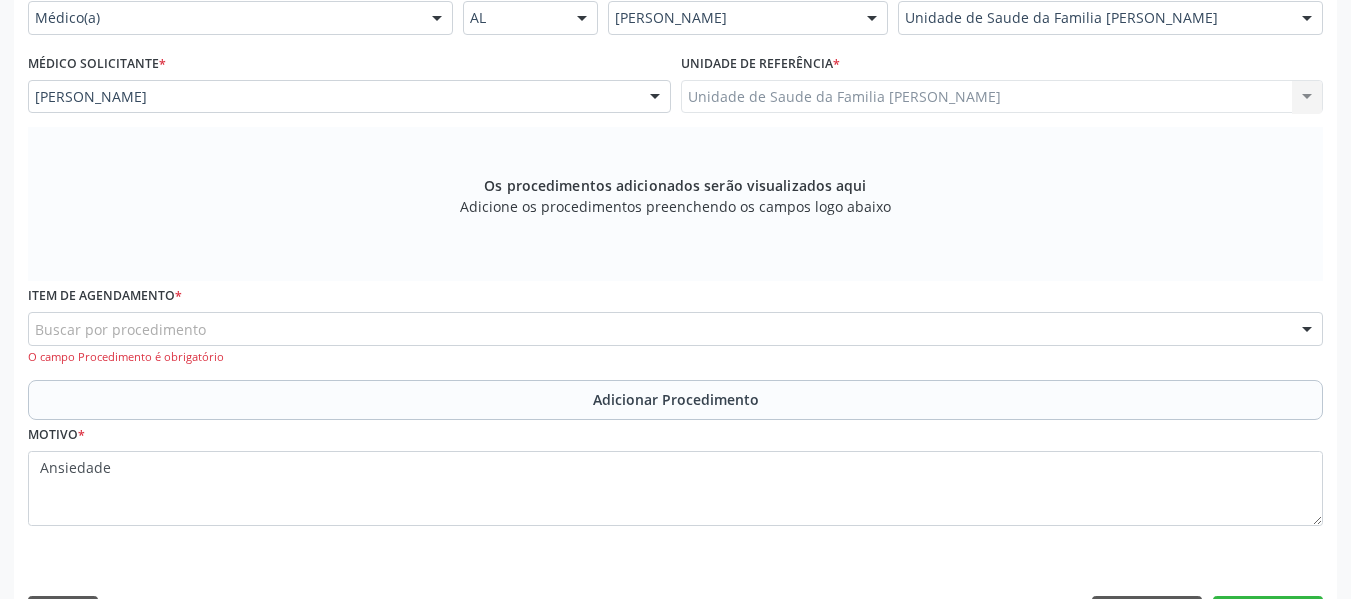 click at bounding box center (1307, 330) 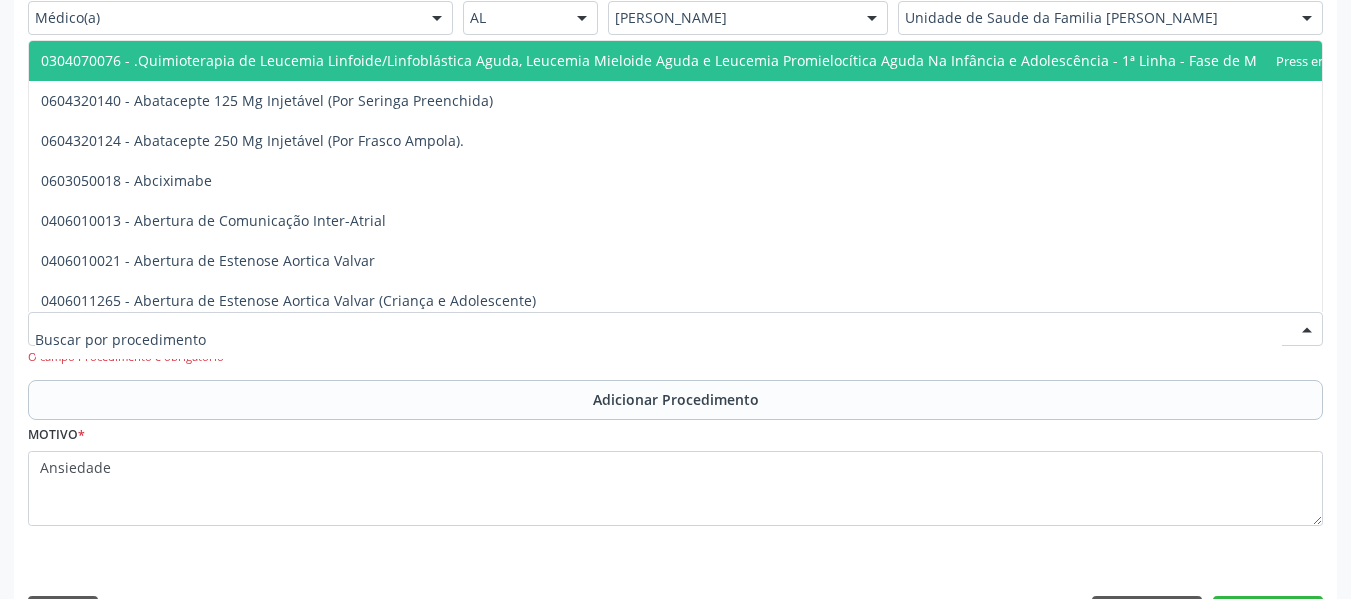 click at bounding box center [1307, 330] 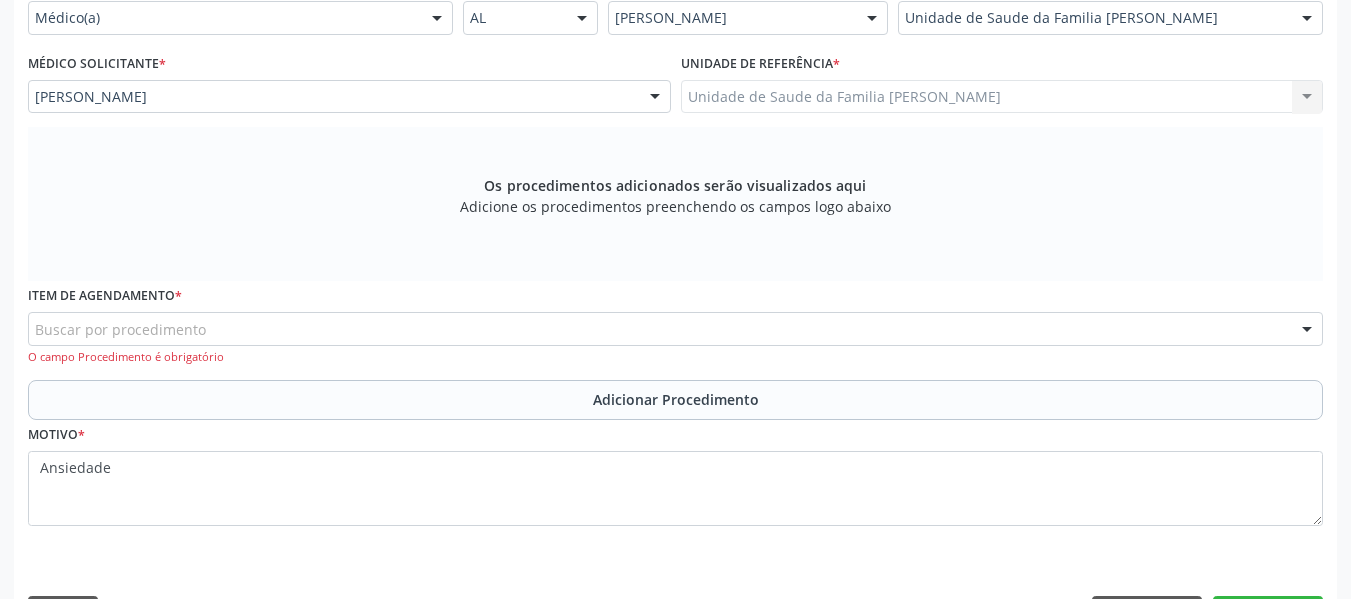 click at bounding box center [1307, 330] 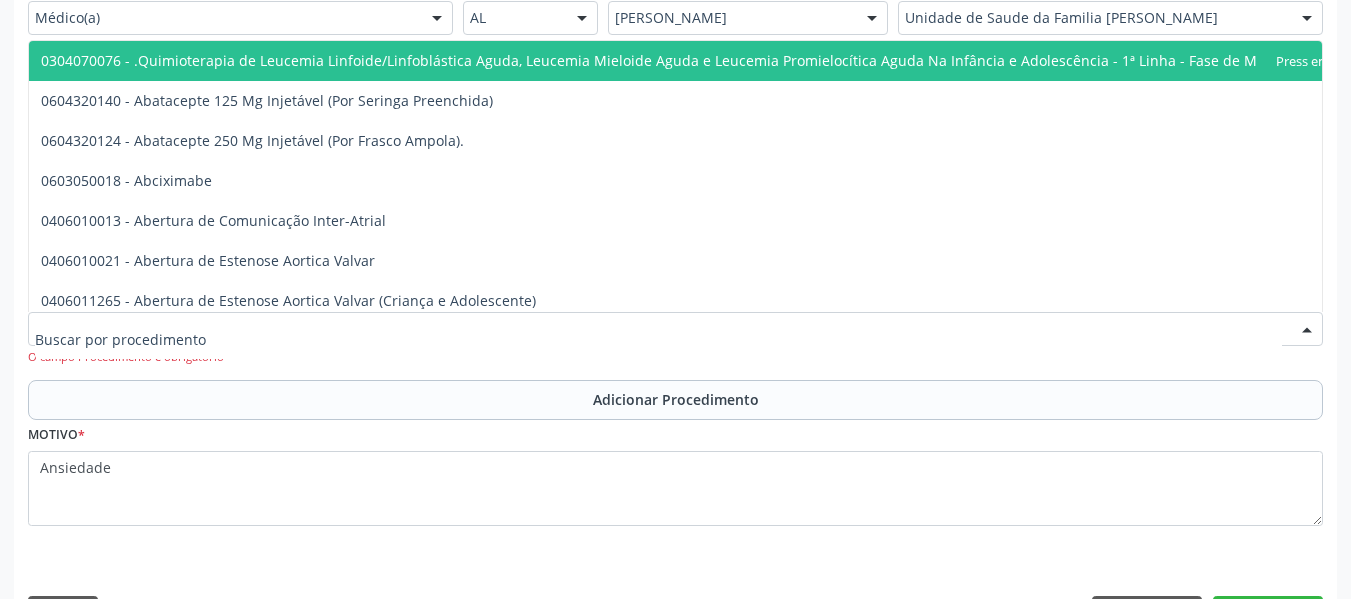 click at bounding box center [658, 339] 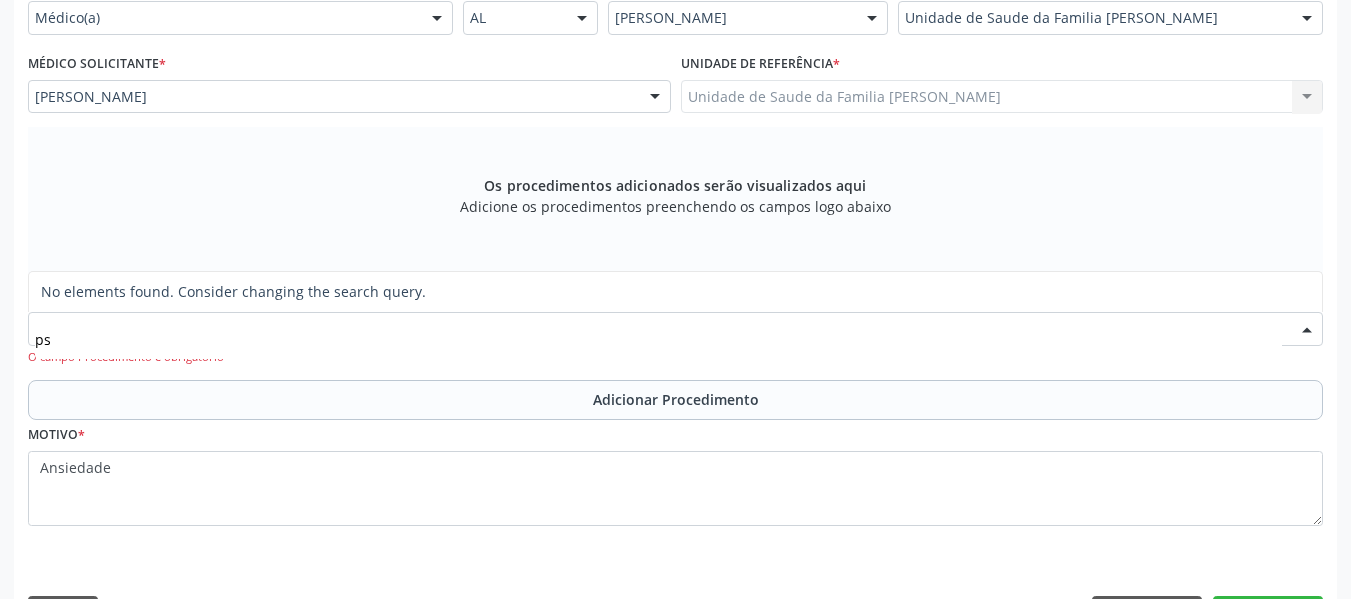 type on "p" 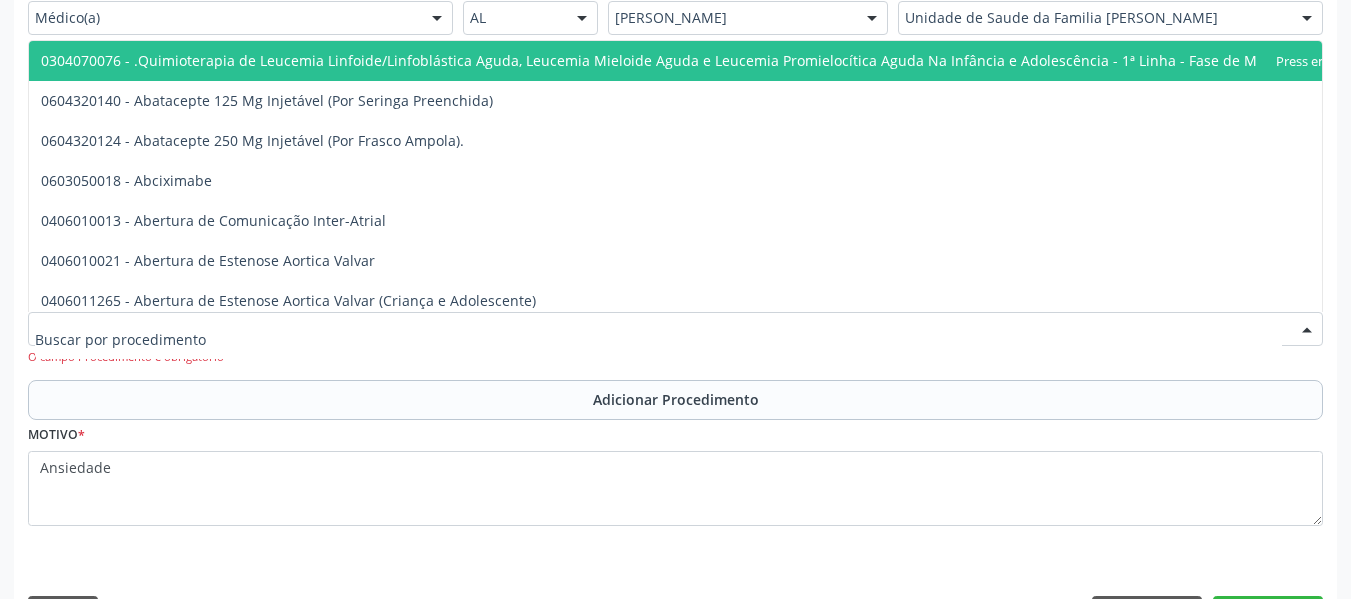 drag, startPoint x: 126, startPoint y: 351, endPoint x: 81, endPoint y: 343, distance: 45.705578 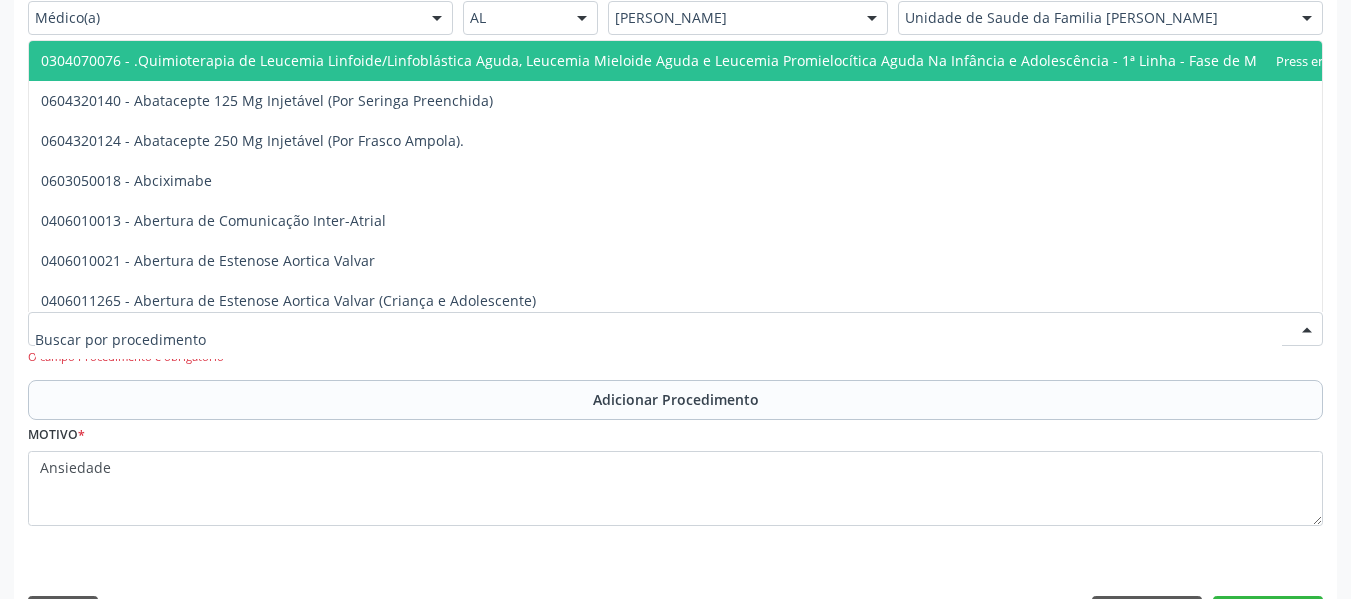 click at bounding box center [658, 339] 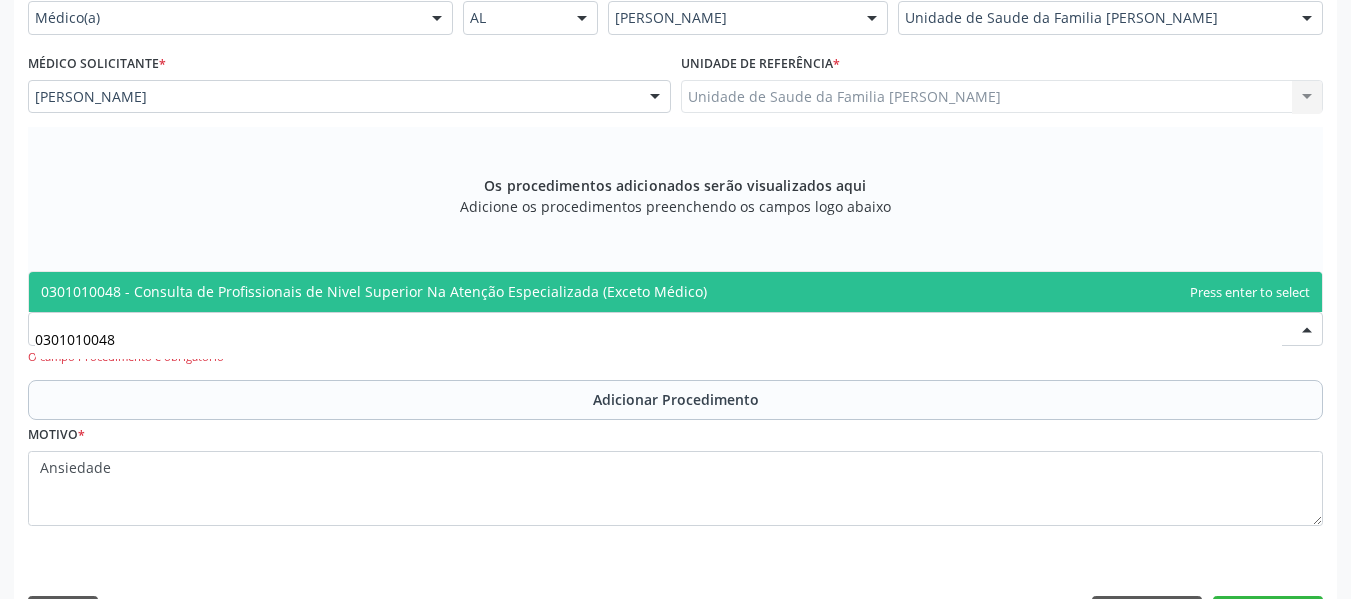 type on "0301010048" 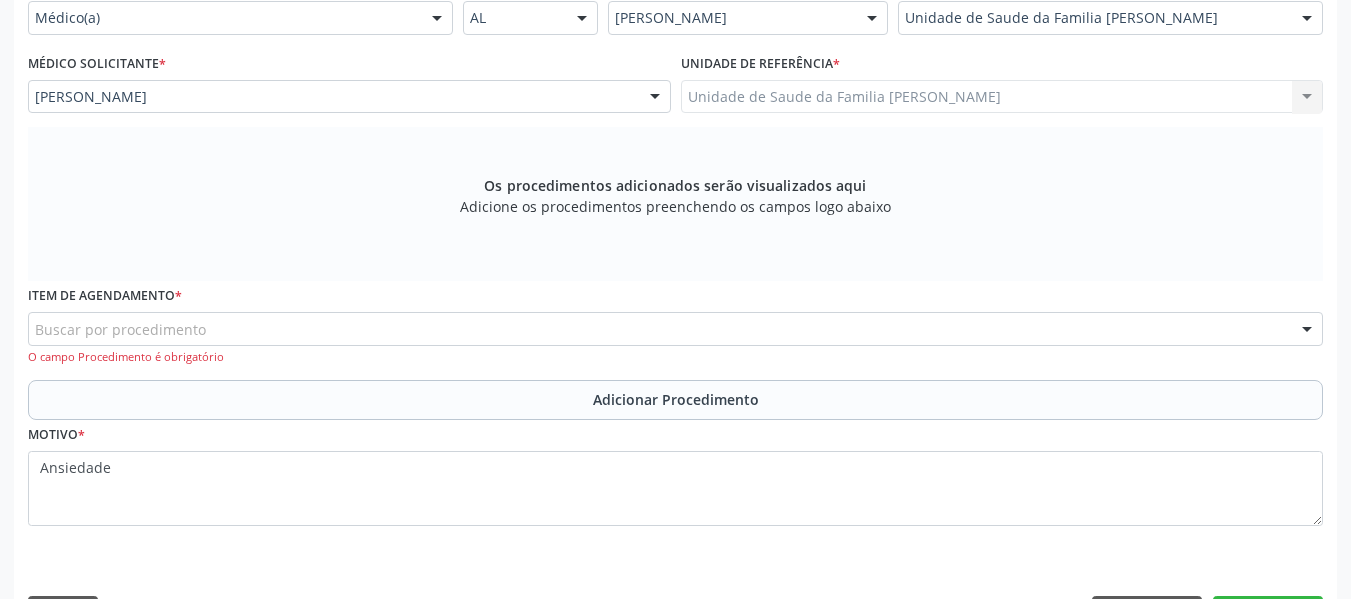 click at bounding box center [1307, 330] 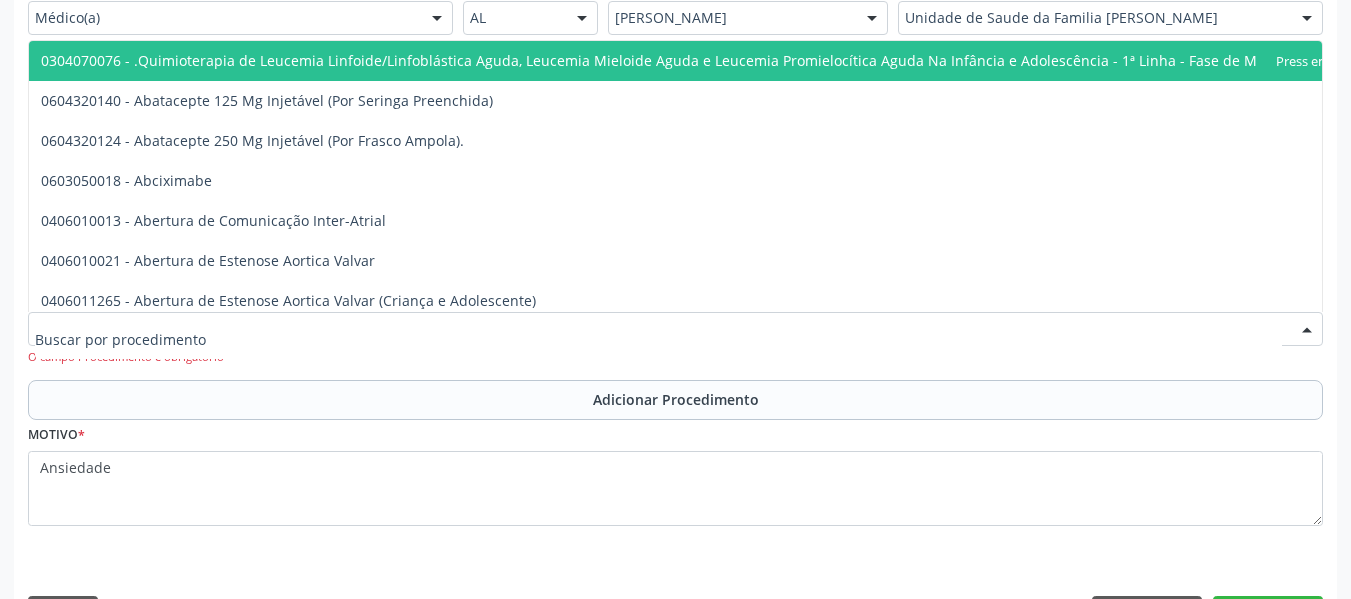 click at bounding box center [1307, 330] 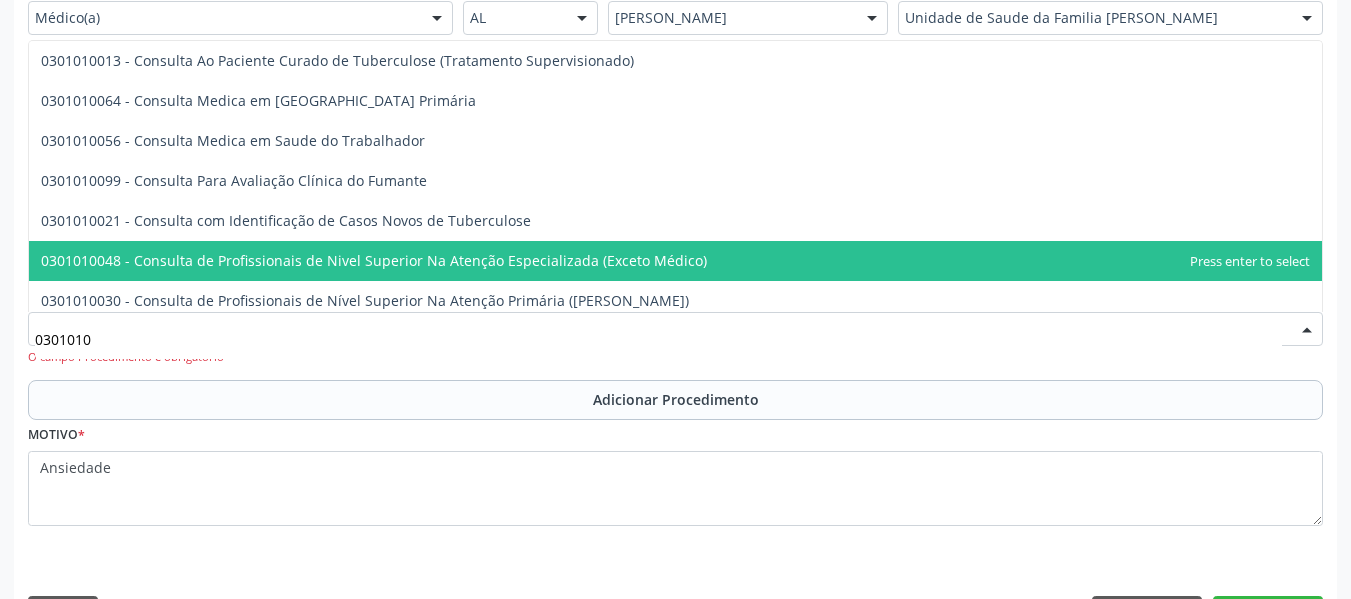 type on "03010100" 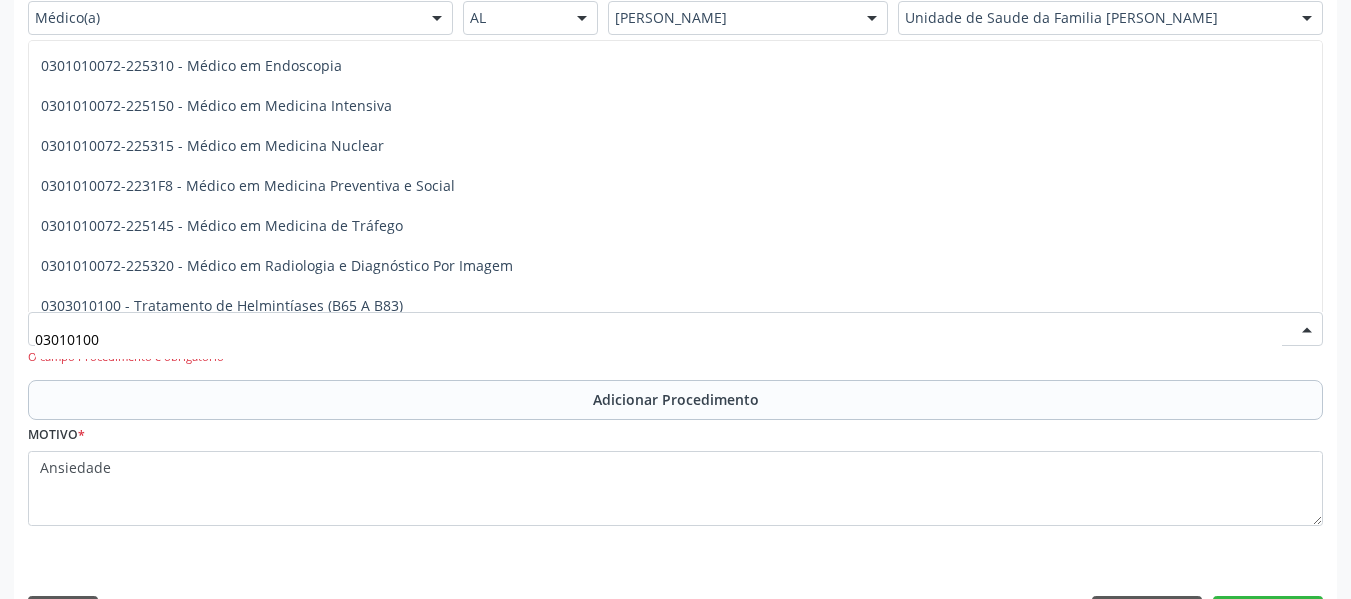 scroll, scrollTop: 2809, scrollLeft: 0, axis: vertical 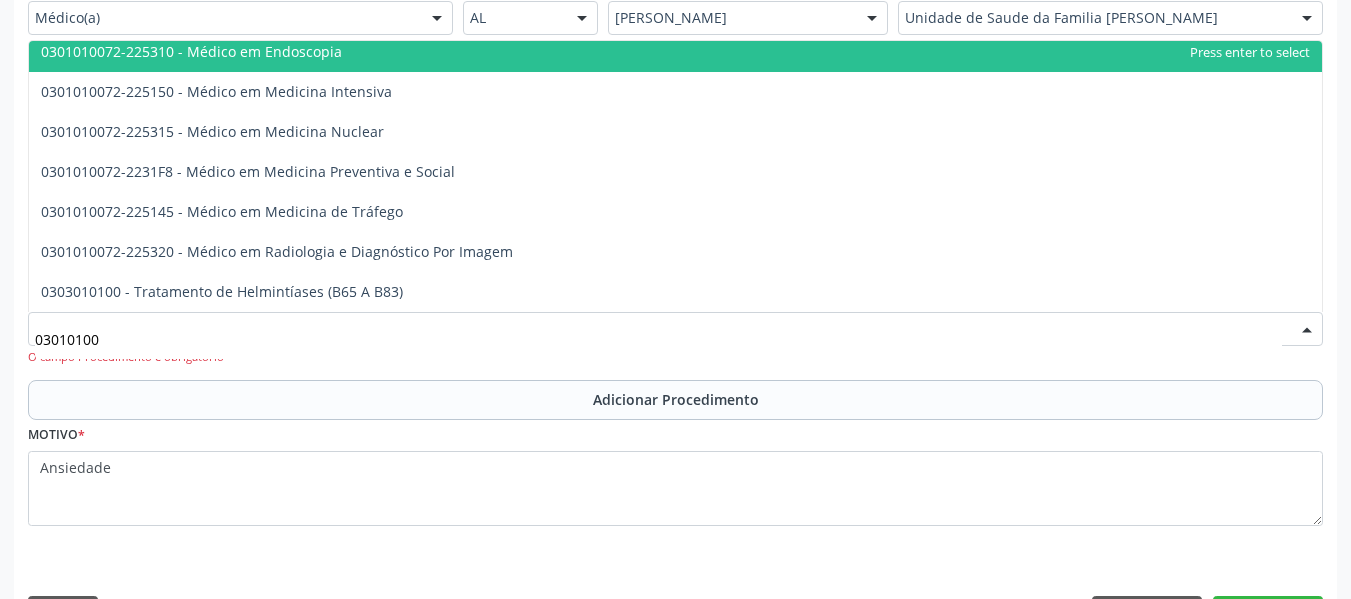 type 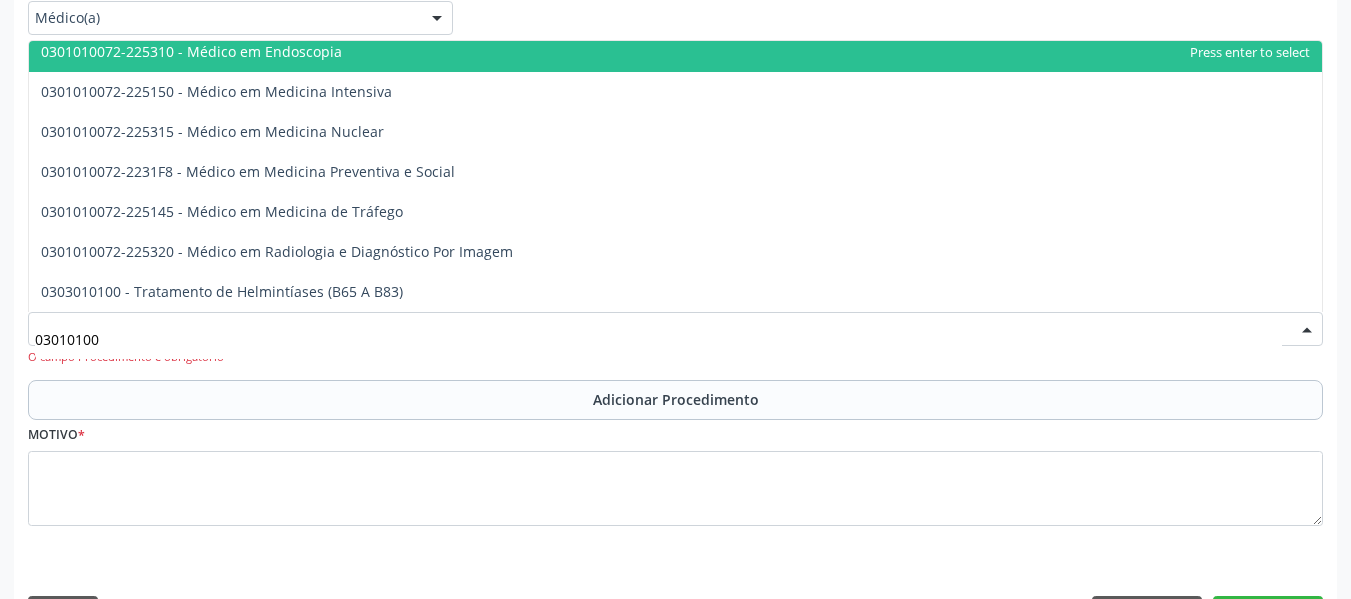 scroll, scrollTop: 0, scrollLeft: 0, axis: both 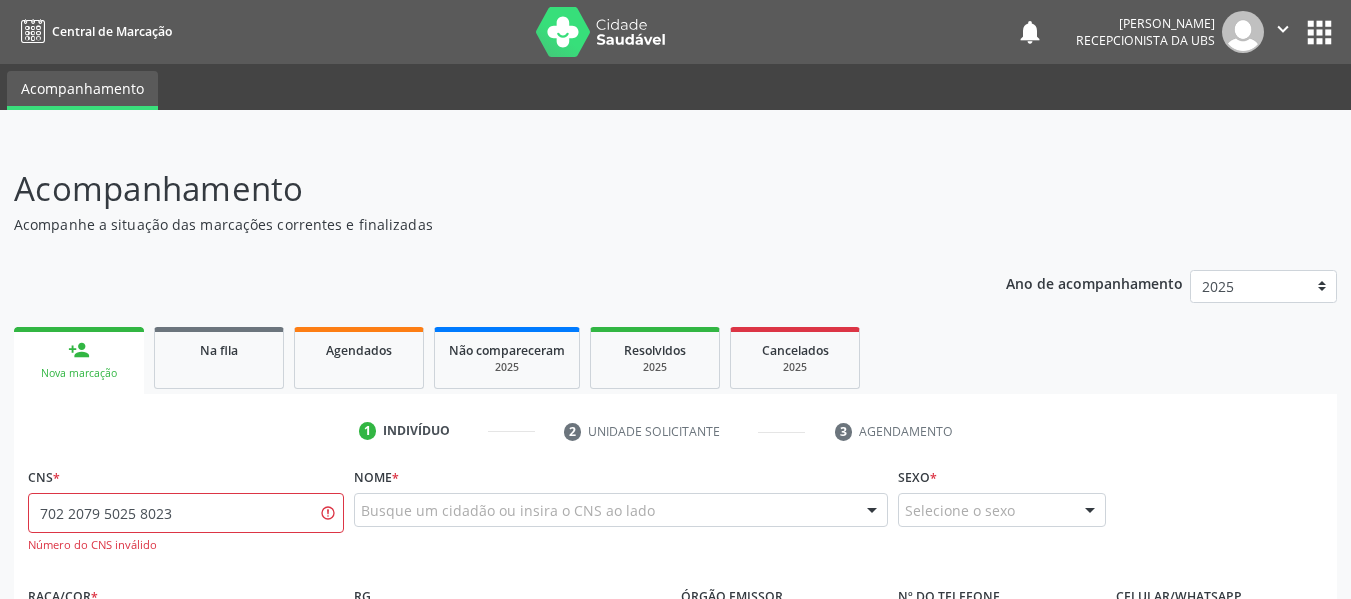 click on "702 2079 5025 8023" at bounding box center (186, 513) 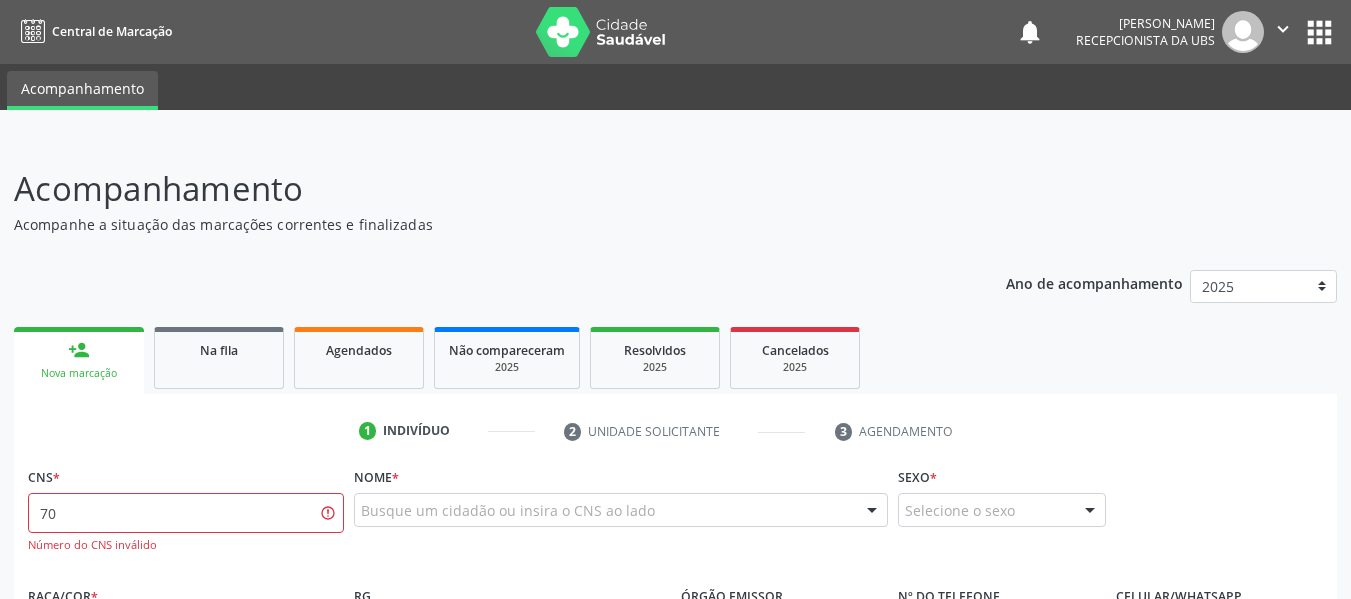 type on "7" 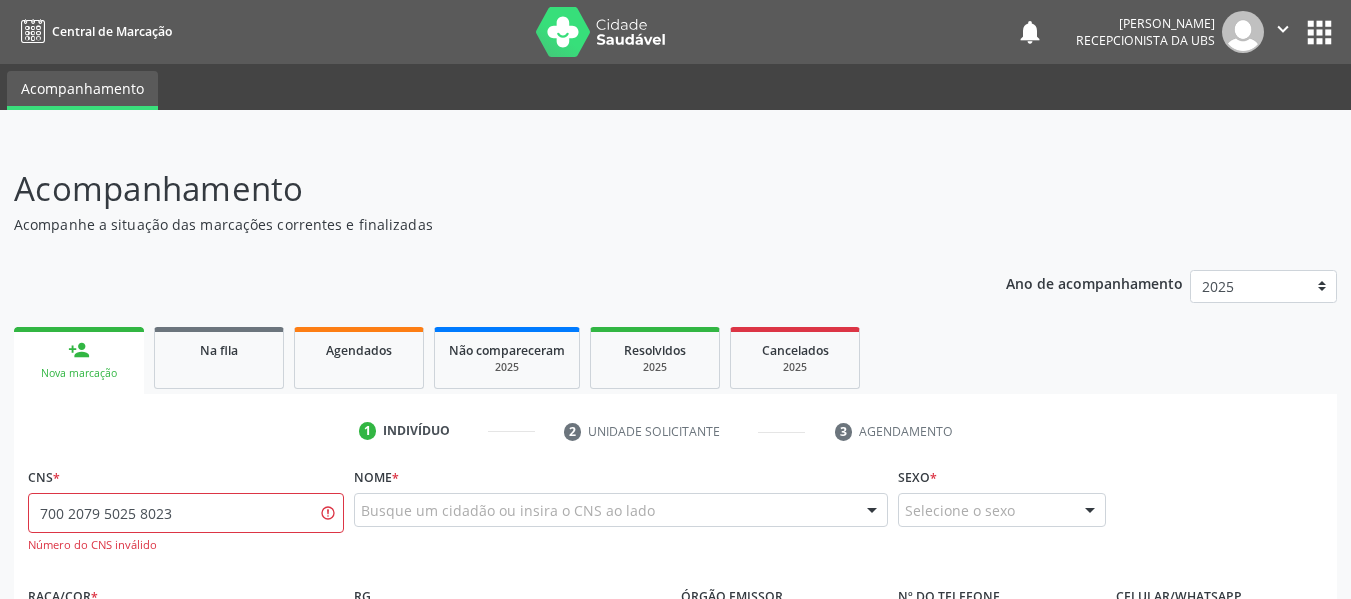 type on "700 2079 5025 8023" 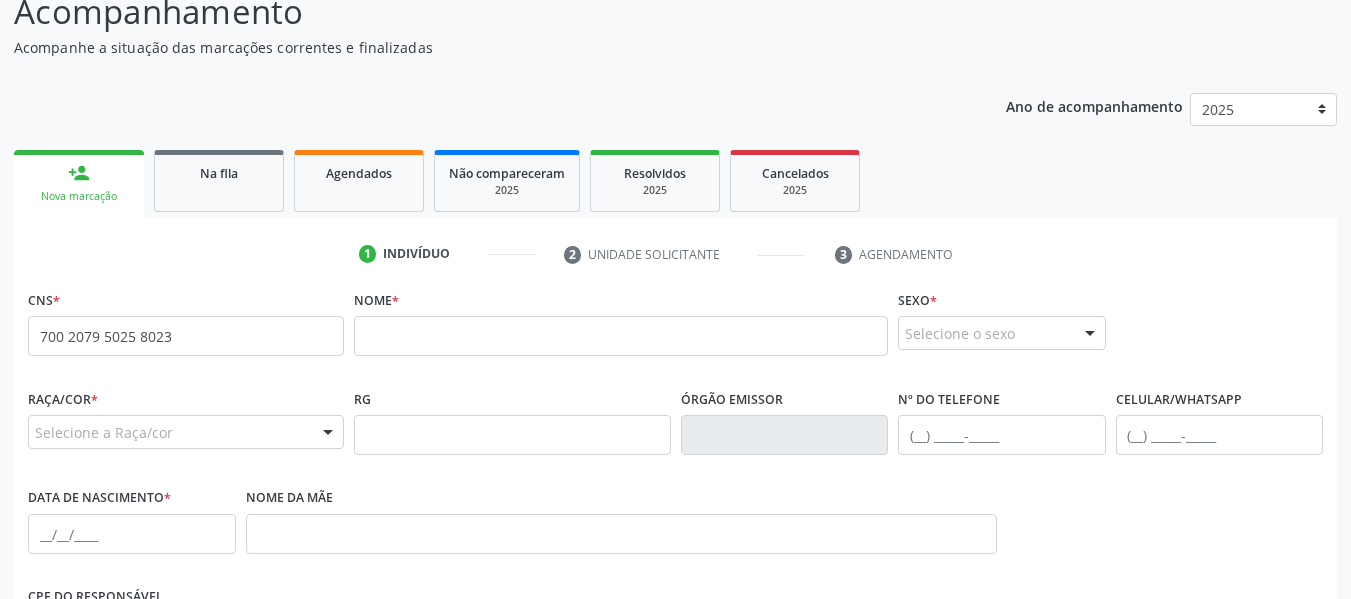 scroll, scrollTop: 200, scrollLeft: 0, axis: vertical 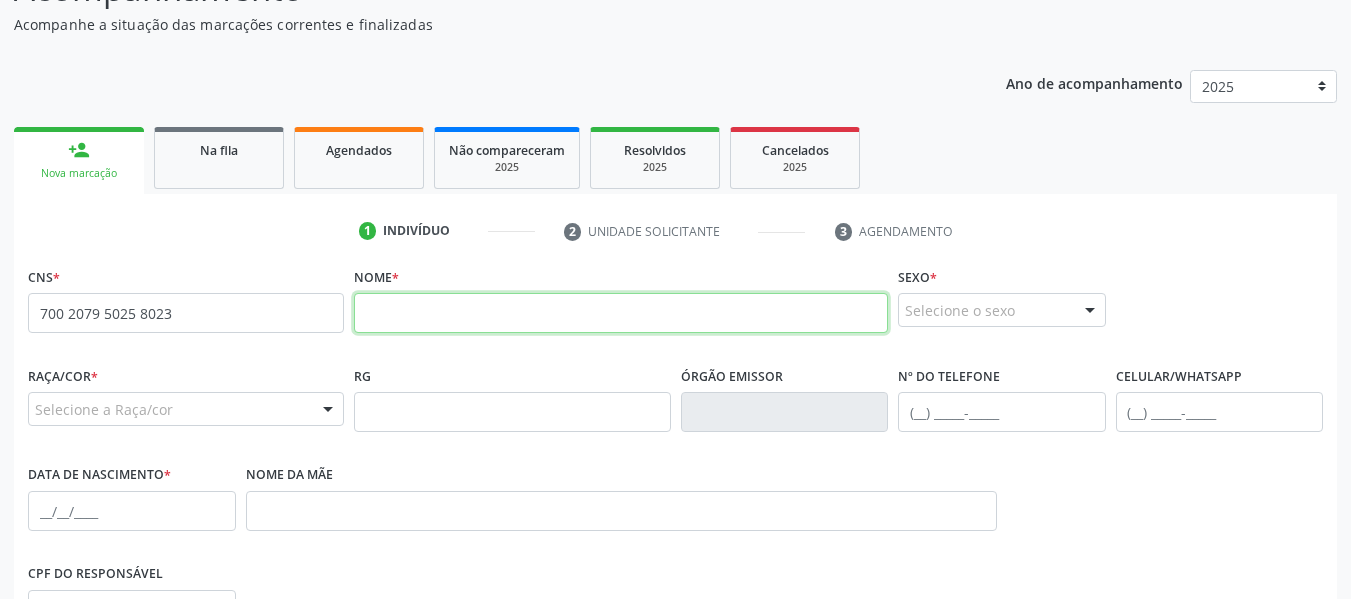 click at bounding box center [621, 313] 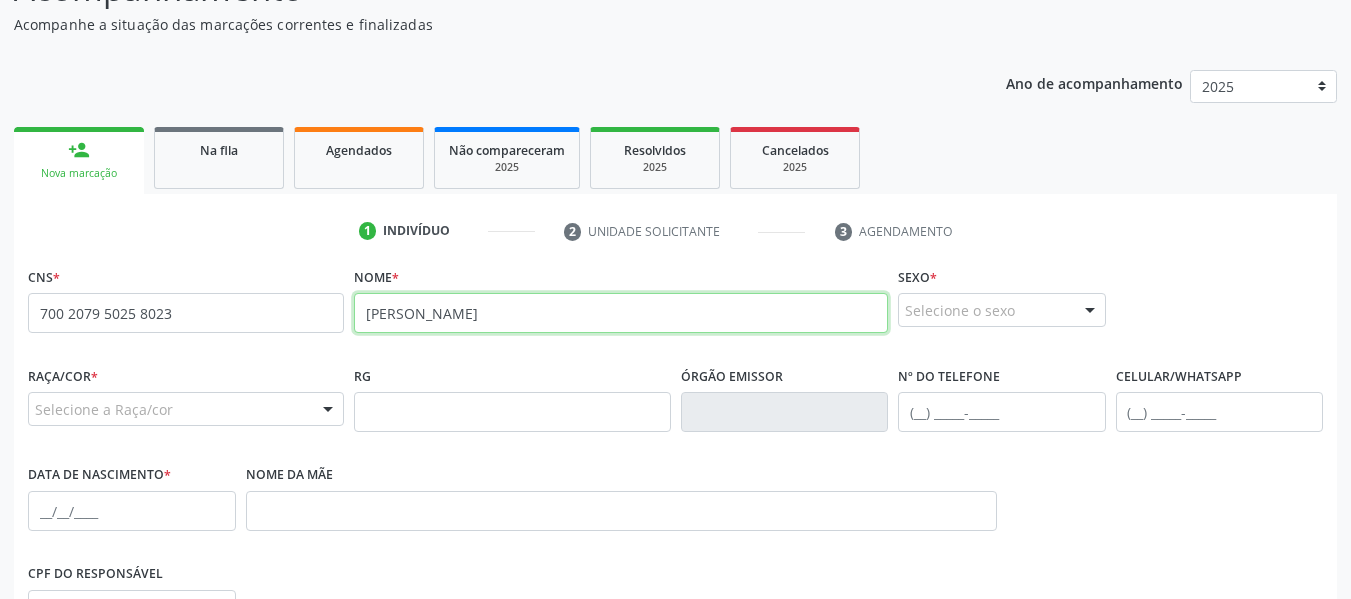 type on "[PERSON_NAME]" 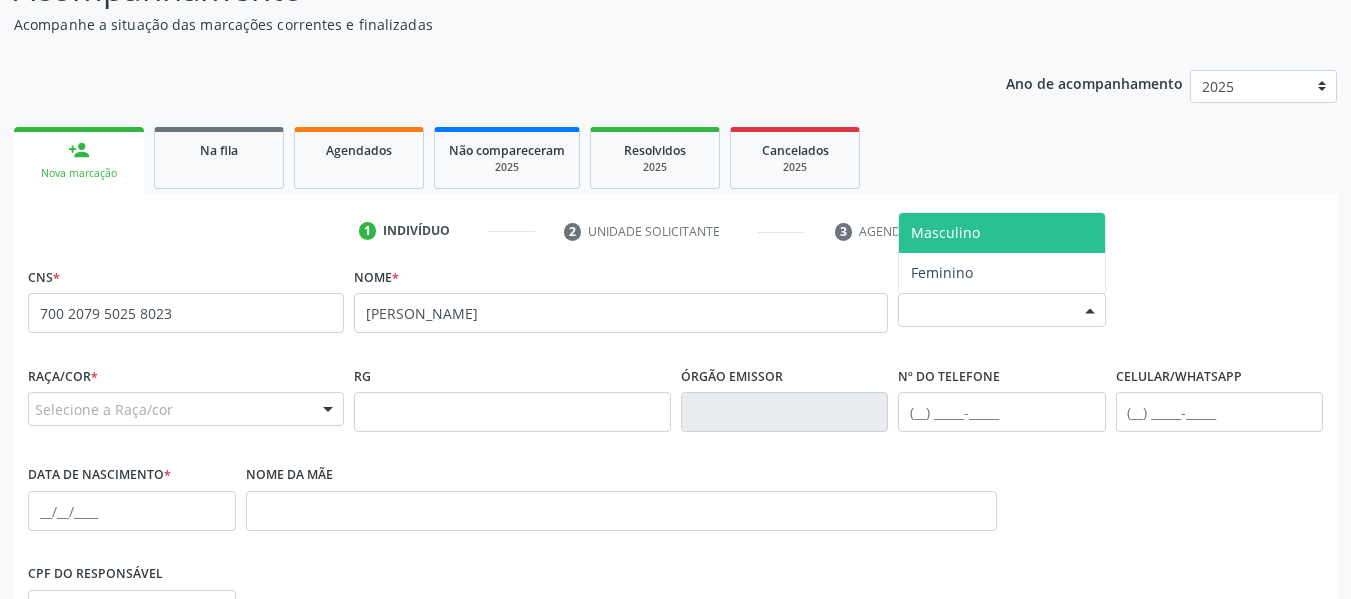 click at bounding box center (1090, 311) 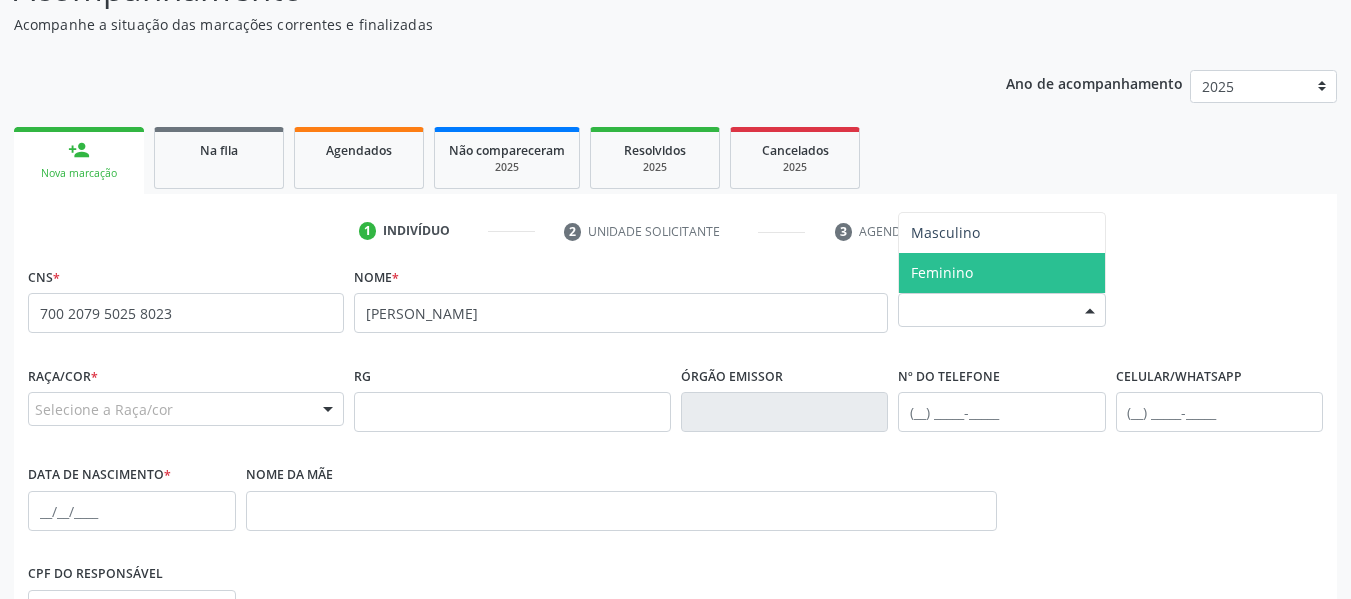 click on "Feminino" at bounding box center [1002, 273] 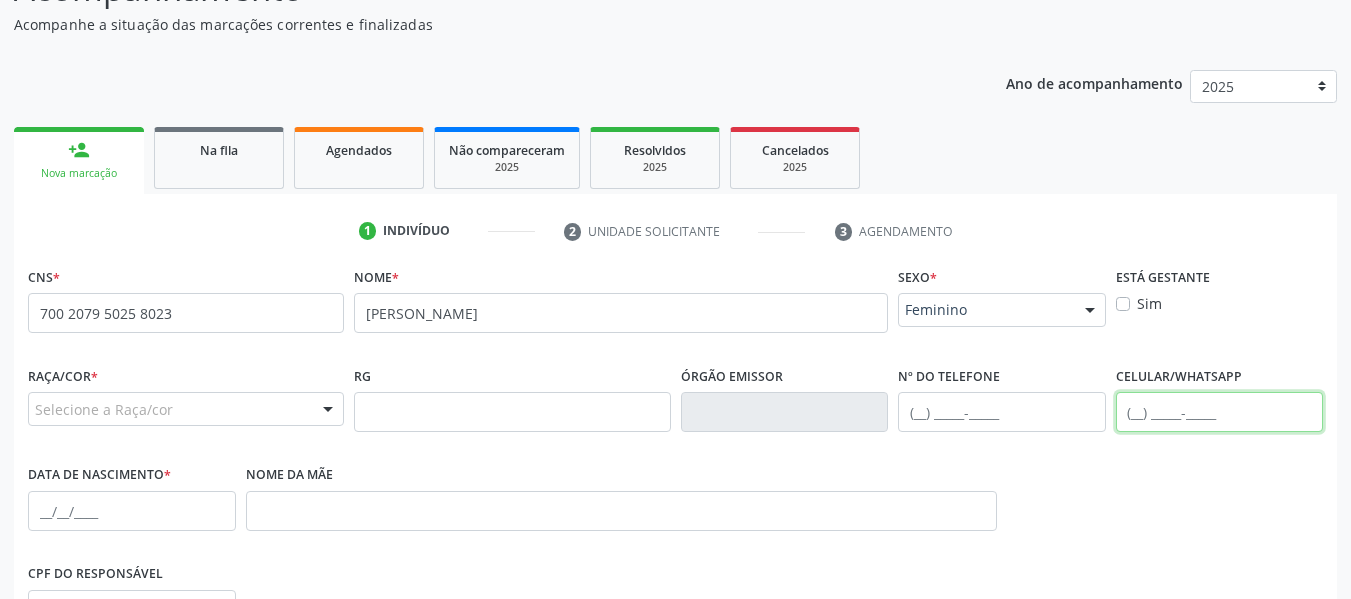 click at bounding box center [1220, 412] 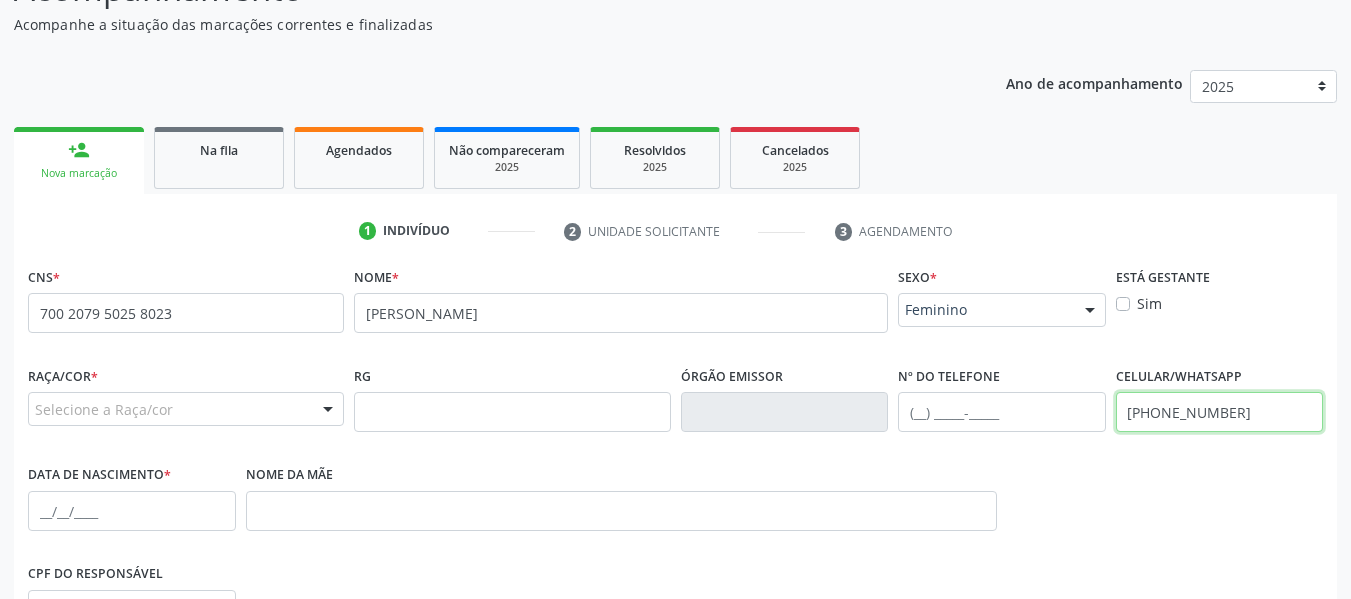 type on "[PHONE_NUMBER]" 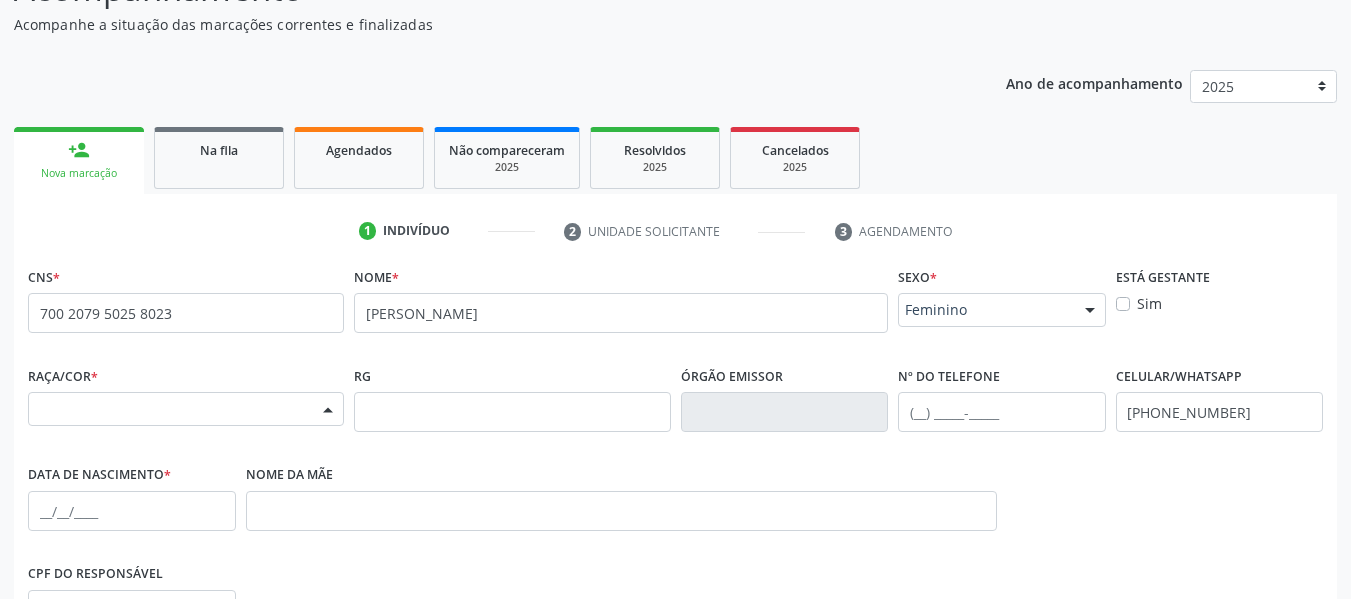 click at bounding box center (328, 410) 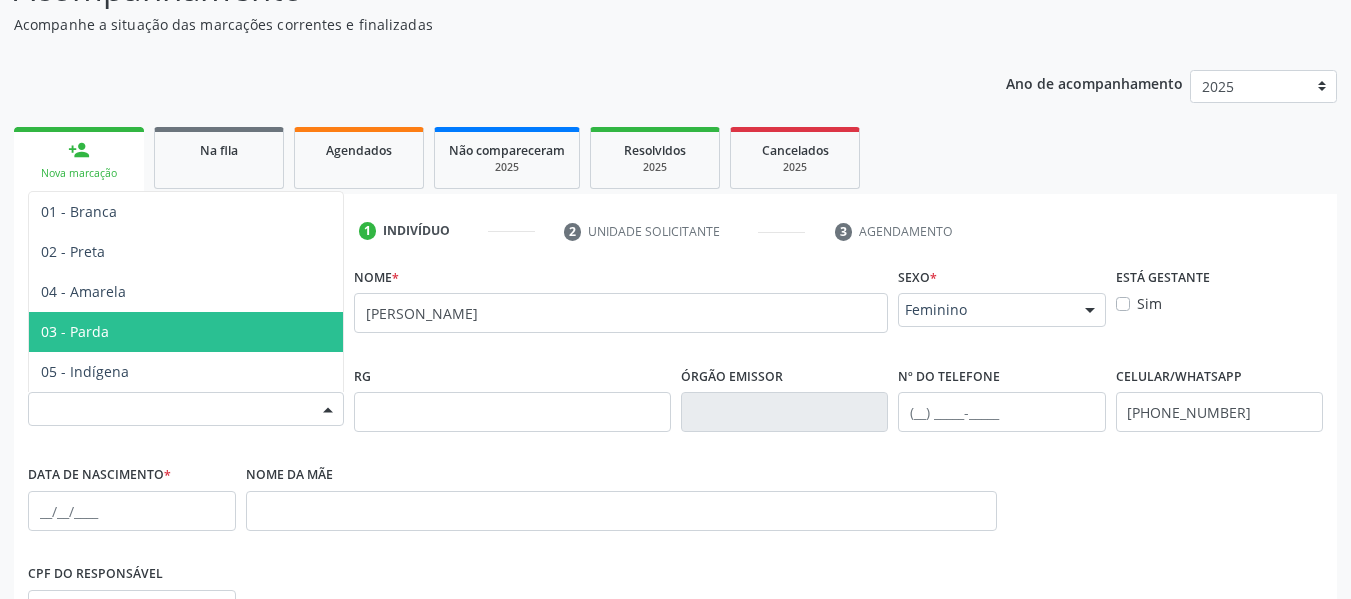 click on "03 - Parda" at bounding box center (186, 332) 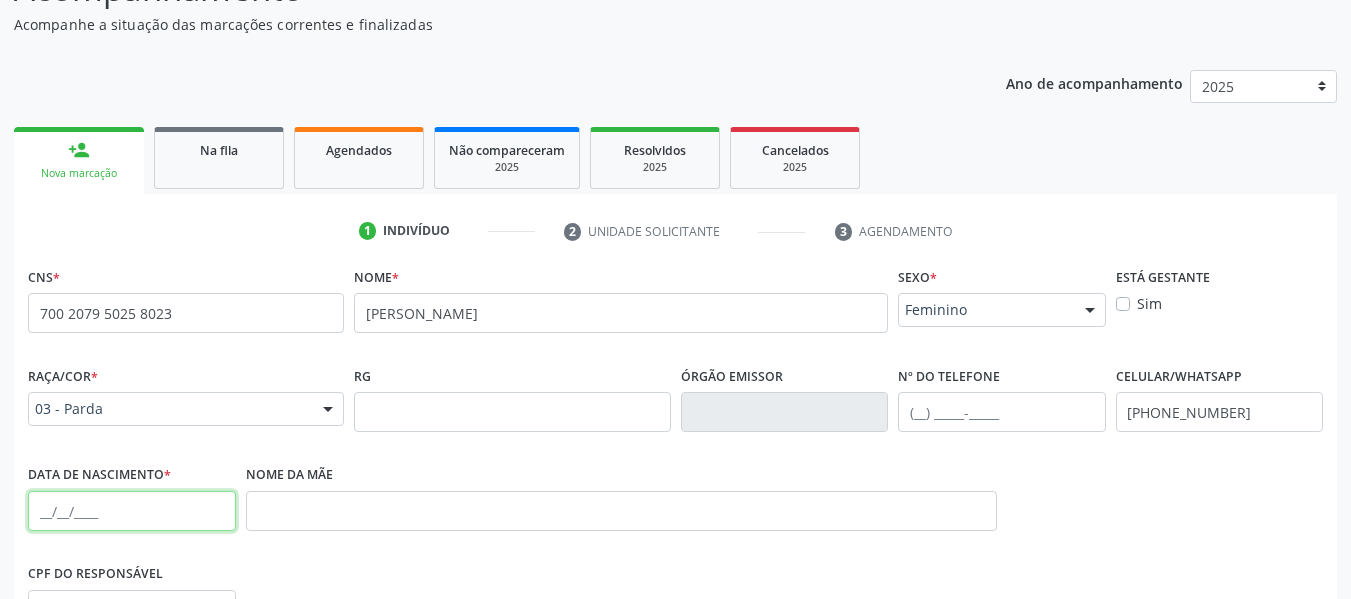 click at bounding box center (132, 511) 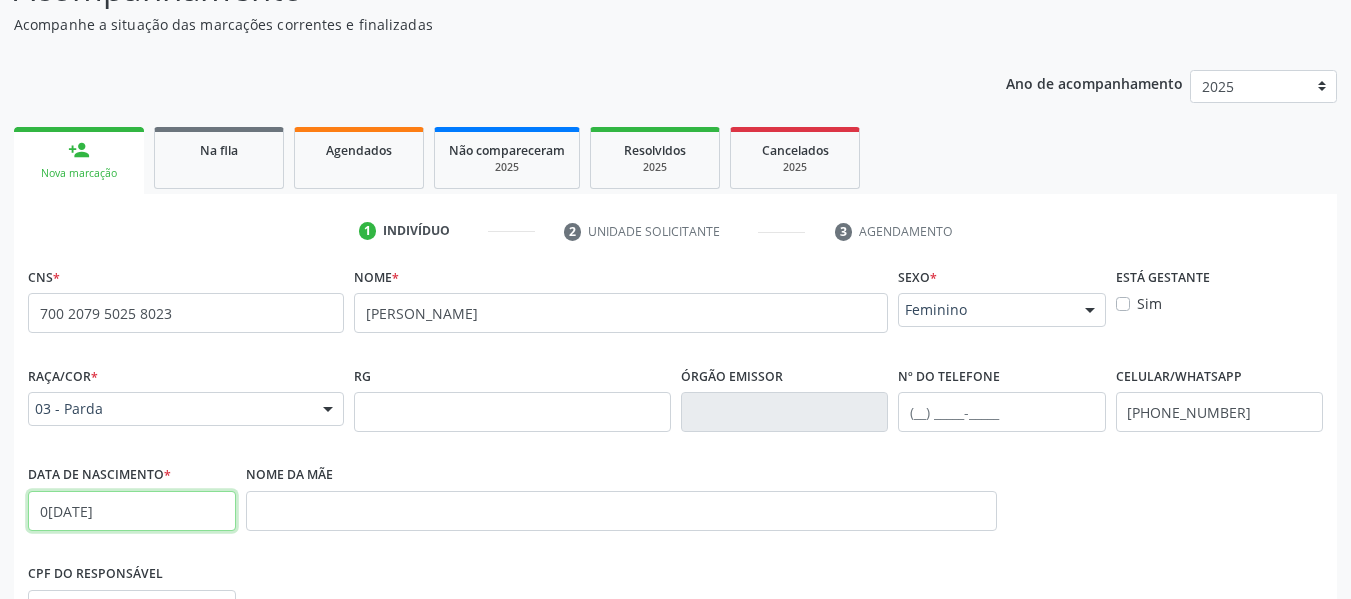 type on "0[DATE]" 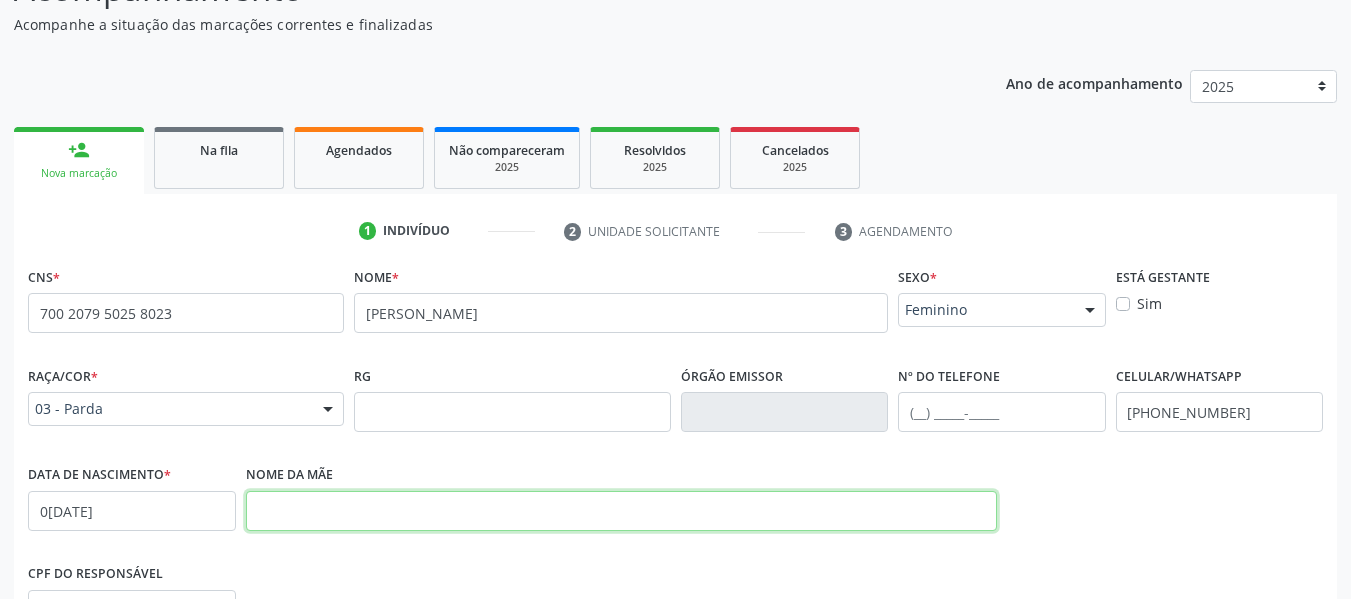 click at bounding box center [621, 511] 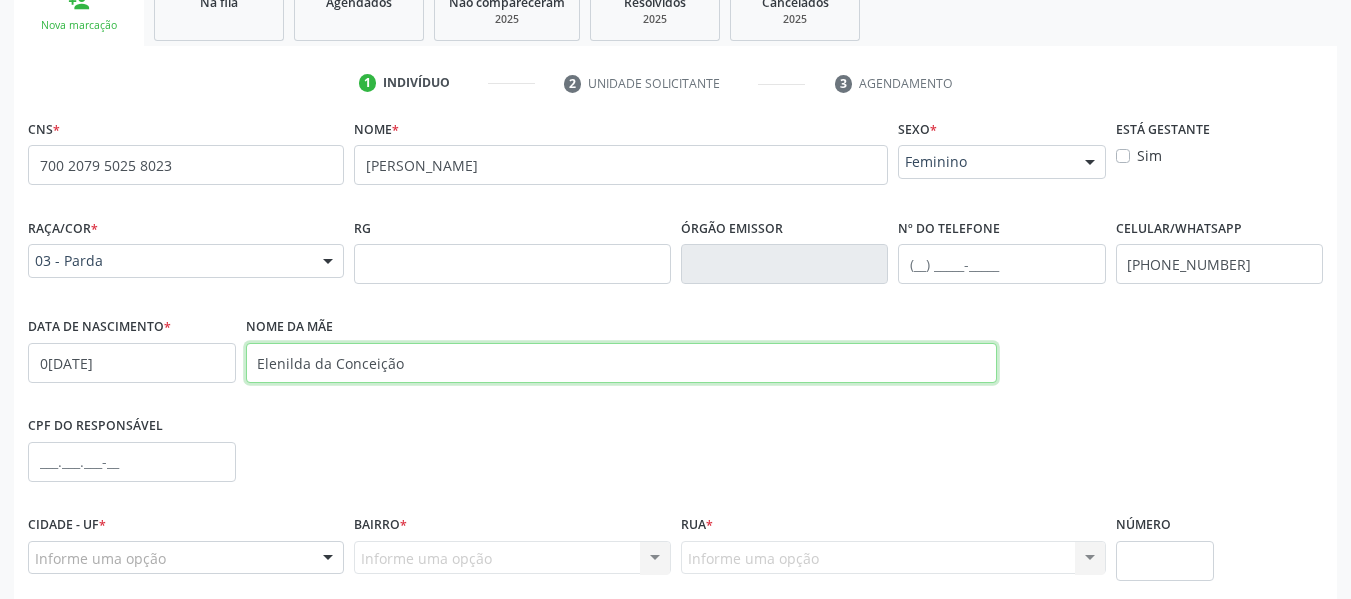 scroll, scrollTop: 360, scrollLeft: 0, axis: vertical 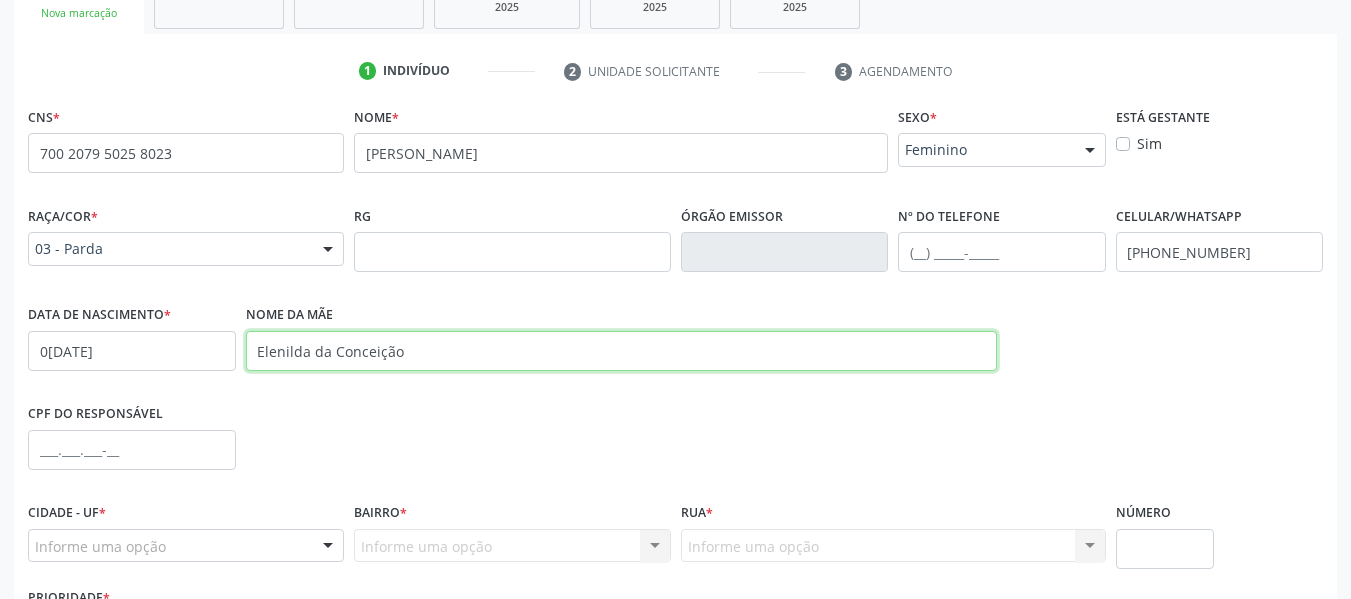type on "Elenilda da Conceição" 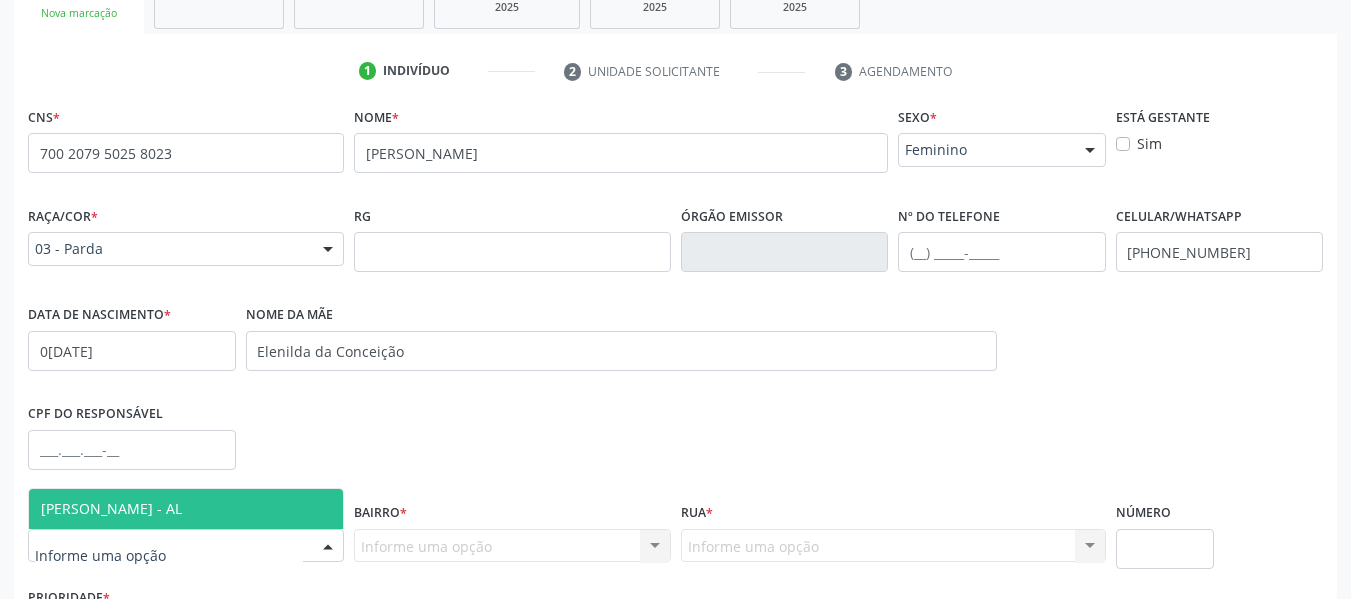 click at bounding box center [328, 547] 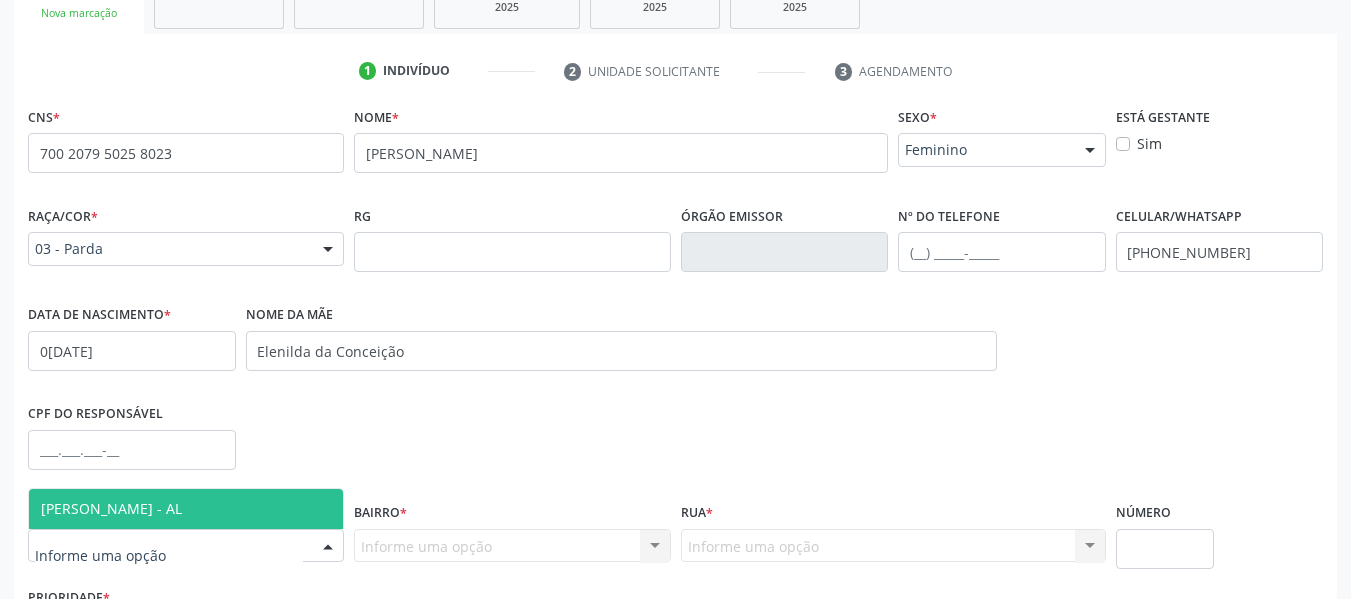 click on "[PERSON_NAME] - AL" at bounding box center [186, 509] 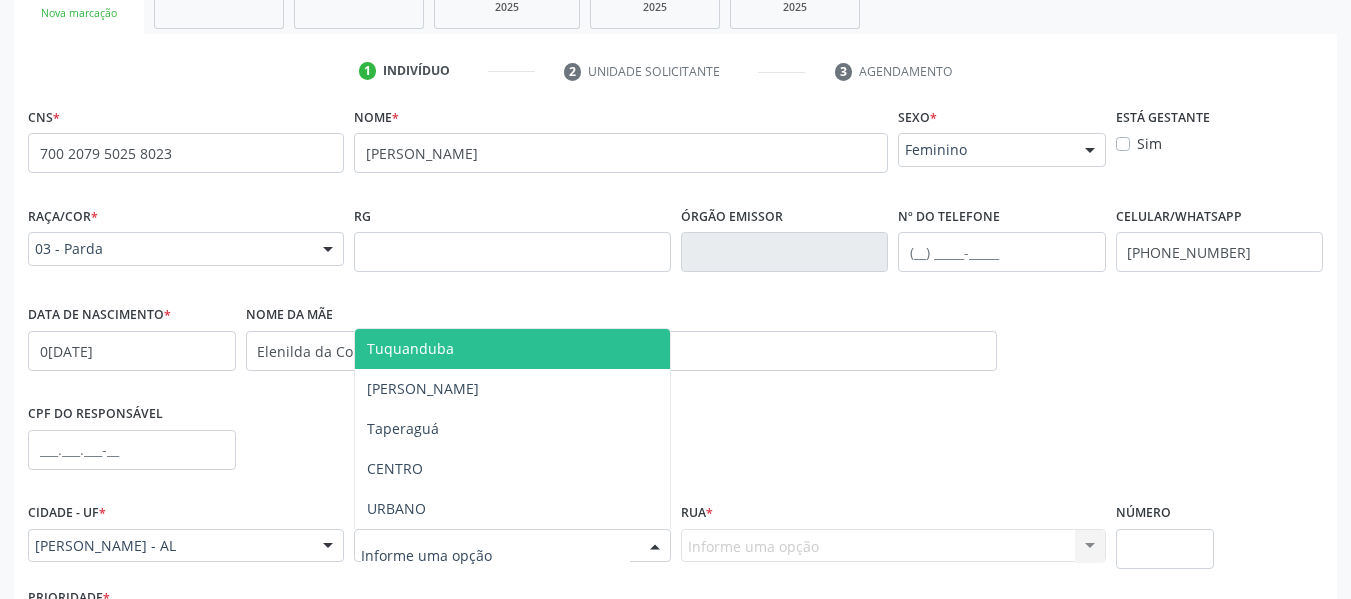 click at bounding box center [655, 547] 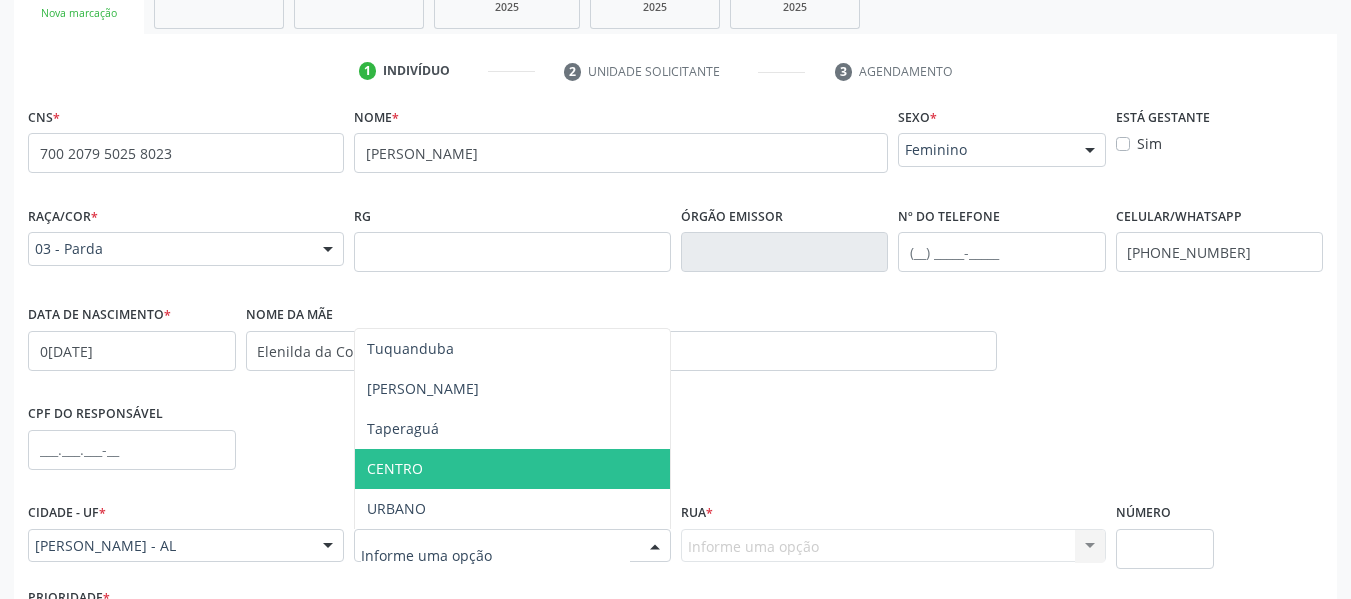 drag, startPoint x: 445, startPoint y: 471, endPoint x: 433, endPoint y: 465, distance: 13.416408 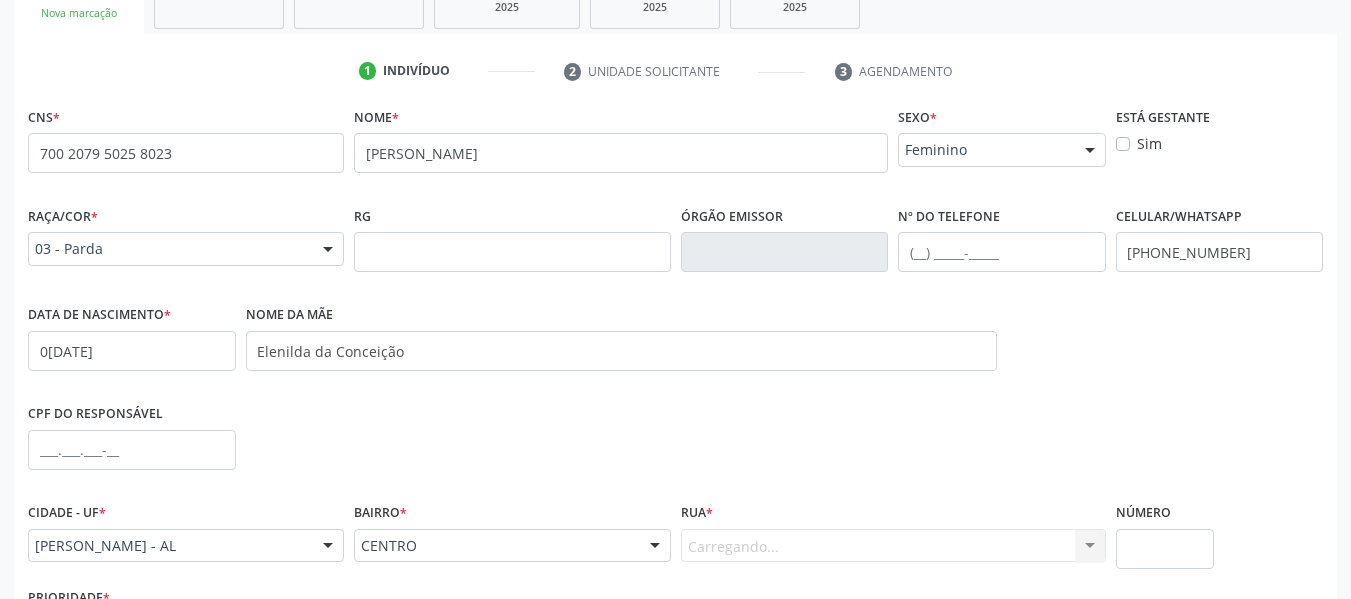 click on "CPF do responsável" at bounding box center (675, 448) 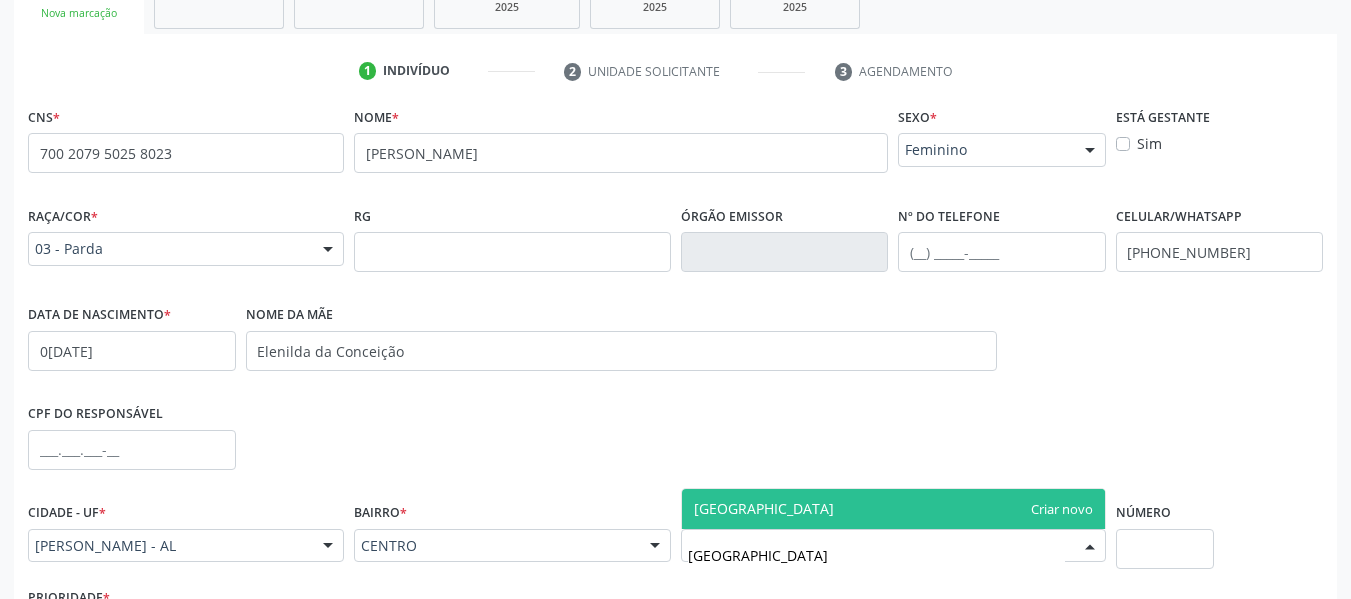 type on "Campo da Saudade" 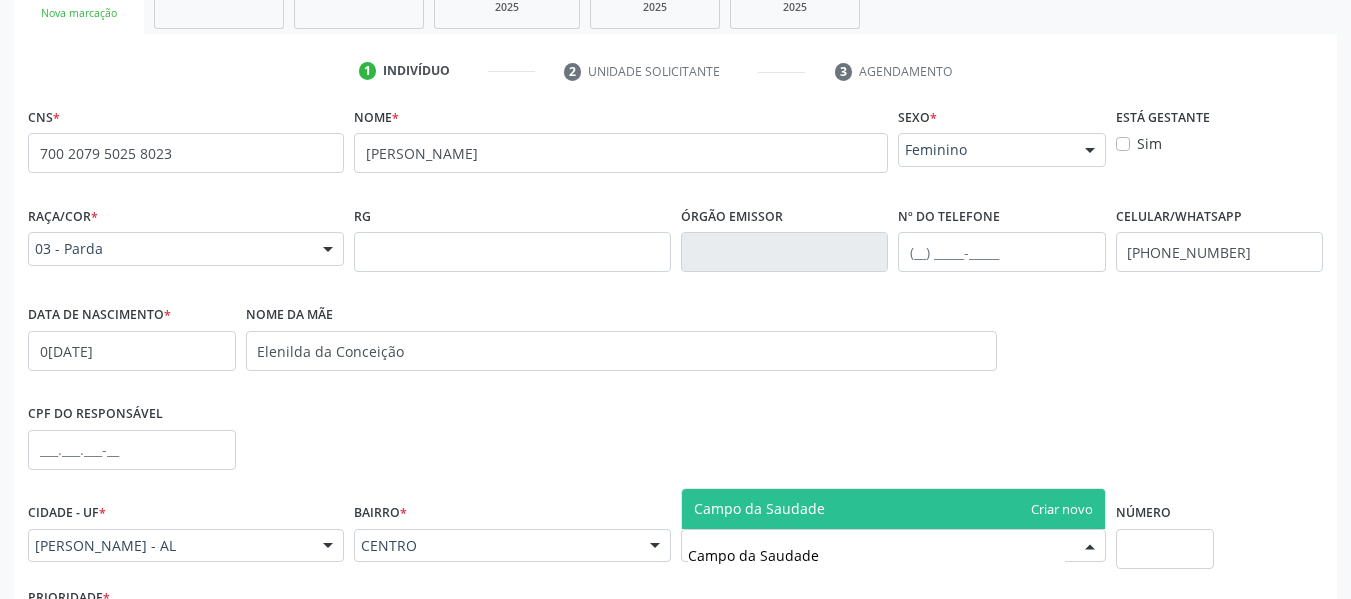 click on "Campo da Saudade" at bounding box center (893, 509) 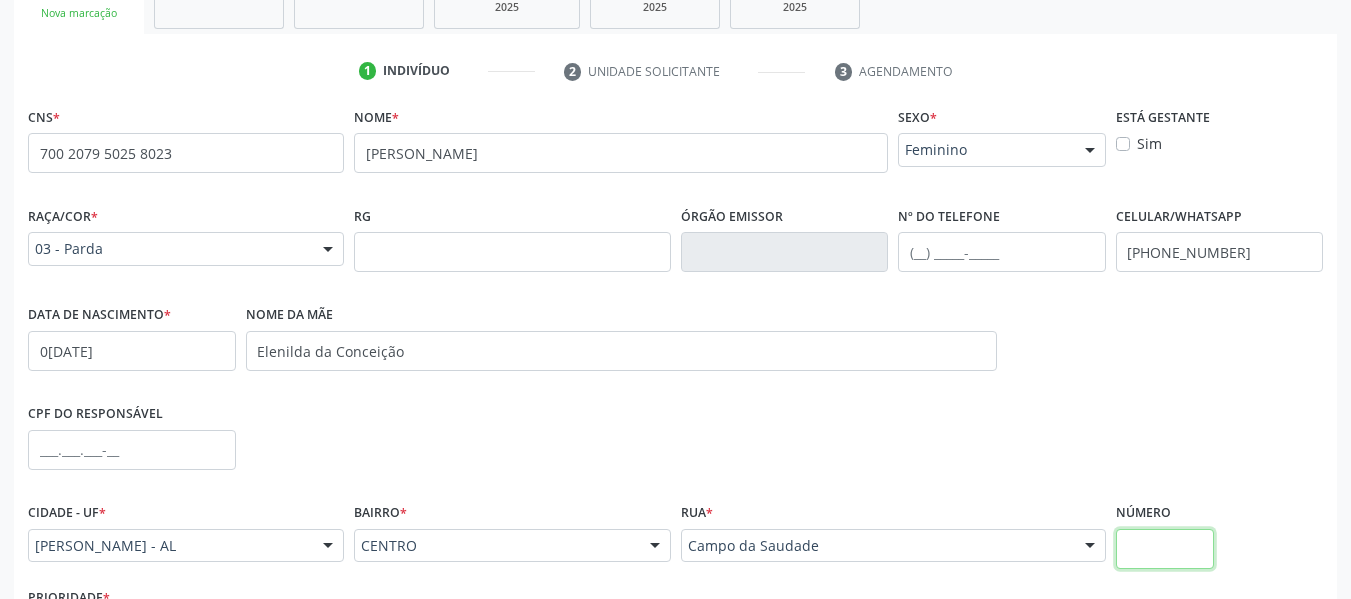 click at bounding box center (1165, 549) 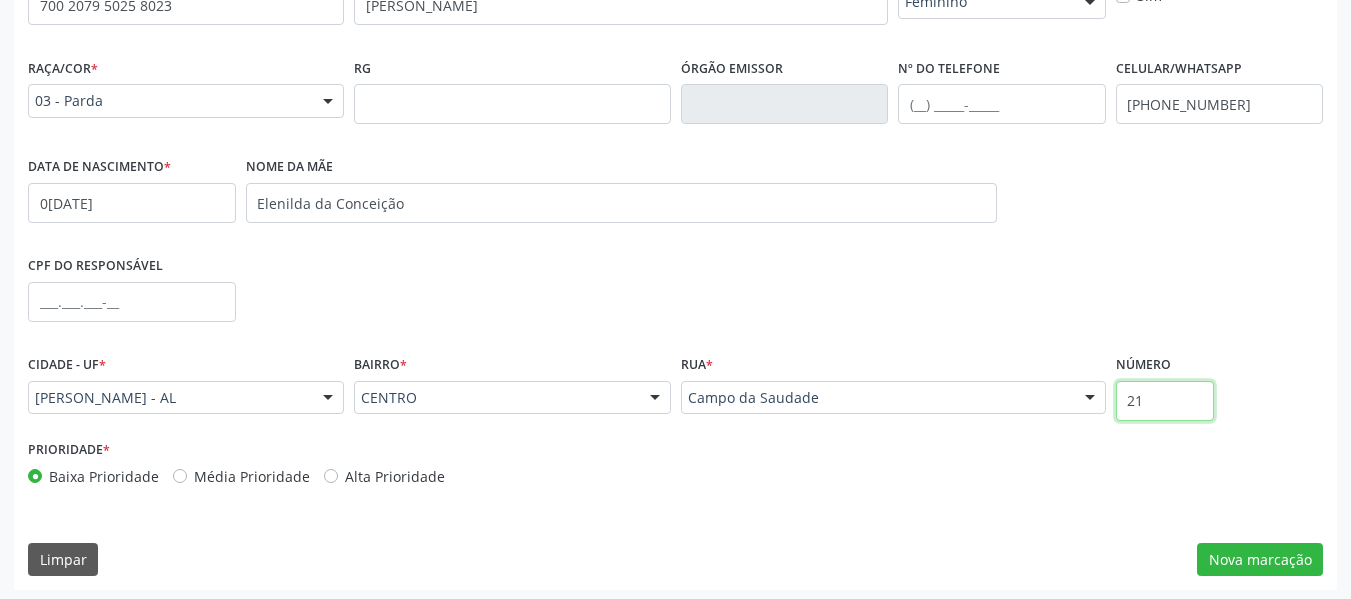 scroll, scrollTop: 513, scrollLeft: 0, axis: vertical 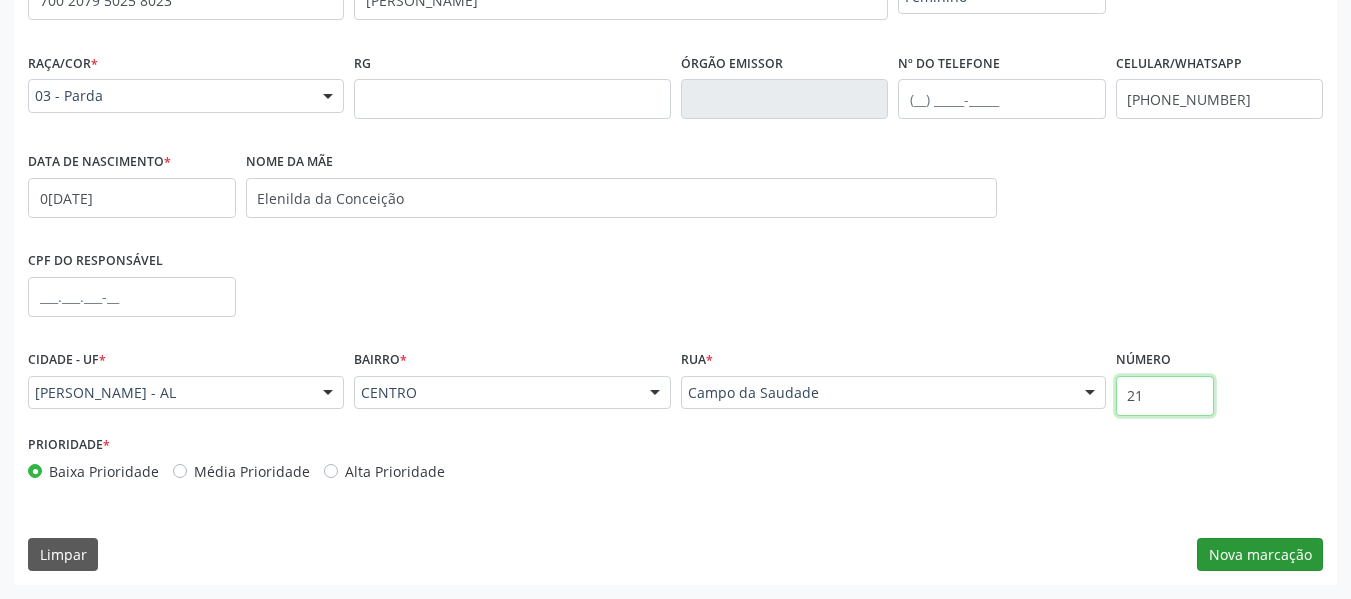 type on "21" 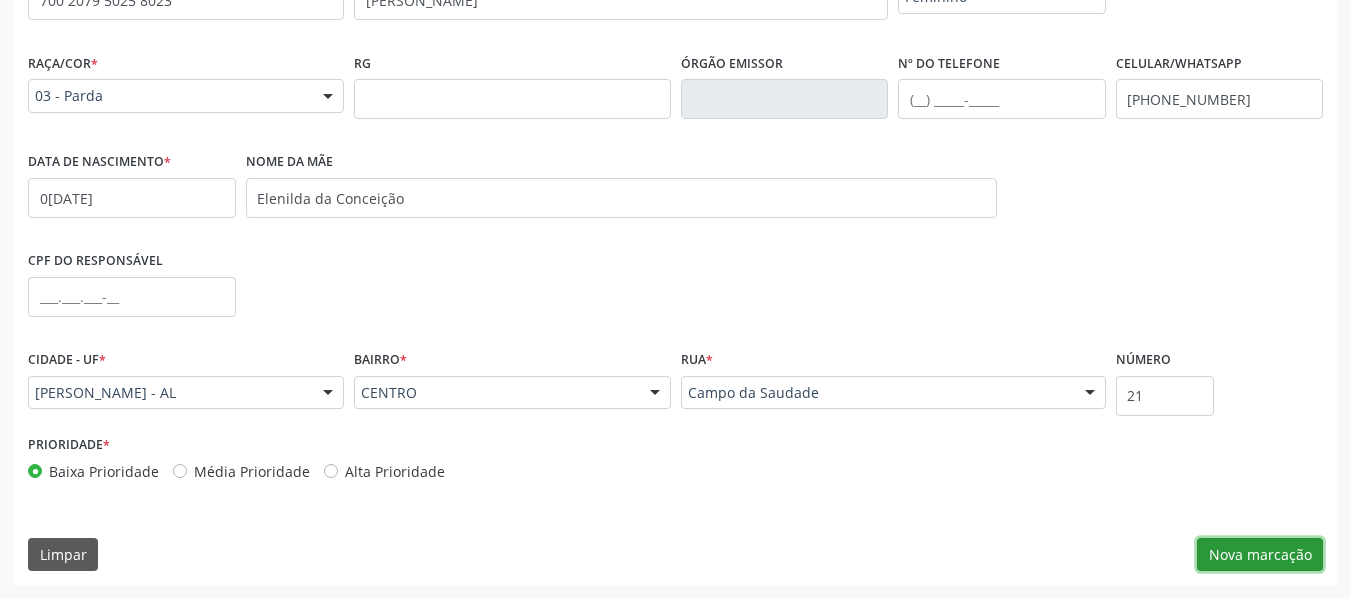 click on "Nova marcação" at bounding box center (1260, 555) 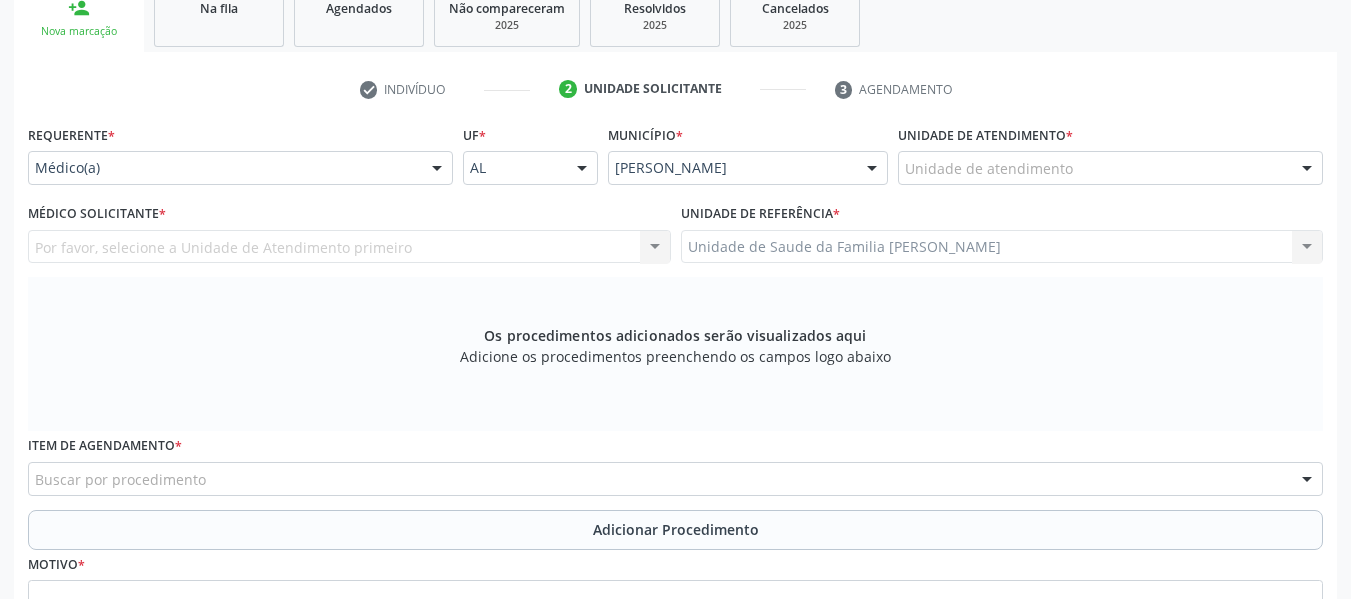 scroll, scrollTop: 313, scrollLeft: 0, axis: vertical 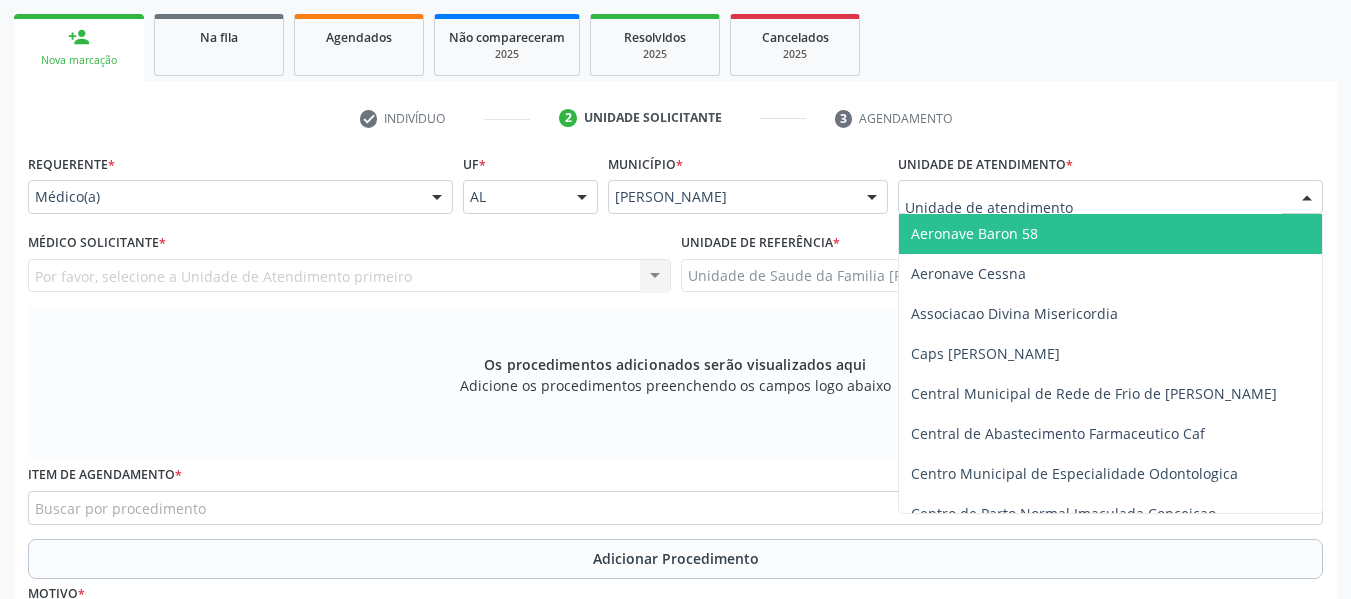 click at bounding box center (1307, 198) 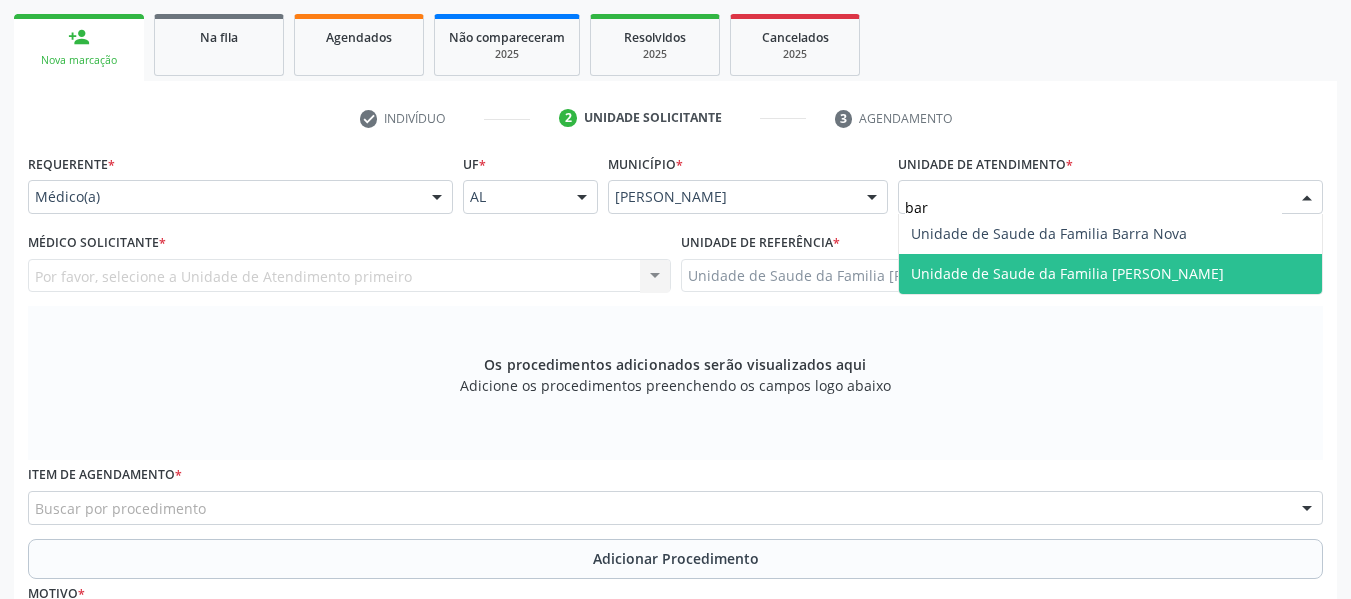 type on "barr" 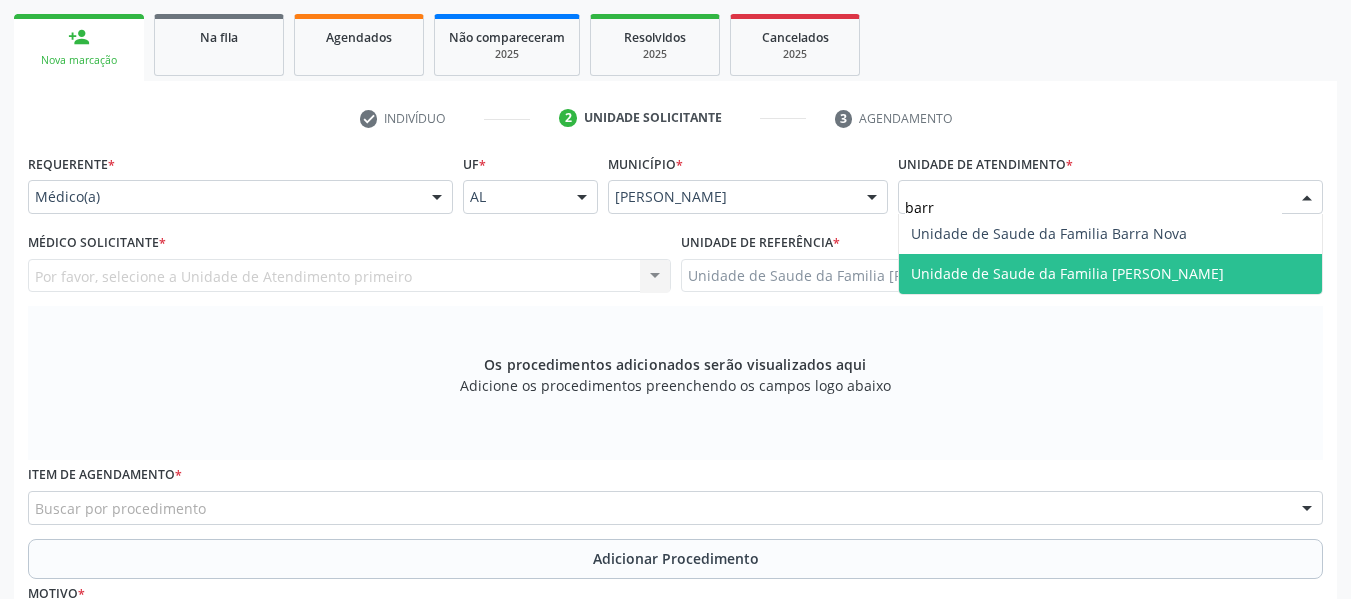 click on "Unidade de Saude da Familia [PERSON_NAME]" at bounding box center (1067, 273) 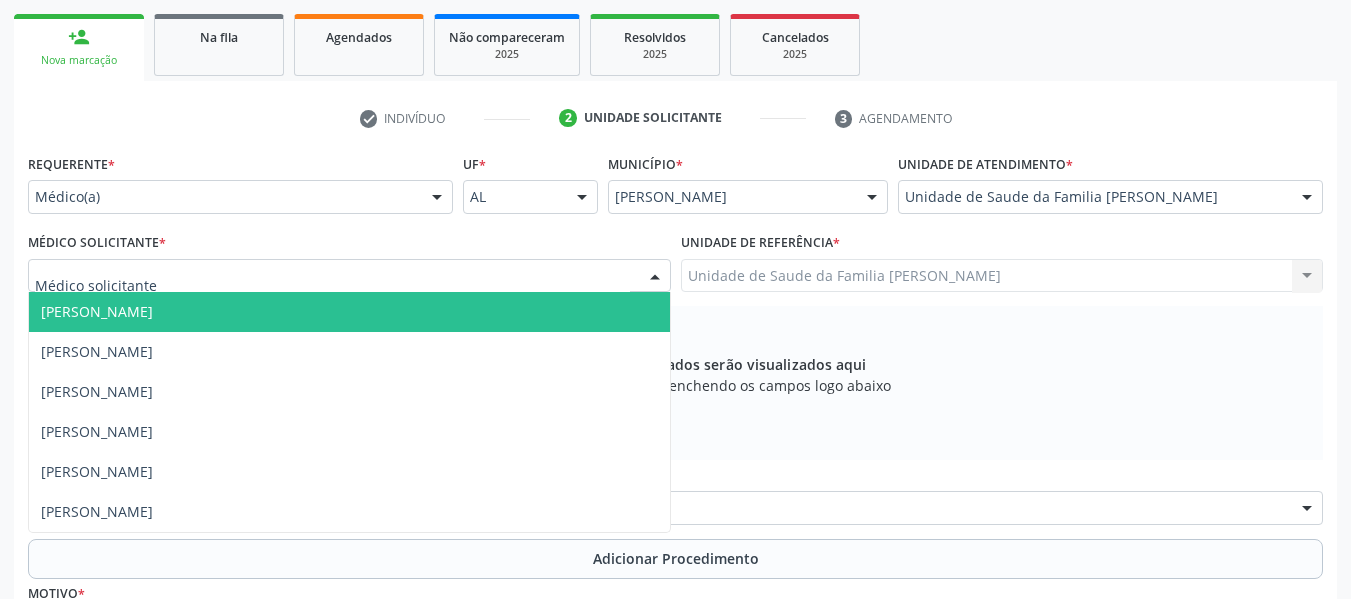 click at bounding box center (655, 277) 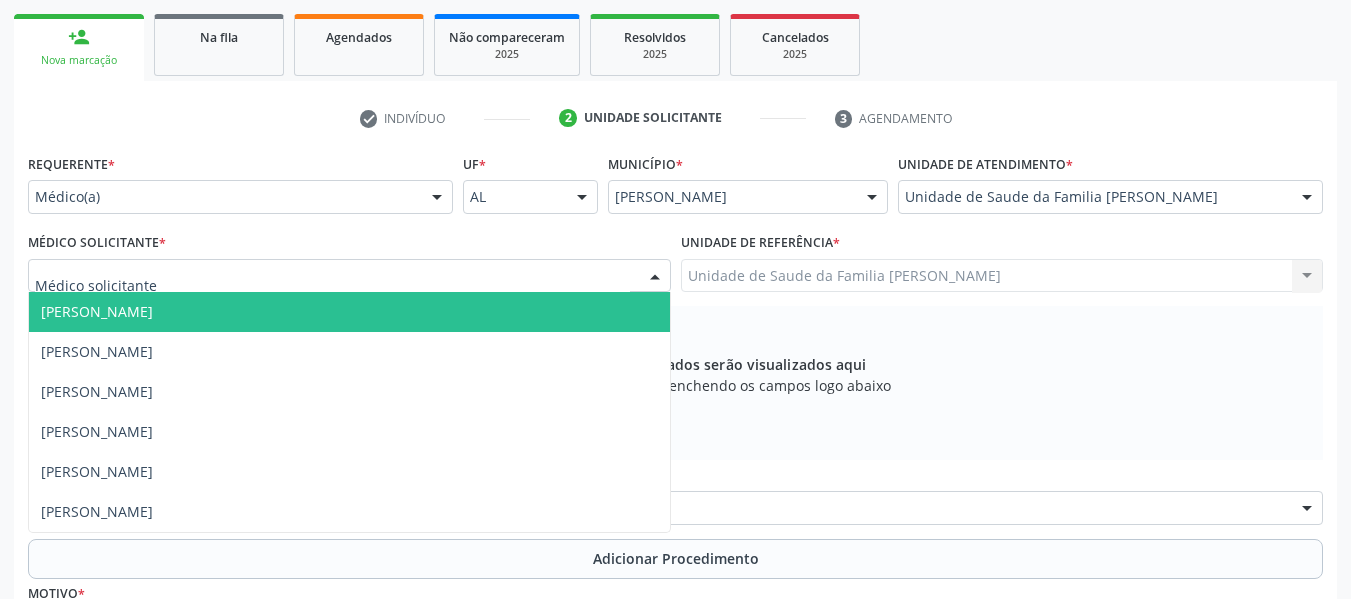 click on "[PERSON_NAME]" at bounding box center (97, 311) 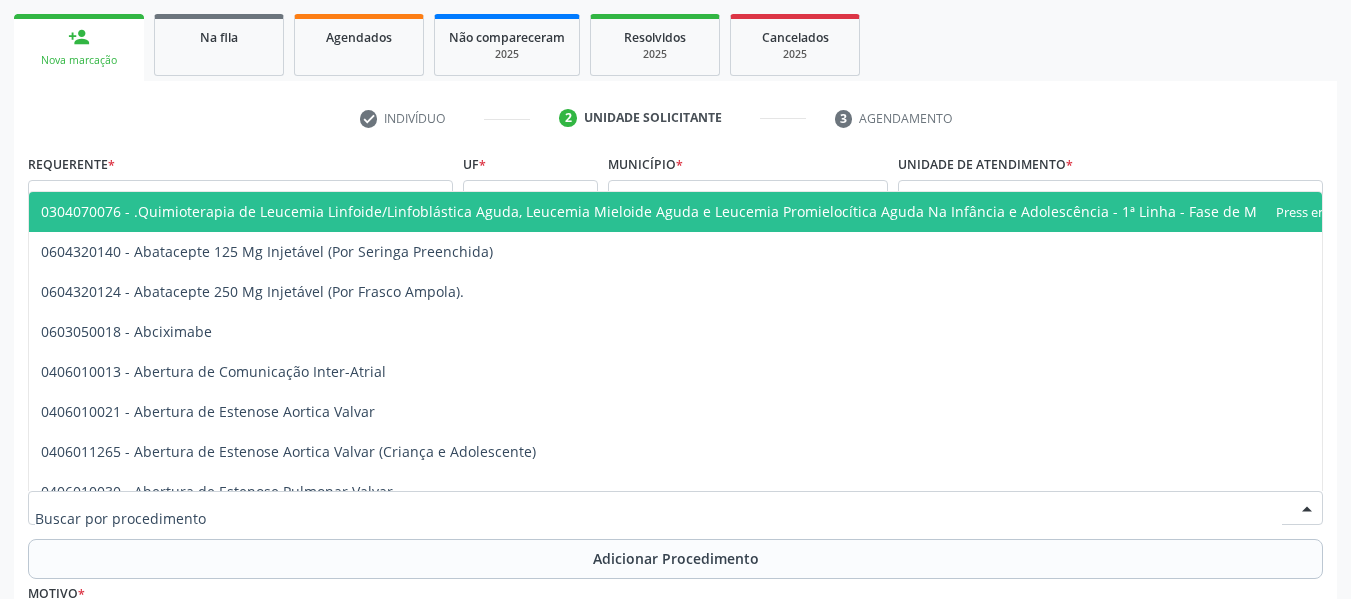 click at bounding box center (675, 508) 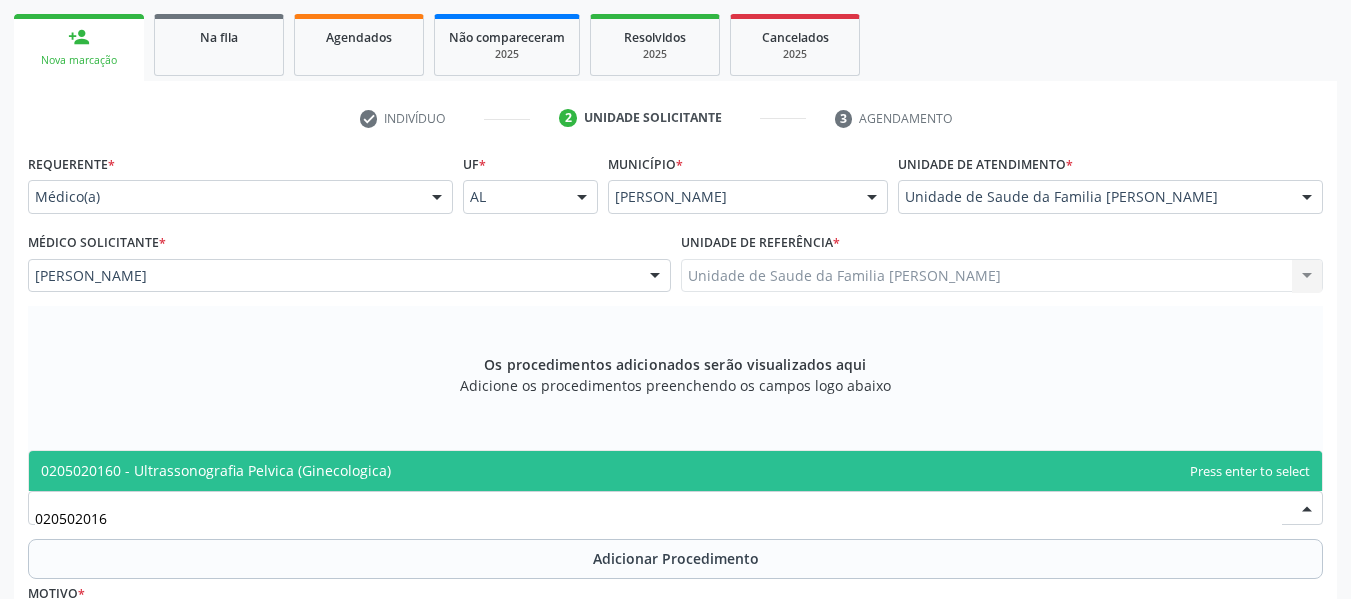 type on "0205020160" 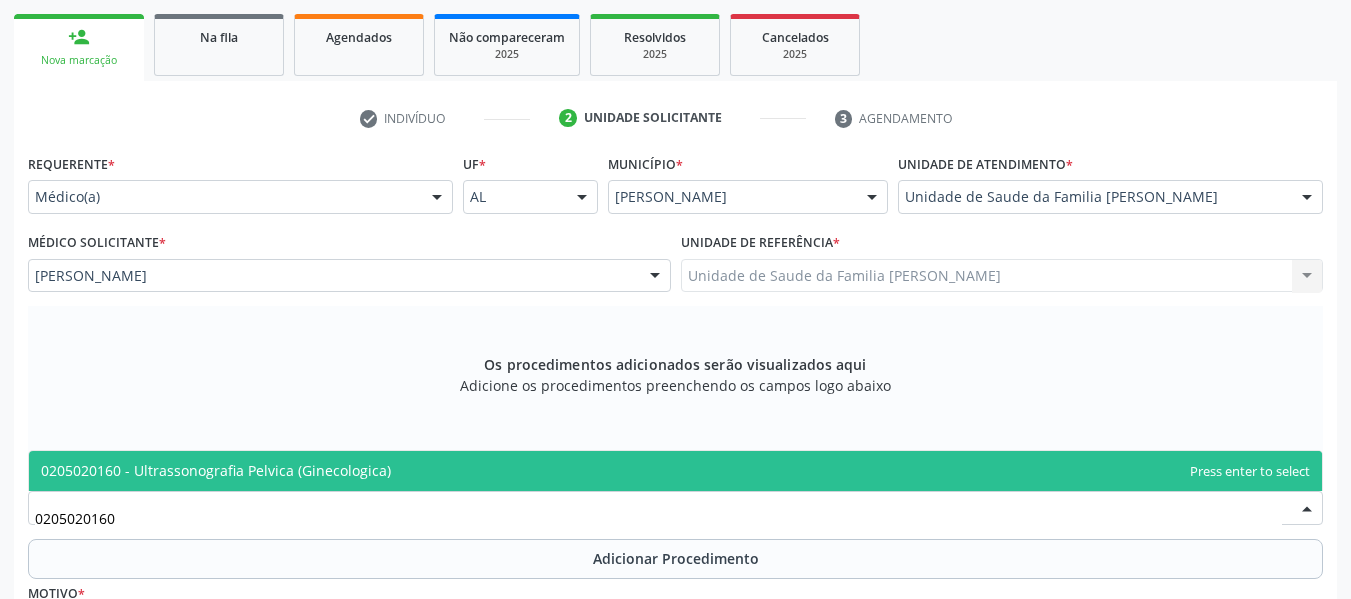 click on "0205020160 - Ultrassonografia Pelvica (Ginecologica)" at bounding box center (216, 470) 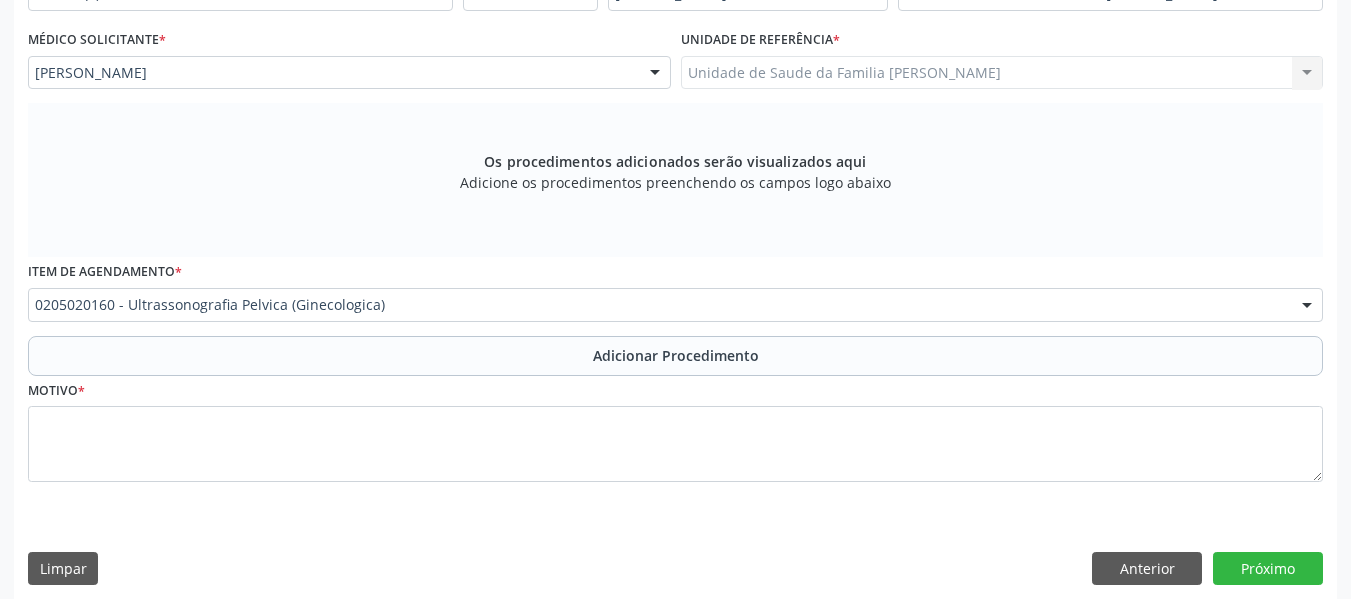 scroll, scrollTop: 530, scrollLeft: 0, axis: vertical 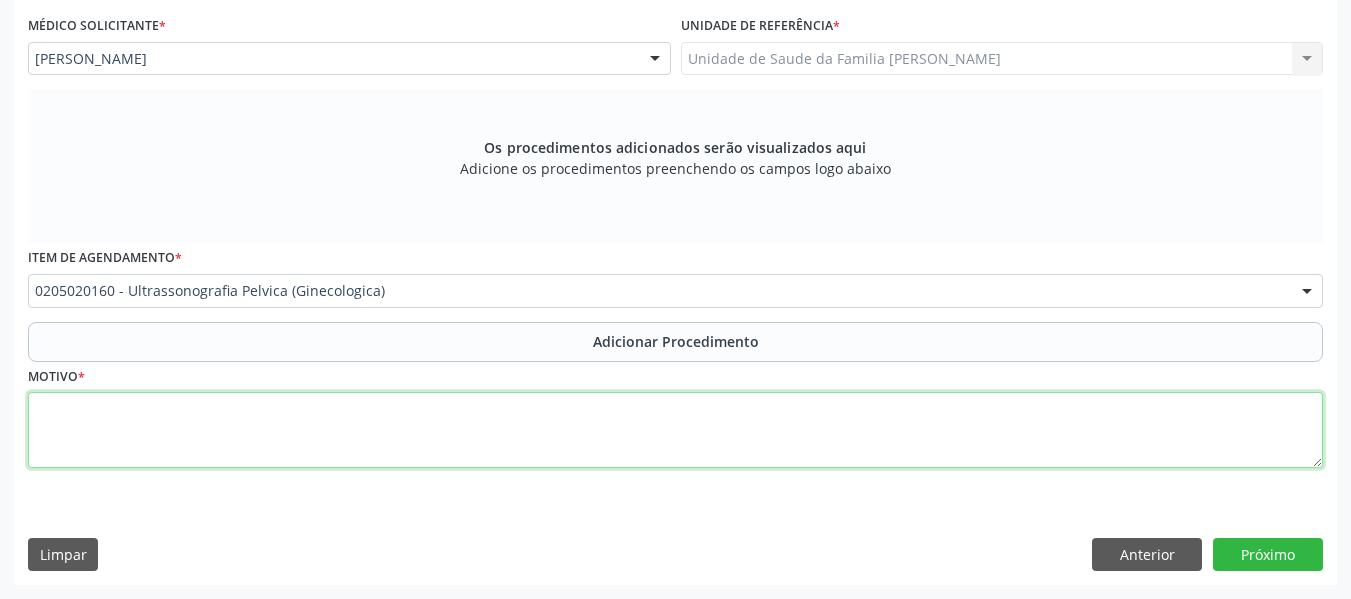 click at bounding box center [675, 430] 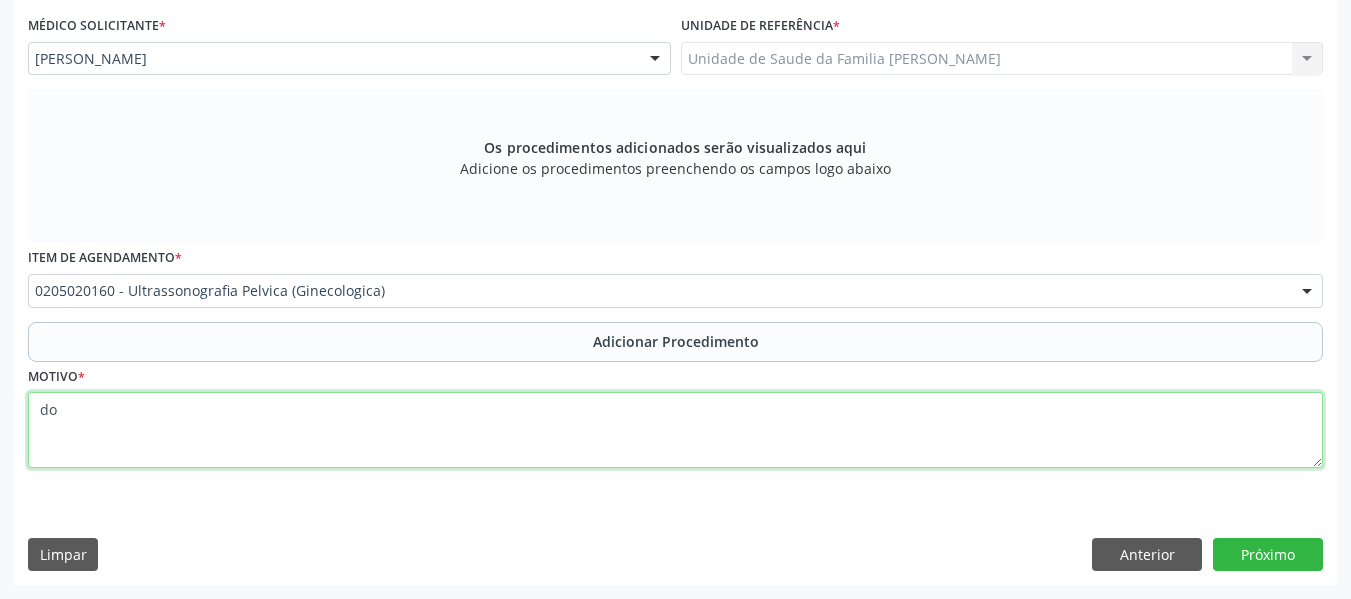 type on "d" 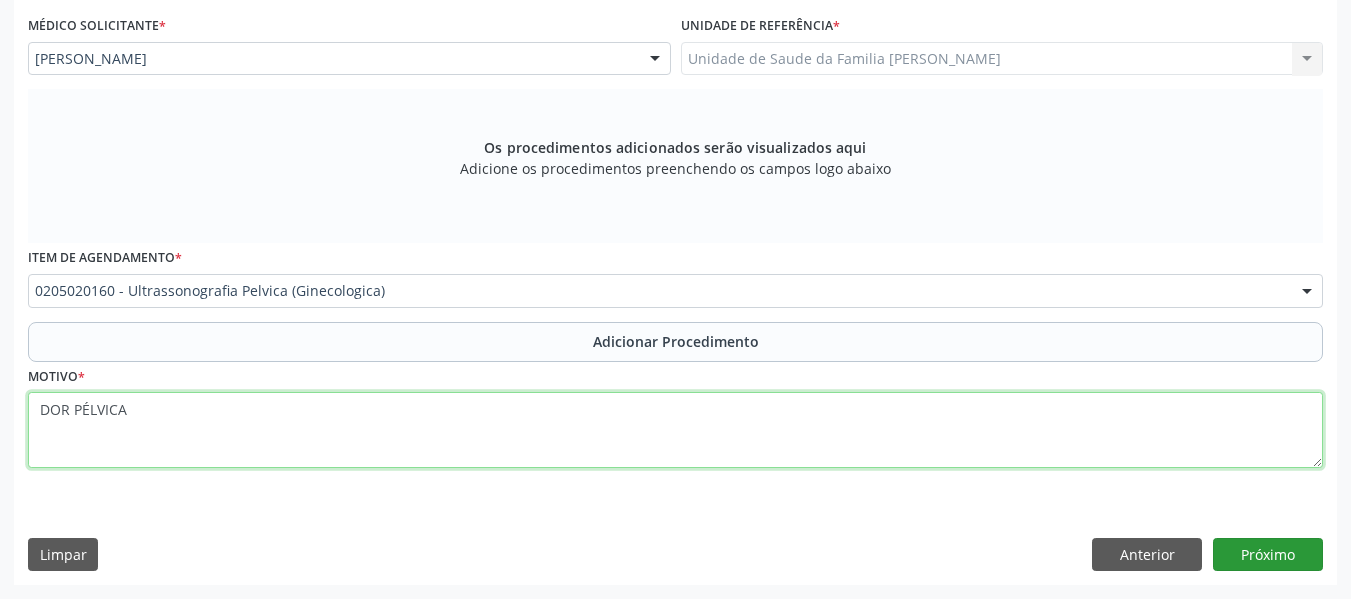 type on "DOR PÉLVICA" 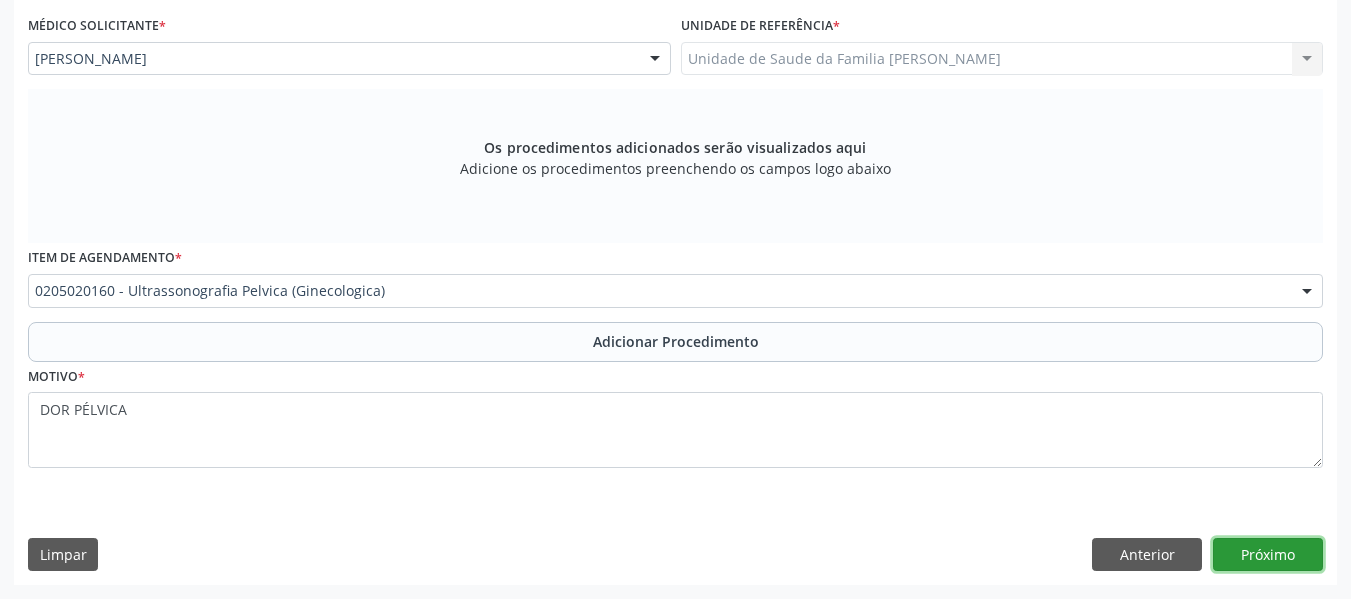 click on "Próximo" at bounding box center (1268, 555) 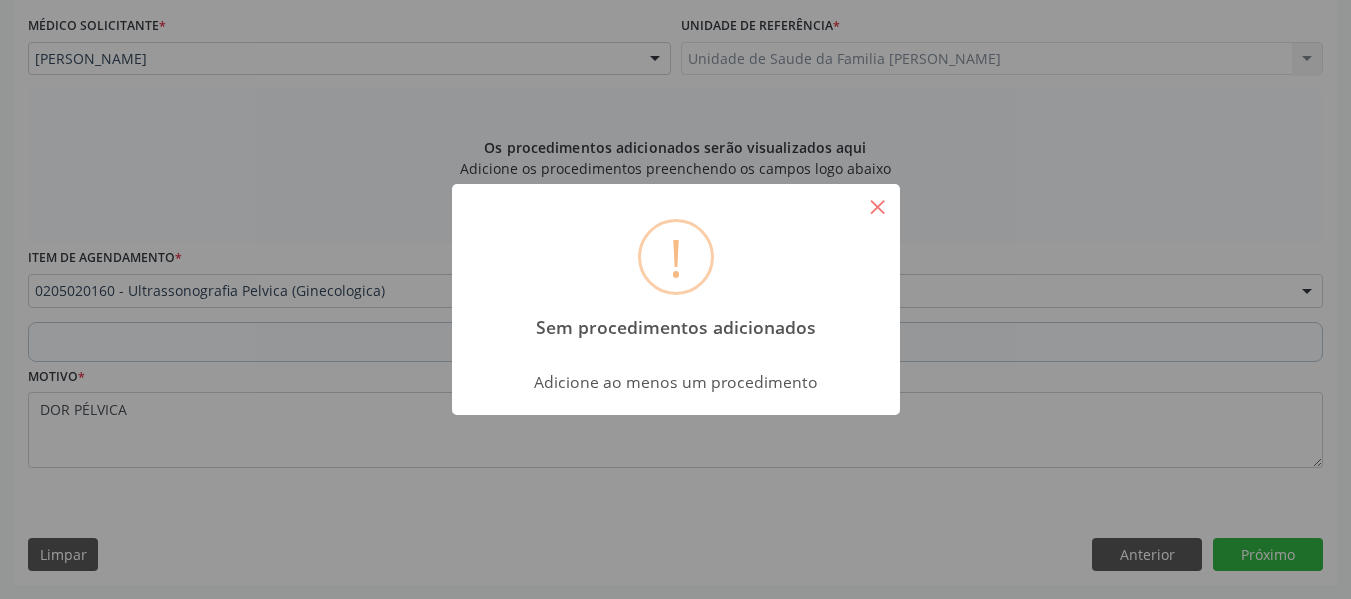 click on "×" at bounding box center (878, 206) 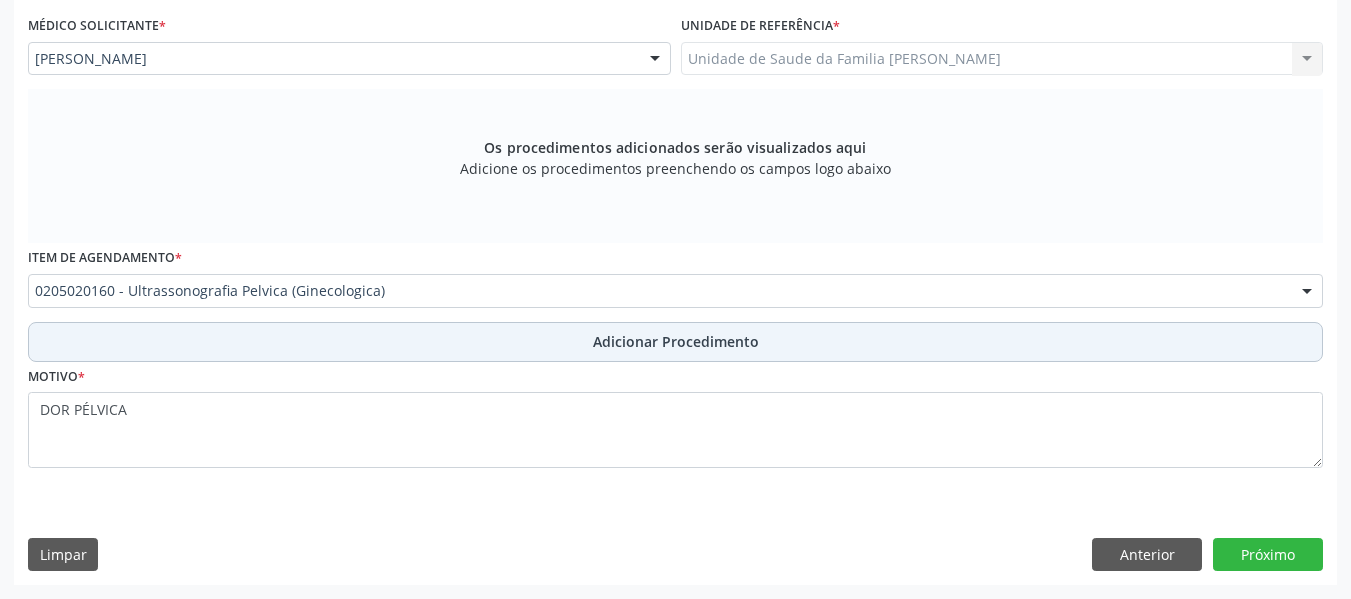 click on "Adicionar Procedimento" at bounding box center (676, 341) 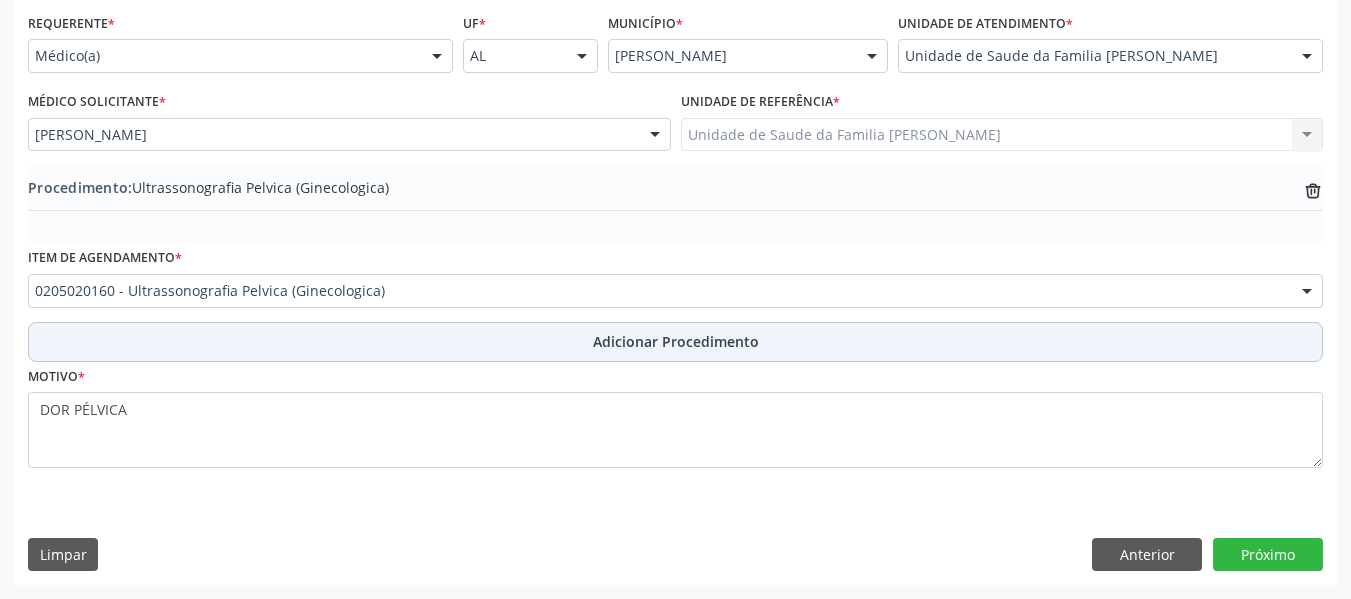 scroll, scrollTop: 454, scrollLeft: 0, axis: vertical 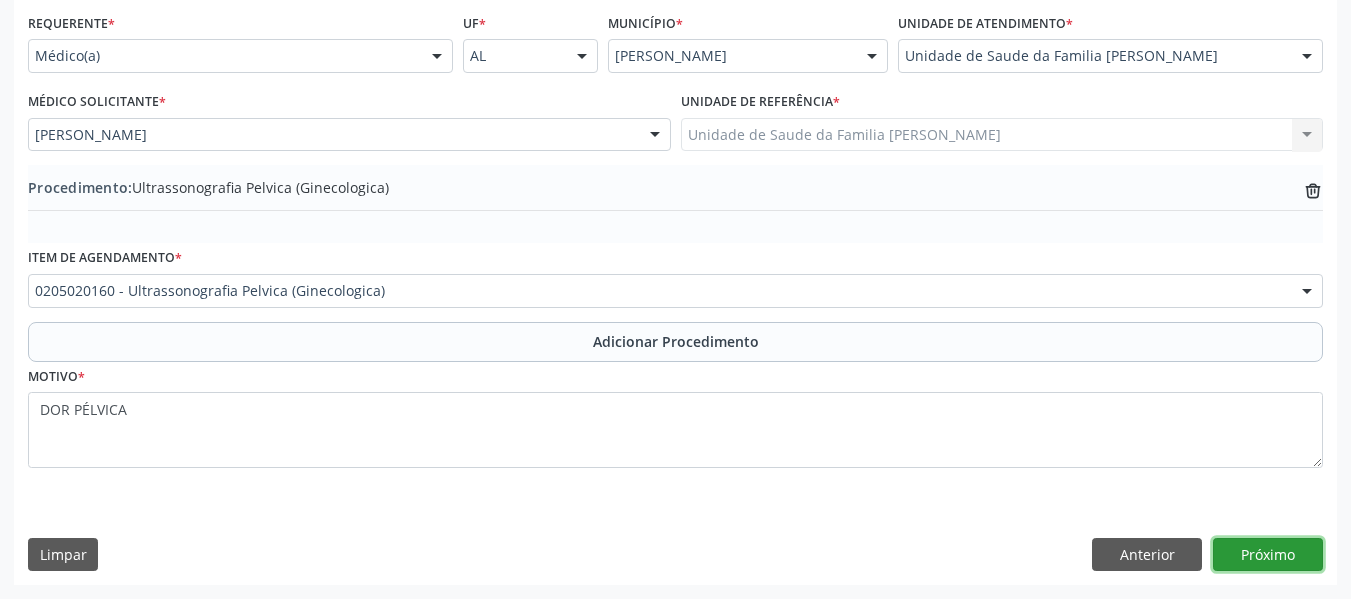 click on "Próximo" at bounding box center (1268, 555) 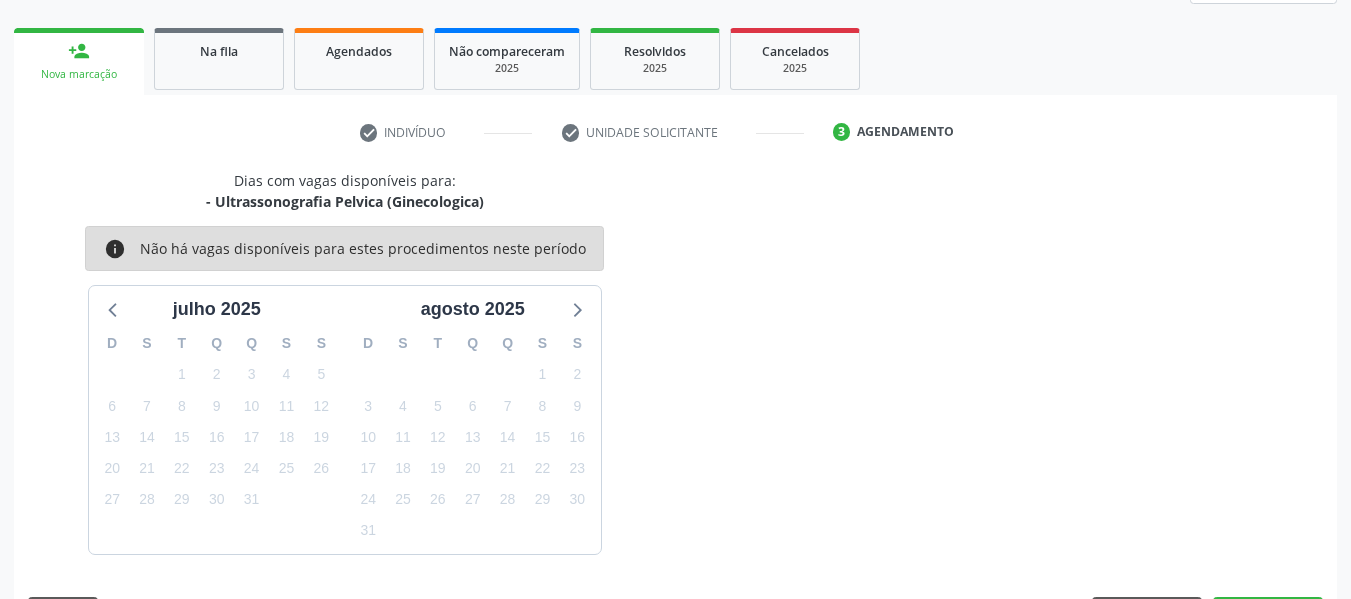 scroll, scrollTop: 358, scrollLeft: 0, axis: vertical 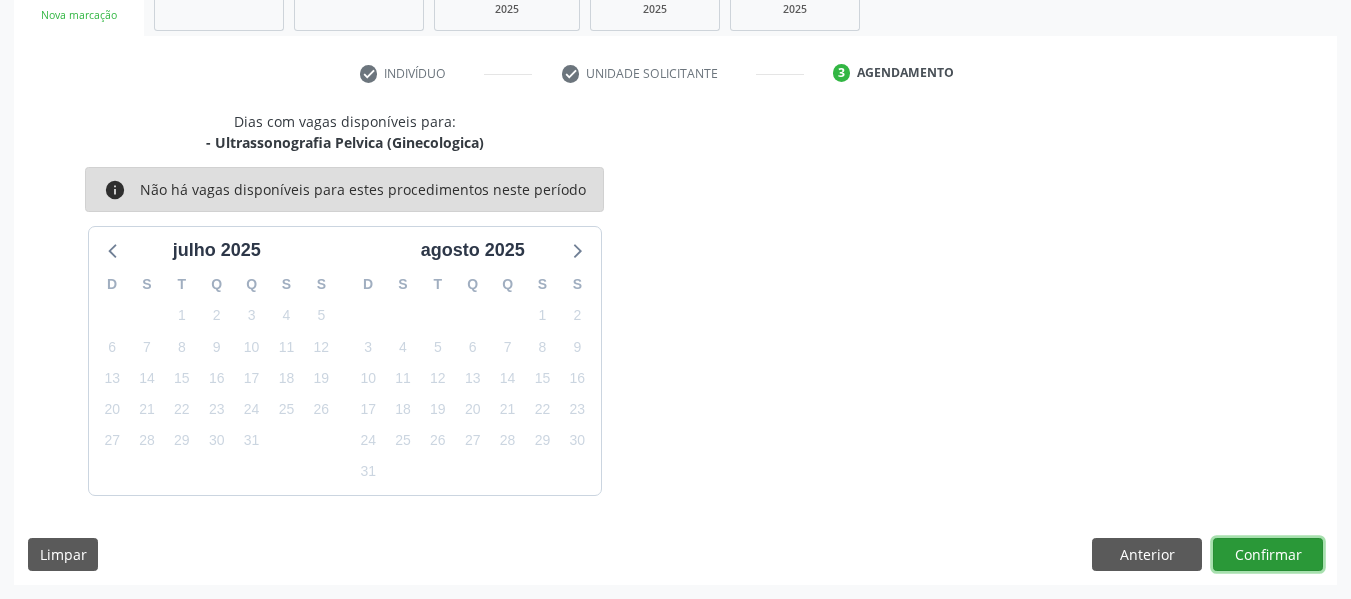 click on "Confirmar" at bounding box center (1268, 555) 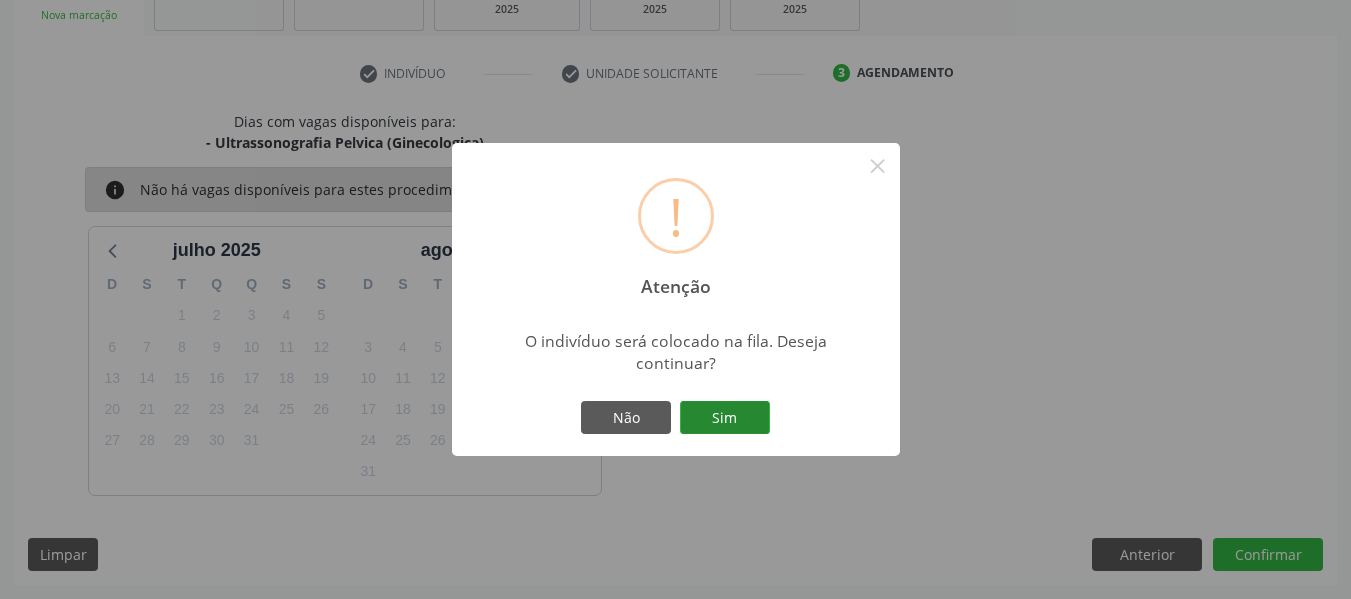 click on "Sim" at bounding box center (725, 418) 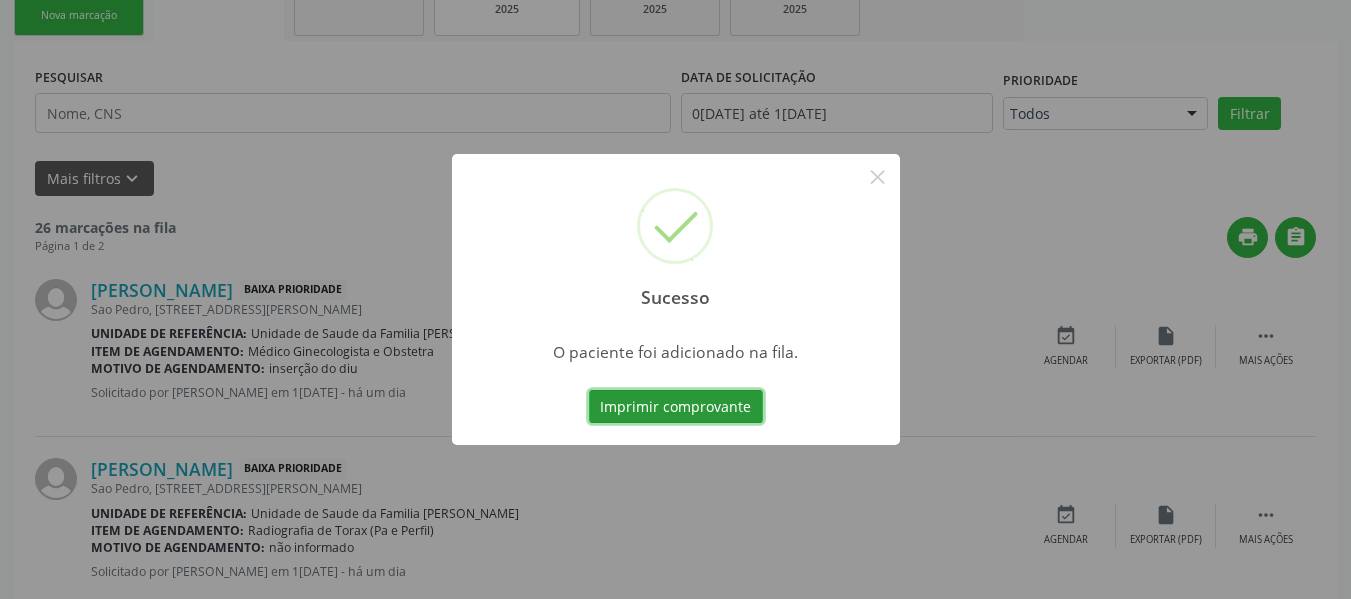 scroll, scrollTop: 96, scrollLeft: 0, axis: vertical 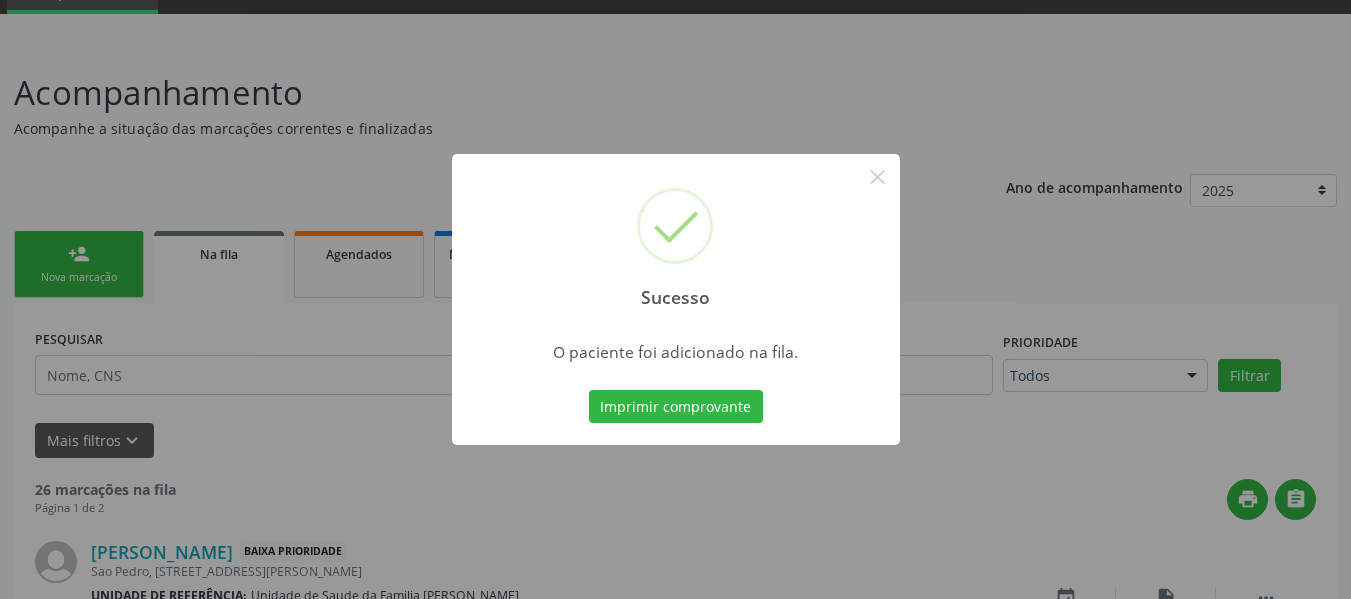 click on "Sucesso × O paciente foi adicionado na fila. Imprimir comprovante Cancel" at bounding box center (675, 299) 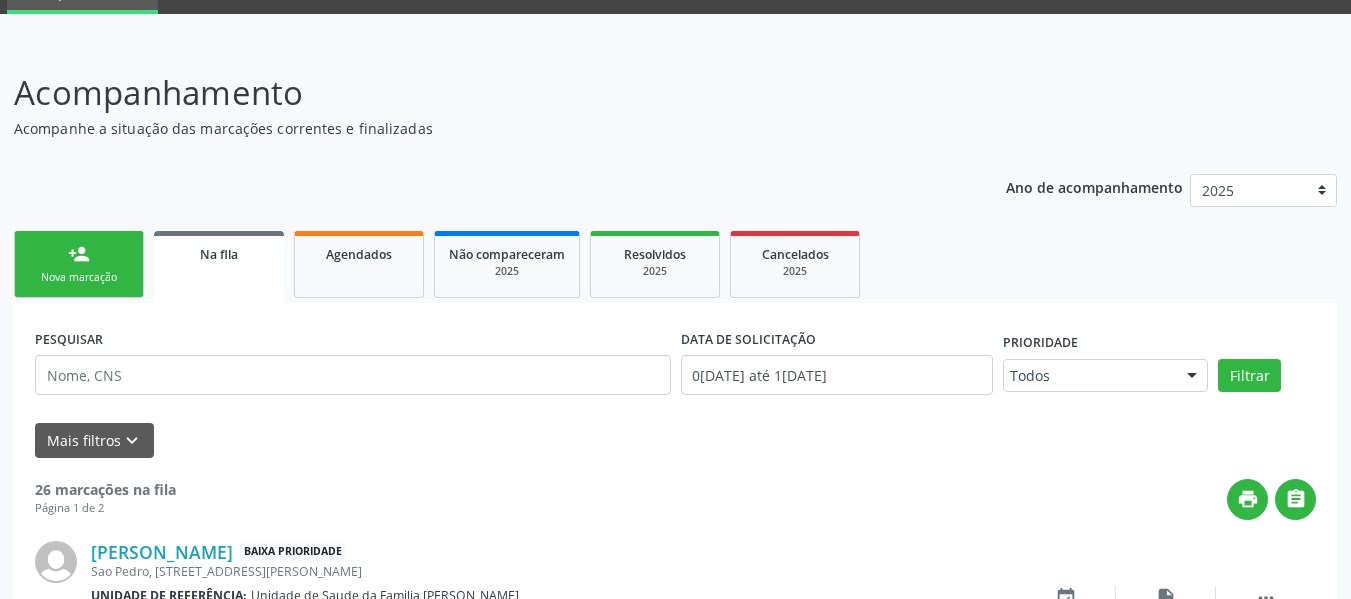 click on "person_add" at bounding box center [79, 254] 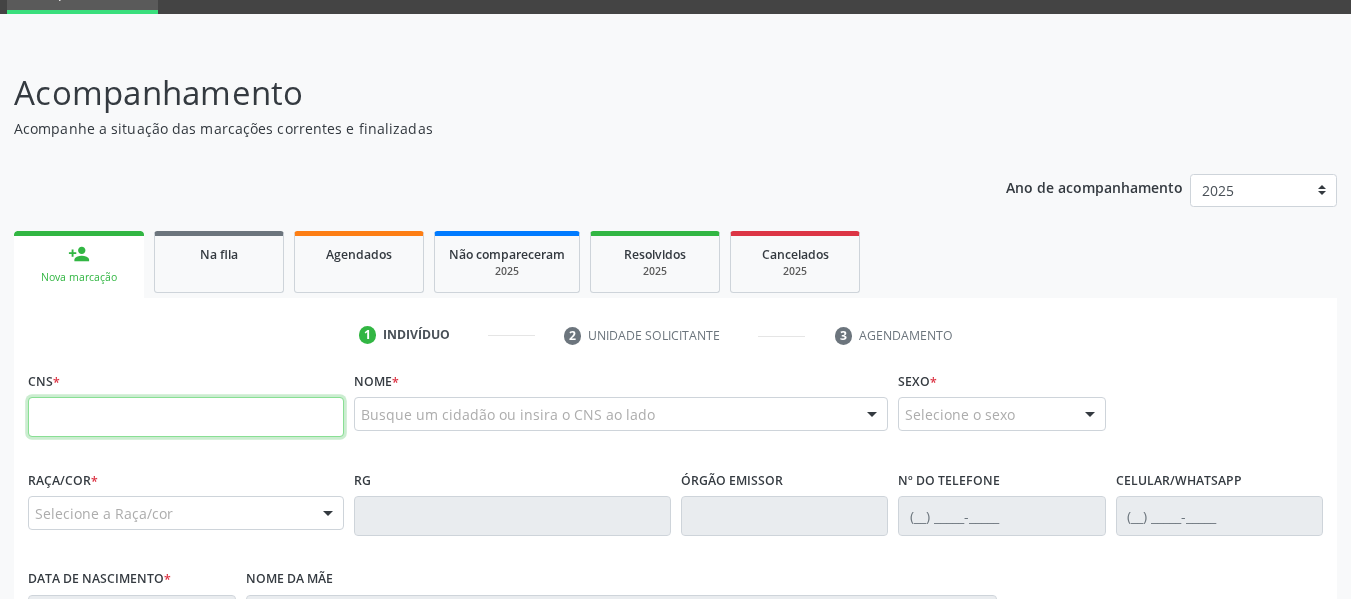 click at bounding box center [186, 417] 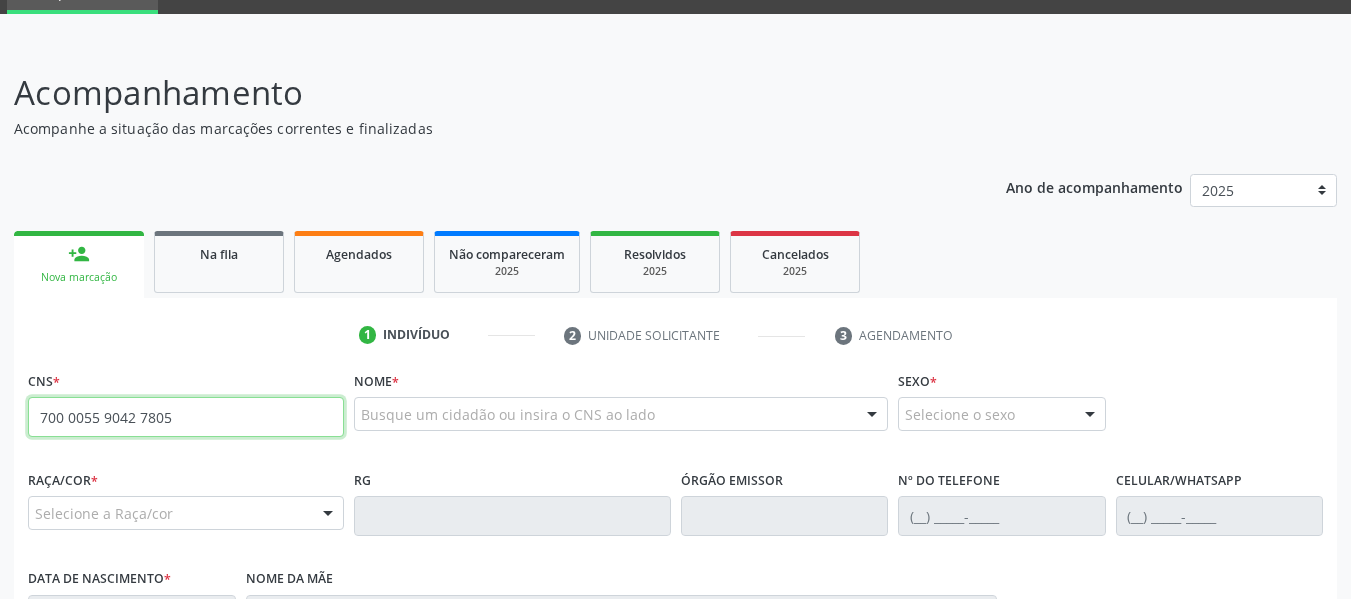 type on "700 0055 9042 7805" 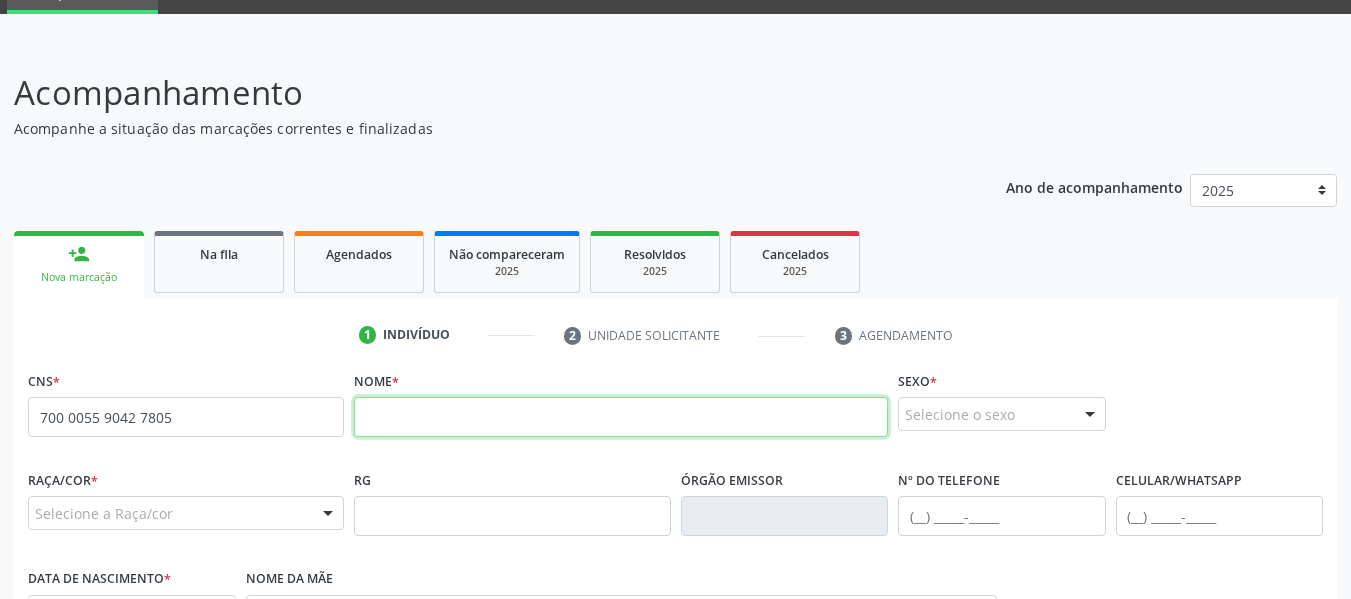click at bounding box center [621, 417] 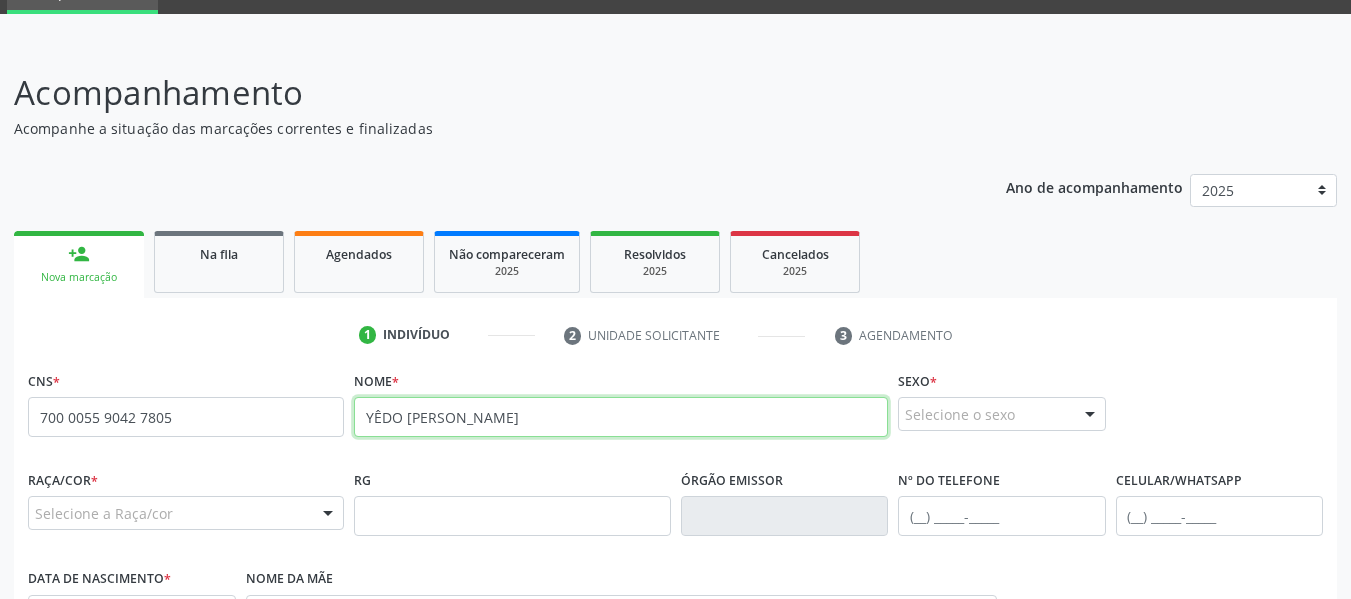 type on "YÊDO SÉRGIO DE ARAUJO RAMALHO" 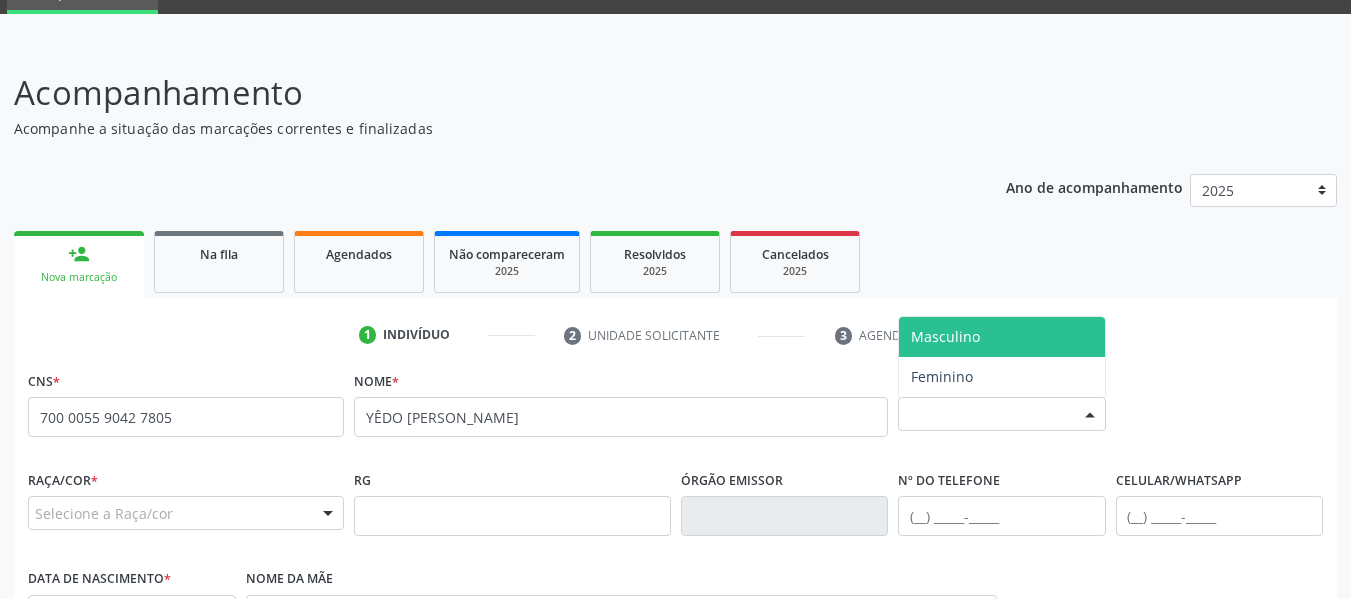 click at bounding box center [1090, 415] 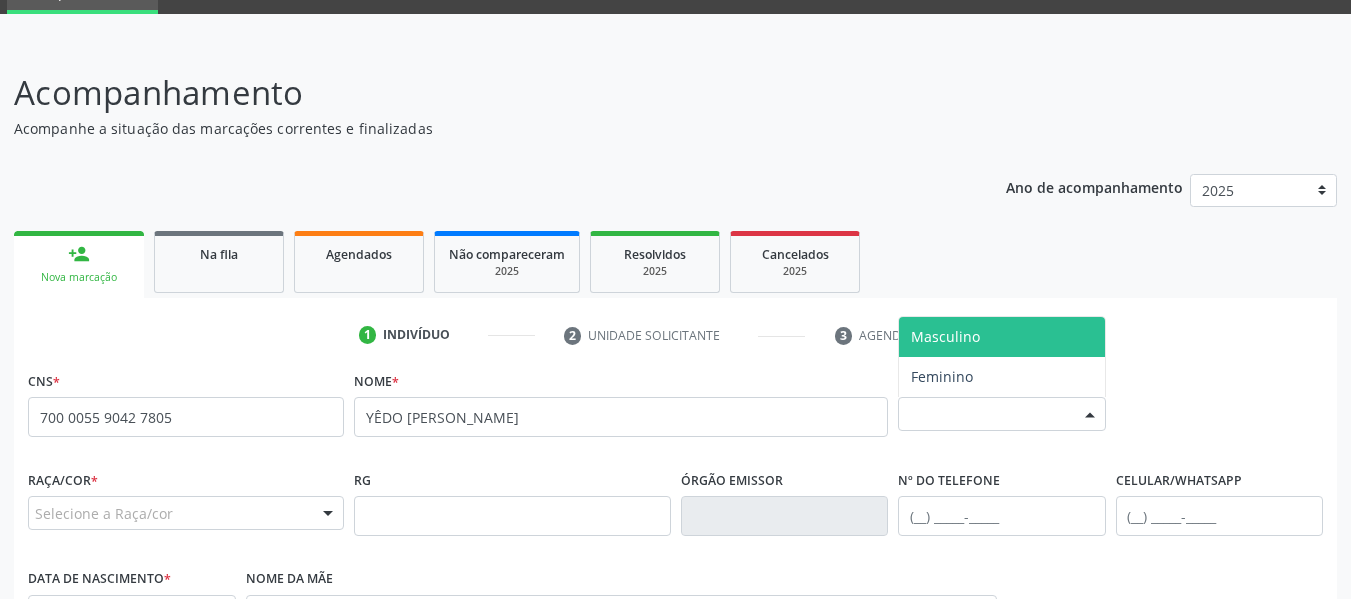 click on "Masculino" at bounding box center (945, 336) 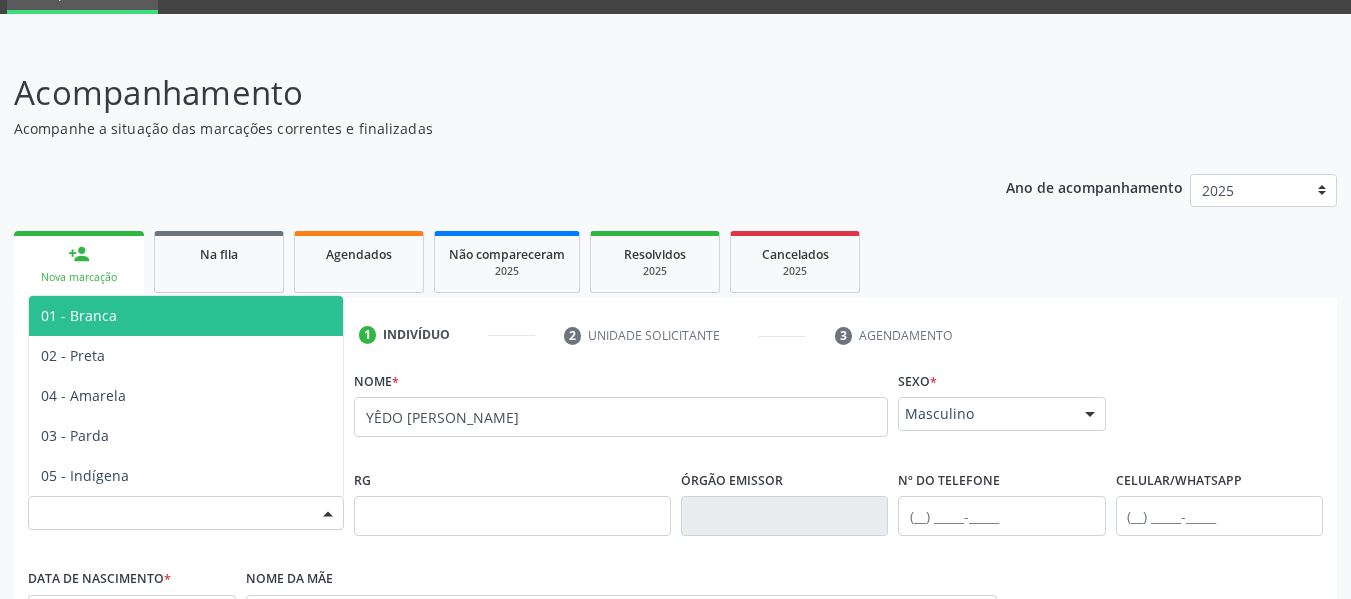 click at bounding box center (328, 514) 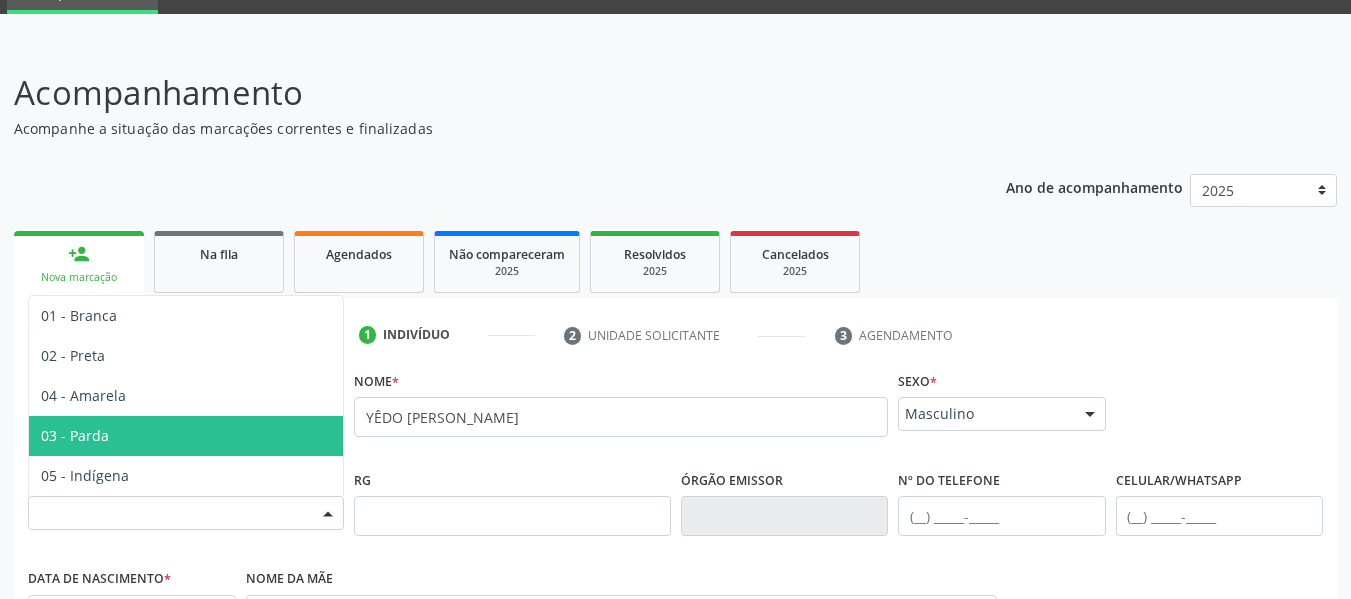 click on "03 - Parda" at bounding box center [75, 435] 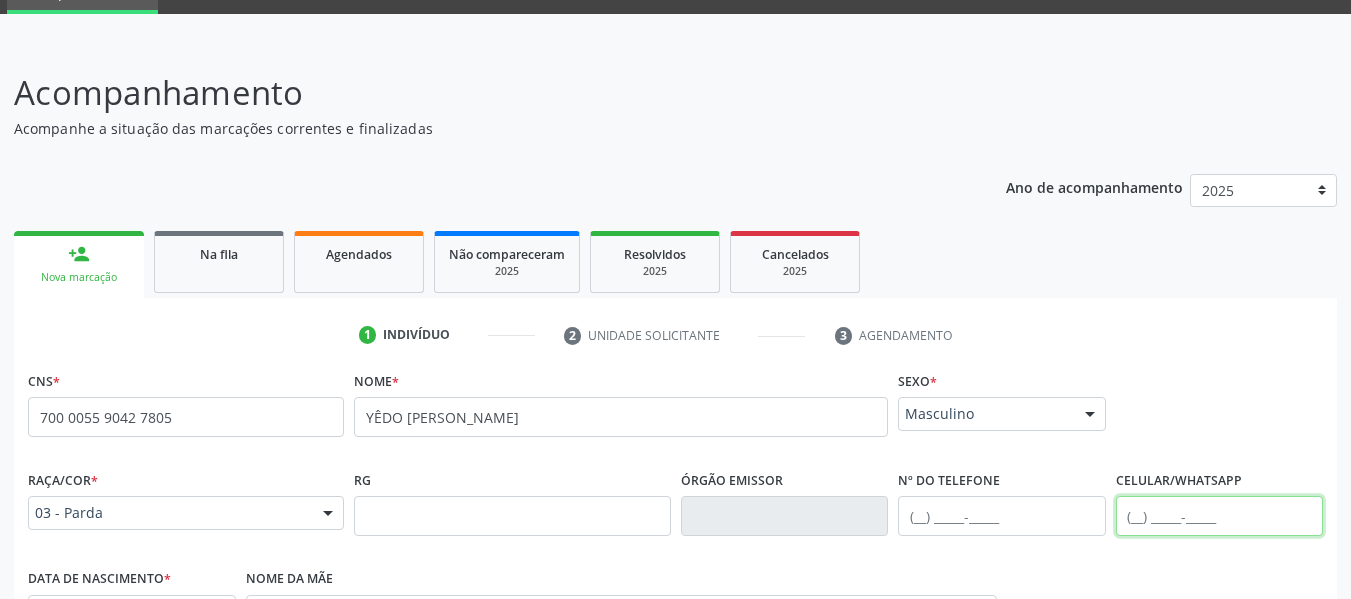click at bounding box center (1220, 516) 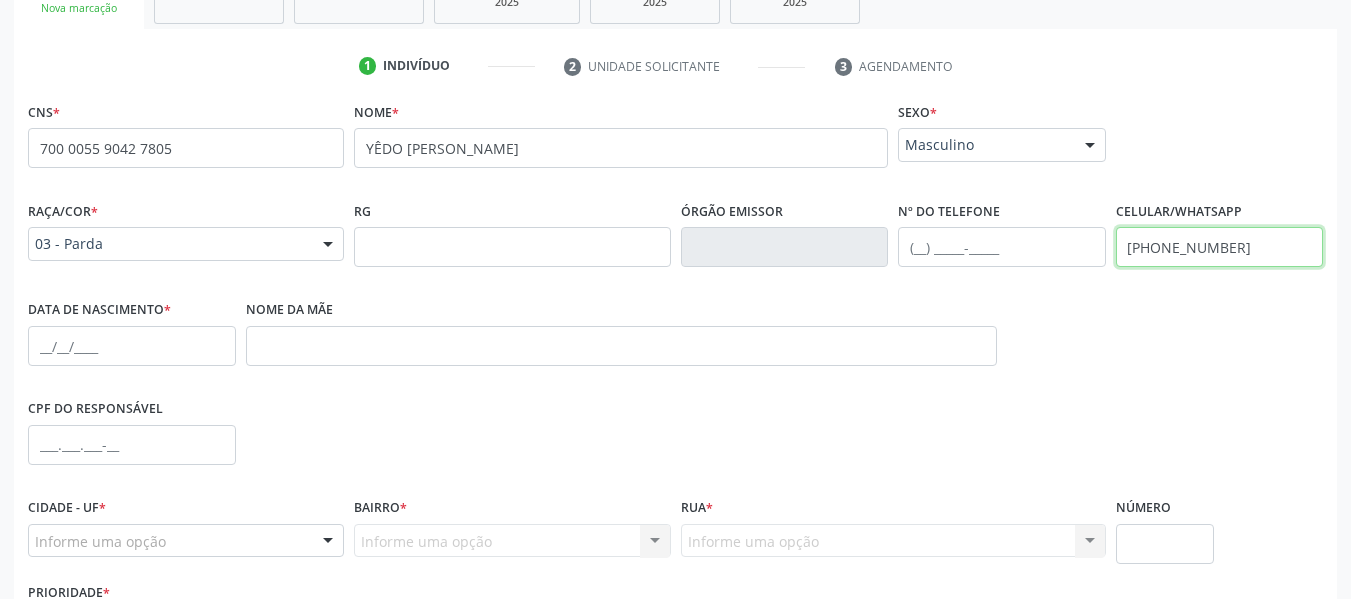 scroll, scrollTop: 376, scrollLeft: 0, axis: vertical 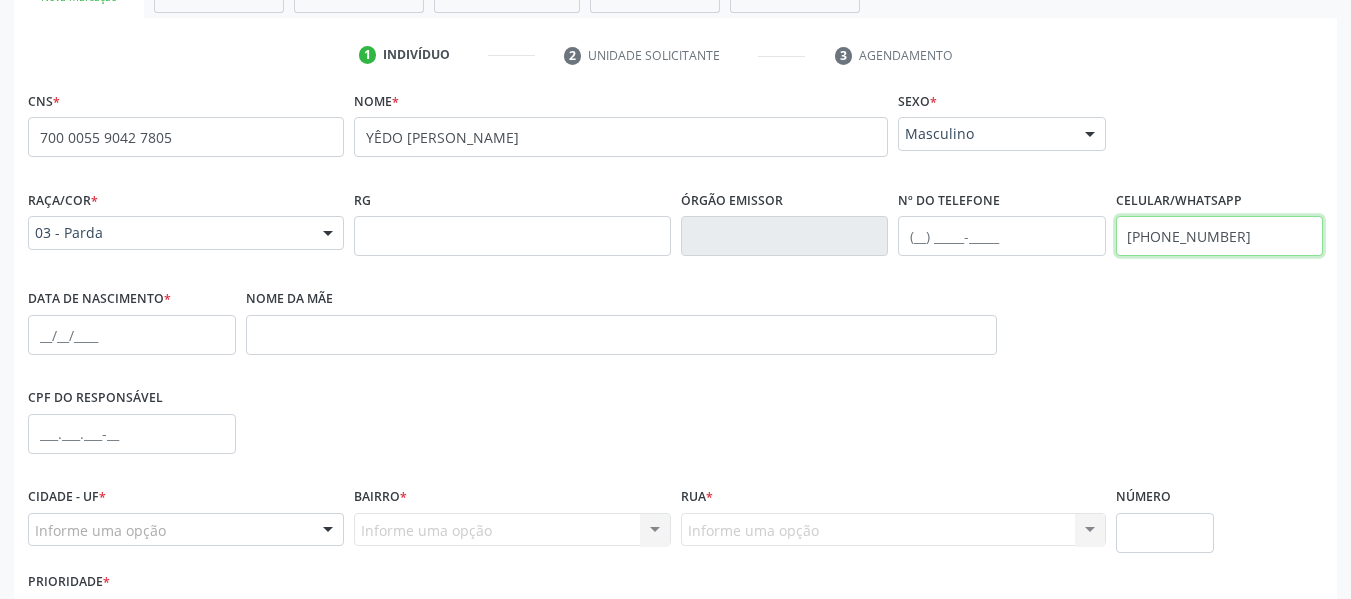 type on "(82) 99308-7688" 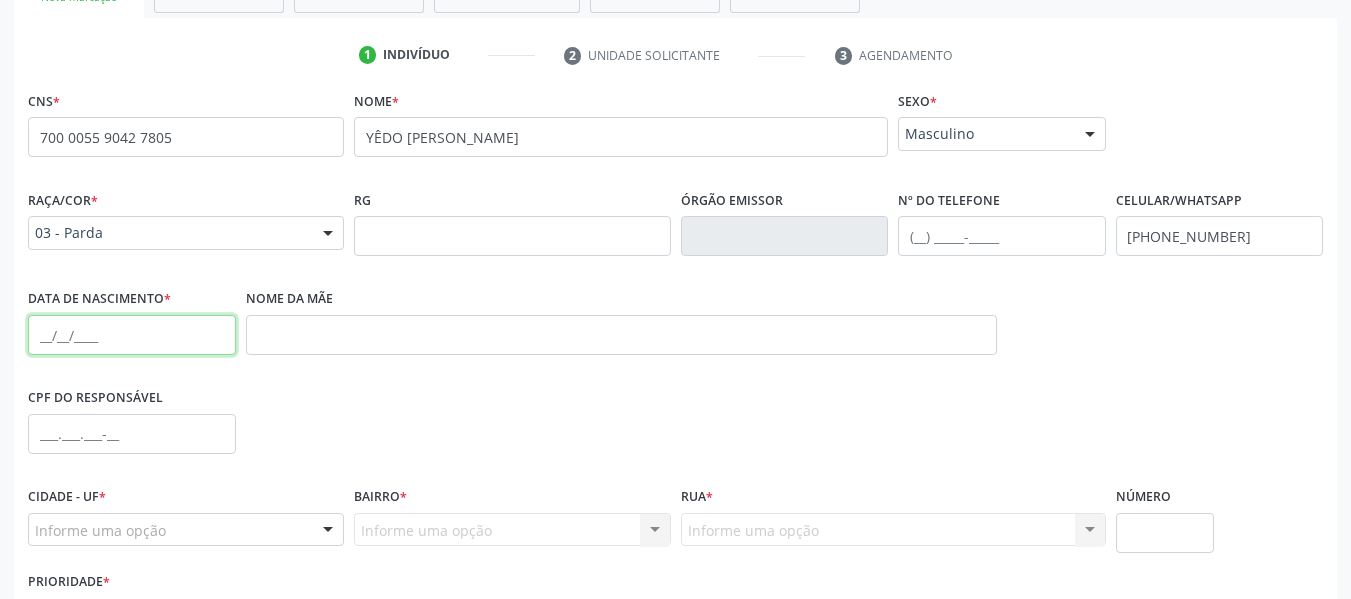 click at bounding box center (132, 335) 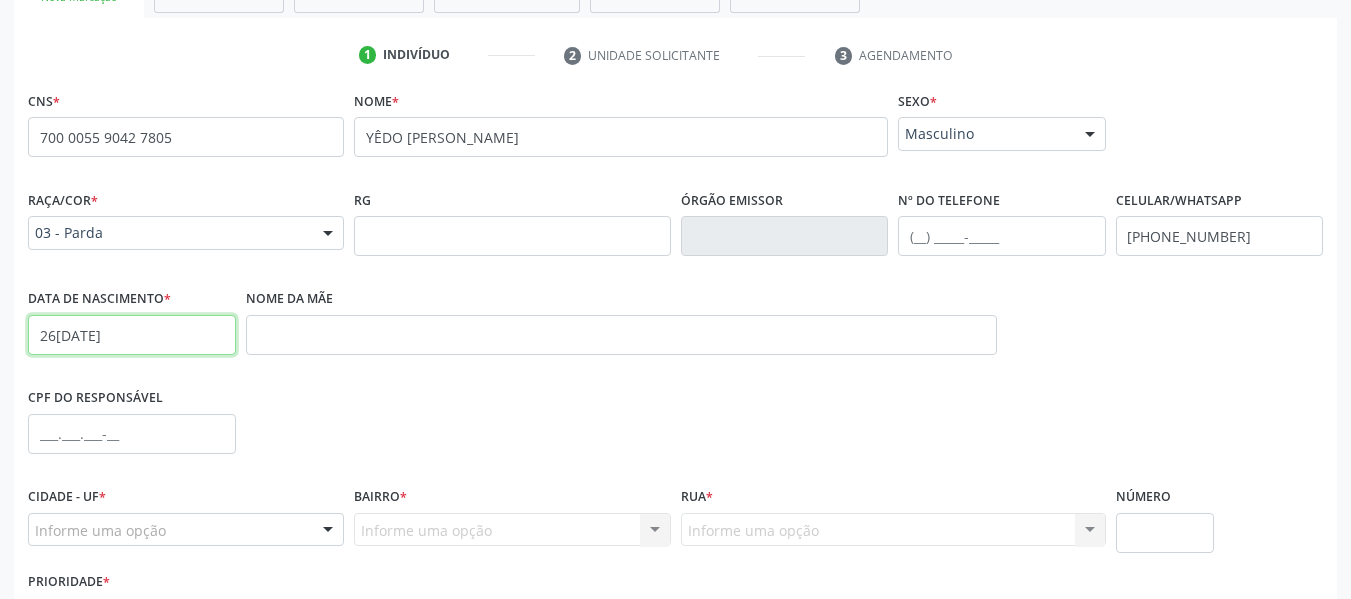type on "26/10/1954" 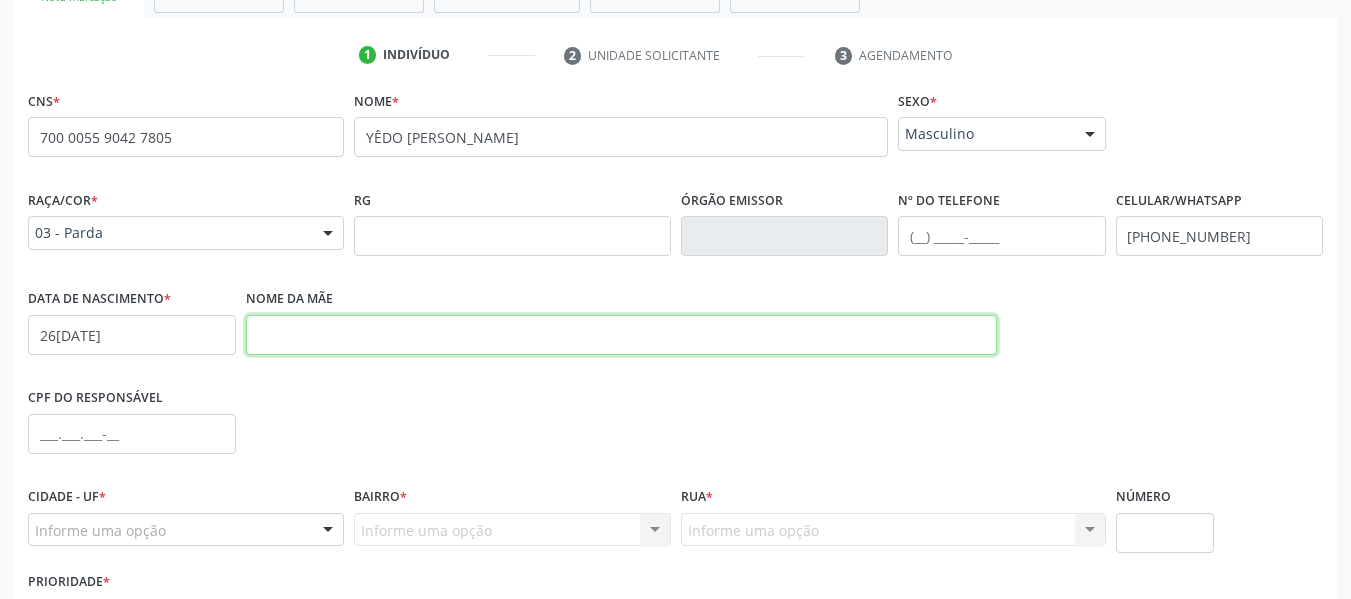 click at bounding box center (621, 335) 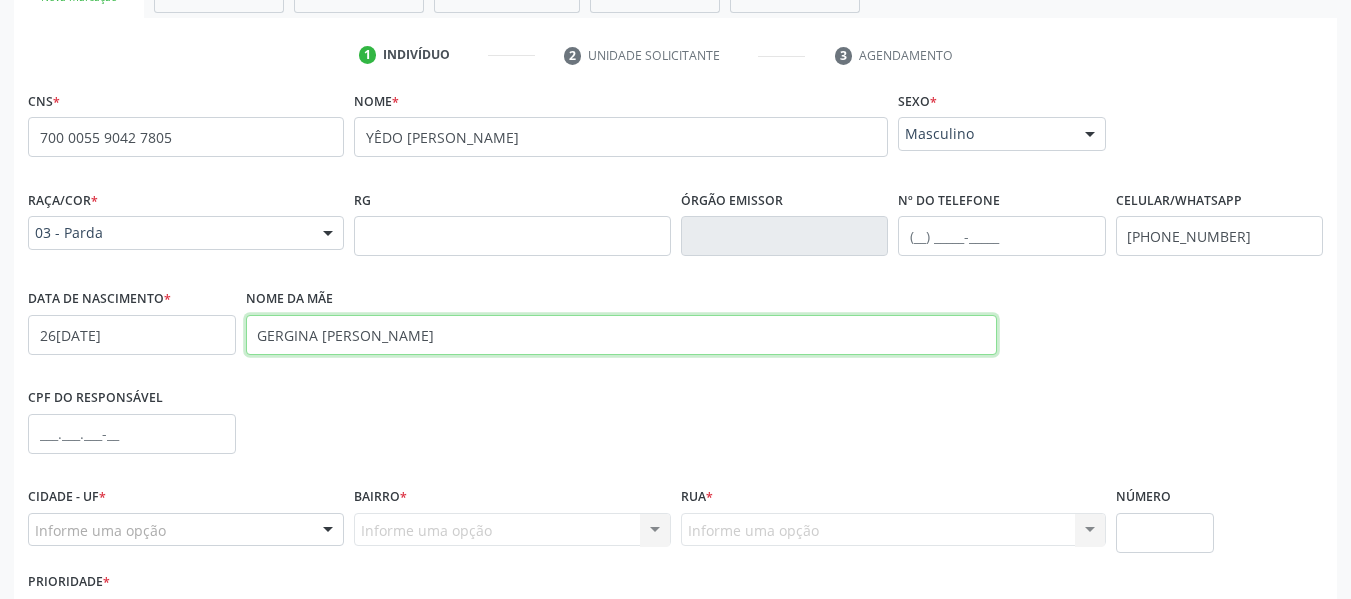 type on "GERGINA MARIA DOS SANTOS" 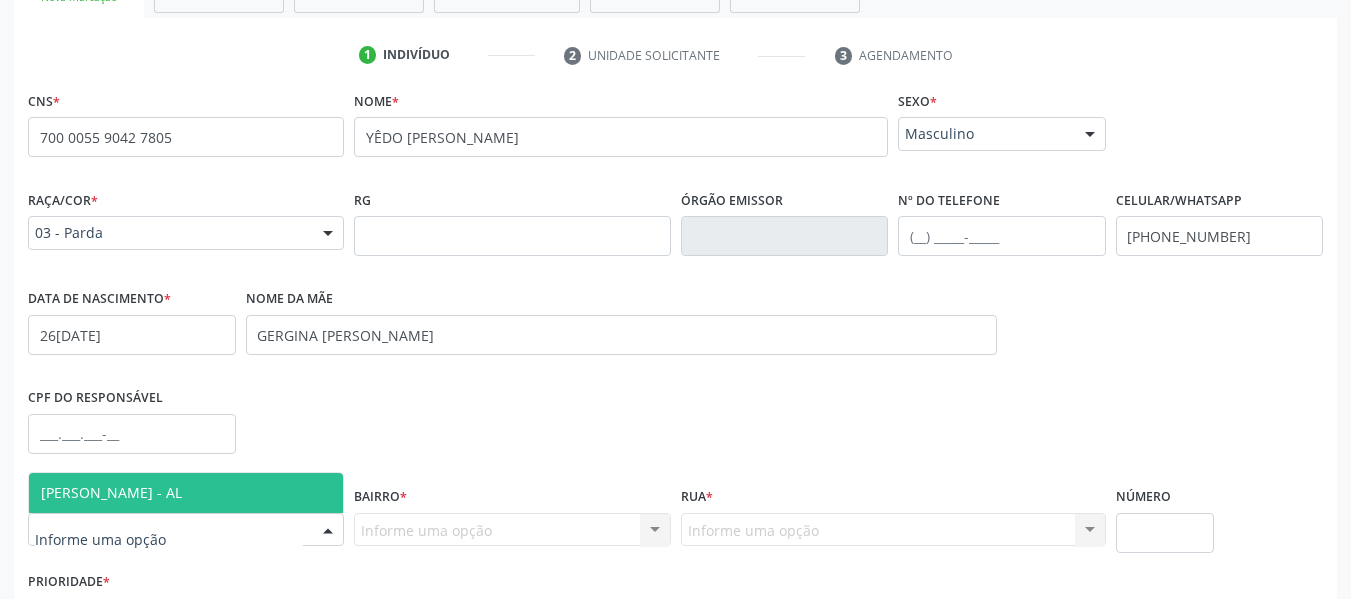 click at bounding box center [328, 531] 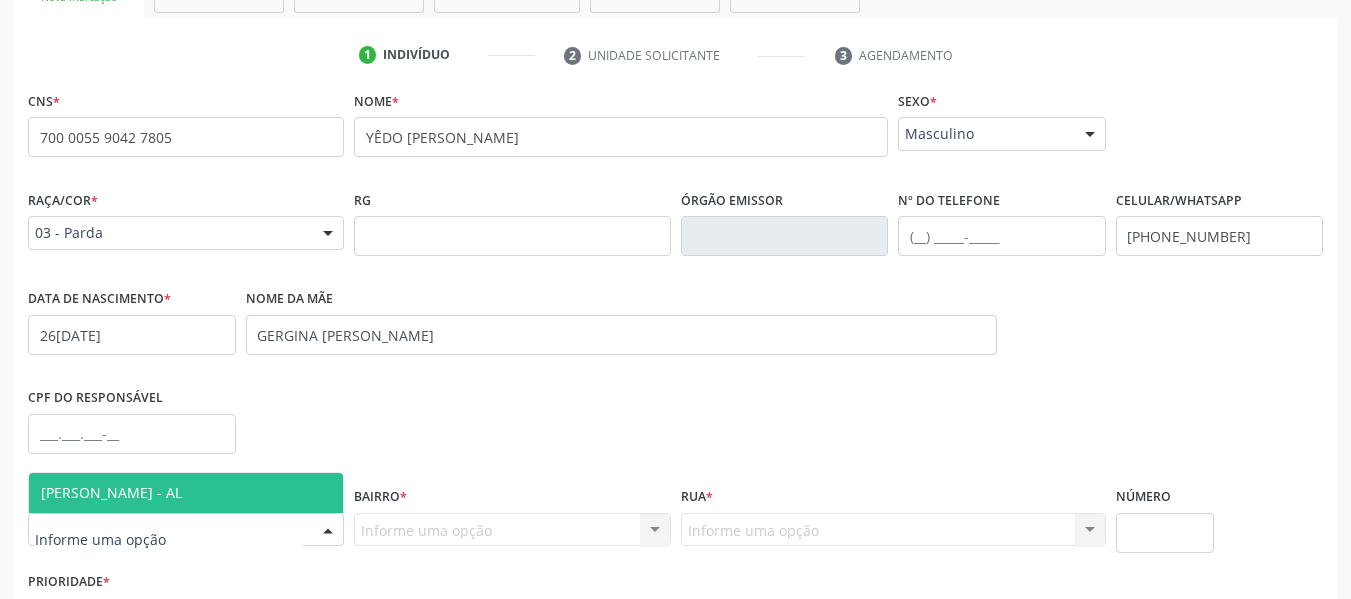 click on "[PERSON_NAME] - AL" at bounding box center (186, 493) 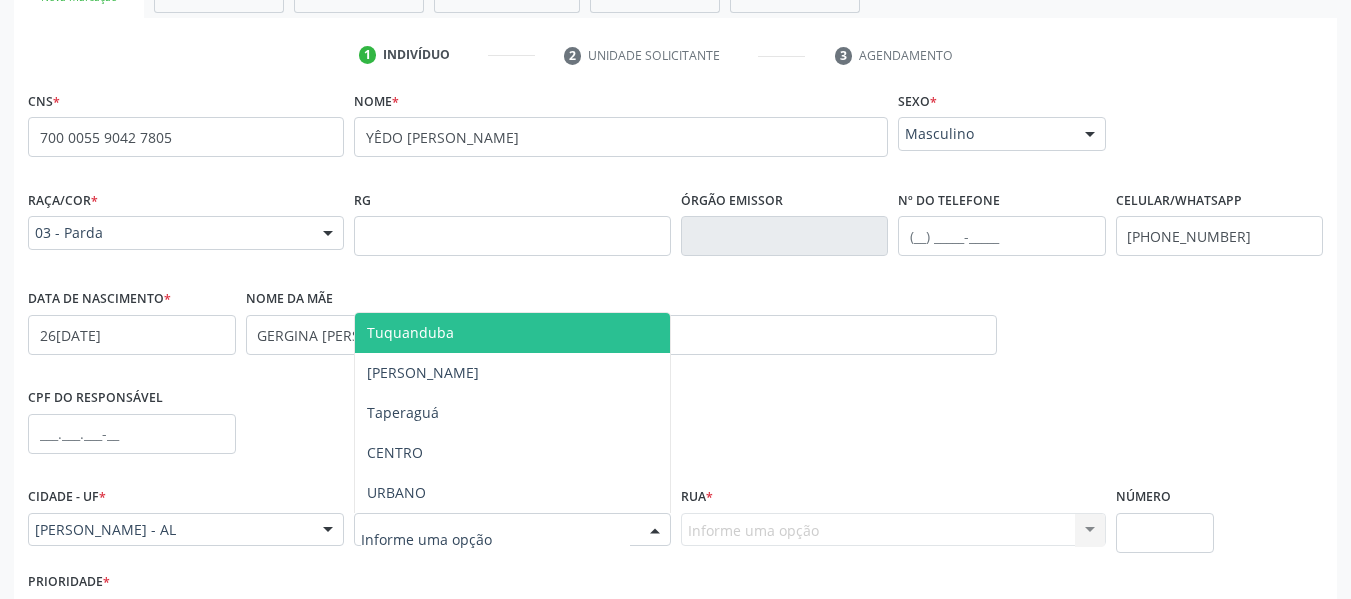 click at bounding box center [655, 531] 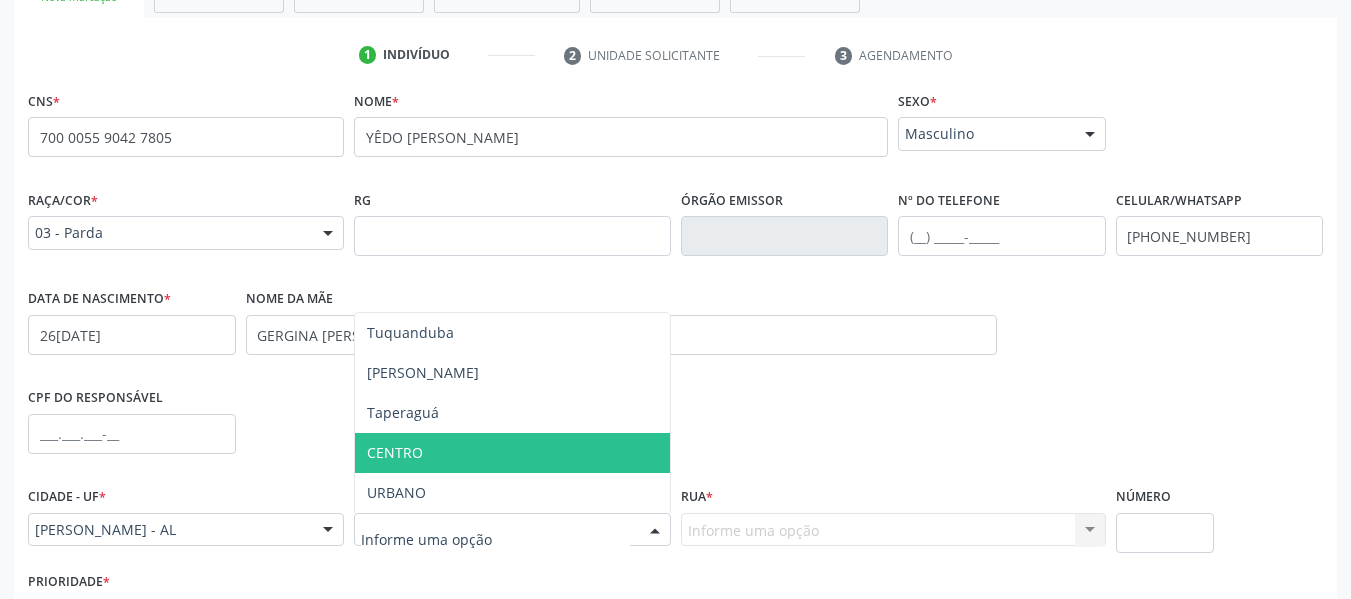 click on "CENTRO" at bounding box center [395, 452] 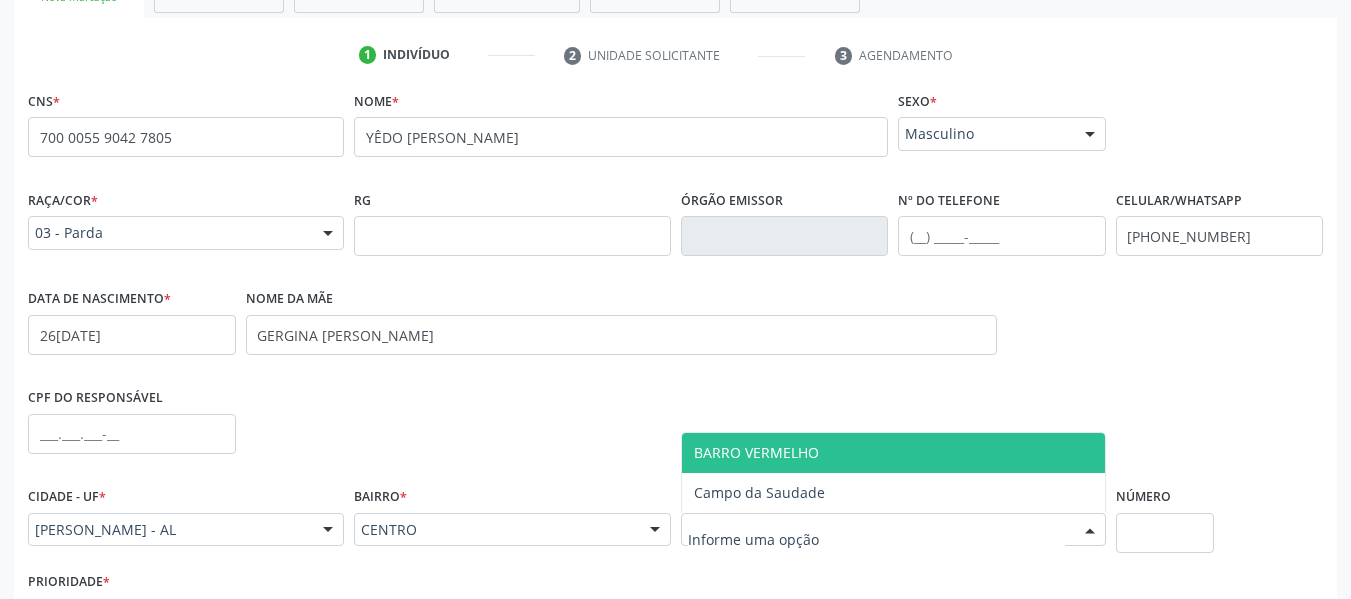 click at bounding box center (876, 540) 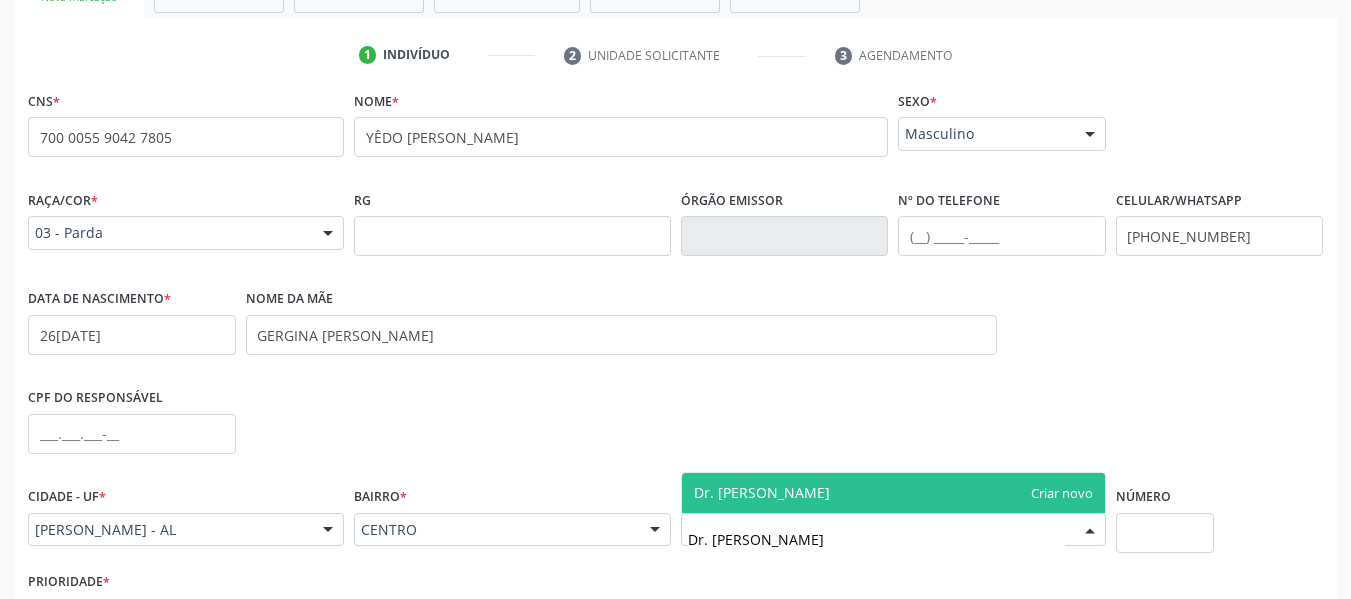 type on "Dr. Tavares Bastos" 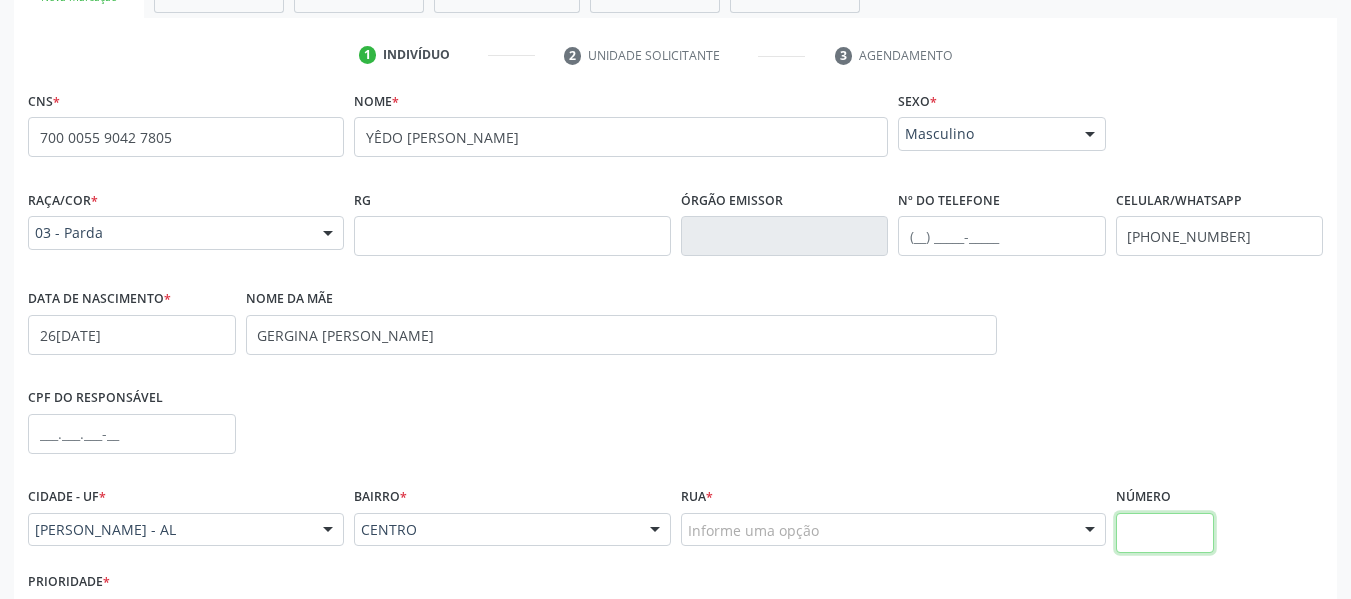 click at bounding box center [1165, 533] 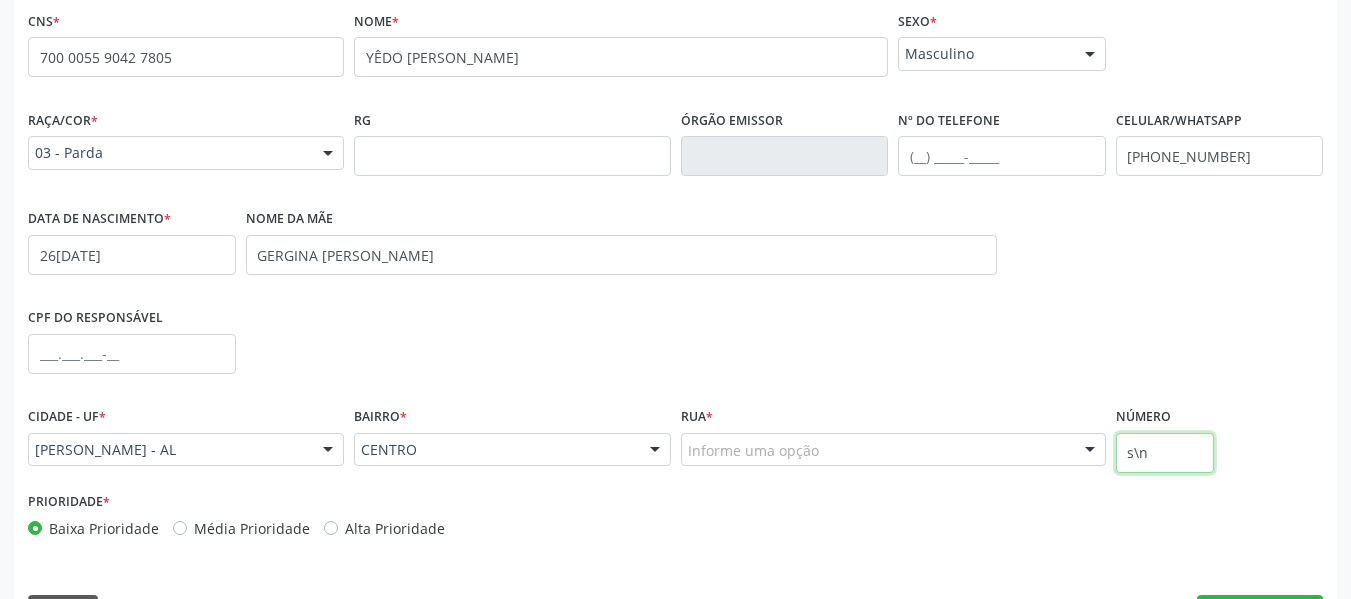 scroll, scrollTop: 513, scrollLeft: 0, axis: vertical 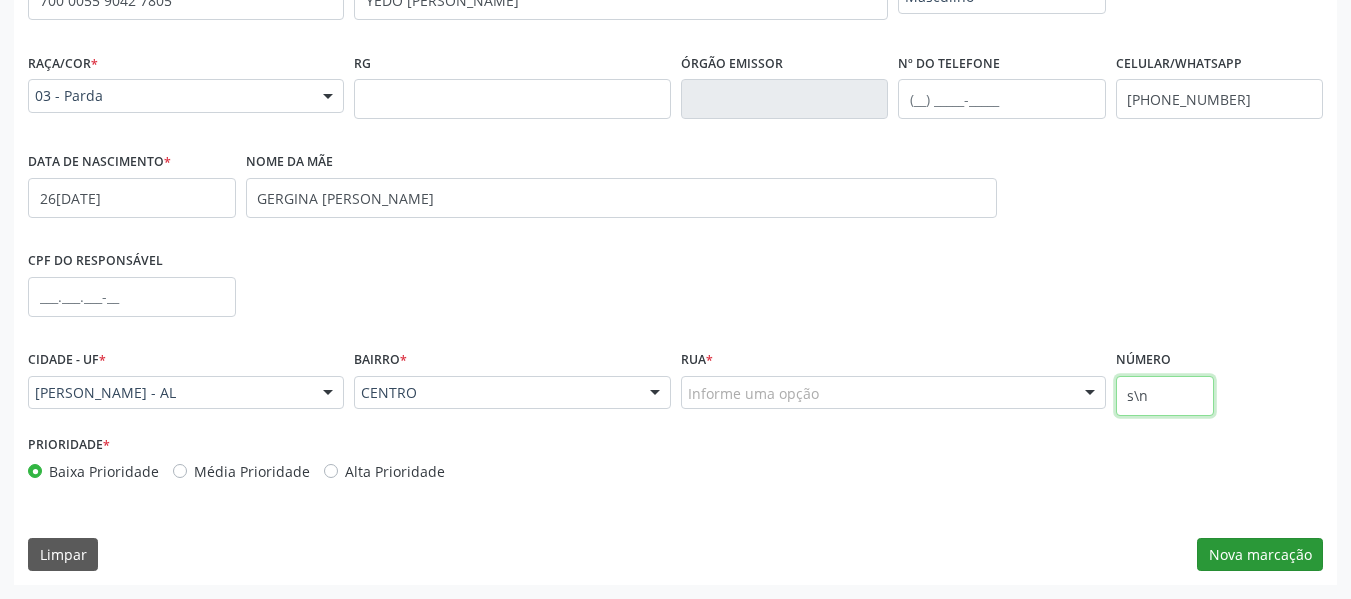 type on "s\n" 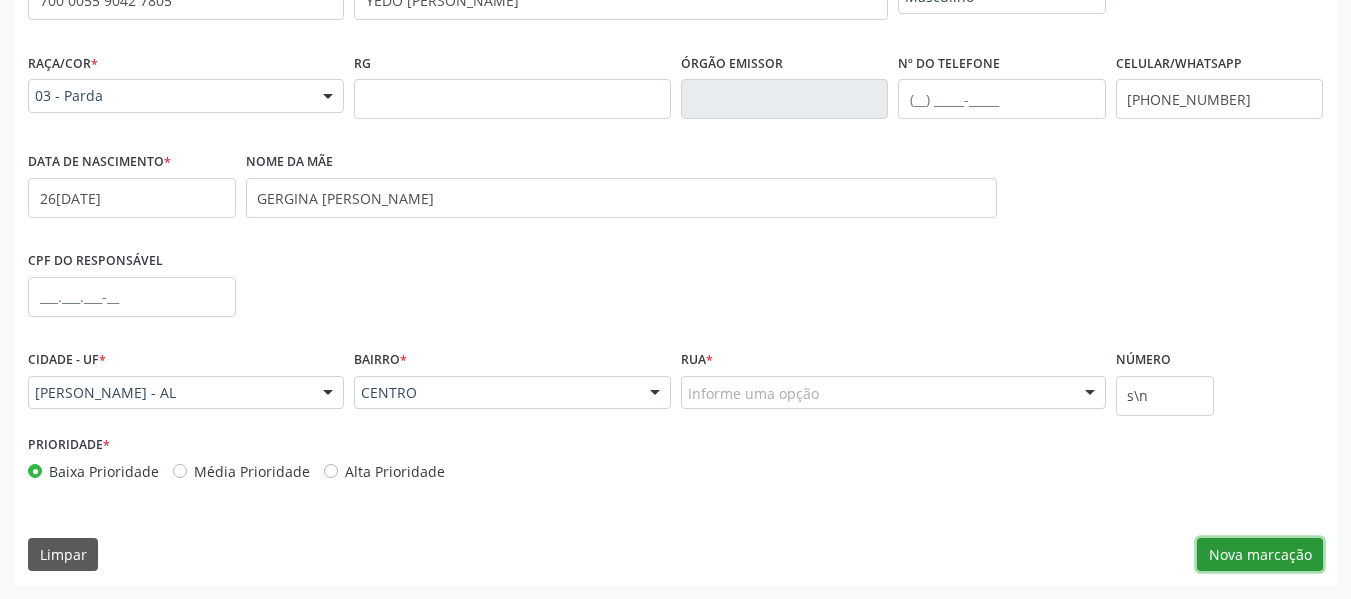 click on "Nova marcação" at bounding box center [1260, 555] 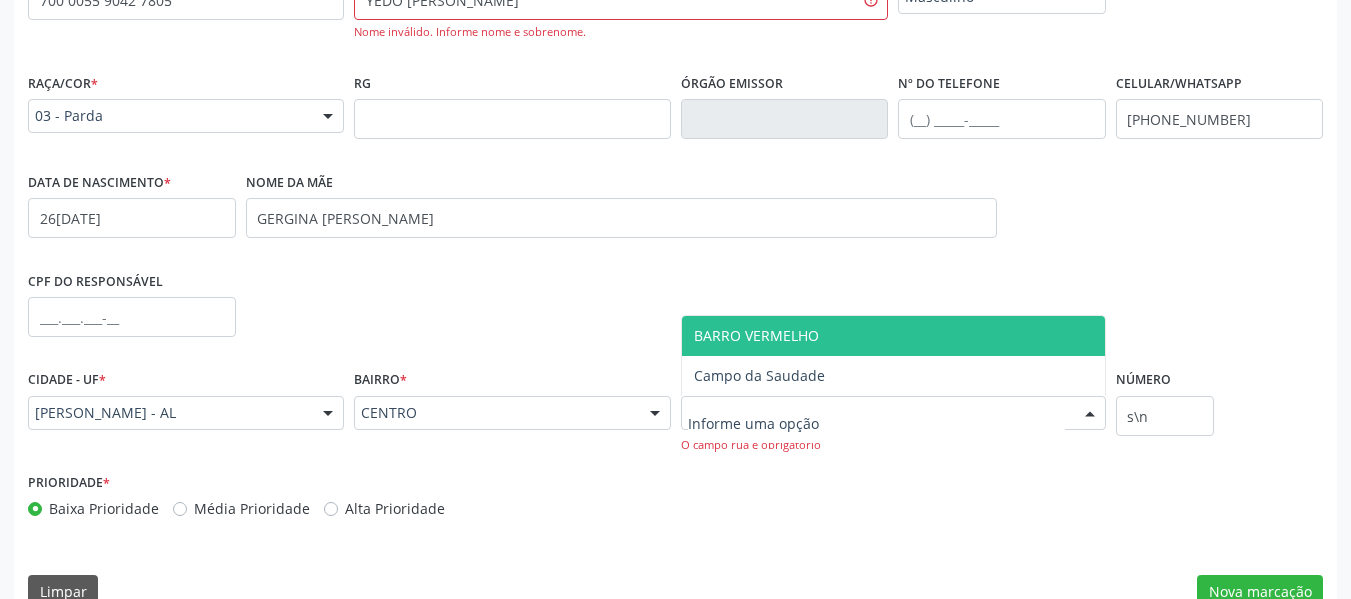 click at bounding box center (876, 423) 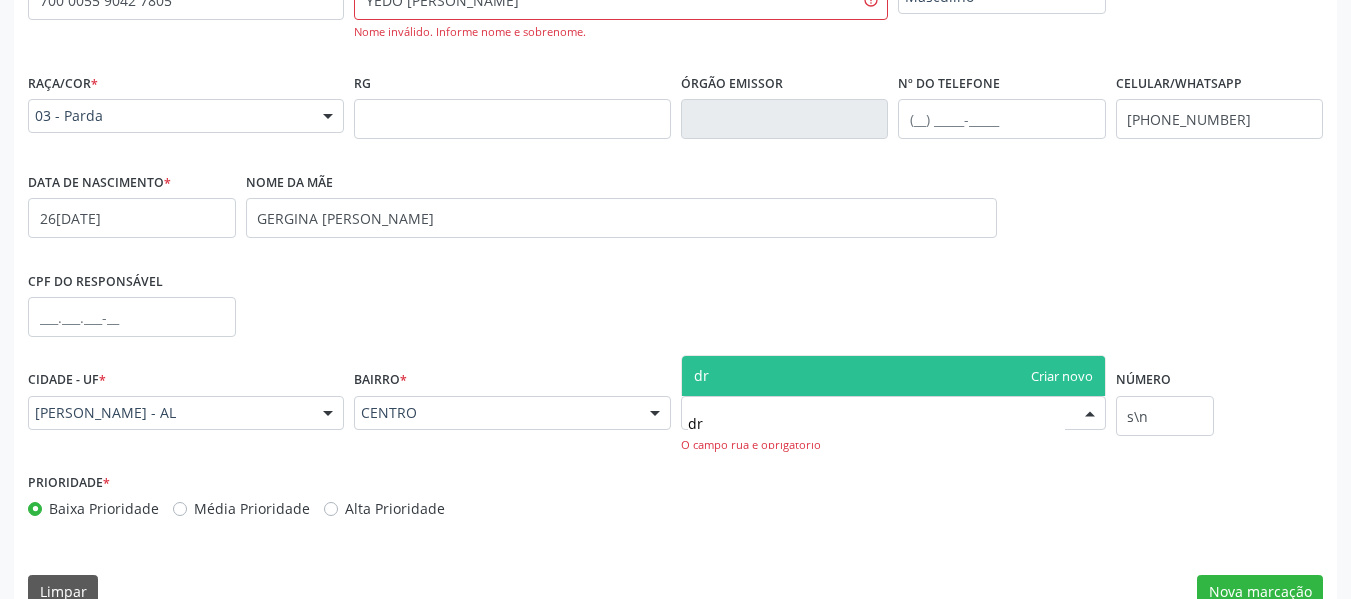type on "d" 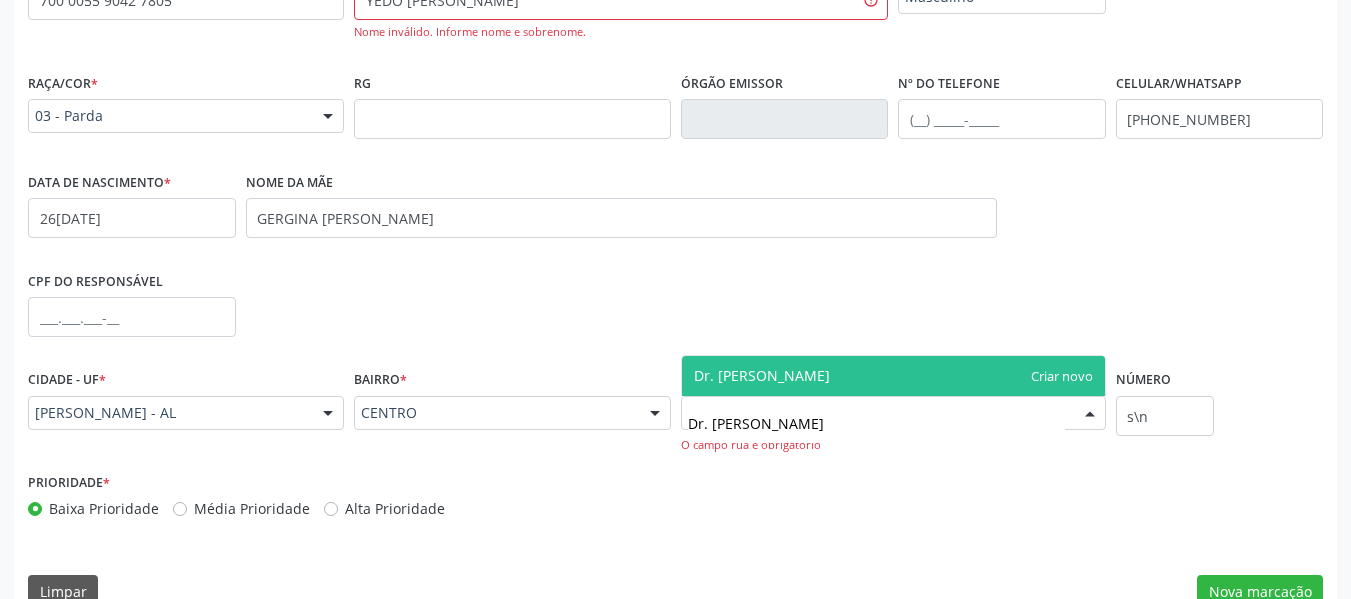 type on "Dr. [PERSON_NAME]" 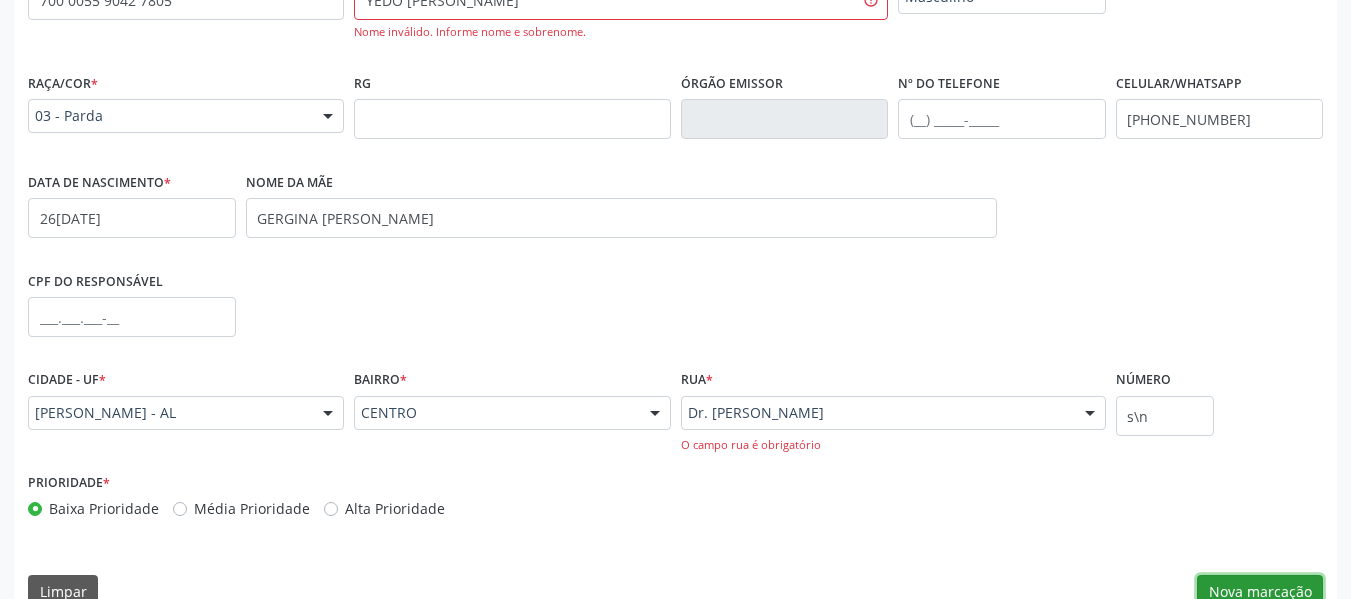 click on "Nova marcação" at bounding box center [1260, 592] 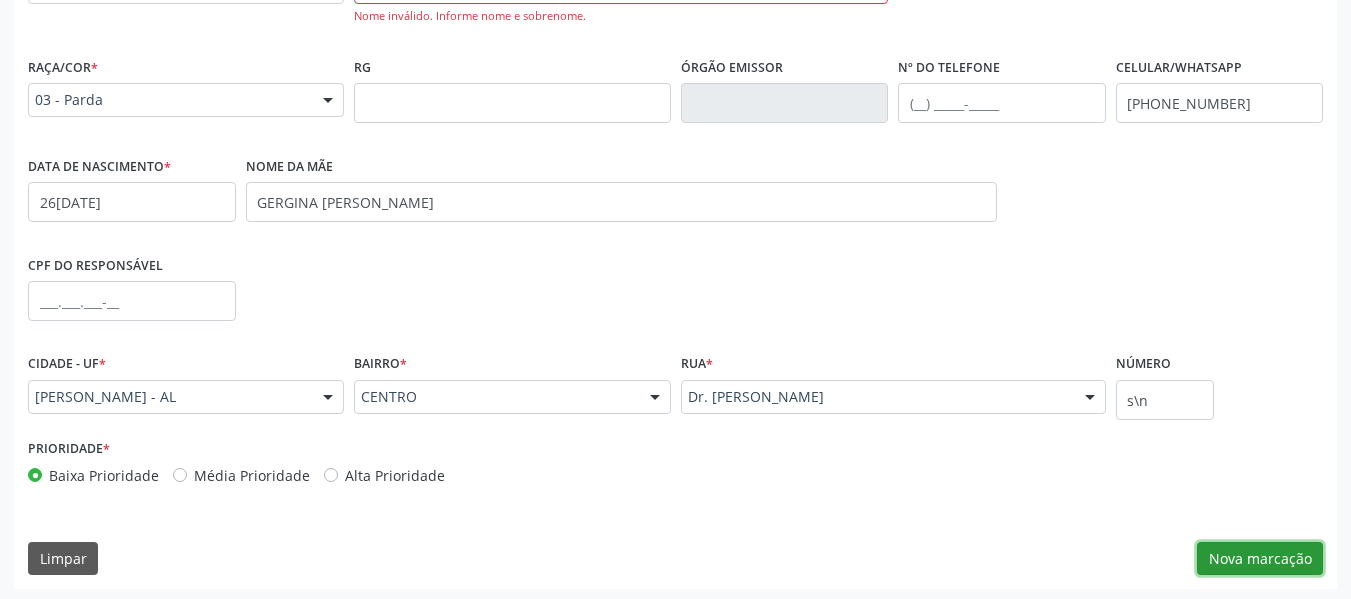 scroll, scrollTop: 533, scrollLeft: 0, axis: vertical 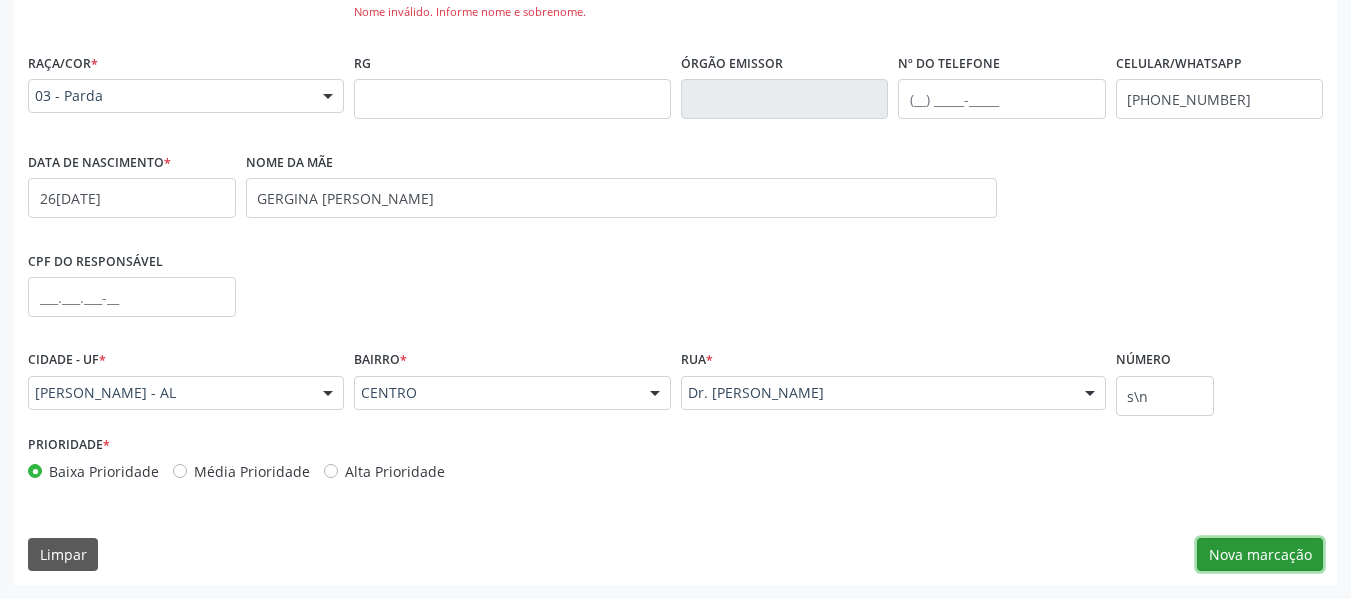 click on "Nova marcação" at bounding box center (1260, 555) 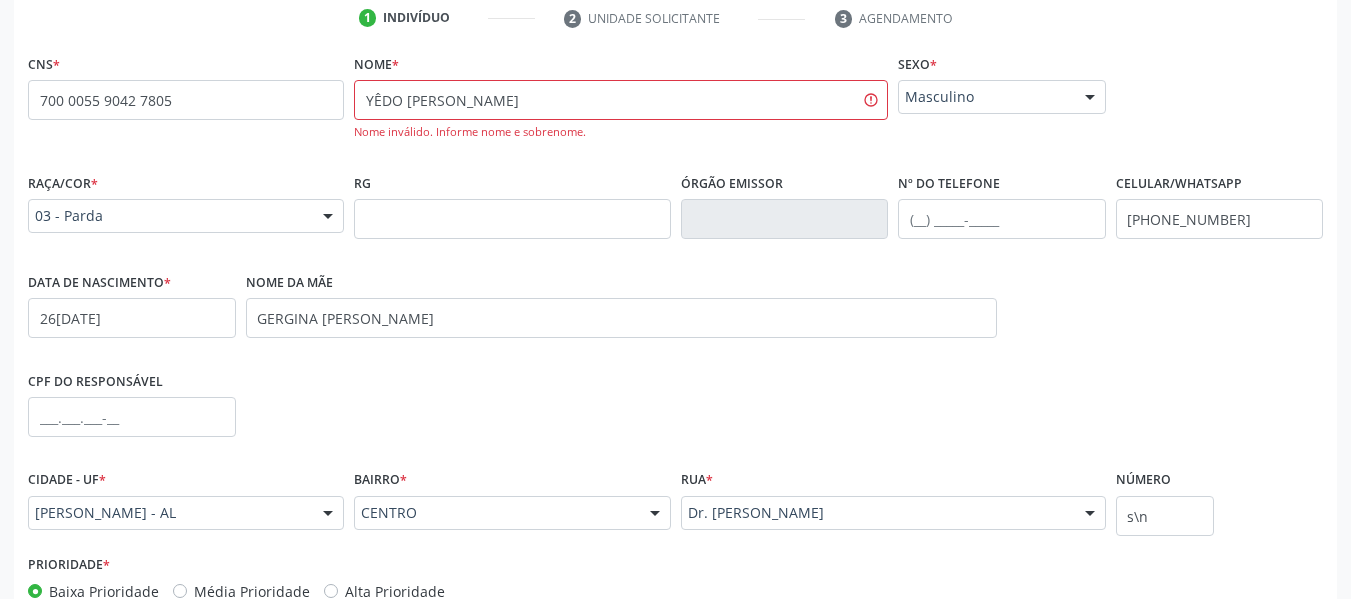 scroll, scrollTop: 373, scrollLeft: 0, axis: vertical 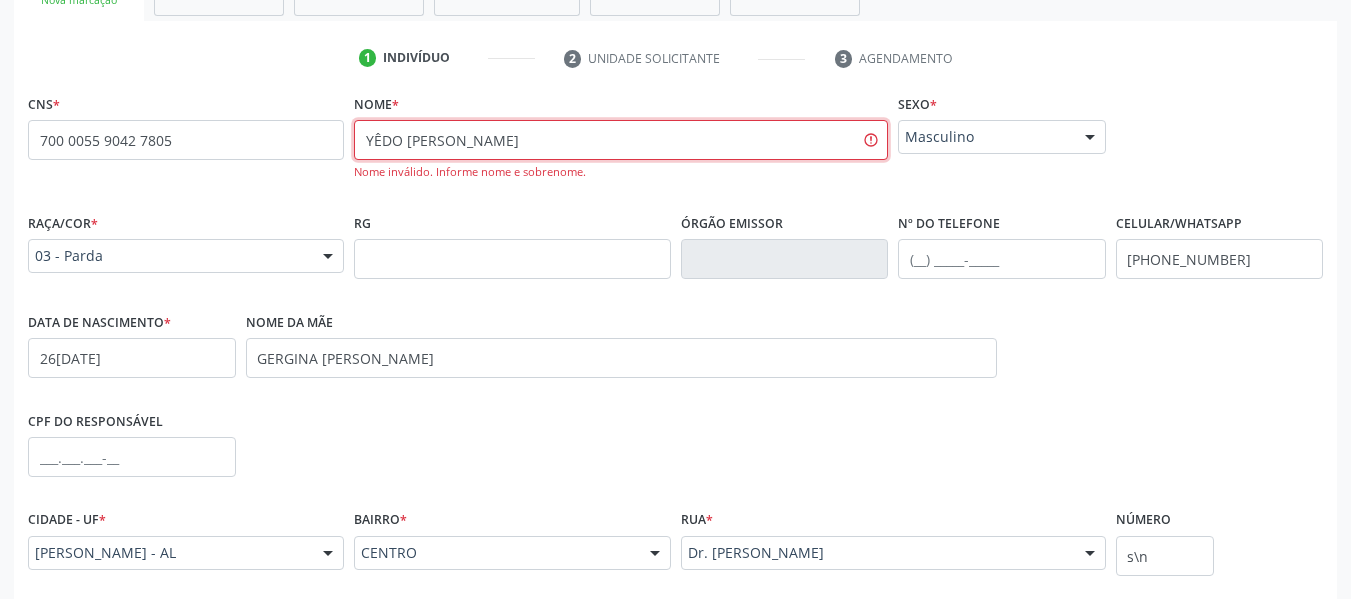click on "YÊDO SÉRGIO DE ARAUJO RAMALHO" at bounding box center [621, 140] 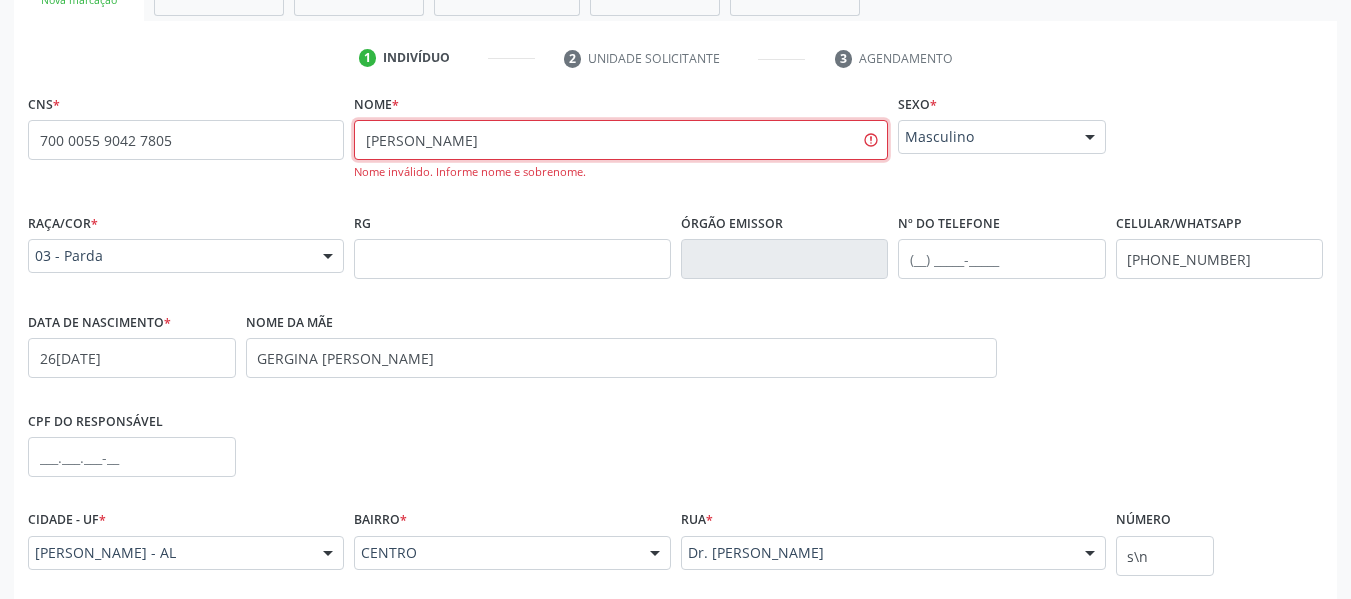click on "YEDO SÉRGIO DE ARAUJO RAMALHO" at bounding box center [621, 140] 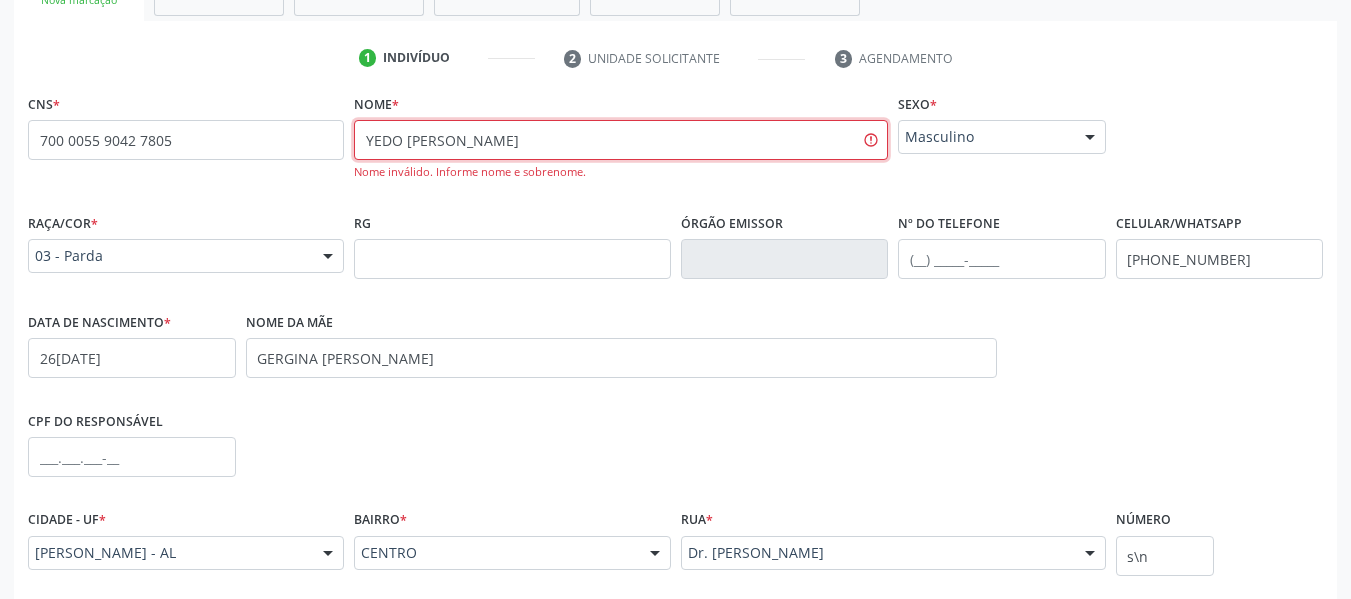 click on "YEDO SERGIO DE ARAUJO RAMALHO" at bounding box center (621, 140) 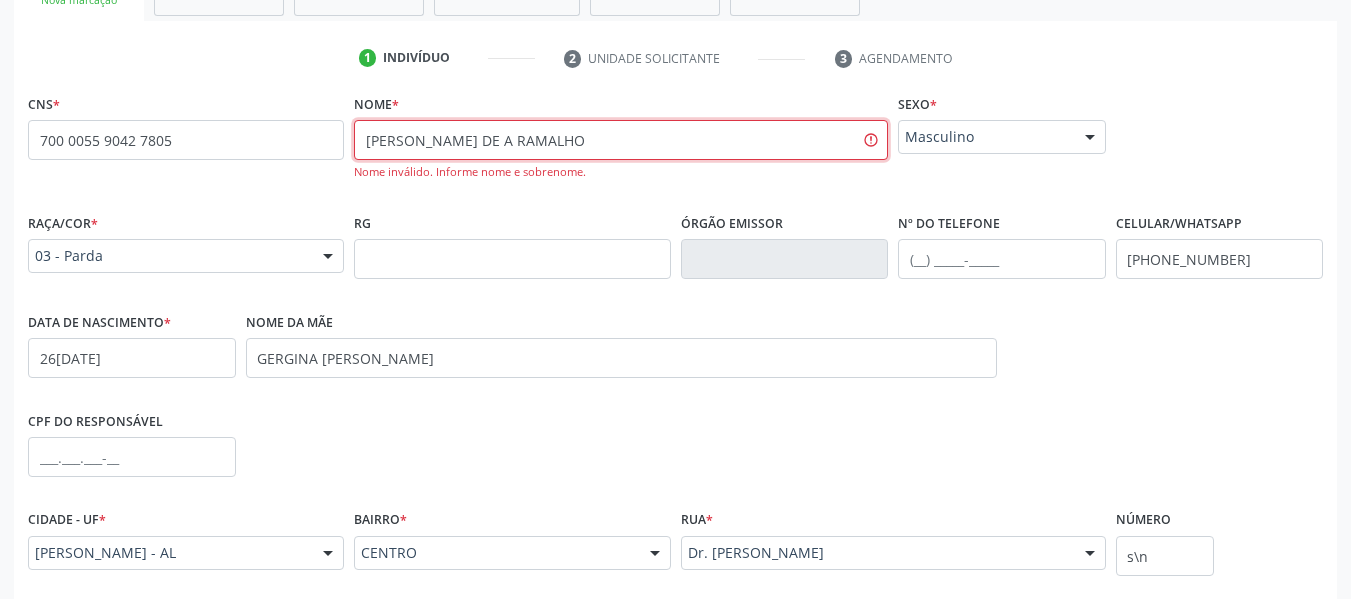 click on "YEDO SERGIO DE A RAMALHO" at bounding box center [621, 140] 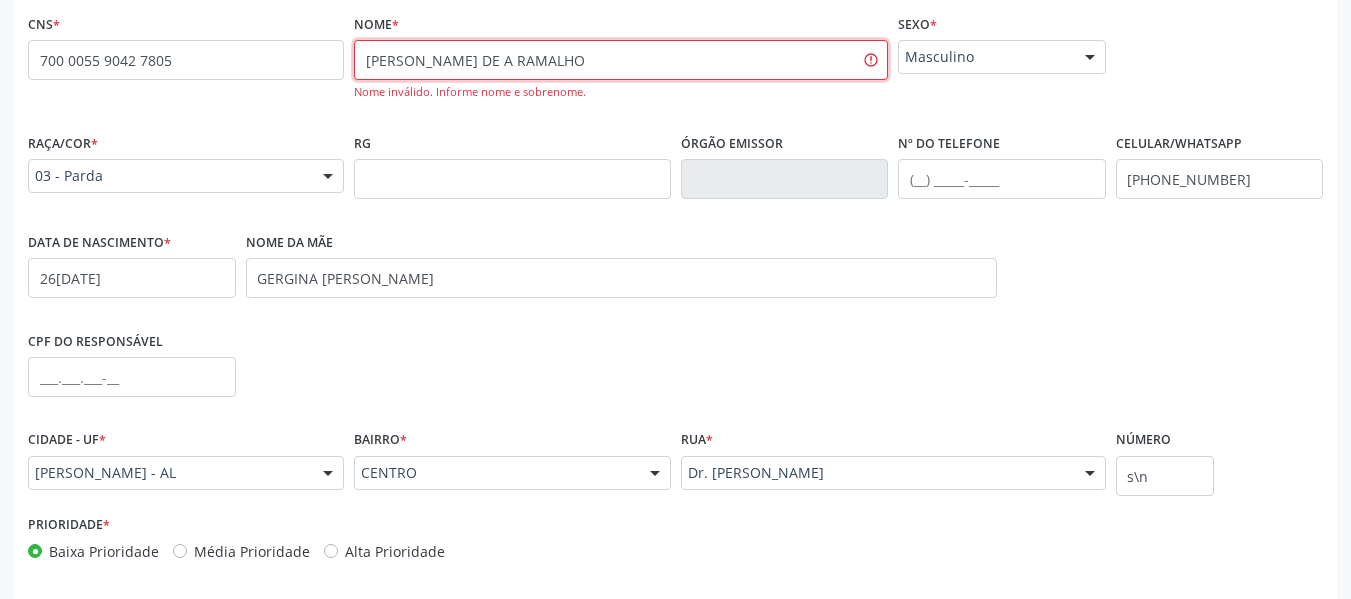 scroll, scrollTop: 533, scrollLeft: 0, axis: vertical 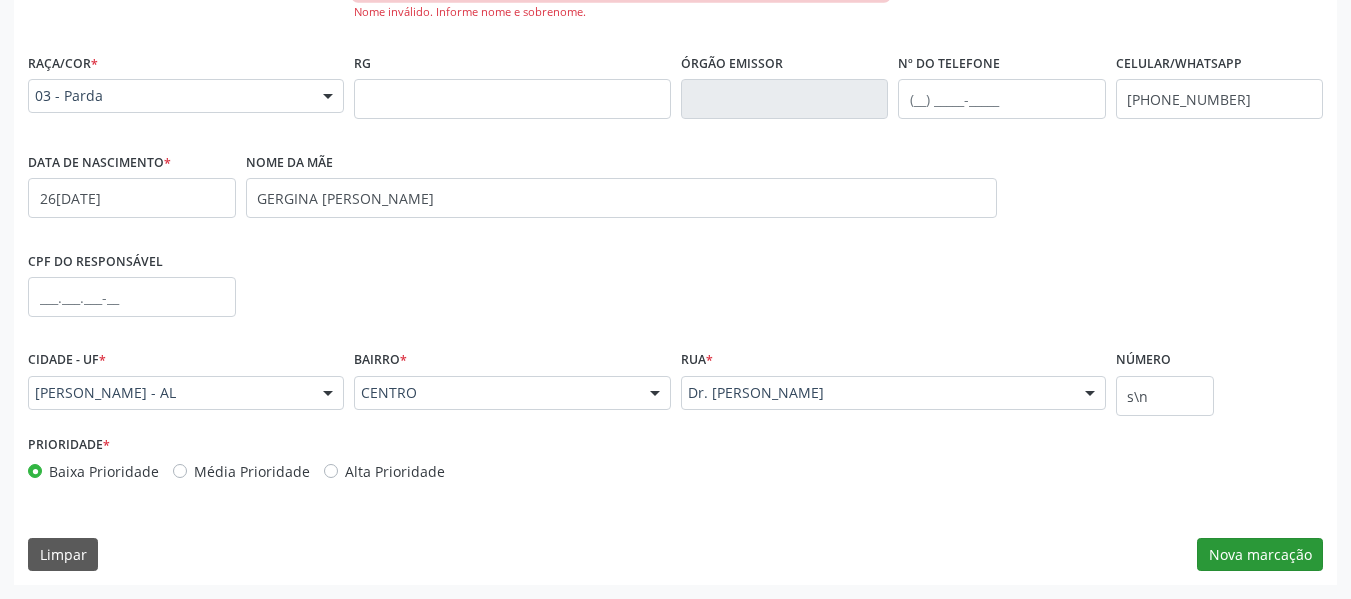 type on "YEDO SERGIO DE A RAMALHO" 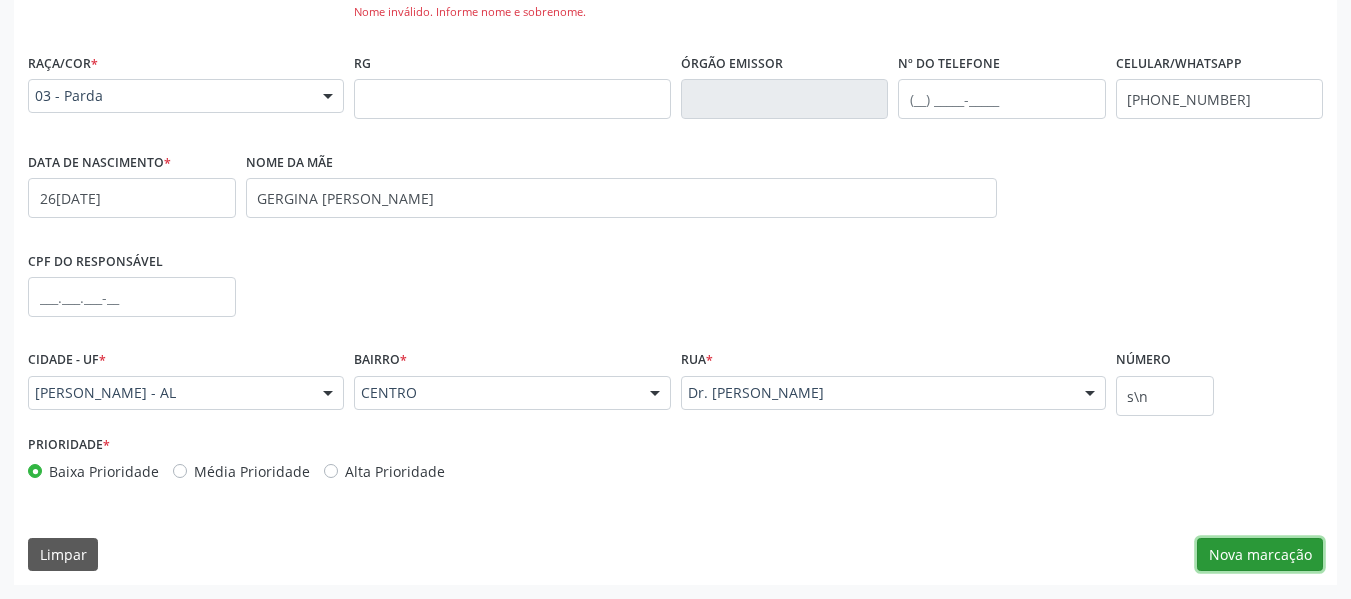 click on "Nova marcação" at bounding box center (1260, 555) 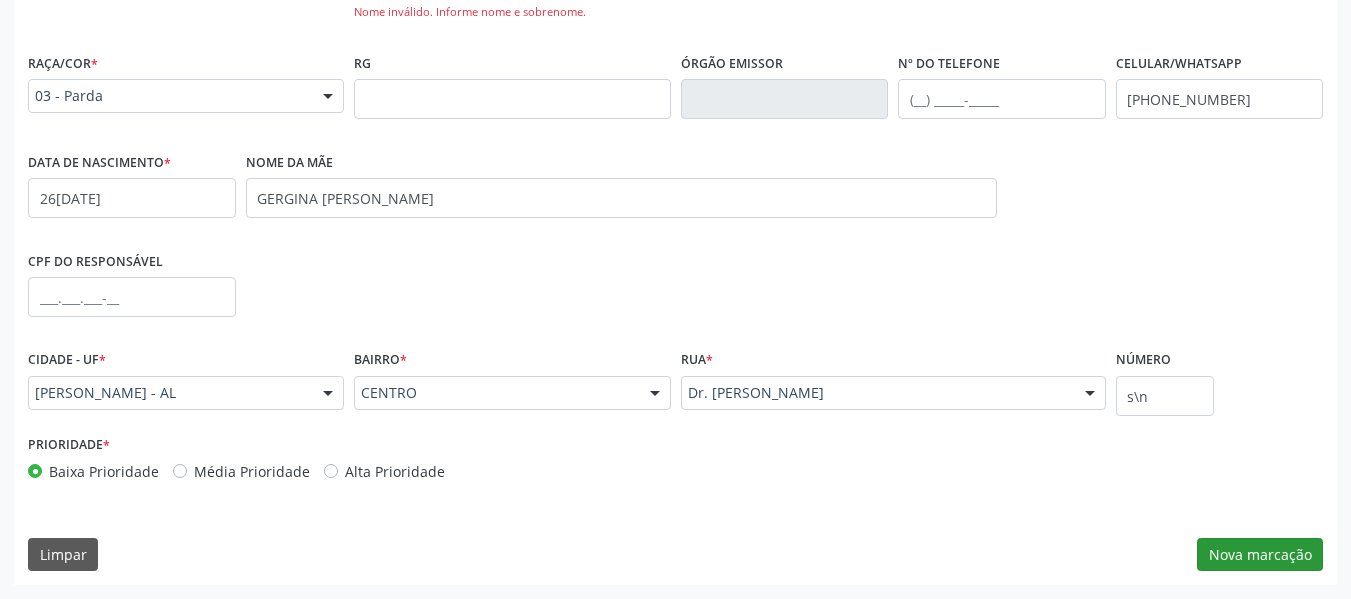 scroll, scrollTop: 530, scrollLeft: 0, axis: vertical 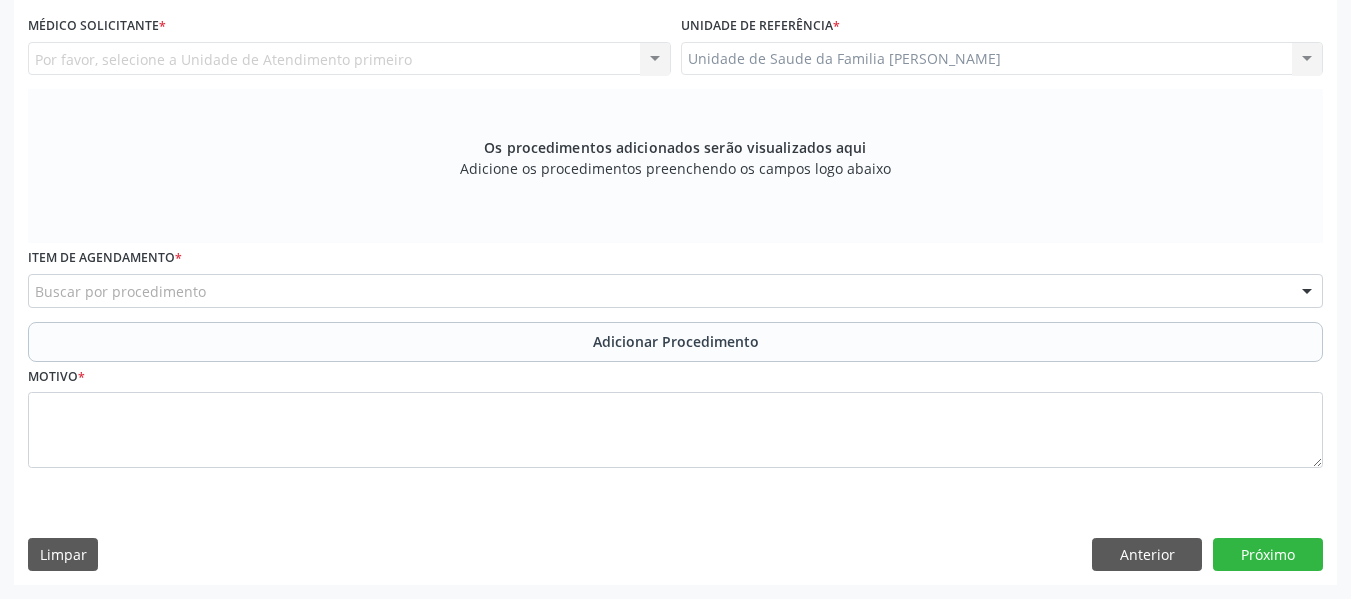 click on "Unidade de Saude da Familia Barro Vermelho         Unidade de Saude da Familia Barro Vermelho
Nenhum resultado encontrado para: "   "
Não há nenhuma opção para ser exibida." at bounding box center (1002, 59) 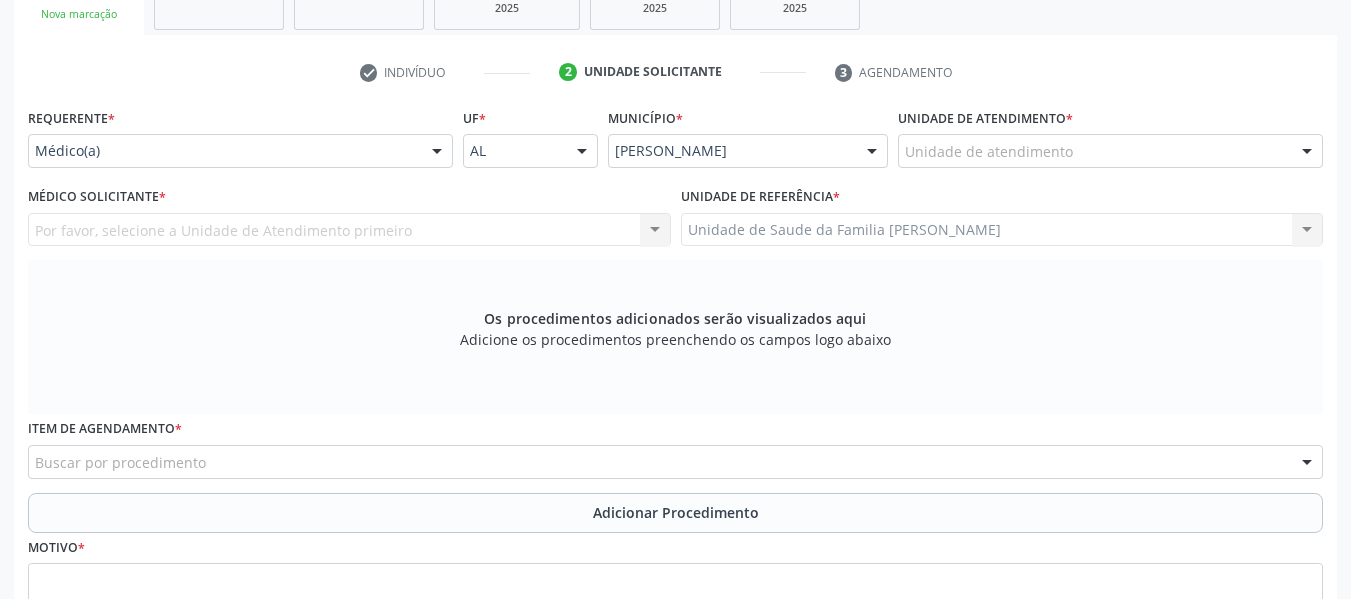 scroll, scrollTop: 330, scrollLeft: 0, axis: vertical 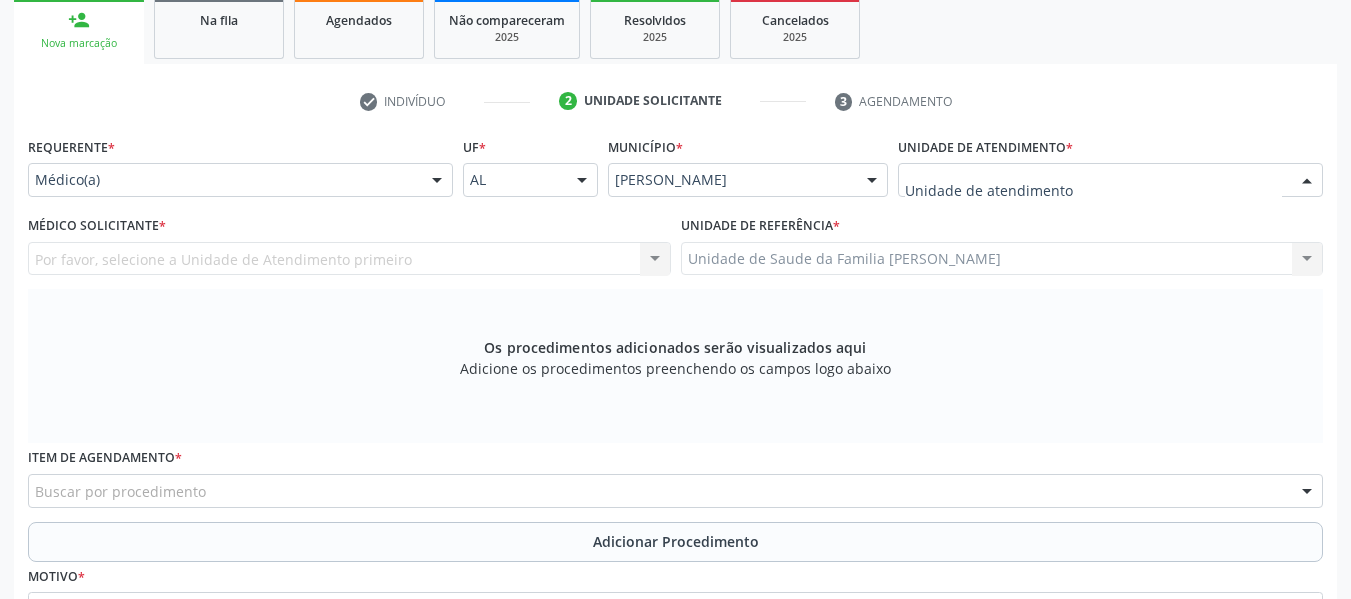 click at bounding box center [1307, 181] 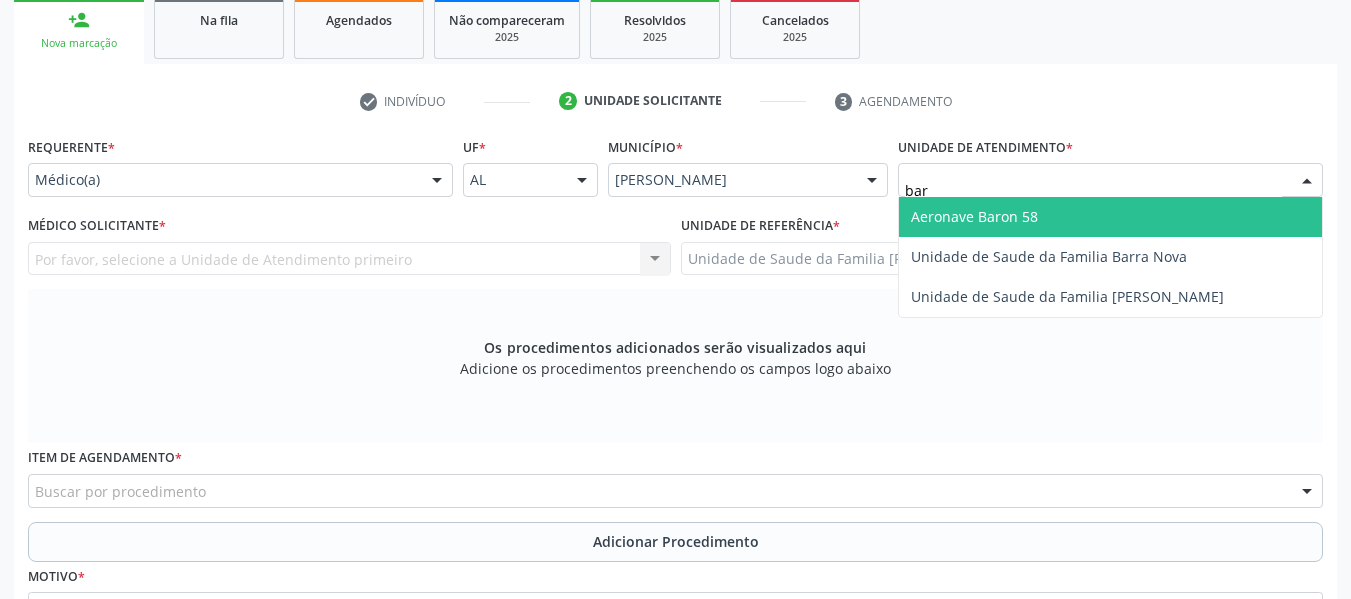 type on "barr" 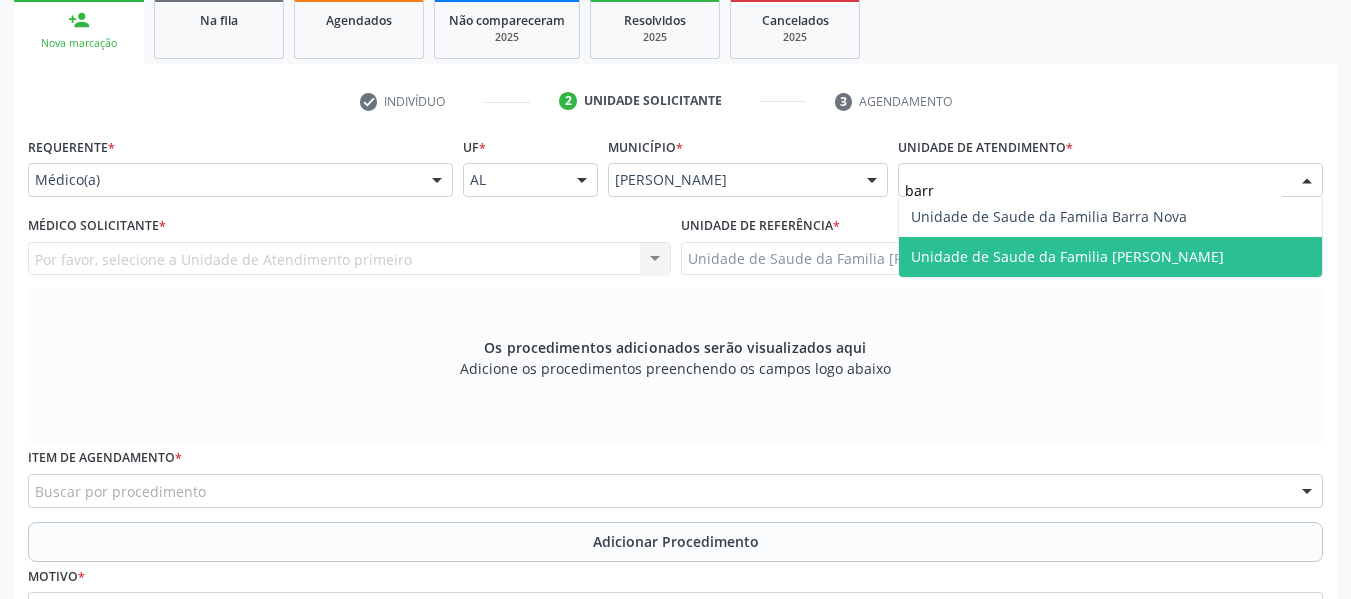 click on "Unidade de Saude da Familia [PERSON_NAME]" at bounding box center [1067, 256] 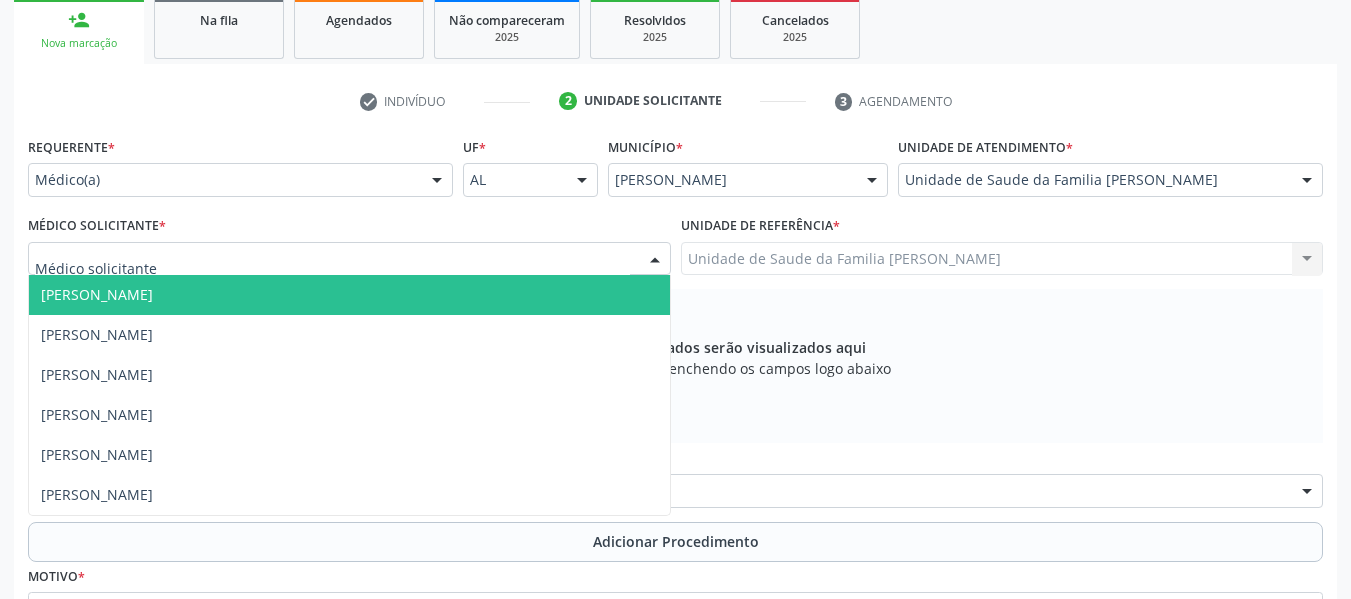 click at bounding box center [655, 260] 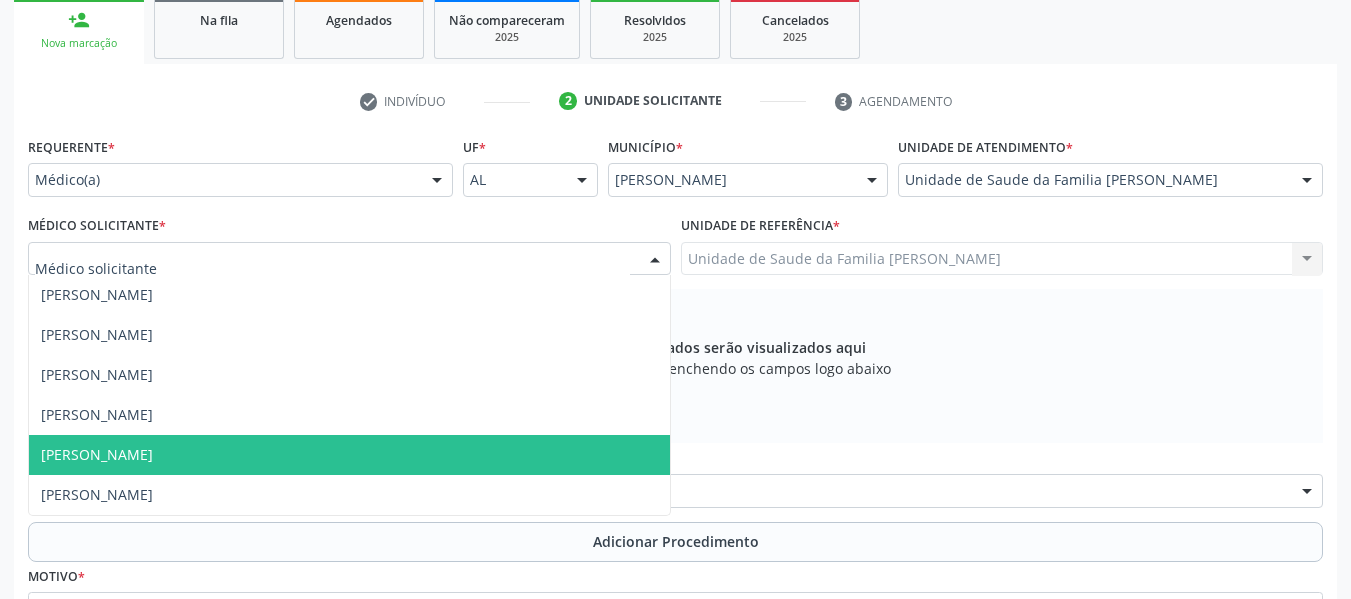 click on "[PERSON_NAME]" at bounding box center [97, 454] 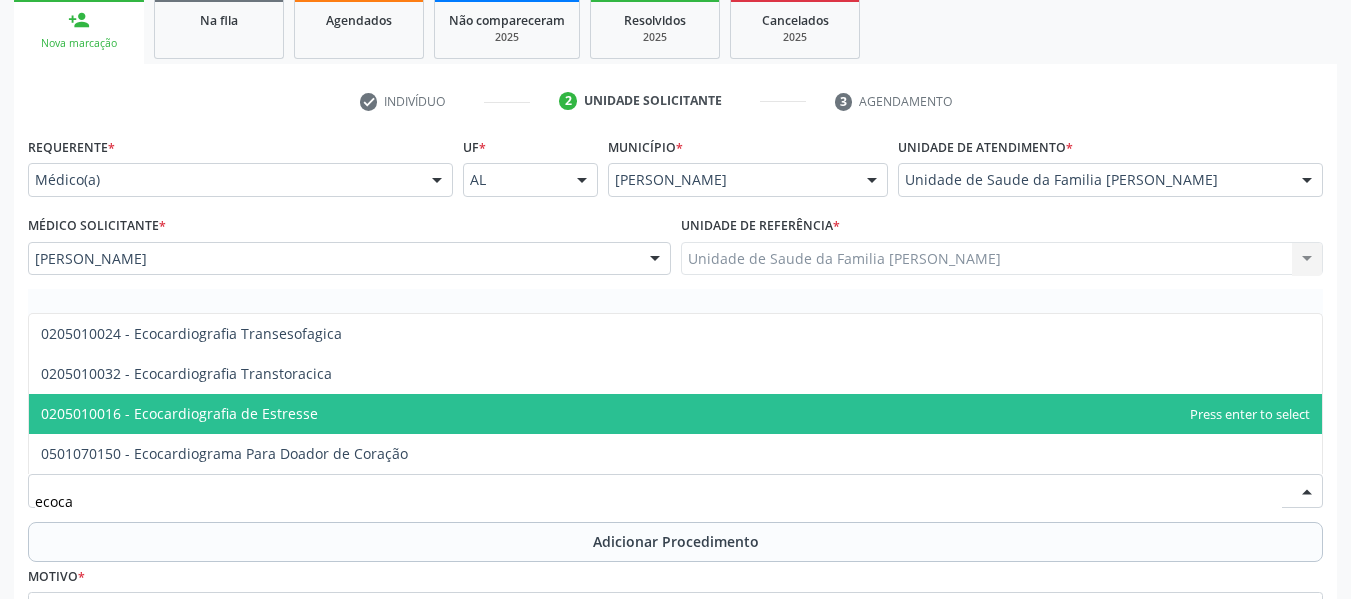 type on "ecocar" 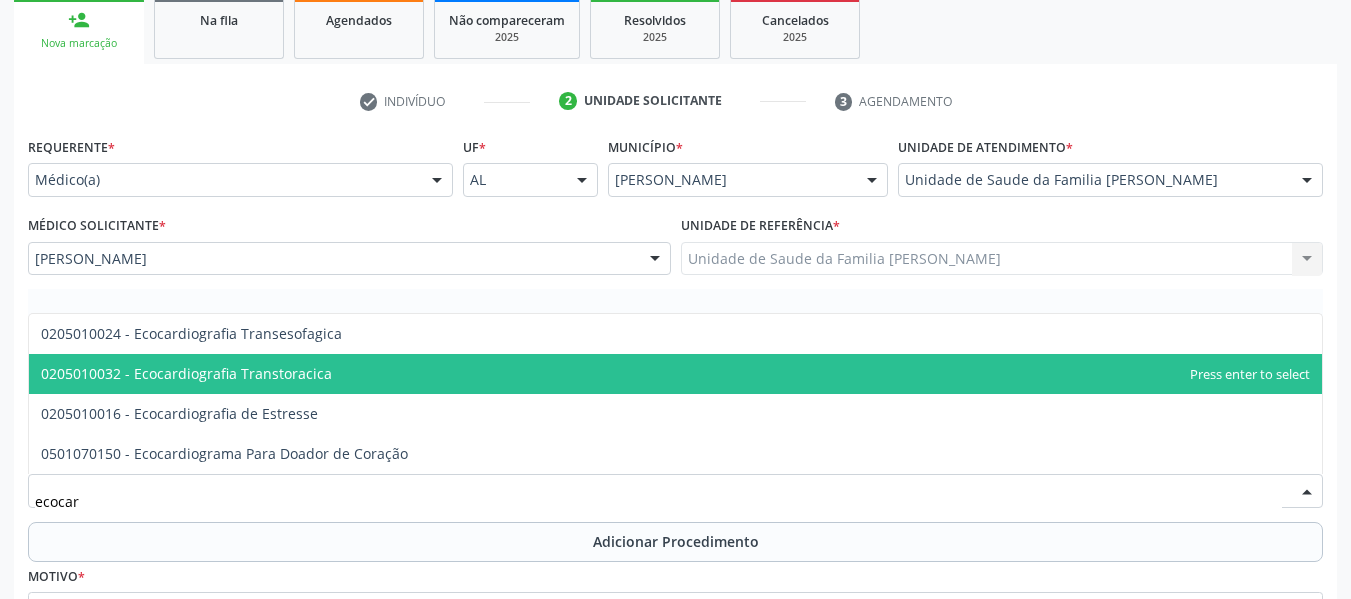 click on "0205010032 - Ecocardiografia Transtoracica" at bounding box center (186, 373) 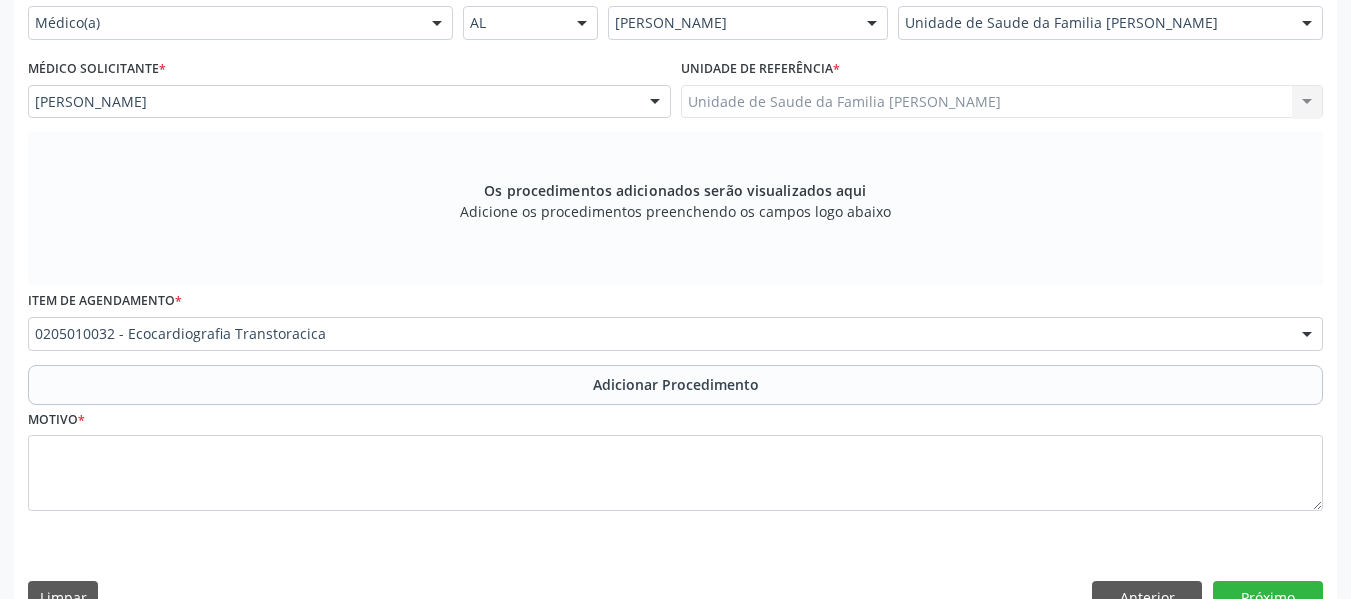 scroll, scrollTop: 490, scrollLeft: 0, axis: vertical 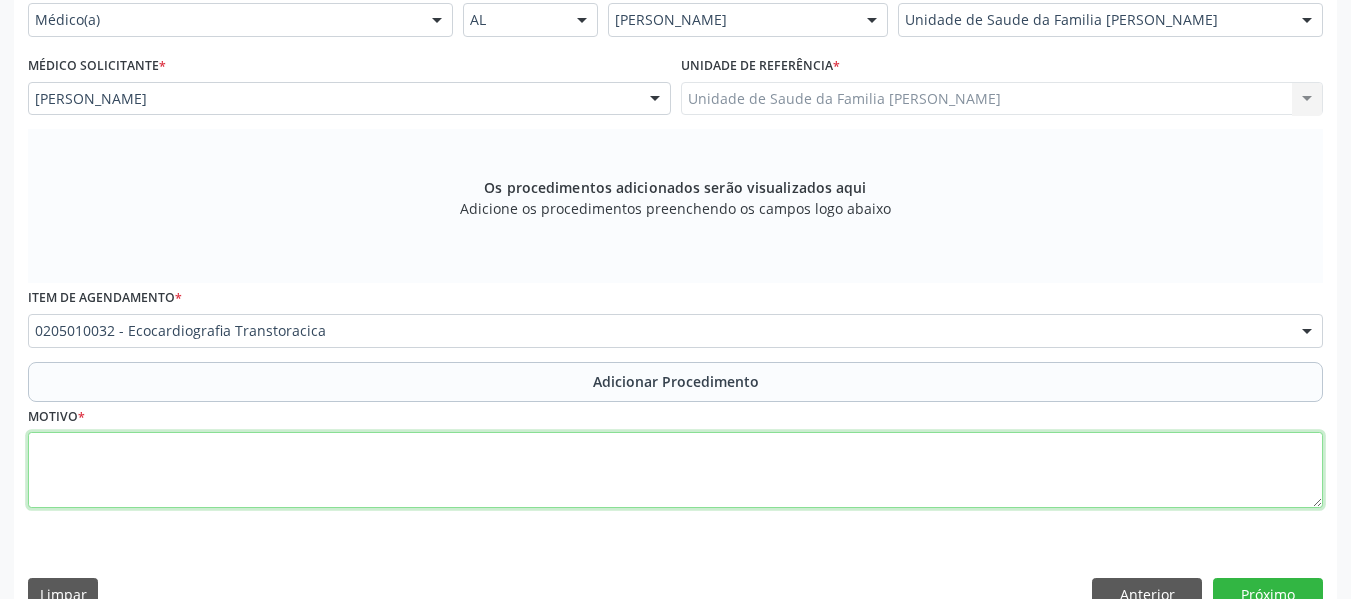 click at bounding box center [675, 470] 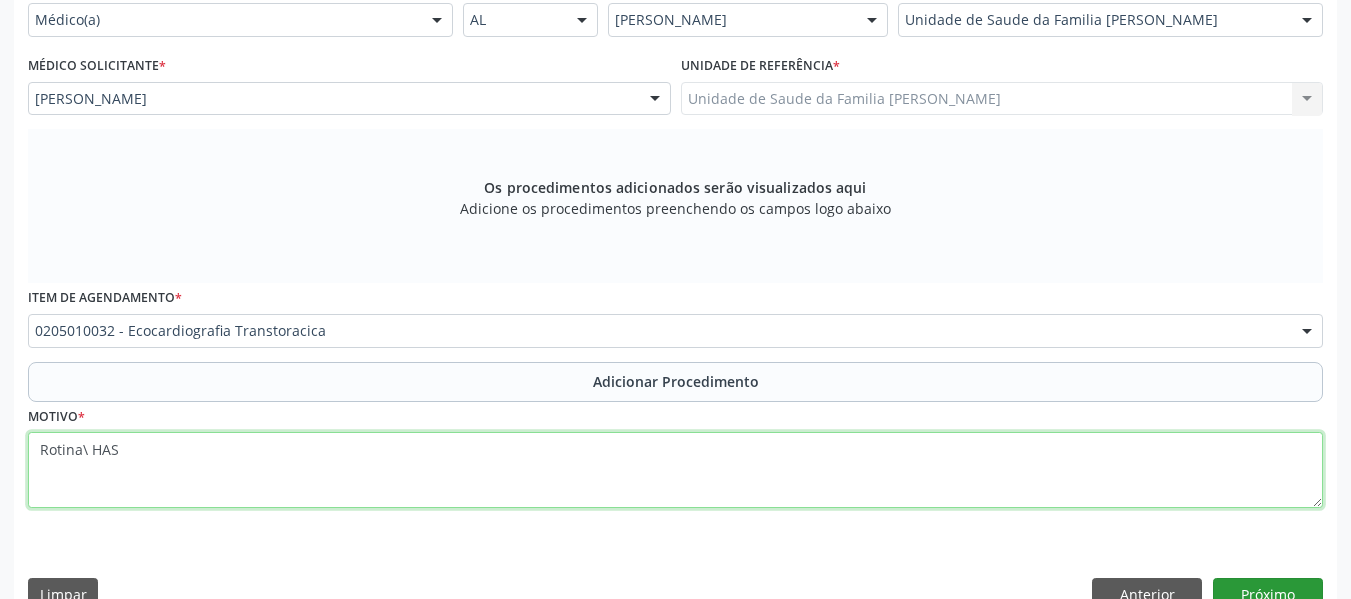 type on "Rotina\ HAS" 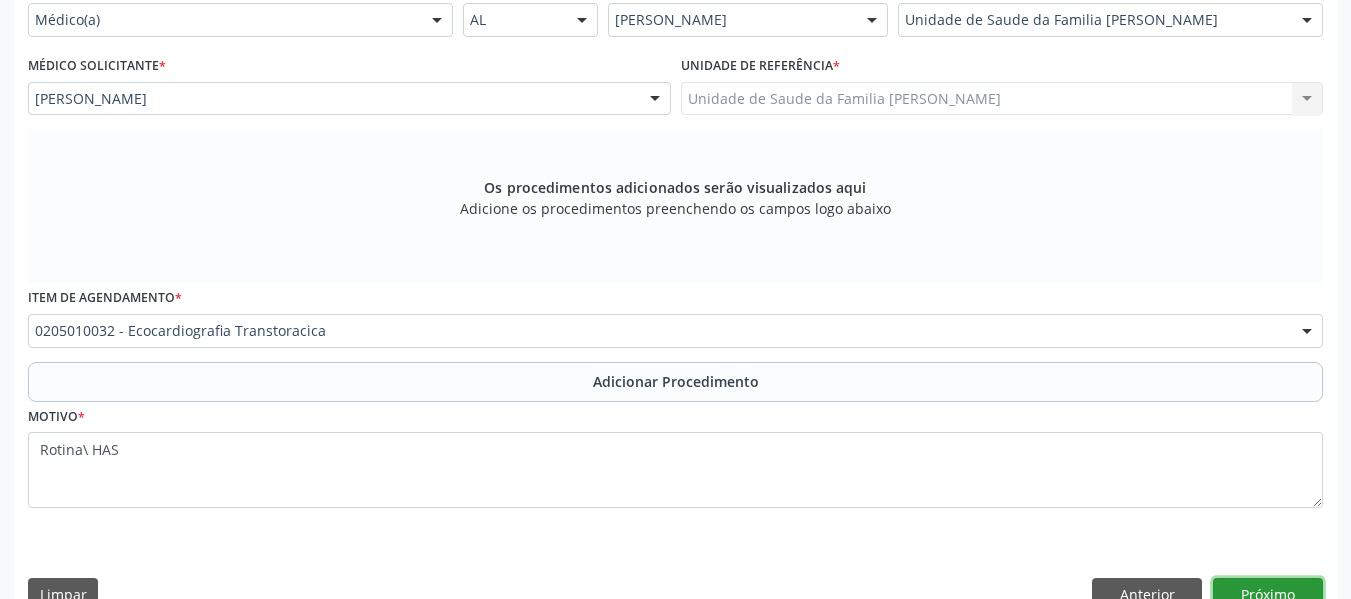click on "Próximo" at bounding box center (1268, 595) 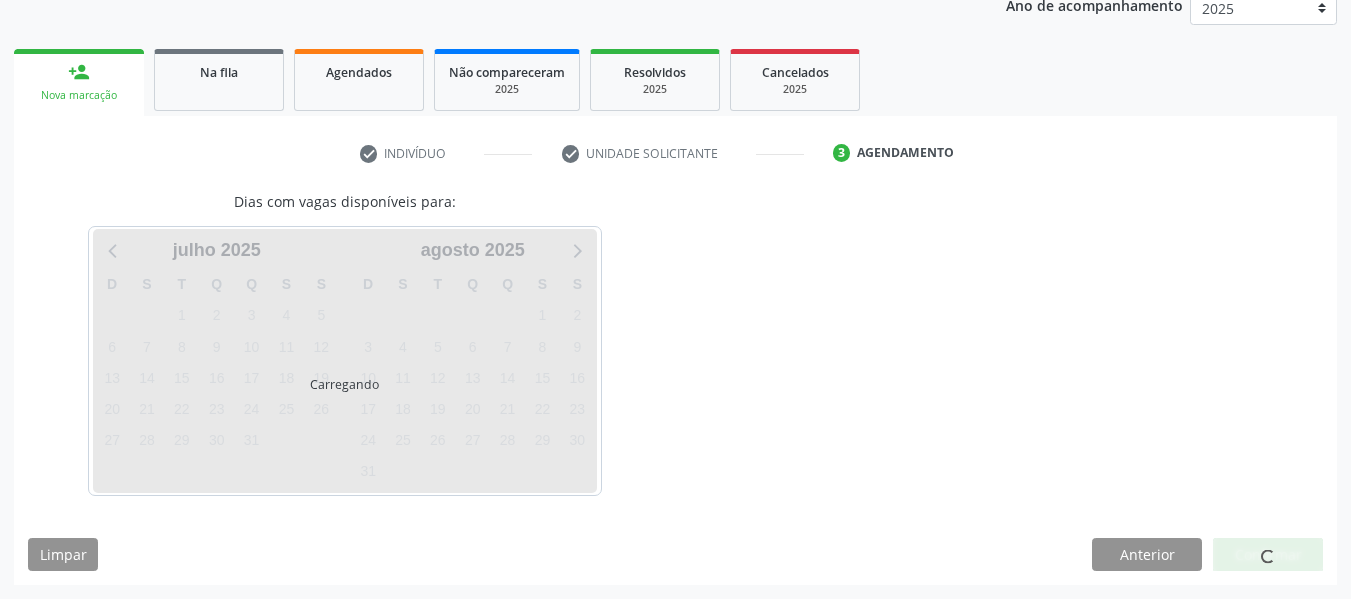 scroll, scrollTop: 337, scrollLeft: 0, axis: vertical 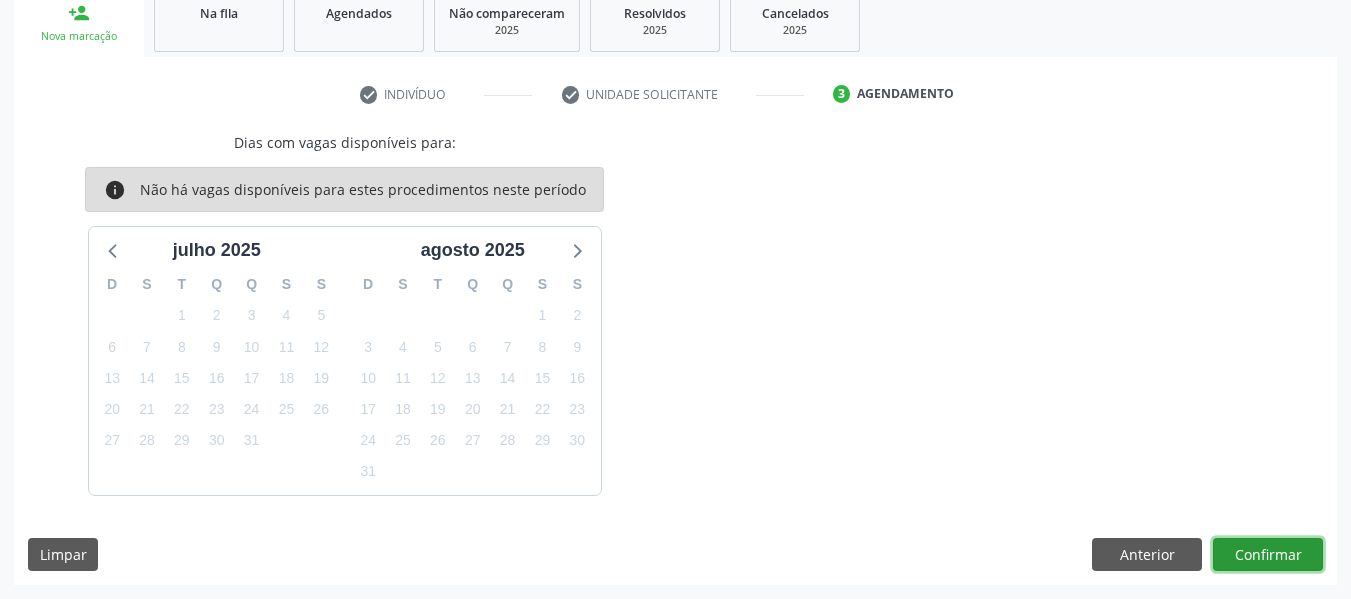 click on "Confirmar" at bounding box center [1268, 555] 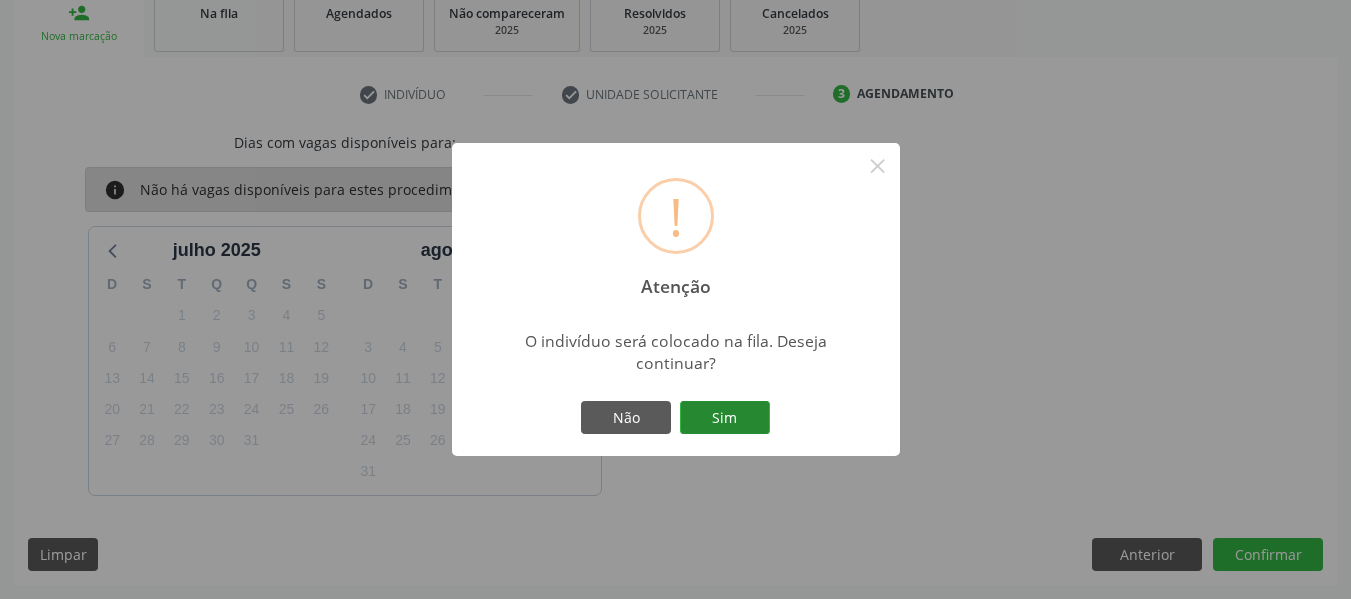 click on "Sim" at bounding box center [725, 418] 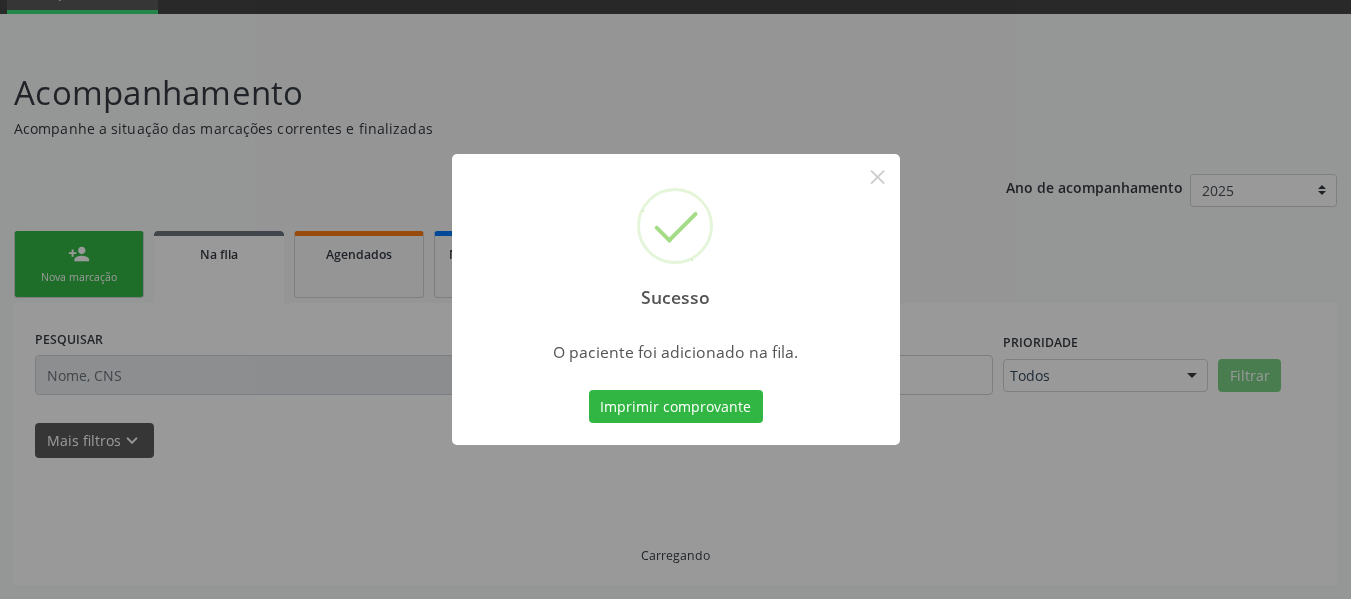scroll, scrollTop: 96, scrollLeft: 0, axis: vertical 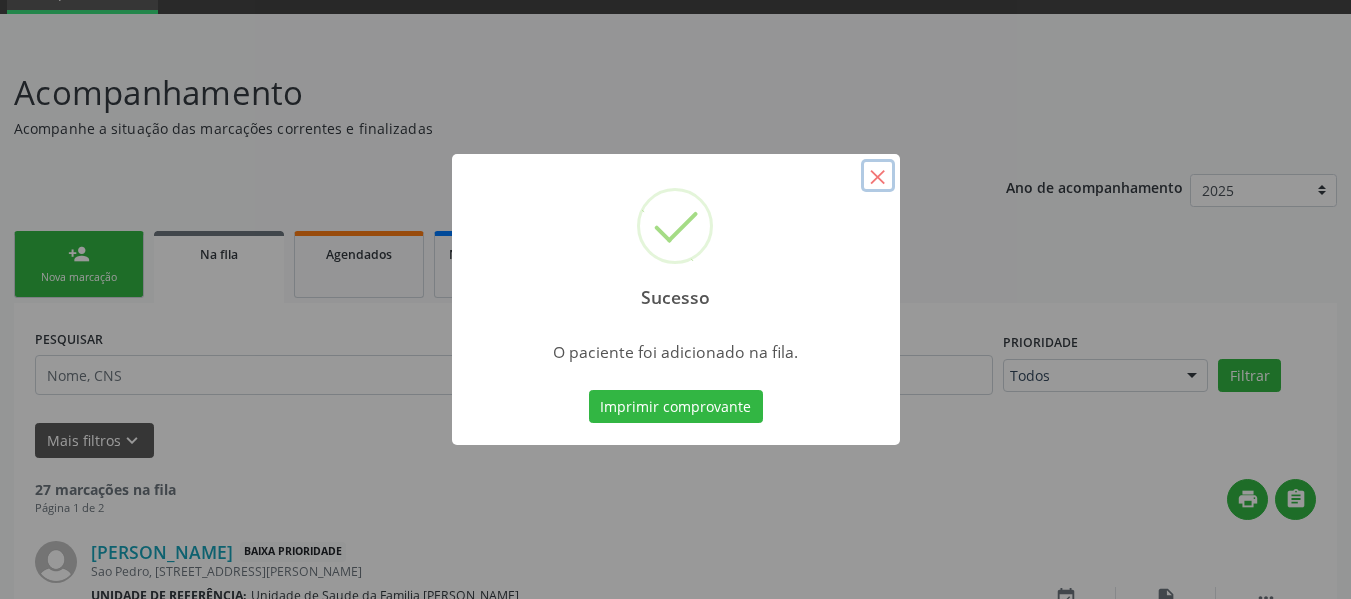 click on "×" at bounding box center (878, 176) 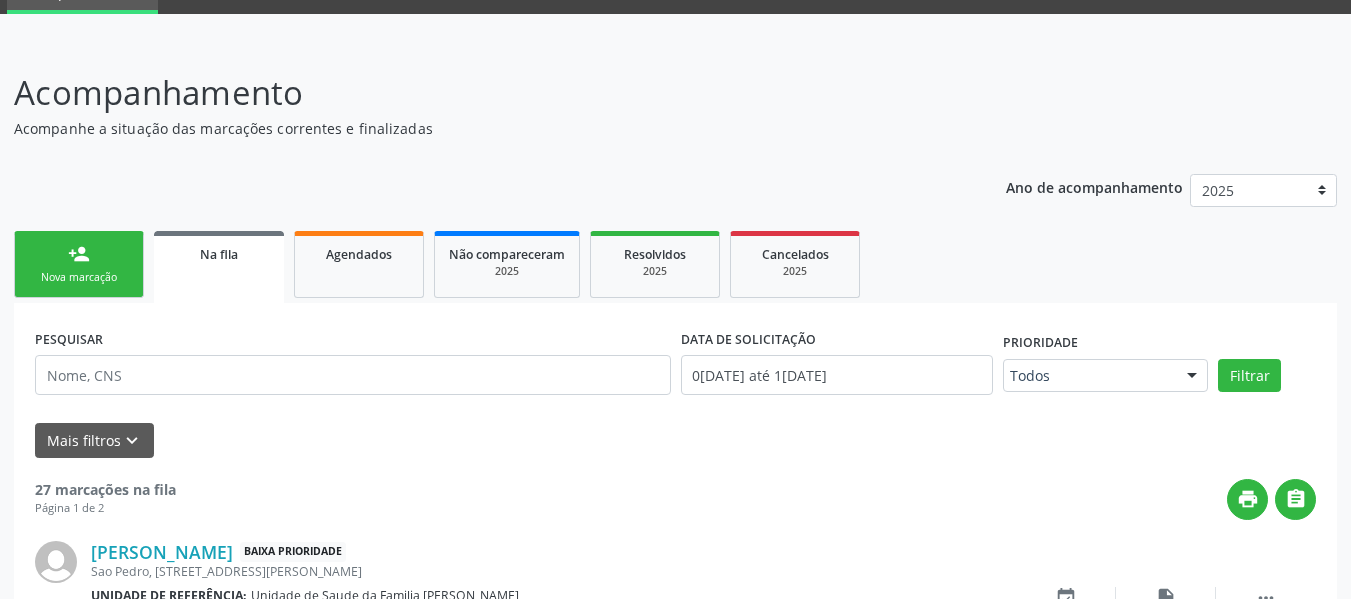 click on "person_add" at bounding box center (79, 254) 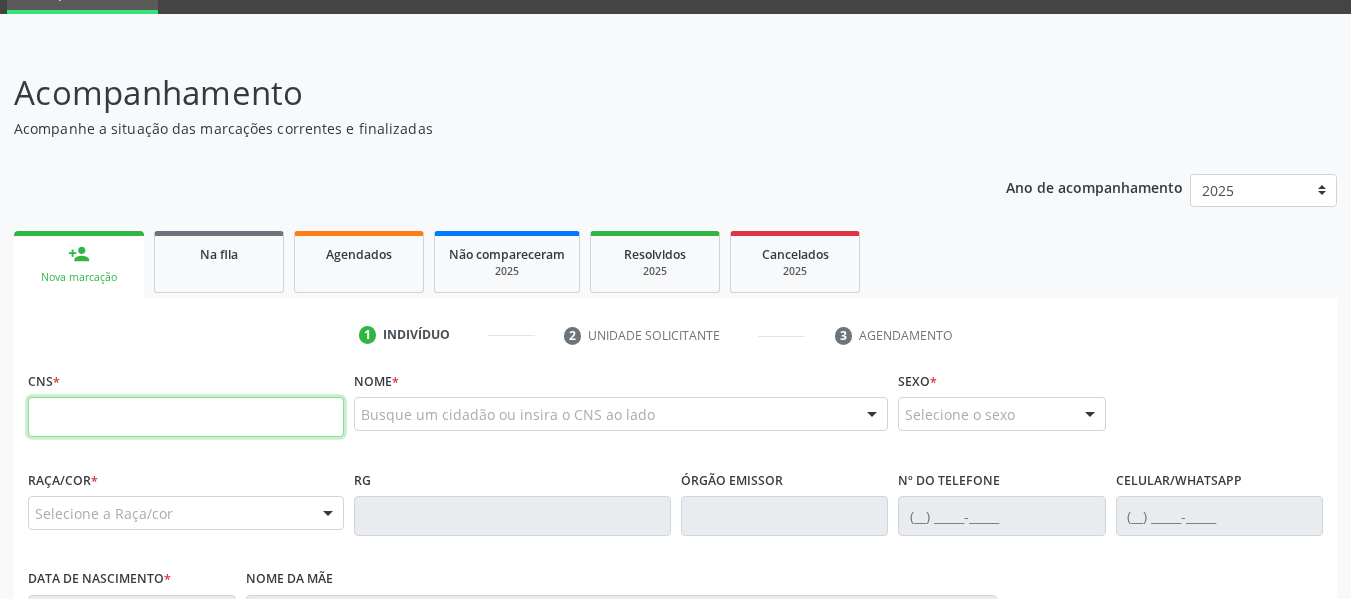 click at bounding box center [186, 417] 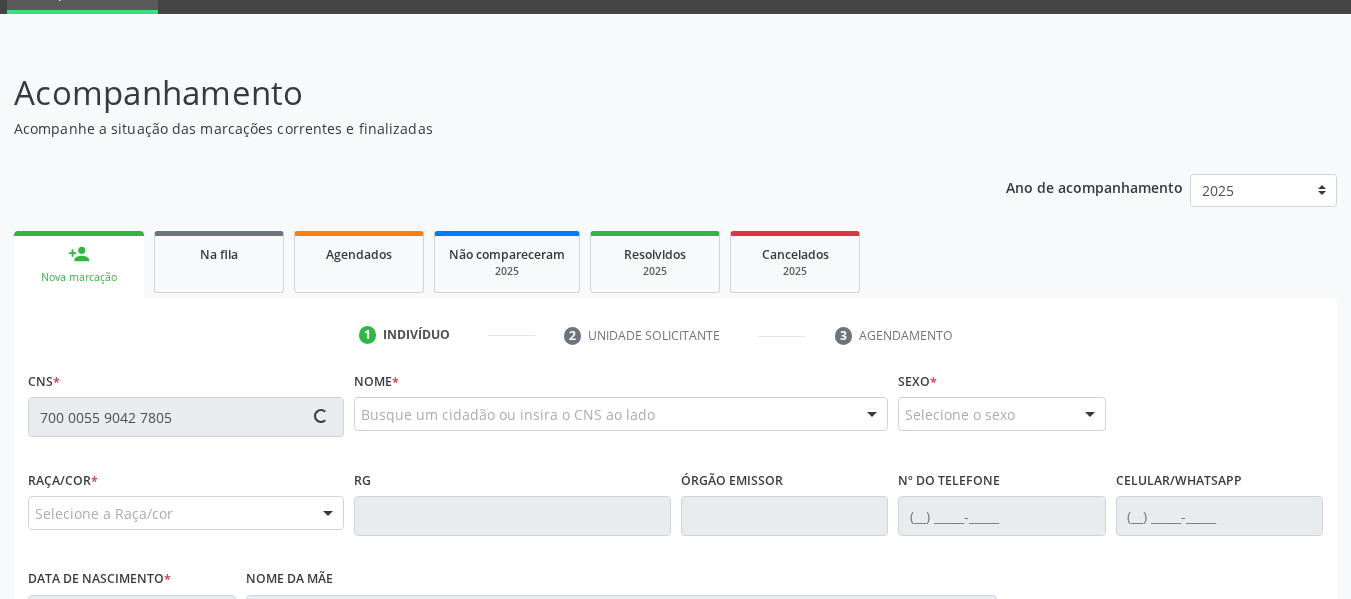type on "700 0055 9042 7805" 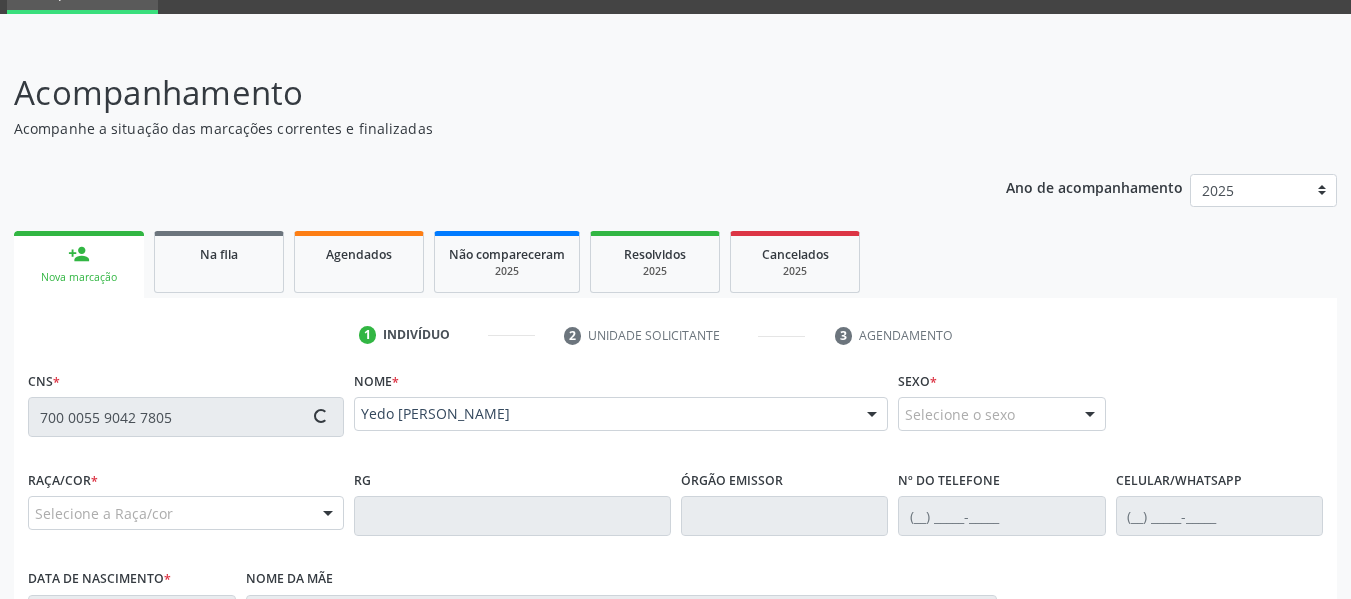 type on "(82) 99308-7688" 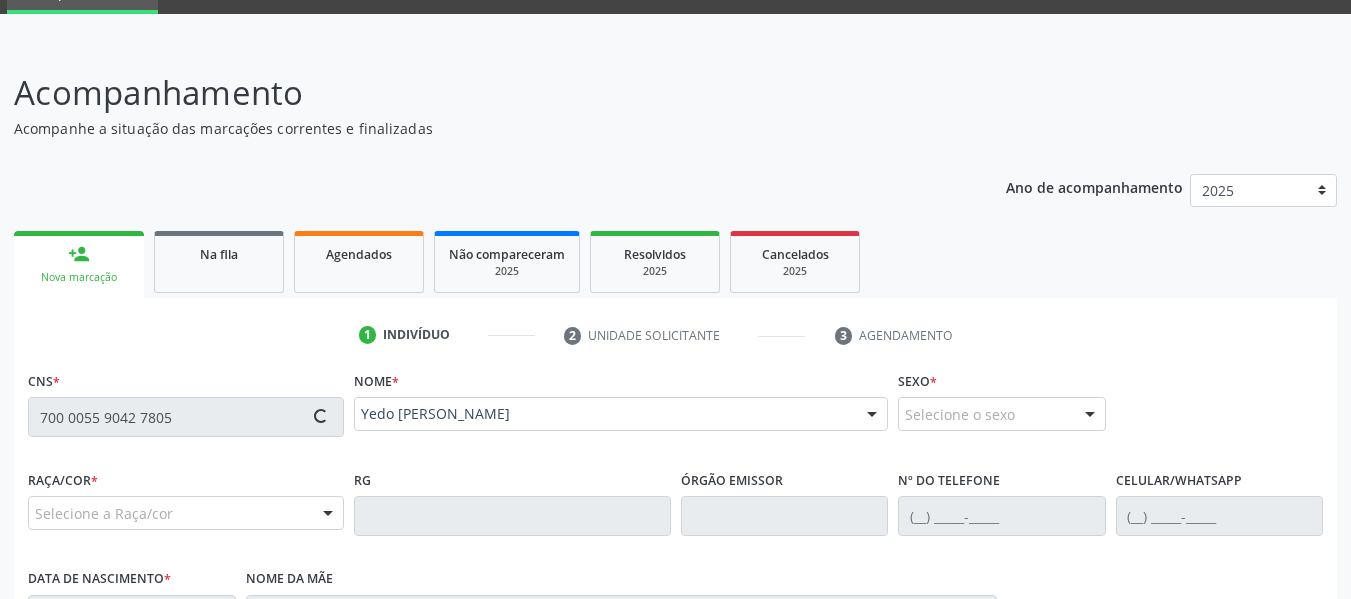 type on "26/10/1954" 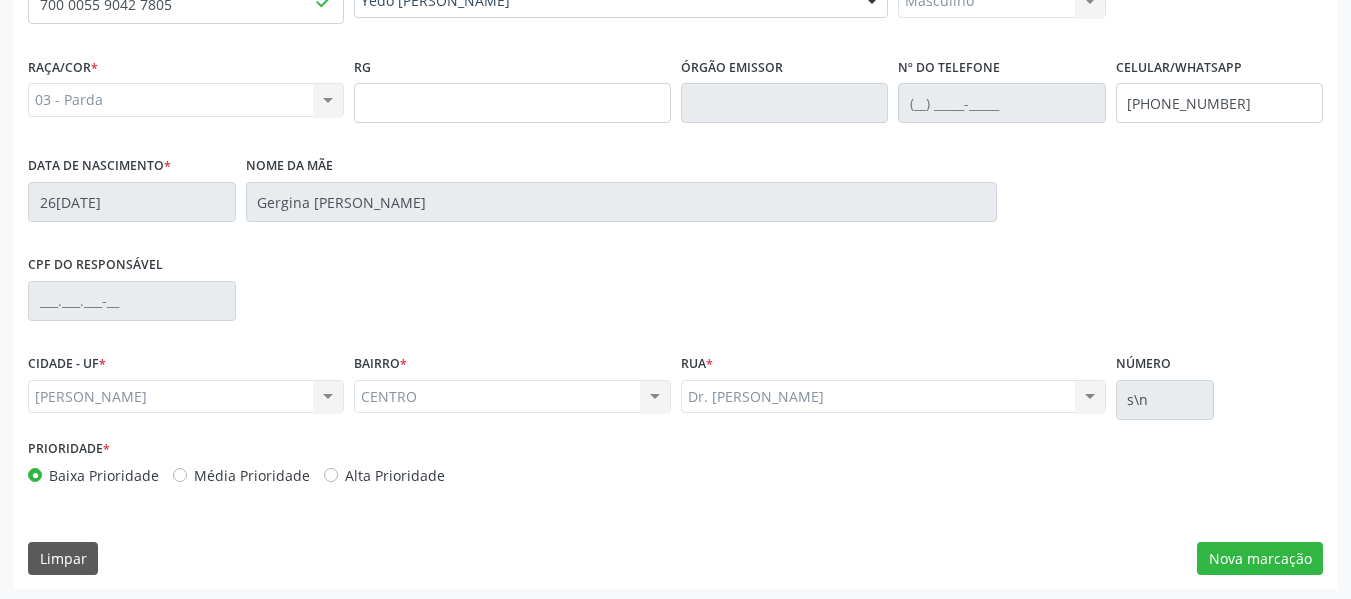 scroll, scrollTop: 513, scrollLeft: 0, axis: vertical 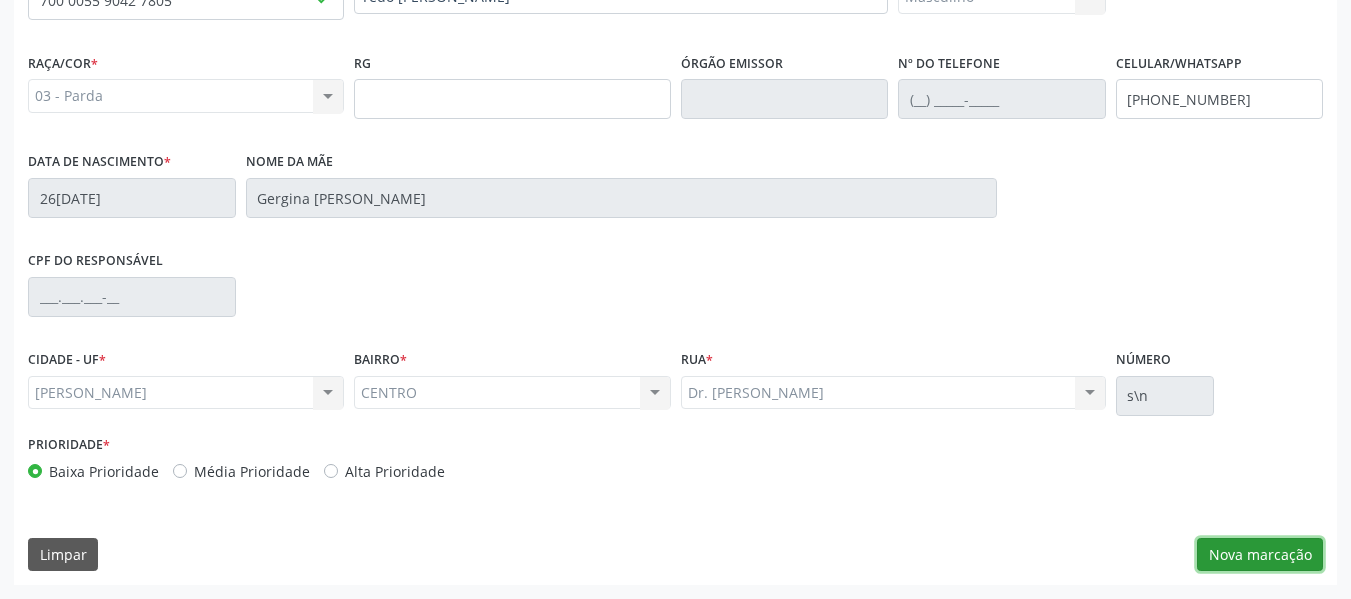 click on "Nova marcação" at bounding box center [1260, 555] 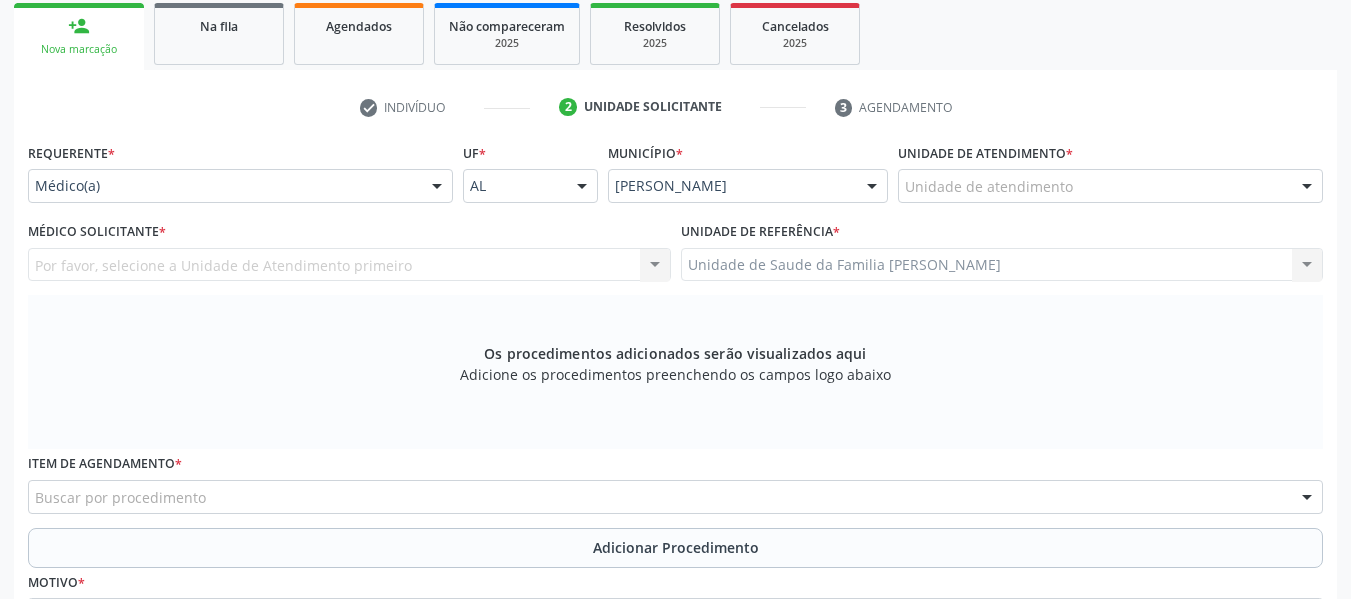 scroll, scrollTop: 313, scrollLeft: 0, axis: vertical 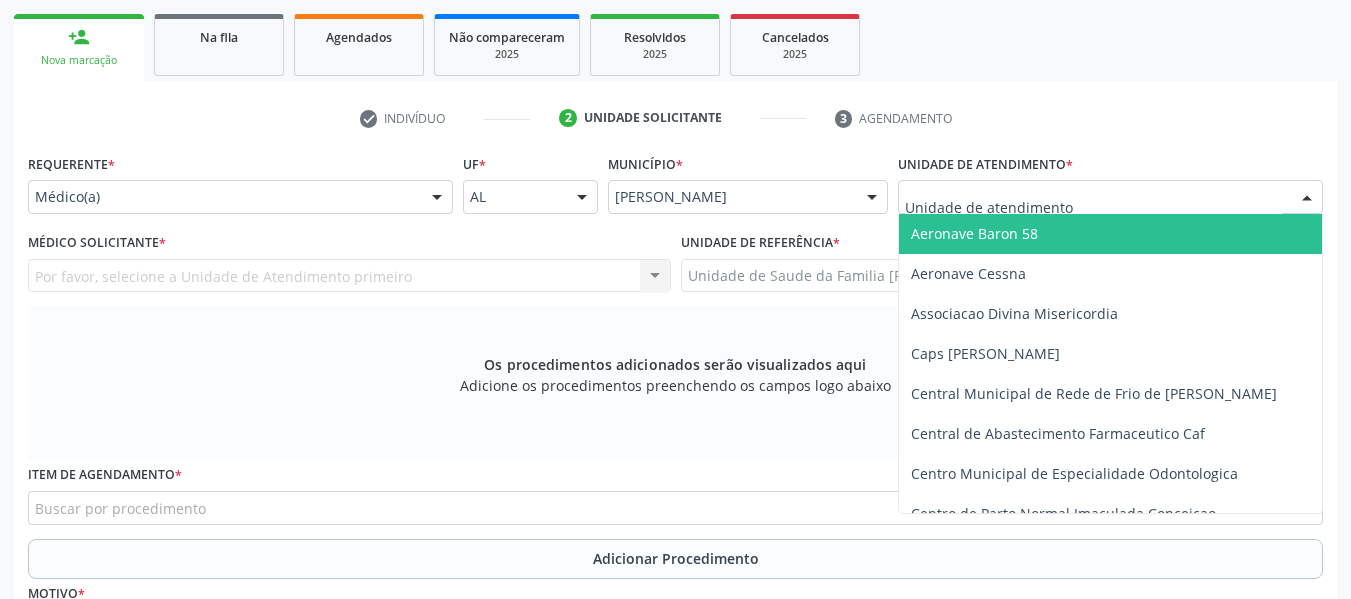 click at bounding box center (1307, 198) 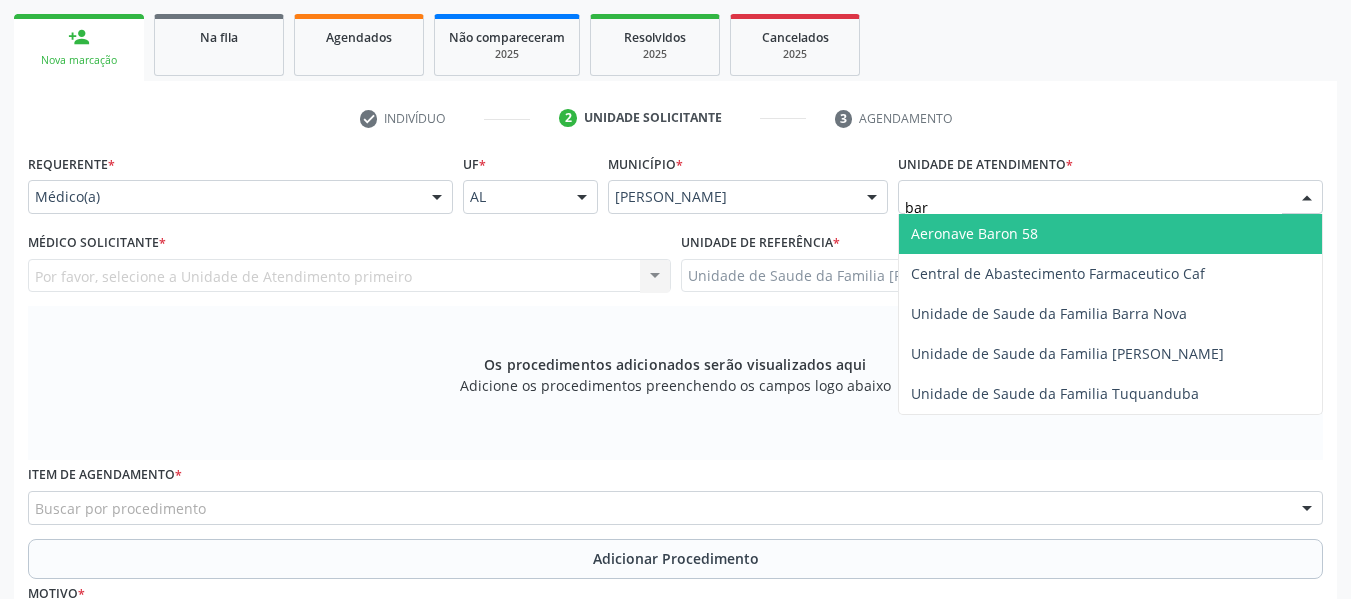 type on "barr" 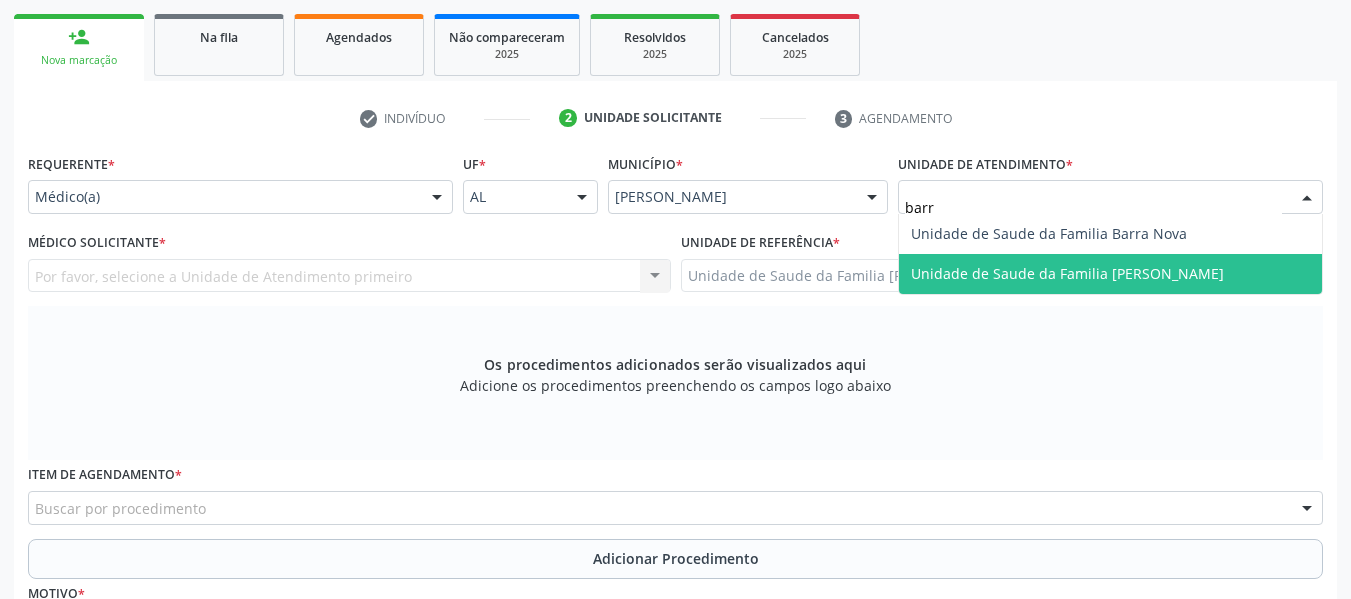 click on "Unidade de Saude da Familia [PERSON_NAME]" at bounding box center [1067, 273] 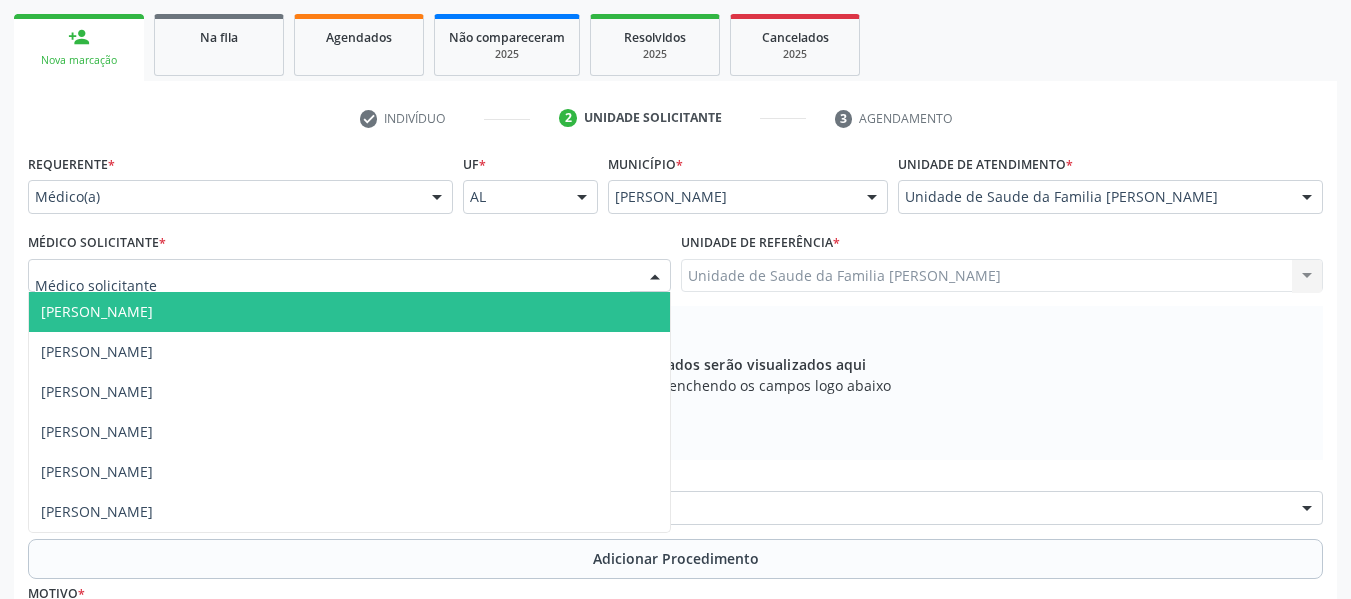 click at bounding box center [655, 277] 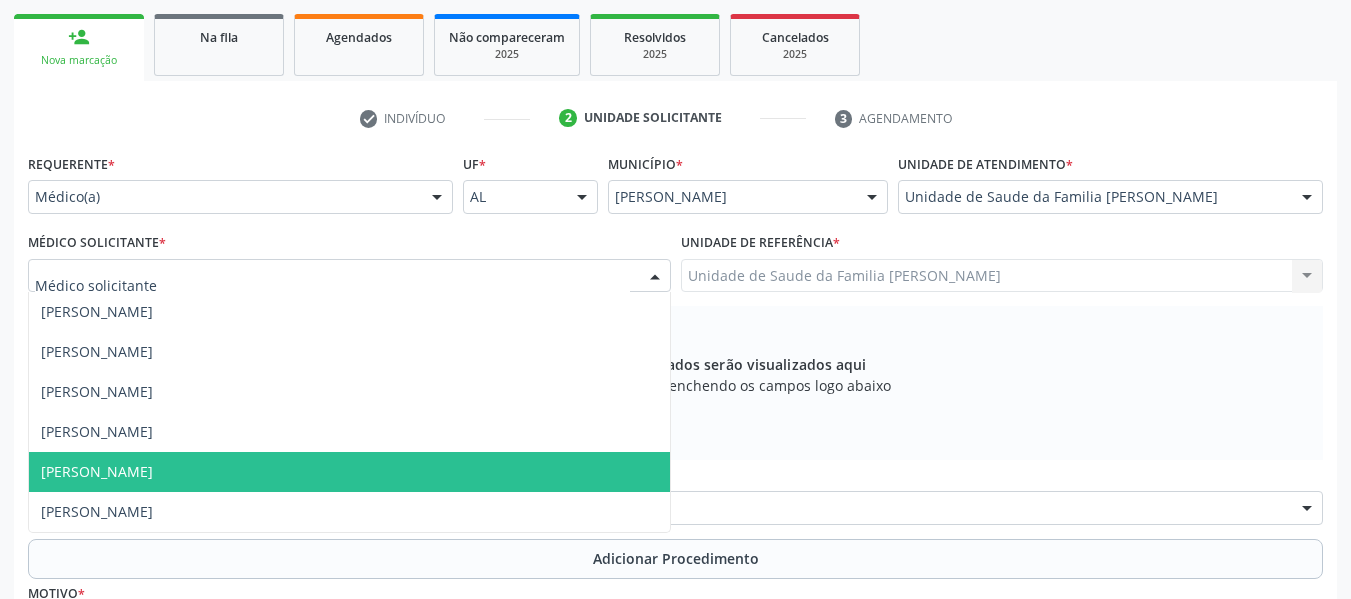 click on "[PERSON_NAME]" at bounding box center [349, 472] 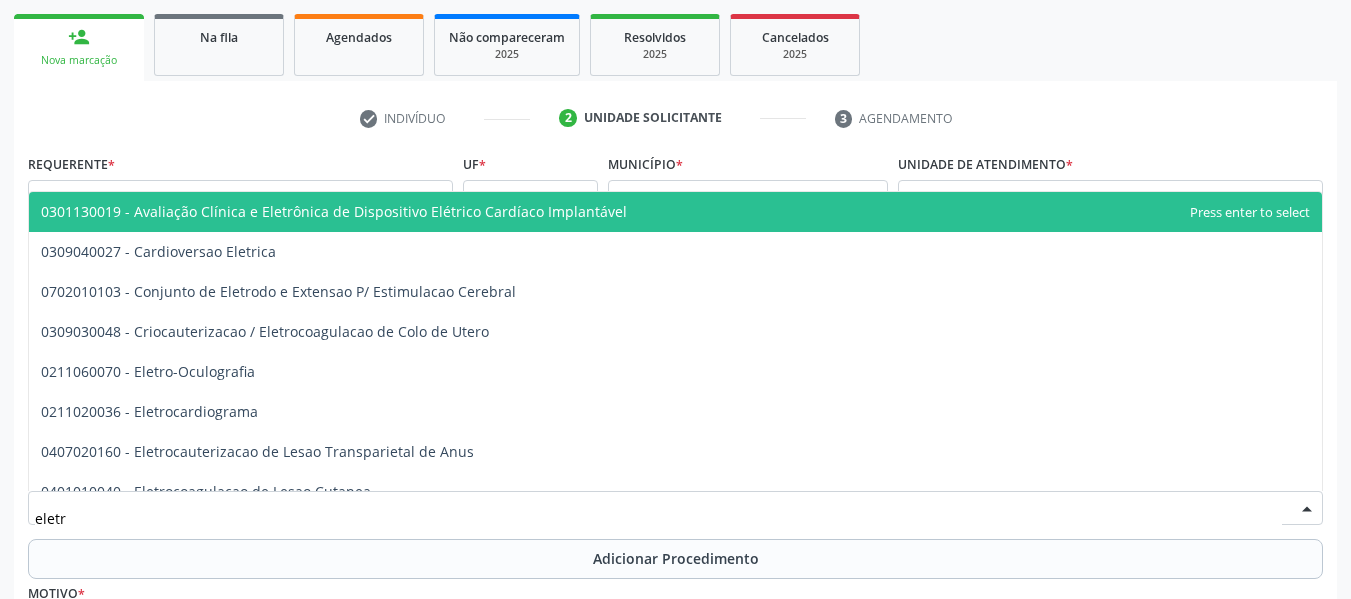 type on "eletro" 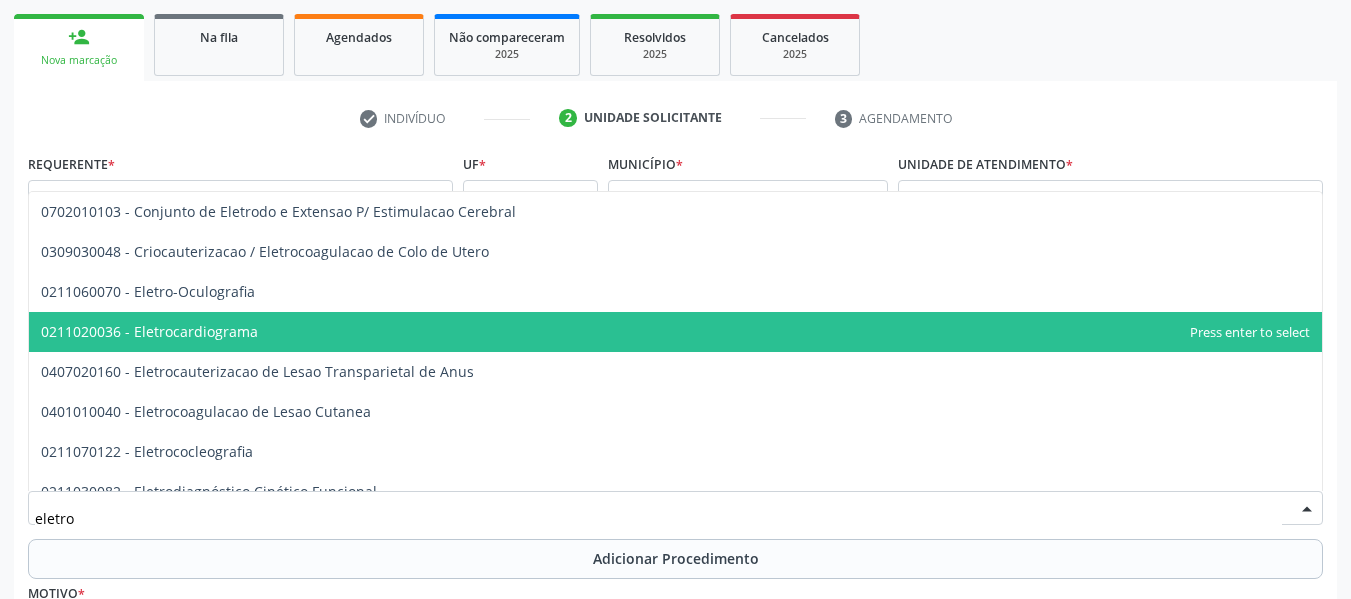 click on "0211020036 - Eletrocardiograma" at bounding box center [149, 331] 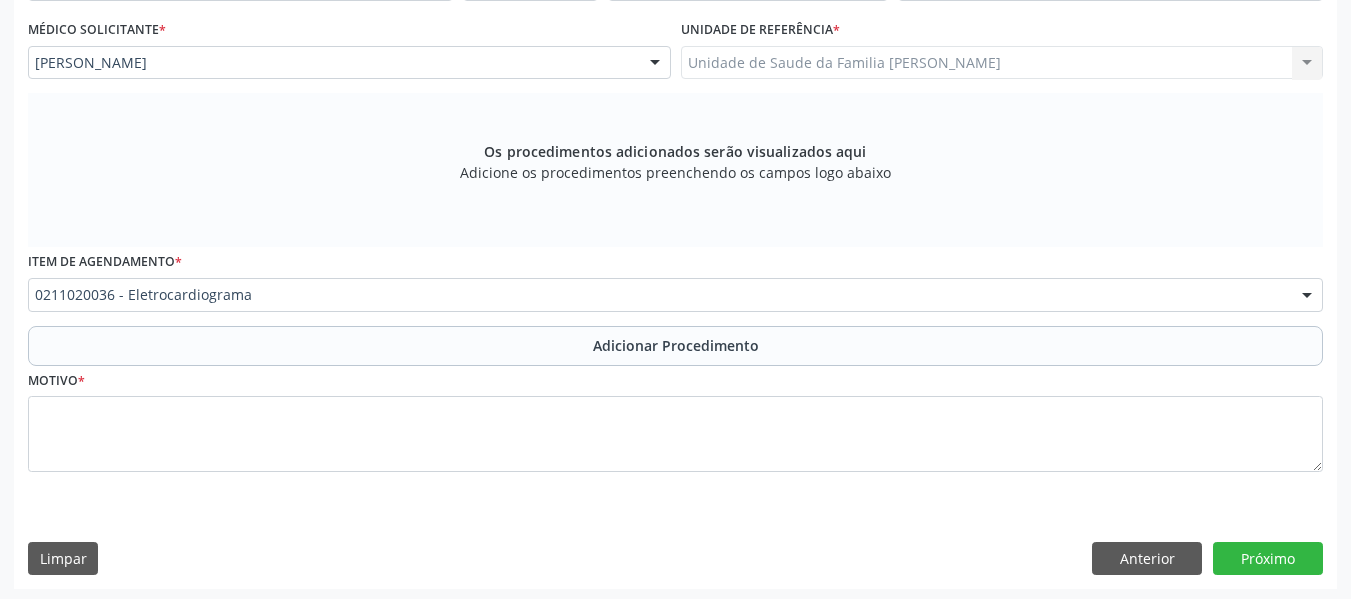scroll, scrollTop: 530, scrollLeft: 0, axis: vertical 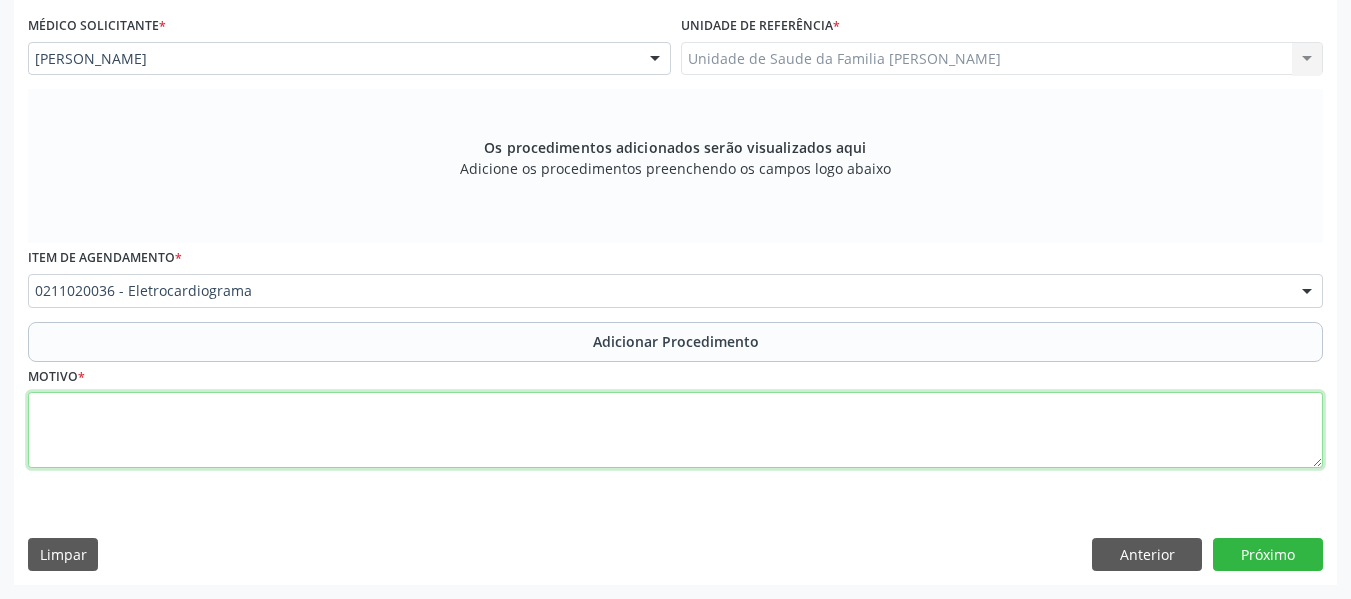 click at bounding box center (675, 430) 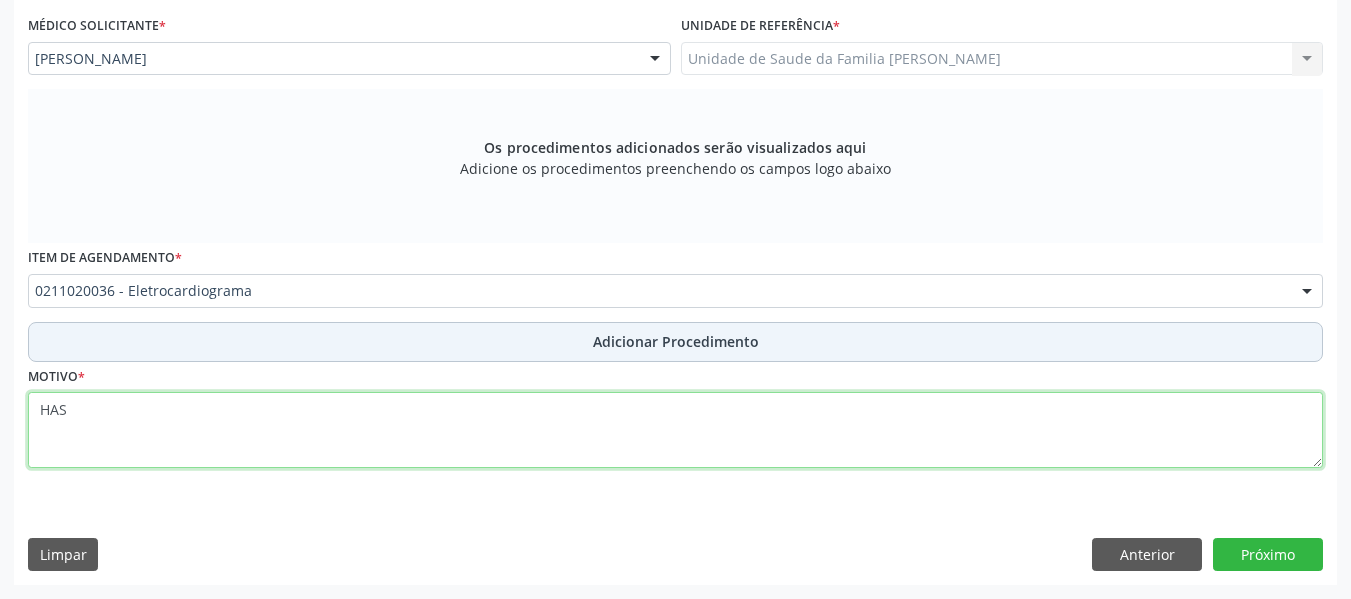 type on "HAS" 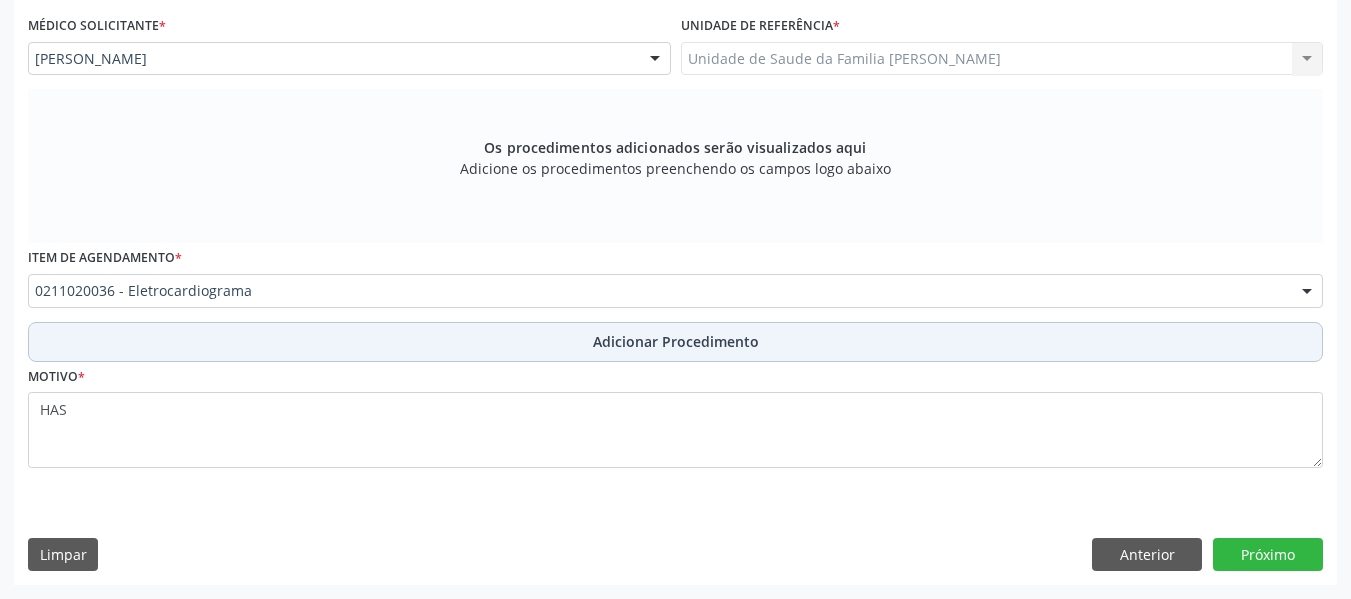 click on "Adicionar Procedimento" at bounding box center (676, 341) 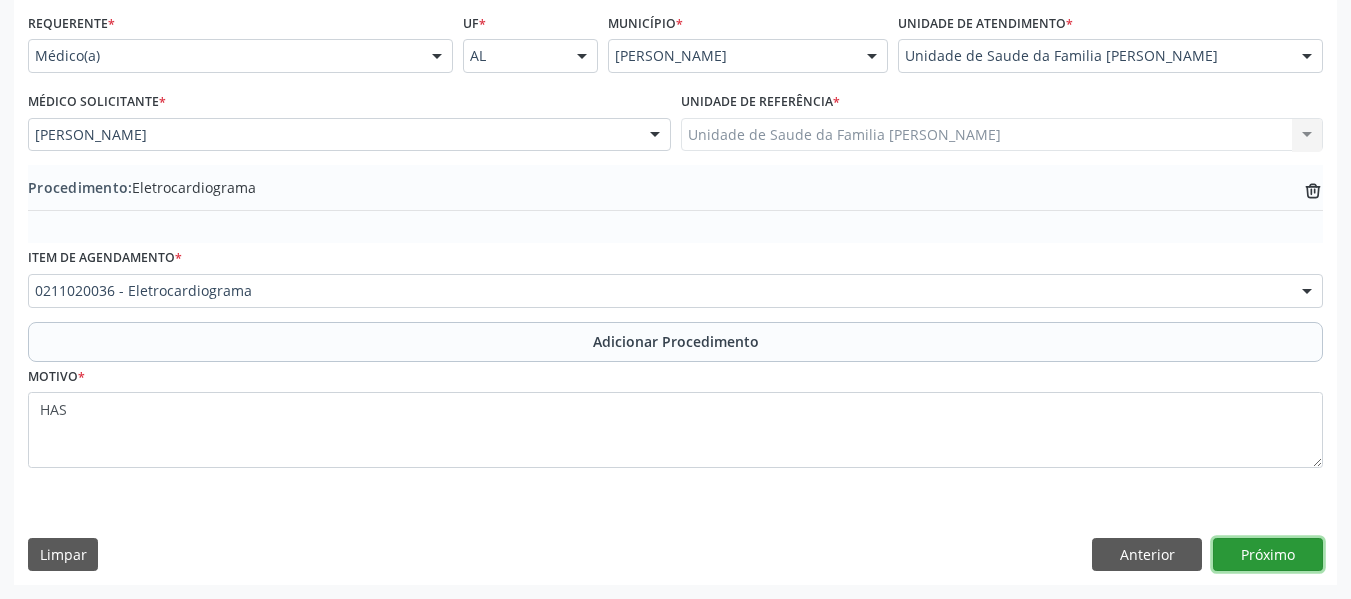 click on "Próximo" at bounding box center [1268, 555] 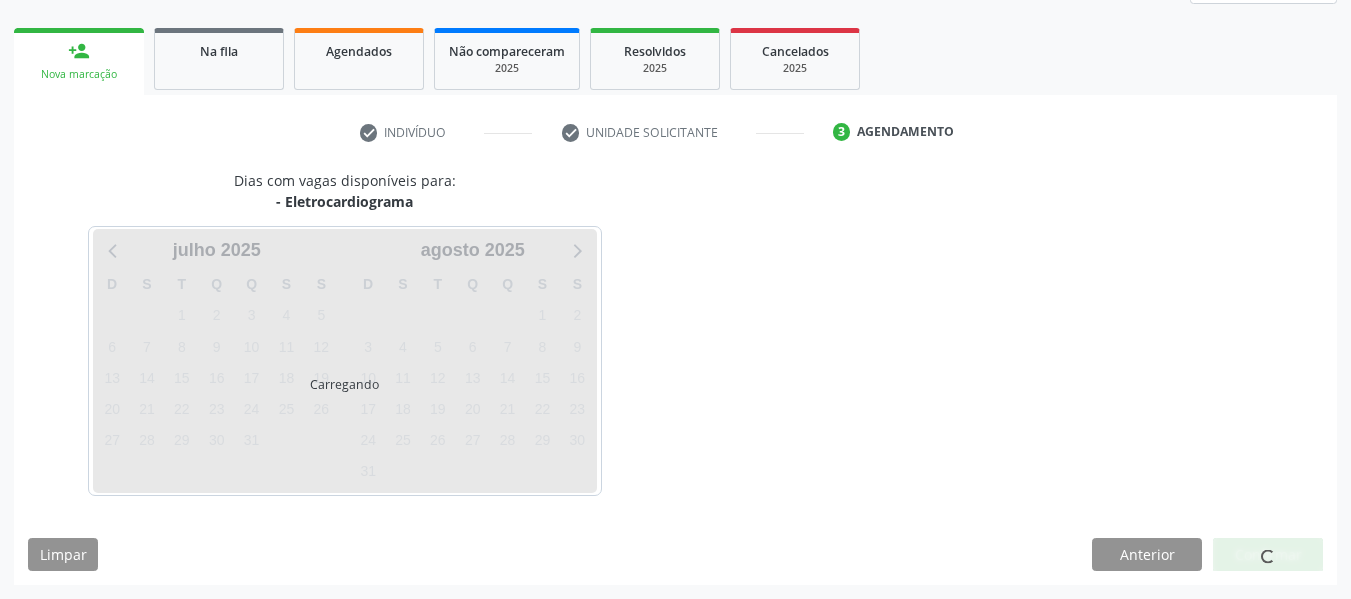 scroll, scrollTop: 358, scrollLeft: 0, axis: vertical 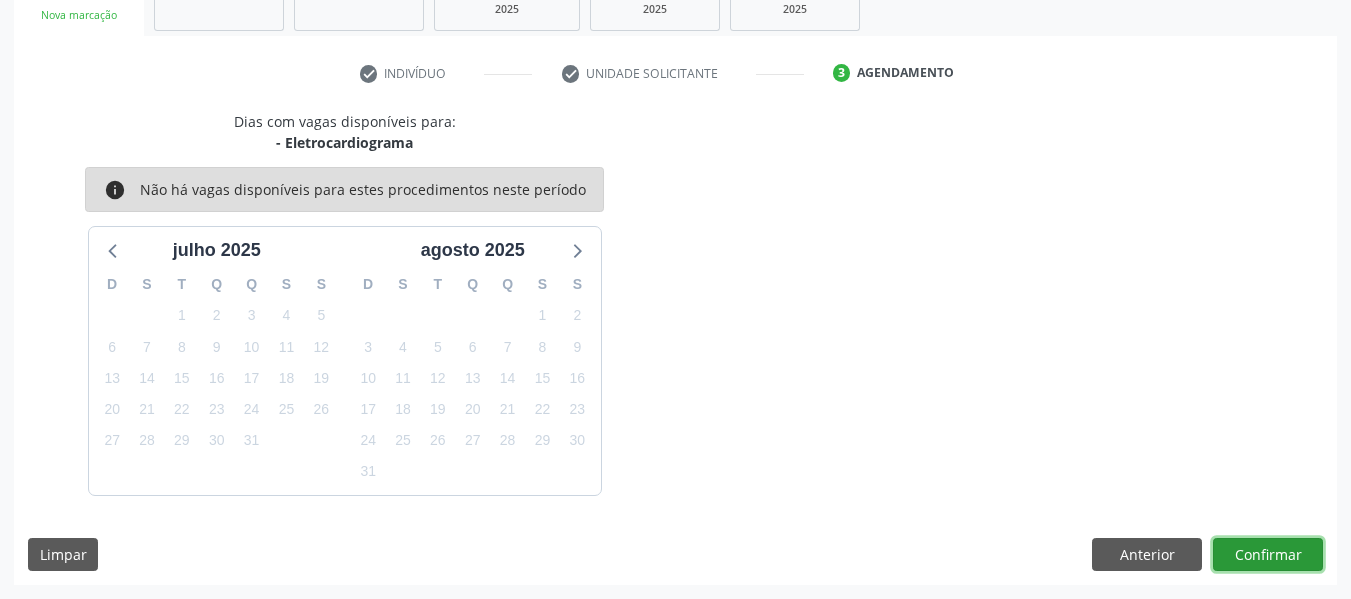 click on "Confirmar" at bounding box center (1268, 555) 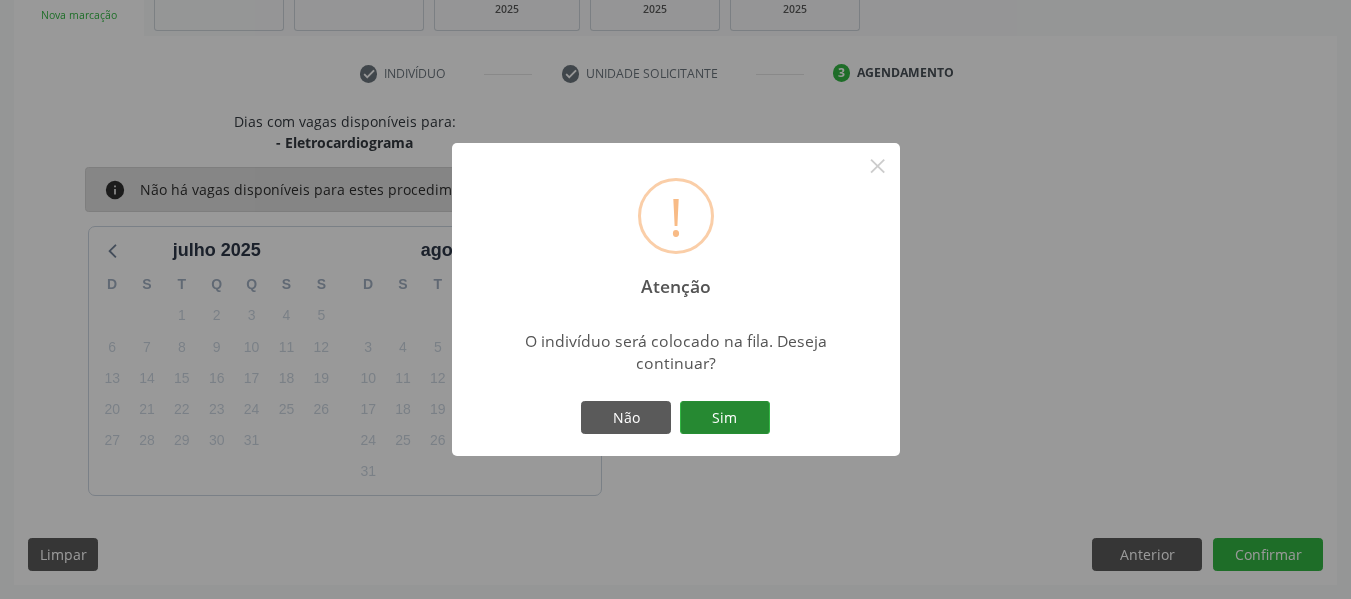 click on "Sim" at bounding box center [725, 418] 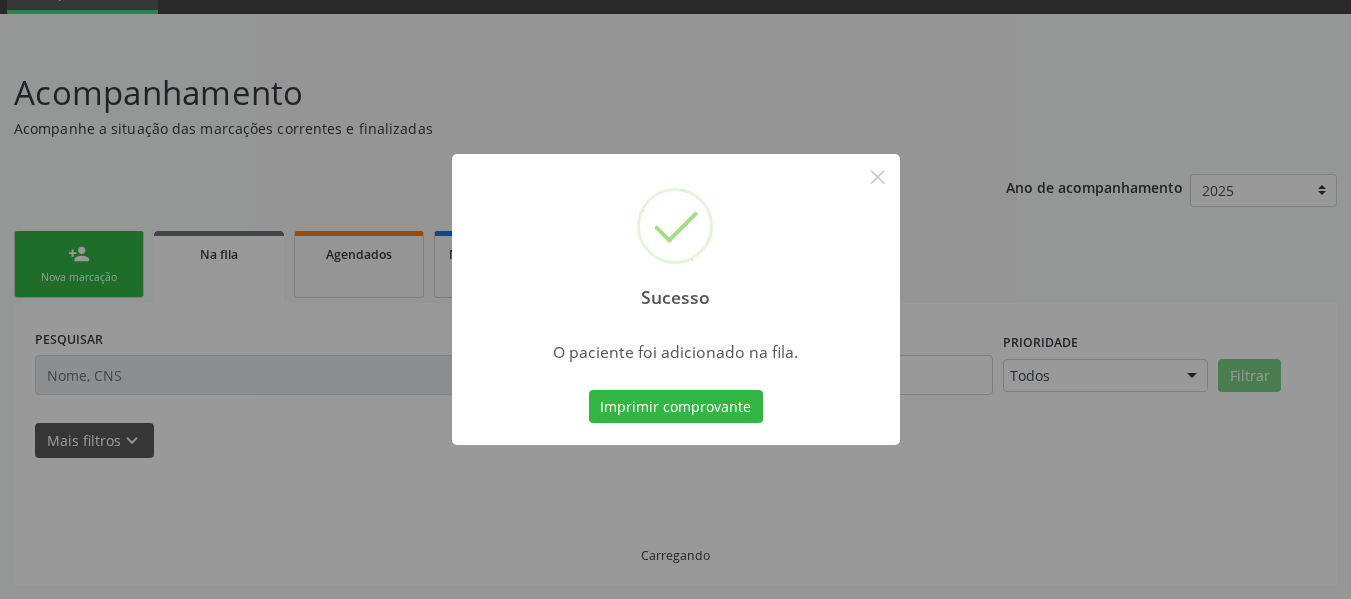 scroll, scrollTop: 96, scrollLeft: 0, axis: vertical 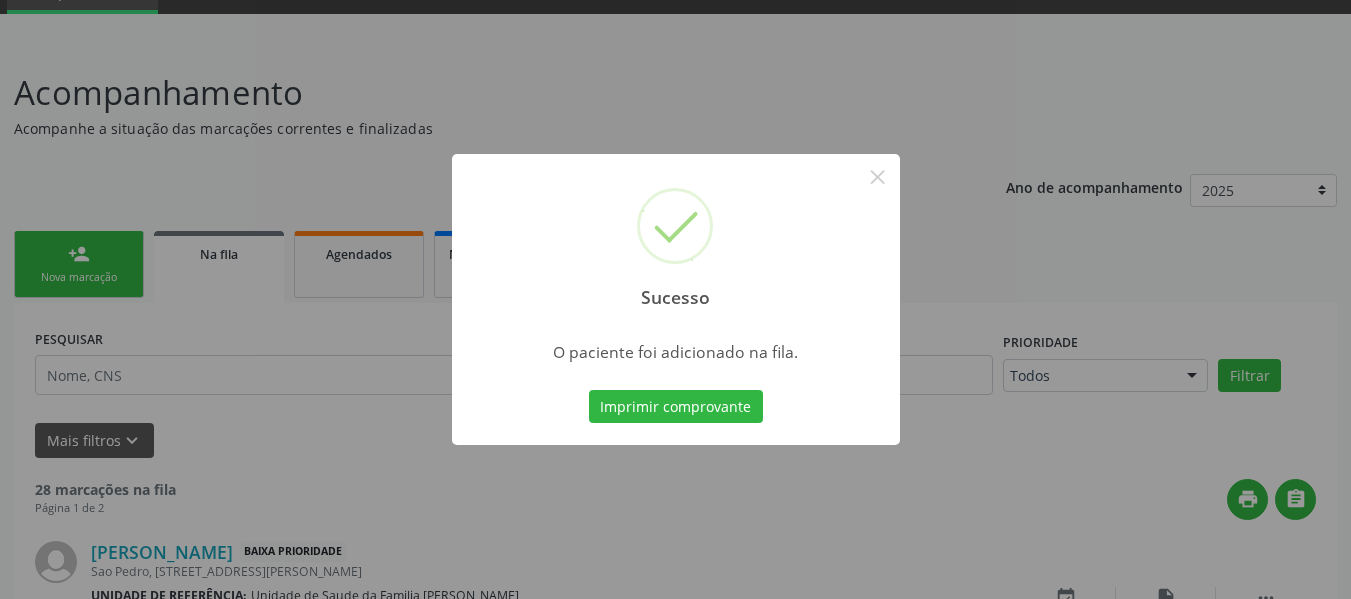 click on "Sucesso × O paciente foi adicionado na fila. Imprimir comprovante Cancel" at bounding box center (675, 299) 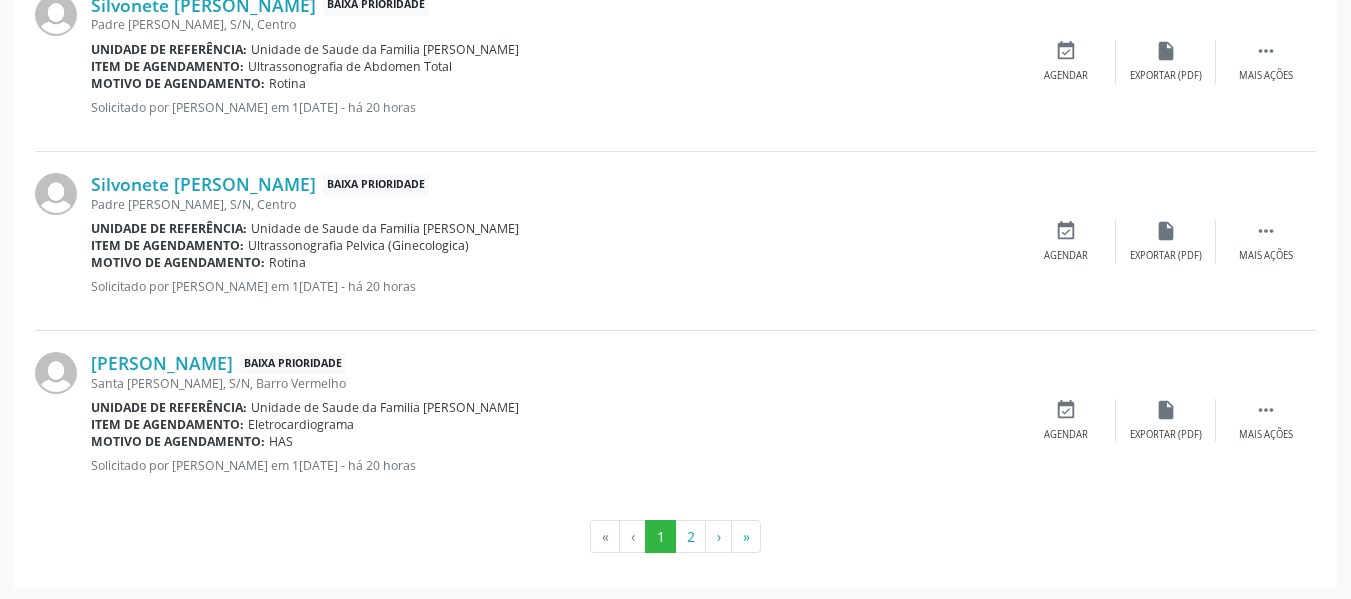 scroll, scrollTop: 2899, scrollLeft: 0, axis: vertical 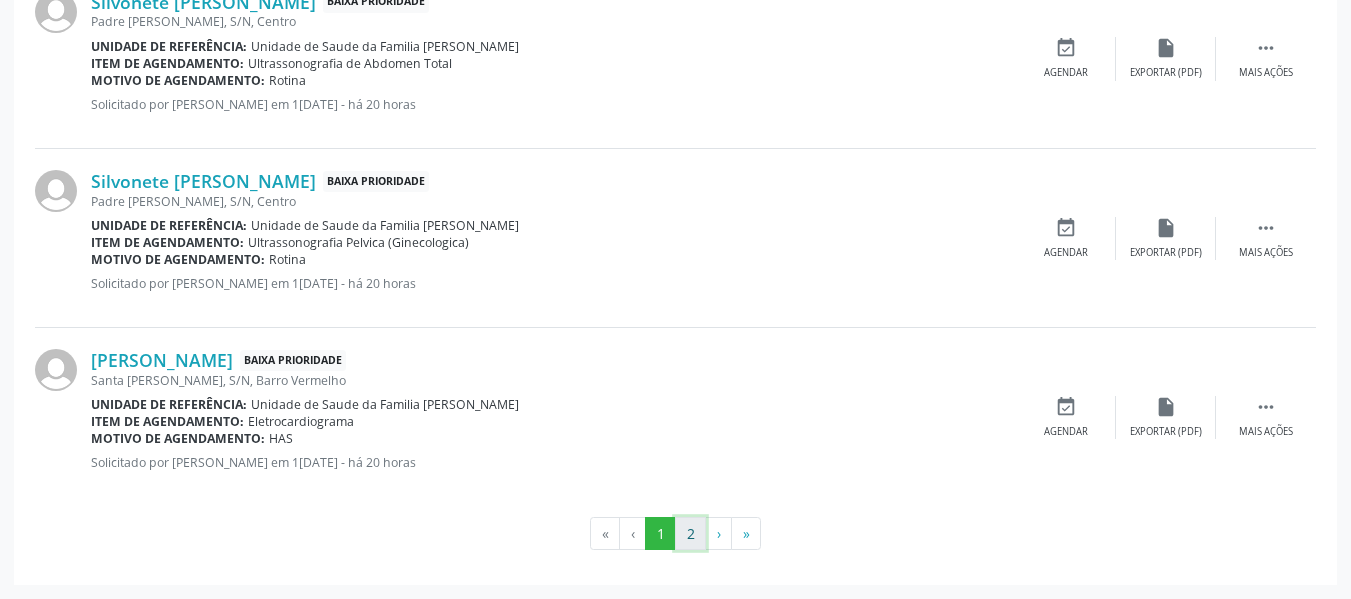 click on "2" at bounding box center (690, 534) 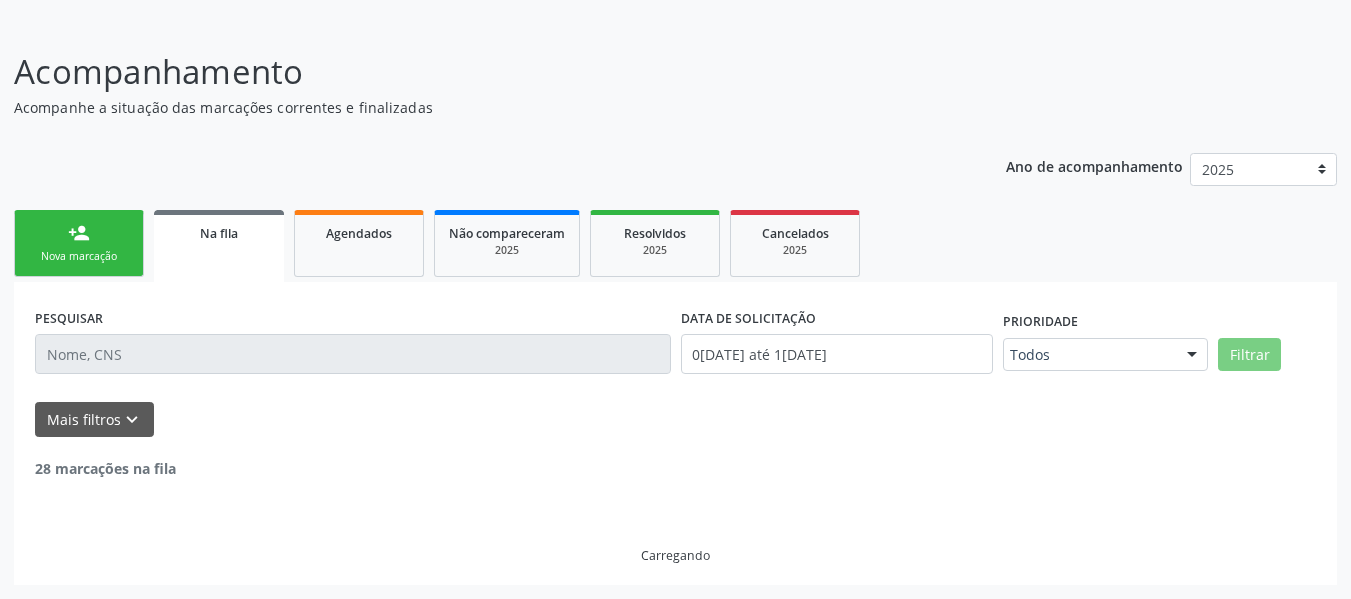 scroll, scrollTop: 48, scrollLeft: 0, axis: vertical 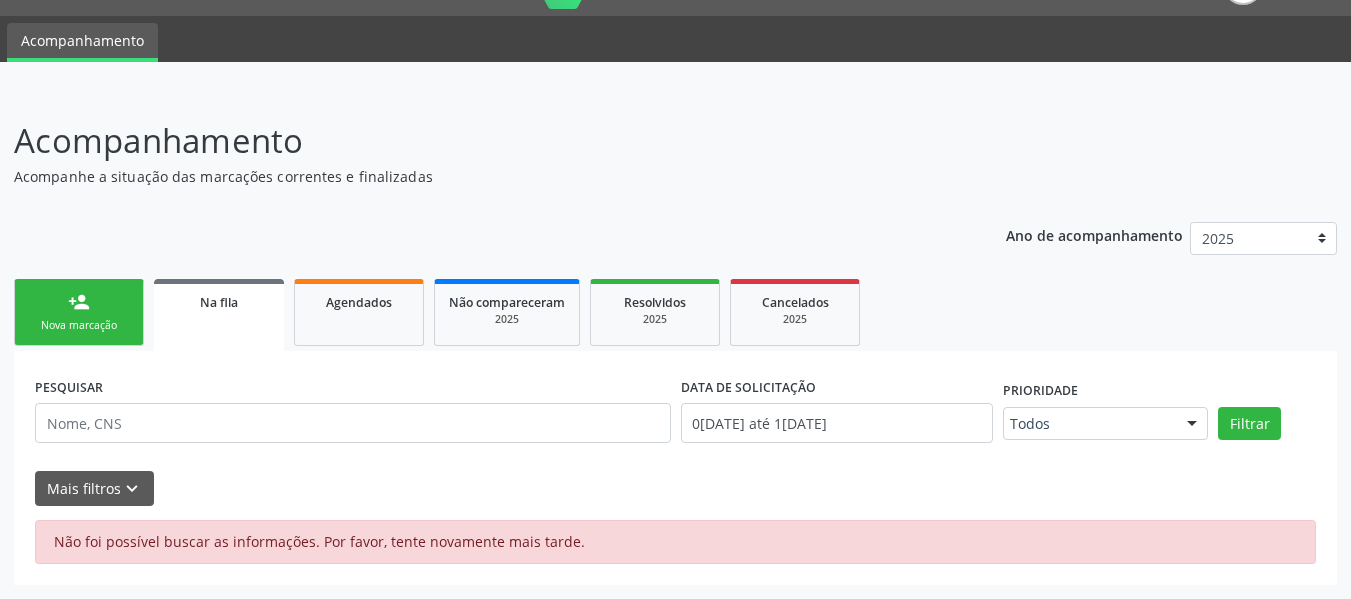 click on "Não foi possível buscar as informações. Por favor, tente novamente mais tarde." at bounding box center [675, 542] 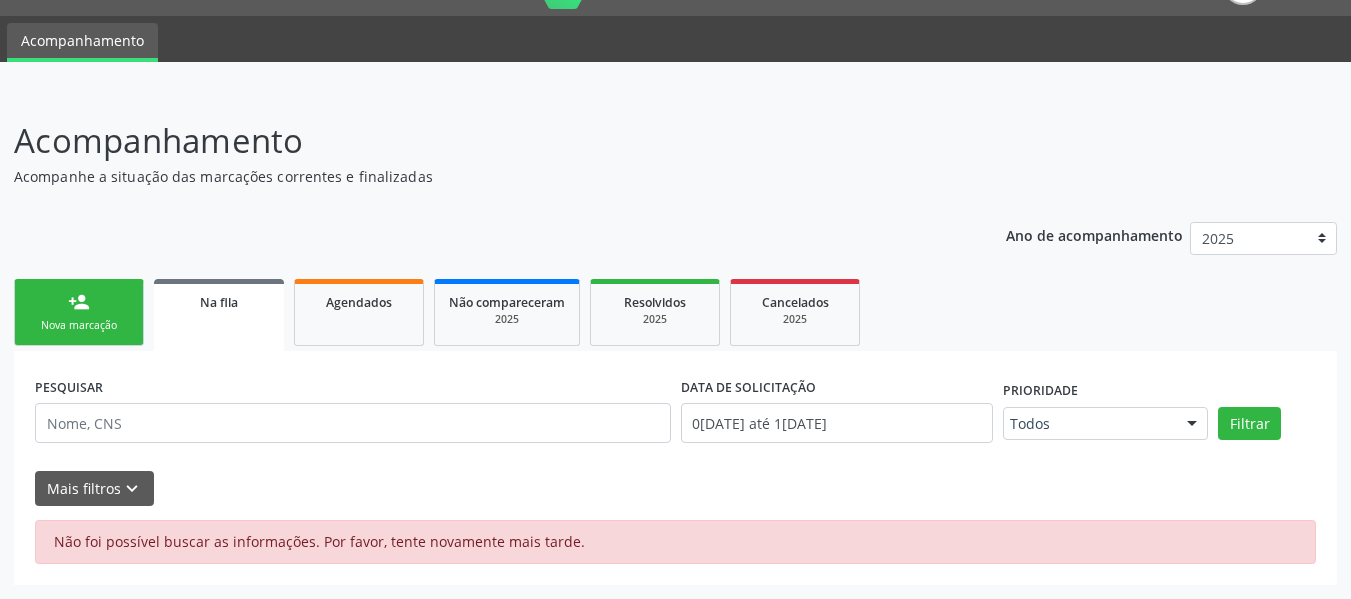 click on "person_add
Nova marcação" at bounding box center [79, 312] 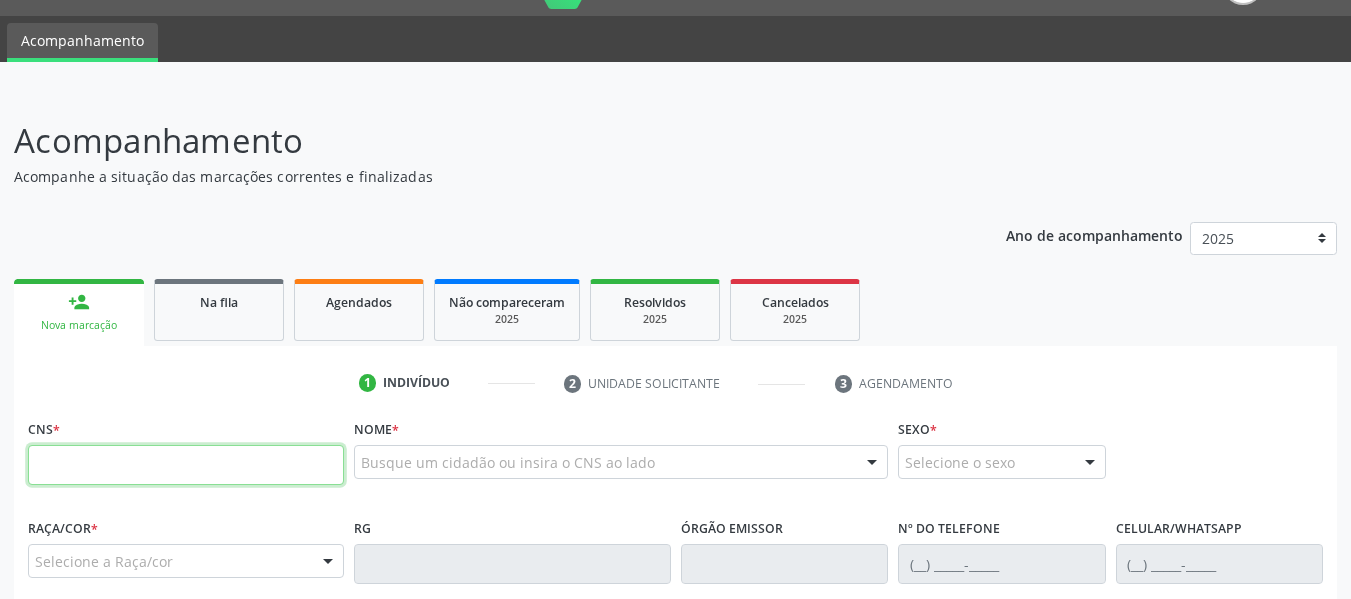 click at bounding box center [186, 465] 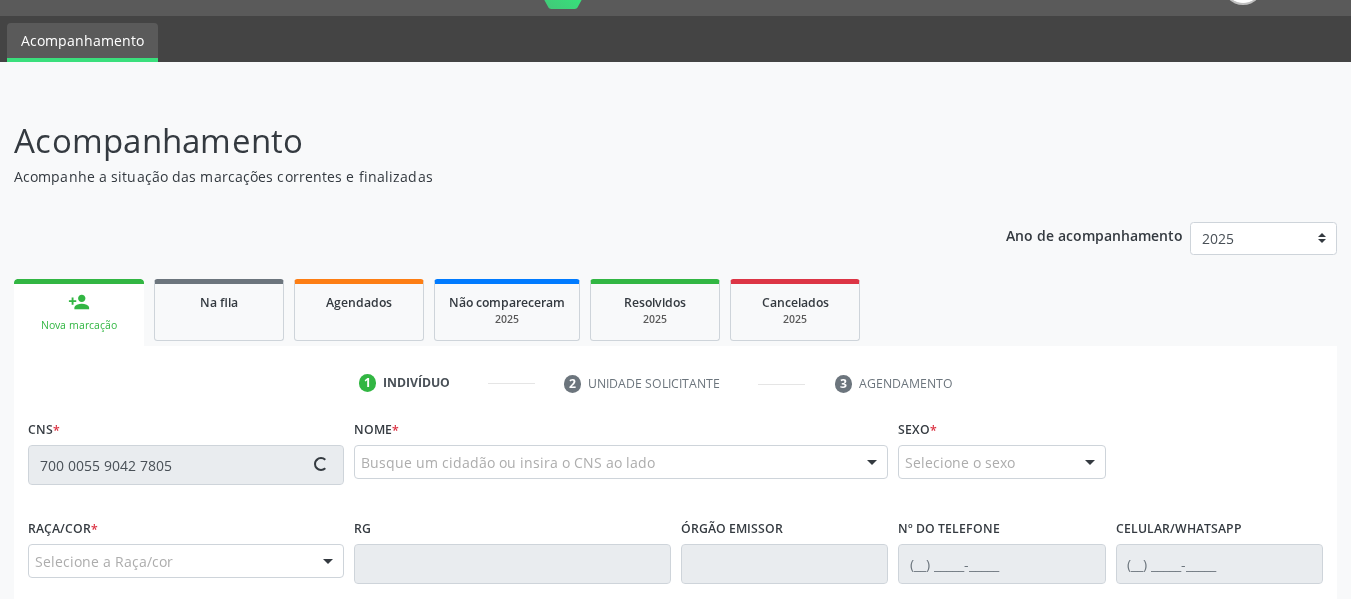 type on "700 0055 9042 7805" 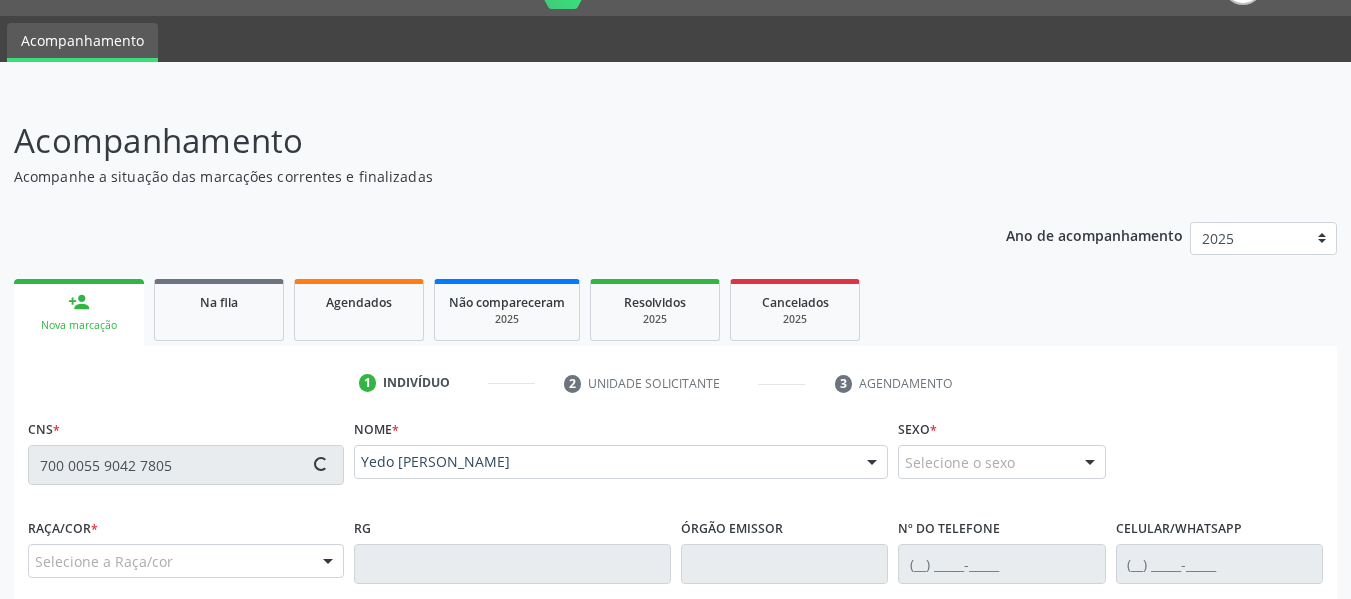 type on "(82) 99308-7688" 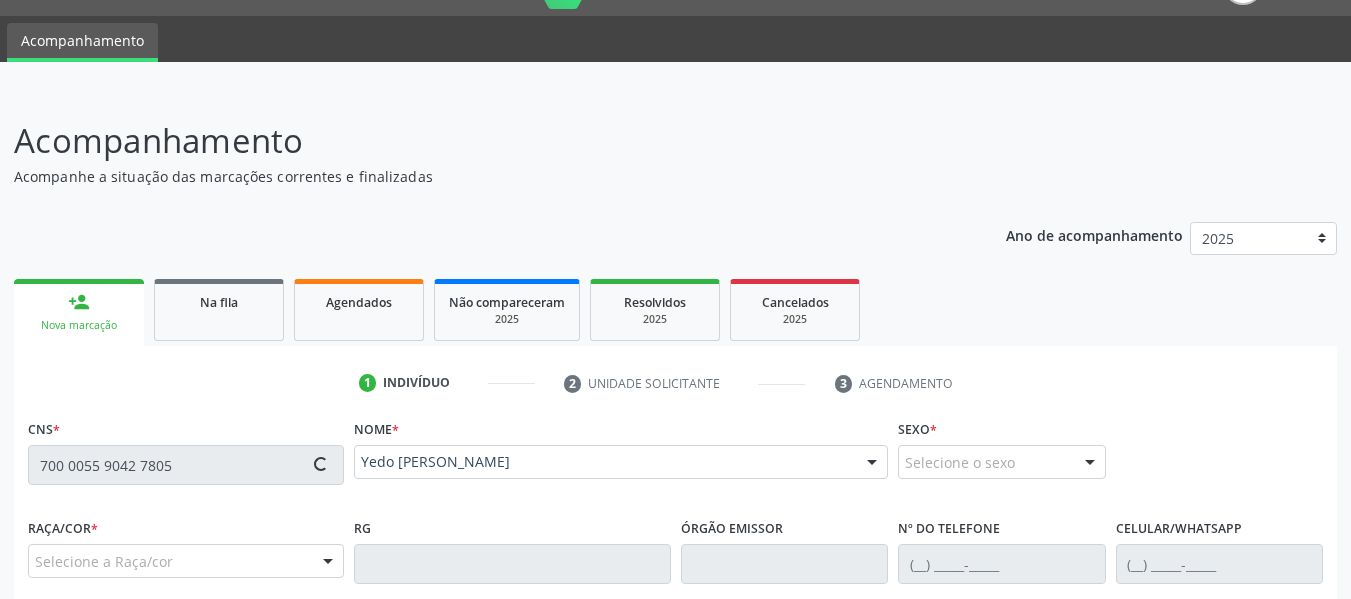 type on "26/10/1954" 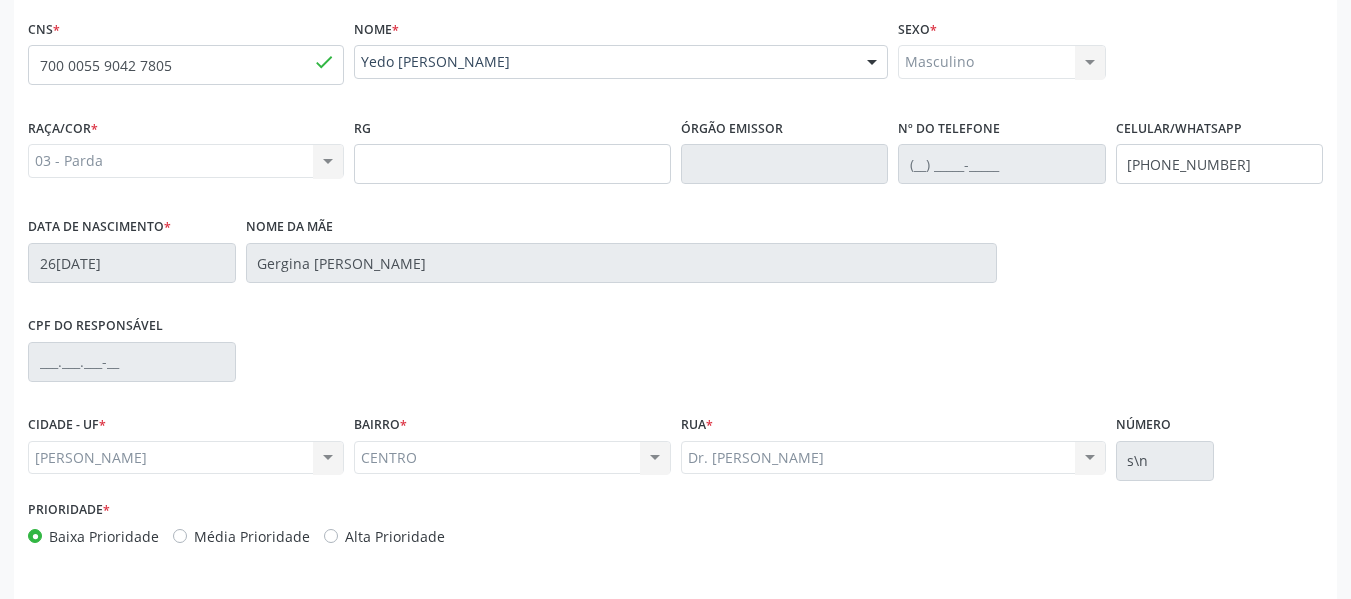 scroll, scrollTop: 513, scrollLeft: 0, axis: vertical 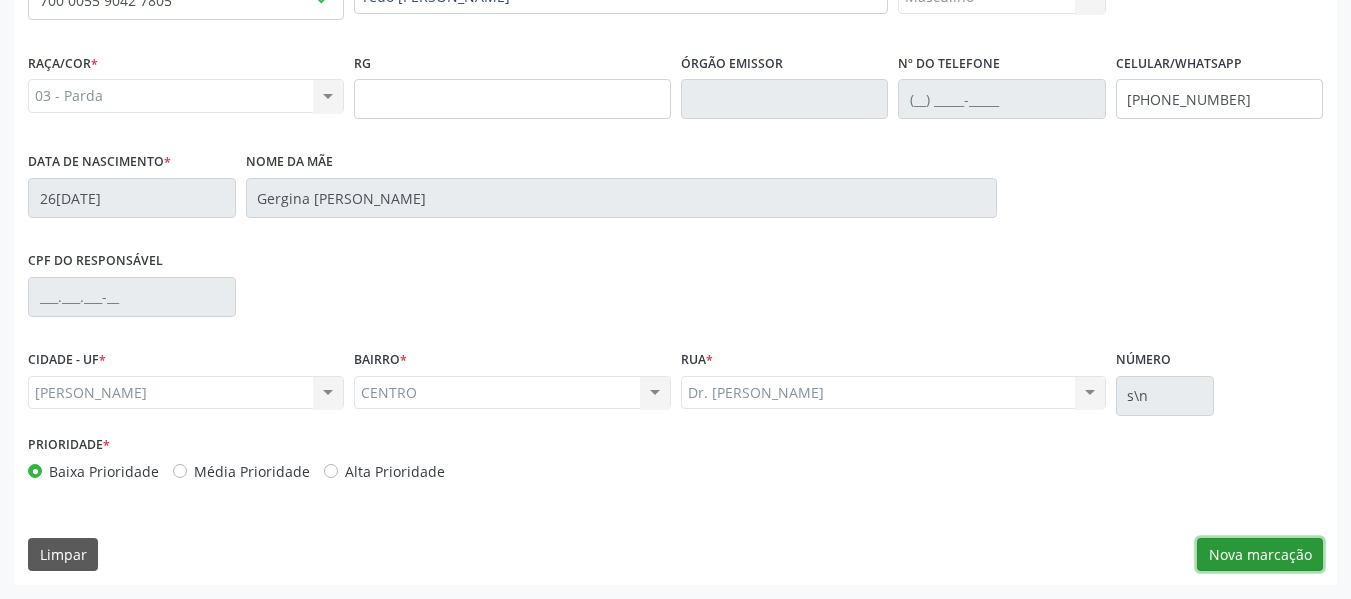 click on "Nova marcação" at bounding box center (1260, 555) 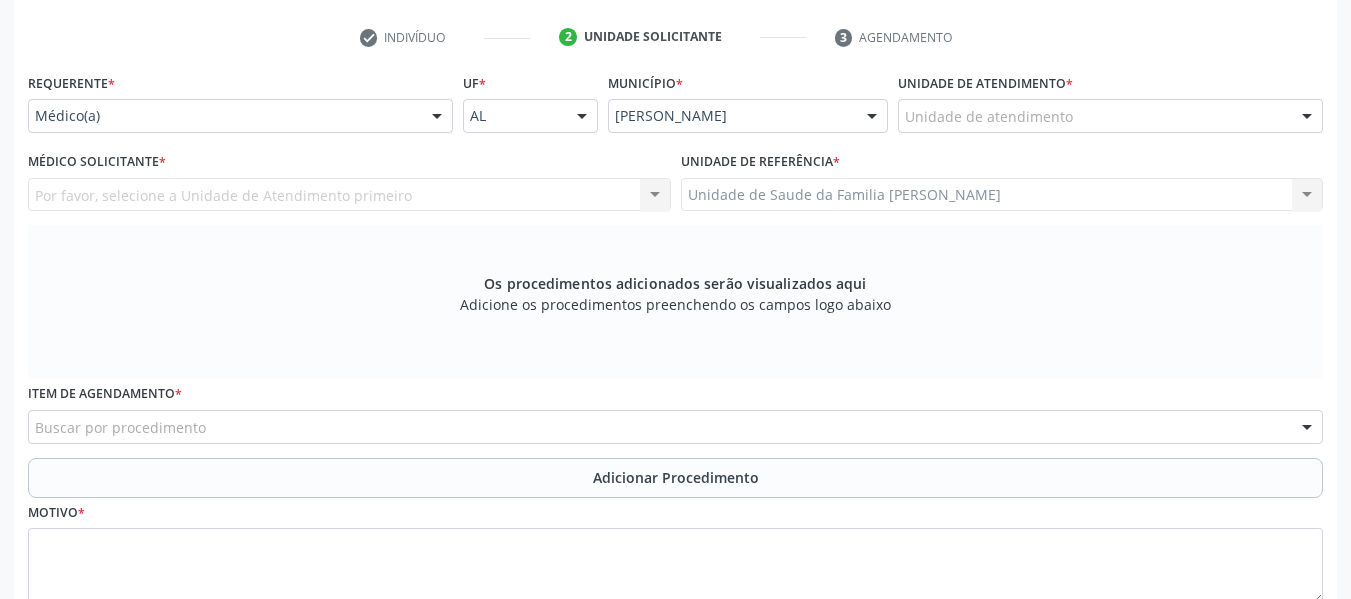 scroll, scrollTop: 353, scrollLeft: 0, axis: vertical 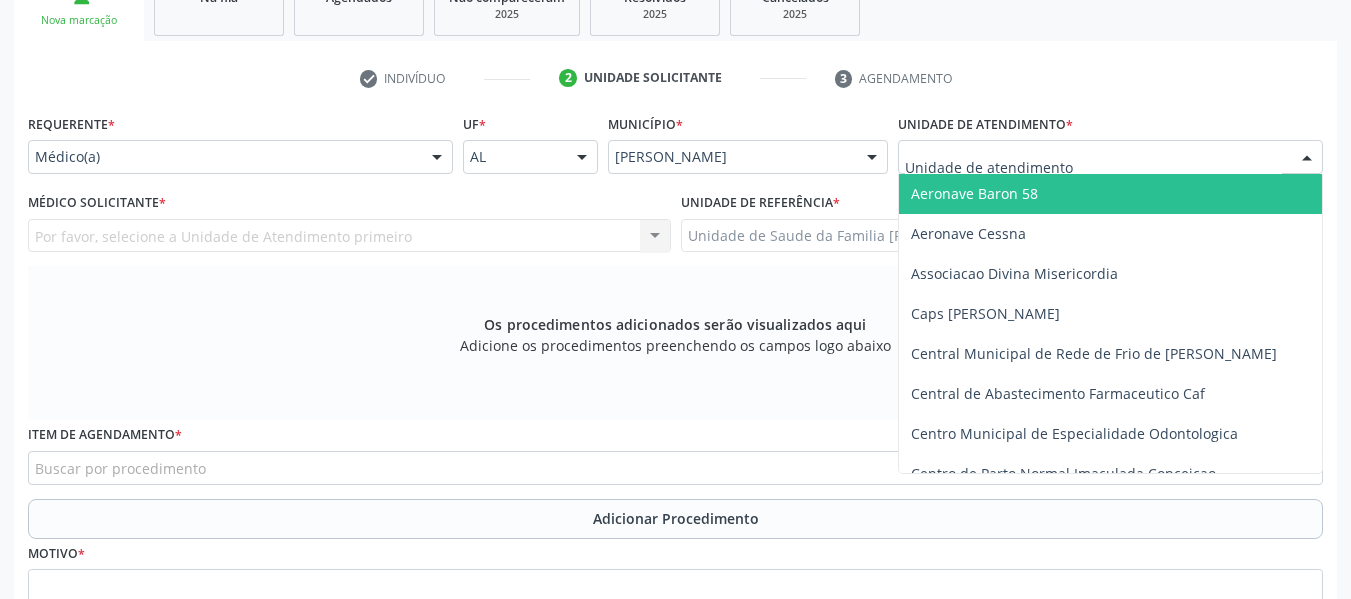 click at bounding box center [1307, 158] 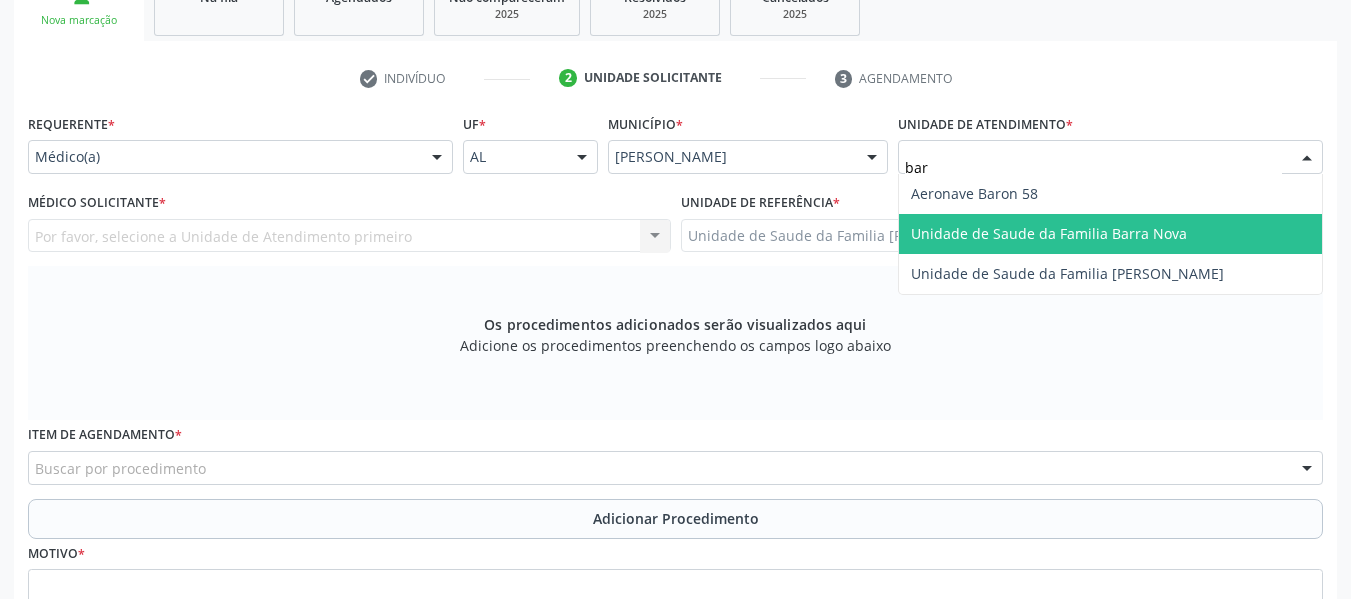 type on "barr" 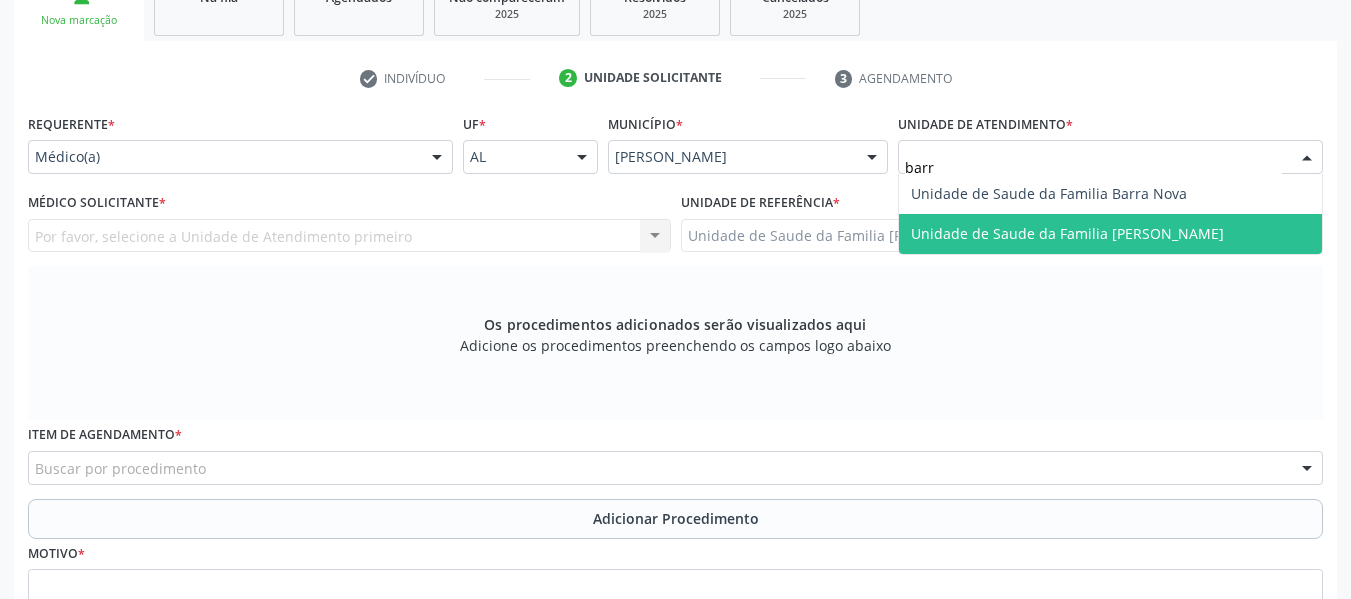click on "Unidade de Saude da Familia [PERSON_NAME]" at bounding box center [1067, 233] 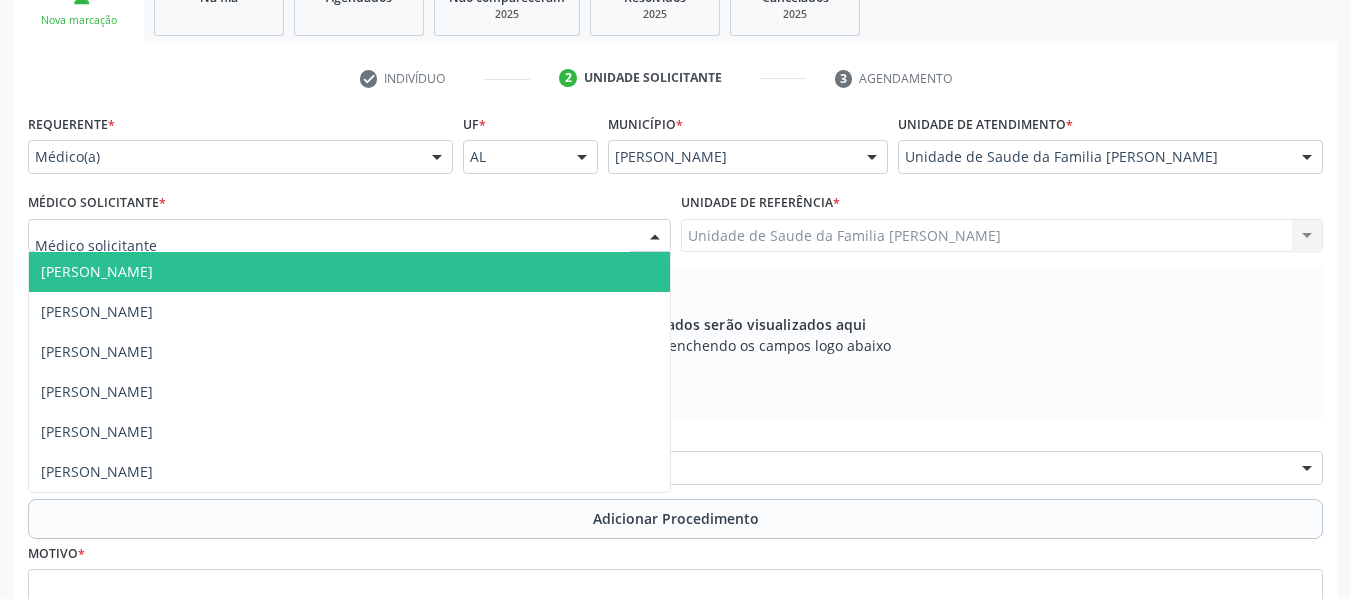 click at bounding box center (655, 237) 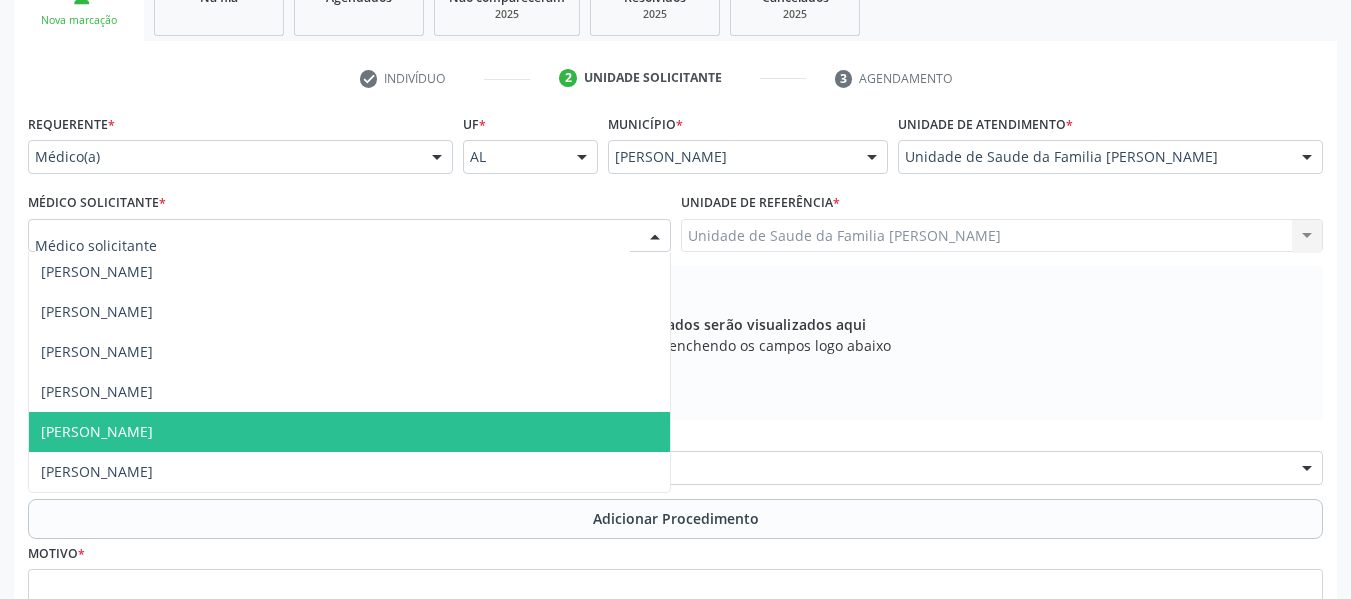 click on "[PERSON_NAME]" at bounding box center [97, 431] 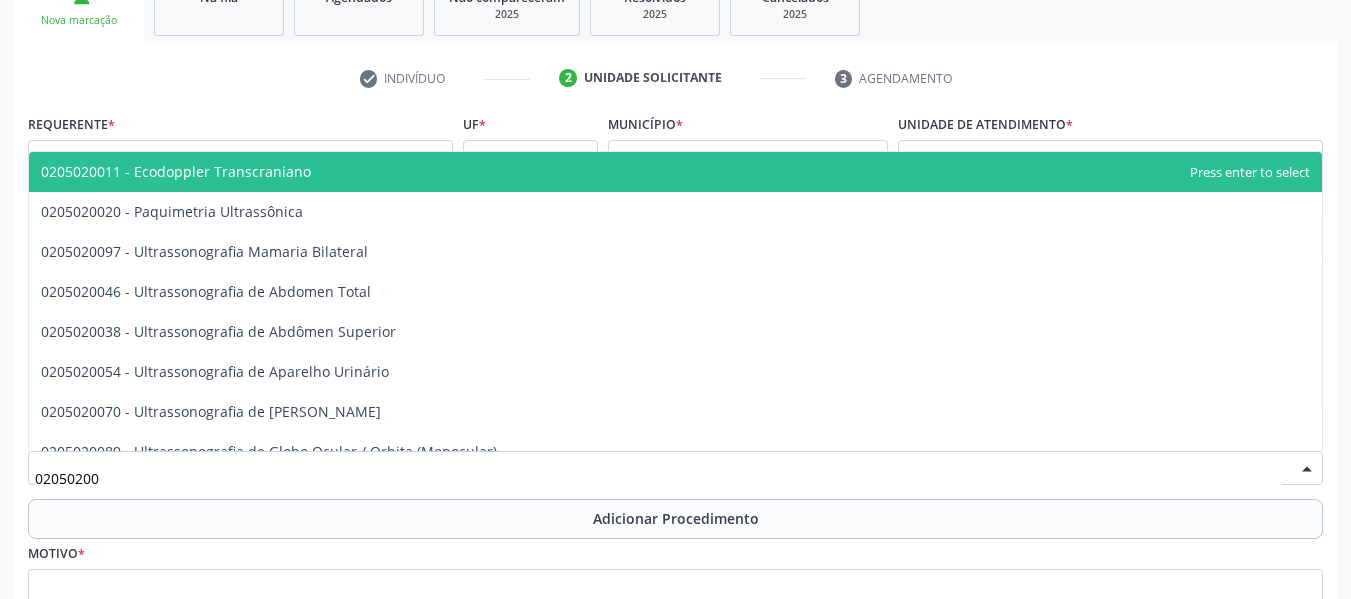 type on "020502004" 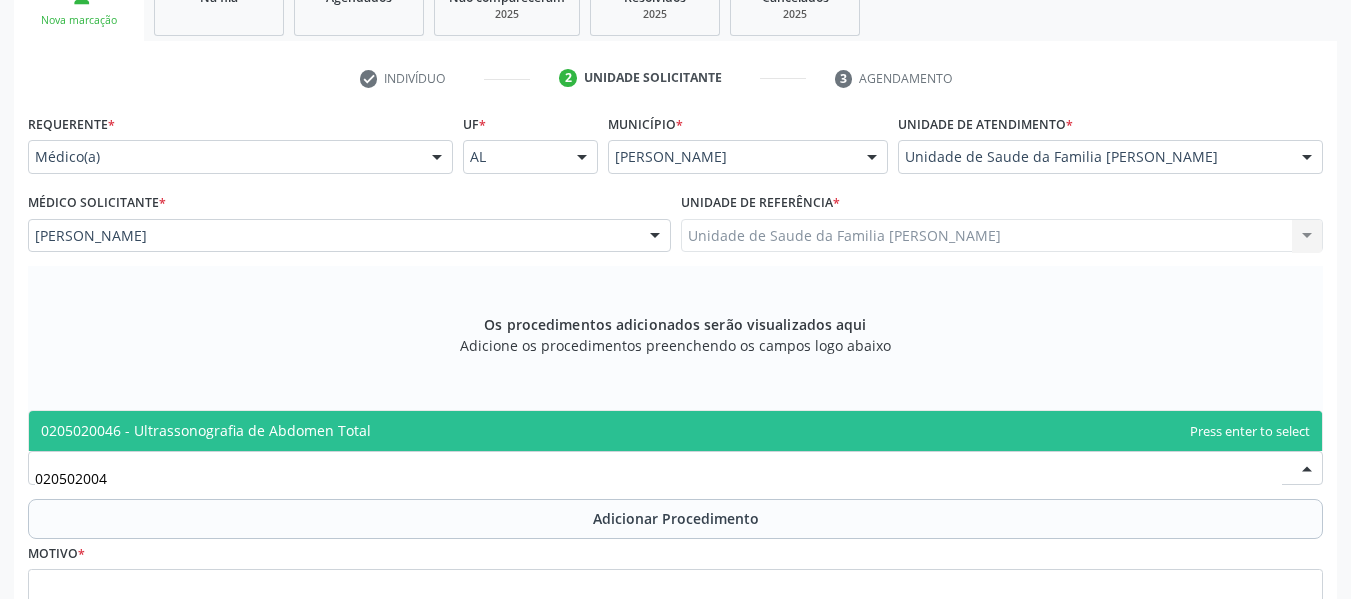 click on "0205020046 - Ultrassonografia de Abdomen Total" at bounding box center (206, 430) 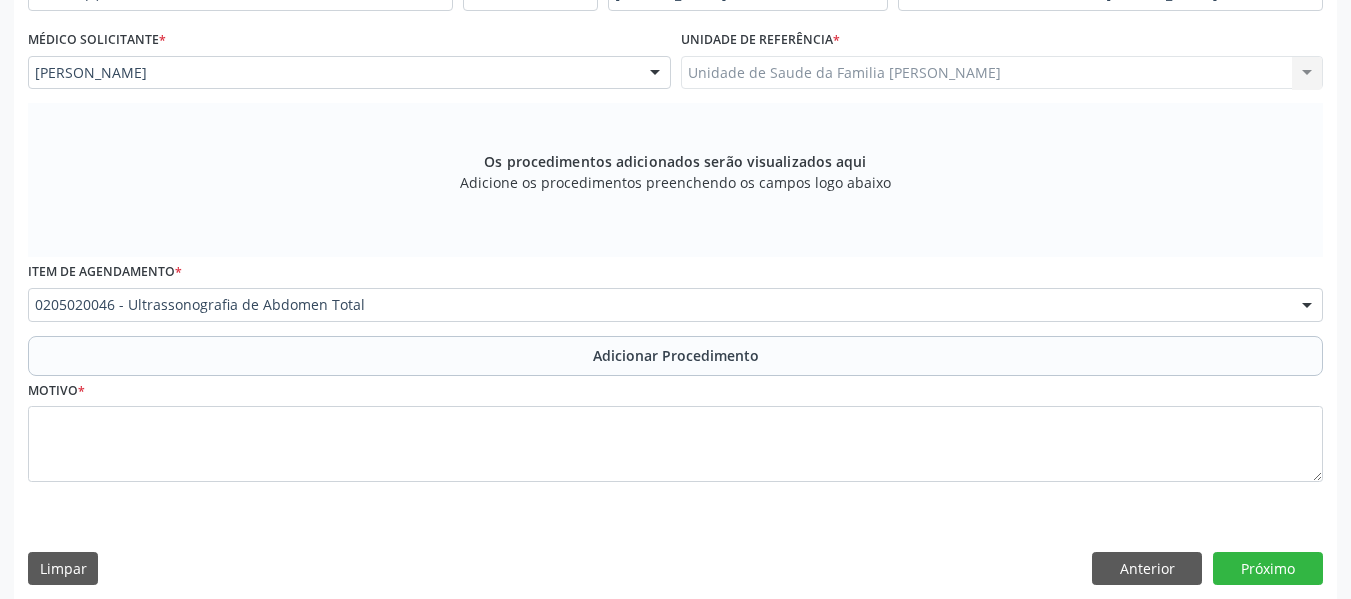 scroll, scrollTop: 530, scrollLeft: 0, axis: vertical 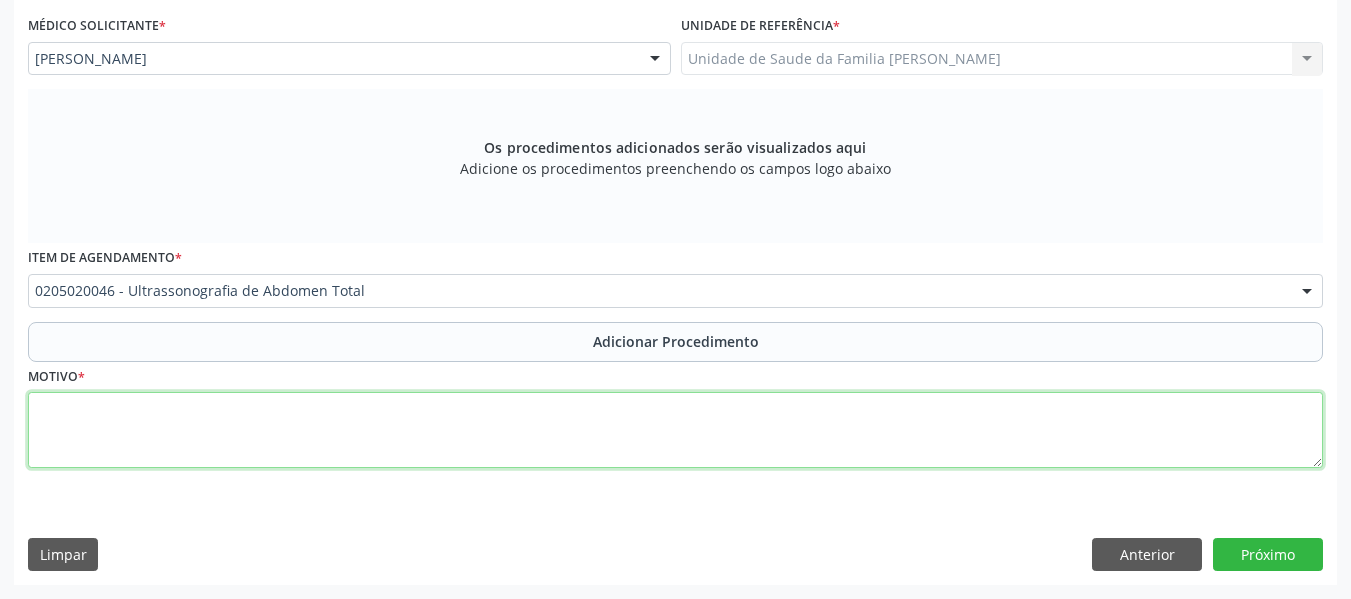 click at bounding box center [675, 430] 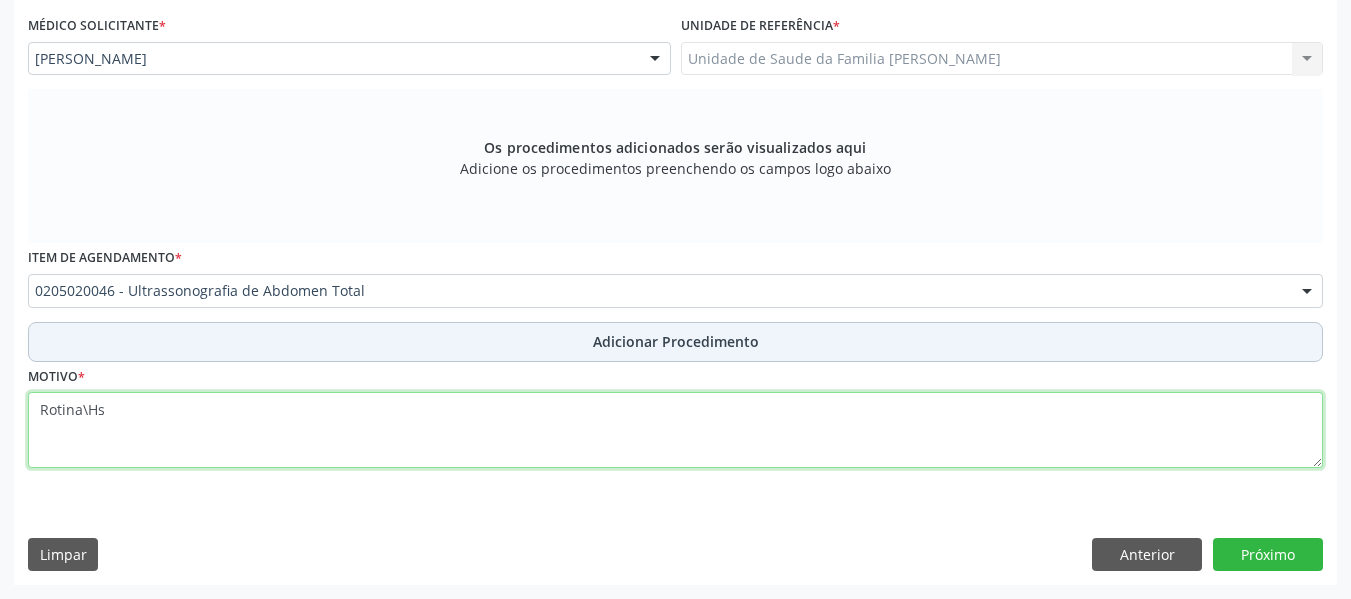 type on "Rotina\Hs" 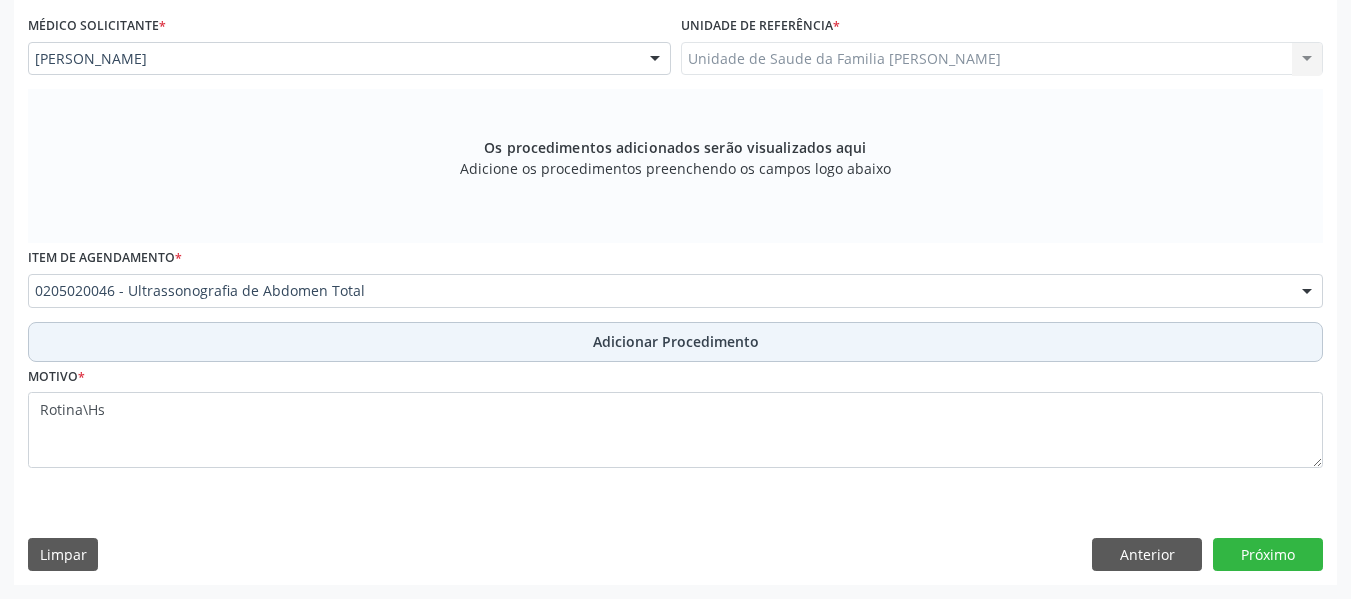 click on "Adicionar Procedimento" at bounding box center (676, 341) 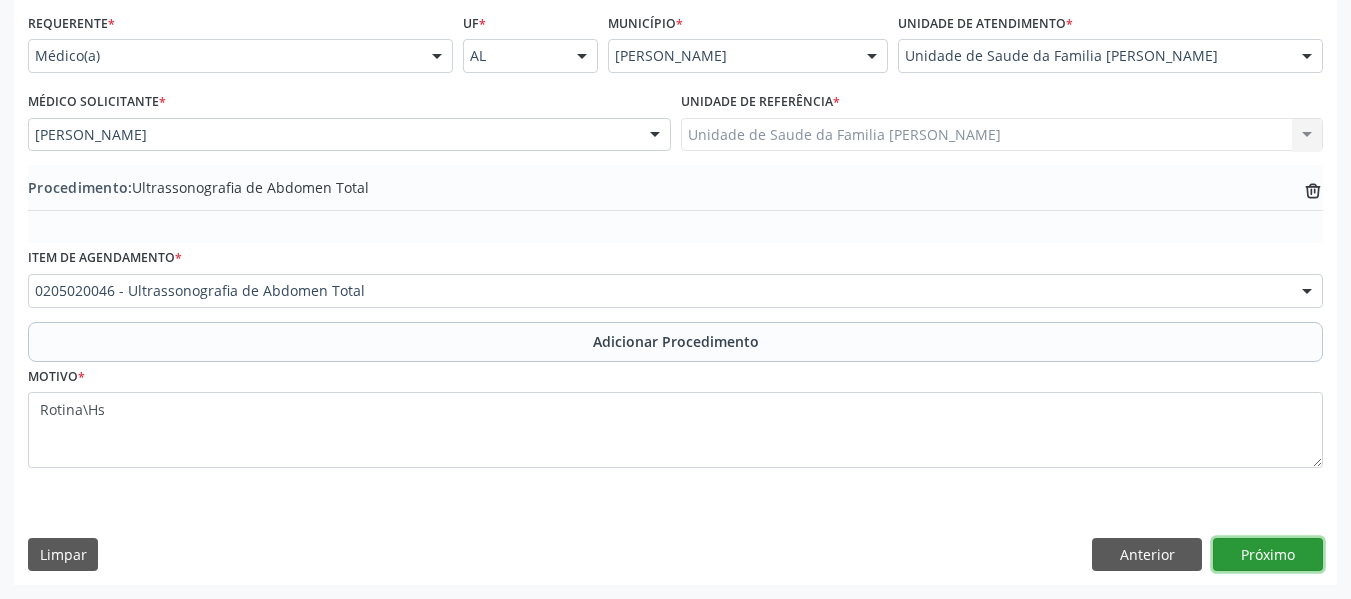 click on "Próximo" at bounding box center (1268, 555) 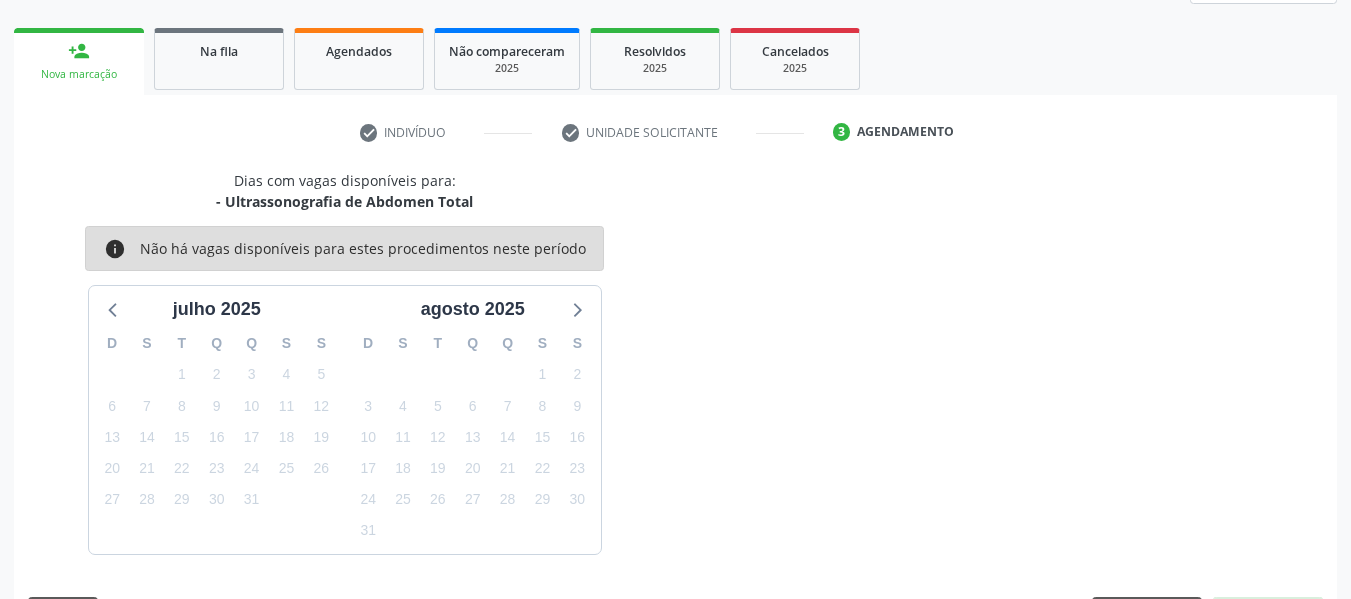 scroll, scrollTop: 358, scrollLeft: 0, axis: vertical 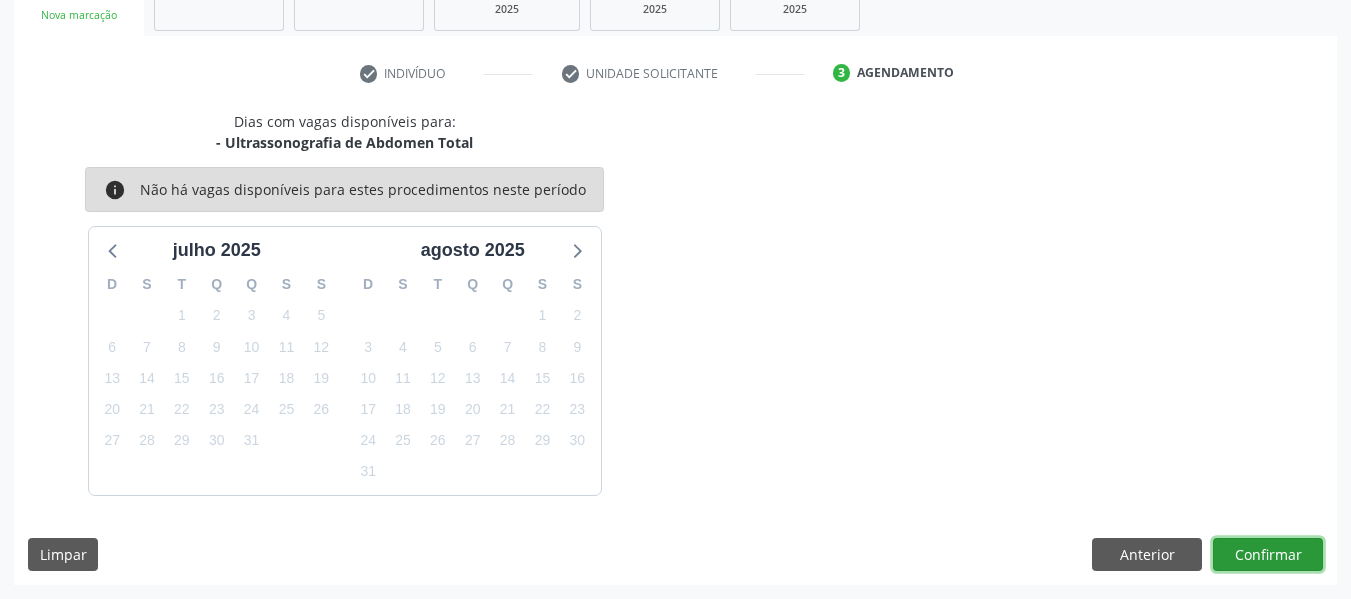 click on "Confirmar" at bounding box center (1268, 555) 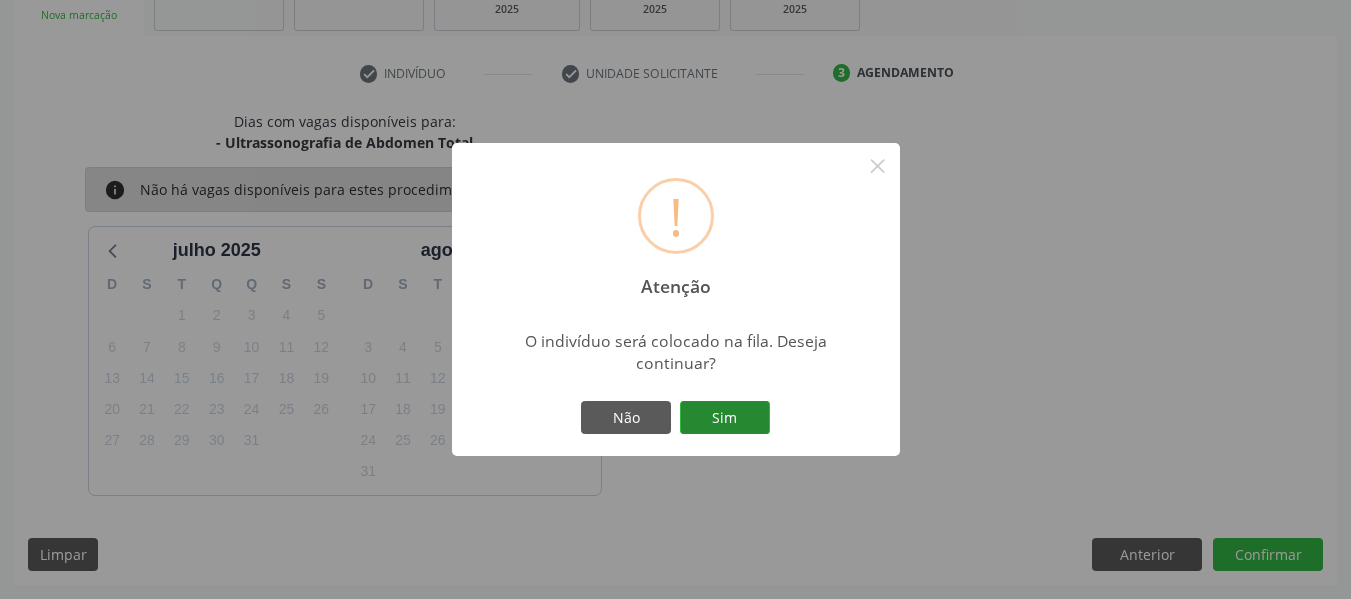 click on "Sim" at bounding box center (725, 418) 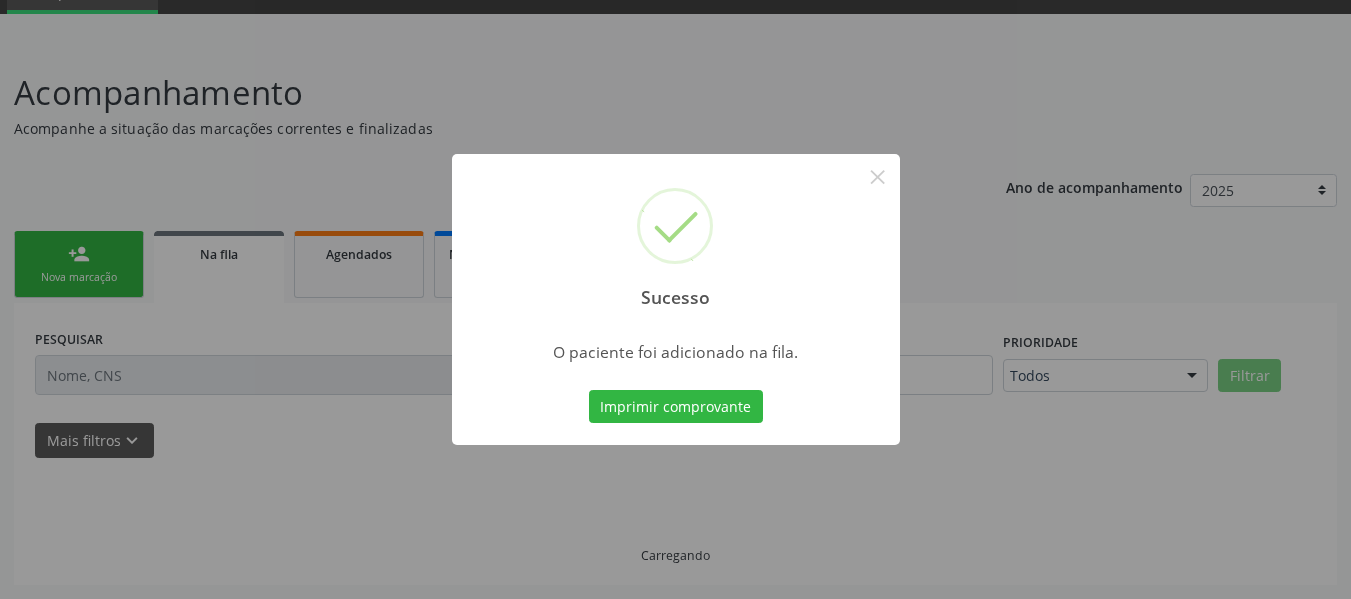 scroll, scrollTop: 96, scrollLeft: 0, axis: vertical 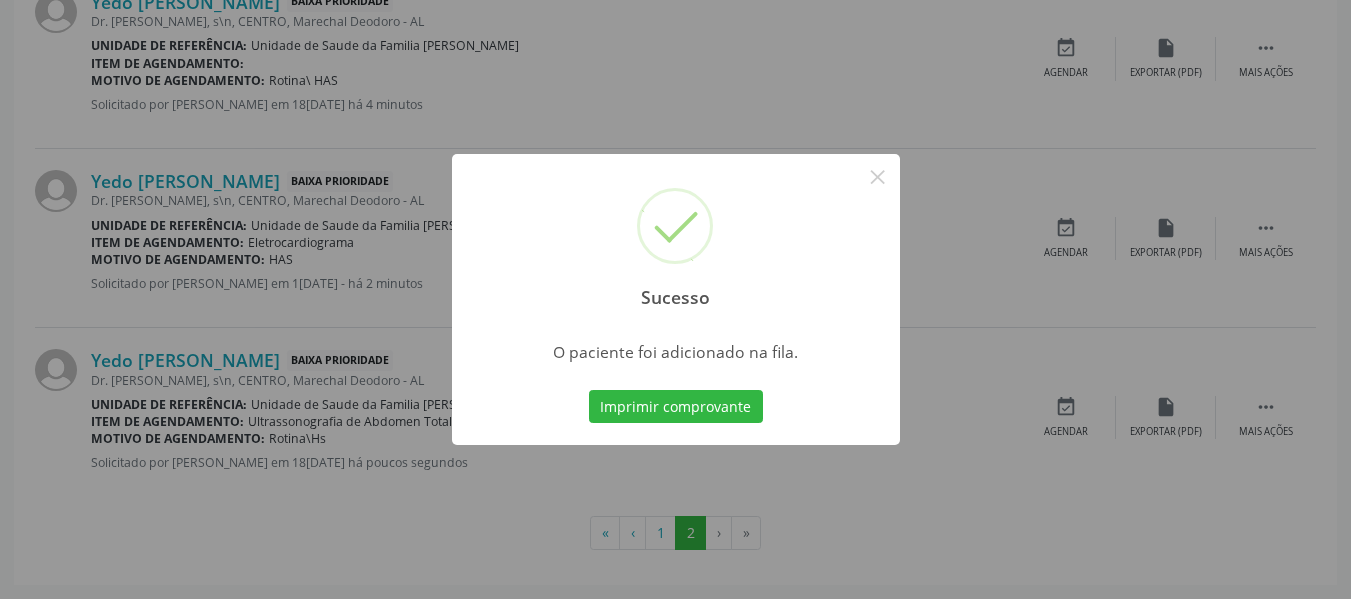 click on "Sucesso × O paciente foi adicionado na fila. Imprimir comprovante Cancel" at bounding box center [675, 299] 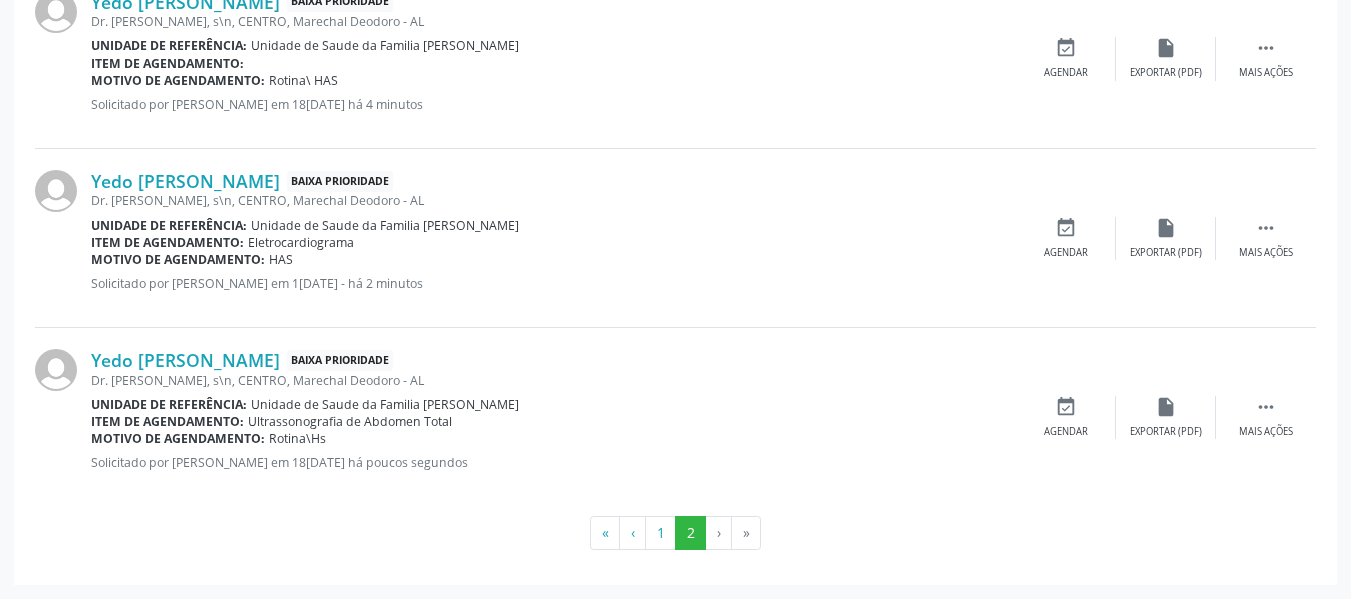 click on "" at bounding box center [1266, 48] 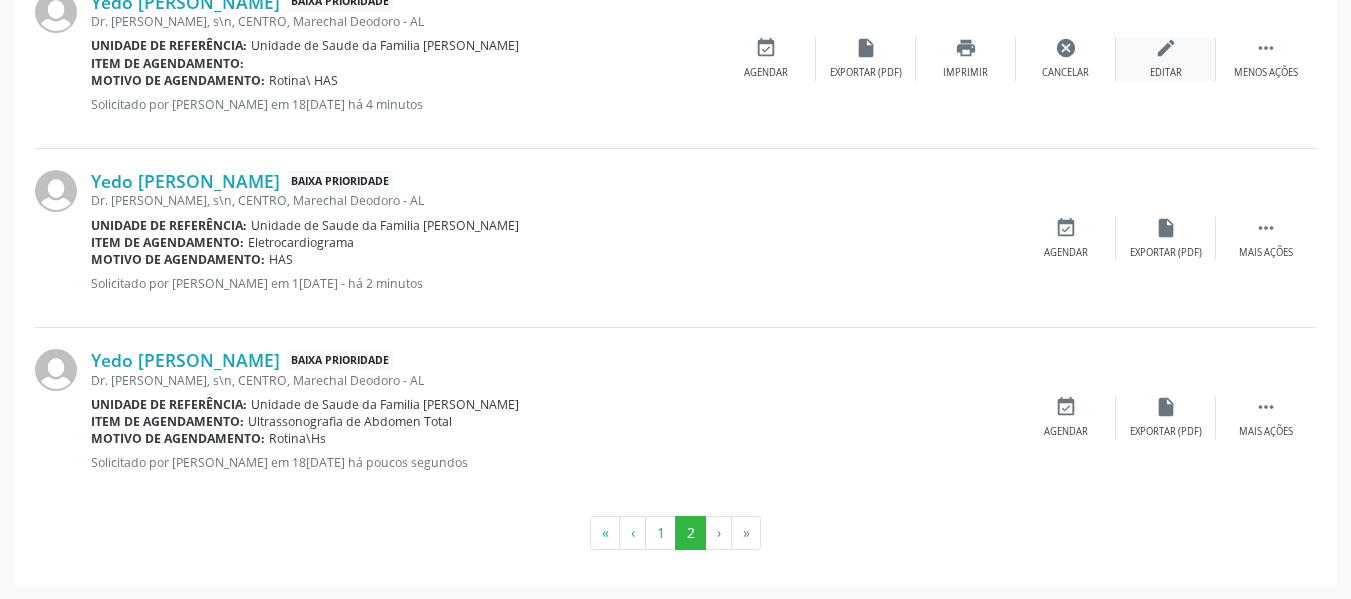 click on "edit" at bounding box center (1166, 48) 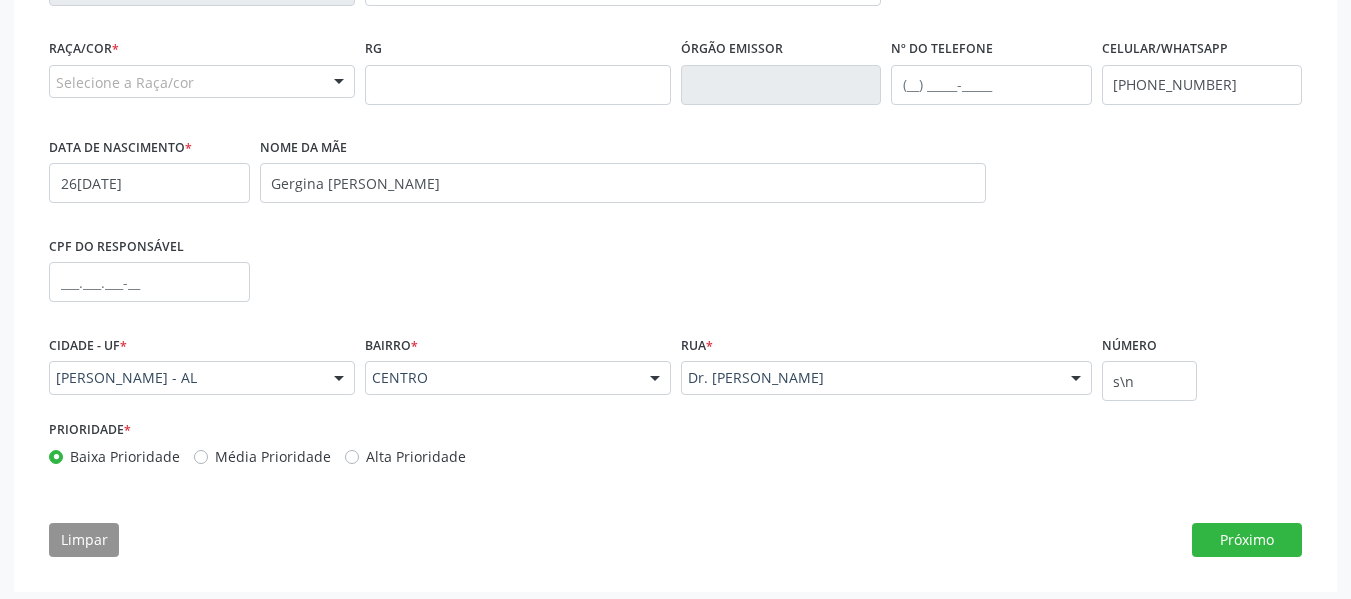 scroll, scrollTop: 540, scrollLeft: 0, axis: vertical 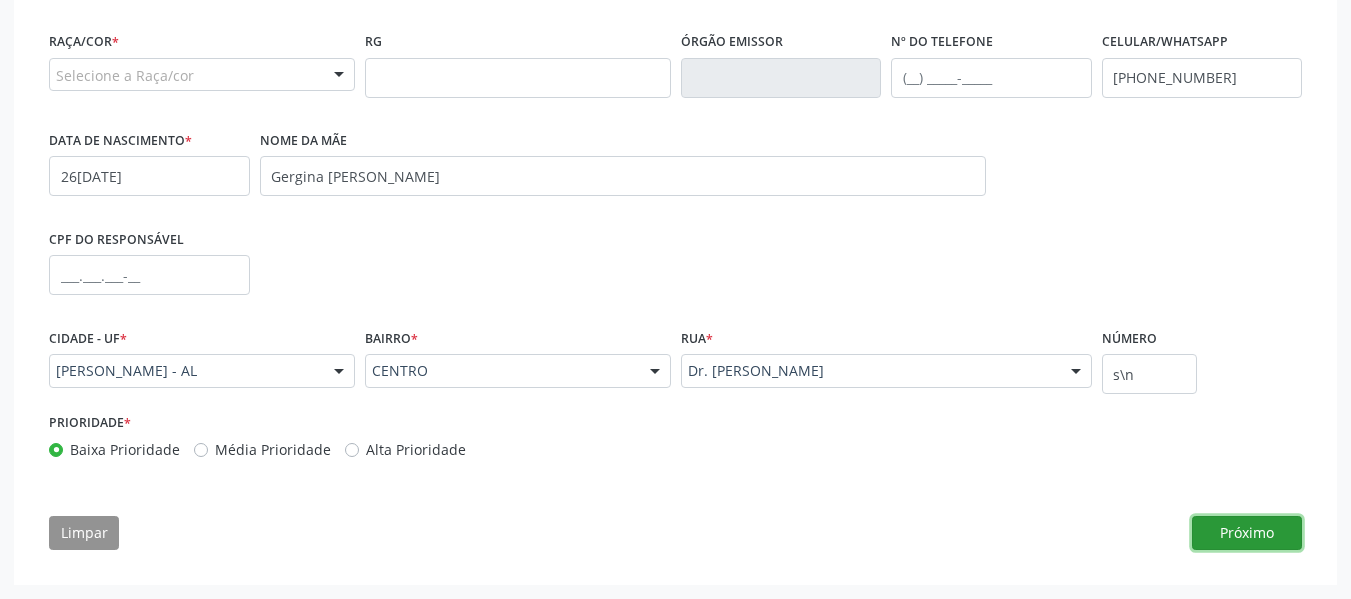 click on "Próximo" at bounding box center [1247, 533] 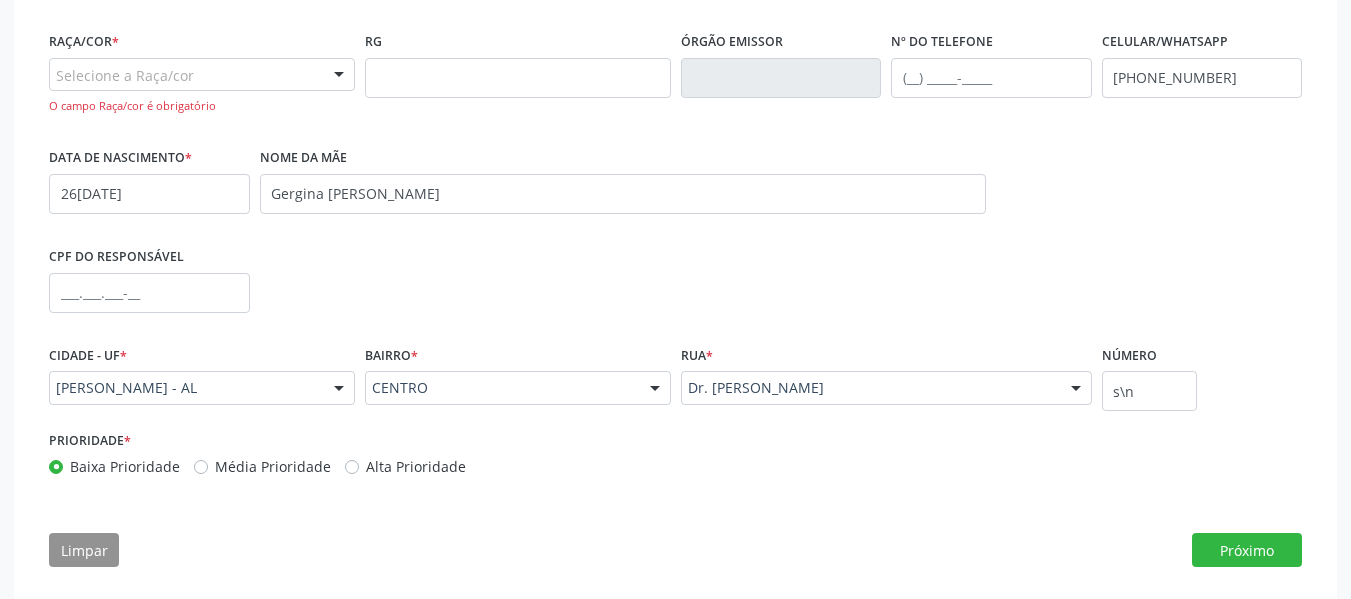 click at bounding box center [339, 76] 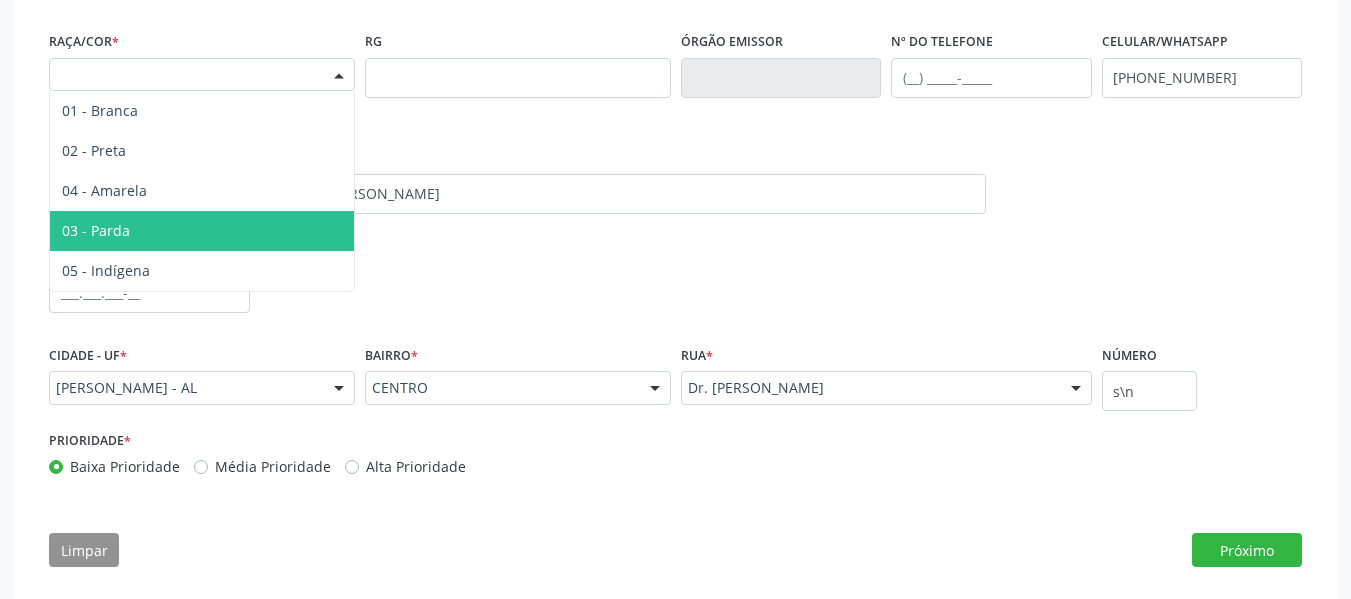 click on "03 - Parda" at bounding box center [202, 231] 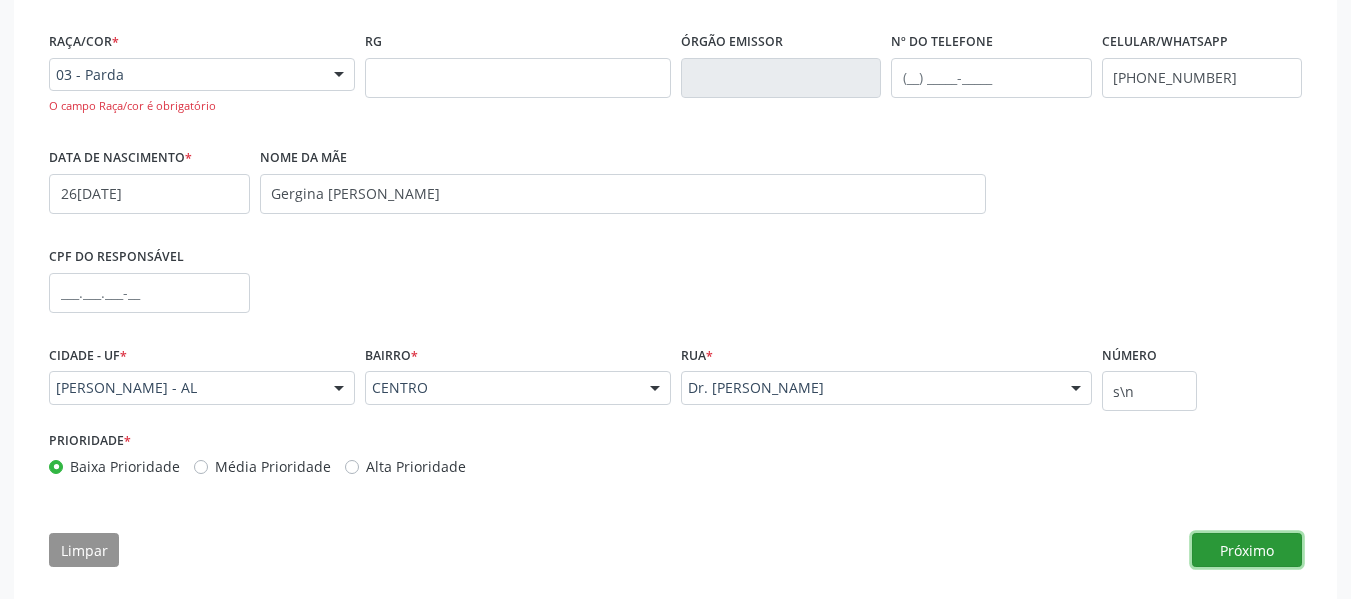 click on "Próximo" at bounding box center (1247, 550) 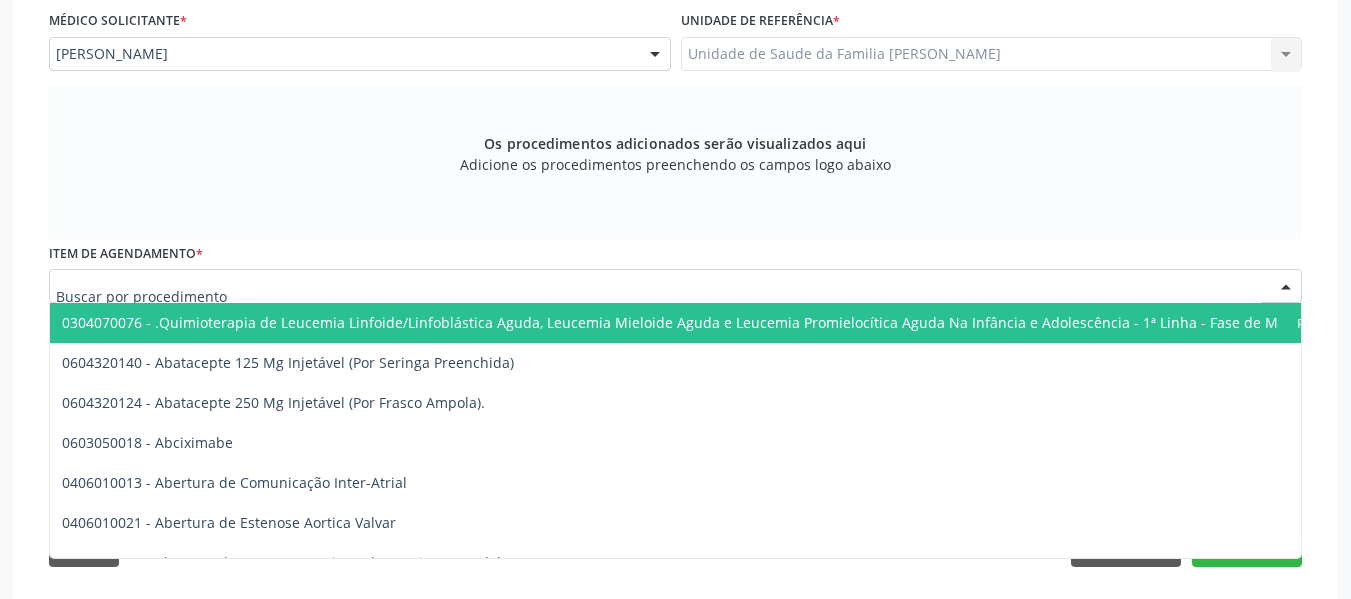 click at bounding box center (675, 286) 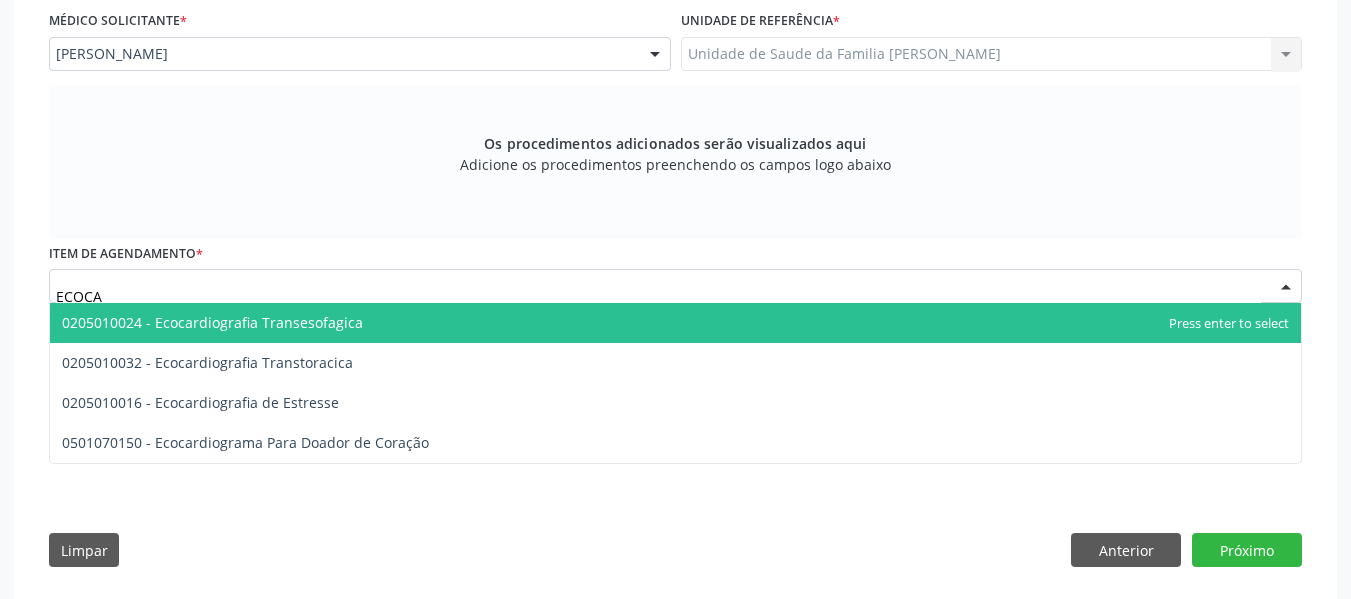 type on "ECOCAR" 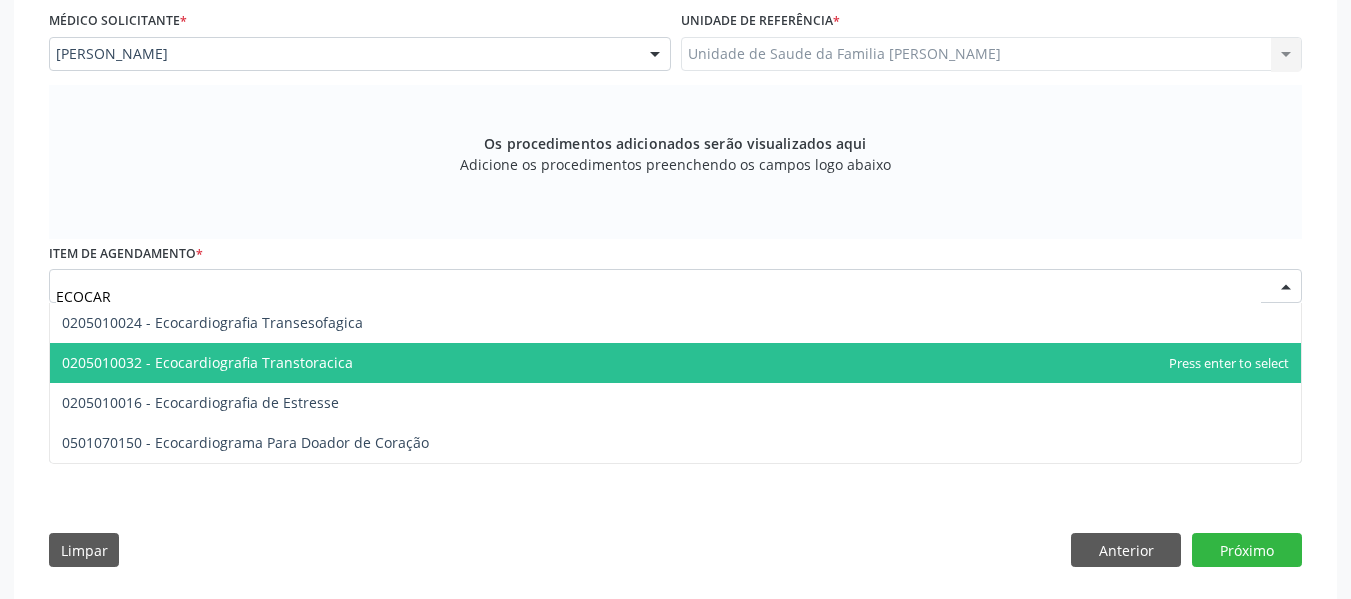 click on "0205010032 - Ecocardiografia Transtoracica" at bounding box center (207, 362) 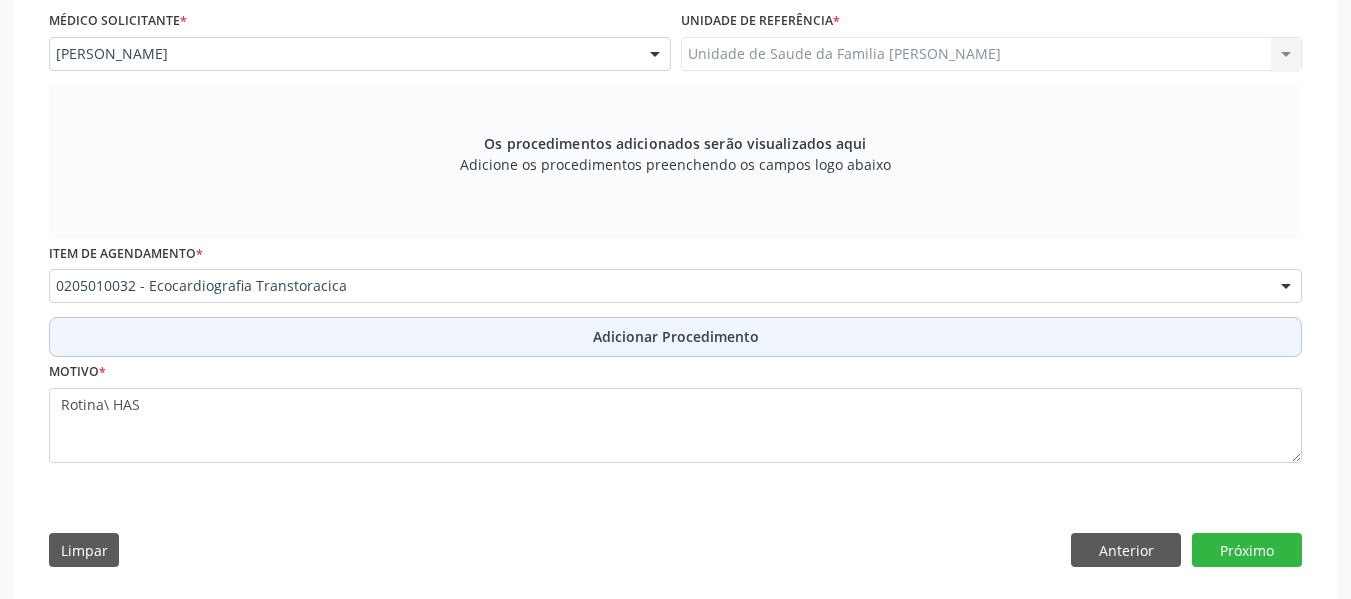 click on "Adicionar Procedimento" at bounding box center [676, 336] 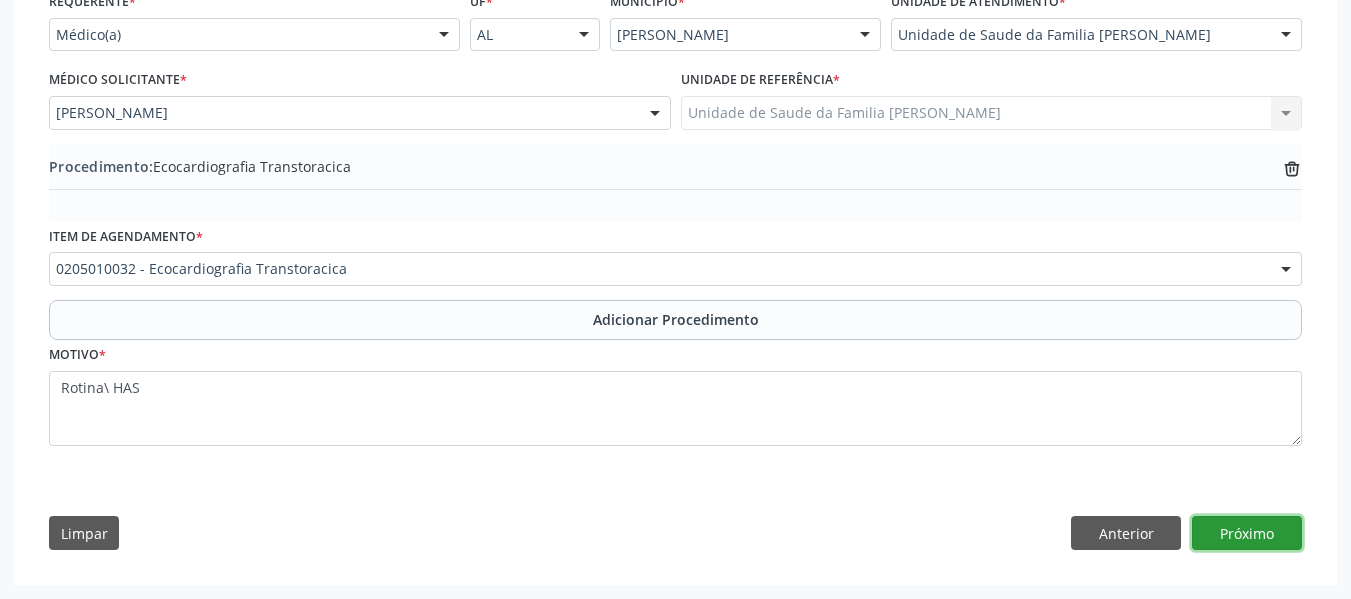 click on "Próximo" at bounding box center (1247, 533) 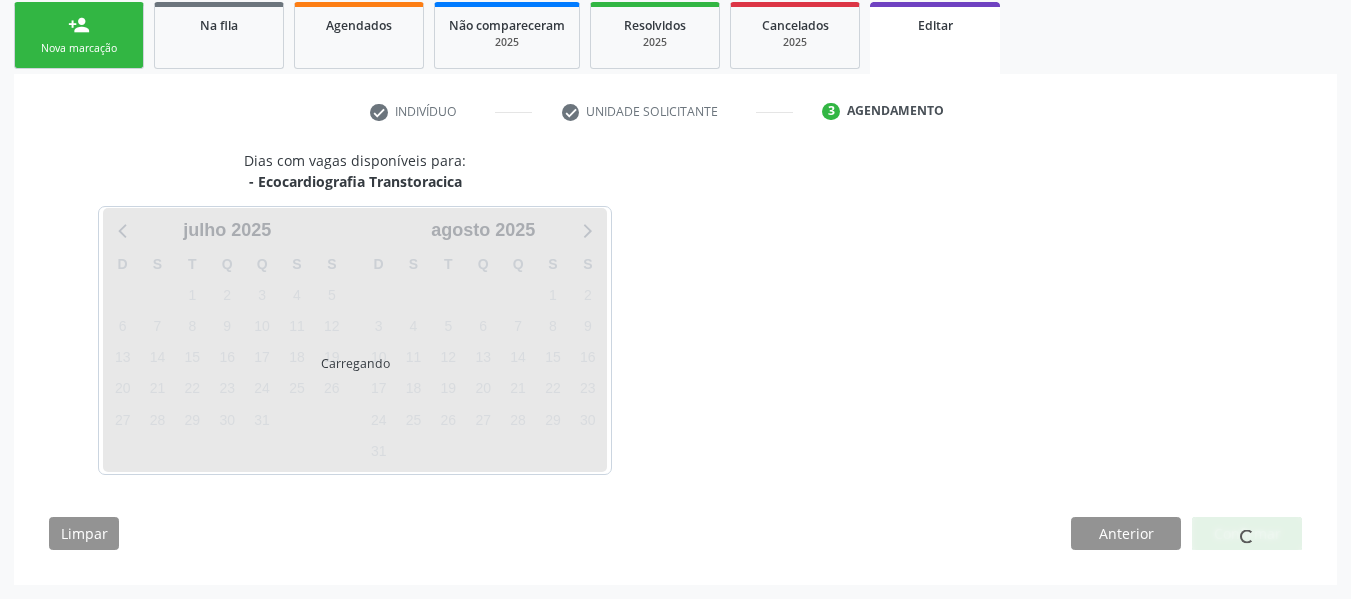 scroll, scrollTop: 384, scrollLeft: 0, axis: vertical 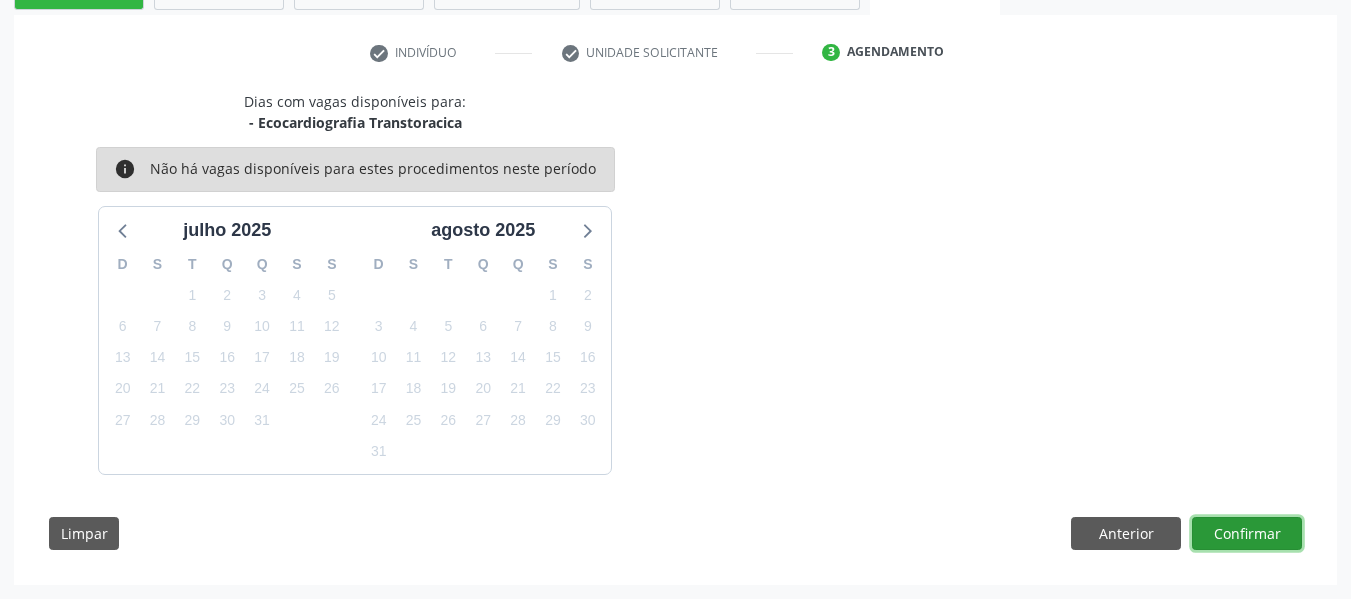 click on "Confirmar" at bounding box center [1247, 534] 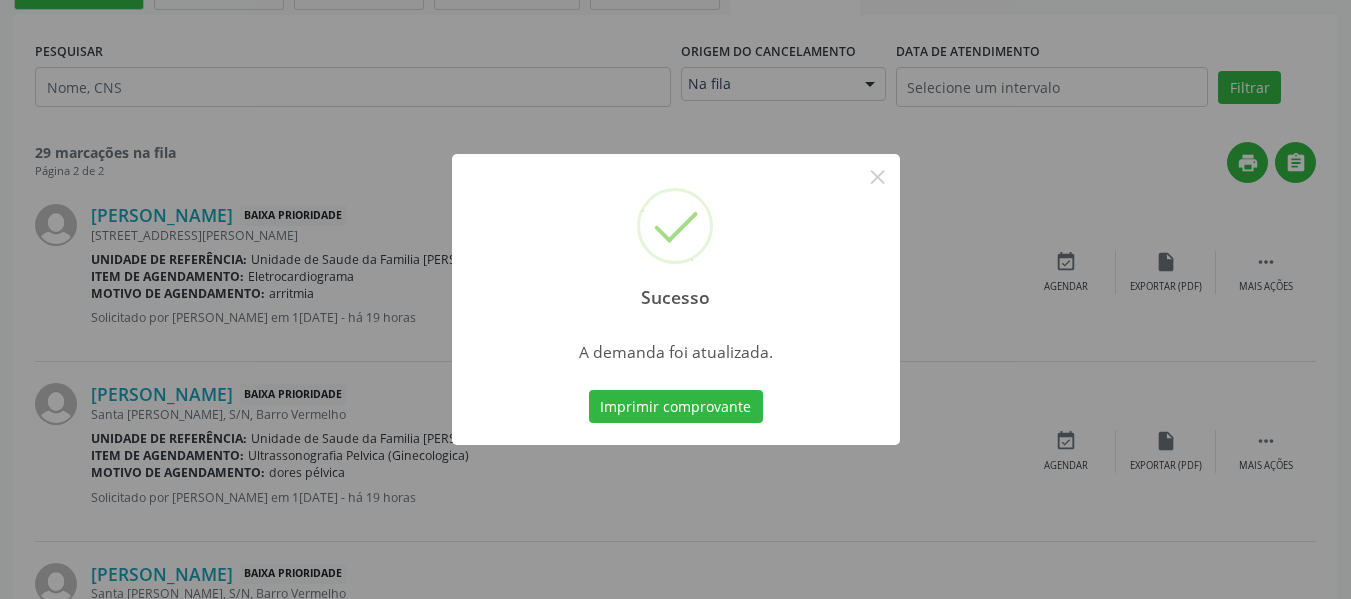 scroll, scrollTop: 0, scrollLeft: 0, axis: both 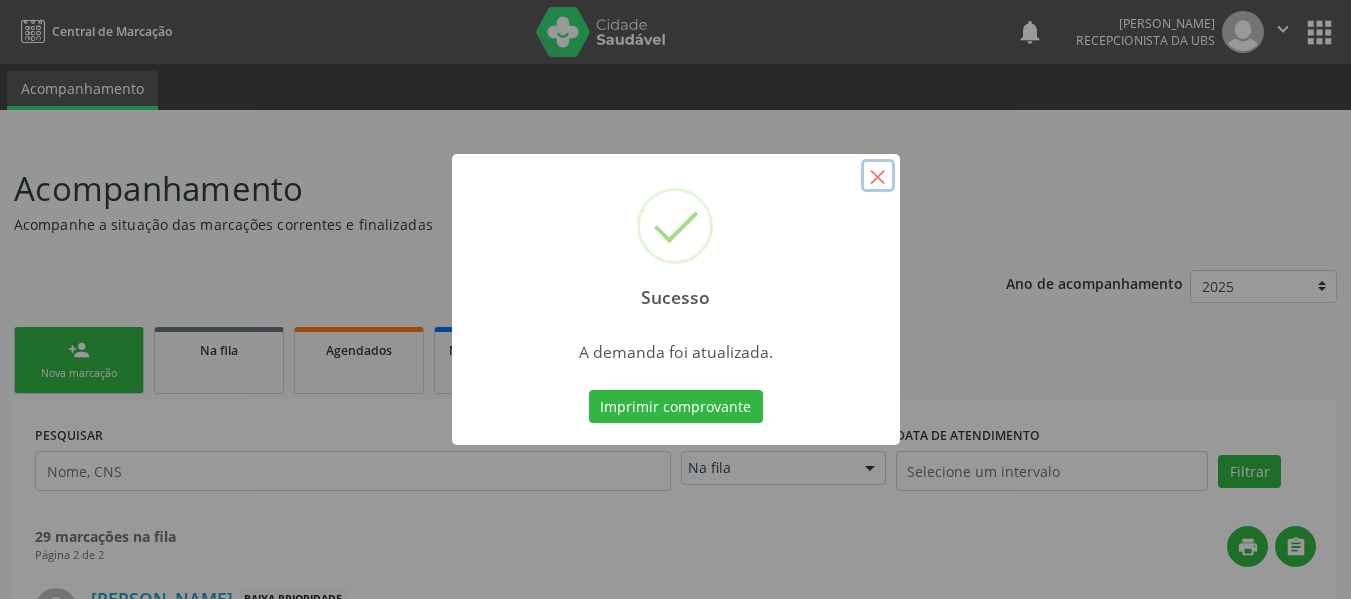 click on "×" at bounding box center (878, 176) 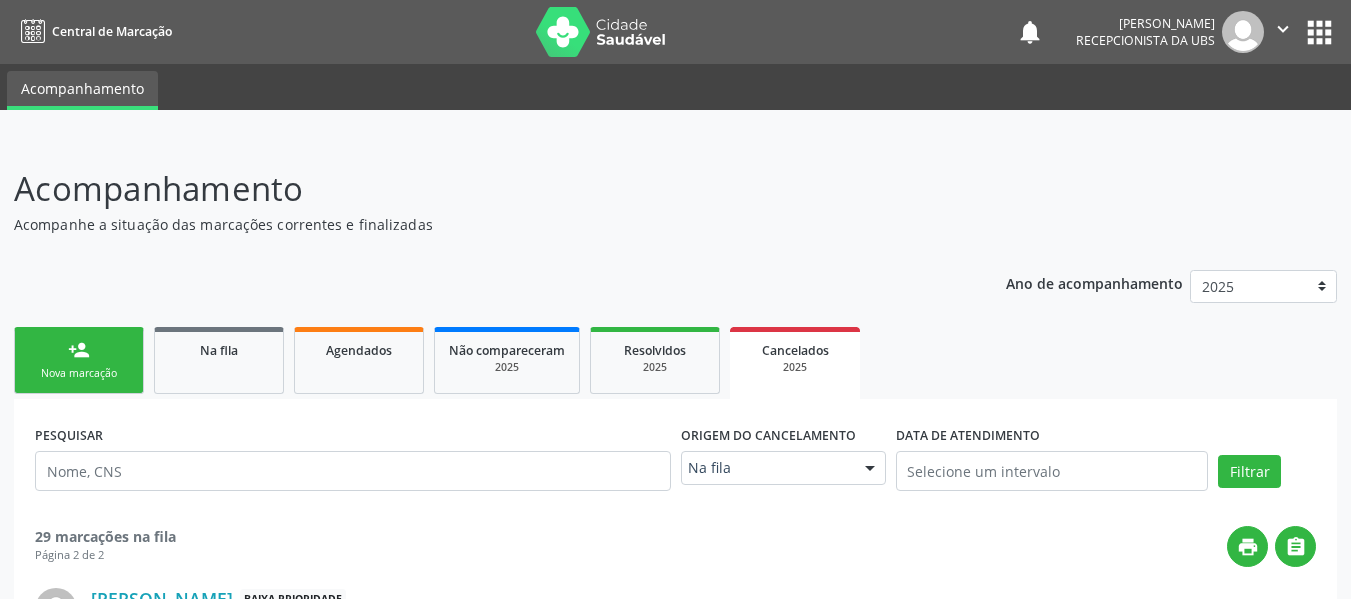 click on "print   " at bounding box center [746, 546] 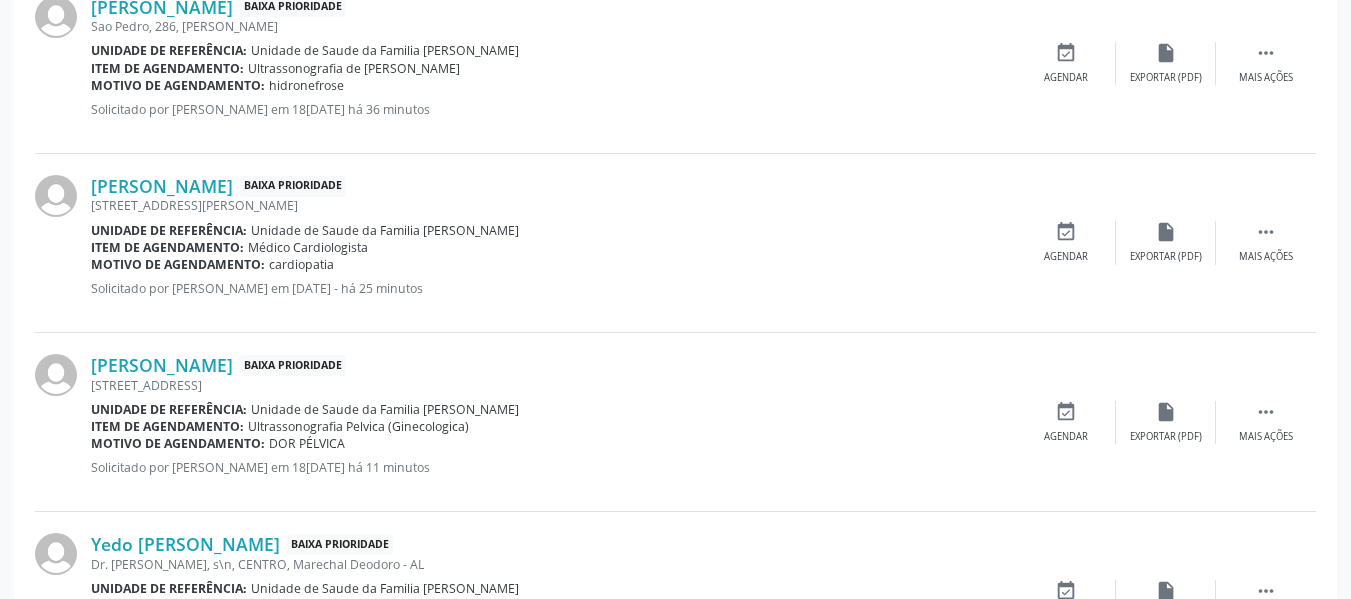 scroll, scrollTop: 2200, scrollLeft: 0, axis: vertical 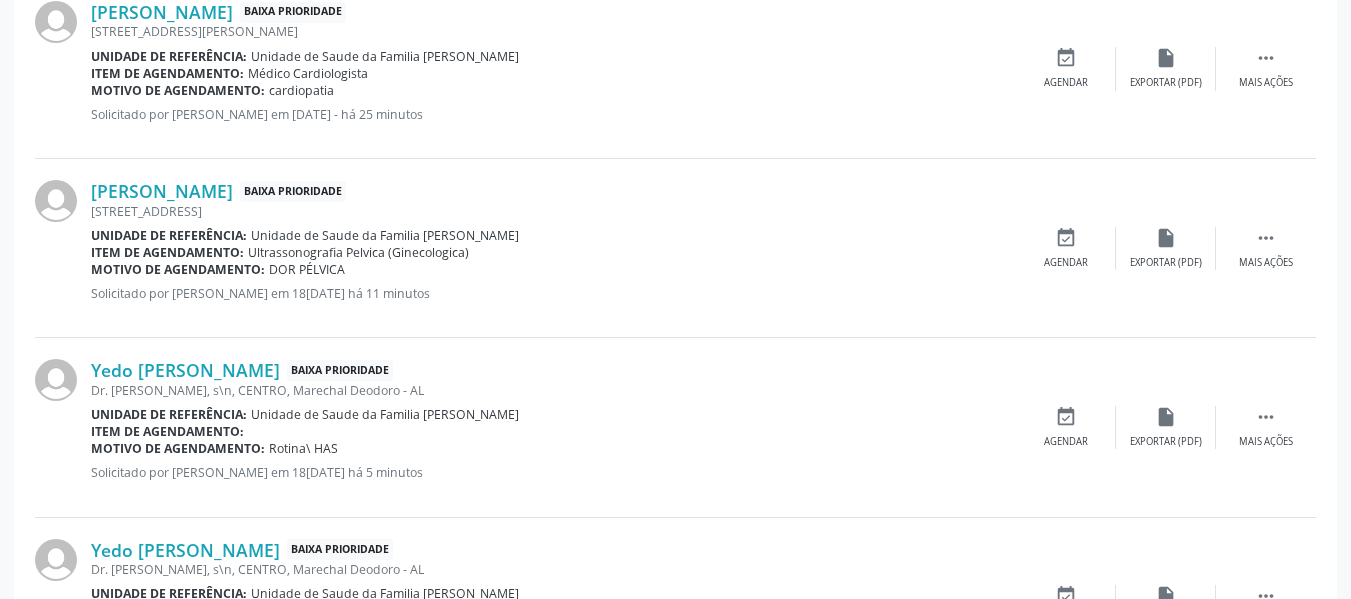 click on "Item de agendamento:" at bounding box center (553, 431) 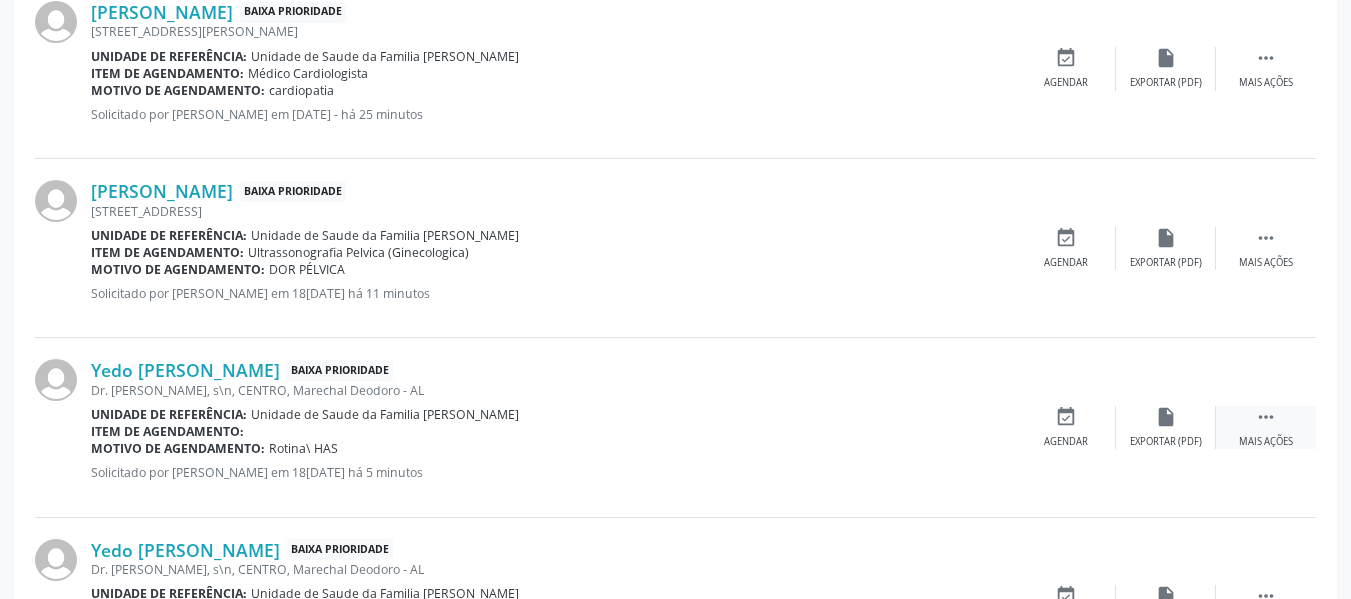 click on "" at bounding box center [1266, 417] 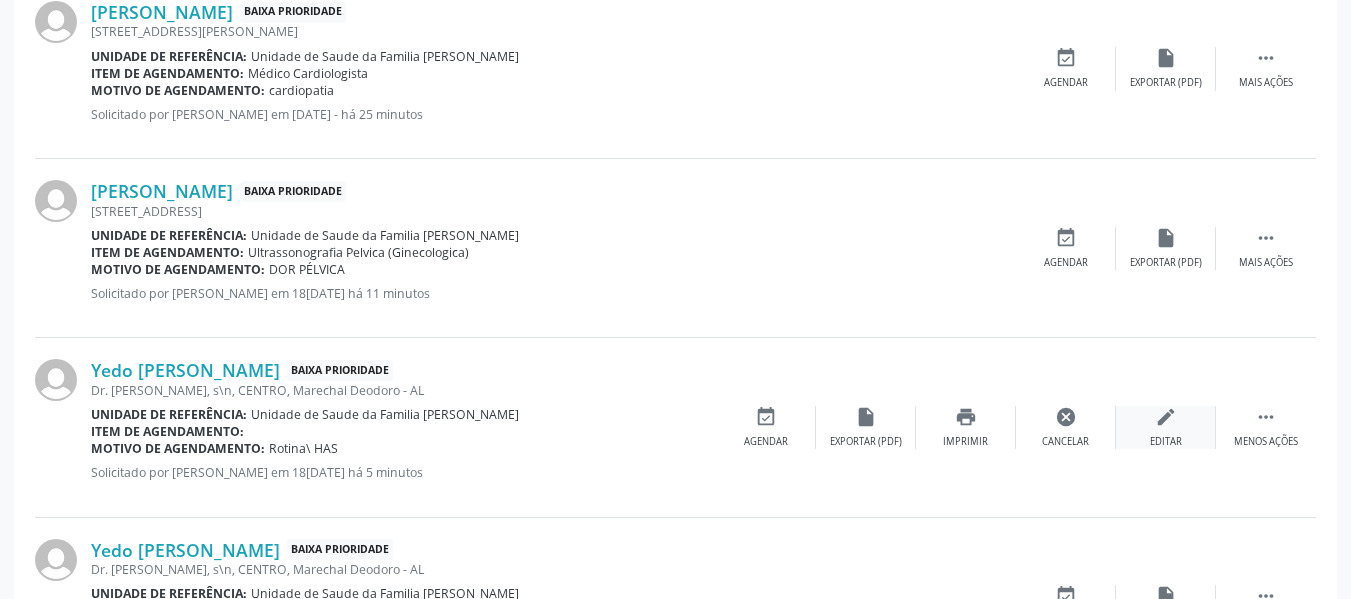 click on "Editar" at bounding box center [1166, 442] 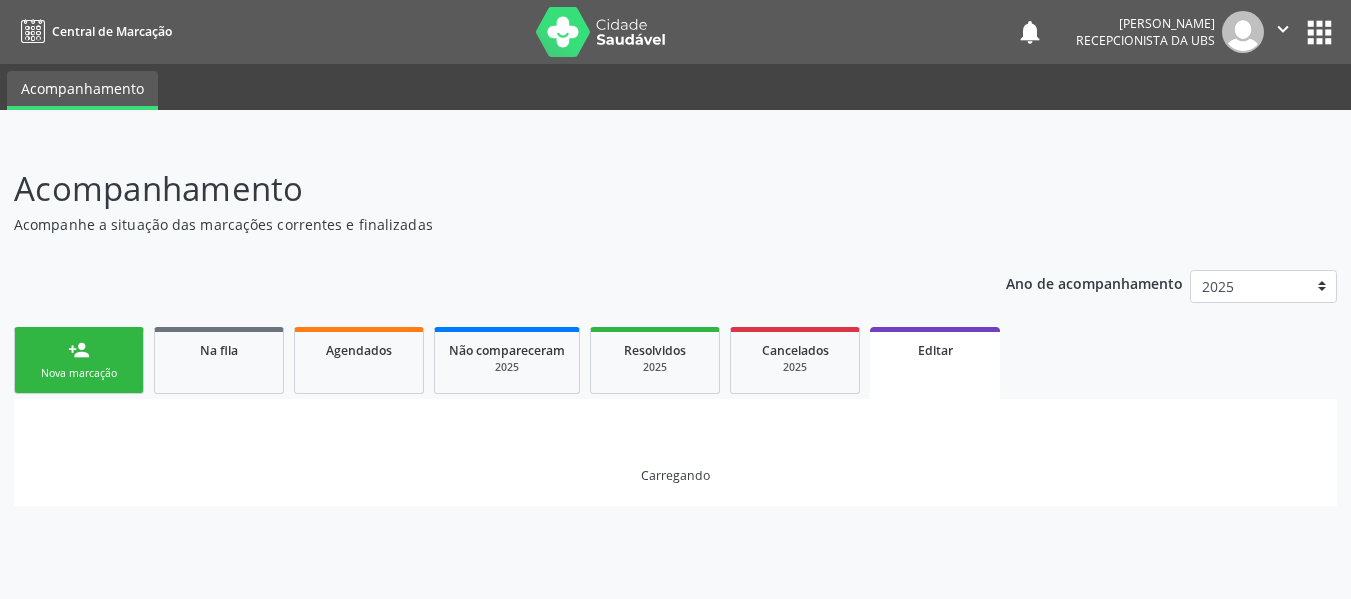scroll, scrollTop: 0, scrollLeft: 0, axis: both 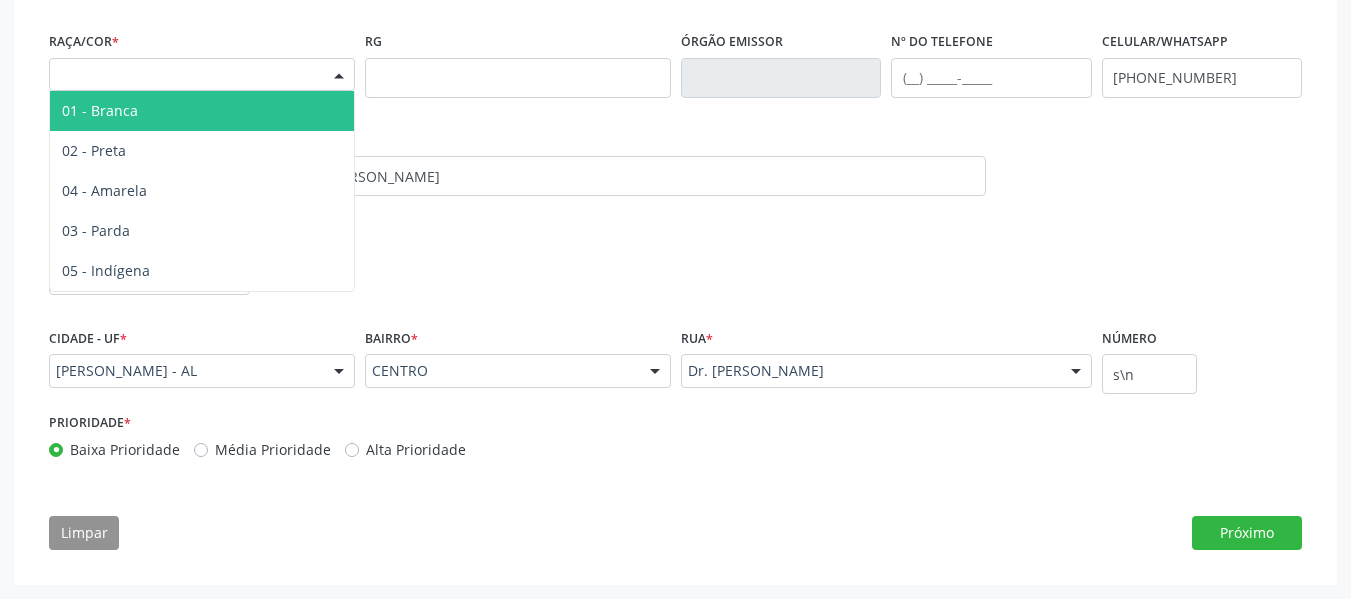 click at bounding box center [339, 76] 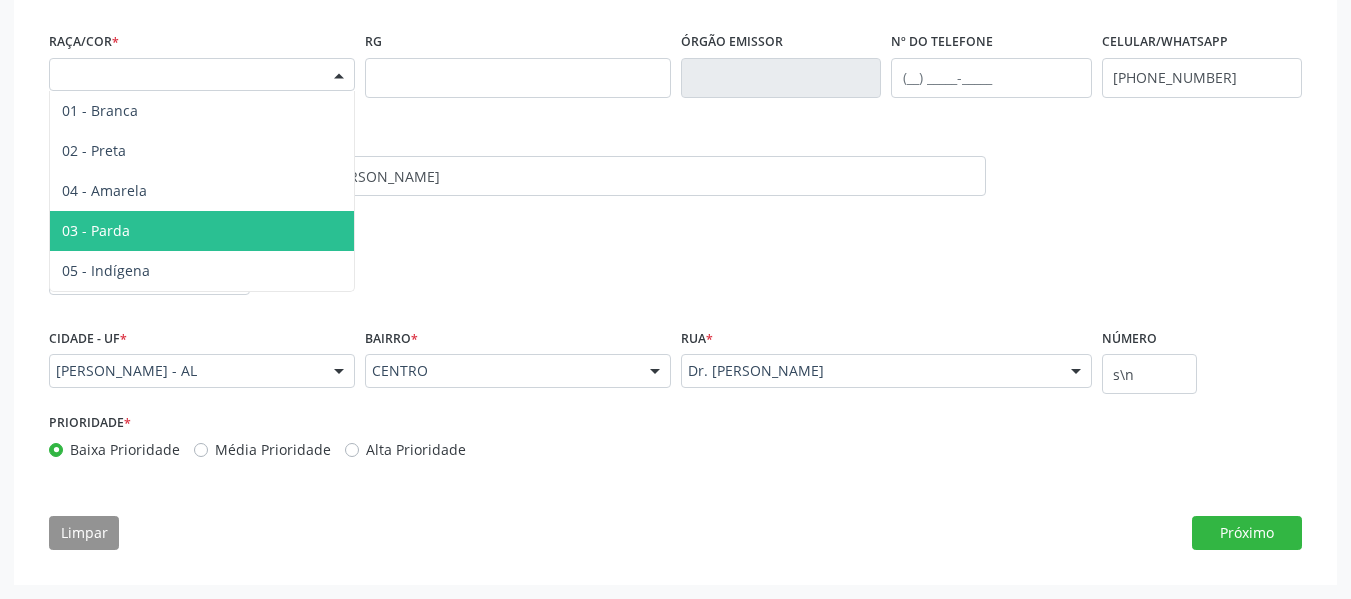 click on "03 - Parda" at bounding box center [202, 231] 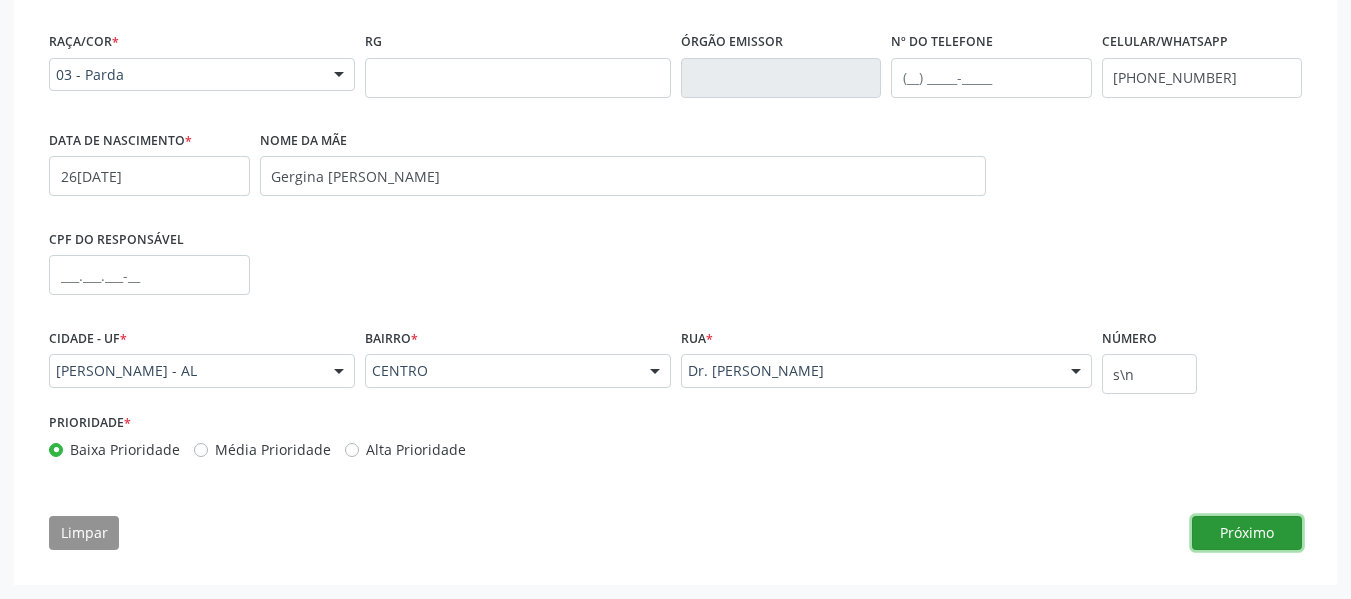 click on "Próximo" at bounding box center [1247, 533] 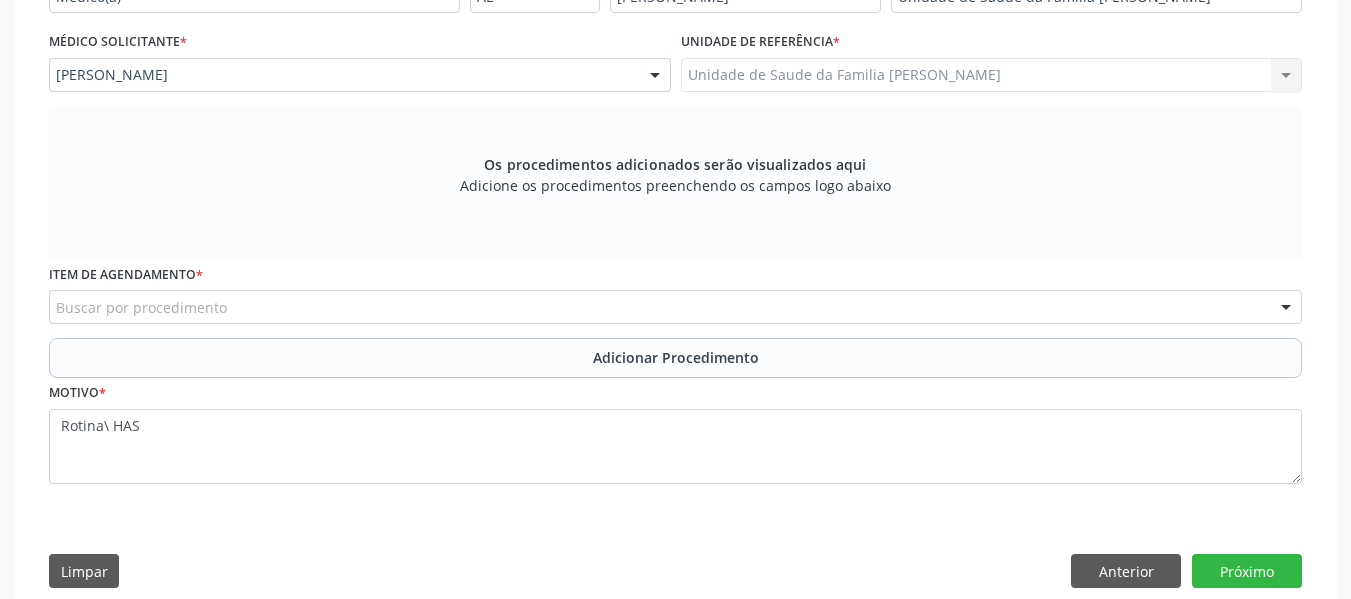 scroll, scrollTop: 500, scrollLeft: 0, axis: vertical 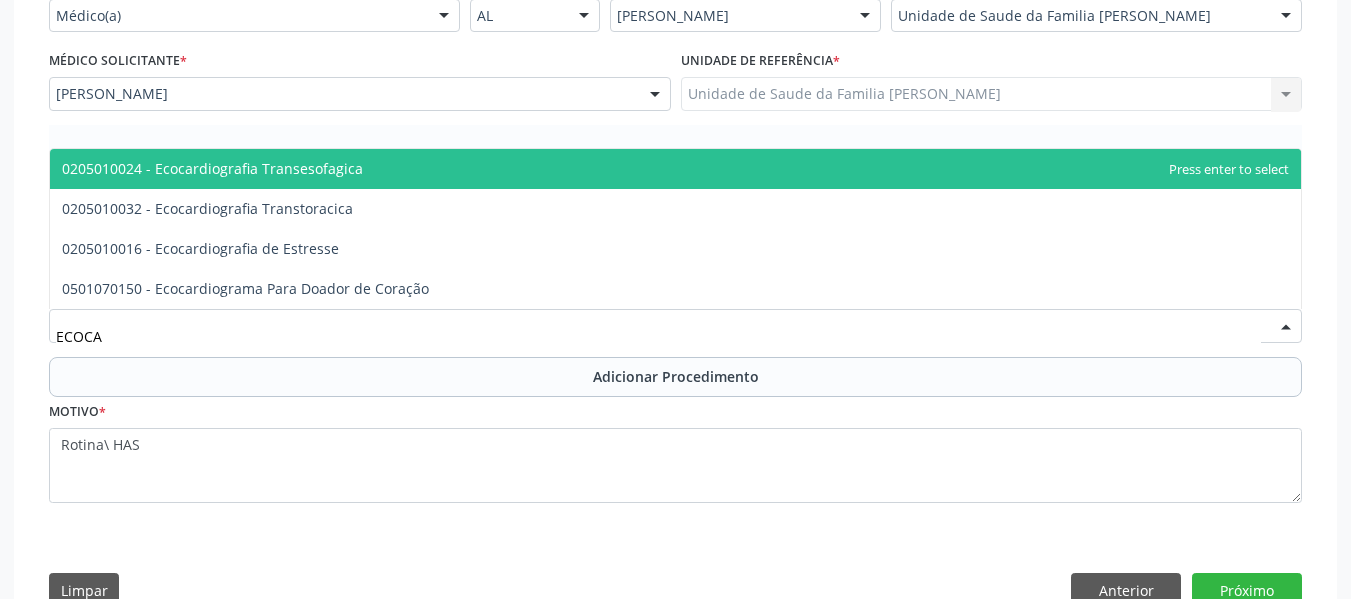 type on "ECOCAR" 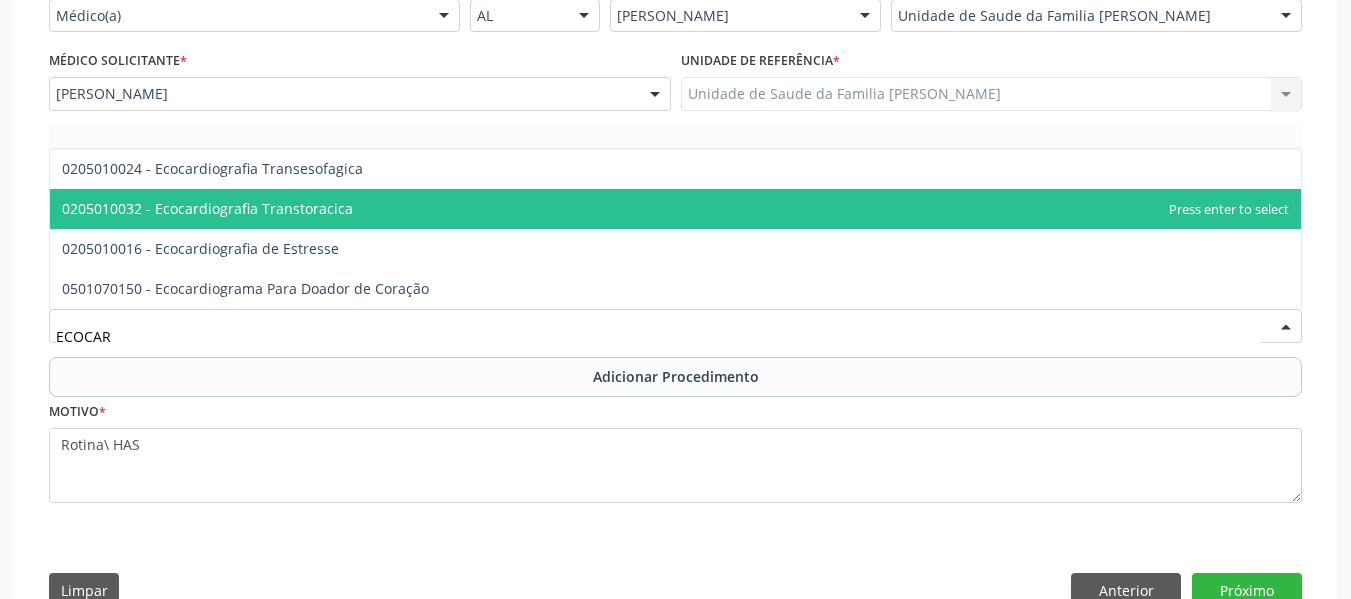 click on "0205010032 - Ecocardiografia Transtoracica" at bounding box center (207, 208) 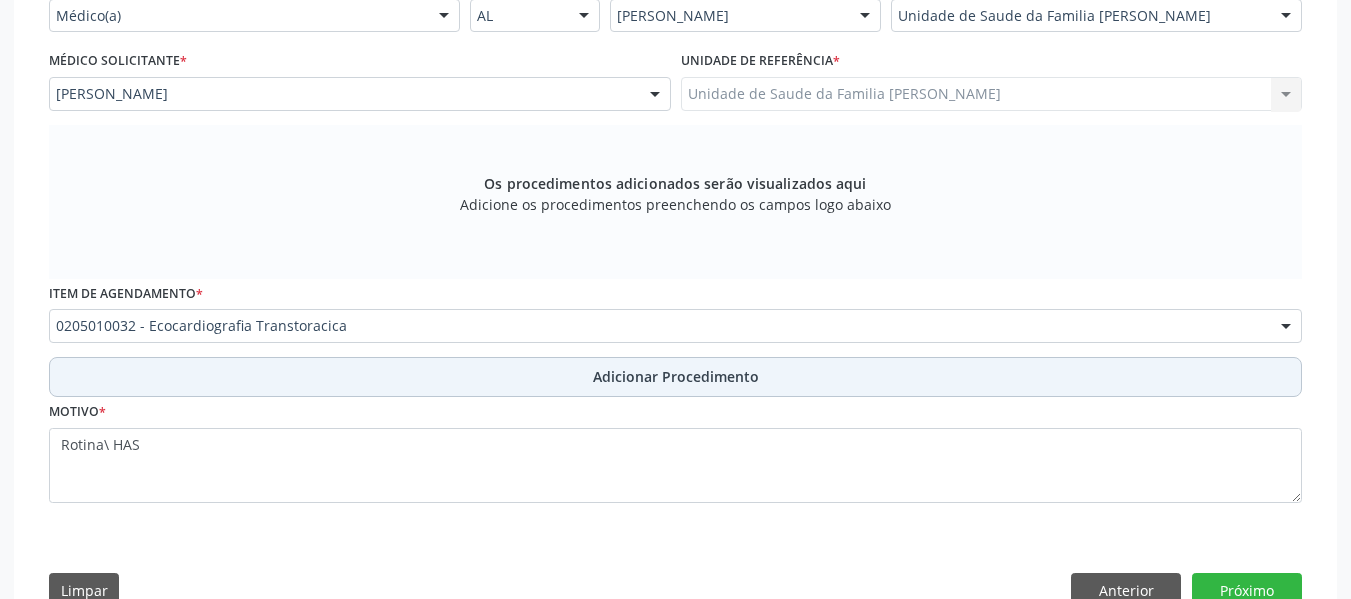 click on "Adicionar Procedimento" at bounding box center [676, 376] 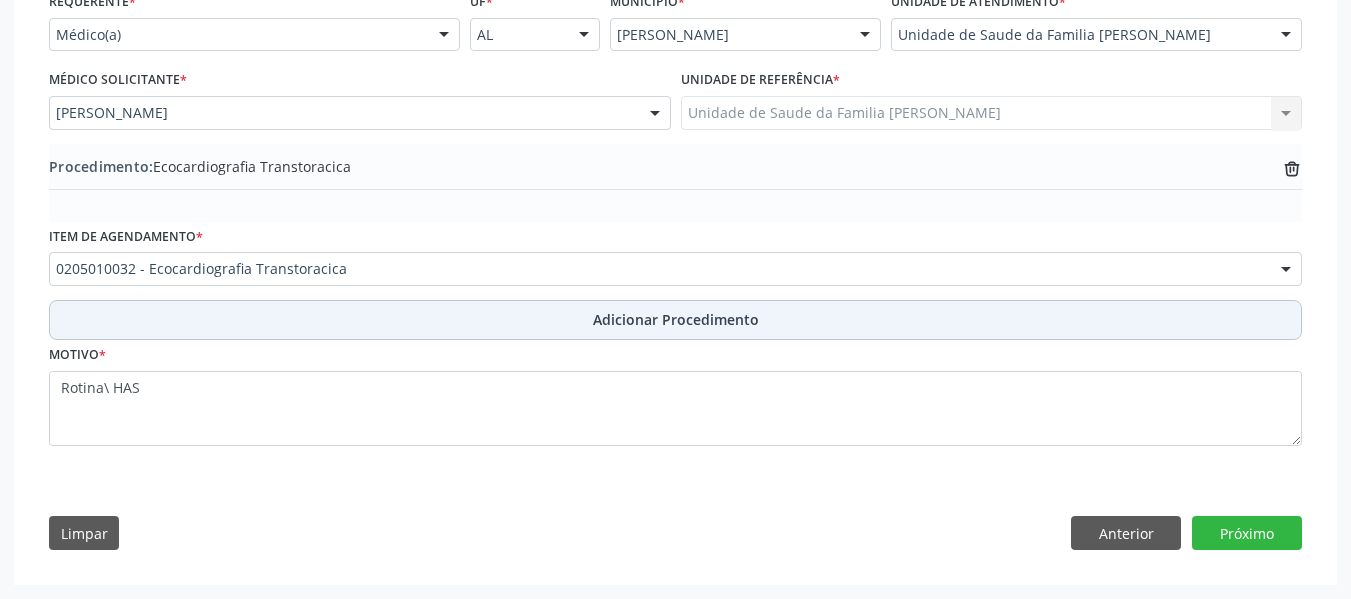 scroll, scrollTop: 481, scrollLeft: 0, axis: vertical 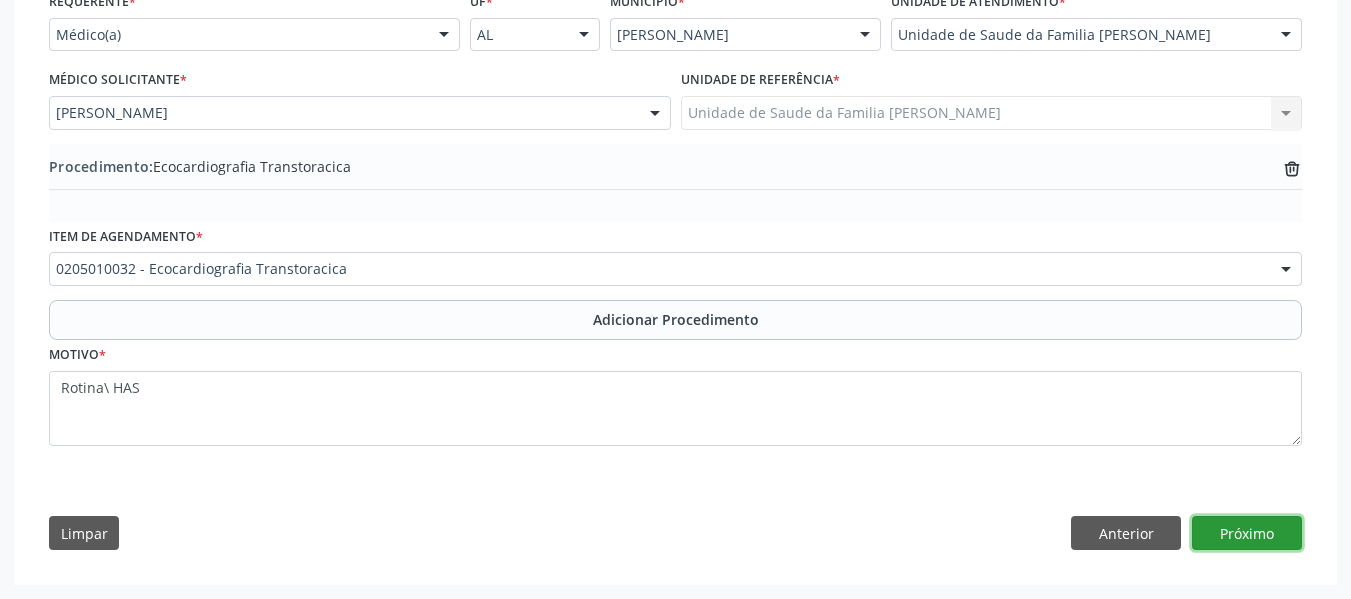 click on "Próximo" at bounding box center [1247, 533] 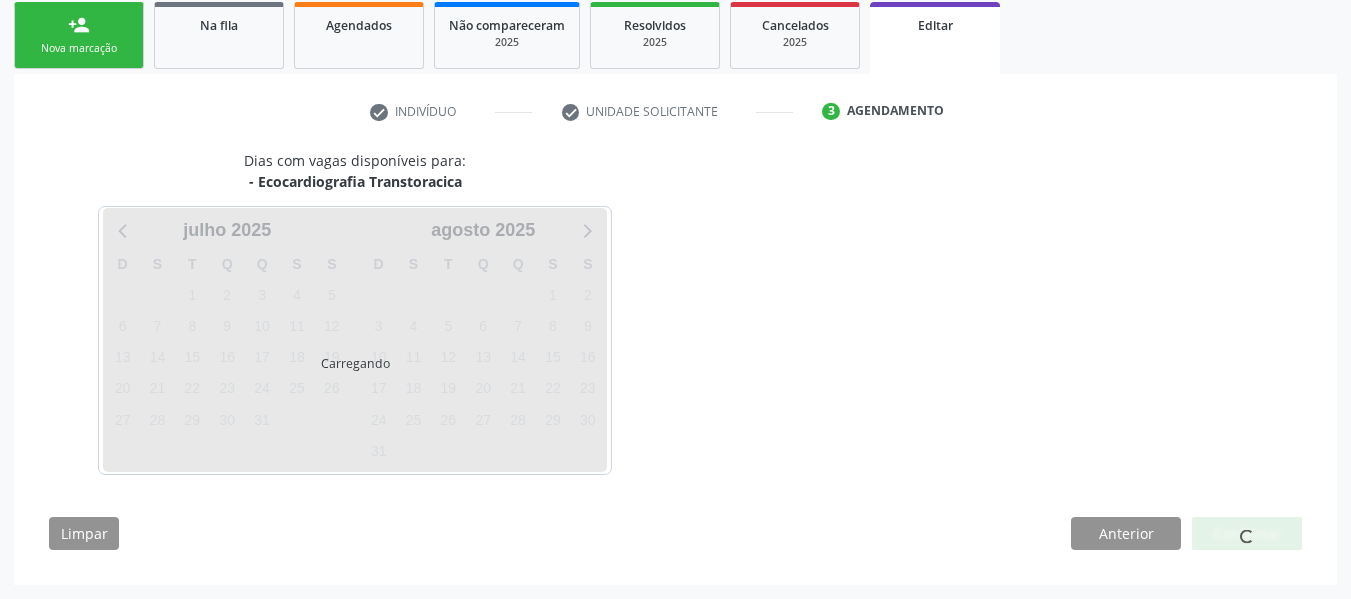 scroll, scrollTop: 384, scrollLeft: 0, axis: vertical 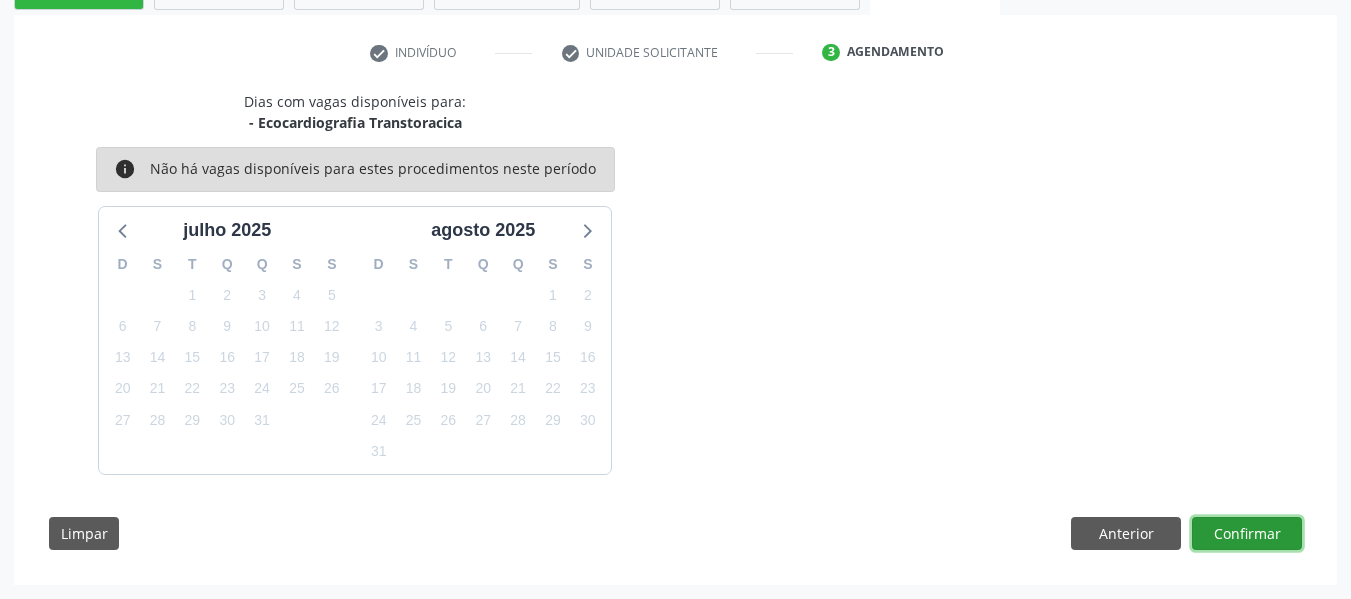 click on "Confirmar" at bounding box center [1247, 534] 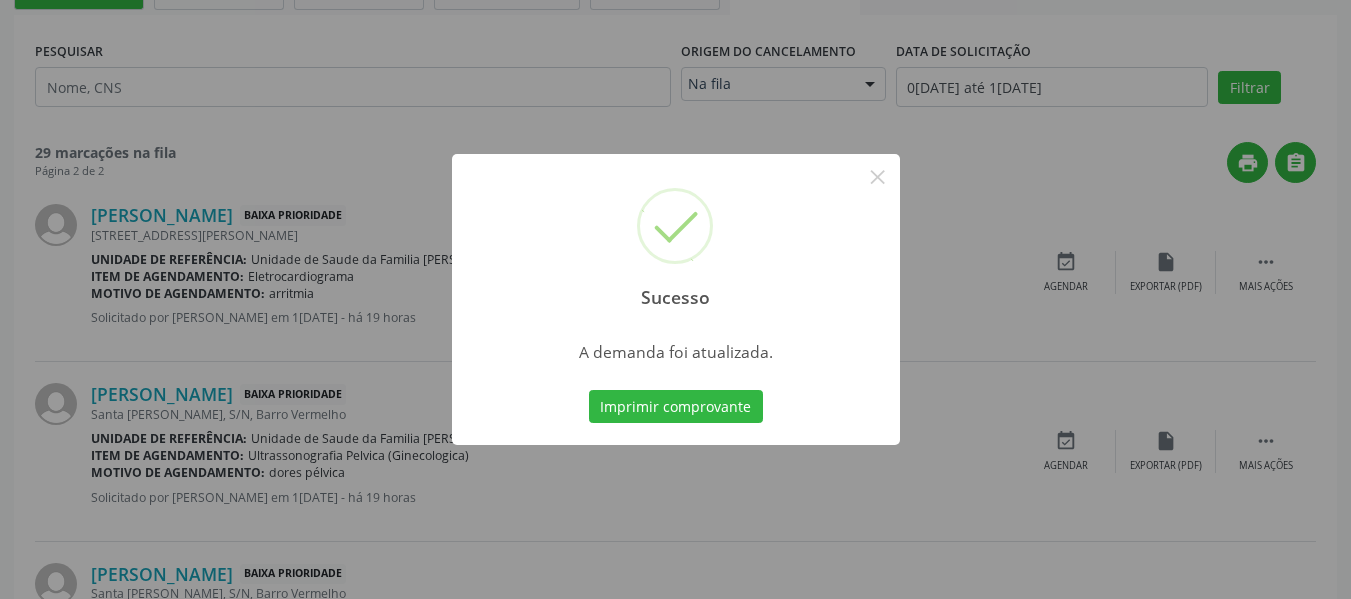 scroll, scrollTop: 0, scrollLeft: 0, axis: both 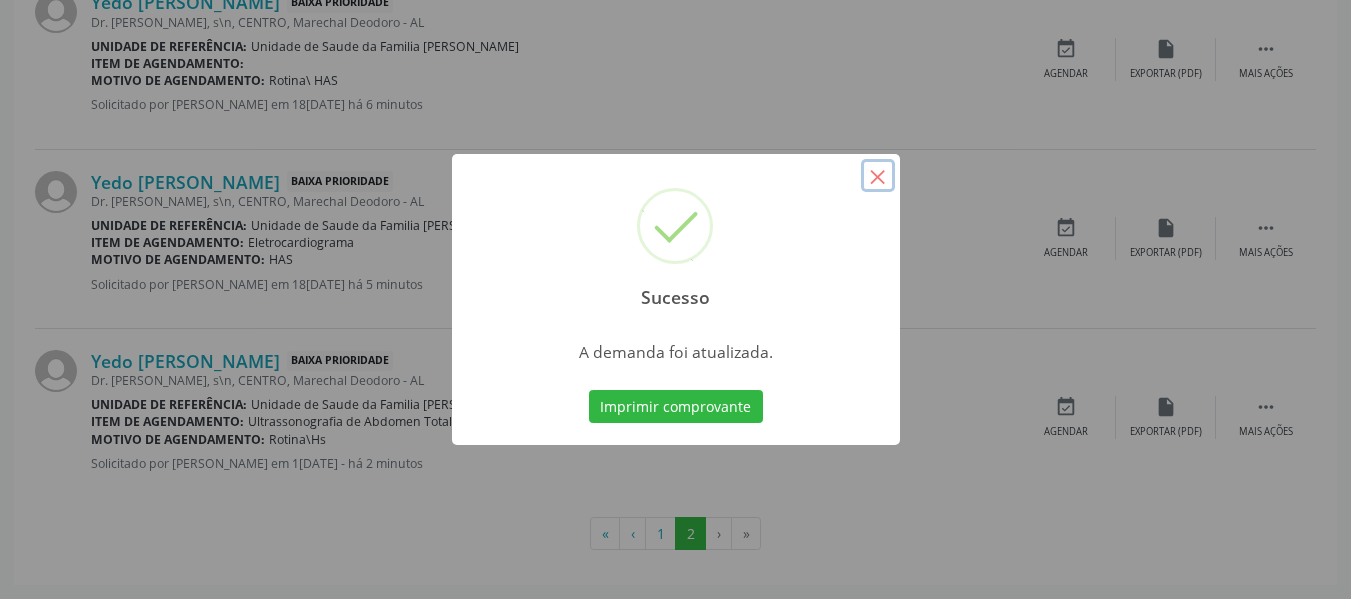 click on "×" at bounding box center [878, 176] 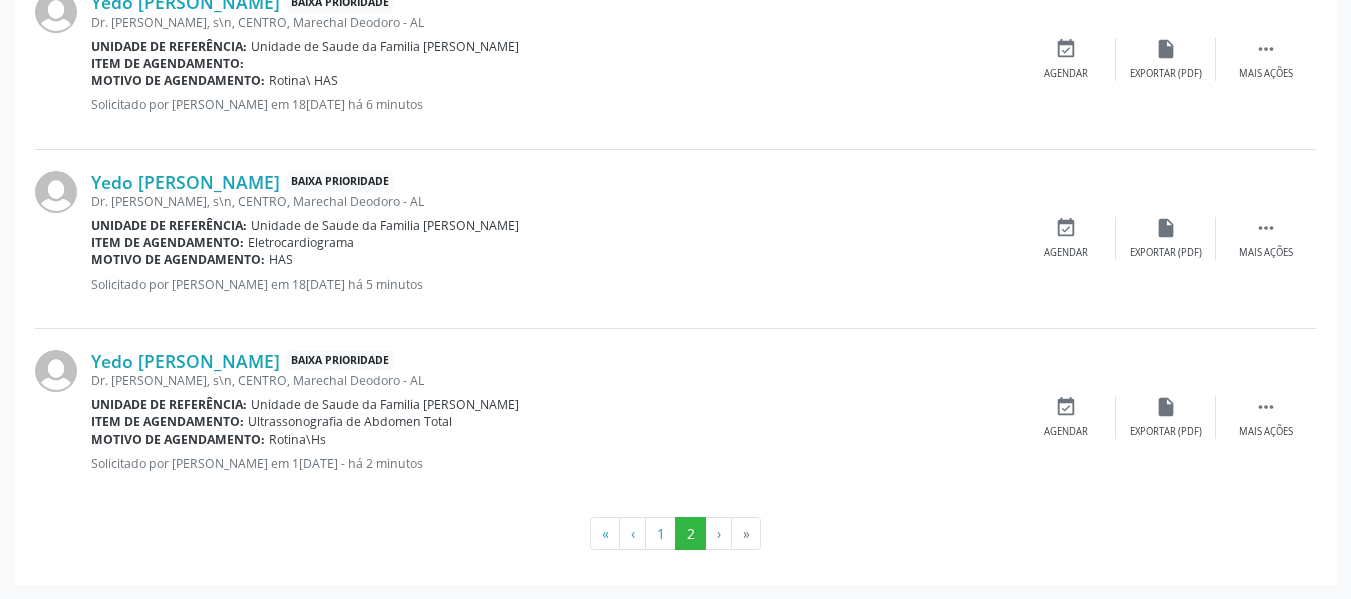 click on "Item de agendamento:" at bounding box center (553, 63) 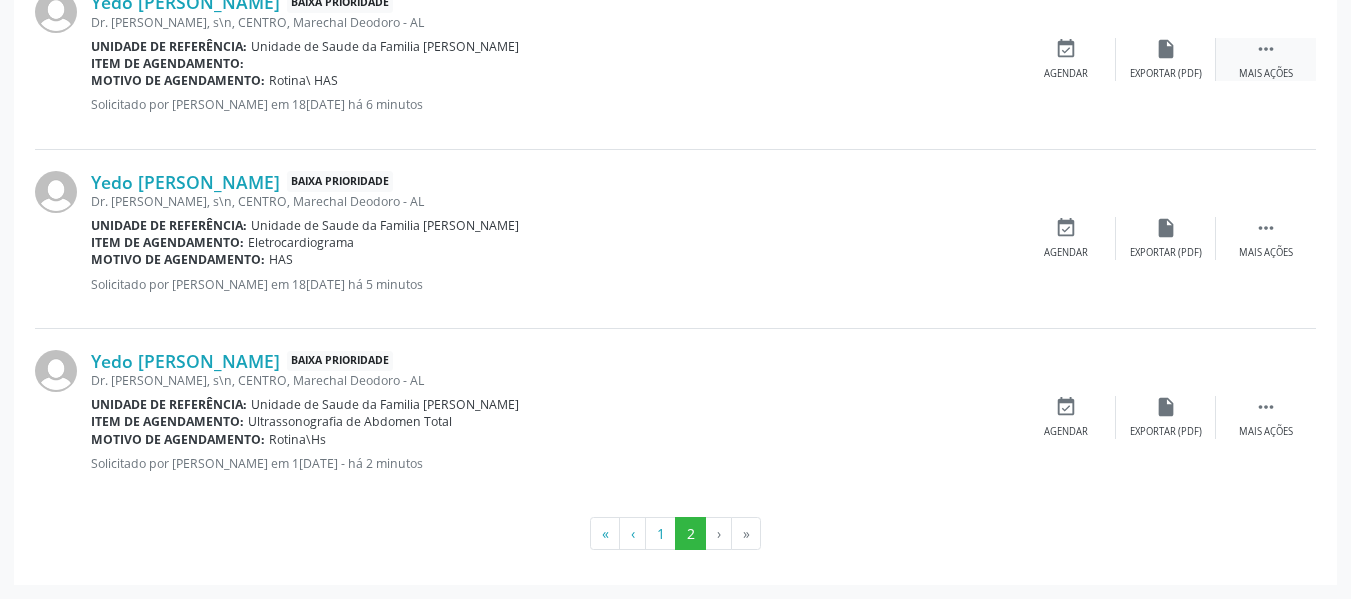 click on "" at bounding box center (1266, 49) 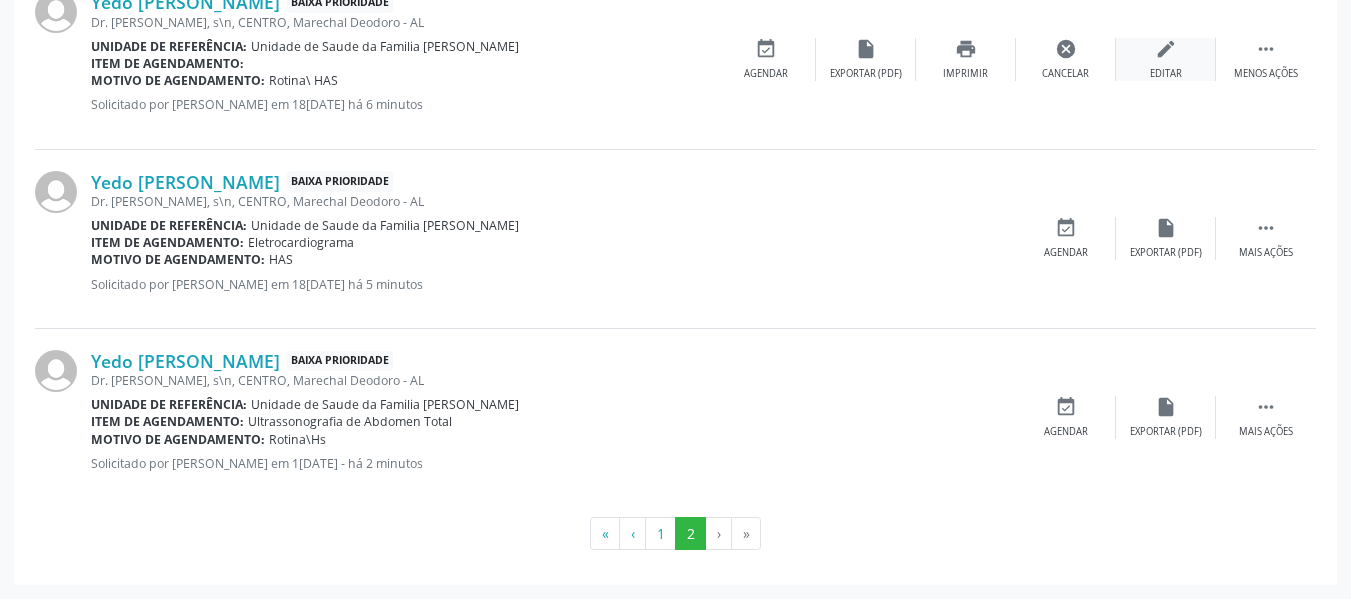 click on "edit
Editar" at bounding box center (1166, 59) 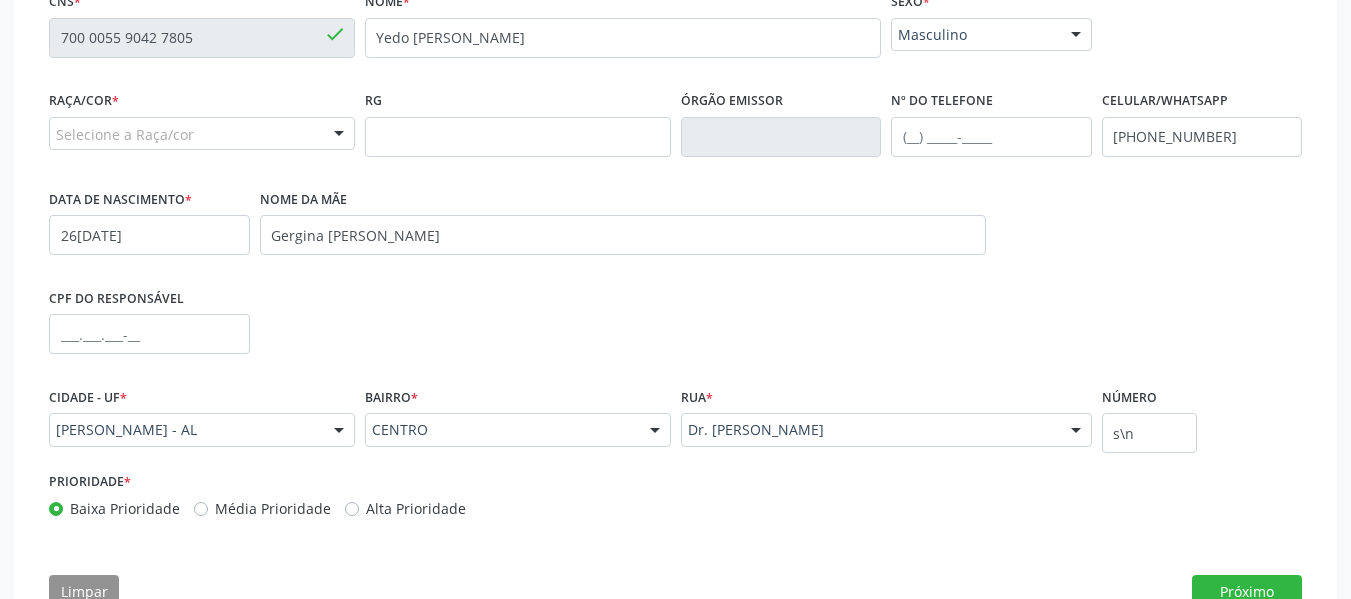 scroll, scrollTop: 540, scrollLeft: 0, axis: vertical 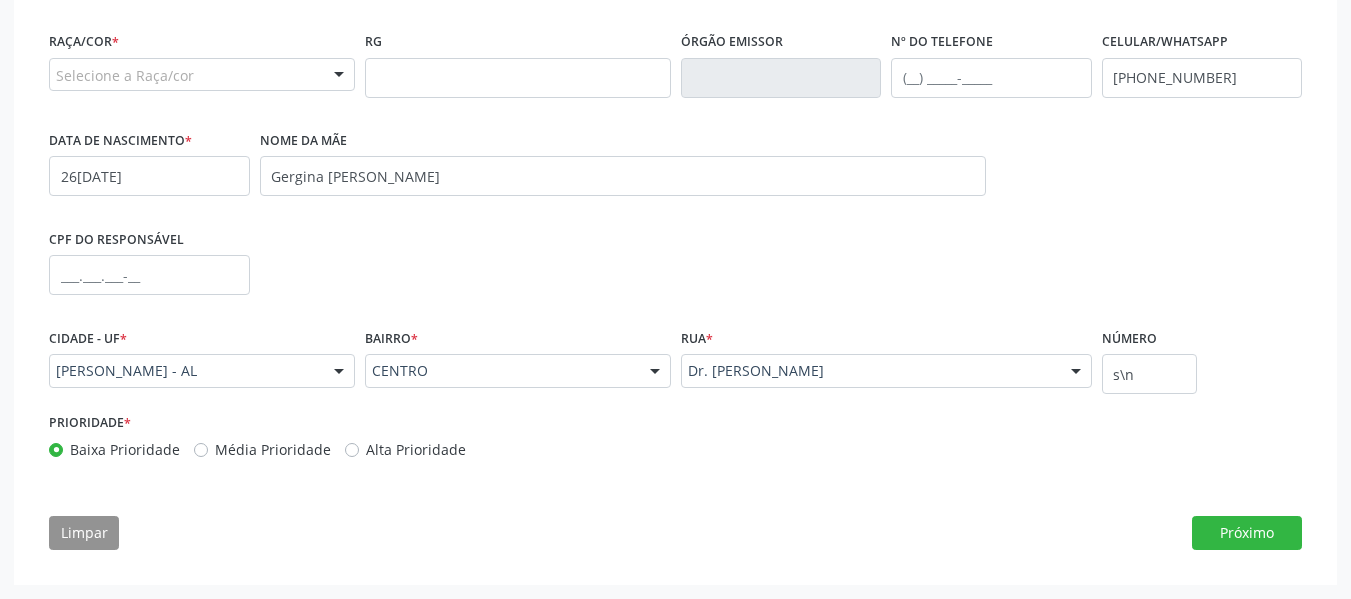 click at bounding box center [339, 76] 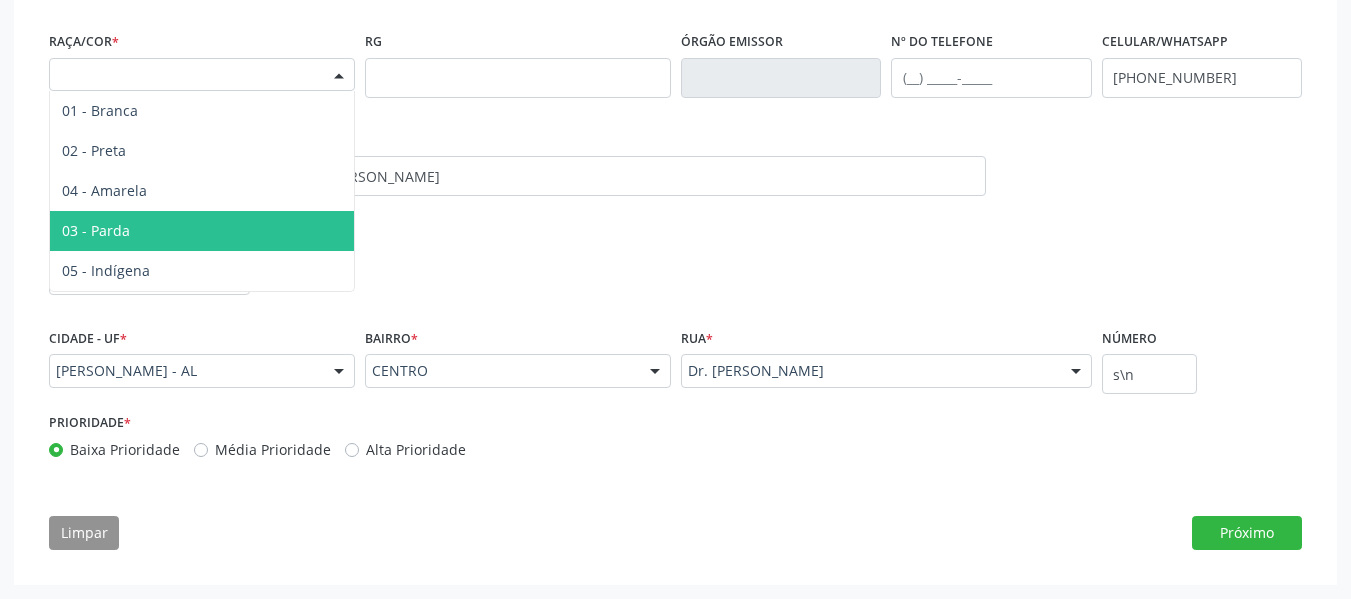click on "03 - Parda" at bounding box center [96, 230] 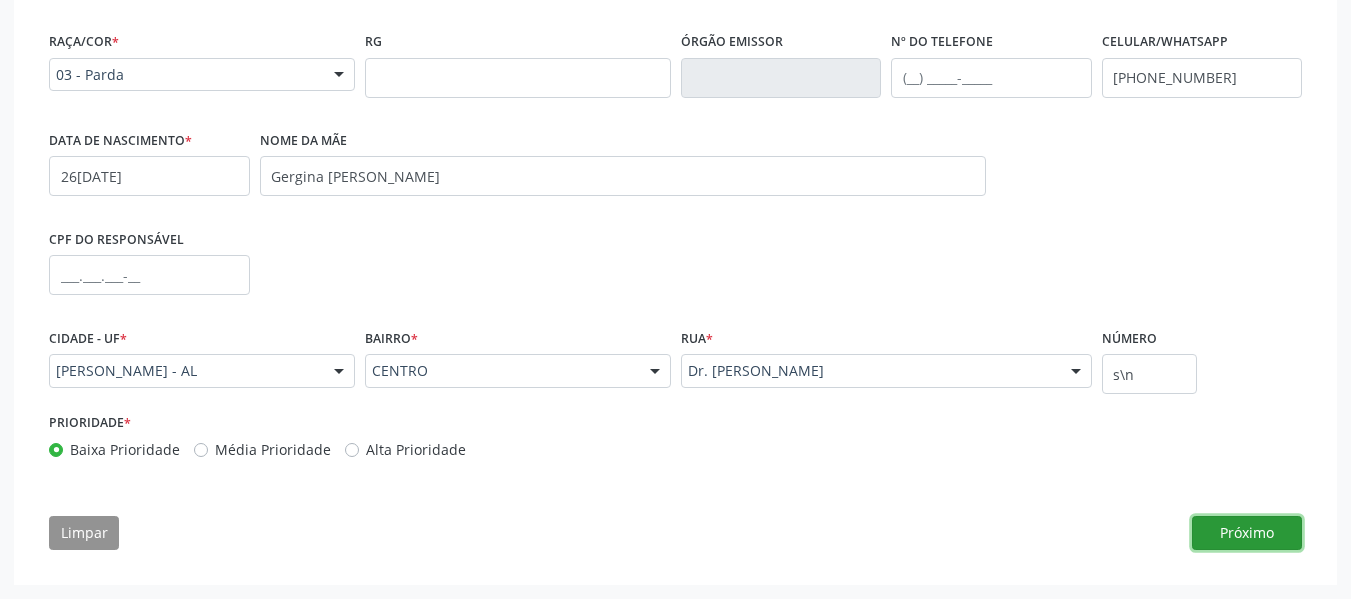 click on "Próximo" at bounding box center (1247, 533) 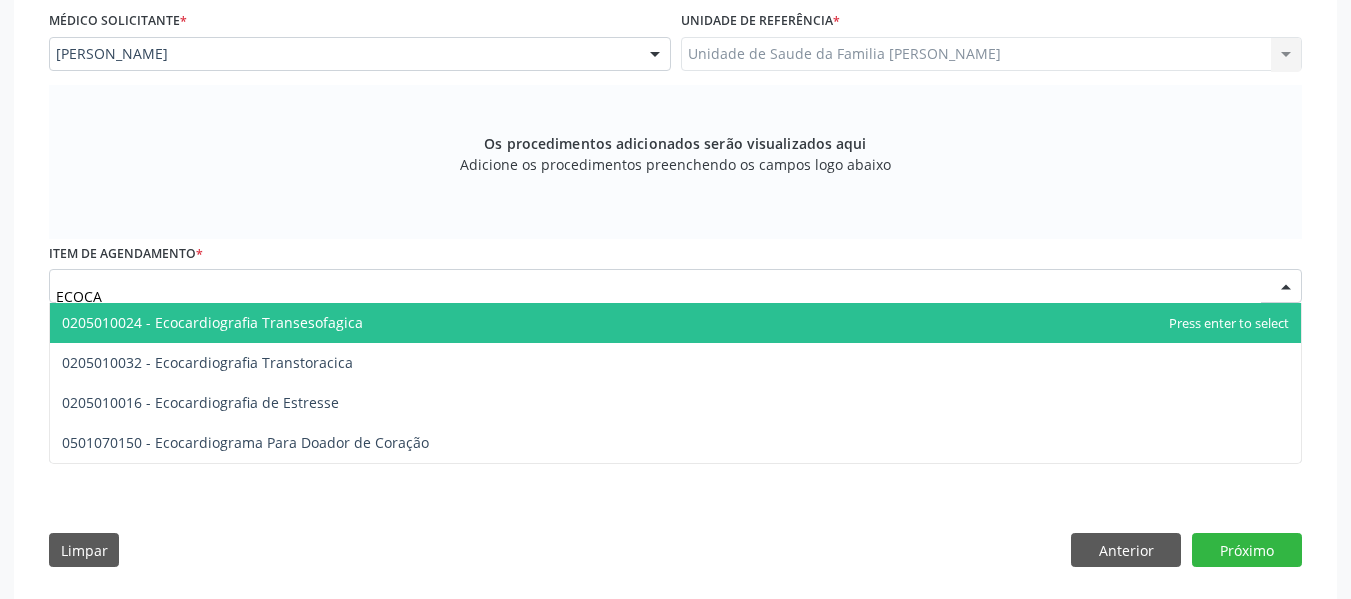 type on "ECOCAR" 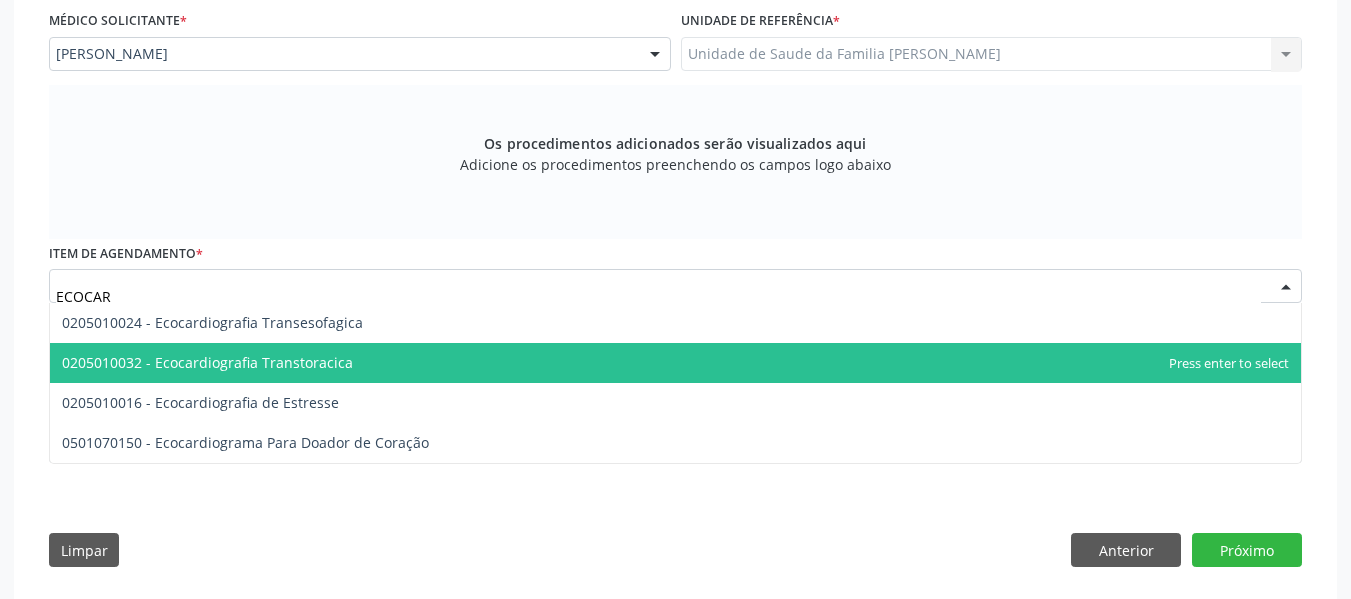 click on "0205010032 - Ecocardiografia Transtoracica" at bounding box center (207, 362) 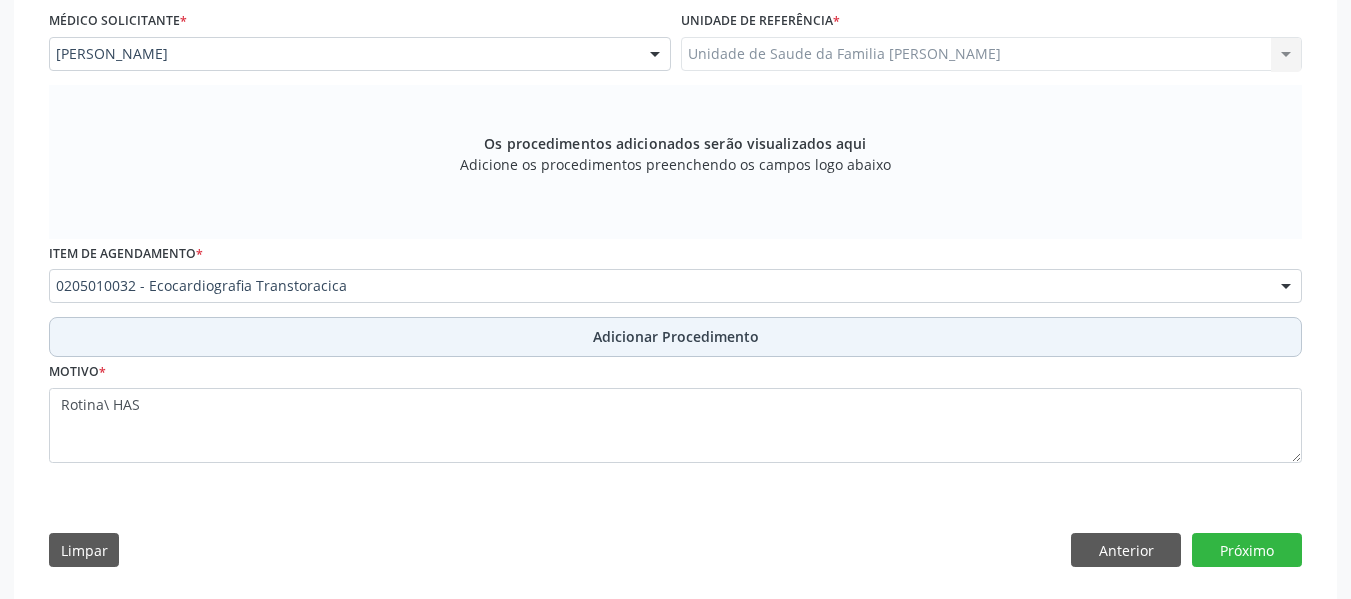 click on "Adicionar Procedimento" at bounding box center [676, 336] 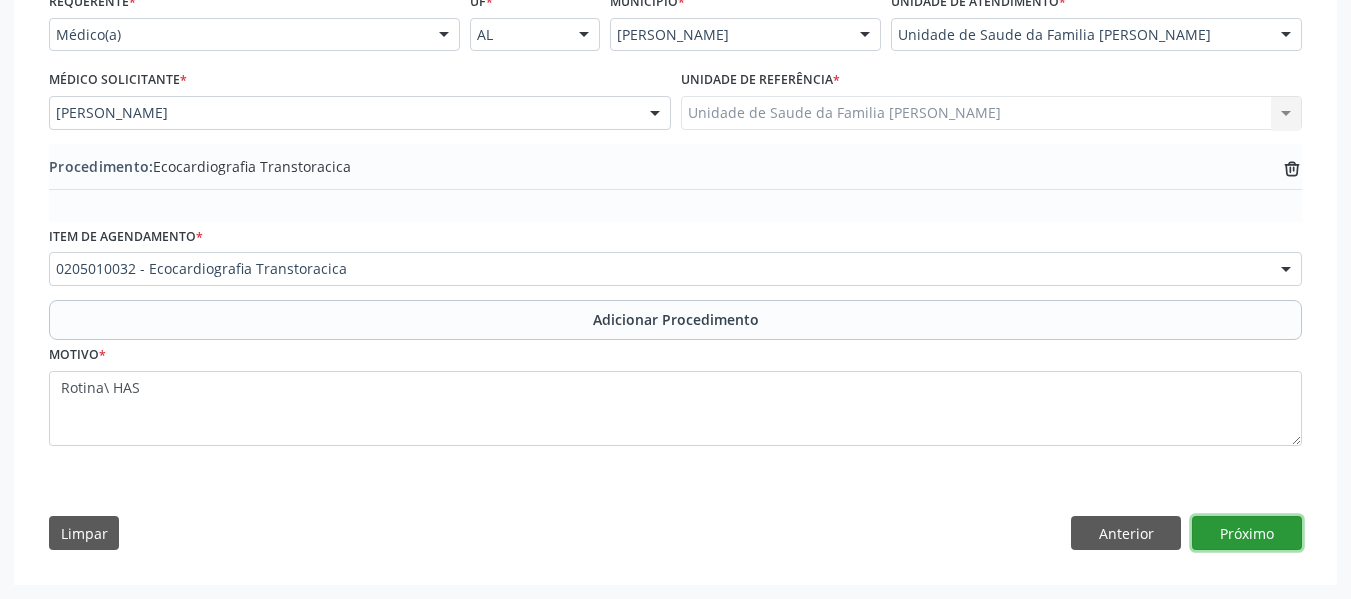 click on "Próximo" at bounding box center (1247, 533) 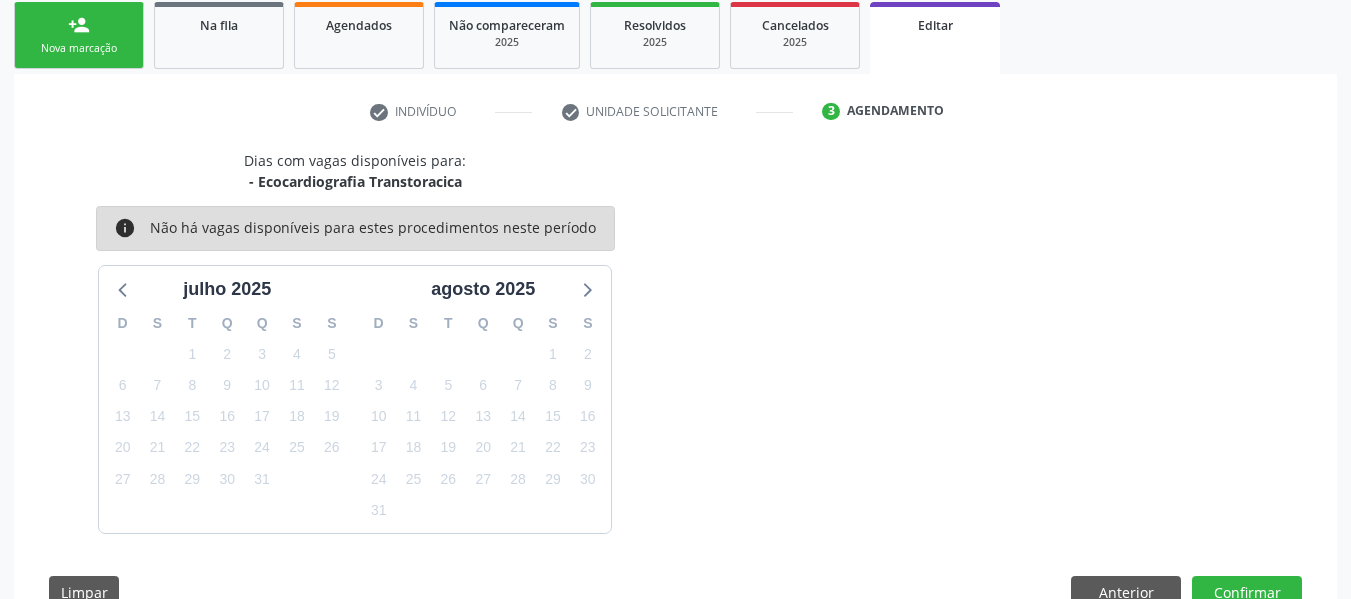 scroll, scrollTop: 384, scrollLeft: 0, axis: vertical 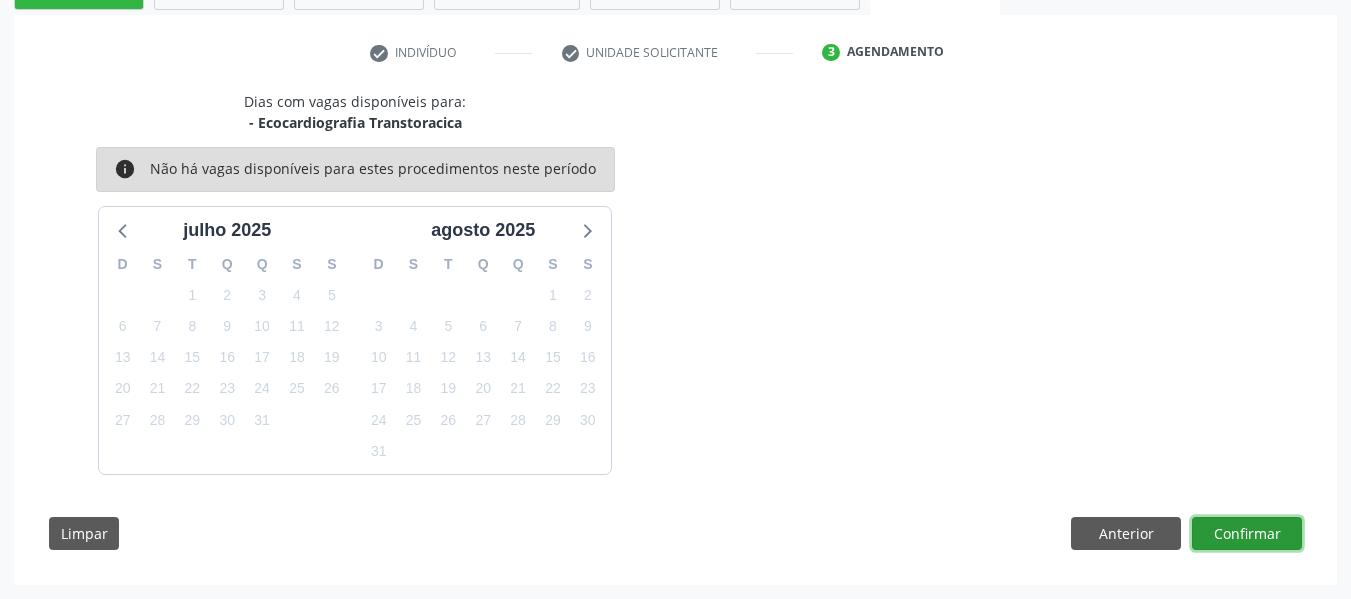 click on "Confirmar" at bounding box center (1247, 534) 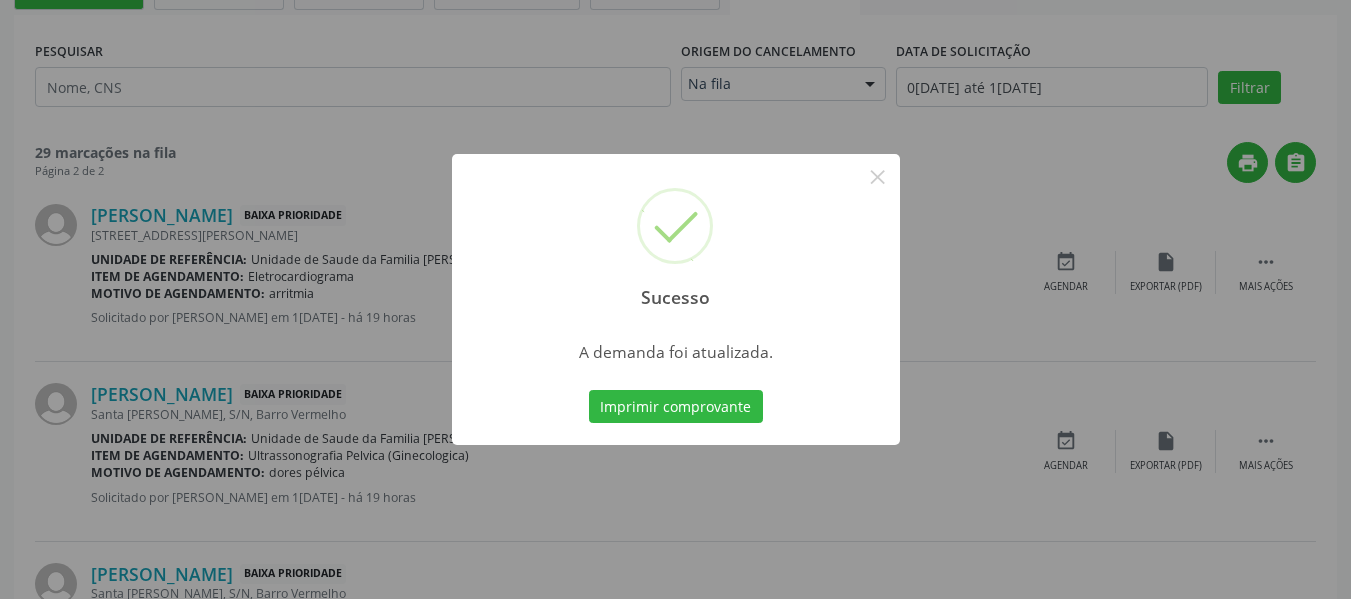 scroll, scrollTop: 0, scrollLeft: 0, axis: both 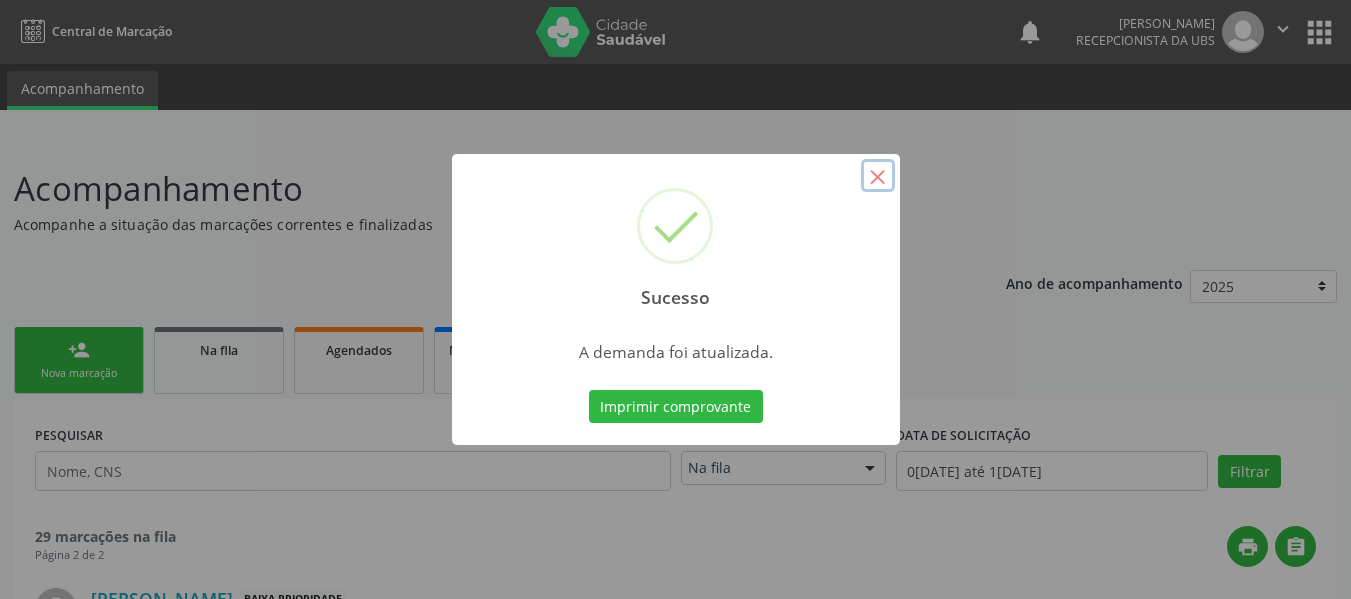 click on "×" at bounding box center [878, 176] 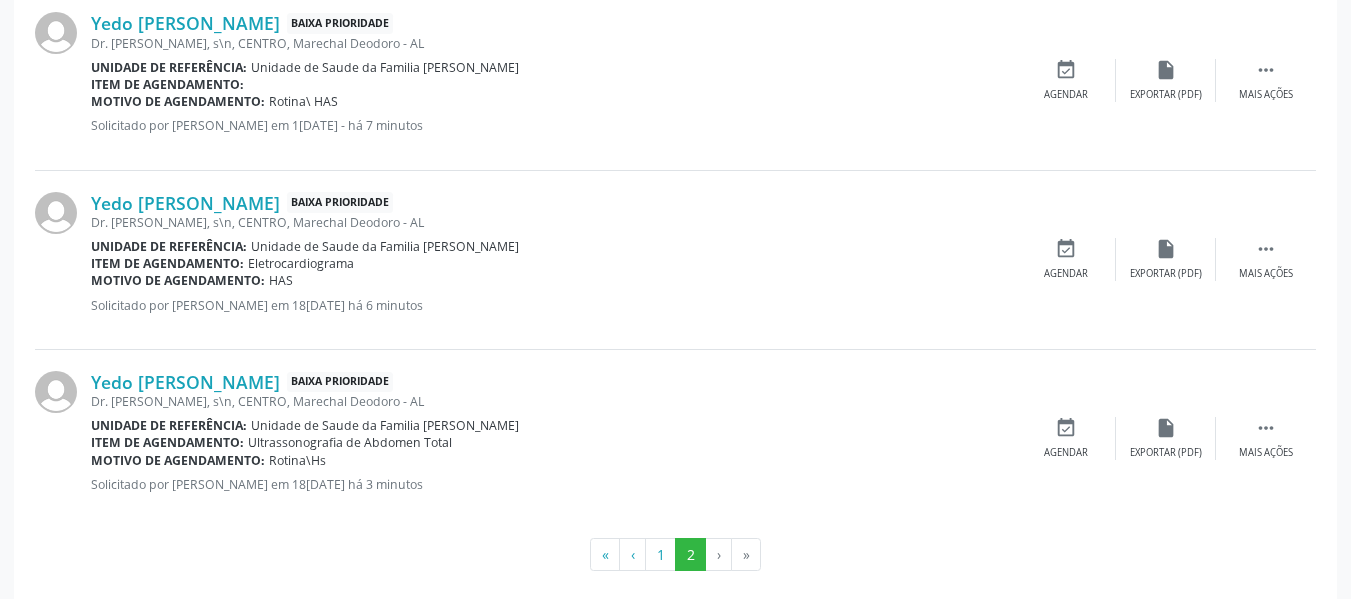 scroll, scrollTop: 2568, scrollLeft: 0, axis: vertical 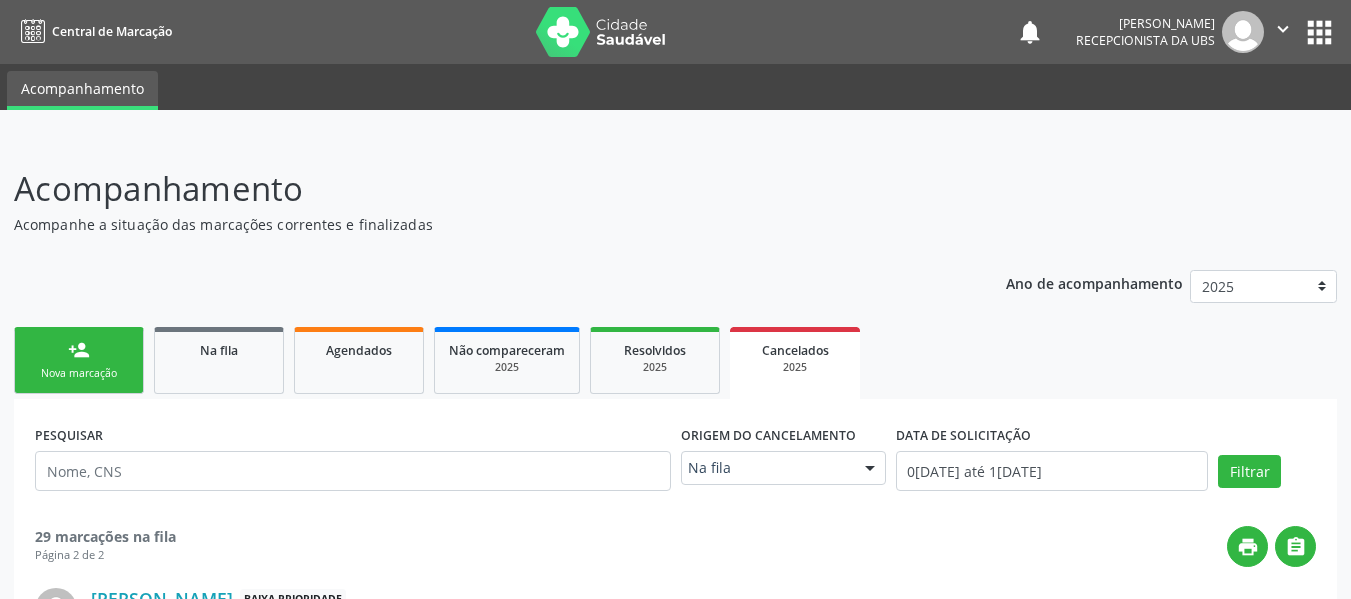 click on "person_add" at bounding box center [79, 350] 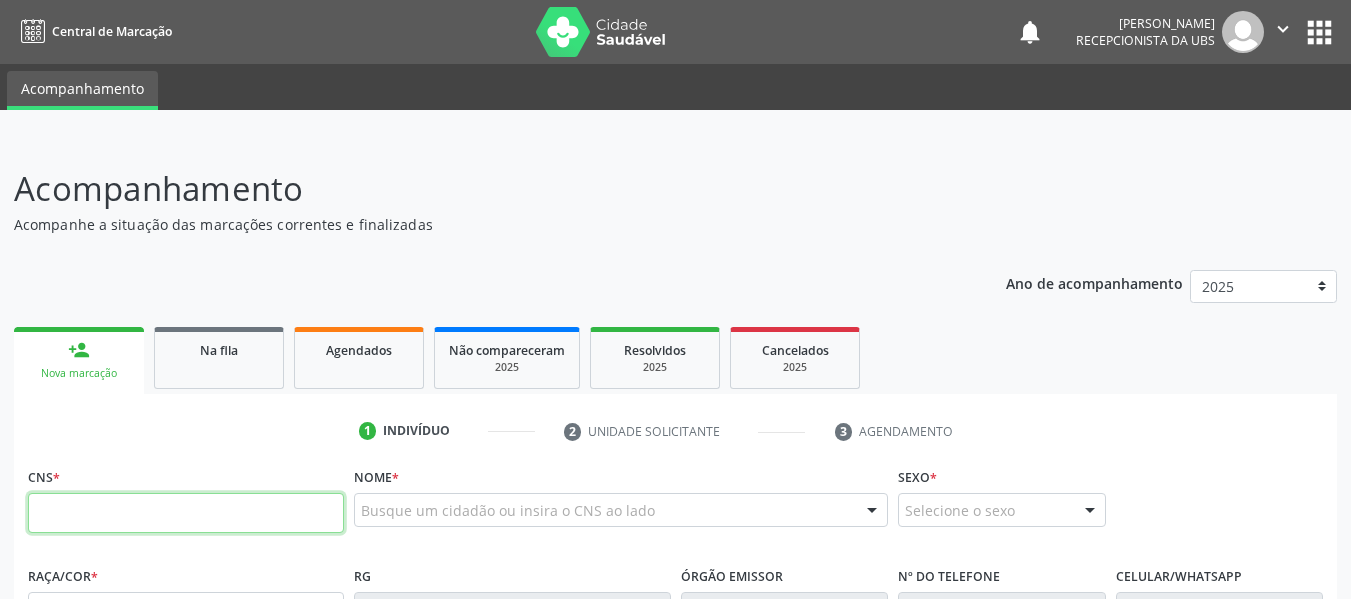 click at bounding box center (186, 513) 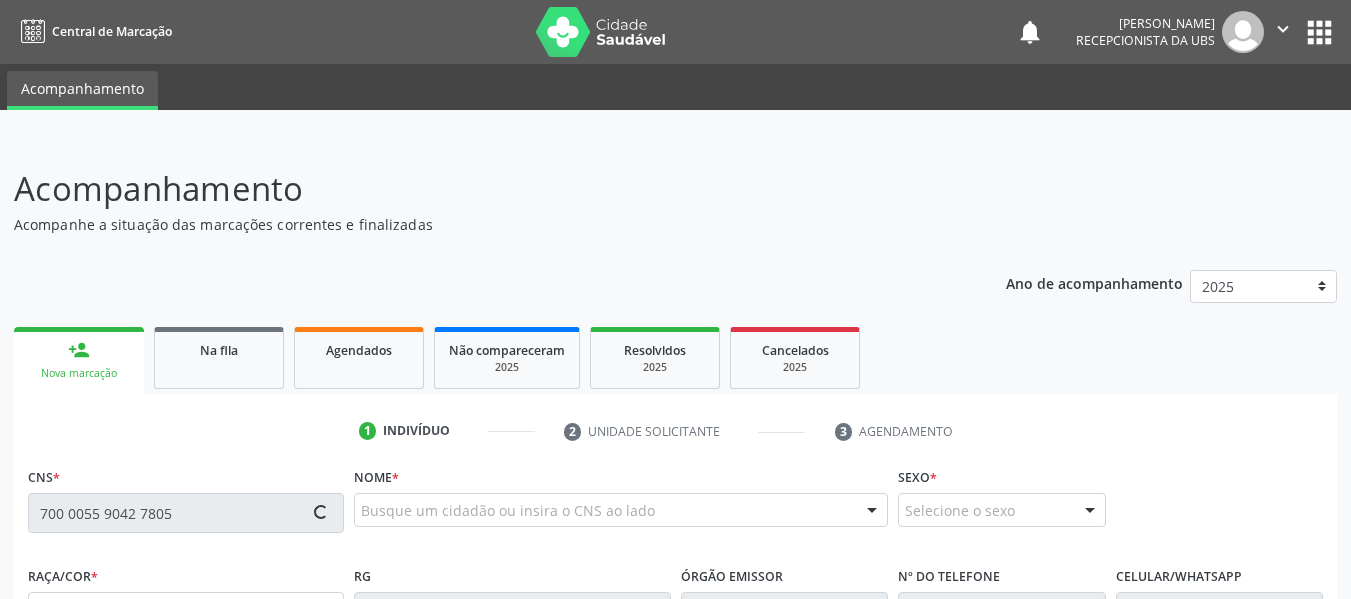 type on "700 0055 9042 7805" 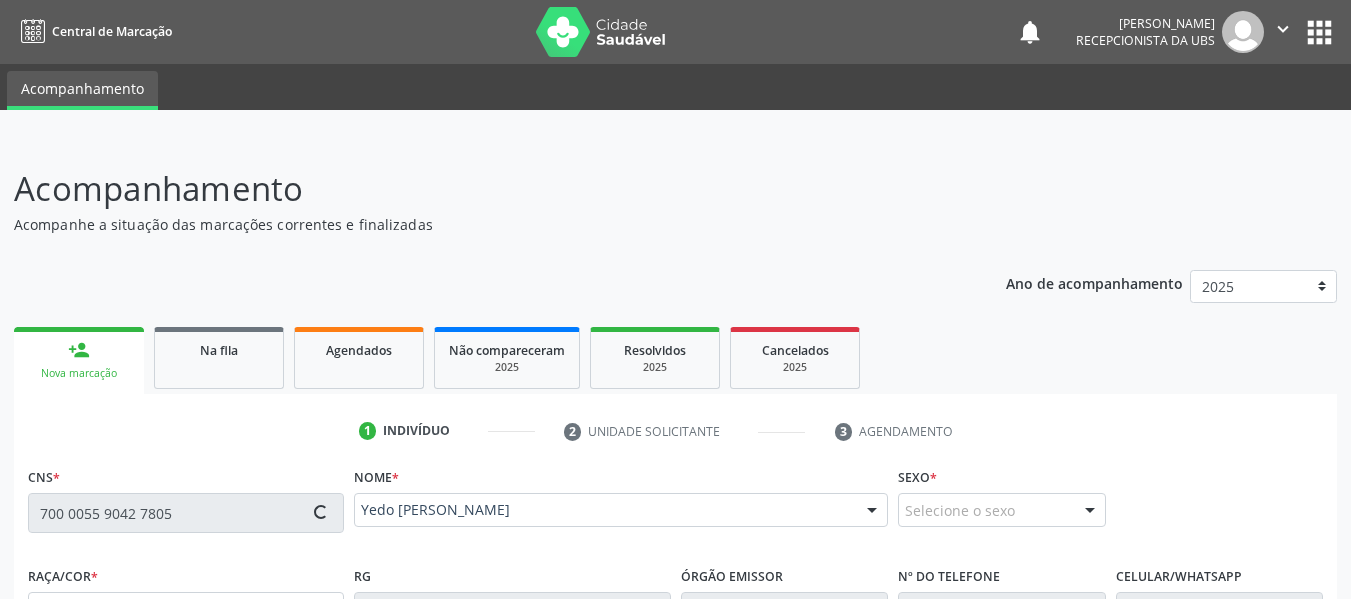 type on "(82) 99308-7688" 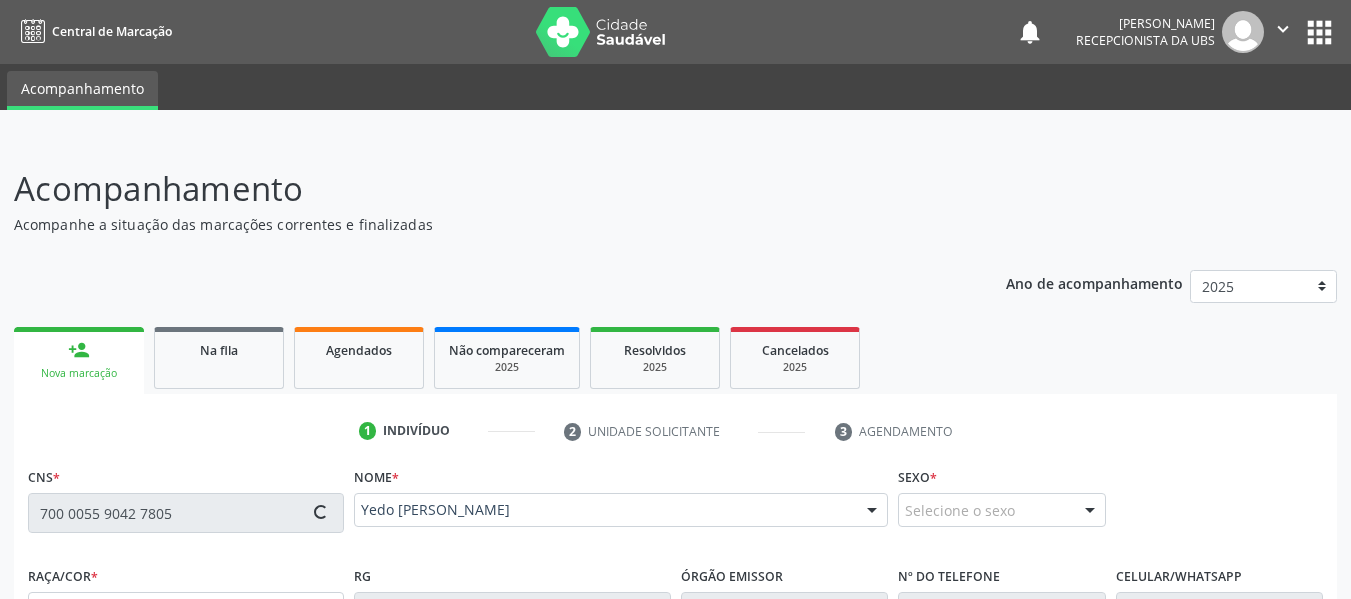 type on "26/10/1954" 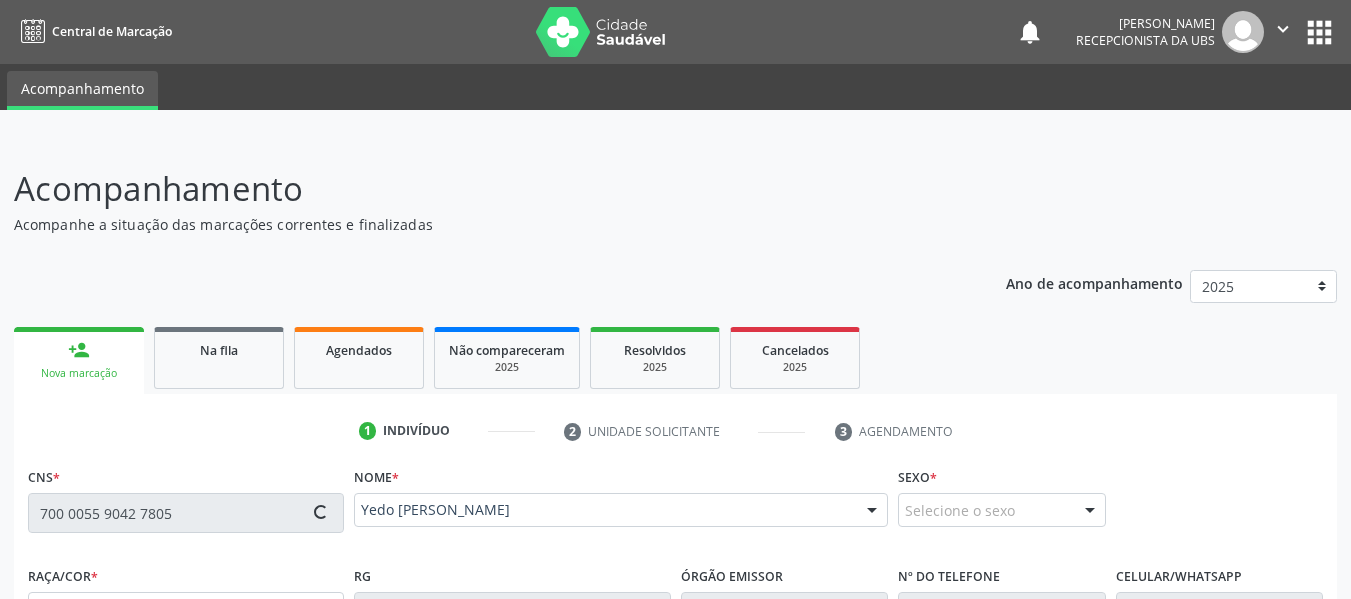 type on "s\n" 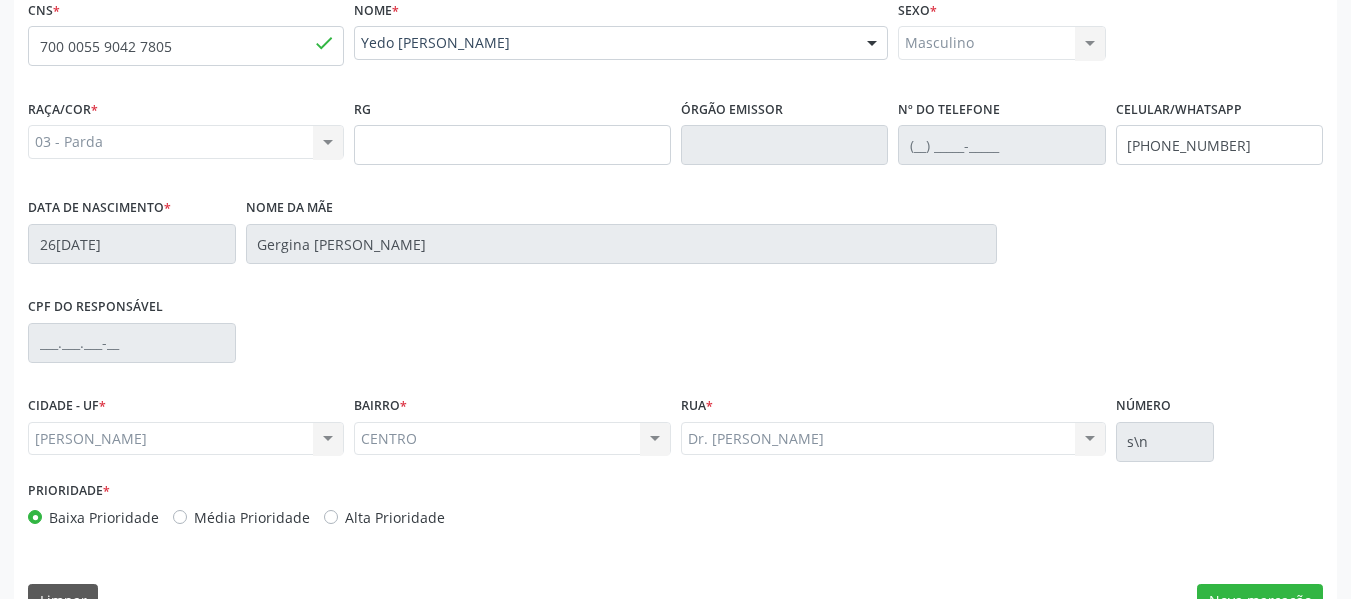 scroll, scrollTop: 513, scrollLeft: 0, axis: vertical 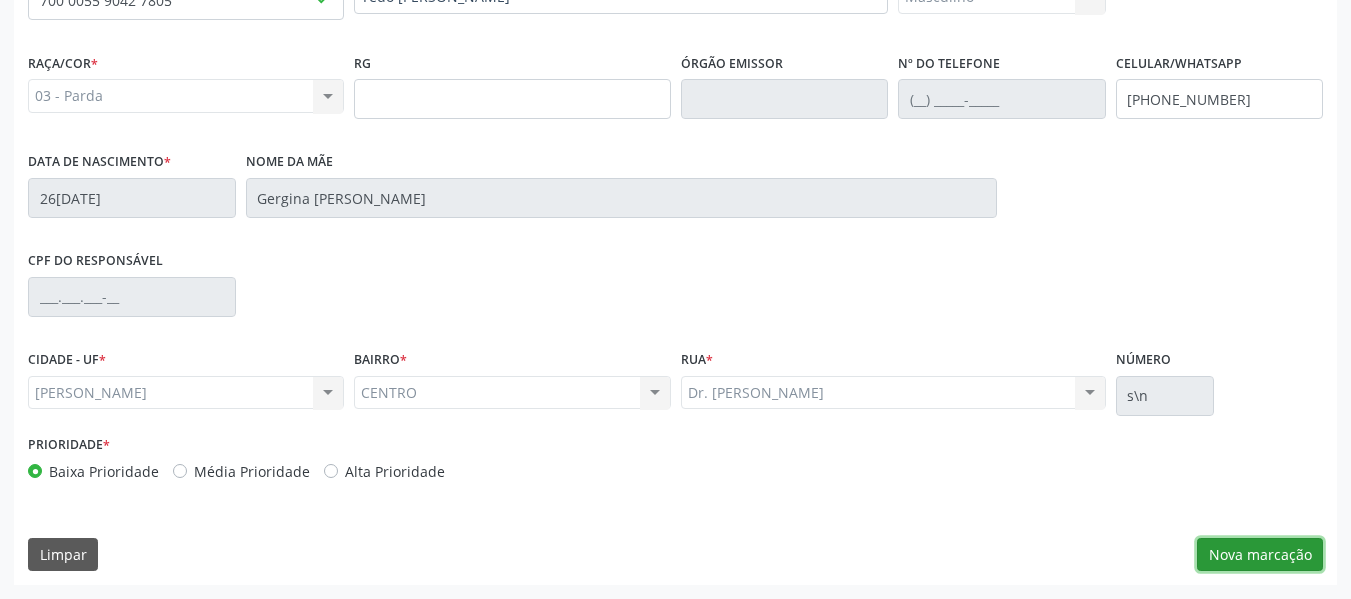 click on "Nova marcação" at bounding box center [1260, 555] 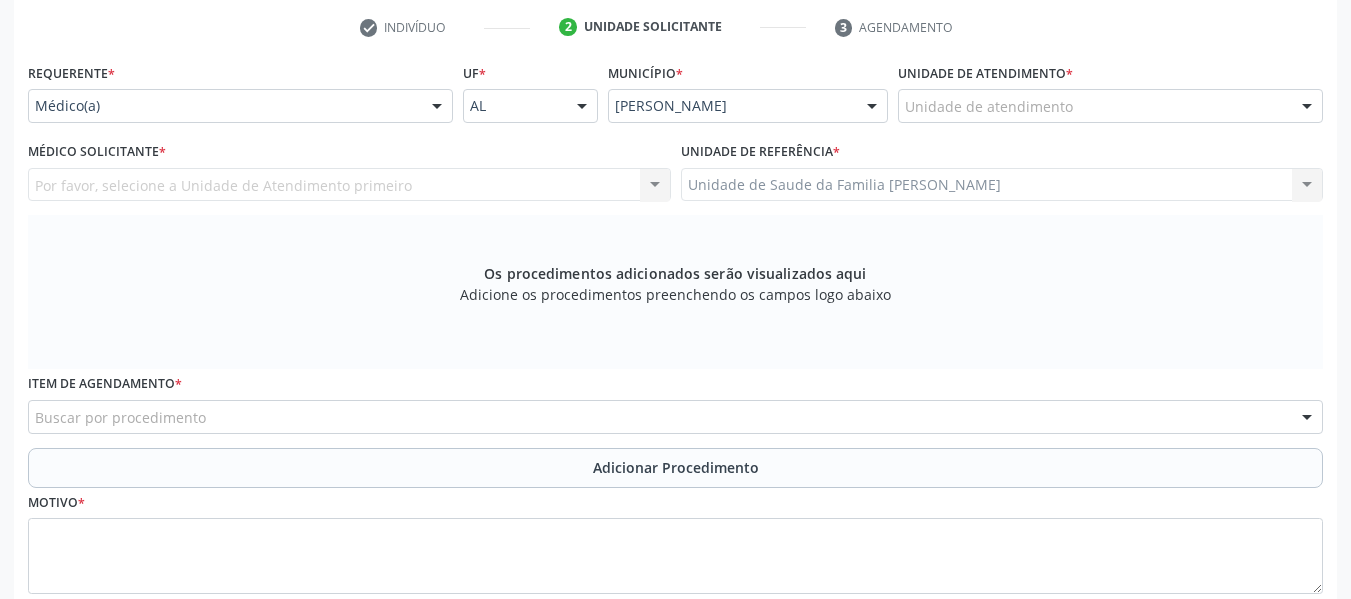 scroll, scrollTop: 393, scrollLeft: 0, axis: vertical 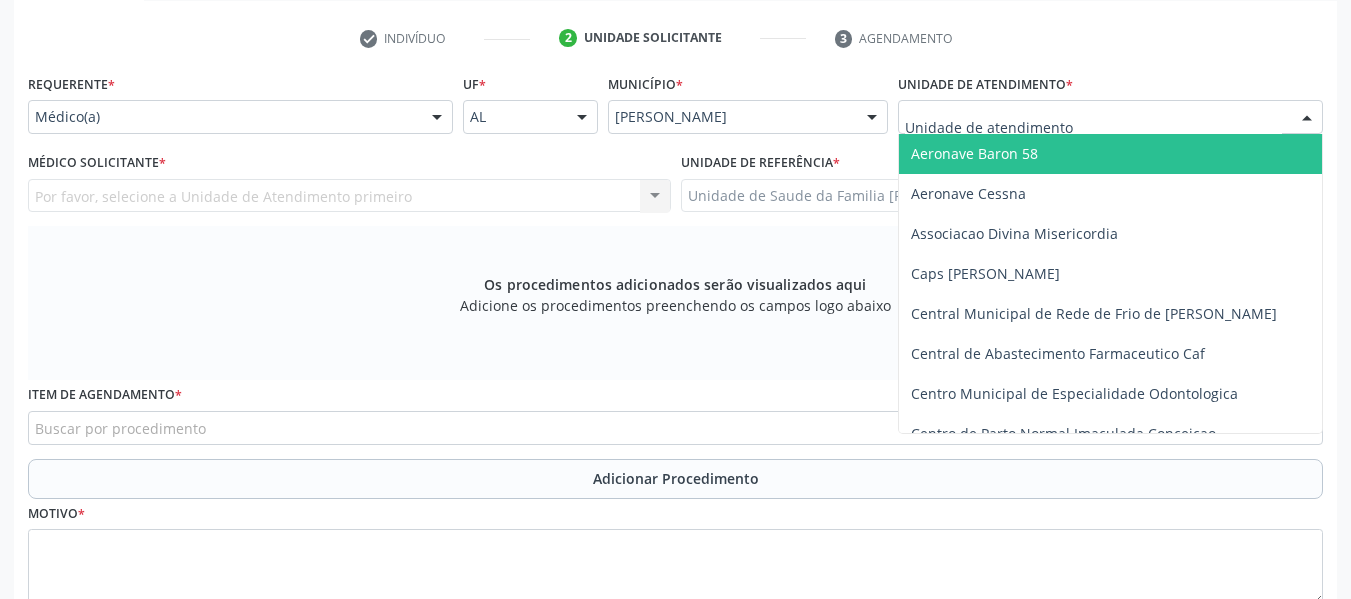 click at bounding box center [1307, 118] 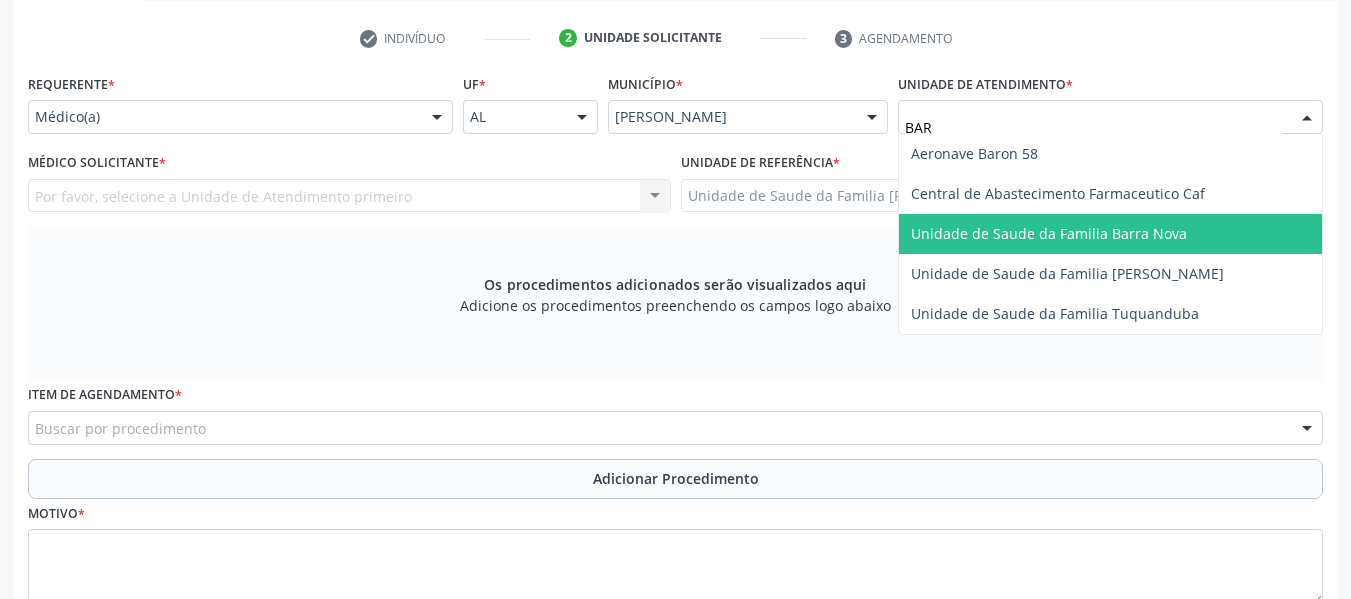 type on "BARR" 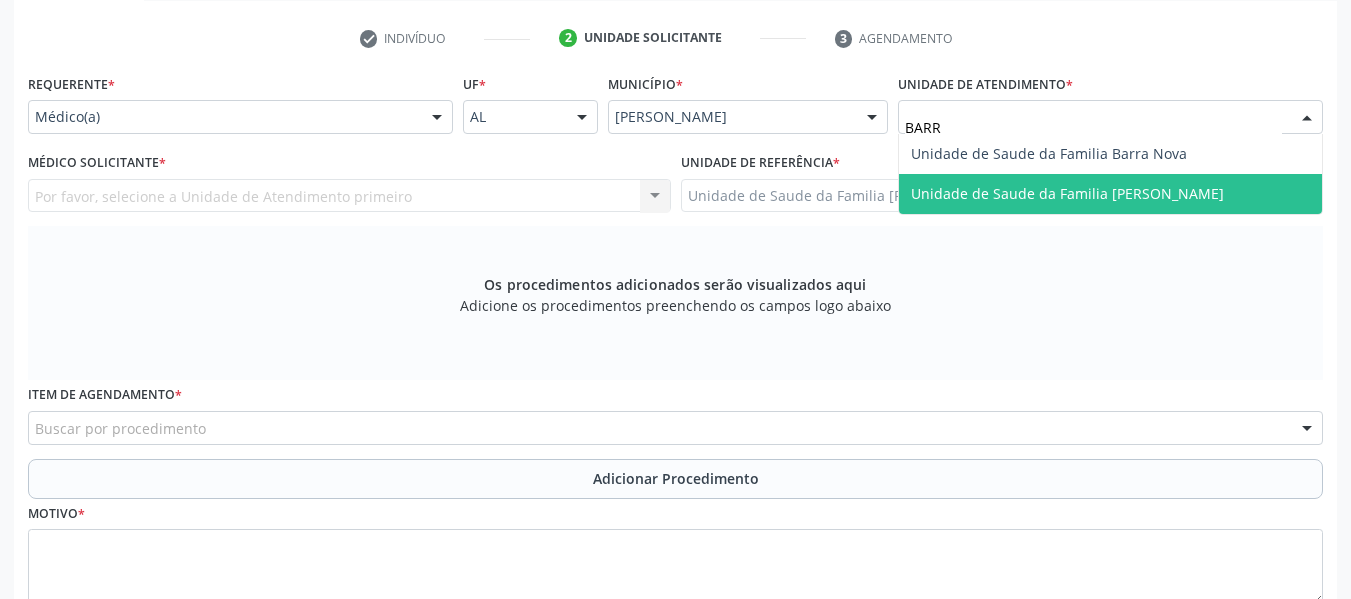 click on "Unidade de Saude da Familia [PERSON_NAME]" at bounding box center [1067, 193] 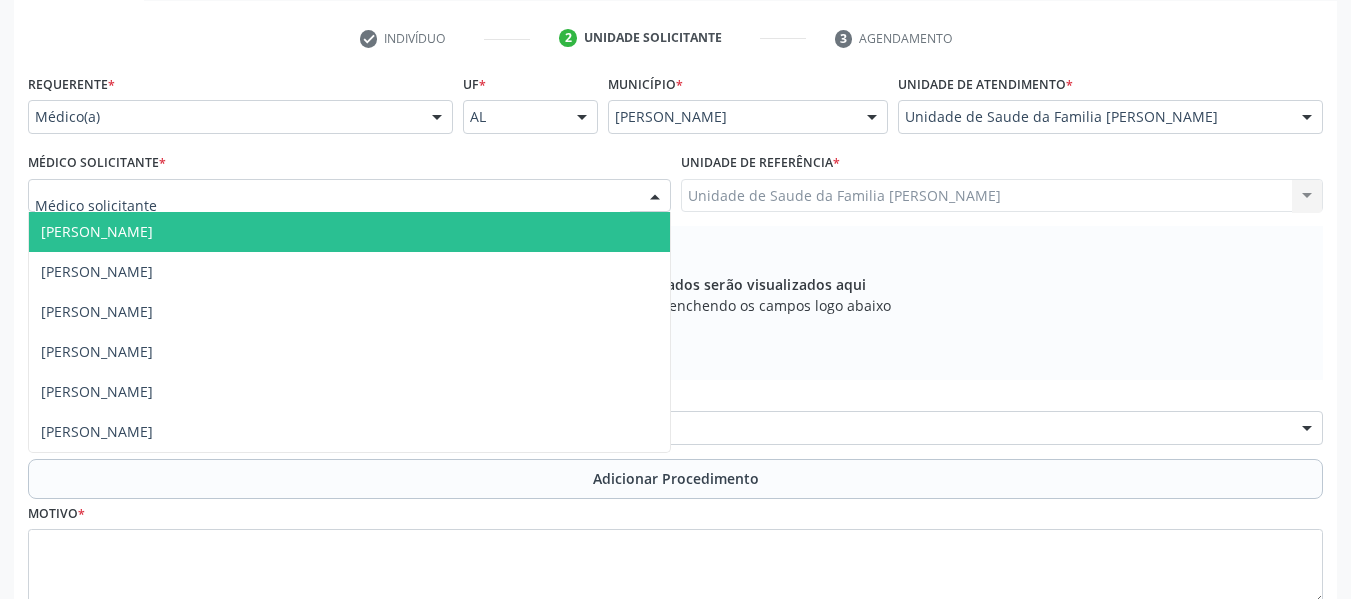 click at bounding box center (655, 197) 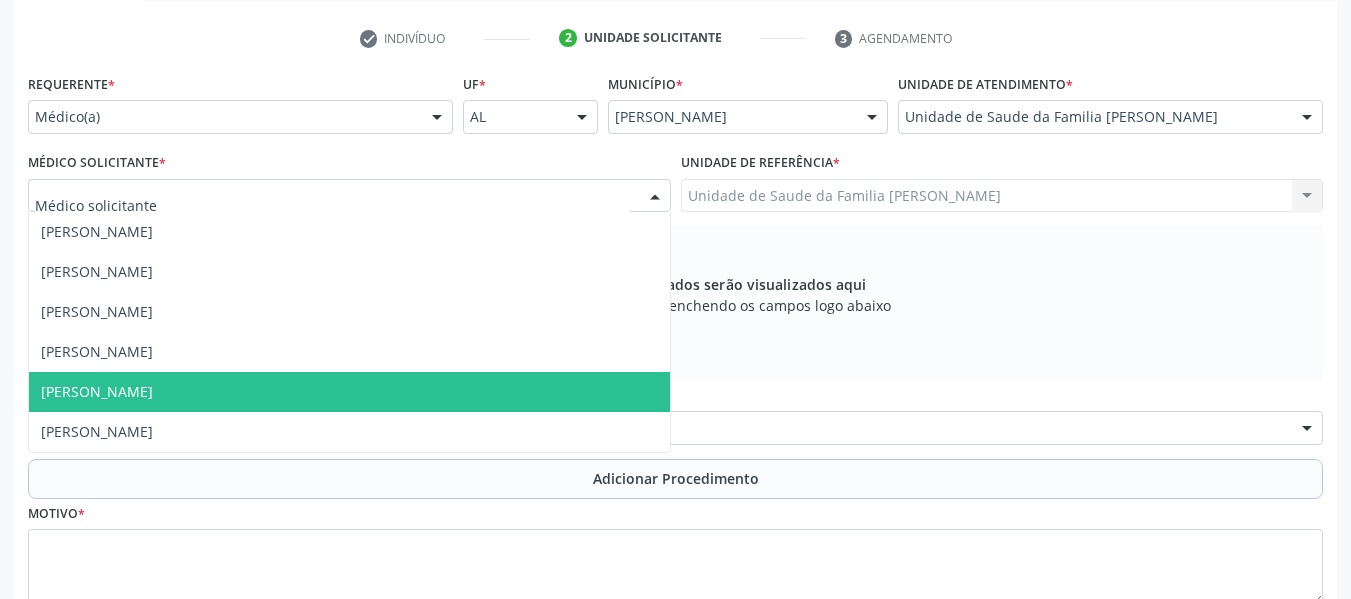 click on "[PERSON_NAME]" at bounding box center (97, 391) 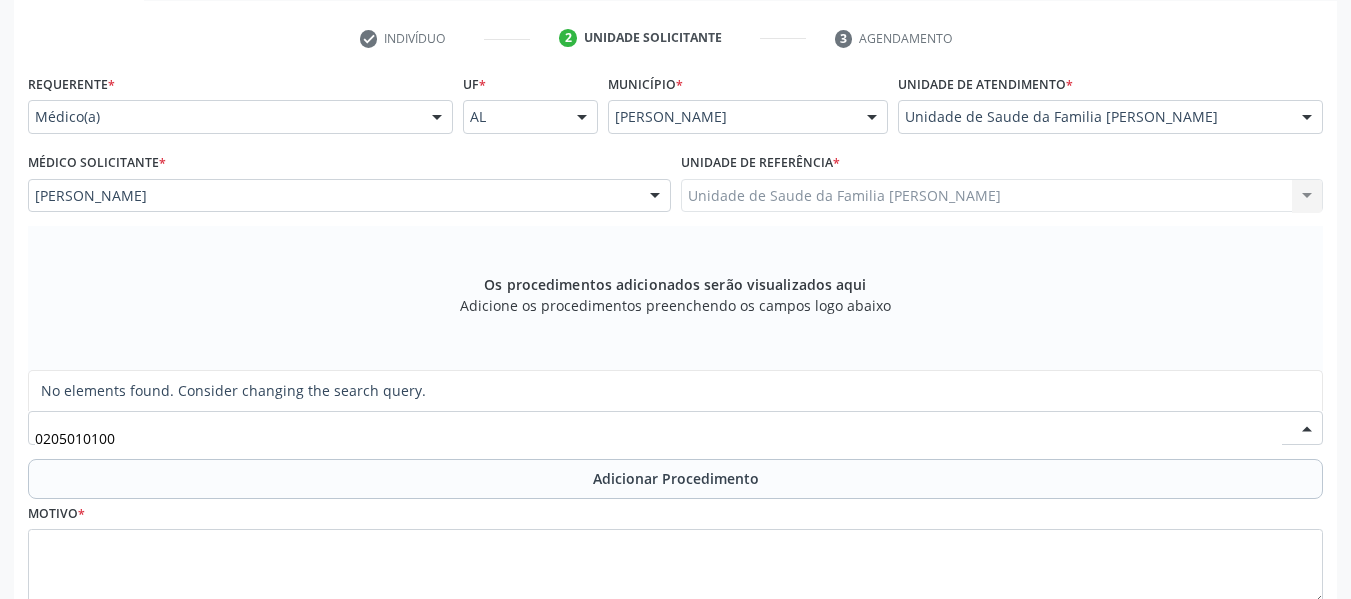 click on "0205010100" at bounding box center (658, 438) 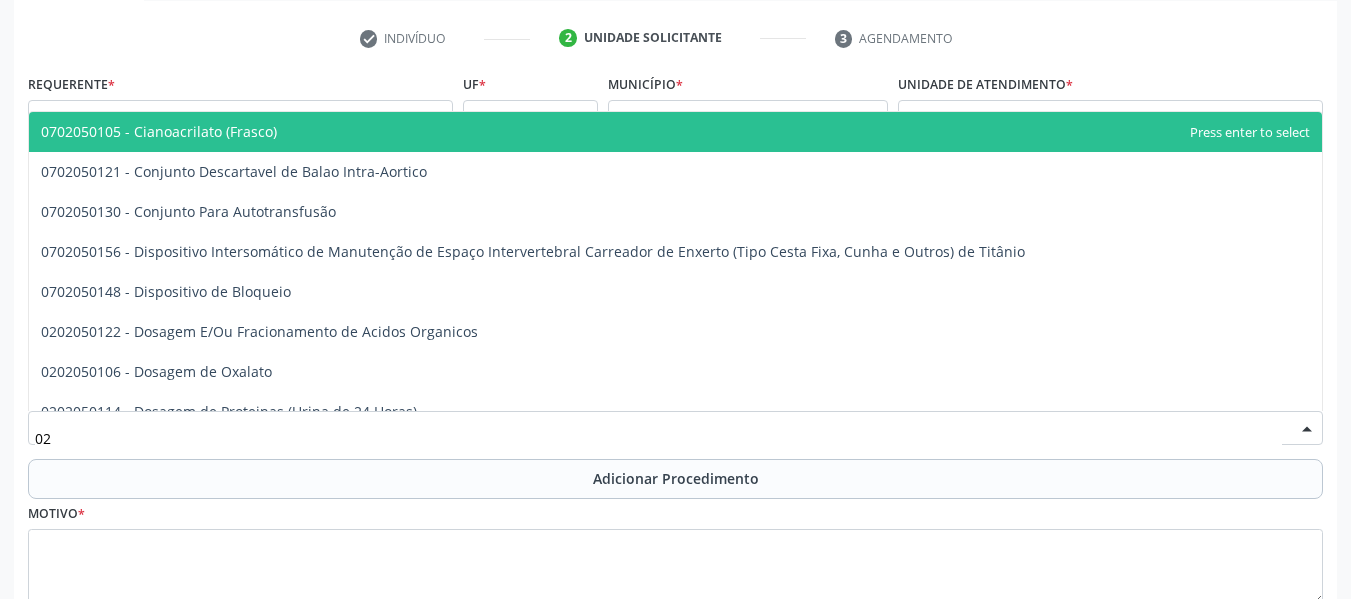 type on "0" 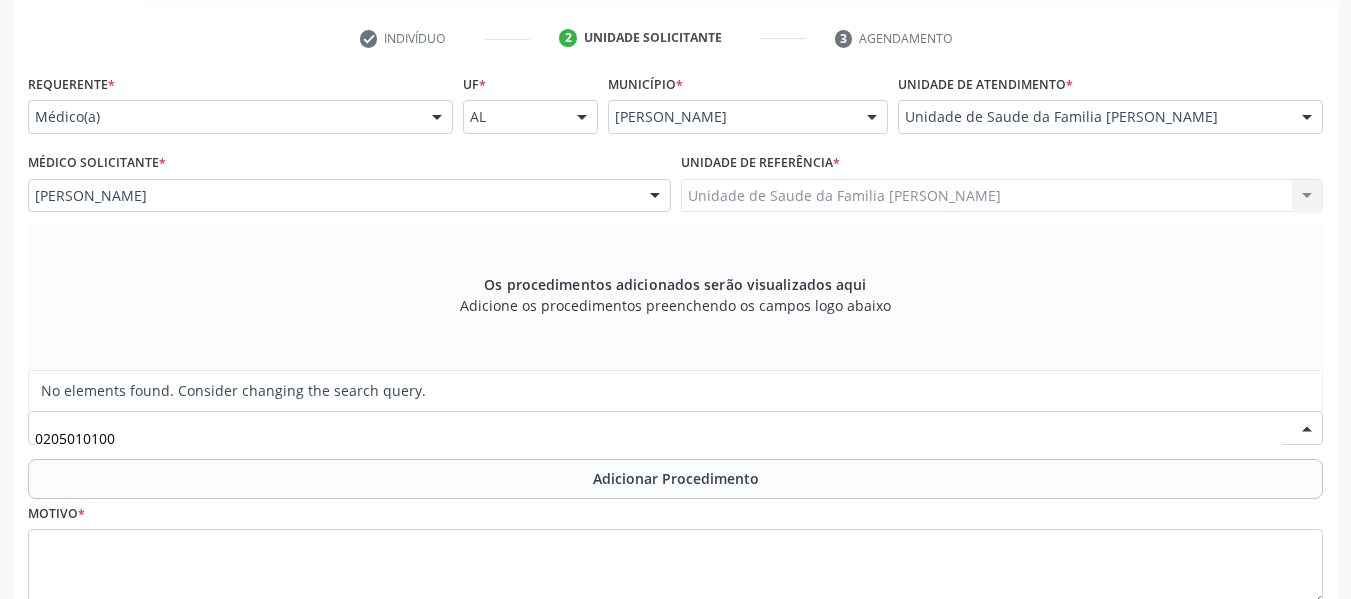 click on "0205010100" at bounding box center (658, 438) 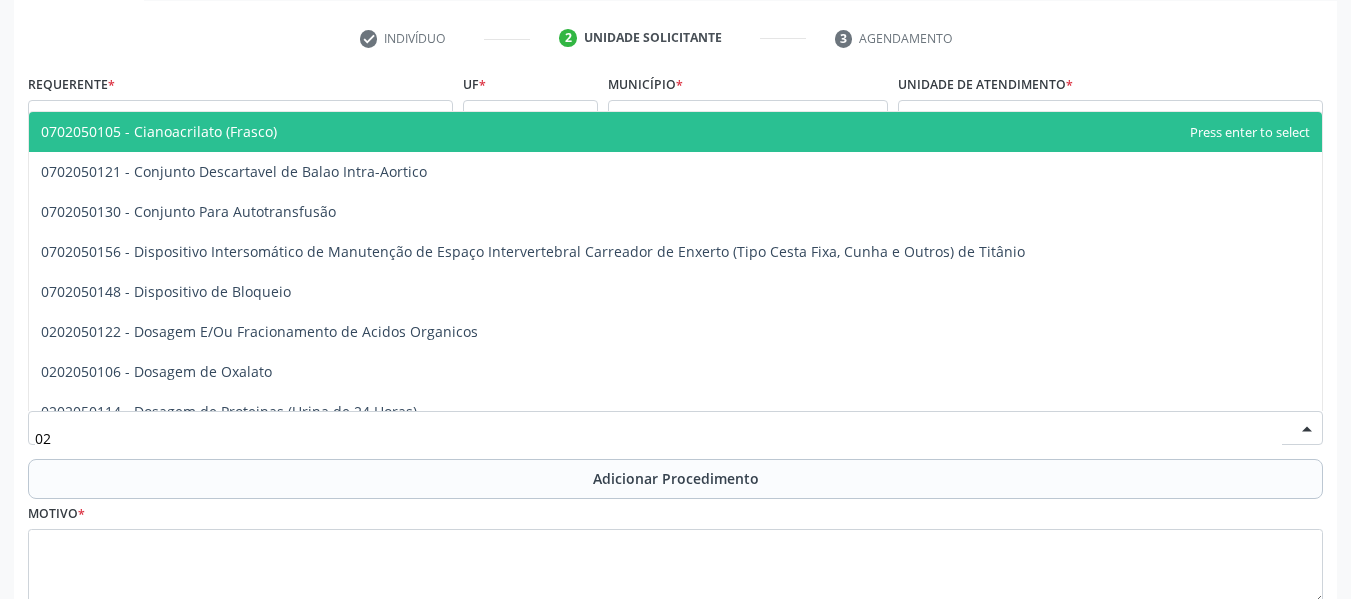 type on "0" 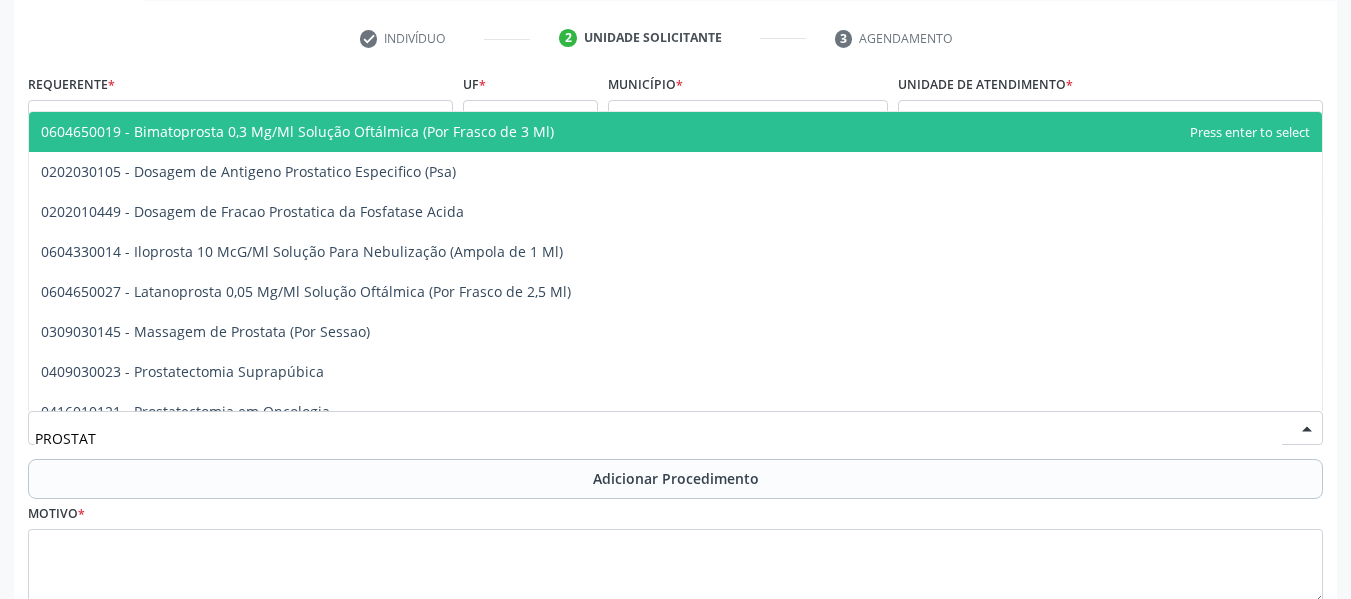 type on "PROSTATA" 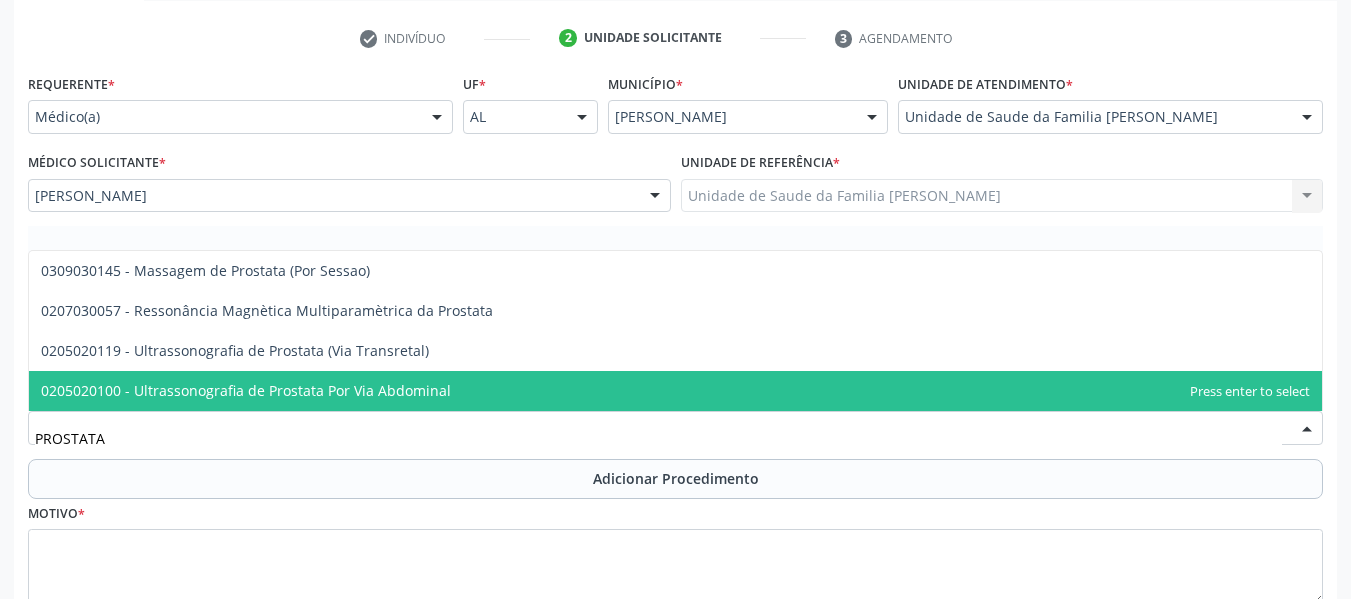 click on "0205020100 - Ultrassonografia de Prostata Por Via Abdominal" at bounding box center (246, 390) 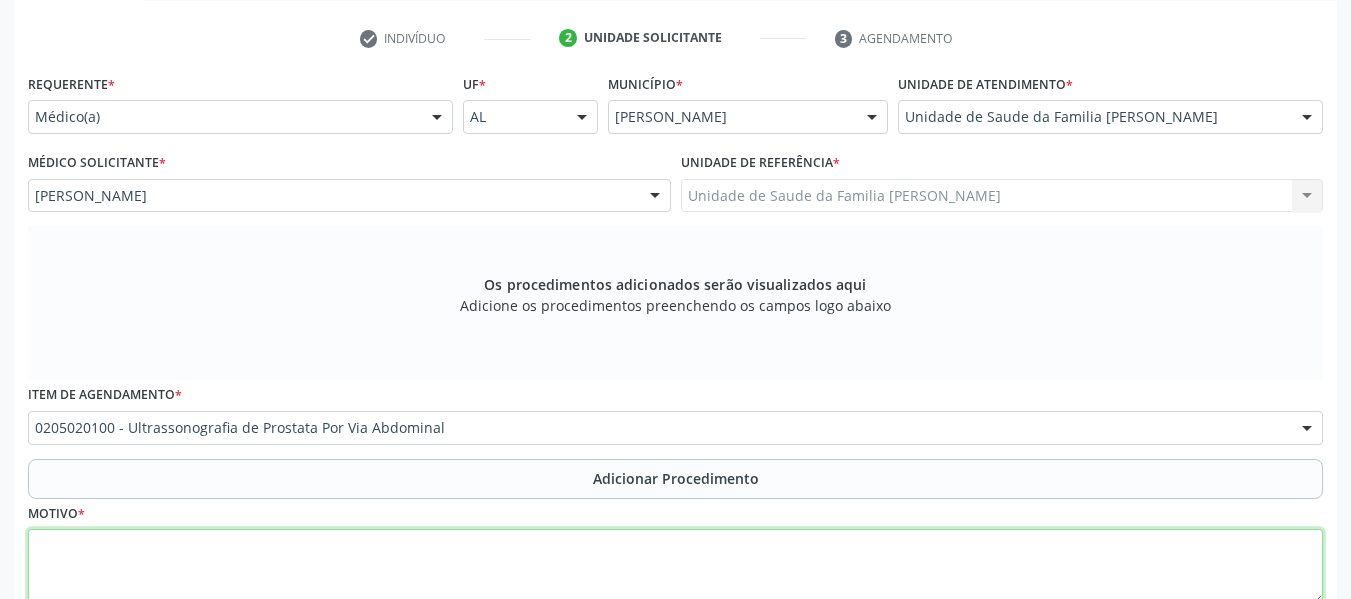 click at bounding box center (675, 567) 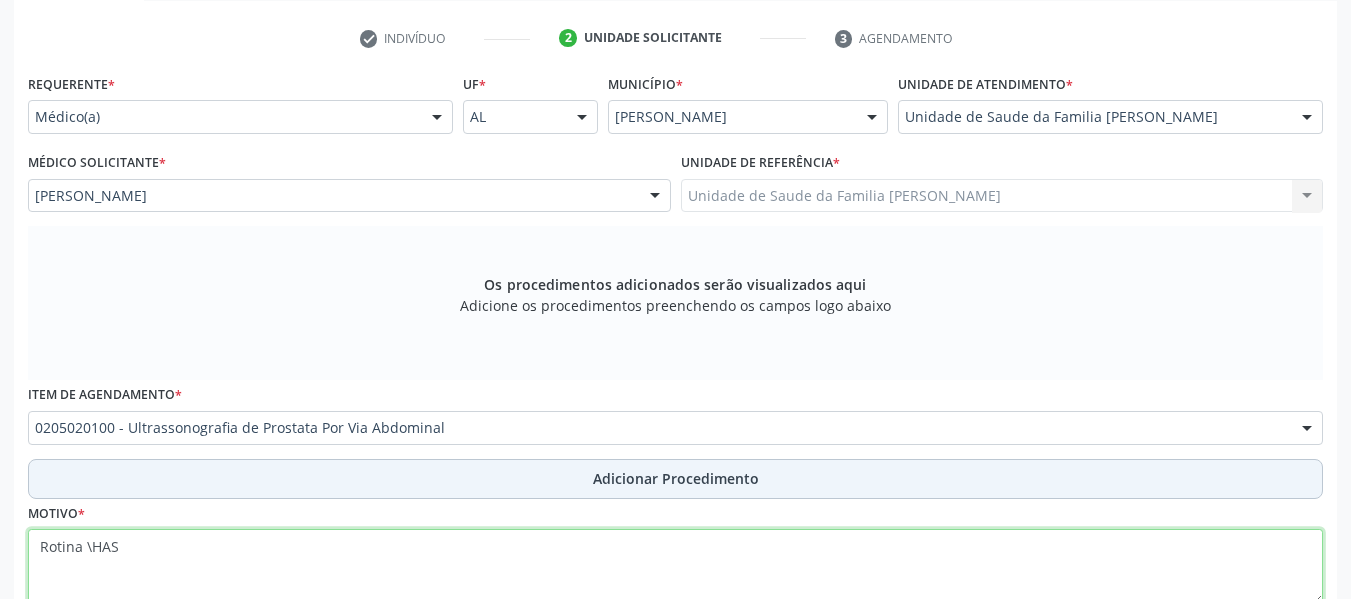 type on "Rotina \HAS" 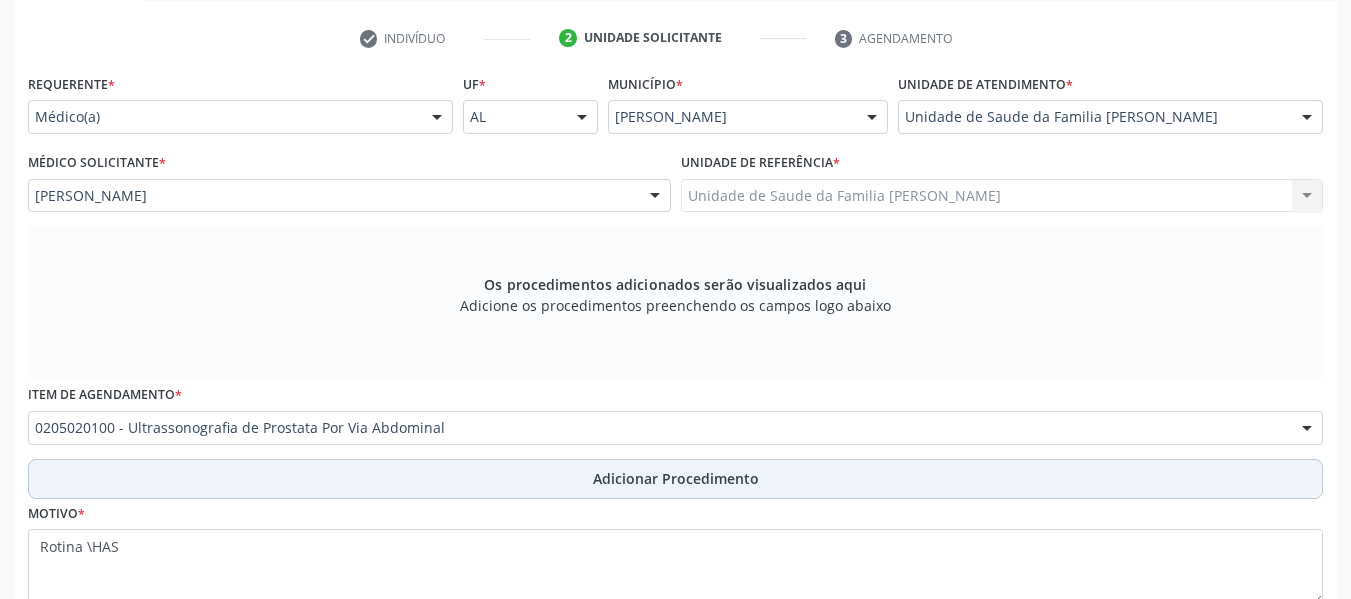click on "Adicionar Procedimento" at bounding box center (676, 478) 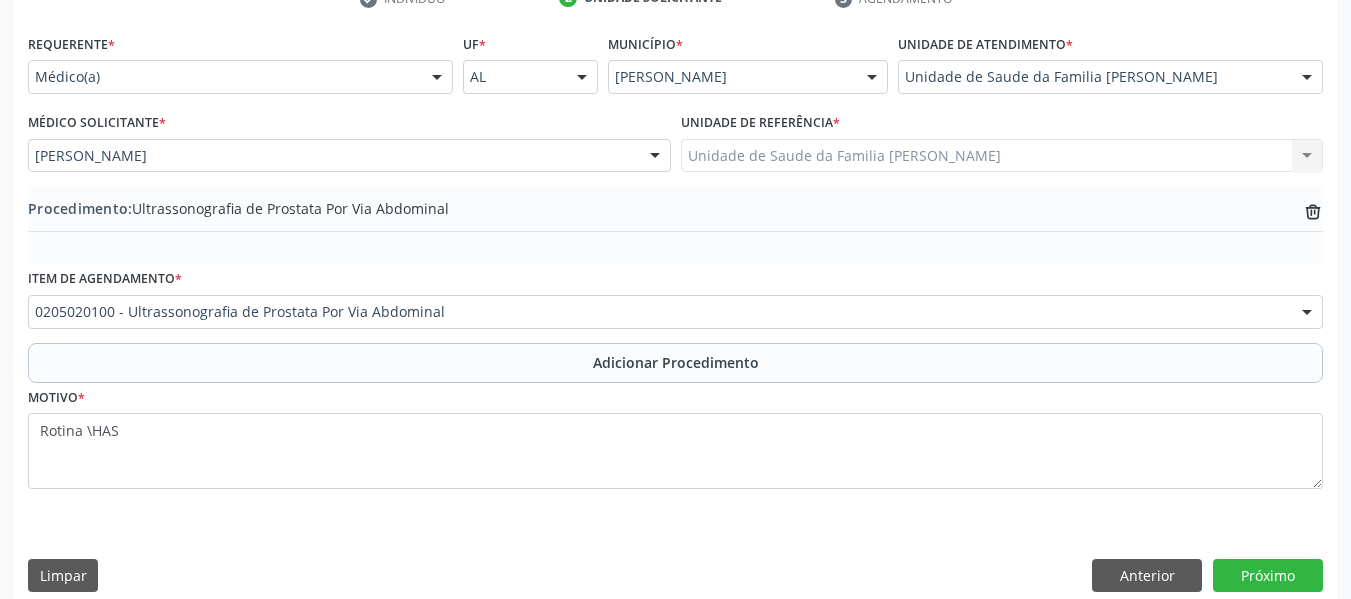 scroll, scrollTop: 454, scrollLeft: 0, axis: vertical 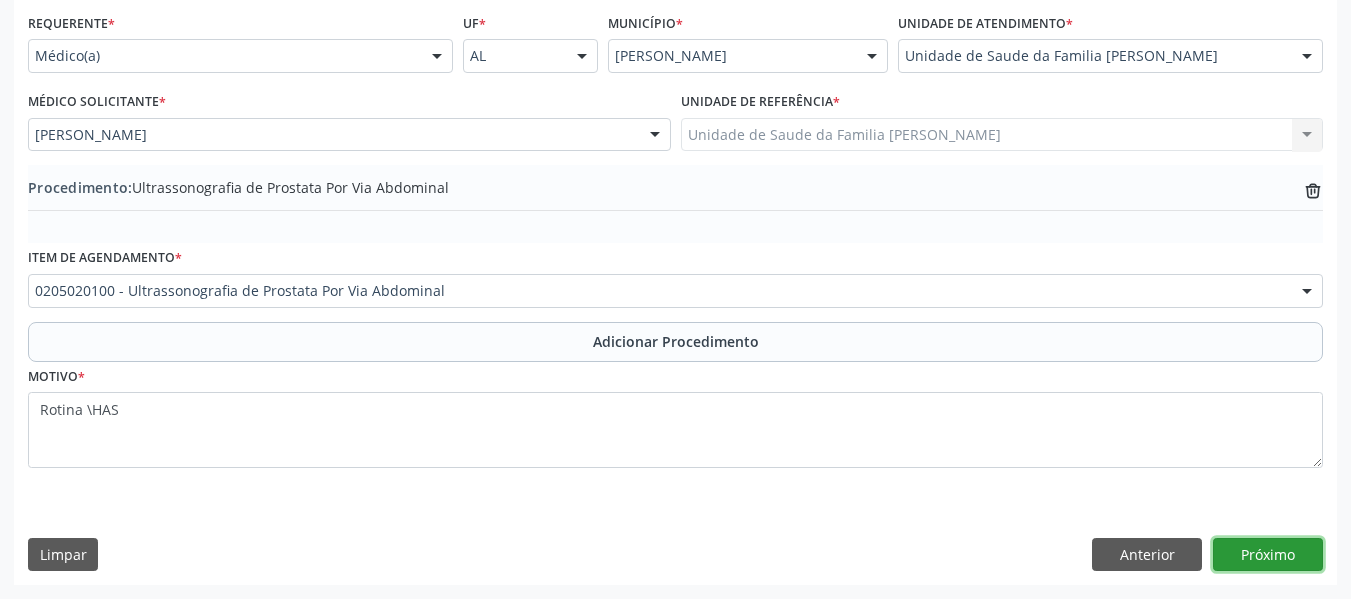 click on "Próximo" at bounding box center [1268, 555] 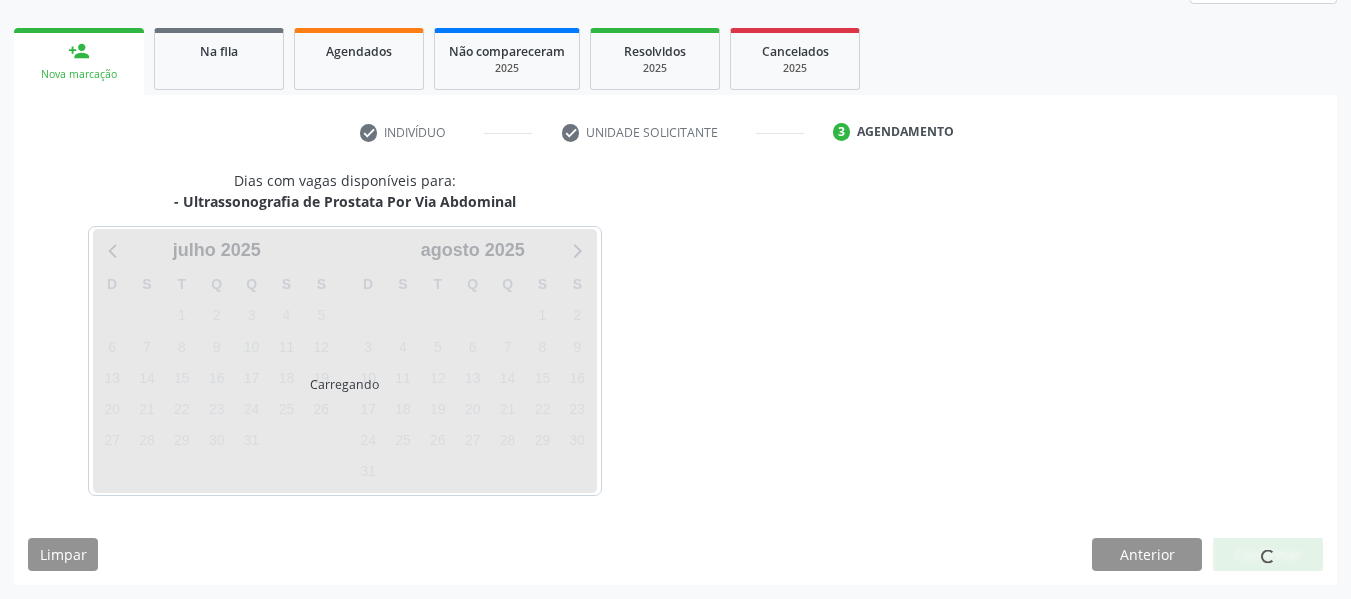 scroll, scrollTop: 358, scrollLeft: 0, axis: vertical 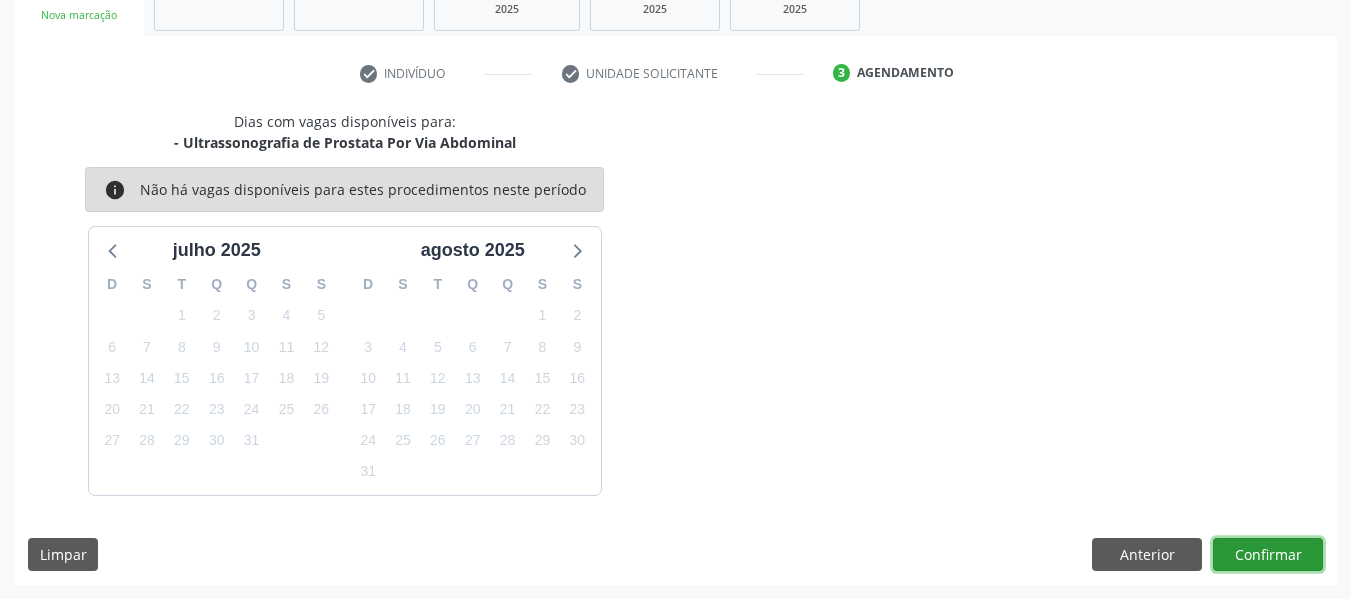 click on "Confirmar" at bounding box center [1268, 555] 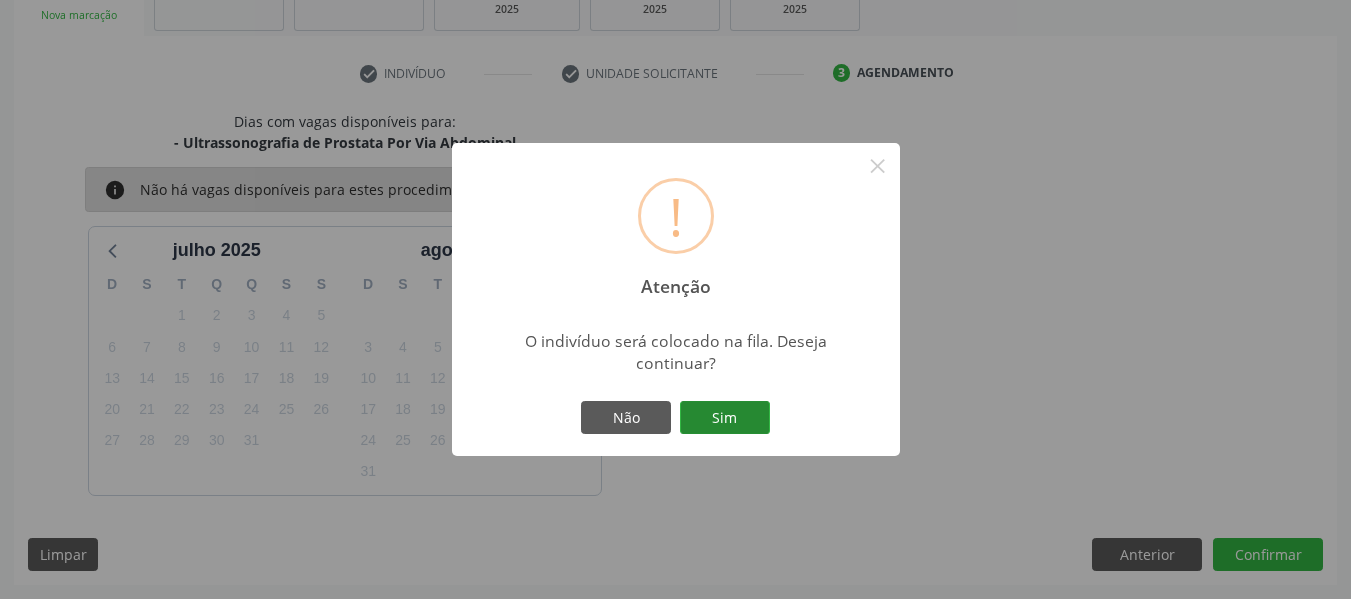 click on "Sim" at bounding box center [725, 418] 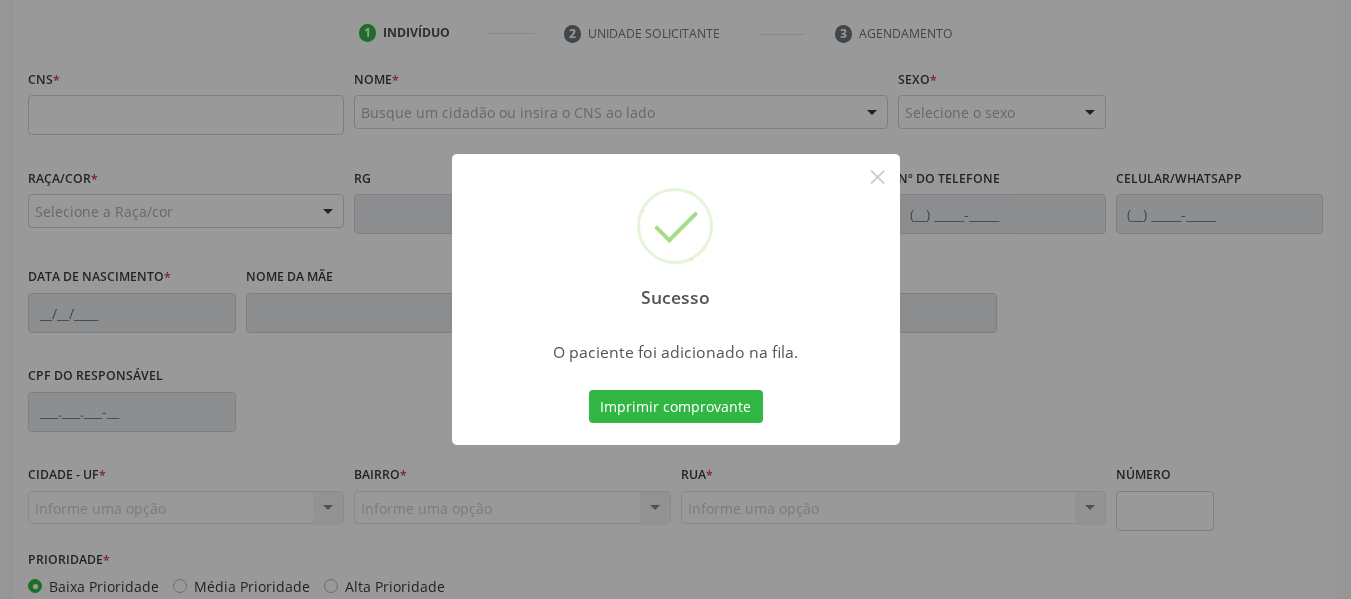 scroll, scrollTop: 513, scrollLeft: 0, axis: vertical 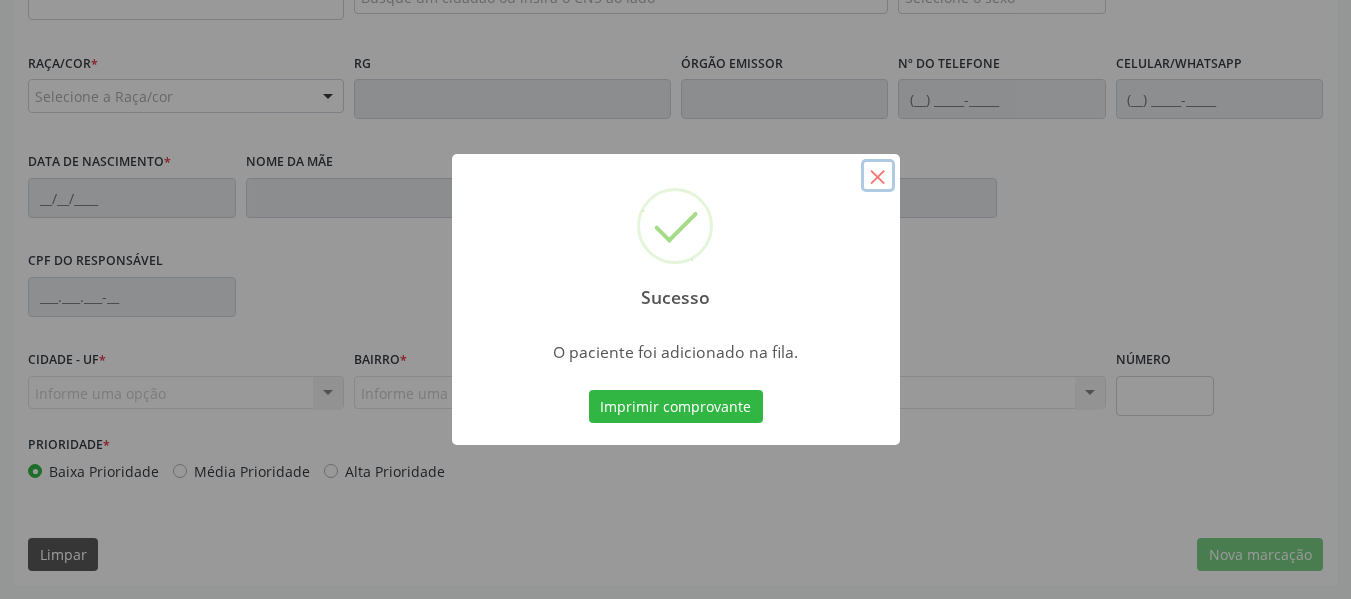 click on "×" at bounding box center (878, 176) 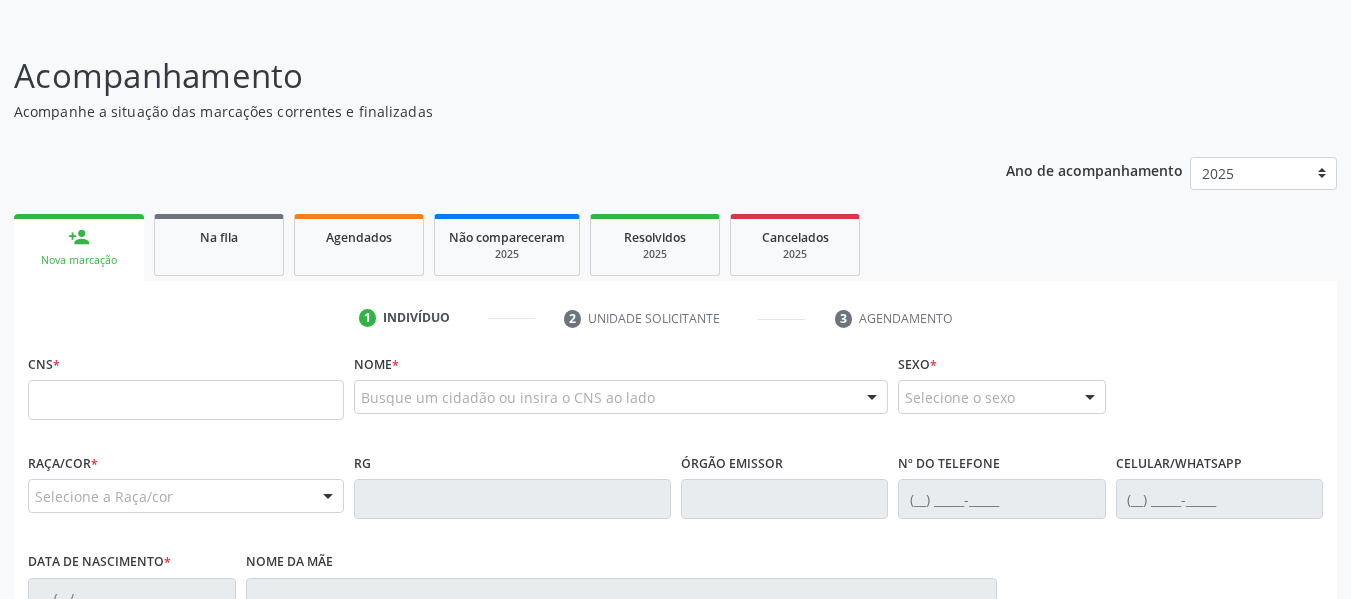 scroll, scrollTop: 20, scrollLeft: 0, axis: vertical 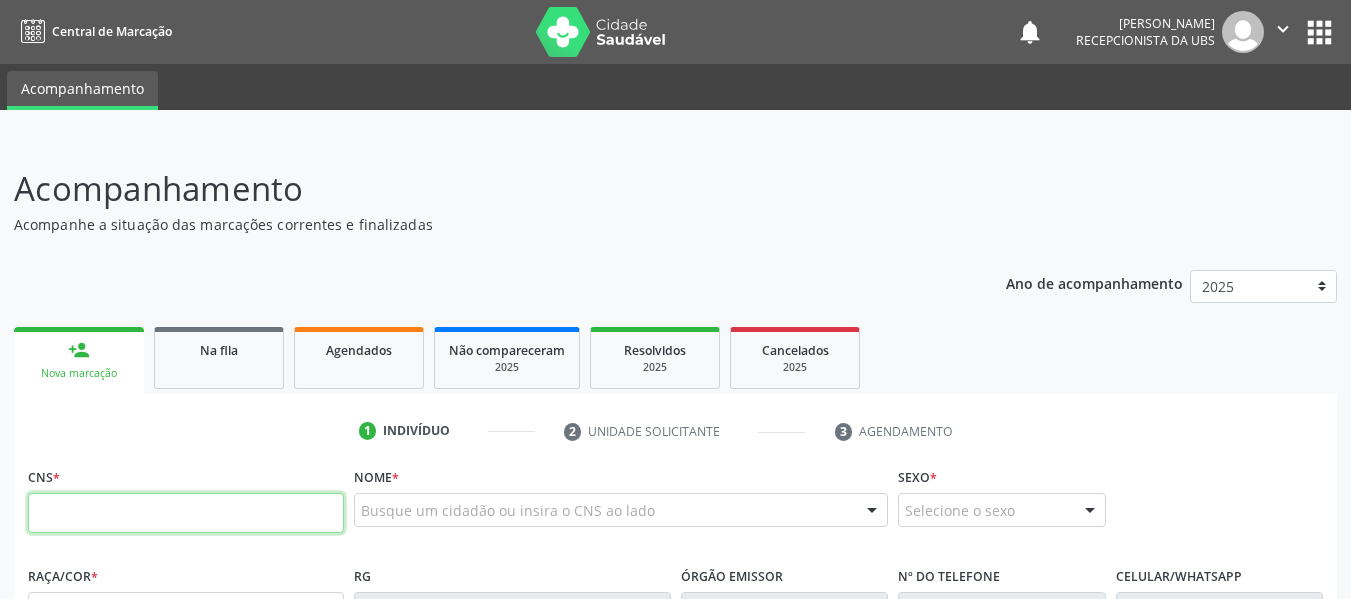 click at bounding box center (186, 513) 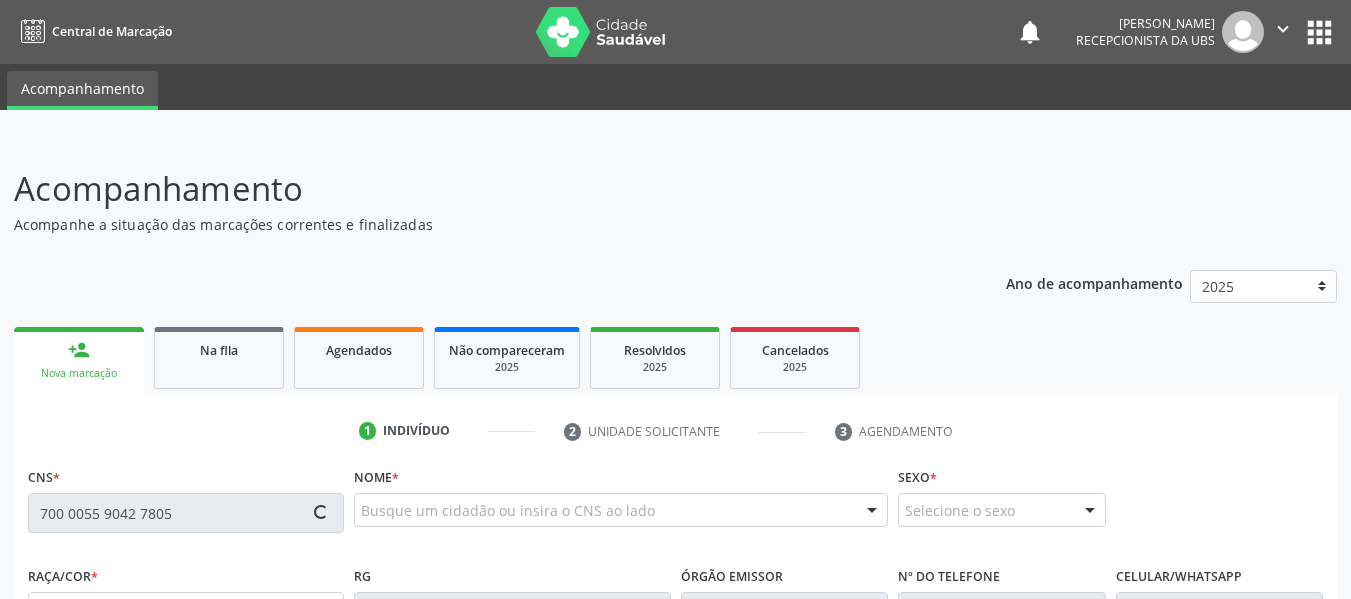 type on "700 0055 9042 7805" 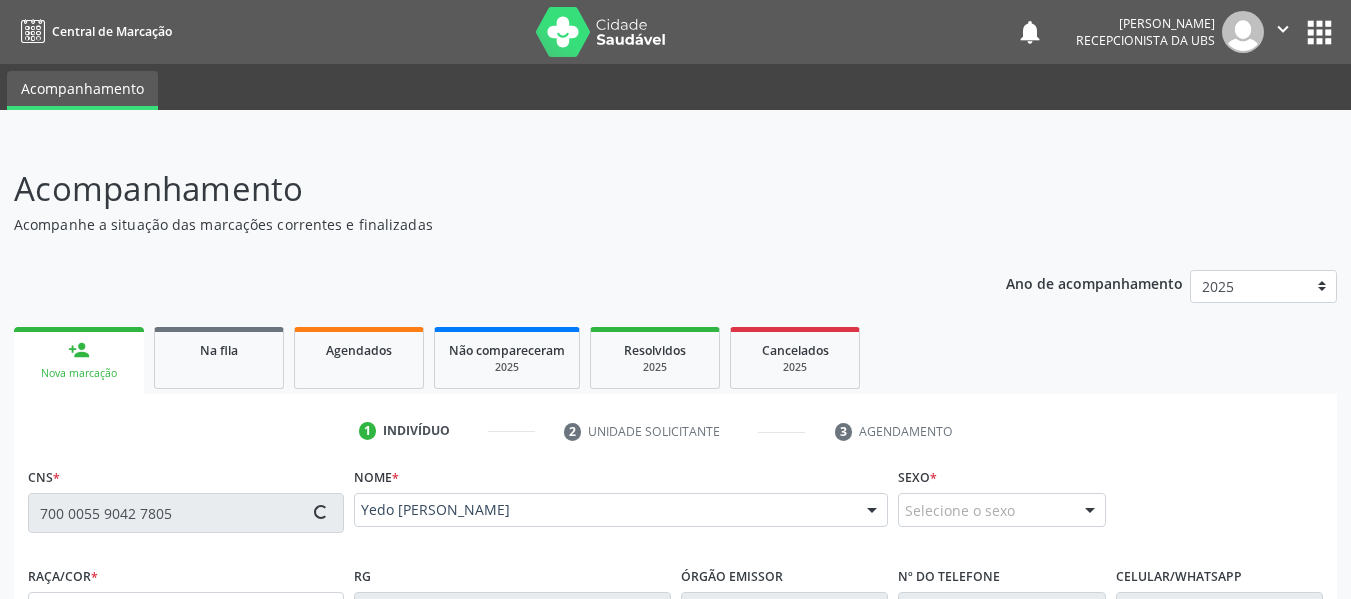 type on "(82) 99308-7688" 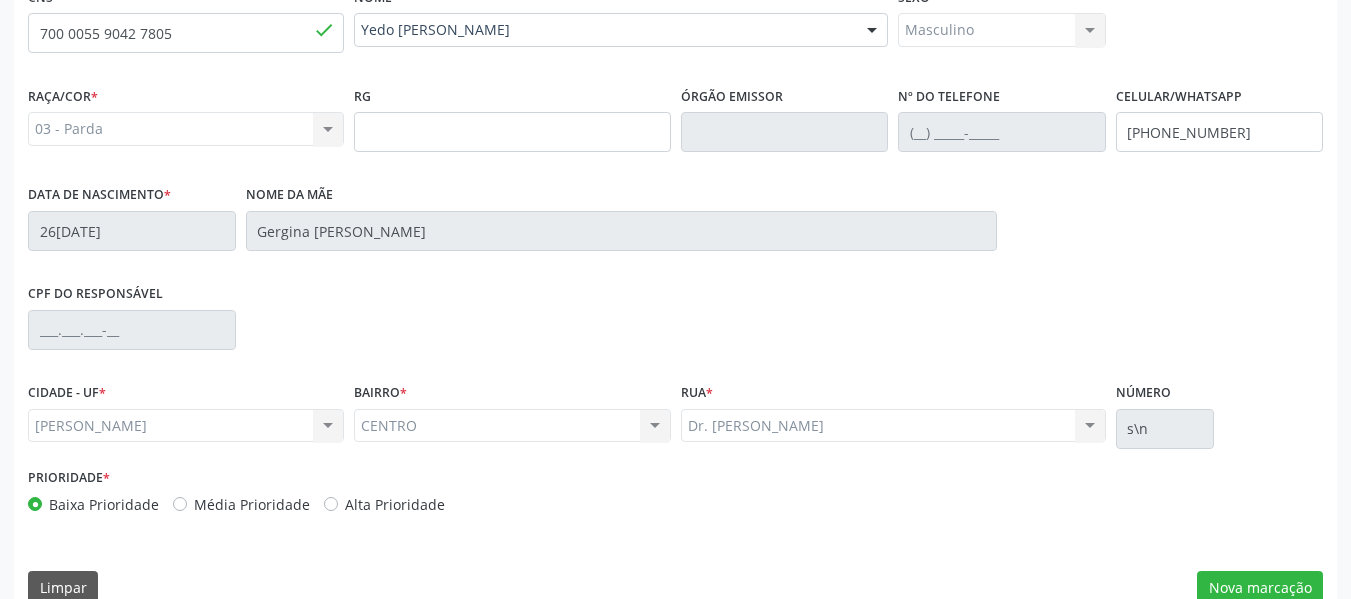 scroll, scrollTop: 513, scrollLeft: 0, axis: vertical 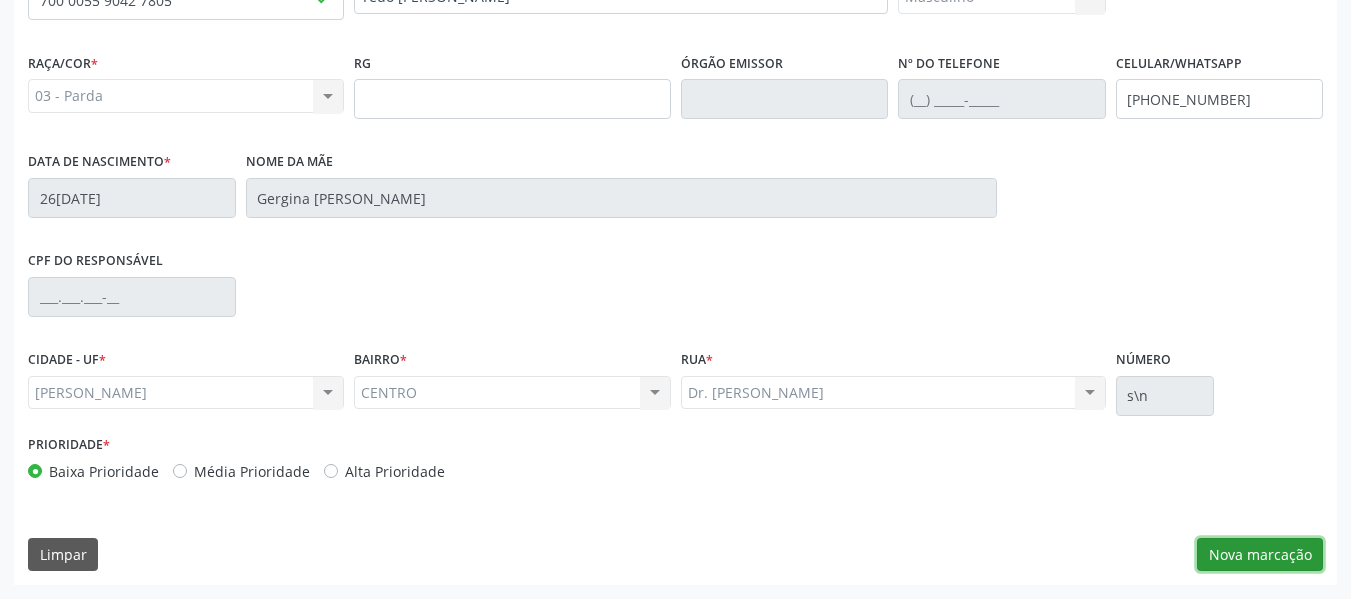 click on "Nova marcação" at bounding box center [1260, 555] 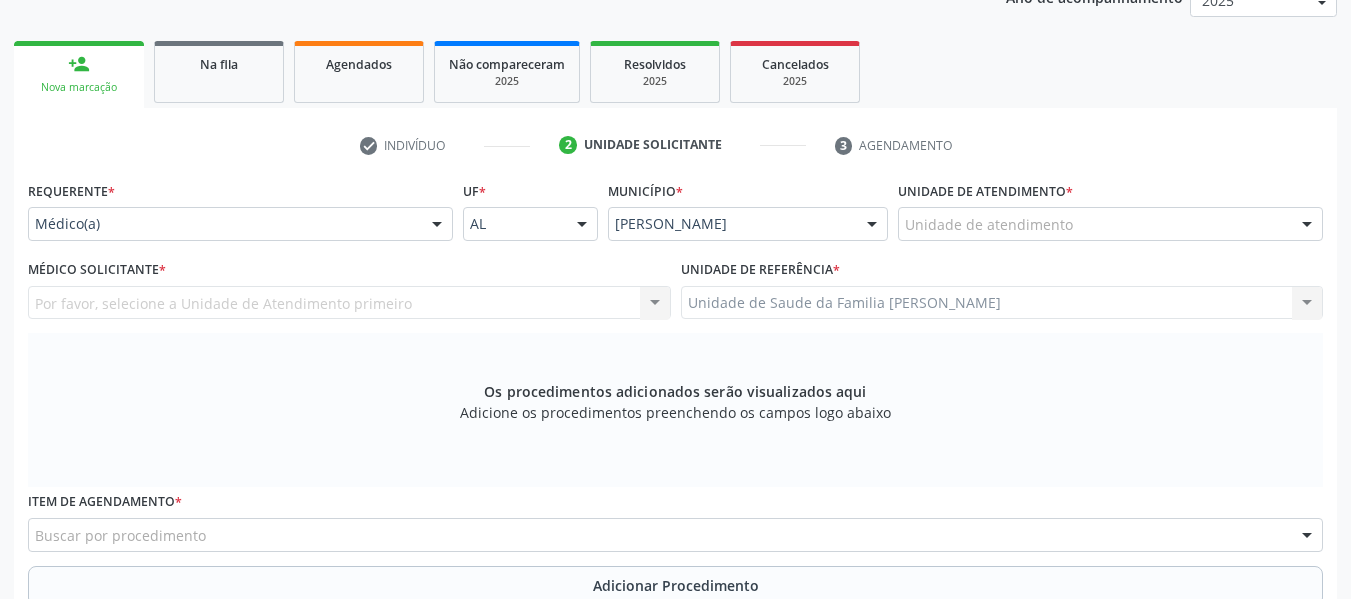 scroll, scrollTop: 246, scrollLeft: 0, axis: vertical 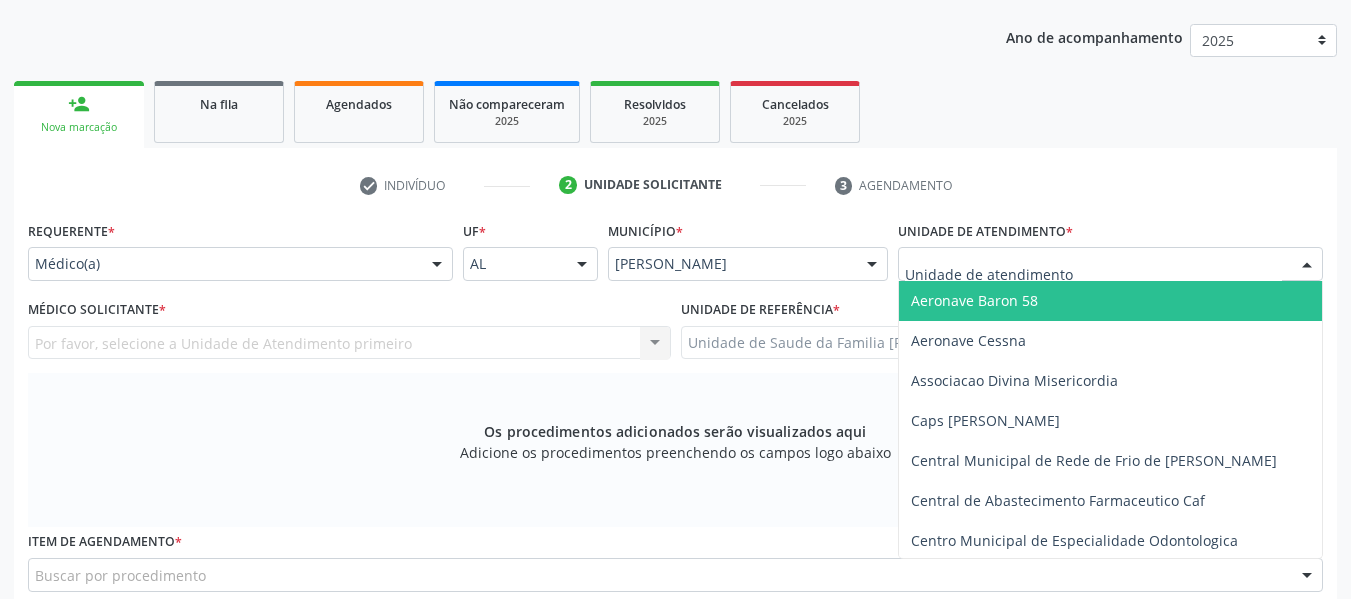 click at bounding box center (1307, 265) 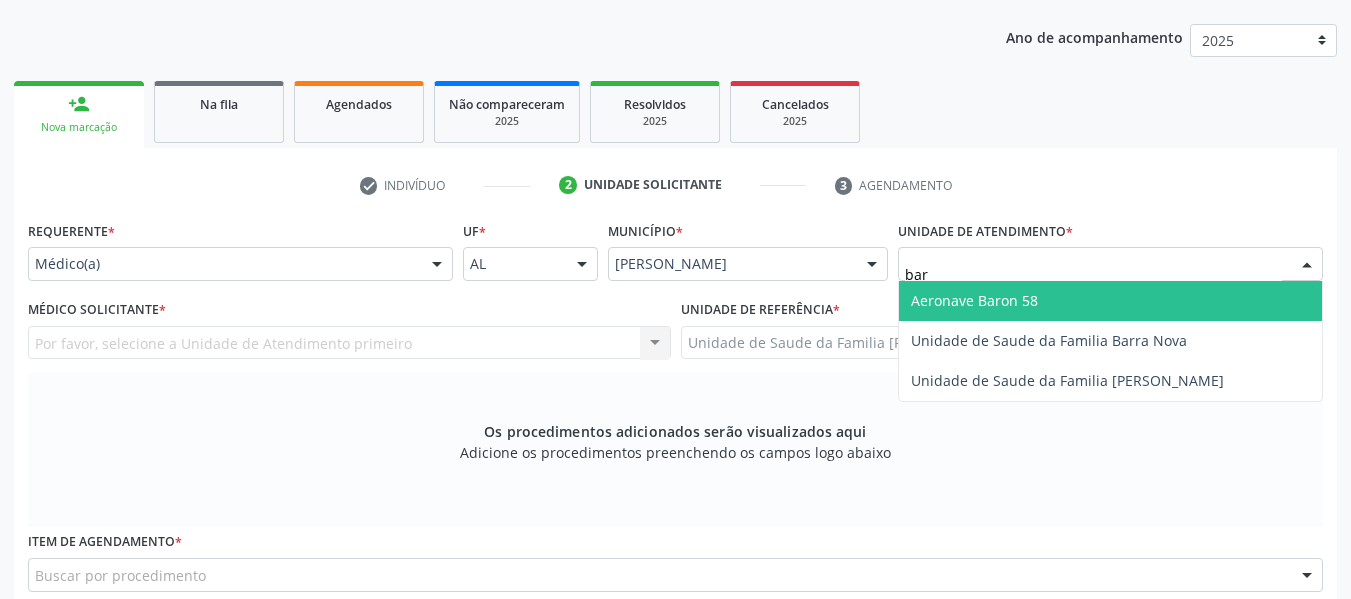 type on "barr" 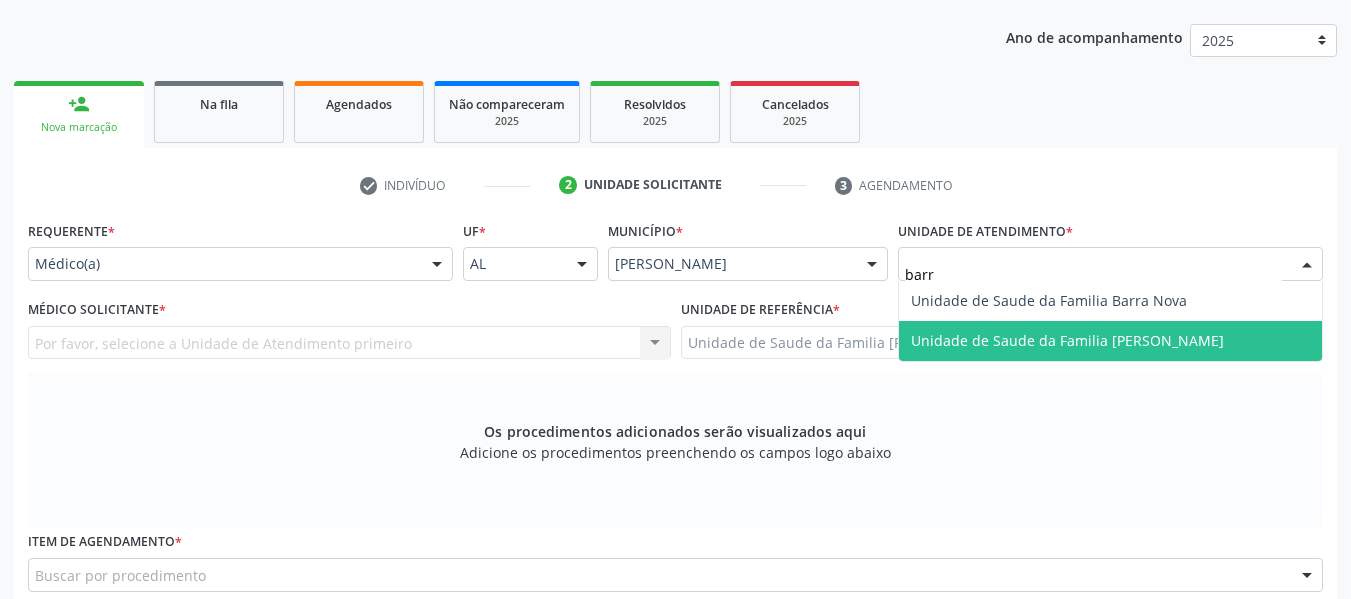 click on "Unidade de Saude da Familia [PERSON_NAME]" at bounding box center (1110, 341) 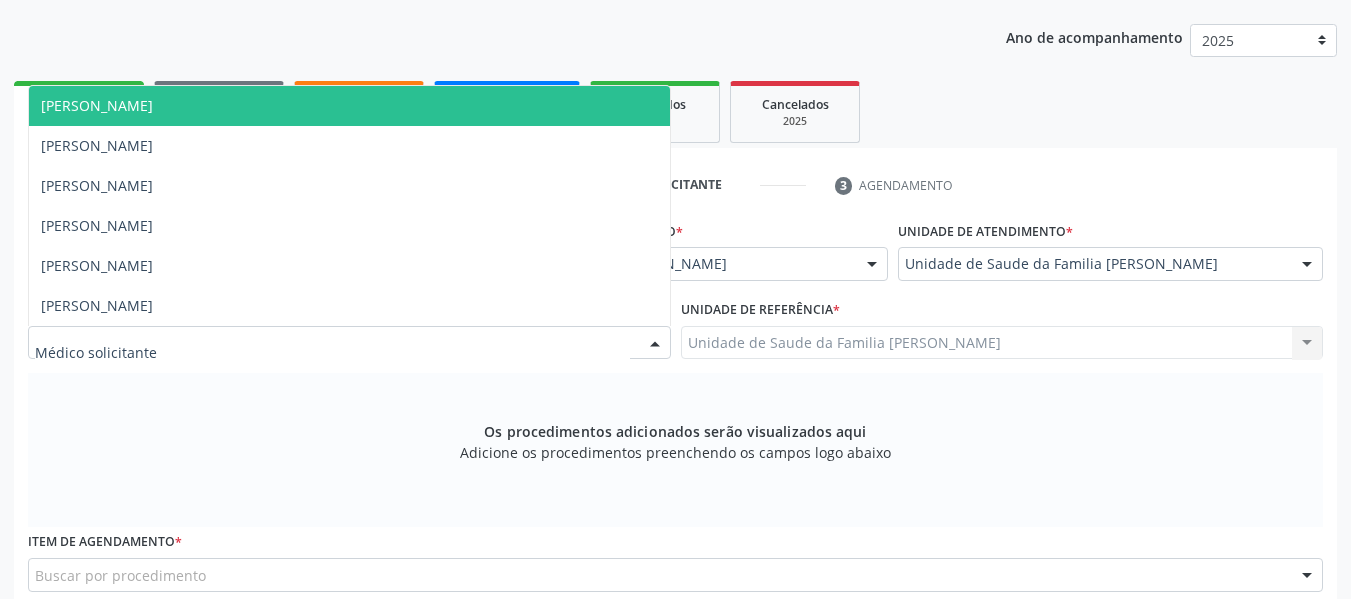 click at bounding box center [655, 344] 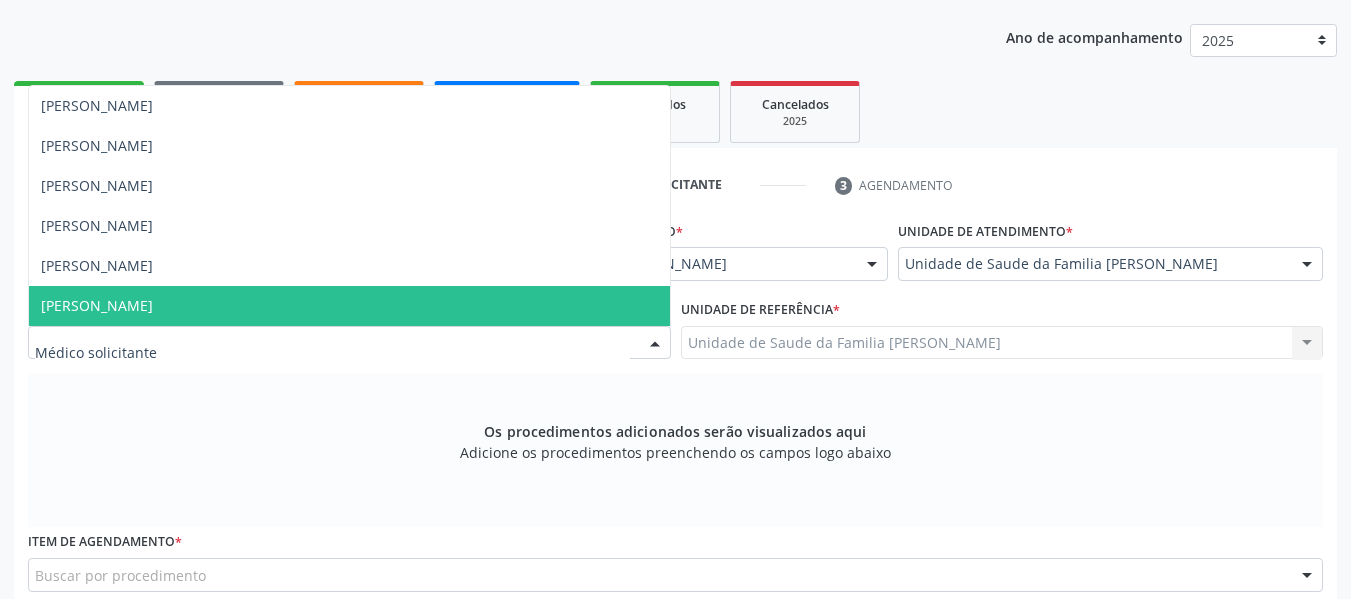 click on "[PERSON_NAME]" at bounding box center (349, 306) 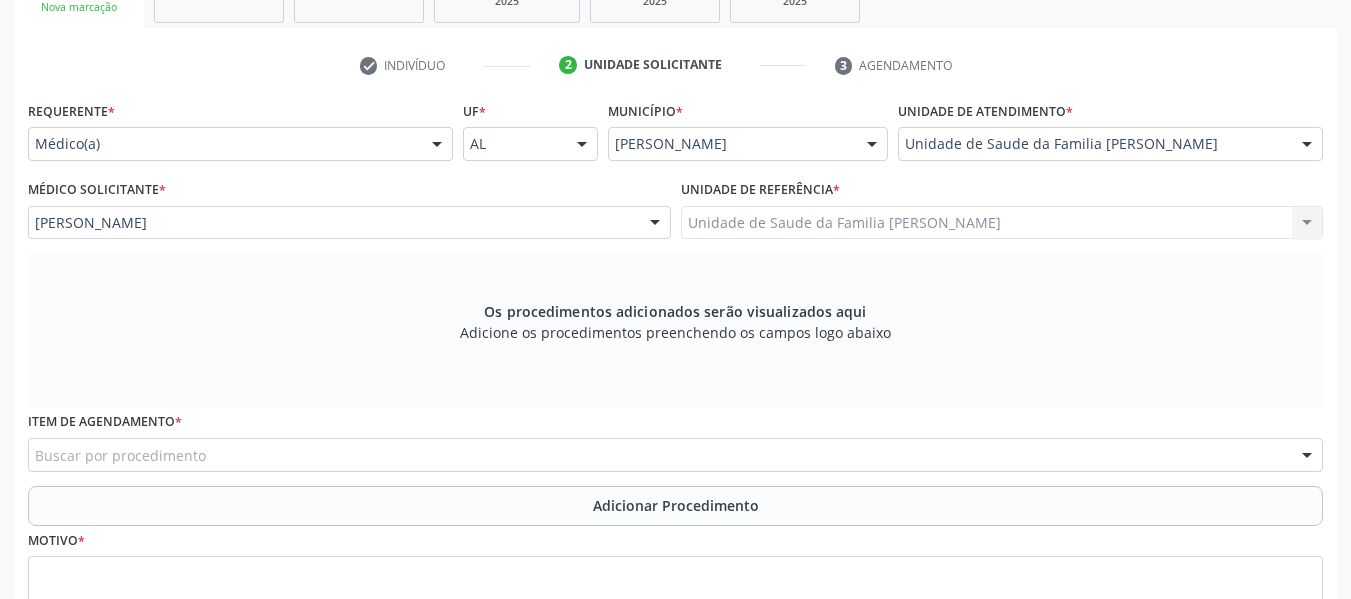 scroll, scrollTop: 406, scrollLeft: 0, axis: vertical 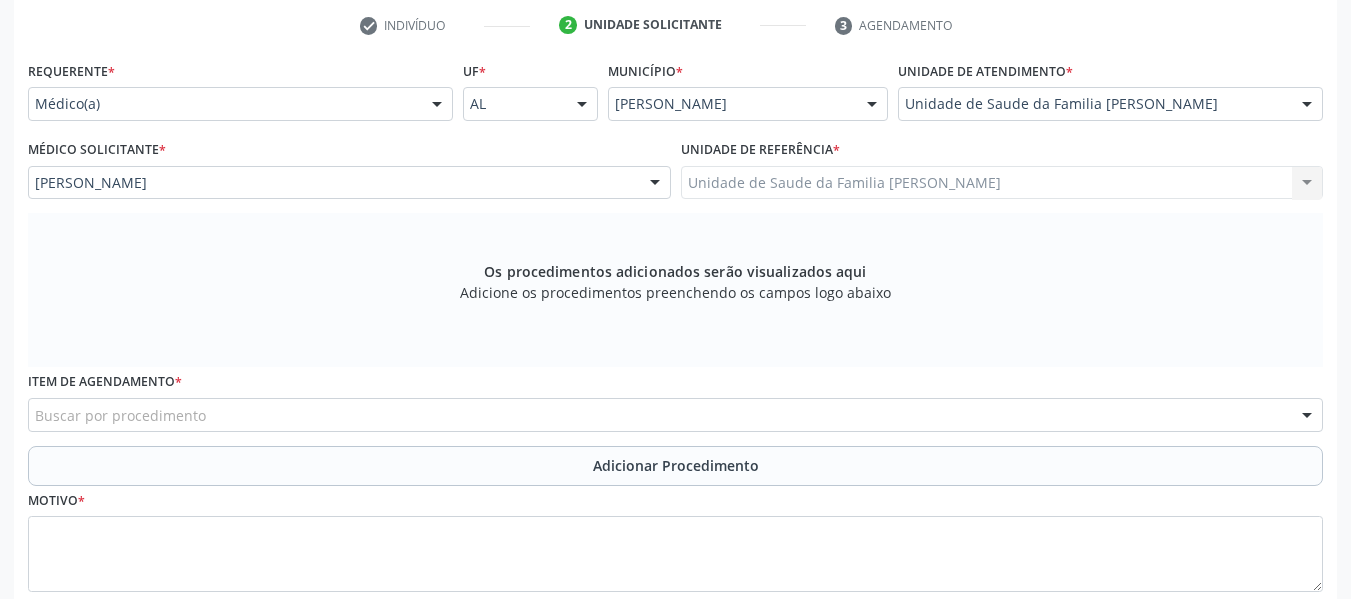 click on "Item de agendamento
*
Buscar por procedimento
0304070076 - .Quimioterapia de Leucemia Linfoide/Linfoblástica Aguda, Leucemia Mieloide Aguda e Leucemia Promielocítica Aguda Na Infância e Adolescência - 1ª Linha - Fase de Manutenção   0604320140 - Abatacepte 125 Mg Injetável (Por Seringa Preenchida)   0604320124 - Abatacepte 250 Mg Injetável (Por Frasco Ampola).   0603050018 - Abciximabe   0406010013 - Abertura de Comunicação Inter-Atrial   0406010021 - Abertura de Estenose Aortica Valvar   0406011265 - Abertura de Estenose Aortica Valvar (Criança e Adolescente)   0406010030 - Abertura de Estenose Pulmonar Valvar   0406011273 - Abertura de Estenose Pulmonar Valvar (Criança e Adolescente)   0301080011 - Abordagem Cognitiva Comportamental do Fumante (Por Atendimento / Paciente)   0307020010 - Acesso A Polpa Dentaria e Medicacao (Por Dente)   0604660030 - Acetazolamida 250 Mg (Por Comprimido)     0604600011 - Acitretina 10 Mg (Por Capsula)" at bounding box center [675, 406] 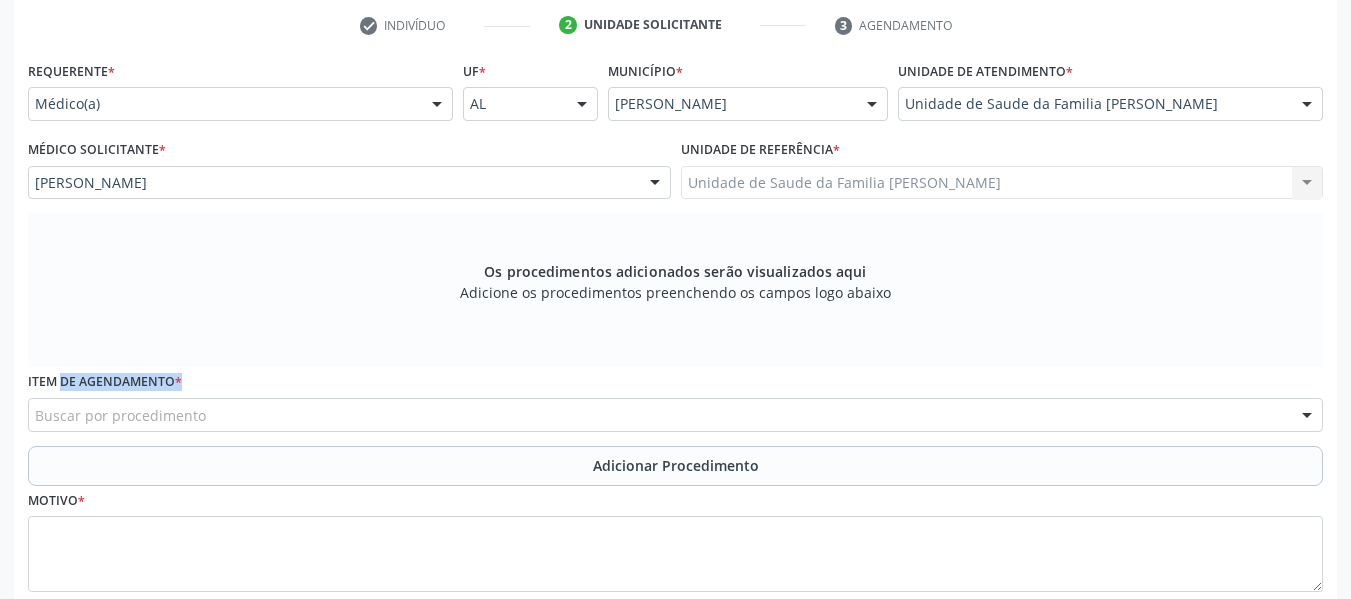 click on "Item de agendamento
*
Buscar por procedimento
0304070076 - .Quimioterapia de Leucemia Linfoide/Linfoblástica Aguda, Leucemia Mieloide Aguda e Leucemia Promielocítica Aguda Na Infância e Adolescência - 1ª Linha - Fase de Manutenção   0604320140 - Abatacepte 125 Mg Injetável (Por Seringa Preenchida)   0604320124 - Abatacepte 250 Mg Injetável (Por Frasco Ampola).   0603050018 - Abciximabe   0406010013 - Abertura de Comunicação Inter-Atrial   0406010021 - Abertura de Estenose Aortica Valvar   0406011265 - Abertura de Estenose Aortica Valvar (Criança e Adolescente)   0406010030 - Abertura de Estenose Pulmonar Valvar   0406011273 - Abertura de Estenose Pulmonar Valvar (Criança e Adolescente)   0301080011 - Abordagem Cognitiva Comportamental do Fumante (Por Atendimento / Paciente)   0307020010 - Acesso A Polpa Dentaria e Medicacao (Por Dente)   0604660030 - Acetazolamida 250 Mg (Por Comprimido)     0604600011 - Acitretina 10 Mg (Por Capsula)" at bounding box center (675, 406) 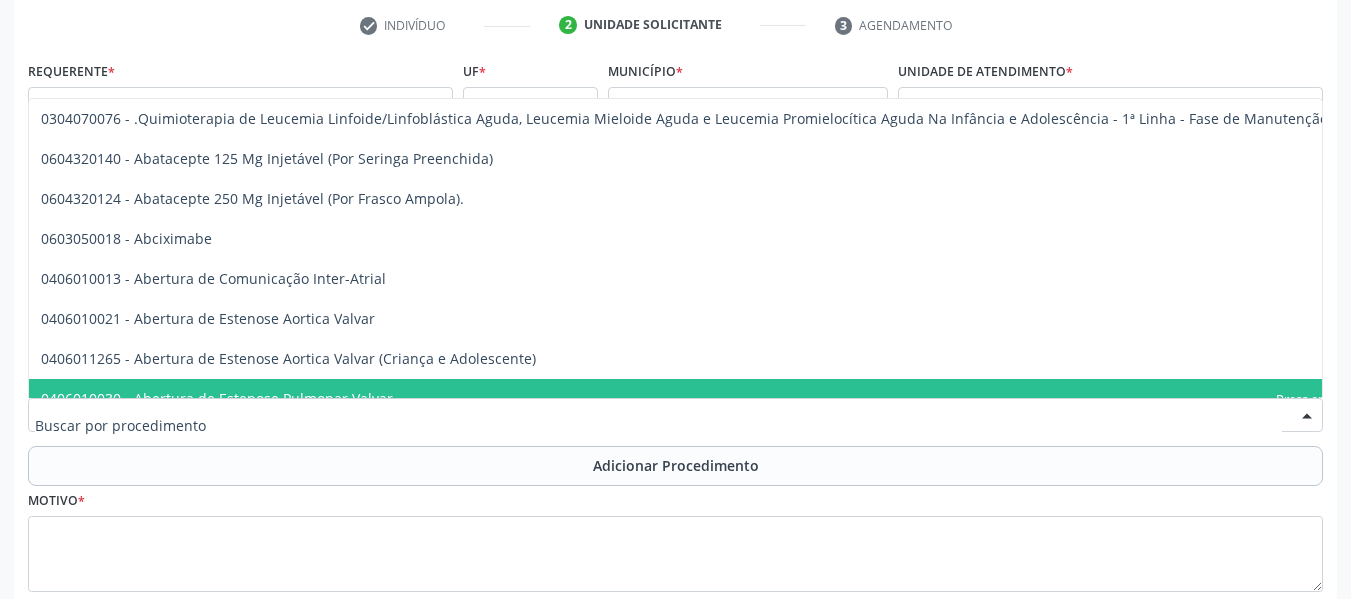 click at bounding box center (675, 415) 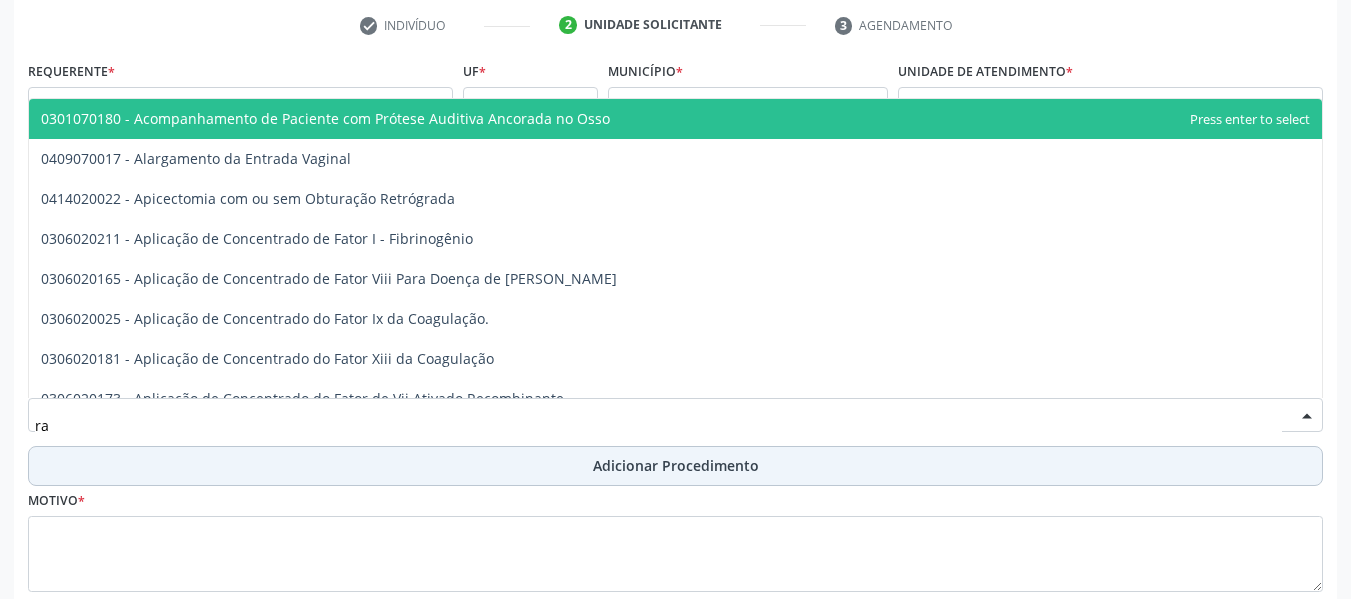 type on "r" 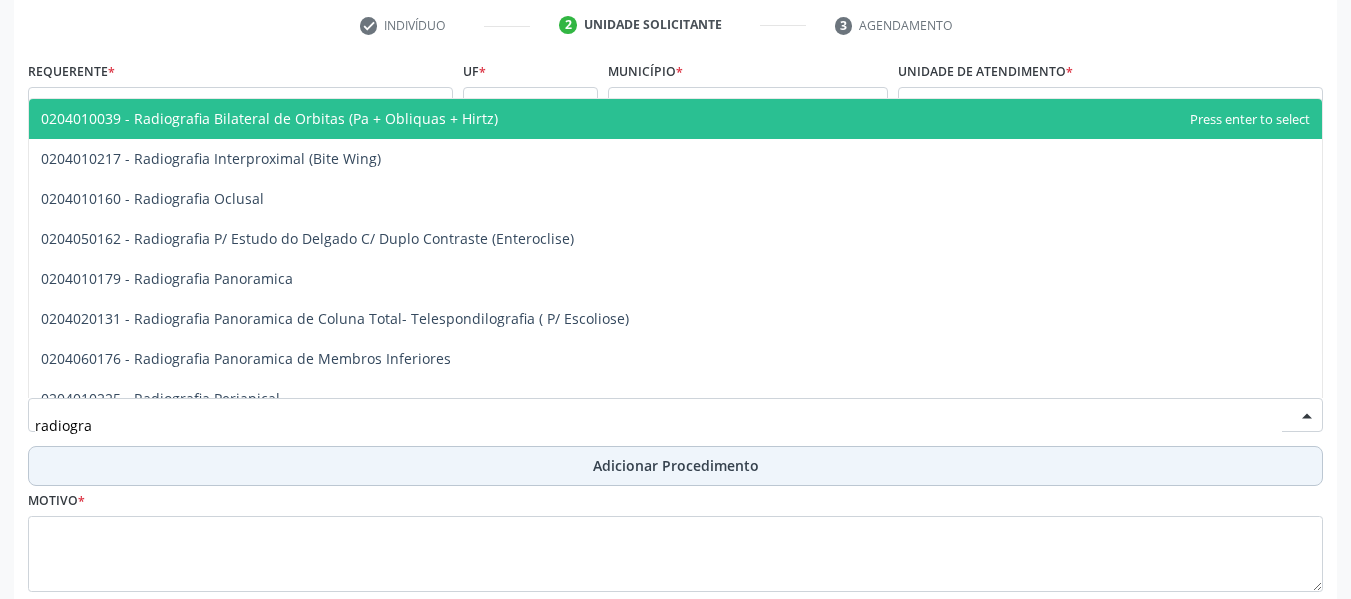 type on "radiograf" 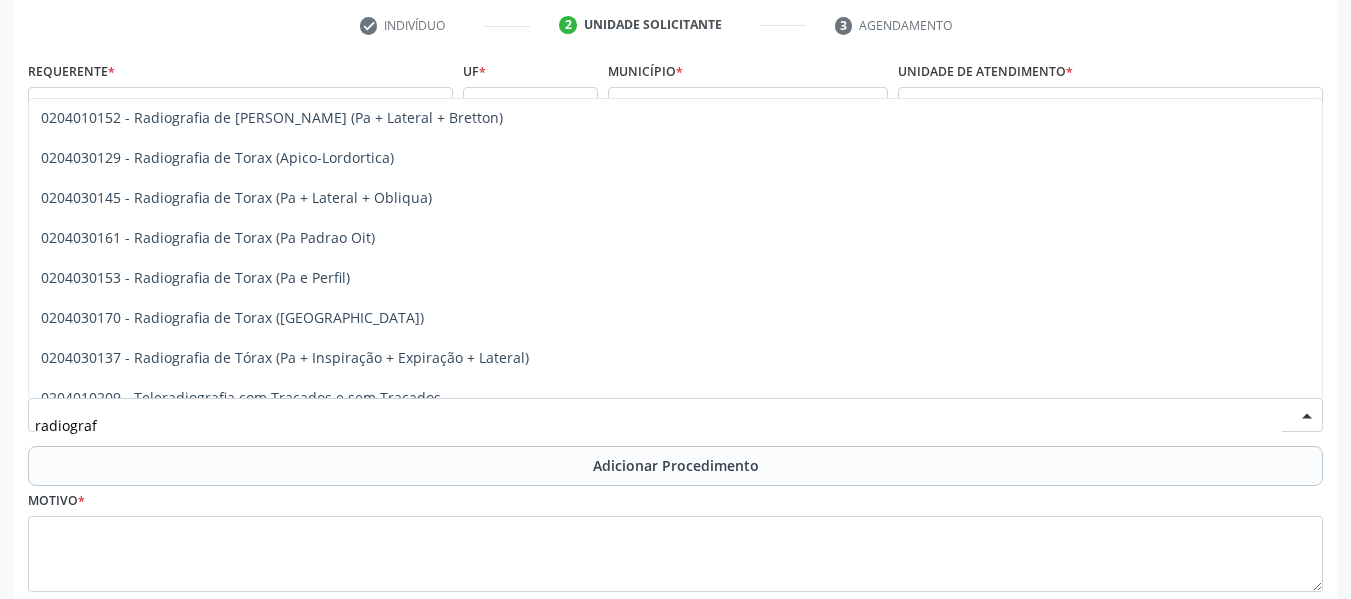 scroll, scrollTop: 2581, scrollLeft: 0, axis: vertical 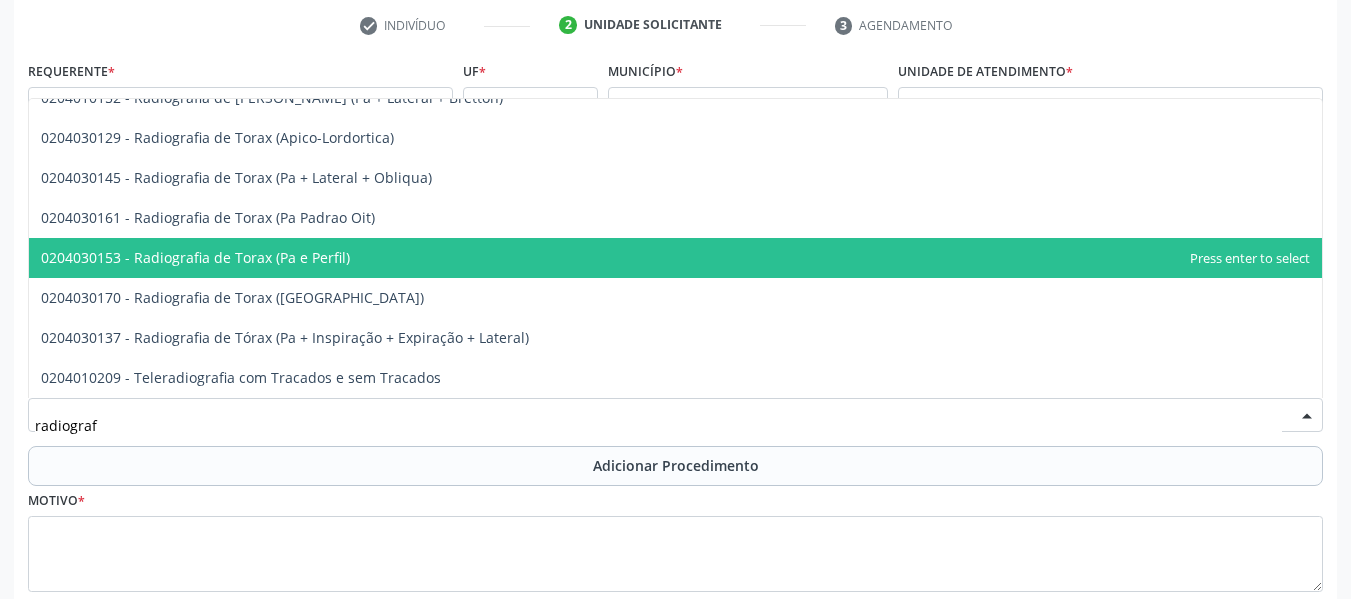 click on "0204030153 - Radiografia de Torax (Pa e Perfil)" at bounding box center [195, 257] 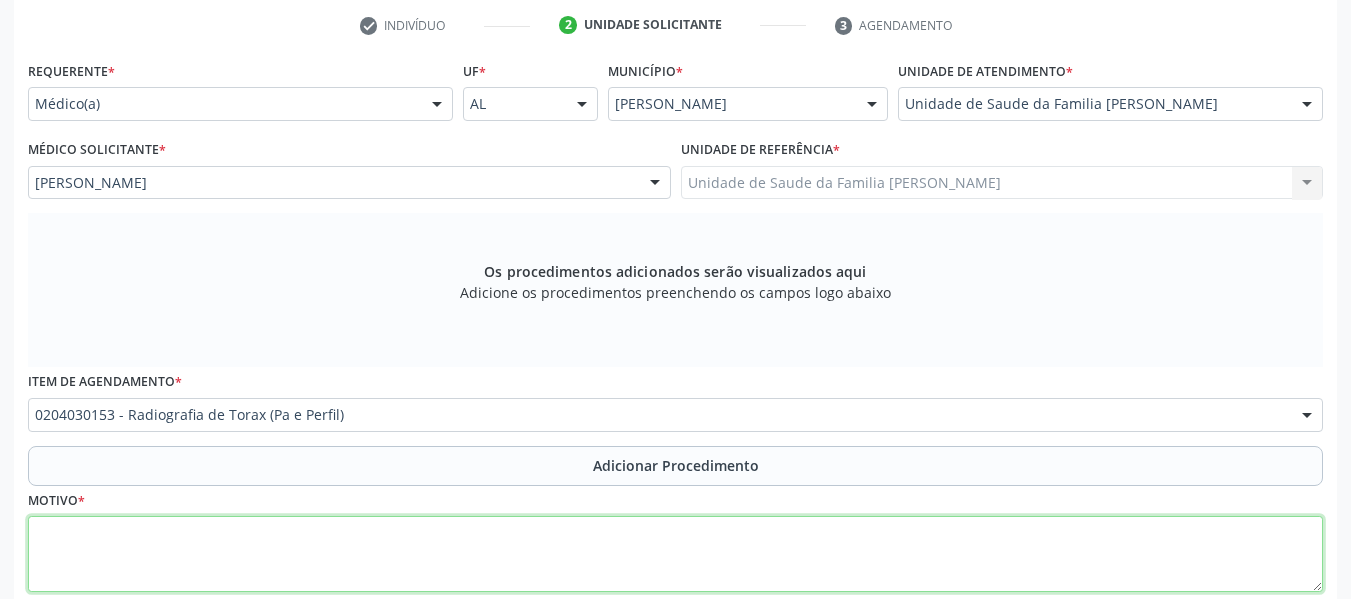 click at bounding box center [675, 554] 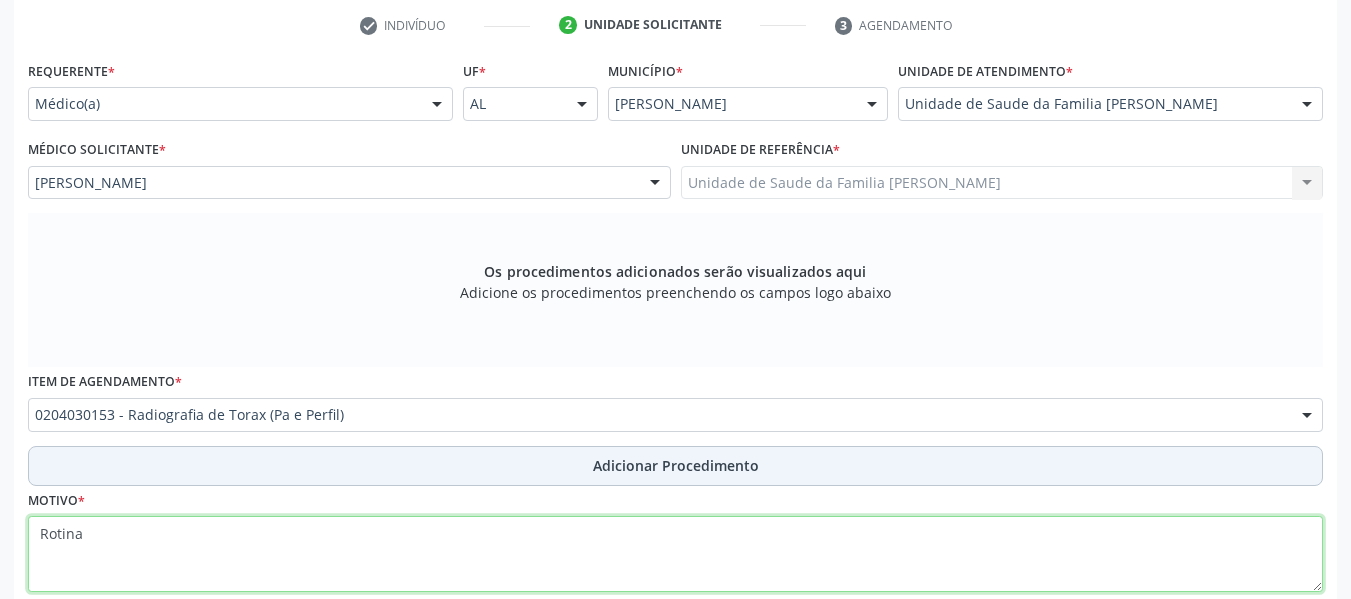 type on "Rotina" 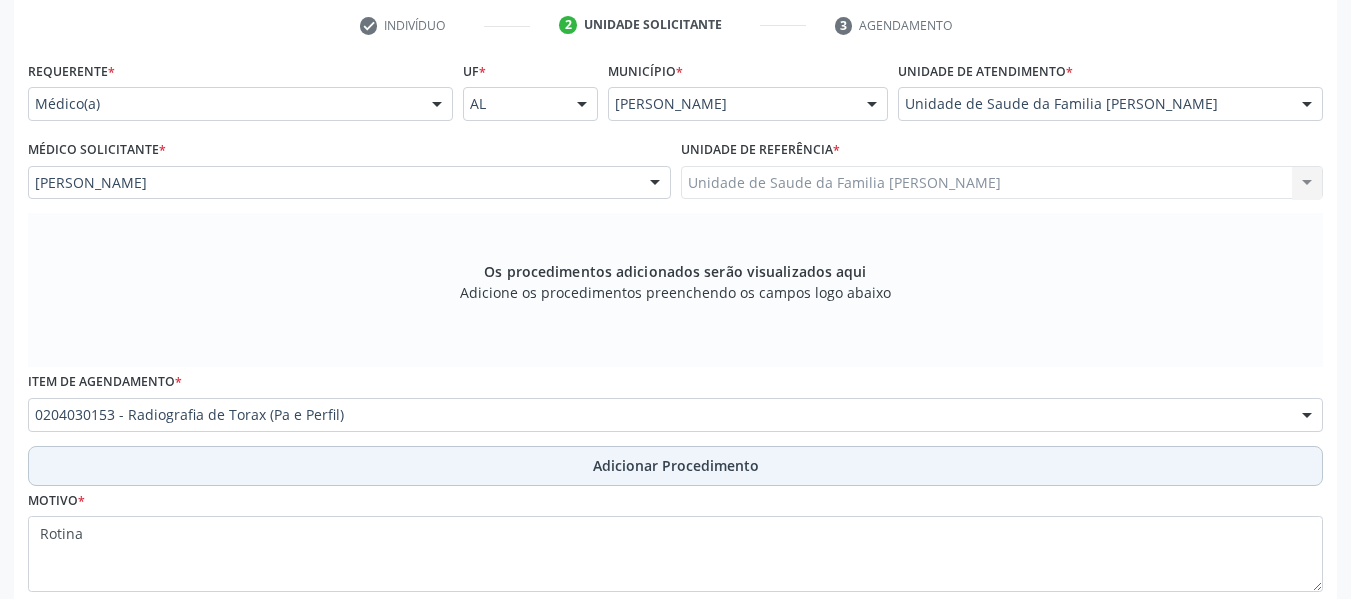click on "Adicionar Procedimento" at bounding box center [676, 465] 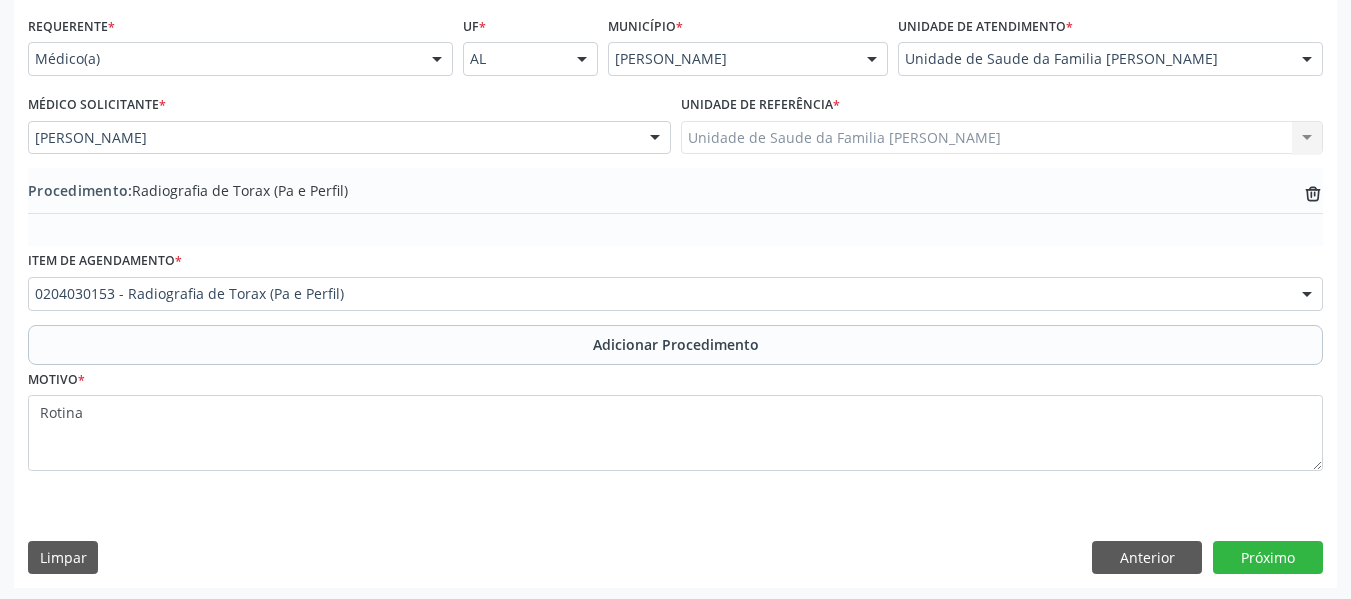 scroll, scrollTop: 454, scrollLeft: 0, axis: vertical 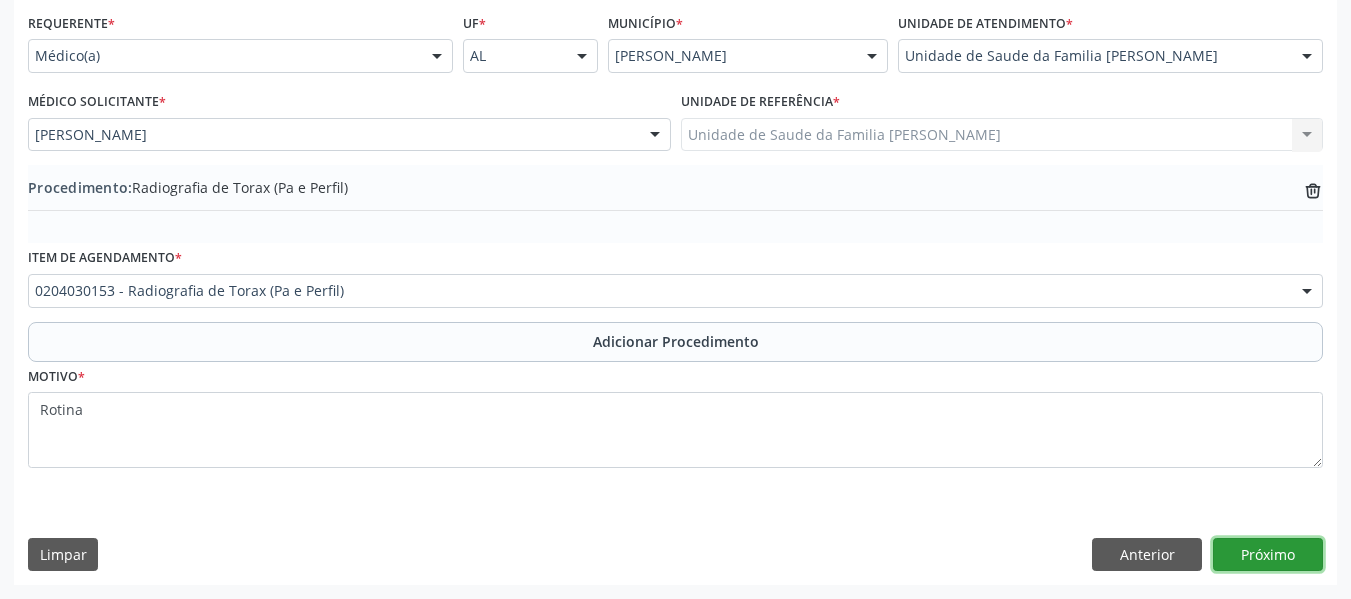 click on "Próximo" at bounding box center [1268, 555] 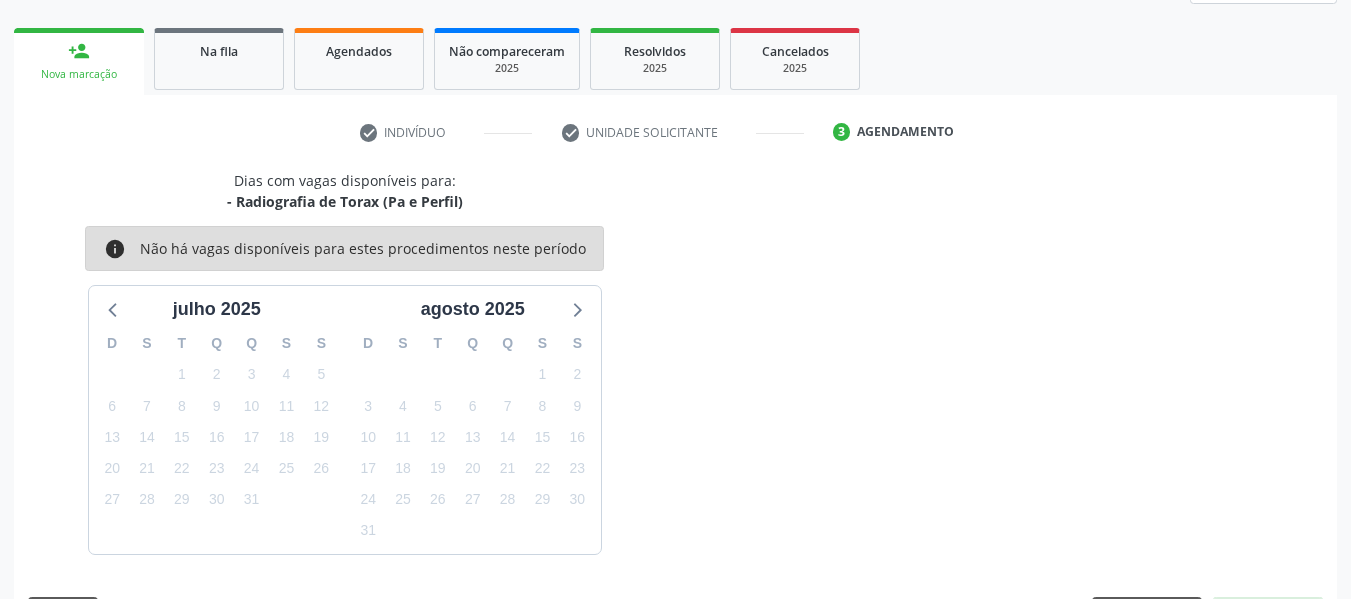 scroll, scrollTop: 358, scrollLeft: 0, axis: vertical 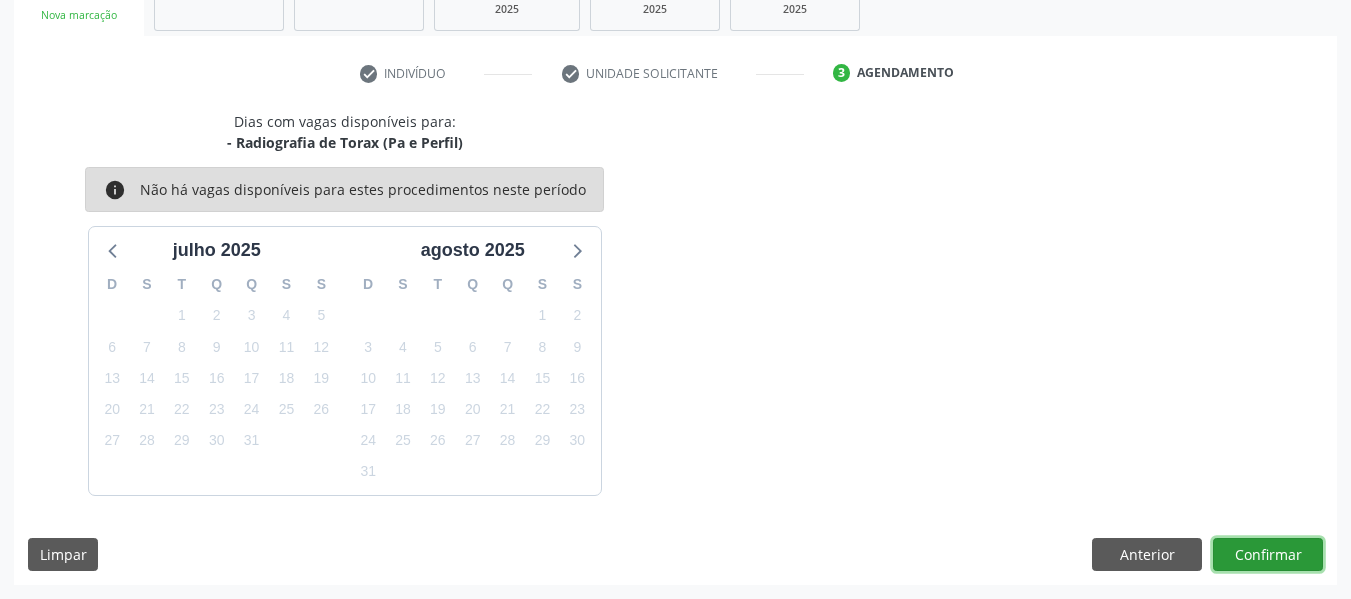click on "Confirmar" at bounding box center [1268, 555] 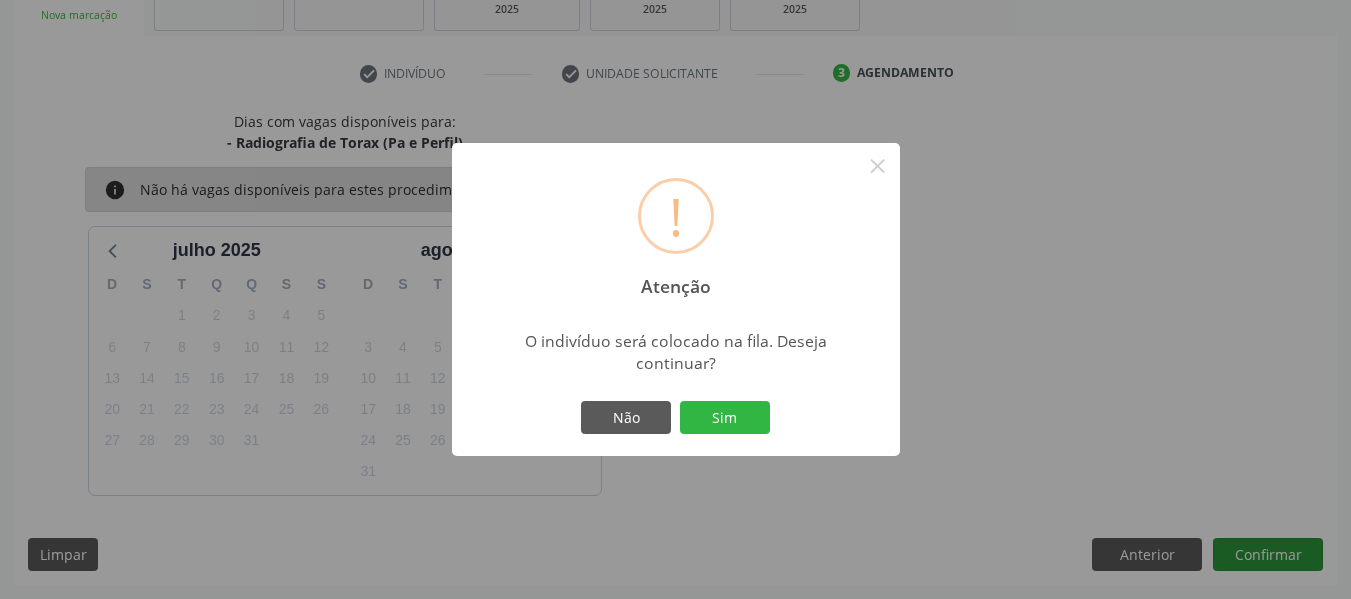 click on "! Atenção × O indivíduo será colocado na fila. Deseja continuar? Não Sim" at bounding box center [675, 299] 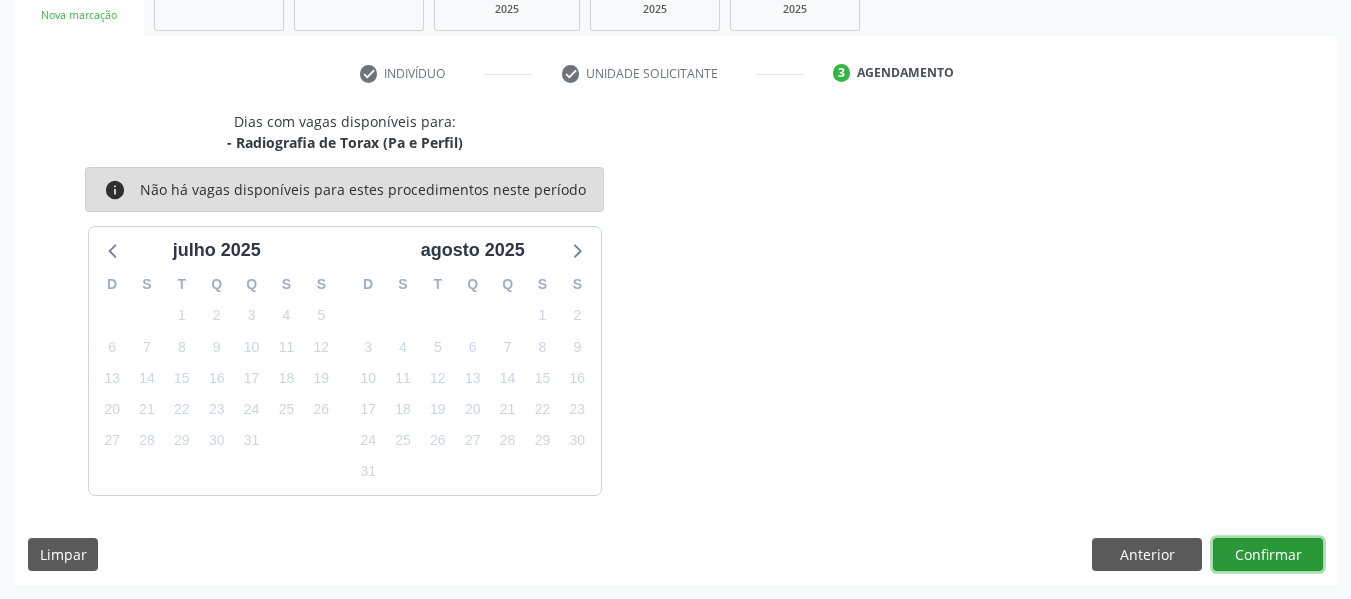 click on "Confirmar" at bounding box center (1268, 555) 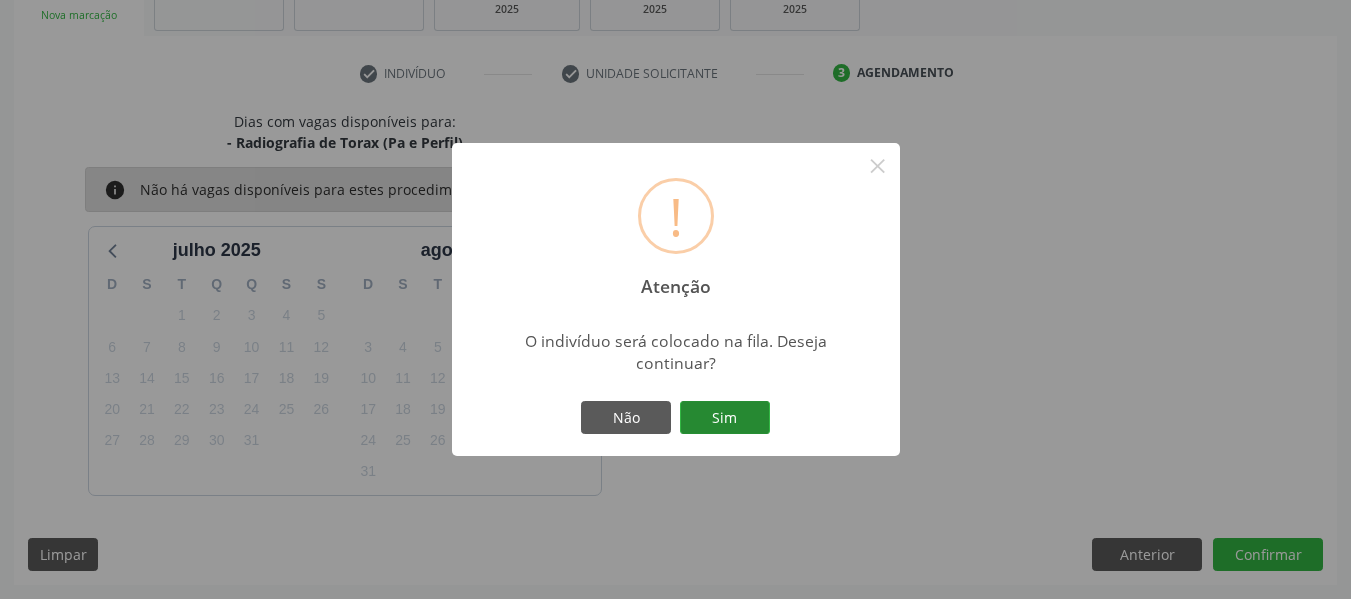 click on "Sim" at bounding box center (725, 418) 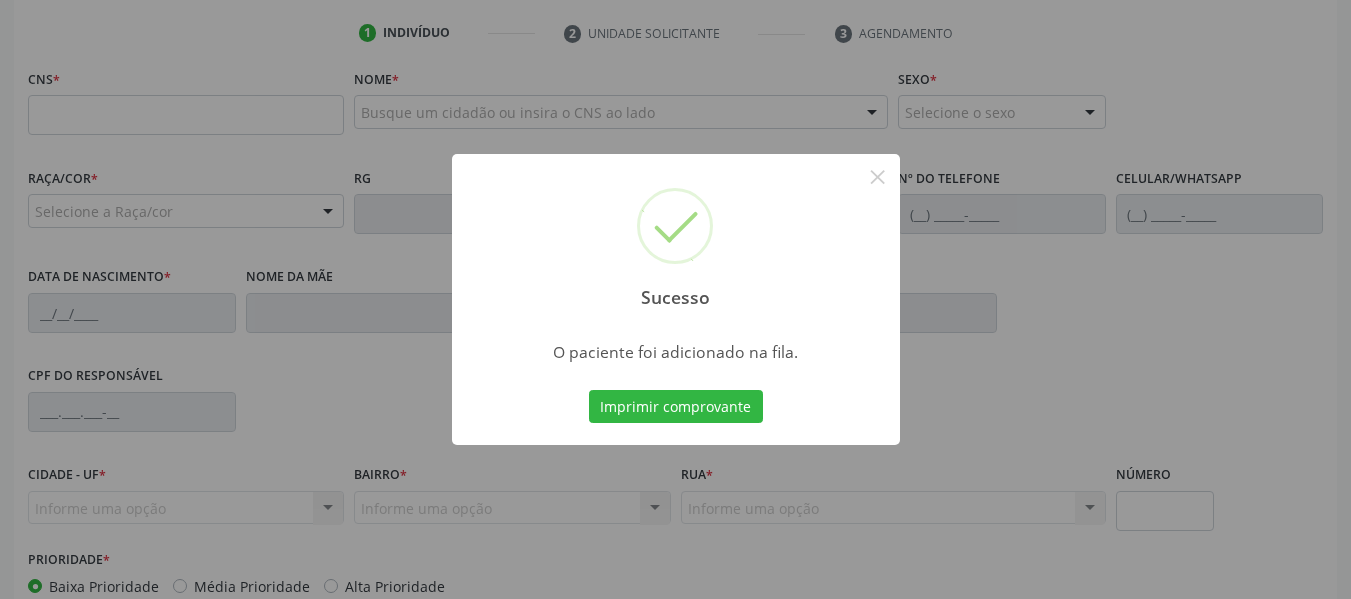 scroll, scrollTop: 513, scrollLeft: 0, axis: vertical 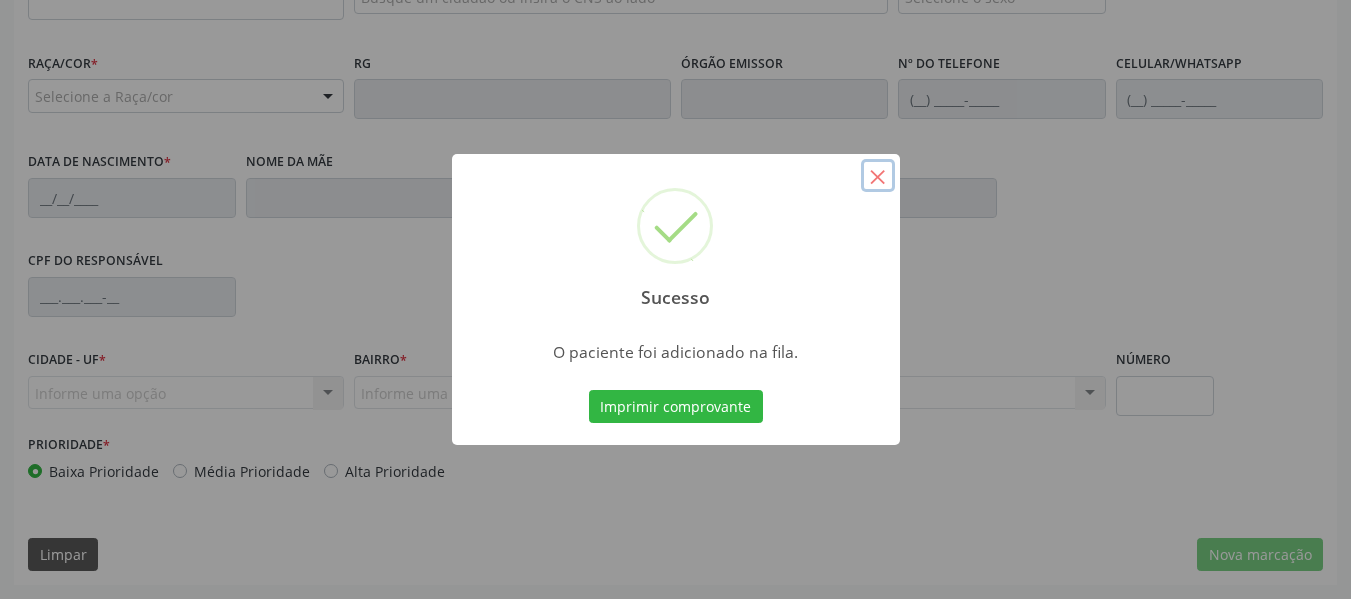 click on "×" at bounding box center (878, 176) 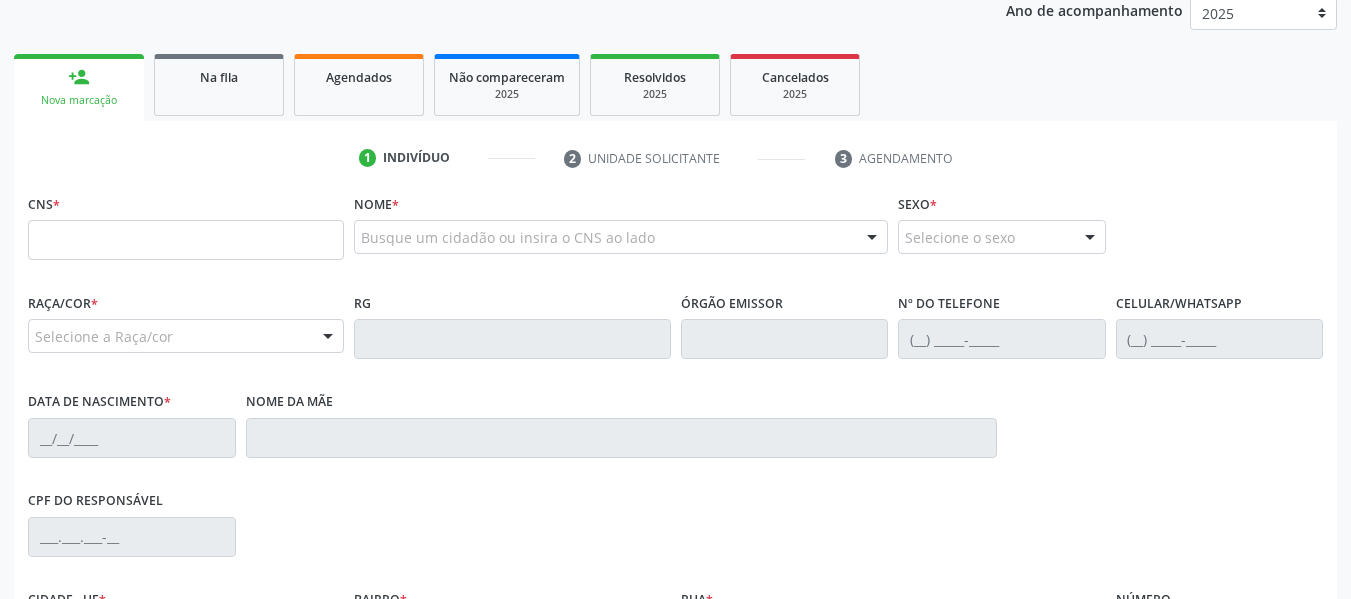 scroll, scrollTop: 220, scrollLeft: 0, axis: vertical 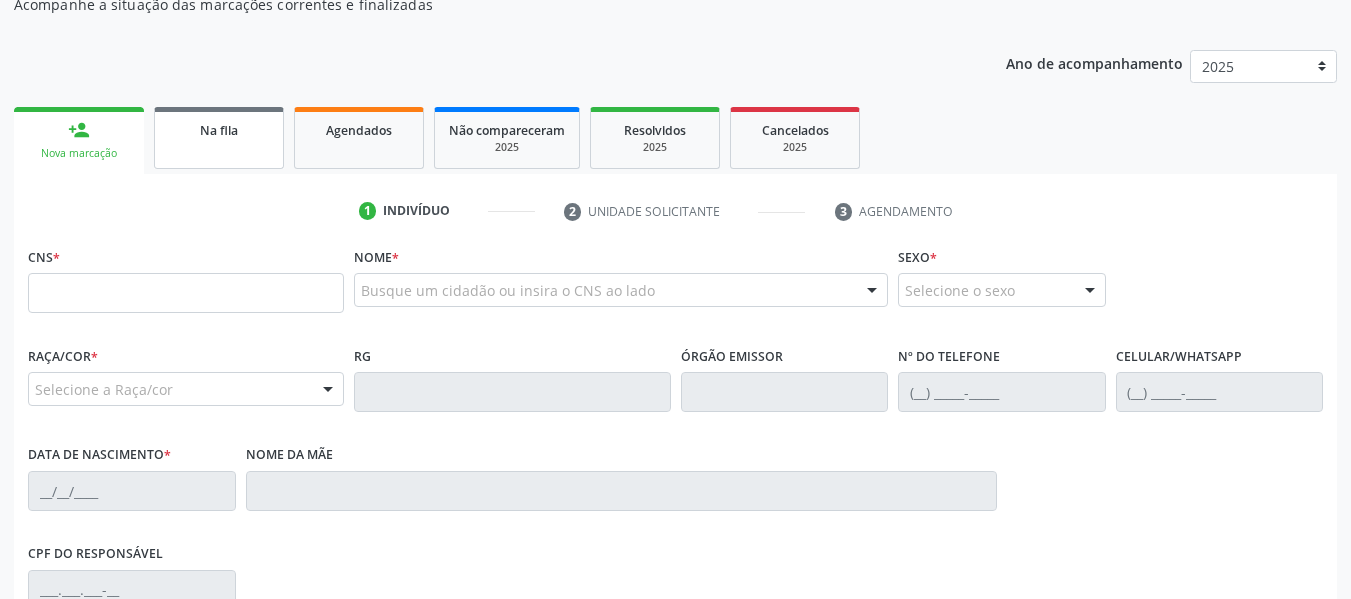 click on "Na fila" at bounding box center [219, 130] 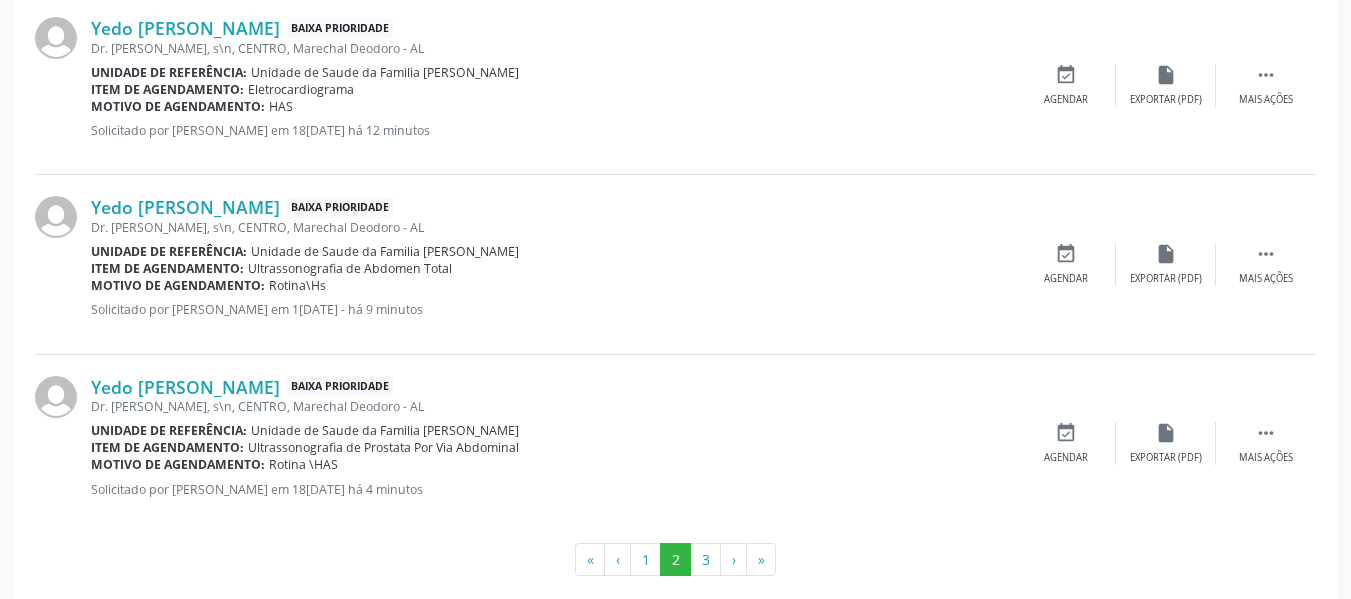 scroll, scrollTop: 2813, scrollLeft: 0, axis: vertical 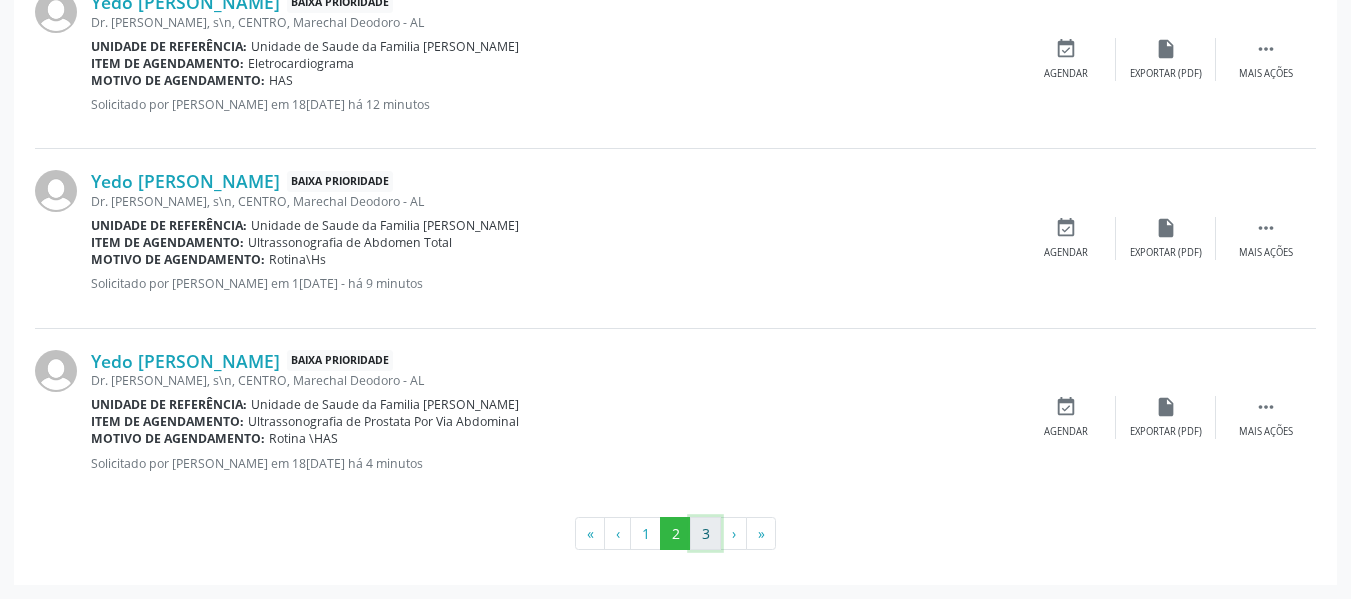 click on "3" at bounding box center (705, 534) 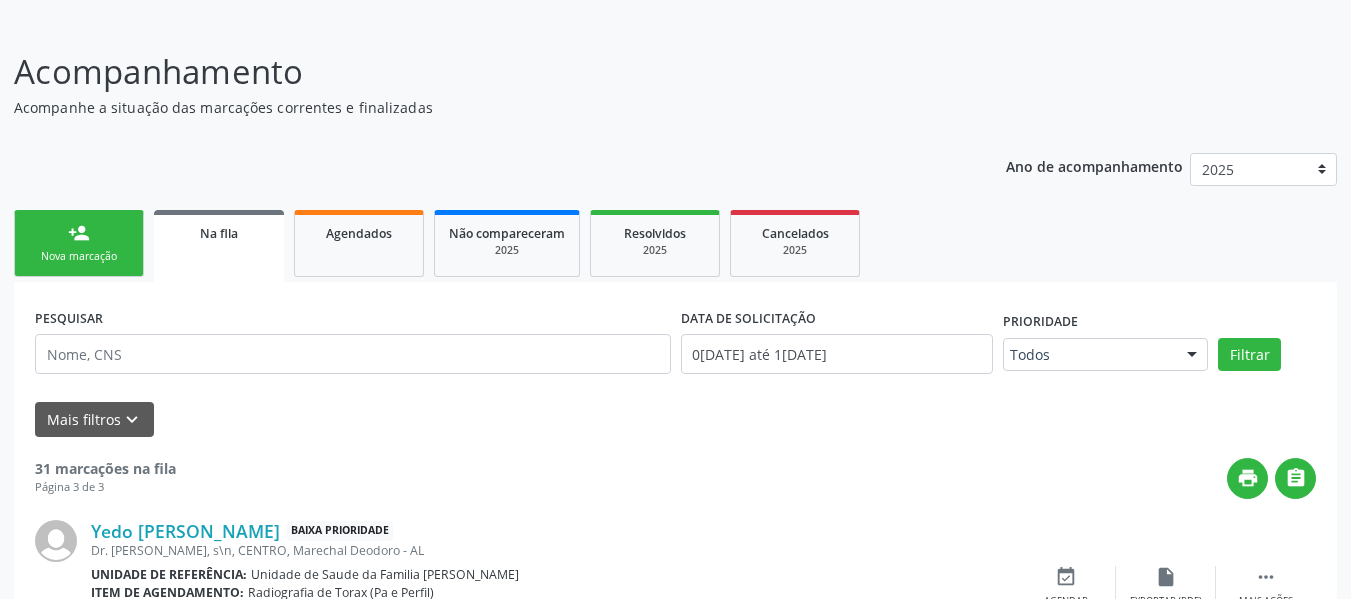 scroll, scrollTop: 287, scrollLeft: 0, axis: vertical 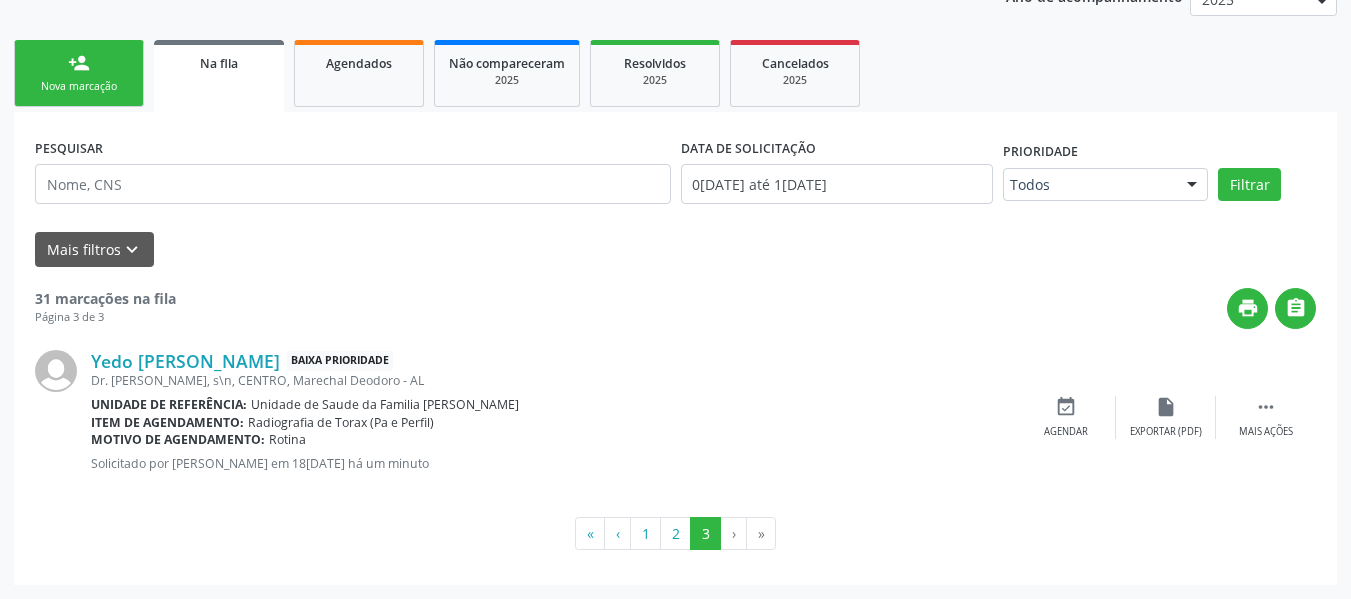 click on "Nova marcação" at bounding box center (79, 86) 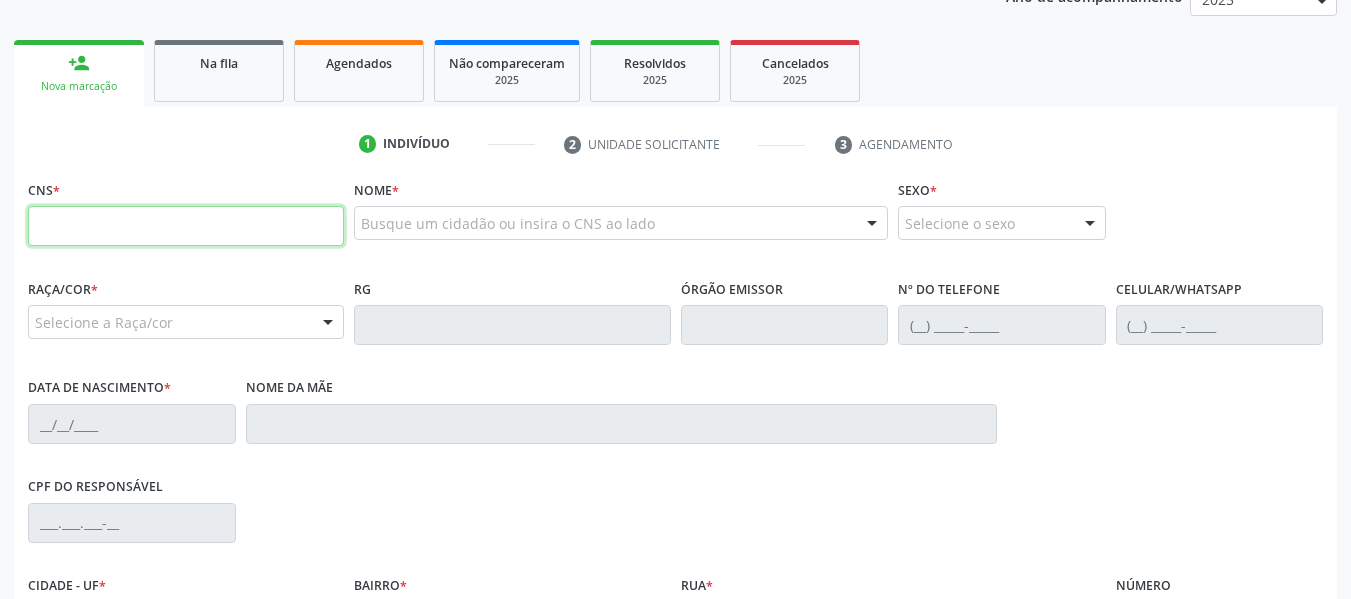 click at bounding box center (186, 226) 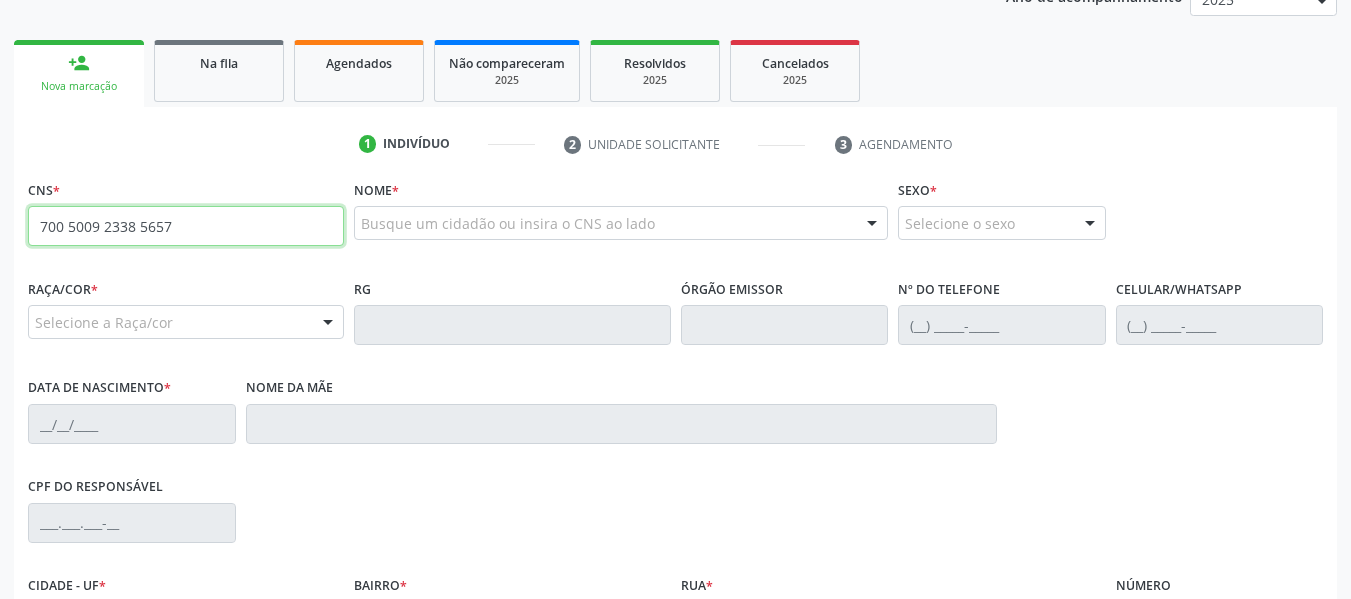 type on "700 5009 2338 5657" 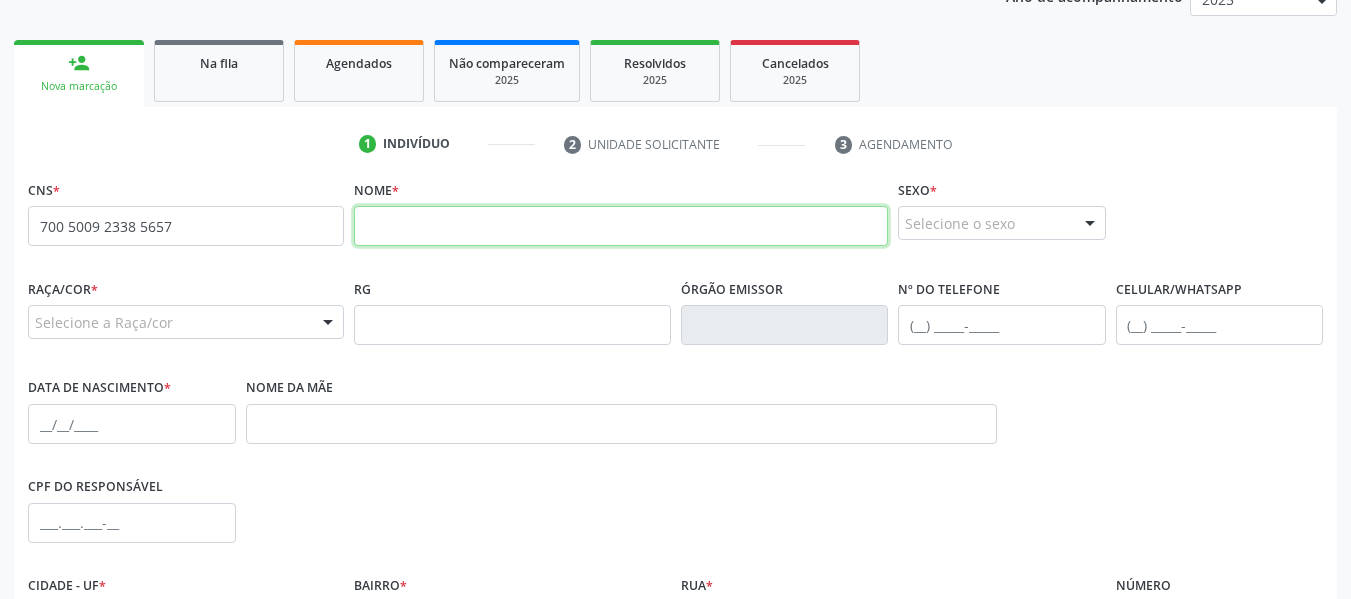 click at bounding box center [621, 226] 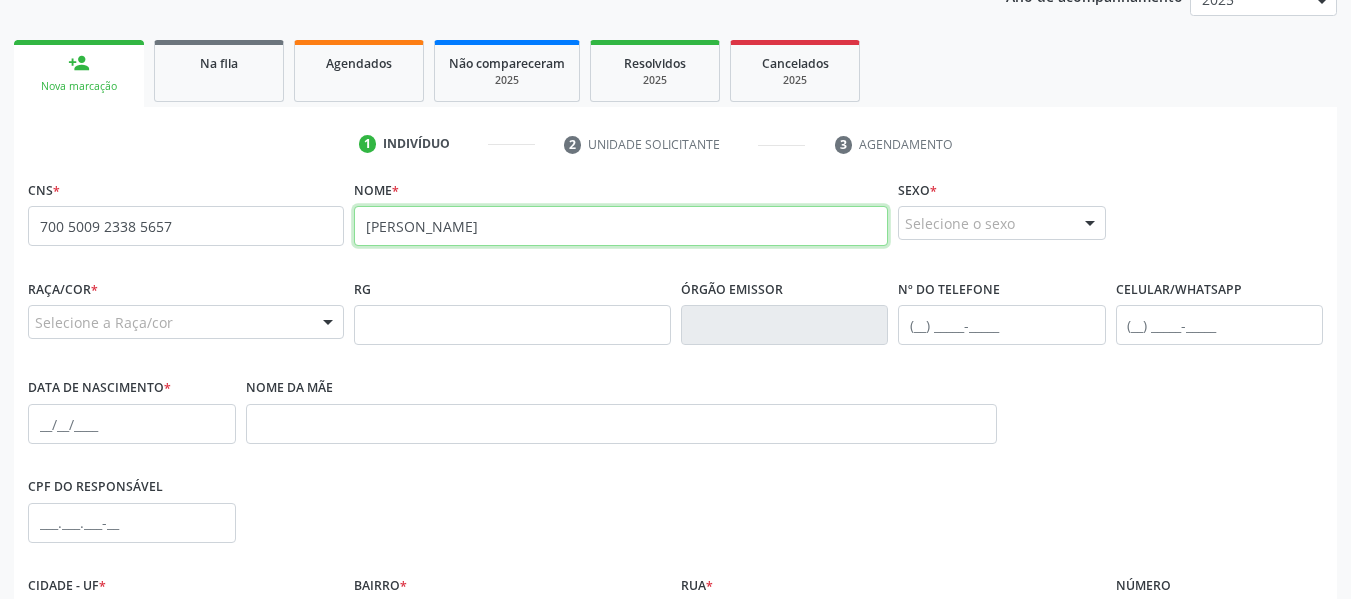 click on "Jose Sebastiãp Alves Figueiredo" at bounding box center (621, 226) 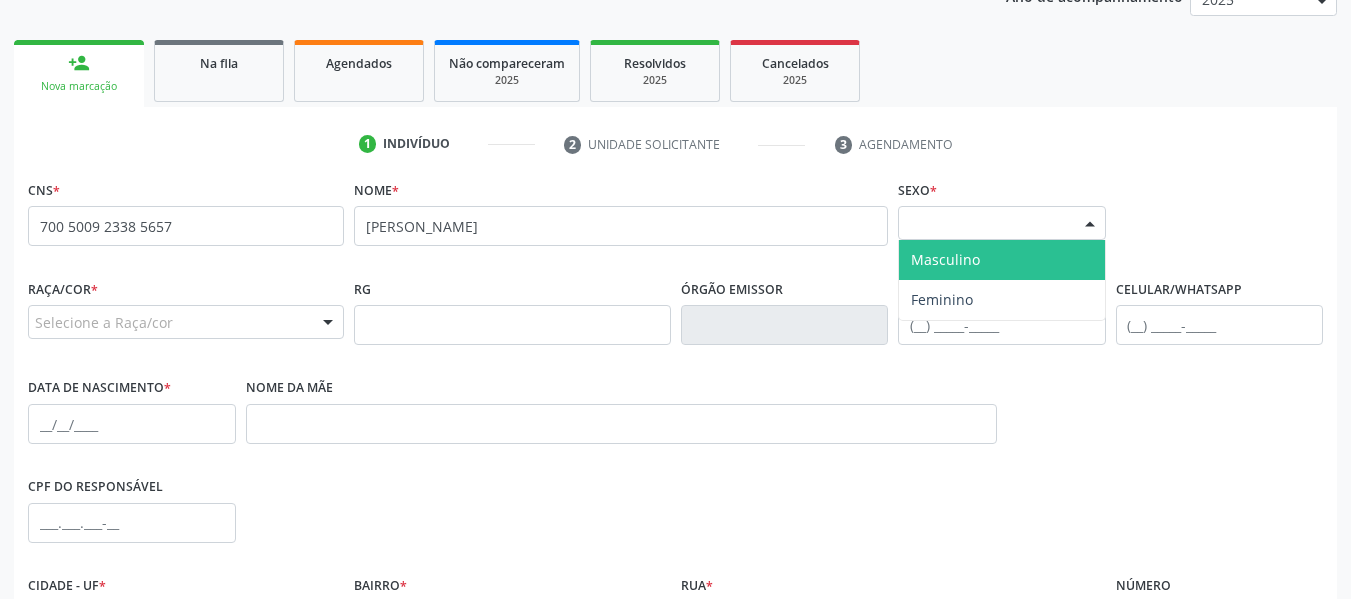 click at bounding box center [1090, 224] 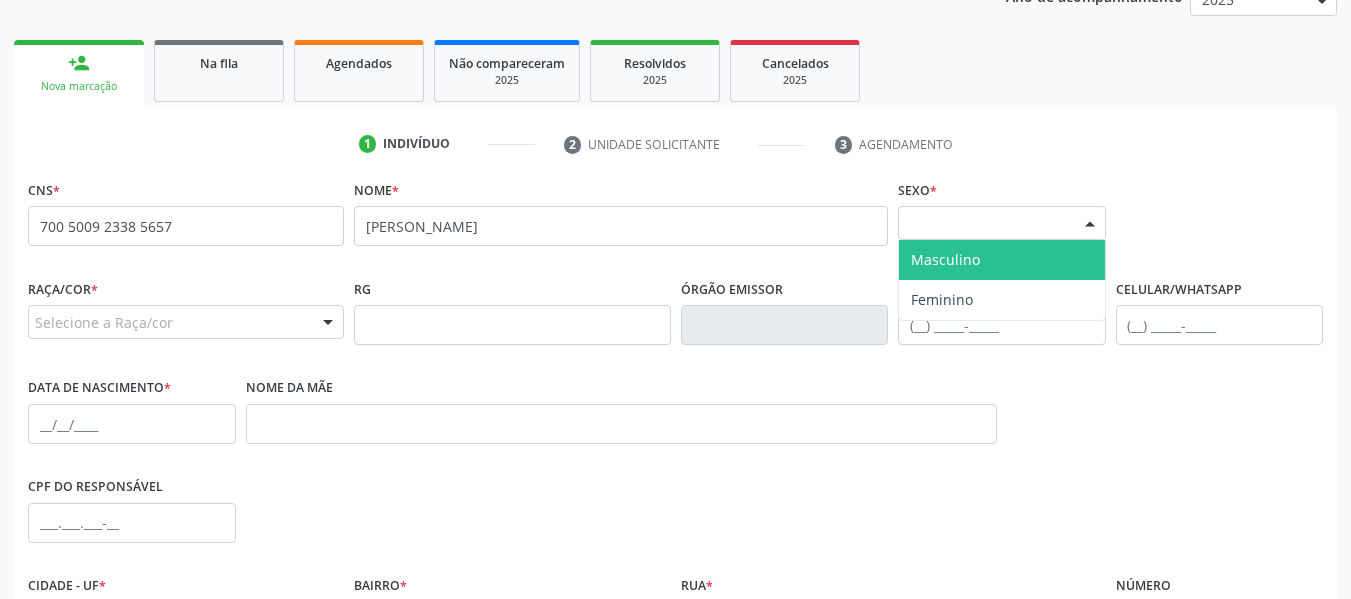 click on "Masculino" at bounding box center (1002, 260) 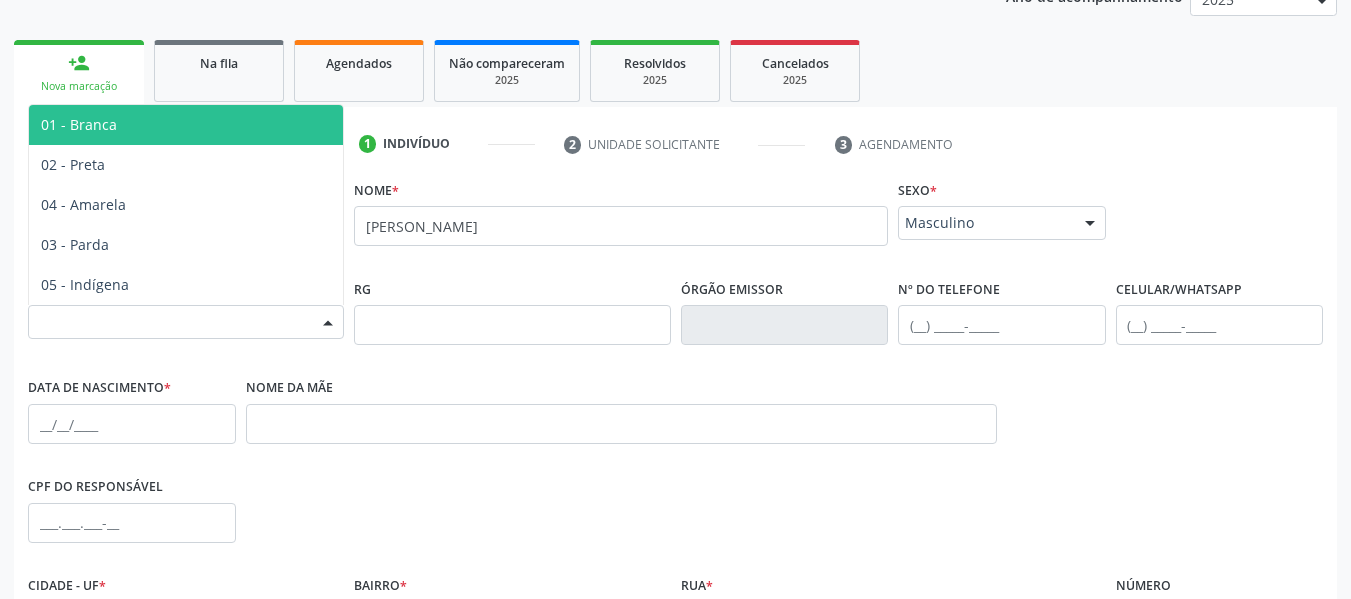 click at bounding box center (328, 323) 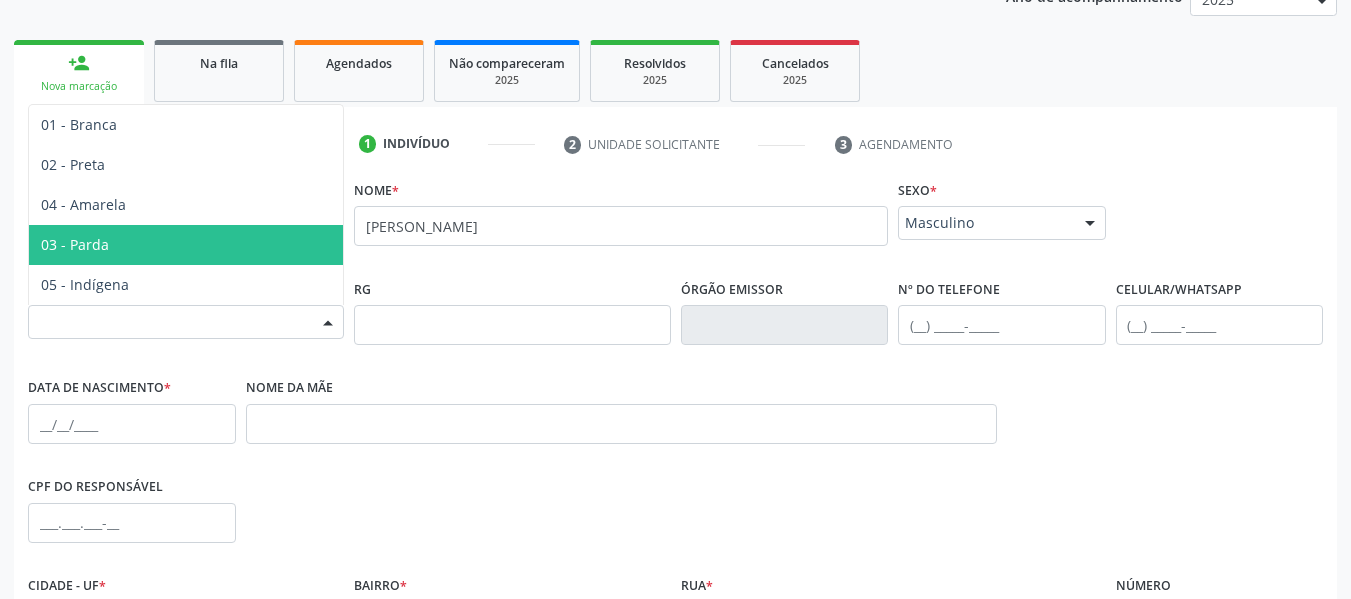click on "03 - Parda" at bounding box center [186, 245] 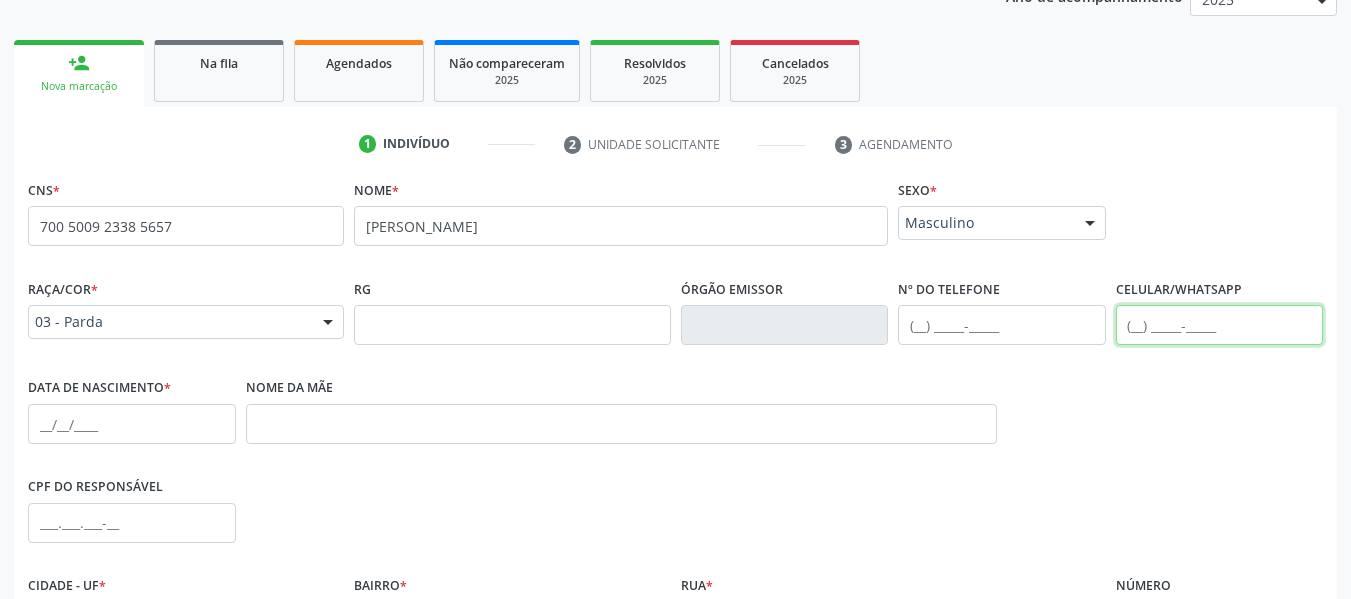 click at bounding box center (1220, 325) 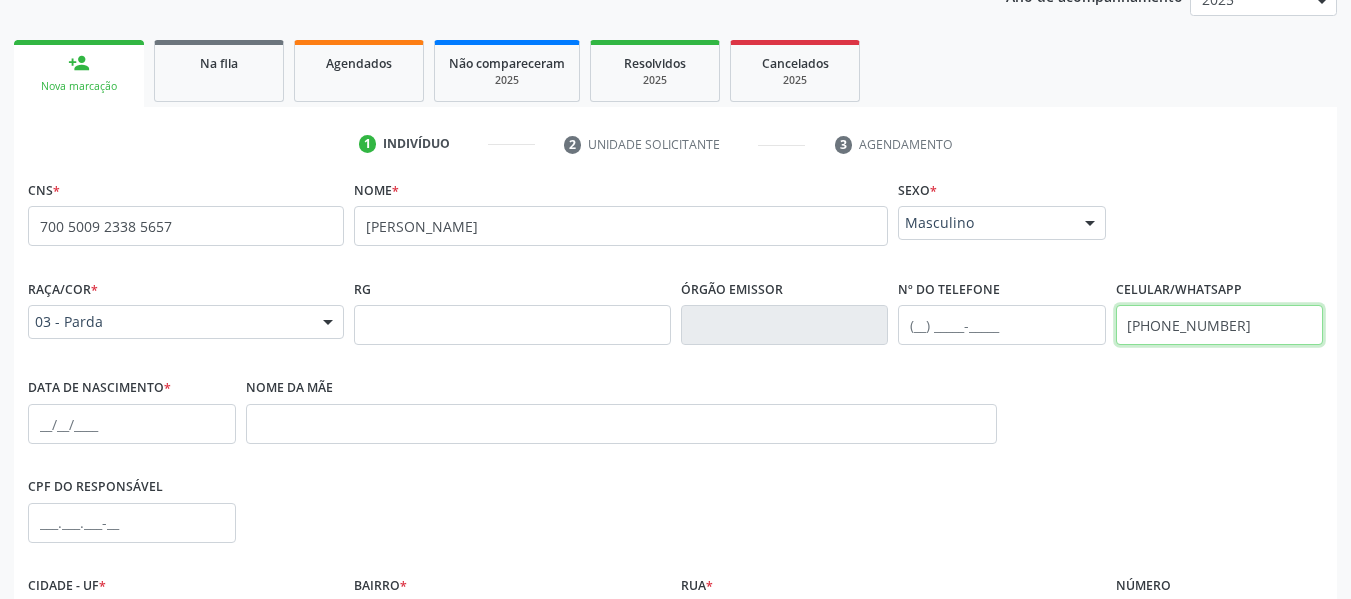 type on "(82) 99363-0795" 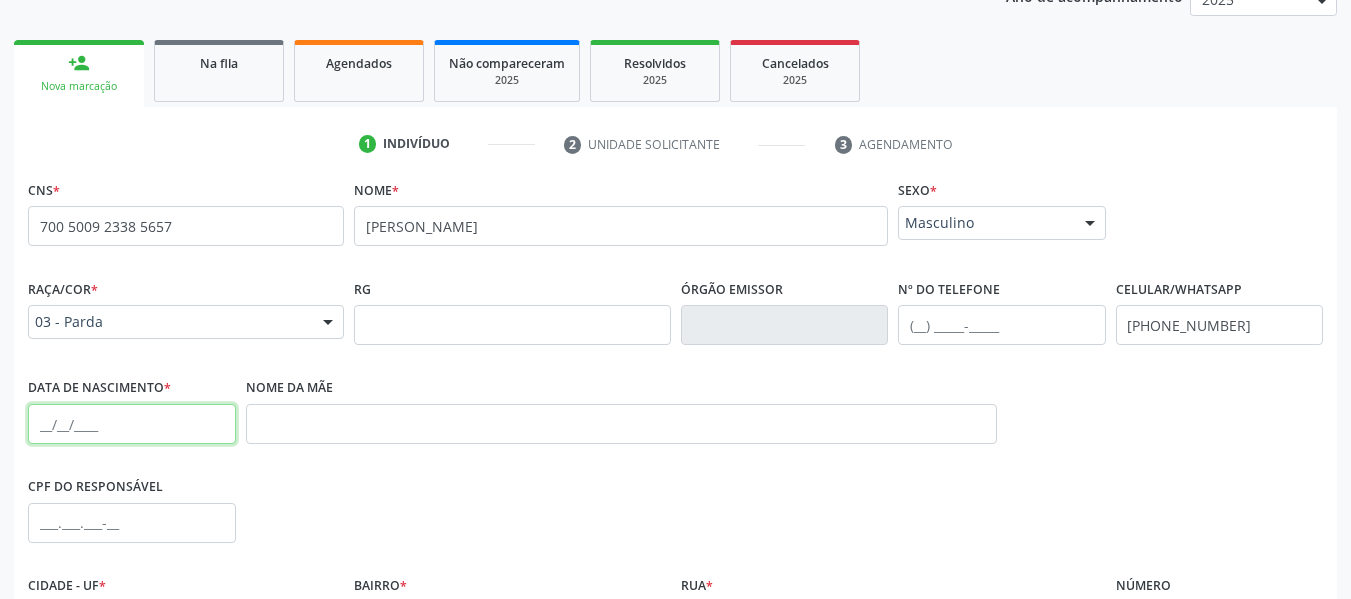 click at bounding box center [132, 424] 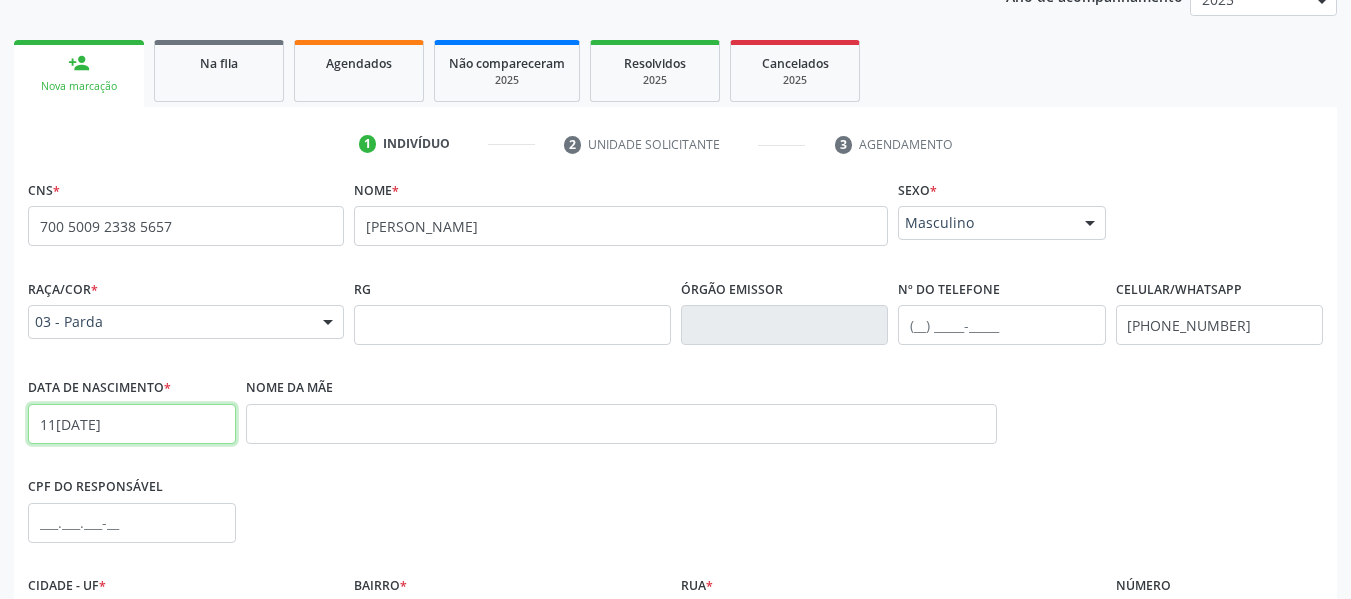type on "11/12/1954" 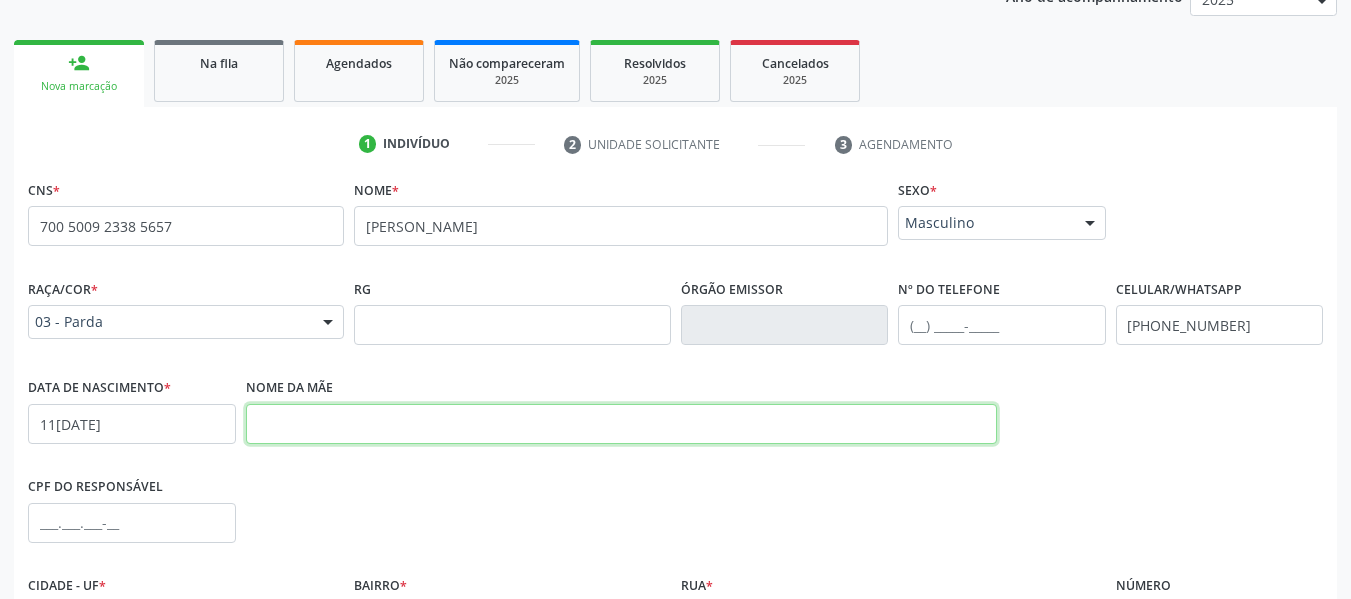click at bounding box center [621, 424] 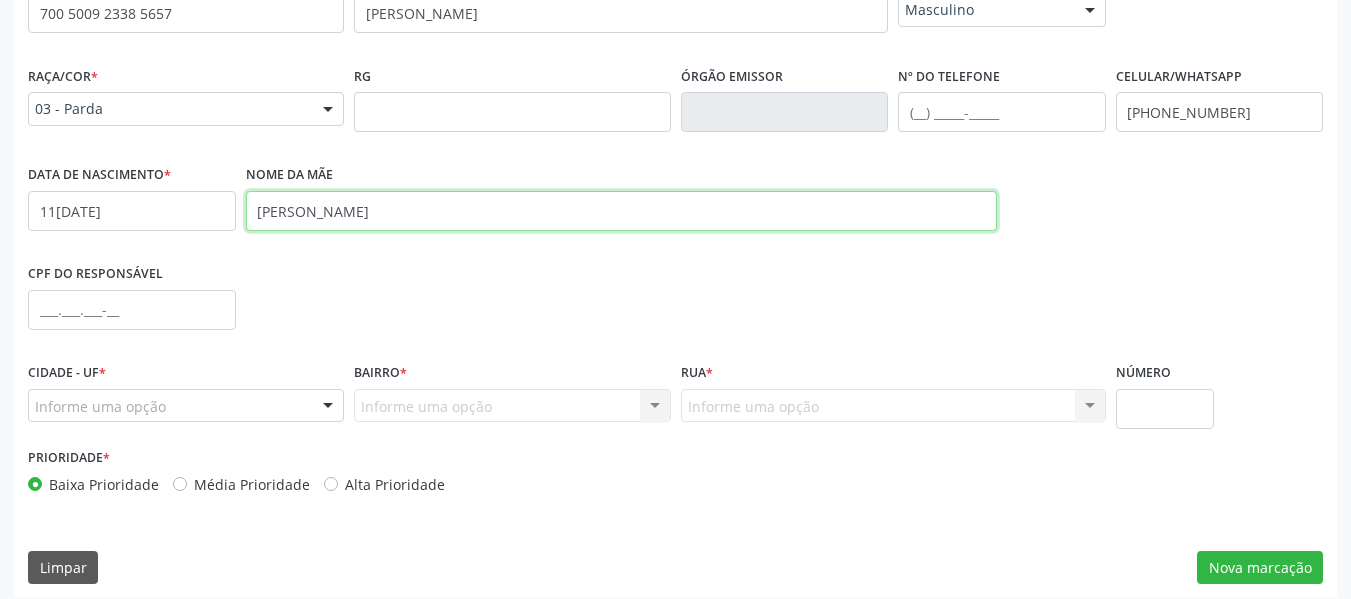 scroll, scrollTop: 513, scrollLeft: 0, axis: vertical 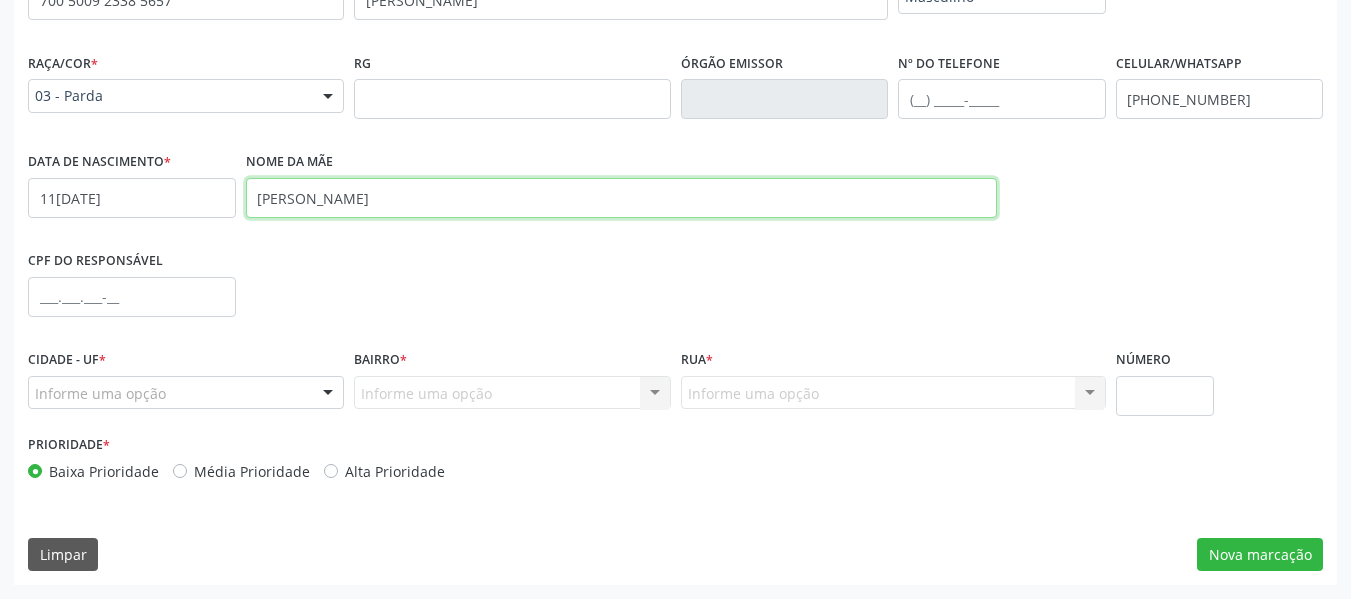 type on "Benedita Ferreira Figueiredo" 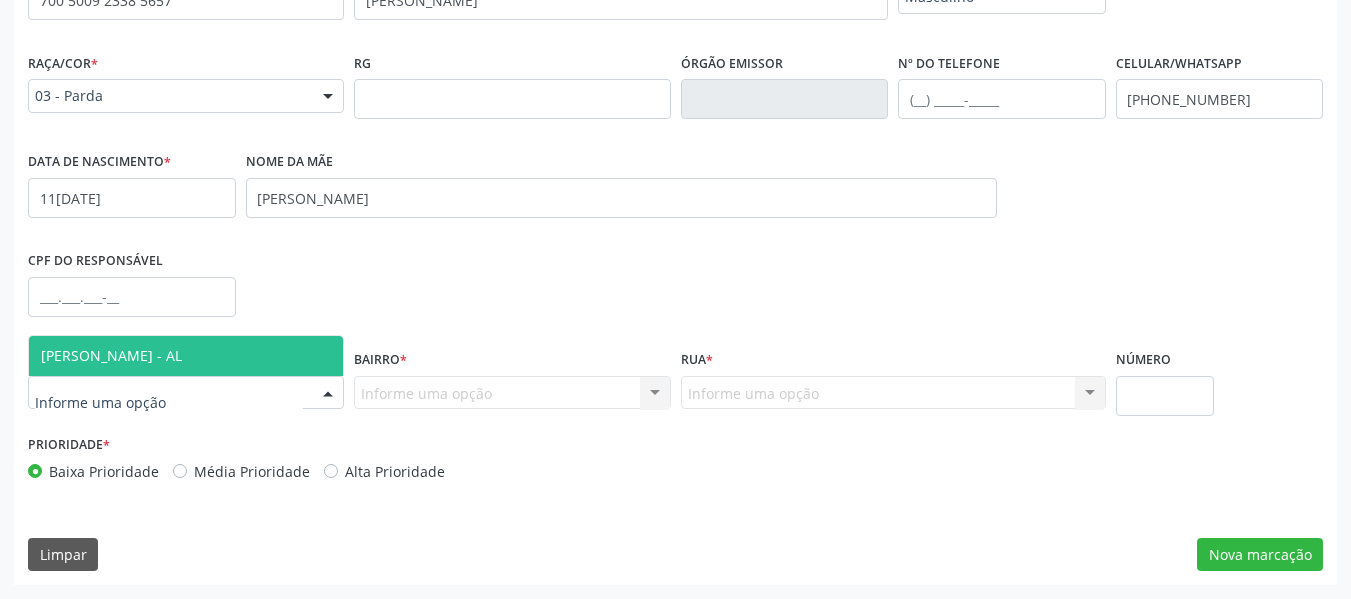 click at bounding box center [328, 394] 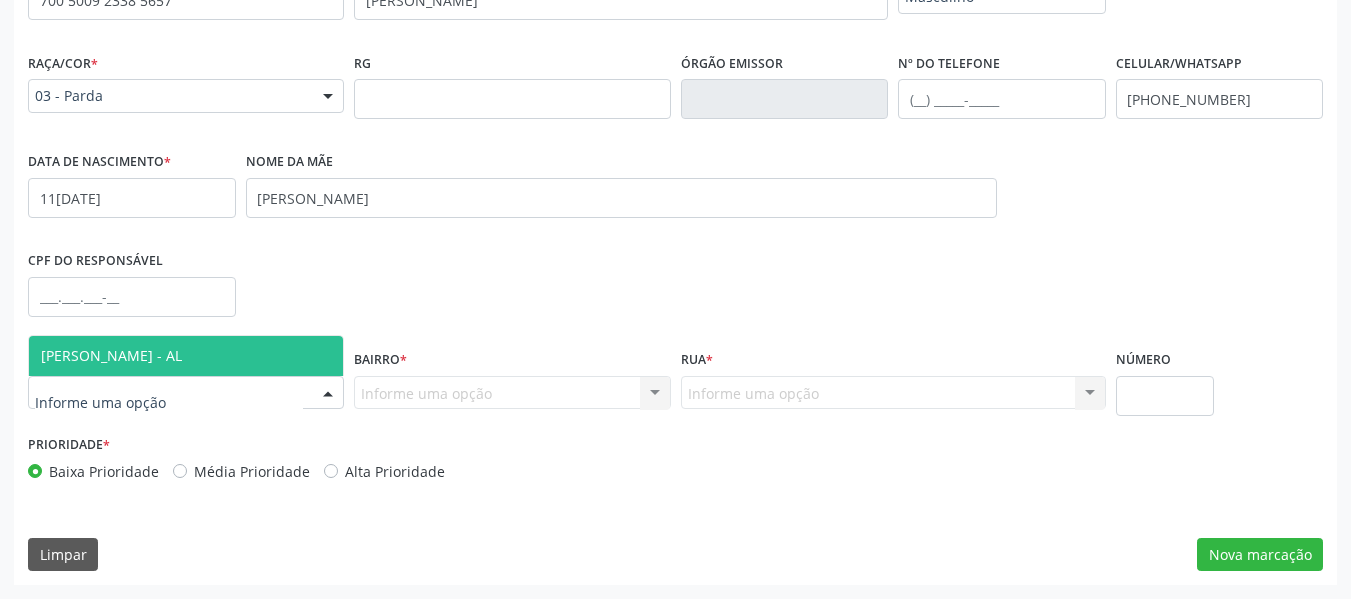 click on "[PERSON_NAME] - AL" at bounding box center (186, 356) 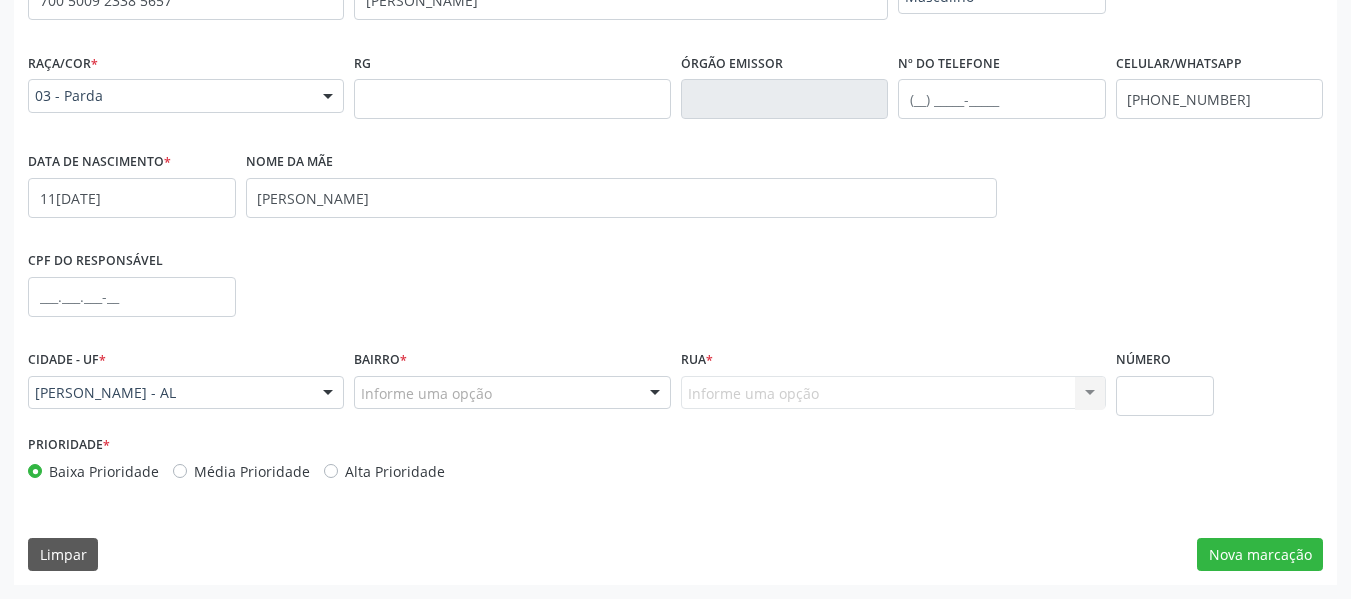 click at bounding box center (655, 394) 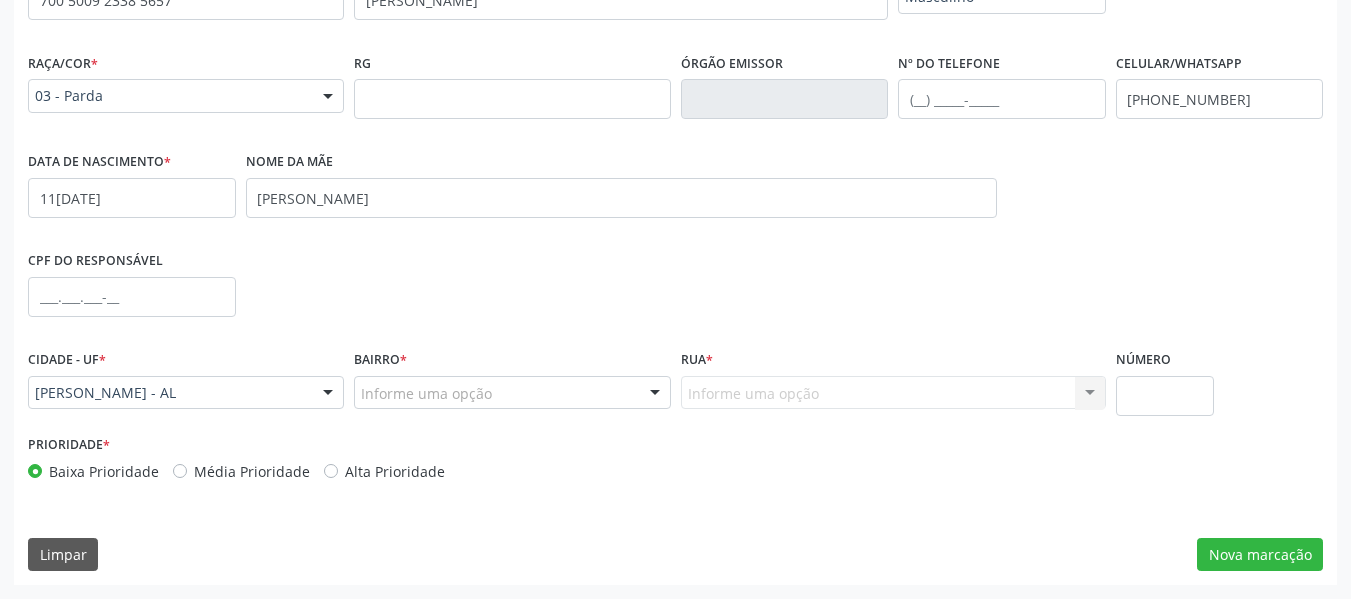 click on "Informe uma opção
Nenhum resultado encontrado para: "   "
Nenhuma opção encontrada. Digite para adicionar." at bounding box center (893, 393) 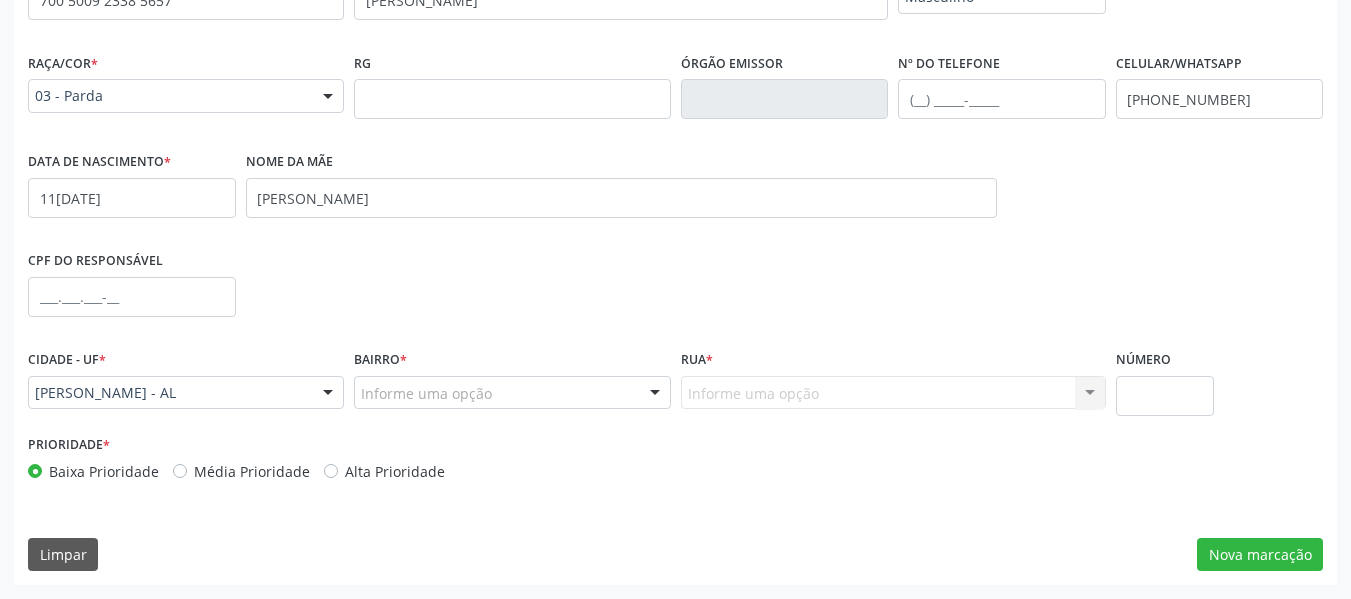 click on "CPF do responsável" at bounding box center [675, 295] 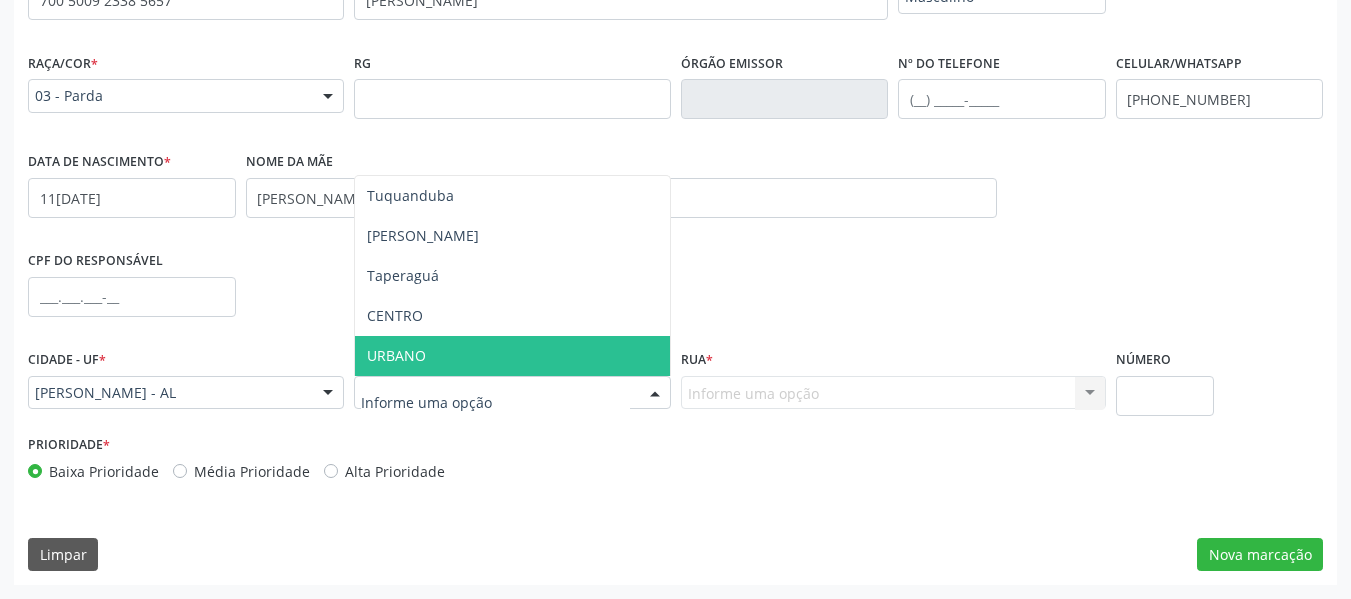 click at bounding box center [655, 394] 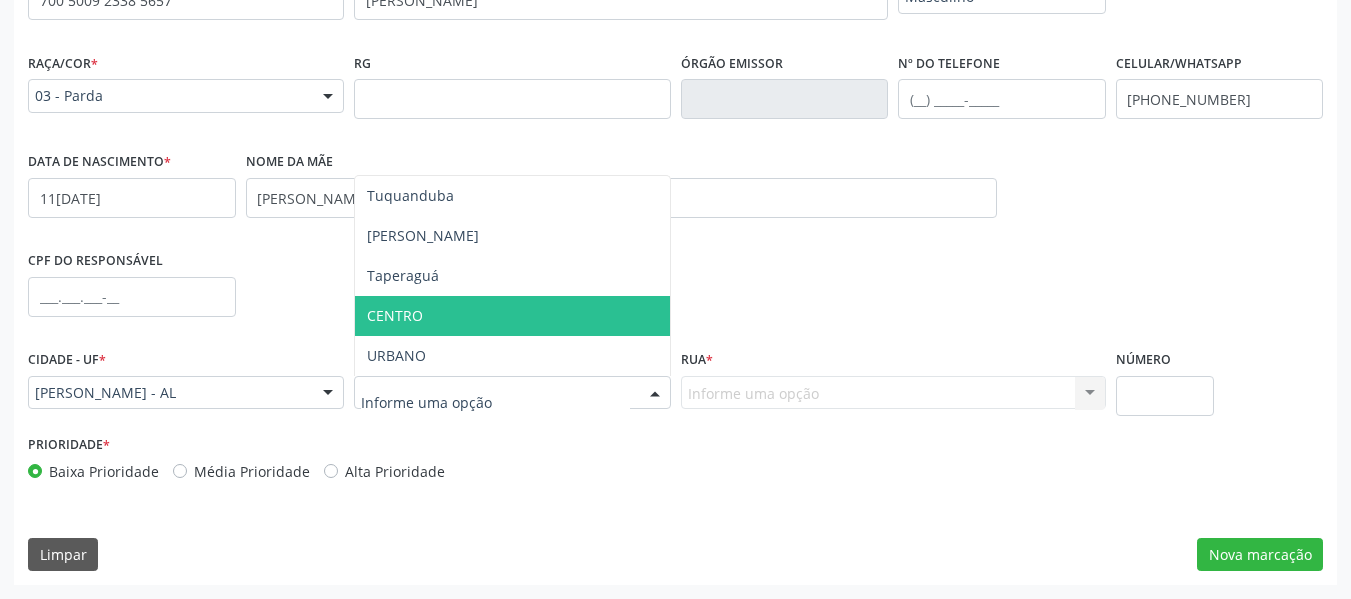 click on "CENTRO" at bounding box center [395, 315] 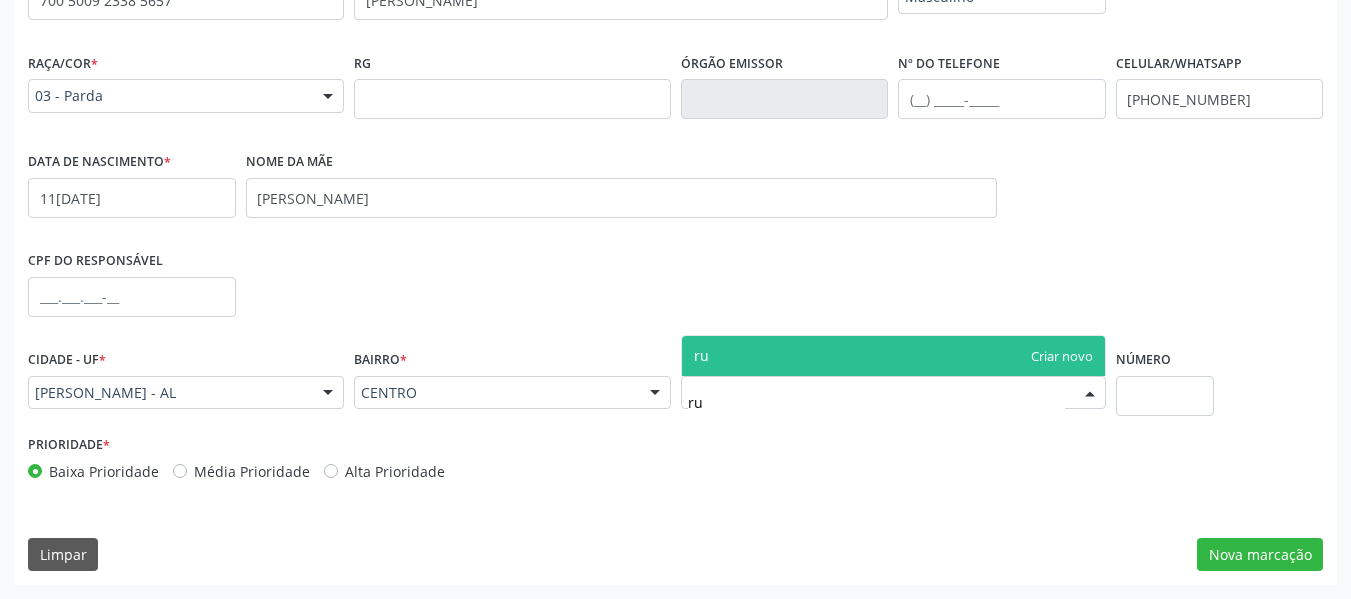 type on "r" 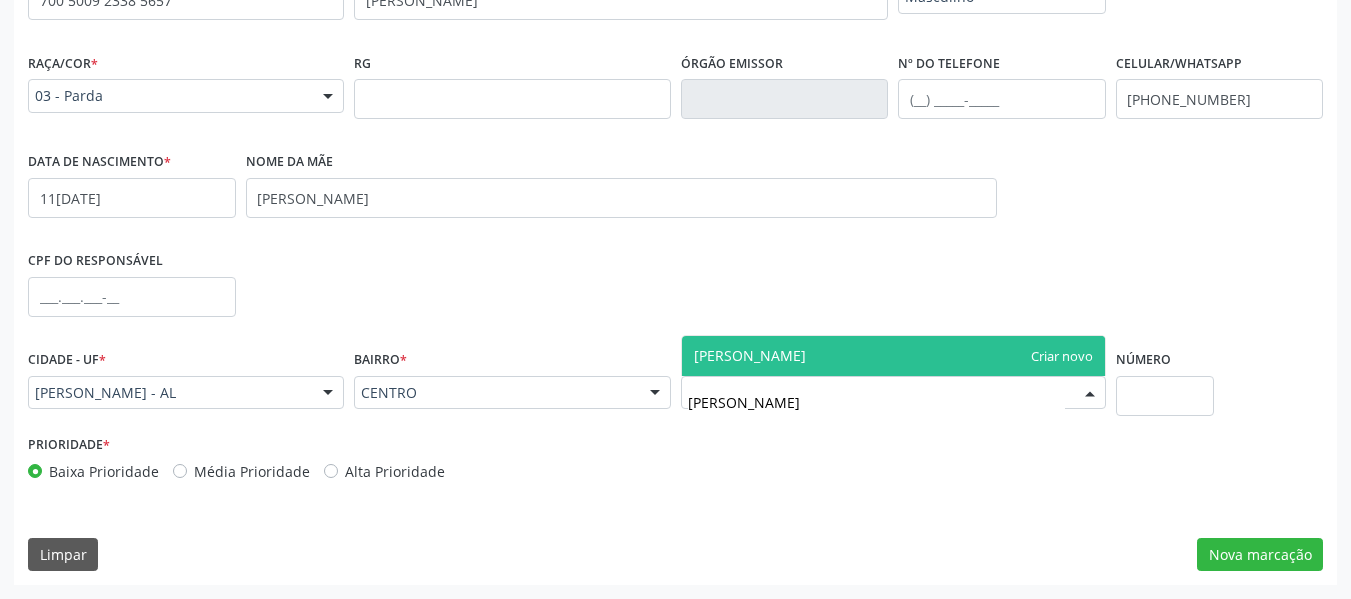 type on "[PERSON_NAME]" 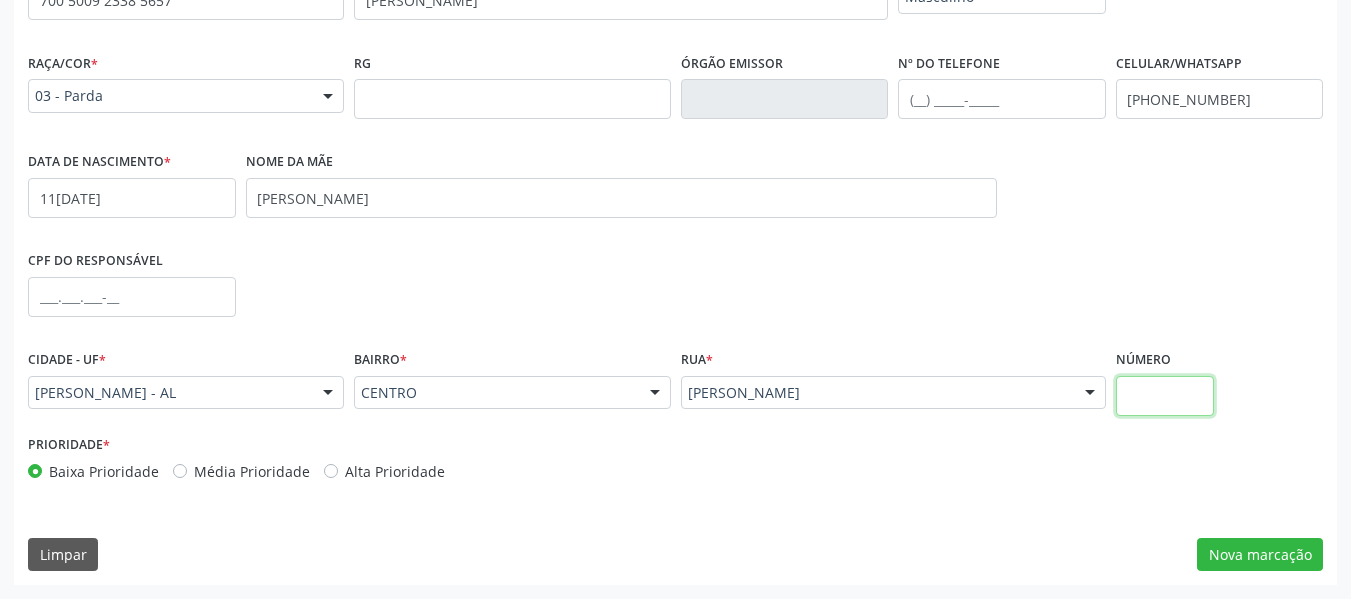 click at bounding box center (1165, 396) 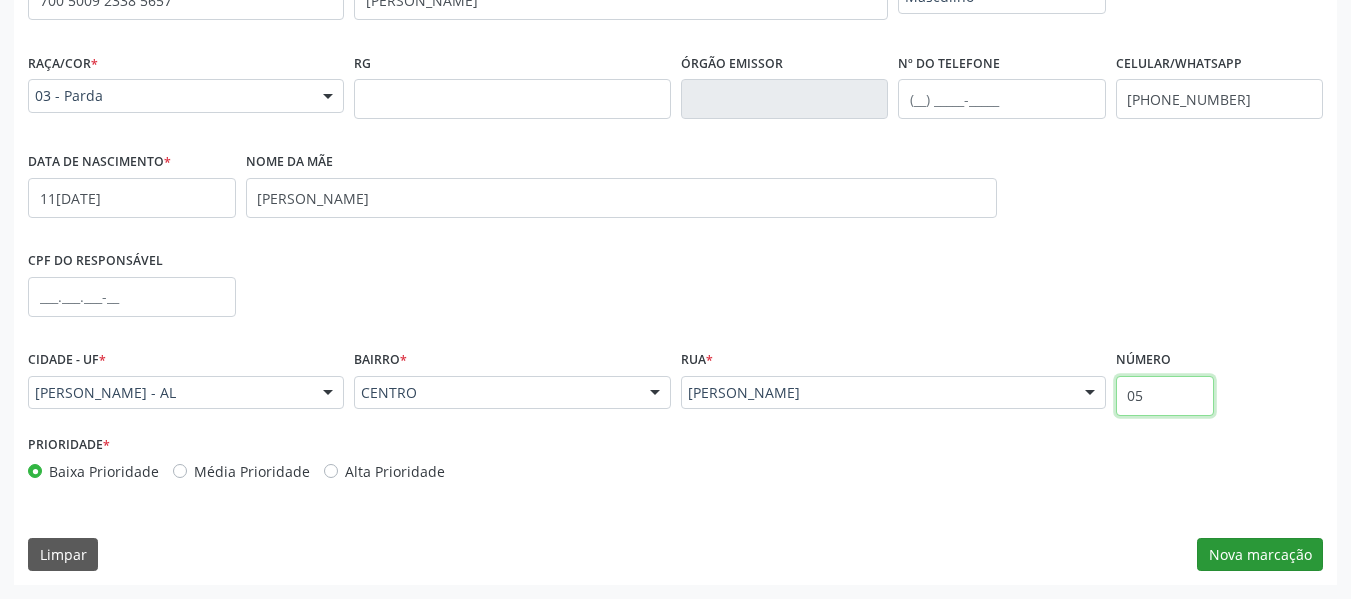 type on "05" 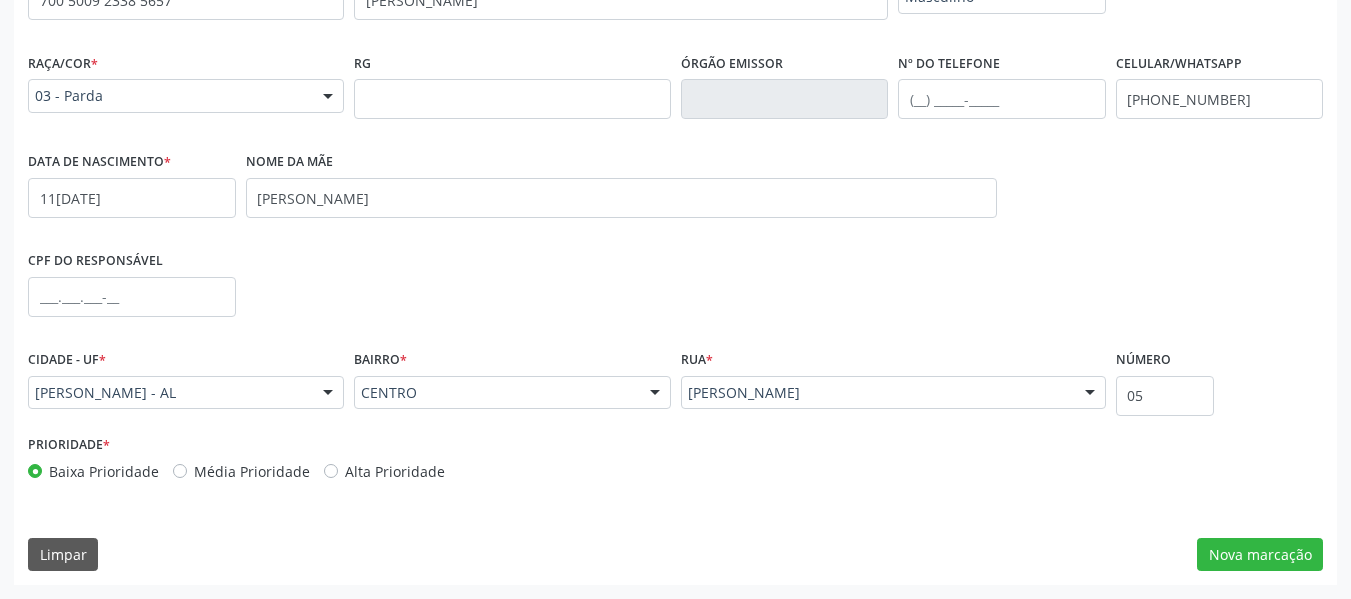 drag, startPoint x: 1240, startPoint y: 548, endPoint x: 719, endPoint y: 522, distance: 521.6484 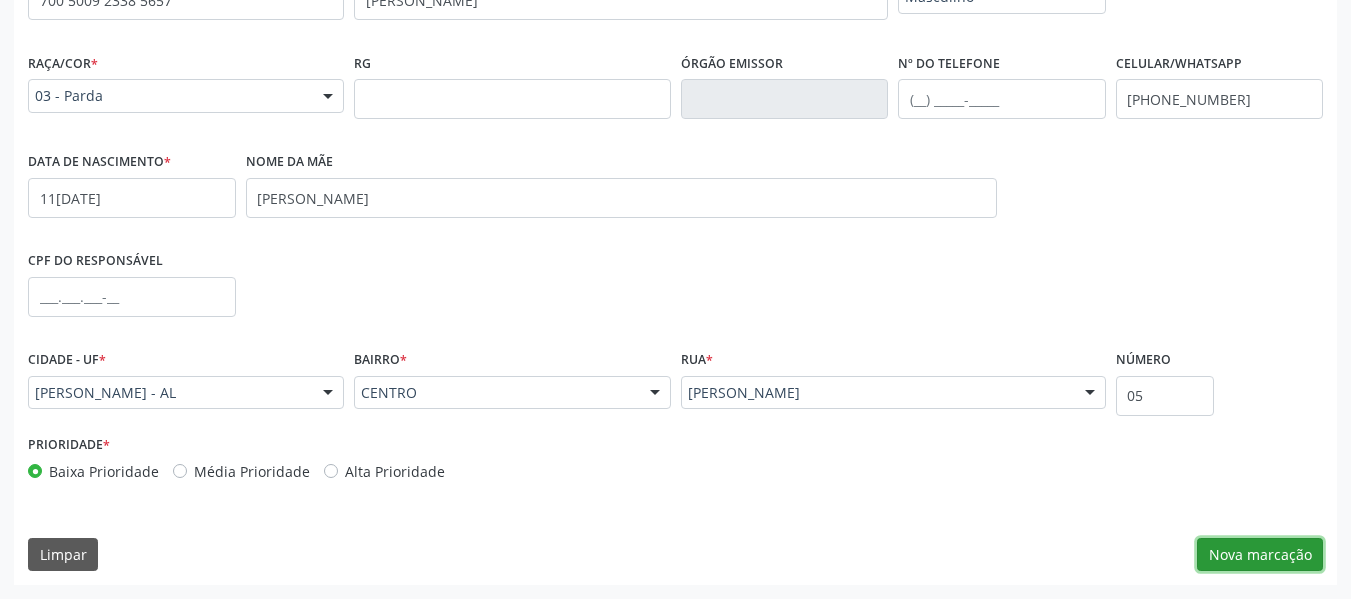 click on "Nova marcação" at bounding box center [1260, 555] 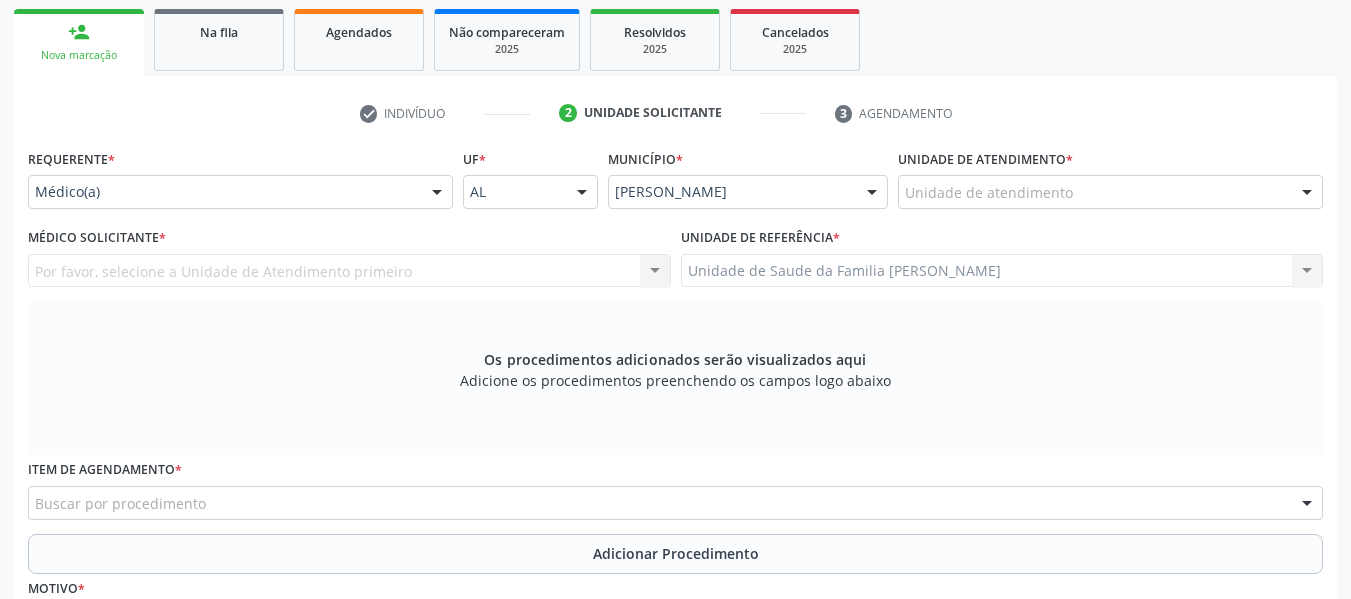 scroll, scrollTop: 313, scrollLeft: 0, axis: vertical 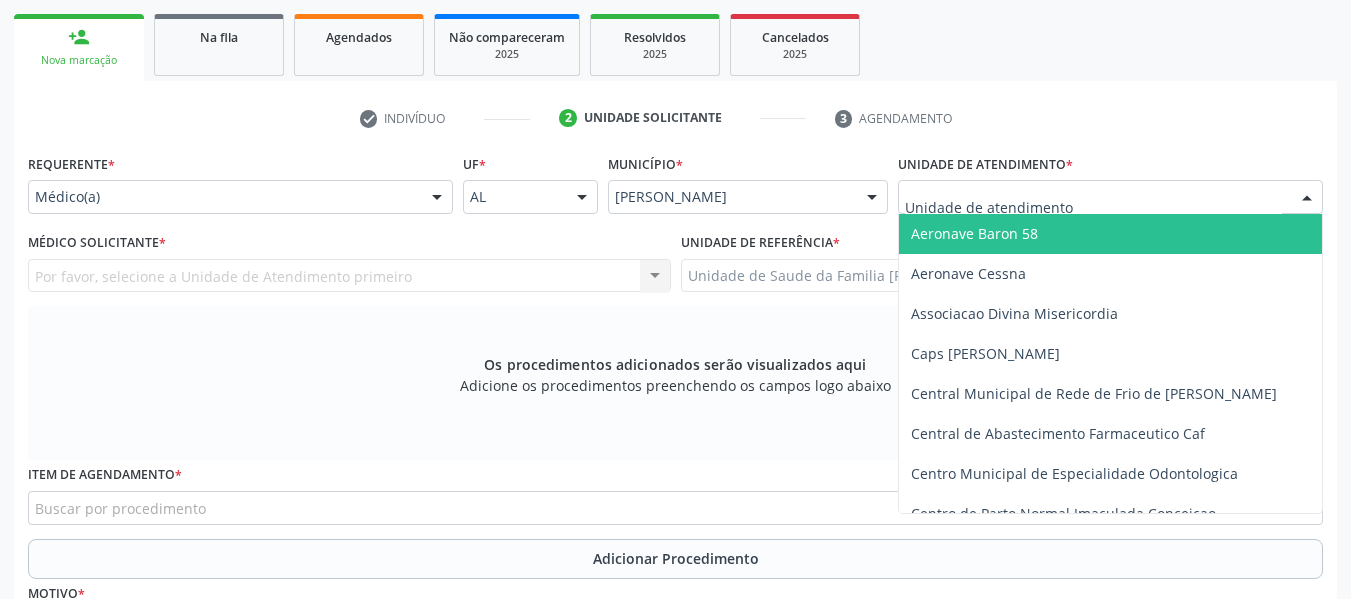 click at bounding box center (1307, 198) 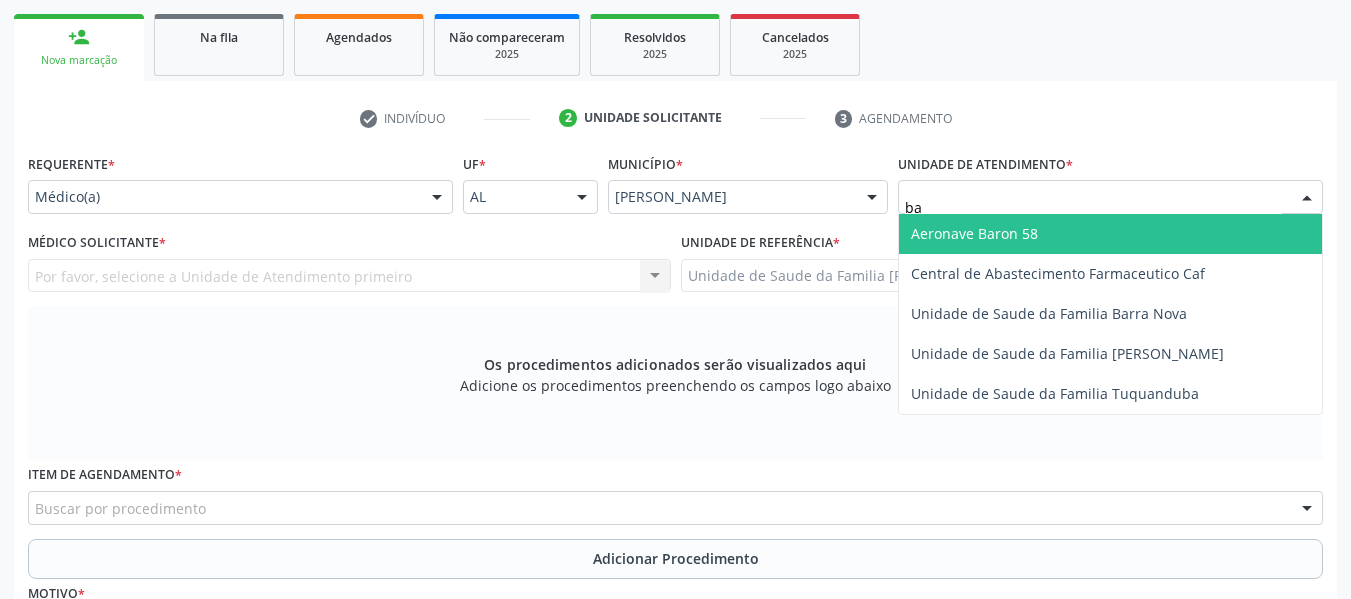 type on "bar" 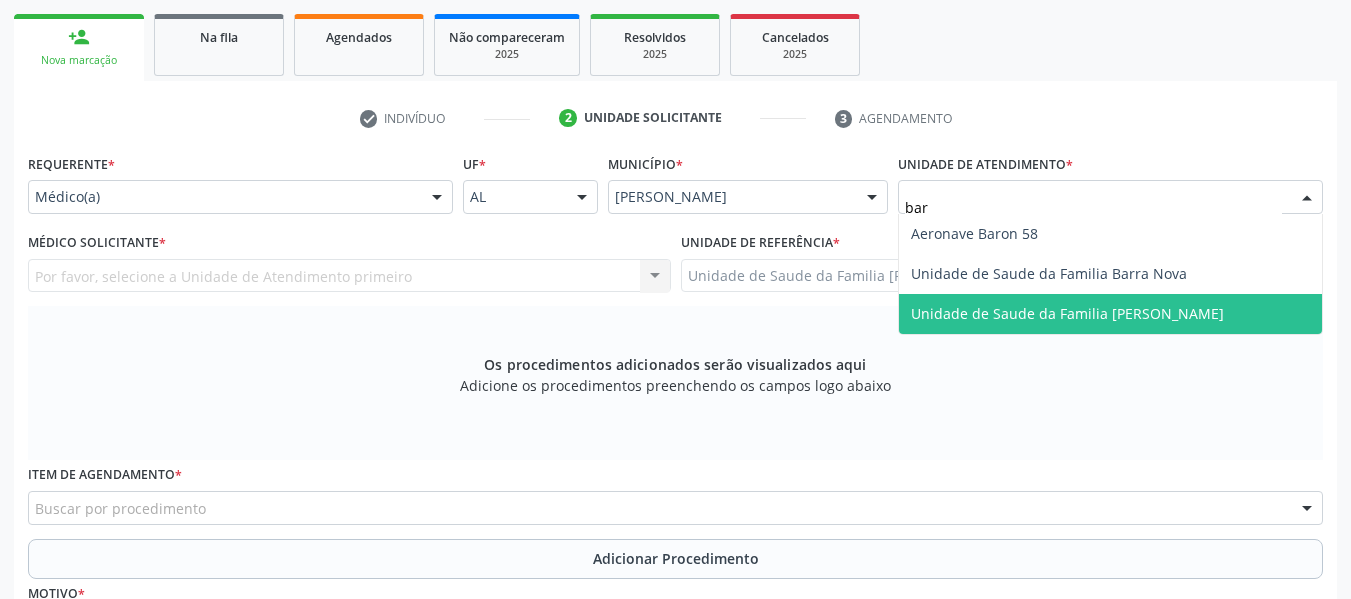click on "Unidade de Saude da Familia [PERSON_NAME]" at bounding box center (1067, 313) 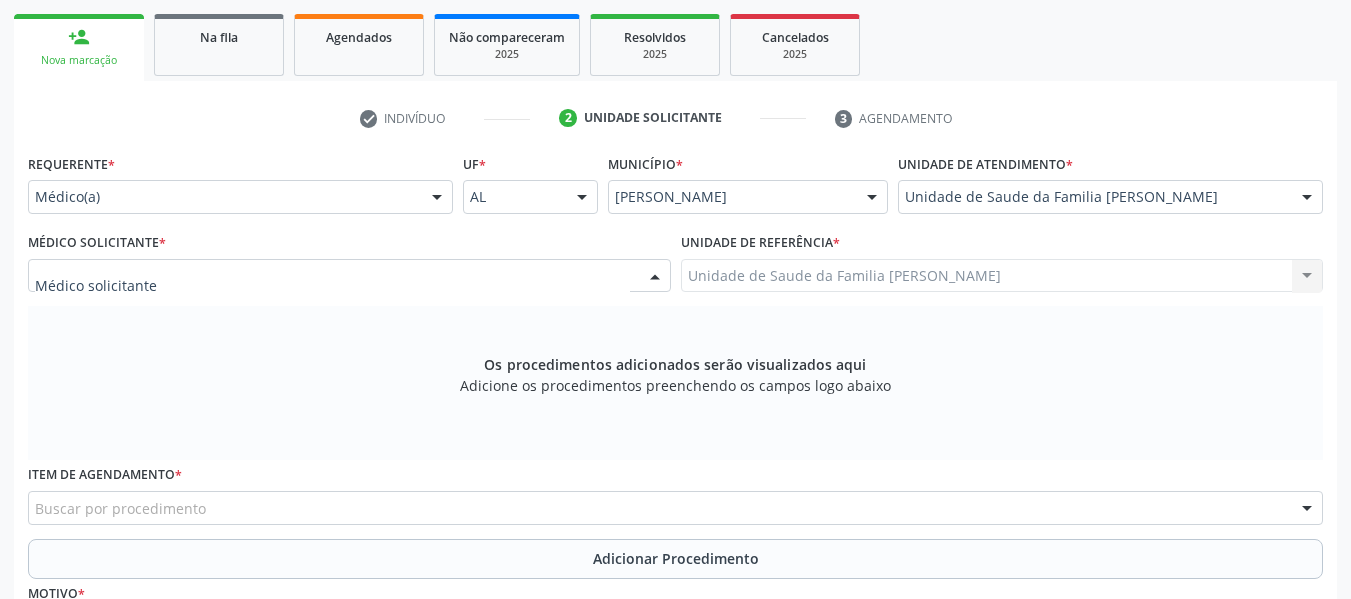 click at bounding box center [655, 277] 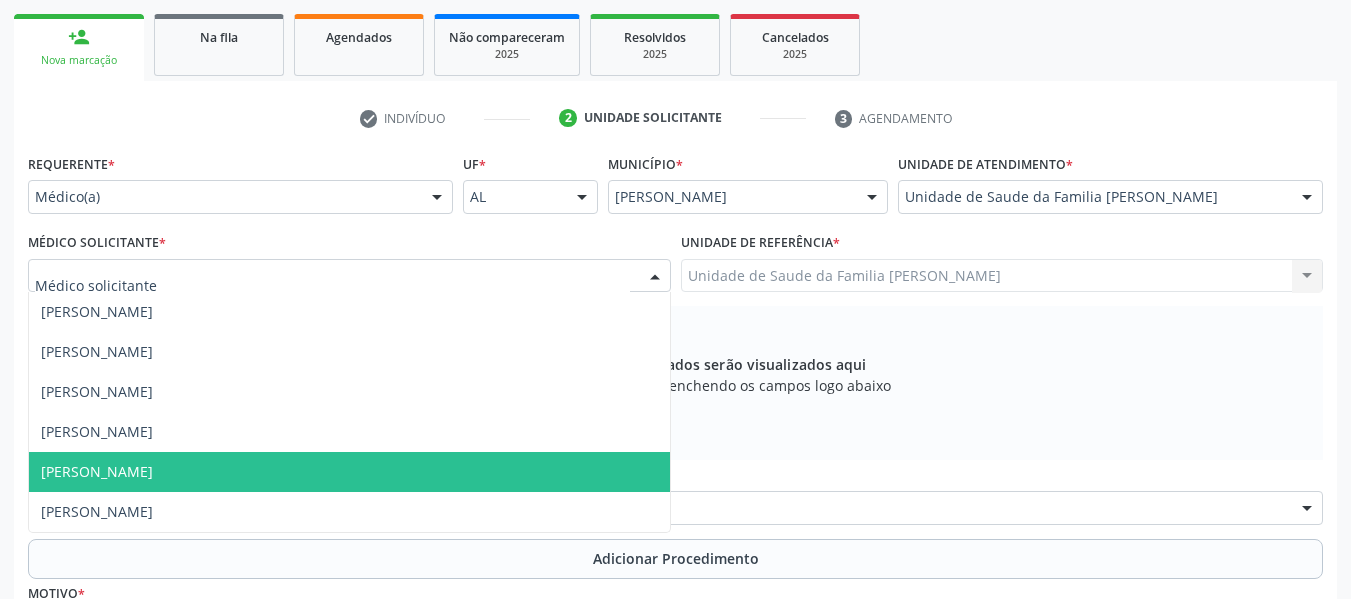 click on "[PERSON_NAME]" at bounding box center [349, 472] 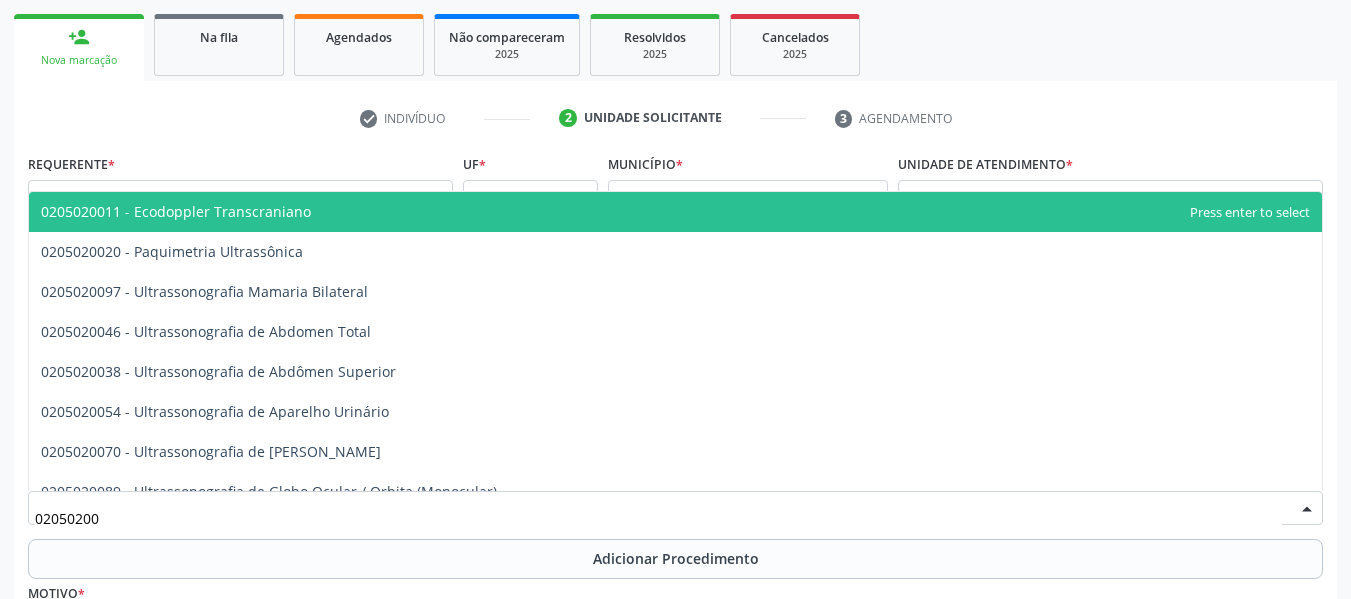 type on "020502004" 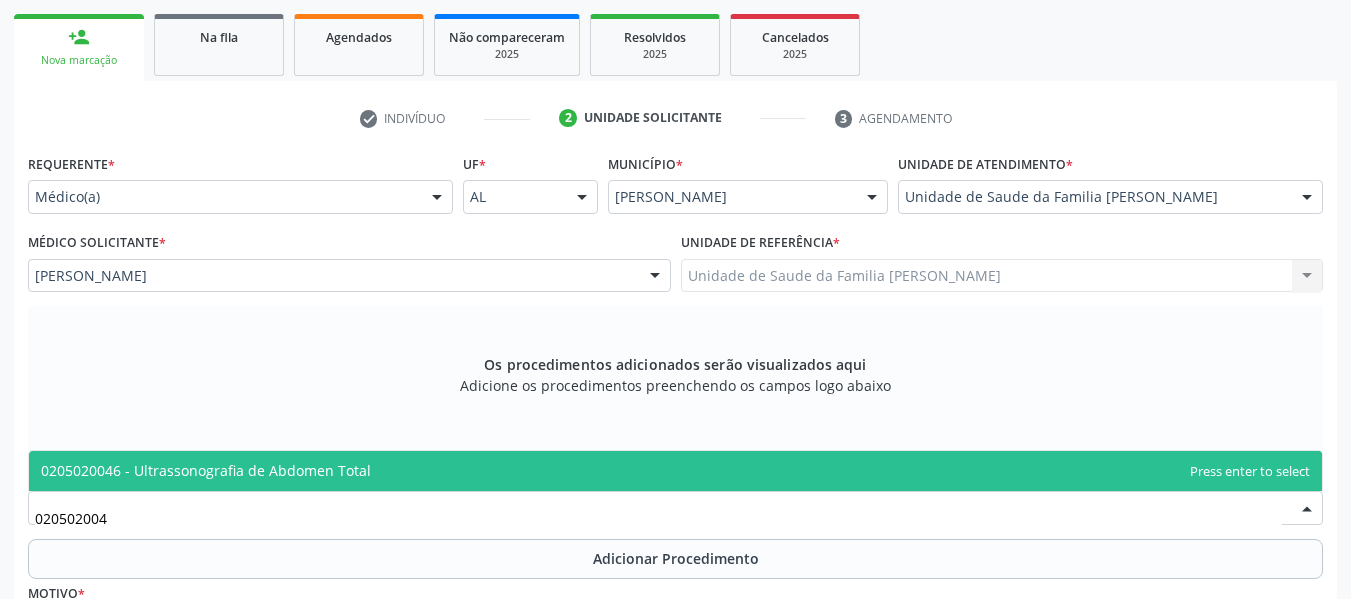 click on "0205020046 - Ultrassonografia de Abdomen Total" at bounding box center (206, 470) 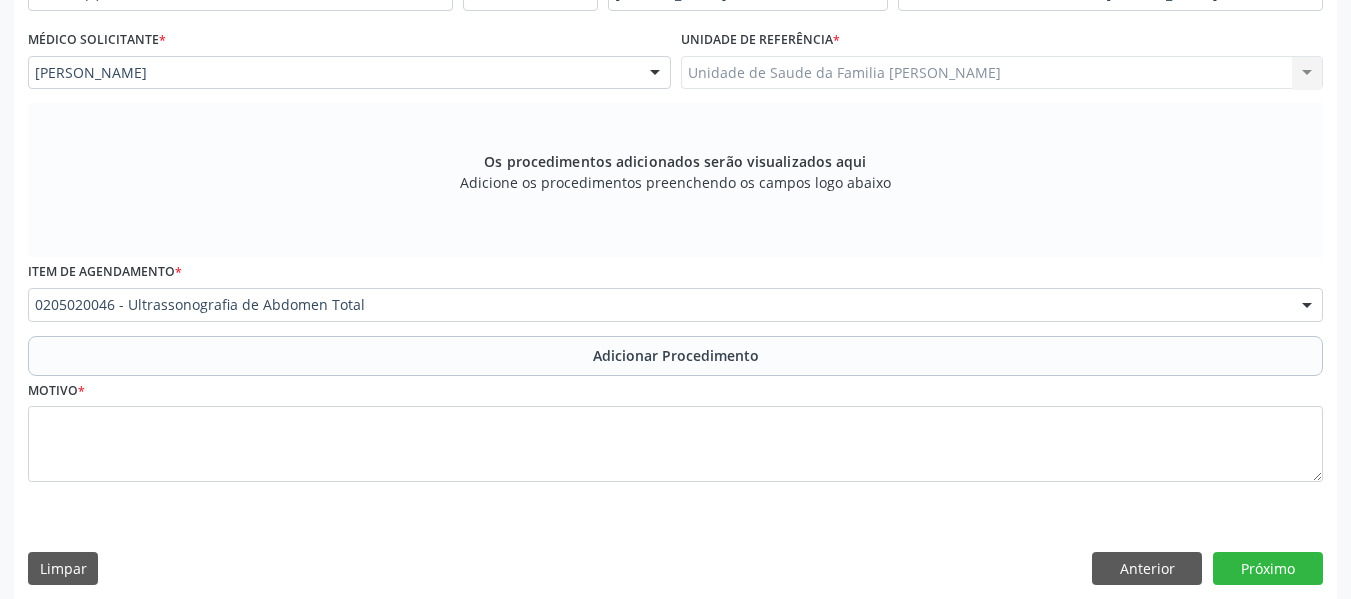 scroll, scrollTop: 530, scrollLeft: 0, axis: vertical 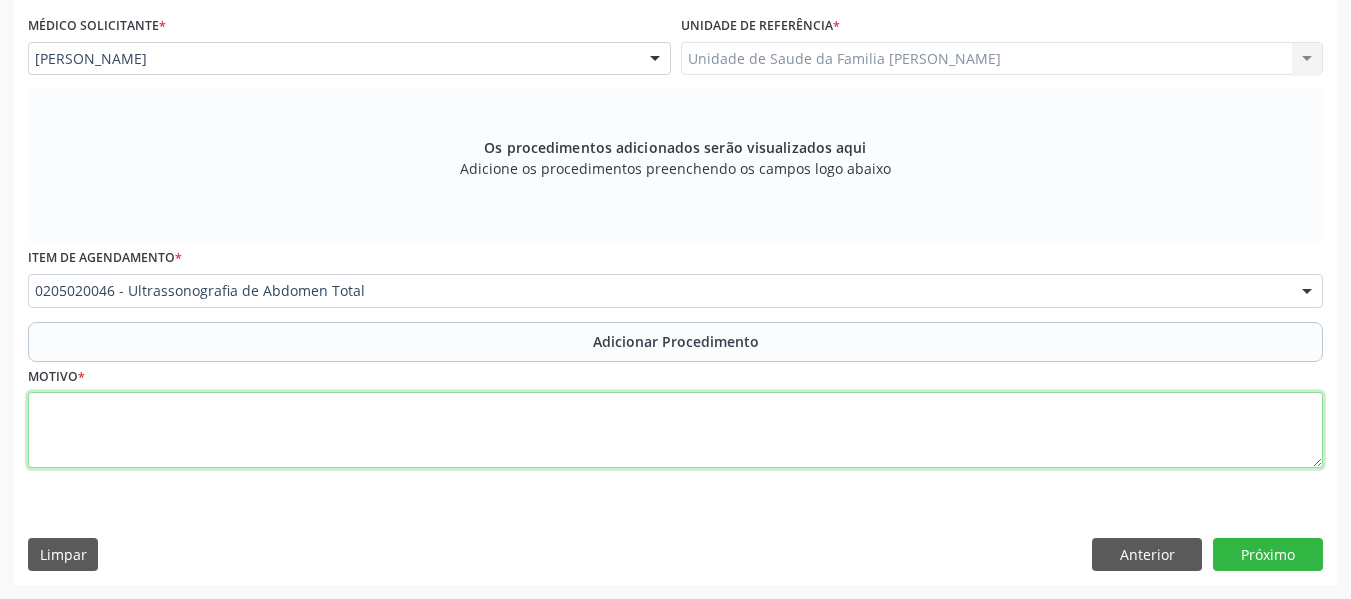 click at bounding box center [675, 430] 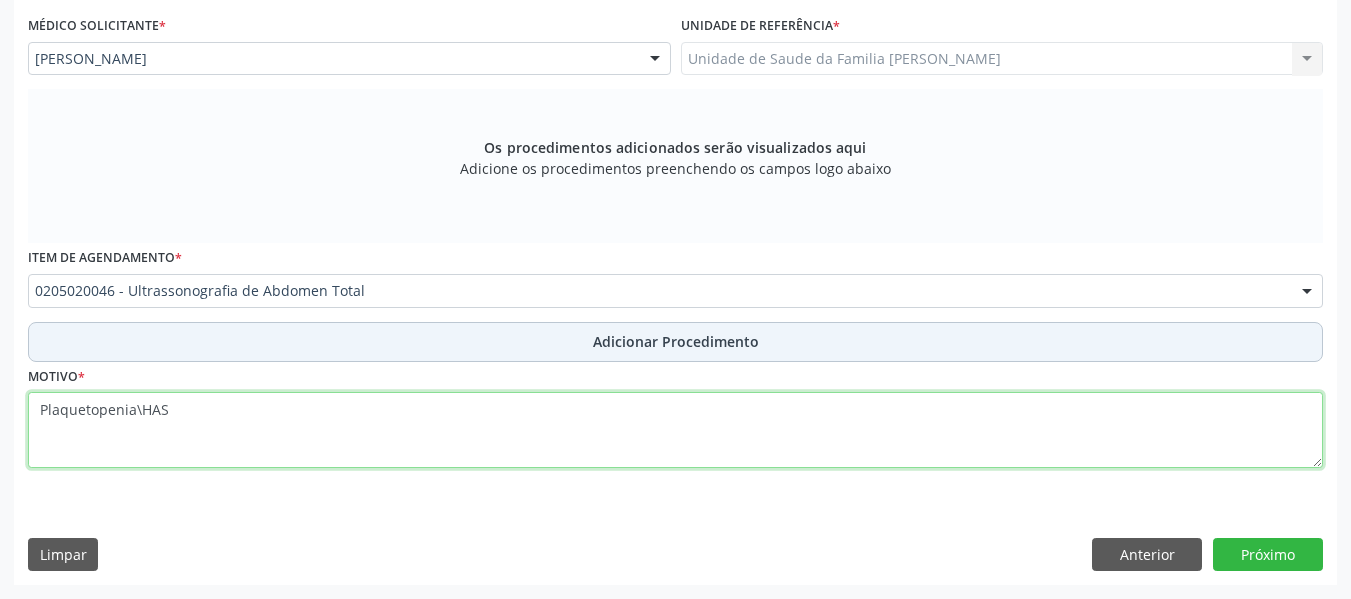 type on "Plaquetopenia\HAS" 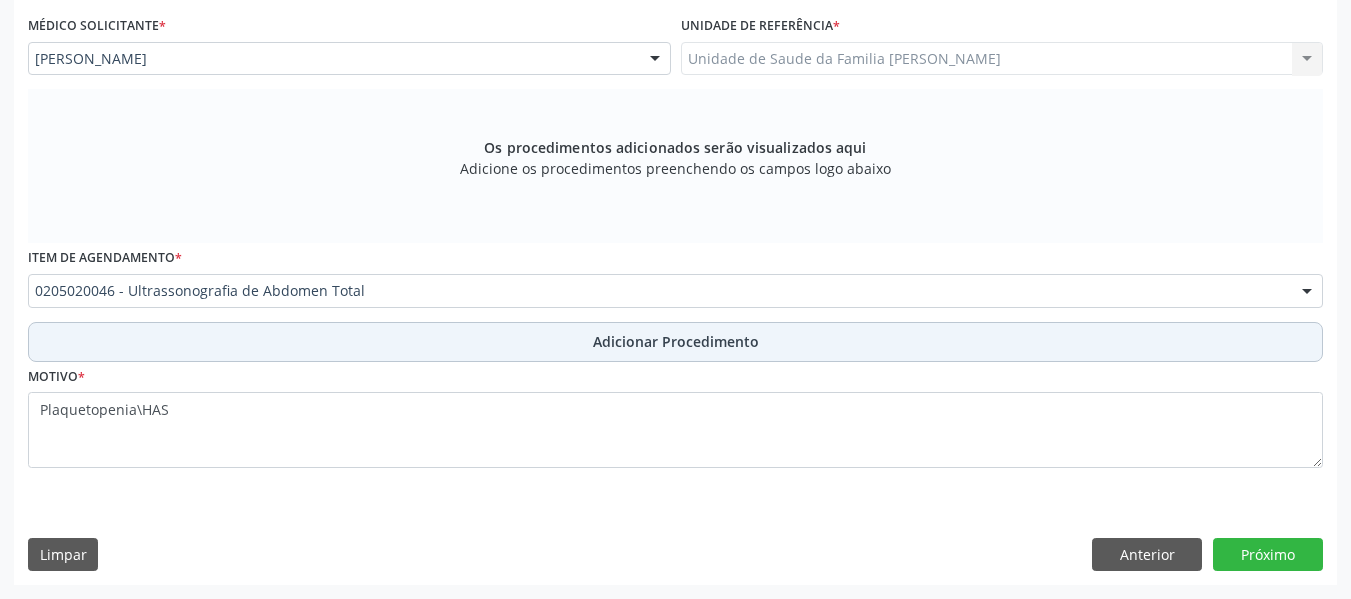 click on "Adicionar Procedimento" at bounding box center [675, 342] 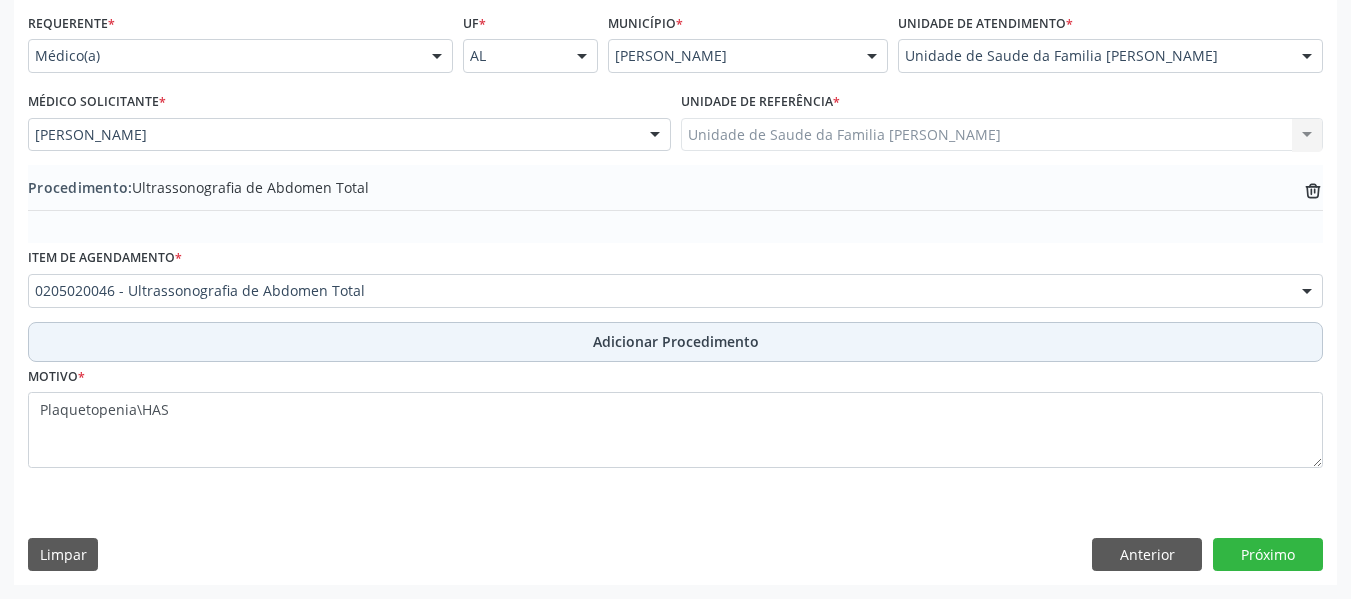scroll, scrollTop: 454, scrollLeft: 0, axis: vertical 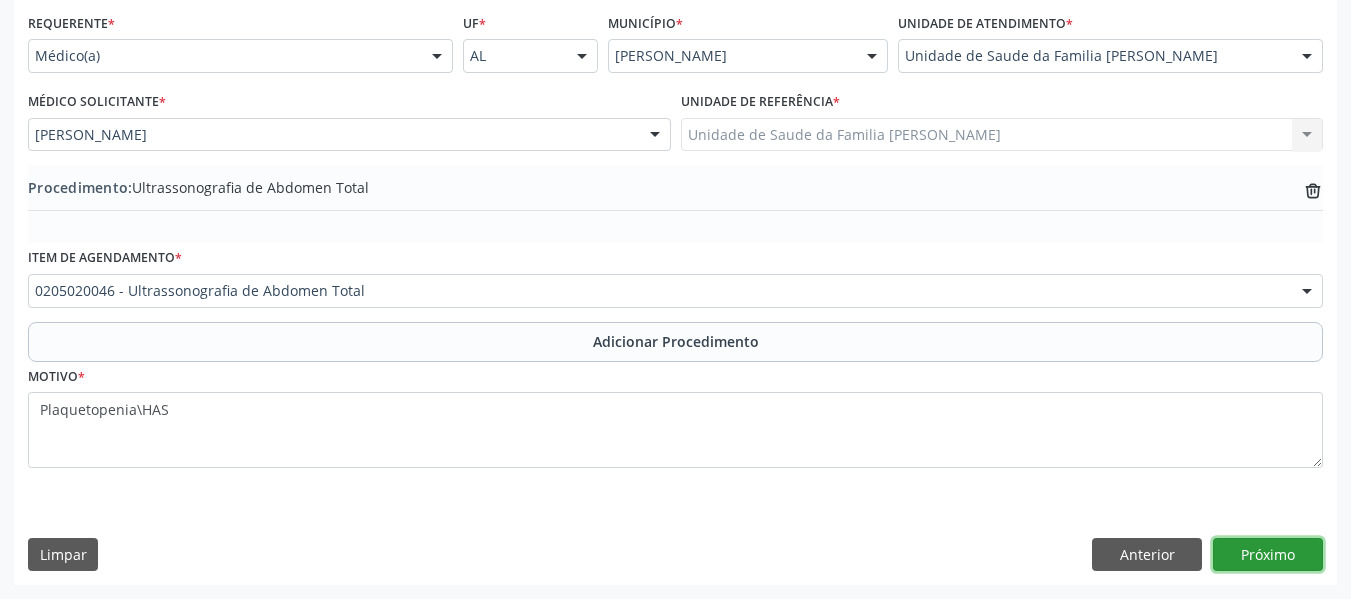 click on "Próximo" at bounding box center [1268, 555] 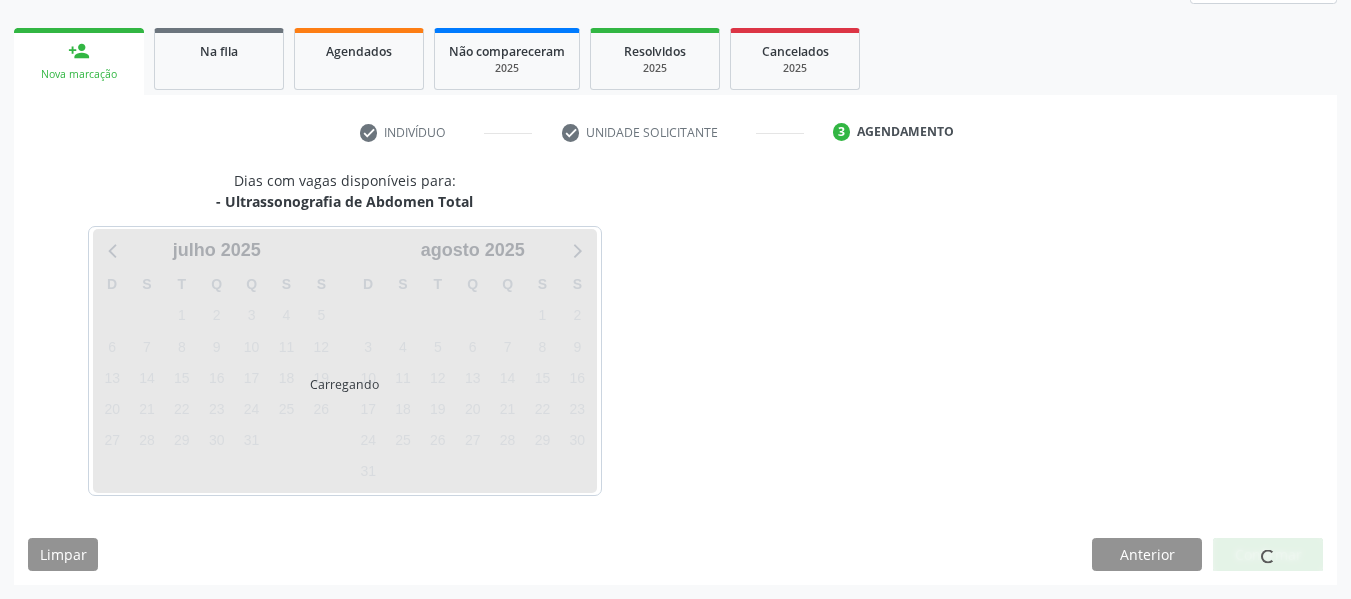 scroll, scrollTop: 358, scrollLeft: 0, axis: vertical 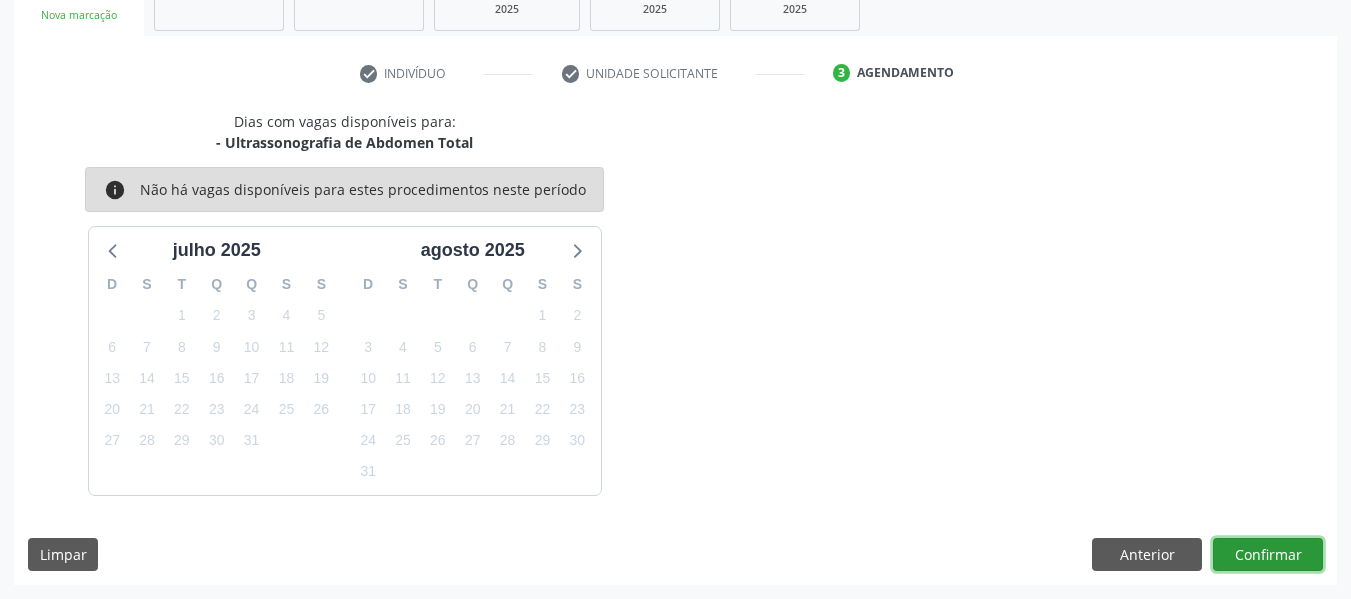 click on "Confirmar" at bounding box center (1268, 555) 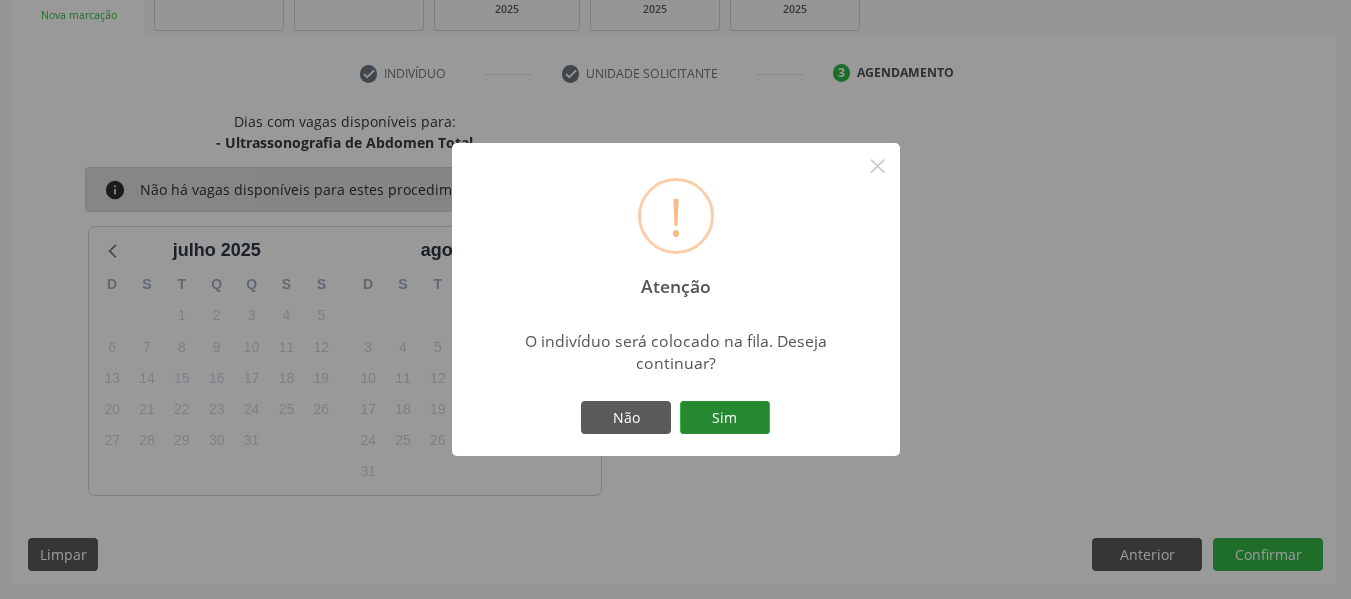 click on "Sim" at bounding box center [725, 418] 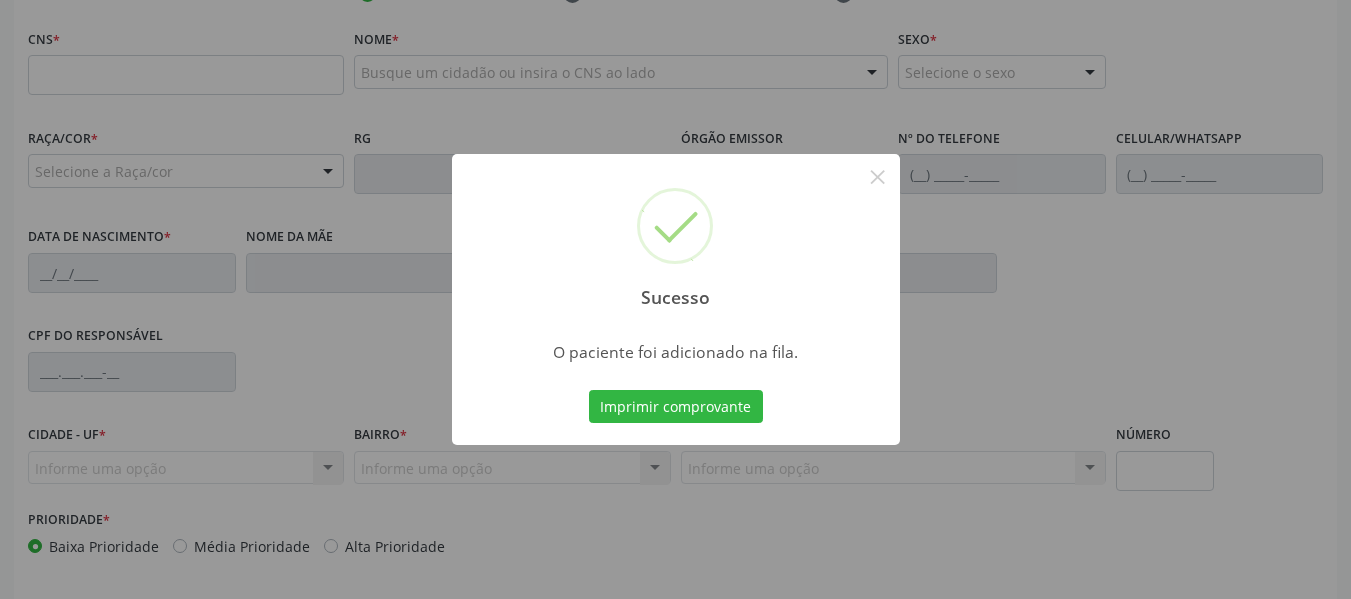 scroll, scrollTop: 513, scrollLeft: 0, axis: vertical 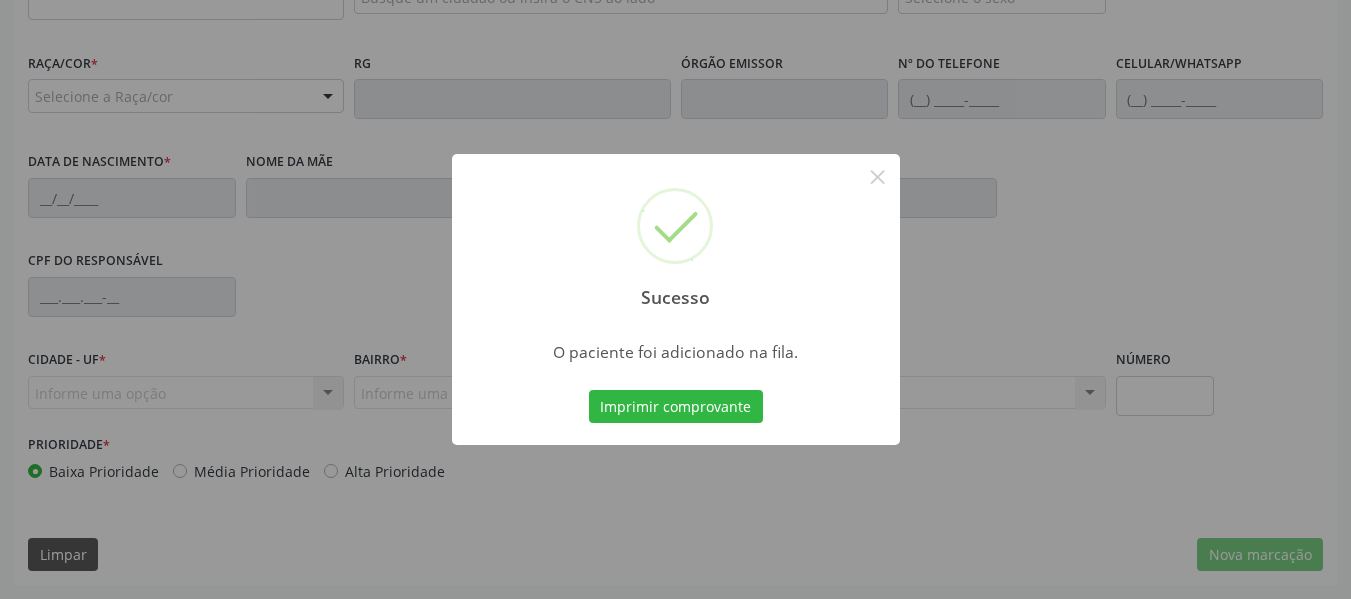 click on "Sucesso × O paciente foi adicionado na fila. Imprimir comprovante Cancel" at bounding box center [675, 299] 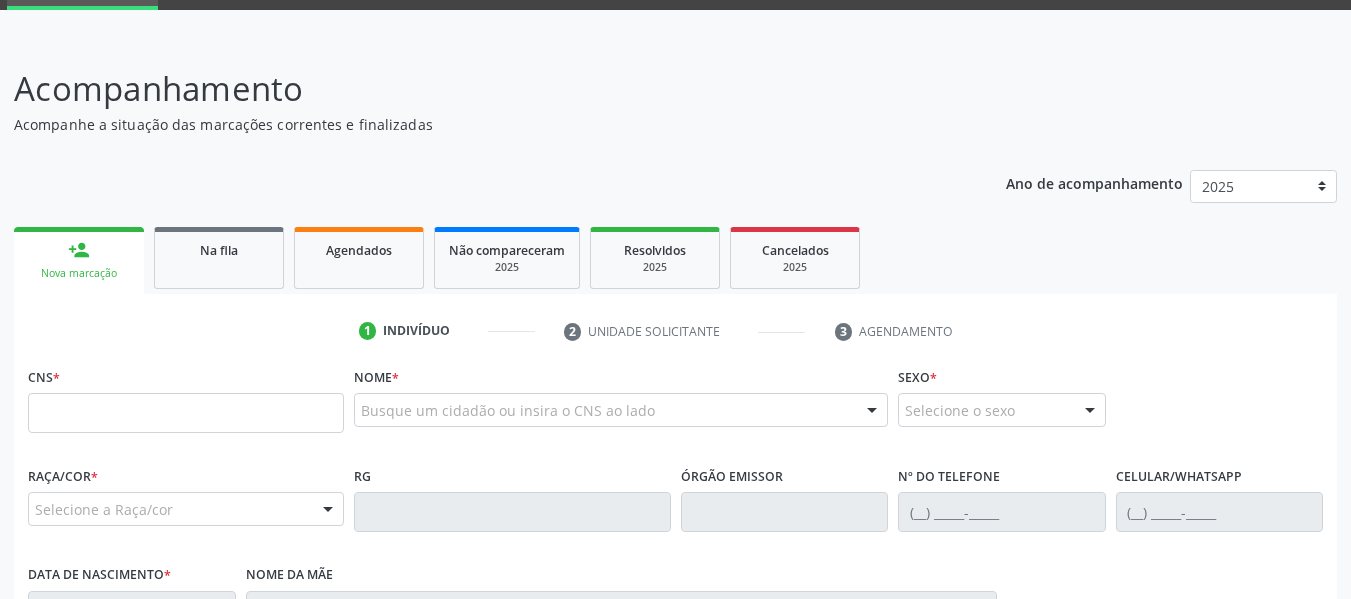 scroll, scrollTop: 20, scrollLeft: 0, axis: vertical 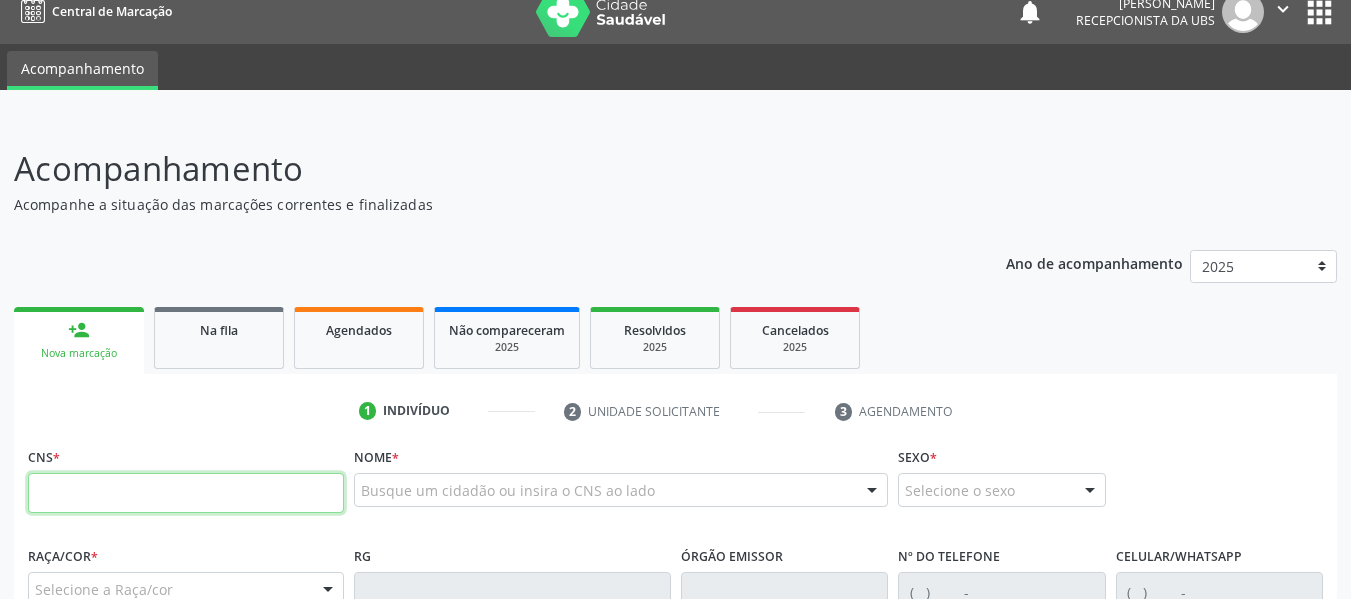 click at bounding box center [186, 493] 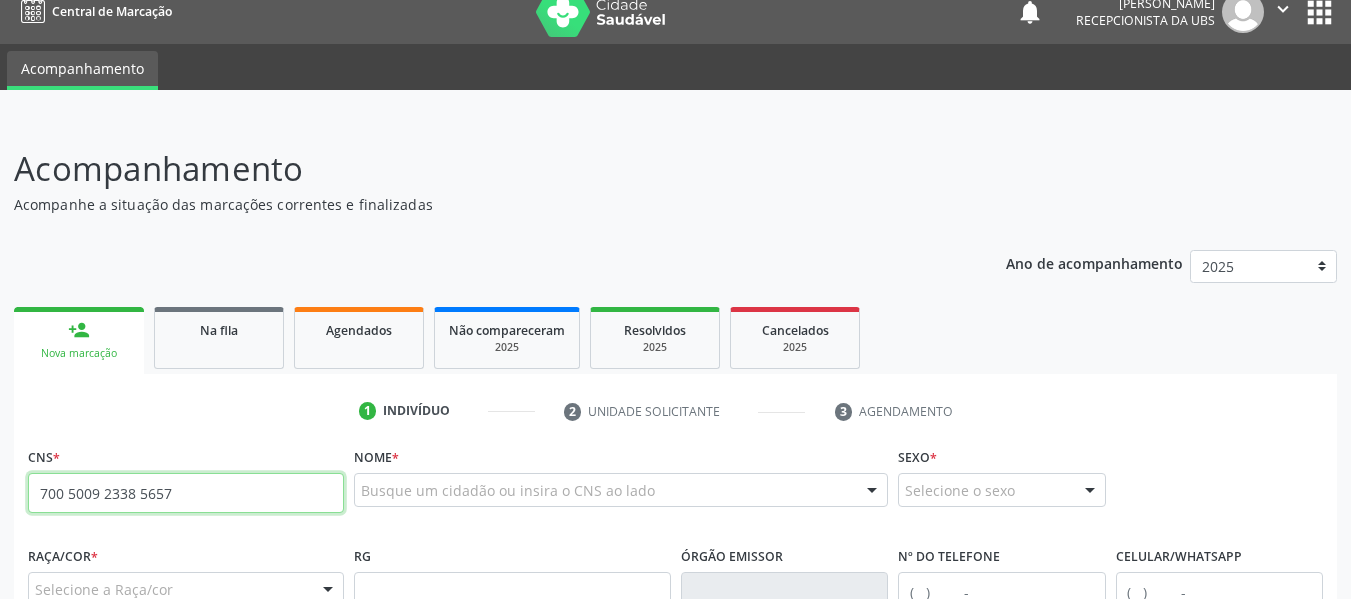 click on "700 5009 2338 5657" at bounding box center (186, 493) 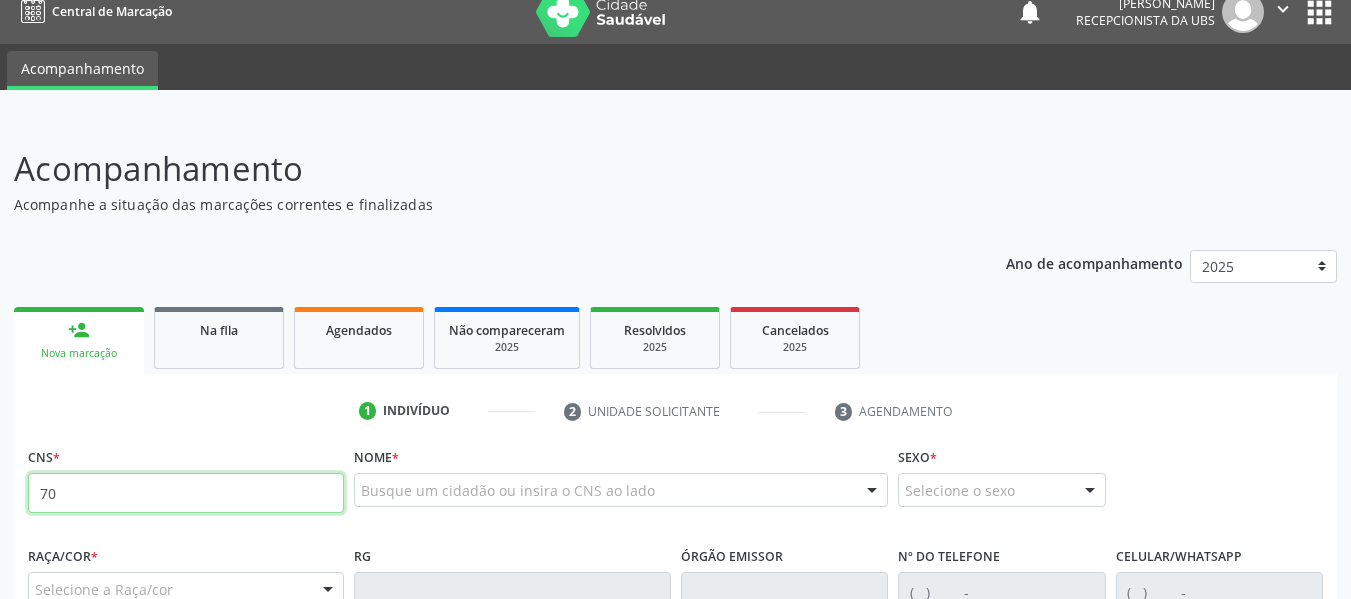 type on "7" 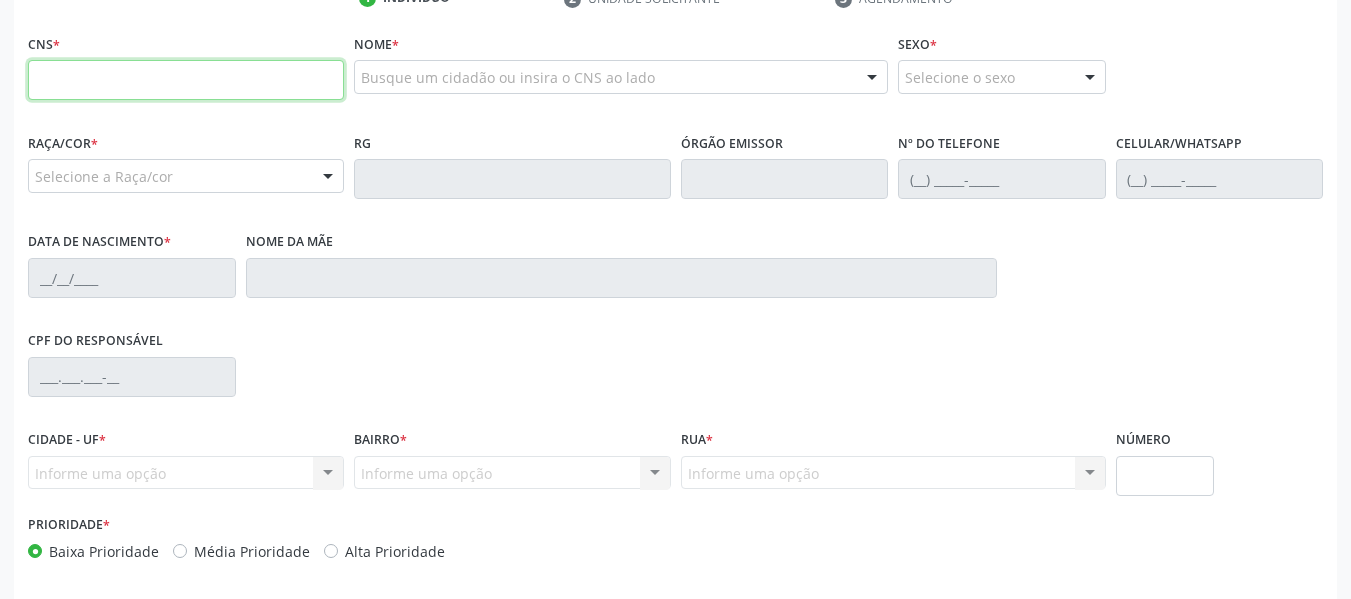 scroll, scrollTop: 513, scrollLeft: 0, axis: vertical 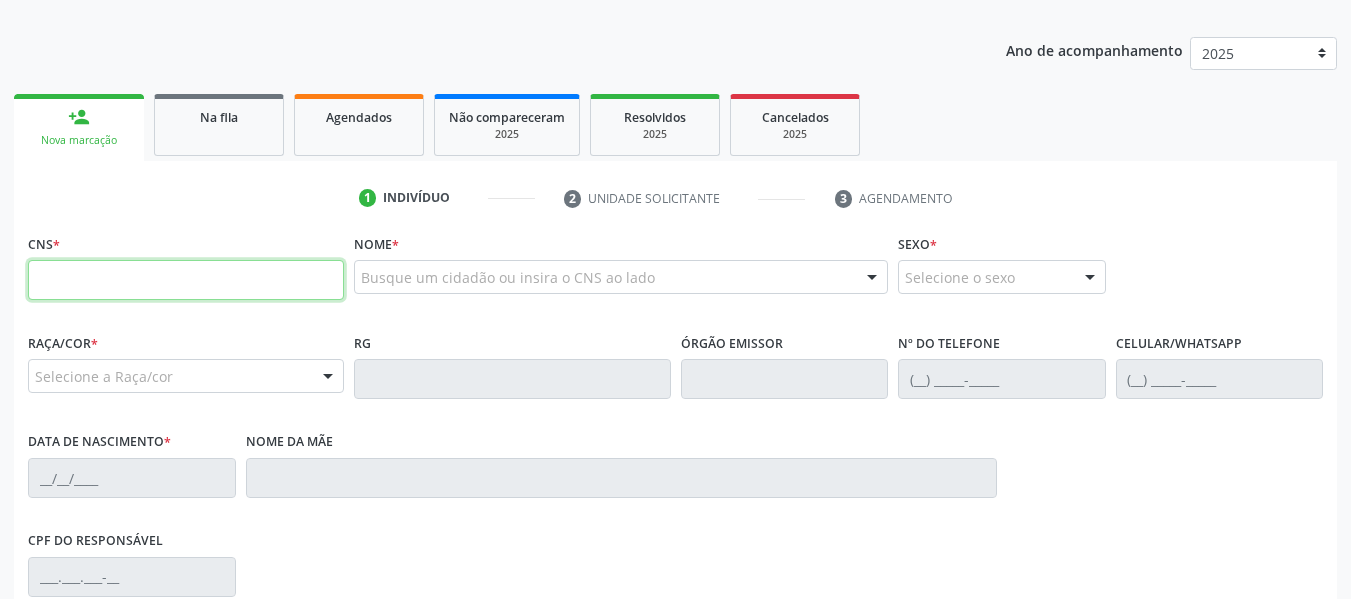 click at bounding box center [186, 280] 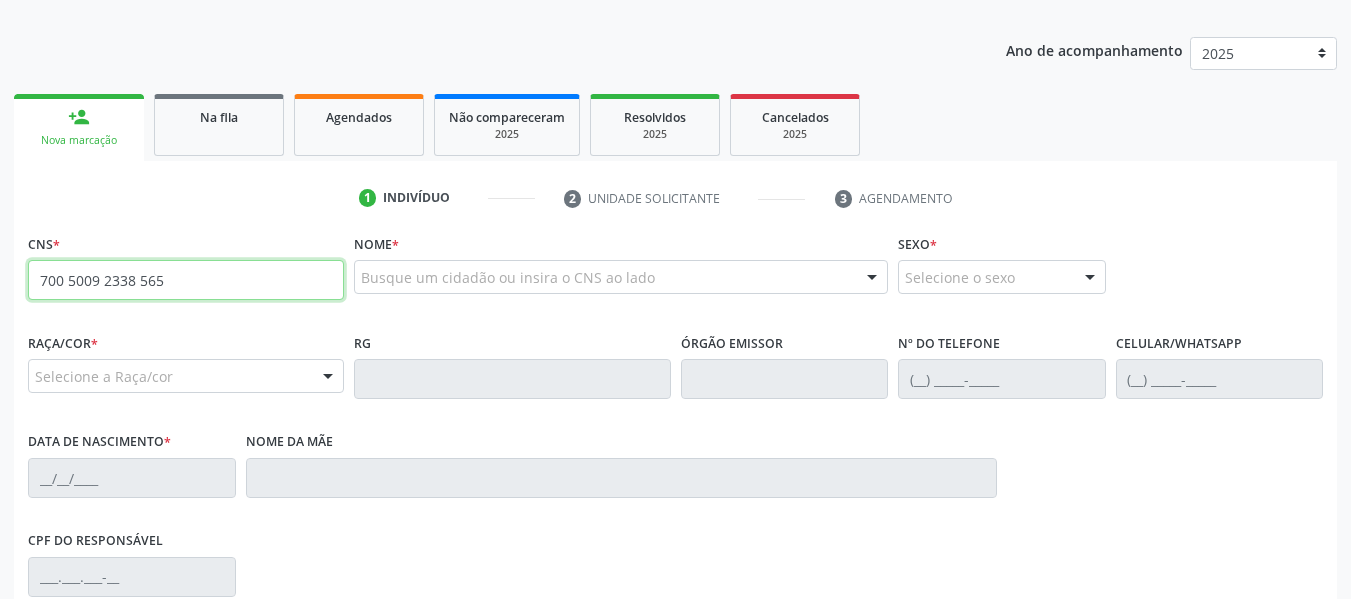 type on "700 5009 2338 5657" 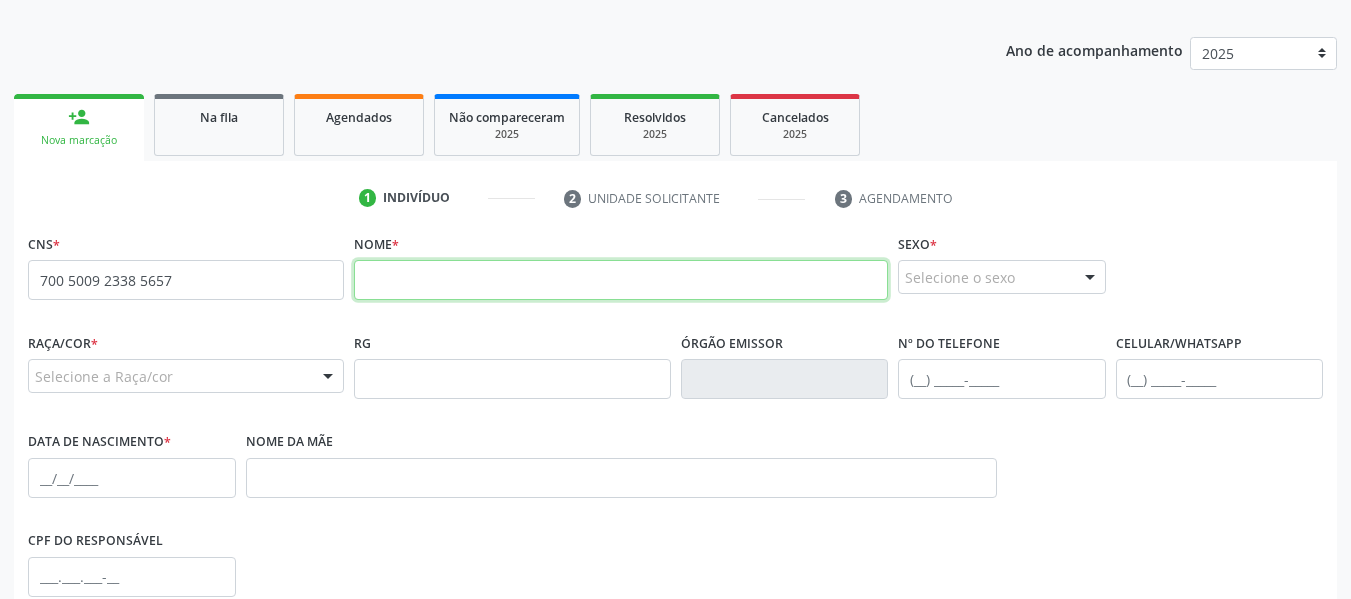 click at bounding box center (621, 280) 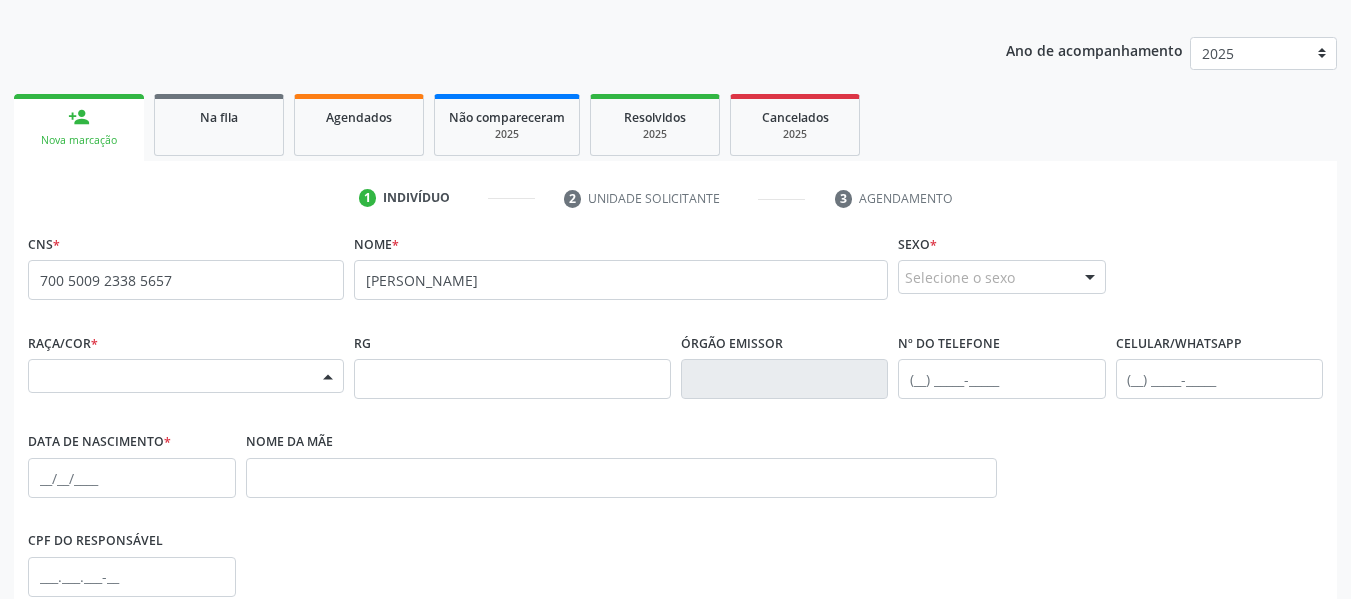 click at bounding box center (328, 377) 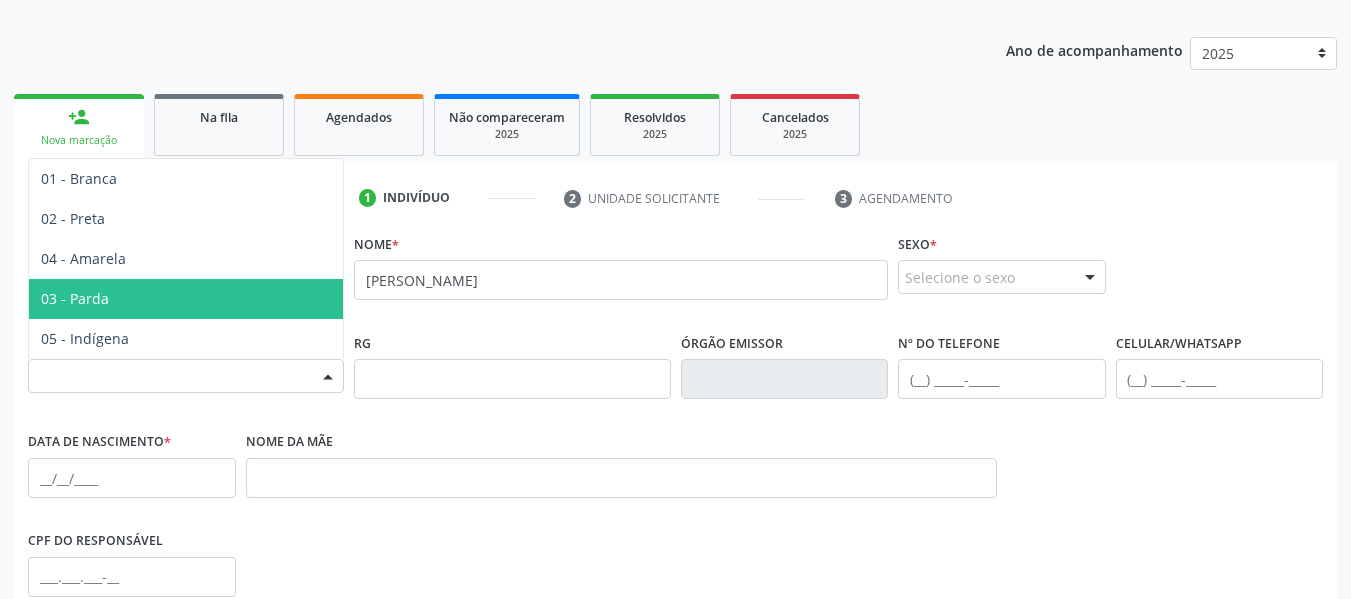 click on "03 - Parda" at bounding box center [186, 299] 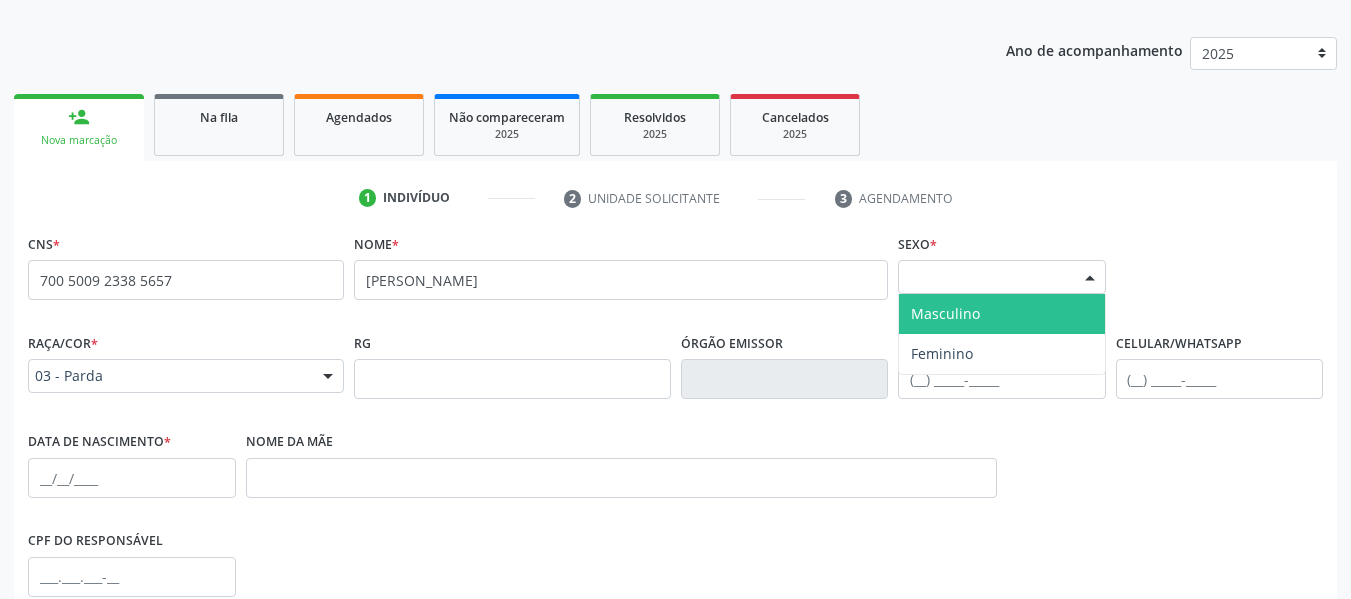 click at bounding box center (1090, 278) 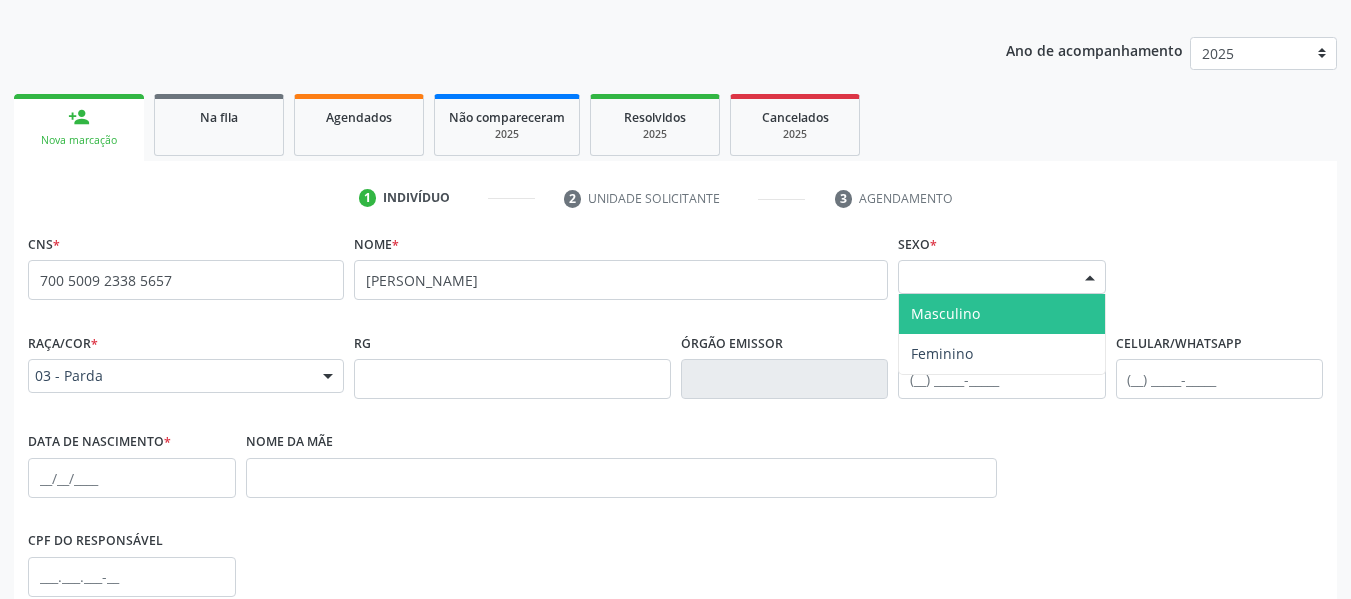 click on "Masculino" at bounding box center [1002, 314] 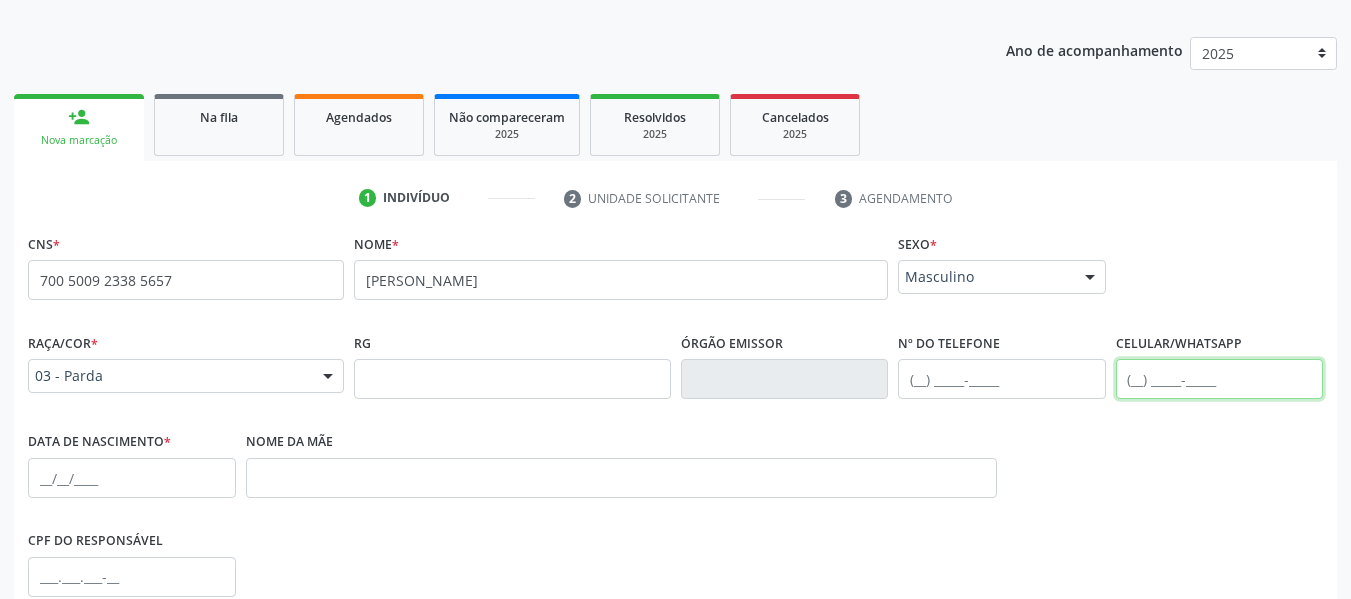 click at bounding box center (1220, 379) 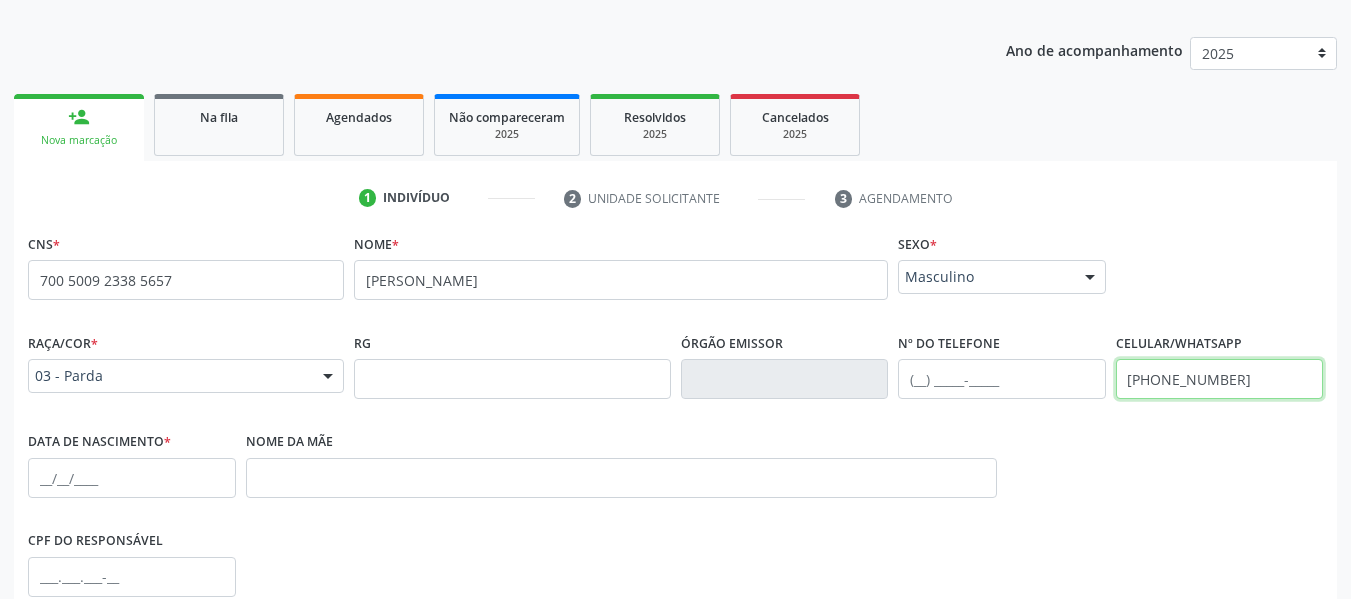 type on "(82) 99363-0795" 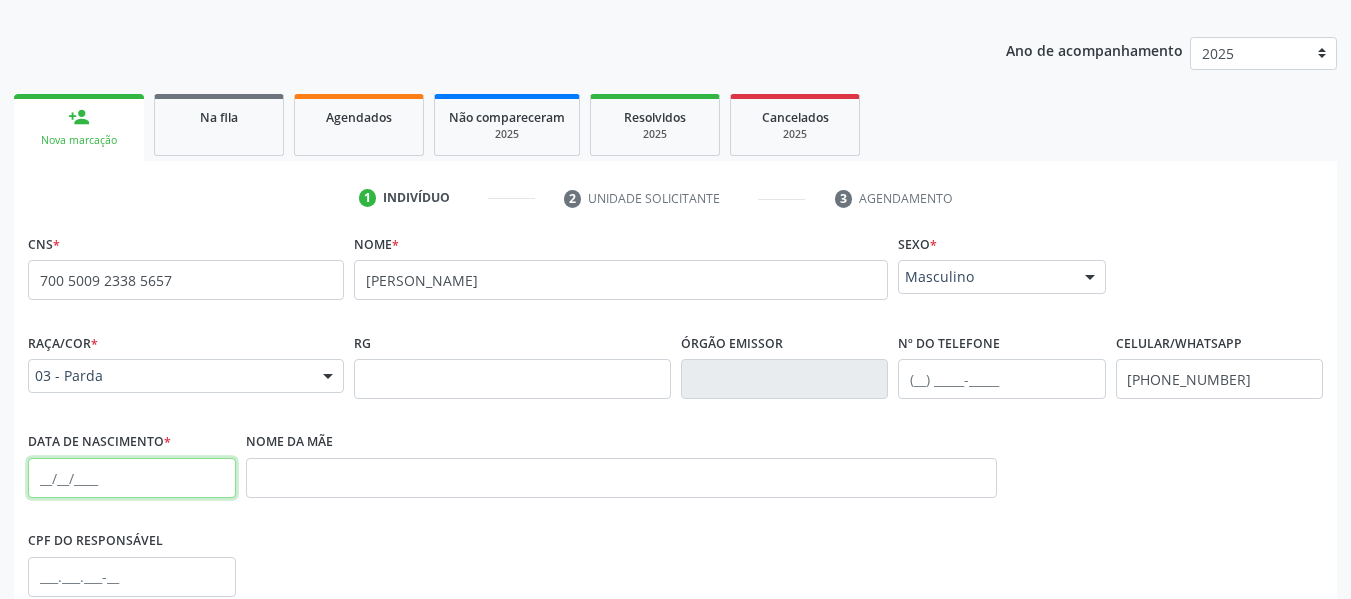 click at bounding box center [132, 478] 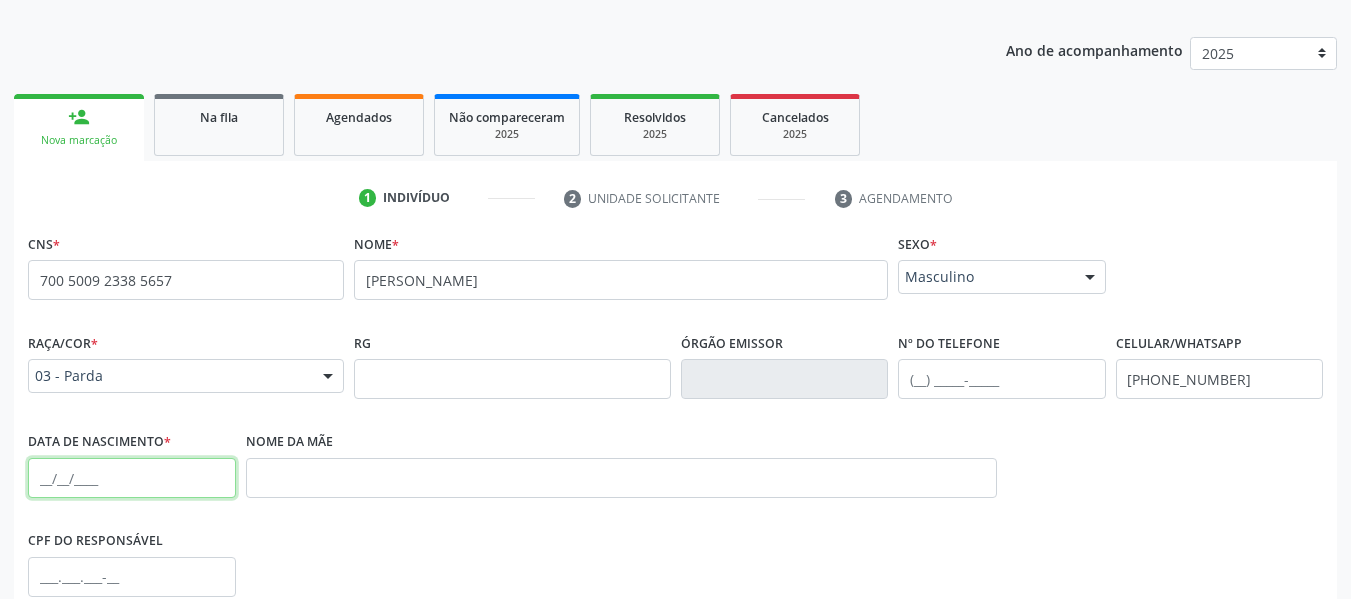 type on "11/12/1954" 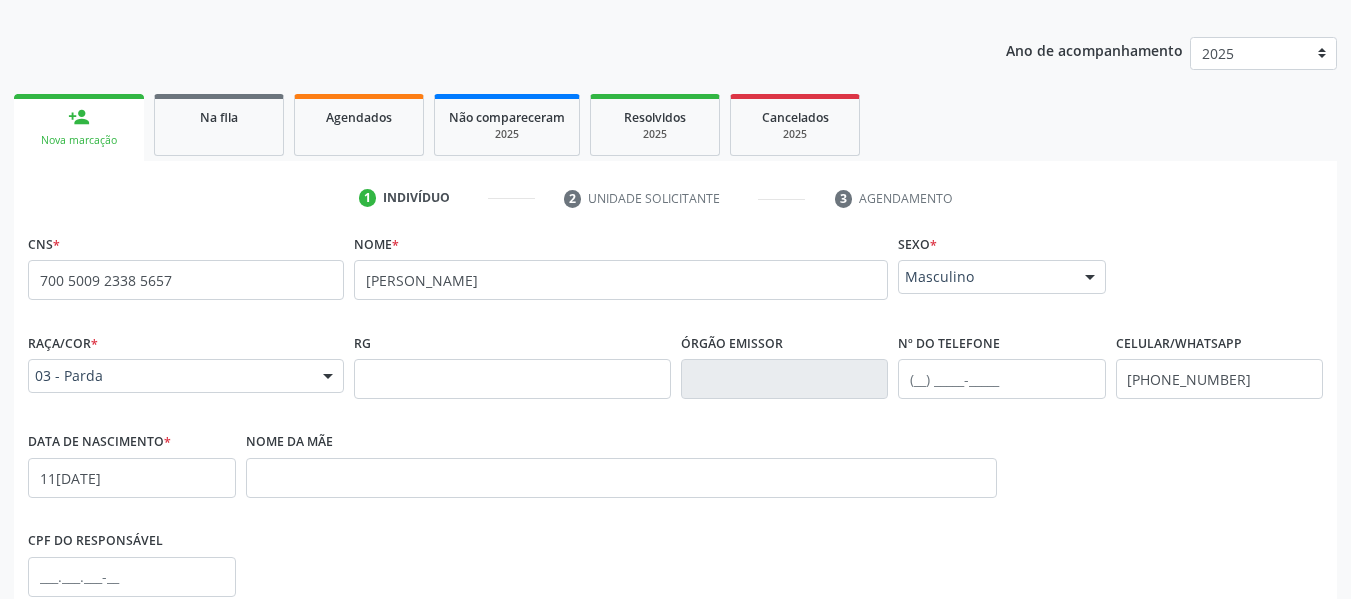 click on "Nome da mãe" at bounding box center [621, 476] 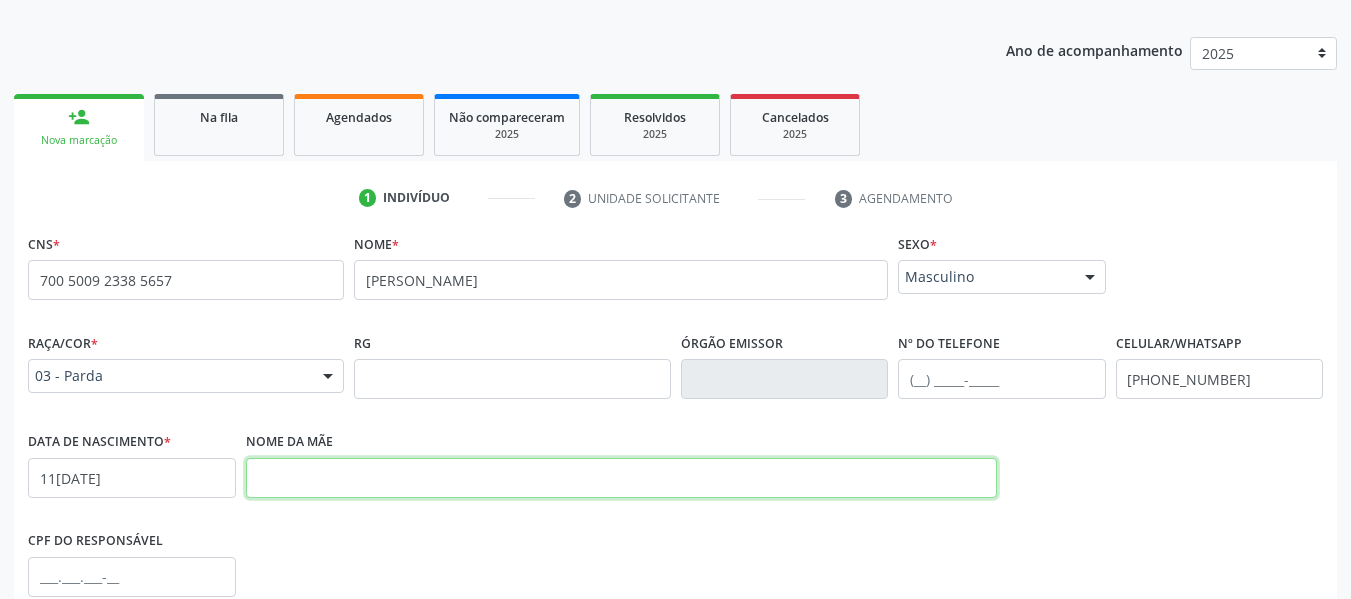 click at bounding box center [621, 478] 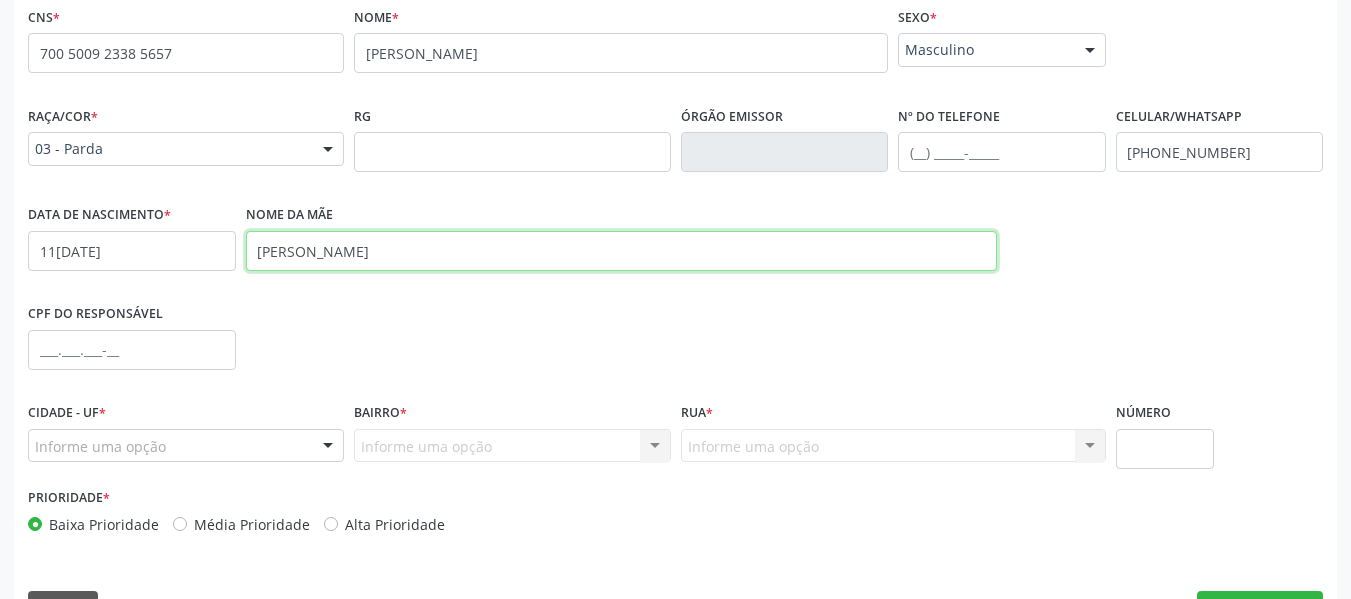 scroll, scrollTop: 513, scrollLeft: 0, axis: vertical 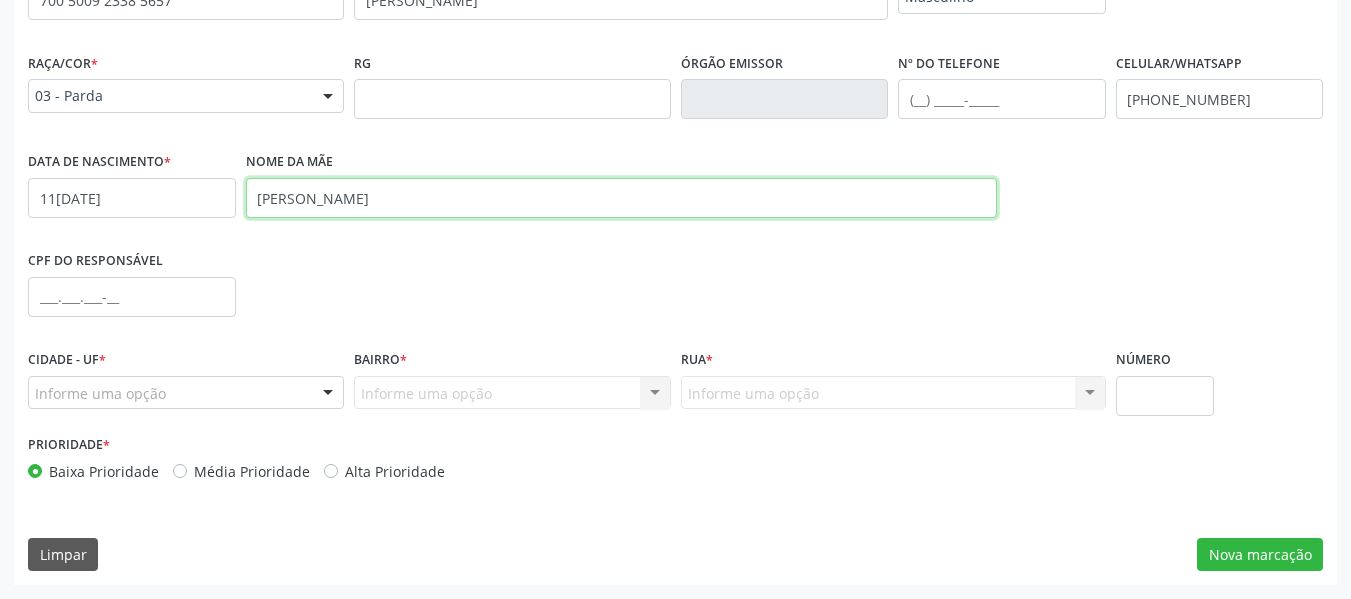 type on "BENEDITA FERREIRA FIGUEIREDO" 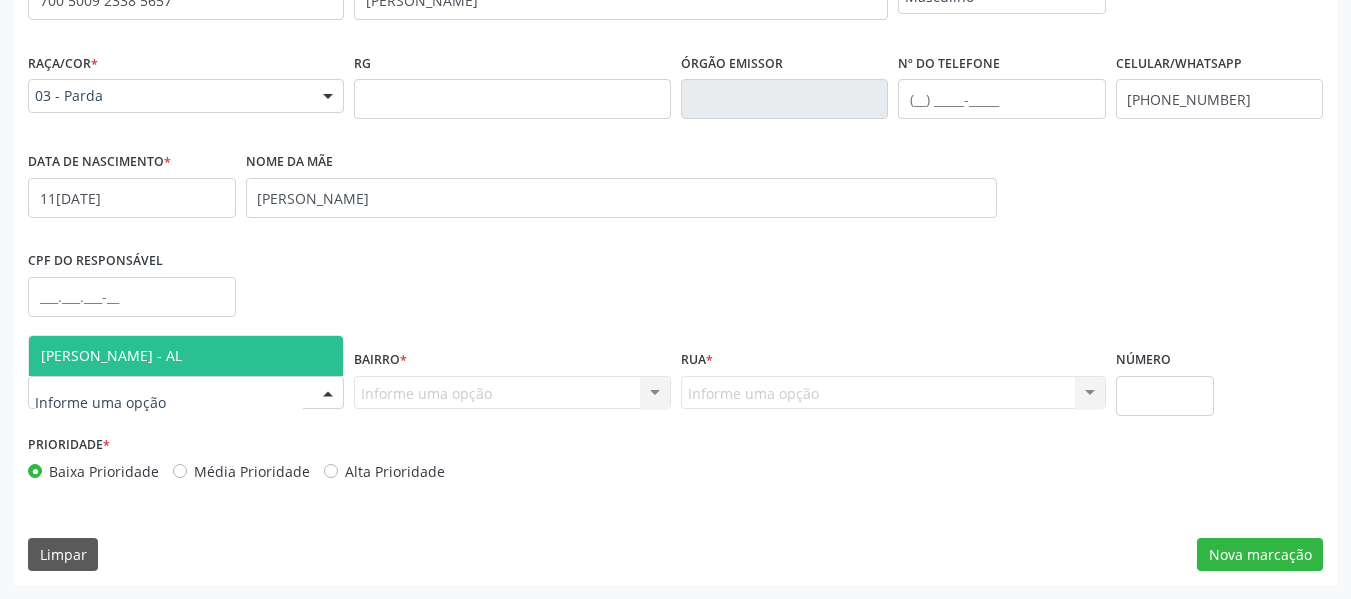 click at bounding box center (328, 394) 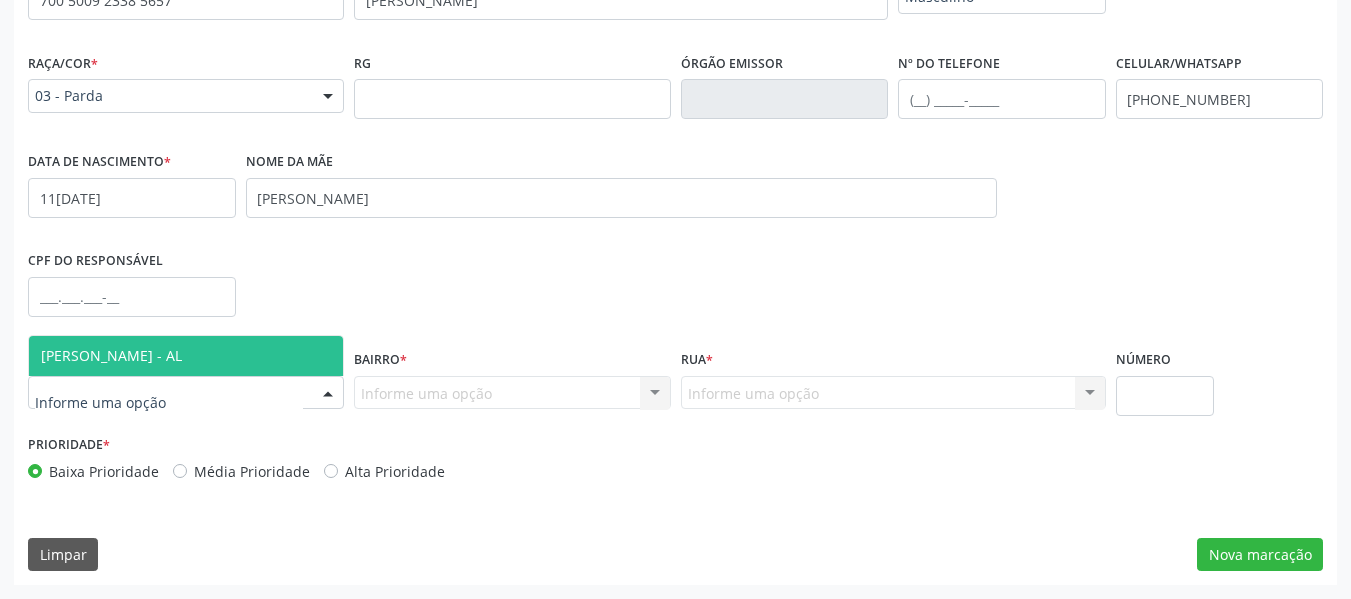 click on "[PERSON_NAME] - AL" at bounding box center (186, 356) 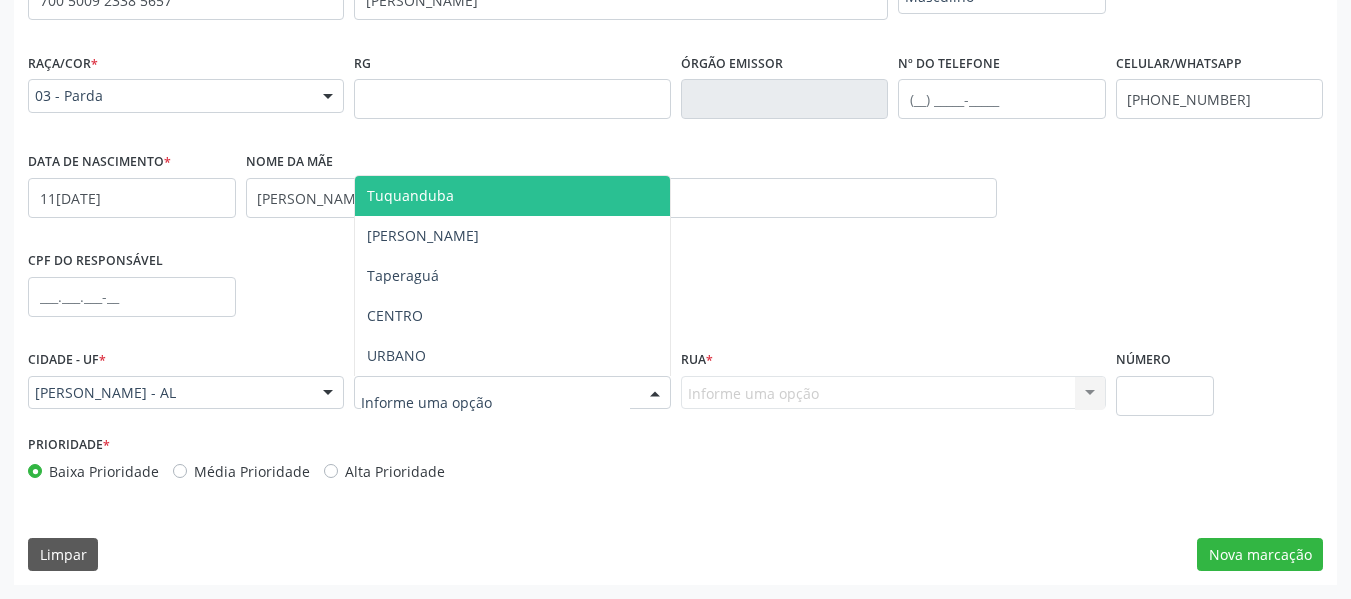 click at bounding box center [655, 394] 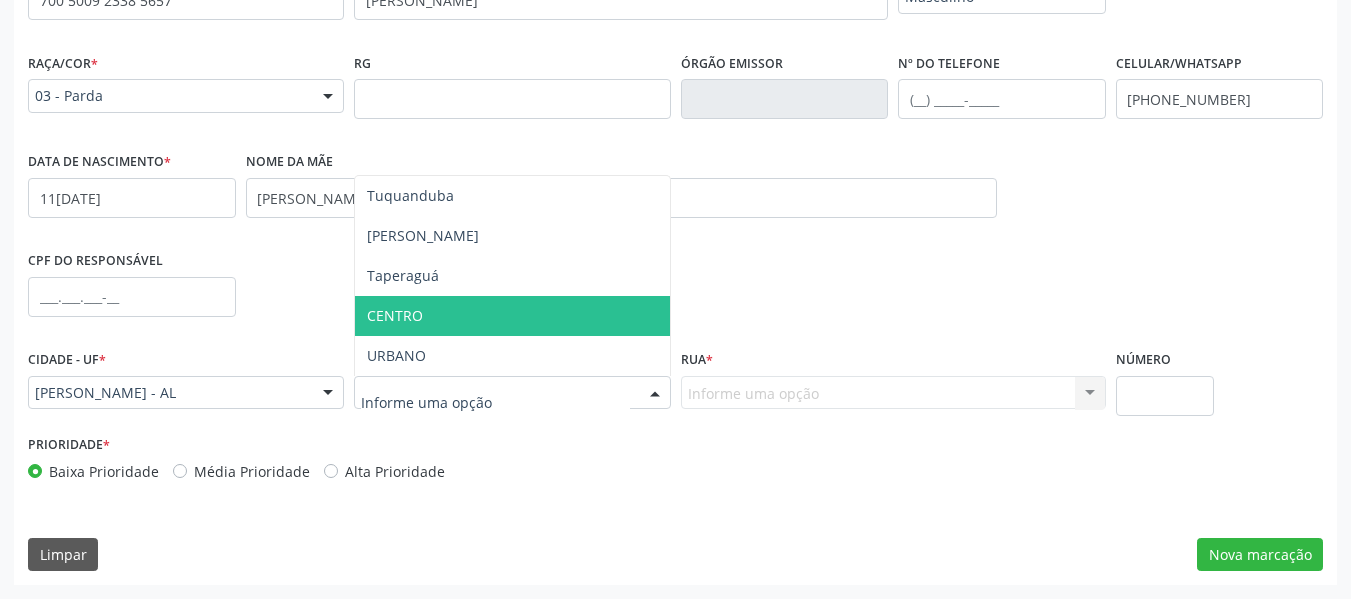 click on "CENTRO" at bounding box center (512, 316) 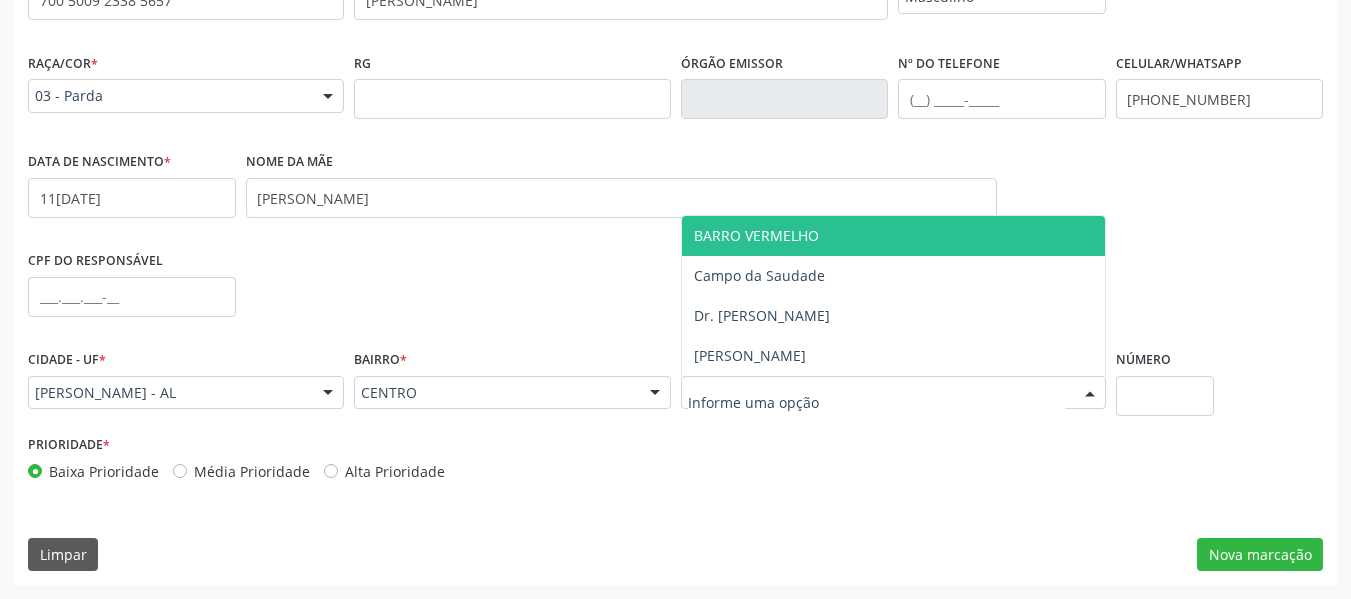 click at bounding box center [1090, 394] 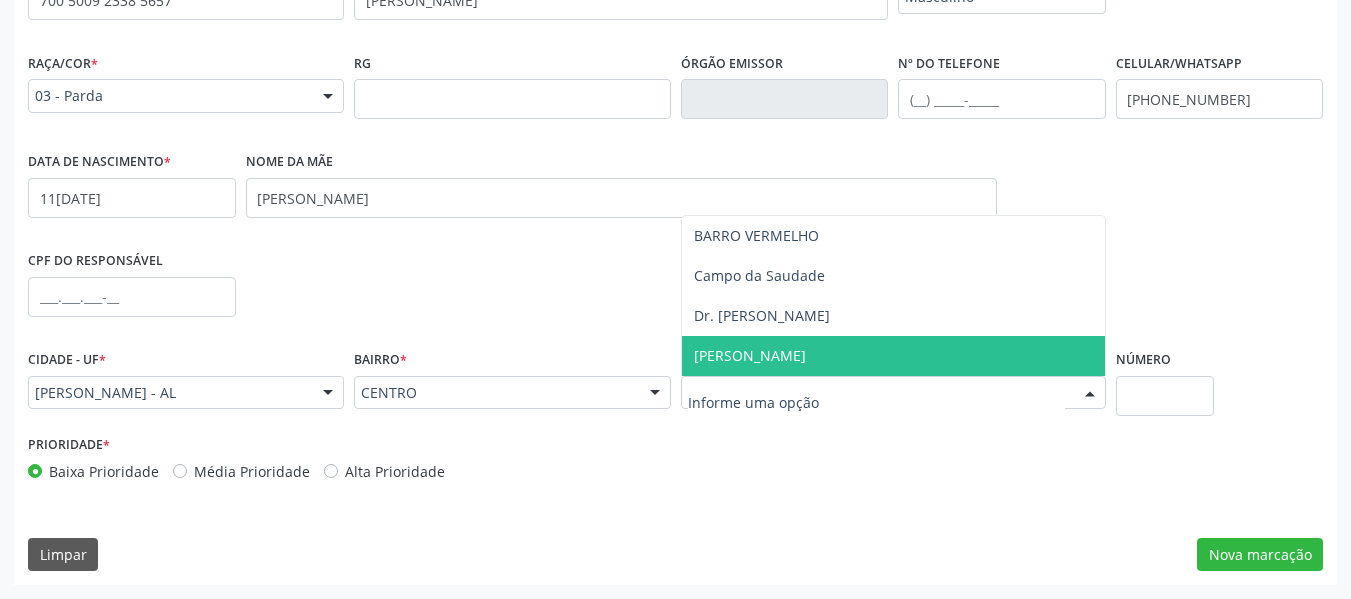 click on "[PERSON_NAME]" at bounding box center (893, 356) 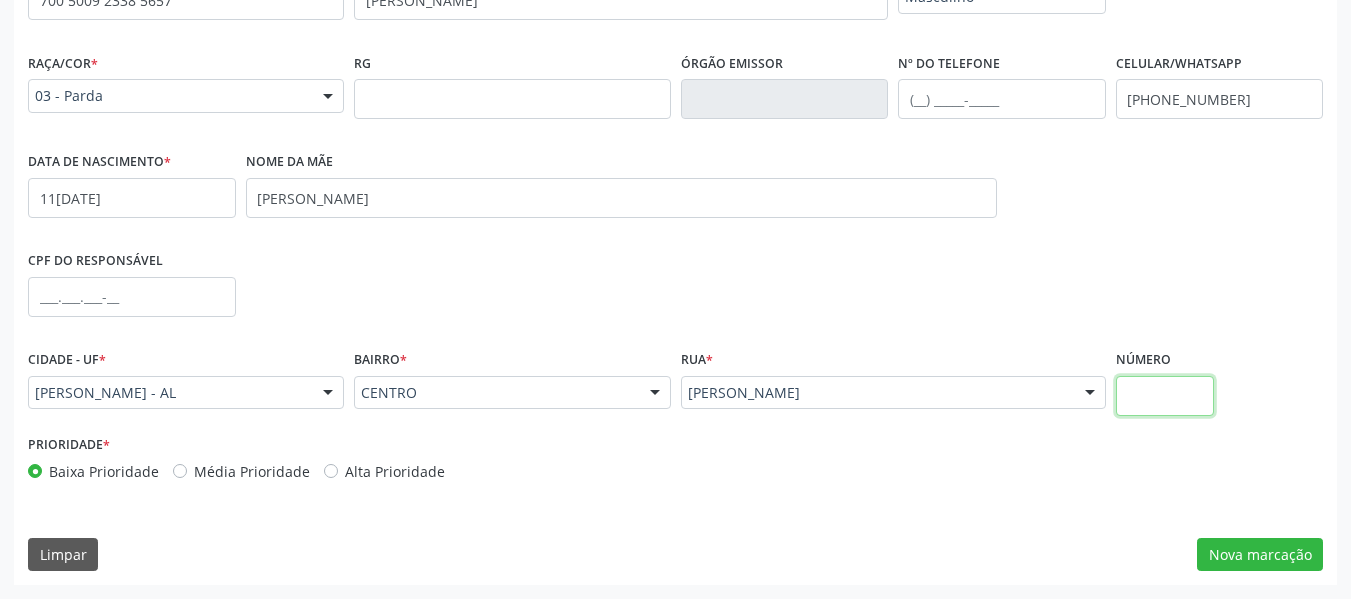 click at bounding box center [1165, 396] 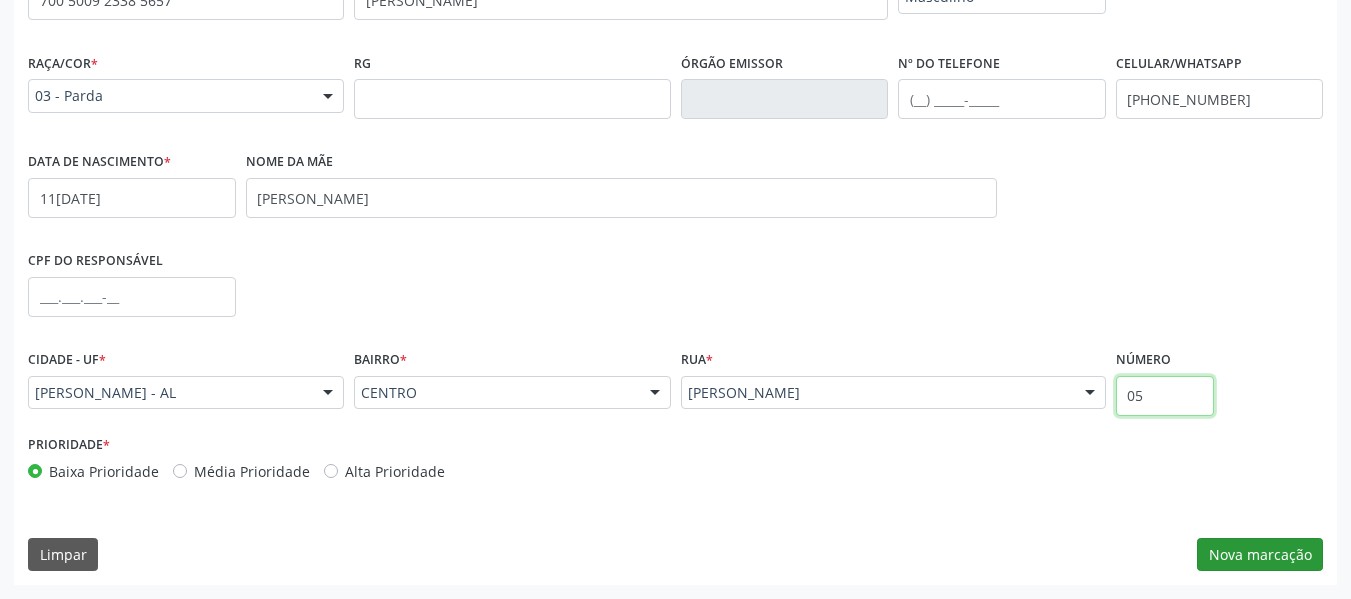 type on "05" 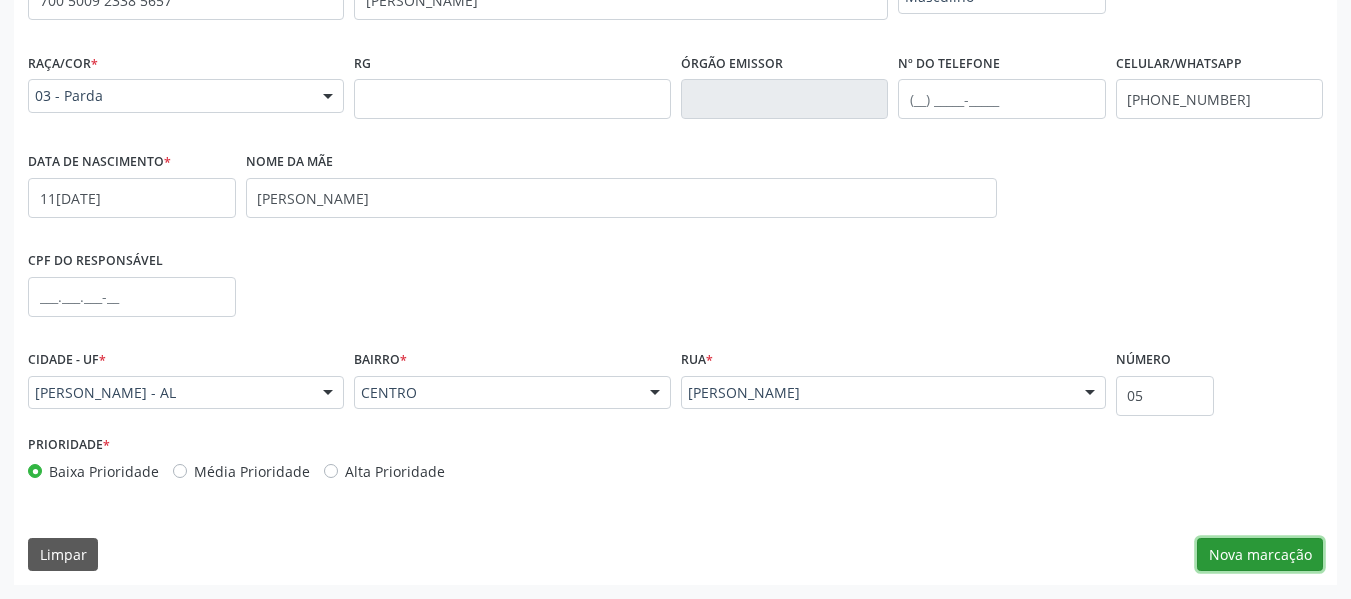 click on "Nova marcação" at bounding box center [1260, 555] 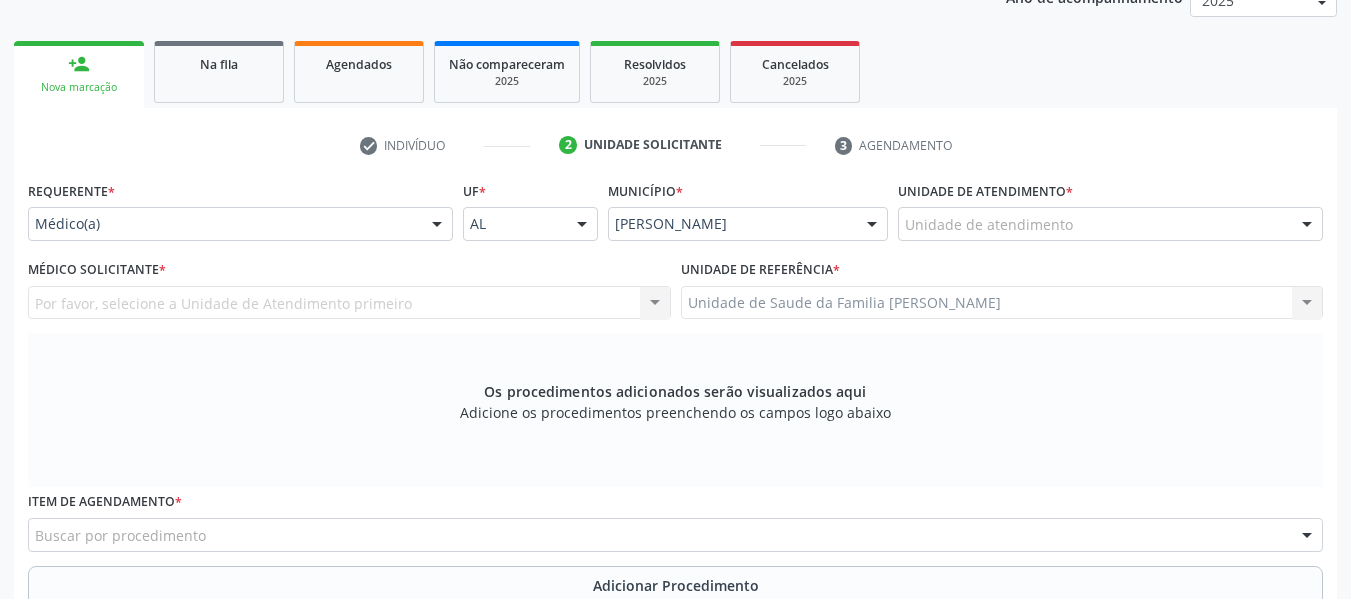 scroll, scrollTop: 246, scrollLeft: 0, axis: vertical 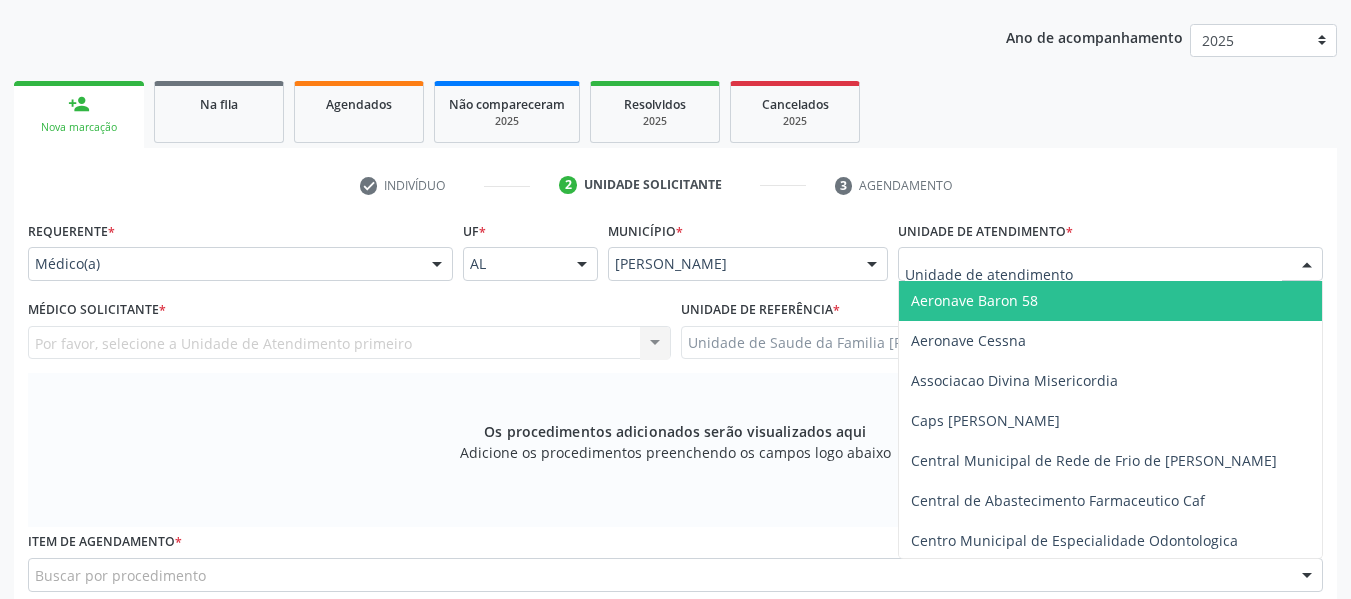 click at bounding box center [1307, 265] 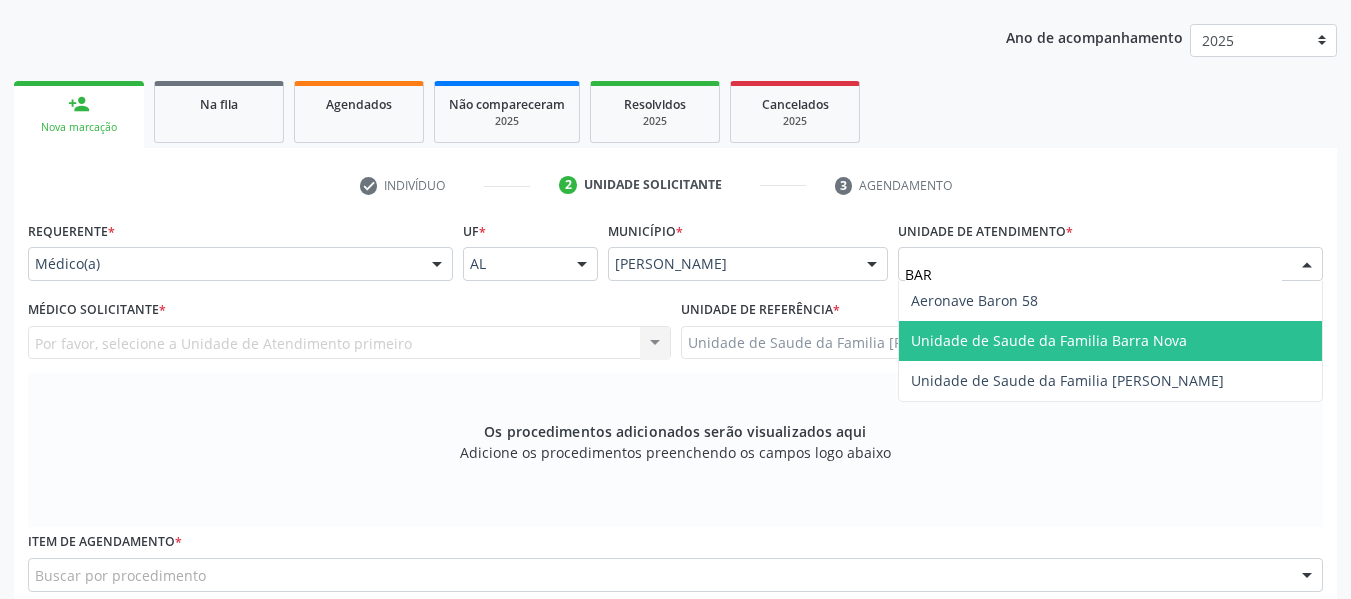 type on "BARR" 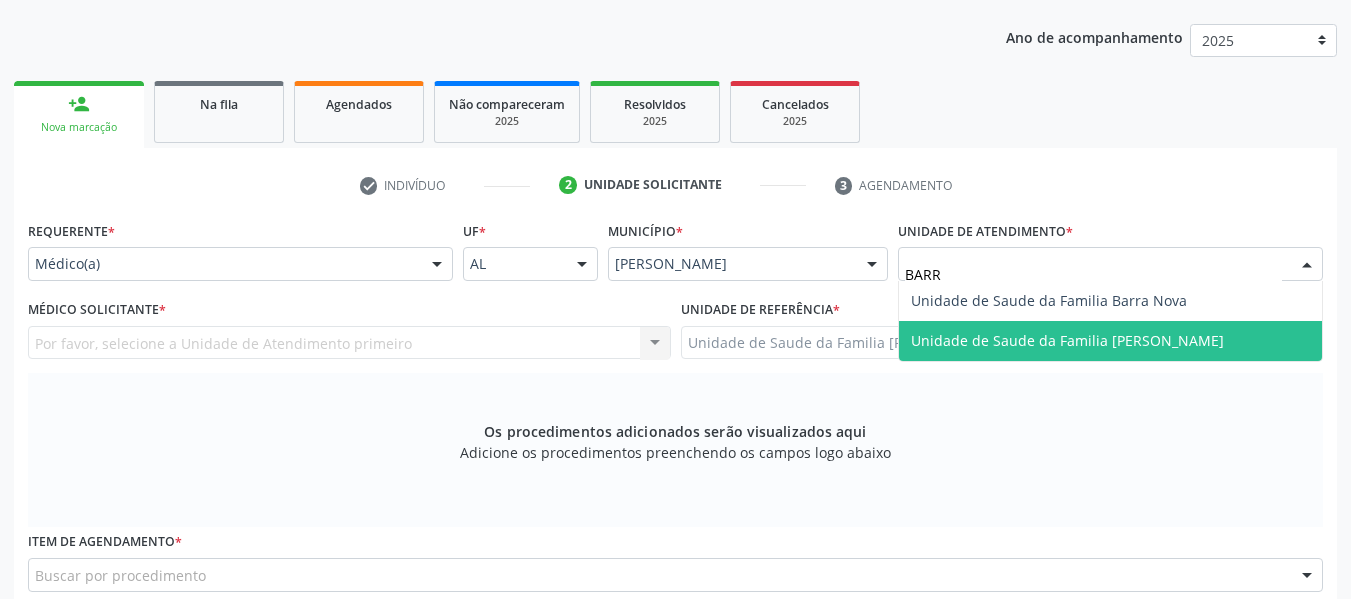 click on "Unidade de Saude da Familia [PERSON_NAME]" at bounding box center (1067, 340) 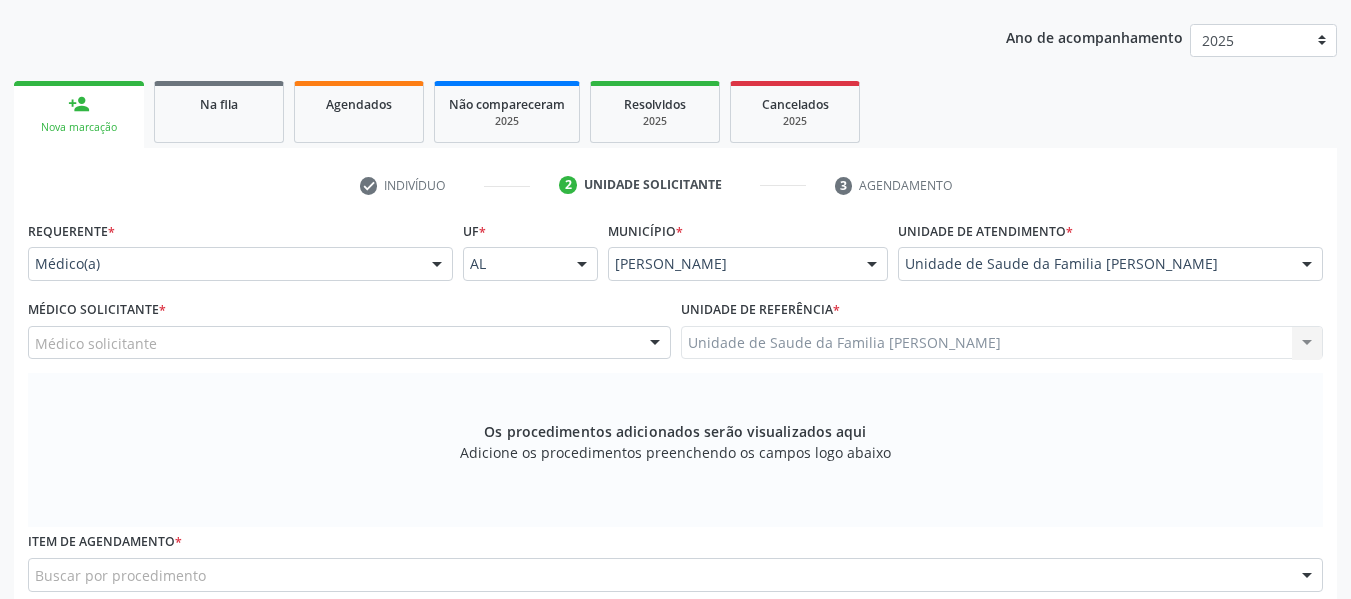 click at bounding box center [655, 344] 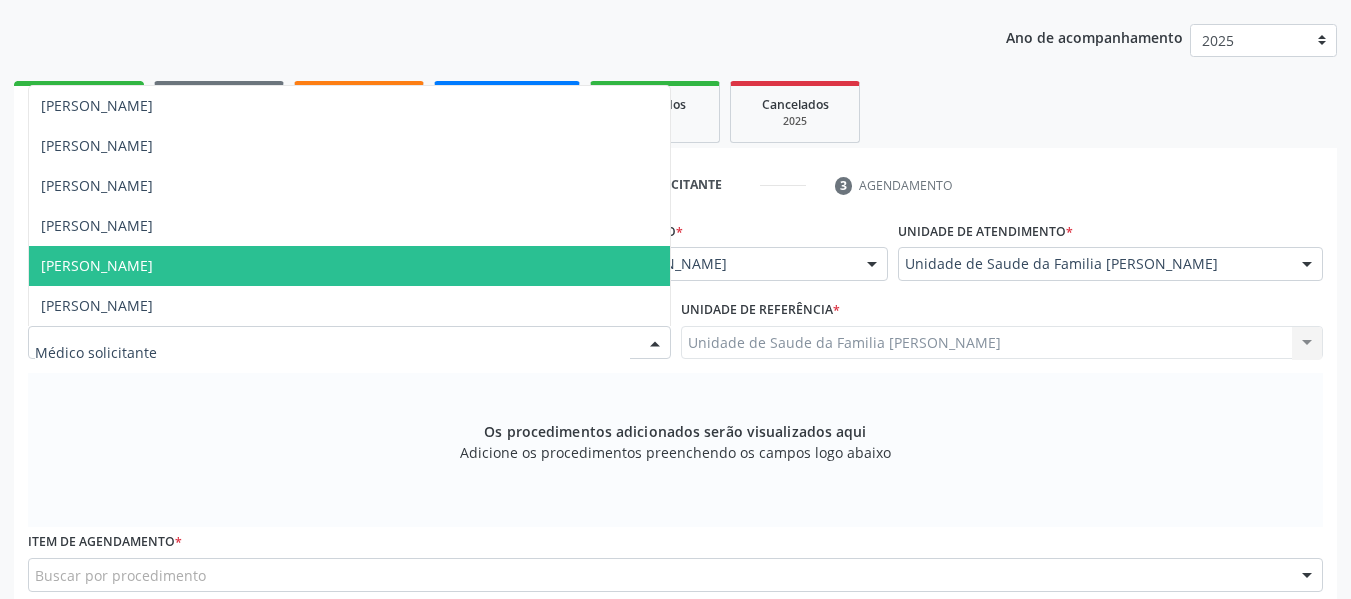 click on "[PERSON_NAME]" at bounding box center (349, 266) 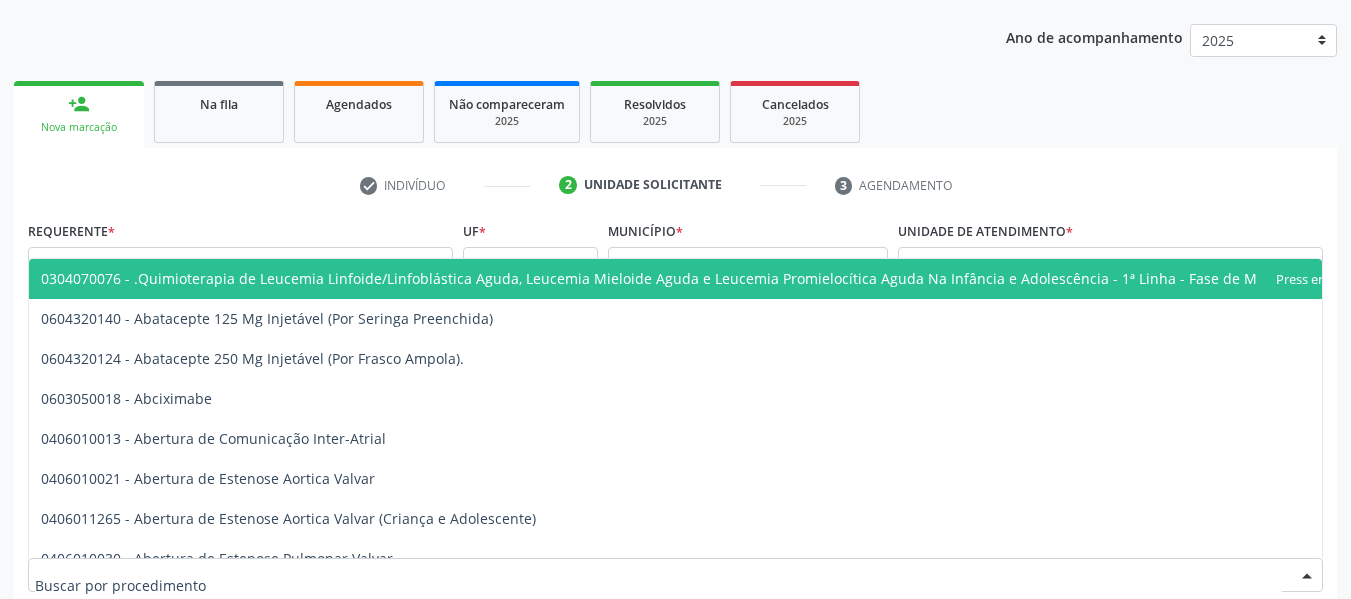 scroll, scrollTop: 252, scrollLeft: 0, axis: vertical 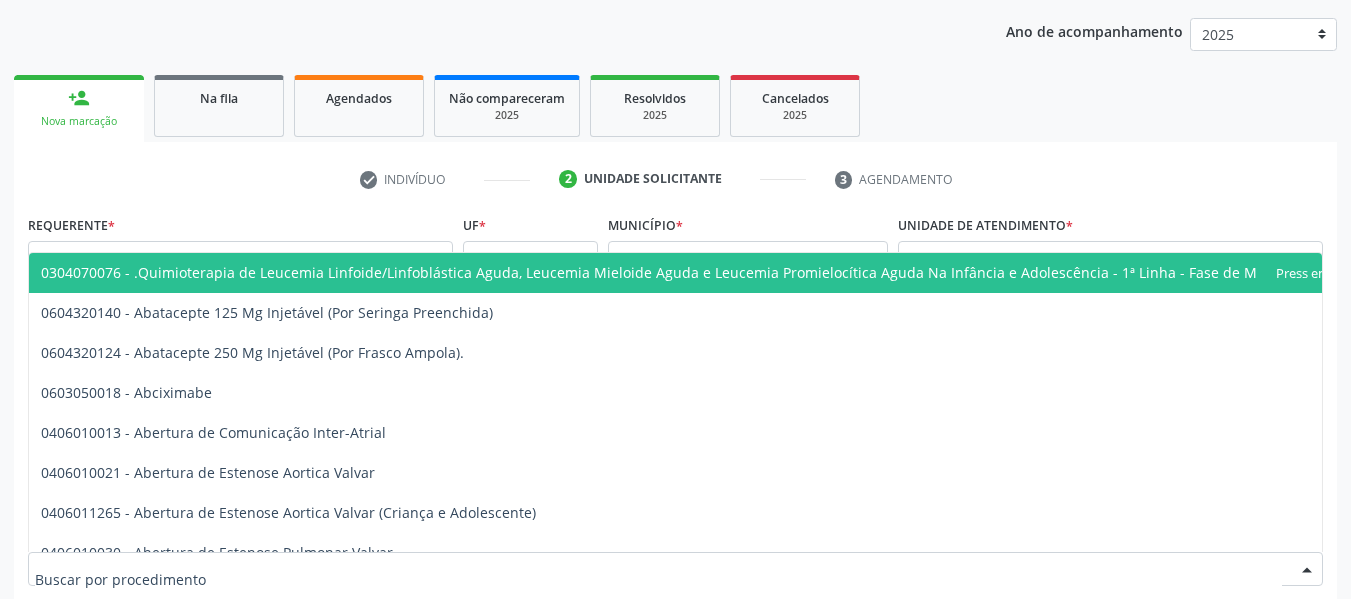 click at bounding box center [1307, 570] 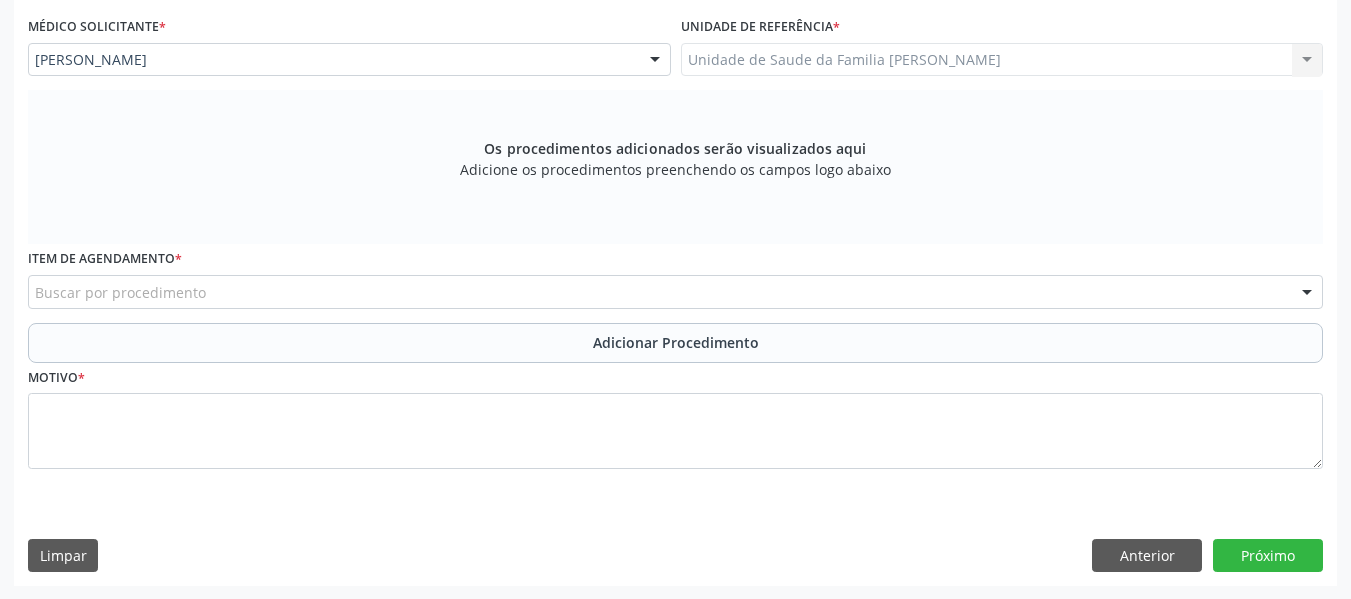 scroll, scrollTop: 530, scrollLeft: 0, axis: vertical 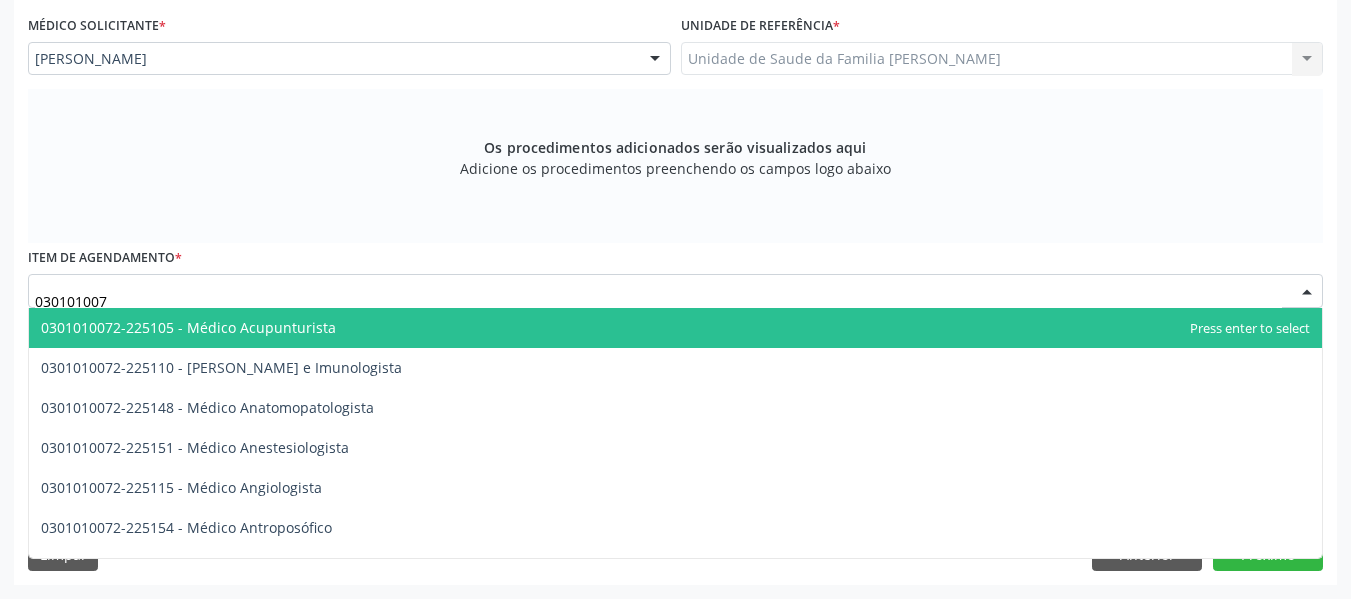 type on "0301010072" 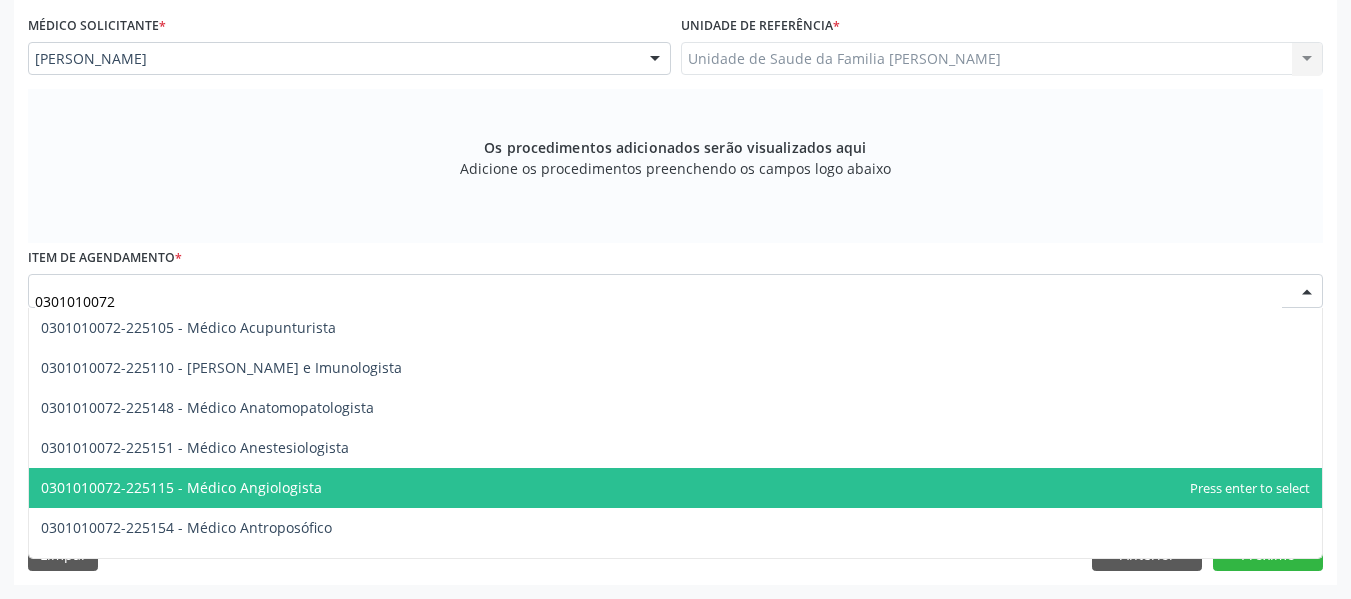click on "0301010072-225115 - Médico Angiologista" at bounding box center [181, 487] 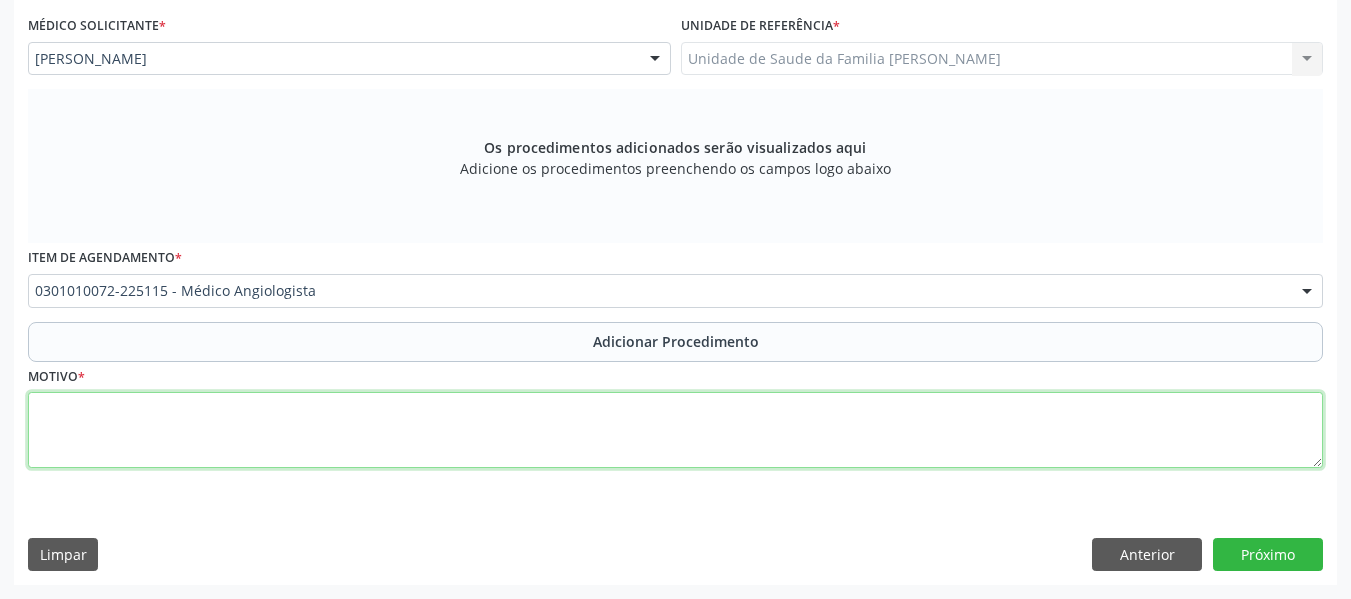 click at bounding box center [675, 430] 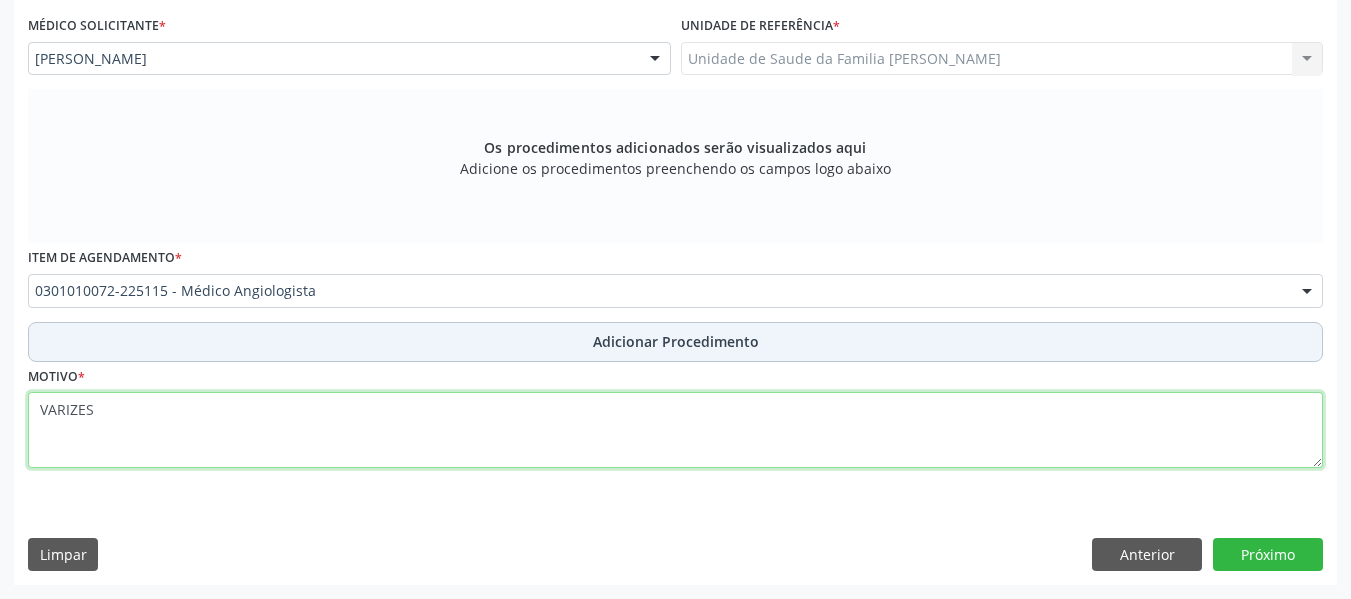 type on "VARIZES" 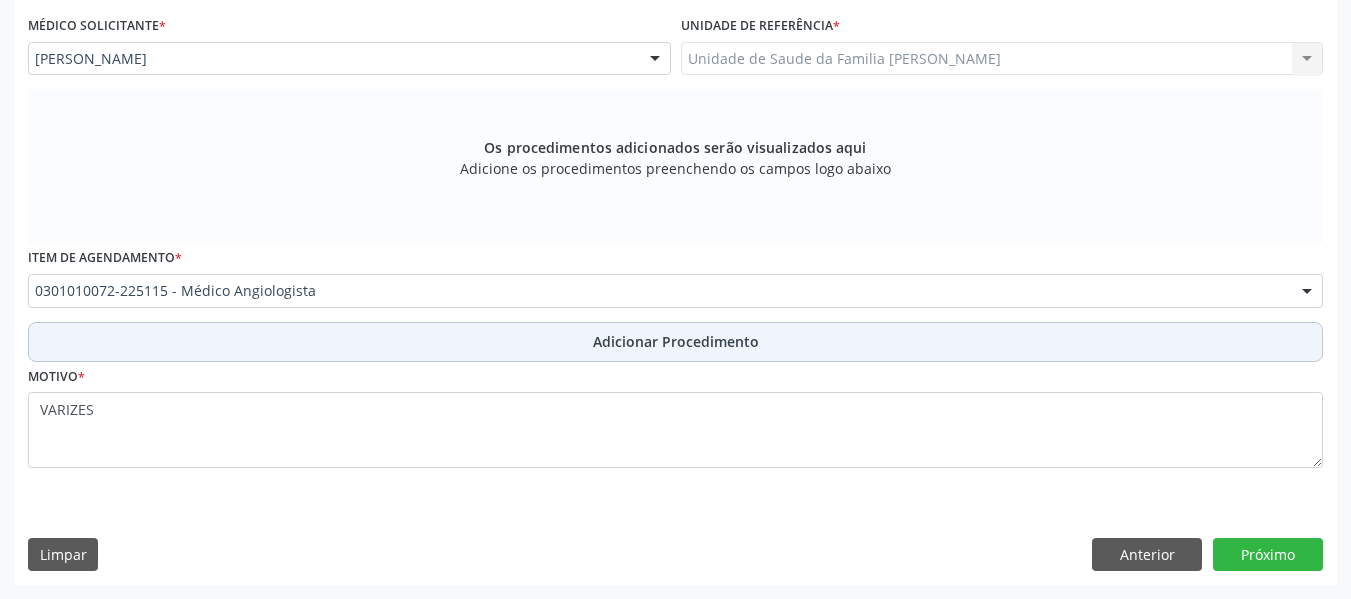 click on "Adicionar Procedimento" at bounding box center [676, 341] 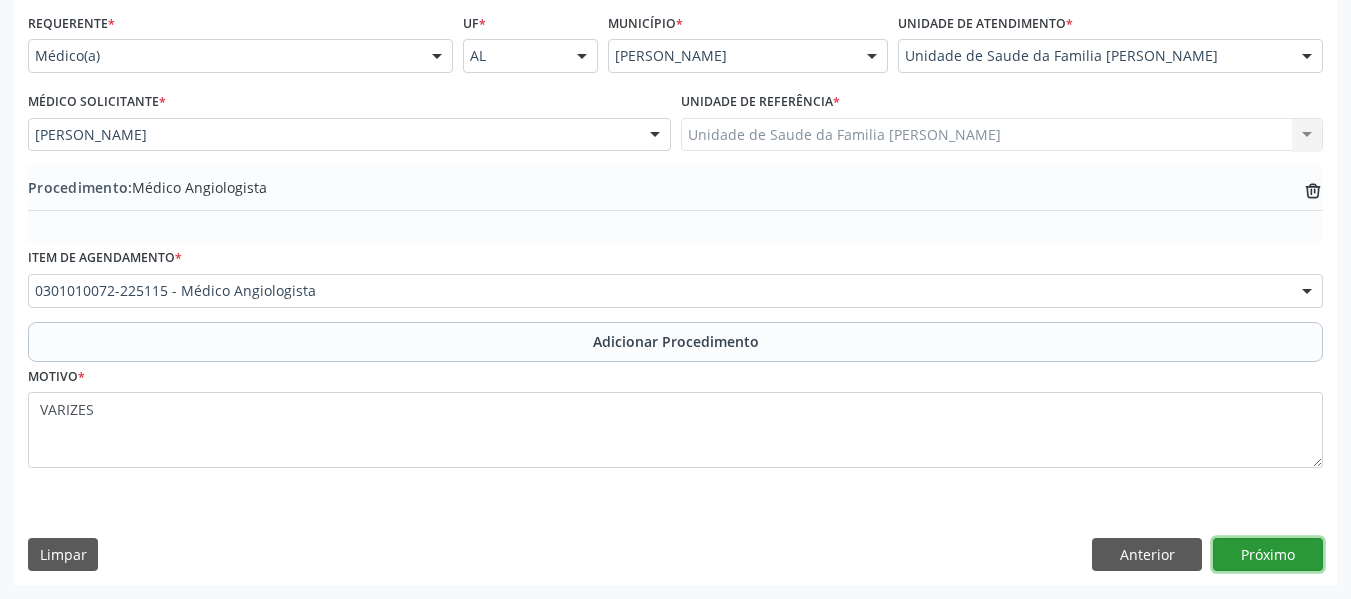 click on "Próximo" at bounding box center [1268, 555] 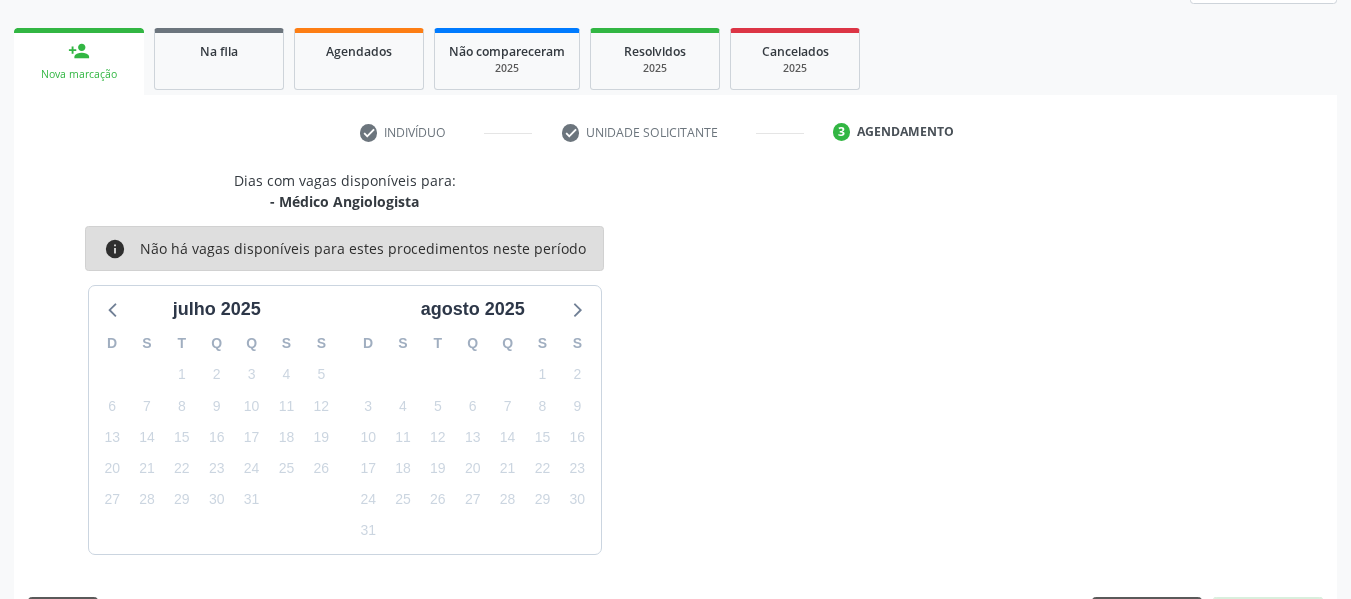 scroll, scrollTop: 358, scrollLeft: 0, axis: vertical 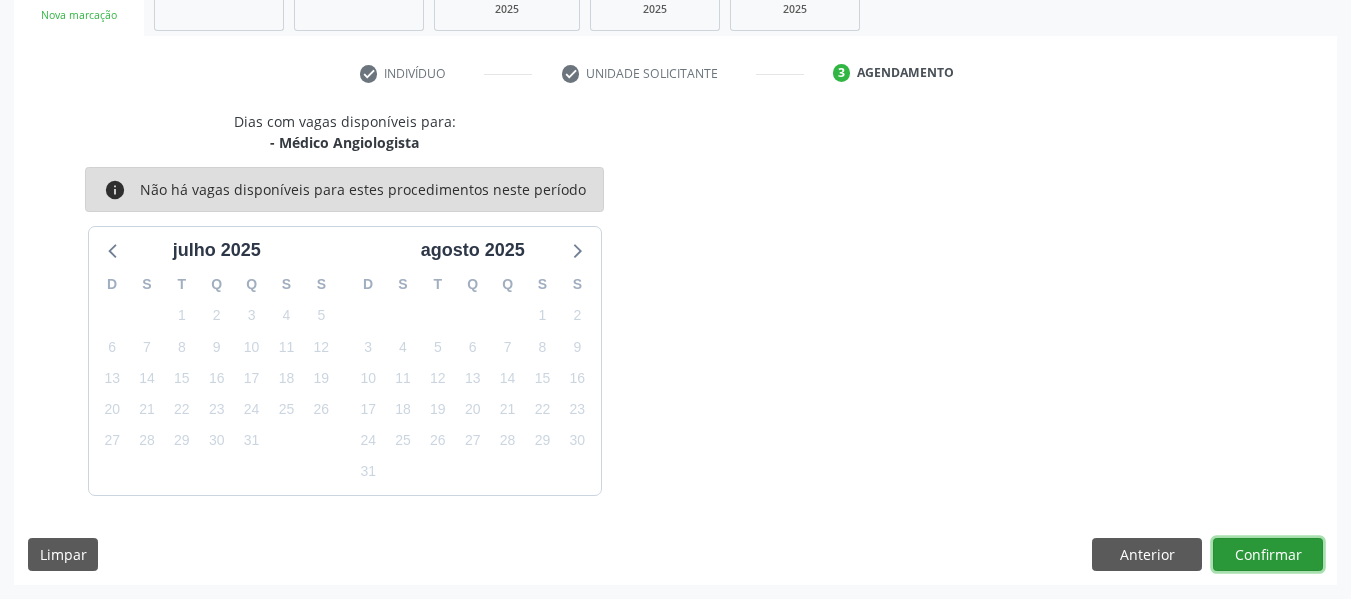 click on "Confirmar" at bounding box center (1268, 555) 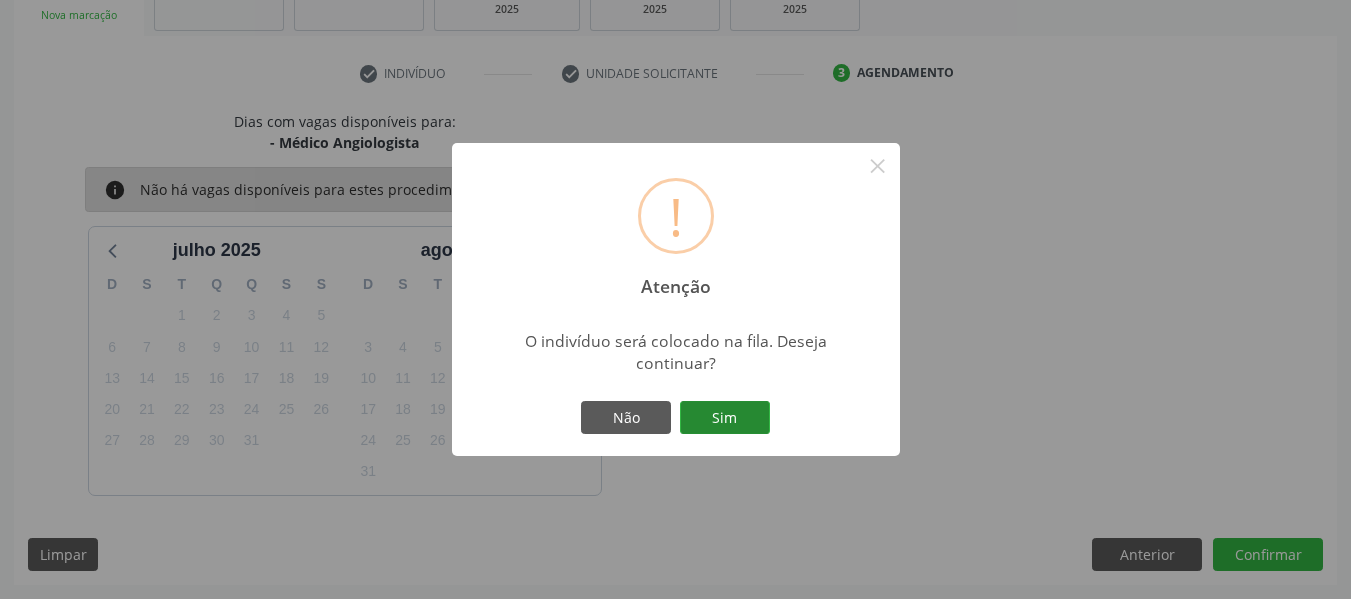 click on "Sim" at bounding box center (725, 418) 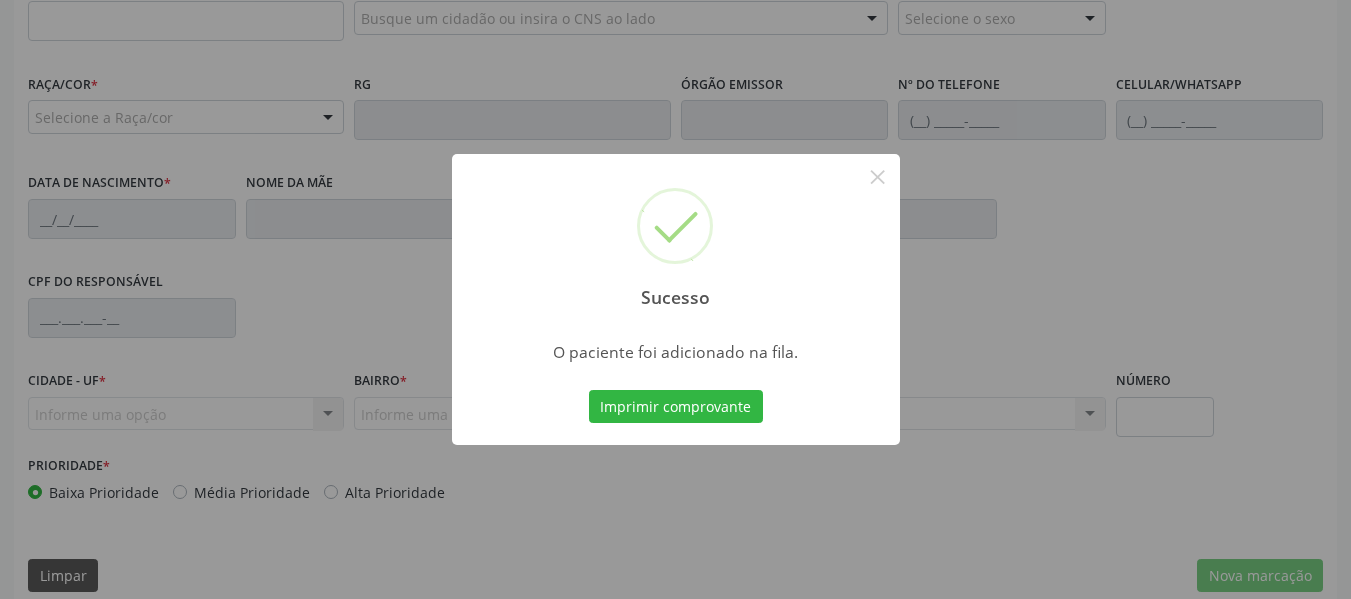 scroll, scrollTop: 513, scrollLeft: 0, axis: vertical 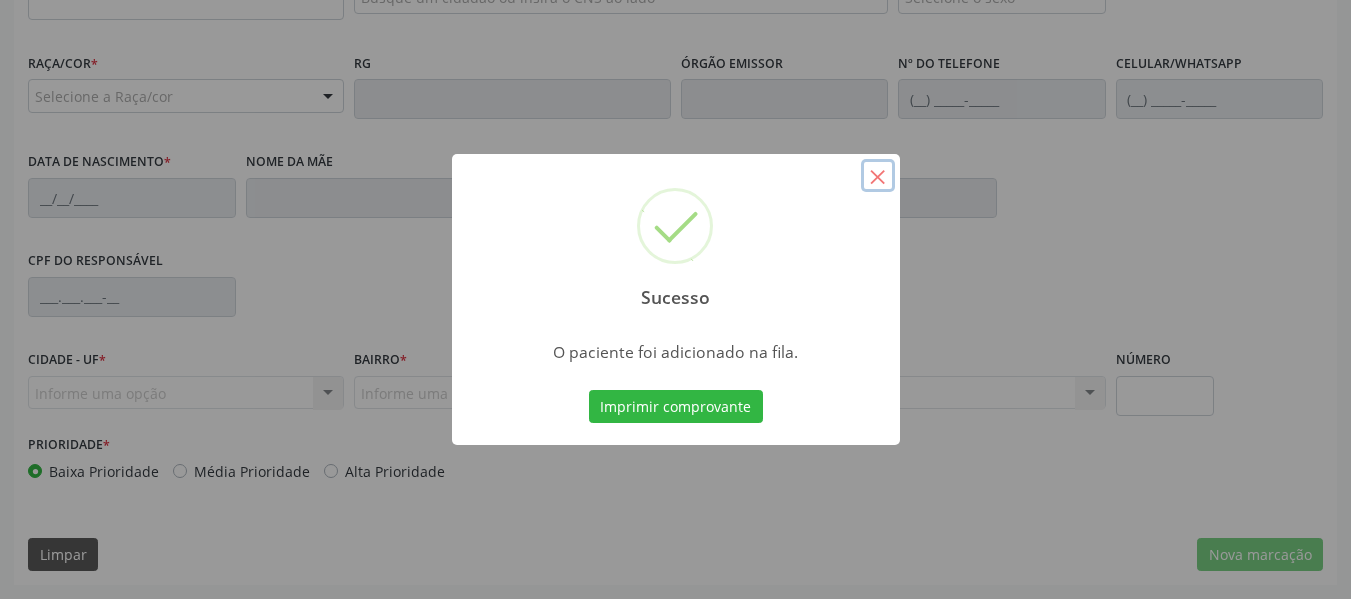 click on "×" at bounding box center [878, 176] 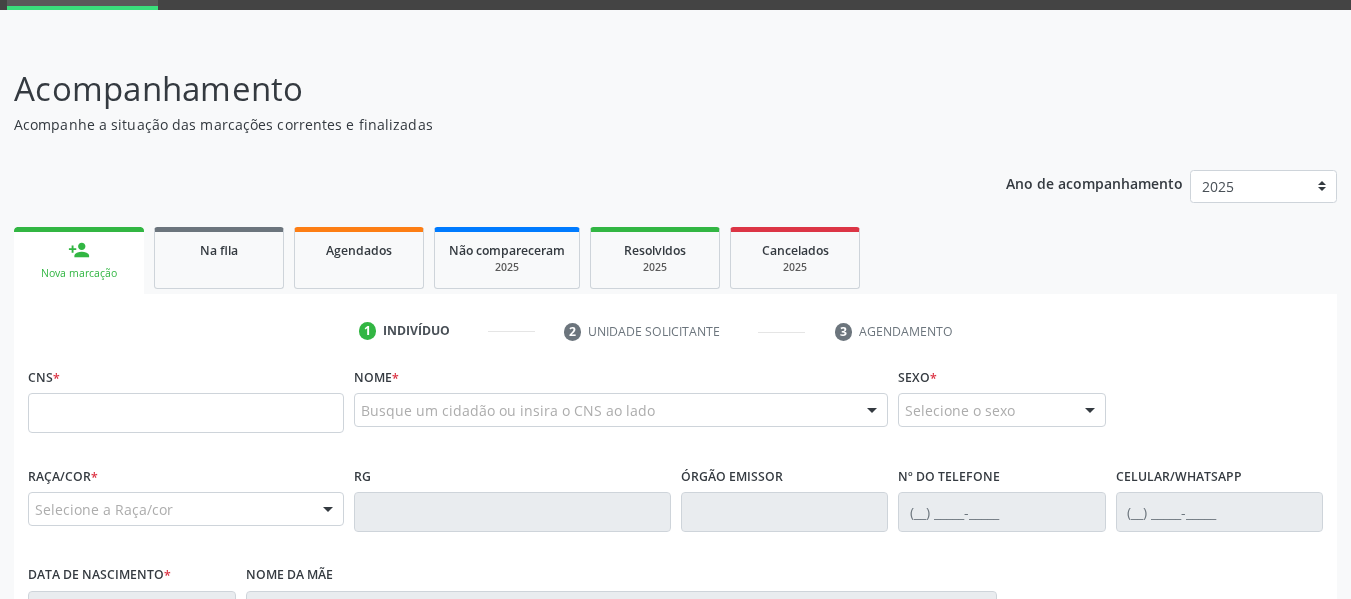 scroll, scrollTop: 47, scrollLeft: 0, axis: vertical 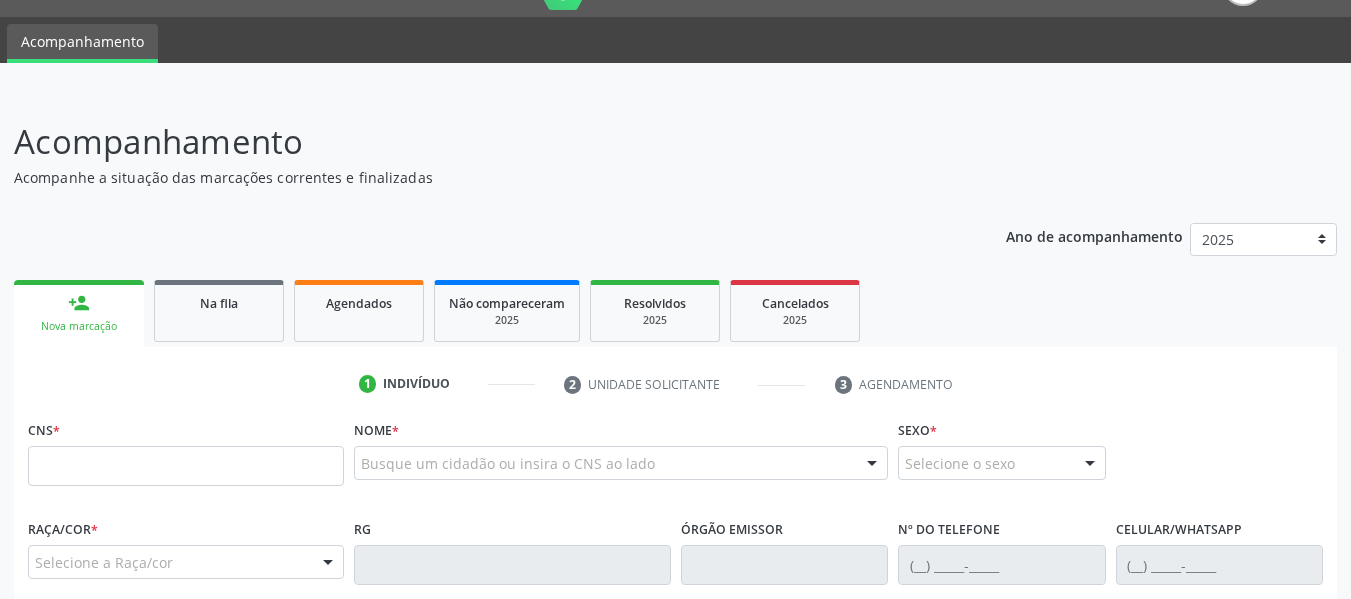 click on "person_add" at bounding box center (79, 303) 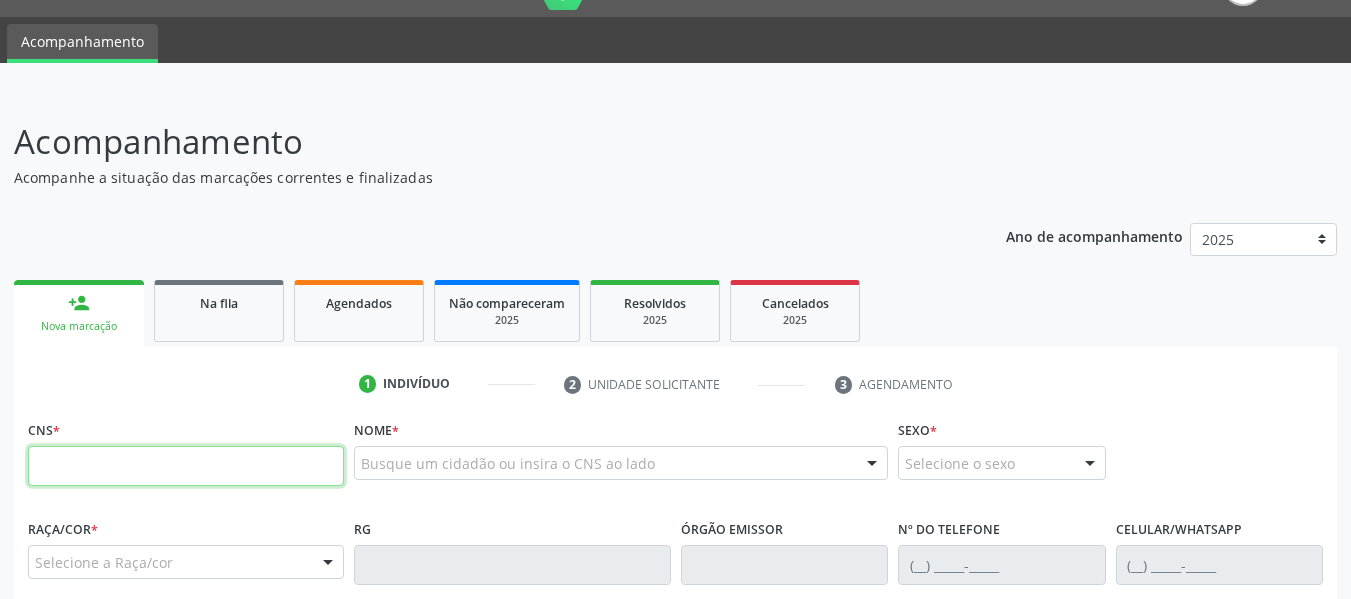 click at bounding box center (186, 466) 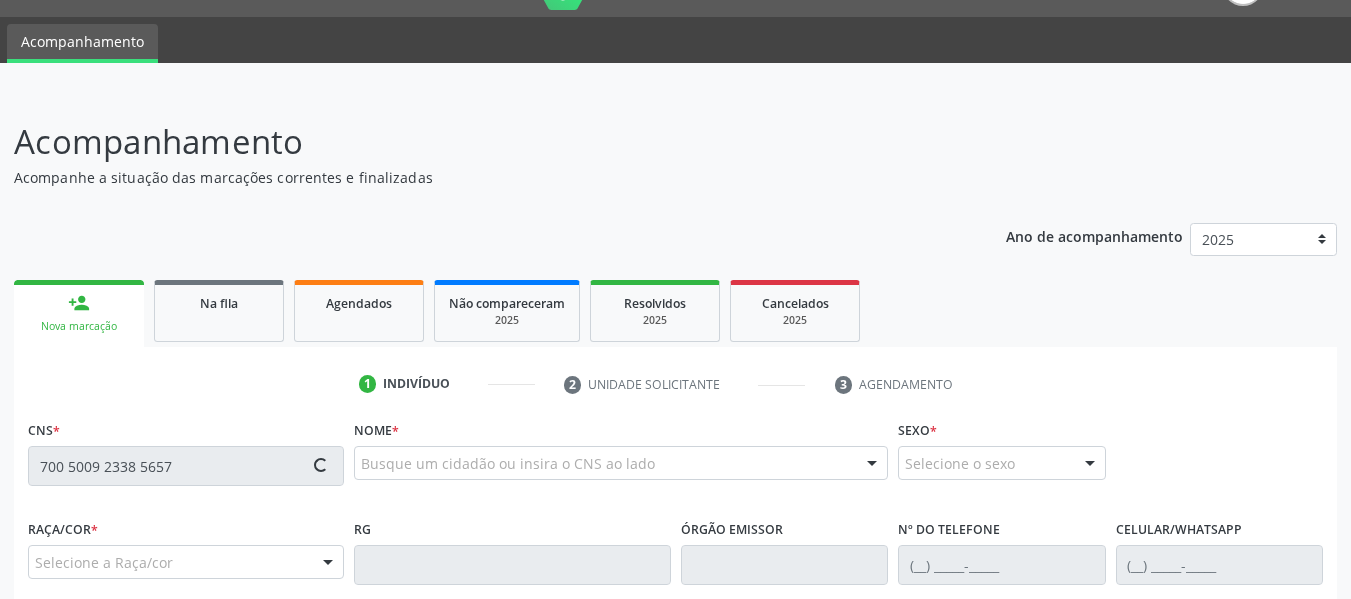 type on "700 5009 2338 5657" 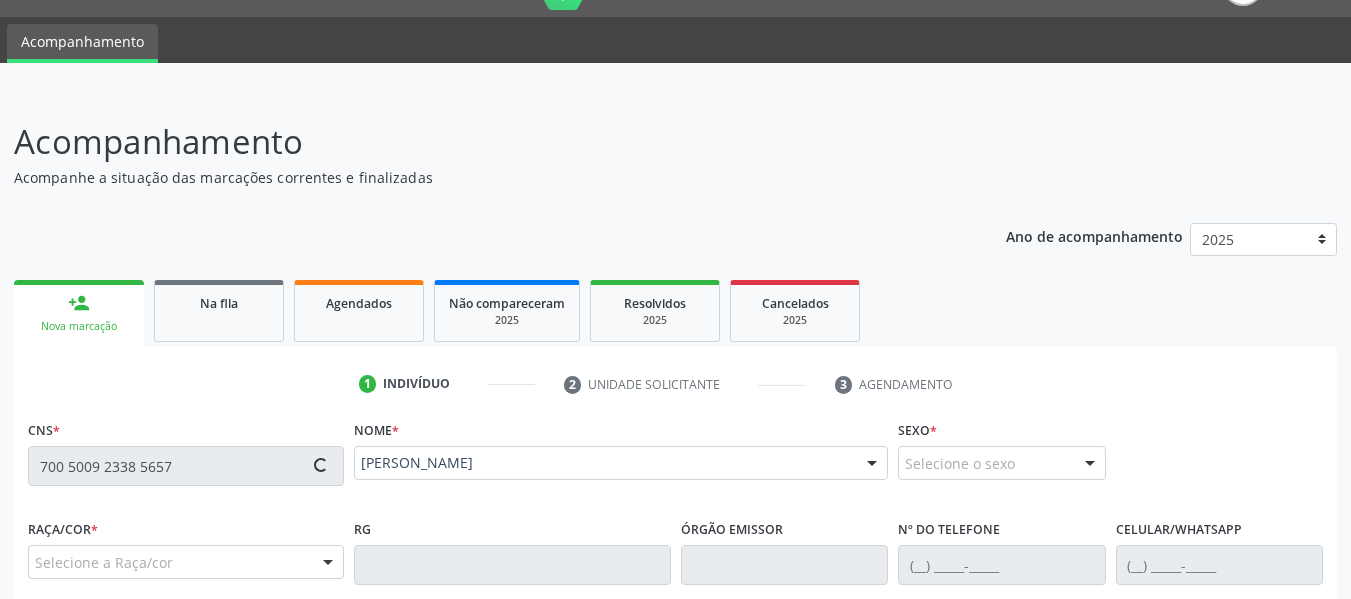 type on "(82) 99363-0795" 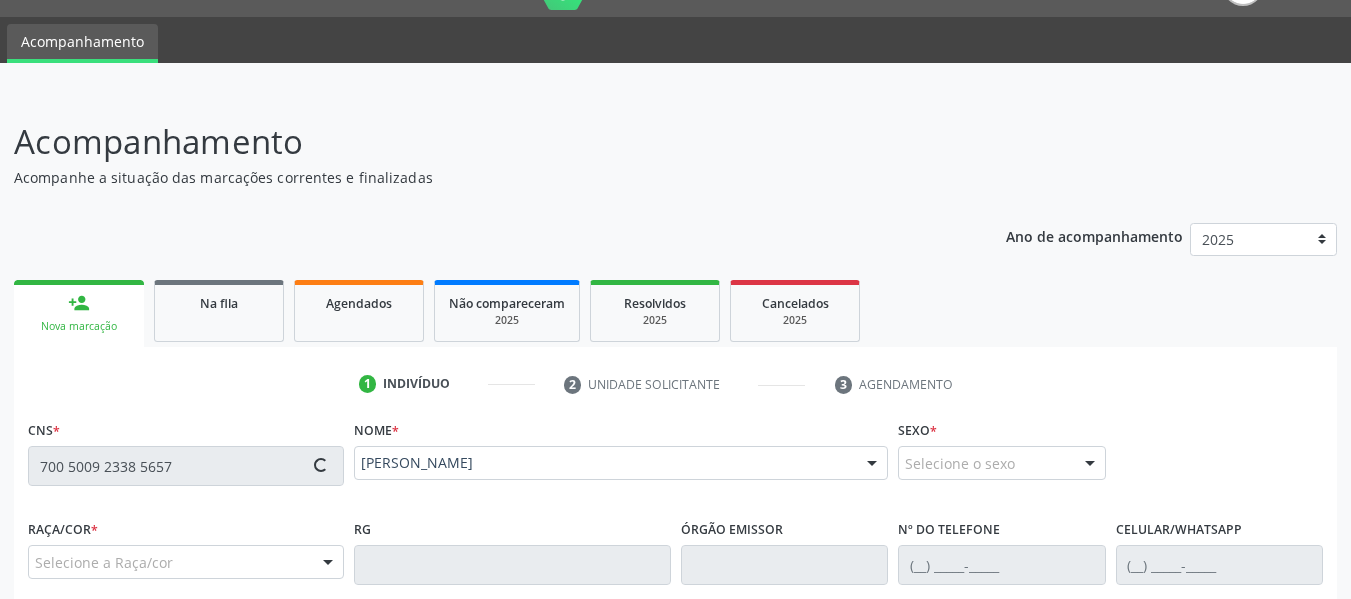 type on "11/12/1954" 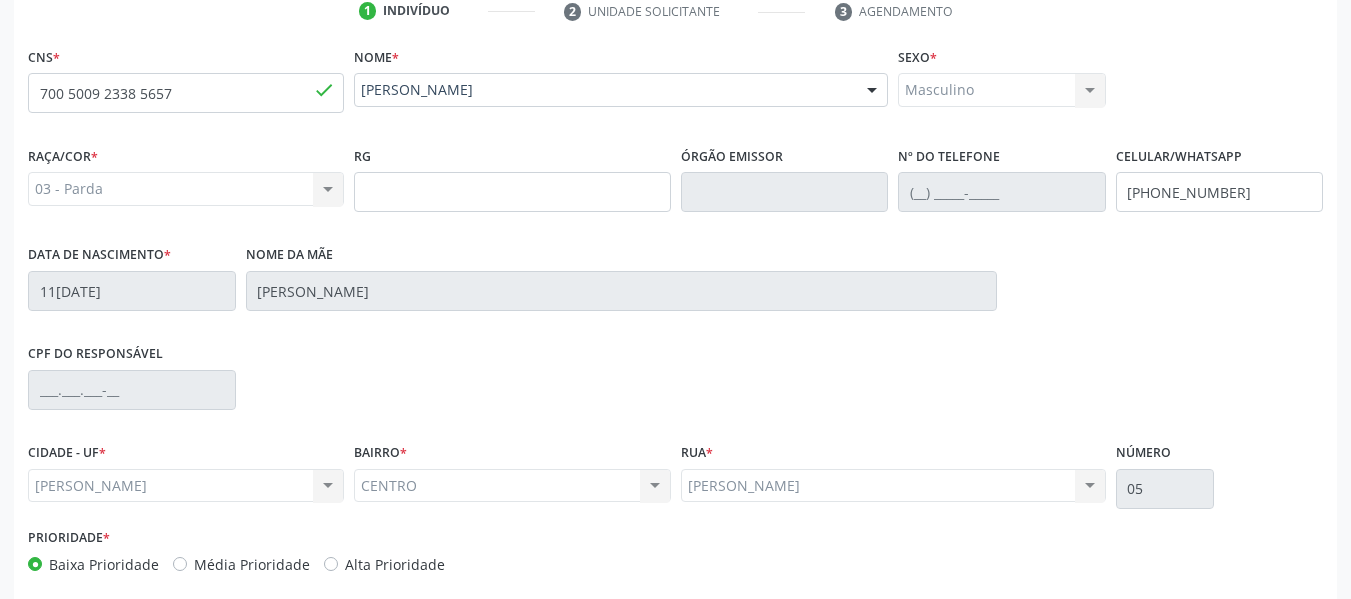 scroll, scrollTop: 513, scrollLeft: 0, axis: vertical 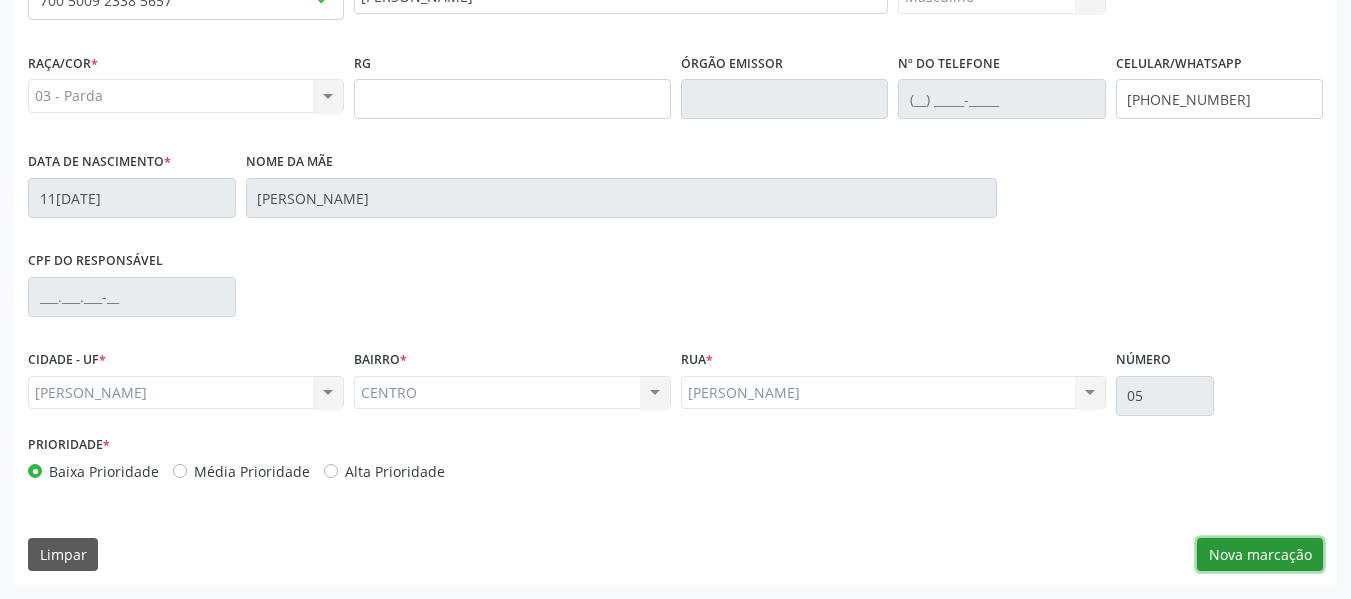 click on "Nova marcação" at bounding box center [1260, 555] 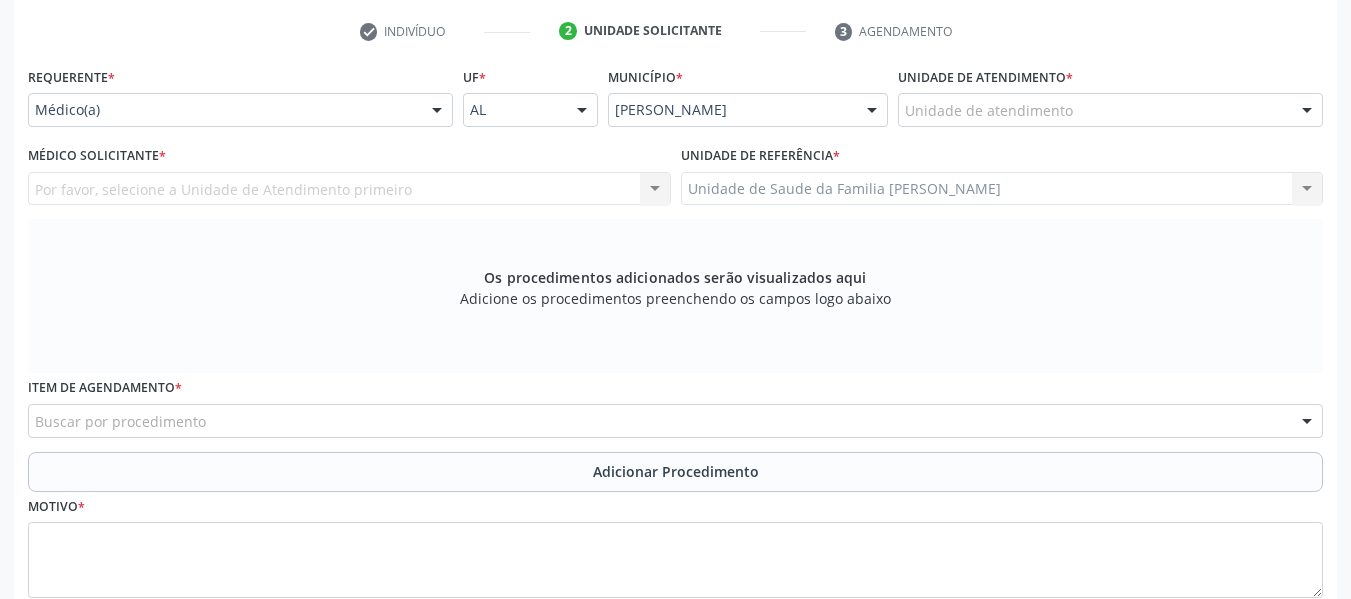 scroll, scrollTop: 393, scrollLeft: 0, axis: vertical 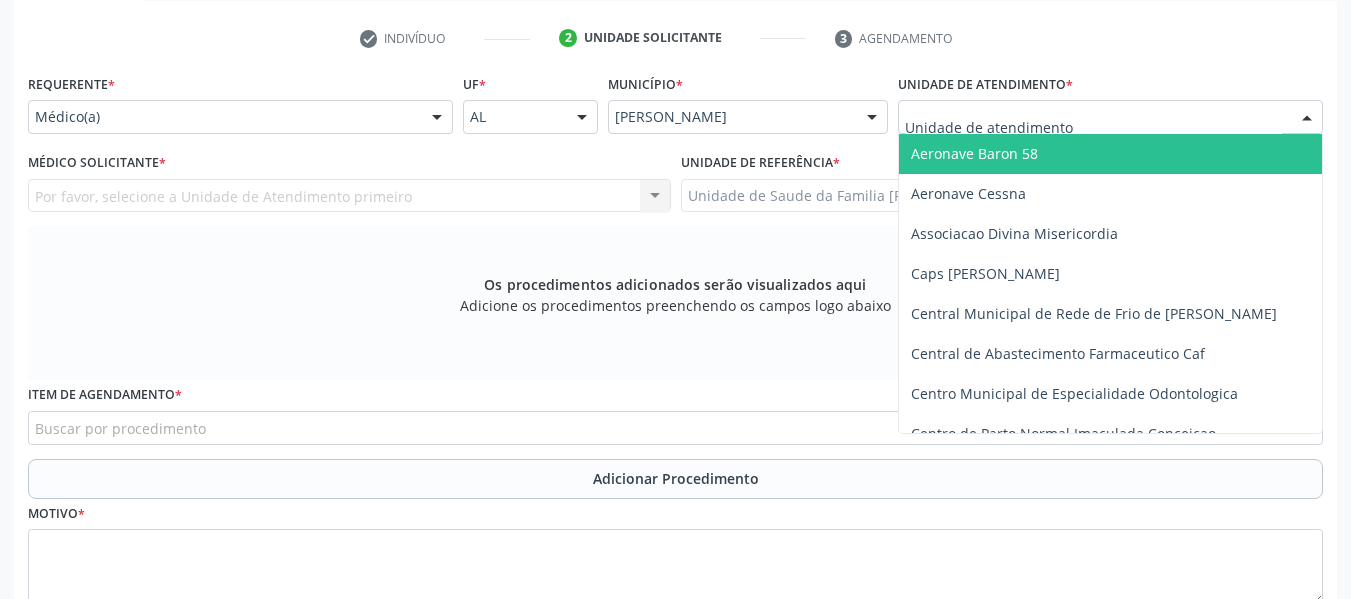 click at bounding box center [1307, 118] 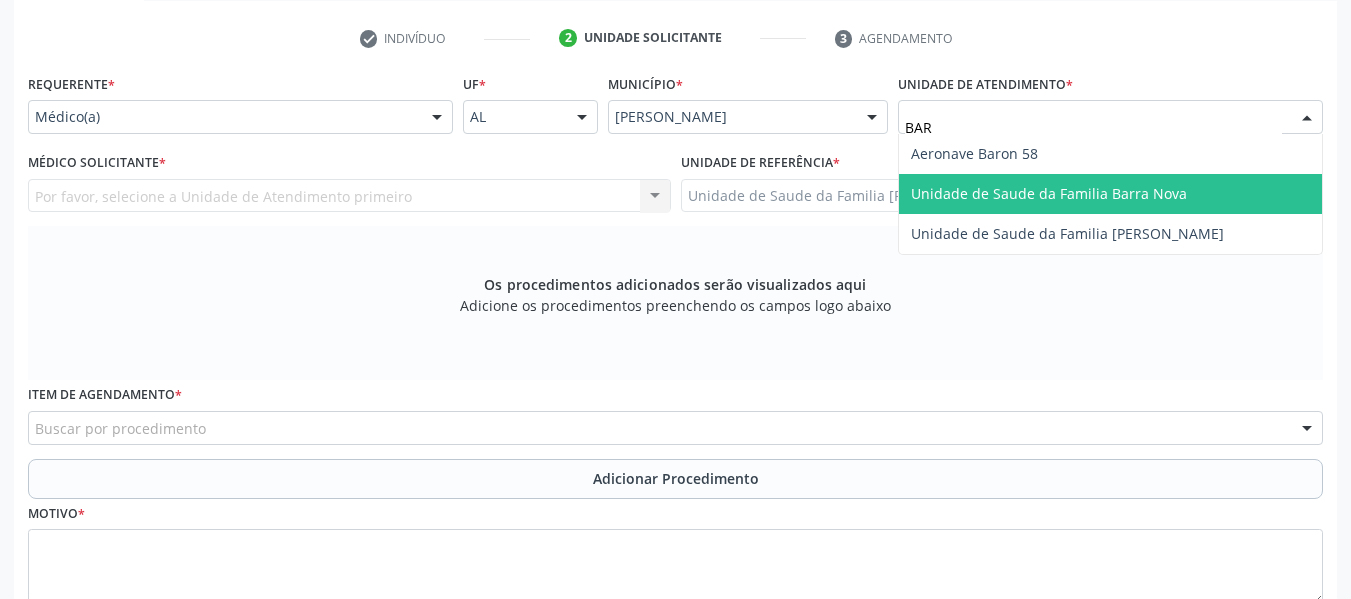 type on "BARR" 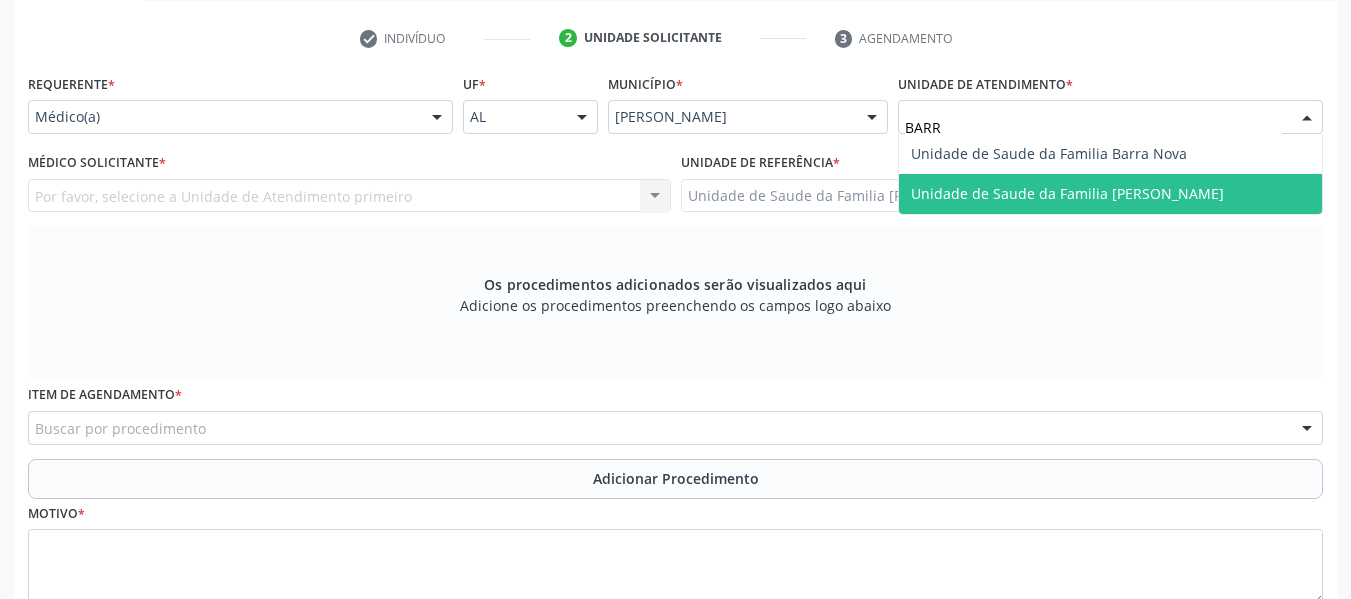click on "Unidade de Saude da Familia [PERSON_NAME]" at bounding box center (1067, 193) 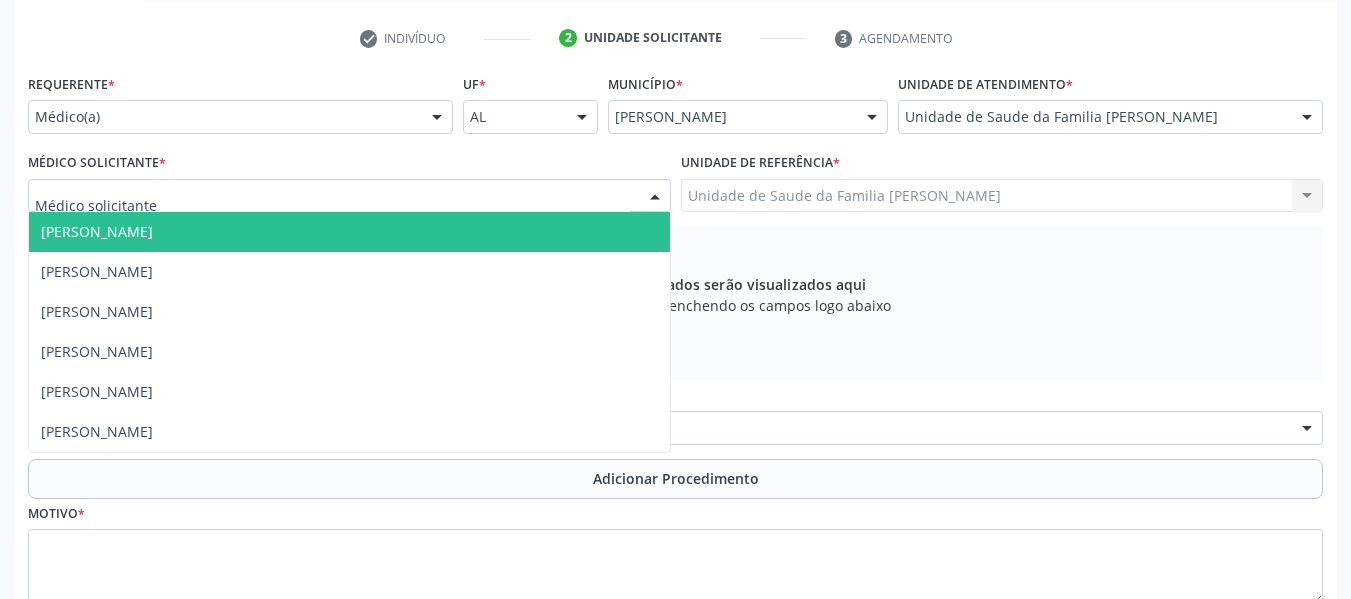 click at bounding box center (655, 197) 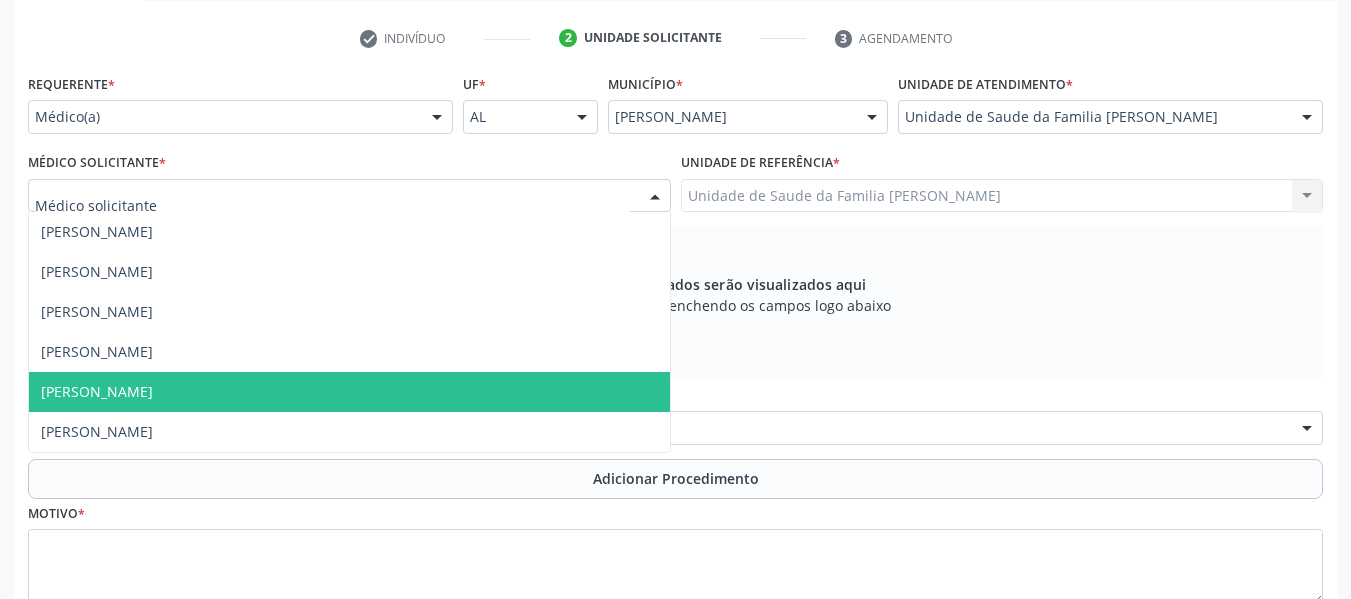 click on "[PERSON_NAME]" at bounding box center (97, 391) 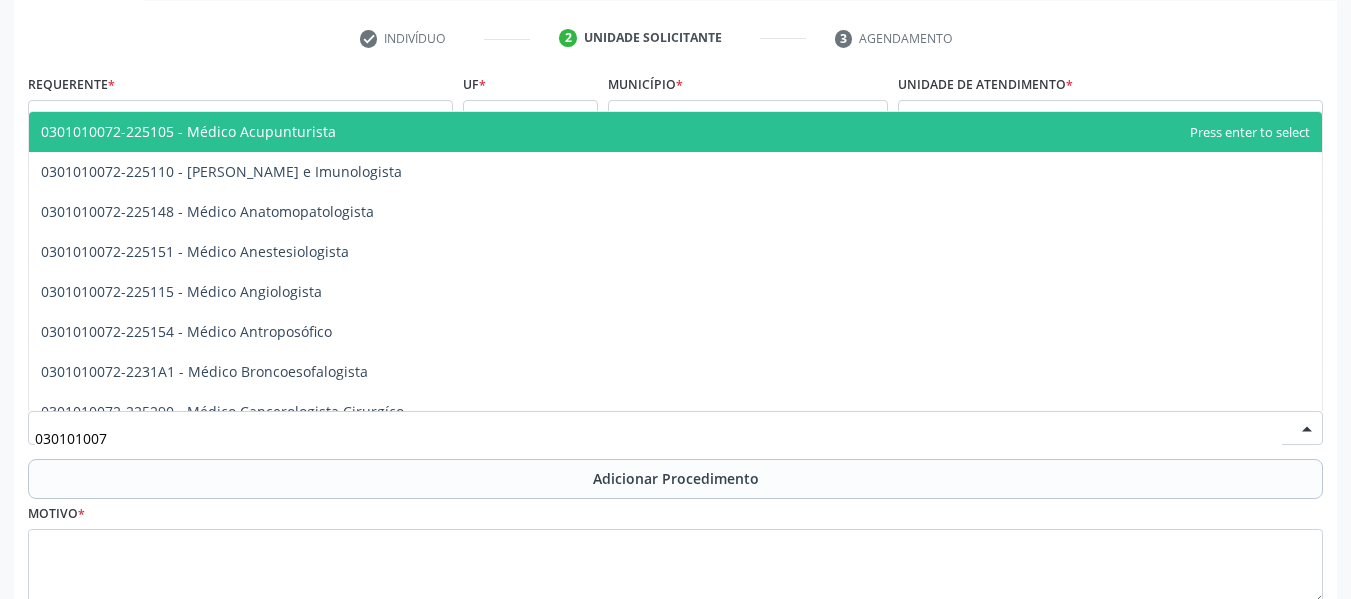 type on "0301010072" 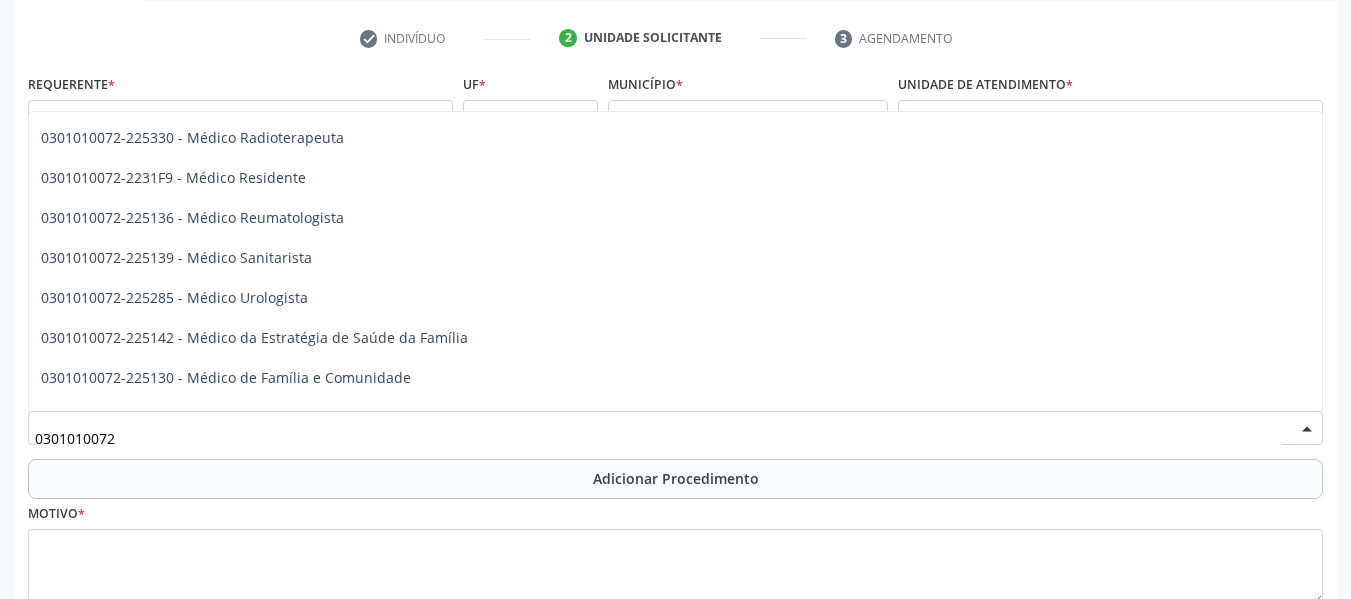 scroll, scrollTop: 2133, scrollLeft: 0, axis: vertical 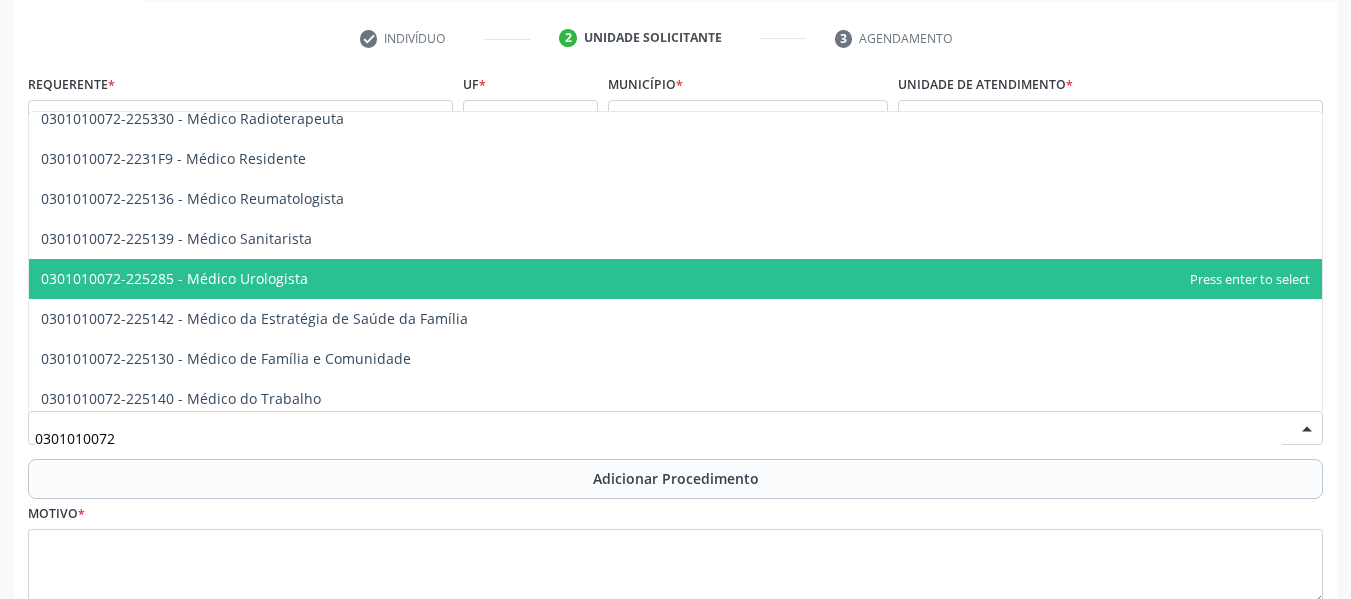 click on "0301010072-225285 - Médico Urologista" at bounding box center [675, 279] 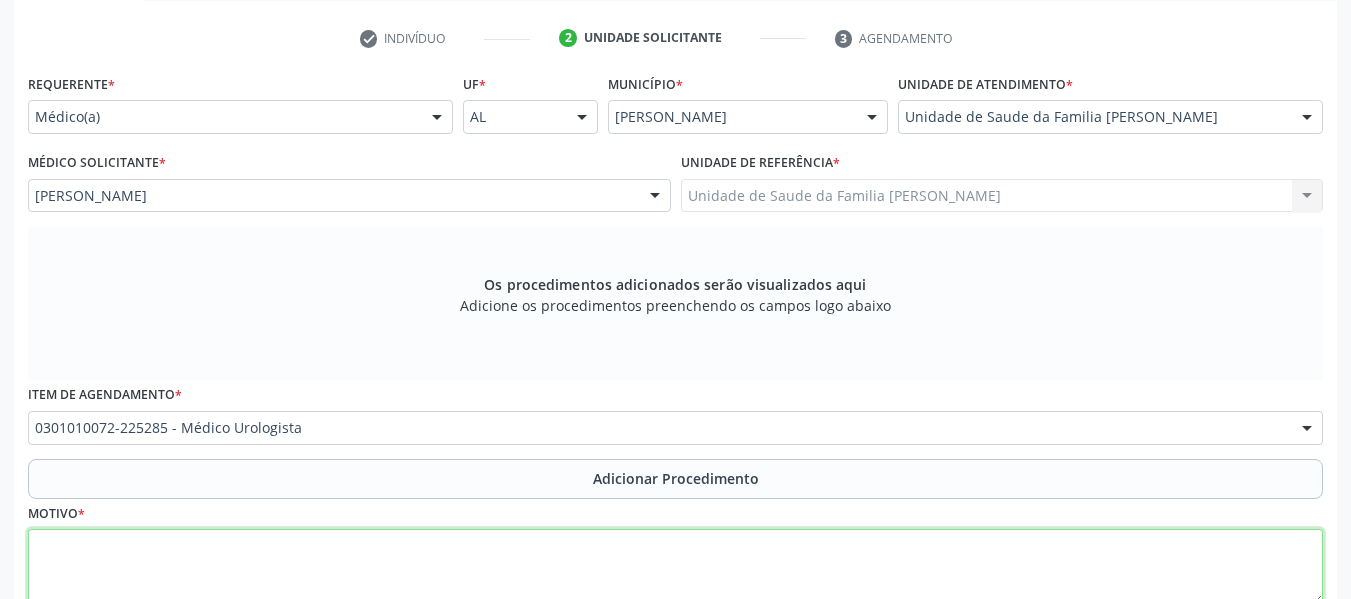 click at bounding box center (675, 567) 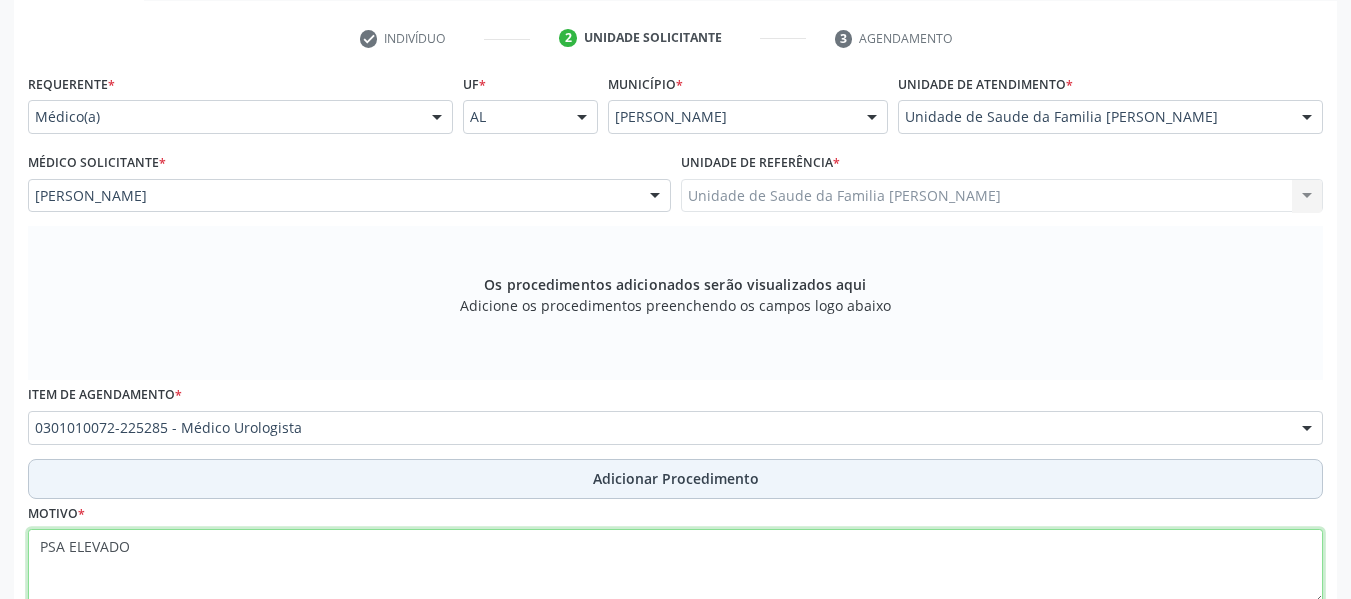 type on "PSA ELEVADO" 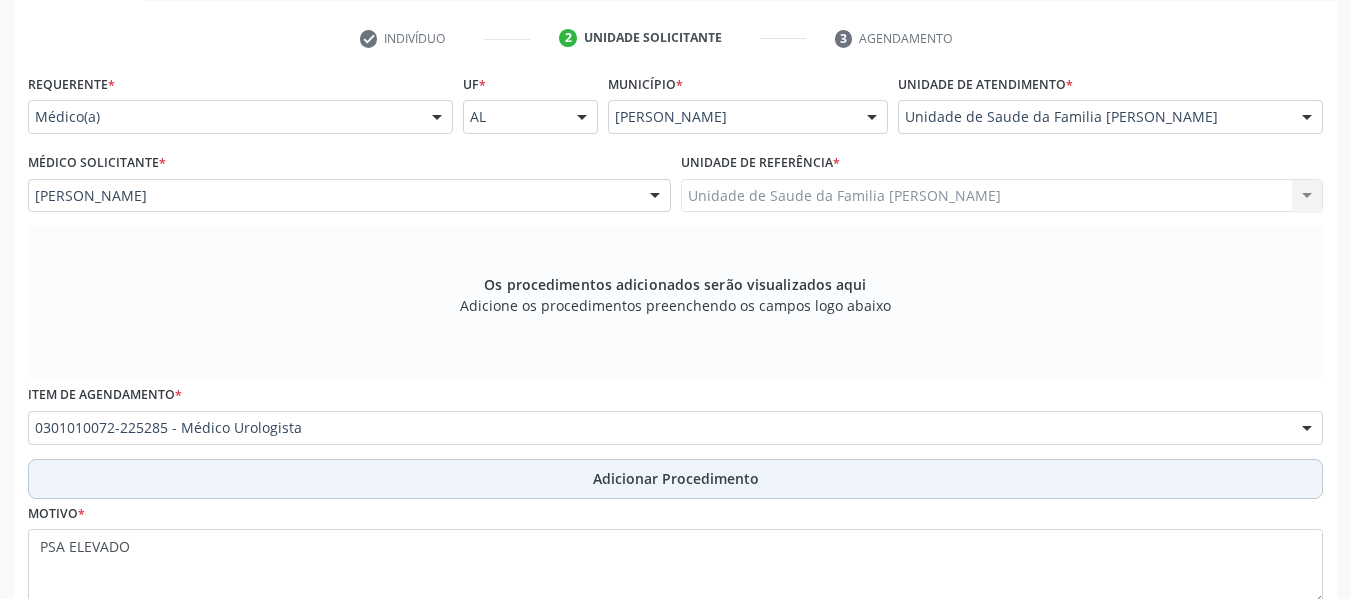 click on "Adicionar Procedimento" at bounding box center (676, 478) 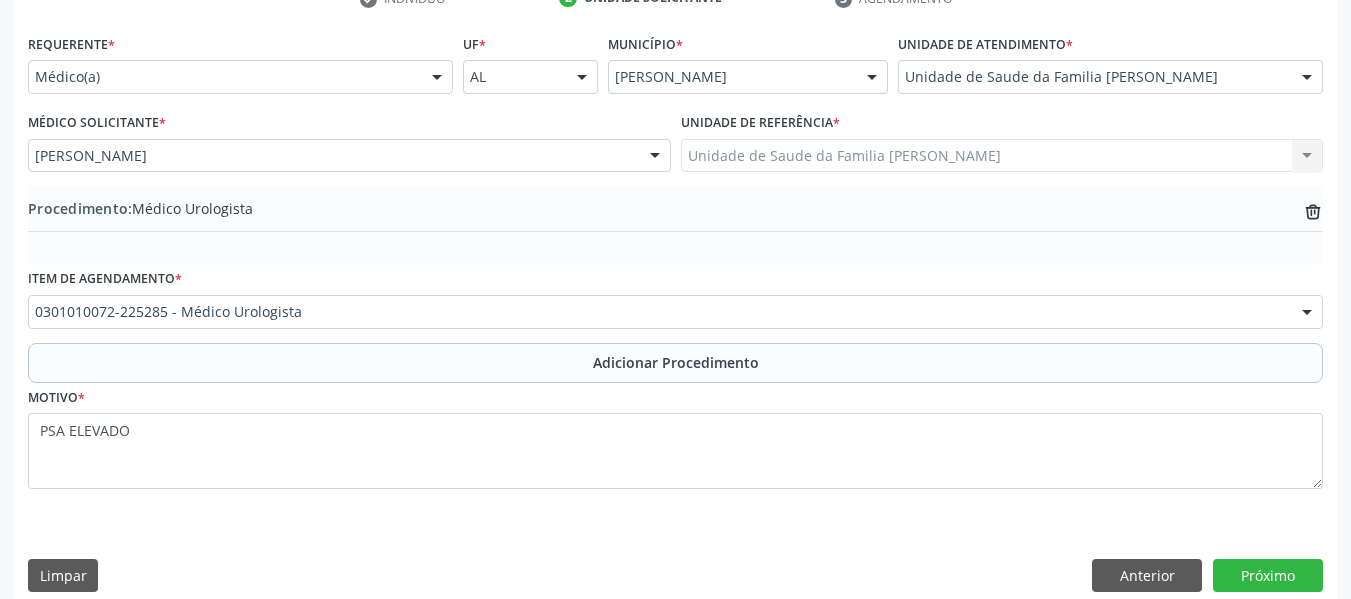 scroll, scrollTop: 454, scrollLeft: 0, axis: vertical 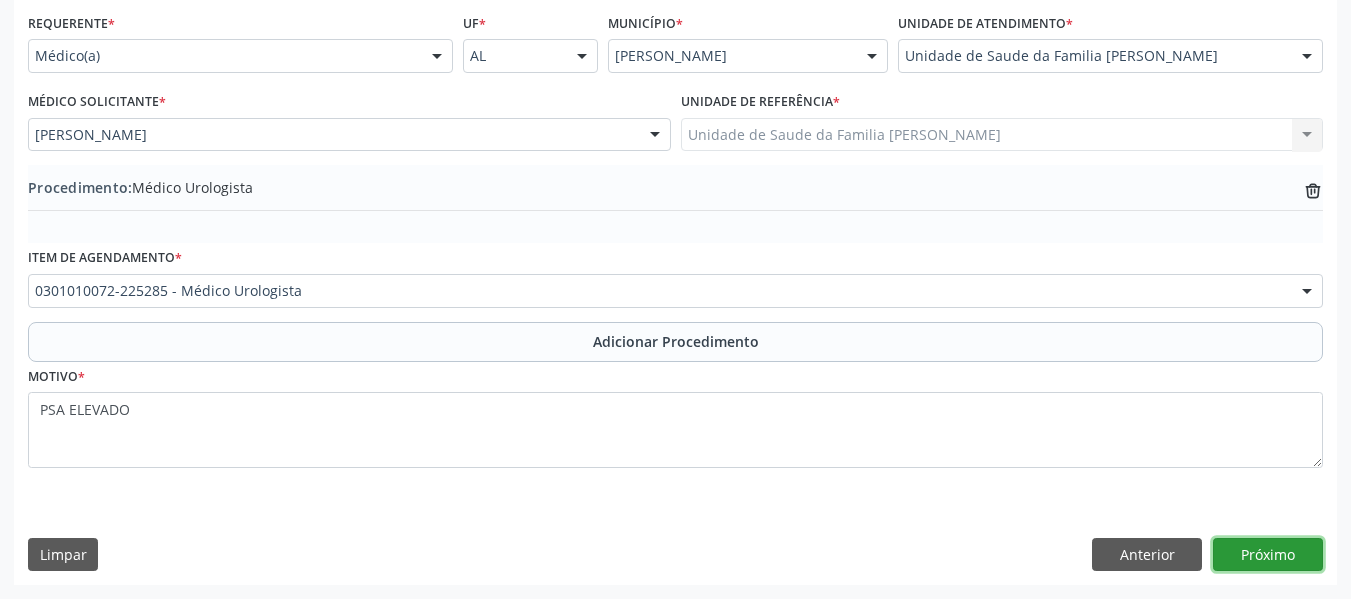 click on "Próximo" at bounding box center (1268, 555) 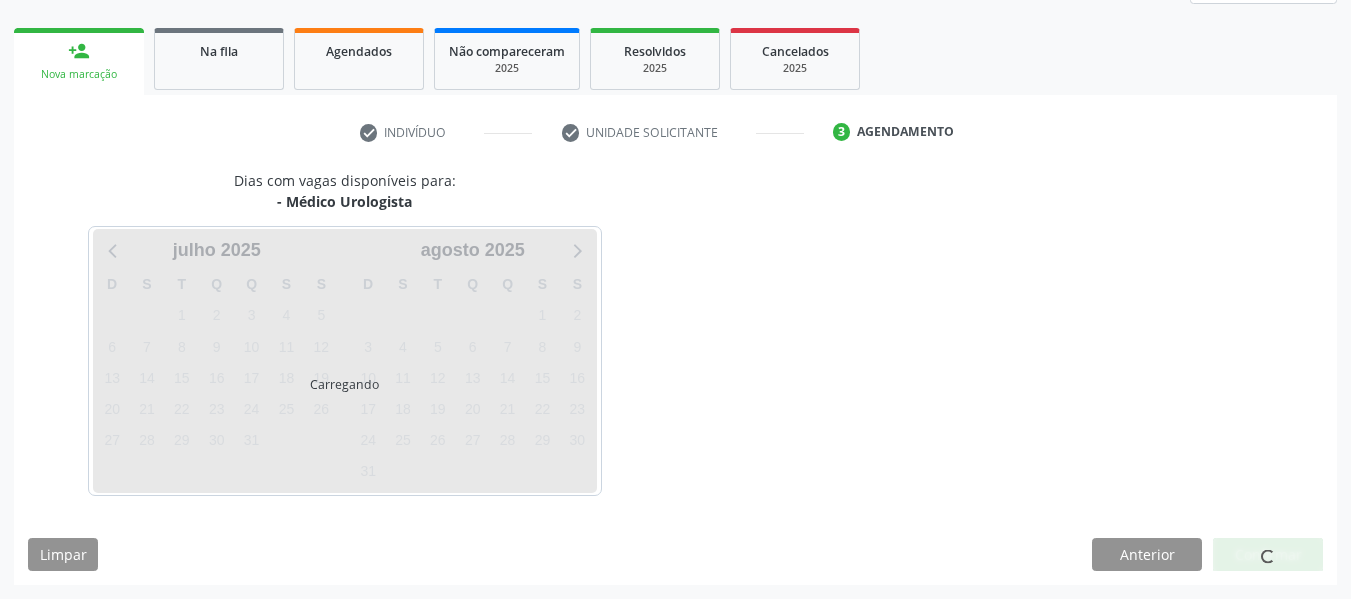scroll, scrollTop: 358, scrollLeft: 0, axis: vertical 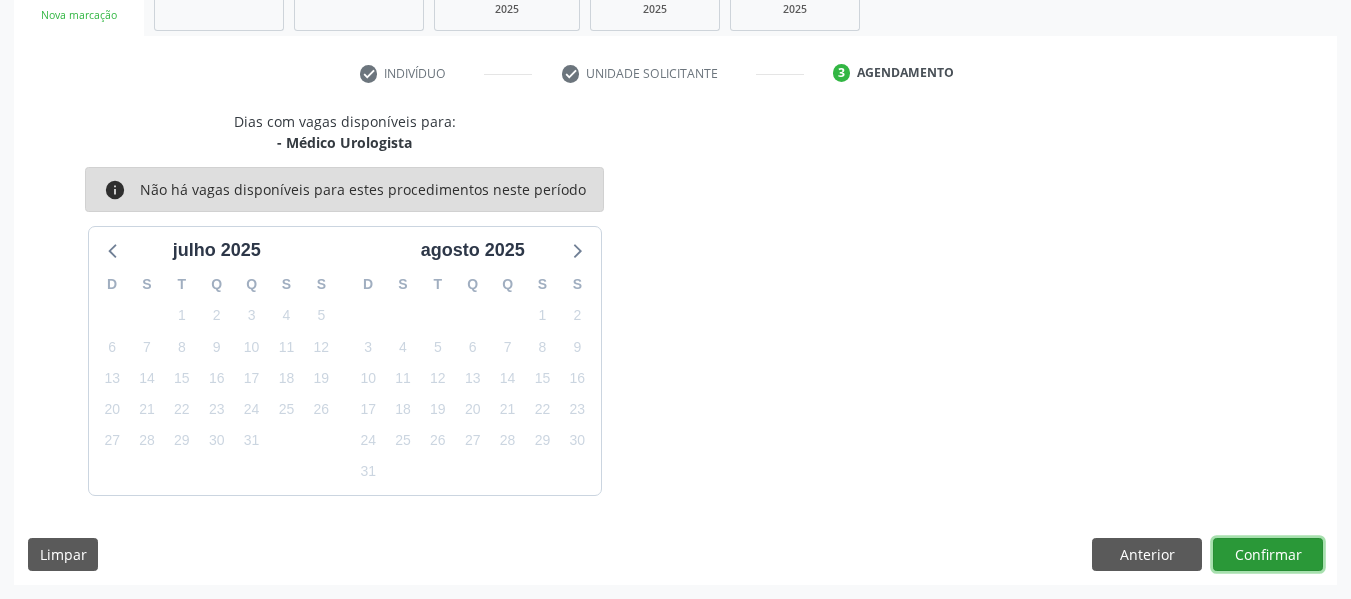 click on "Confirmar" at bounding box center [1268, 555] 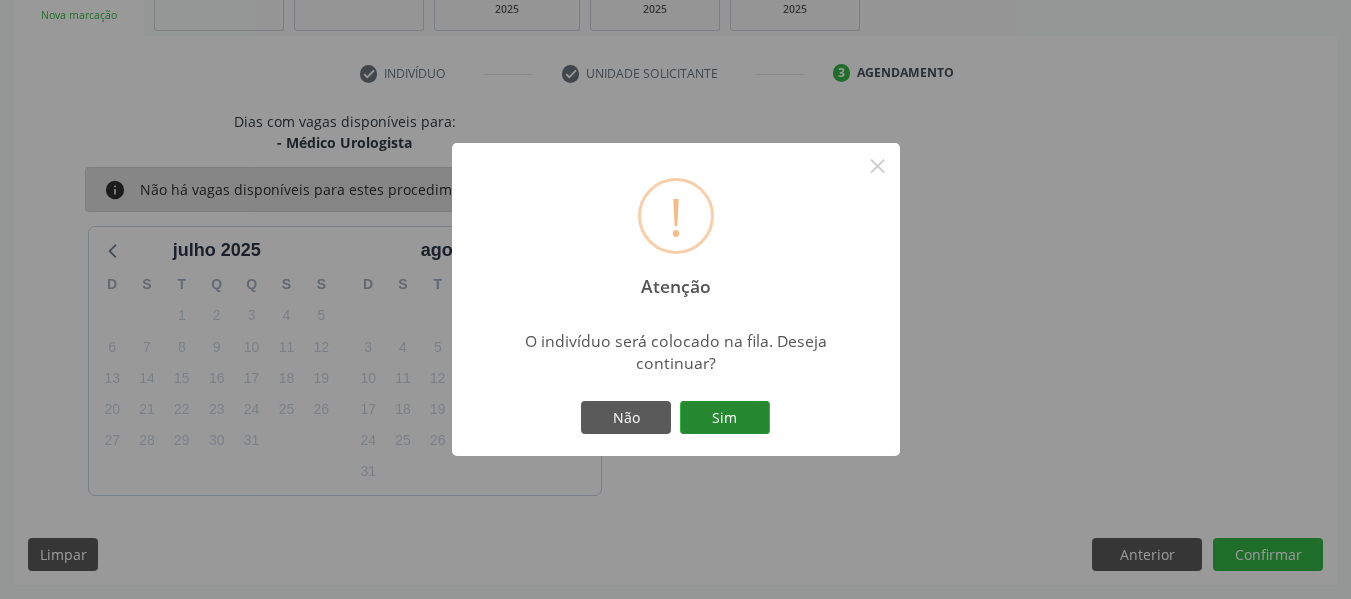 click on "Sim" at bounding box center (725, 418) 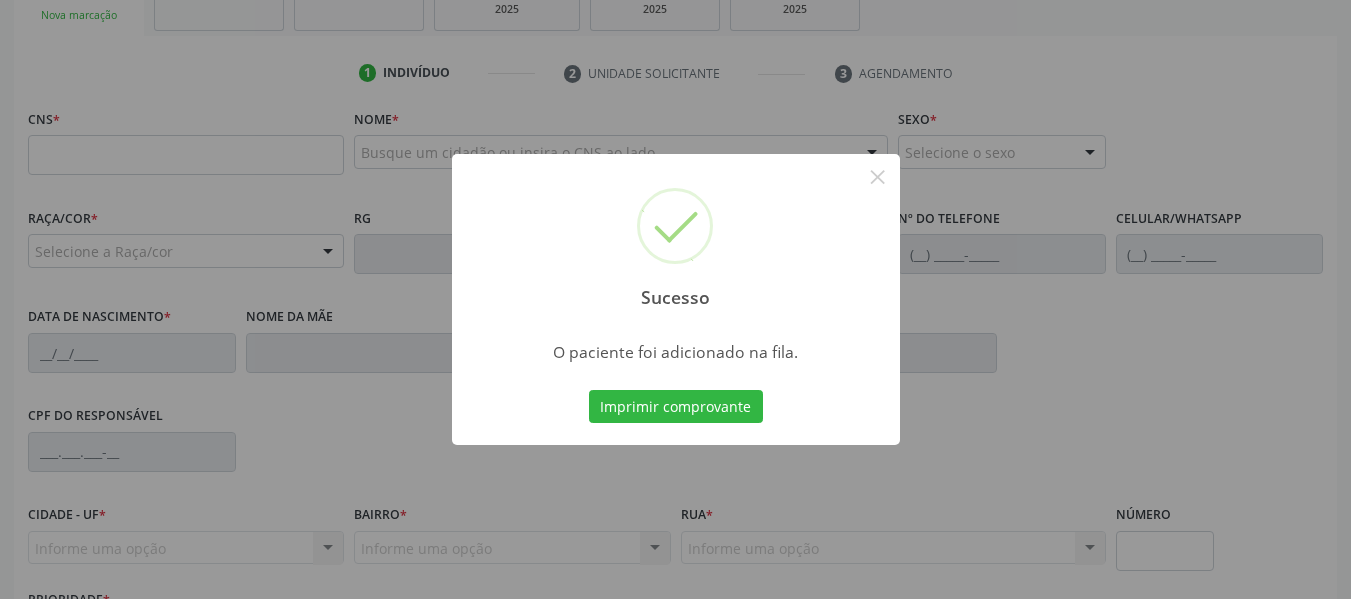 click on "Imprimir comprovante" at bounding box center [676, 407] 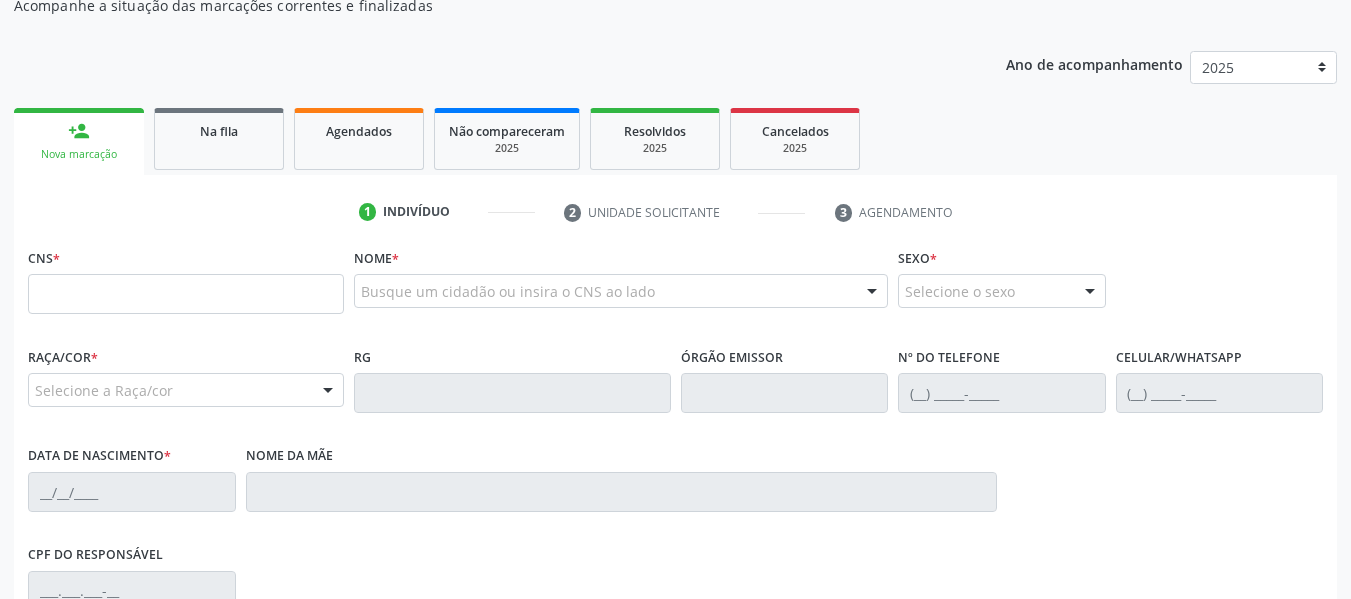 scroll, scrollTop: 198, scrollLeft: 0, axis: vertical 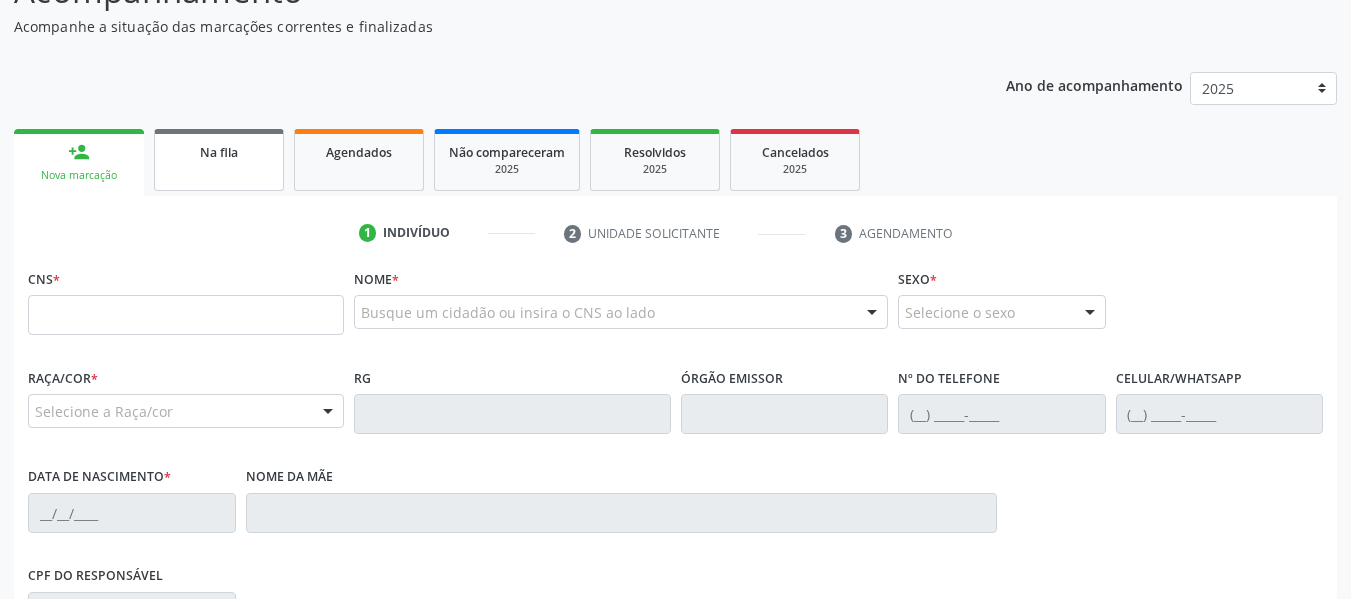 click on "Na fila" at bounding box center (219, 160) 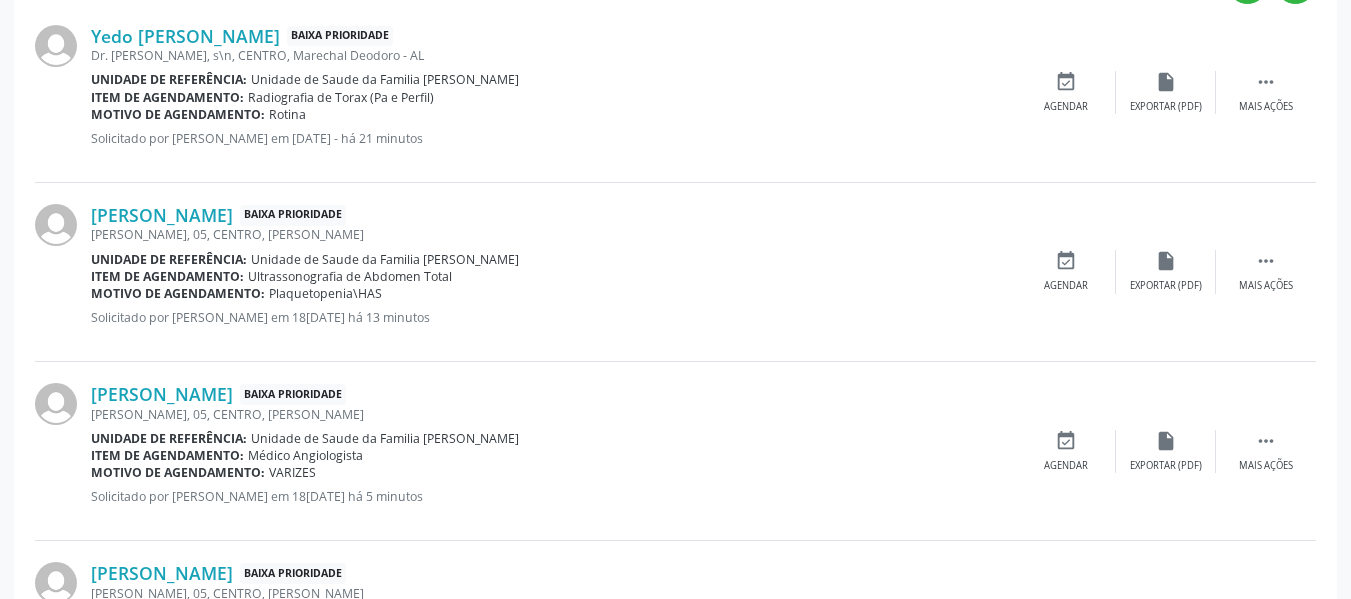 scroll, scrollTop: 678, scrollLeft: 0, axis: vertical 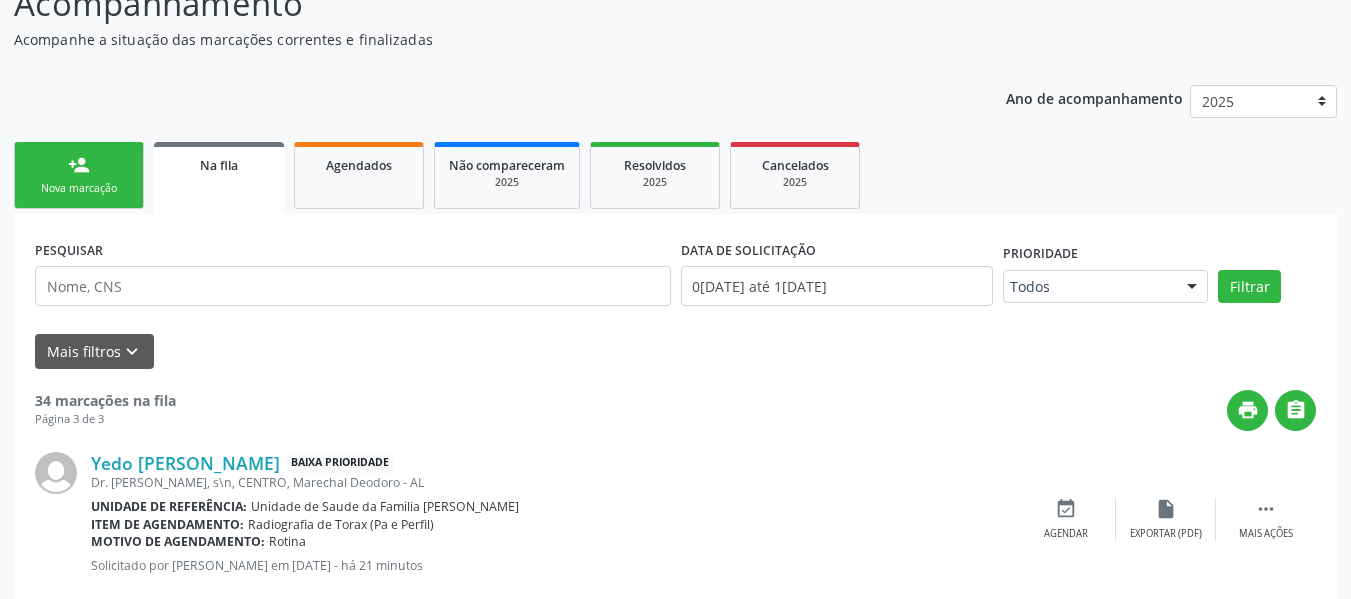 click on "person_add
Nova marcação" at bounding box center [79, 175] 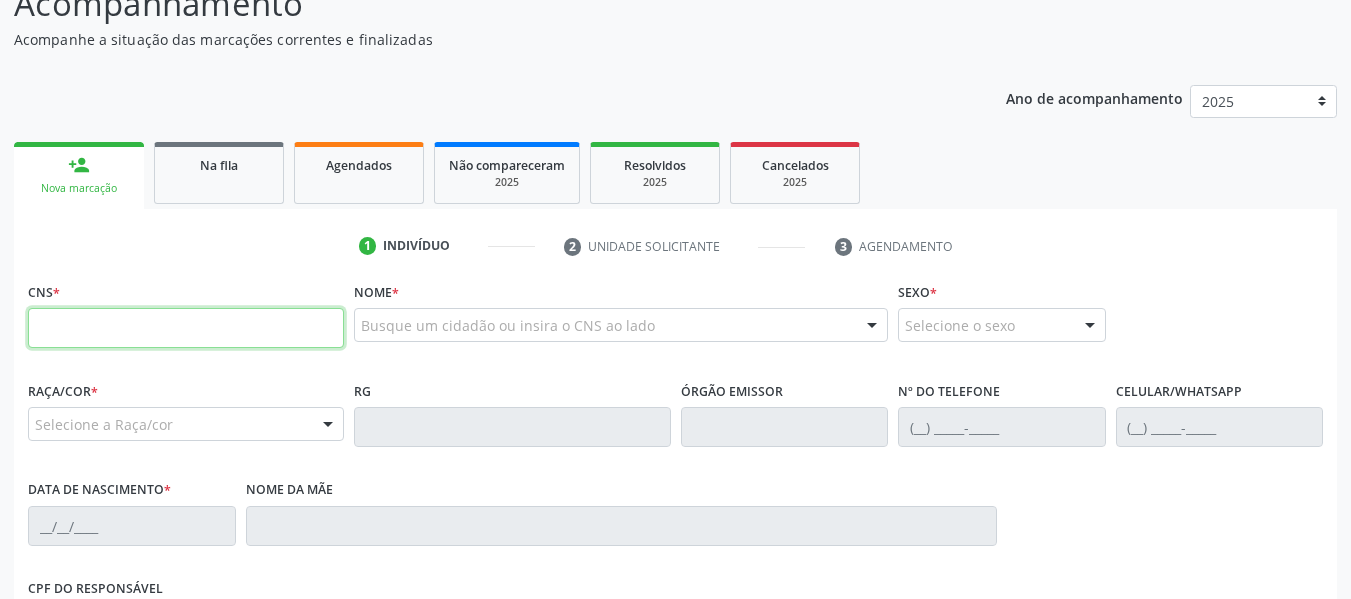 click at bounding box center [186, 328] 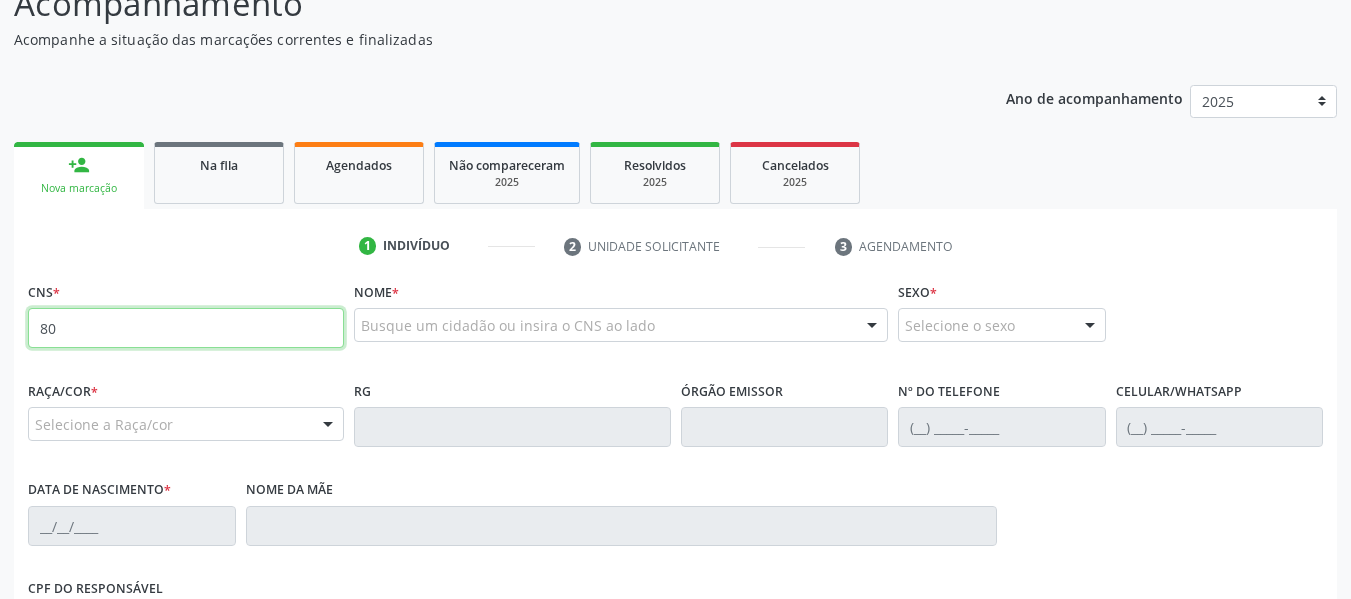 type on "8" 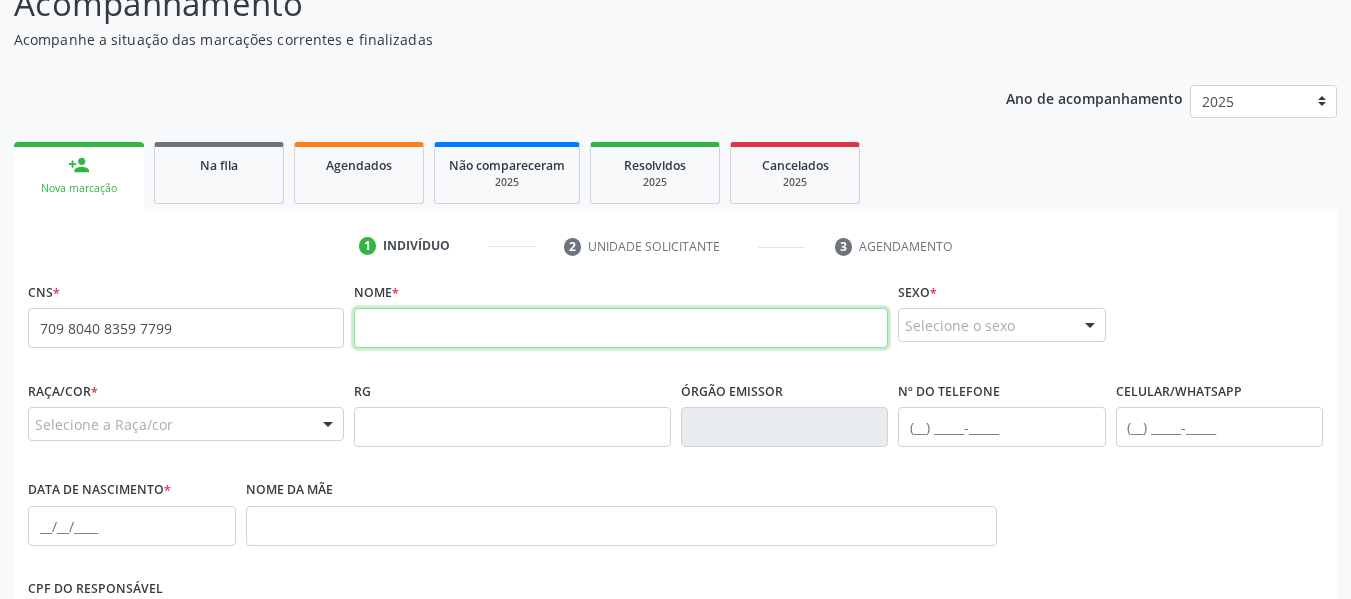 click at bounding box center [621, 328] 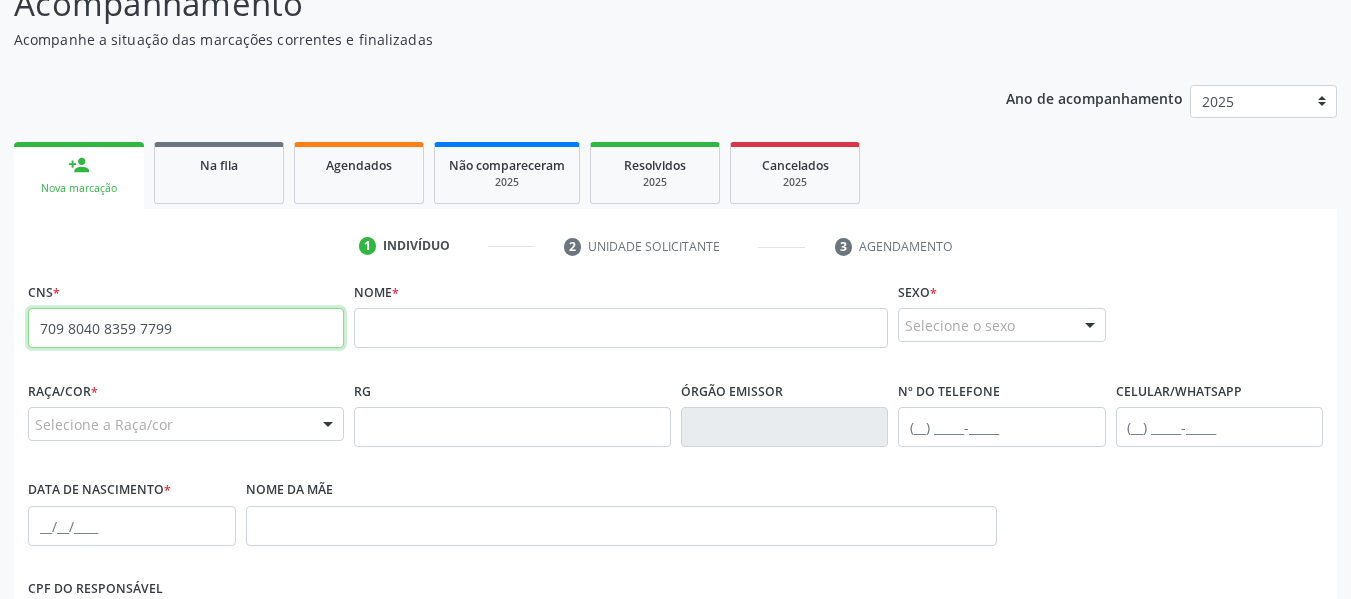 click on "709 8040 8359 7799" at bounding box center [186, 328] 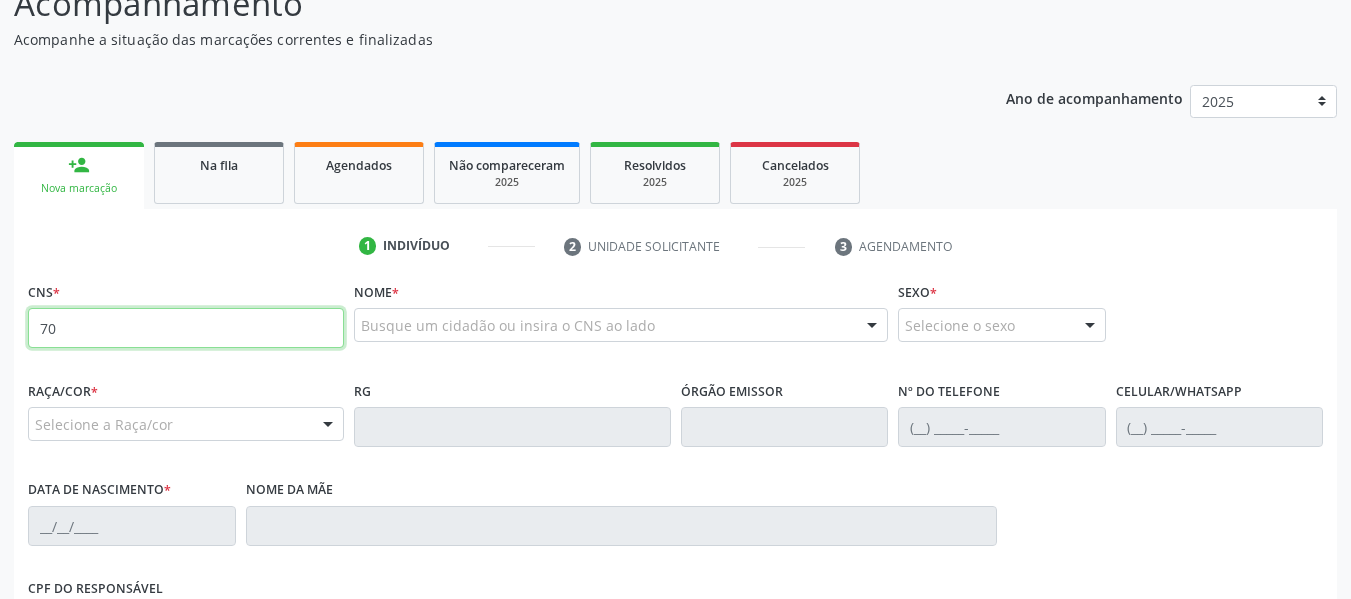 type on "7" 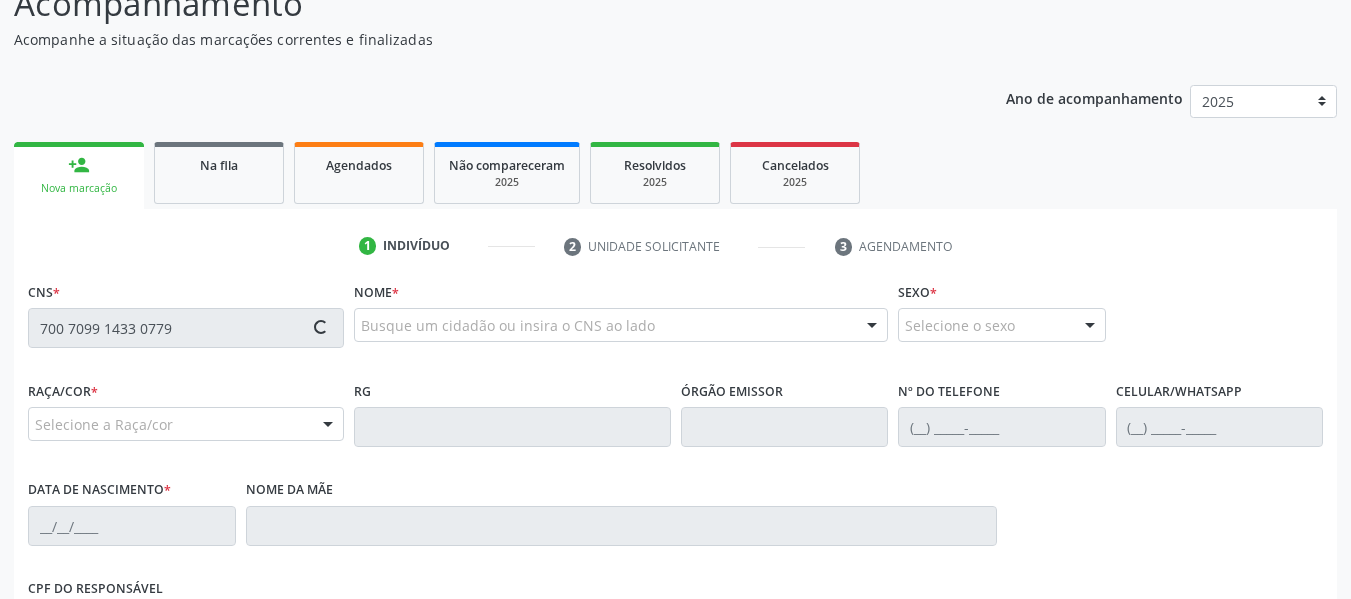 type on "700 7099 1433 0779" 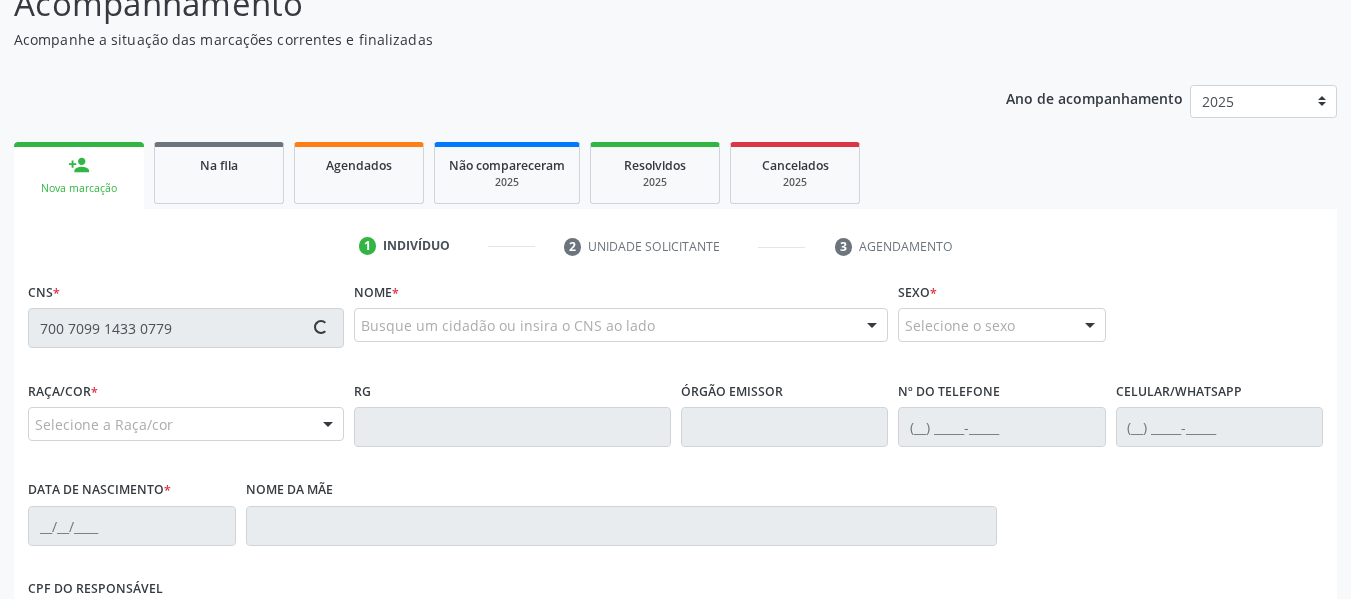 type 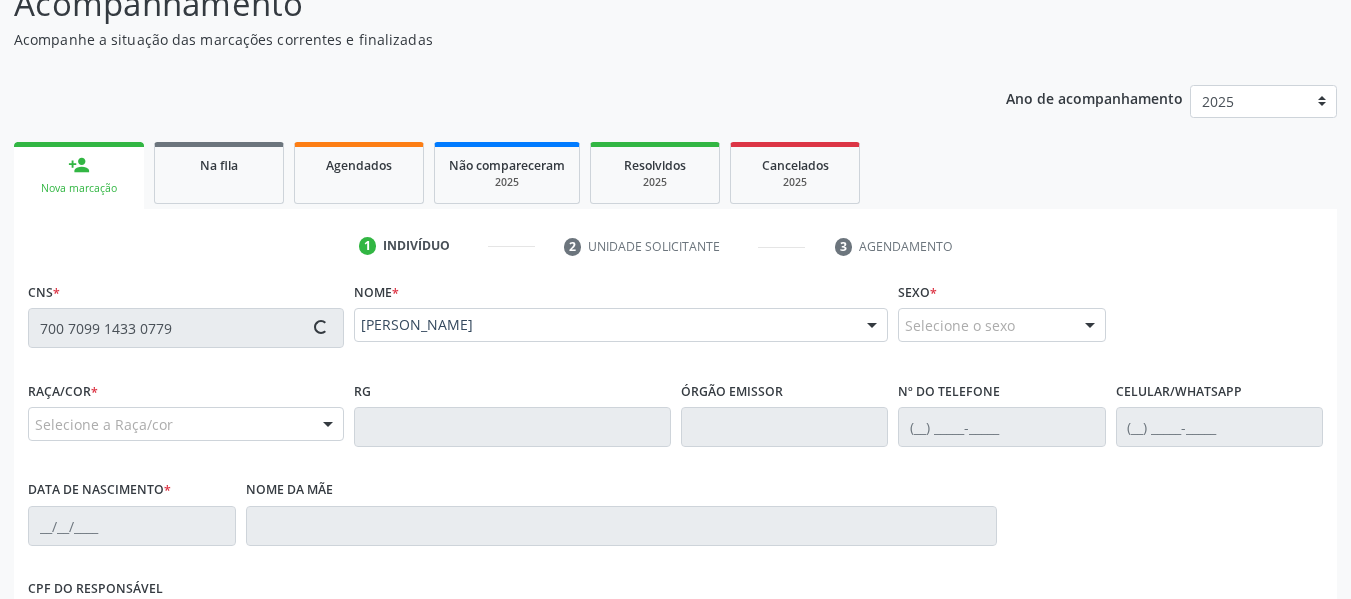 type on "(82) 99118-7523" 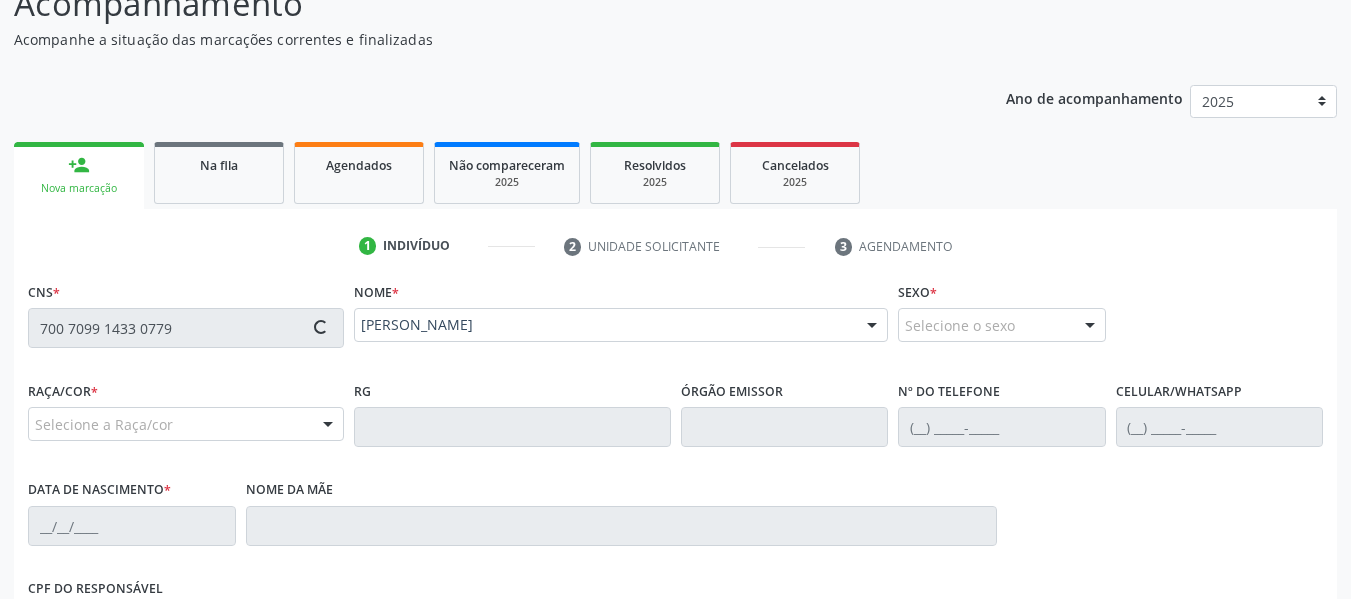 type on "24/09/2012" 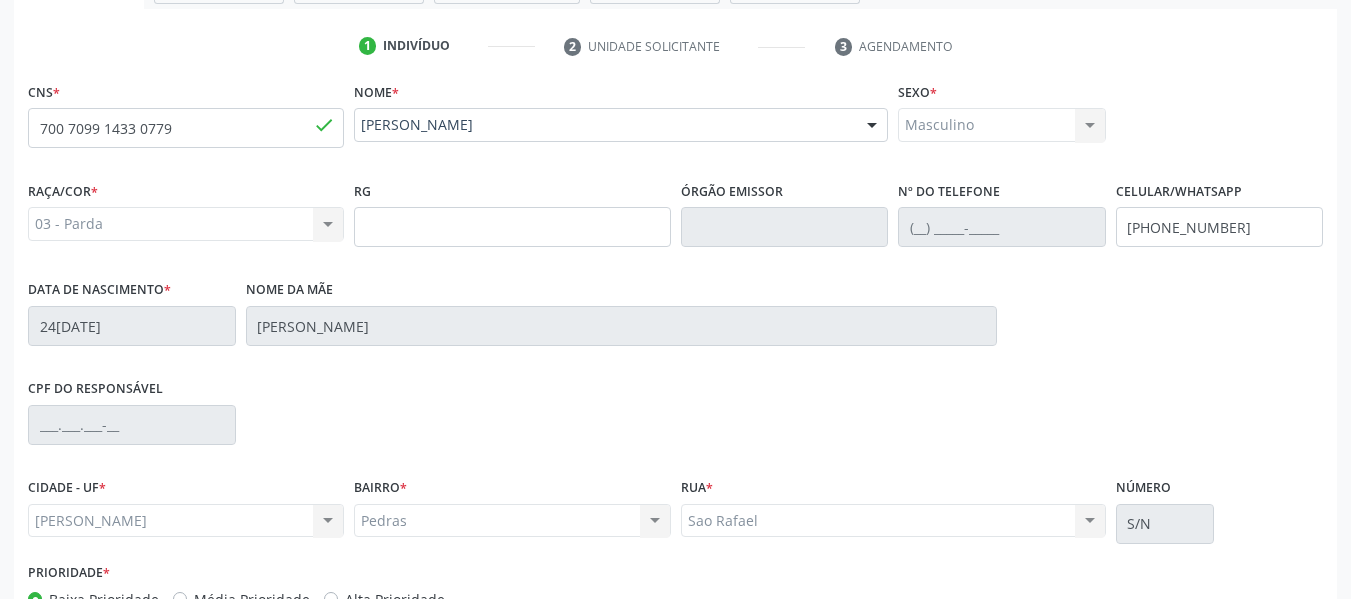 scroll, scrollTop: 513, scrollLeft: 0, axis: vertical 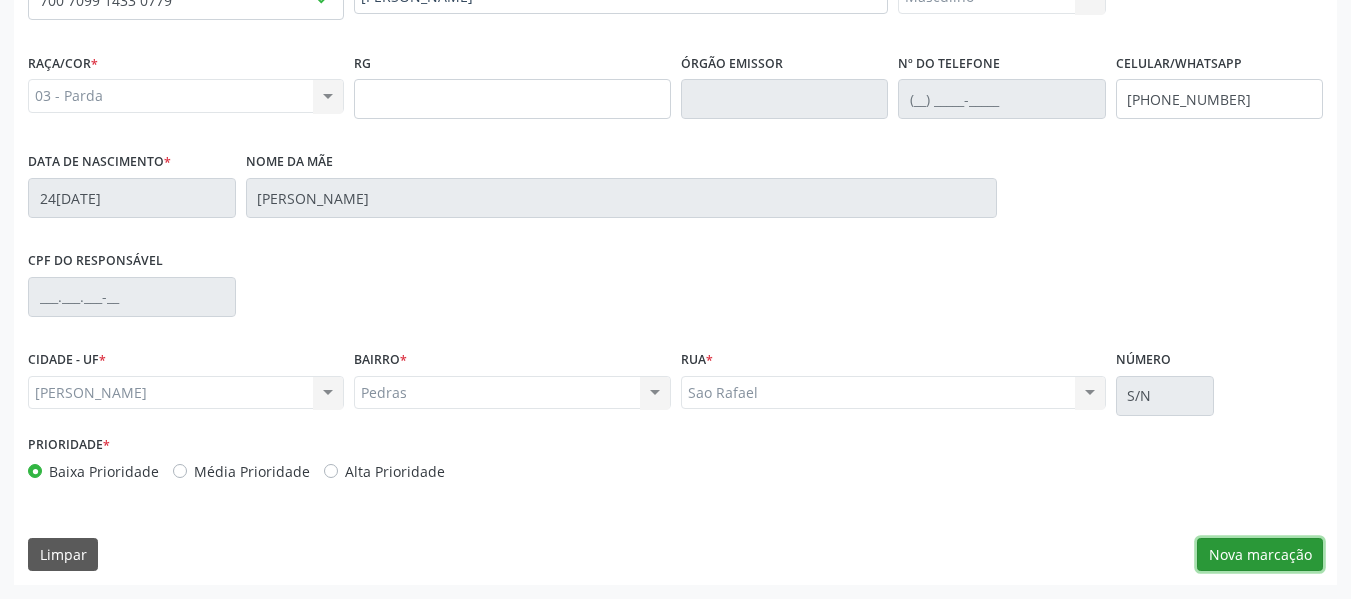 click on "Nova marcação" at bounding box center (1260, 555) 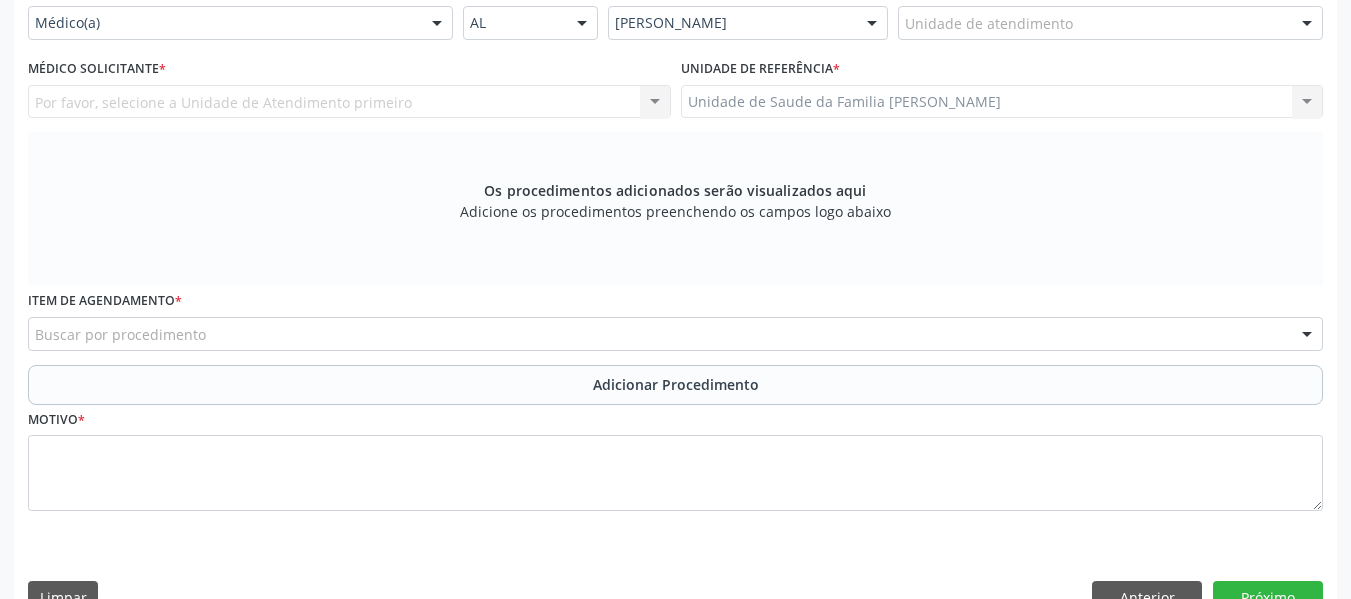 scroll, scrollTop: 473, scrollLeft: 0, axis: vertical 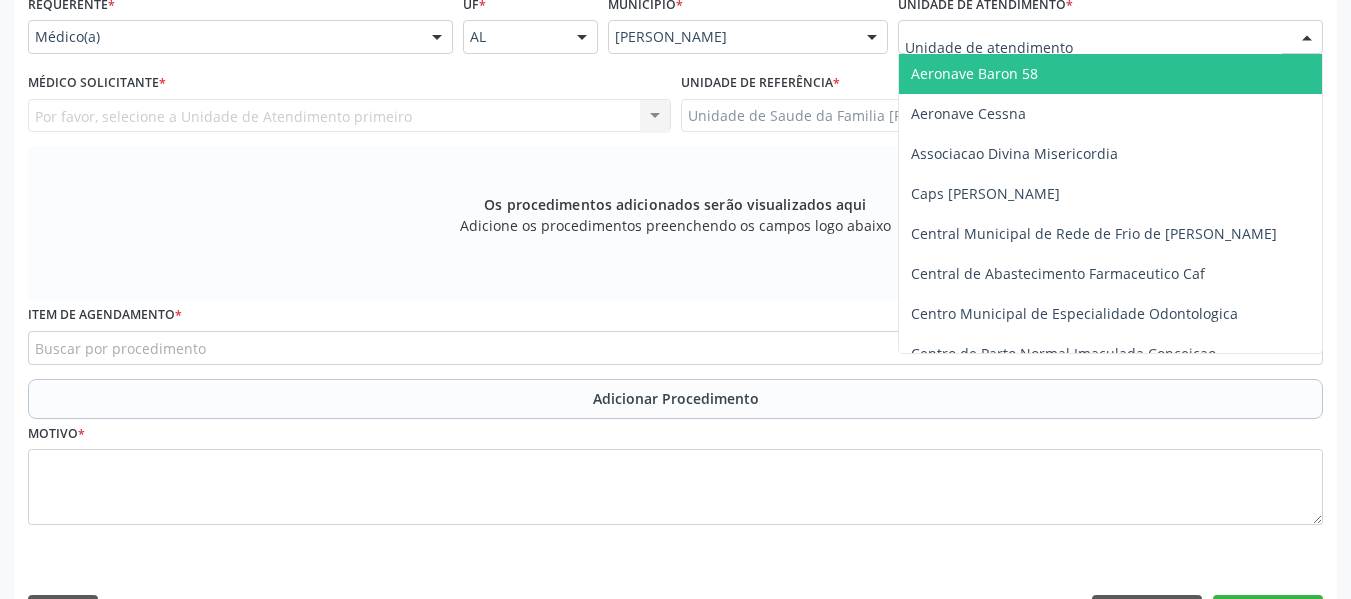 click at bounding box center [1307, 38] 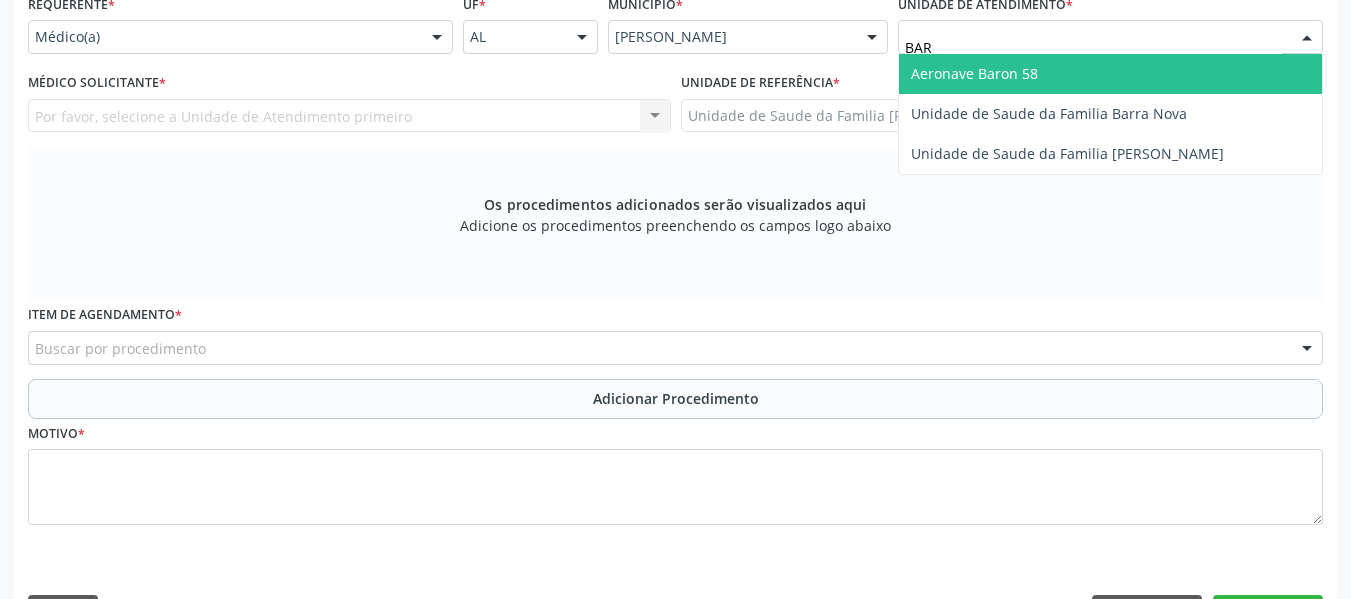 type on "BARR" 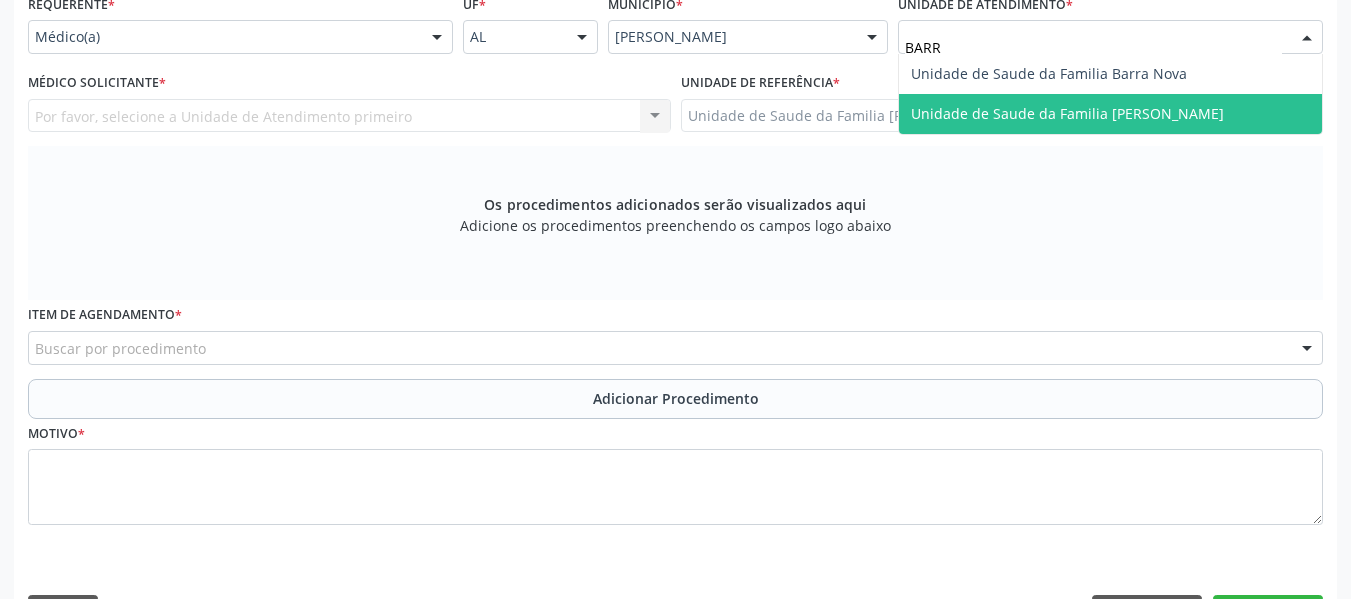 click on "Unidade de Saude da Familia [PERSON_NAME]" at bounding box center [1067, 113] 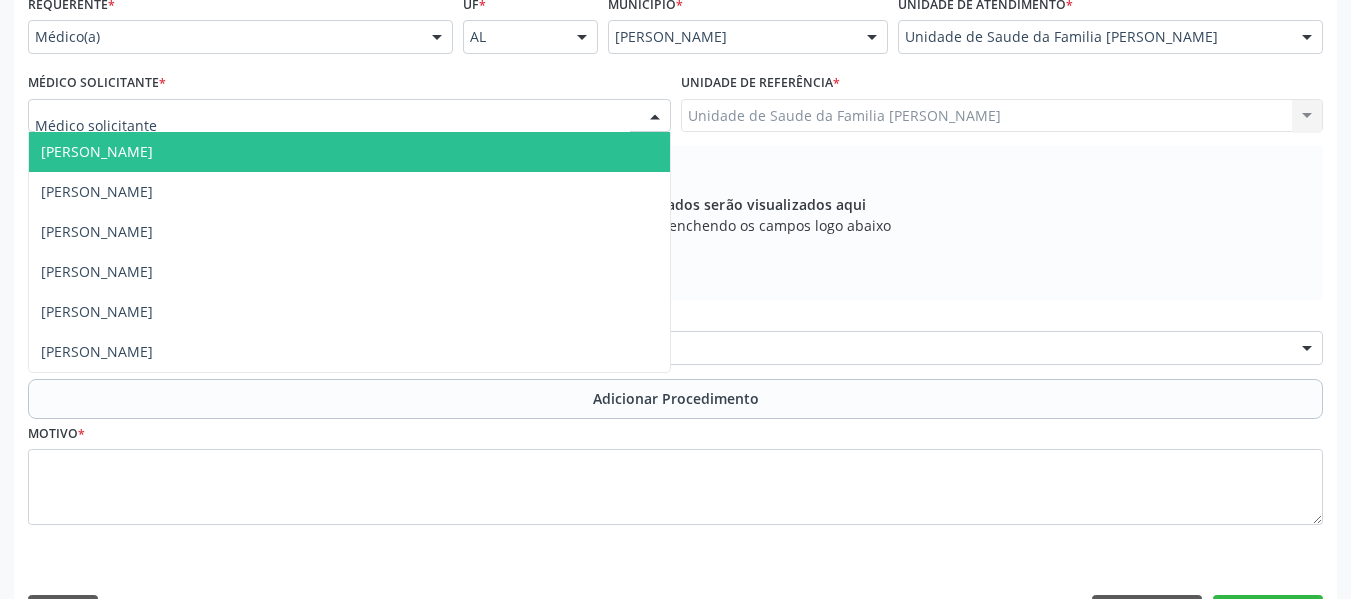 click at bounding box center (655, 117) 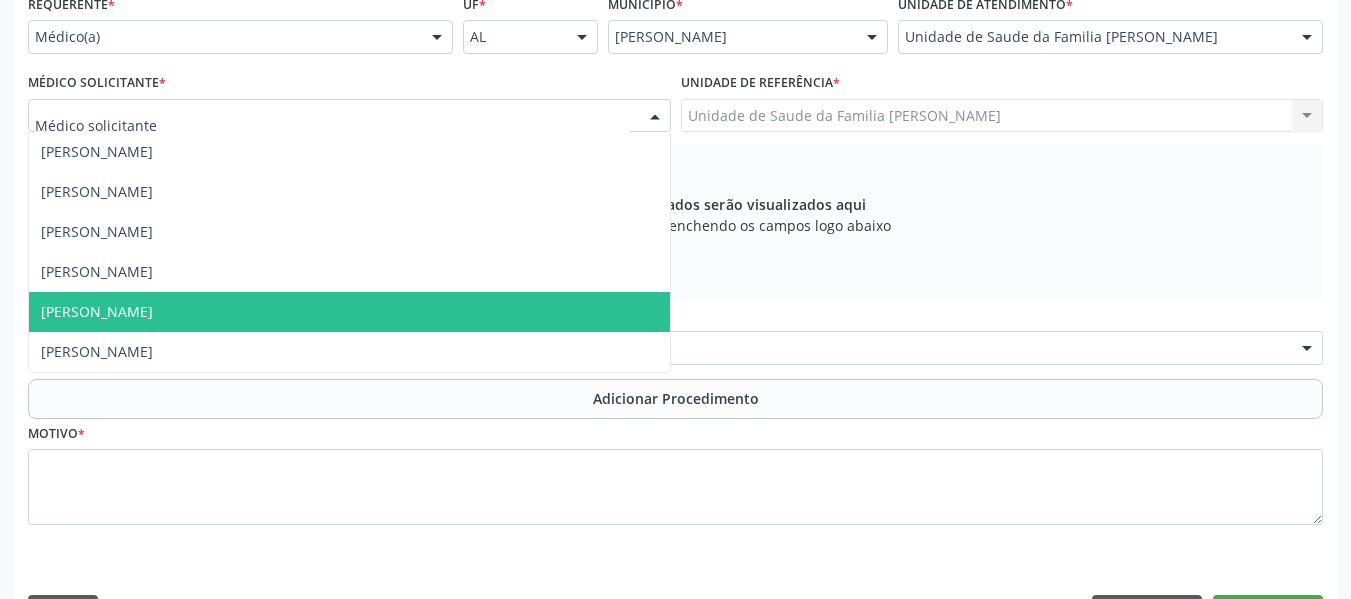 click on "[PERSON_NAME]" at bounding box center (97, 311) 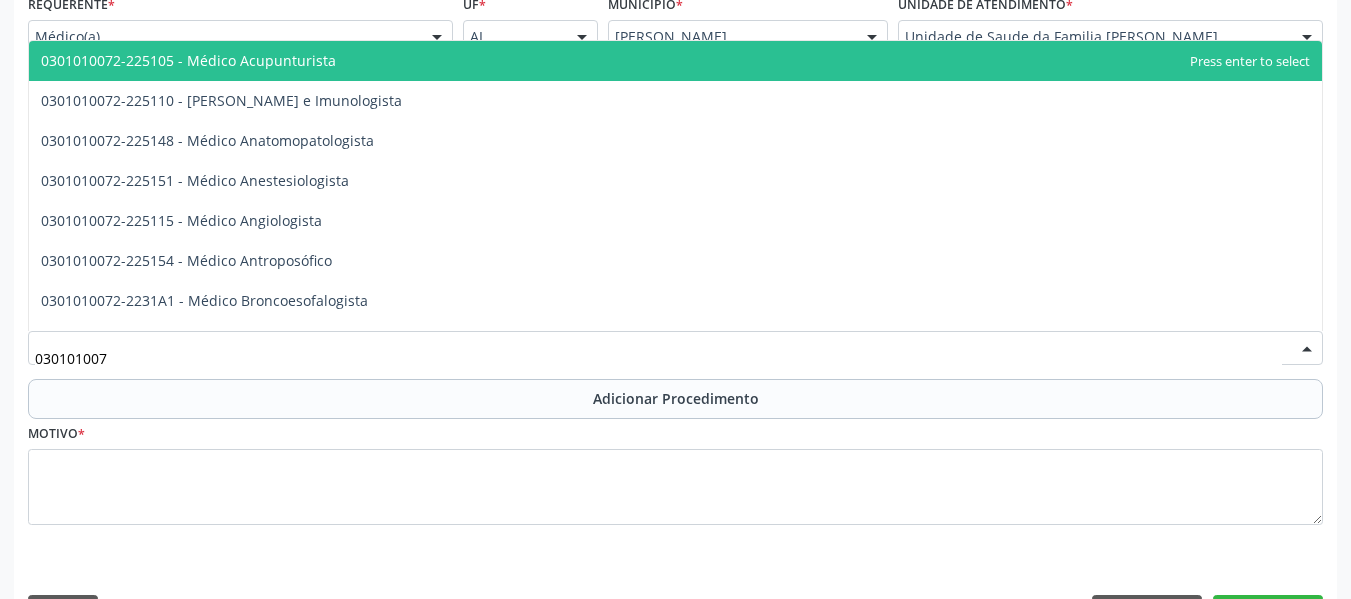 type on "0301010072" 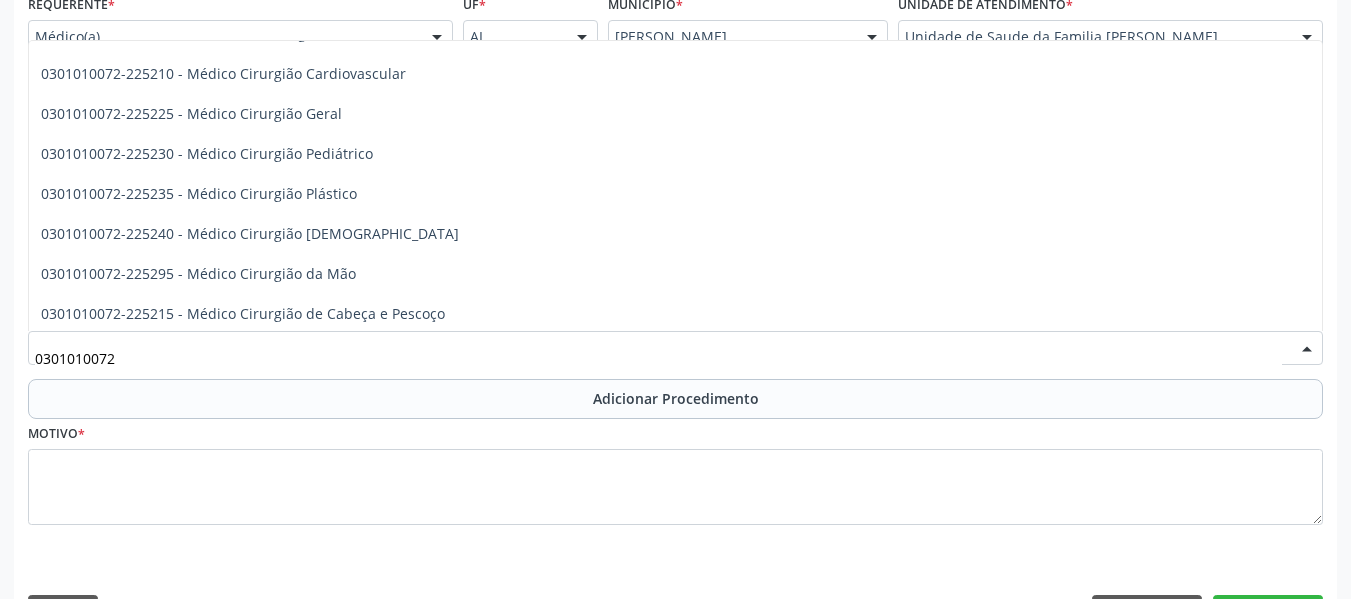 scroll, scrollTop: 440, scrollLeft: 0, axis: vertical 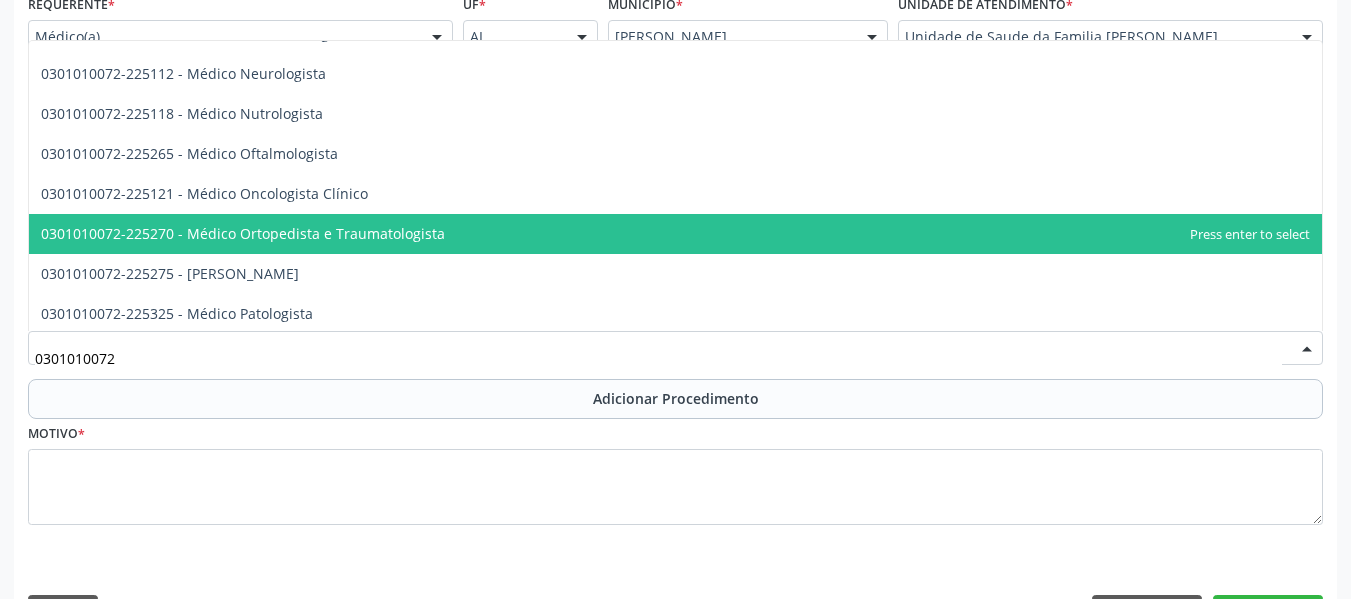 click on "0301010072-225270 - Médico Ortopedista e Traumatologista" at bounding box center (243, 233) 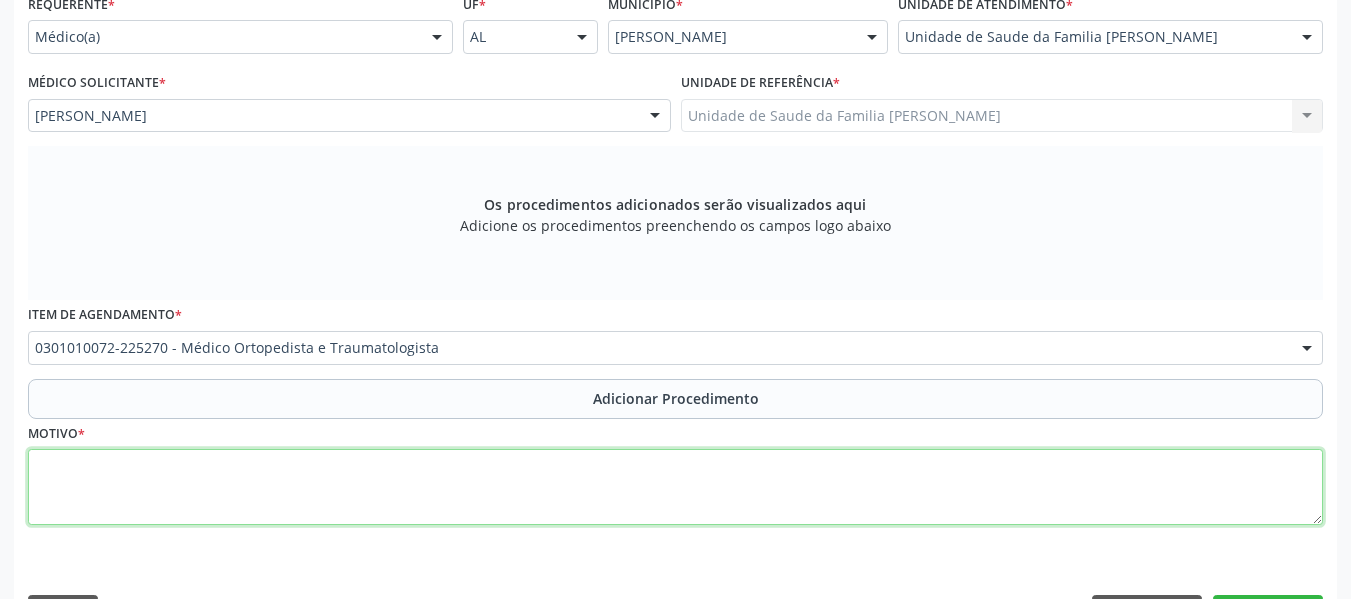 click at bounding box center (675, 487) 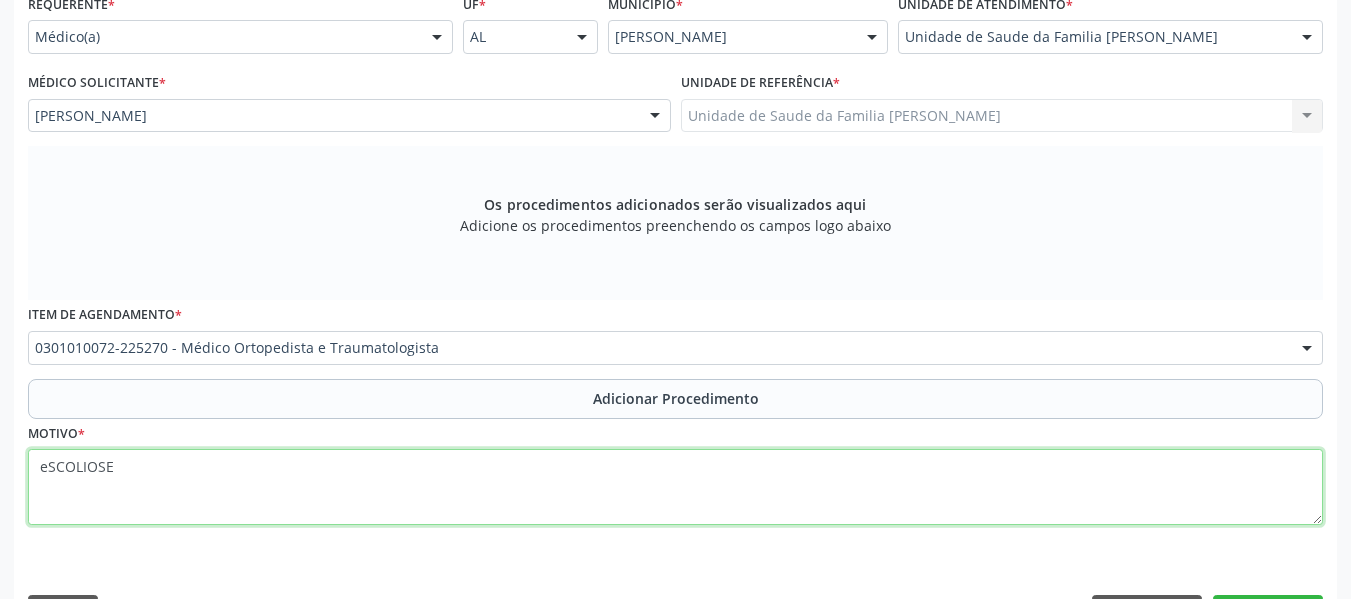 click on "eSCOLIOSE" at bounding box center (675, 487) 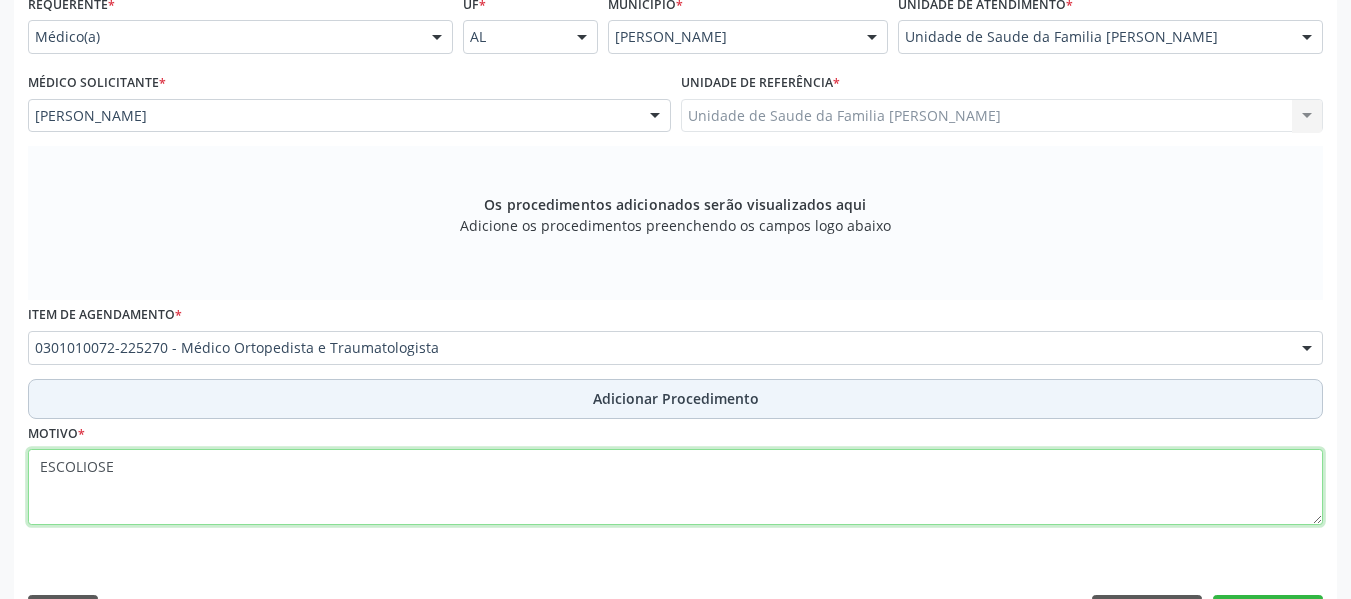 type on "ESCOLIOSE" 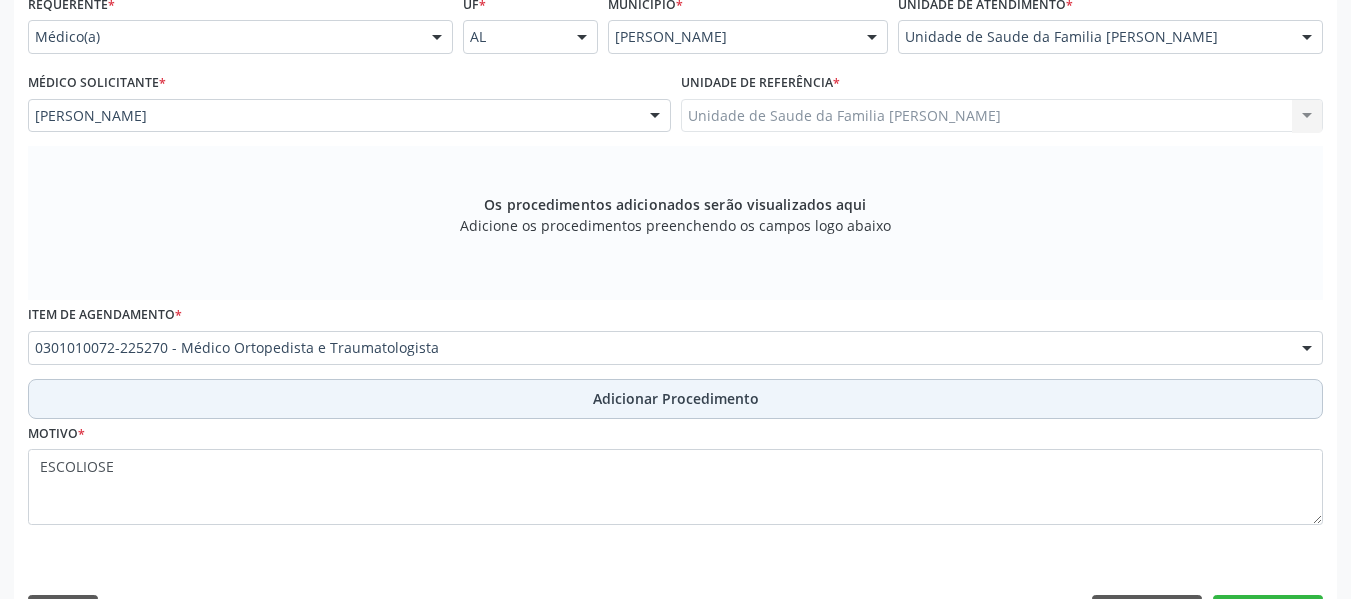 click on "Adicionar Procedimento" at bounding box center [676, 398] 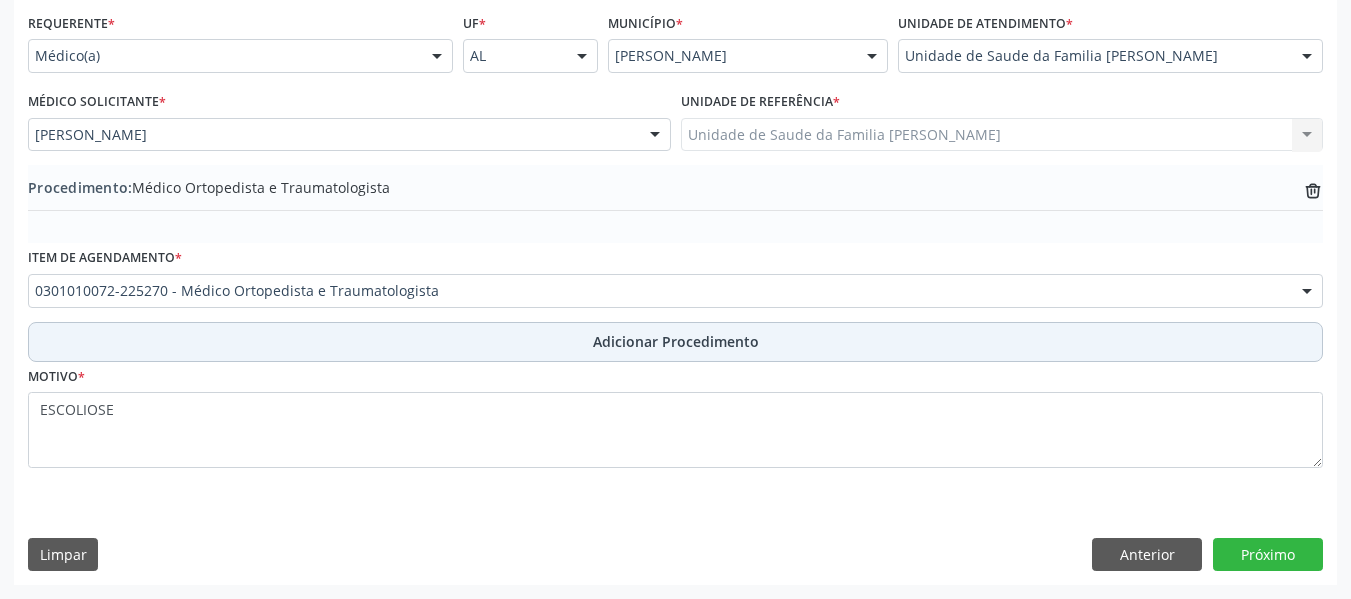 scroll, scrollTop: 454, scrollLeft: 0, axis: vertical 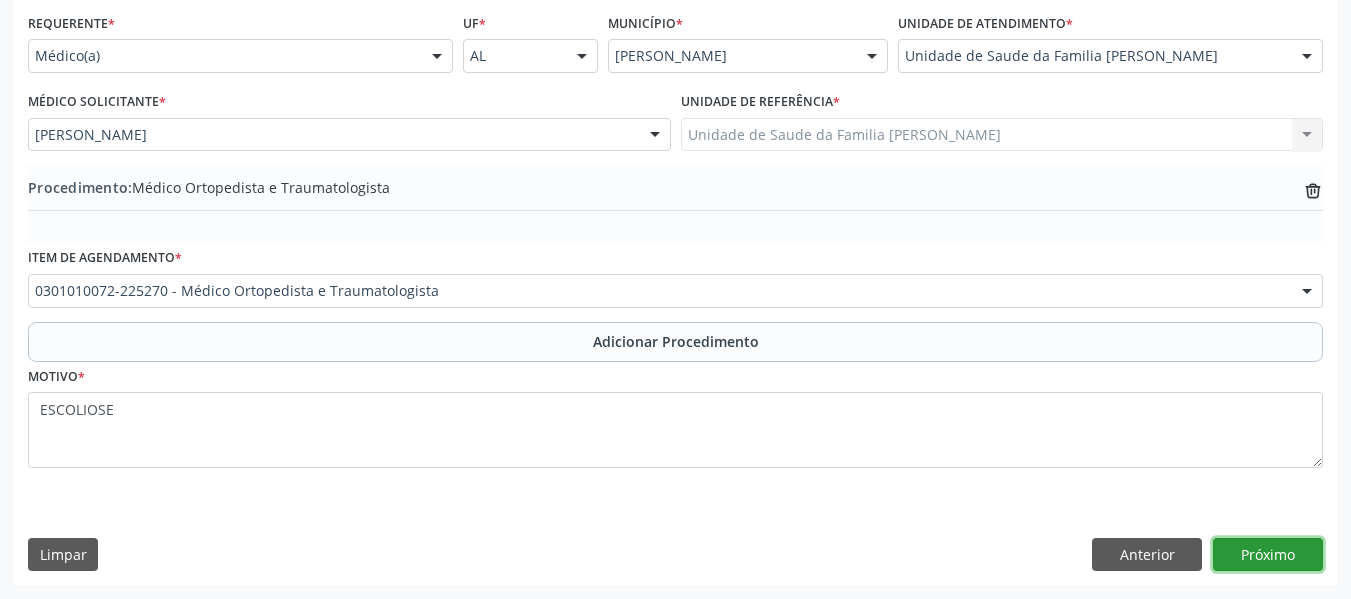 click on "Próximo" at bounding box center [1268, 555] 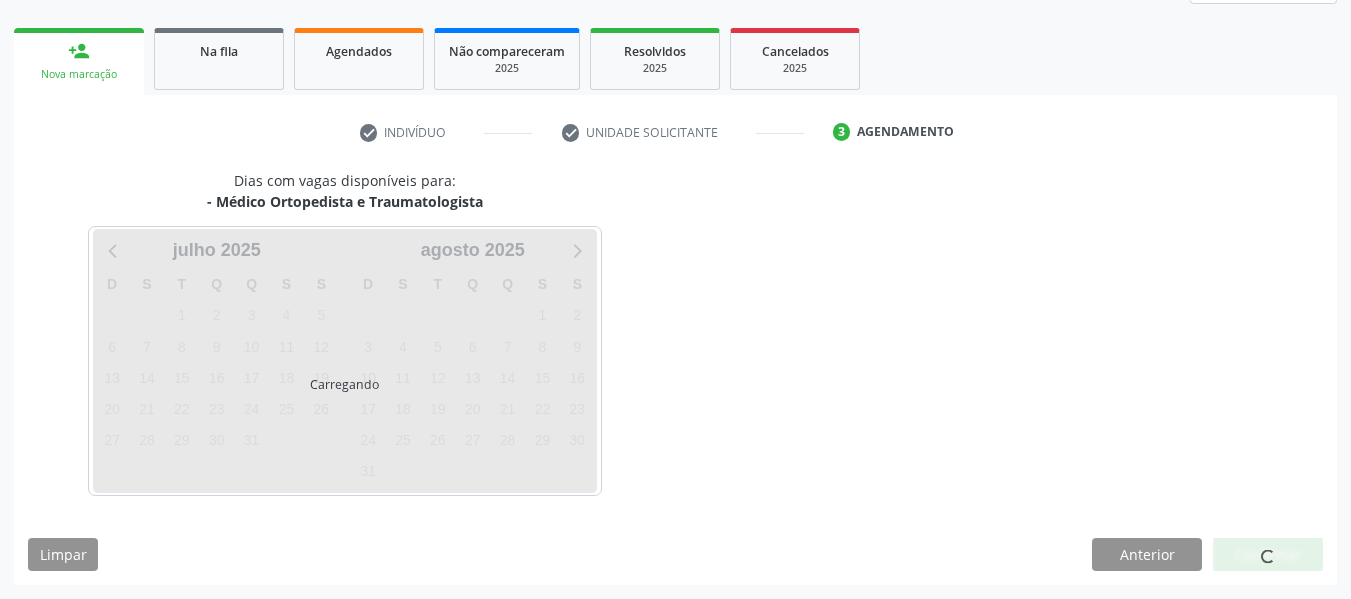 scroll, scrollTop: 358, scrollLeft: 0, axis: vertical 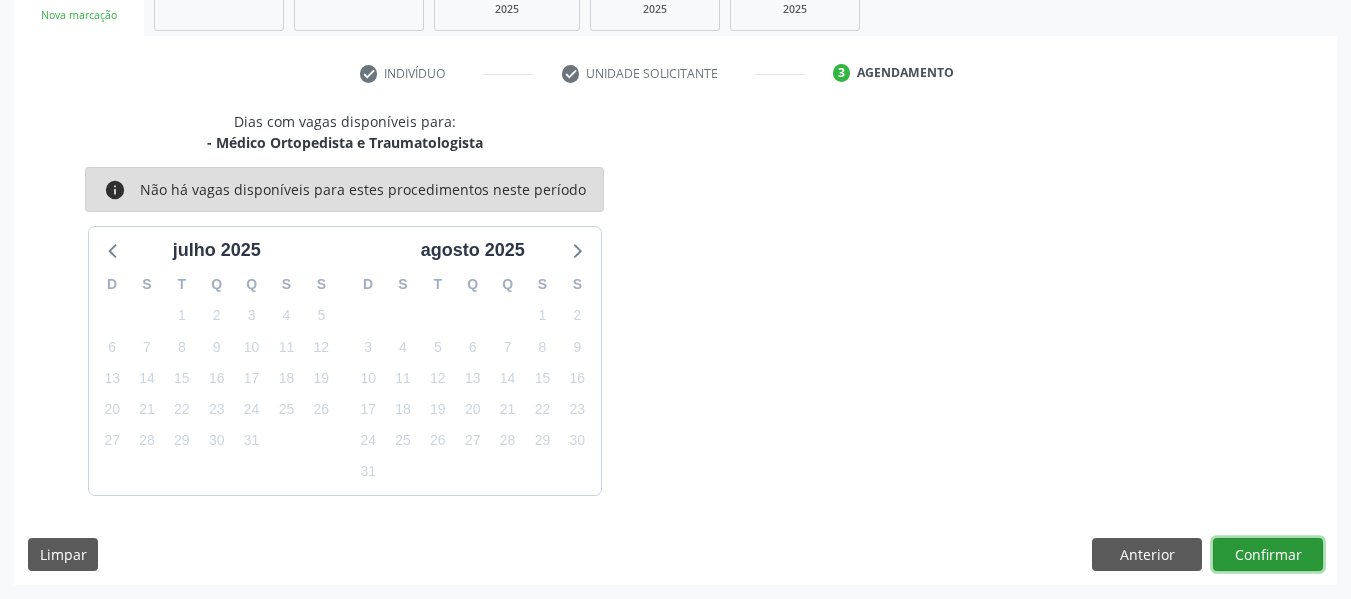 click on "Confirmar" at bounding box center (1268, 555) 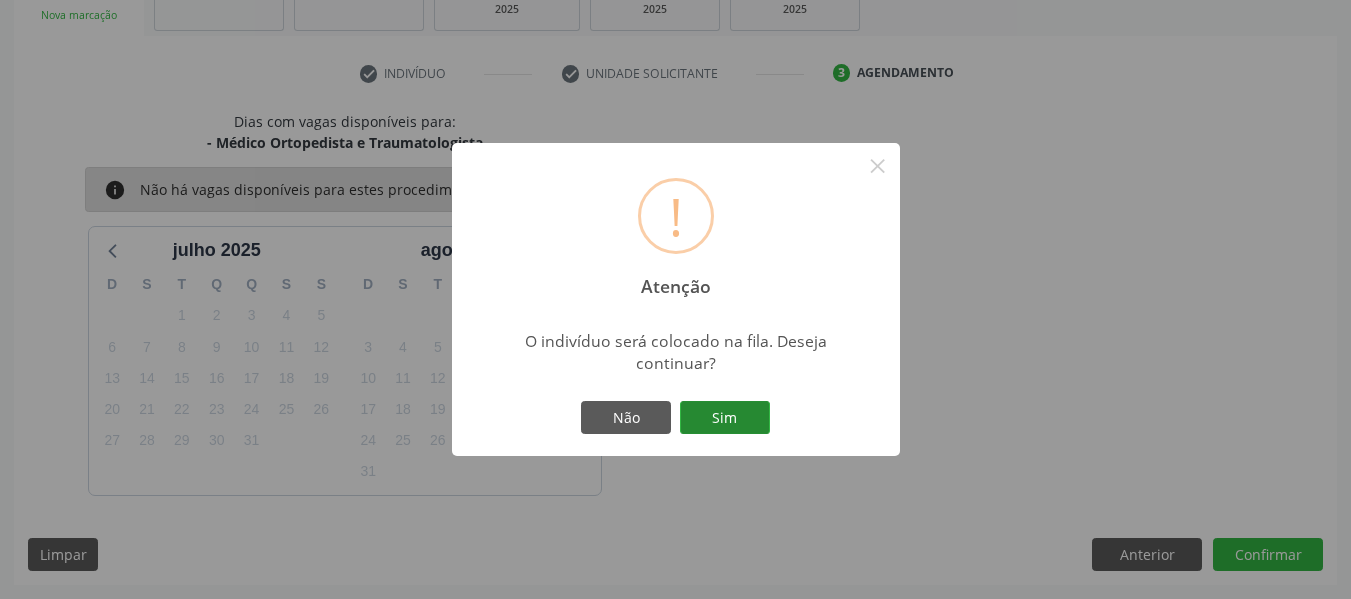 click on "Sim" at bounding box center (725, 418) 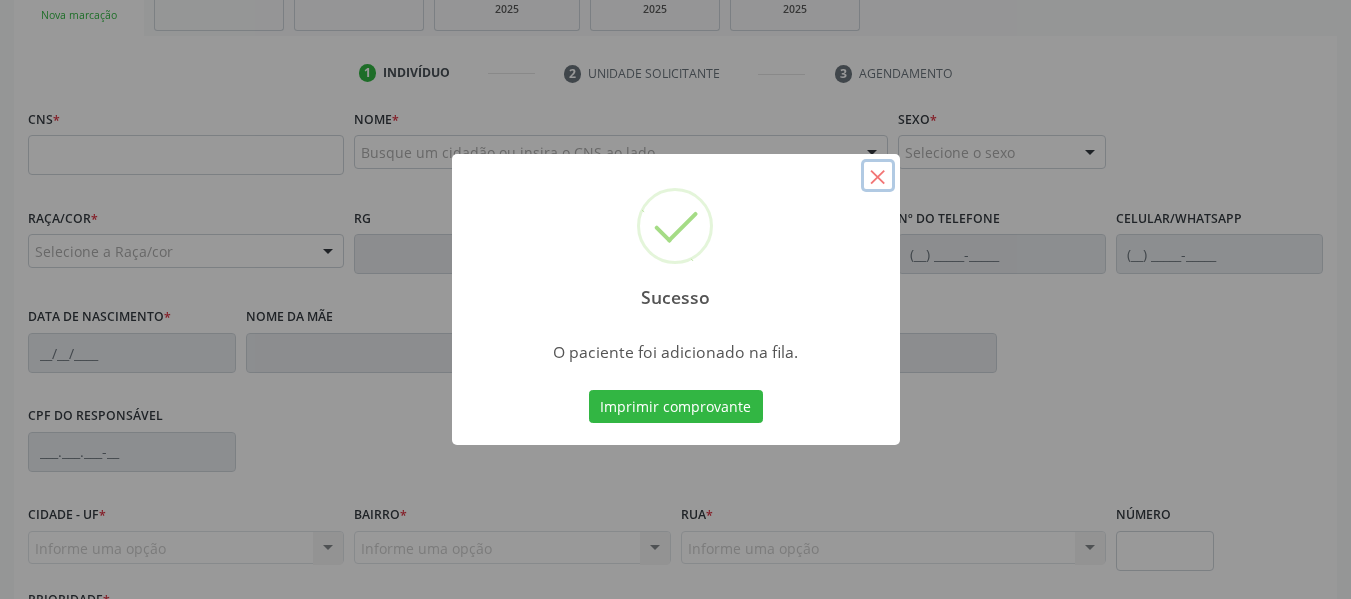 click on "×" at bounding box center [878, 176] 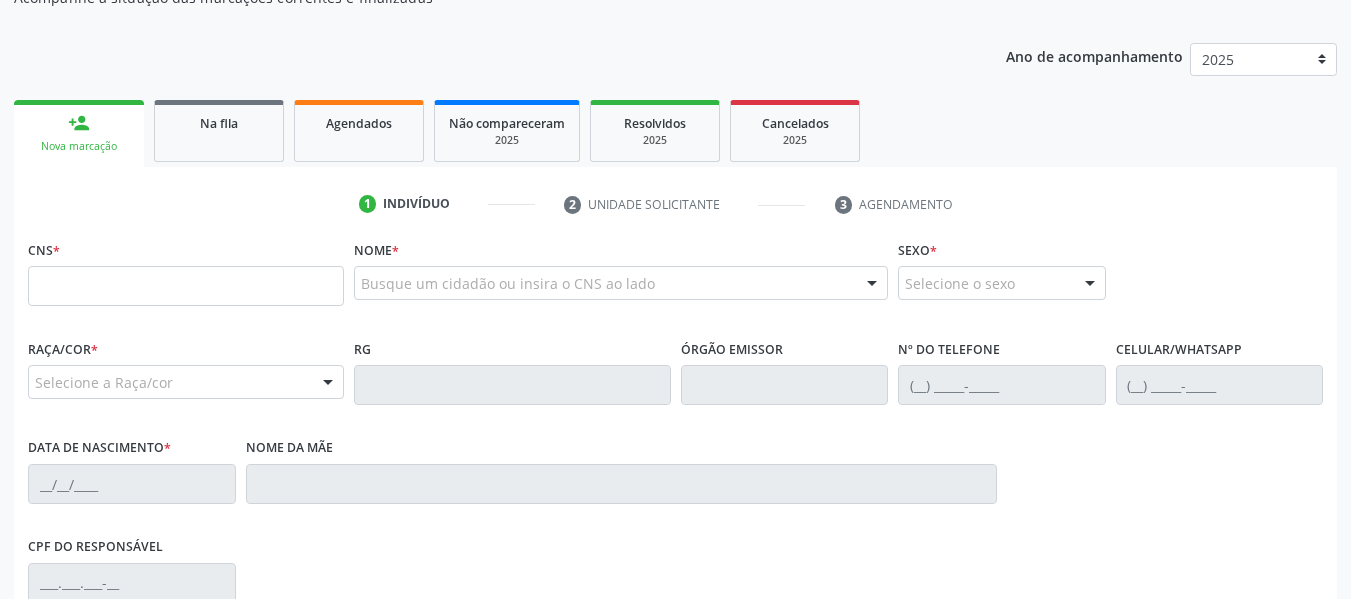 scroll, scrollTop: 198, scrollLeft: 0, axis: vertical 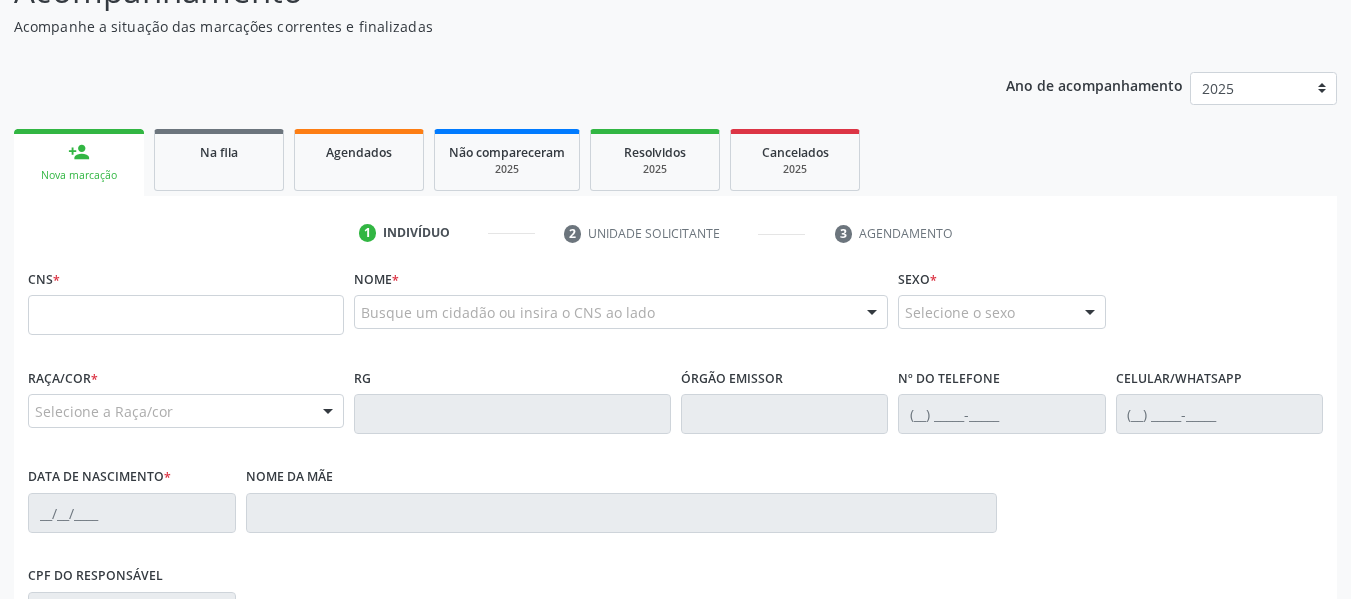 click on "person_add" at bounding box center [79, 152] 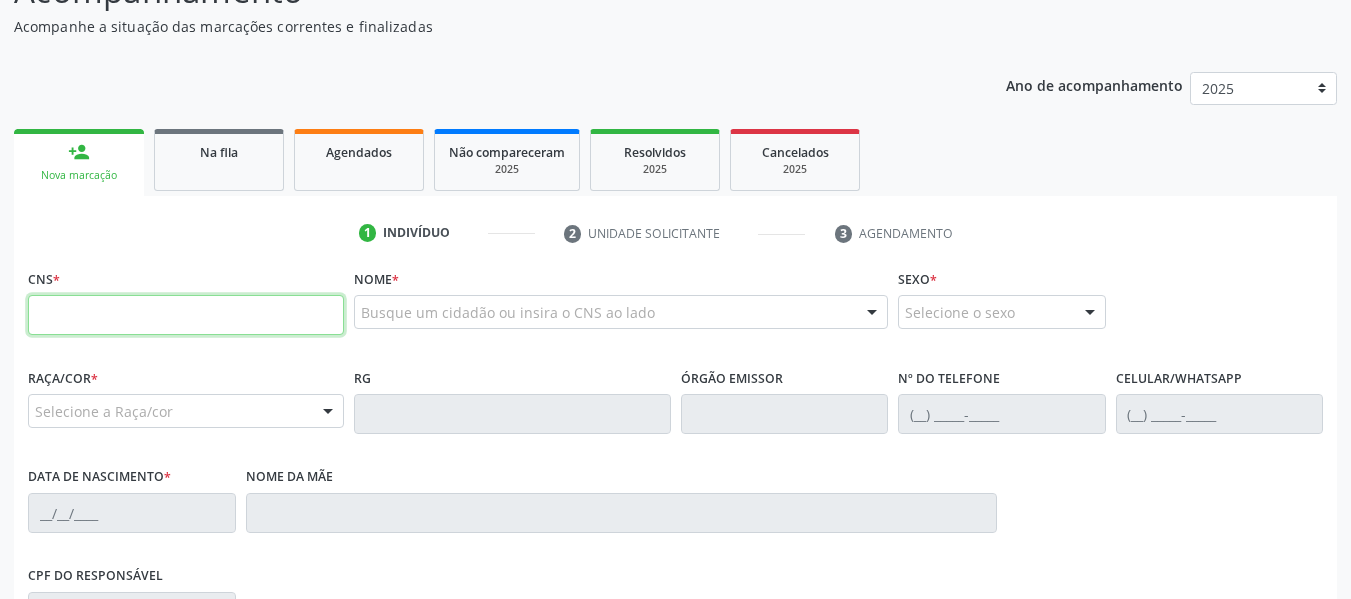 click at bounding box center [186, 315] 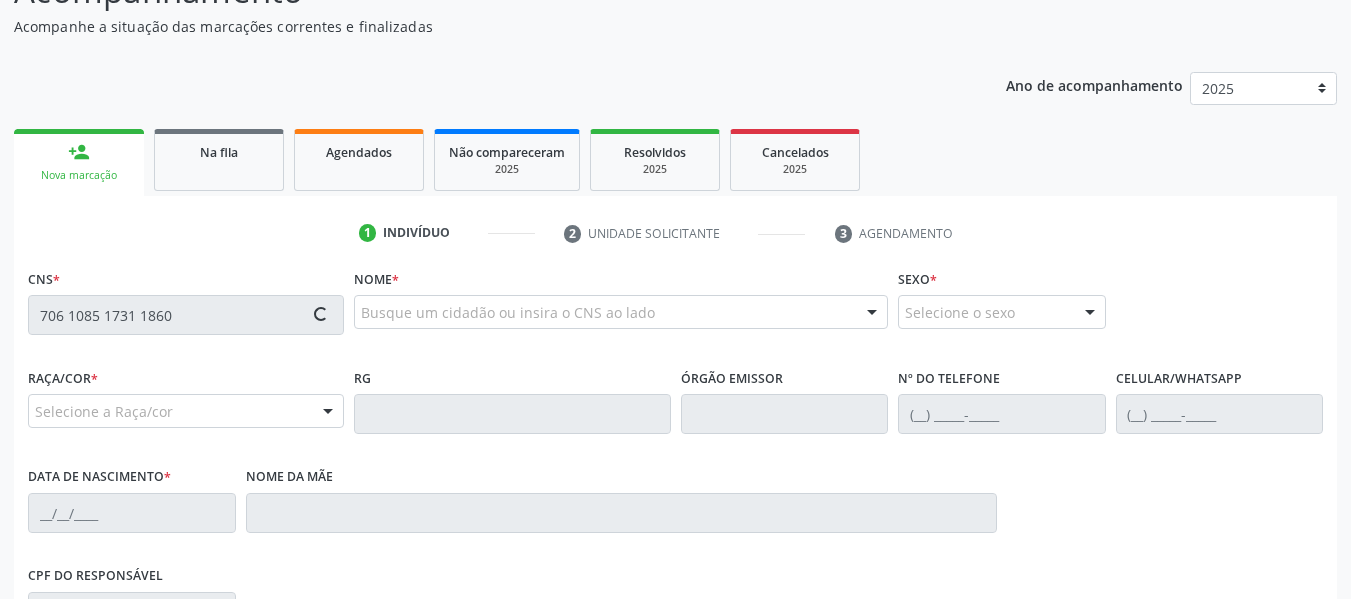 type on "706 1085 1731 1860" 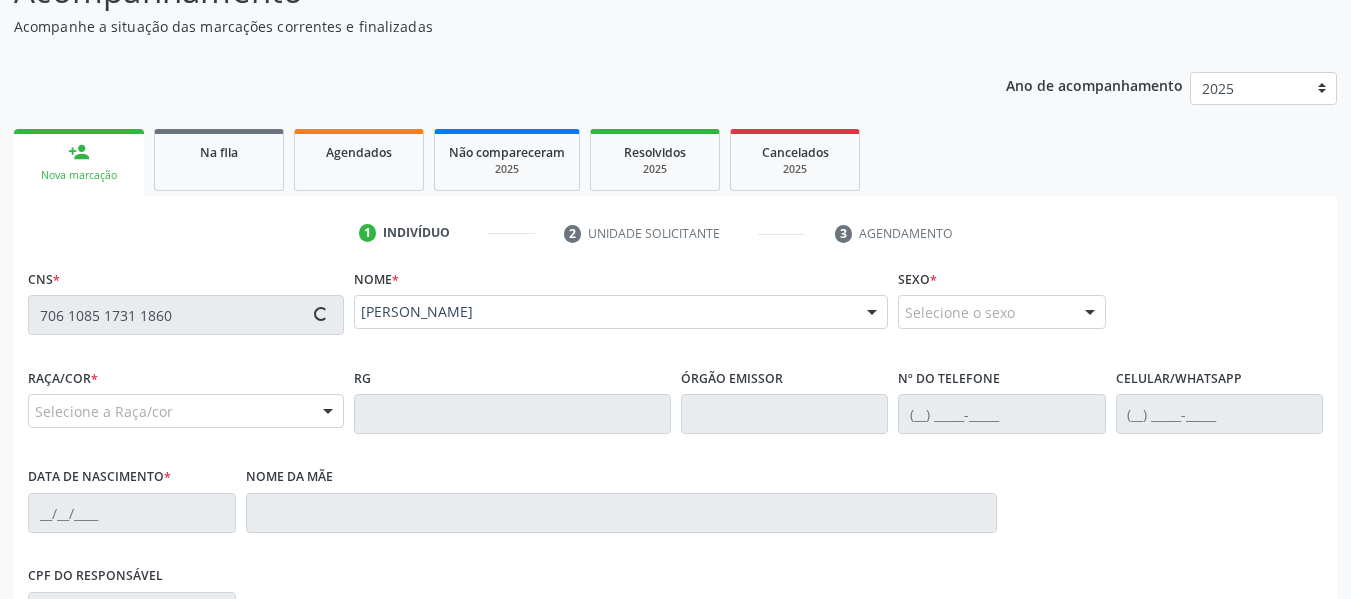 type on "(82) 99183-6409" 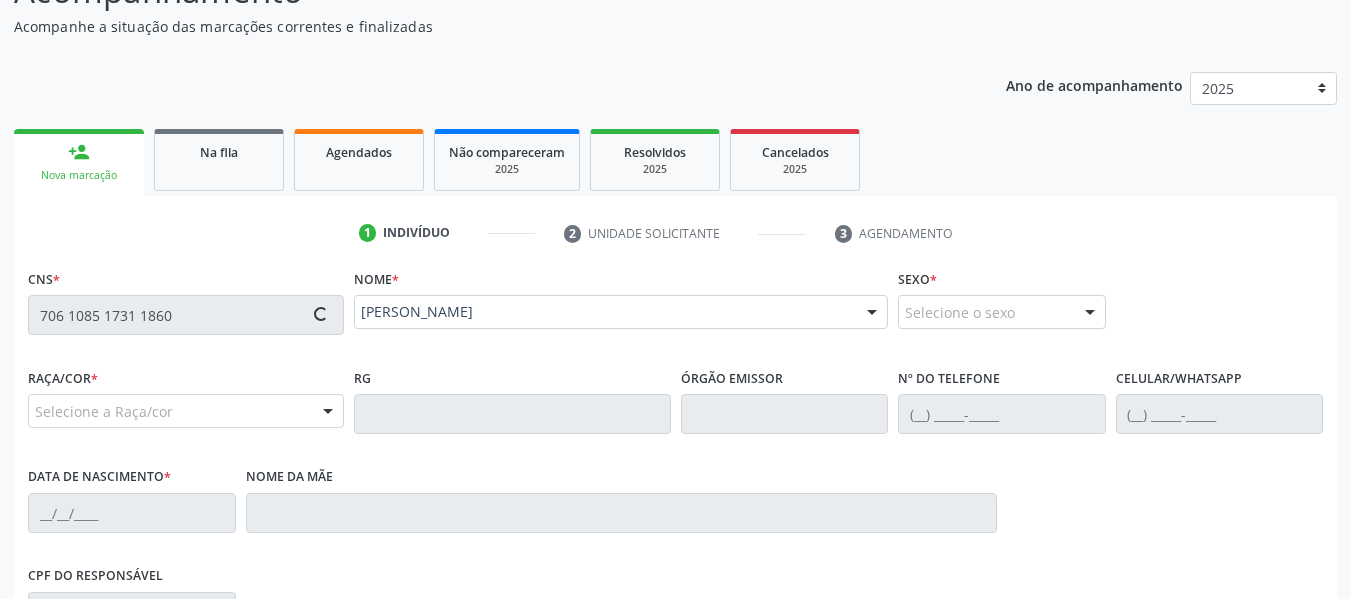 type on "06/06/2019" 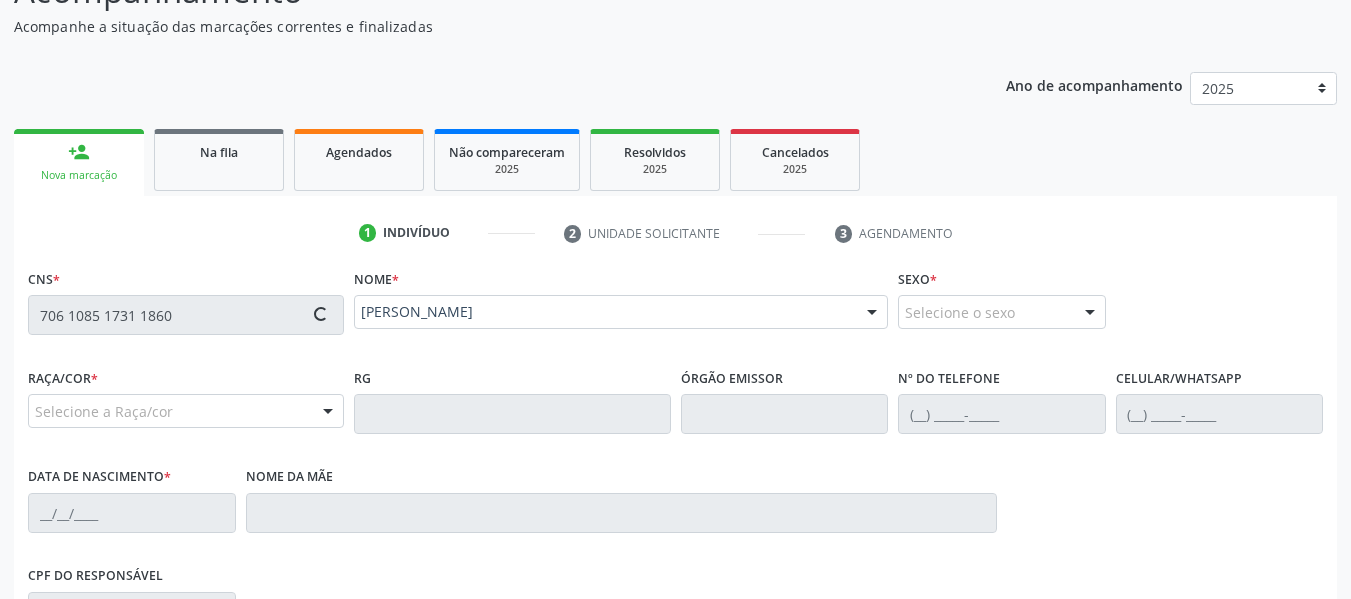type on "Maria Paula dos Santos" 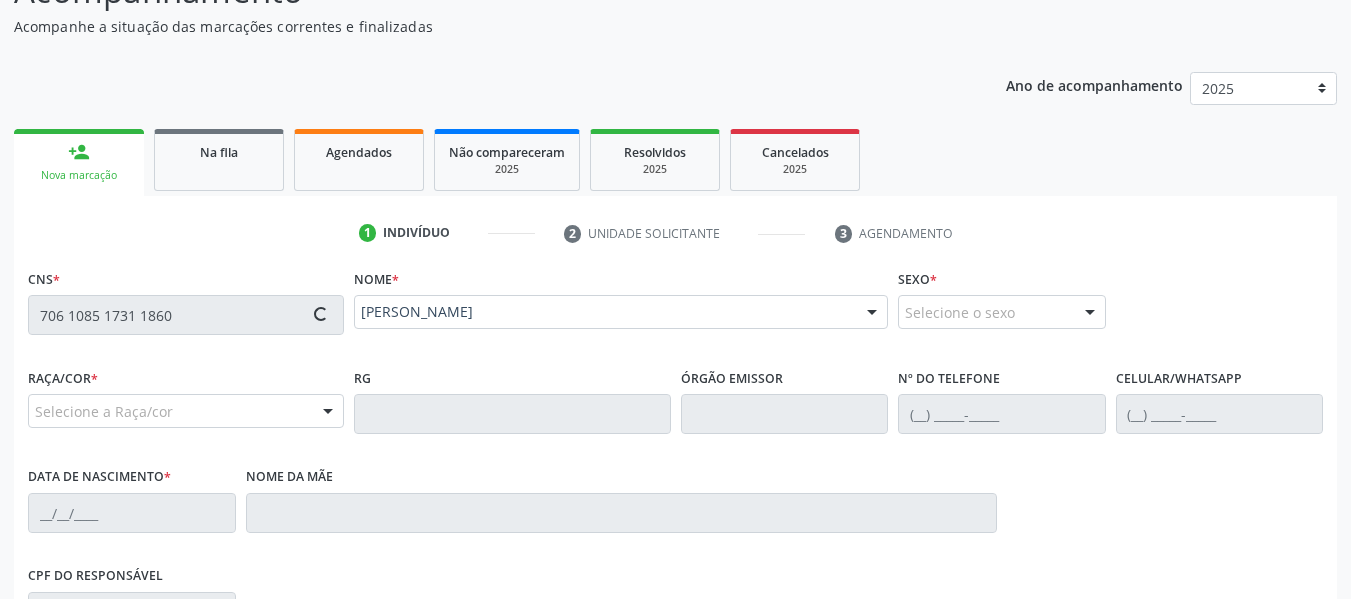 type on "S/N" 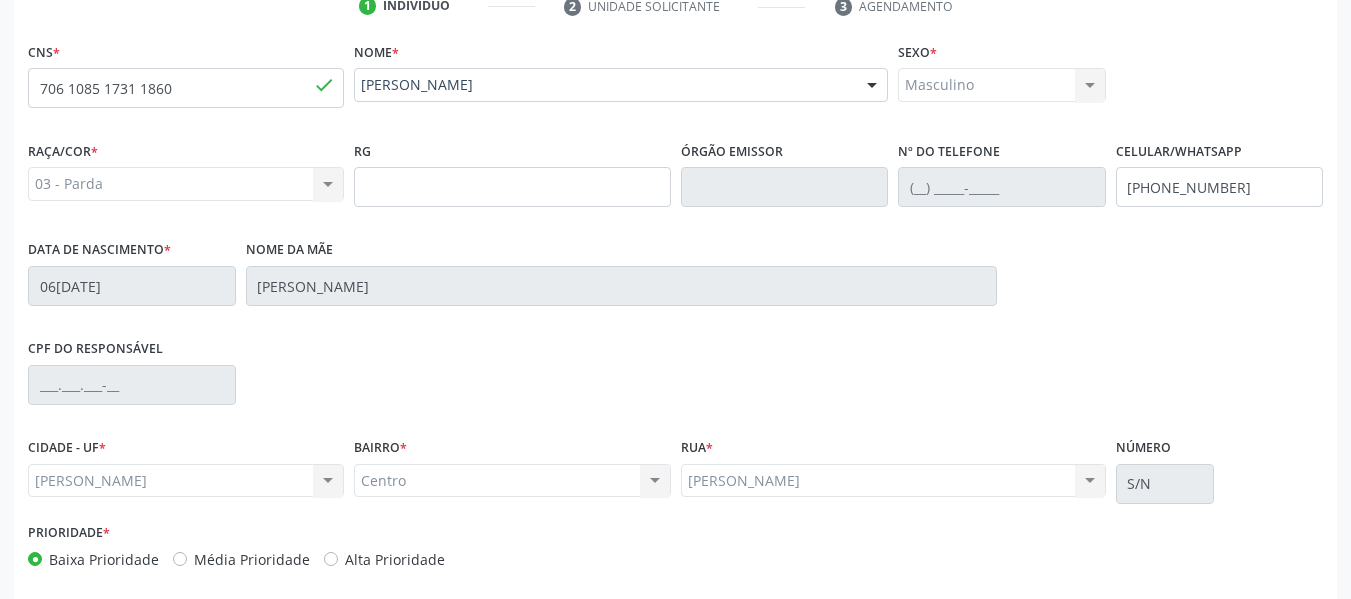 scroll, scrollTop: 513, scrollLeft: 0, axis: vertical 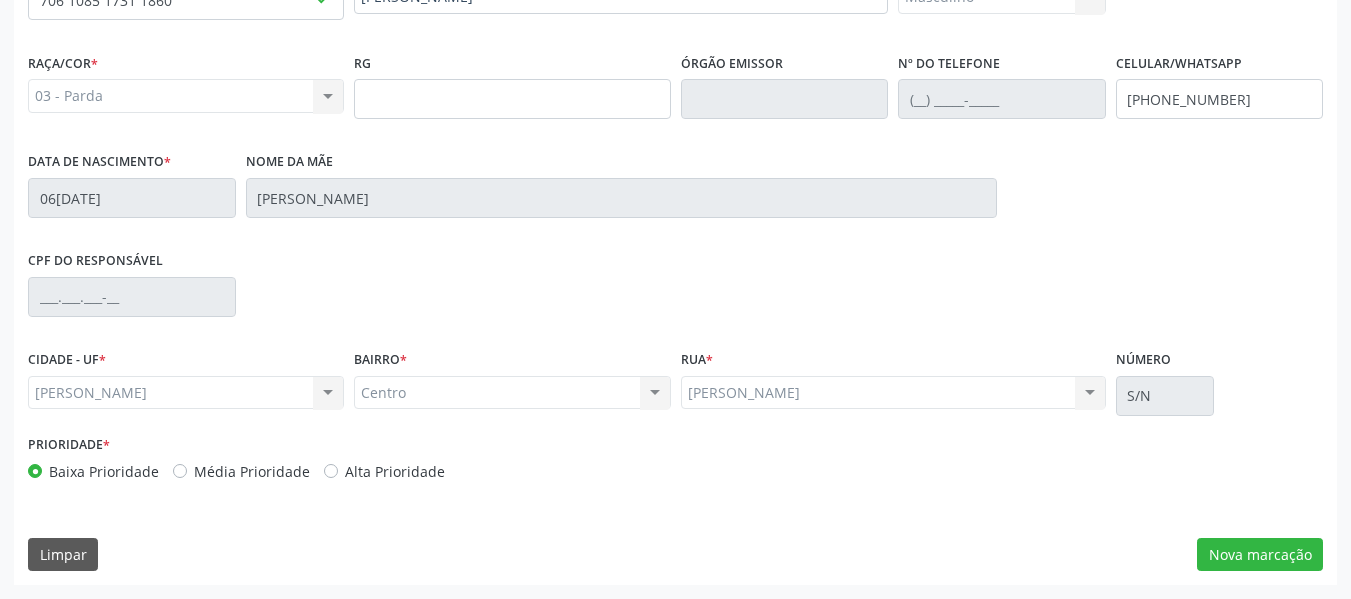 click on "Média Prioridade" at bounding box center (252, 471) 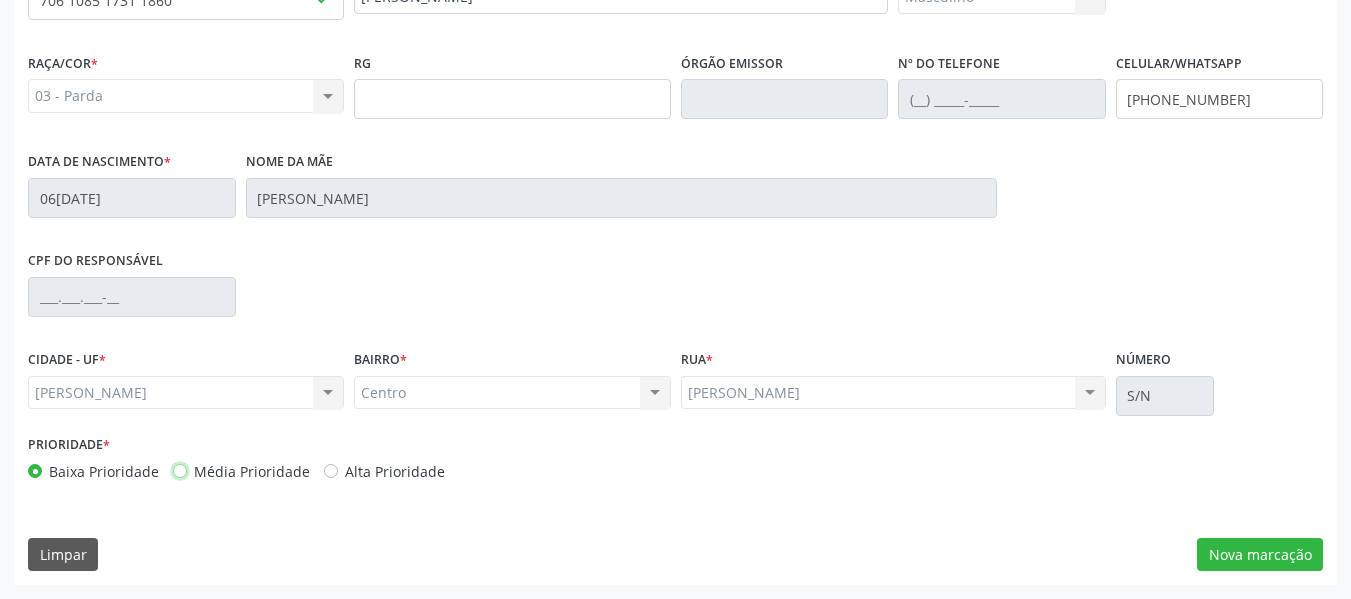click on "Média Prioridade" at bounding box center (180, 470) 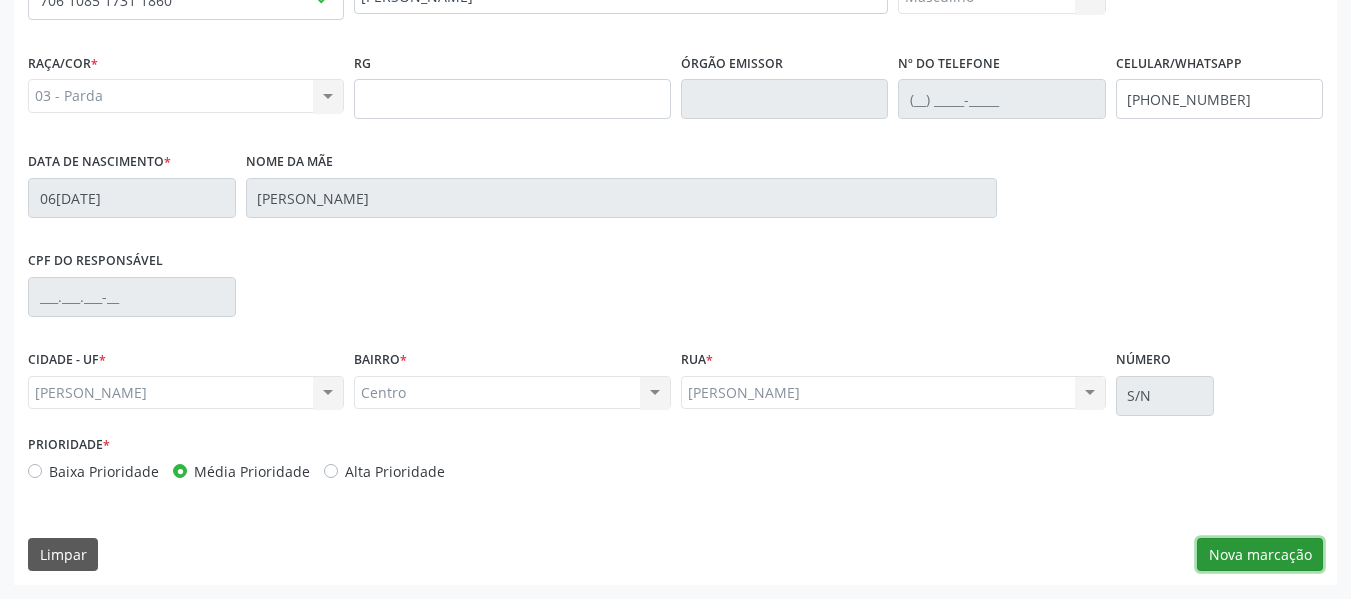 click on "Nova marcação" at bounding box center (1260, 555) 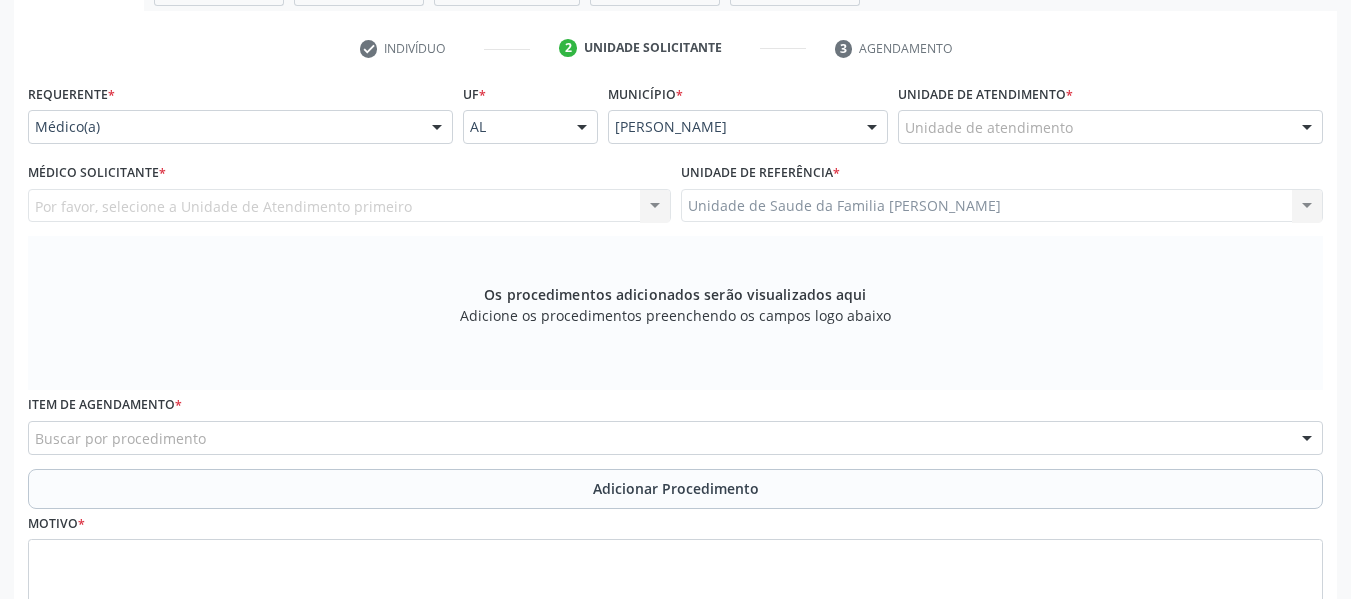 scroll, scrollTop: 327, scrollLeft: 0, axis: vertical 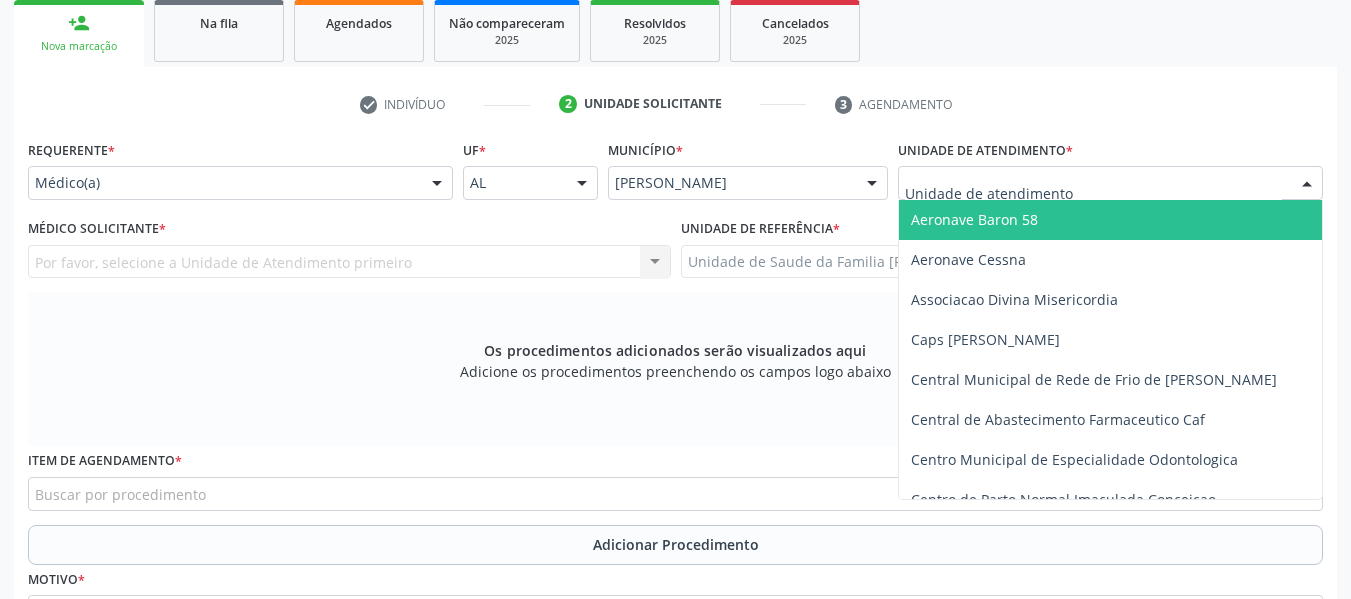 click at bounding box center [1307, 184] 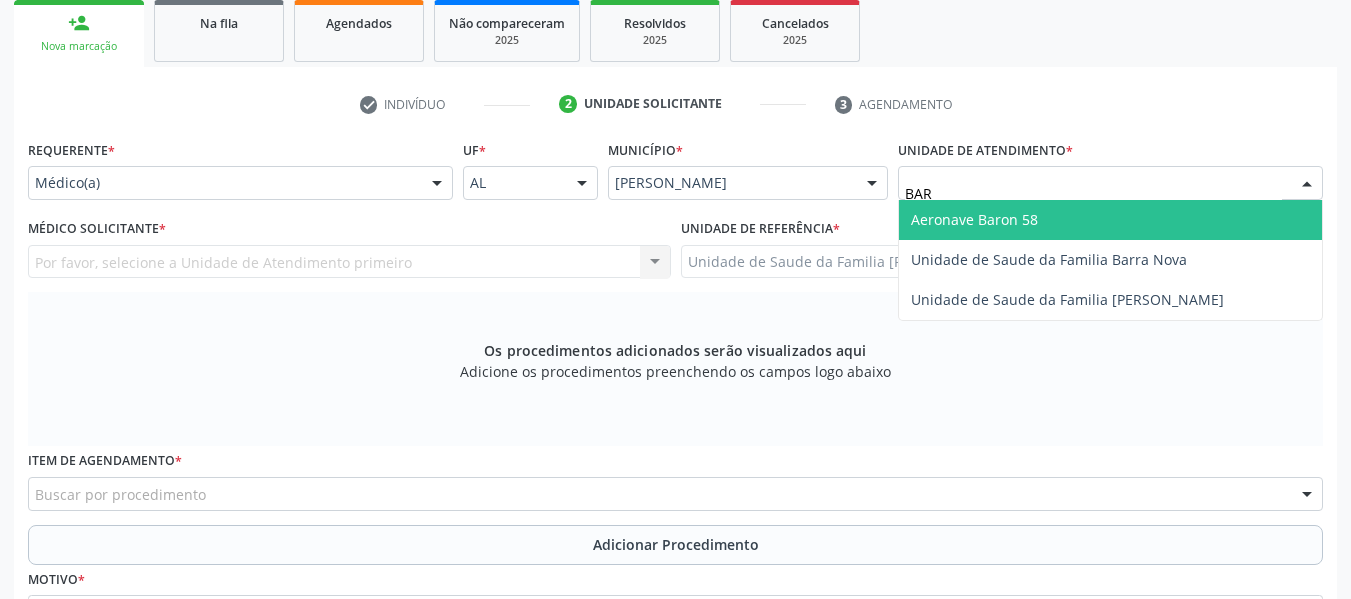 type on "BARR" 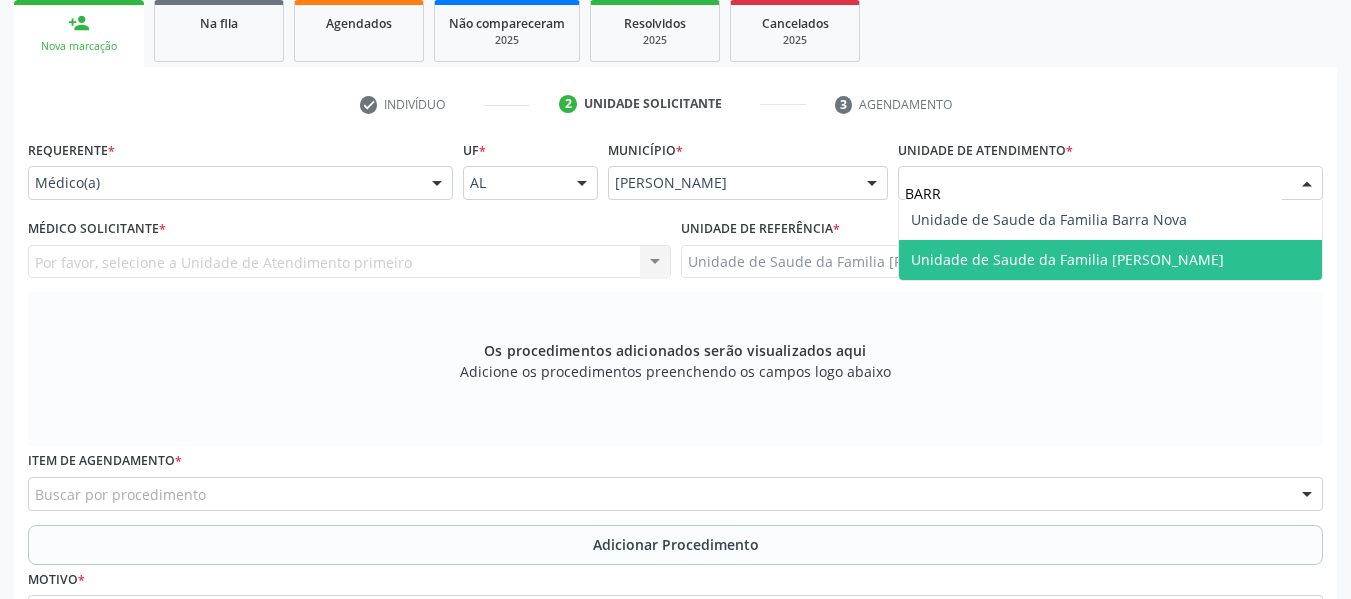 click on "Unidade de Saude da Familia [PERSON_NAME]" at bounding box center [1067, 259] 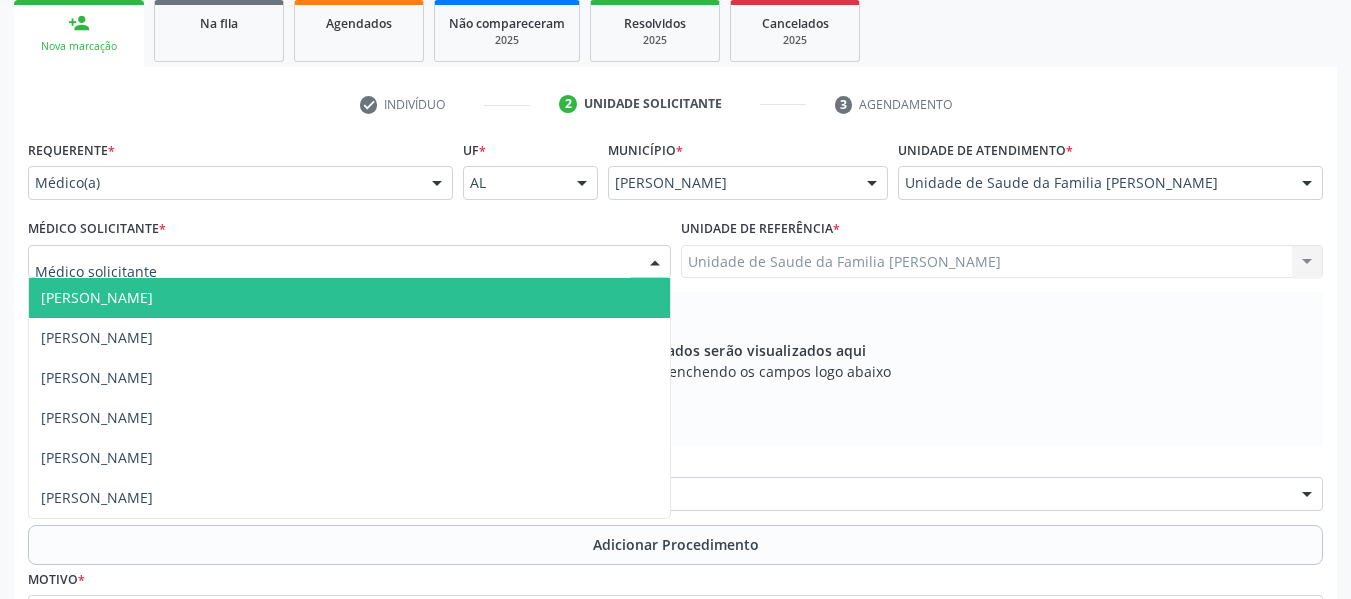 click at bounding box center [655, 263] 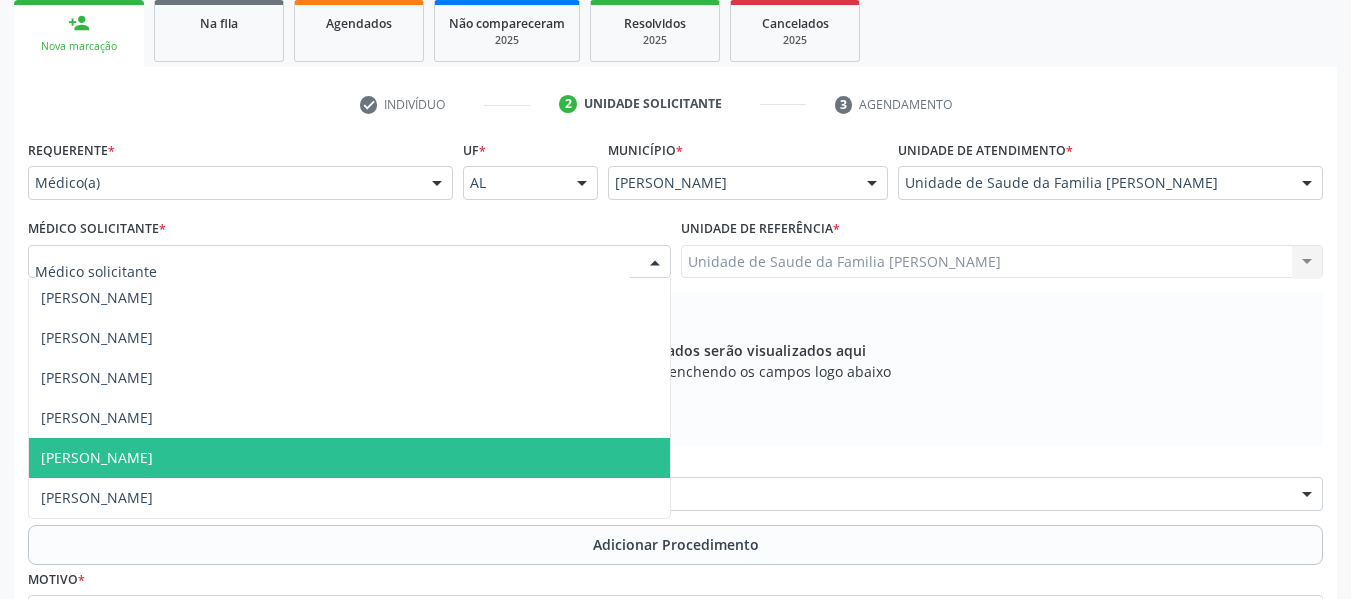 click on "[PERSON_NAME]" at bounding box center [349, 458] 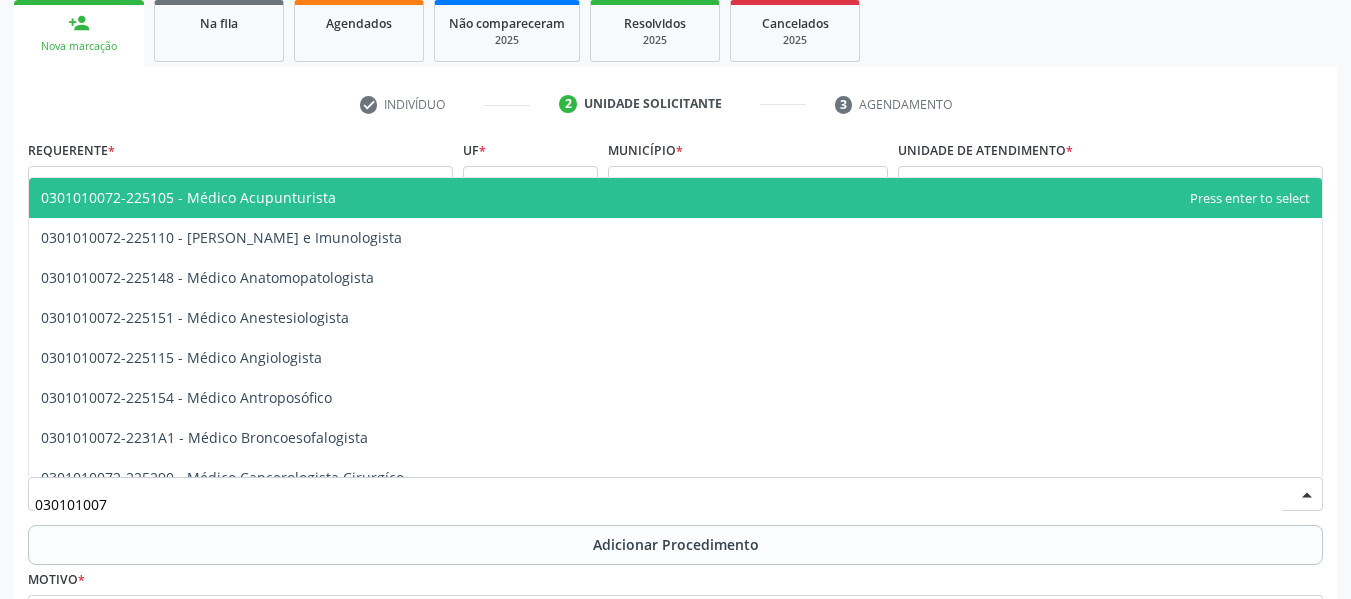 type on "0301010072" 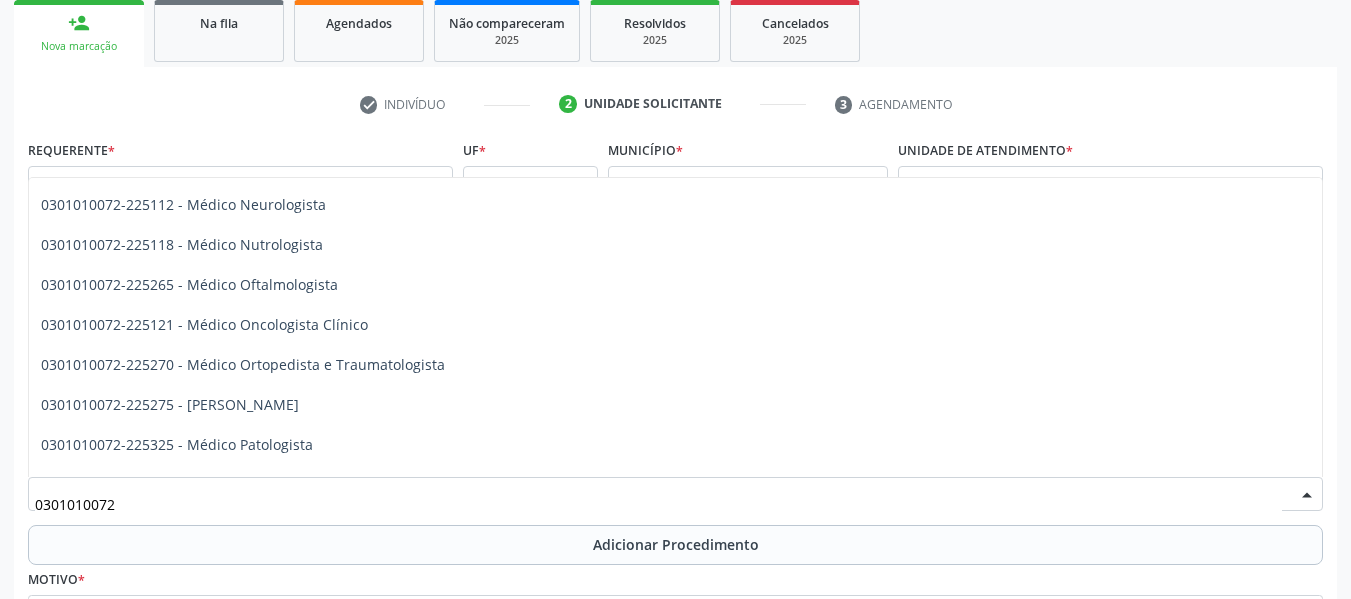 scroll, scrollTop: 1601, scrollLeft: 0, axis: vertical 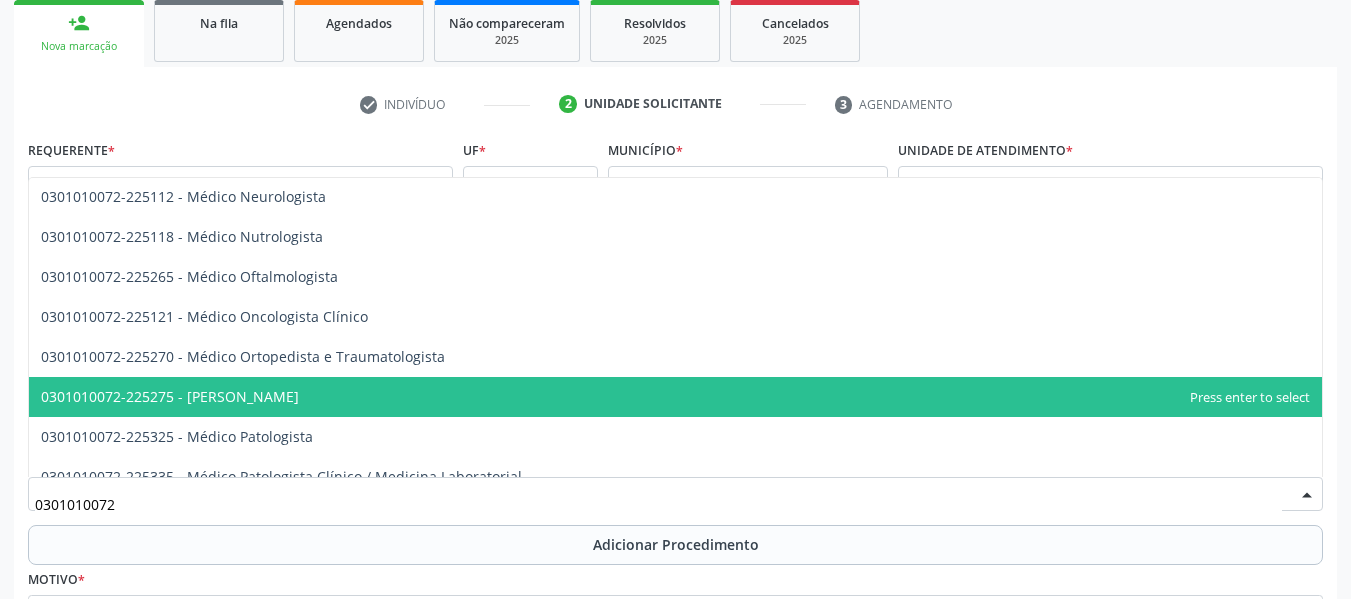 click on "0301010072-225275 - Médico Otorrinolaringologista" at bounding box center (170, 396) 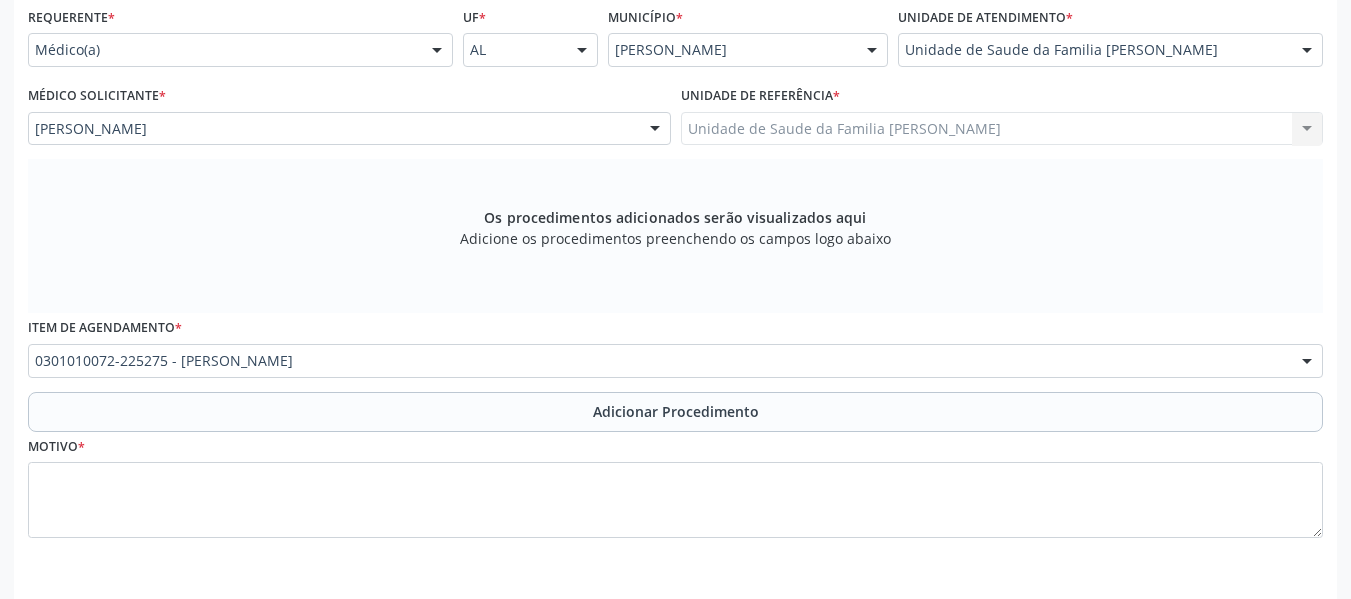 scroll, scrollTop: 530, scrollLeft: 0, axis: vertical 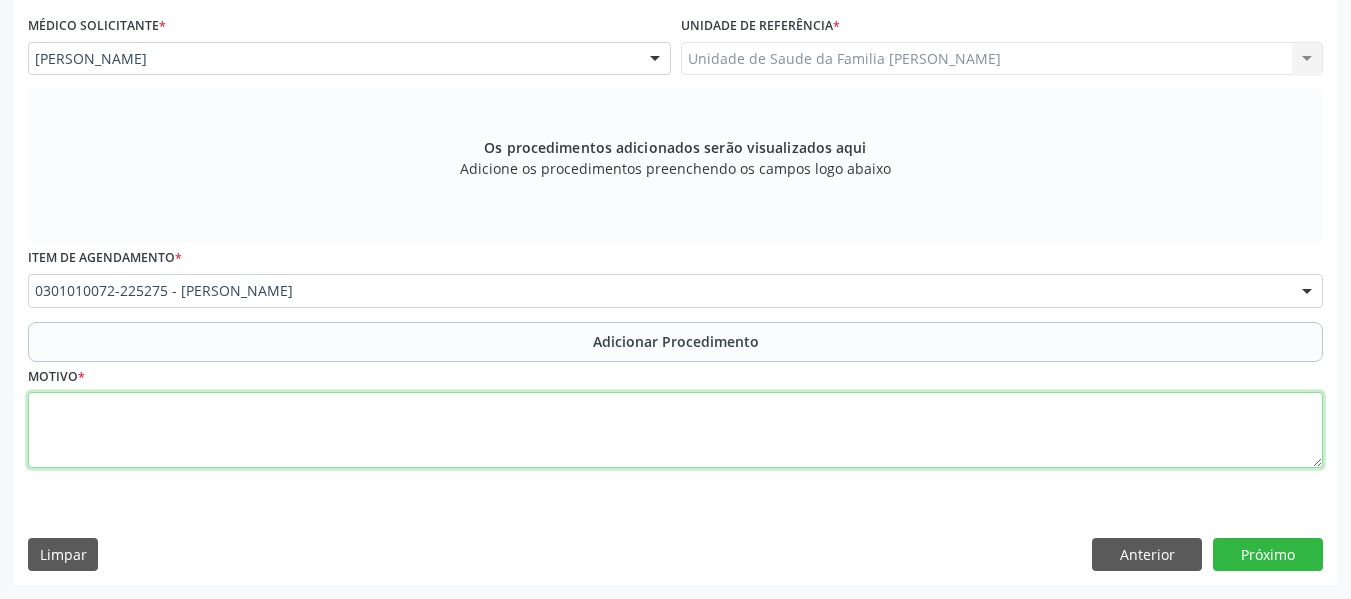 click at bounding box center [675, 430] 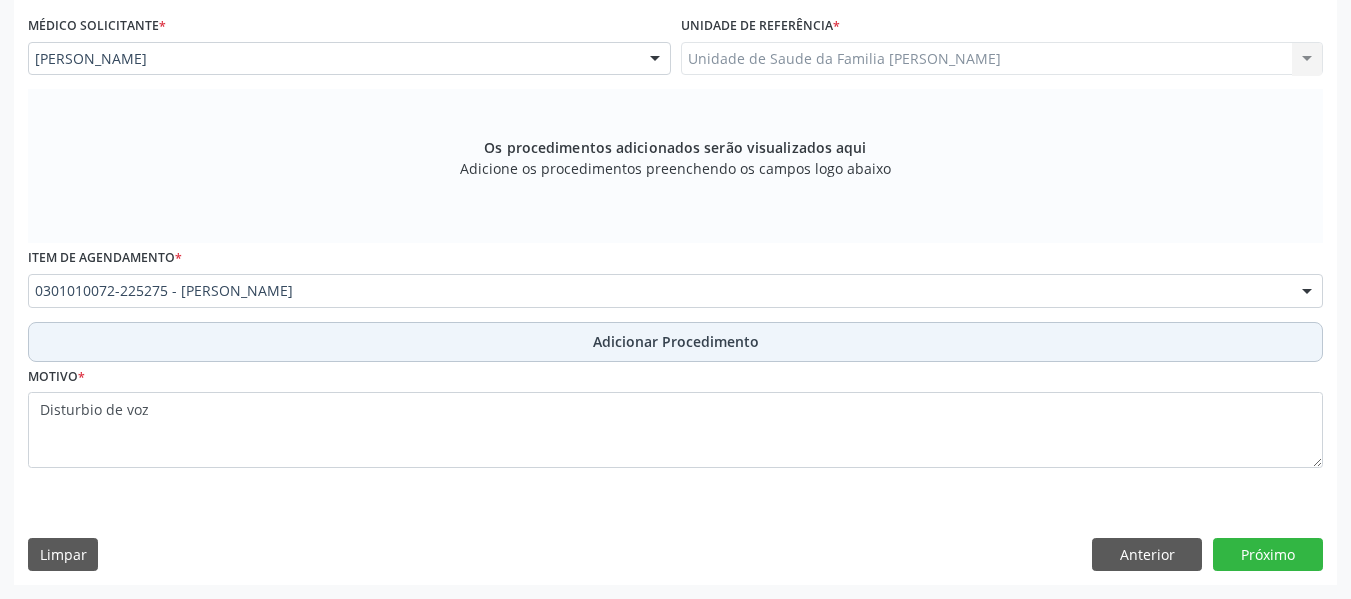 click on "Adicionar Procedimento" at bounding box center (676, 341) 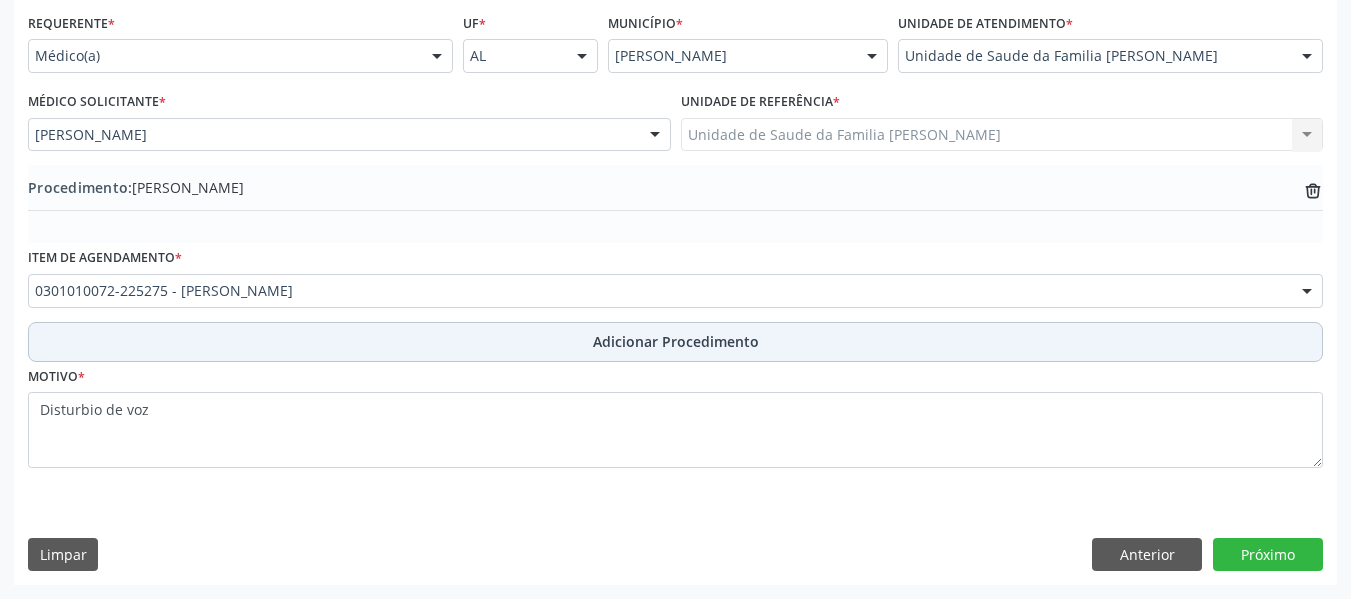 scroll, scrollTop: 454, scrollLeft: 0, axis: vertical 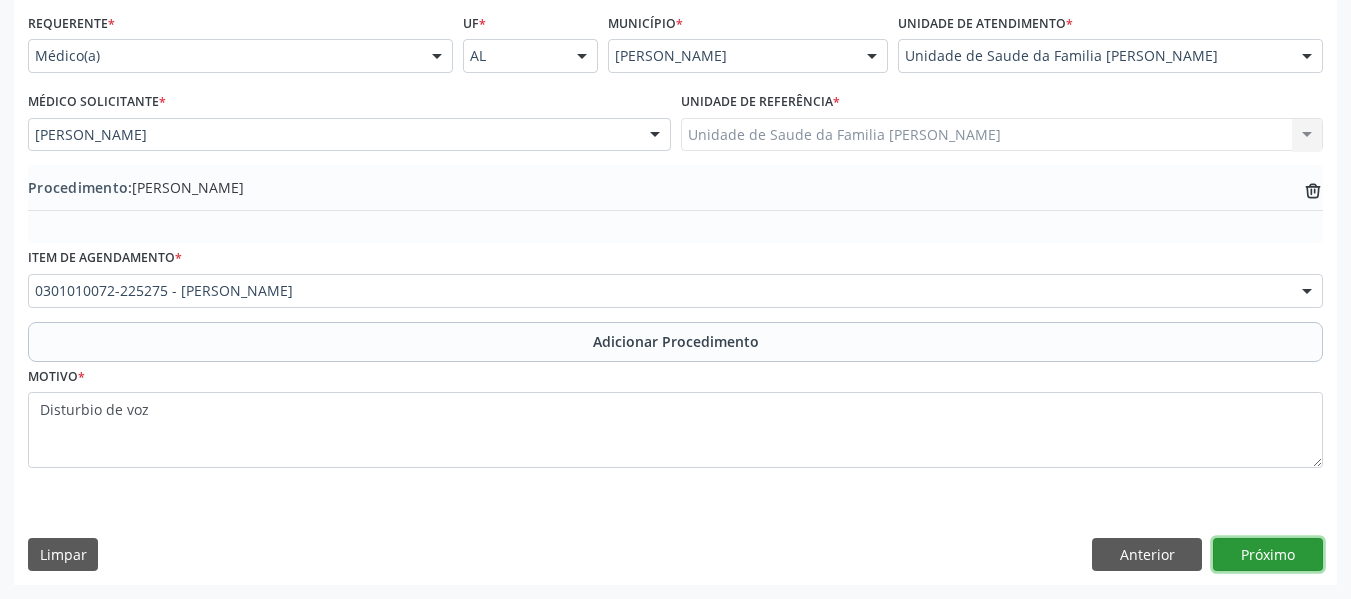 click on "Próximo" at bounding box center (1268, 555) 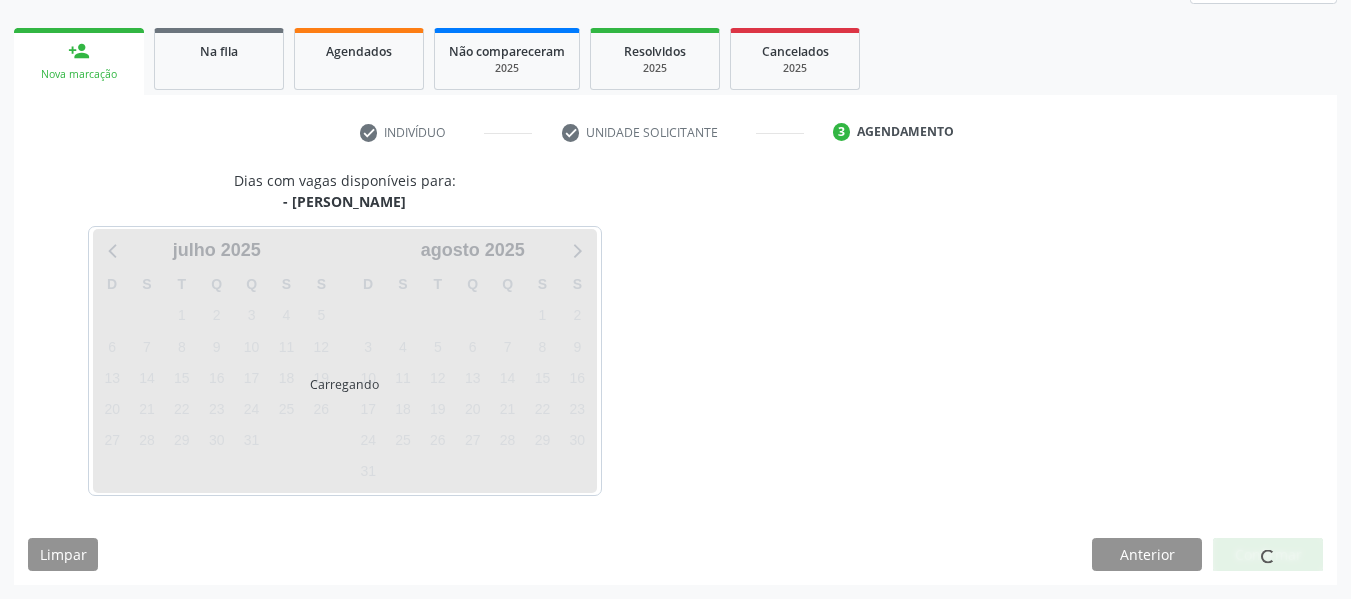 scroll, scrollTop: 358, scrollLeft: 0, axis: vertical 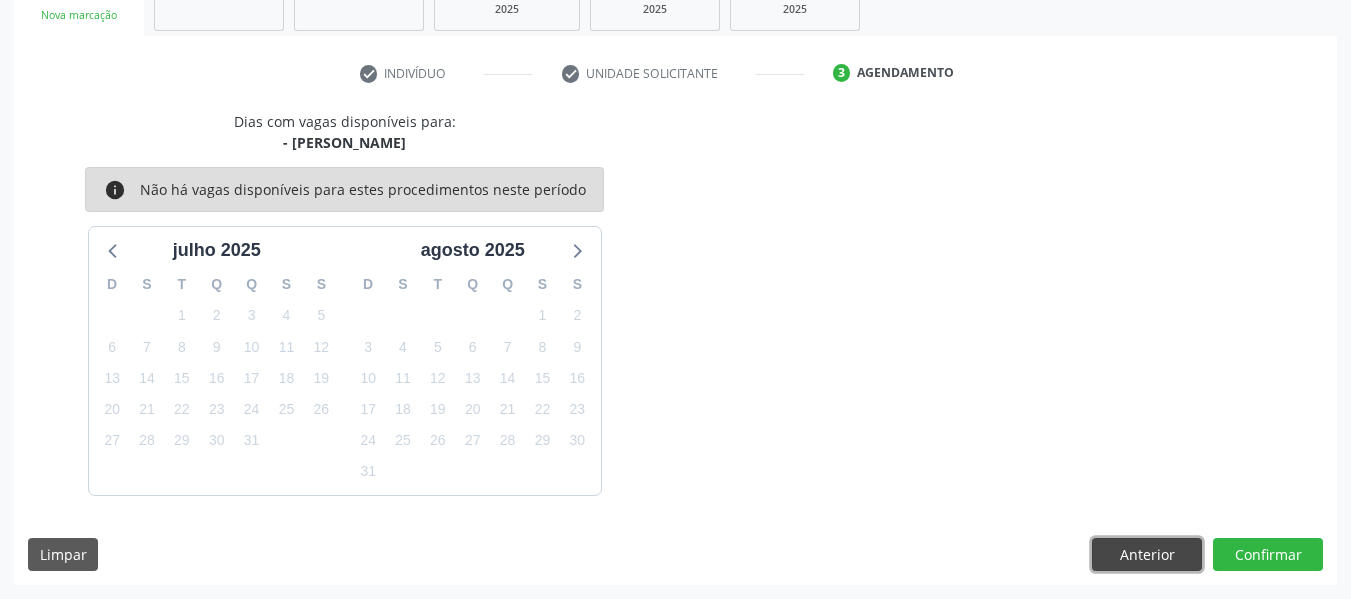 click on "Anterior" at bounding box center [1147, 555] 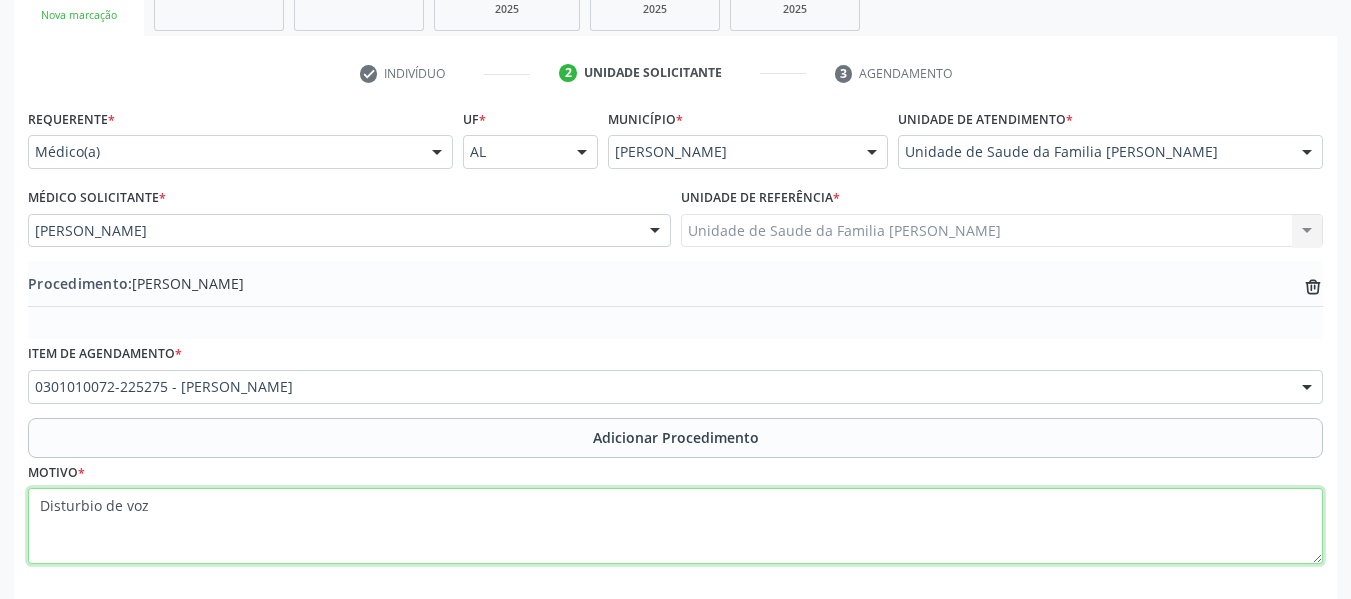 click on "Disturbio de voz" at bounding box center [675, 526] 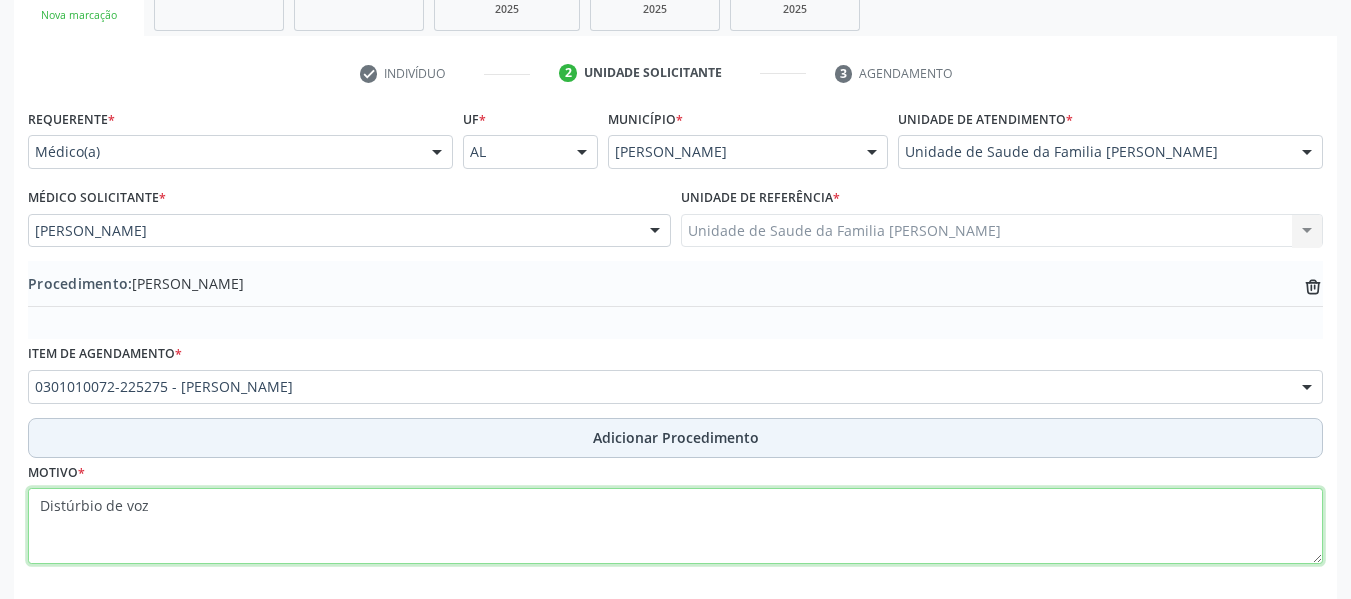 type on "Distúrbio de voz" 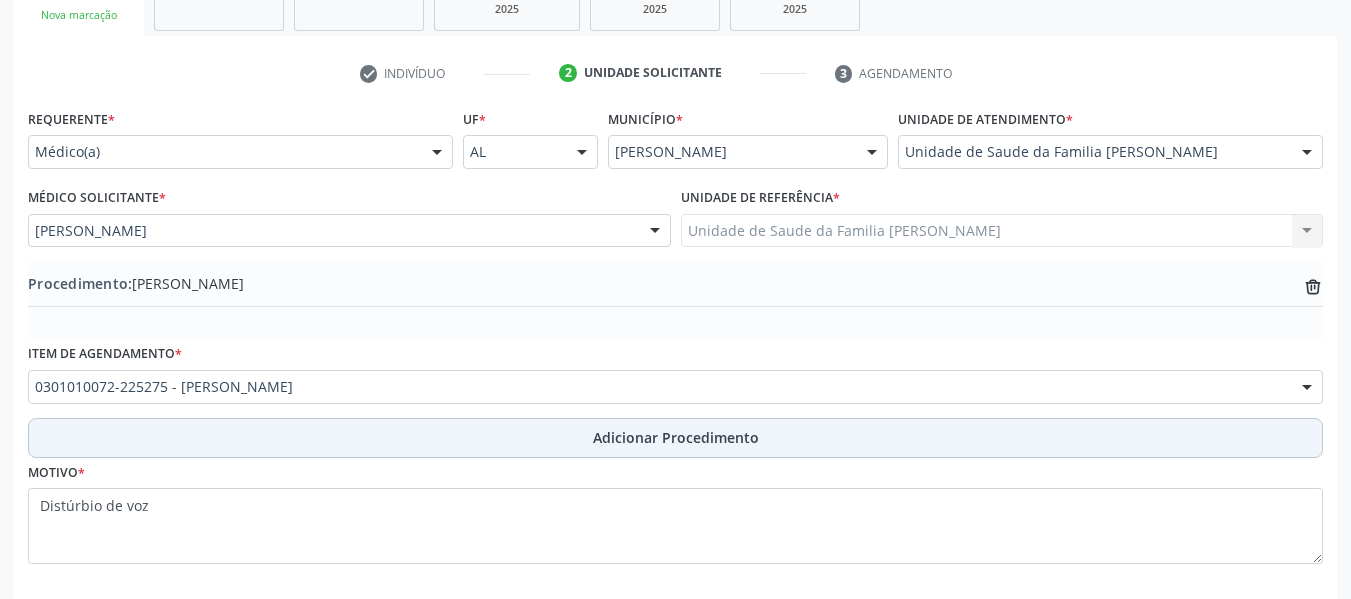 click on "Adicionar Procedimento" at bounding box center [676, 437] 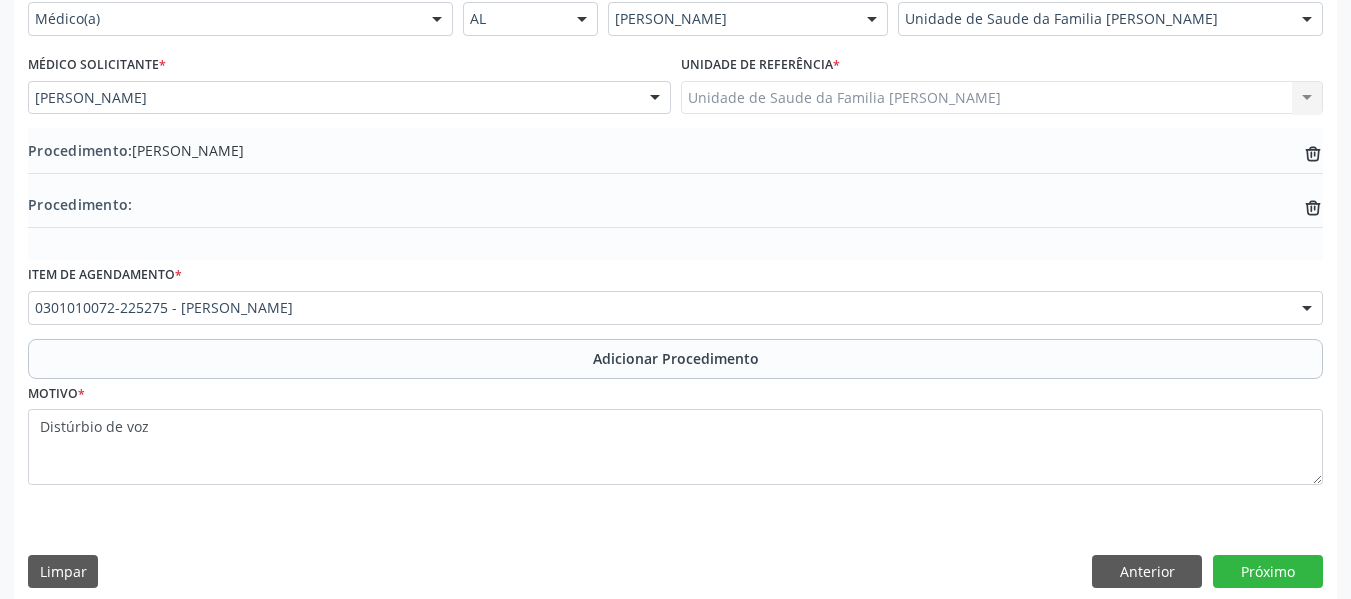 scroll, scrollTop: 508, scrollLeft: 0, axis: vertical 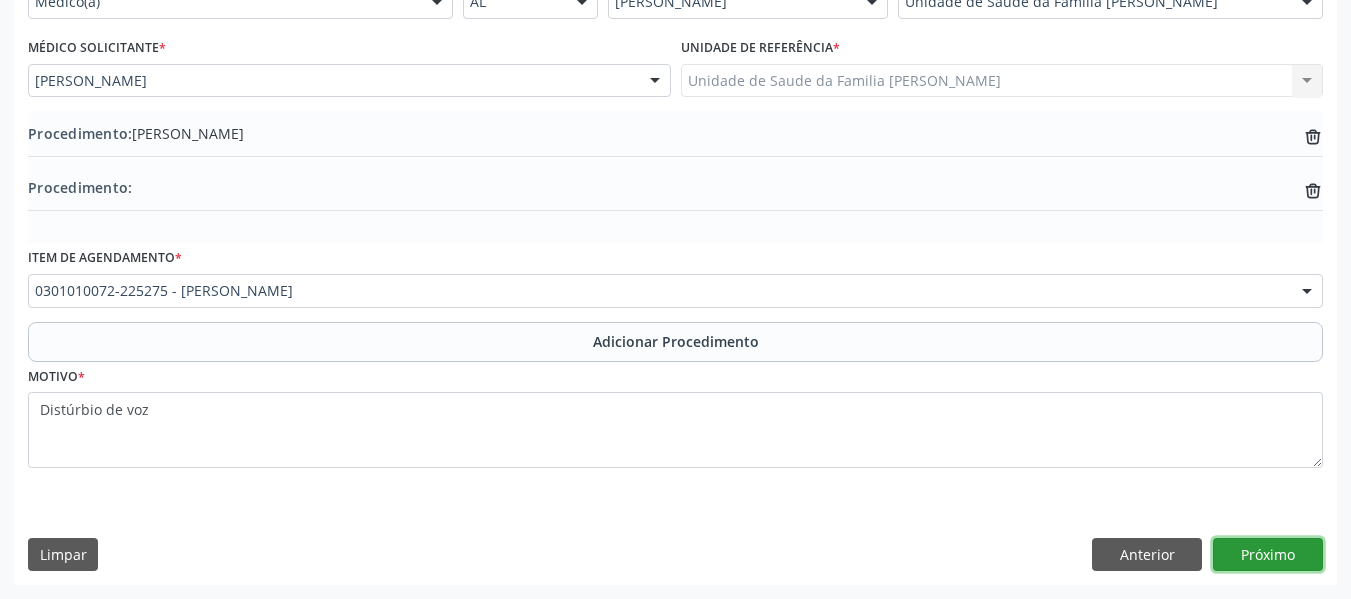 click on "Próximo" at bounding box center [1268, 555] 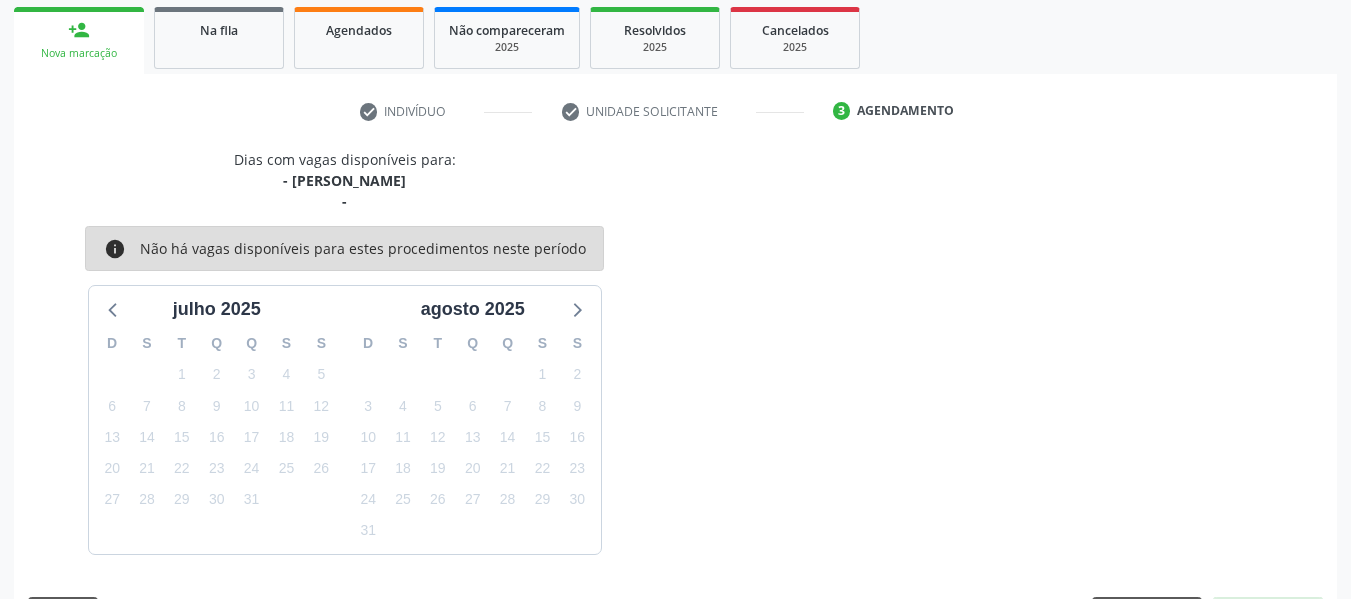 scroll, scrollTop: 379, scrollLeft: 0, axis: vertical 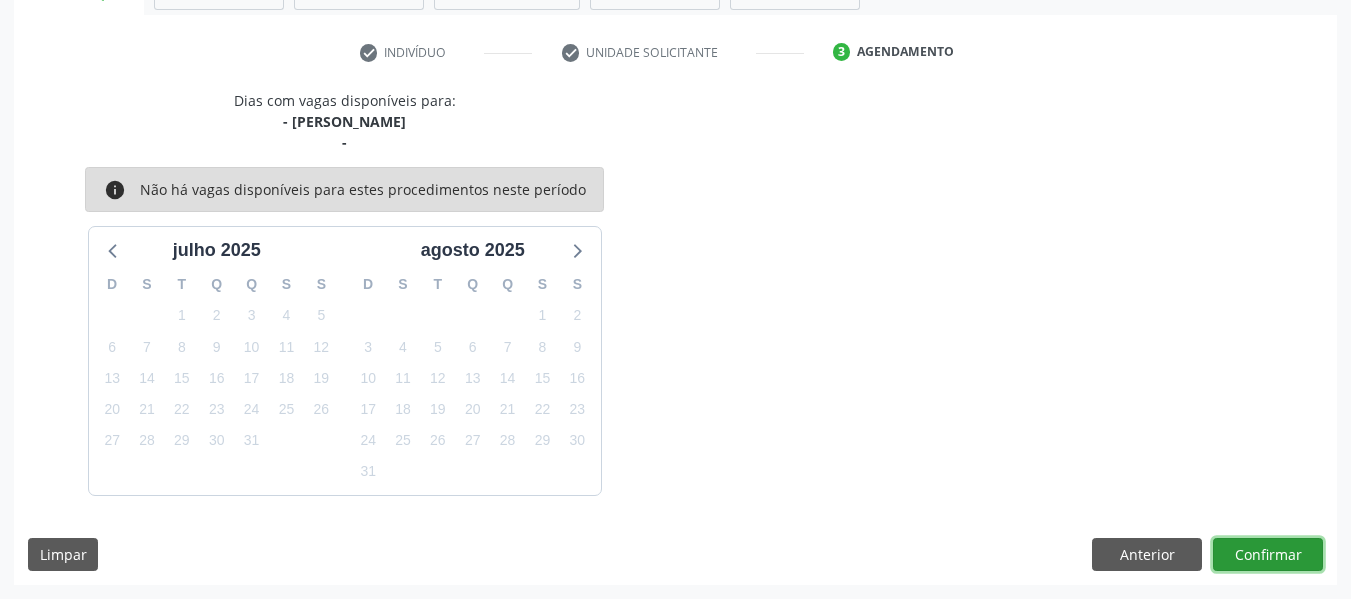 click on "Confirmar" at bounding box center (1268, 555) 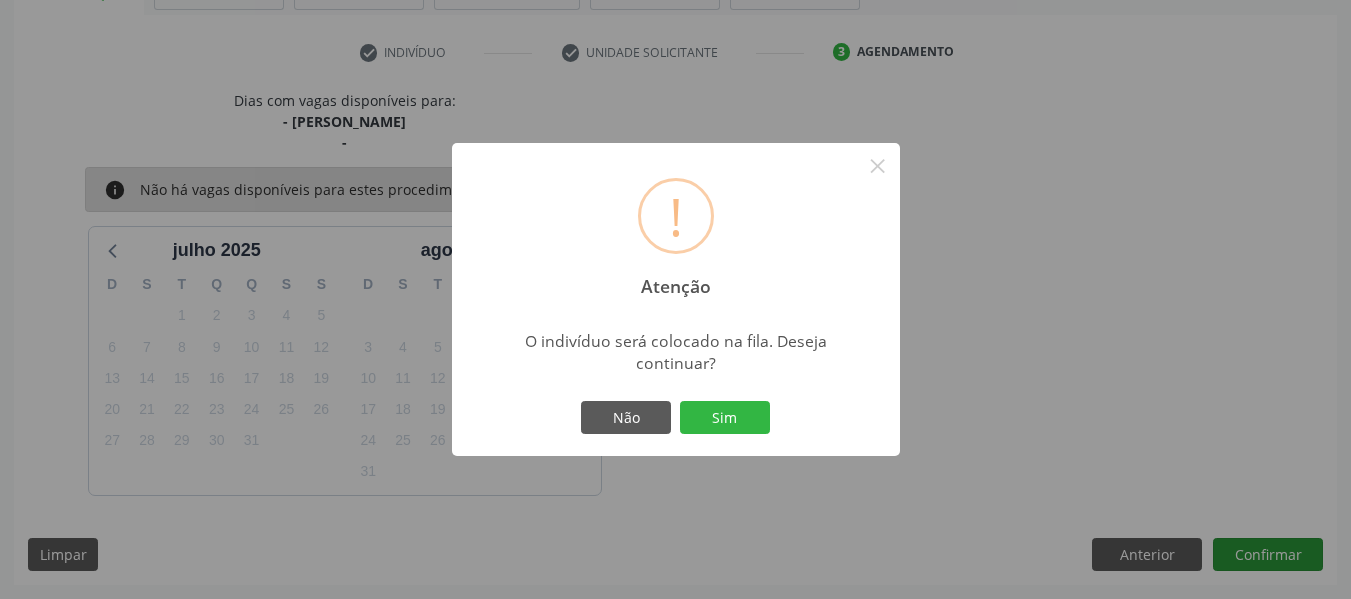 click on "! Atenção × O indivíduo será colocado na fila. Deseja continuar? Não Sim" at bounding box center (675, 299) 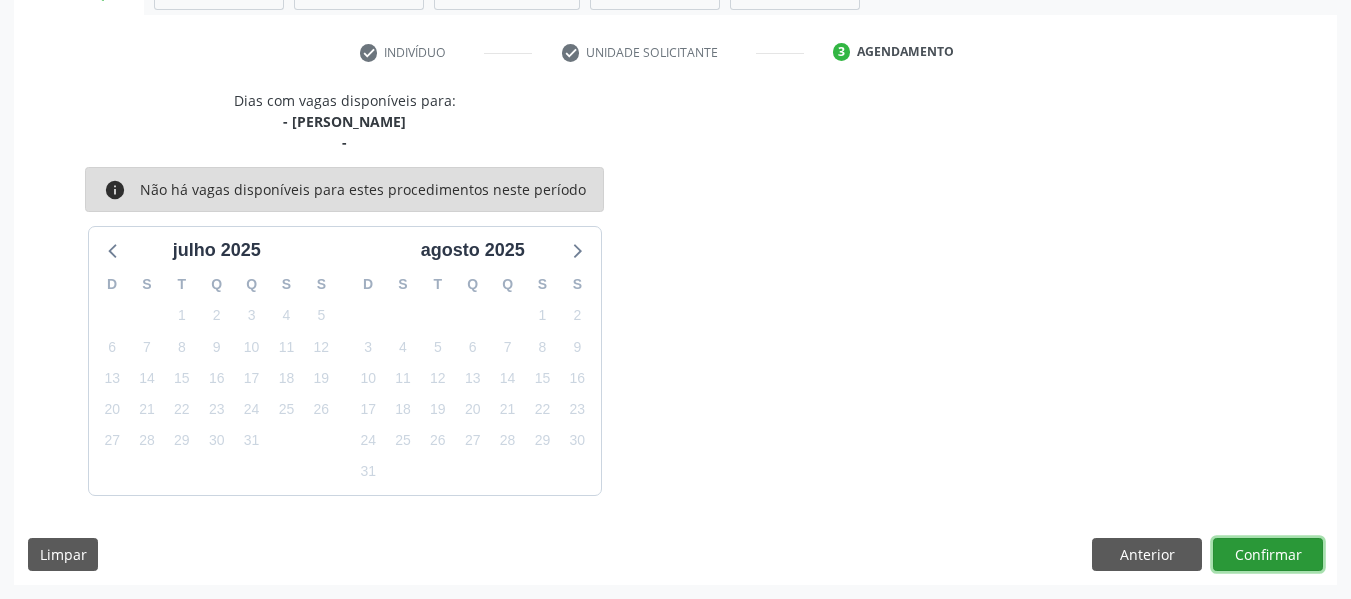 click on "Confirmar" at bounding box center (1268, 555) 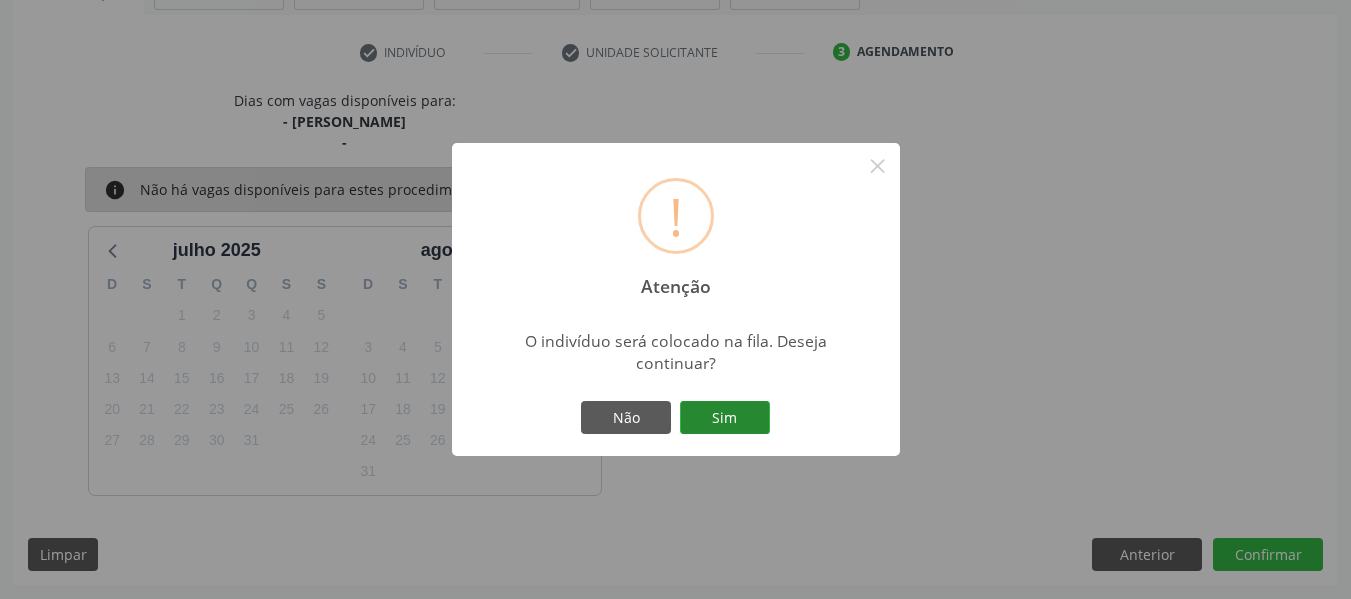 click on "Sim" at bounding box center [725, 418] 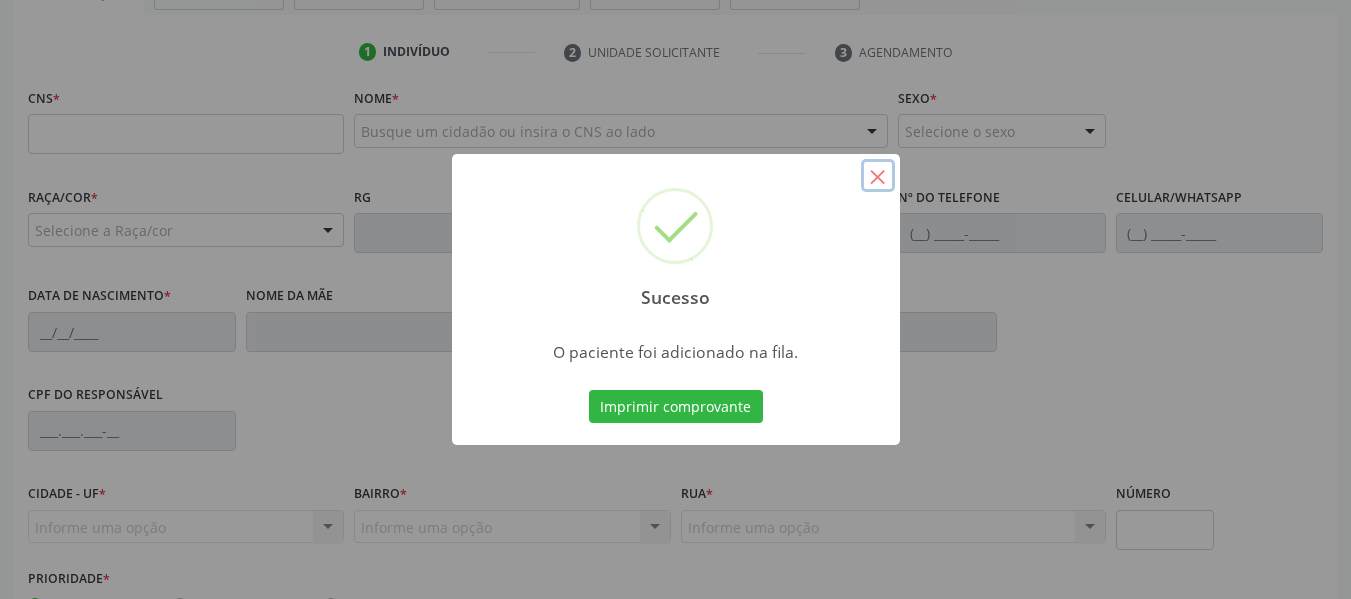 click on "×" at bounding box center (878, 176) 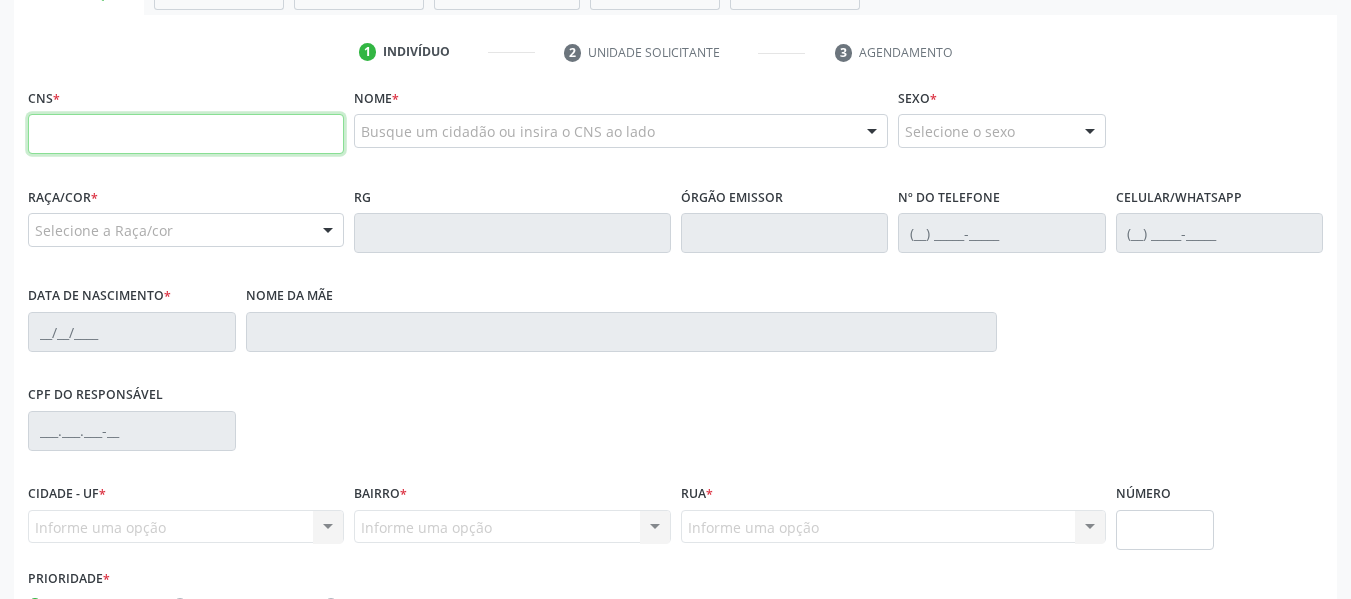 click at bounding box center (186, 134) 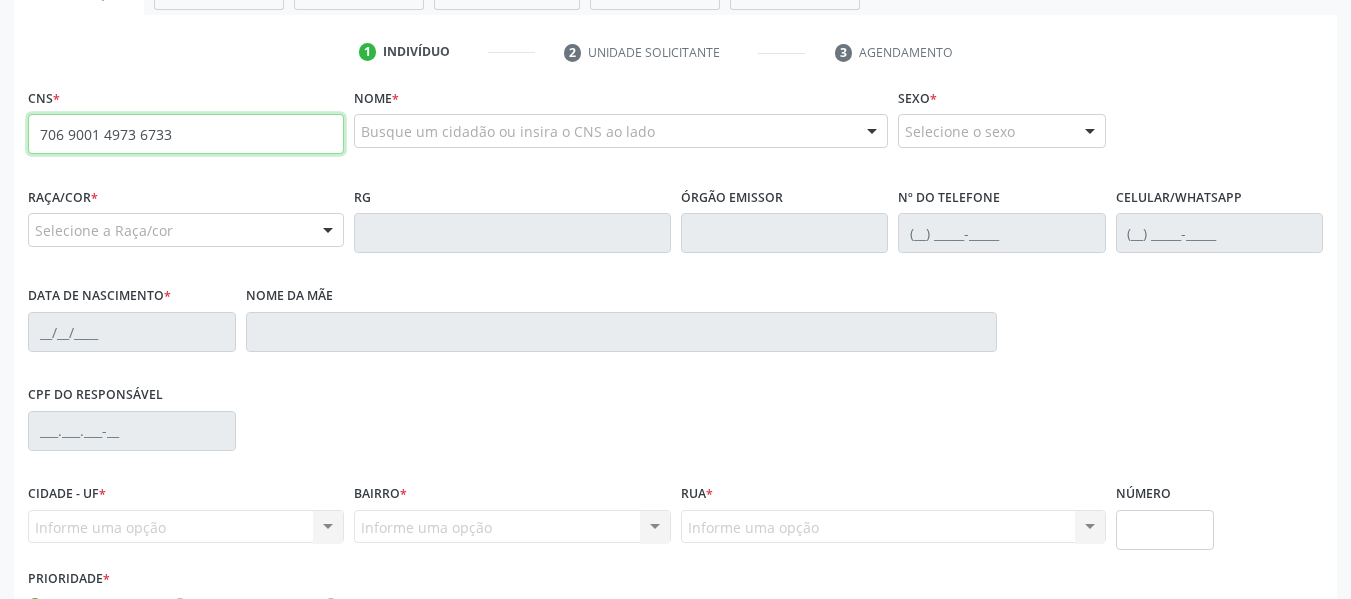 type on "706 9001 4973 6733" 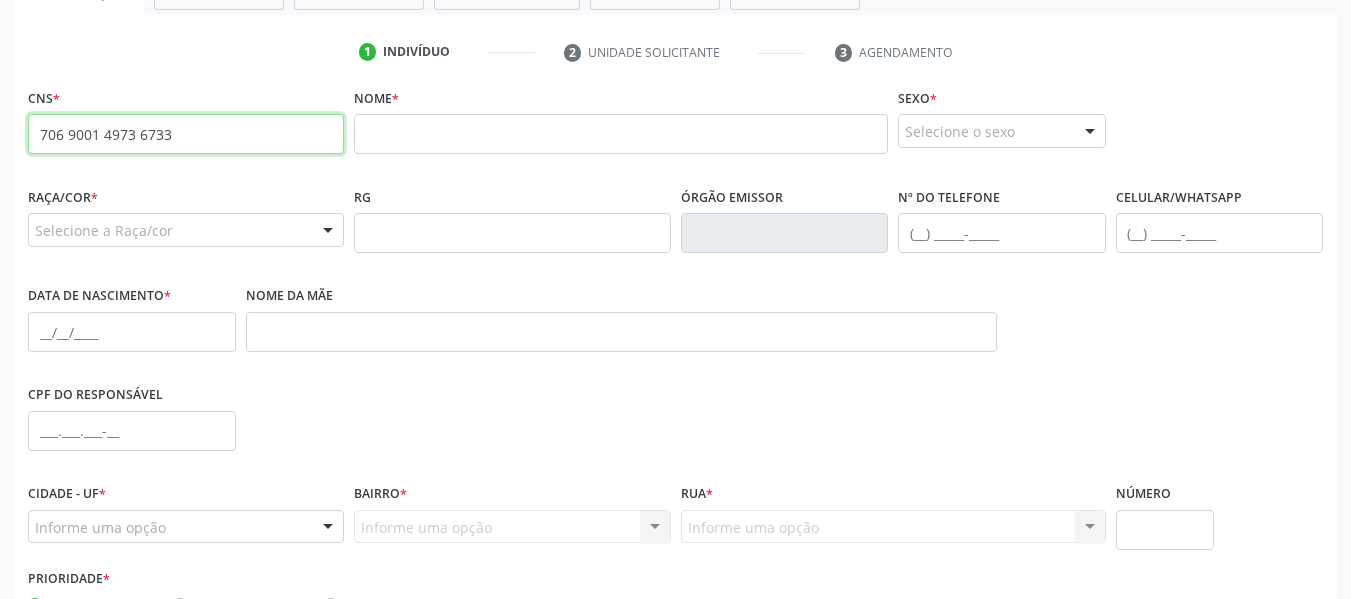 click on "706 9001 4973 6733" at bounding box center [186, 134] 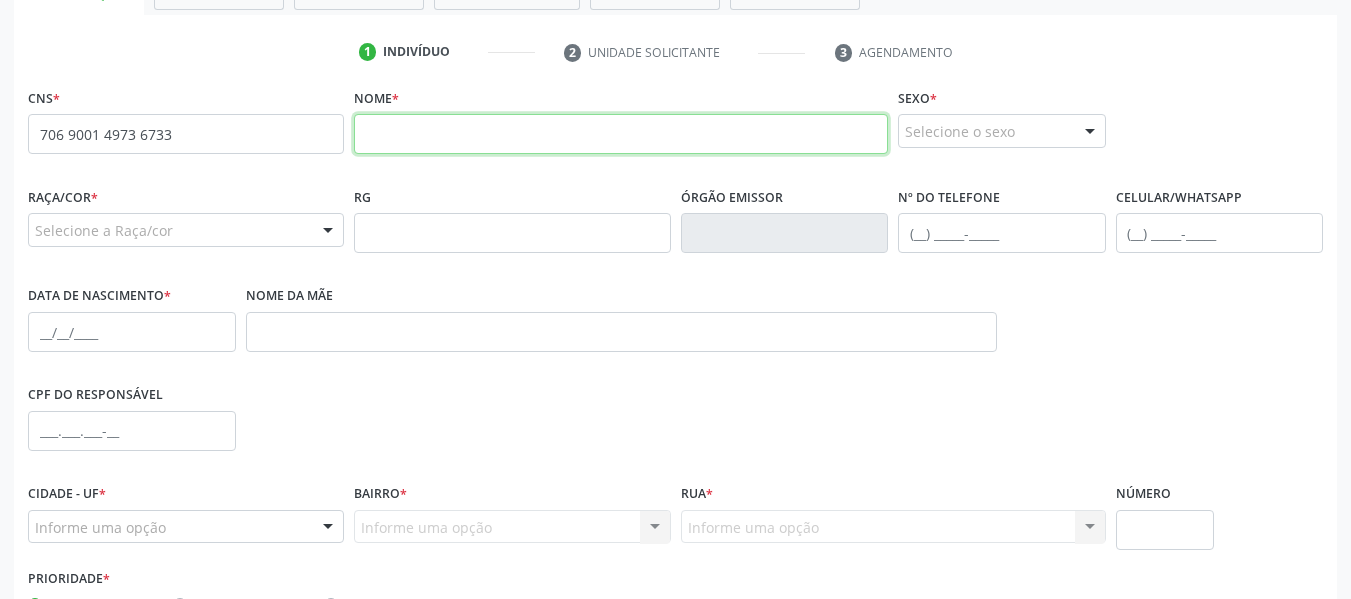 click at bounding box center (621, 134) 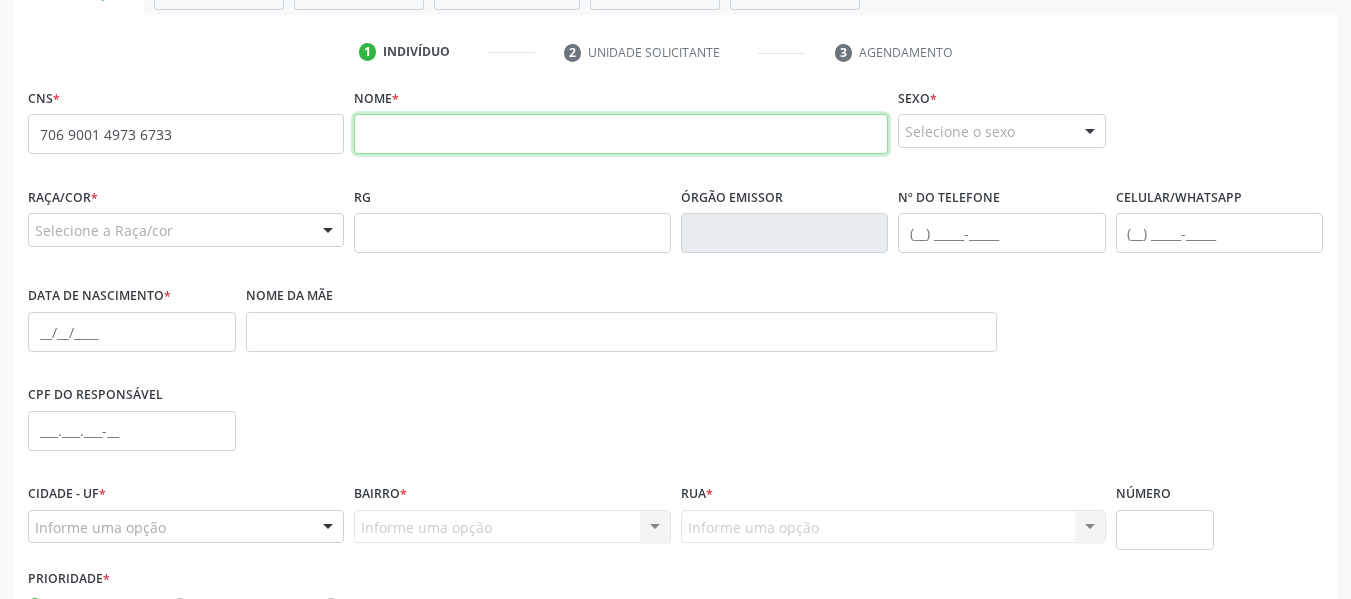 click at bounding box center [621, 134] 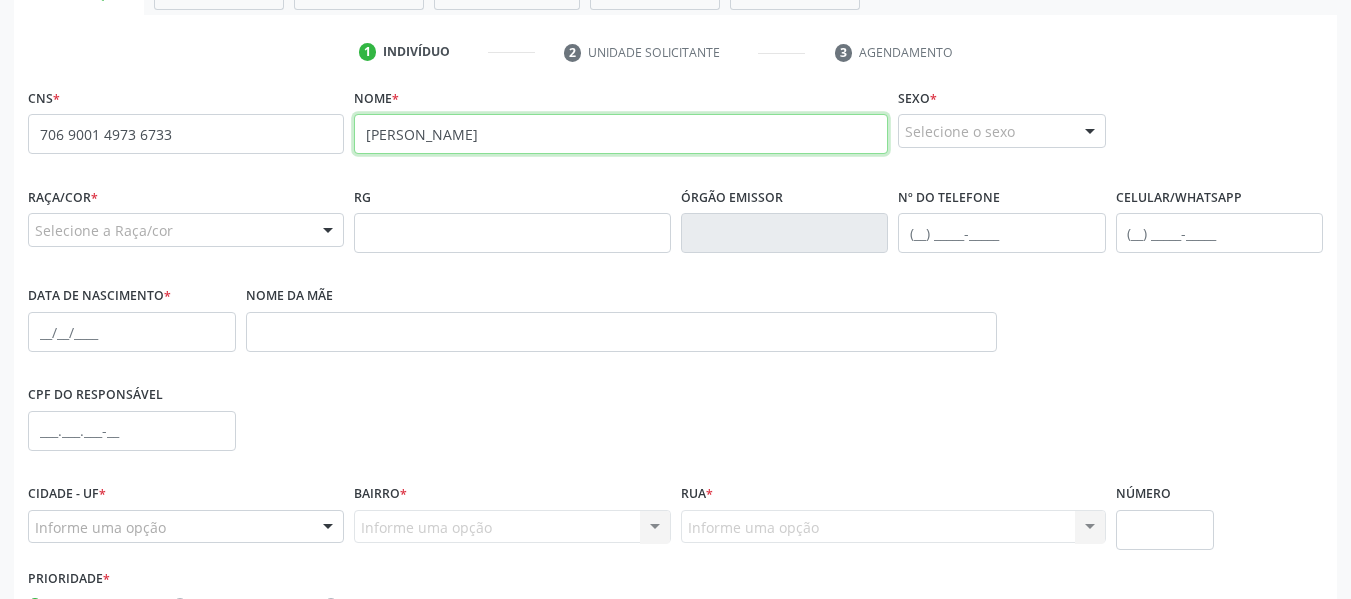 type on "Renato Wagnerda Silva" 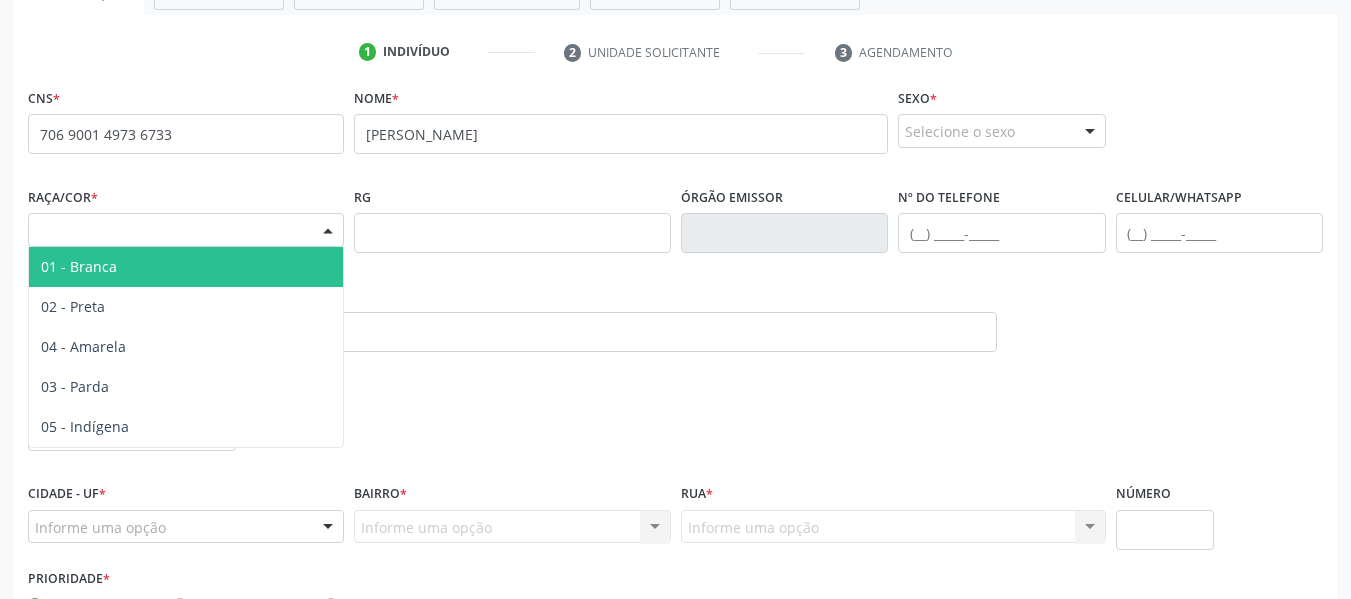 click at bounding box center [328, 231] 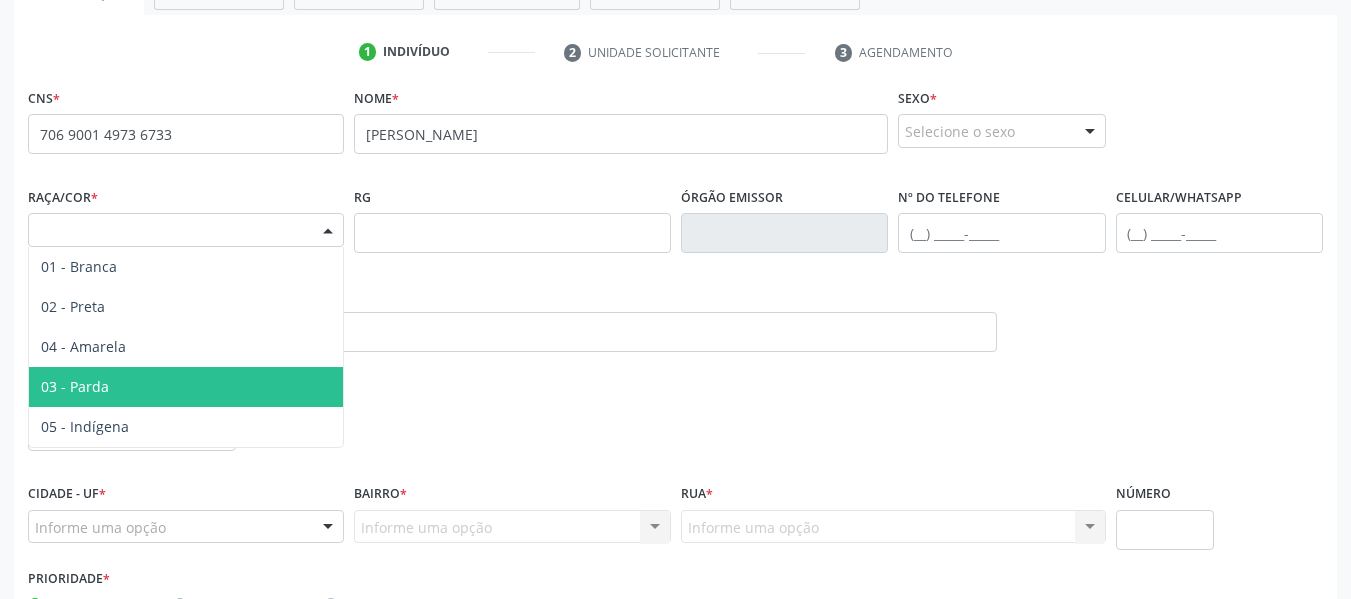 click on "03 - Parda" at bounding box center [75, 386] 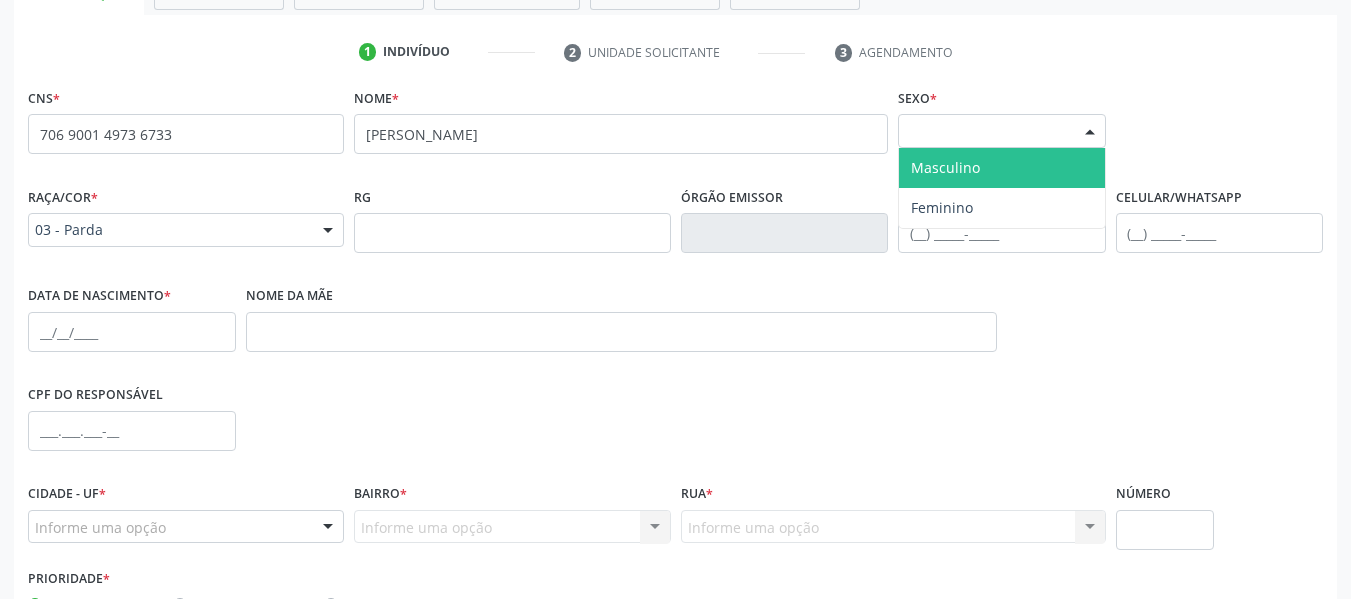 click at bounding box center [1090, 132] 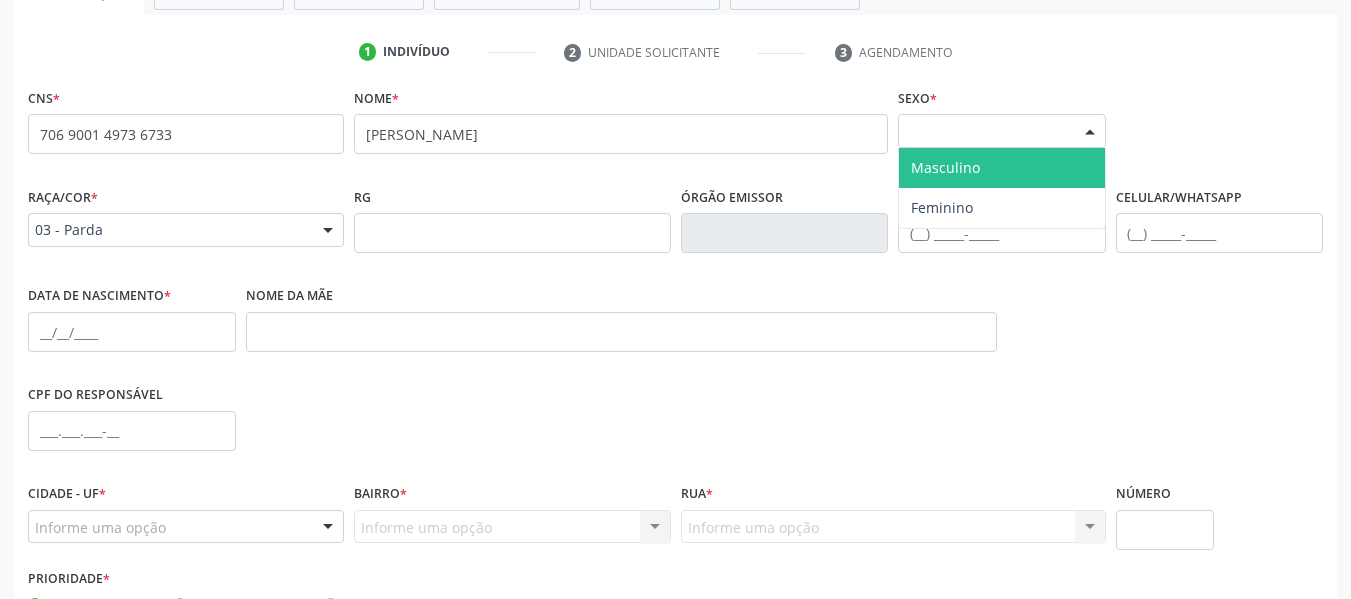 click on "Masculino" at bounding box center (1002, 168) 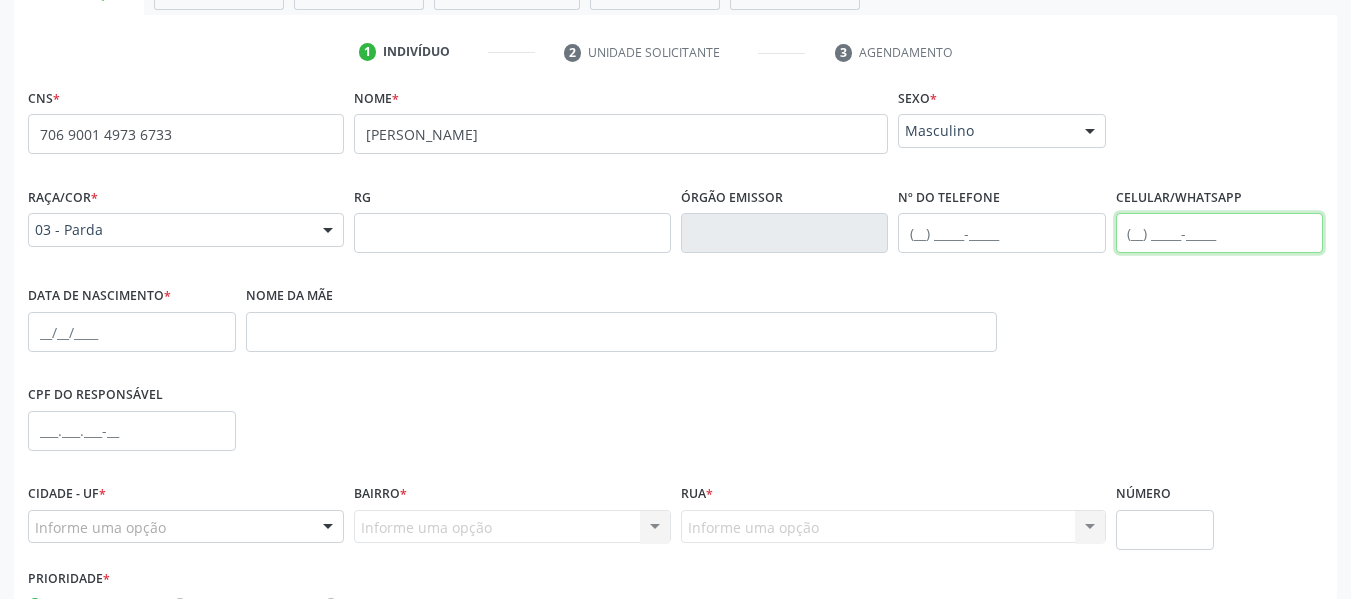 click at bounding box center (1220, 233) 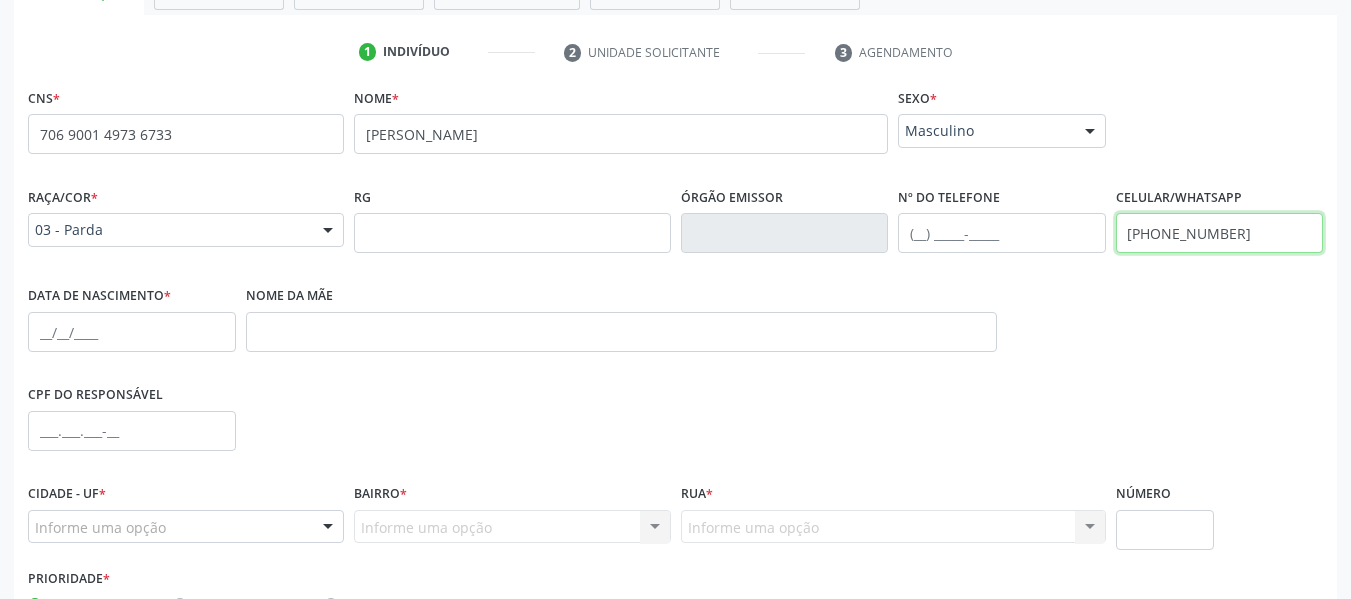 type on "(82) 99156-9858" 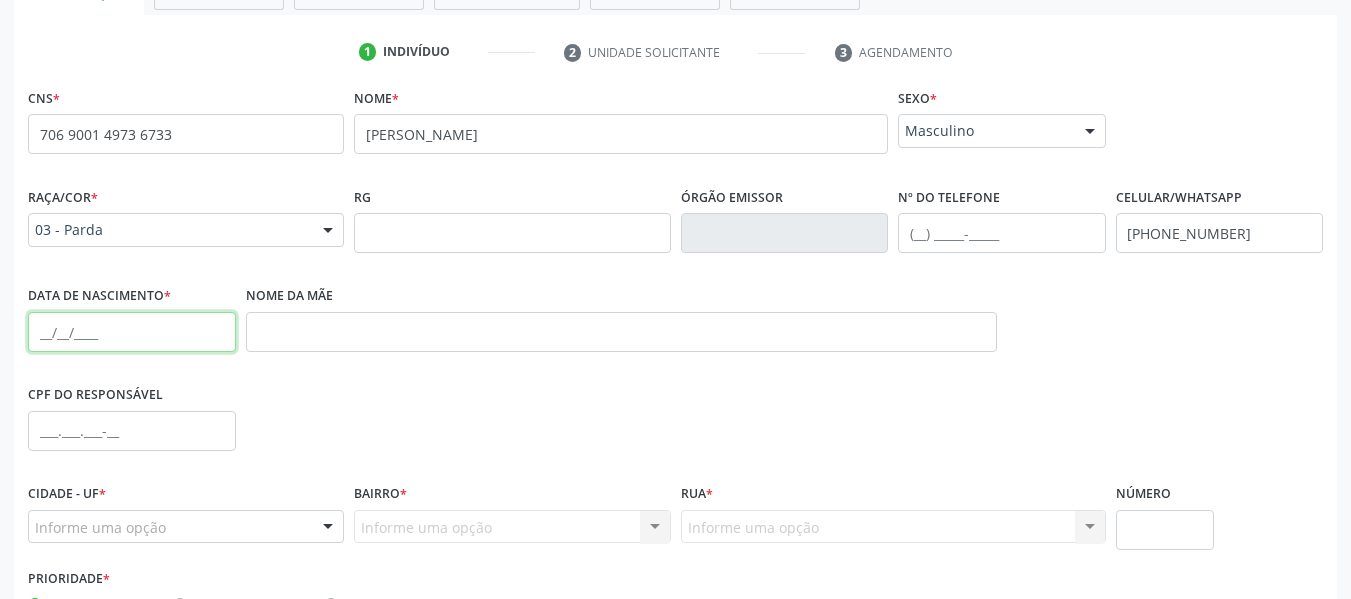 click at bounding box center (132, 332) 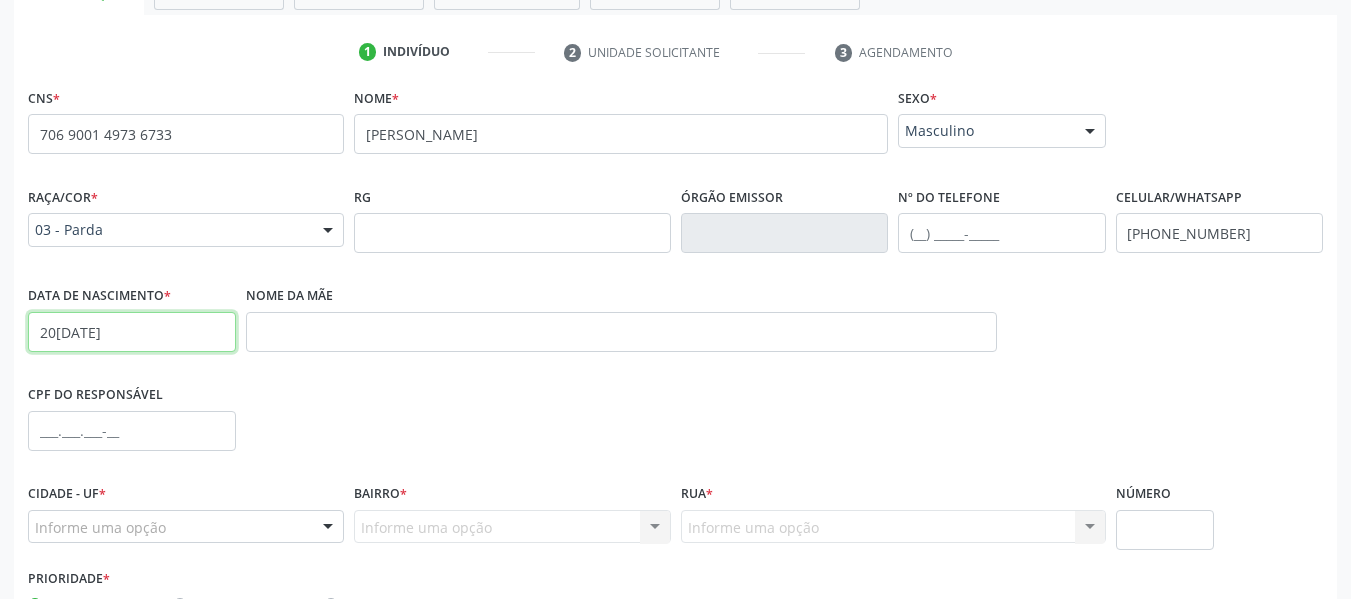 type on "20/06/2004" 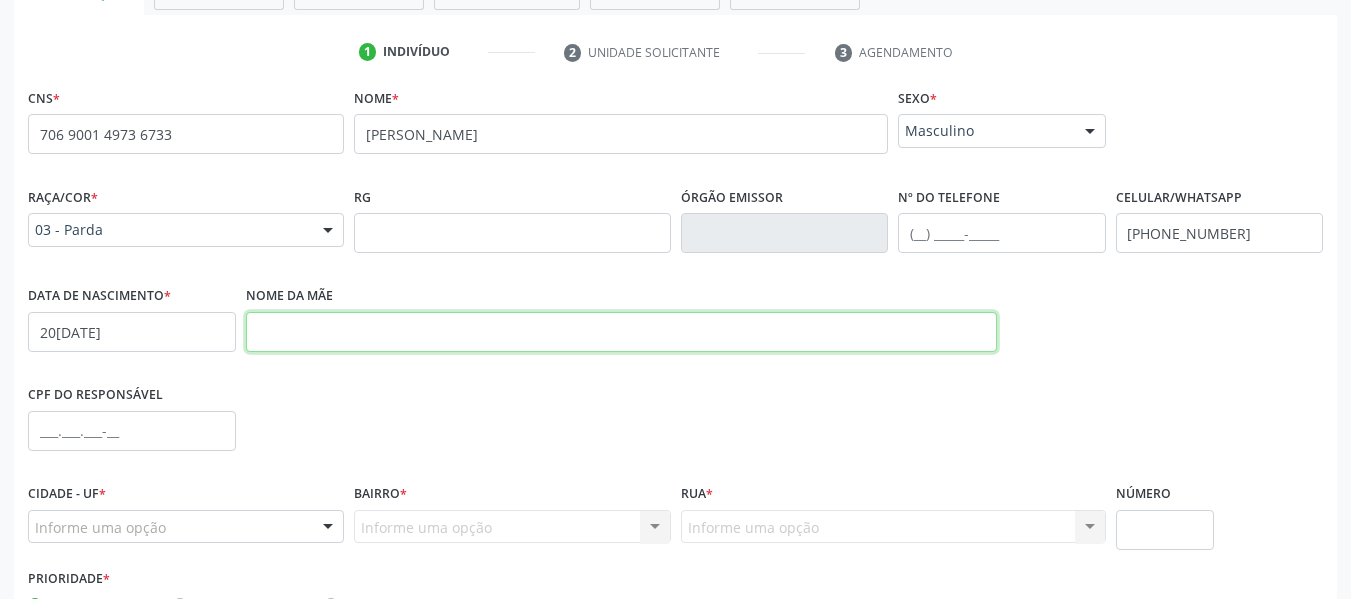 click at bounding box center [621, 332] 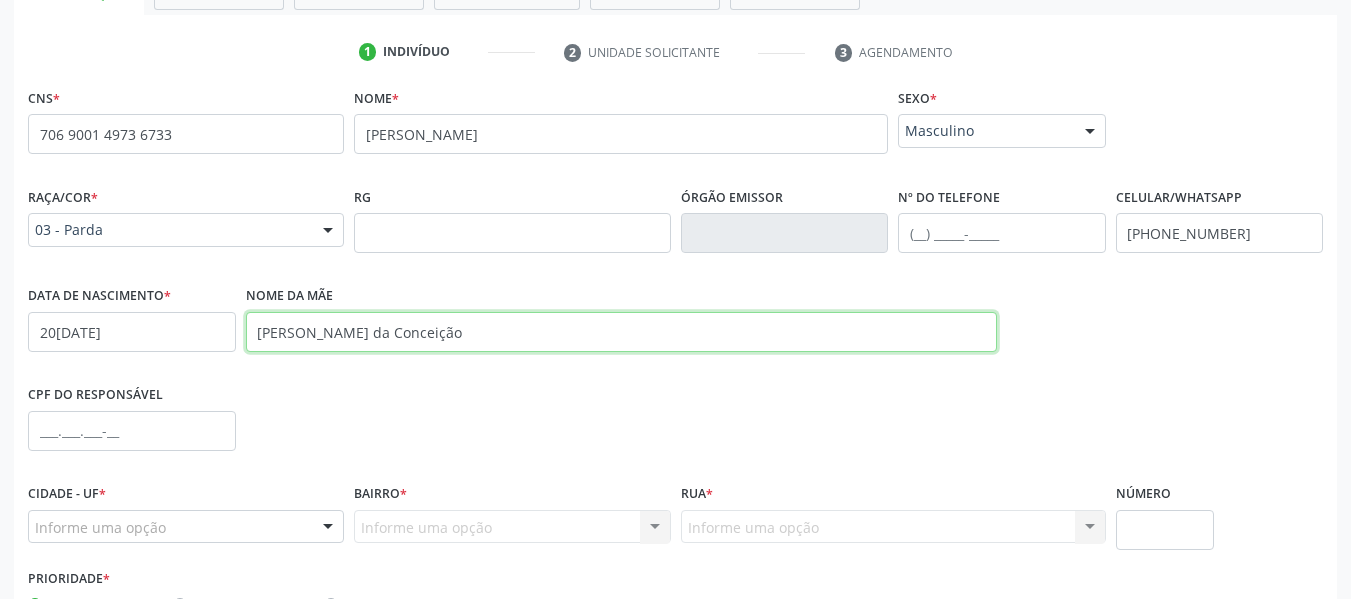 type on "Maria Cícera da Conceição" 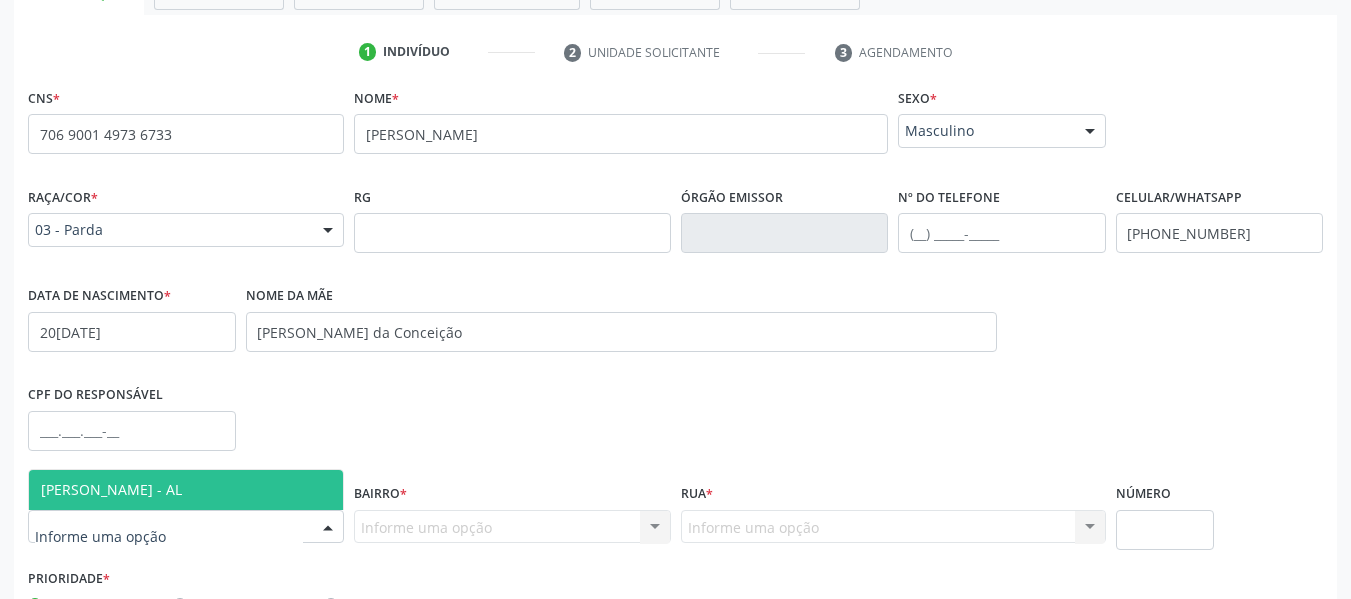 click at bounding box center [186, 527] 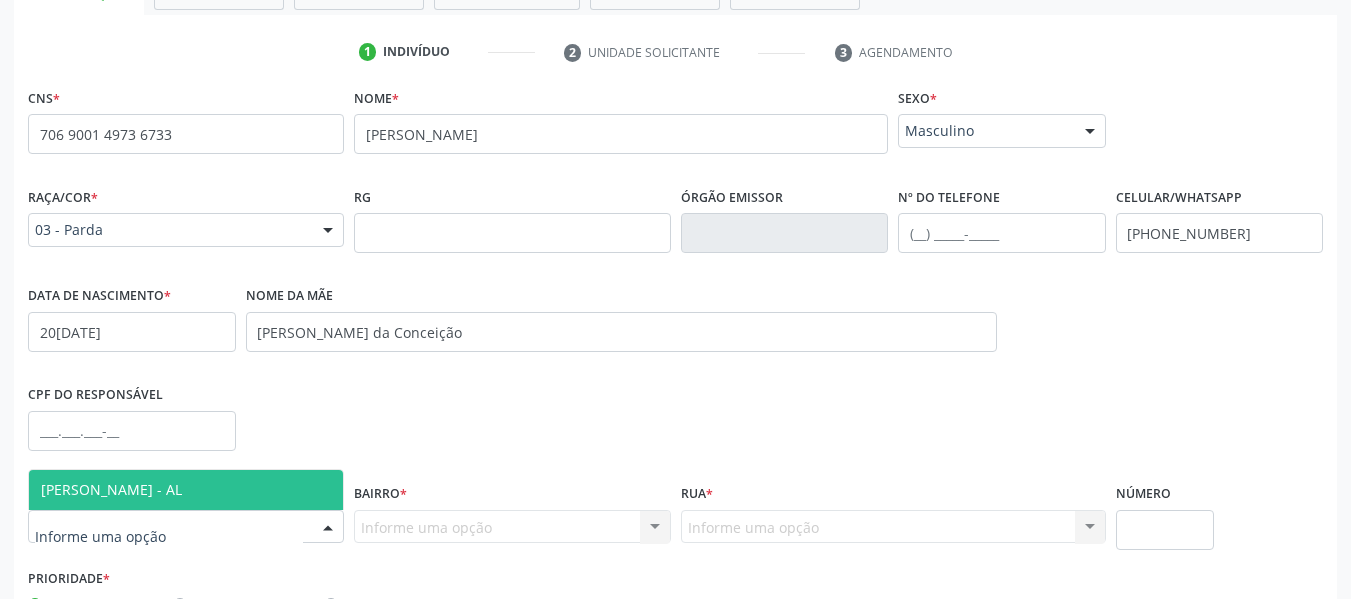 click on "[PERSON_NAME] - AL" at bounding box center (186, 490) 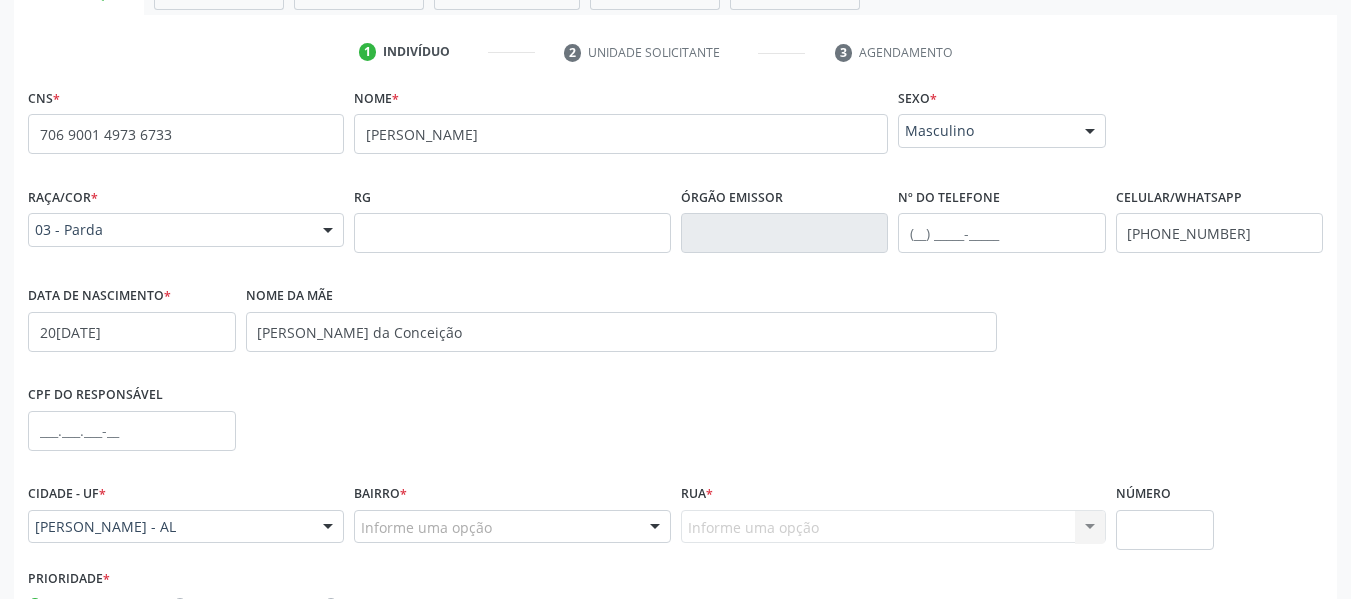 click at bounding box center [655, 528] 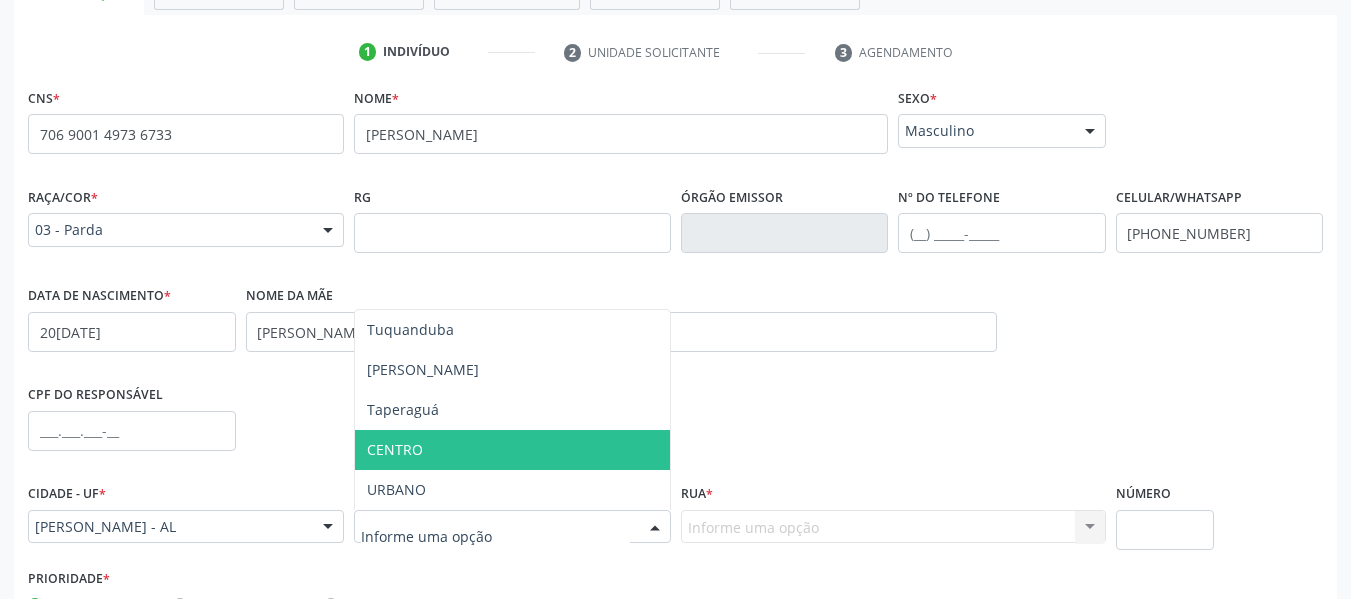 click on "CENTRO" at bounding box center (512, 450) 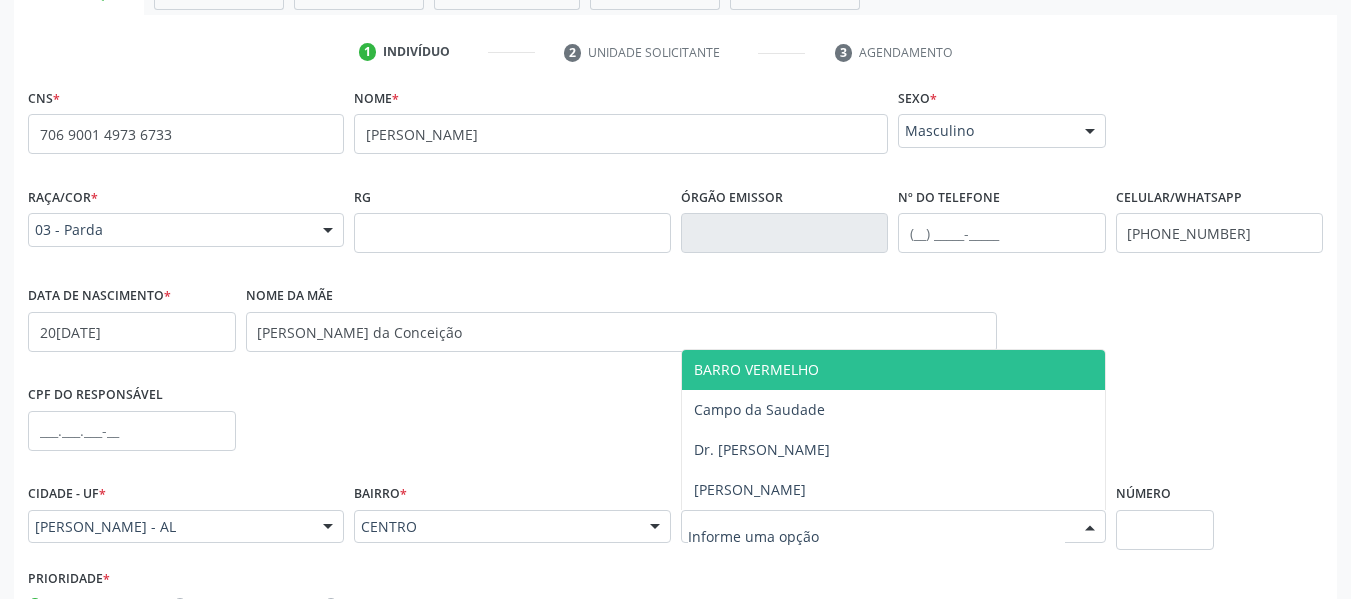 click at bounding box center (1090, 528) 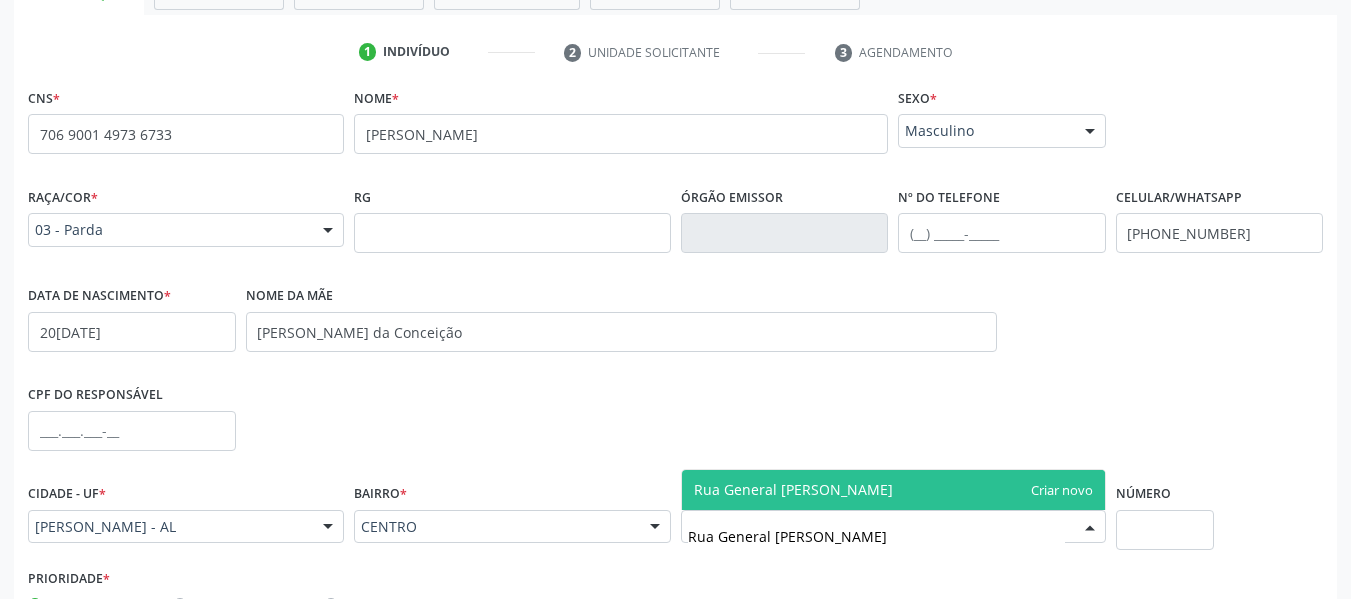type on "Rua General [PERSON_NAME]" 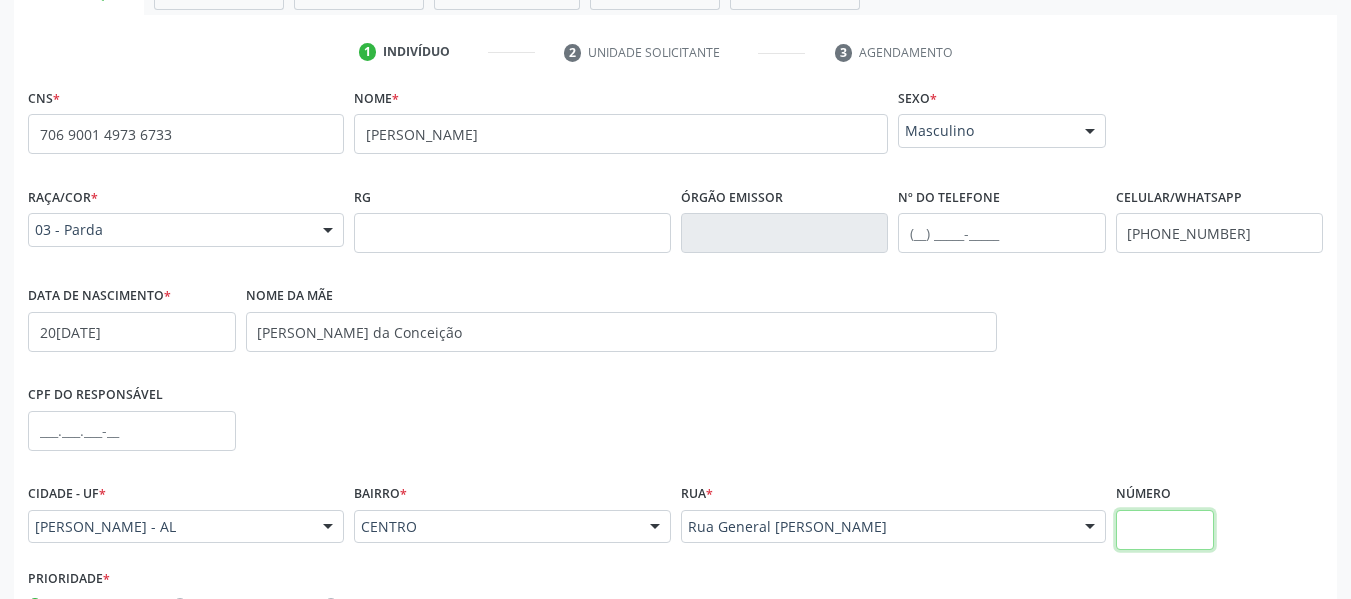 click at bounding box center [1165, 530] 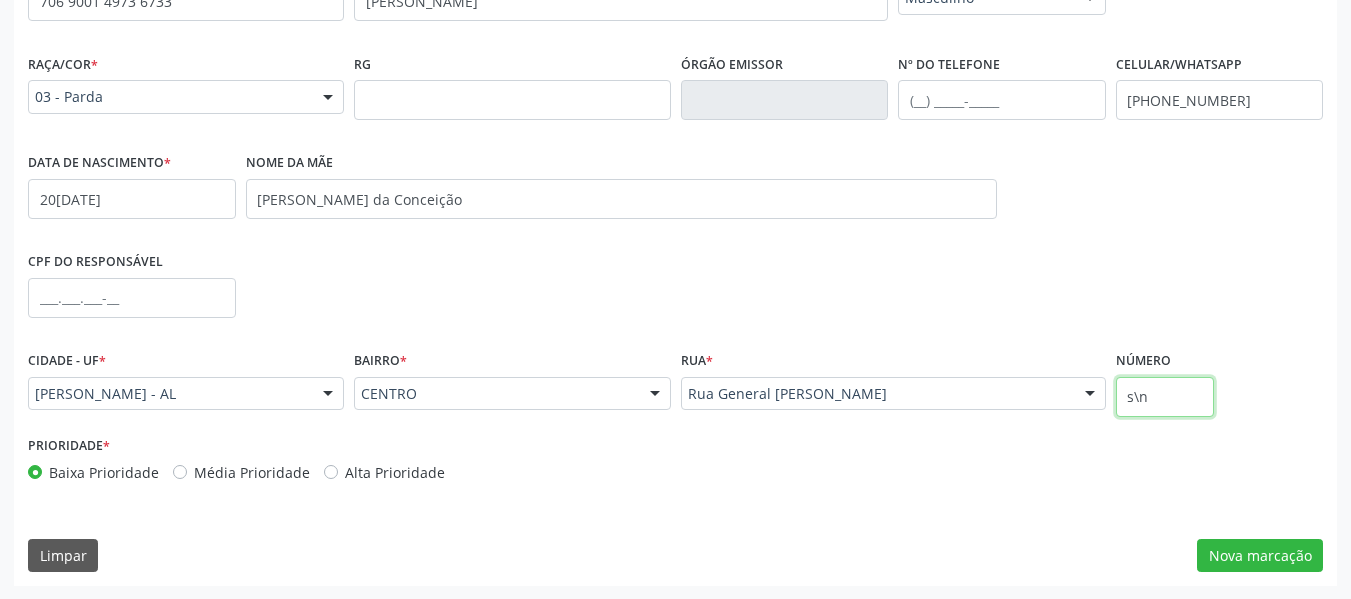 scroll, scrollTop: 513, scrollLeft: 0, axis: vertical 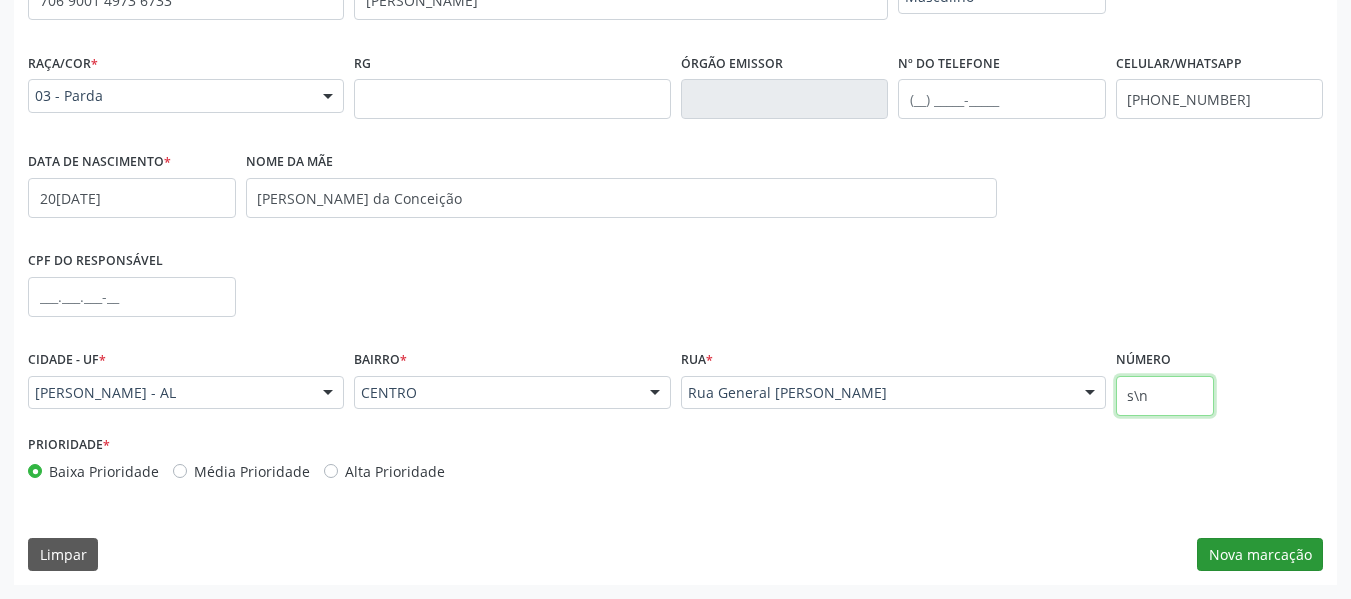 type on "s\n" 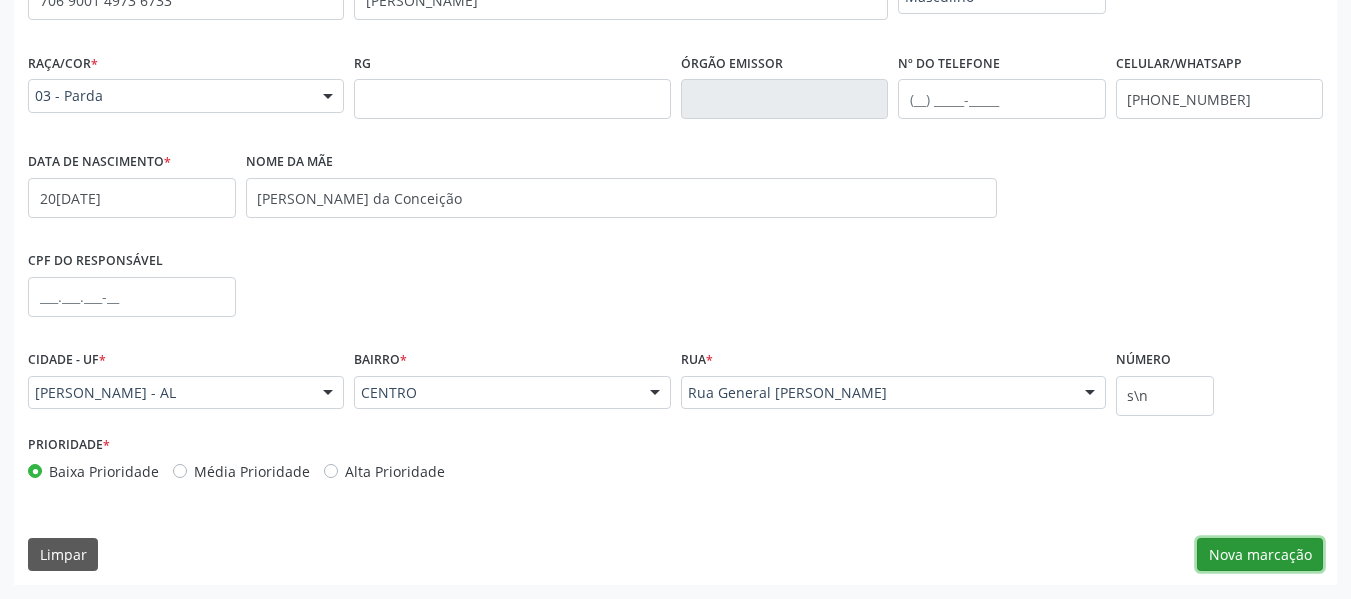 click on "Nova marcação" at bounding box center (1260, 555) 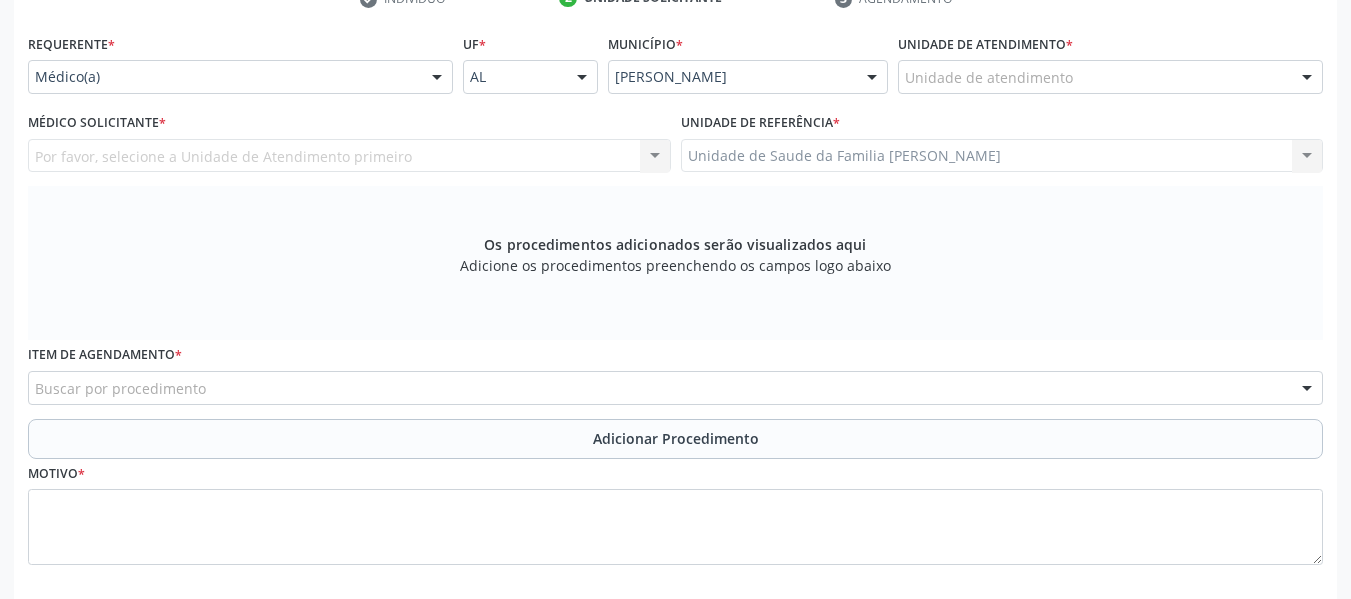 scroll, scrollTop: 393, scrollLeft: 0, axis: vertical 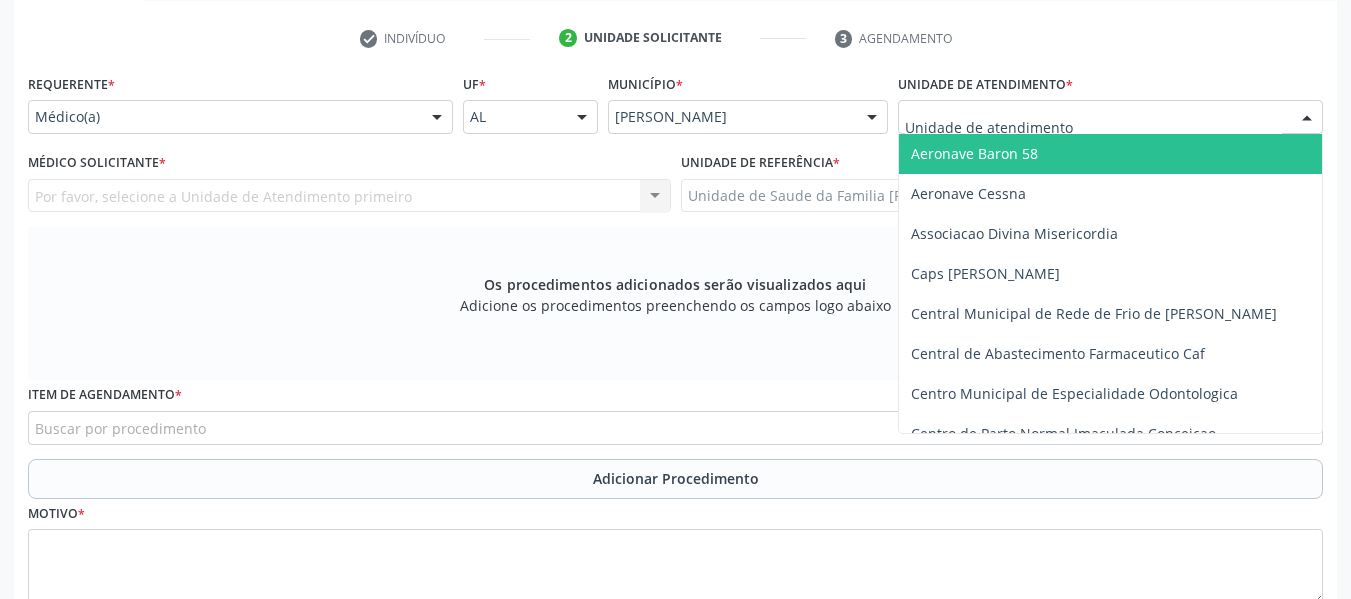click at bounding box center (1307, 118) 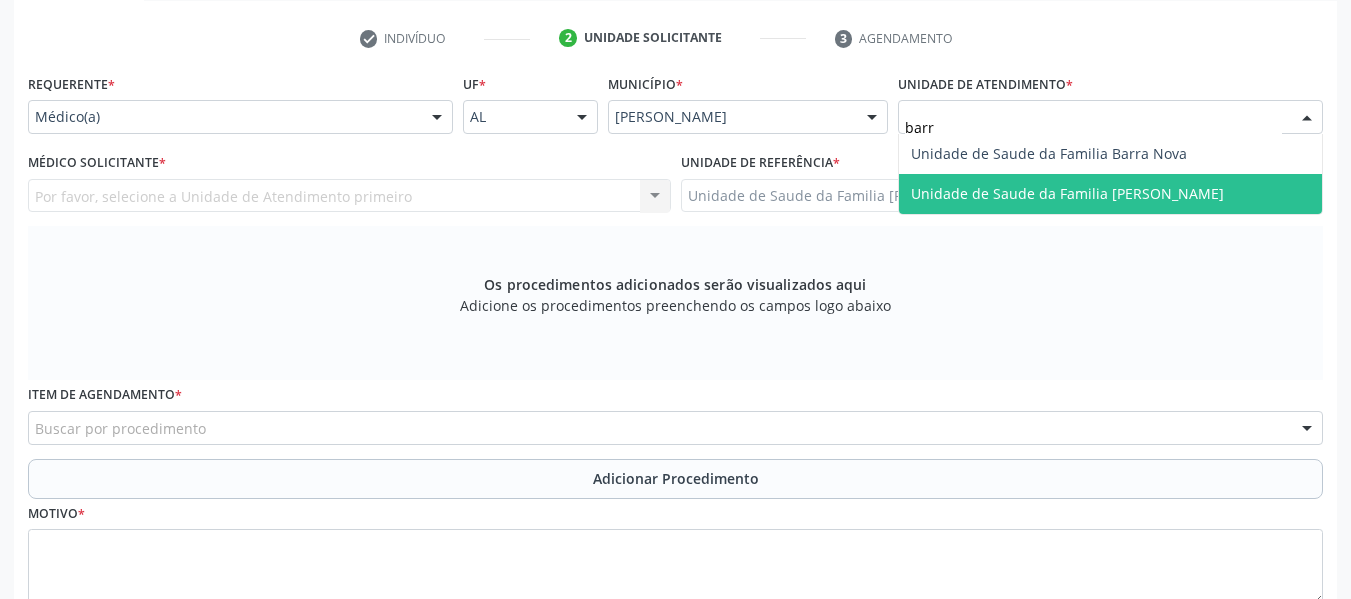 type on "barro" 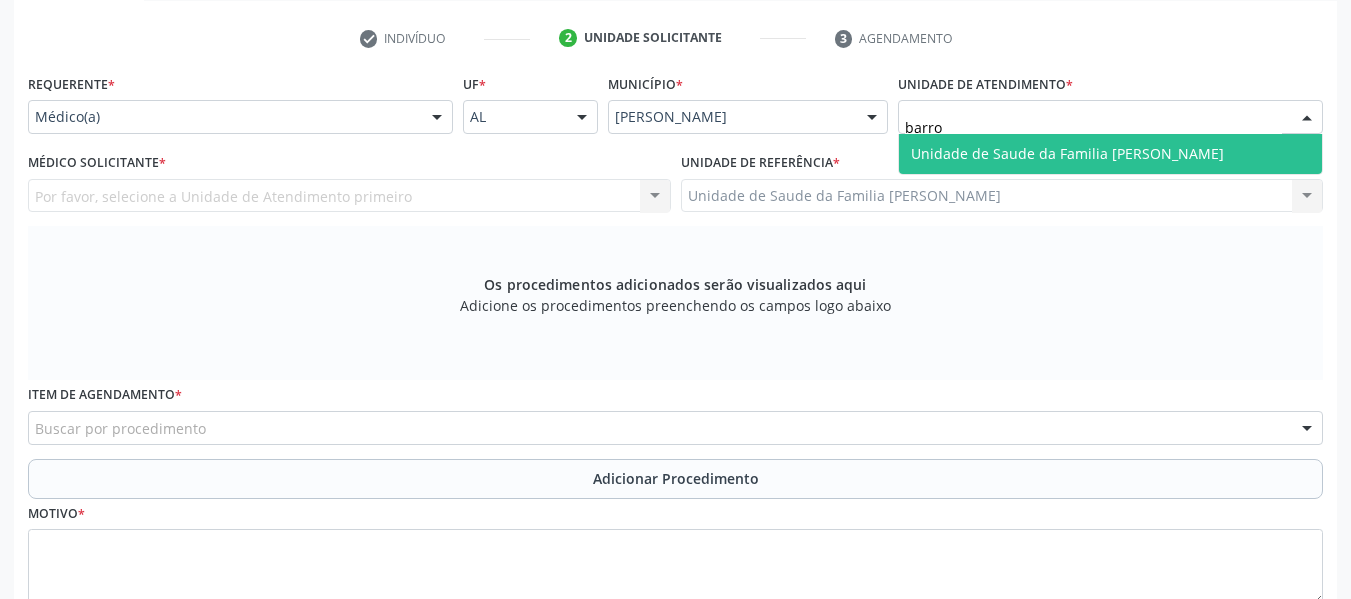 click on "Unidade de Saude da Familia [PERSON_NAME]" at bounding box center [1067, 153] 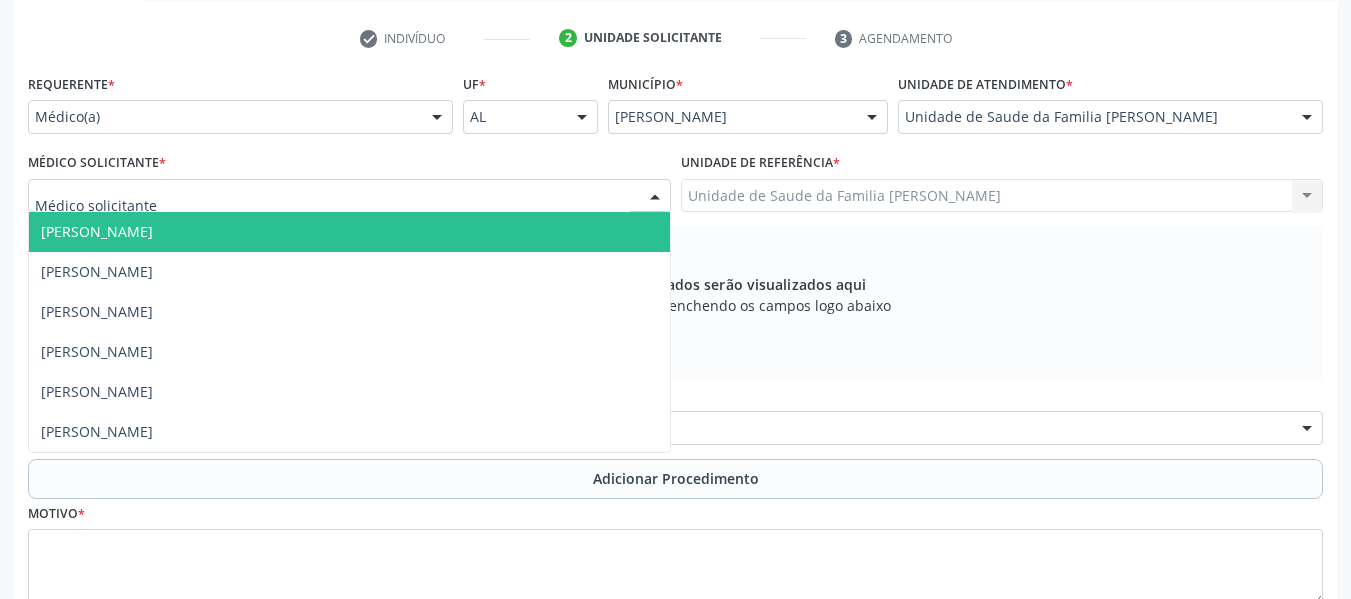 click at bounding box center (655, 197) 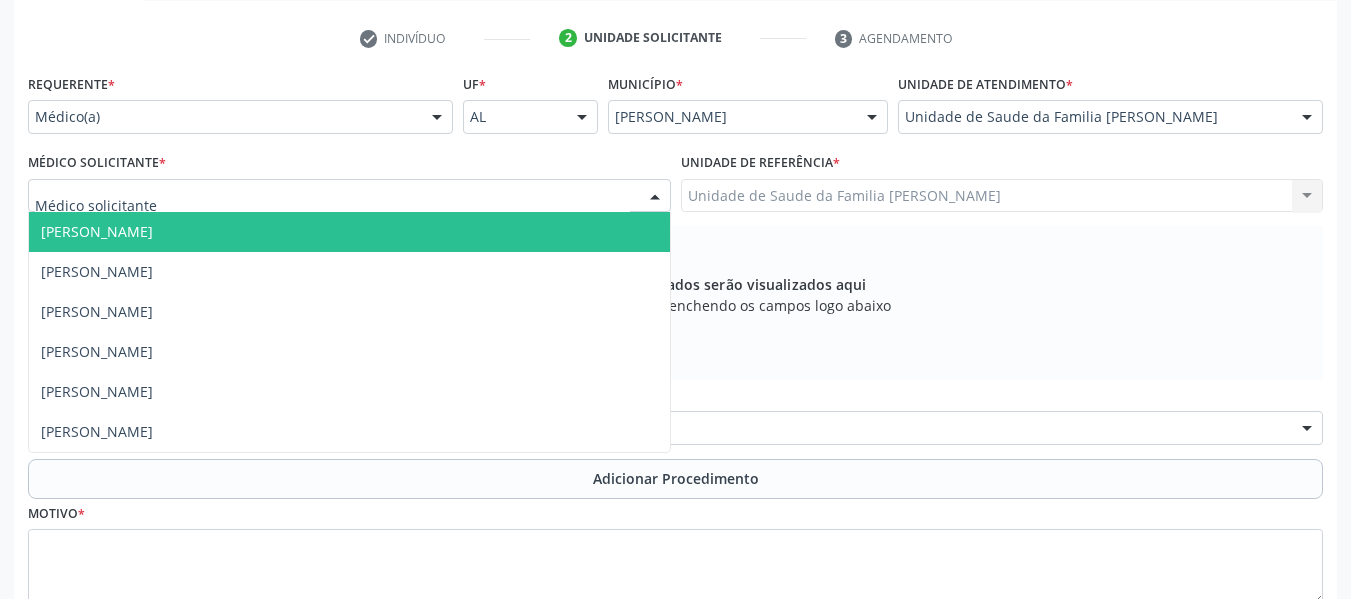 click on "[PERSON_NAME]" at bounding box center [97, 231] 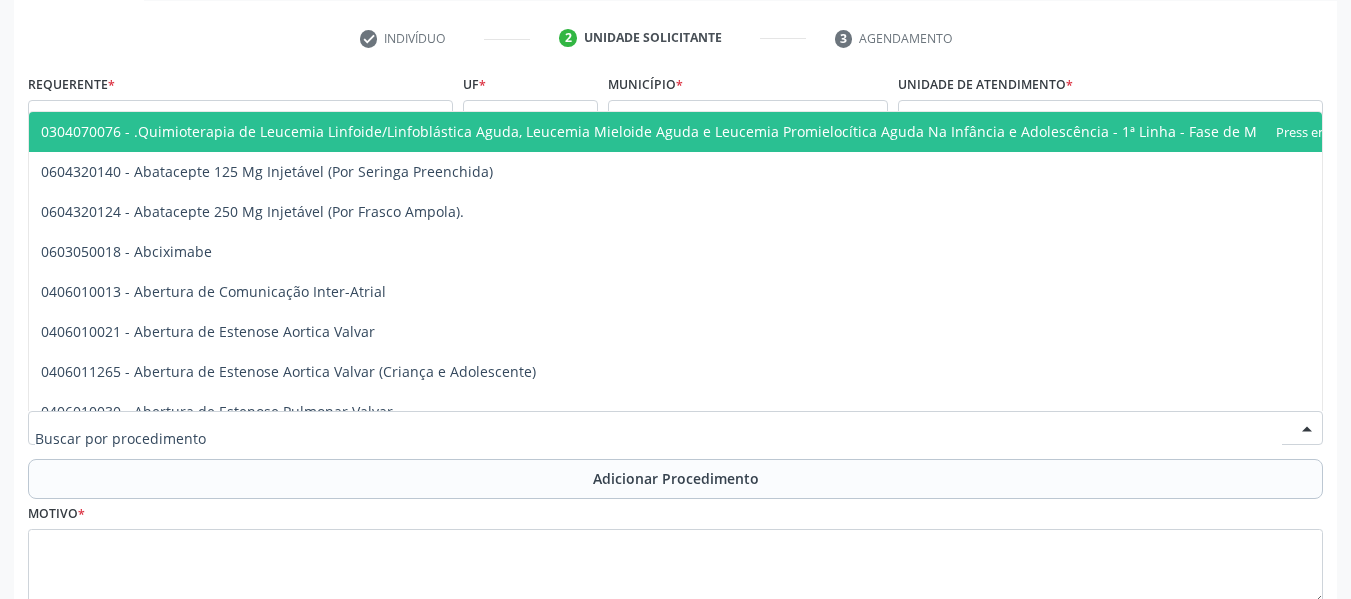 click at bounding box center [675, 428] 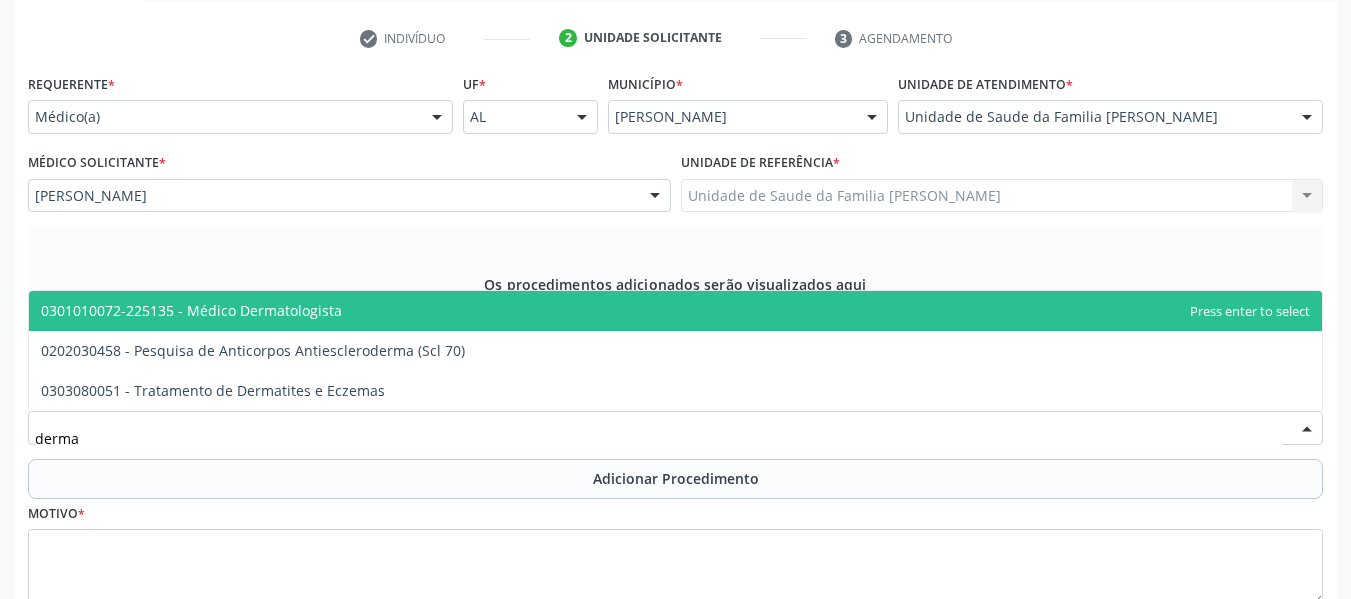 type on "dermat" 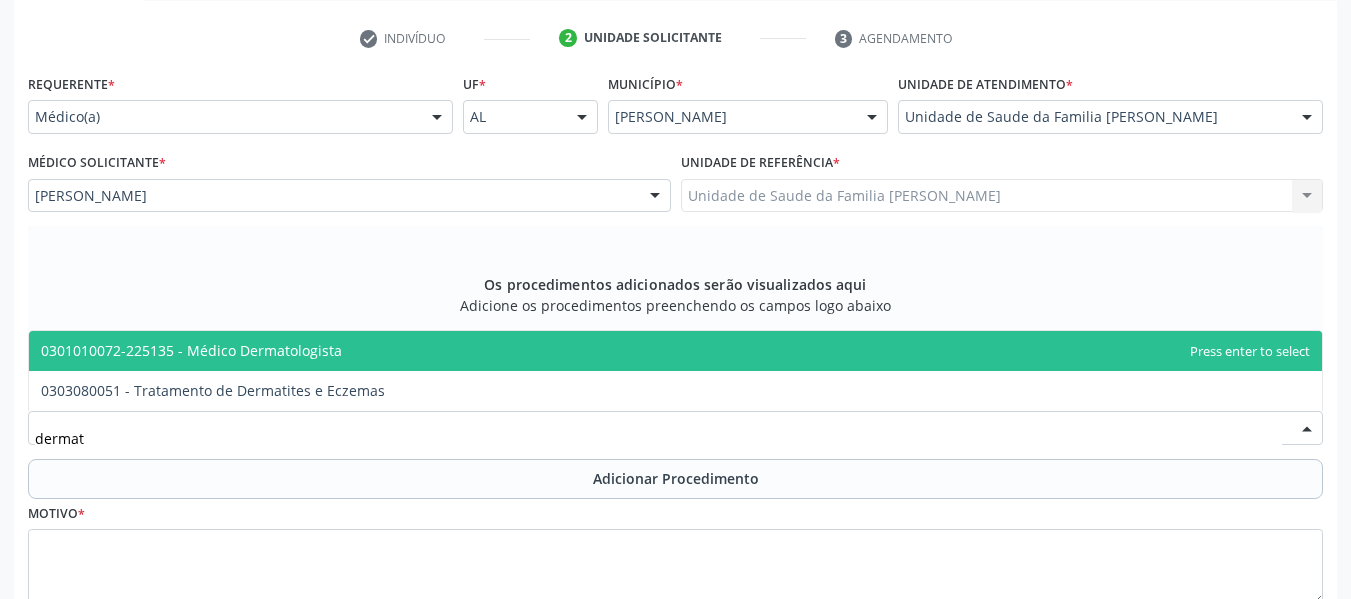 click on "0301010072-225135 - Médico Dermatologista" at bounding box center (191, 350) 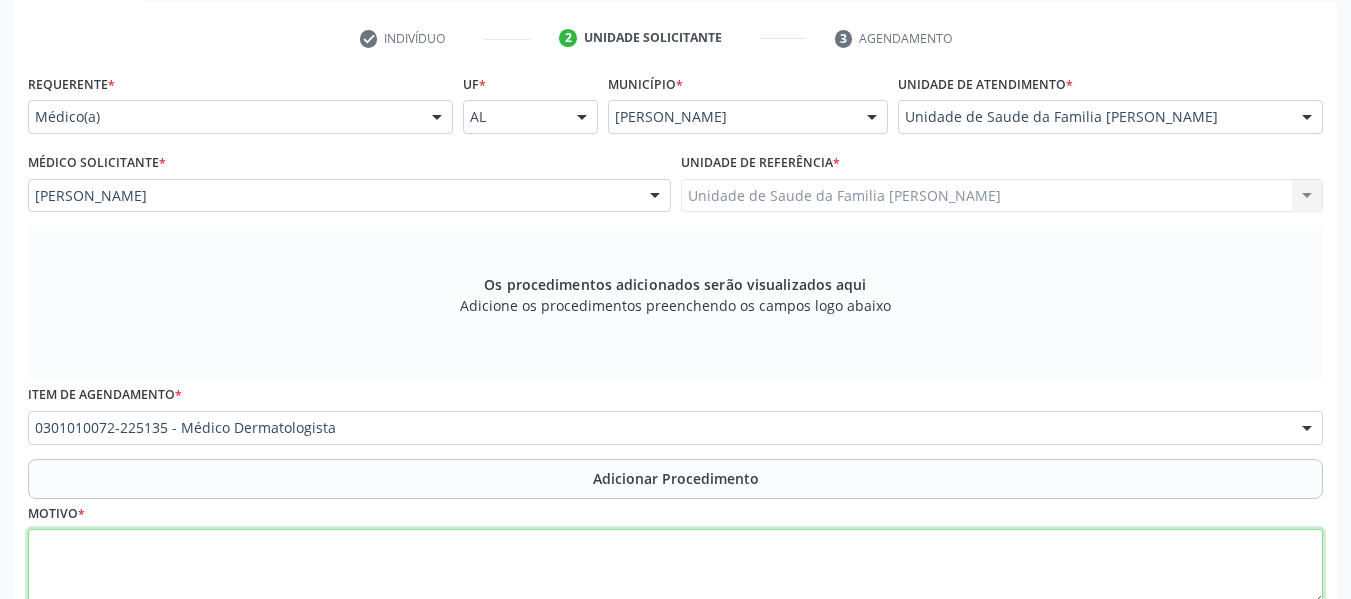 click at bounding box center [675, 567] 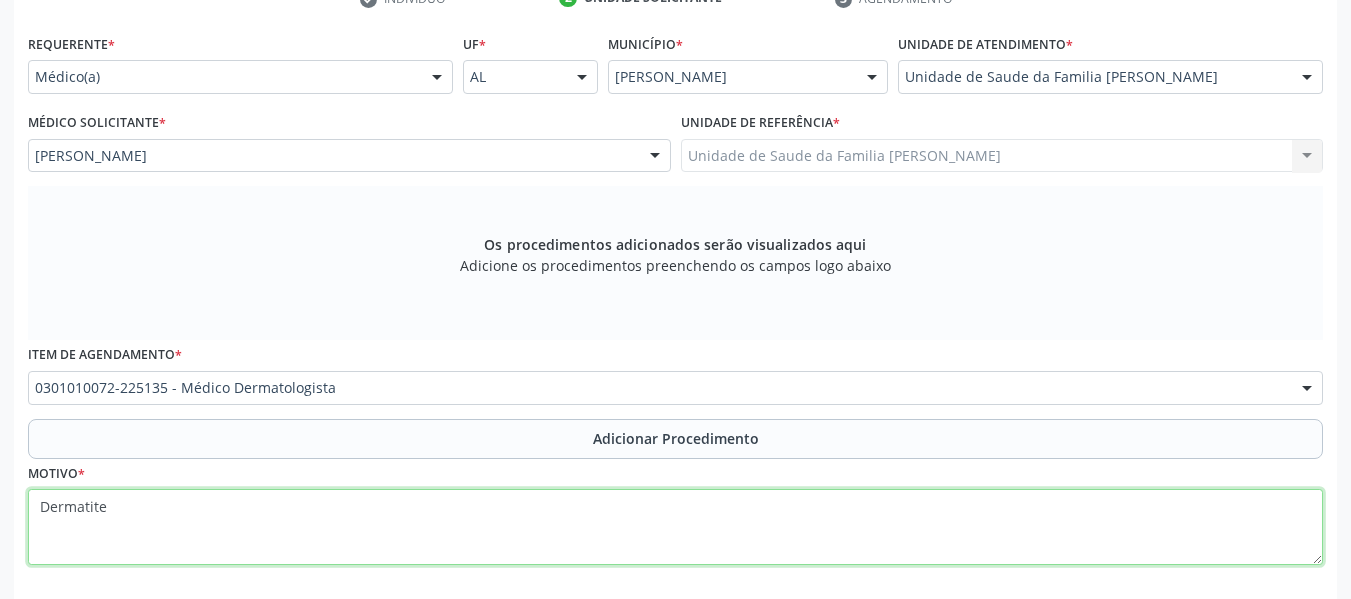 scroll, scrollTop: 530, scrollLeft: 0, axis: vertical 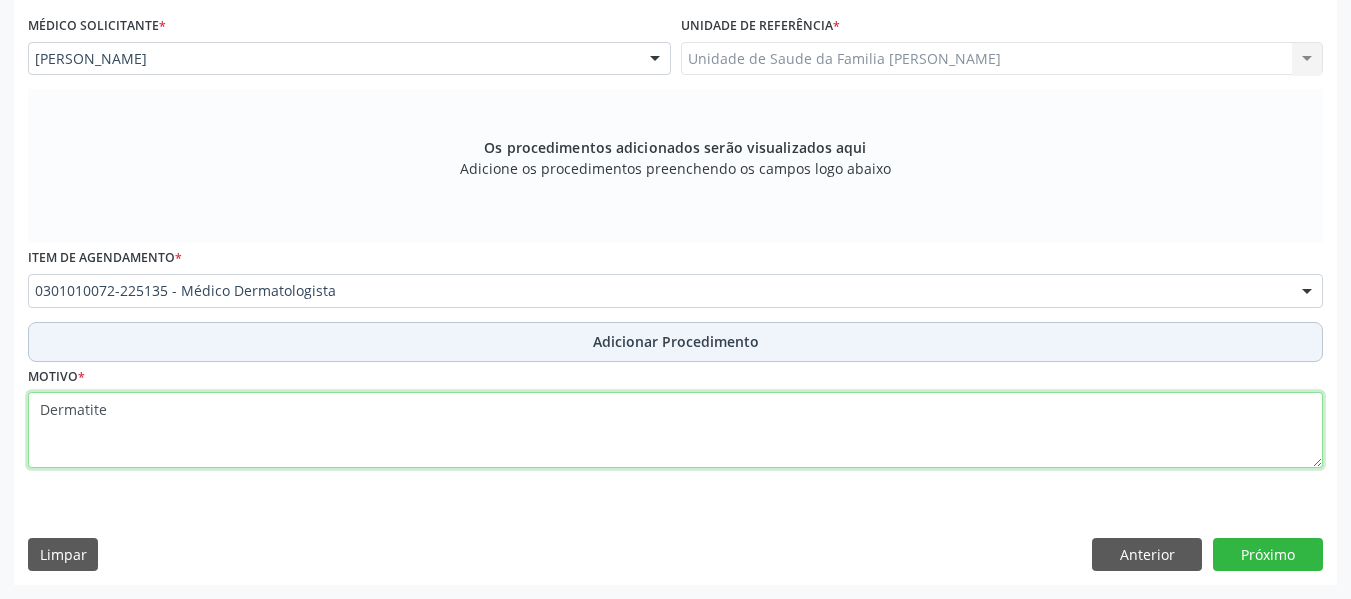 type on "Dermatite" 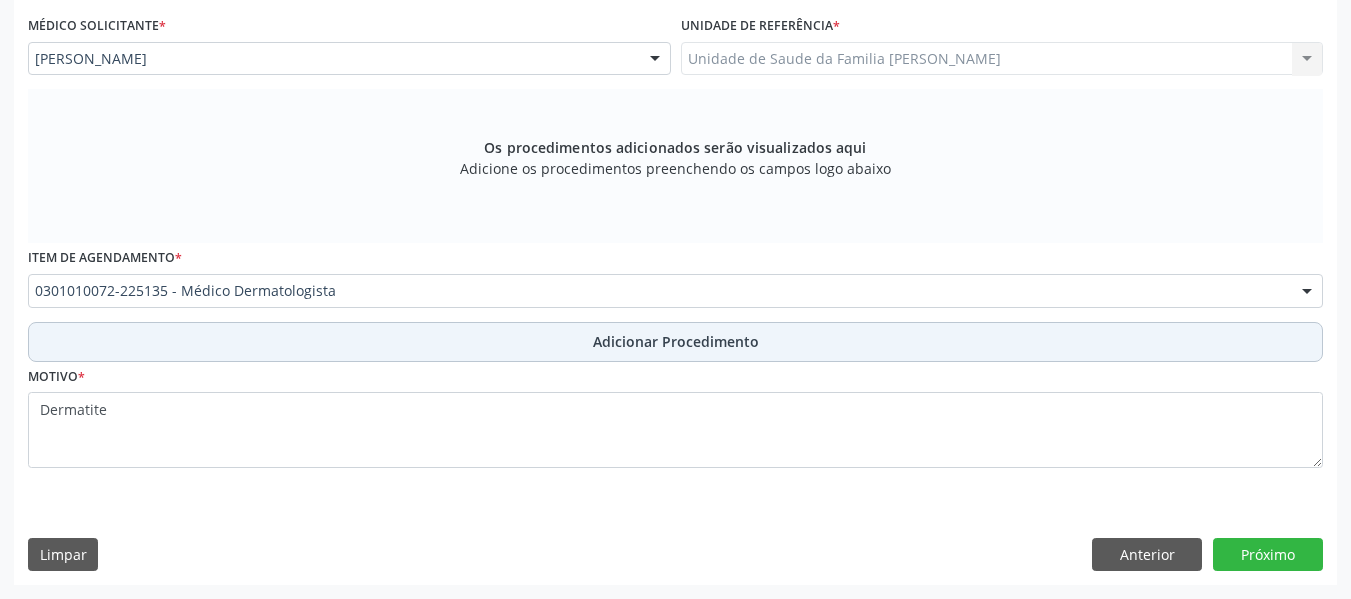 click on "Adicionar Procedimento" at bounding box center (676, 341) 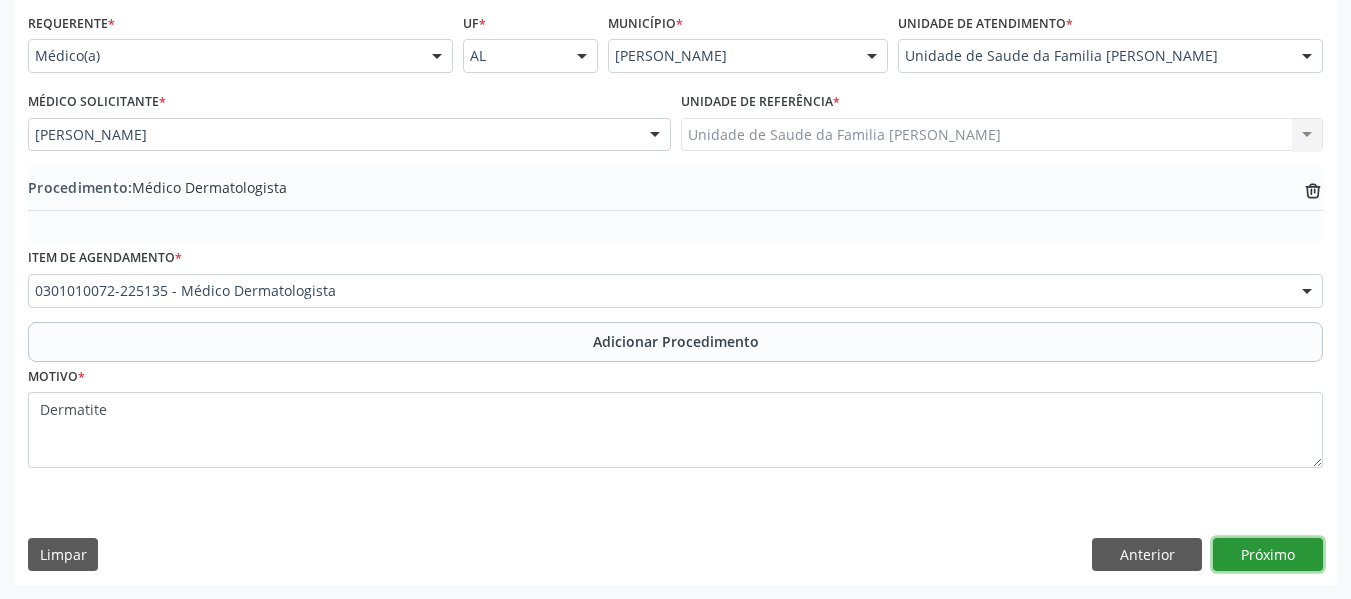click on "Próximo" at bounding box center [1268, 555] 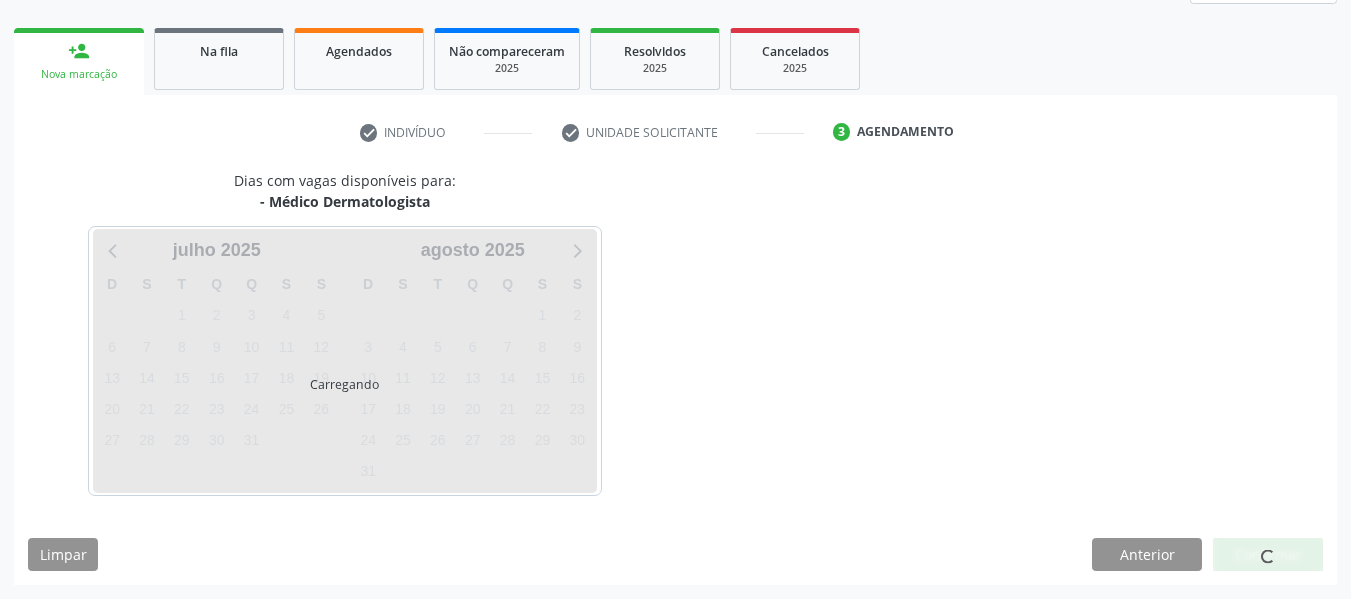 scroll, scrollTop: 358, scrollLeft: 0, axis: vertical 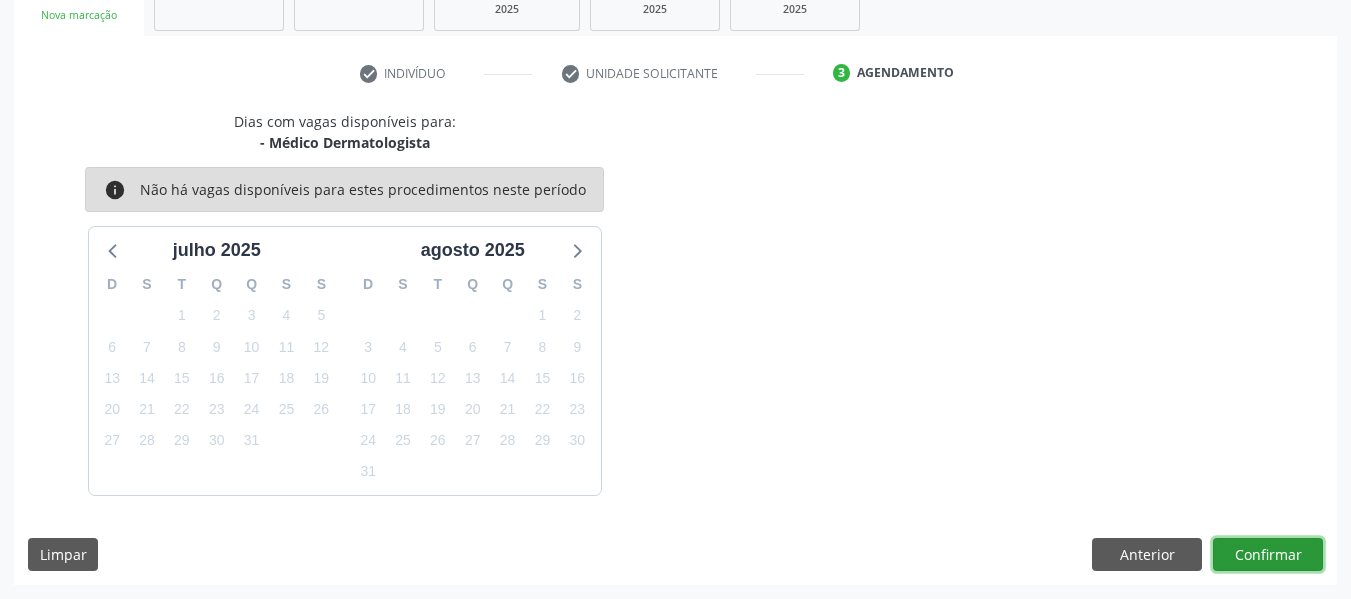 click on "Confirmar" at bounding box center (1268, 555) 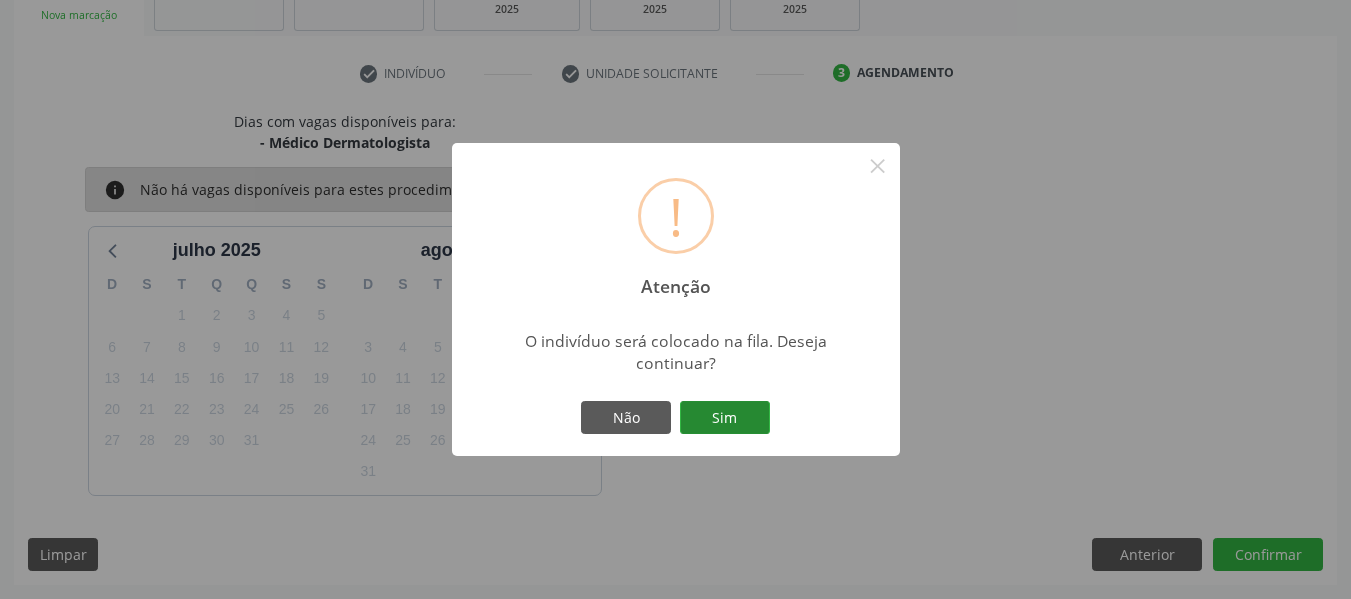 click on "Sim" at bounding box center [725, 418] 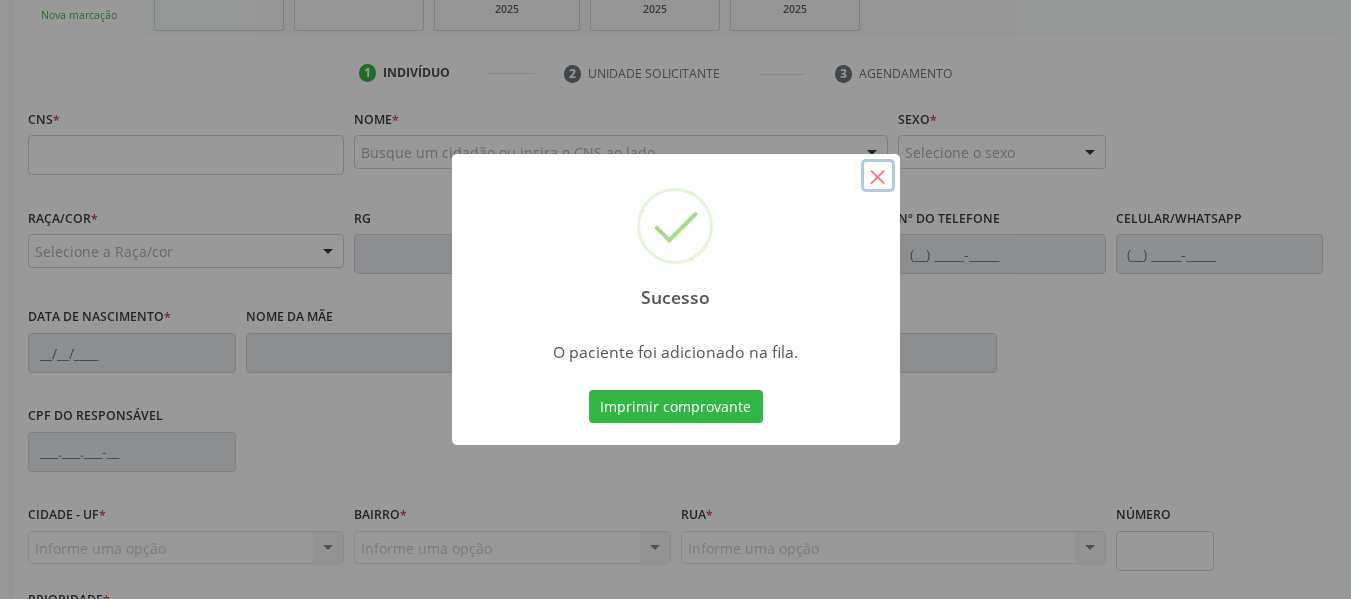 click on "×" at bounding box center [878, 176] 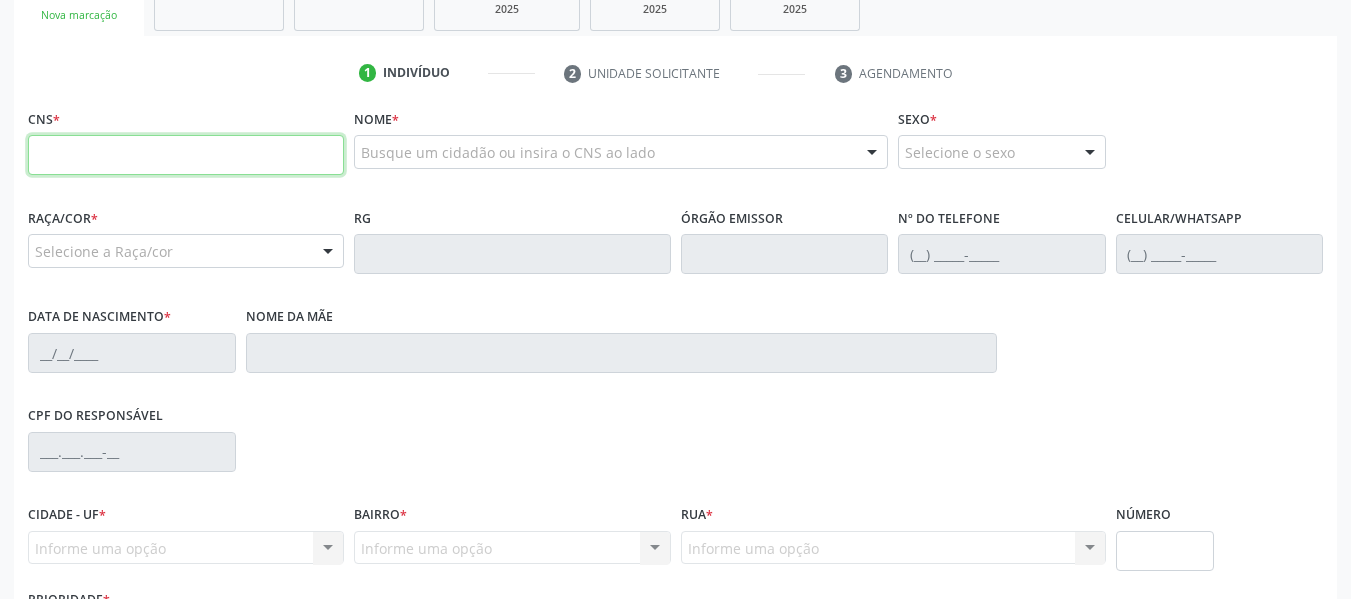 click at bounding box center (186, 155) 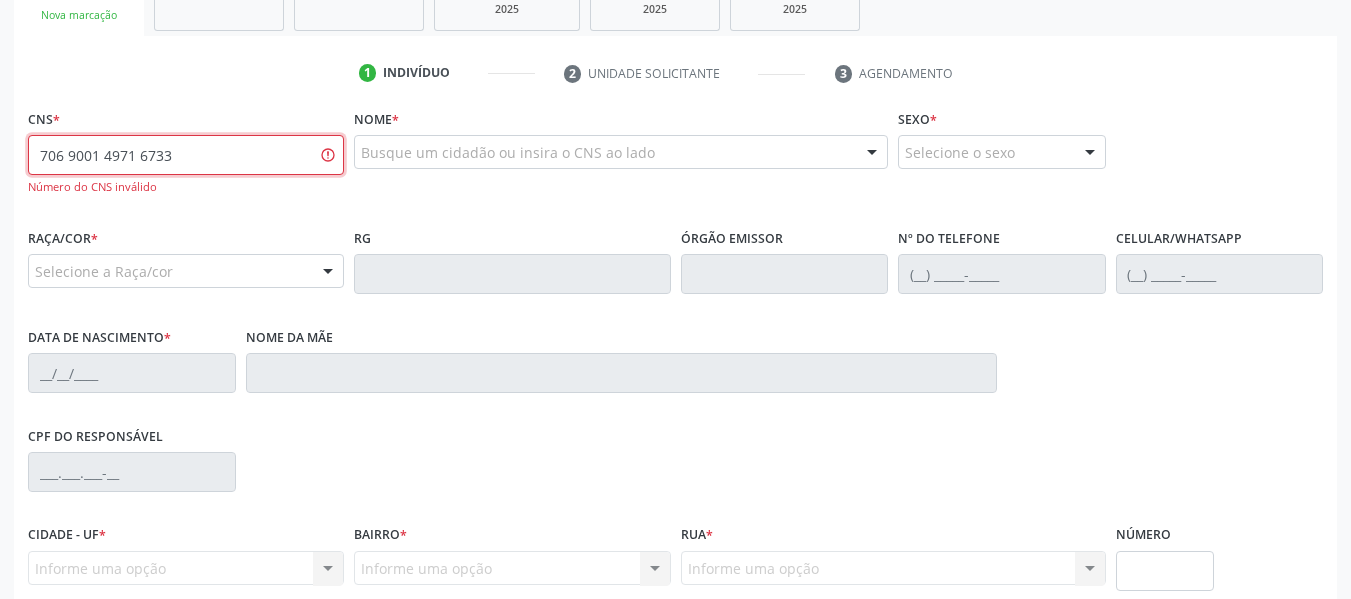 click on "706 9001 4971 6733" at bounding box center (186, 155) 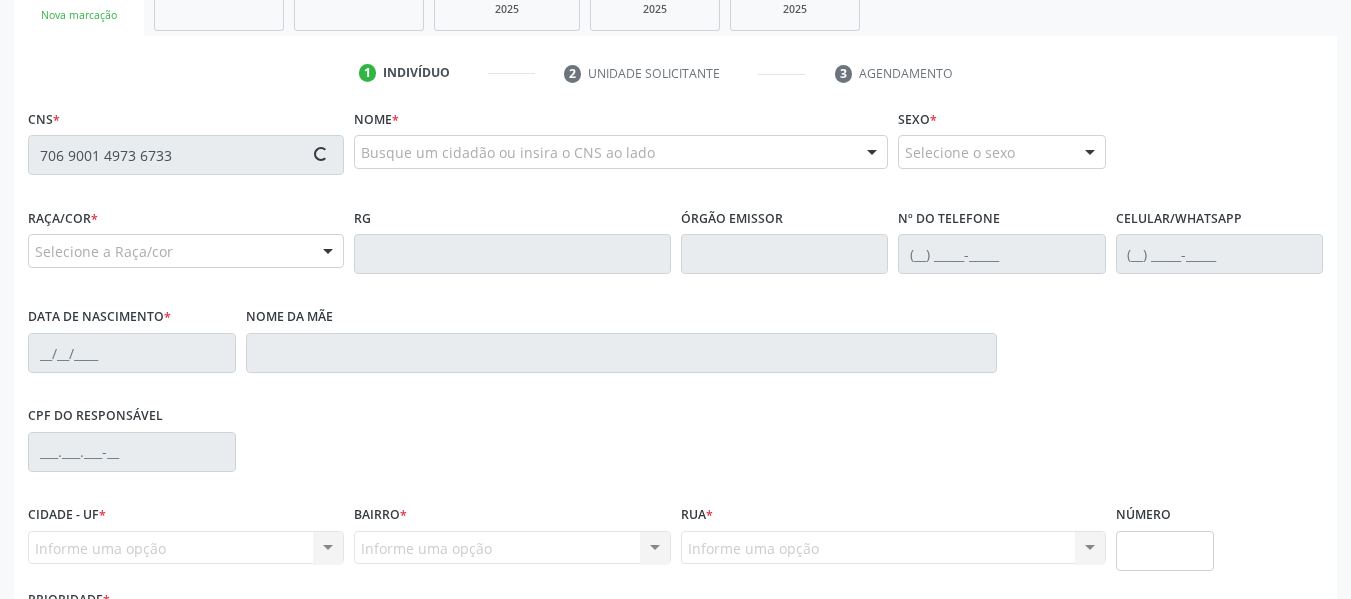 type on "706 9001 4973 6733" 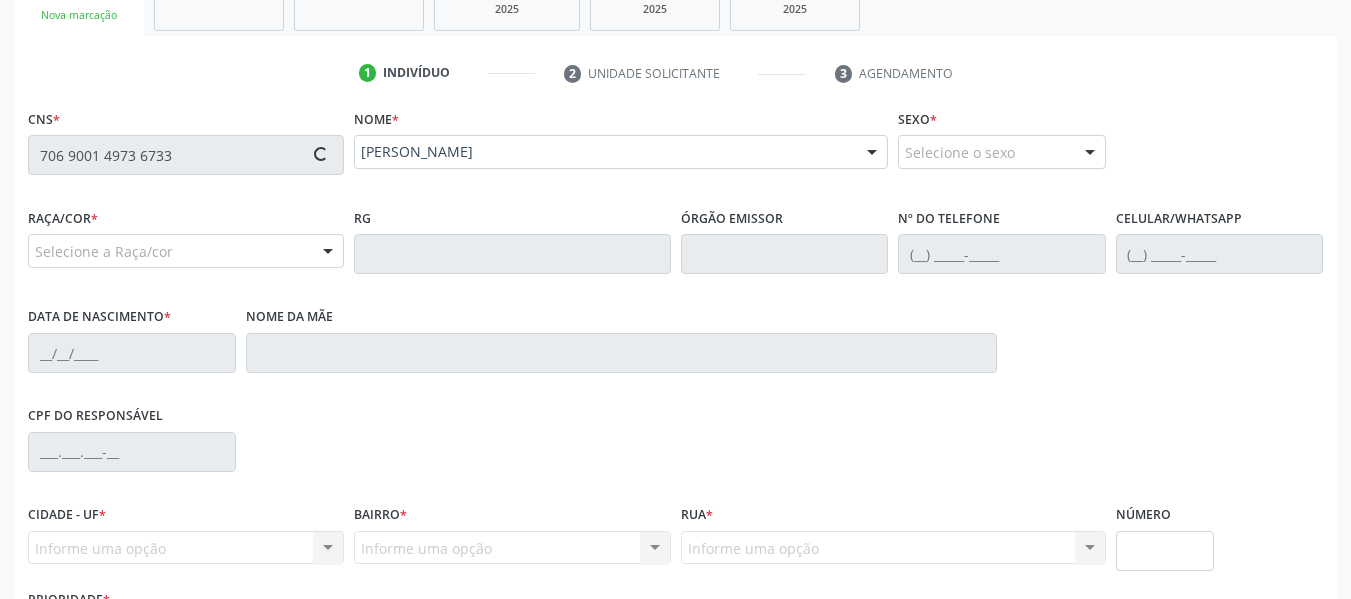 type on "(82) 99156-9858" 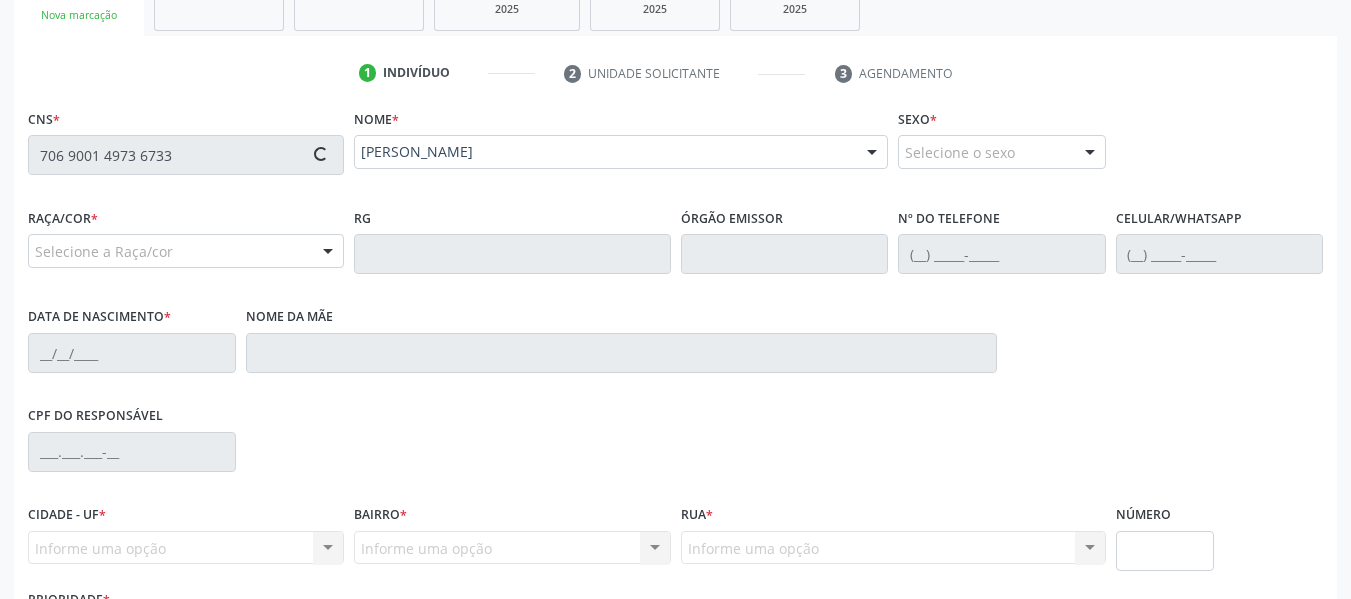 type on "20/06/2004" 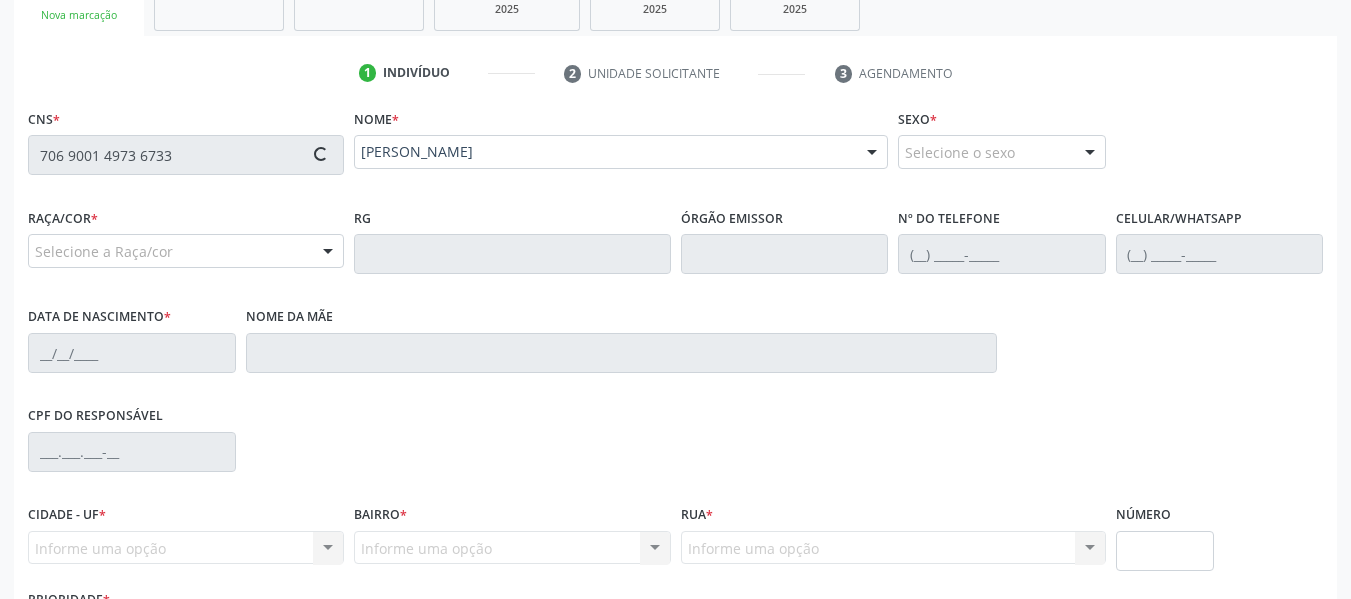 type on "Maria Cícera da Conceição" 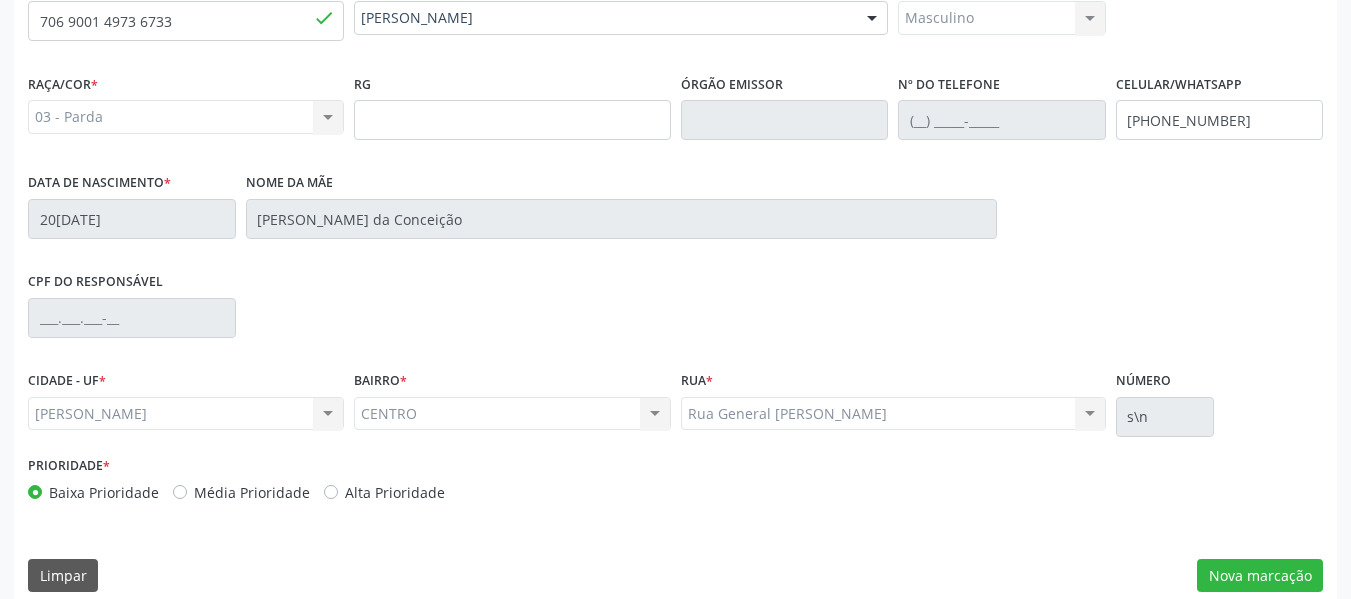 scroll, scrollTop: 513, scrollLeft: 0, axis: vertical 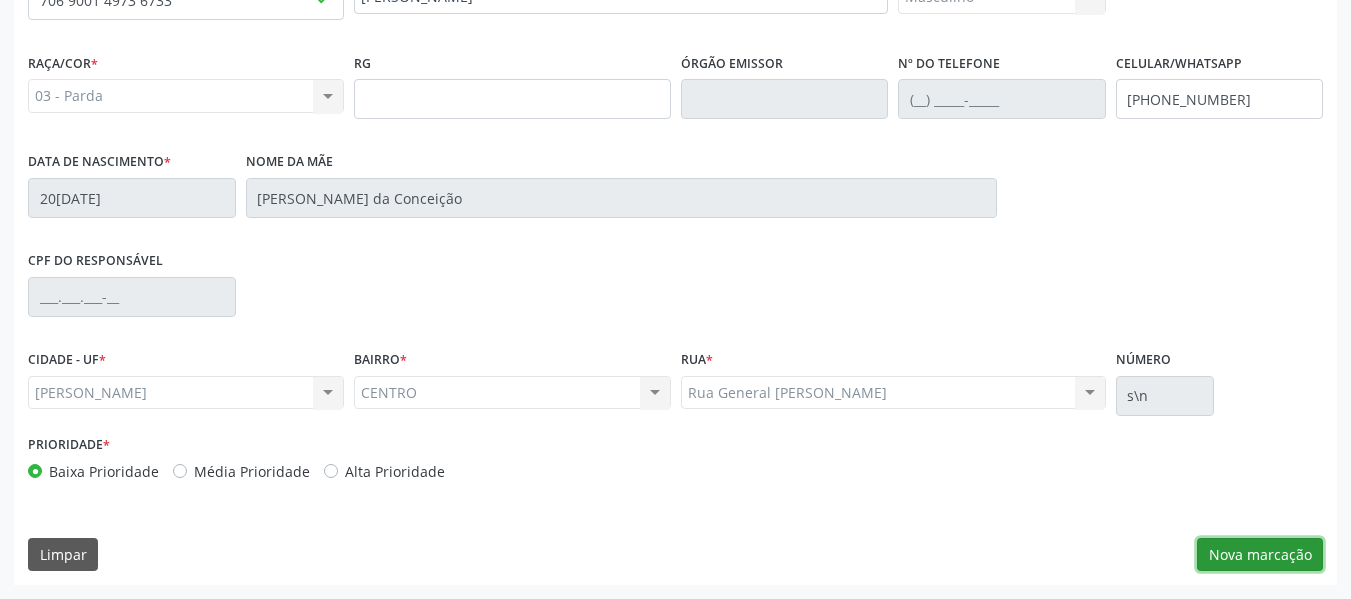 click on "Nova marcação" at bounding box center (1260, 555) 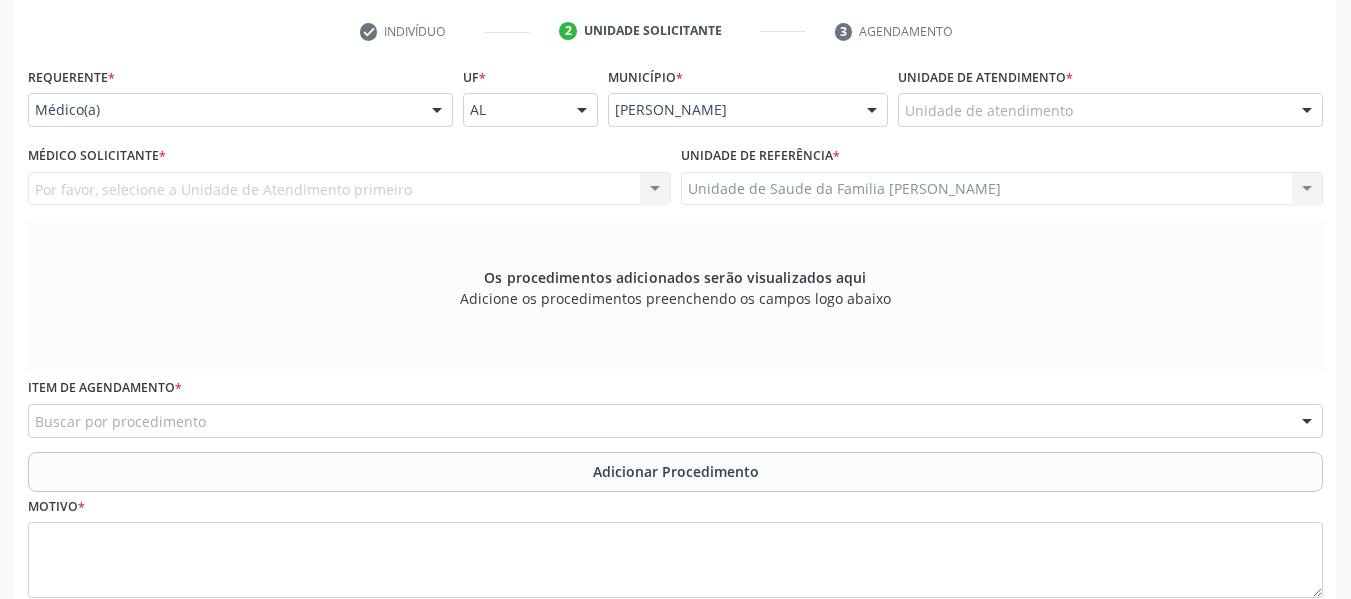 scroll, scrollTop: 393, scrollLeft: 0, axis: vertical 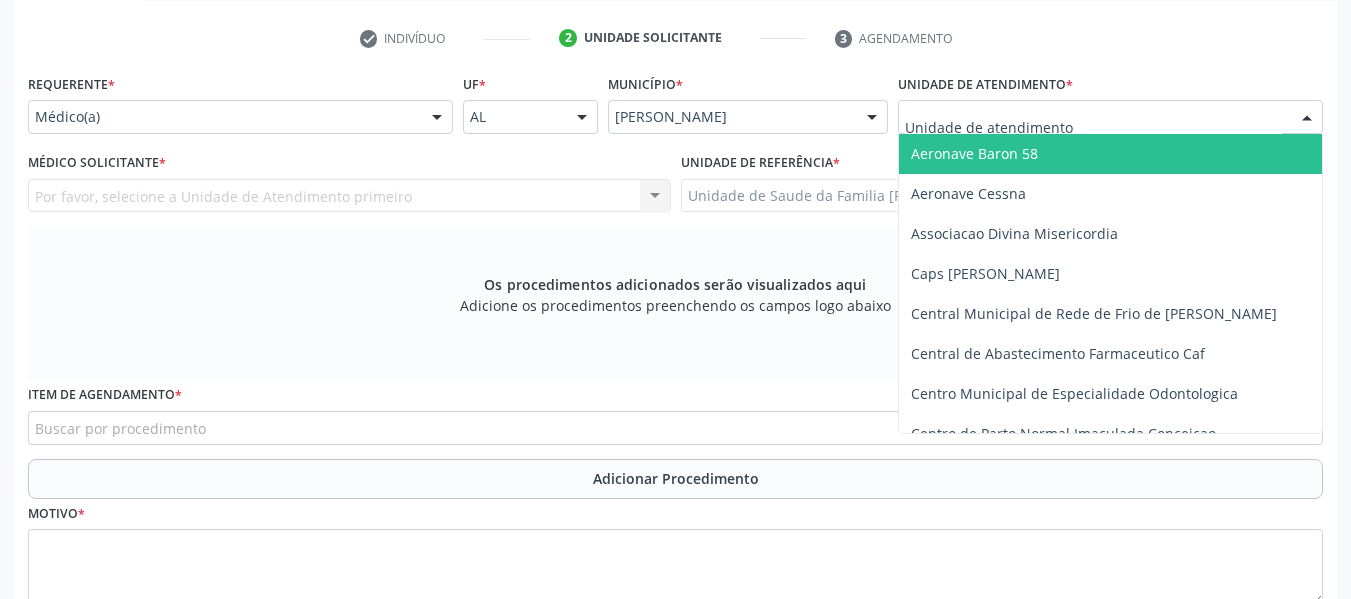 click at bounding box center (1307, 118) 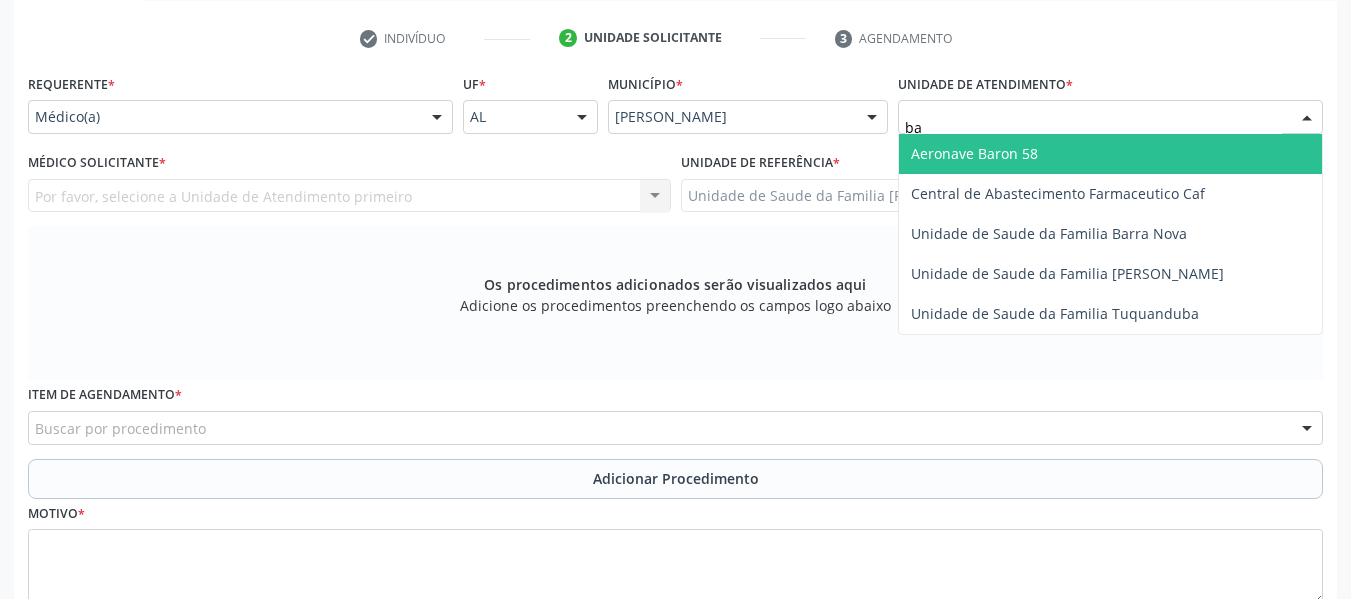 type on "bar" 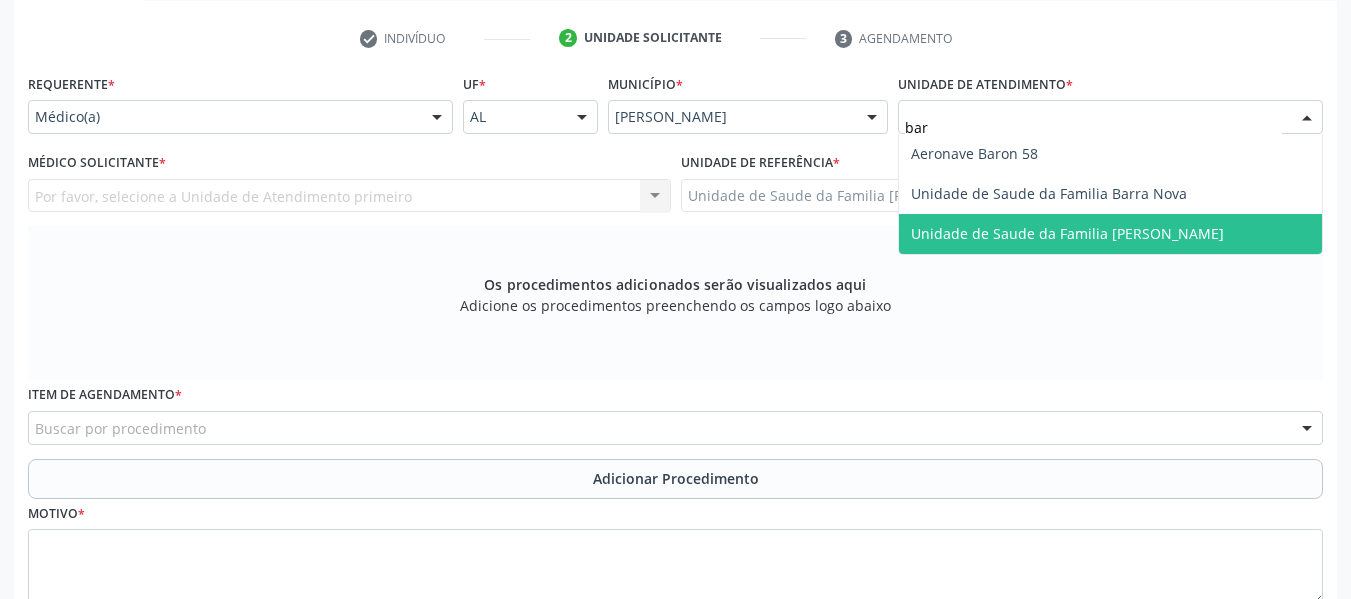 click on "Unidade de Saude da Familia [PERSON_NAME]" at bounding box center (1067, 233) 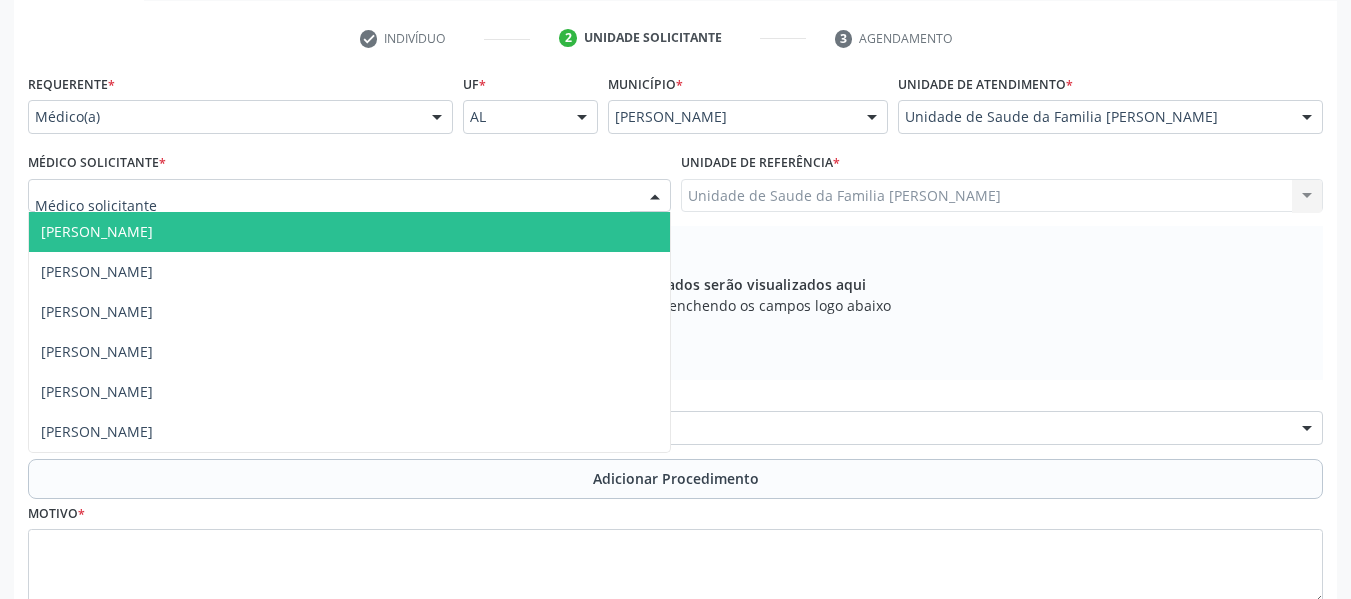 click at bounding box center [655, 197] 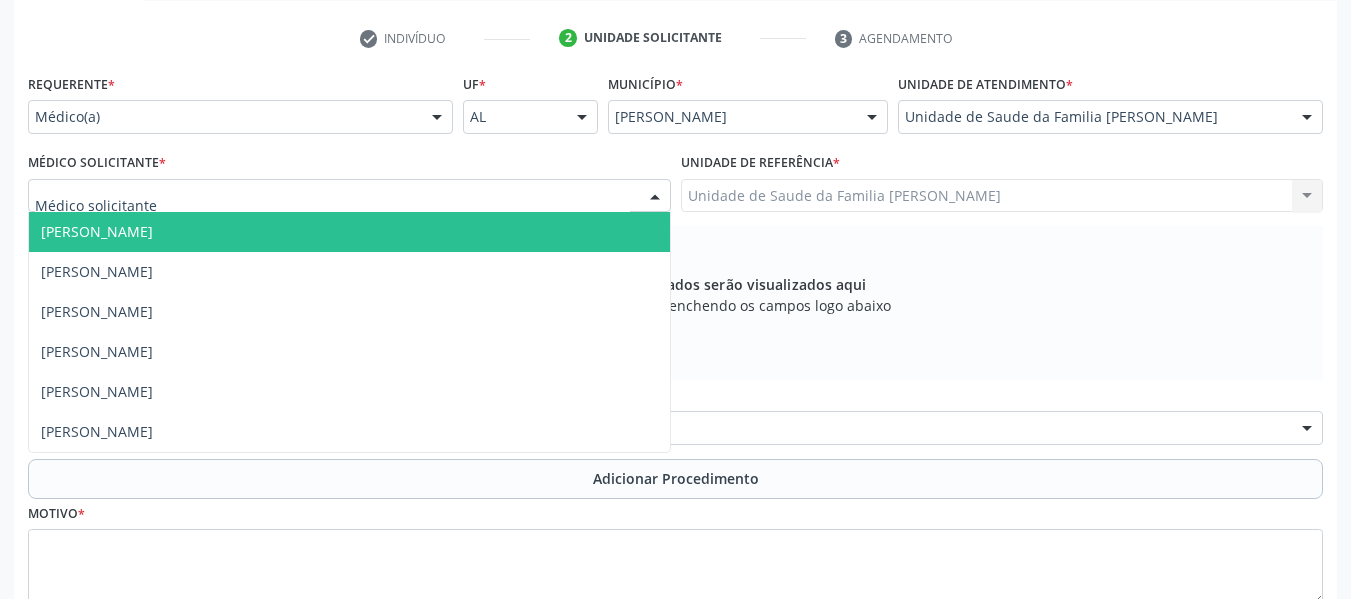drag, startPoint x: 132, startPoint y: 235, endPoint x: 158, endPoint y: 233, distance: 26.076809 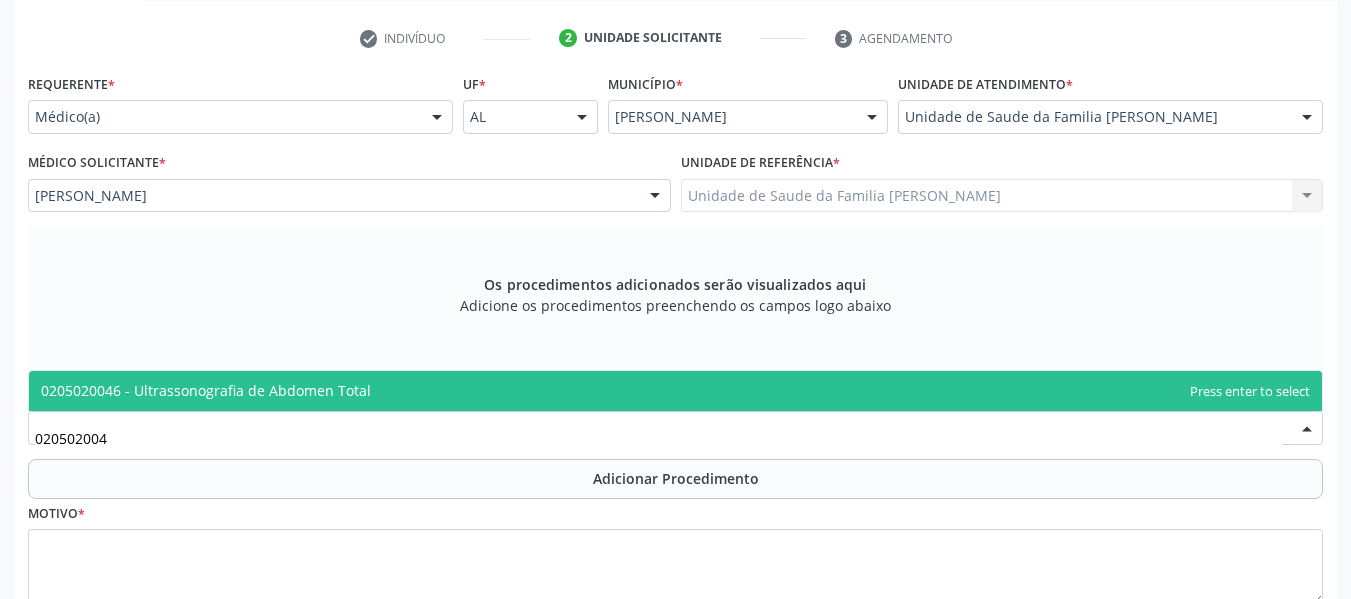 type on "0205020046" 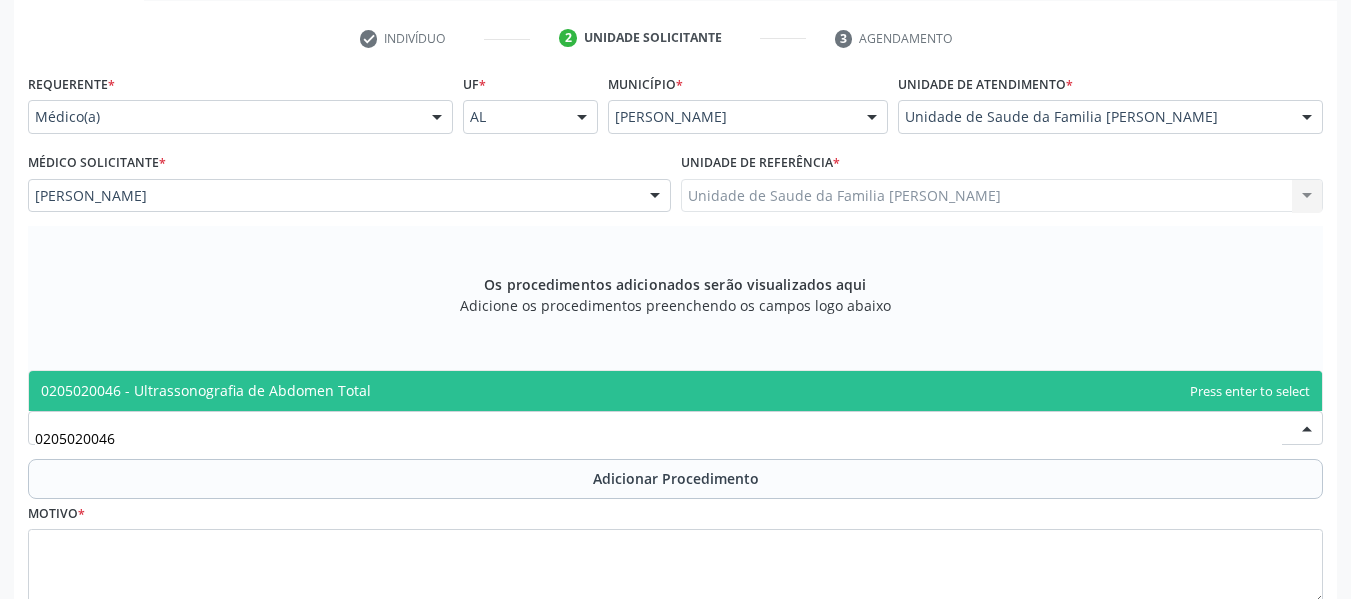 click on "0205020046 - Ultrassonografia de Abdomen Total" at bounding box center (206, 390) 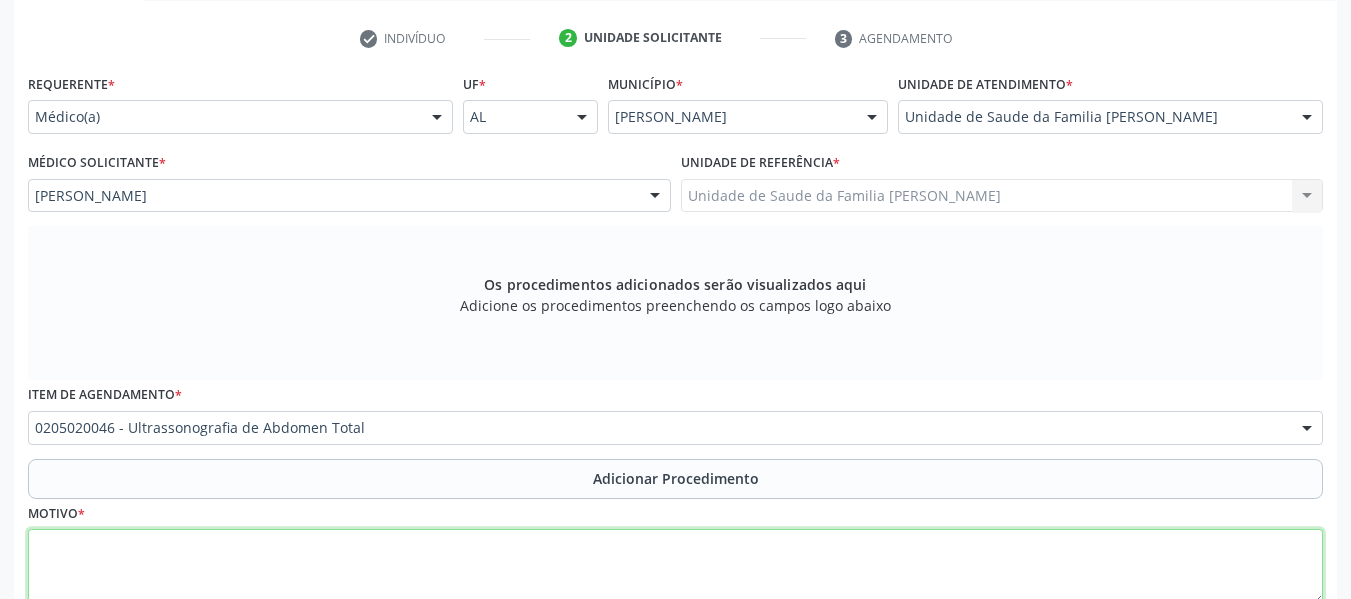 click at bounding box center [675, 567] 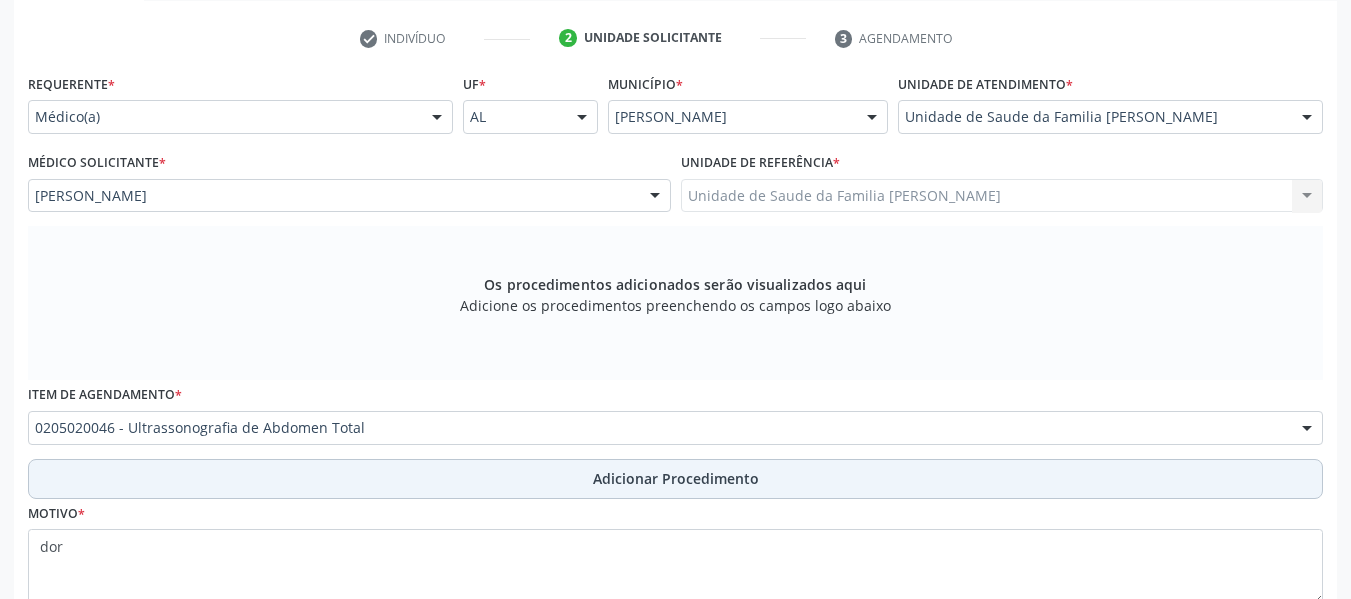 click on "Adicionar Procedimento" at bounding box center (676, 478) 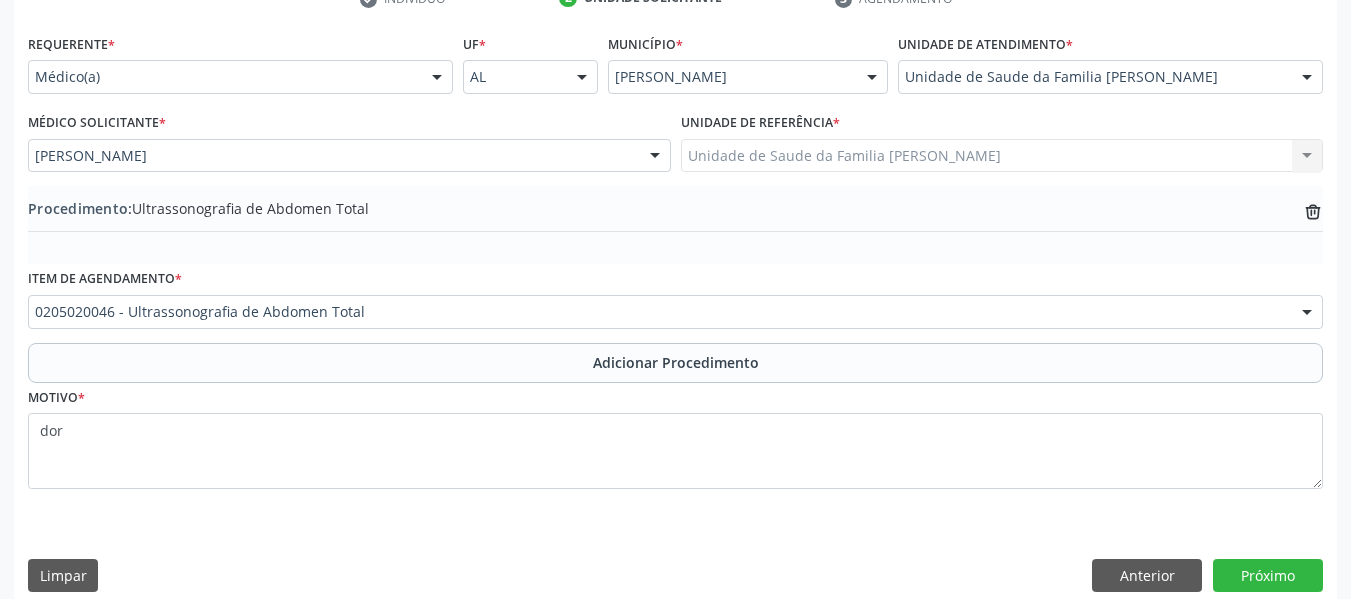 scroll, scrollTop: 454, scrollLeft: 0, axis: vertical 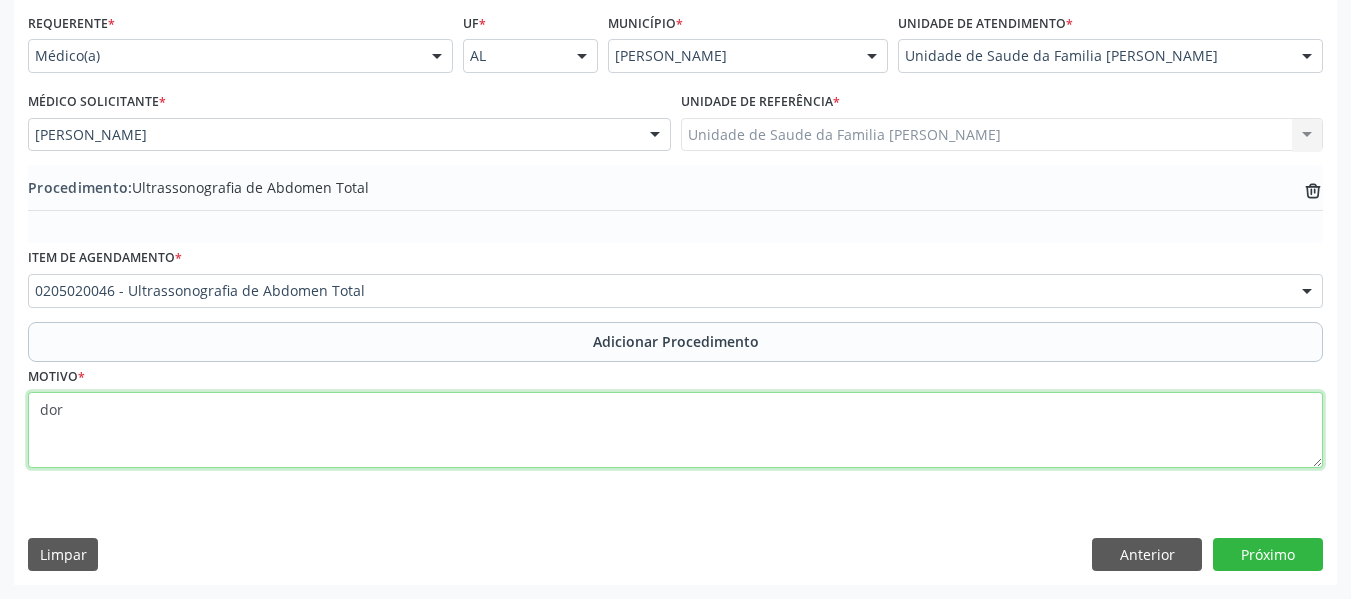 click on "dor" at bounding box center [675, 430] 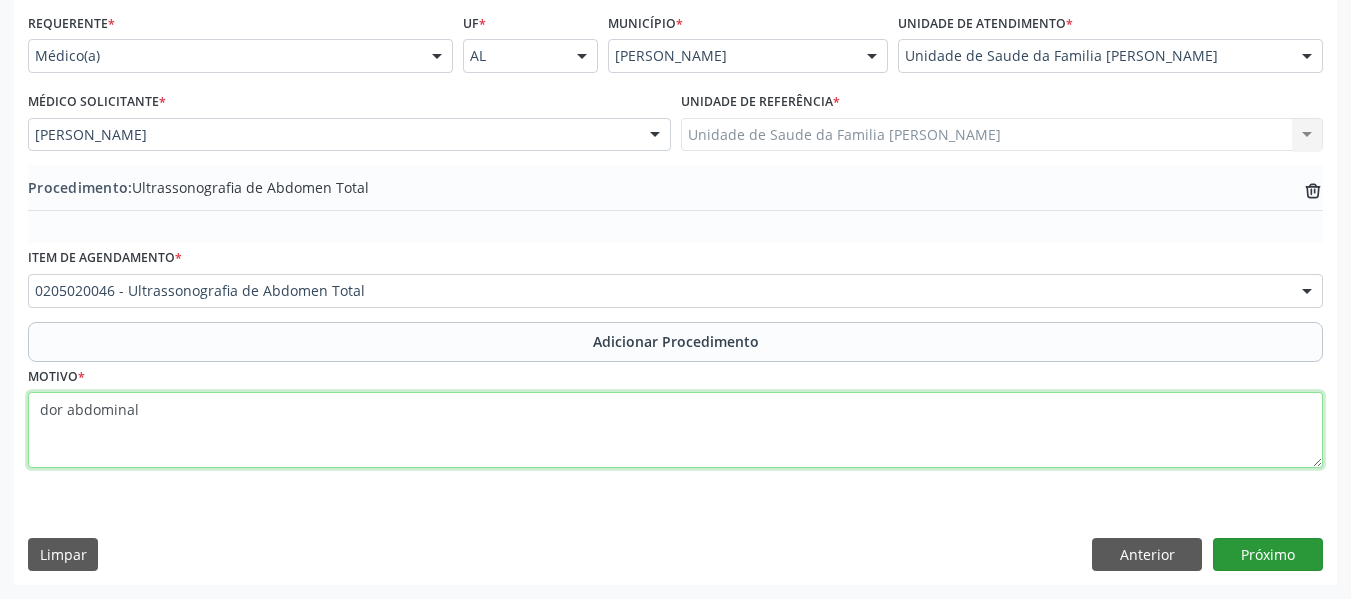 type on "dor abdominal" 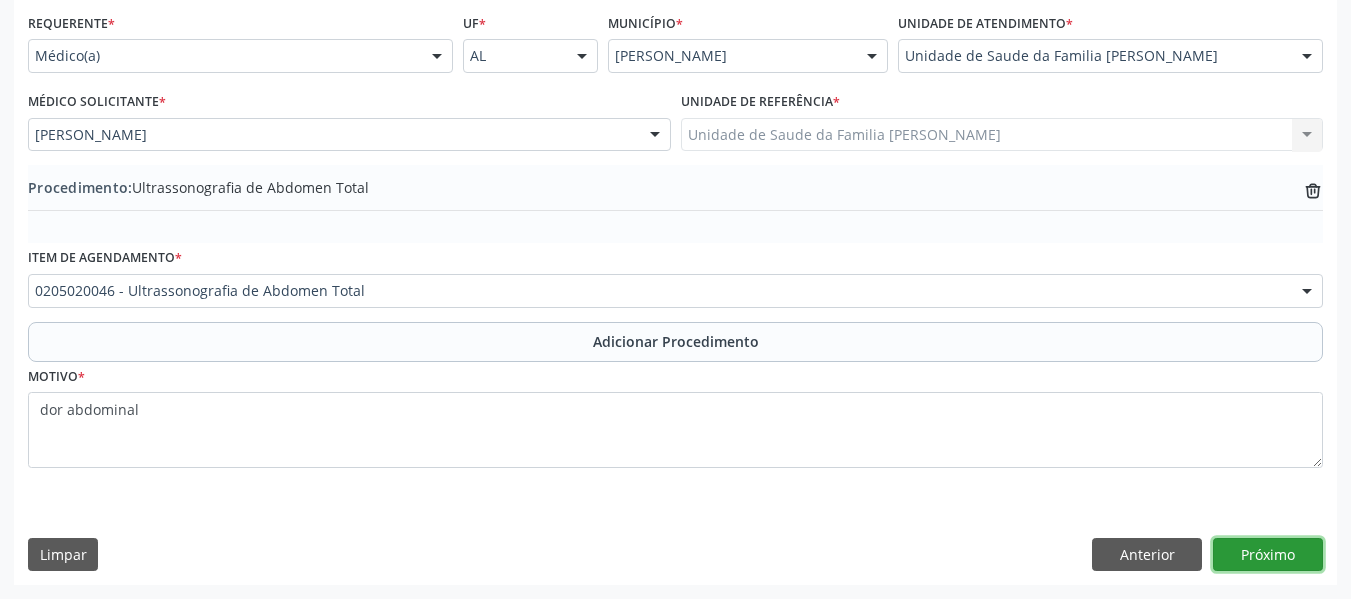 click on "Próximo" at bounding box center (1268, 555) 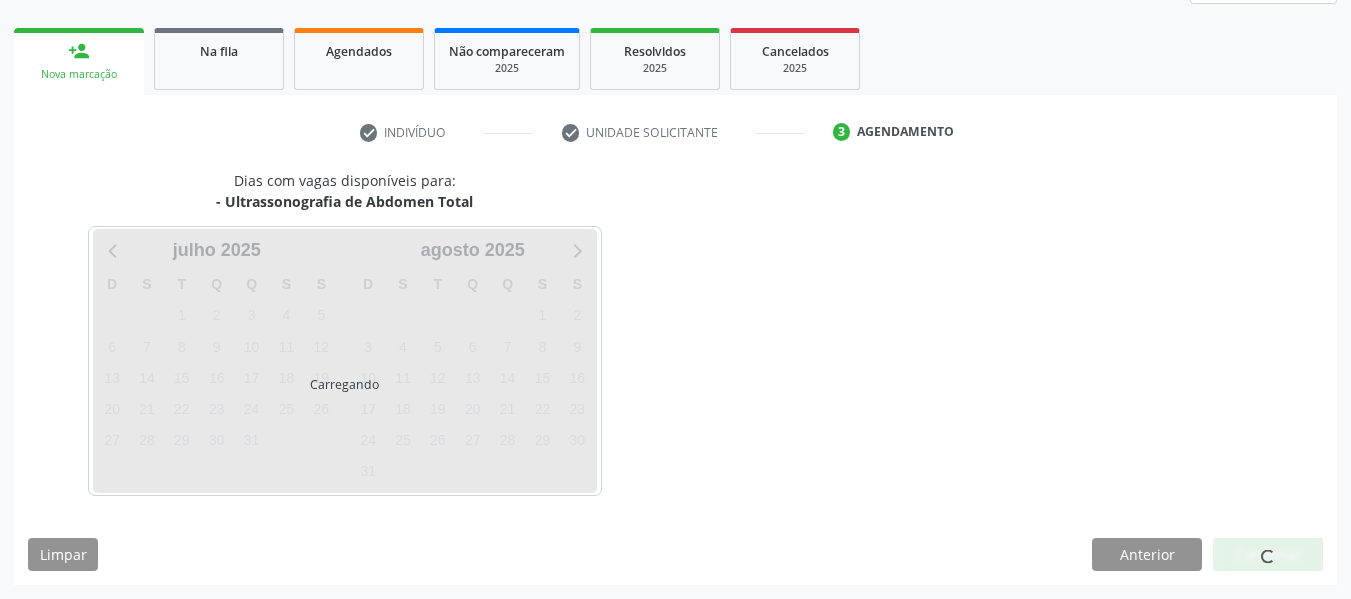 scroll, scrollTop: 358, scrollLeft: 0, axis: vertical 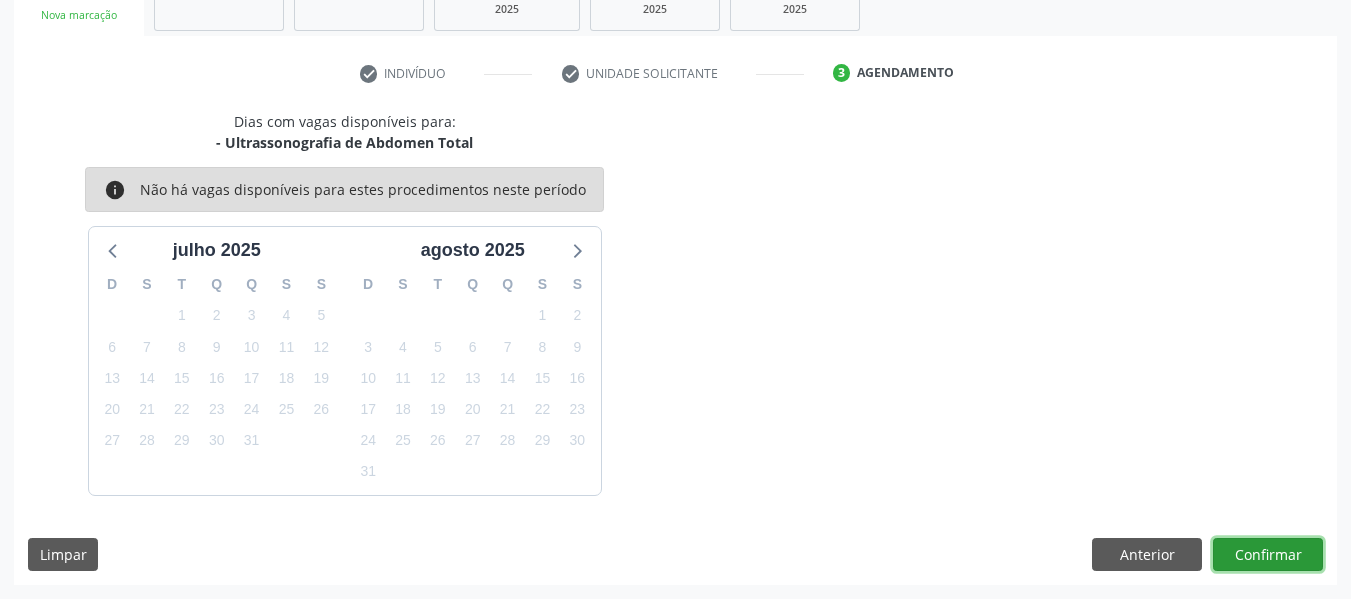 click on "Confirmar" at bounding box center (1268, 555) 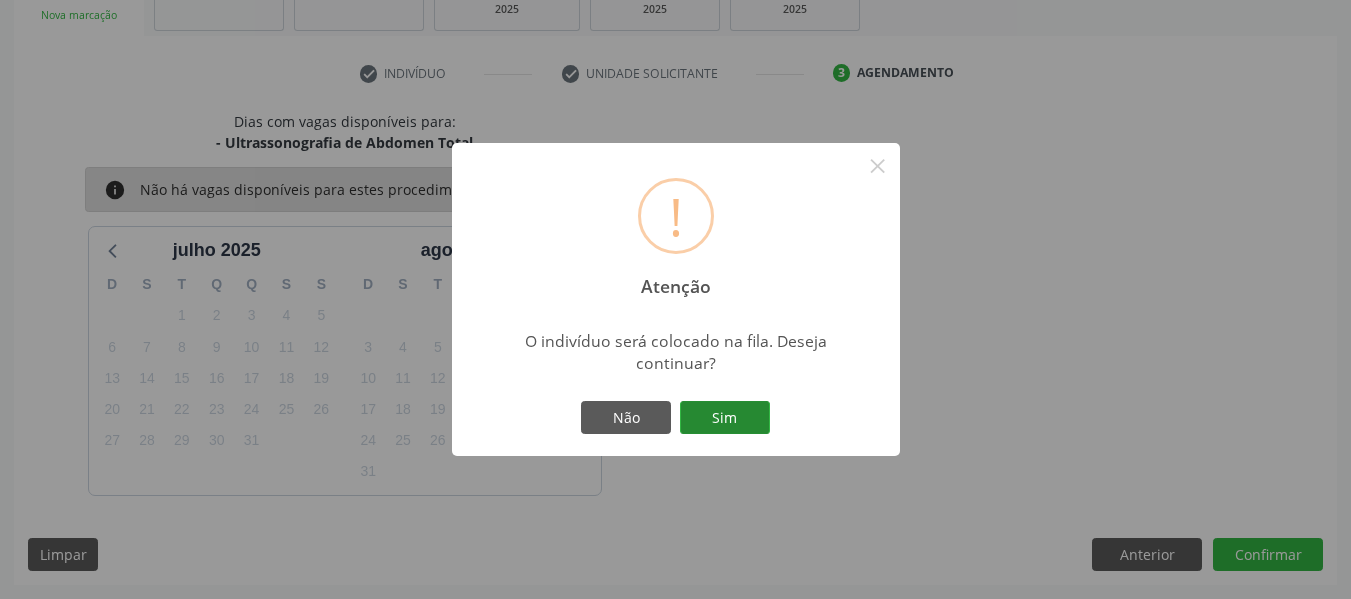 click on "Sim" at bounding box center [725, 418] 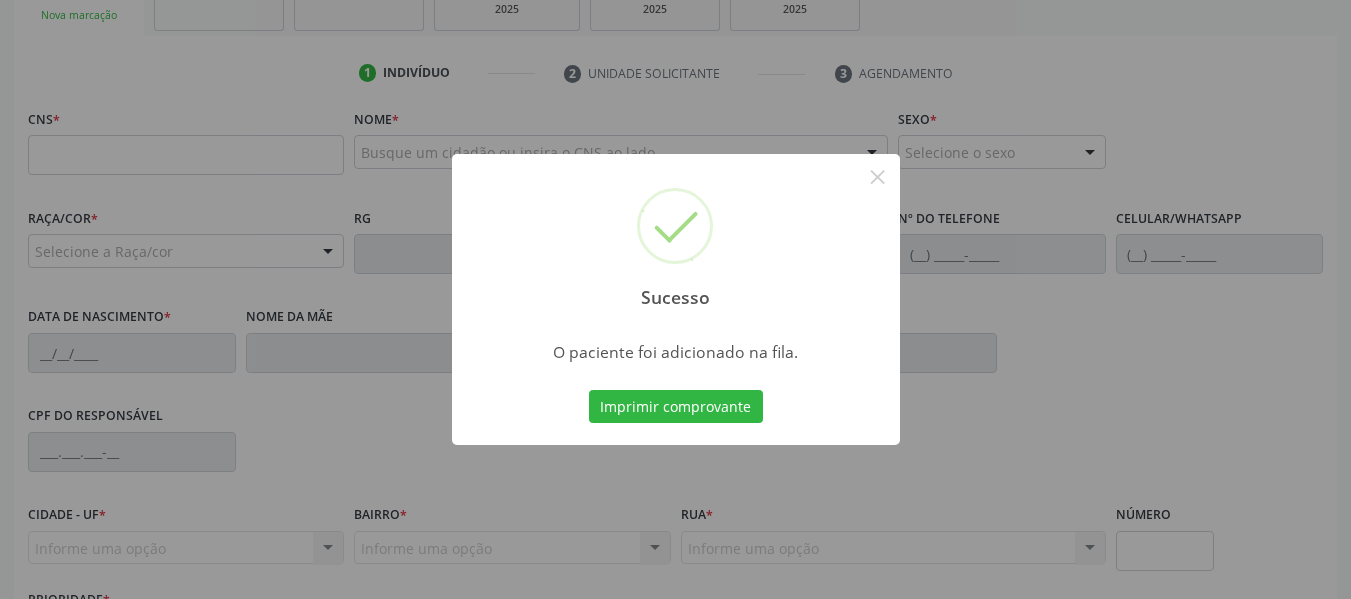 click on "Sucesso × O paciente foi adicionado na fila. Imprimir comprovante Cancel" at bounding box center [675, 299] 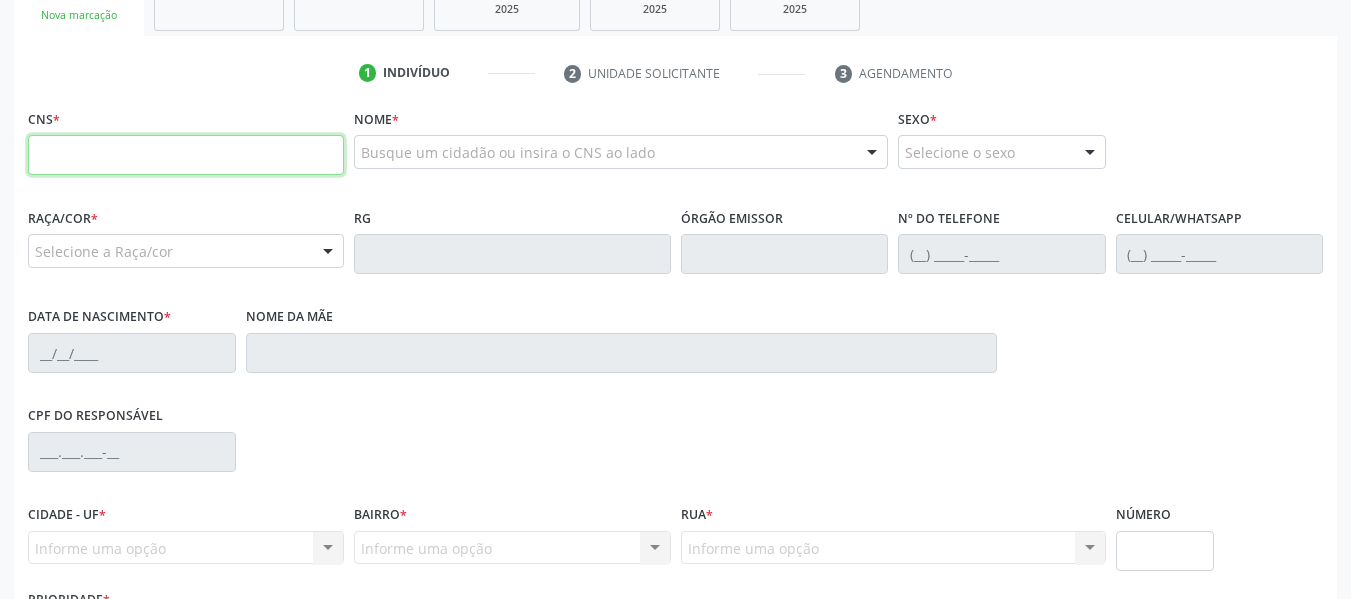 click at bounding box center [186, 155] 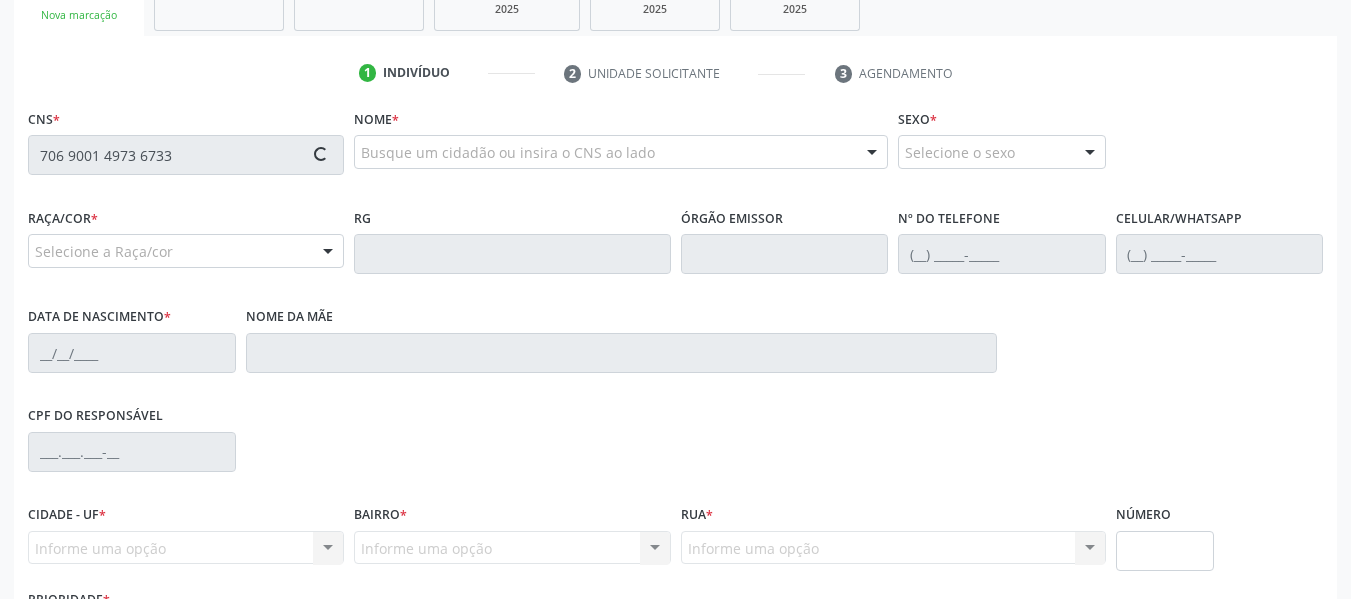 type on "706 9001 4973 6733" 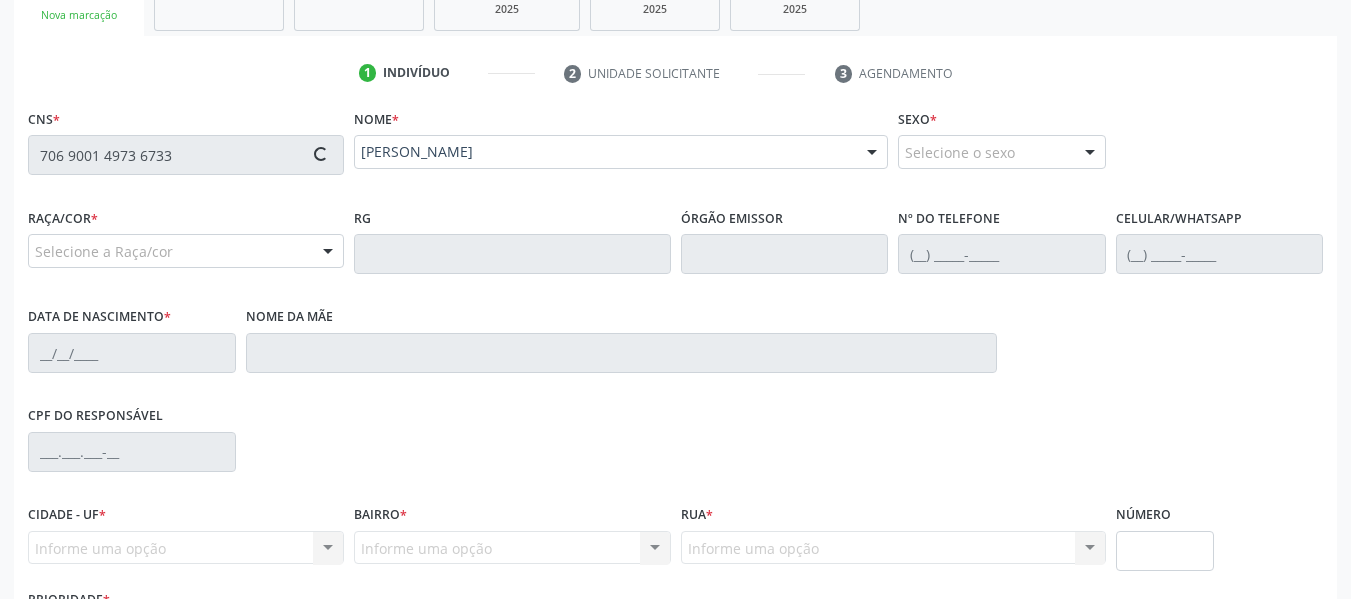 type on "(82) 99156-9858" 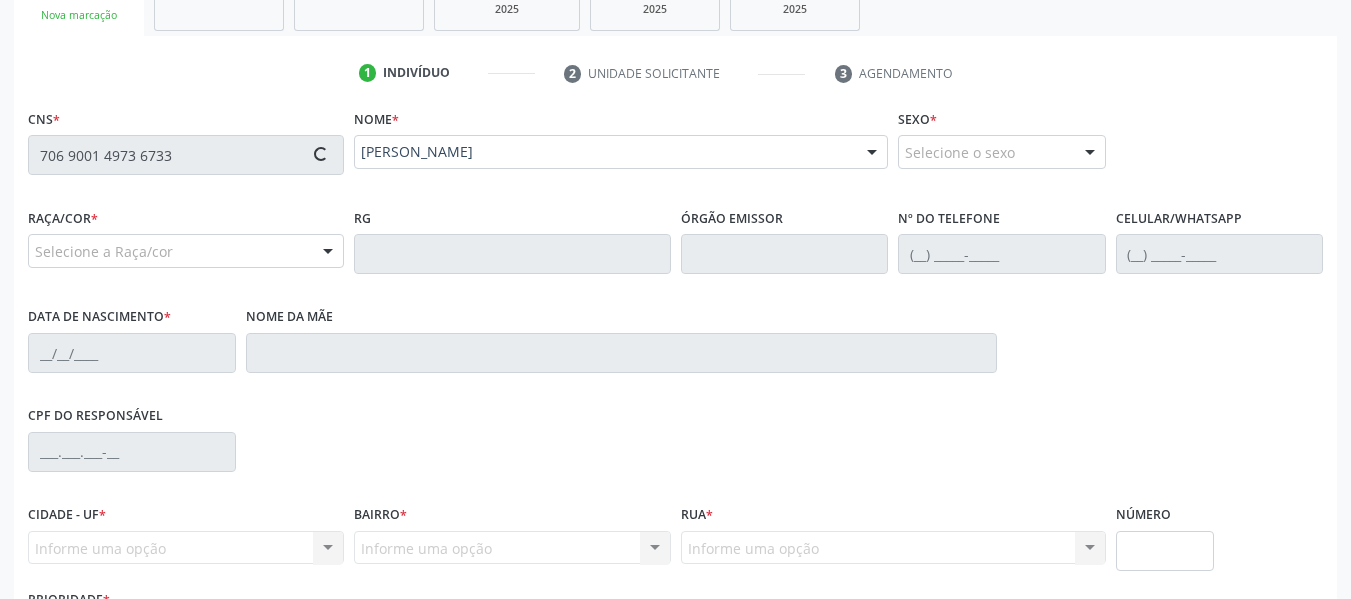 type on "20/06/2004" 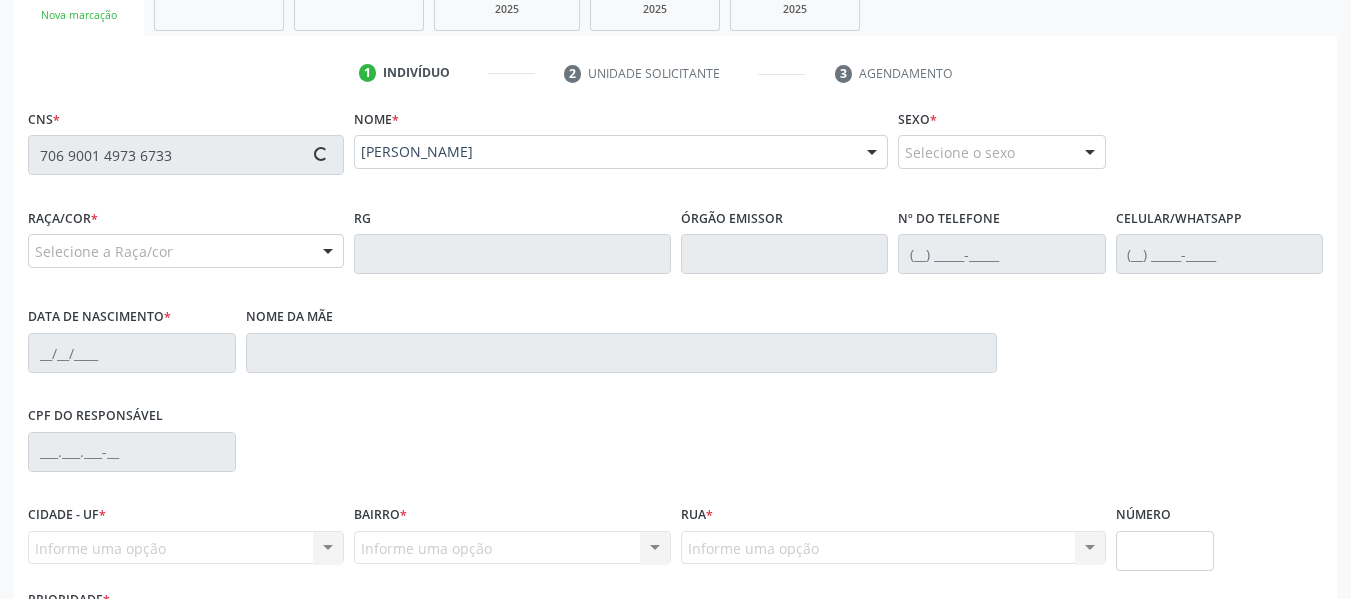 type on "s\n" 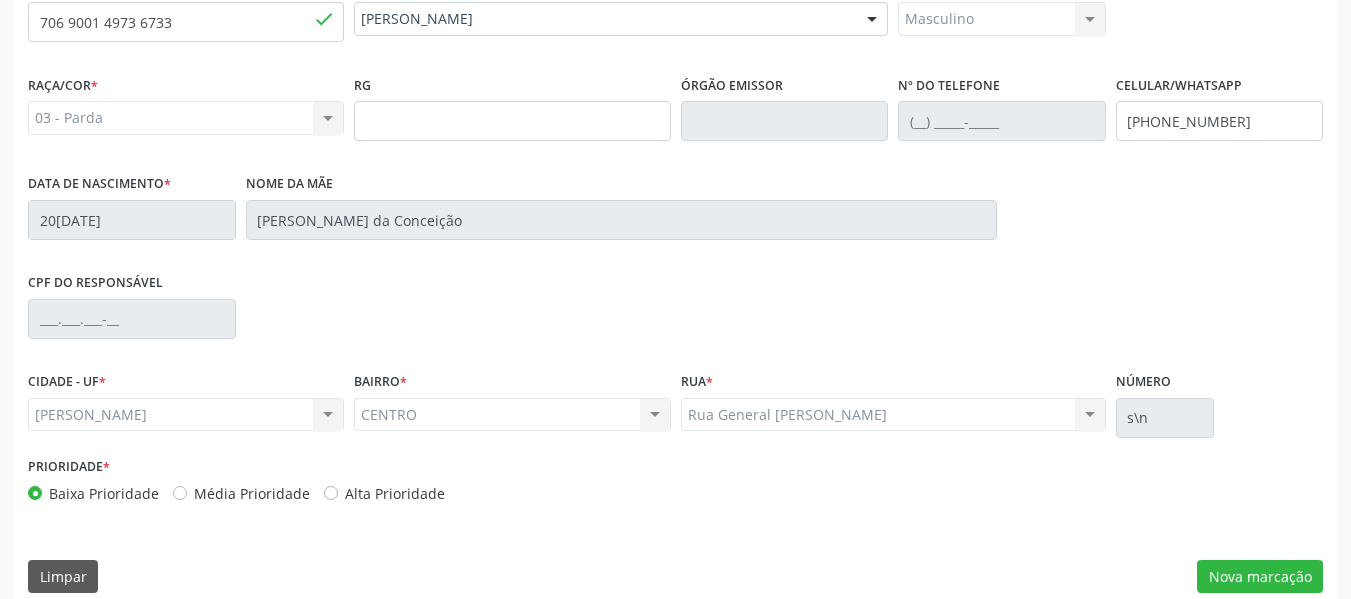 scroll, scrollTop: 513, scrollLeft: 0, axis: vertical 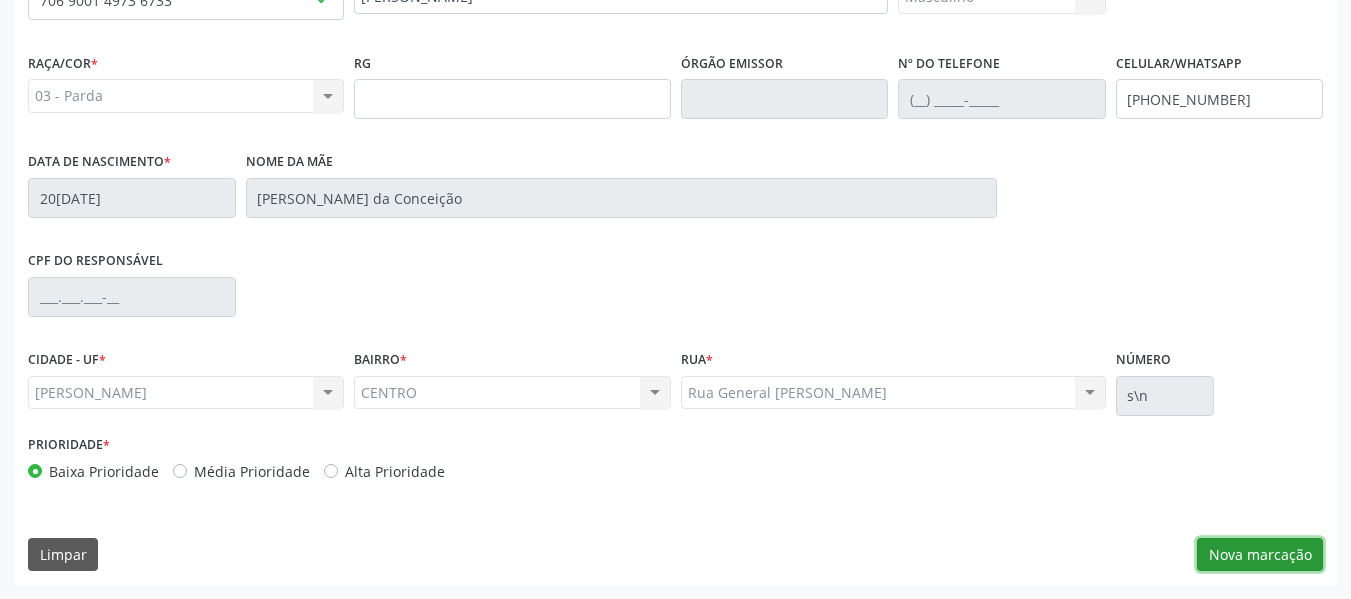 click on "Nova marcação" at bounding box center [1260, 555] 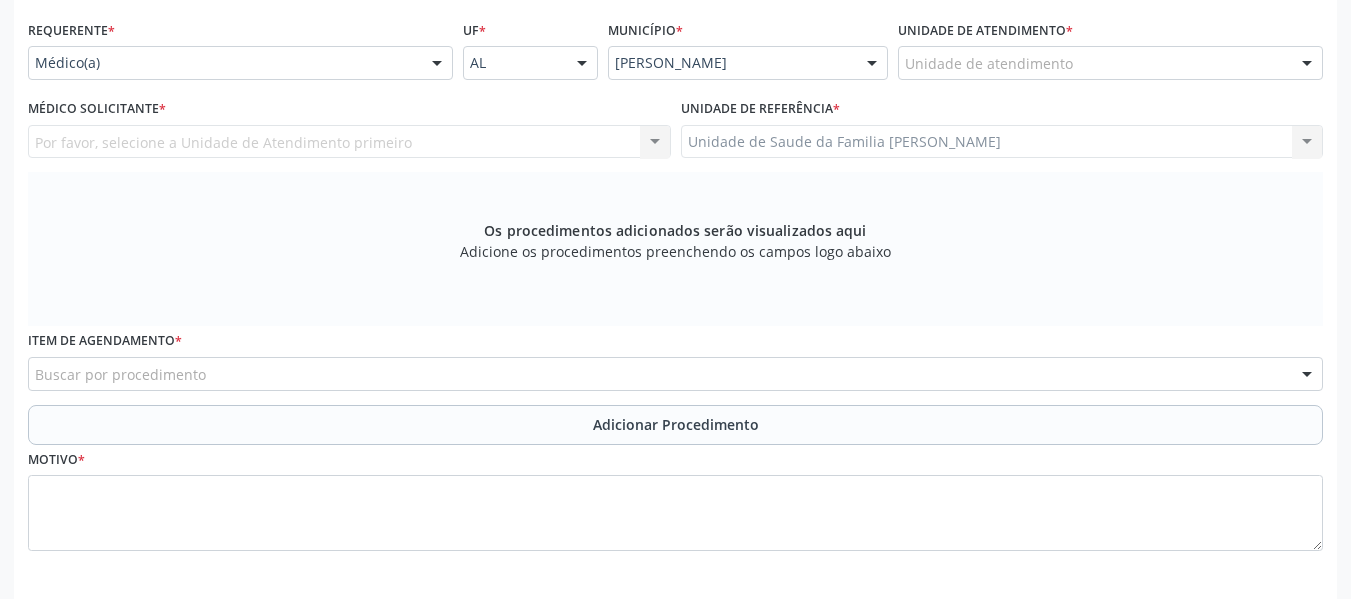 scroll, scrollTop: 433, scrollLeft: 0, axis: vertical 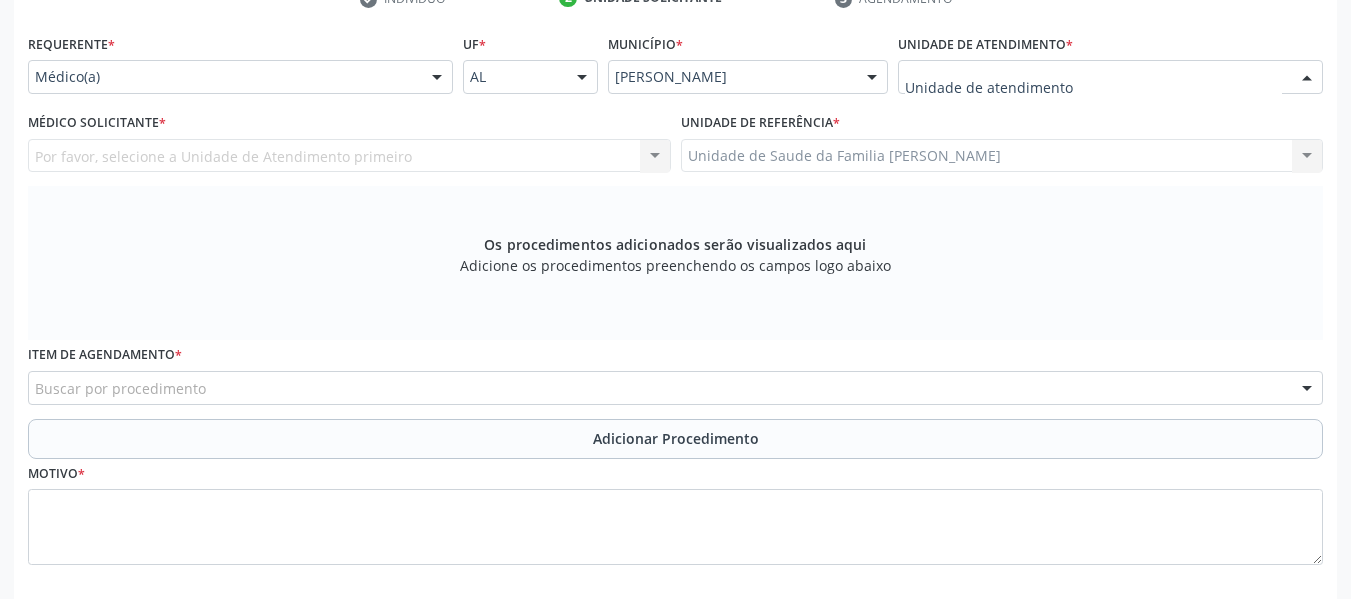click at bounding box center [1307, 78] 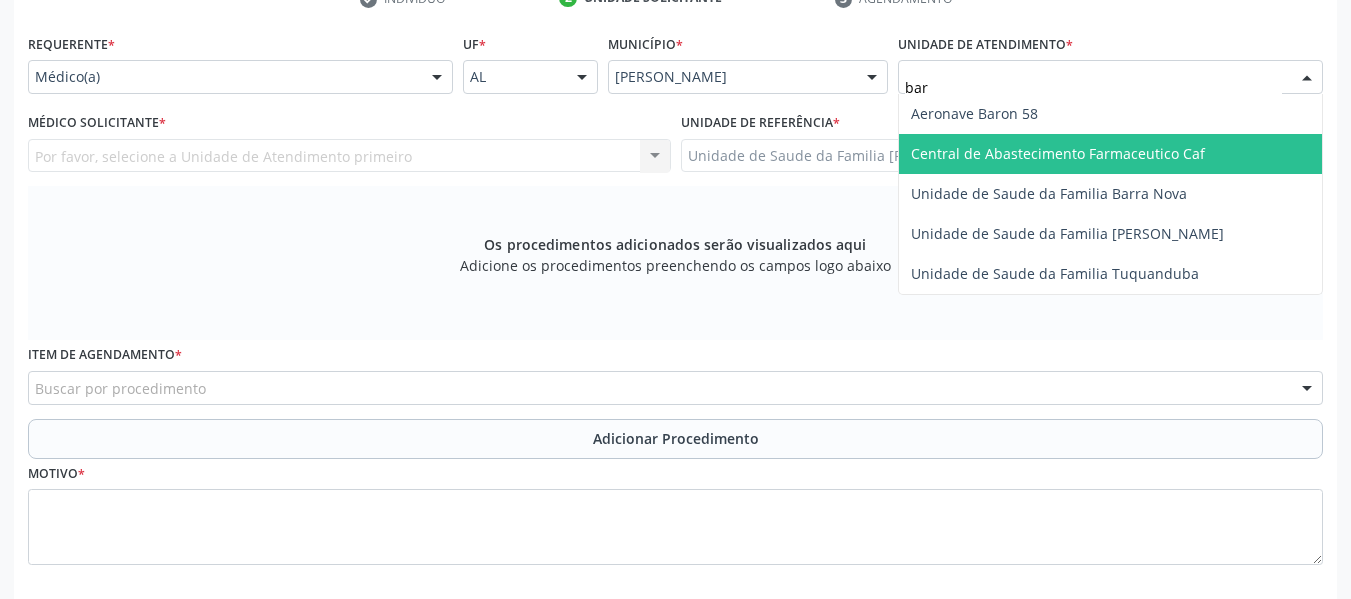 type on "barr" 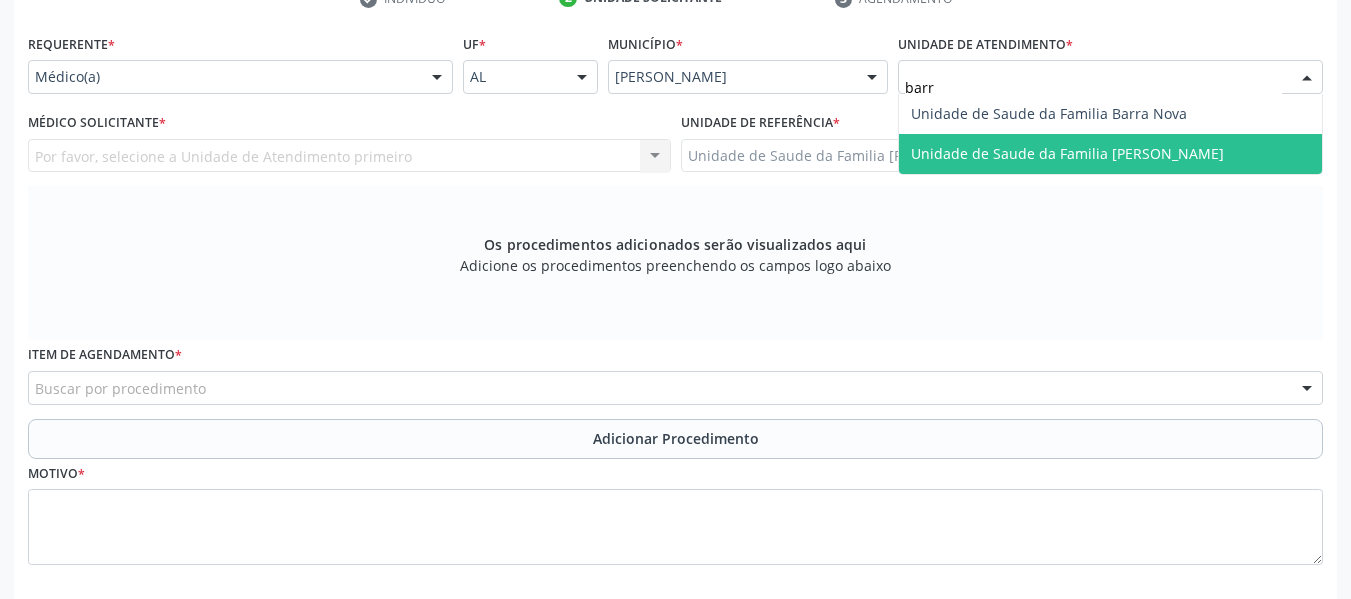 click on "Unidade de Saude da Familia [PERSON_NAME]" at bounding box center [1067, 153] 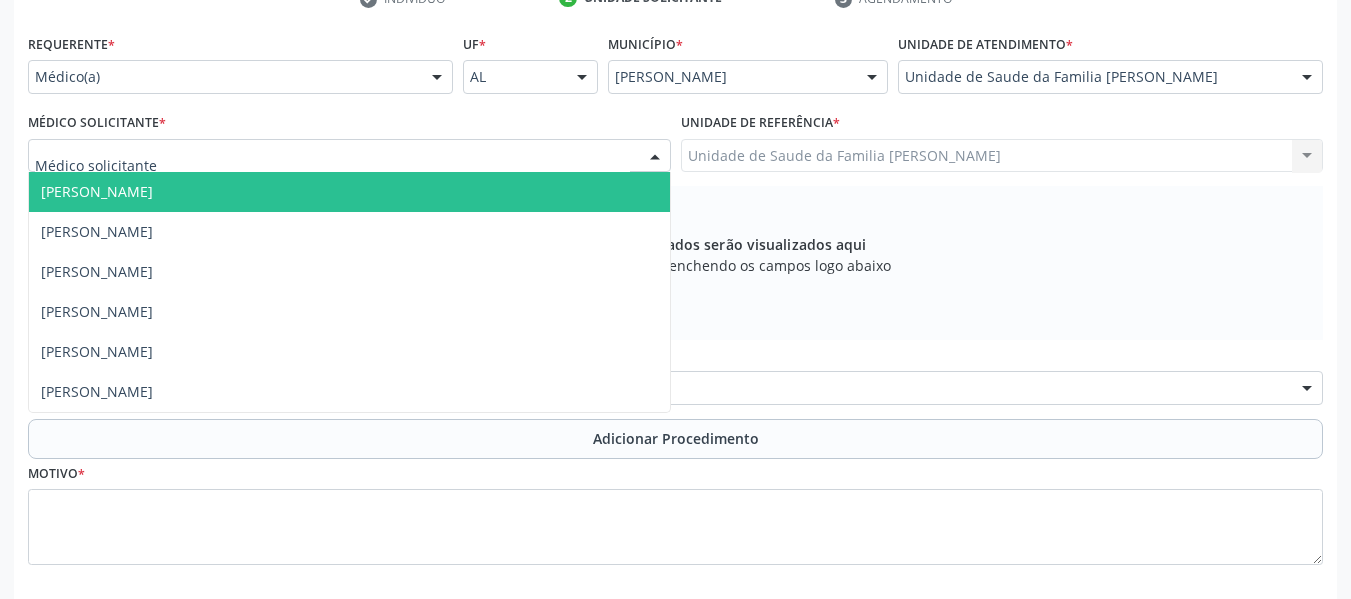 click at bounding box center (655, 157) 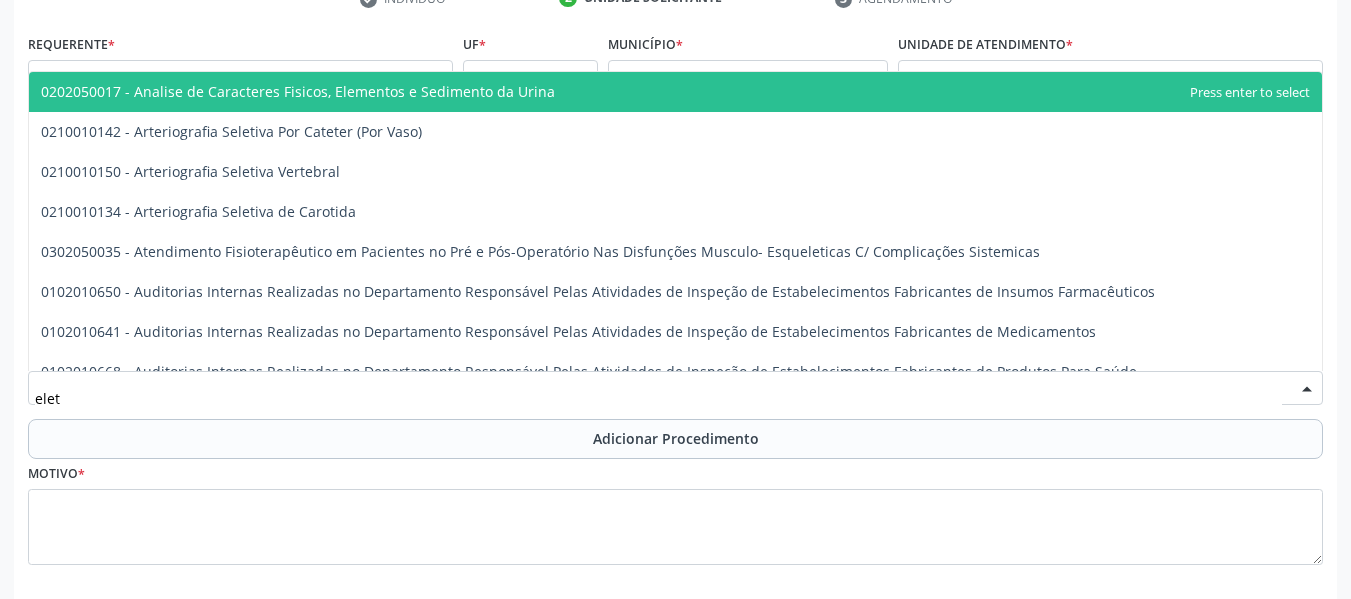 type on "eletr" 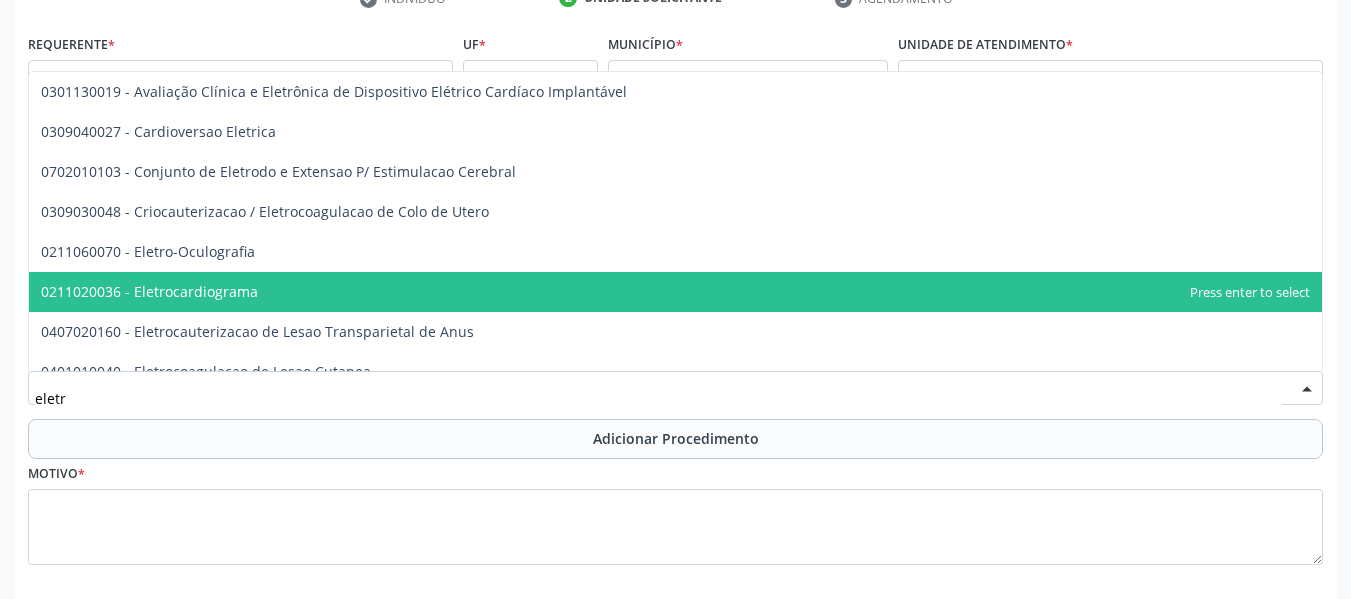 click on "0211020036 - Eletrocardiograma" at bounding box center (149, 291) 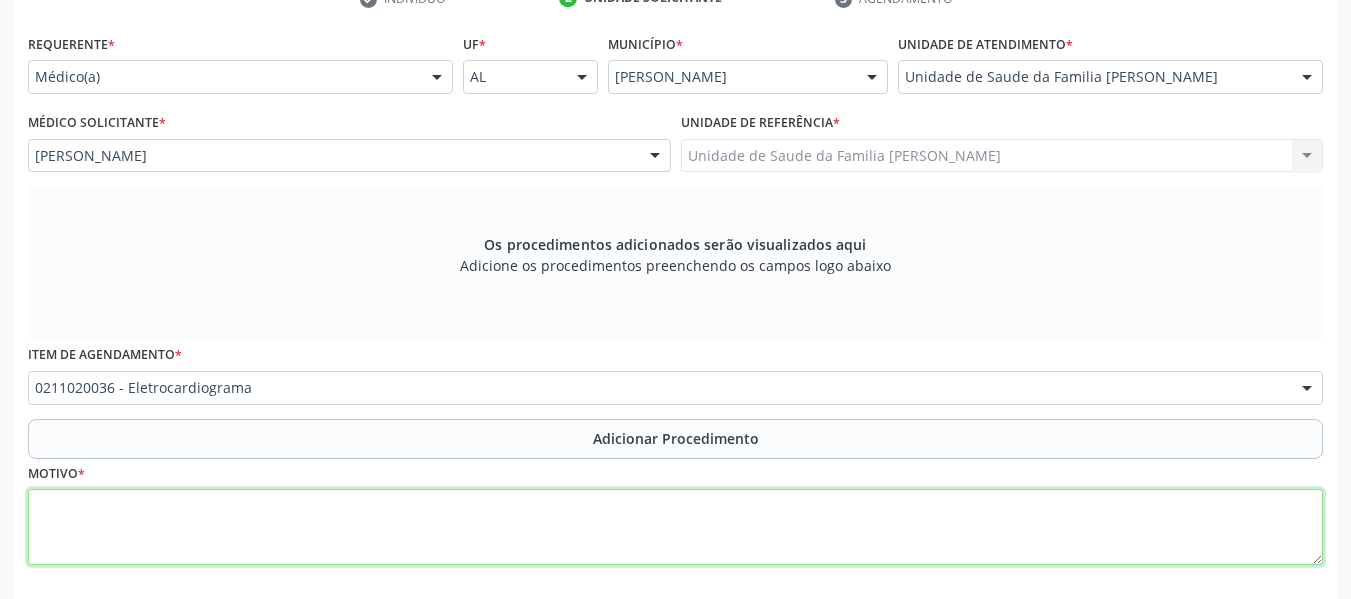 click at bounding box center (675, 527) 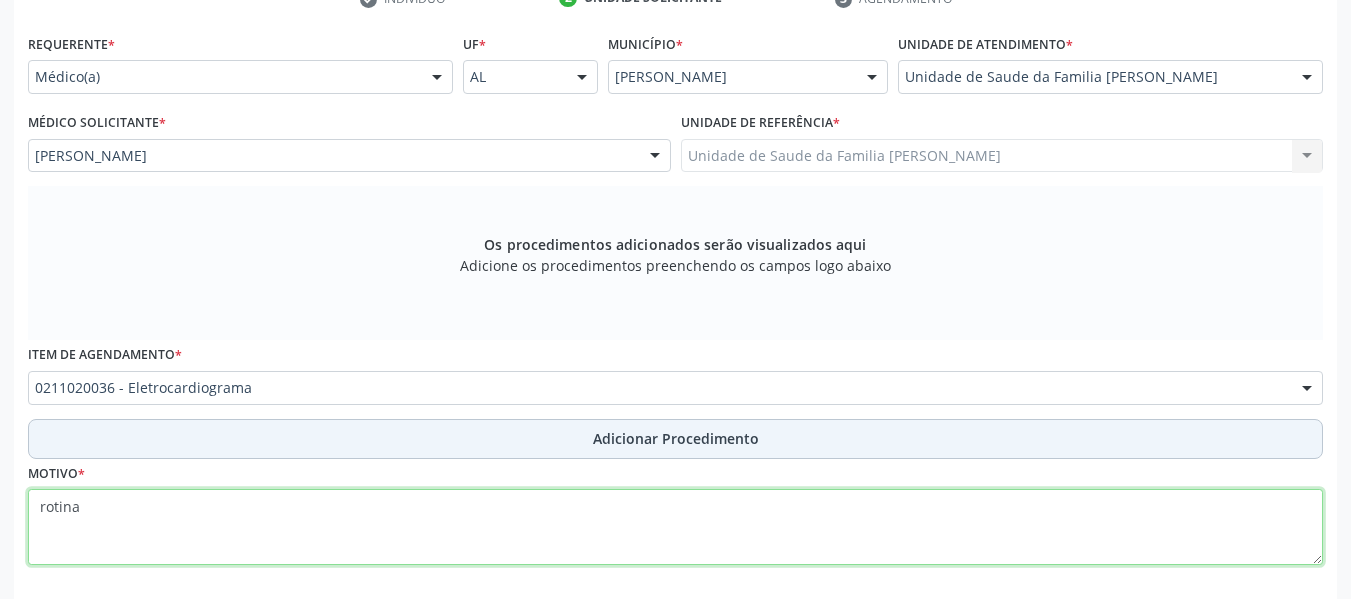 type on "rotina" 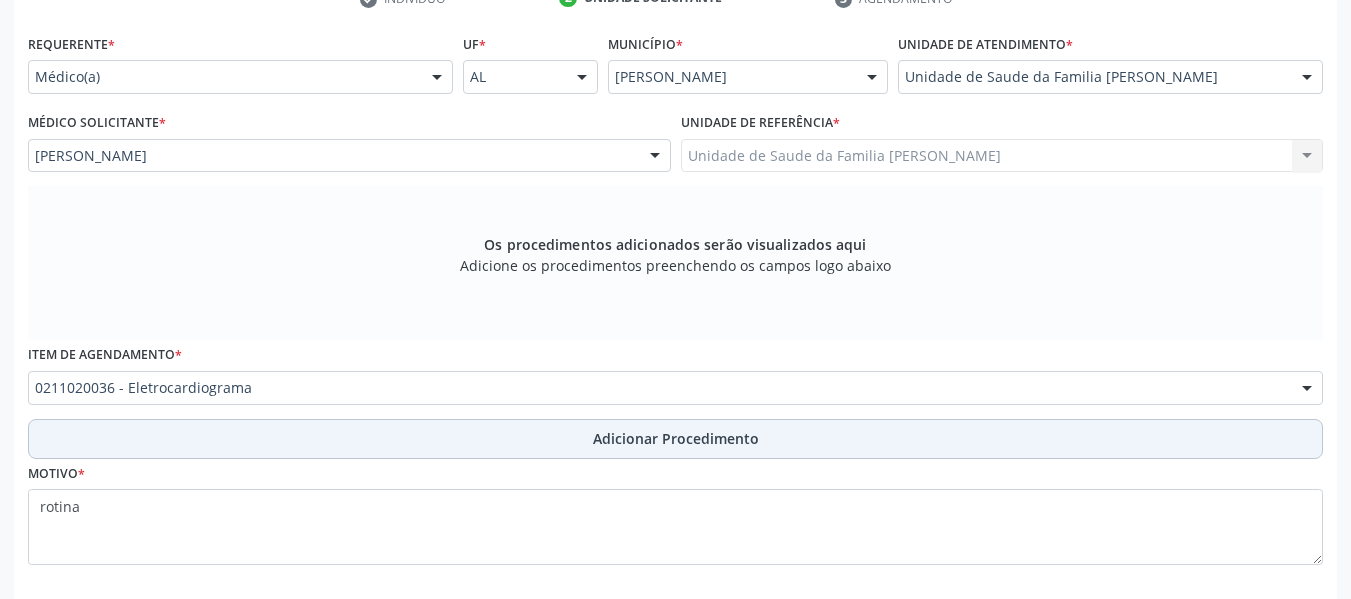 click on "Adicionar Procedimento" at bounding box center [676, 438] 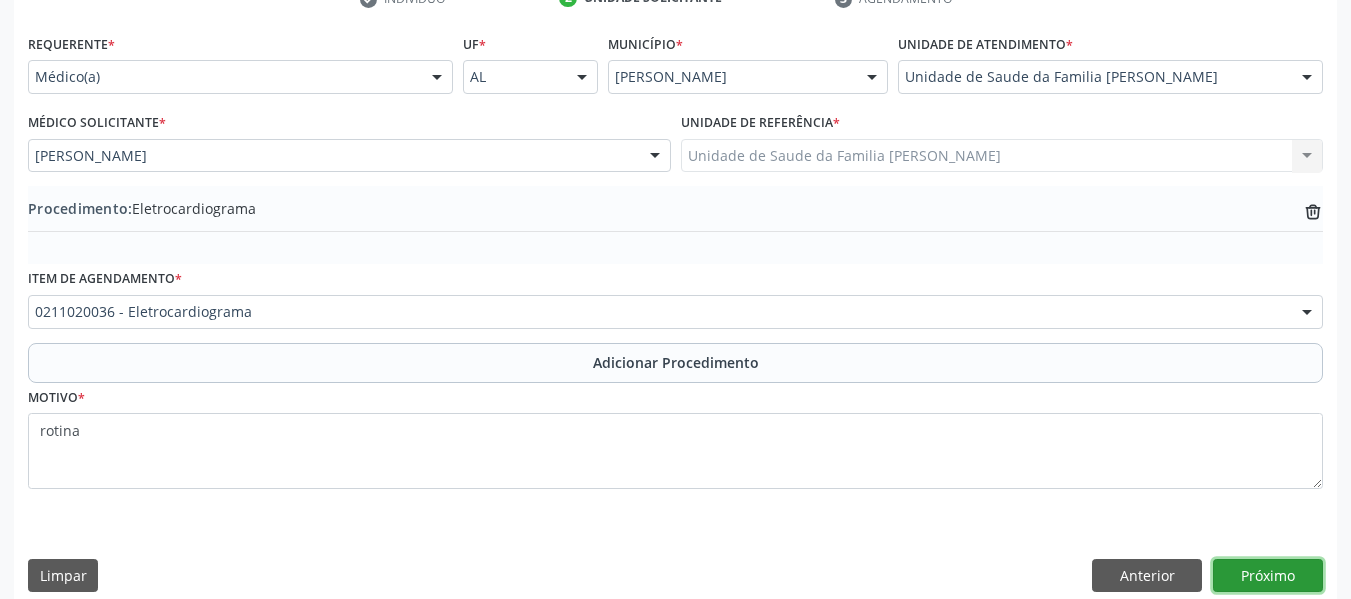 click on "Próximo" at bounding box center (1268, 576) 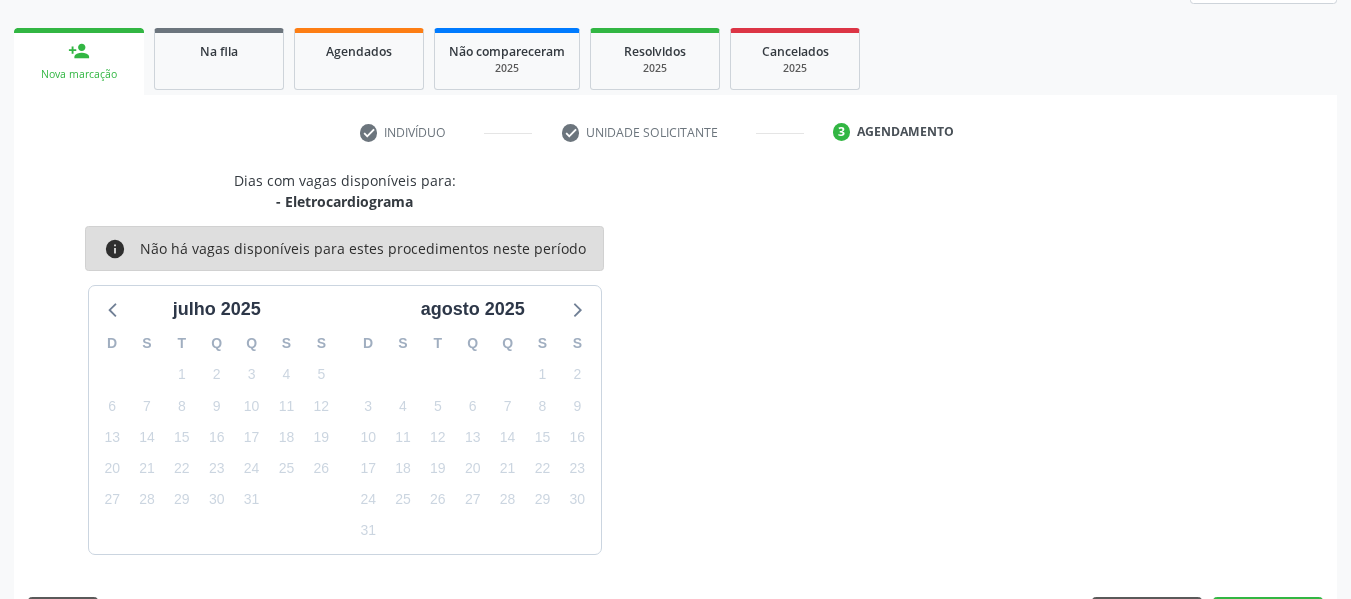 scroll, scrollTop: 358, scrollLeft: 0, axis: vertical 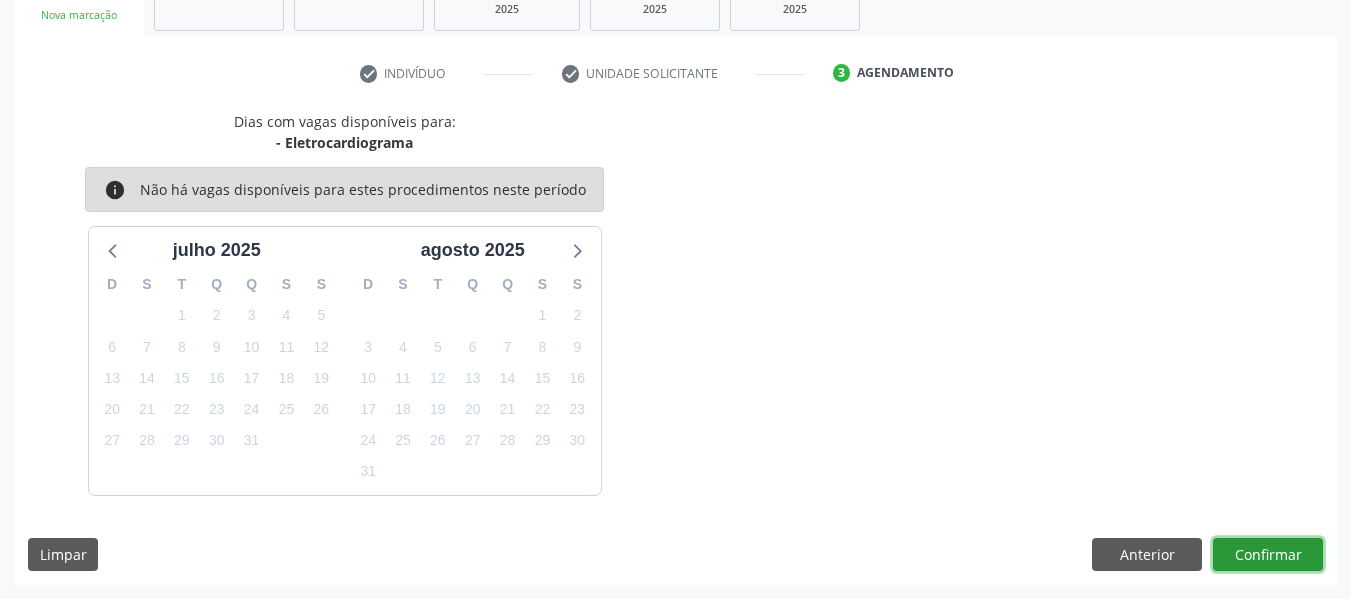 click on "Confirmar" at bounding box center [1268, 555] 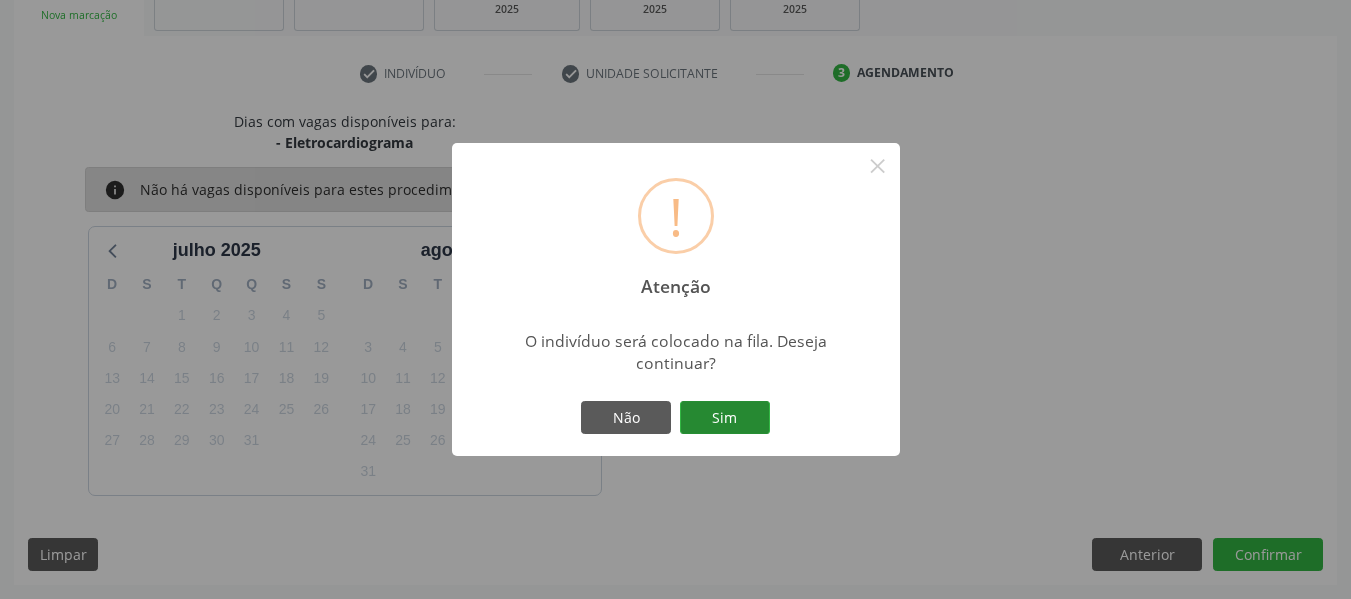click on "Sim" at bounding box center [725, 418] 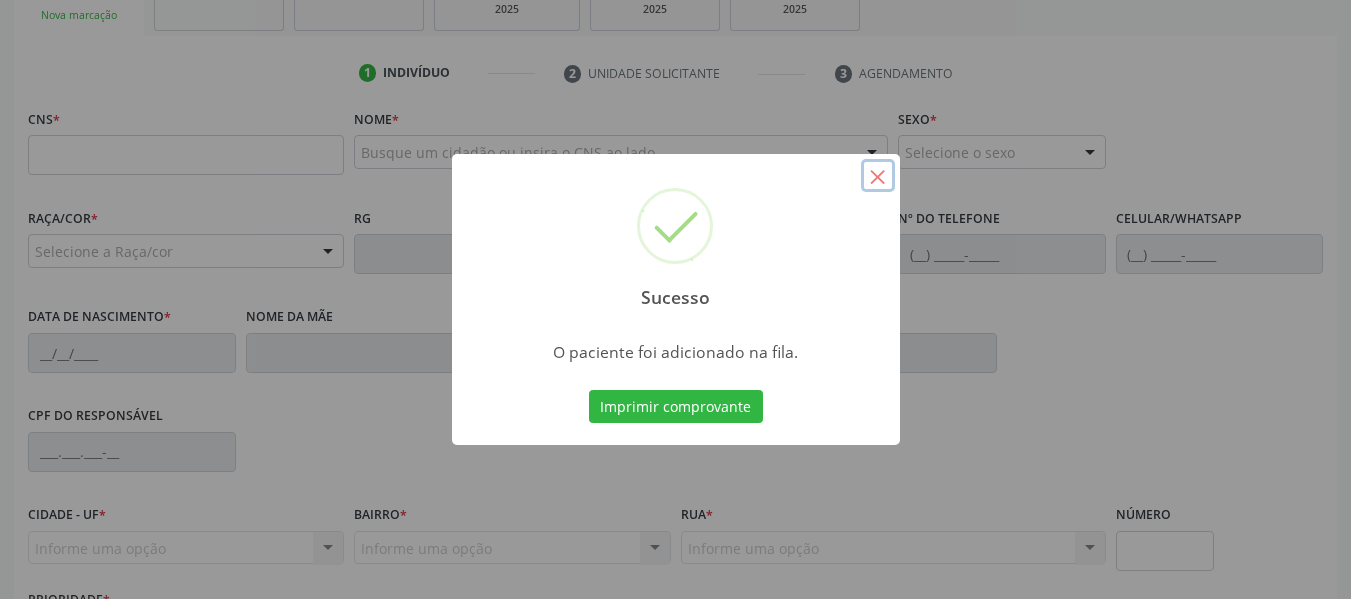 click on "×" at bounding box center (878, 176) 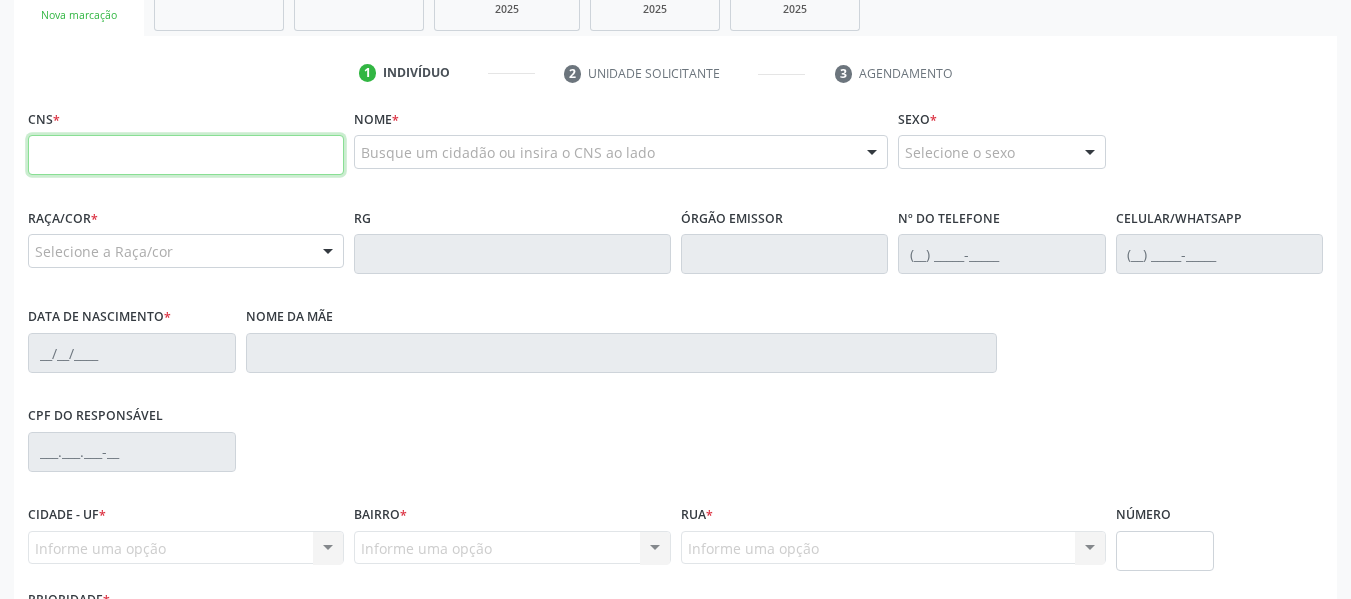 click at bounding box center [186, 155] 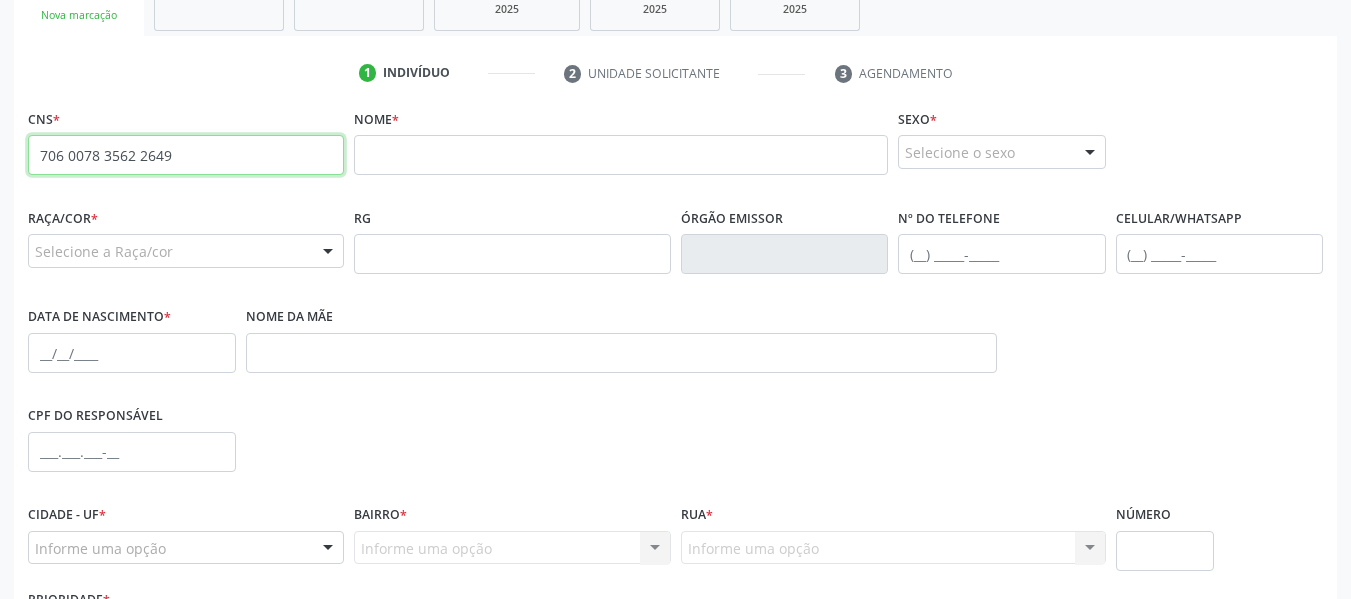 click on "706 0078 3562 2649" at bounding box center [186, 155] 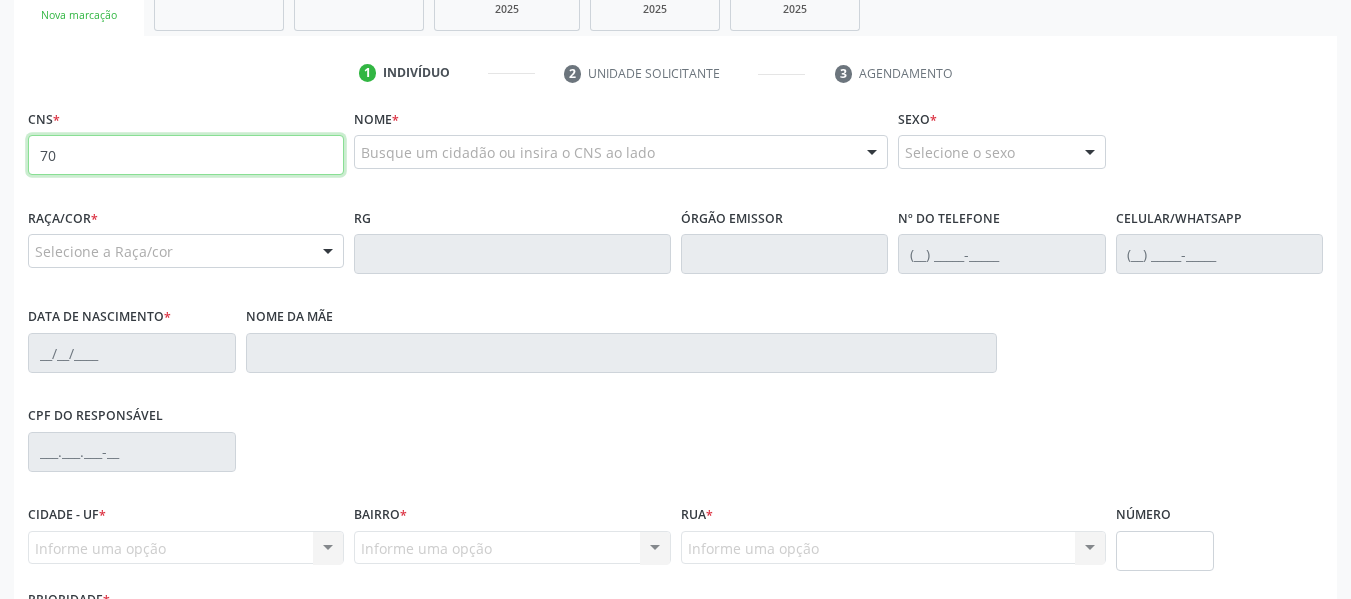 type on "7" 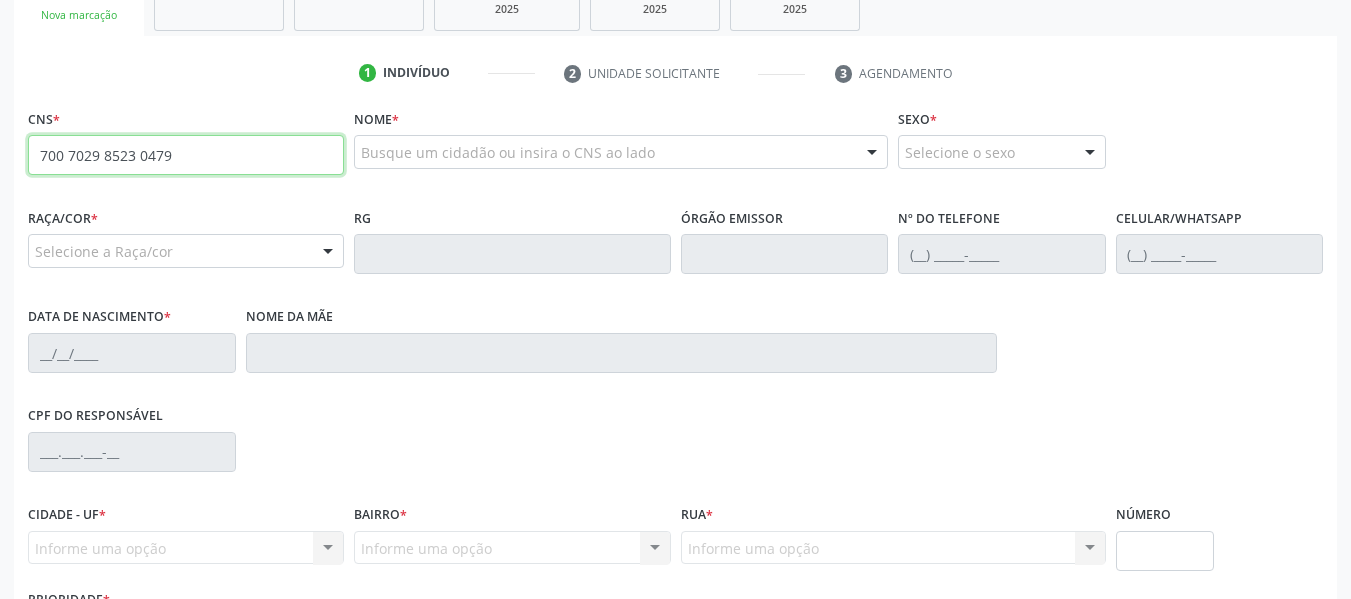 type on "700 7029 8523 0479" 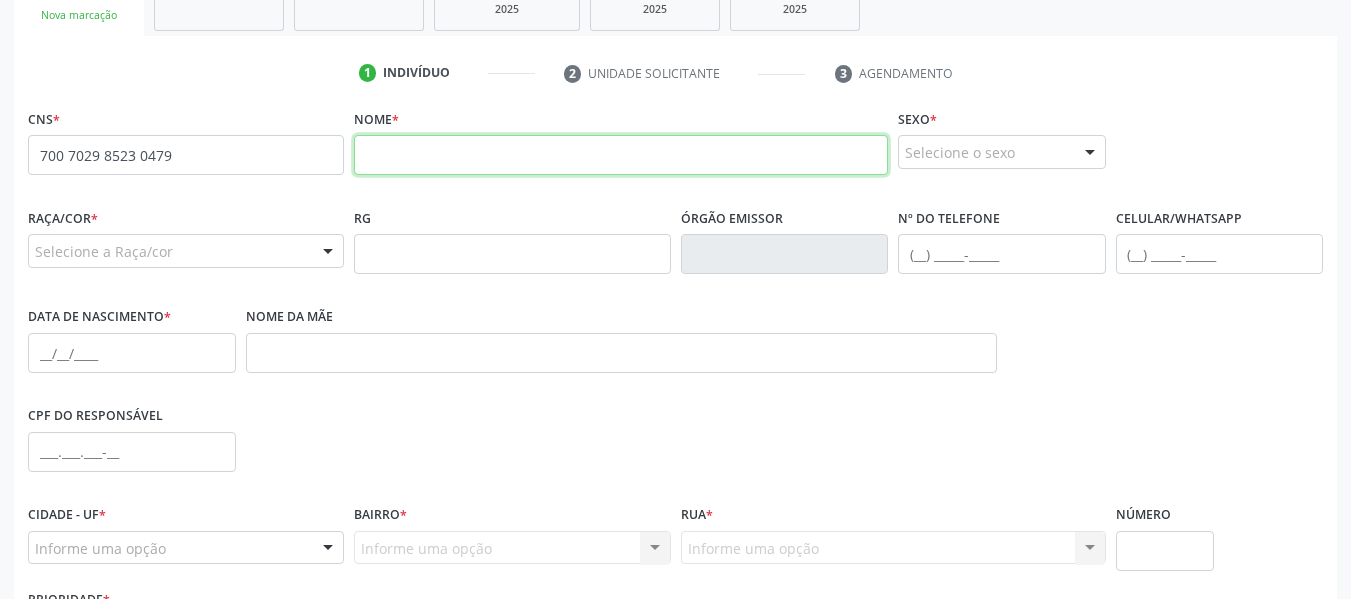 click at bounding box center (621, 155) 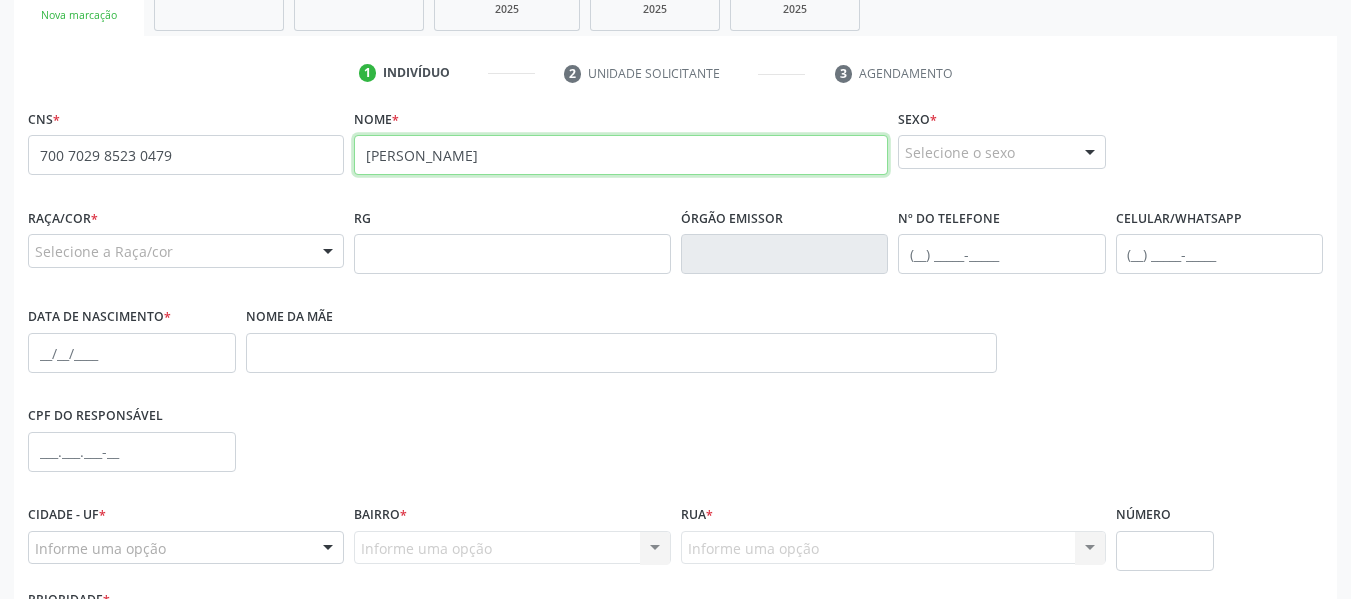type on "Marcinelli de Mendonça" 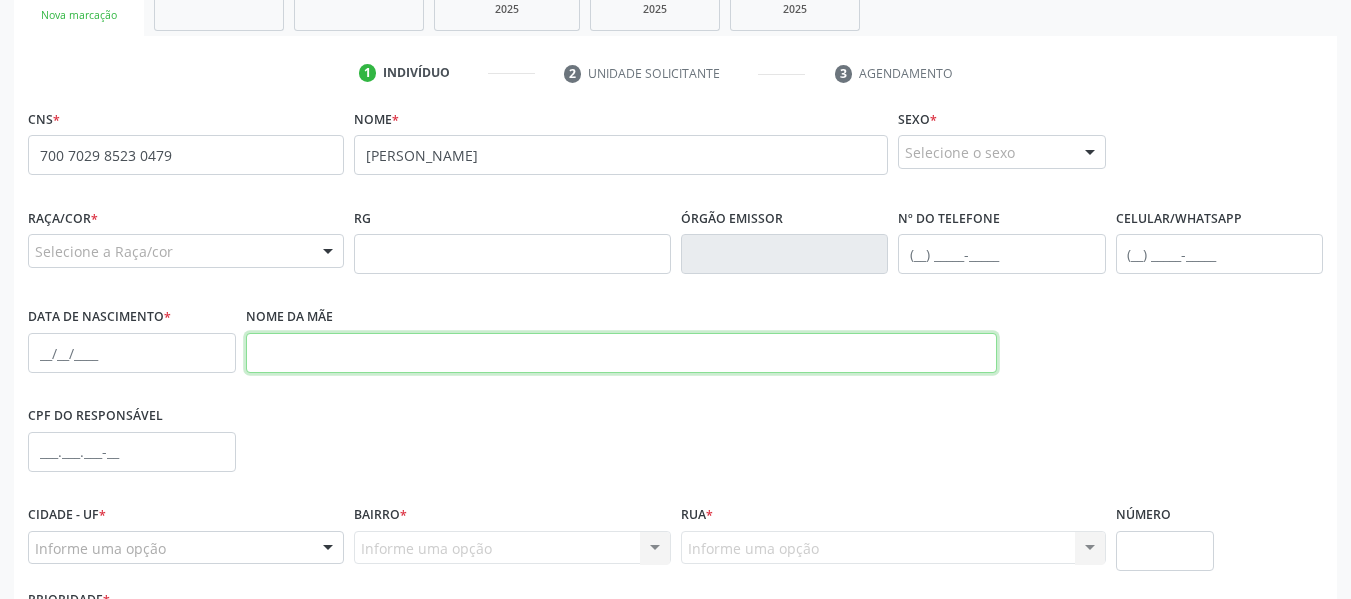 click at bounding box center [621, 353] 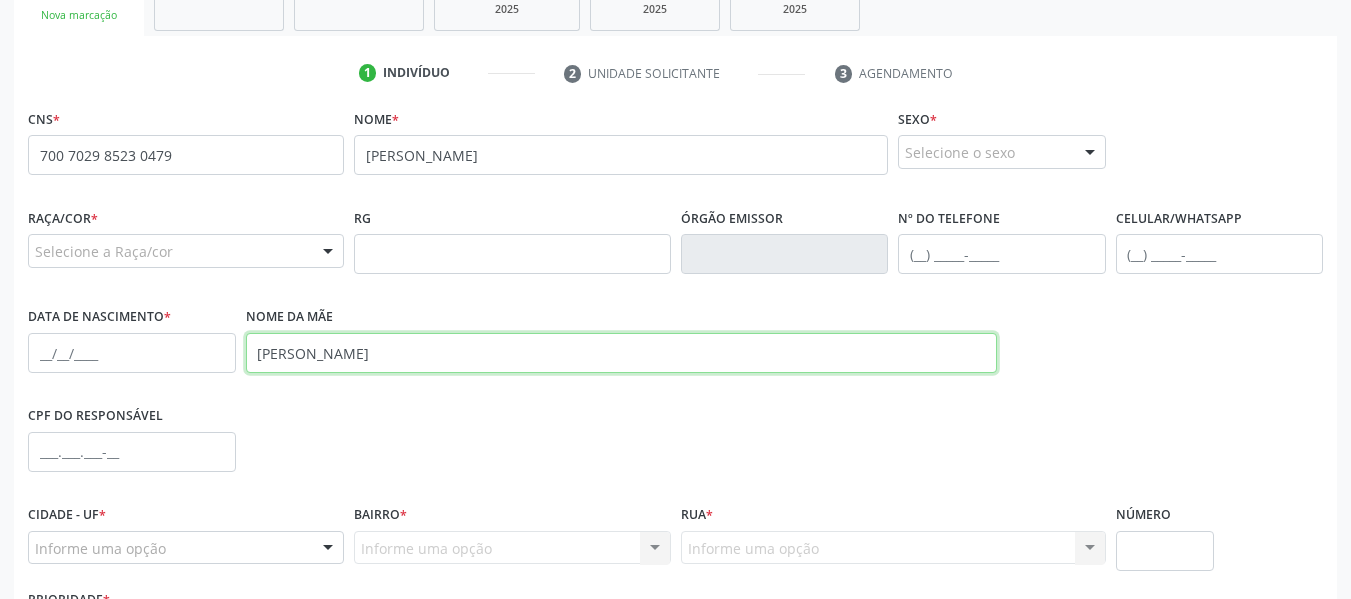 click on "Iraci de Mendonç" at bounding box center (621, 353) 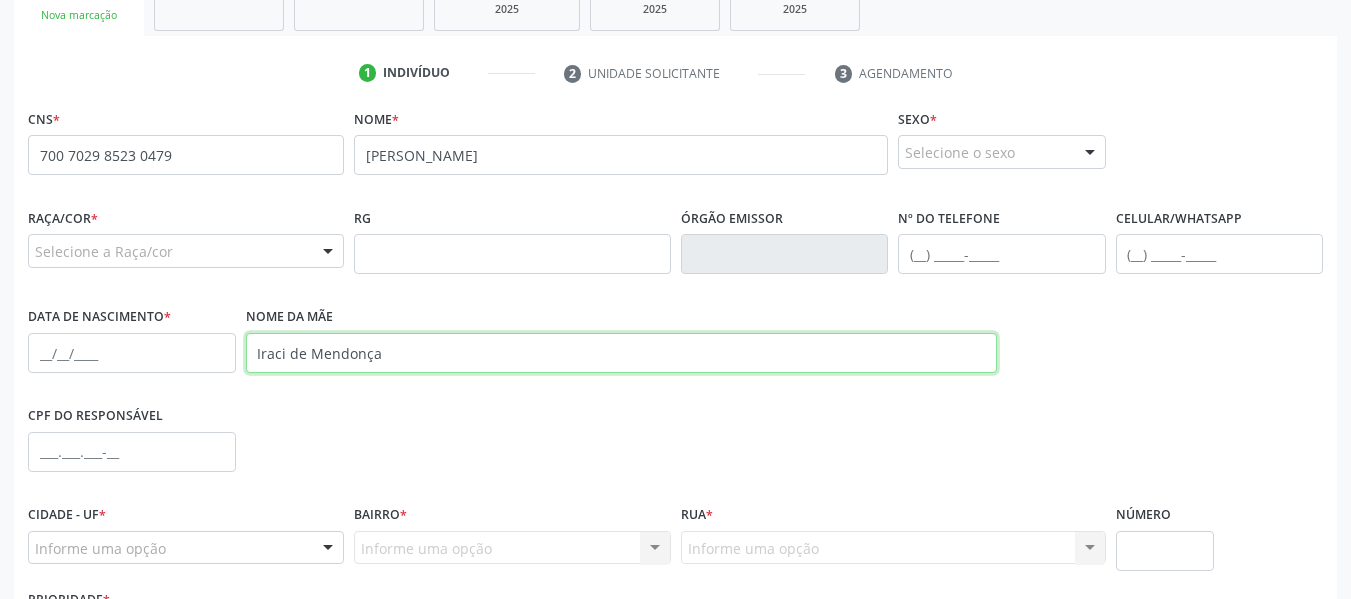 type on "Iraci de Mendonça" 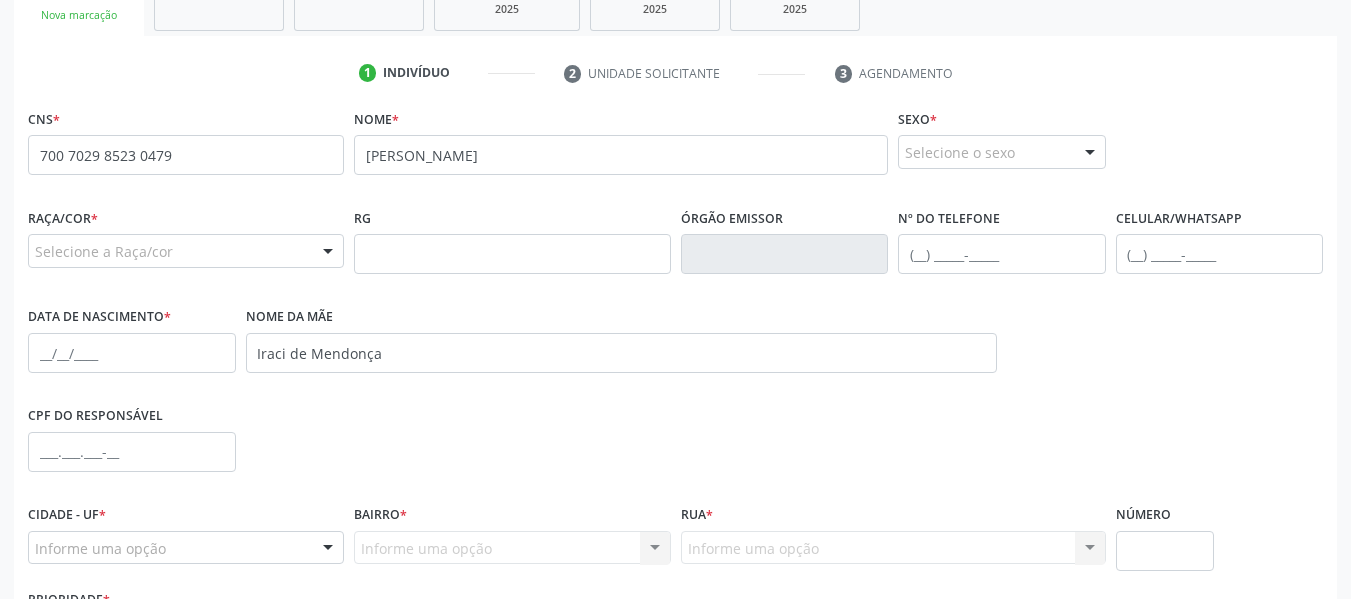 click at bounding box center [328, 252] 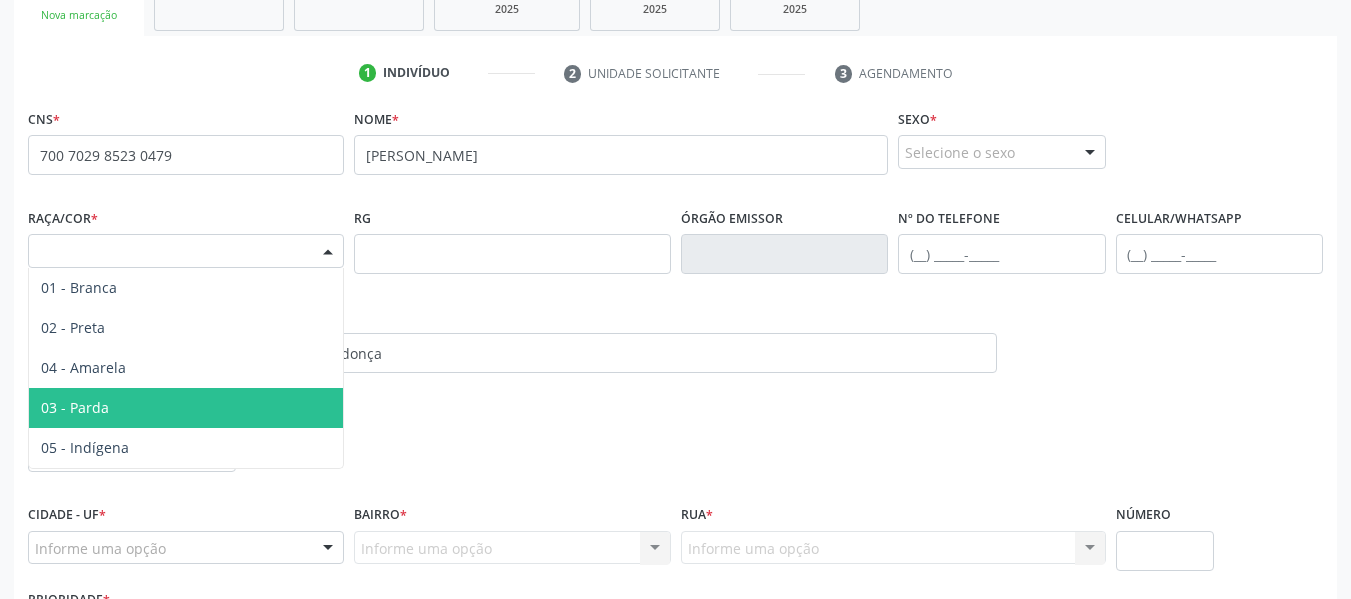 click on "03 - Parda" at bounding box center (75, 407) 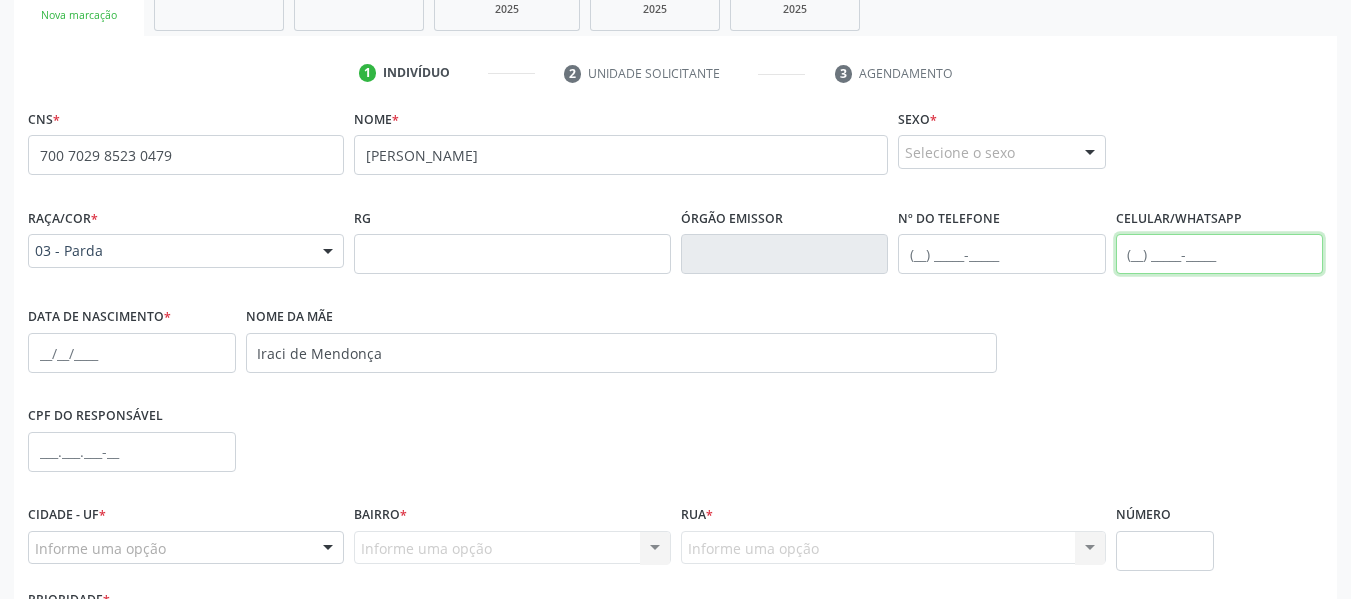 click at bounding box center (1220, 254) 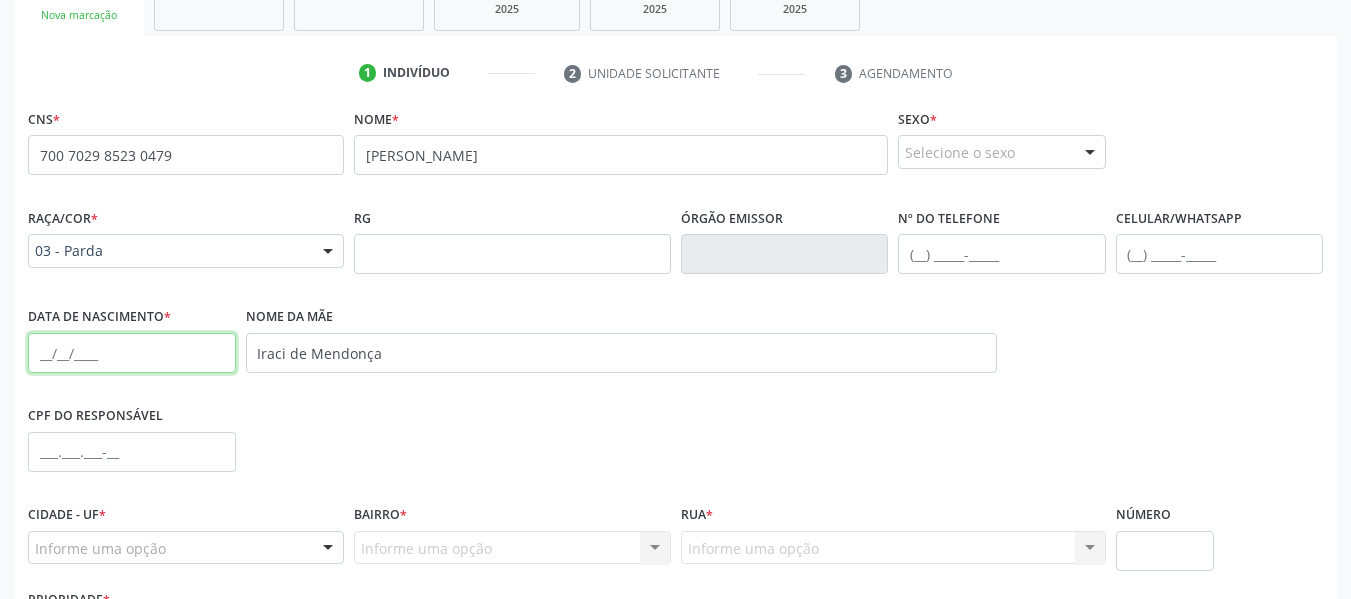 click at bounding box center (132, 353) 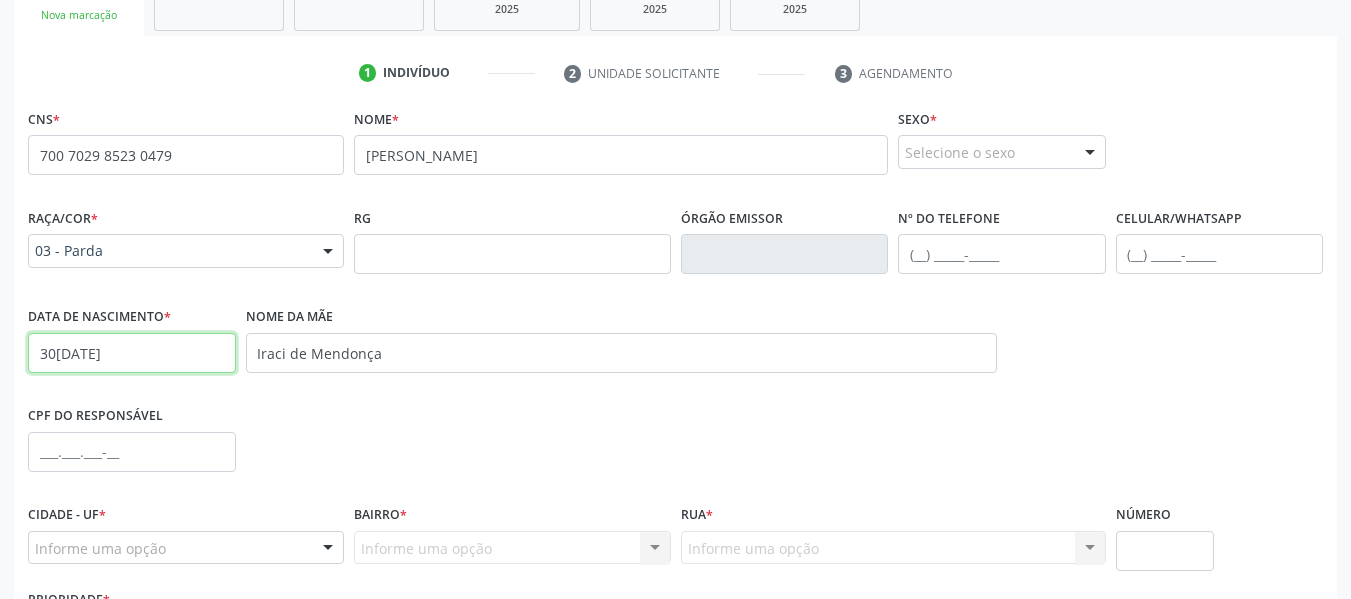 type on "30/01/1975" 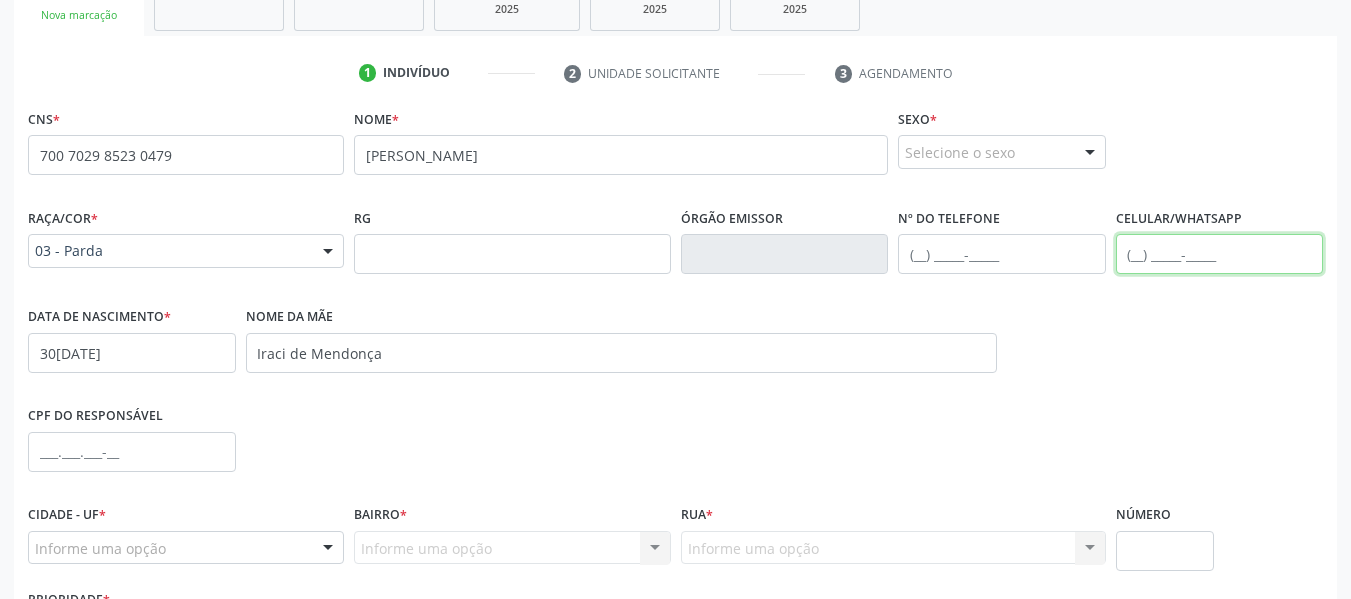 click at bounding box center [1220, 254] 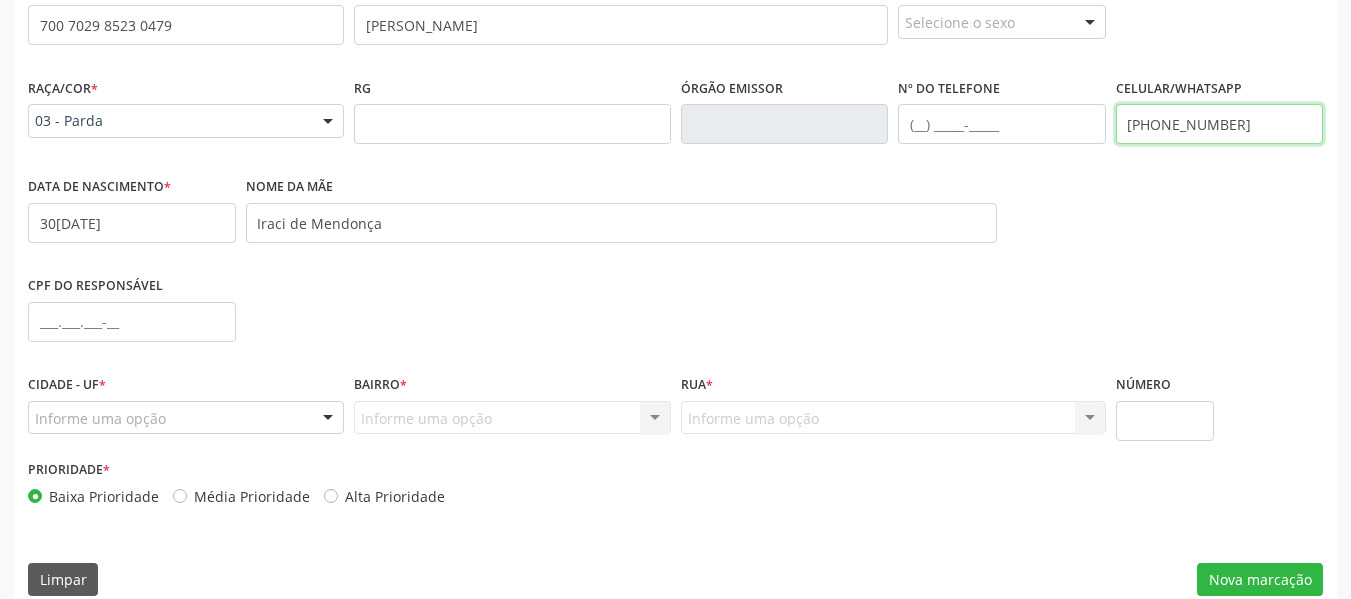 scroll, scrollTop: 513, scrollLeft: 0, axis: vertical 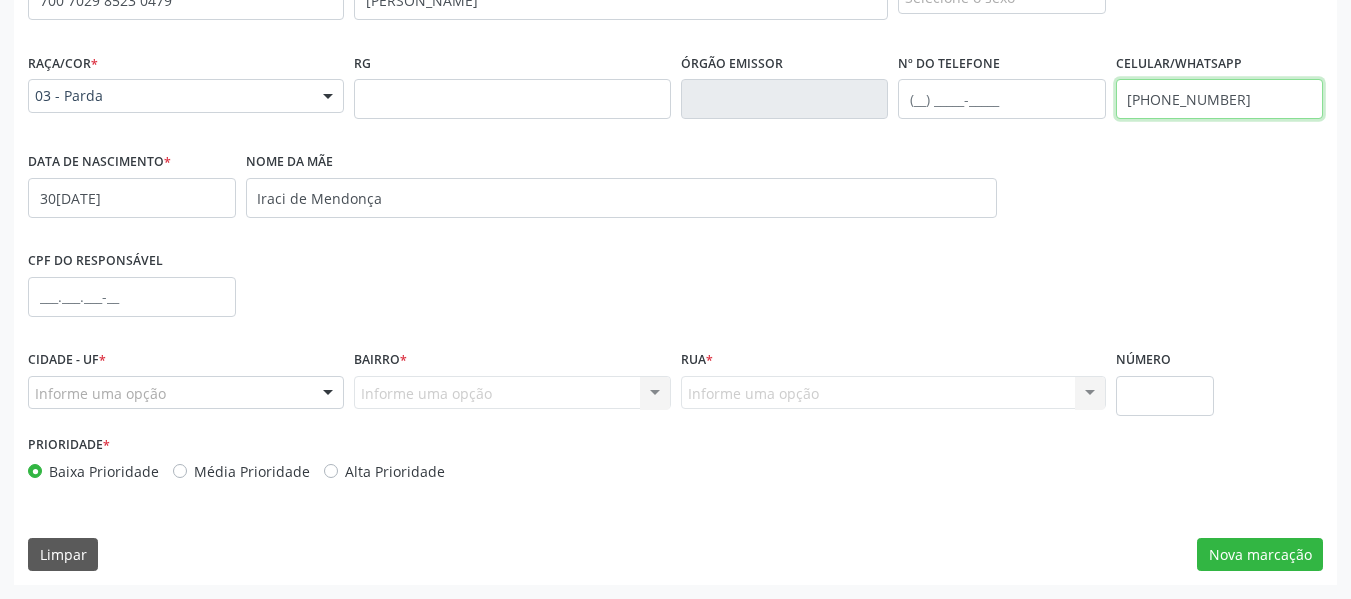 type on "(82) 99311-6712" 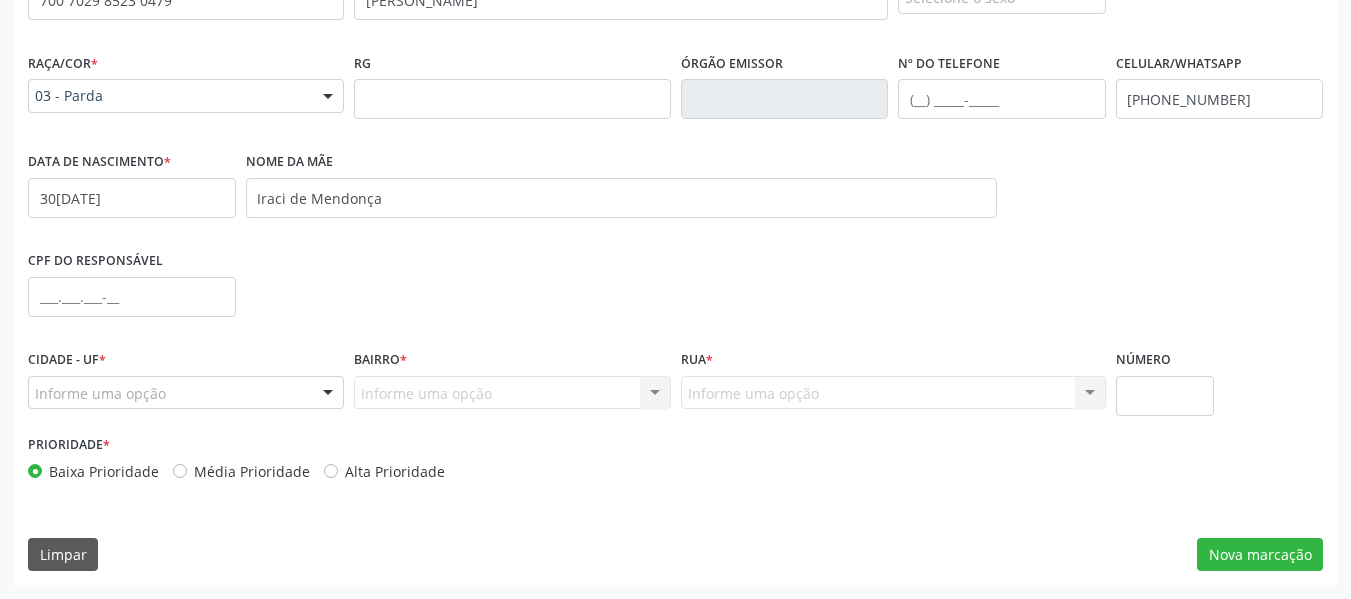 click at bounding box center (328, 394) 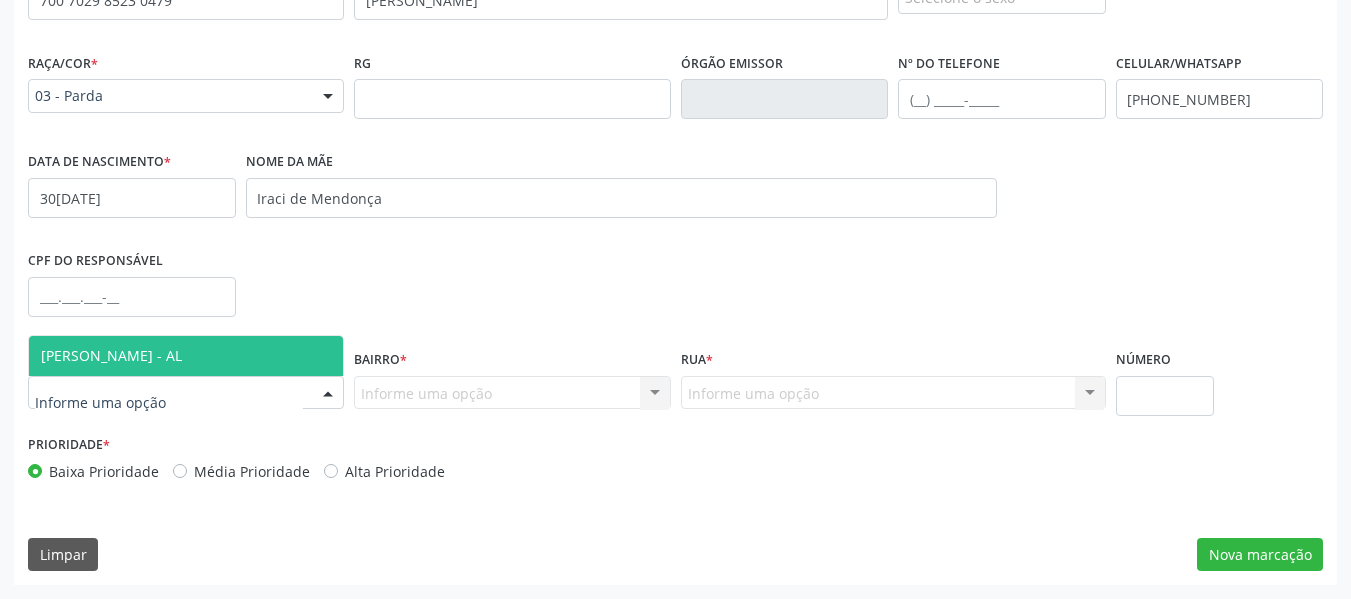 click on "[PERSON_NAME] - AL" at bounding box center [111, 355] 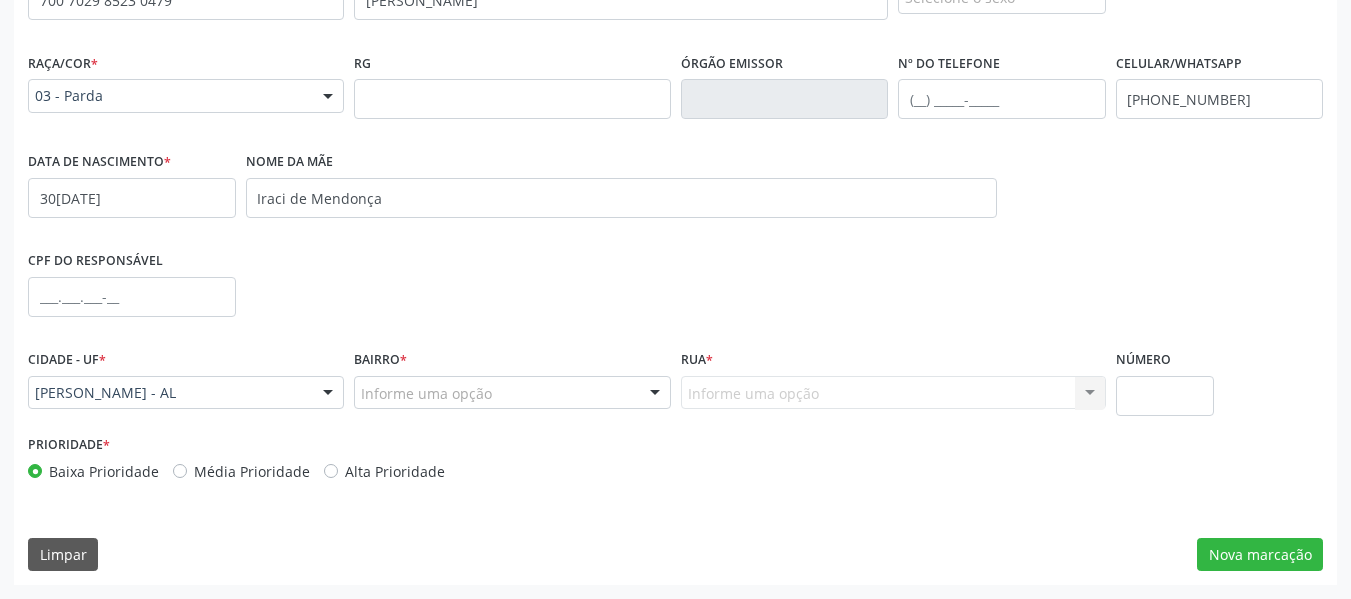 click at bounding box center [655, 394] 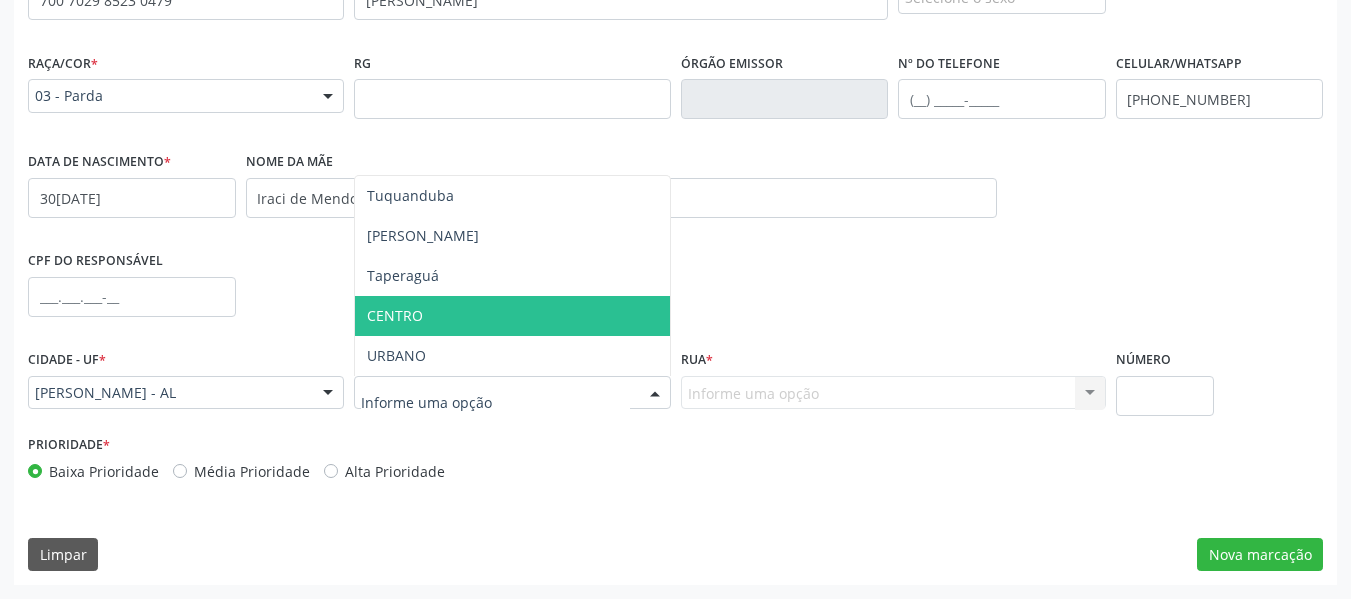 click on "CENTRO" at bounding box center (395, 315) 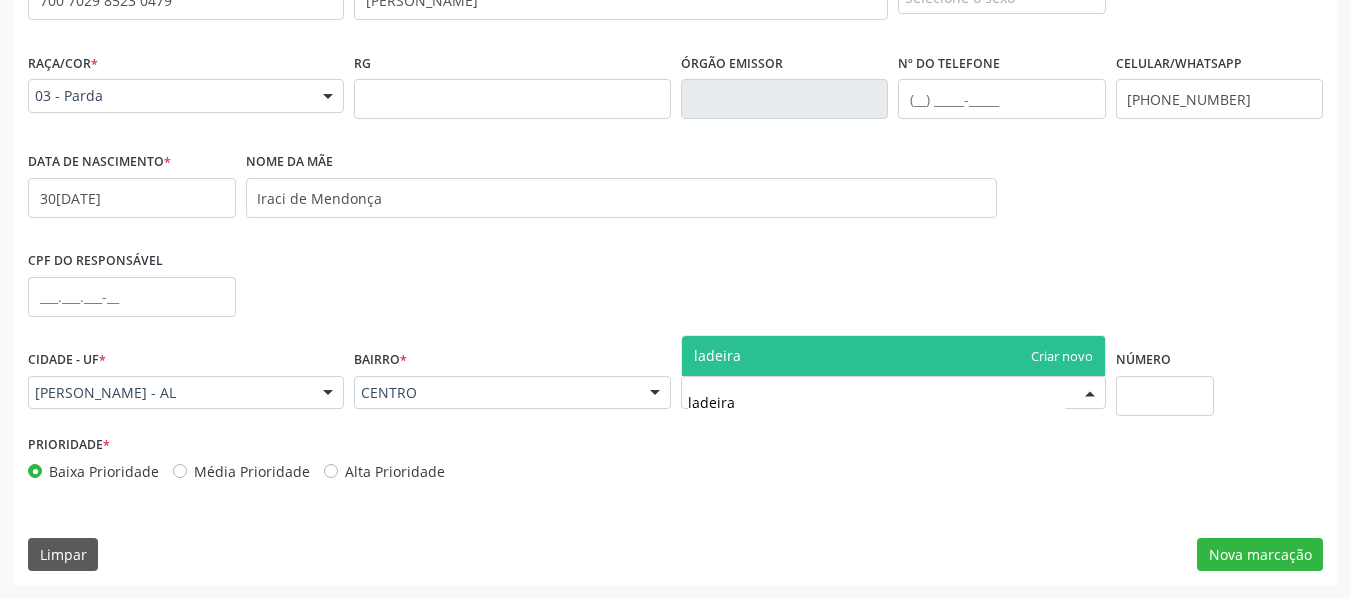 click on "ladeira" at bounding box center [876, 403] 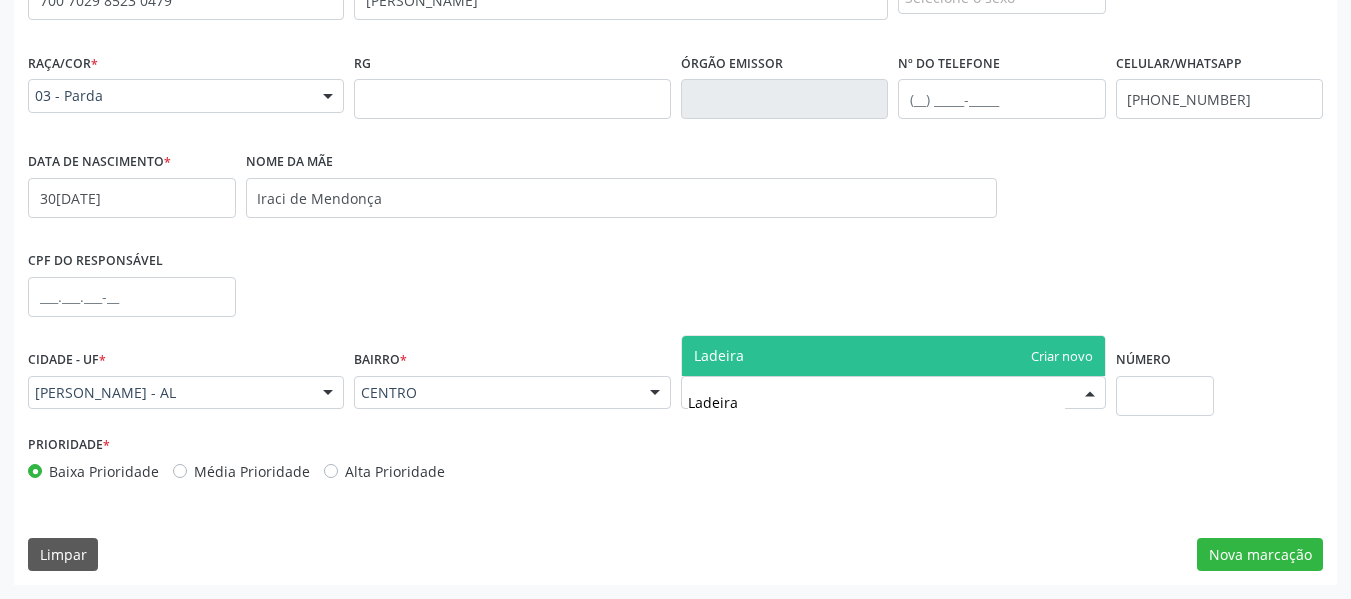 click on "Ladeira" at bounding box center (876, 403) 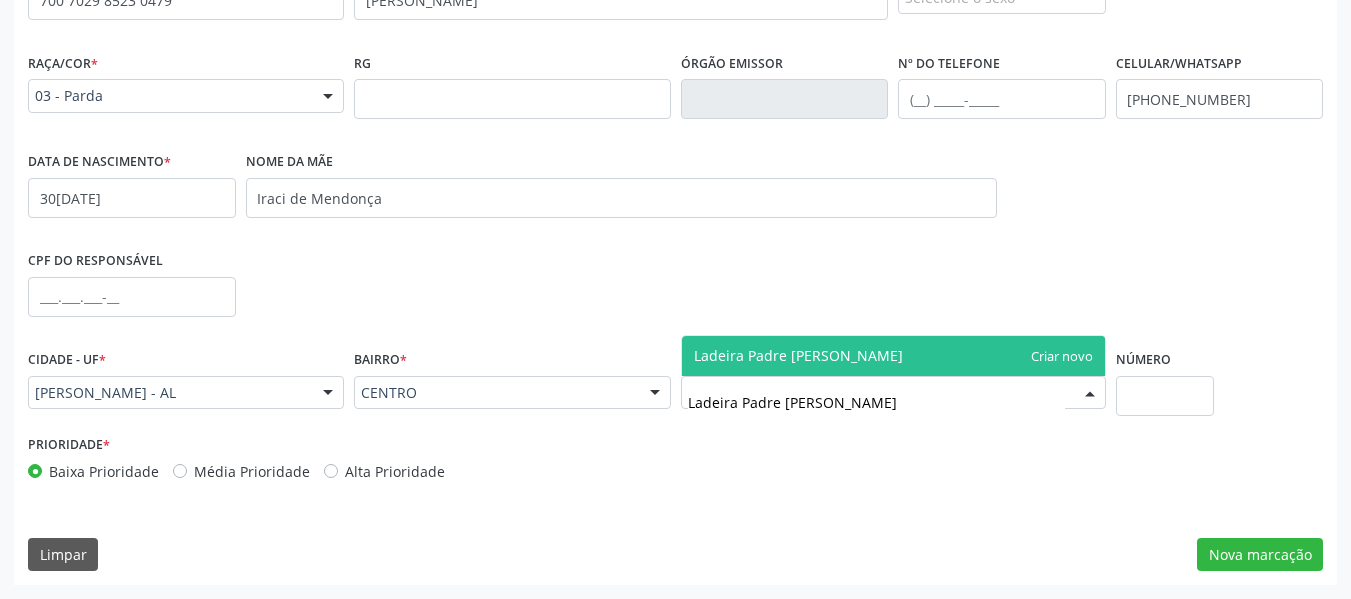 type on "Ladeira Padre [PERSON_NAME]" 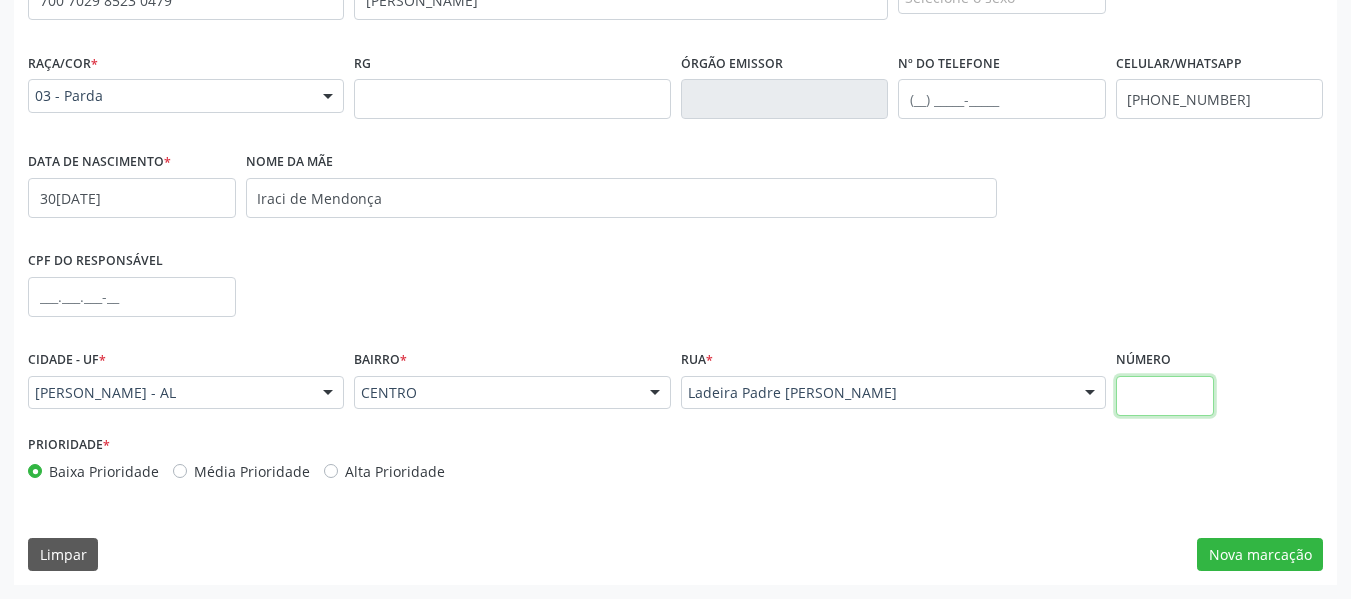 click at bounding box center (1165, 396) 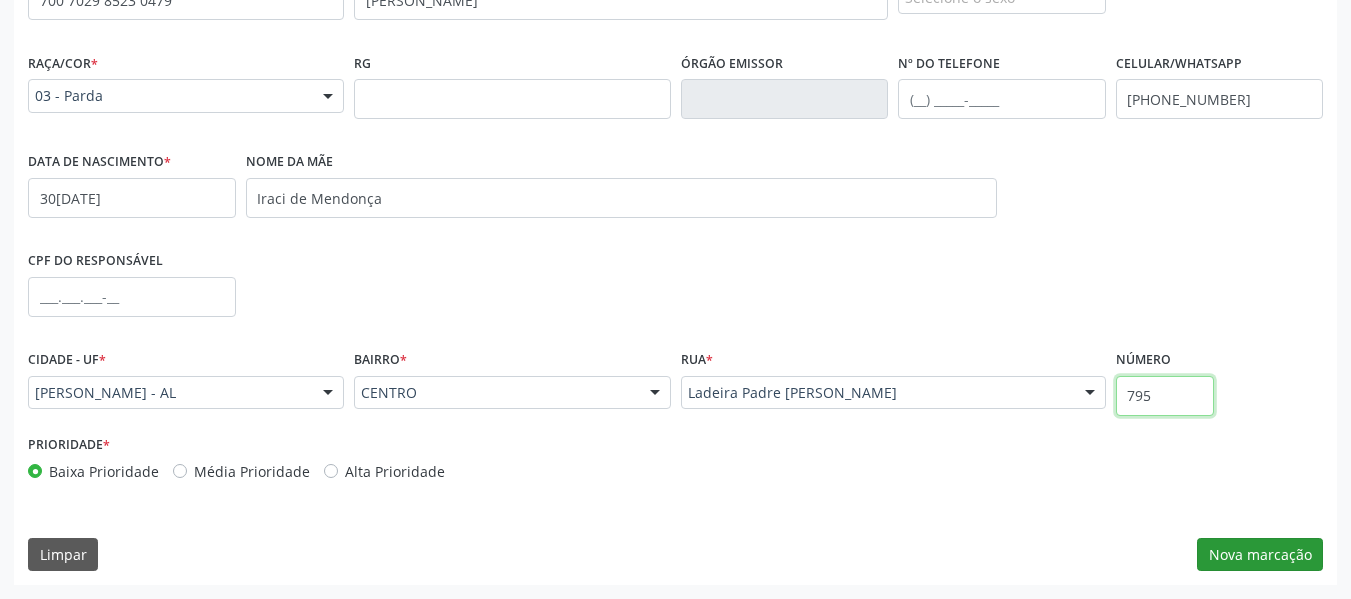 type on "795" 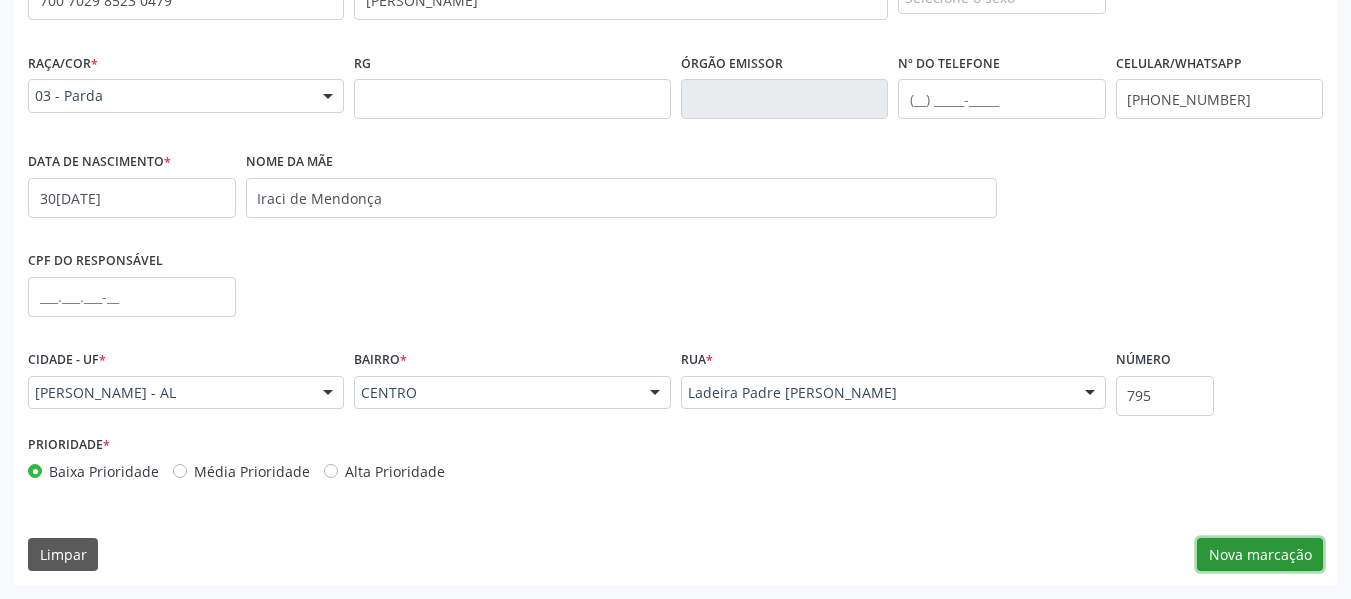 click on "Nova marcação" at bounding box center [1260, 555] 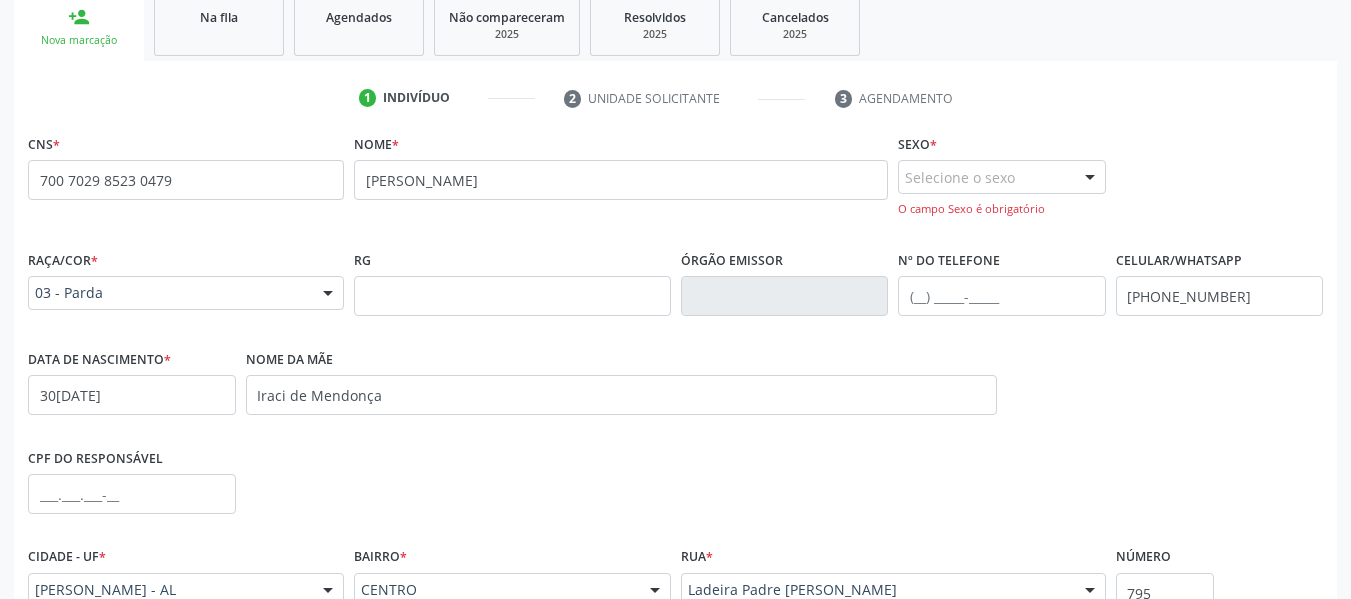 scroll, scrollTop: 313, scrollLeft: 0, axis: vertical 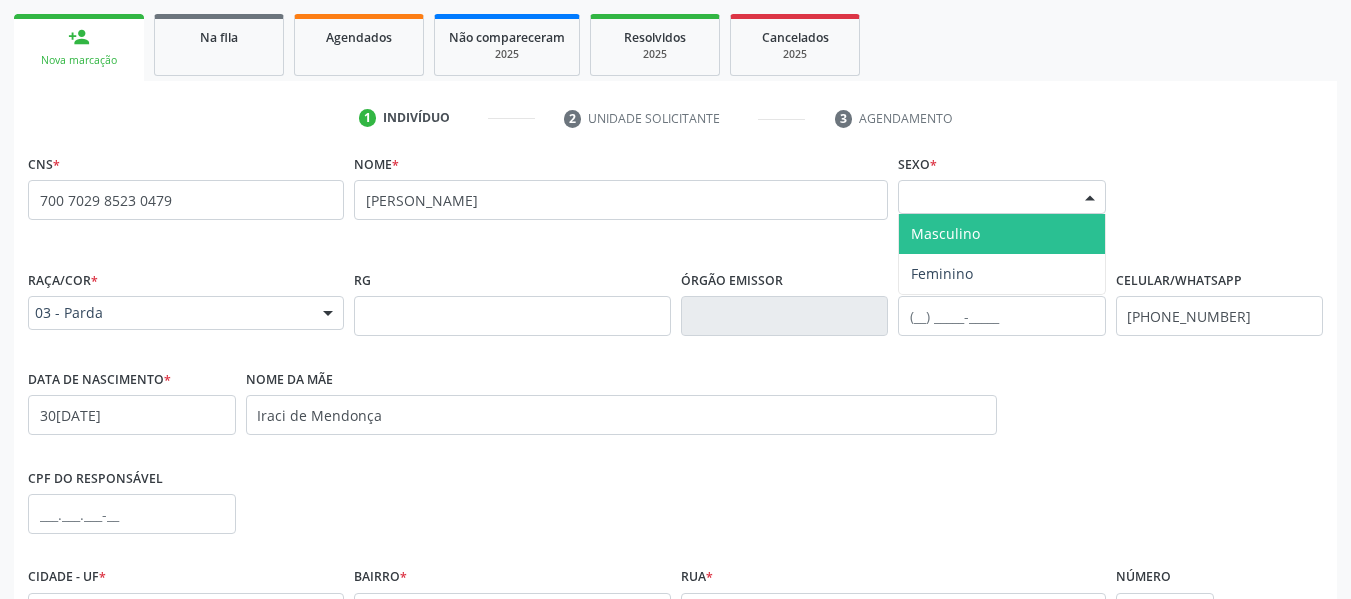 click at bounding box center [1090, 198] 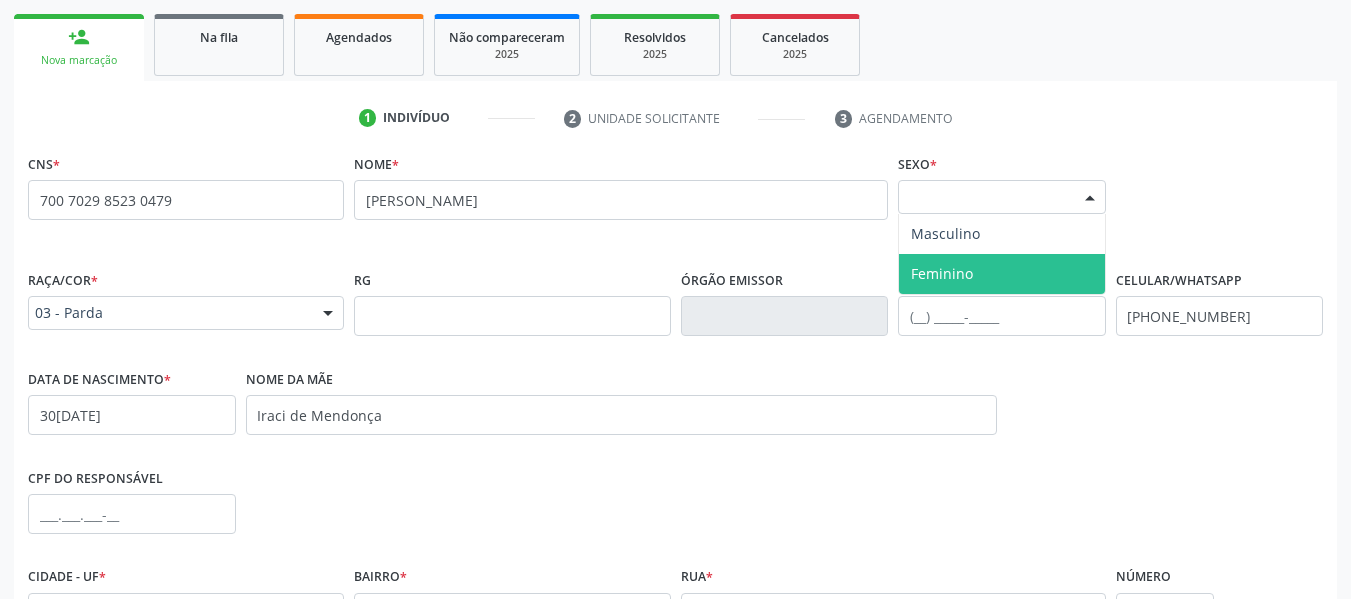 click on "Feminino" at bounding box center (942, 273) 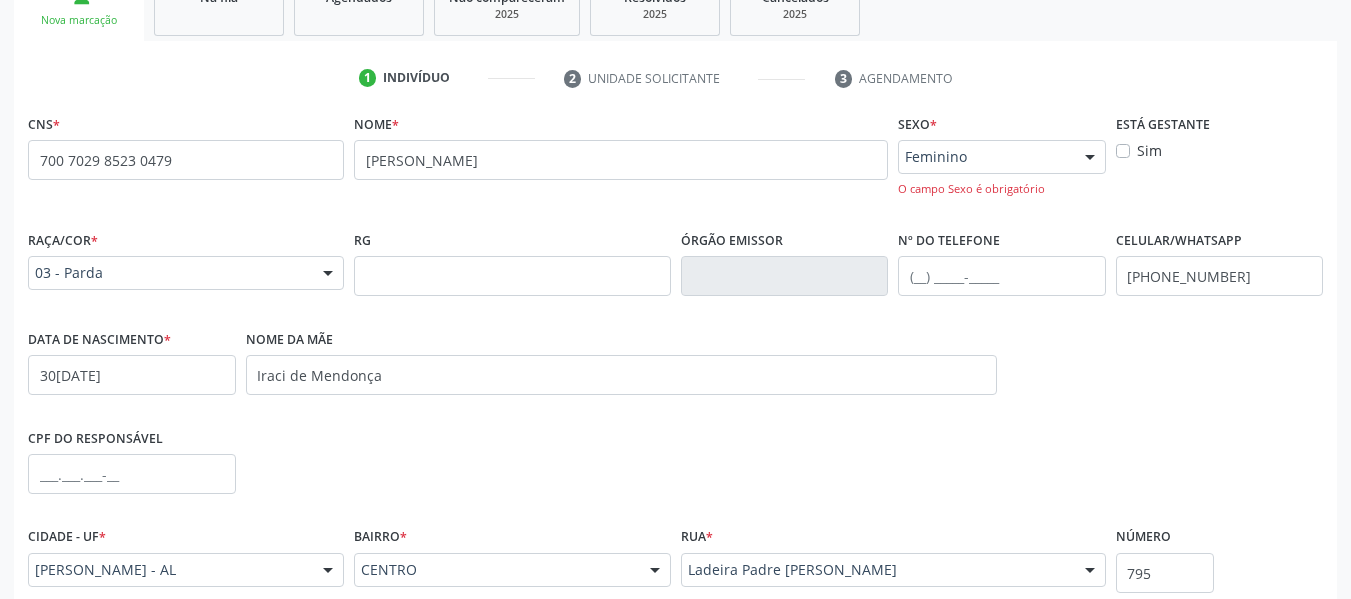 scroll, scrollTop: 530, scrollLeft: 0, axis: vertical 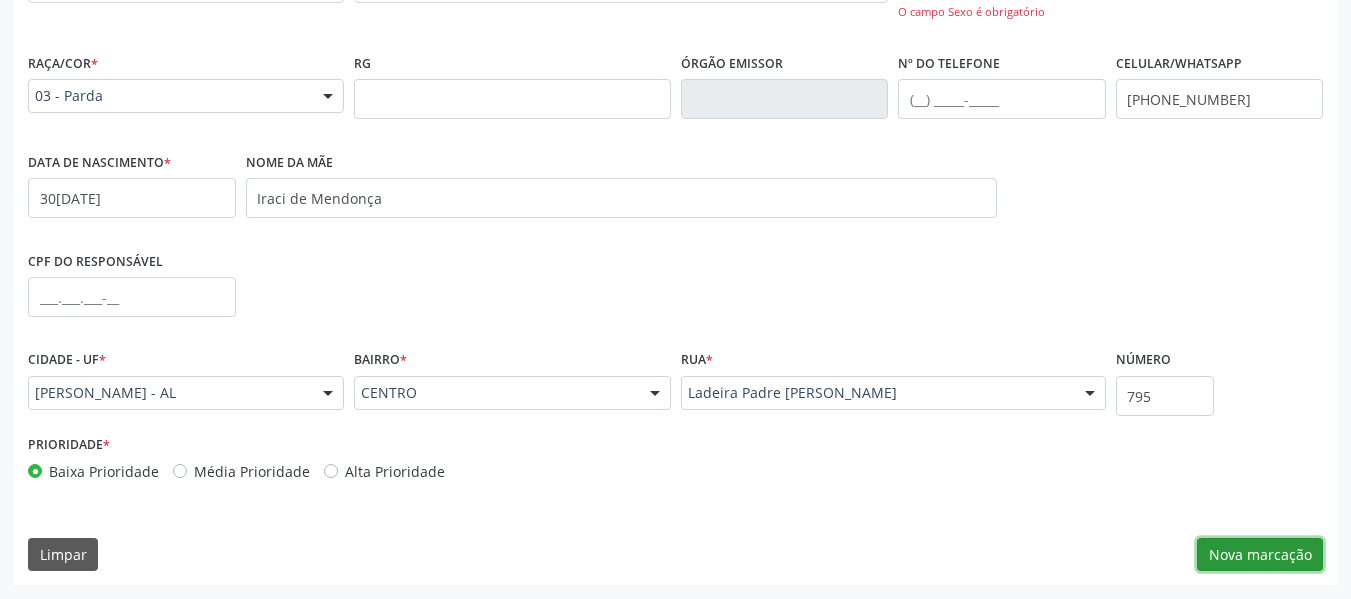 click on "Nova marcação" at bounding box center (1260, 555) 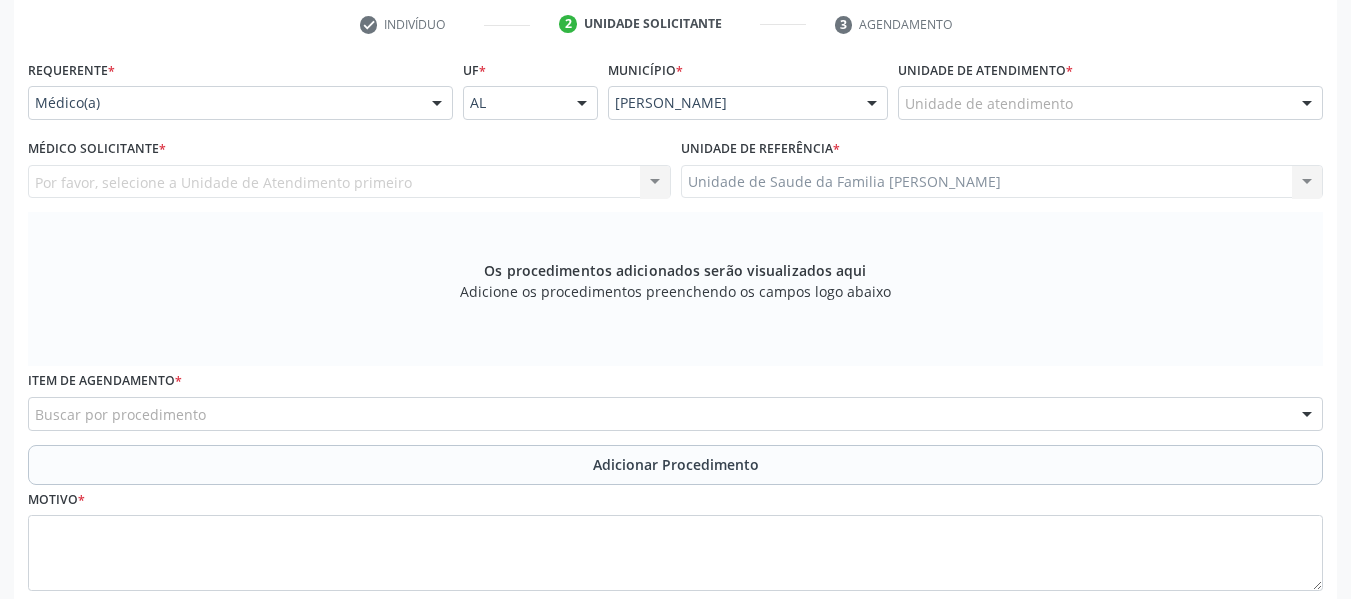 scroll, scrollTop: 370, scrollLeft: 0, axis: vertical 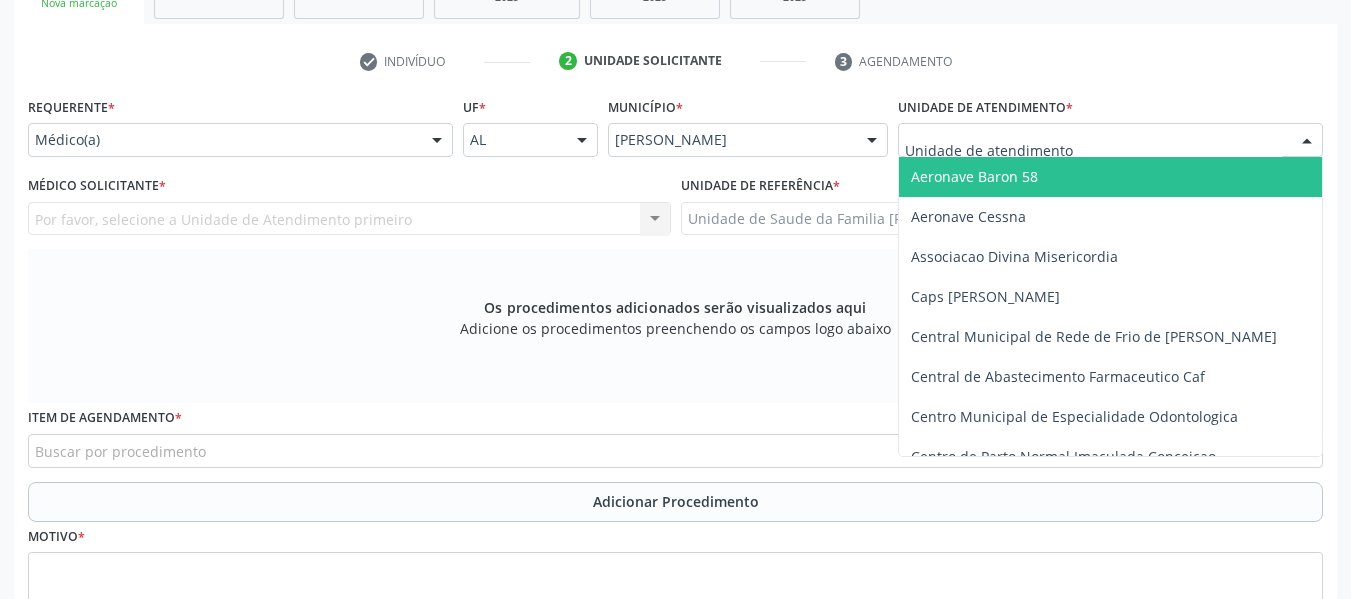 click at bounding box center (1307, 141) 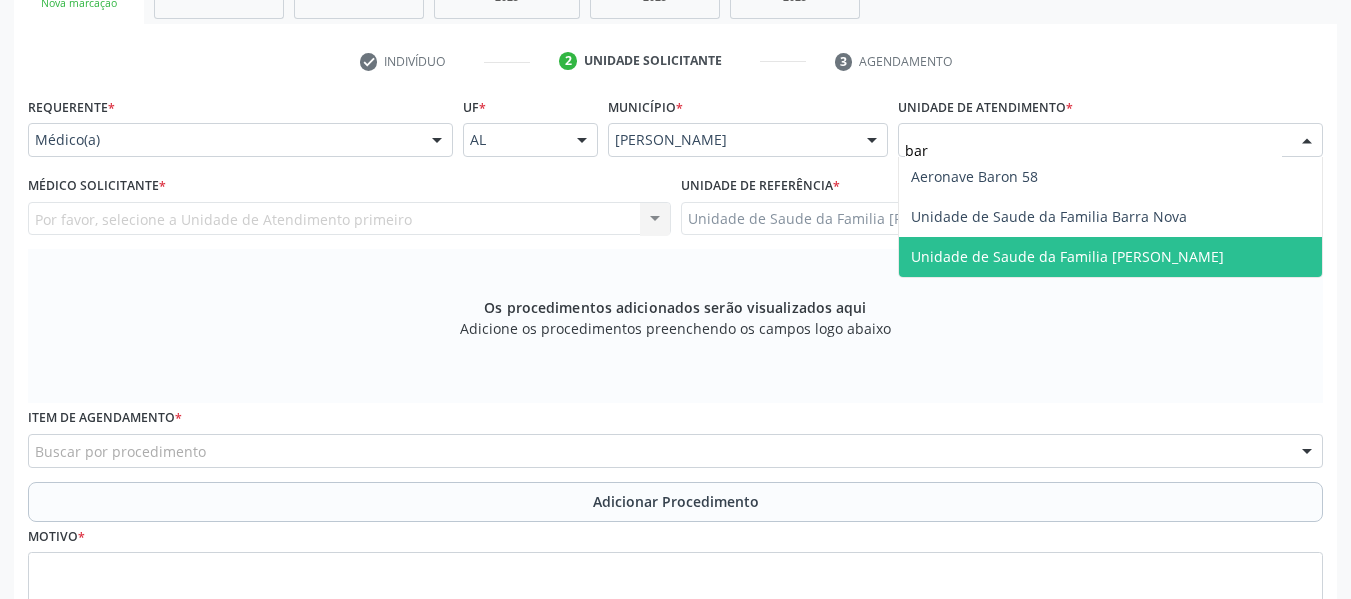 type on "barr" 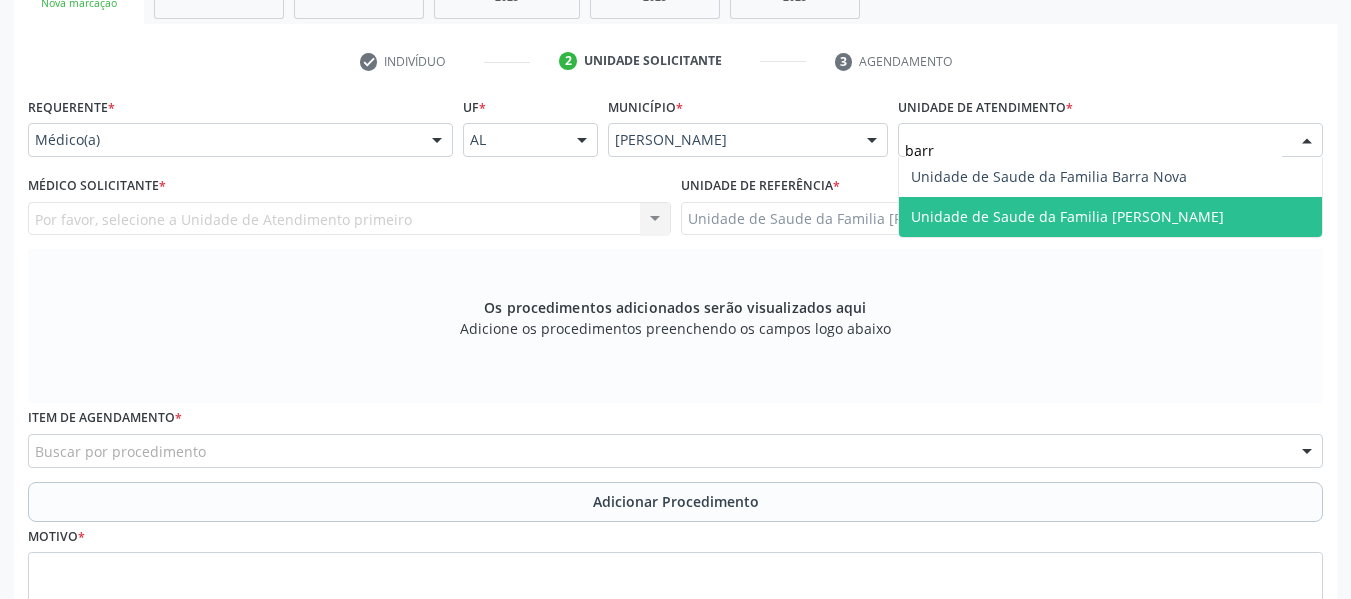 click on "Unidade de Saude da Familia [PERSON_NAME]" at bounding box center (1067, 216) 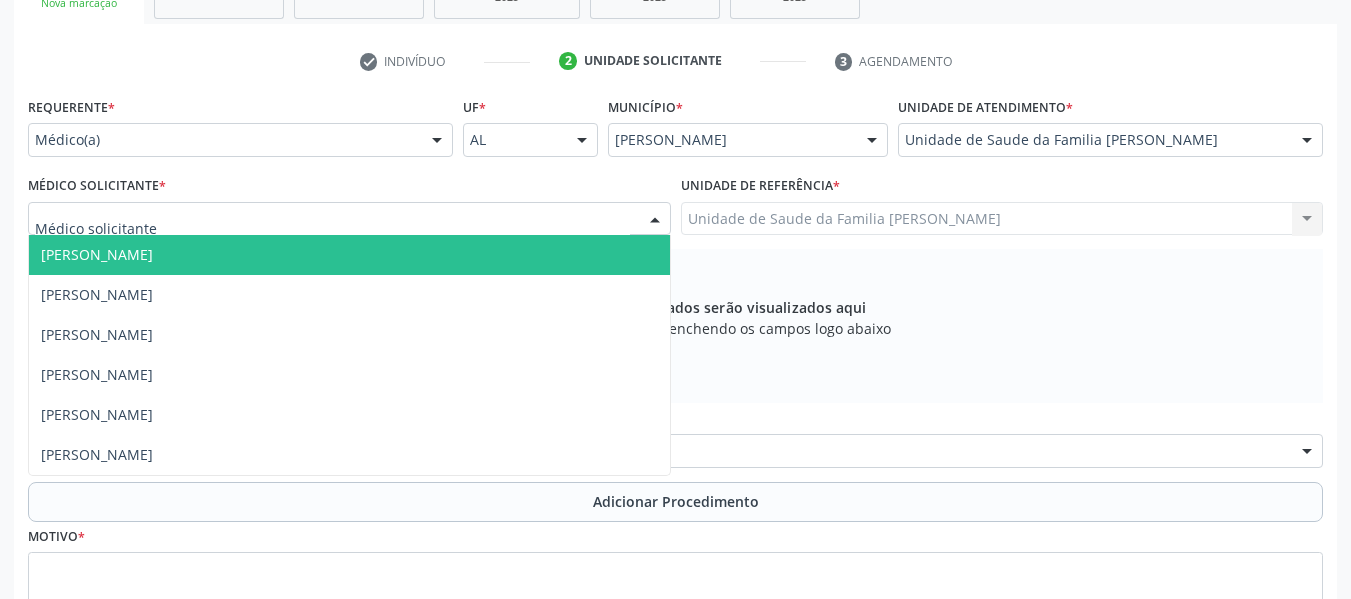 click at bounding box center (655, 220) 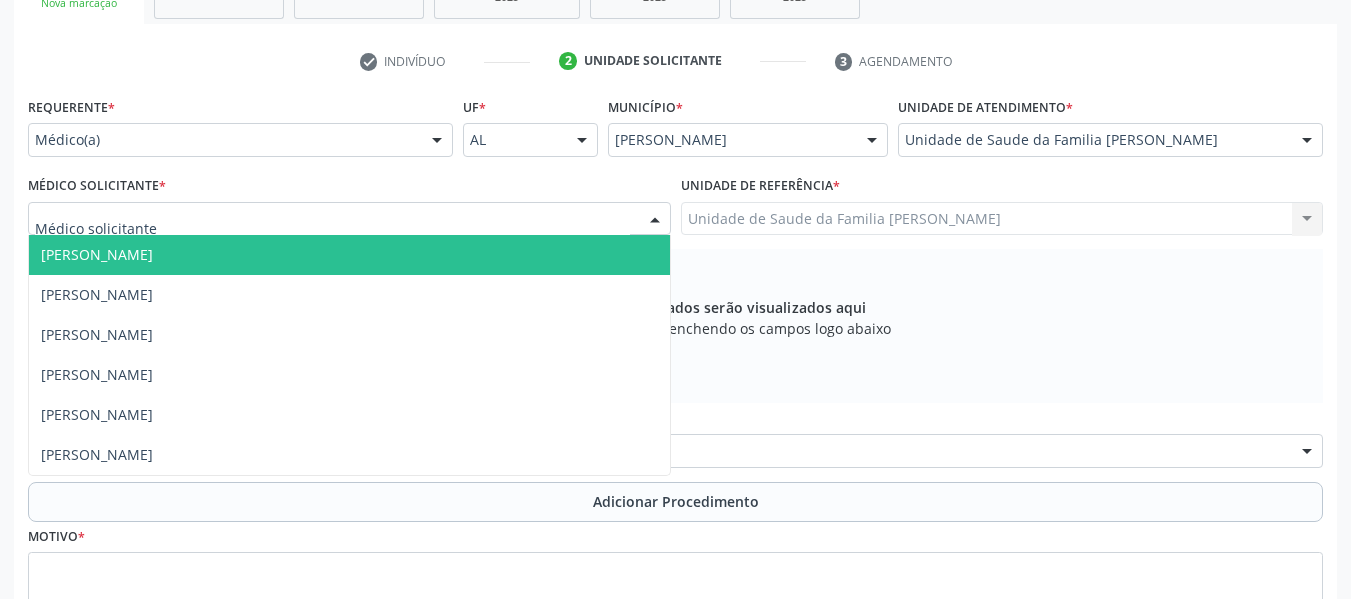 click on "[PERSON_NAME]" at bounding box center [97, 254] 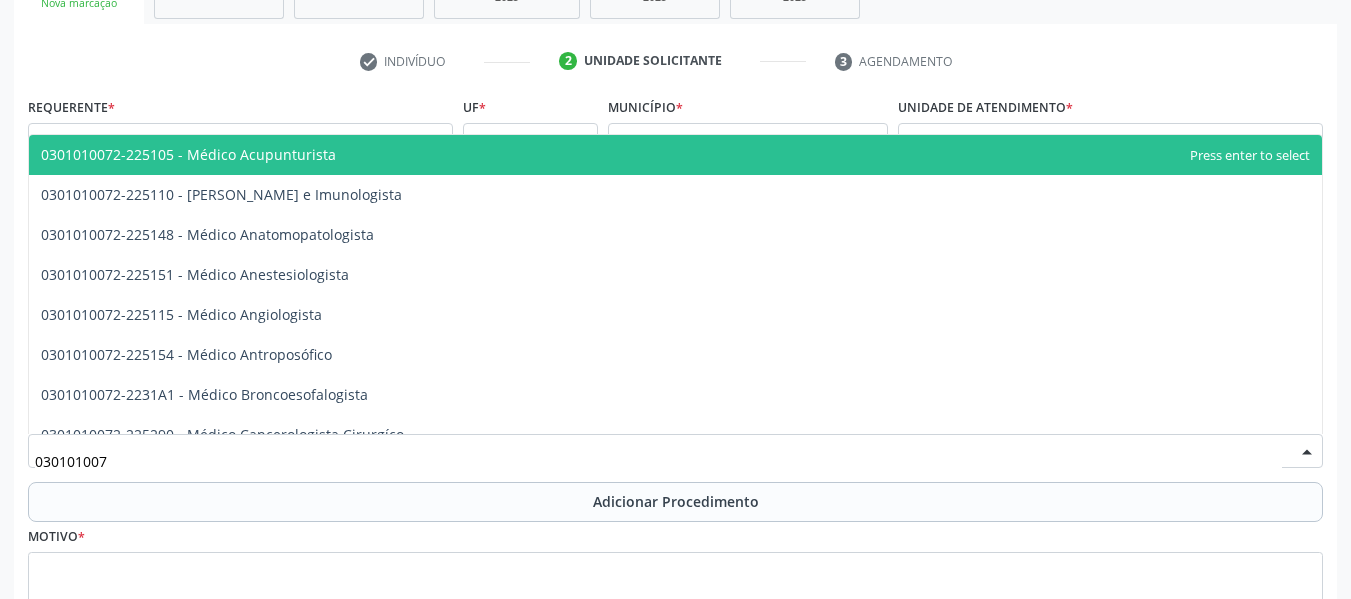 type on "0301010072" 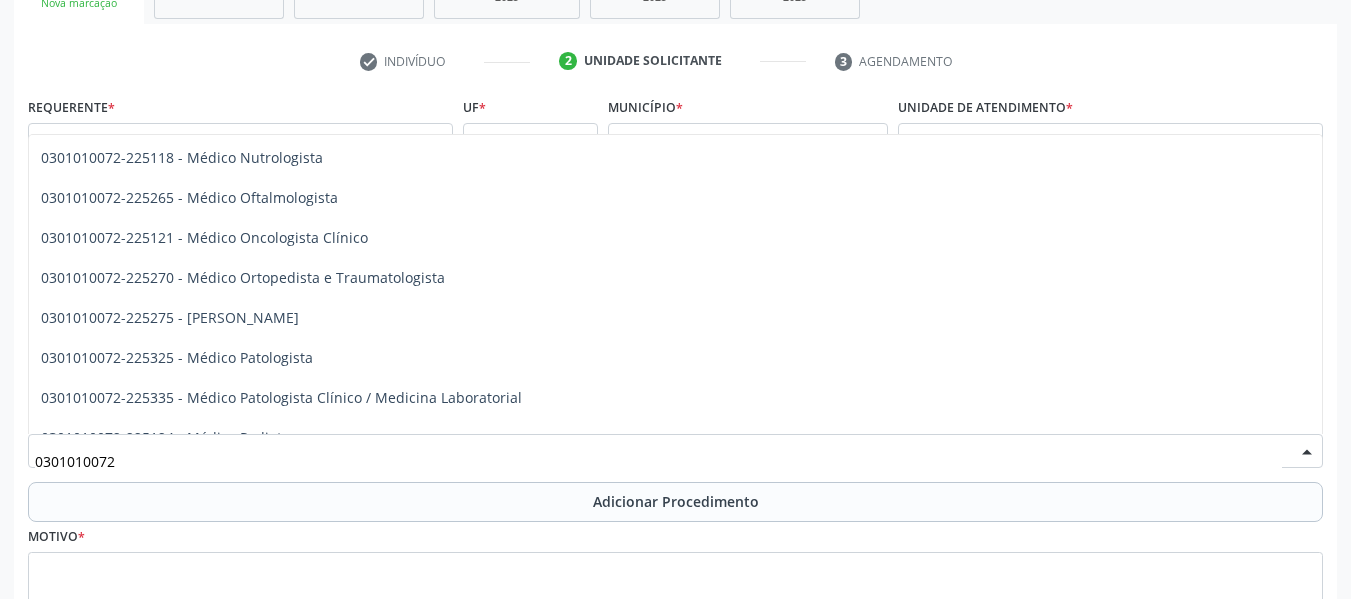 scroll, scrollTop: 1640, scrollLeft: 0, axis: vertical 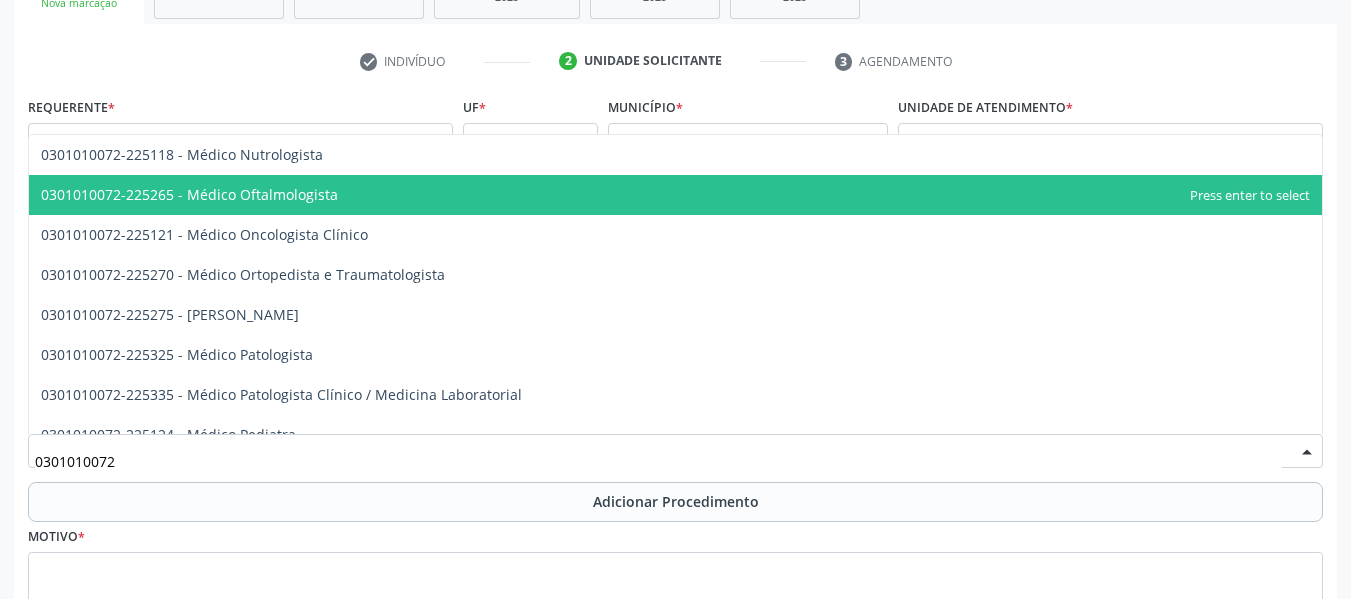 click on "0301010072-225265 - Médico Oftalmologista" at bounding box center (189, 194) 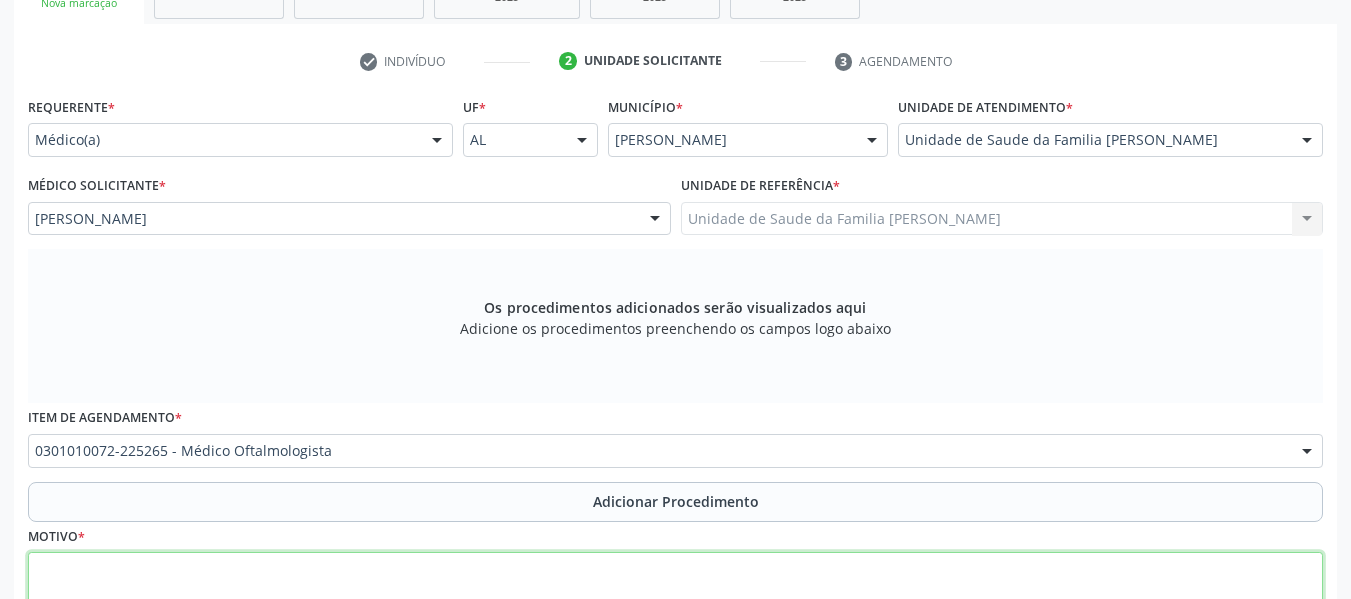 click at bounding box center [675, 590] 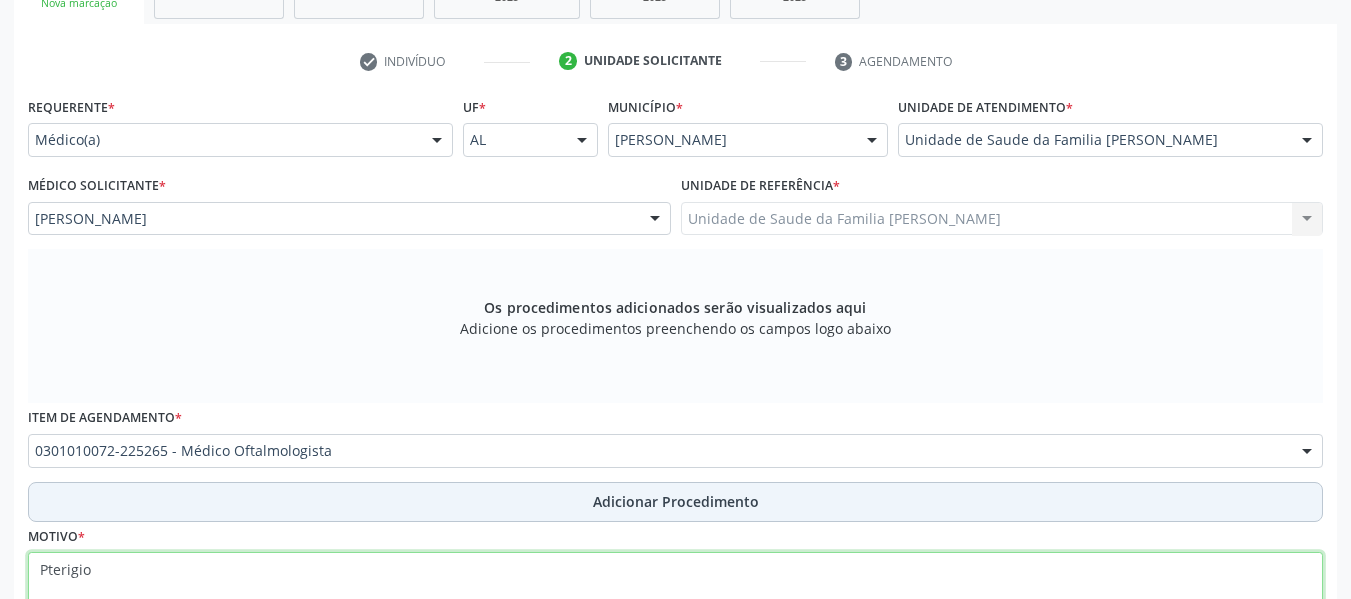 type on "Pterigio" 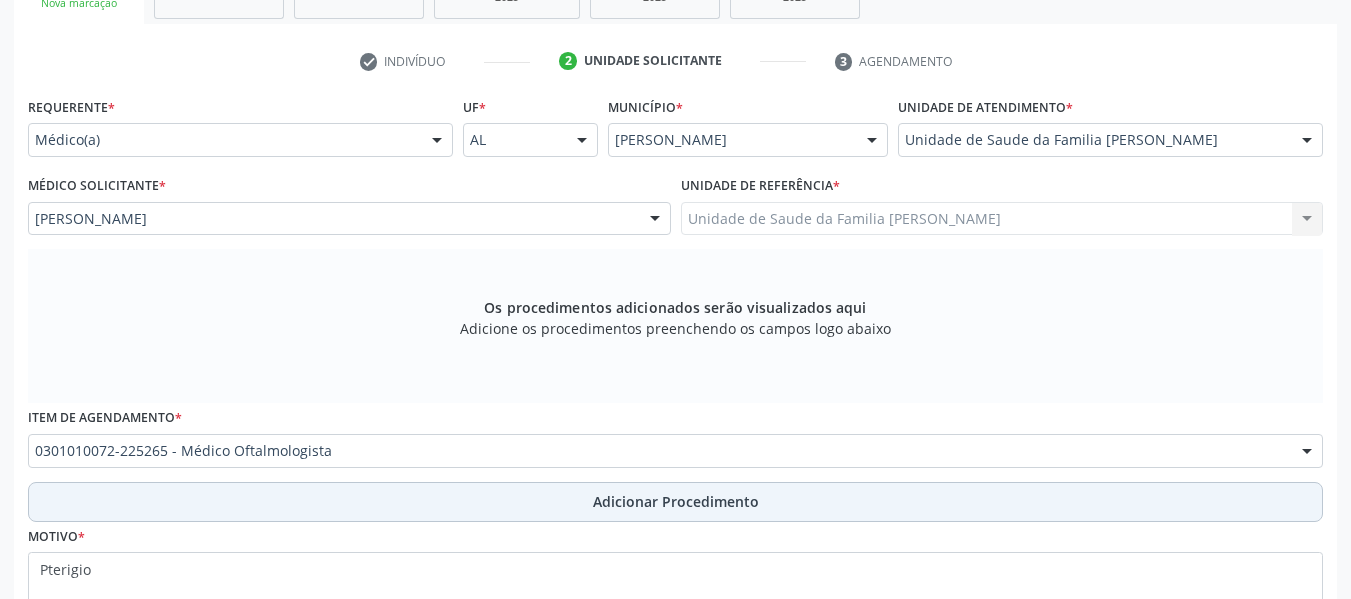 click on "Adicionar Procedimento" at bounding box center (676, 501) 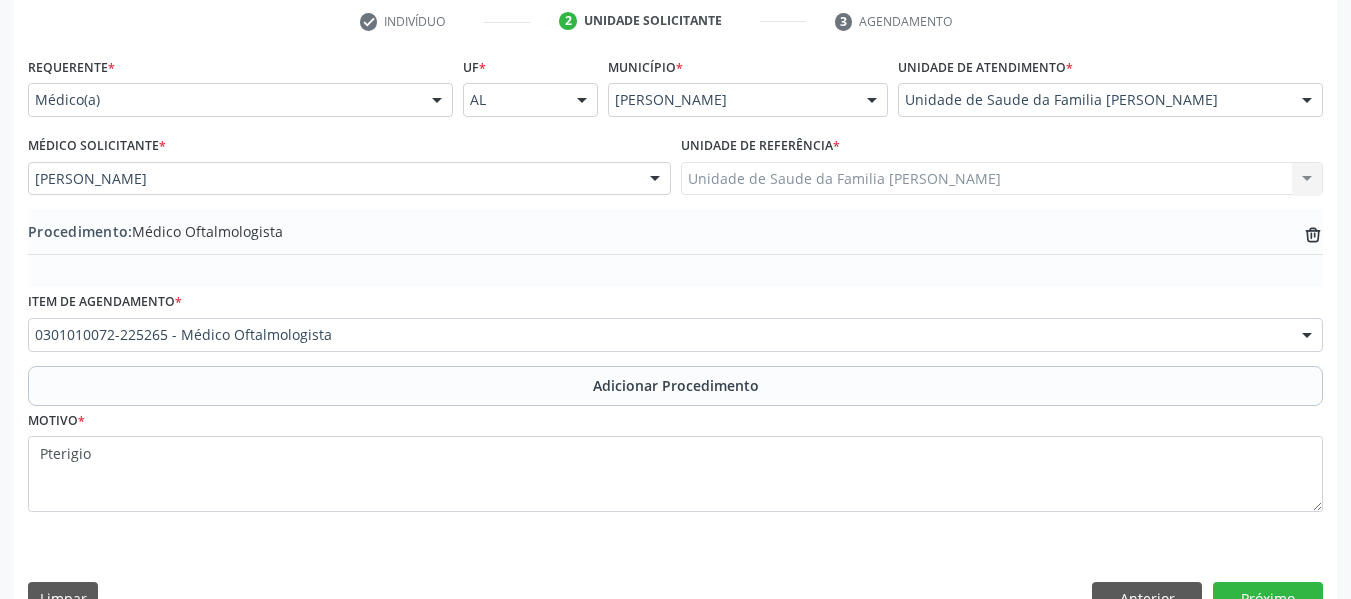 scroll, scrollTop: 454, scrollLeft: 0, axis: vertical 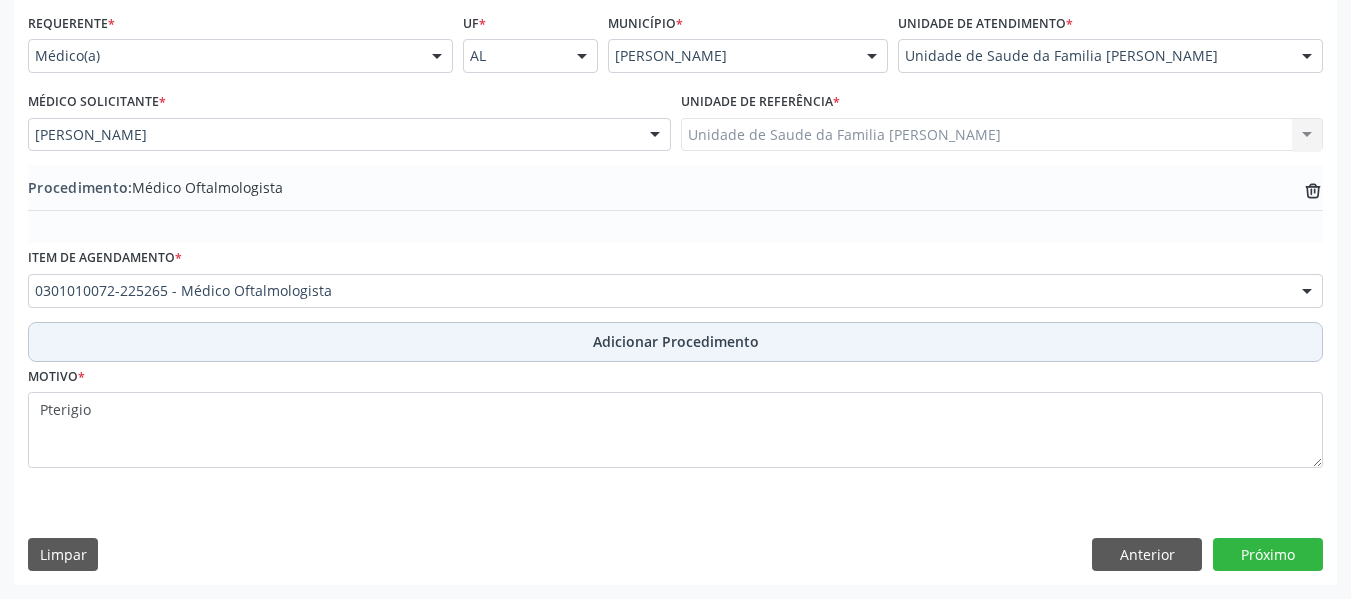 click on "Adicionar Procedimento" at bounding box center [676, 341] 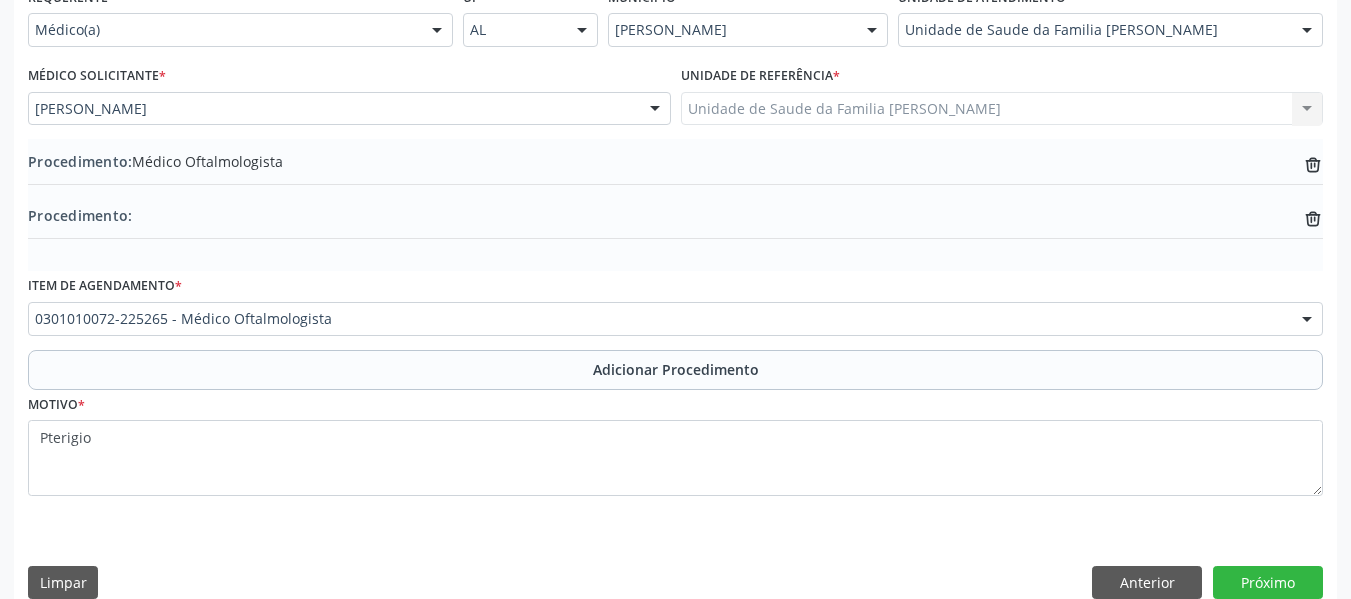 scroll, scrollTop: 508, scrollLeft: 0, axis: vertical 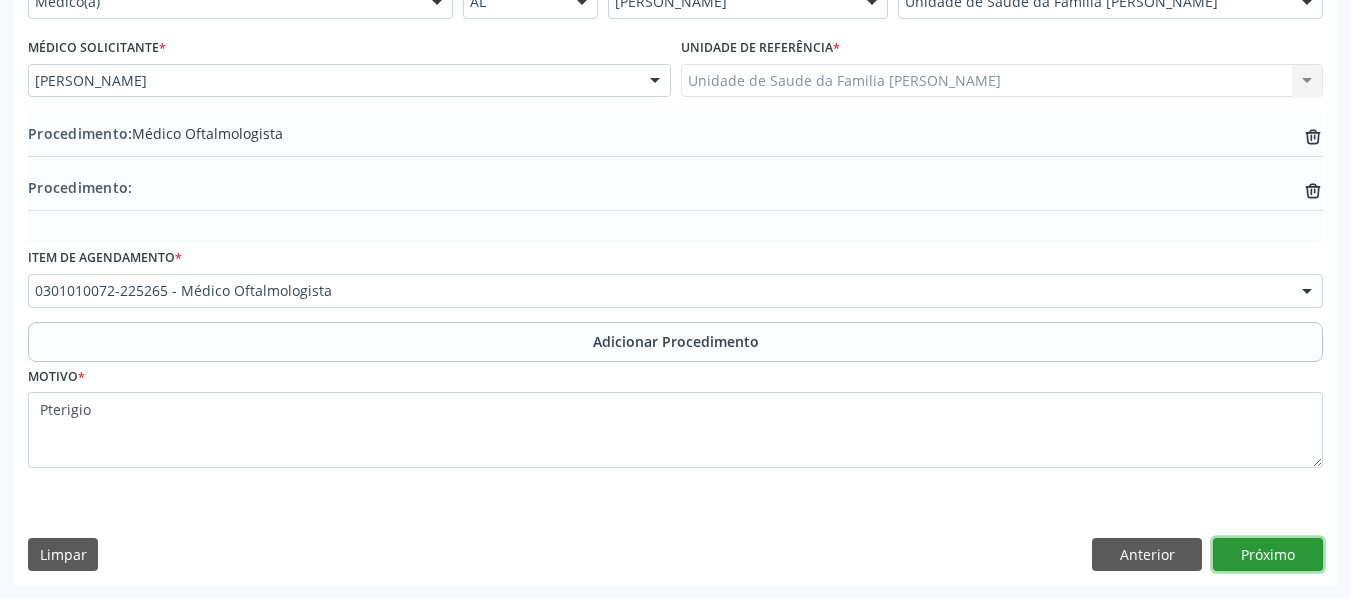 click on "Próximo" at bounding box center (1268, 555) 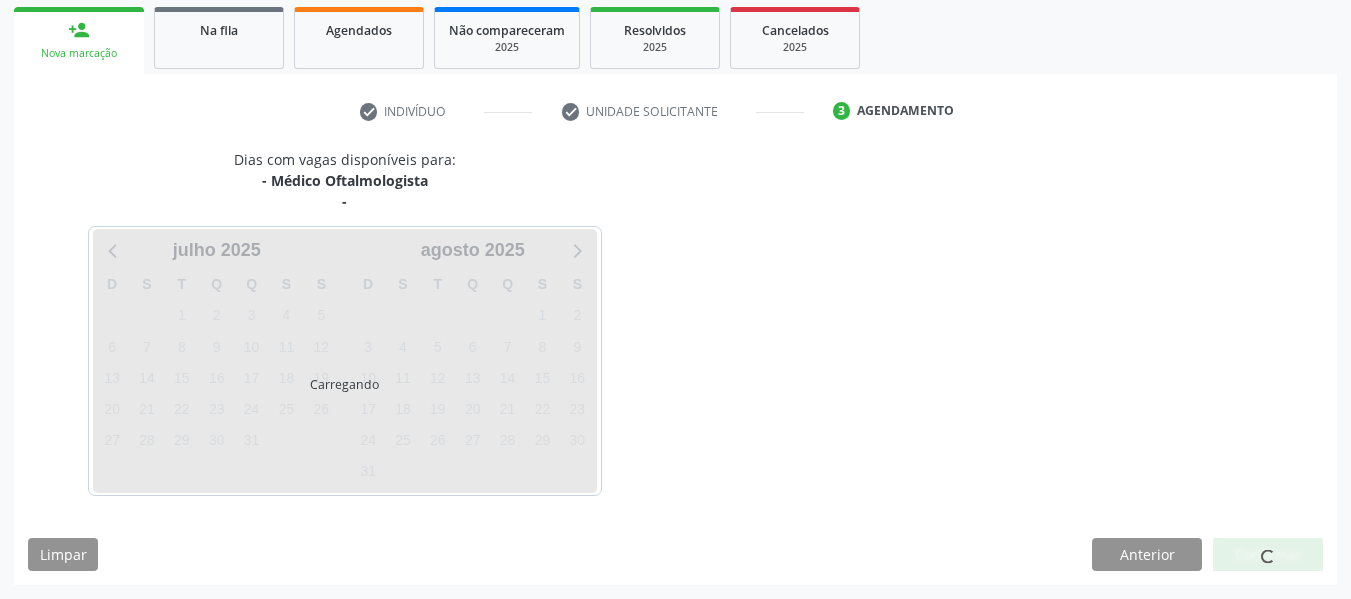 scroll, scrollTop: 379, scrollLeft: 0, axis: vertical 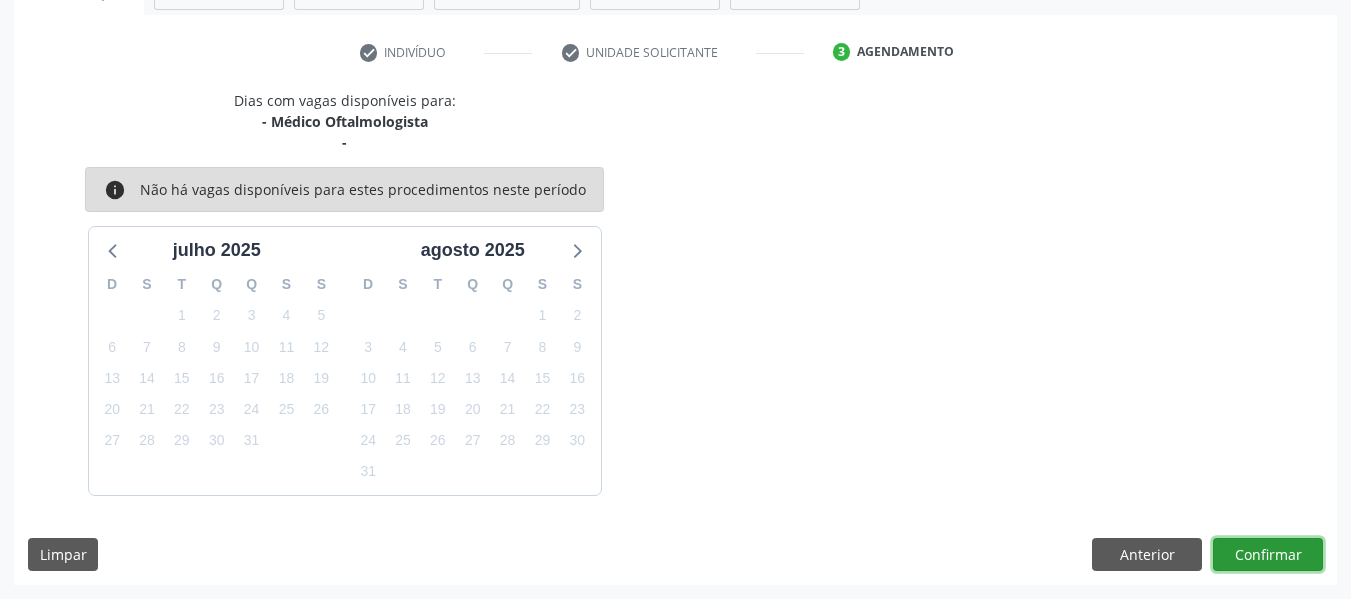 click on "Confirmar" at bounding box center (1268, 555) 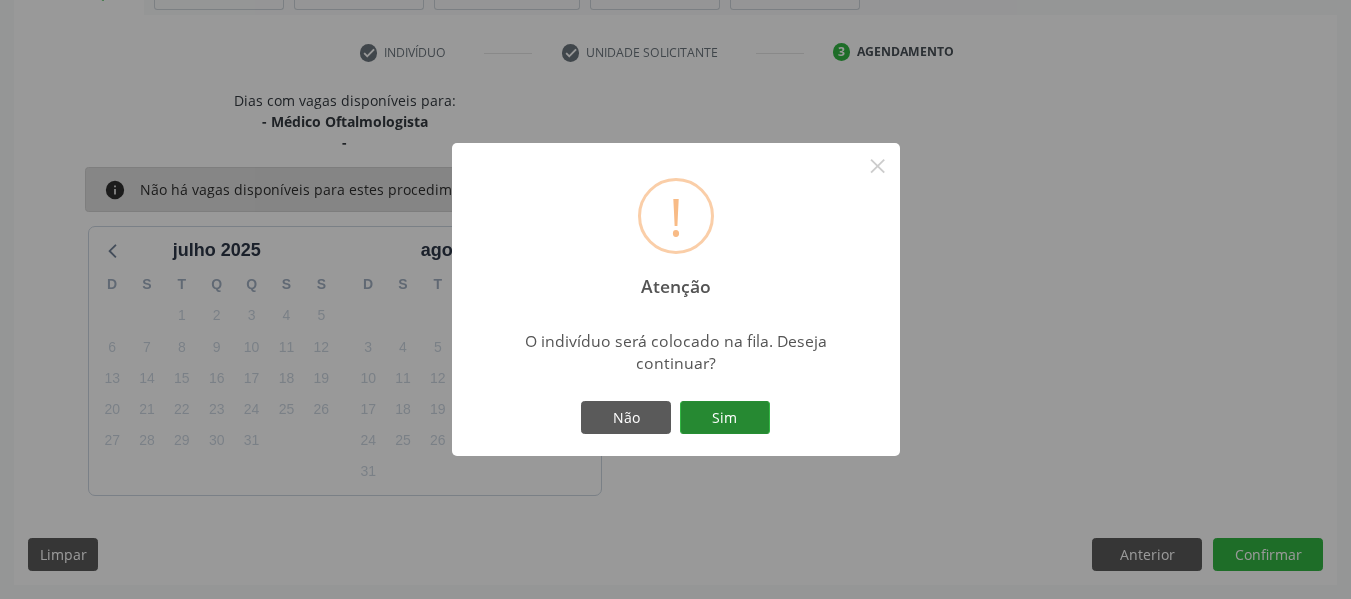 click on "Sim" at bounding box center (725, 418) 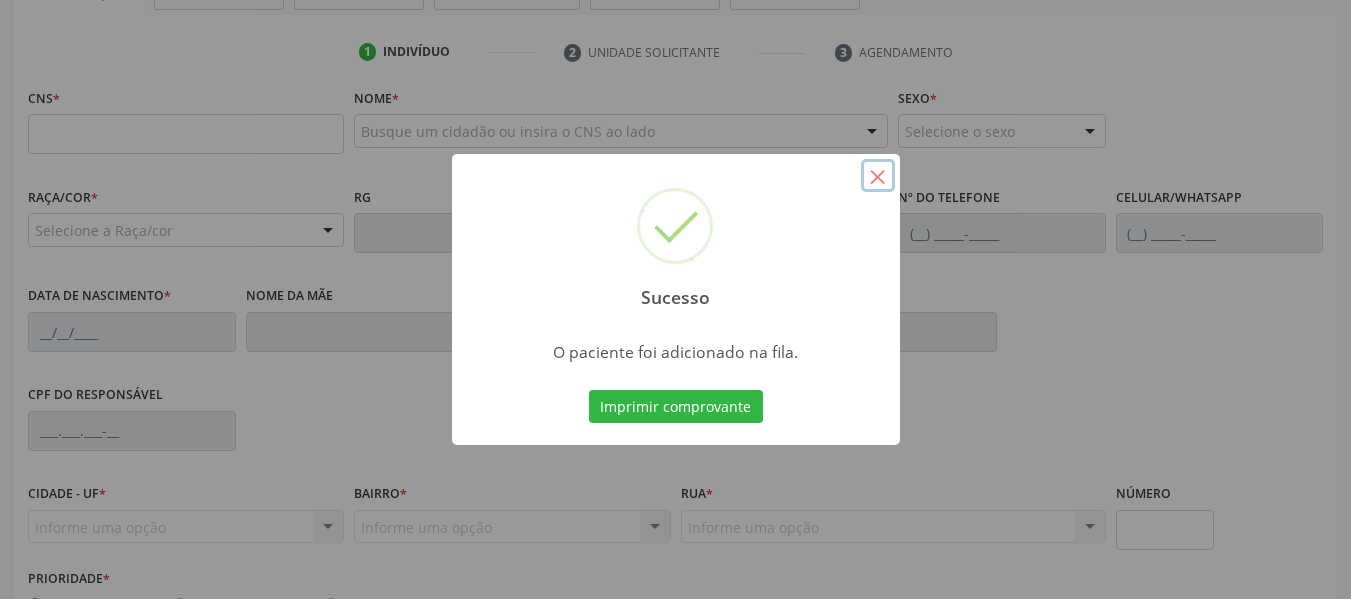 click on "×" at bounding box center (878, 176) 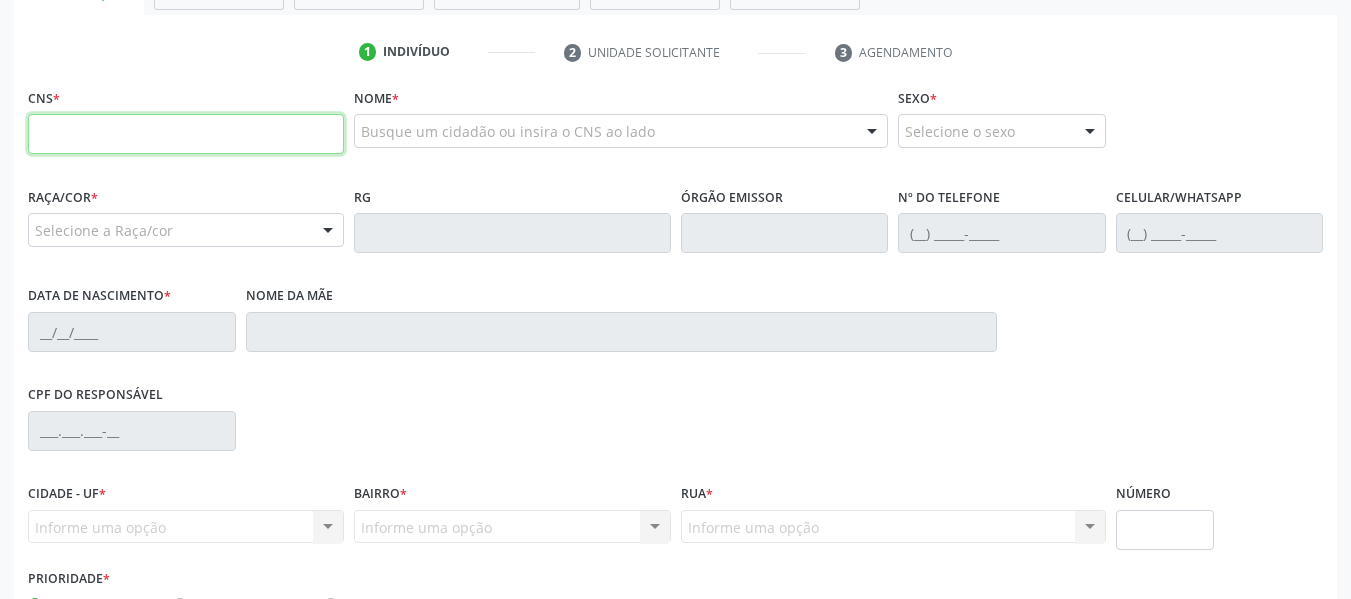 click at bounding box center [186, 134] 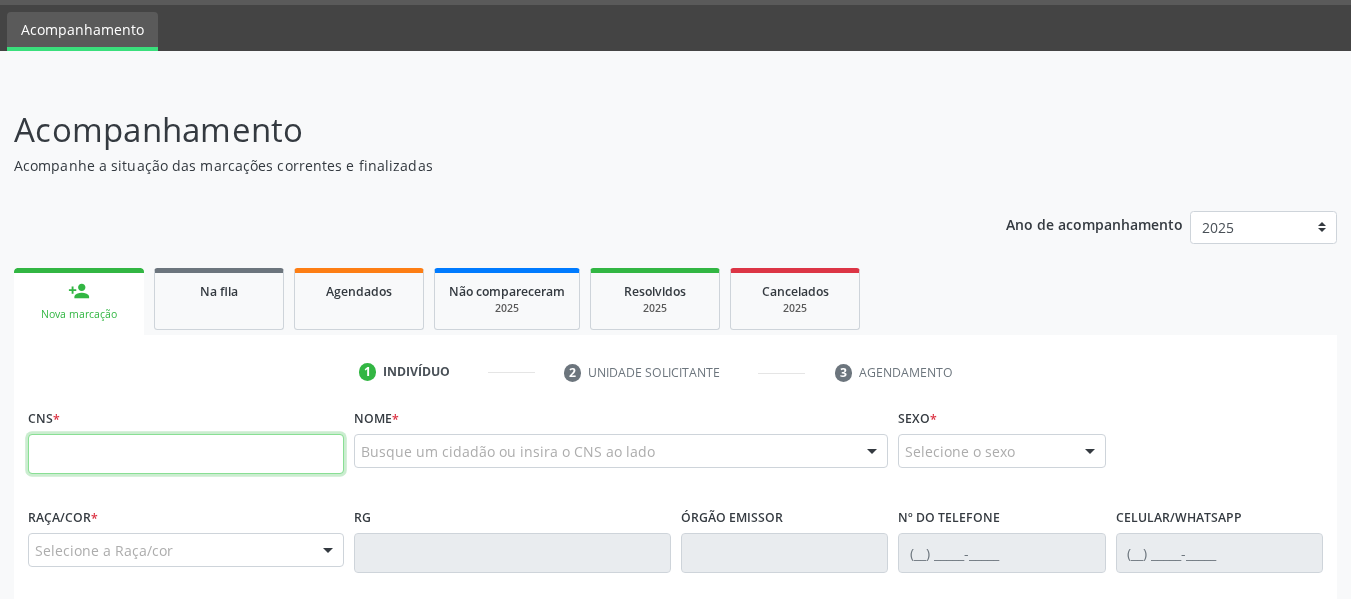 scroll, scrollTop: 46, scrollLeft: 0, axis: vertical 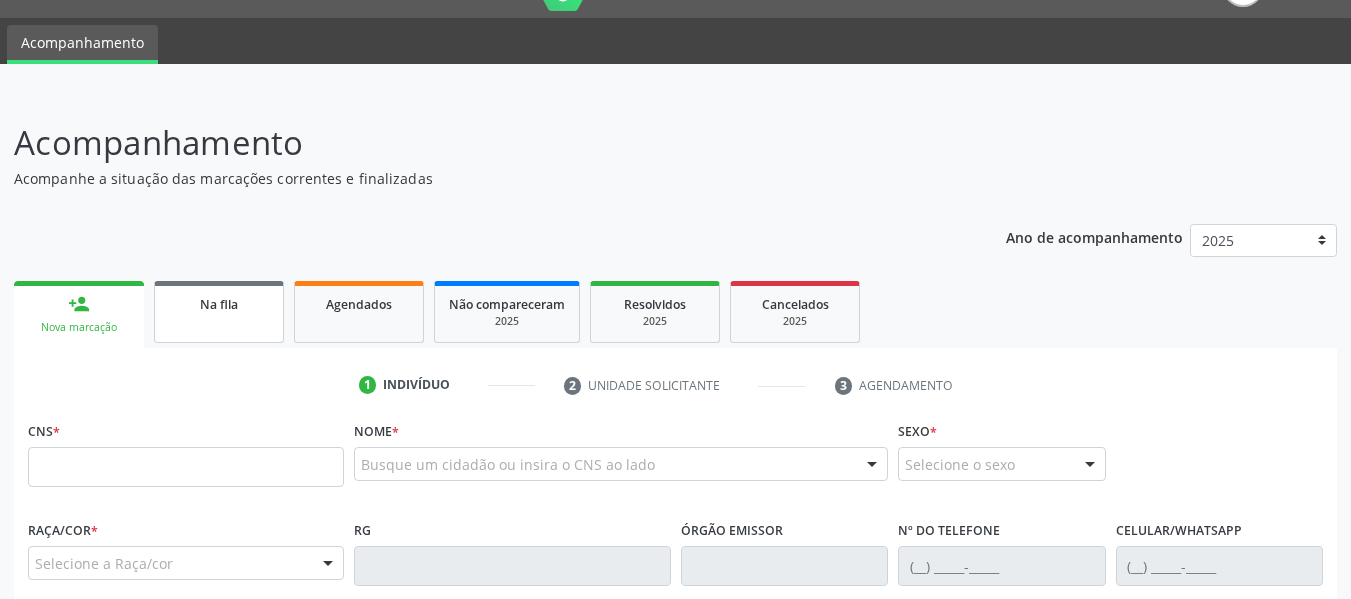 click on "Na fila" at bounding box center [219, 304] 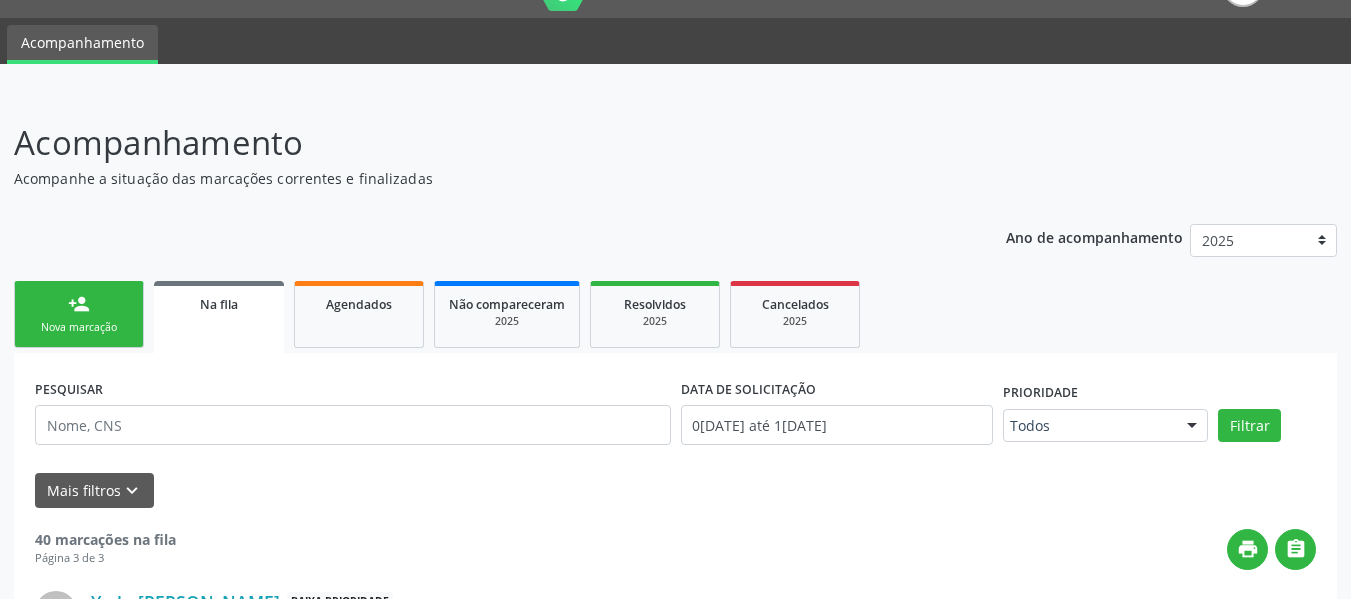 click on "Mais filtros
keyboard_arrow_down" at bounding box center (675, 490) 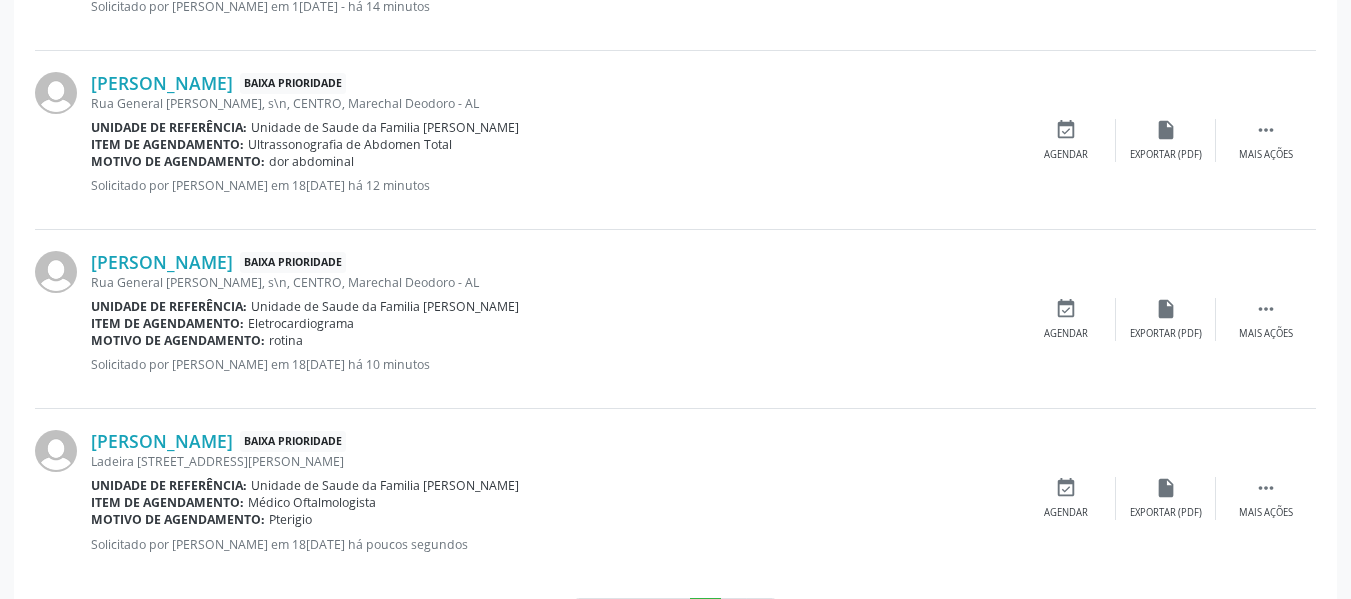 scroll, scrollTop: 1900, scrollLeft: 0, axis: vertical 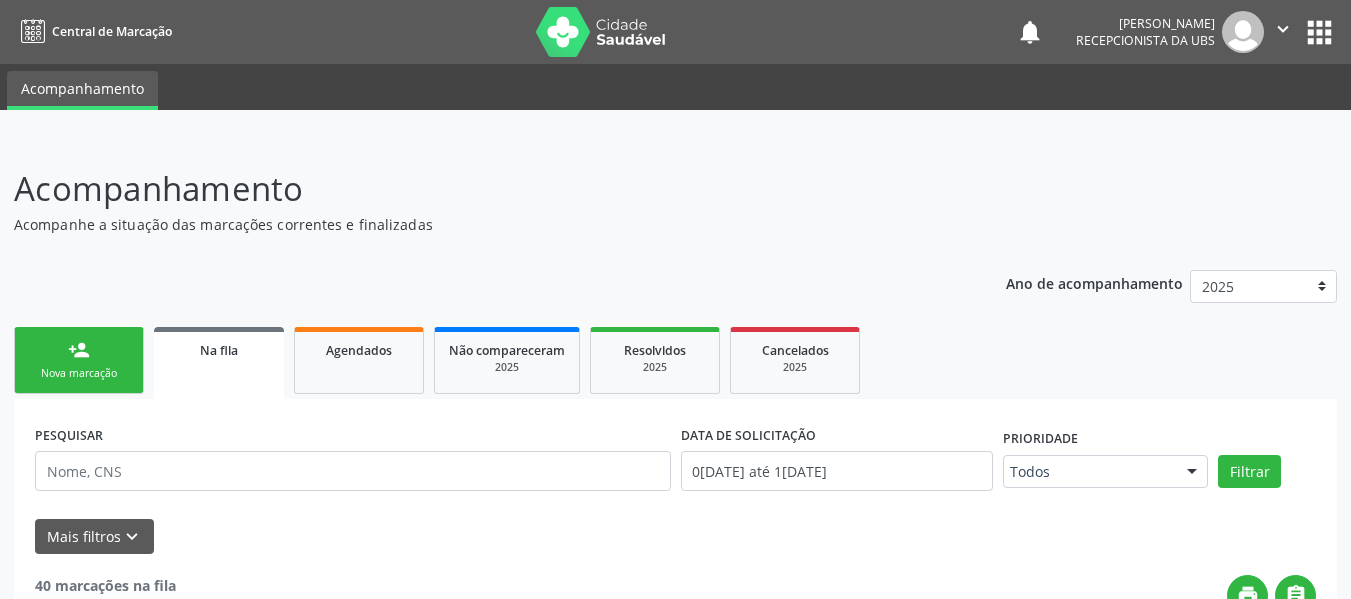 click on "person_add
Nova marcação" at bounding box center [79, 360] 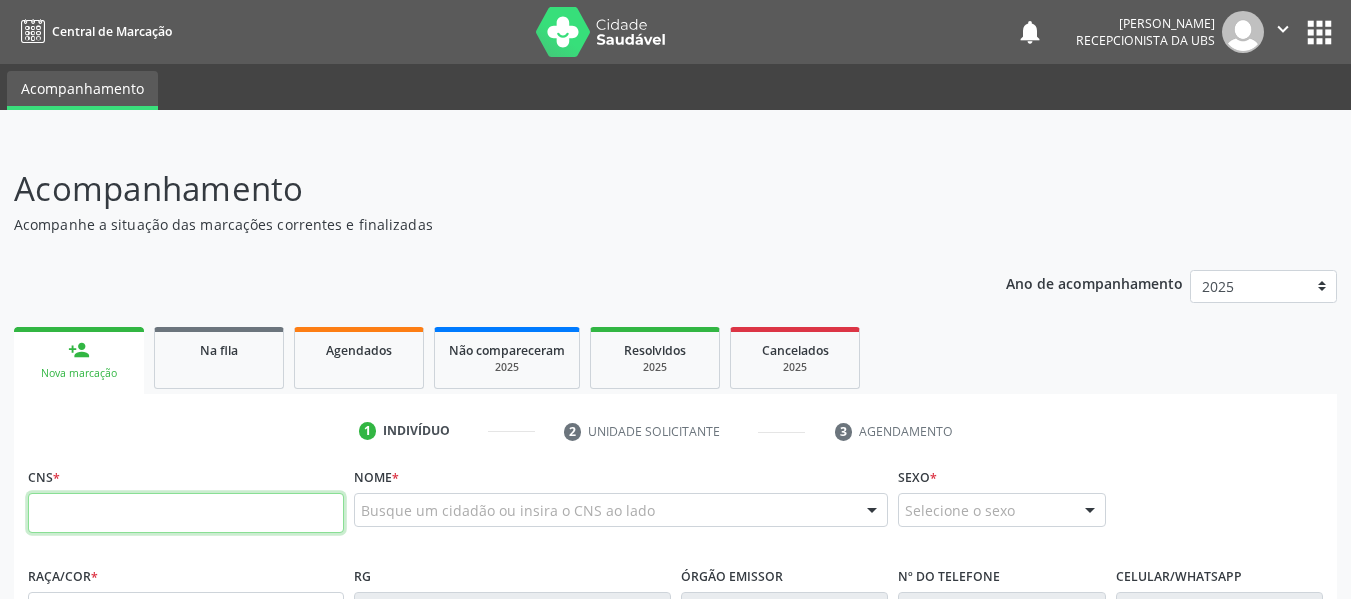 click at bounding box center (186, 513) 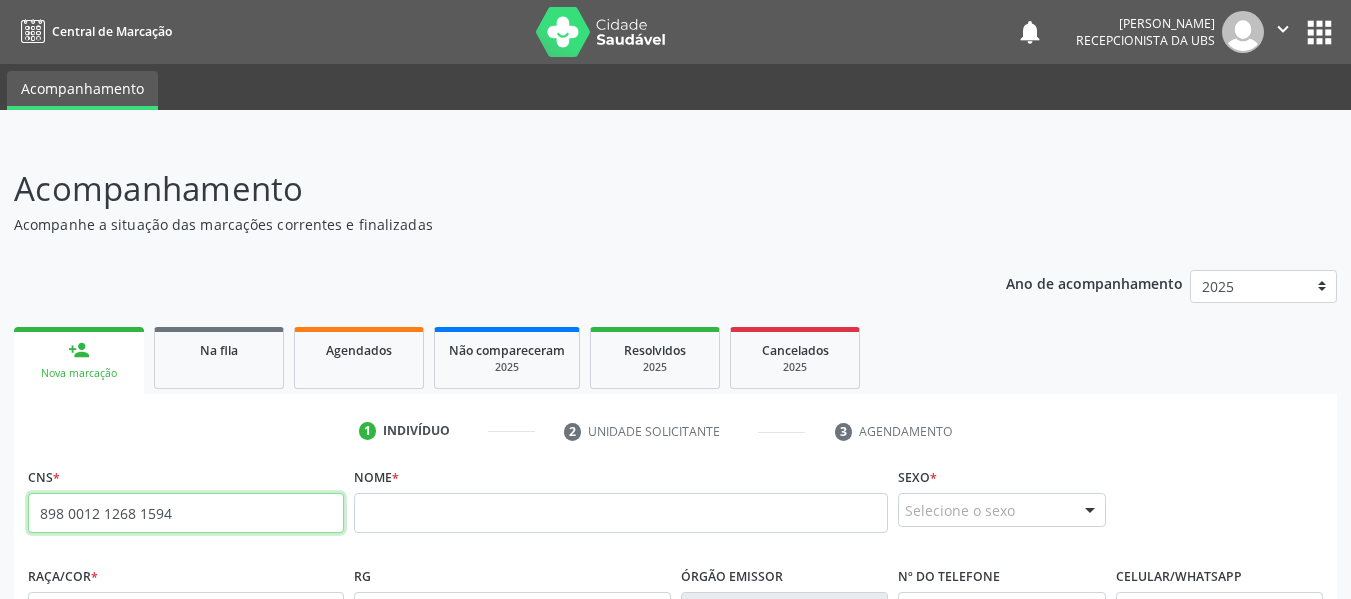 click on "898 0012 1268 1594" at bounding box center (186, 513) 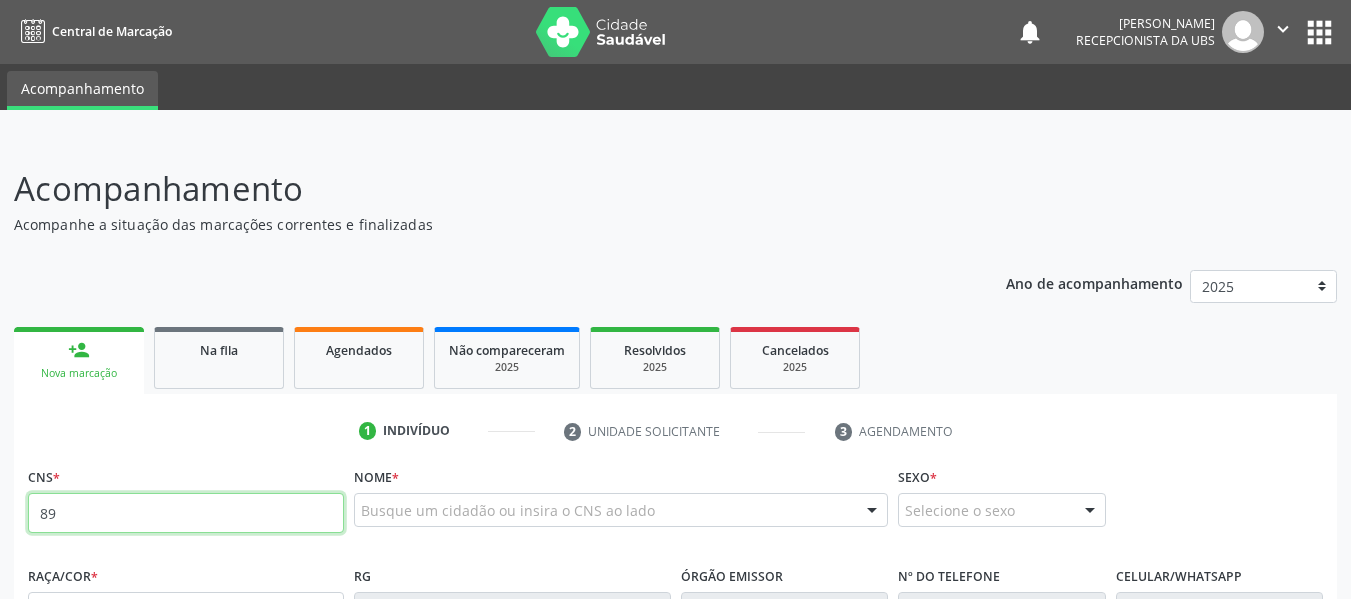 type on "8" 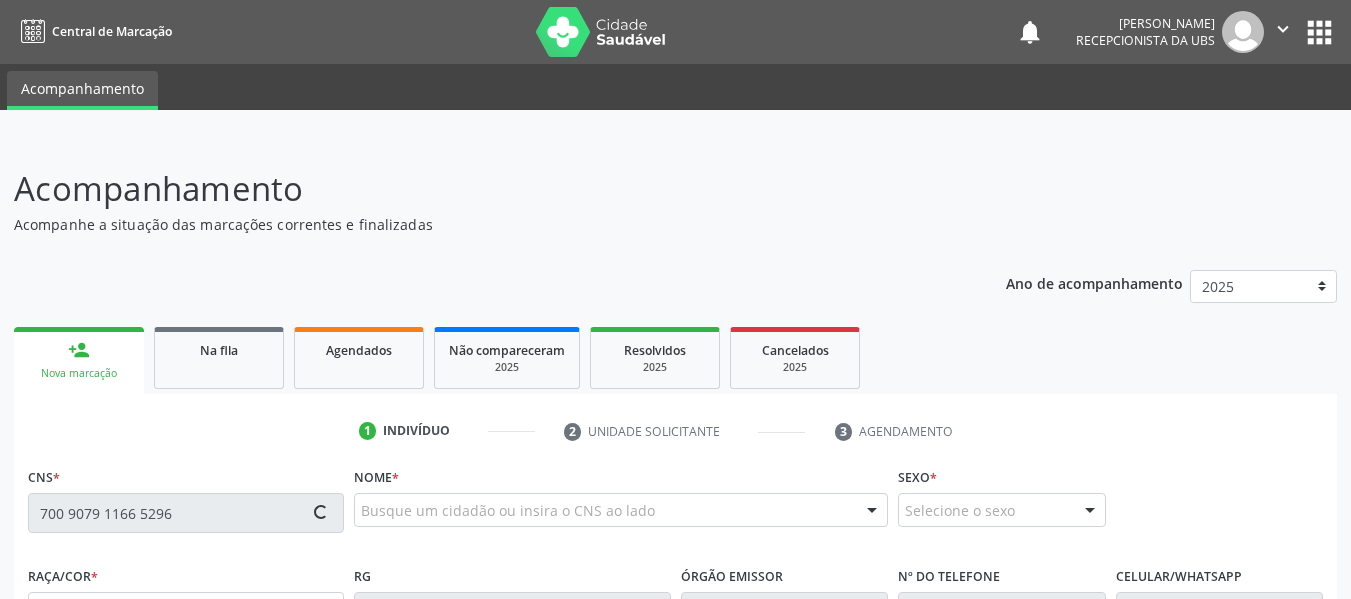 type on "700 9079 1166 5296" 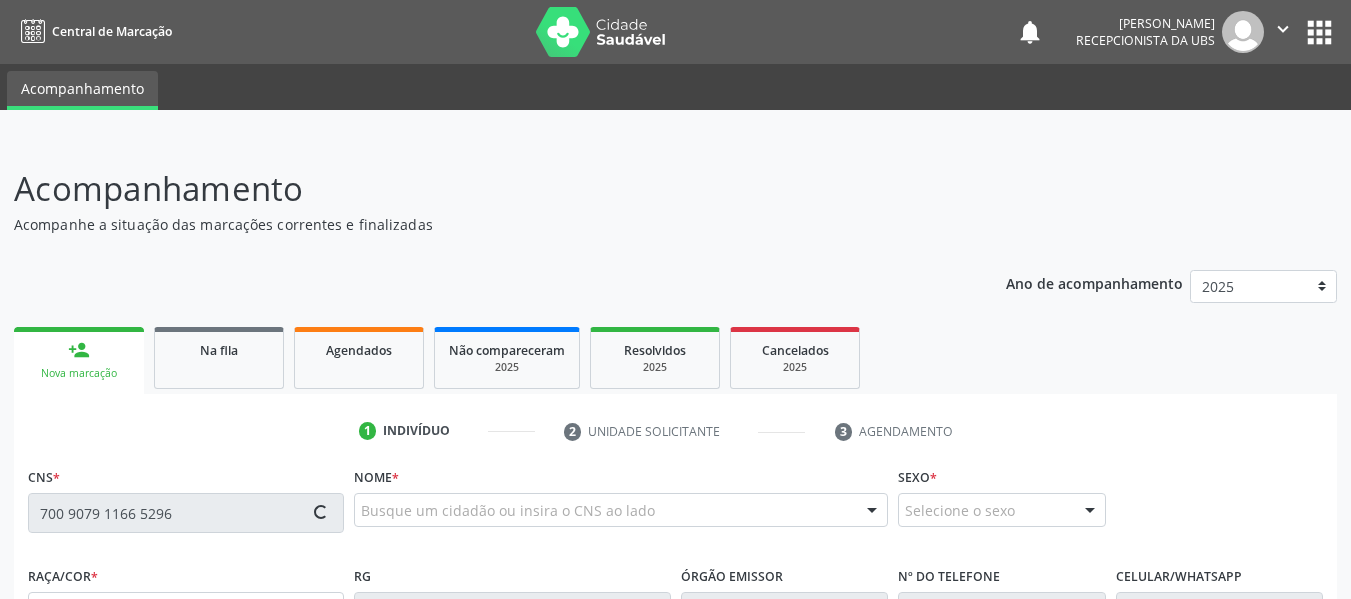 type 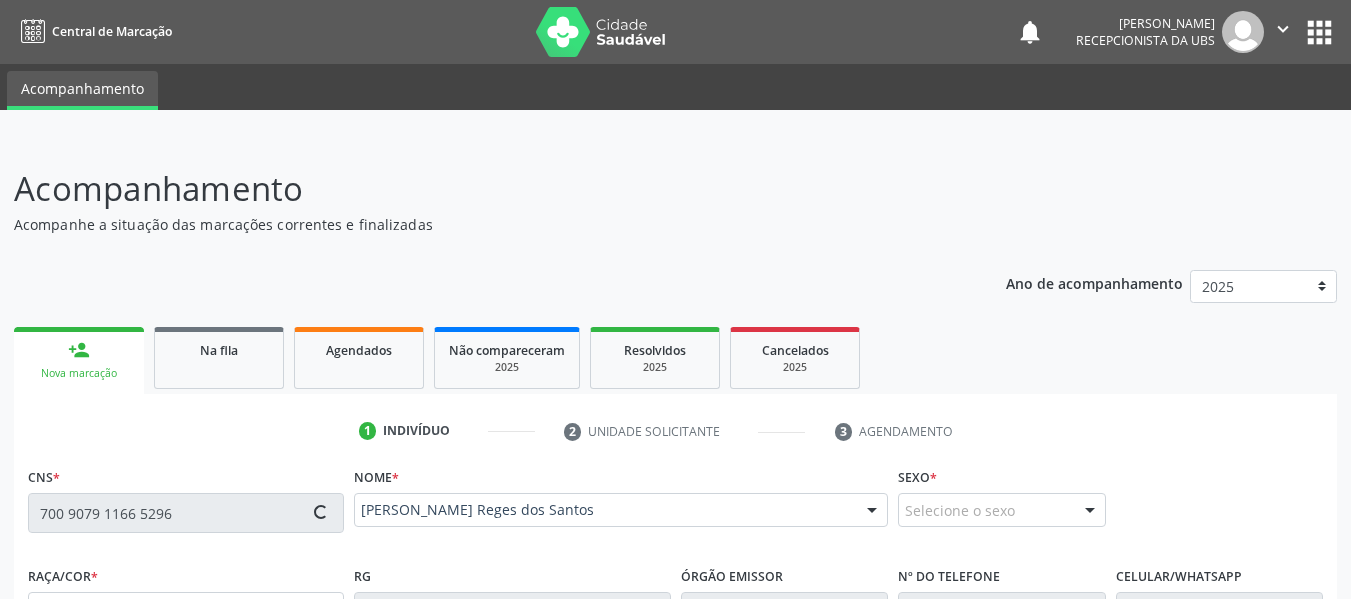 type on "(82) 99672-2438" 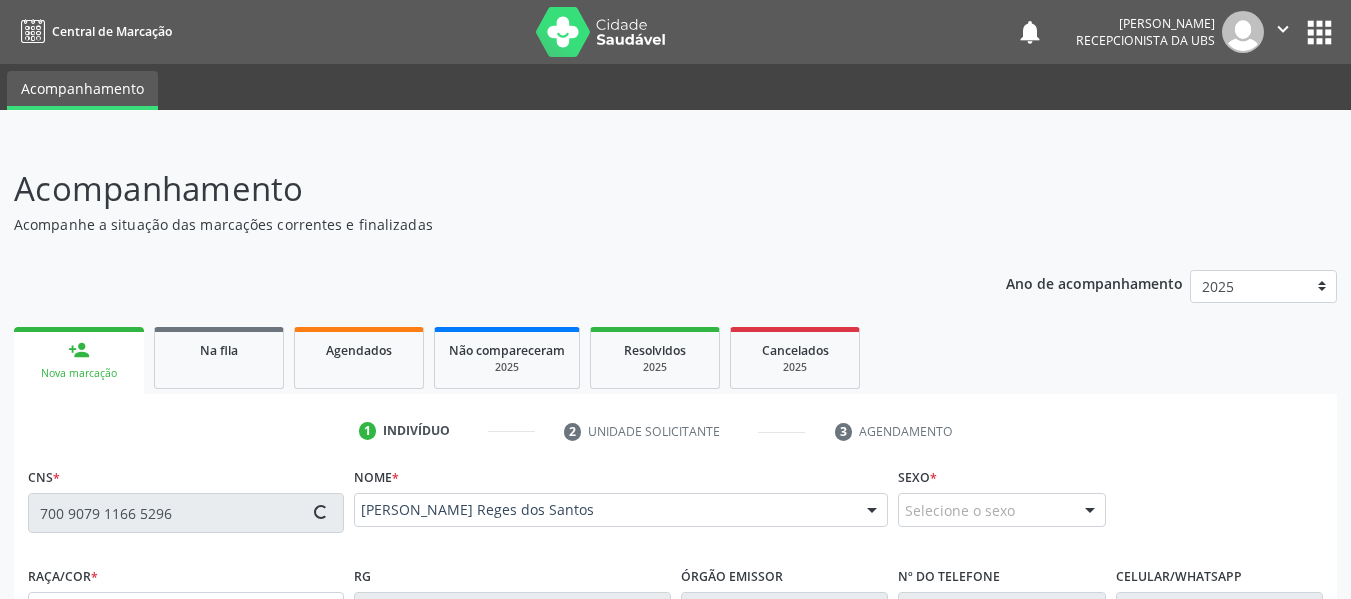 type on "12/05/2022" 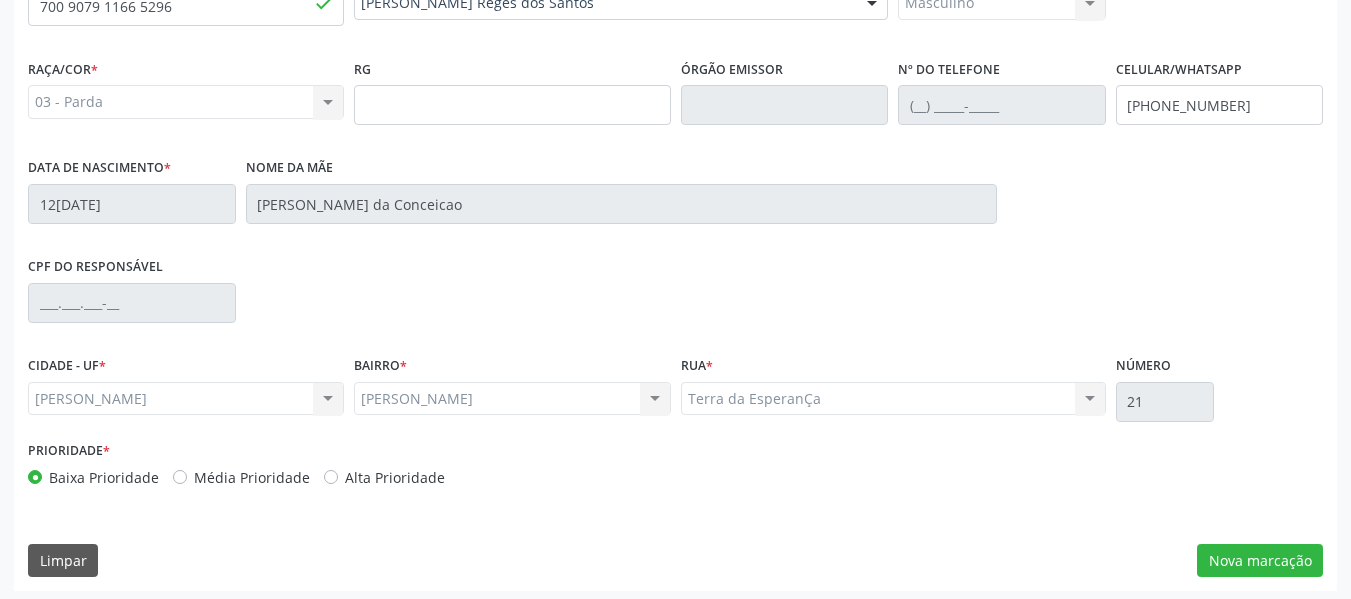 scroll, scrollTop: 513, scrollLeft: 0, axis: vertical 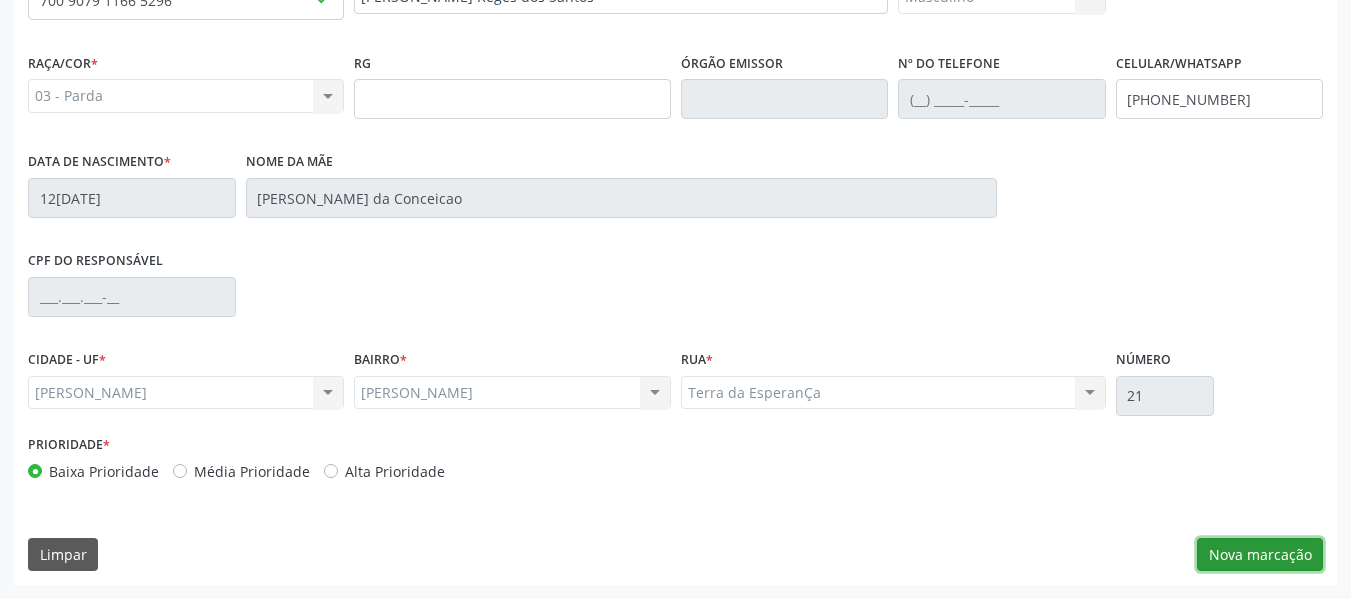 click on "Nova marcação" at bounding box center (1260, 555) 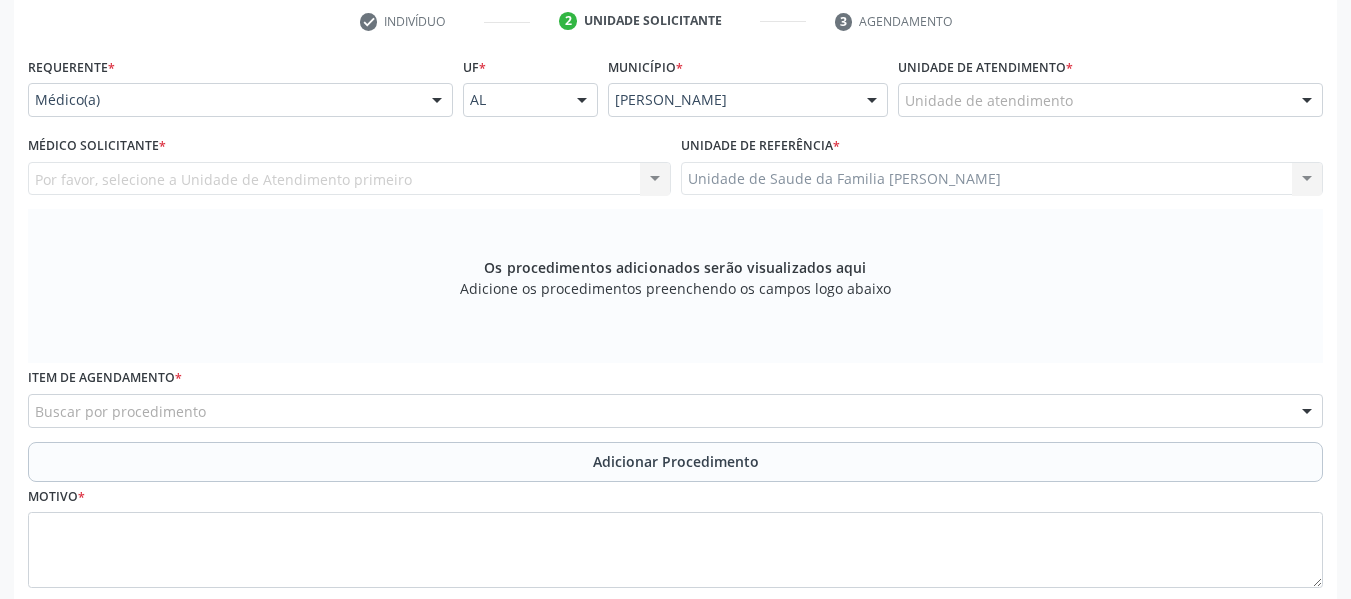 scroll, scrollTop: 393, scrollLeft: 0, axis: vertical 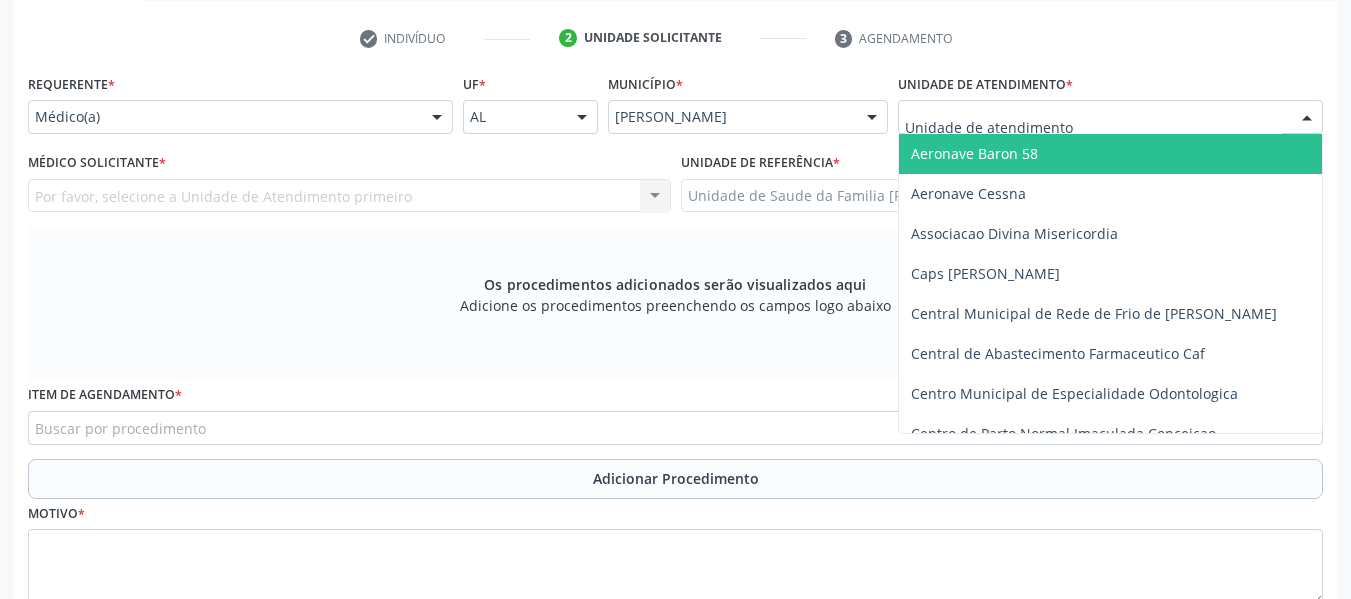 click at bounding box center [1307, 118] 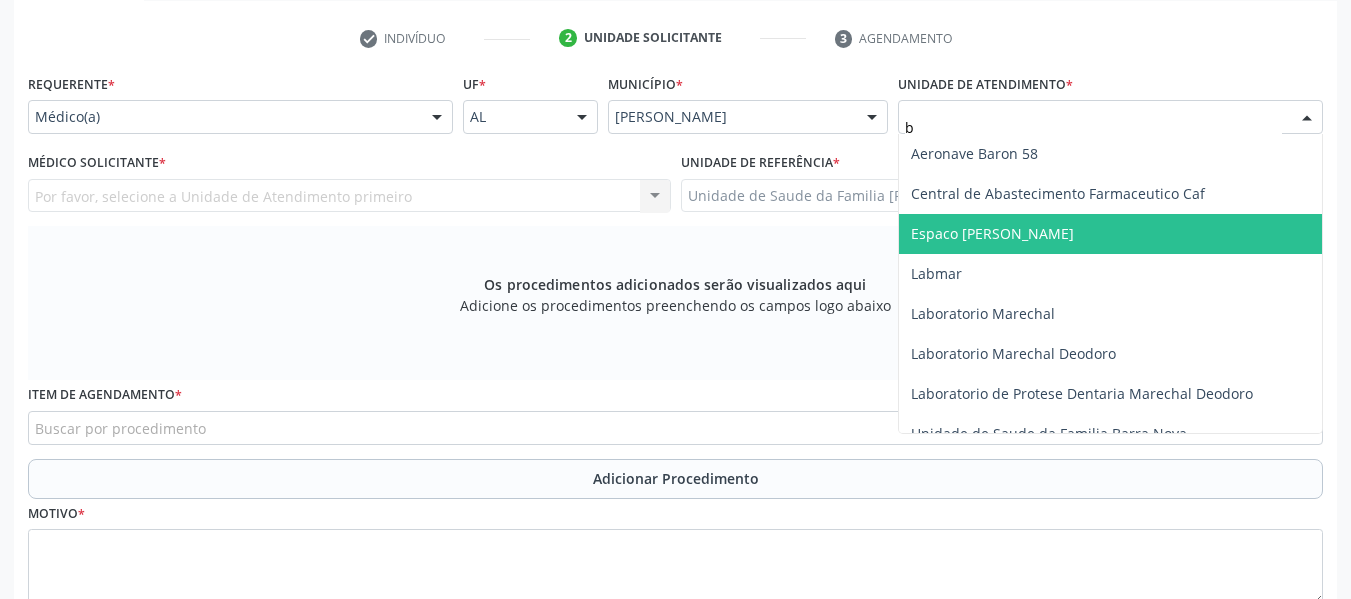 type on "ba" 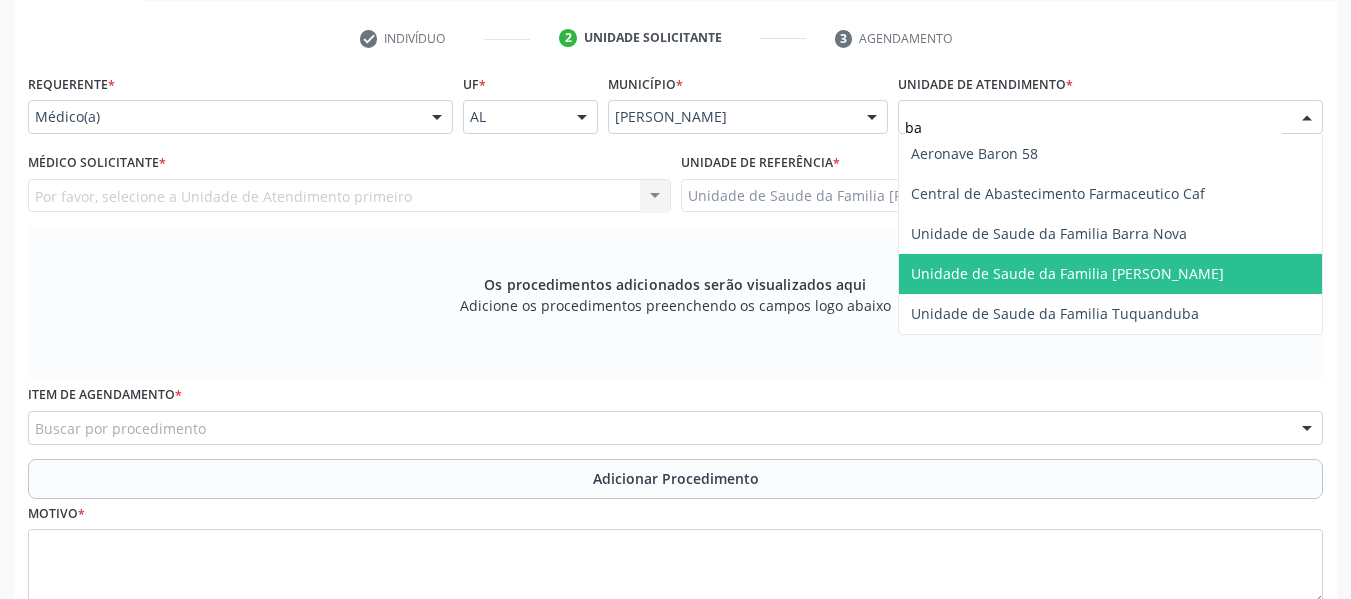 click on "Unidade de Saude da Familia [PERSON_NAME]" at bounding box center (1067, 273) 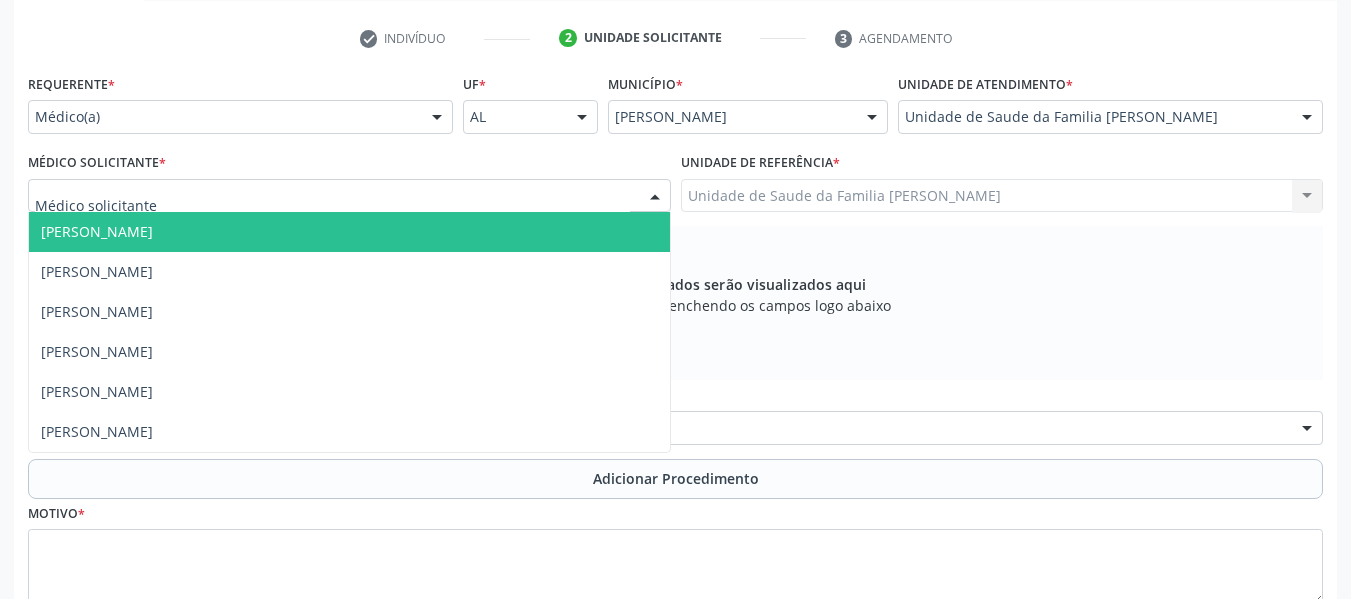 click at bounding box center [655, 197] 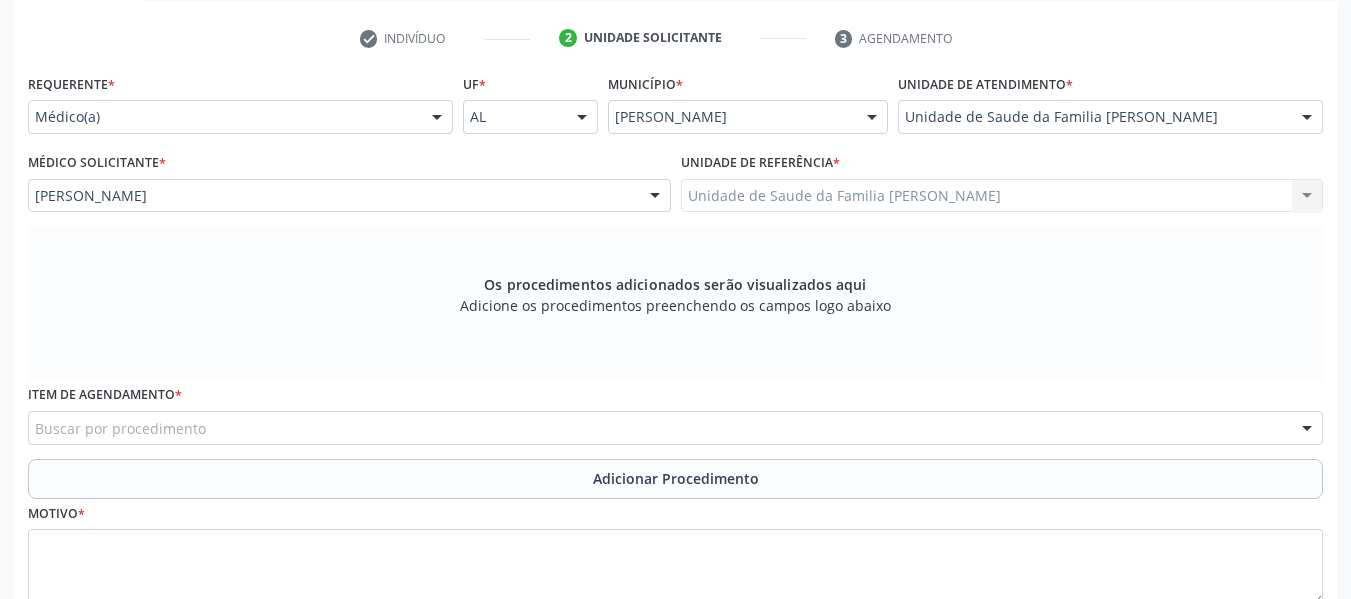 click on "Buscar por procedimento" at bounding box center (675, 428) 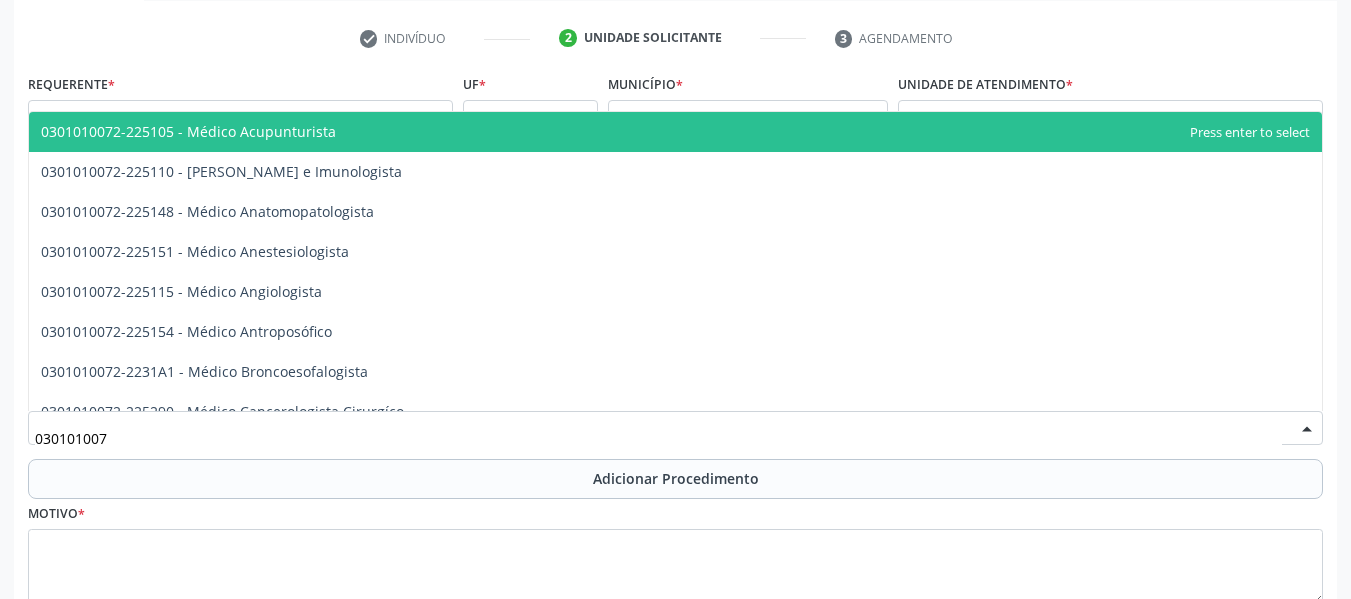 type on "0301010072" 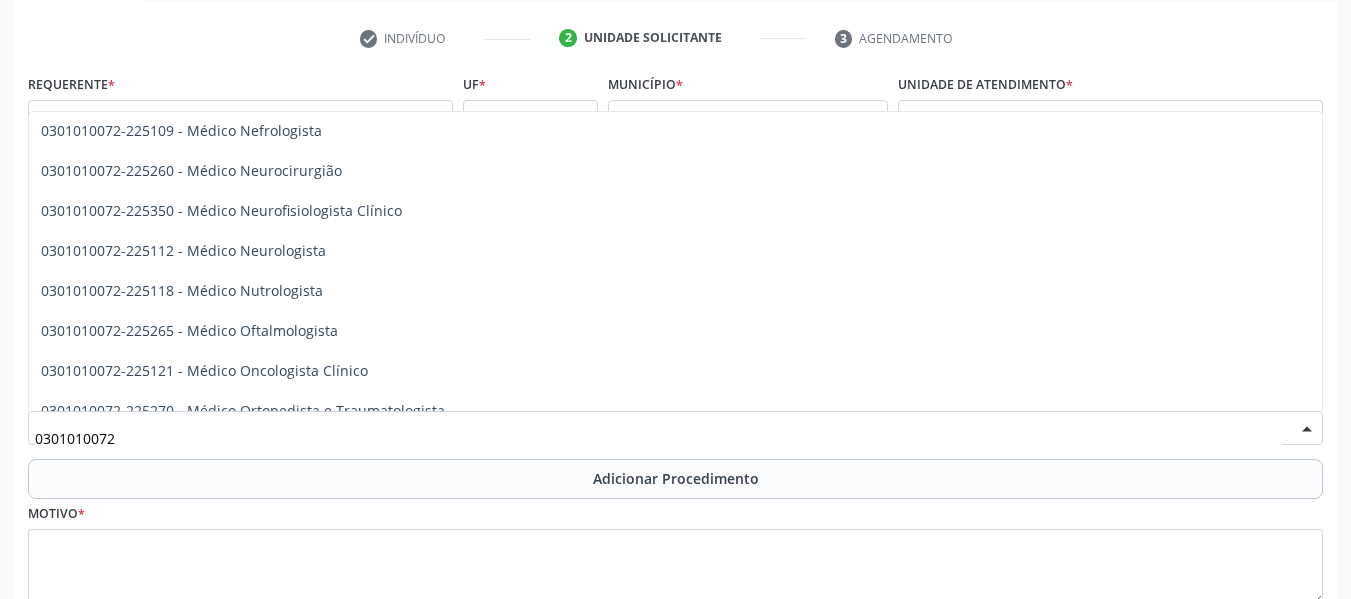scroll, scrollTop: 1560, scrollLeft: 0, axis: vertical 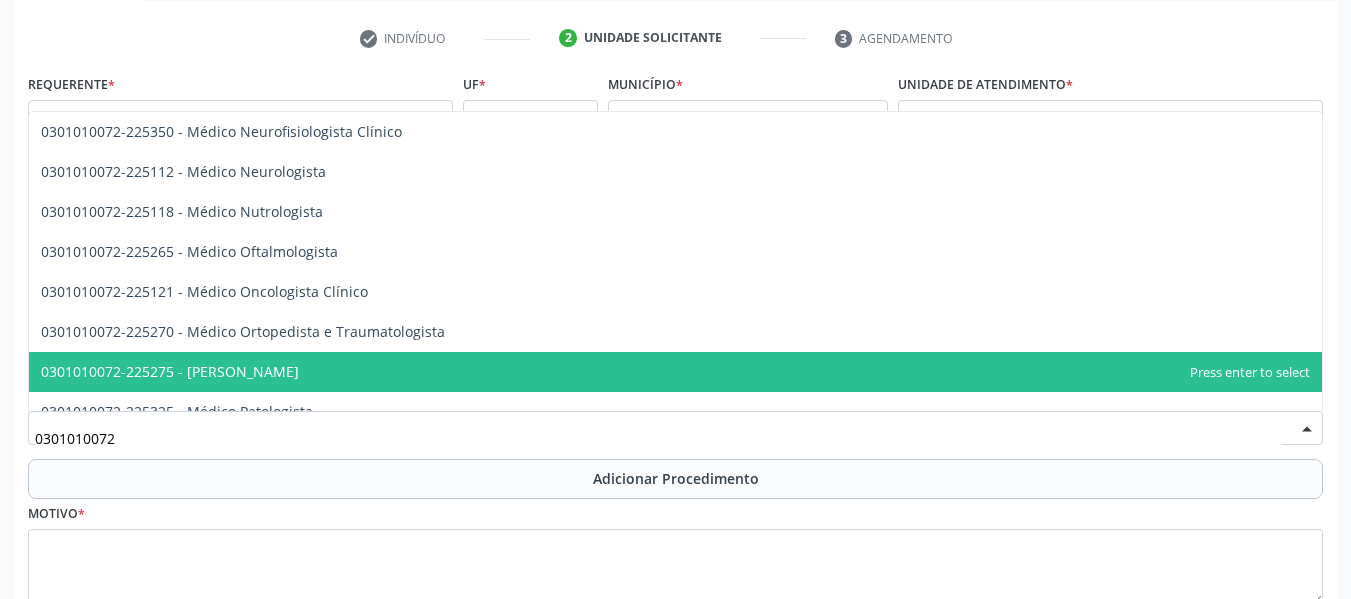 click on "0301010072-225275 - Médico Otorrinolaringologista" at bounding box center (675, 372) 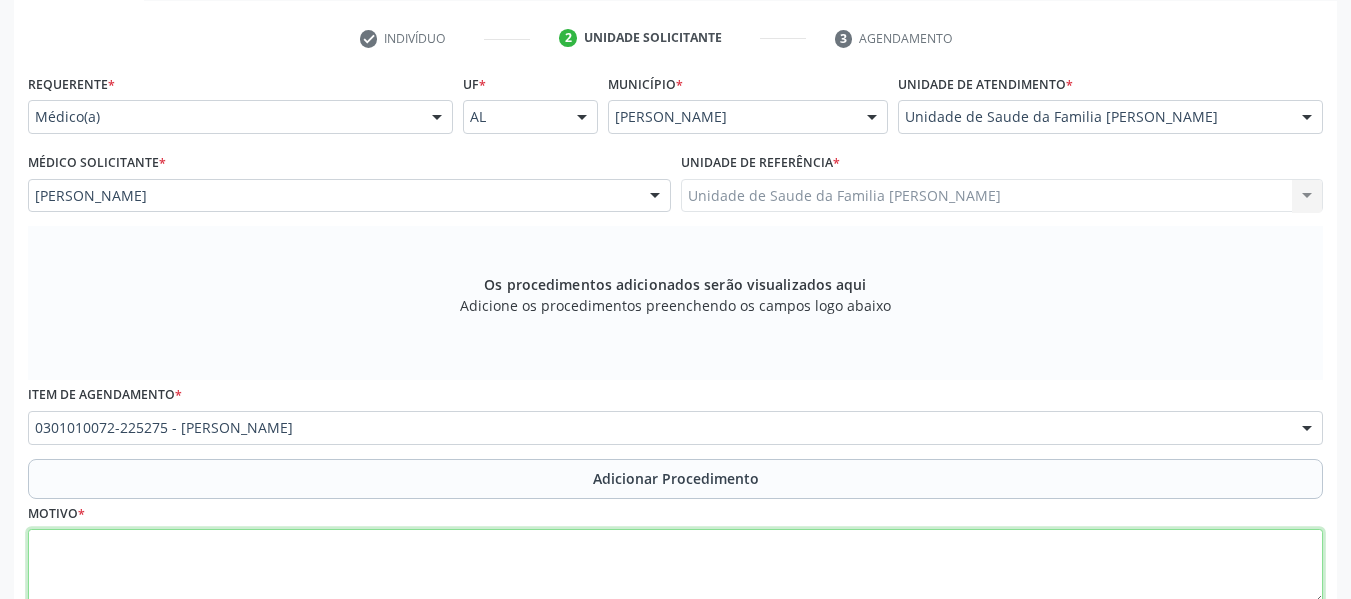 click at bounding box center (675, 567) 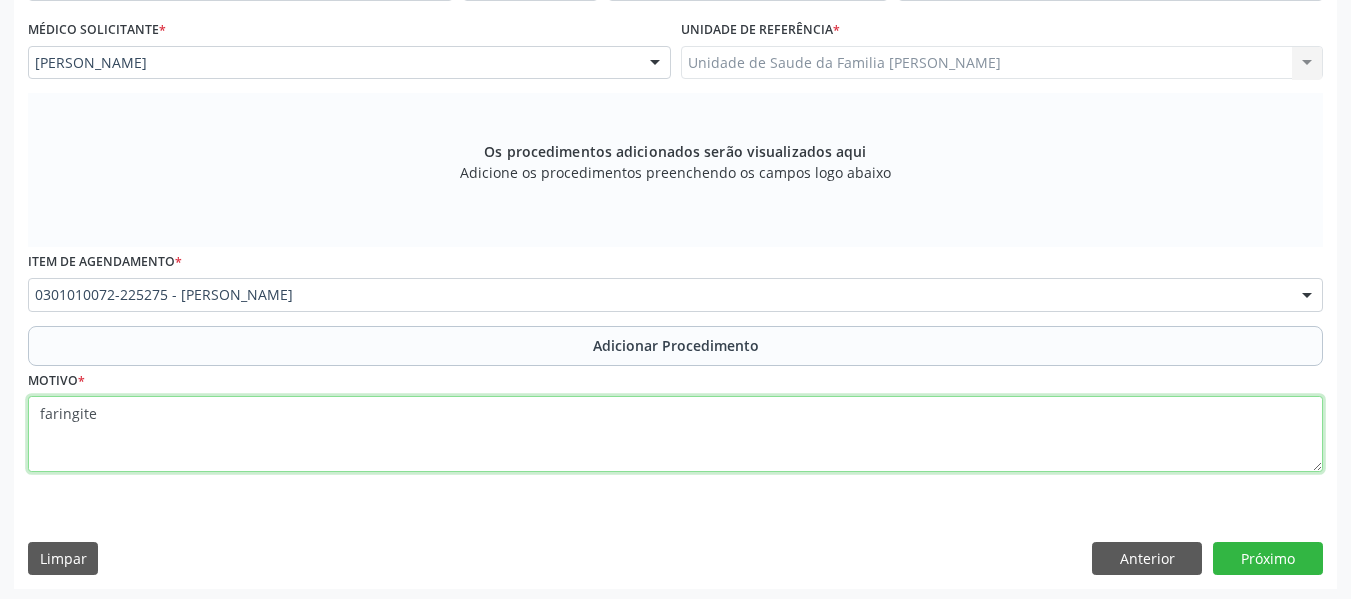 scroll, scrollTop: 530, scrollLeft: 0, axis: vertical 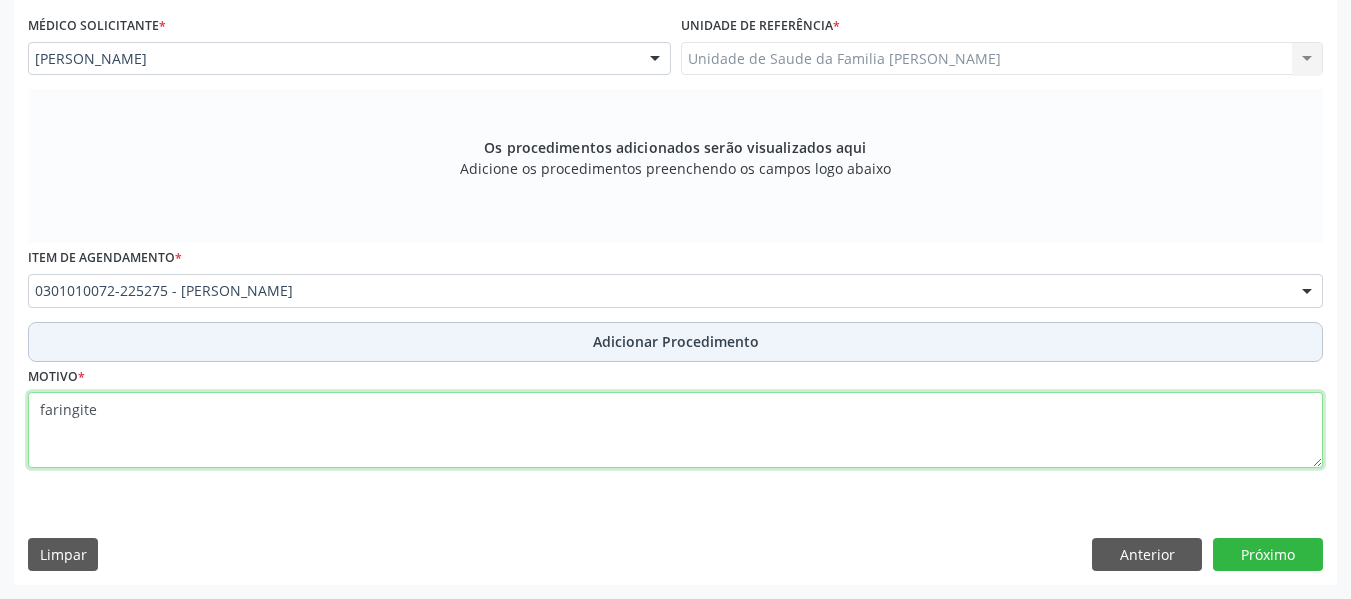 type on "faringite" 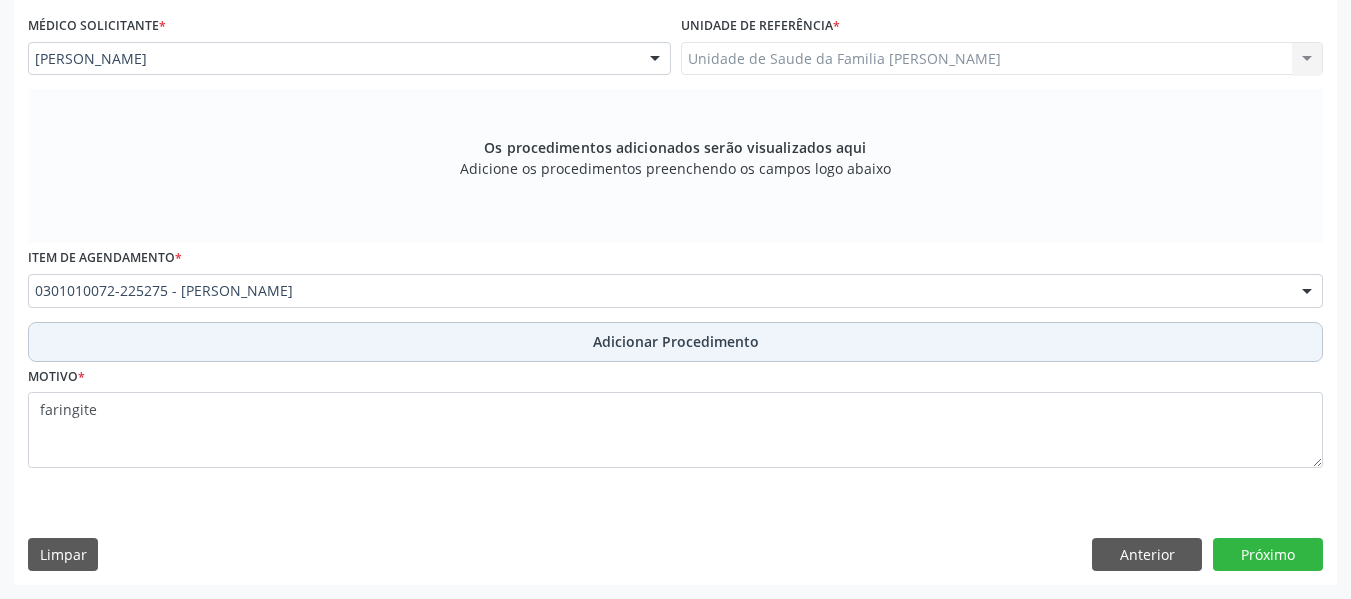 click on "Adicionar Procedimento" at bounding box center (676, 341) 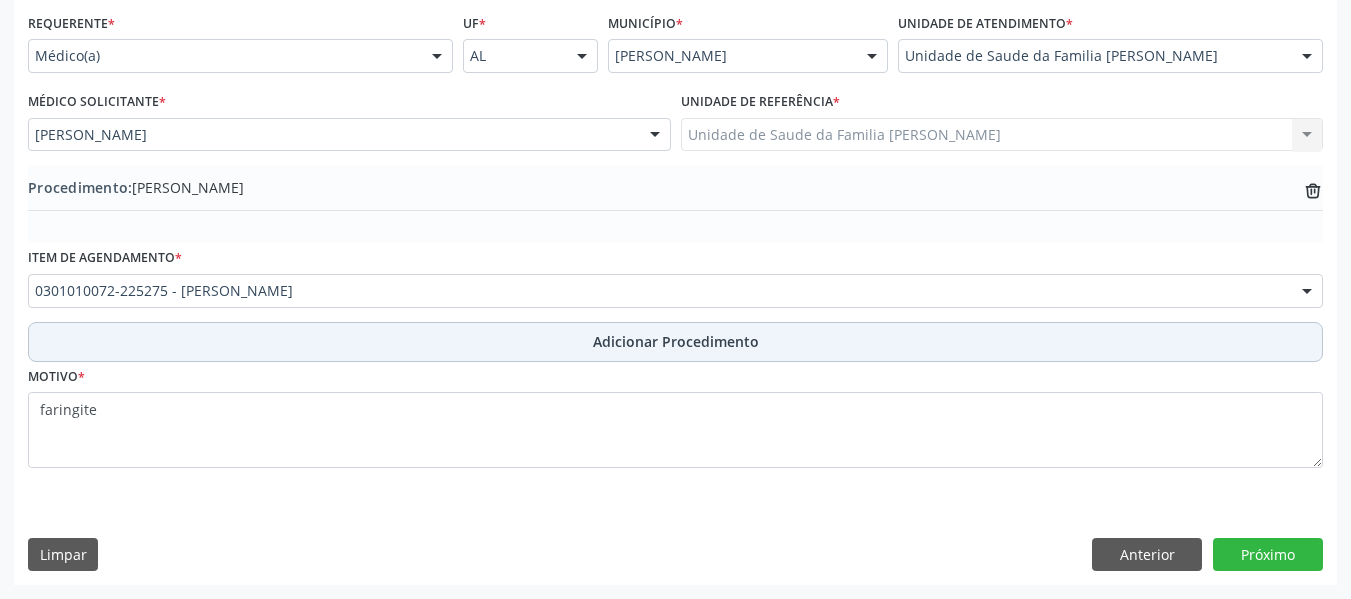 click on "Adicionar Procedimento" at bounding box center (676, 341) 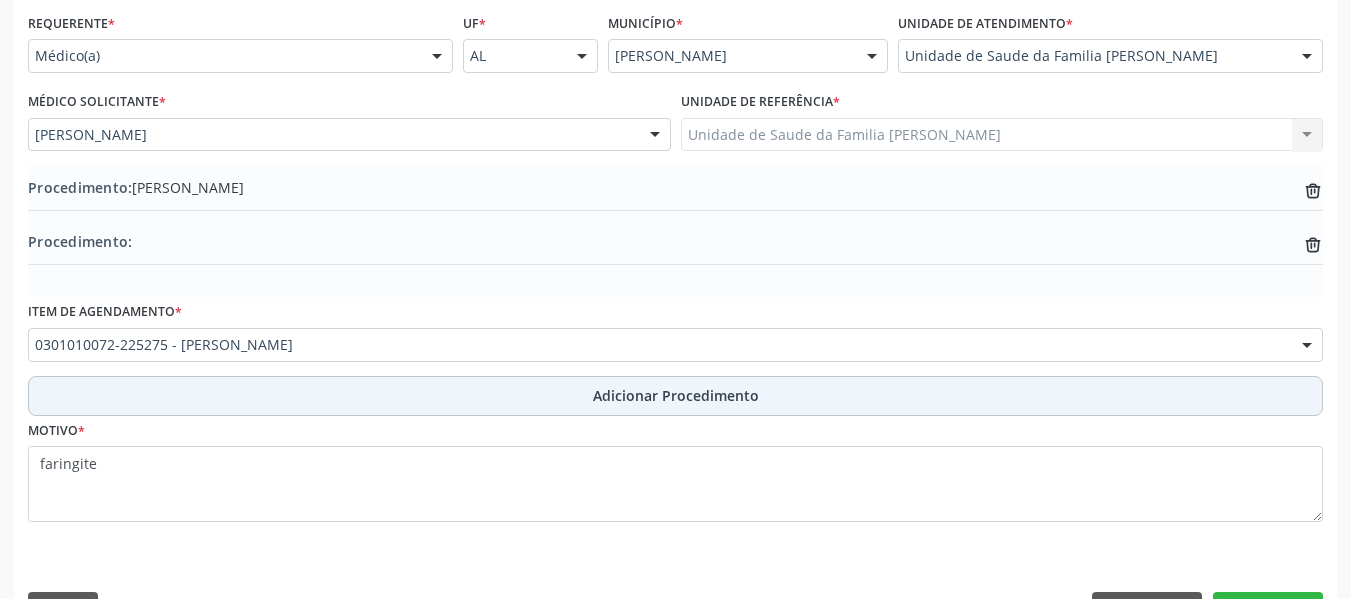 scroll, scrollTop: 508, scrollLeft: 0, axis: vertical 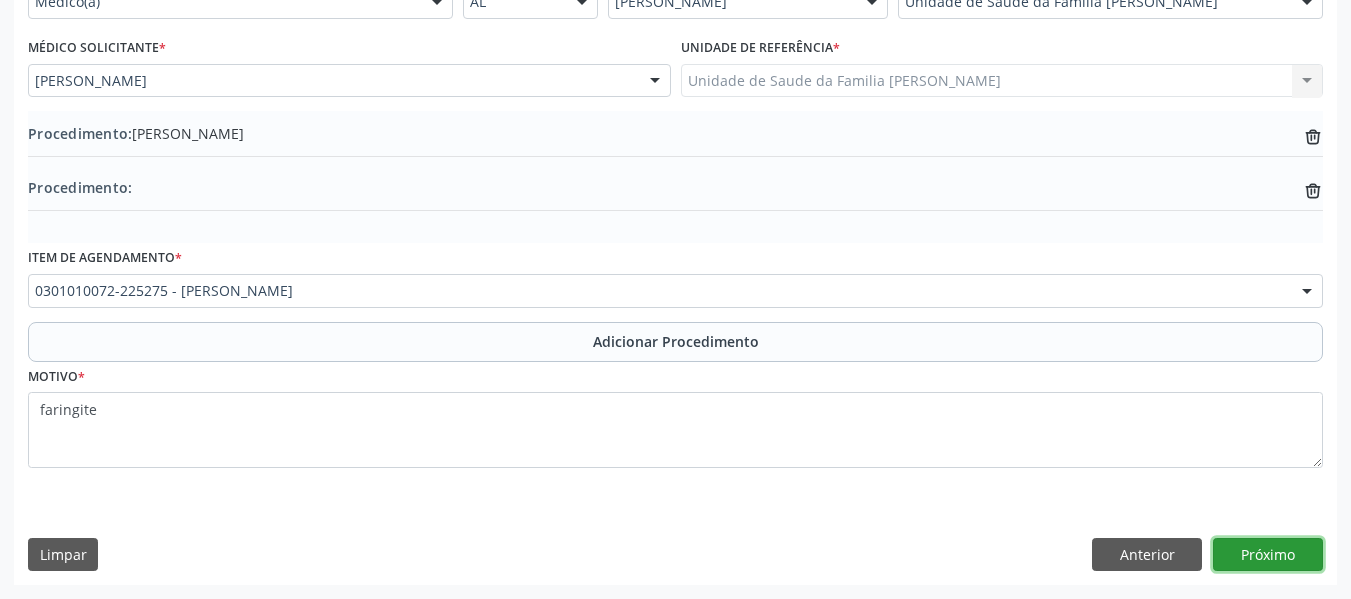 click on "Próximo" at bounding box center [1268, 555] 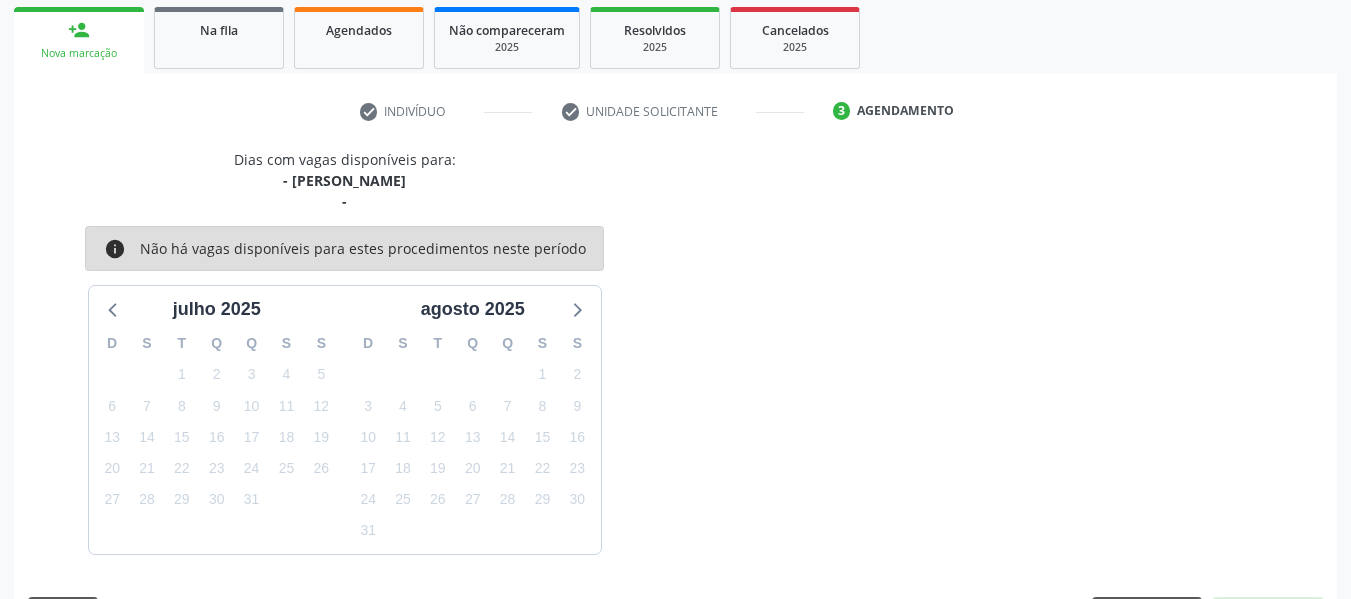 scroll, scrollTop: 379, scrollLeft: 0, axis: vertical 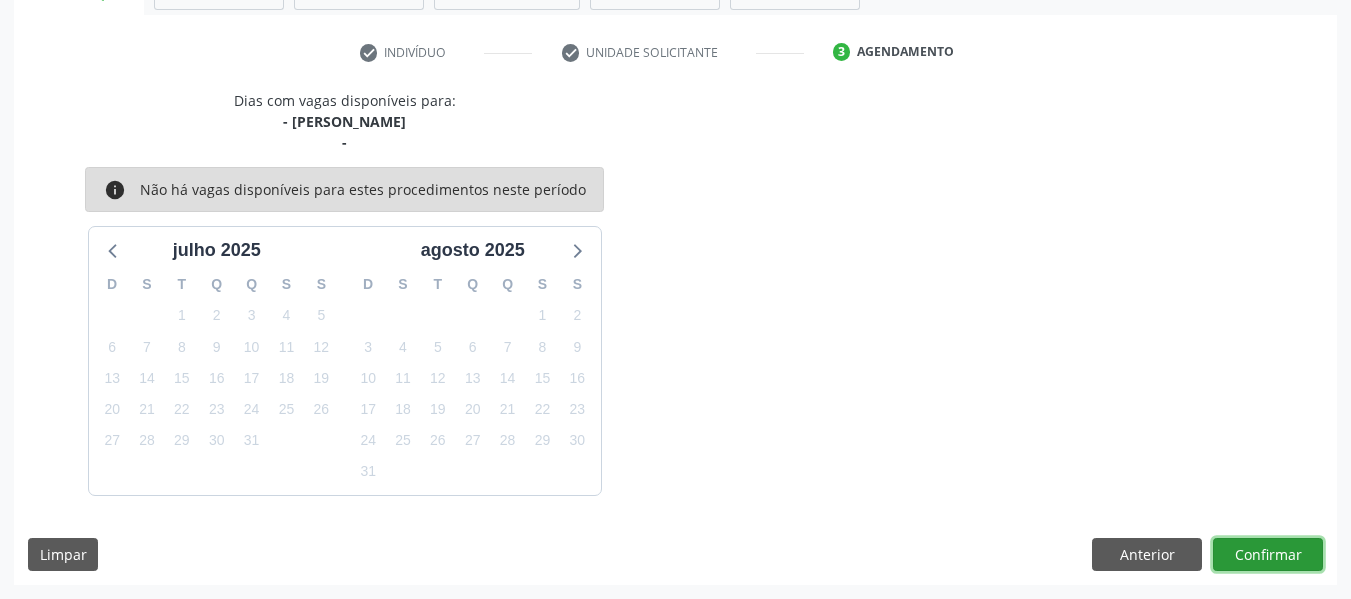 click on "Confirmar" at bounding box center (1268, 555) 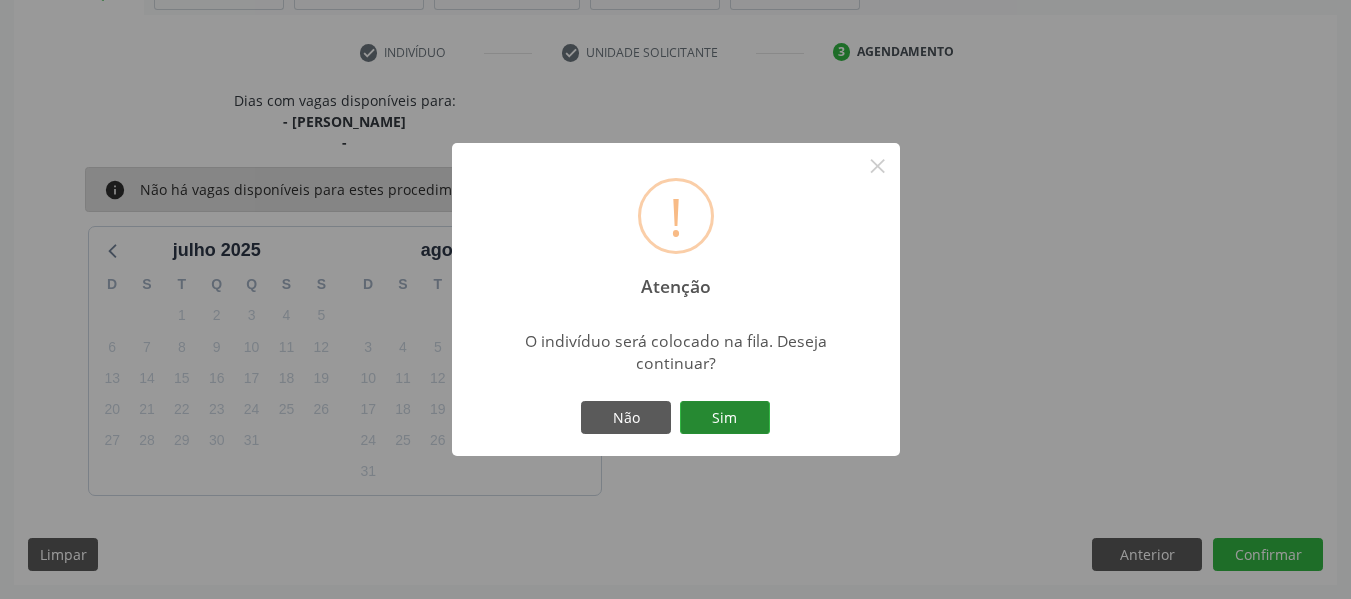 click on "Sim" at bounding box center [725, 418] 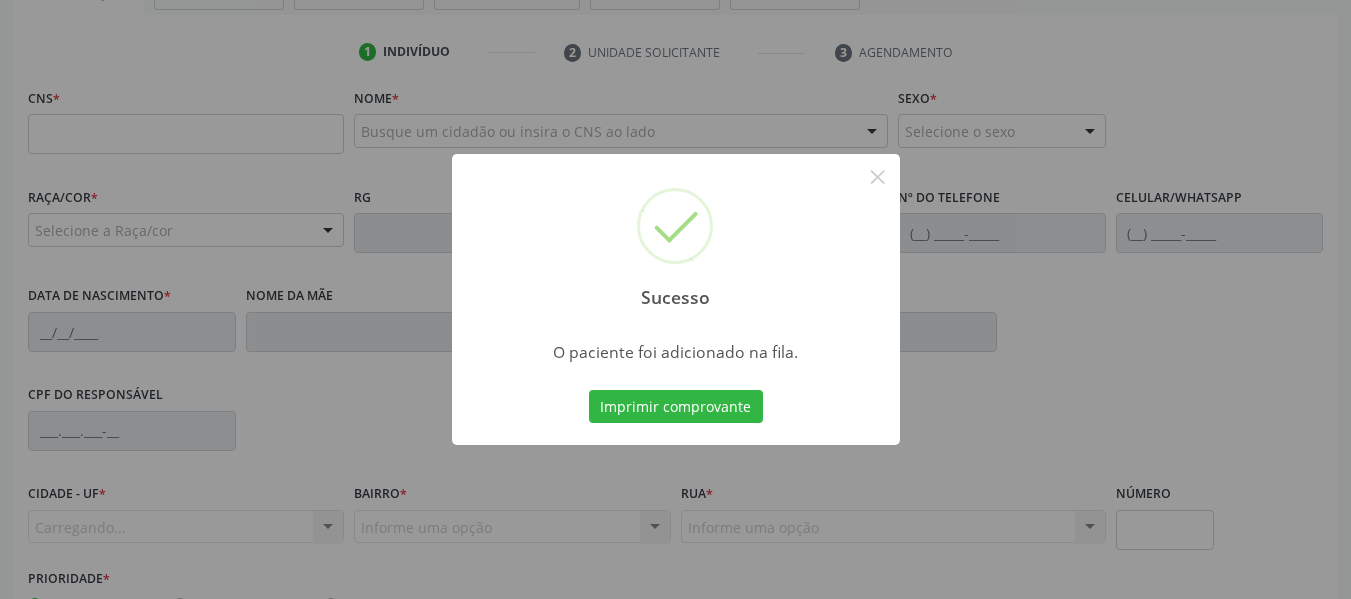 click on "Sucesso × O paciente foi adicionado na fila. Imprimir comprovante Cancel" at bounding box center (675, 299) 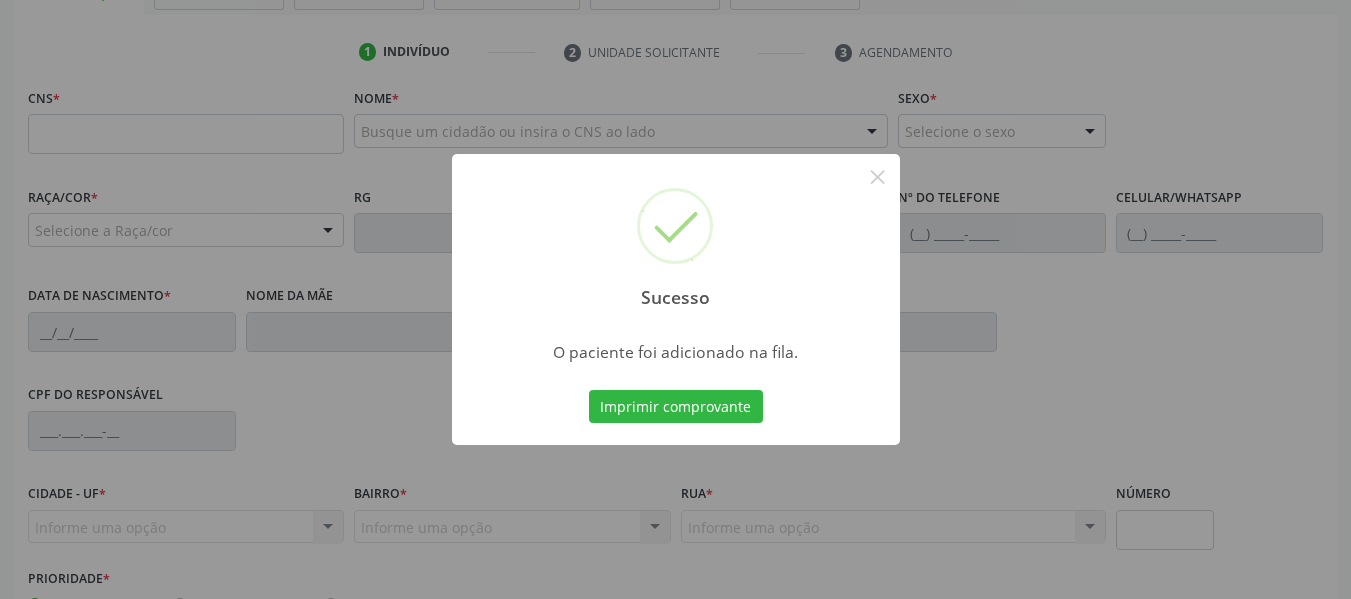 click on "Sucesso × O paciente foi adicionado na fila. Imprimir comprovante Cancel" at bounding box center (675, 299) 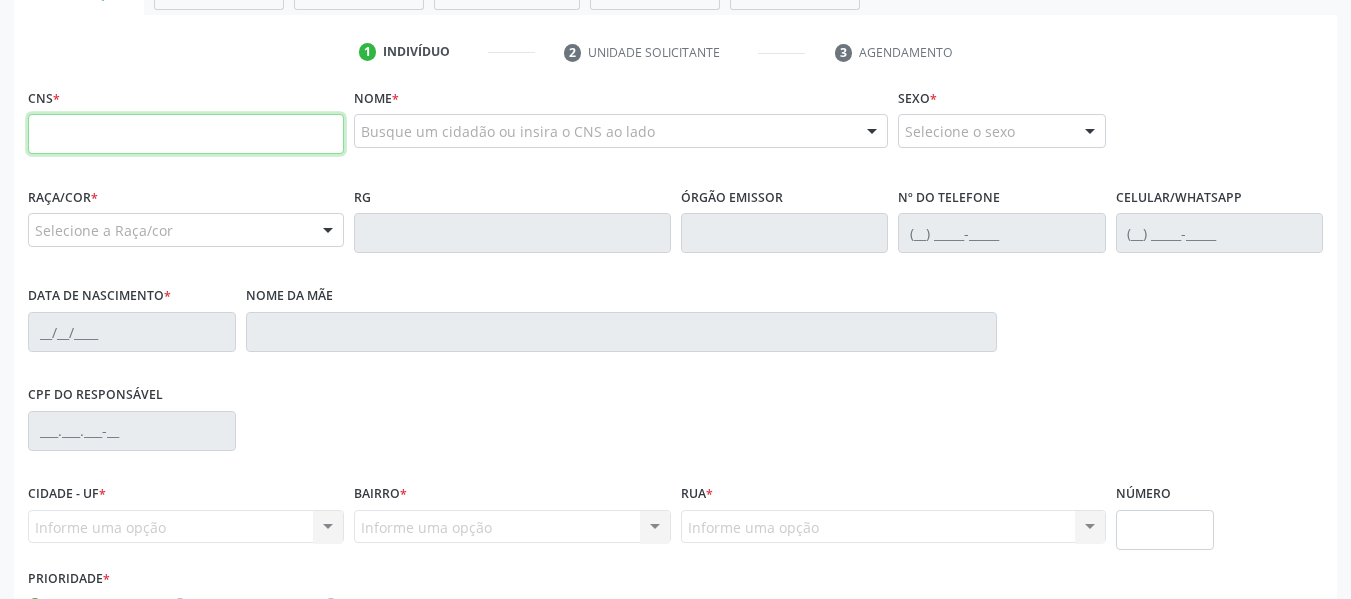 click at bounding box center (186, 134) 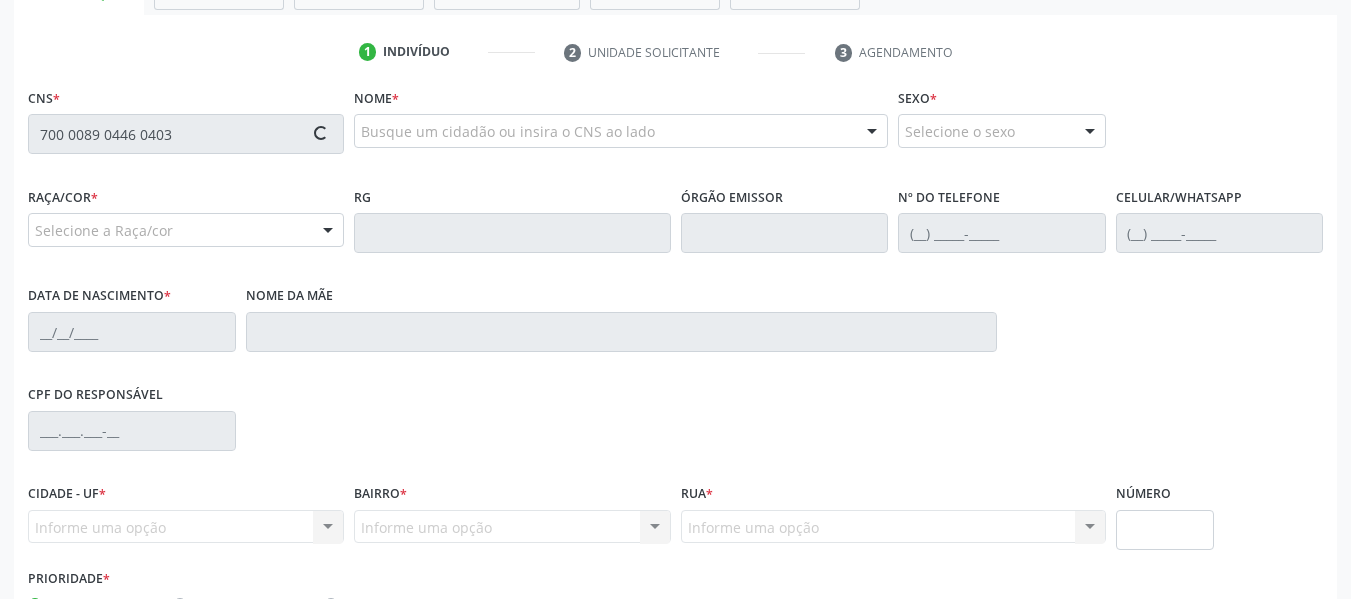type on "700 0089 0446 0403" 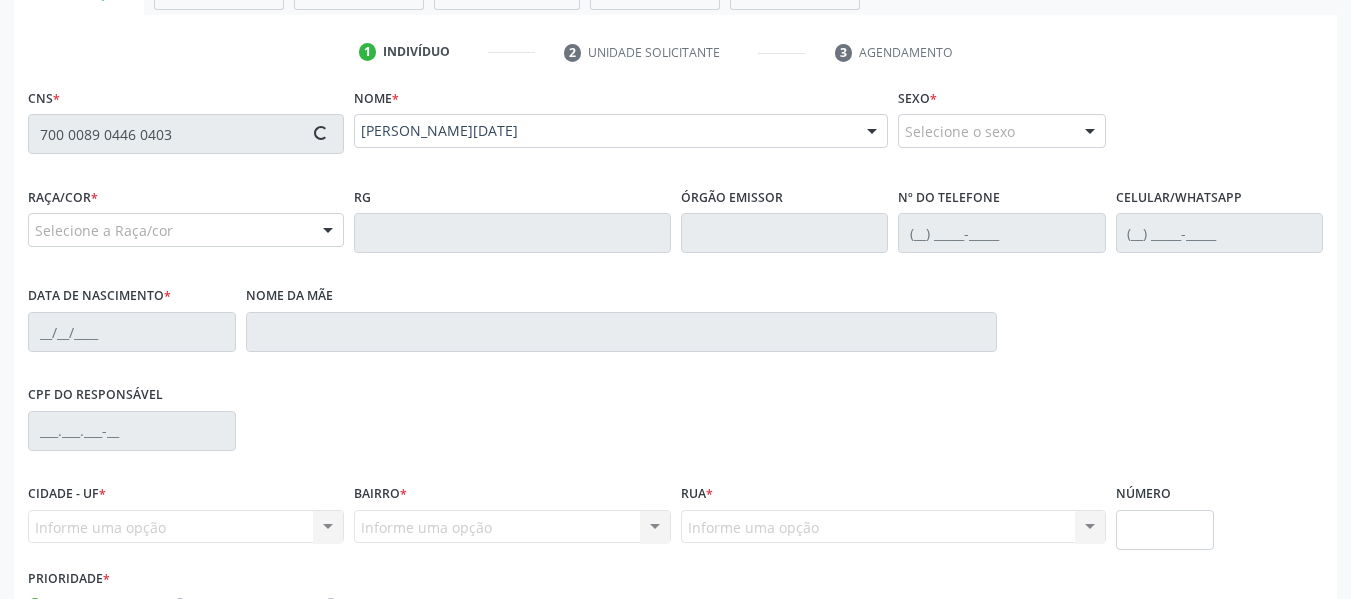type on "(82) 99830-6213" 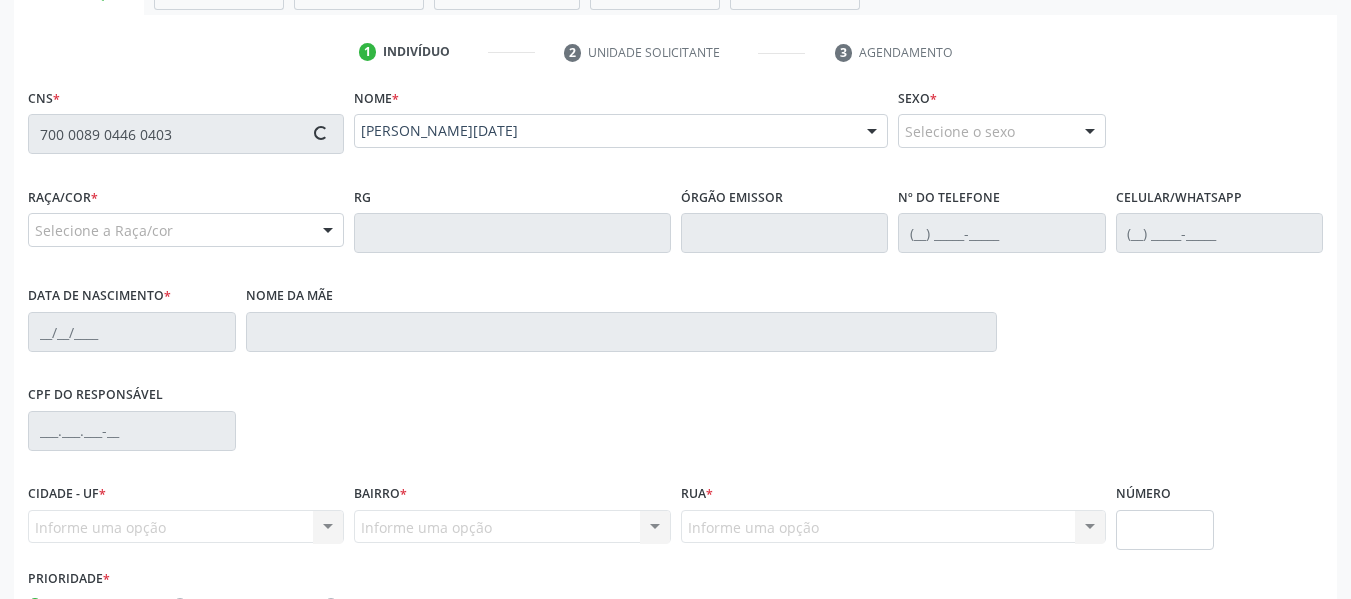type on "14/03/1967" 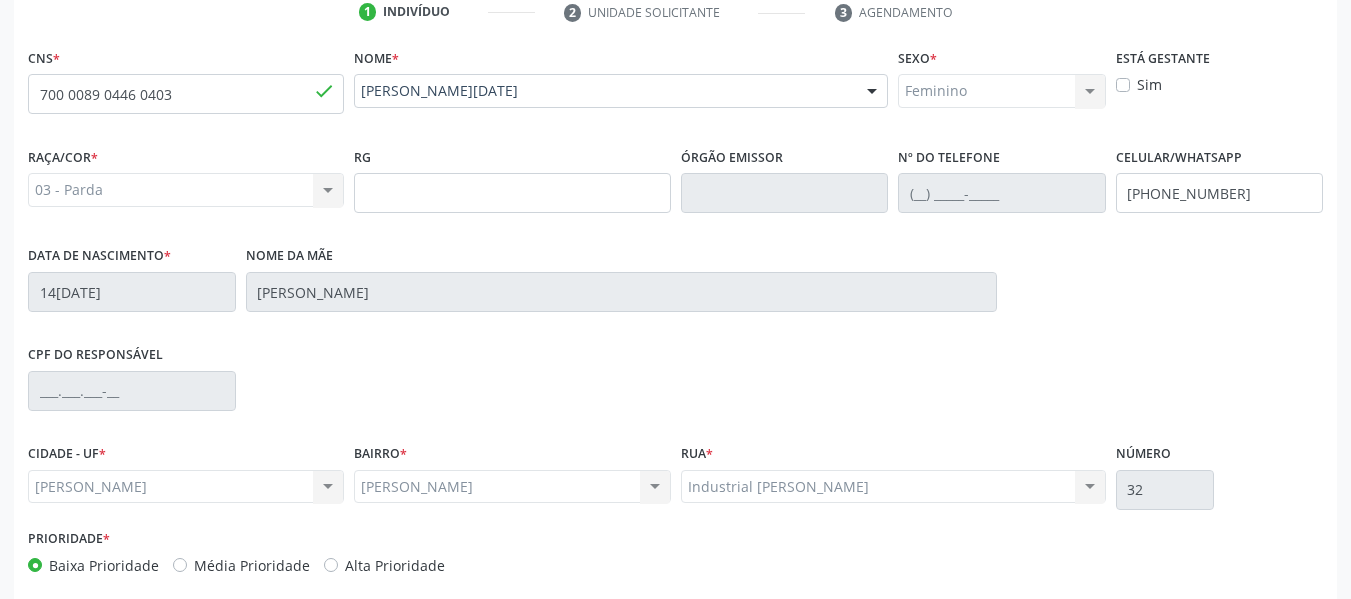 scroll, scrollTop: 513, scrollLeft: 0, axis: vertical 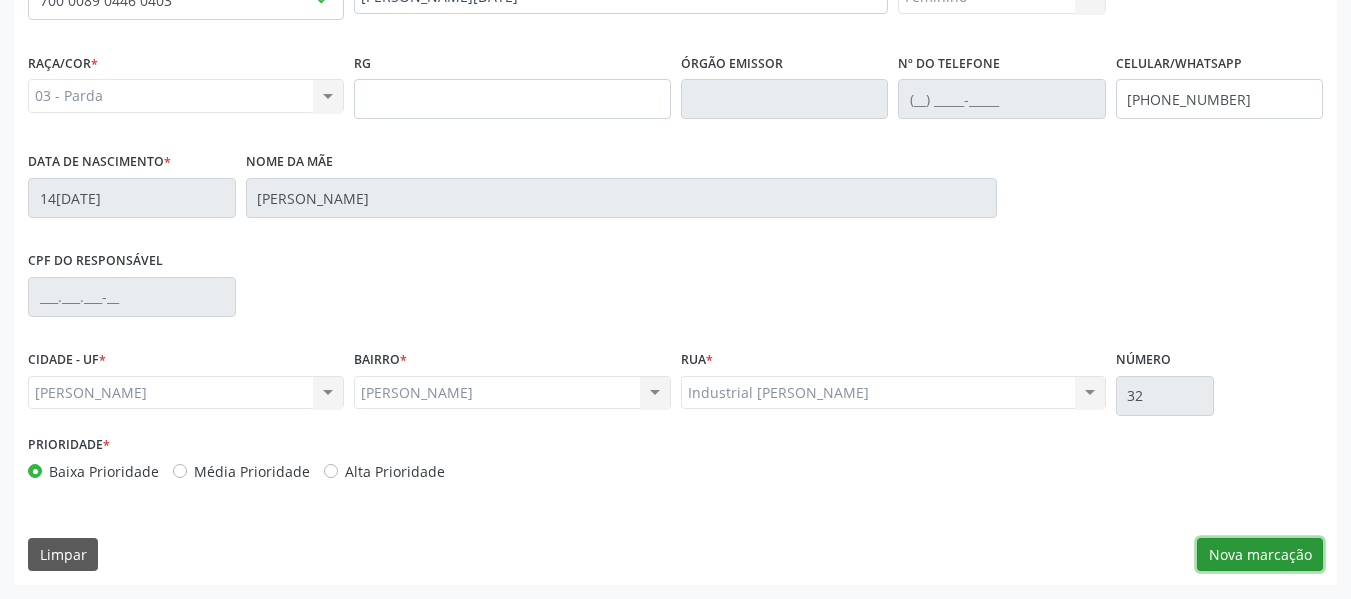 click on "Nova marcação" at bounding box center [1260, 555] 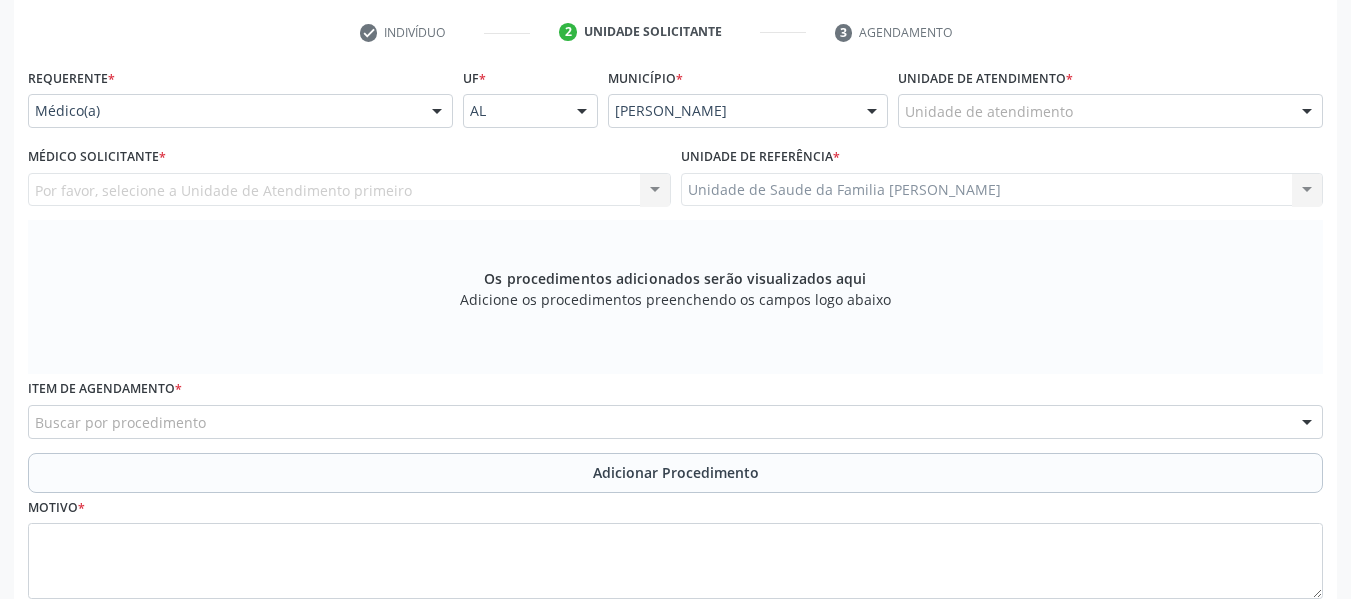 scroll, scrollTop: 393, scrollLeft: 0, axis: vertical 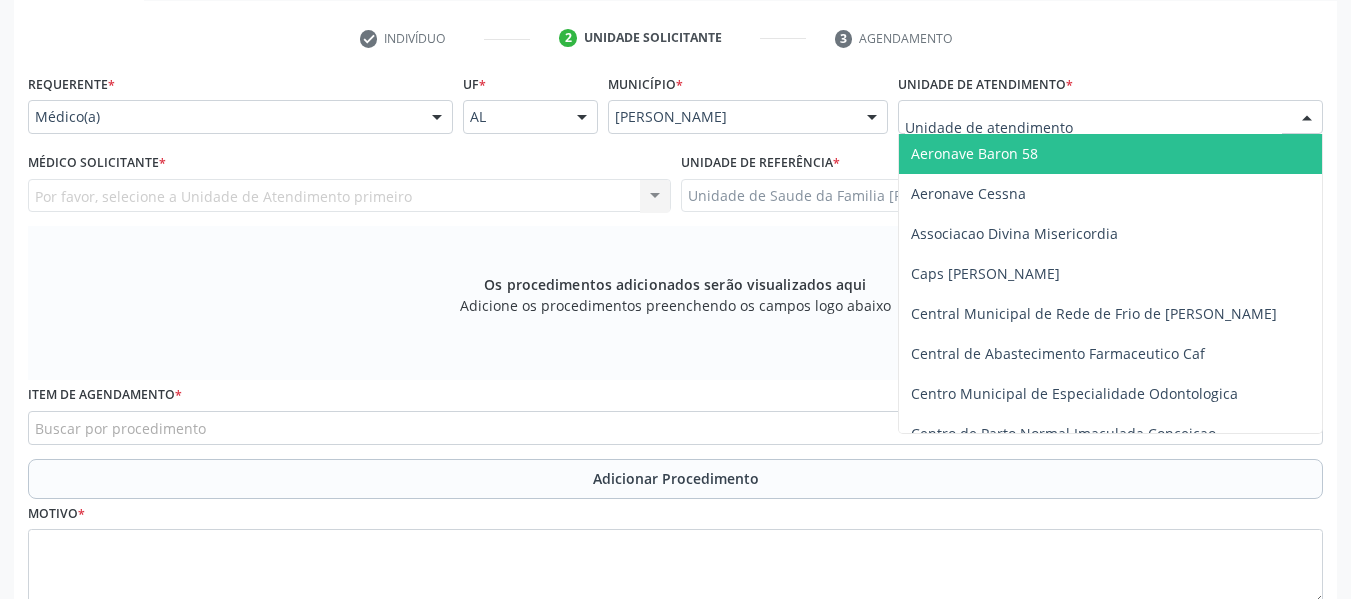 click at bounding box center (1307, 118) 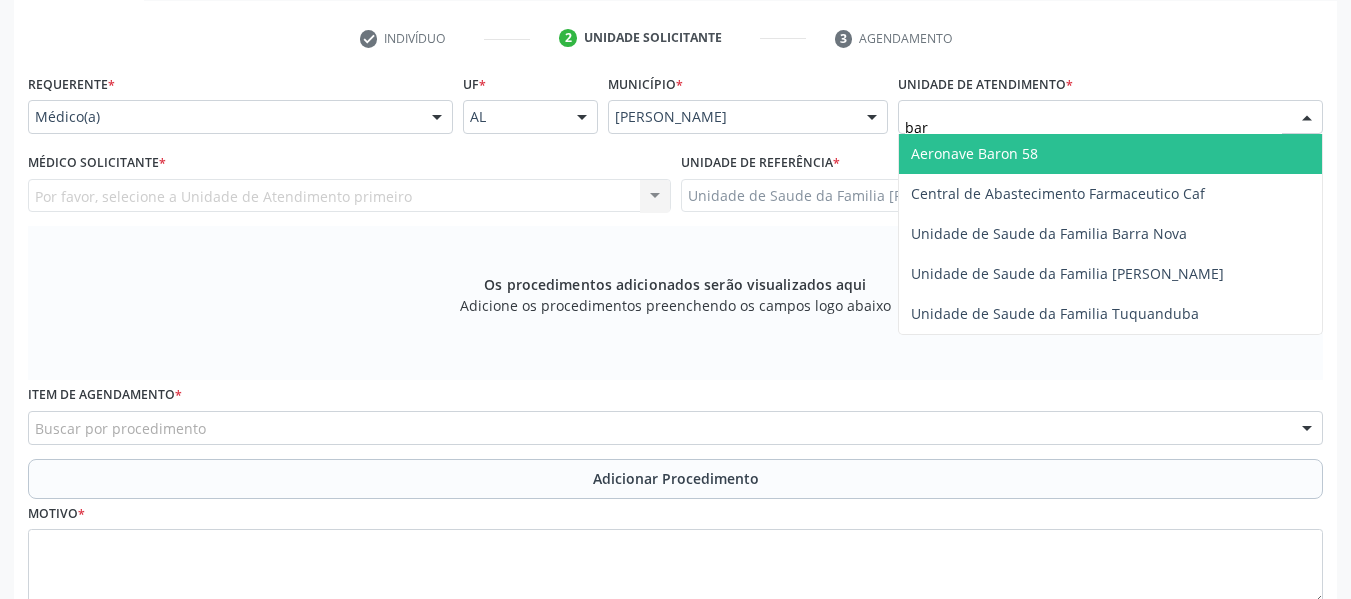 type on "barr" 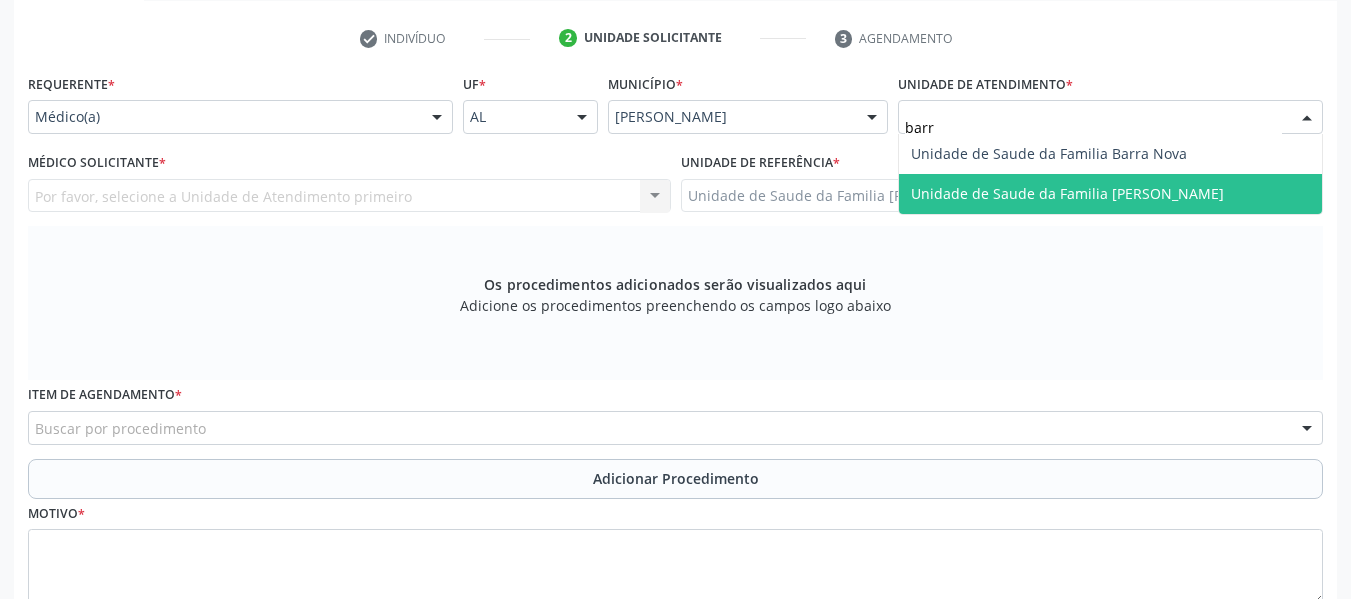 click on "Unidade de Saude da Familia [PERSON_NAME]" at bounding box center (1067, 193) 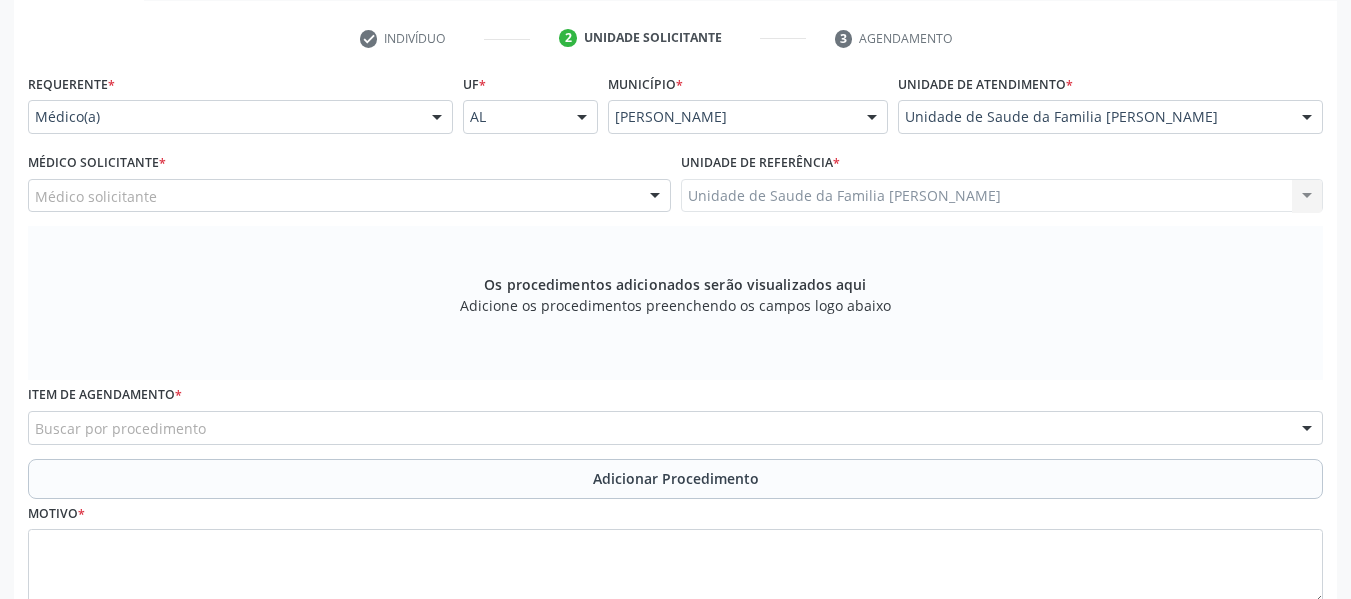 click at bounding box center [655, 197] 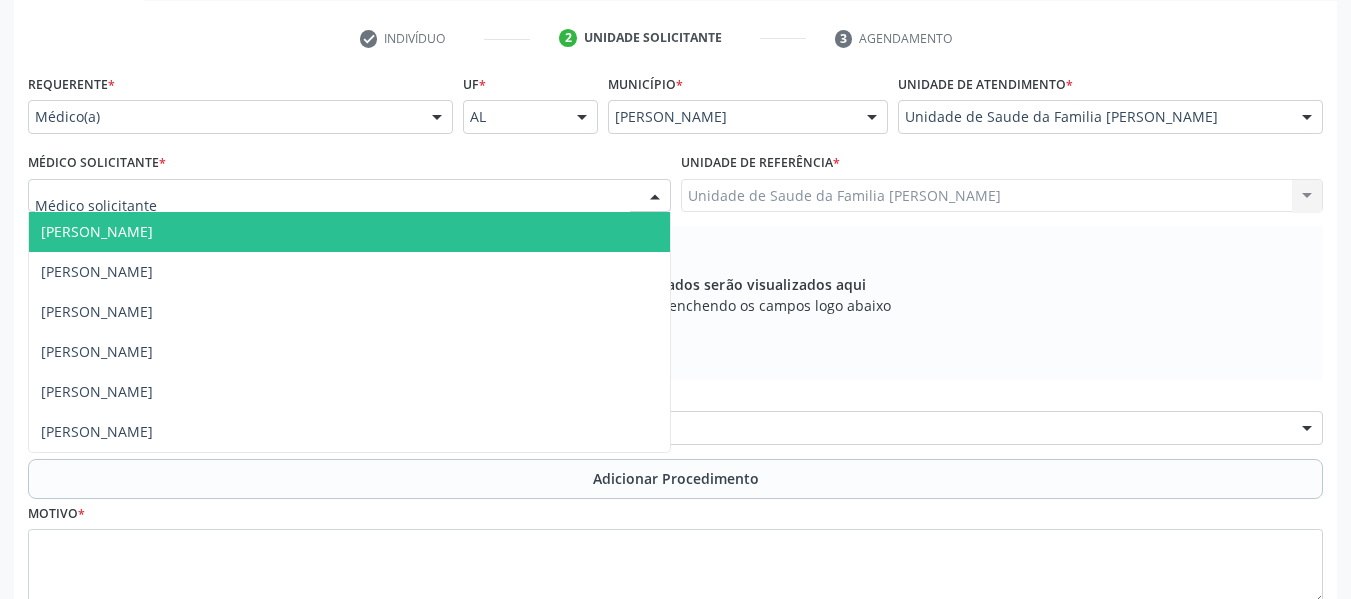 click on "[PERSON_NAME]" at bounding box center (97, 231) 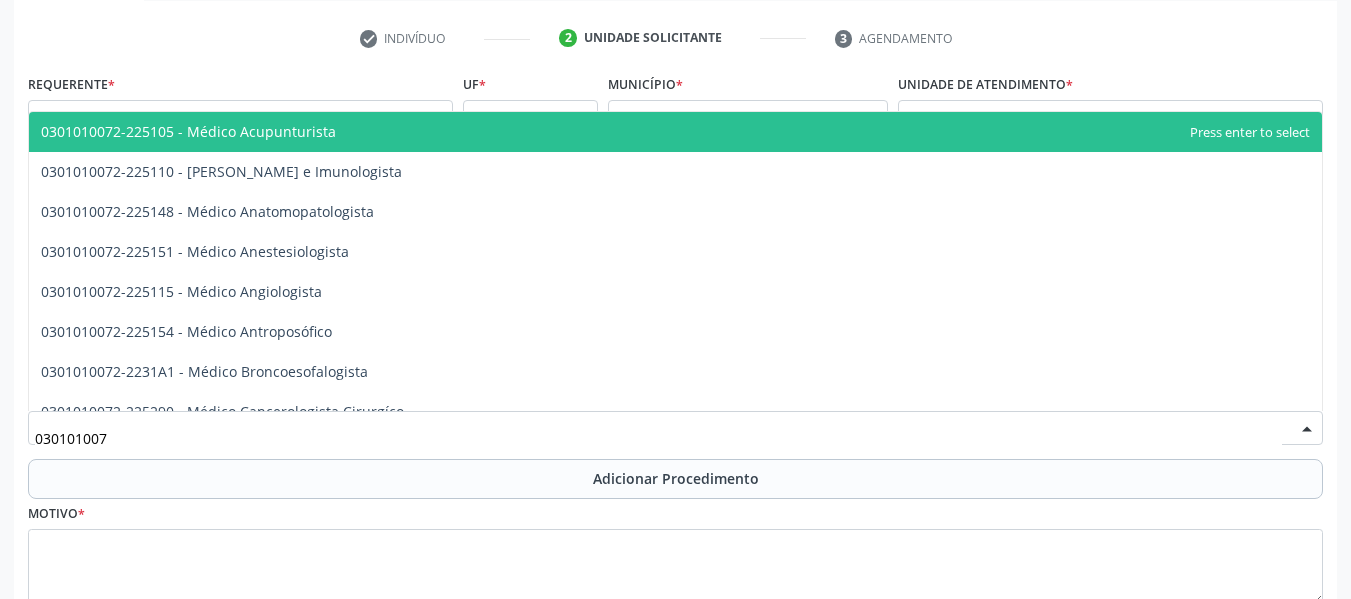 type on "0301010072" 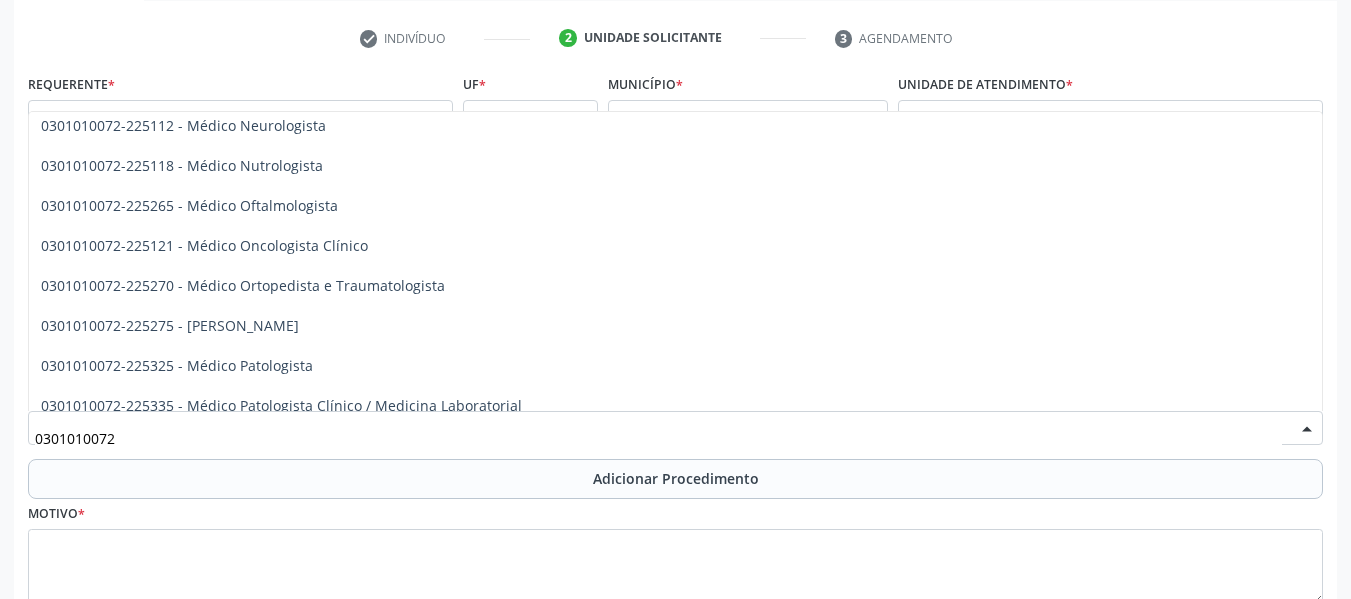 scroll, scrollTop: 1640, scrollLeft: 0, axis: vertical 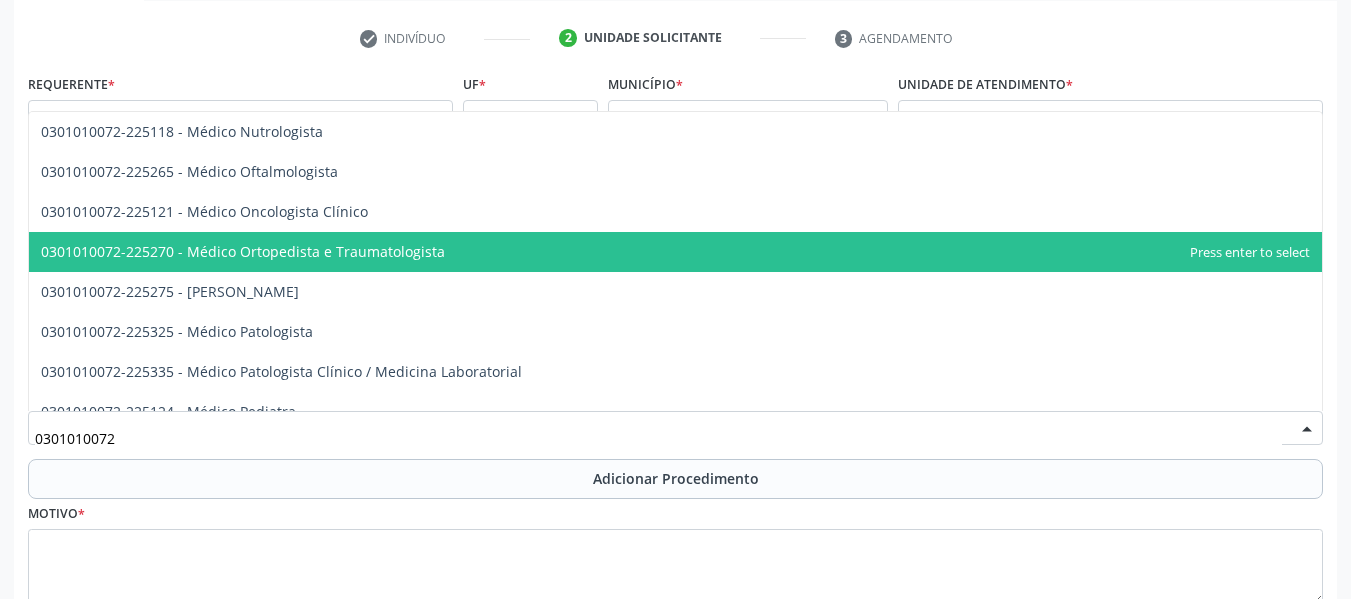 click on "0301010072-225270 - Médico Ortopedista e Traumatologista" at bounding box center (675, 252) 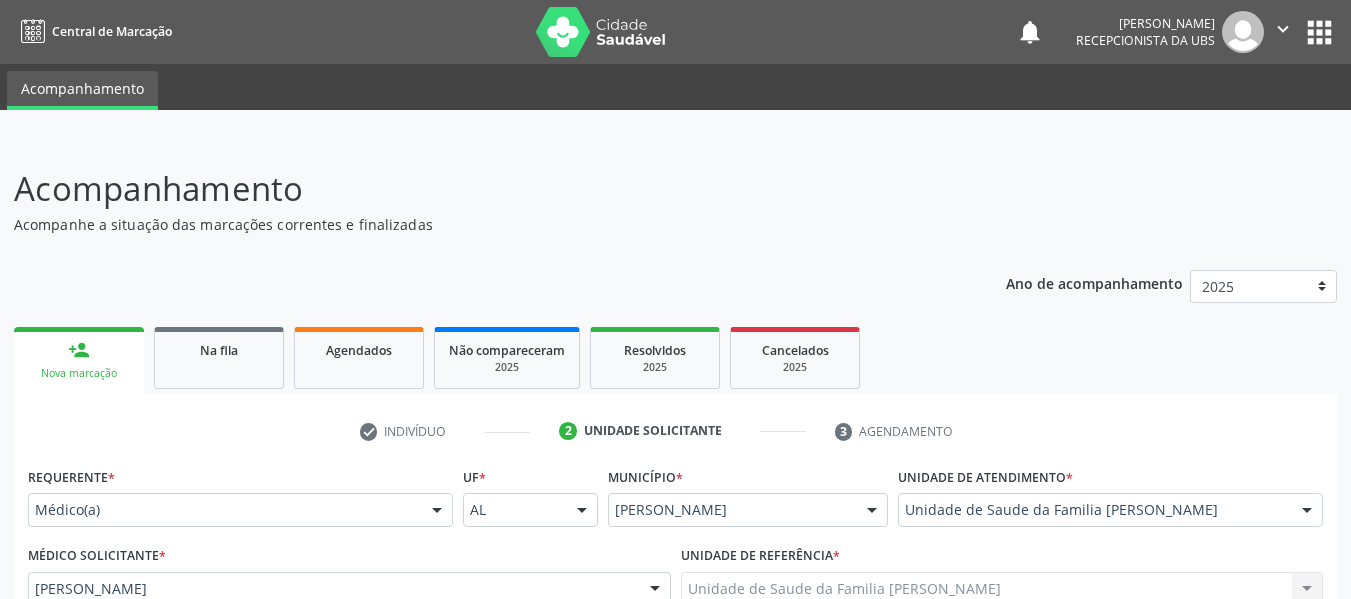 scroll, scrollTop: 393, scrollLeft: 0, axis: vertical 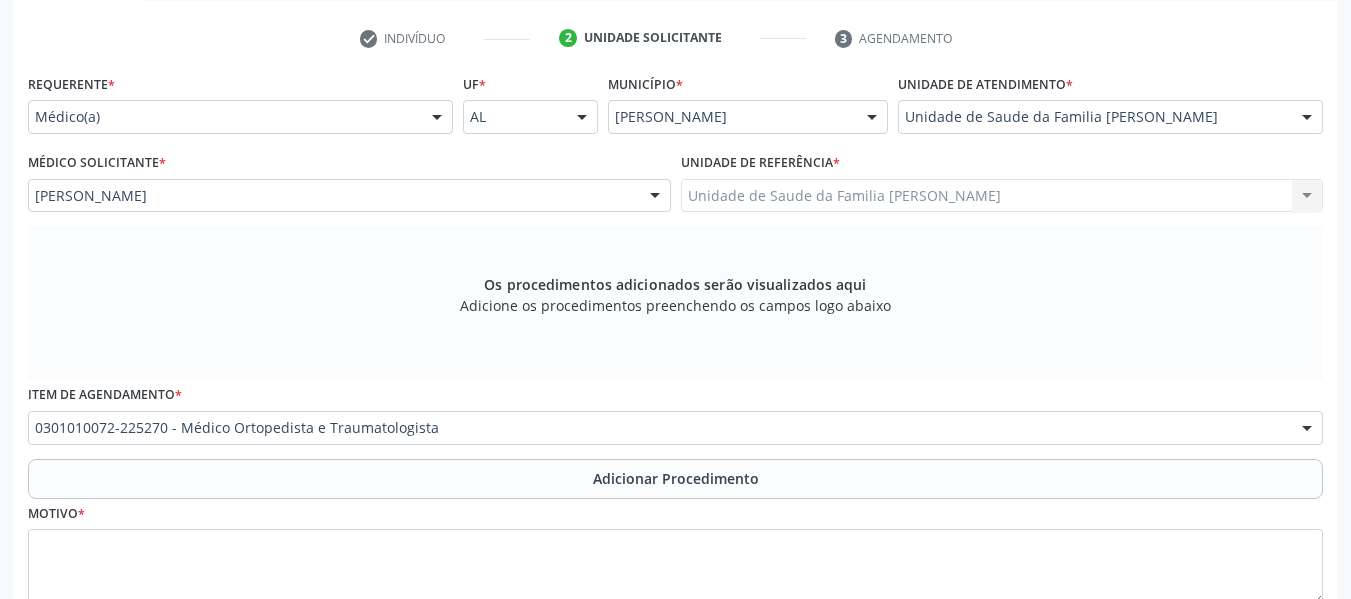 click at bounding box center [675, 567] 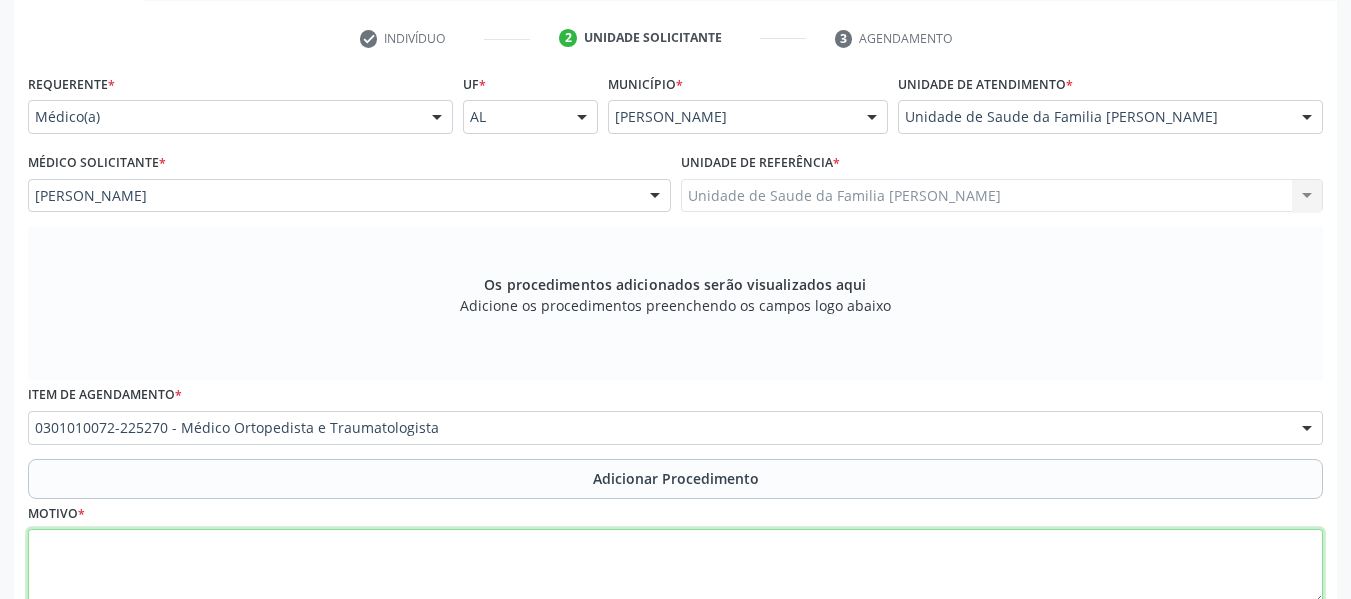 click at bounding box center [675, 567] 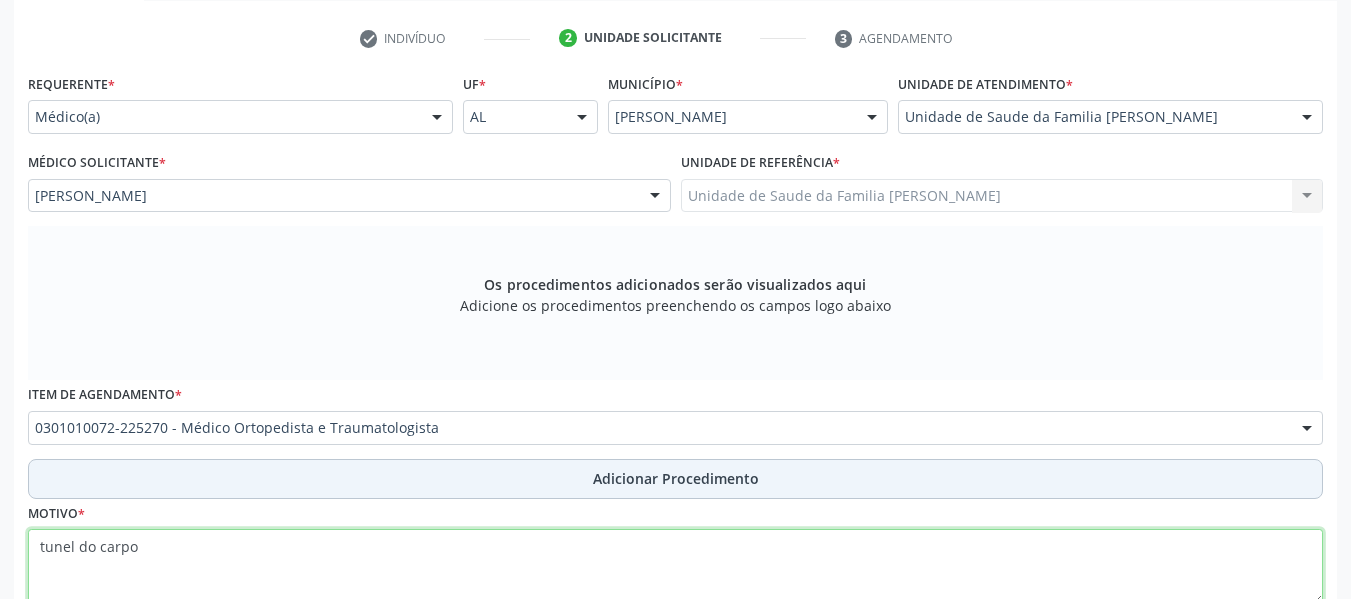 type on "tunel do carpo" 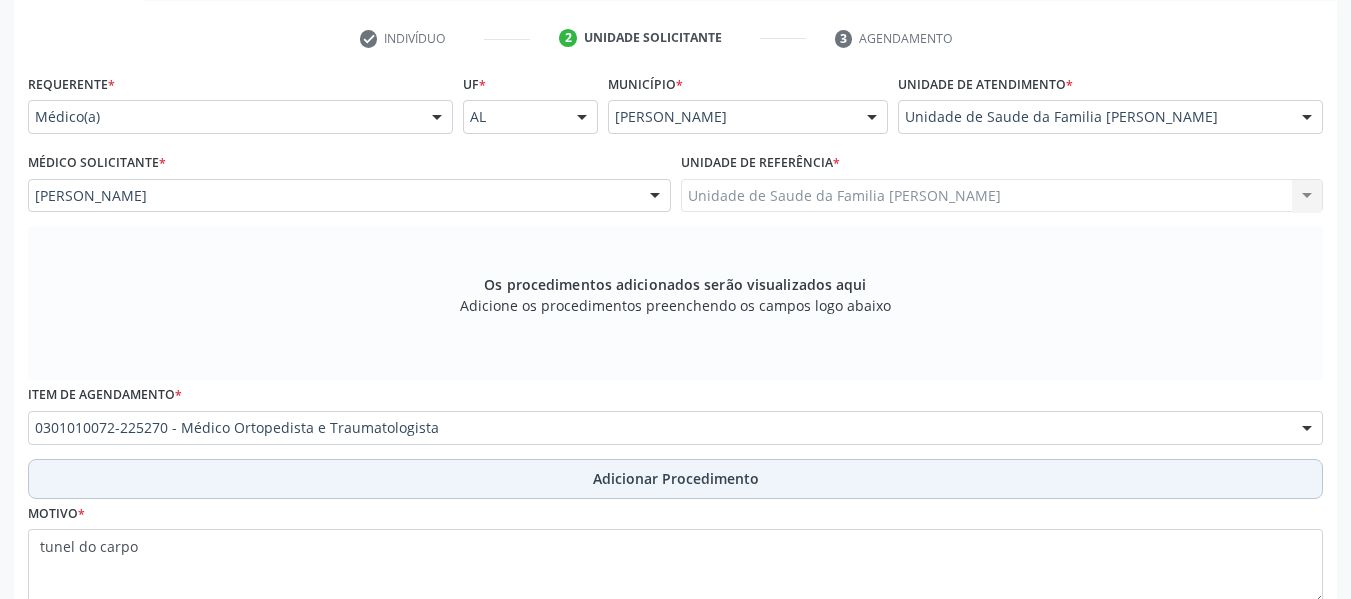click on "Adicionar Procedimento" at bounding box center (676, 478) 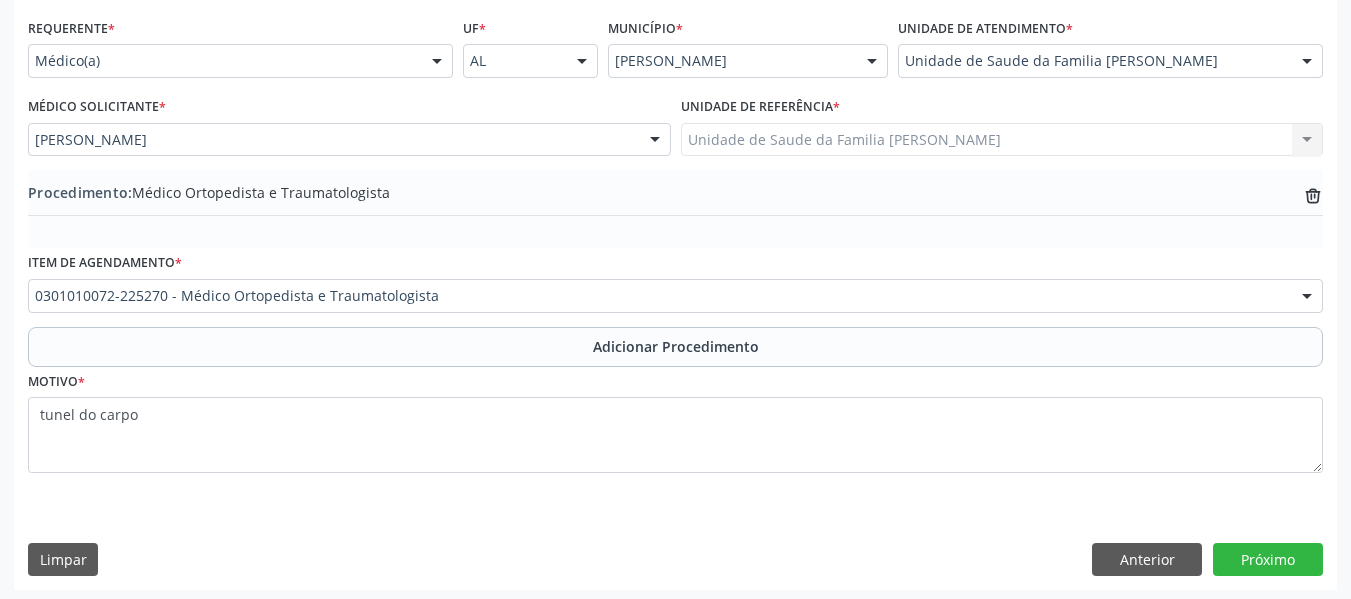 scroll, scrollTop: 454, scrollLeft: 0, axis: vertical 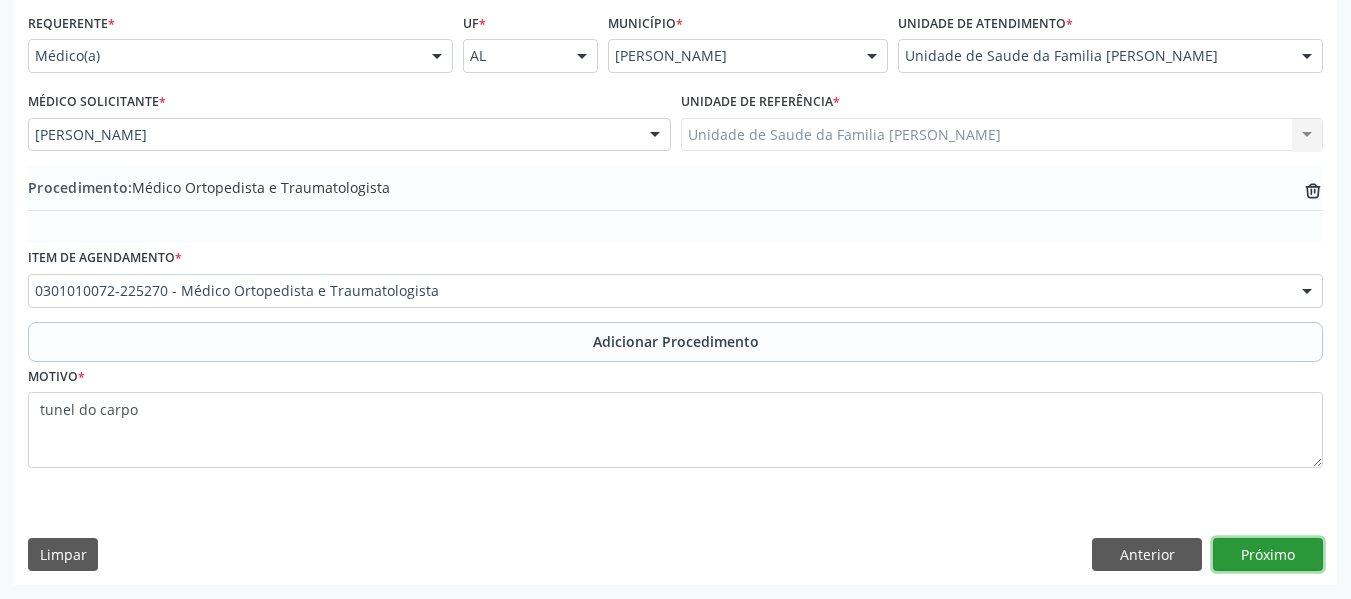 click on "Próximo" at bounding box center (1268, 555) 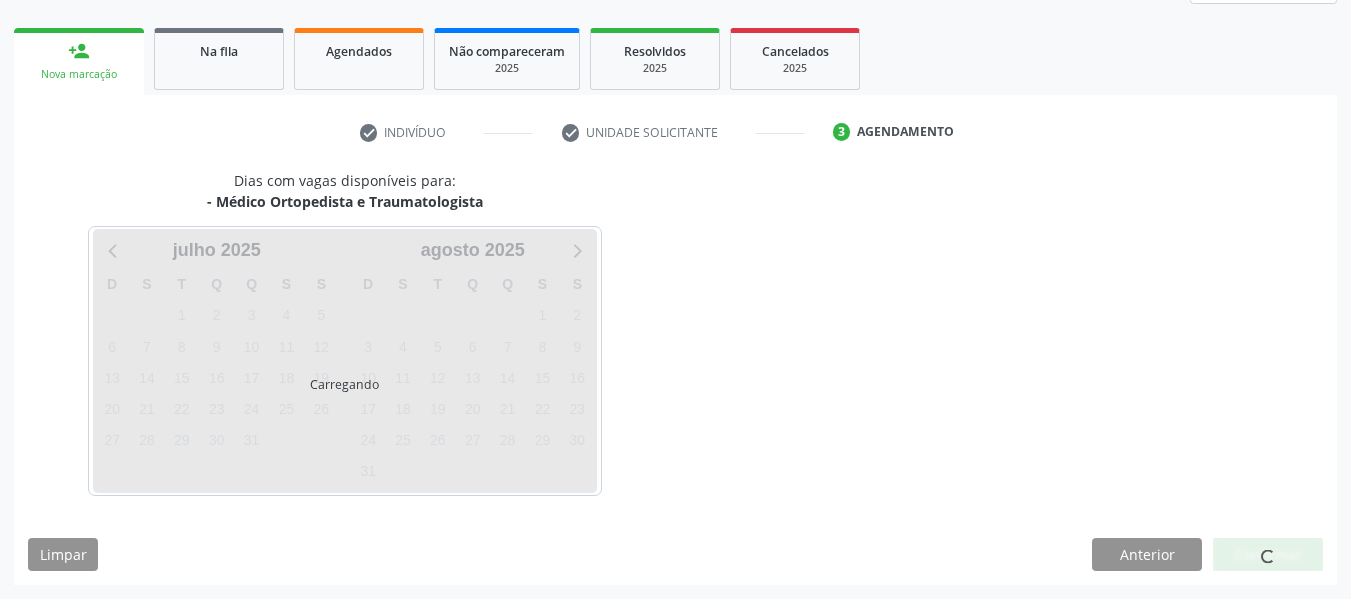 scroll, scrollTop: 358, scrollLeft: 0, axis: vertical 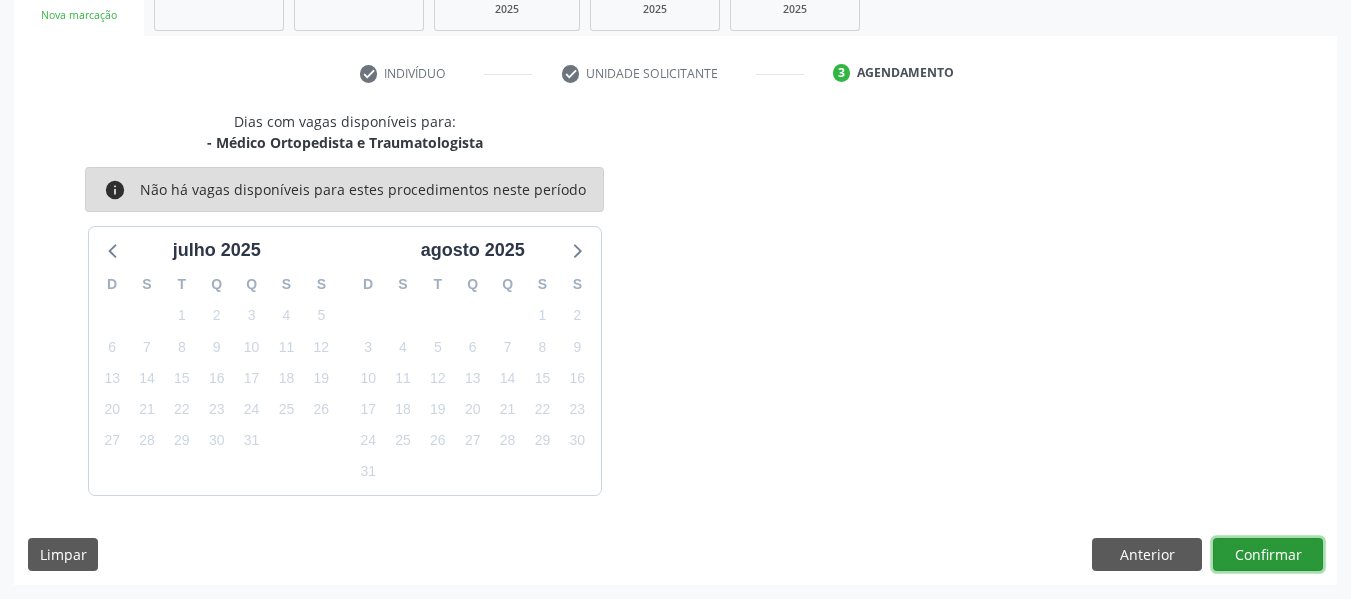 click on "Confirmar" at bounding box center [1268, 555] 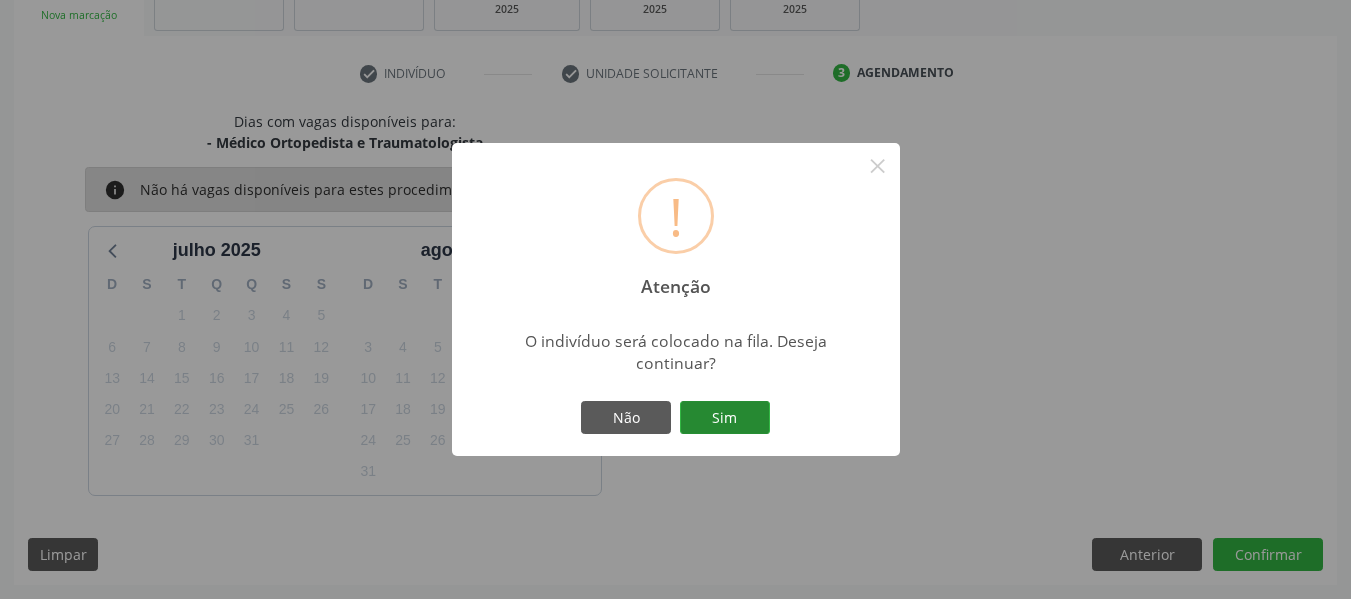 click on "Sim" at bounding box center [725, 418] 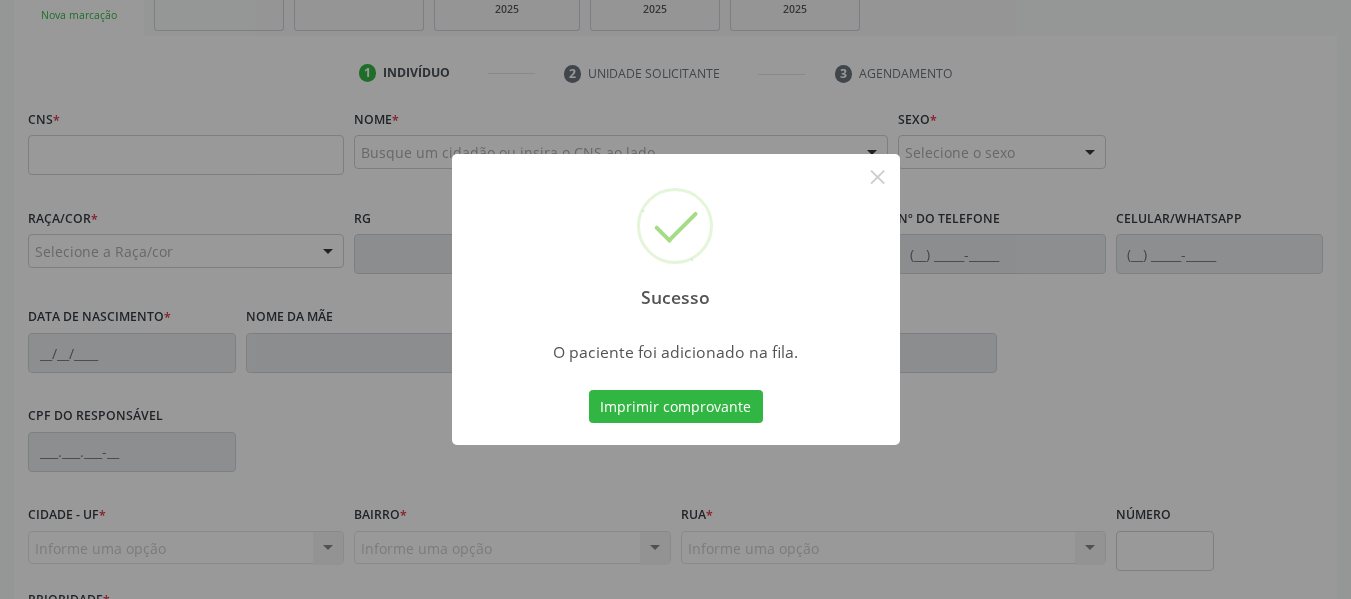 click on "Sucesso × O paciente foi adicionado na fila. Imprimir comprovante Cancel" at bounding box center [675, 299] 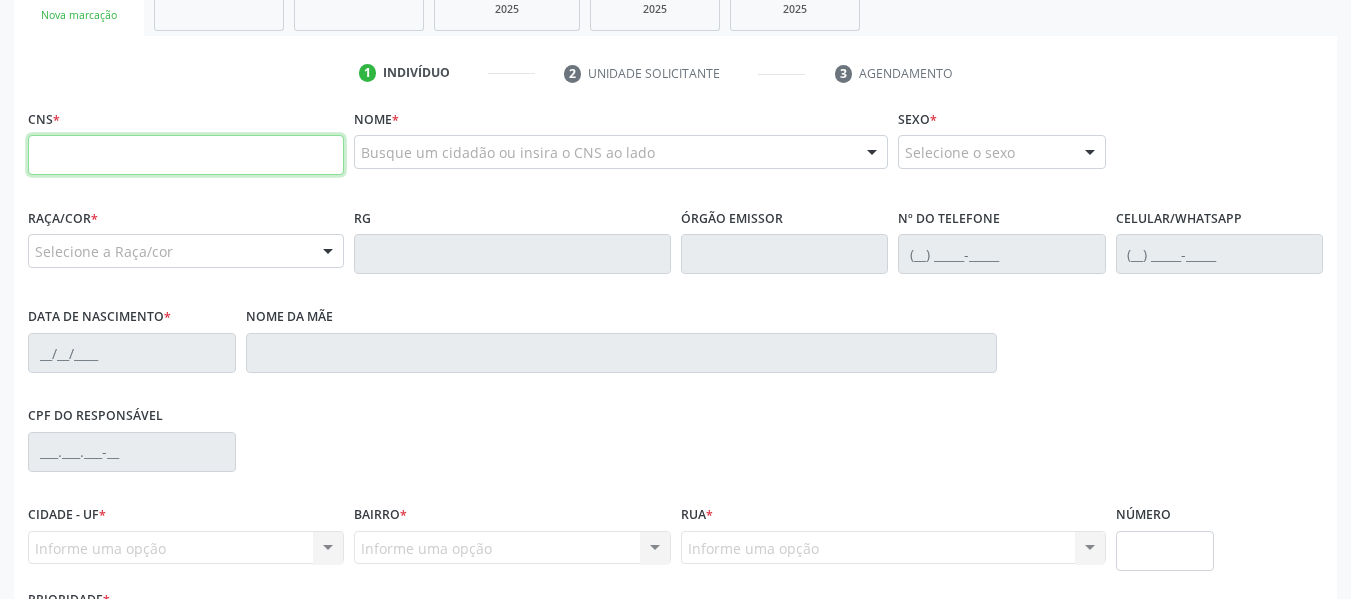 click at bounding box center [186, 155] 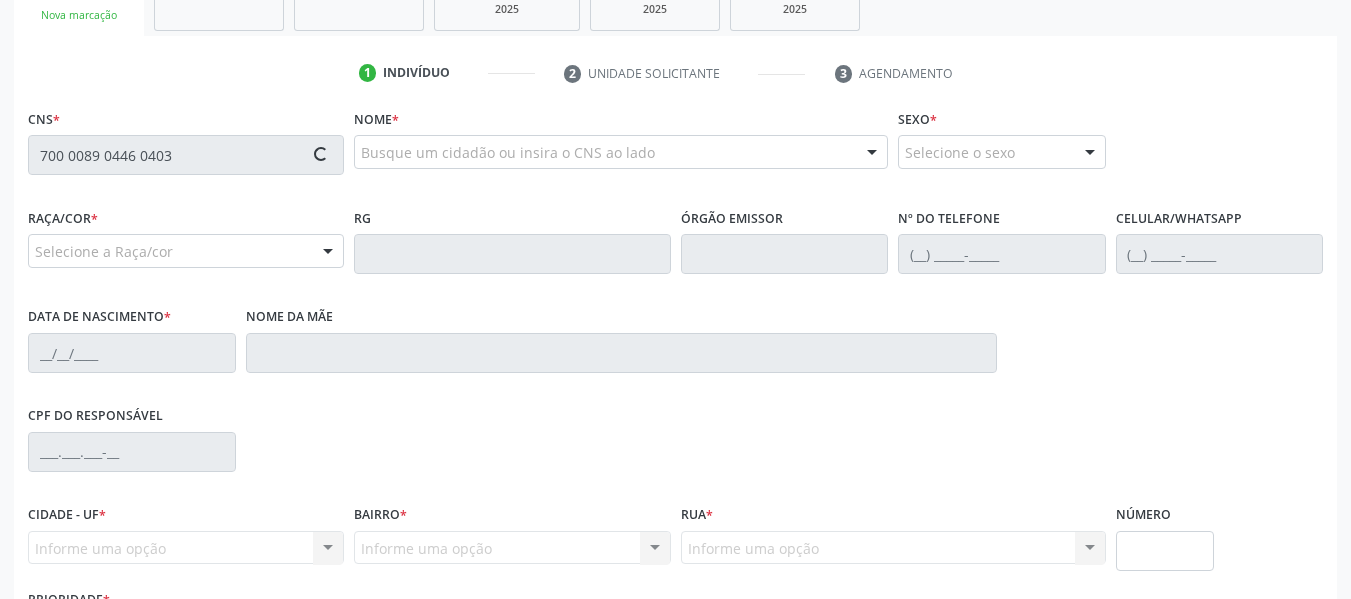 type on "700 0089 0446 0403" 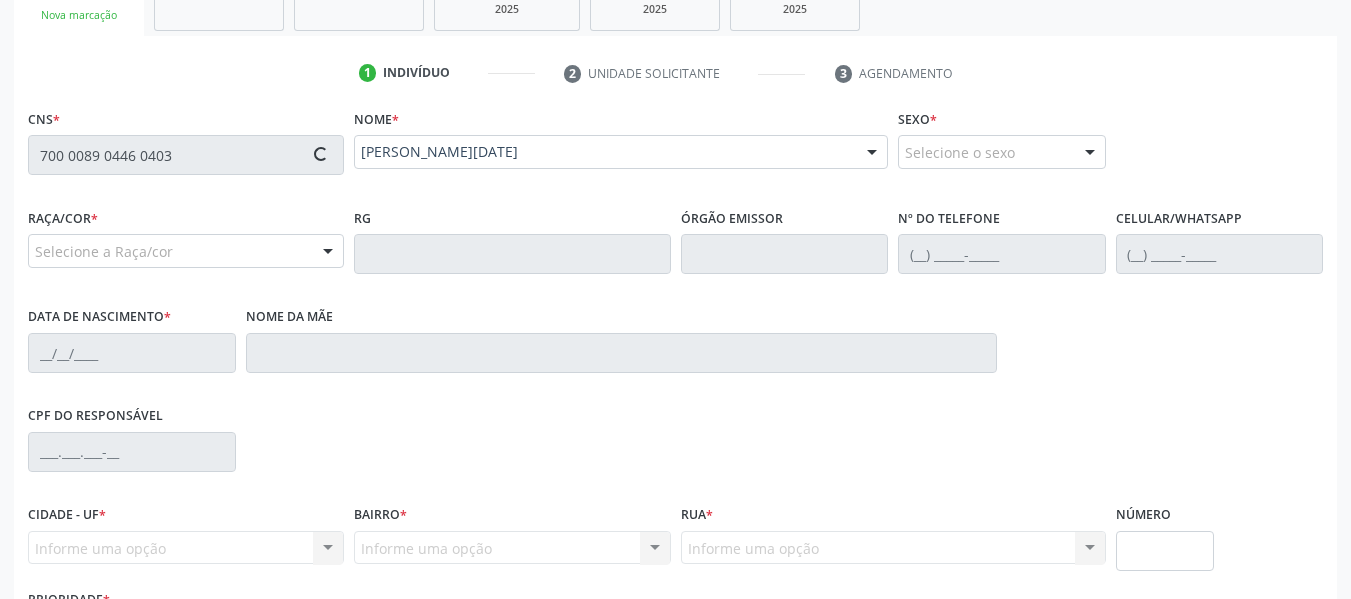 type on "[PHONE_NUMBER]" 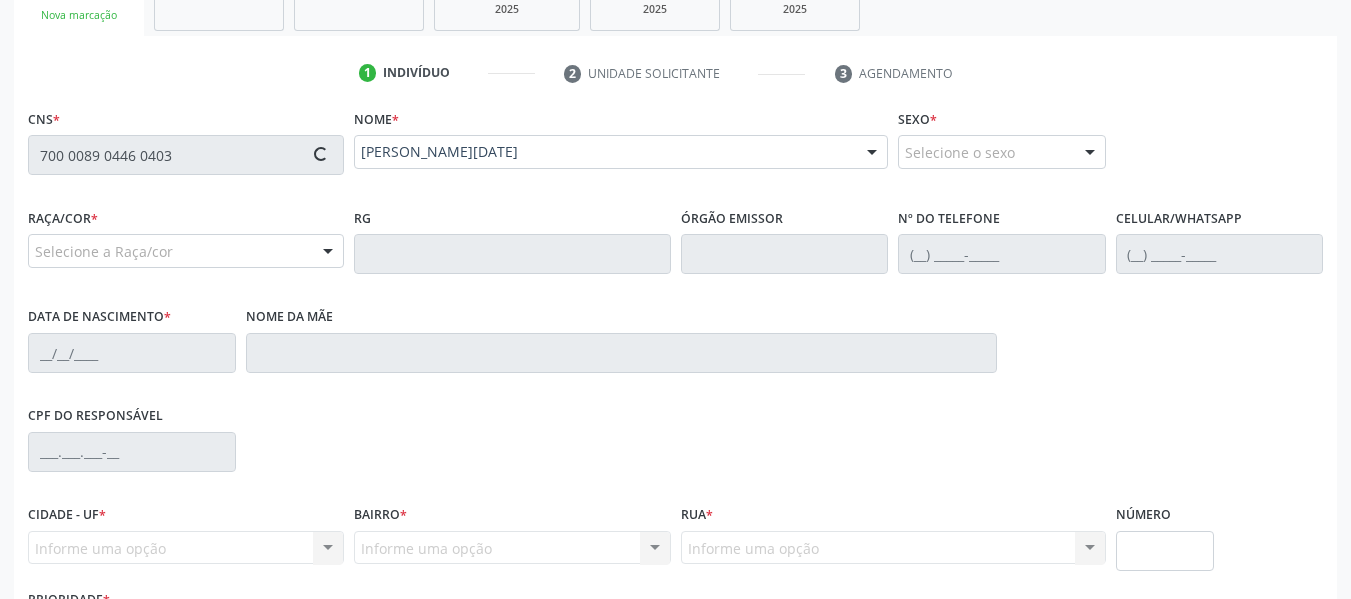 type on "[DATE]" 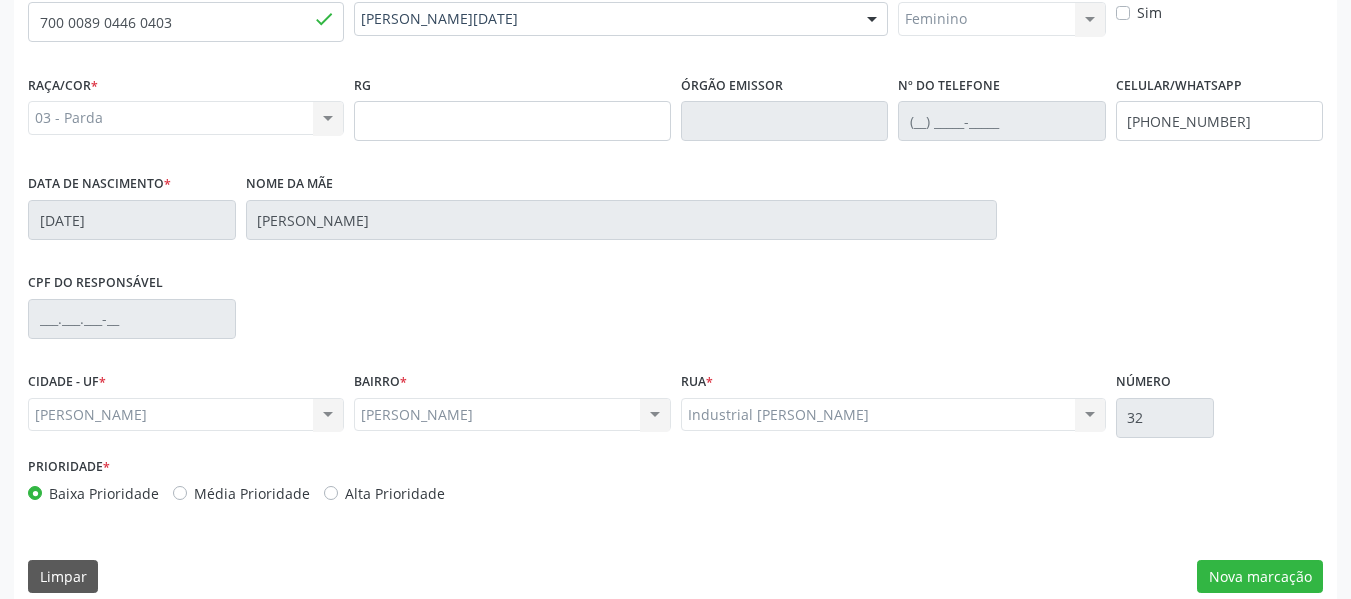 scroll, scrollTop: 513, scrollLeft: 0, axis: vertical 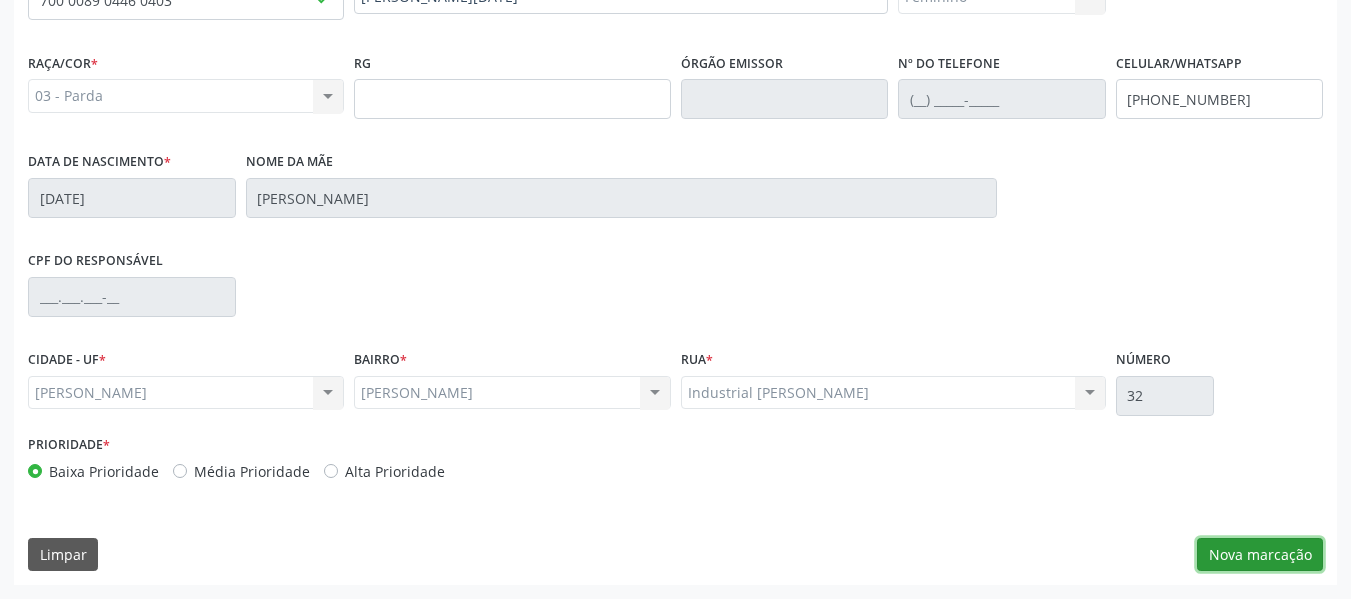 click on "Nova marcação" at bounding box center [1260, 555] 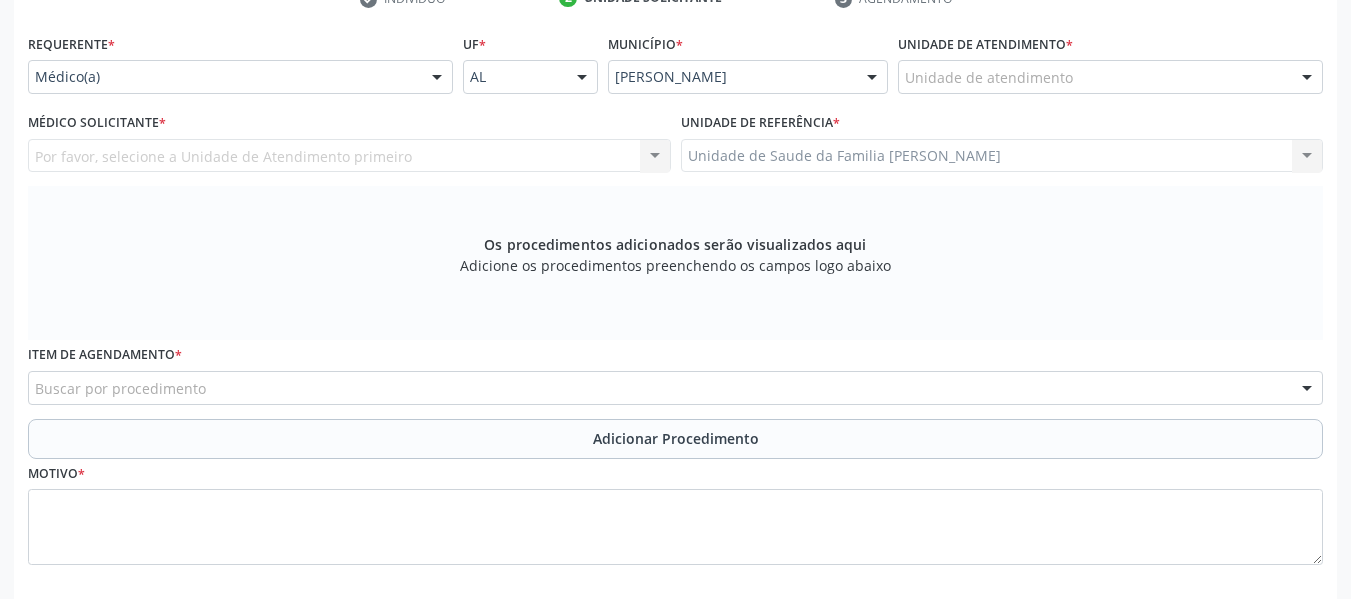 scroll, scrollTop: 393, scrollLeft: 0, axis: vertical 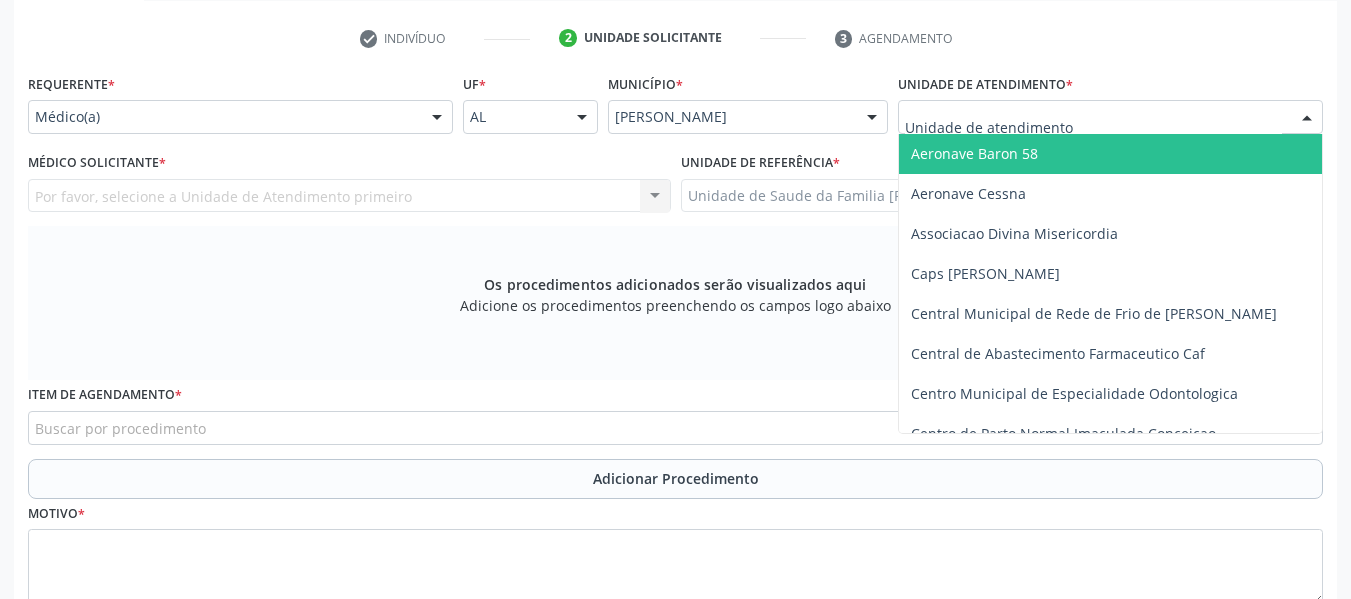click at bounding box center (1307, 118) 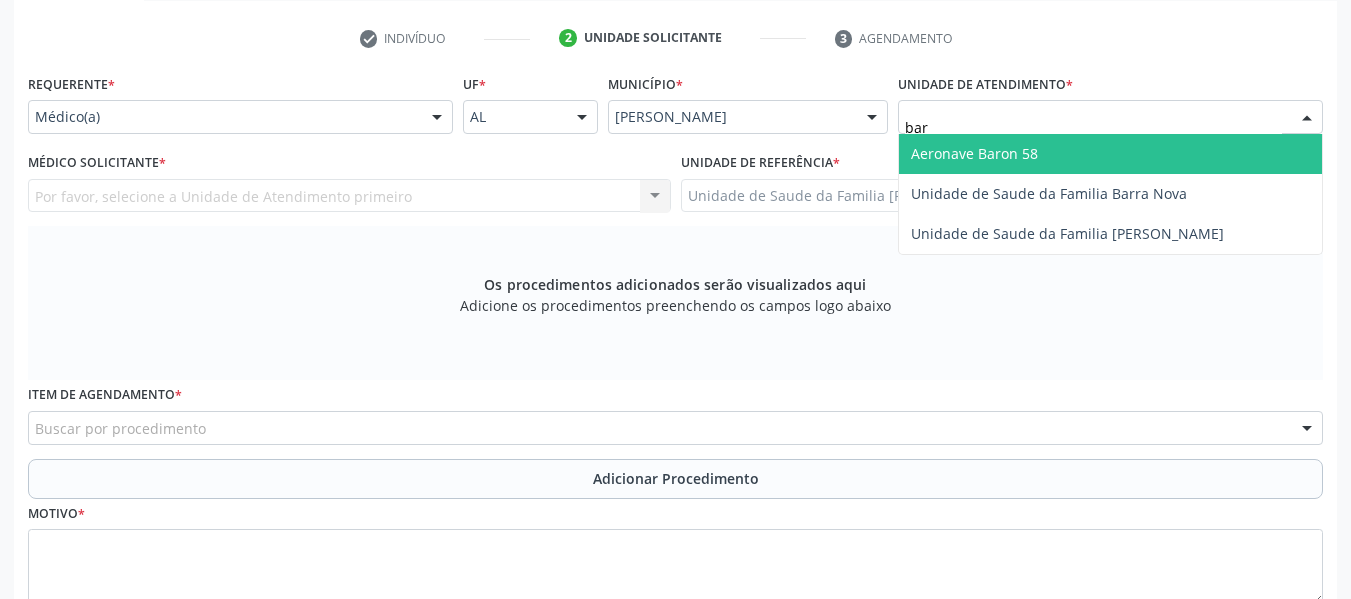 type on "barr" 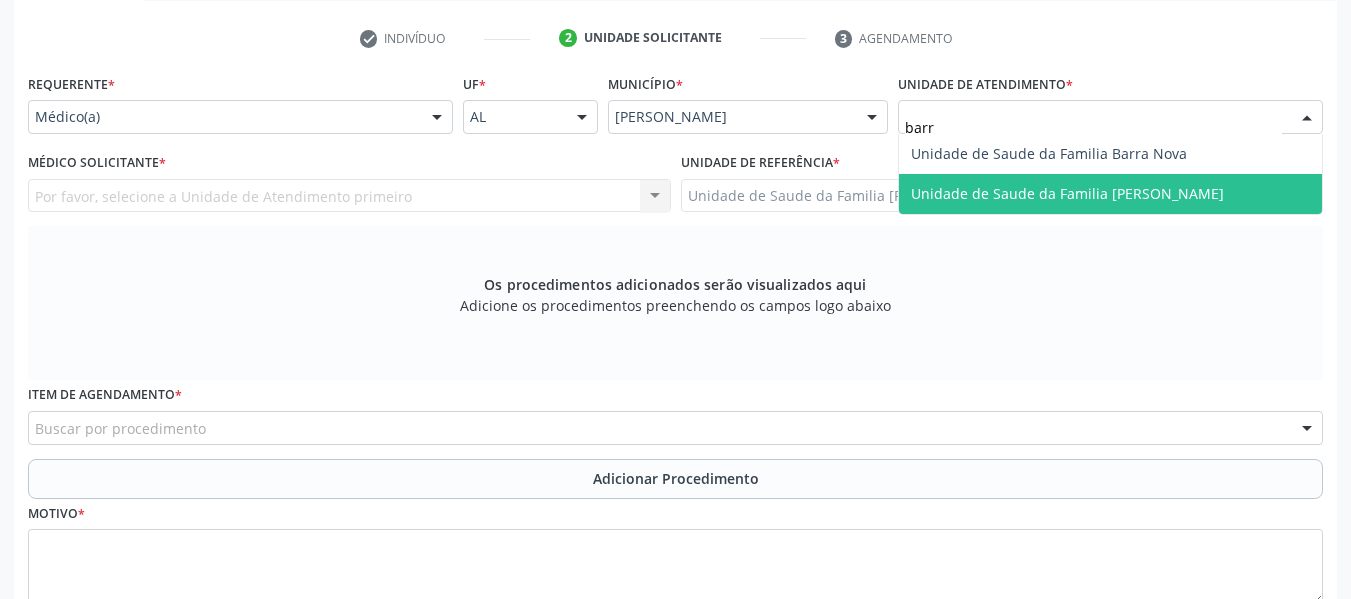 click on "Unidade de Saude da Familia [PERSON_NAME]" at bounding box center (1067, 193) 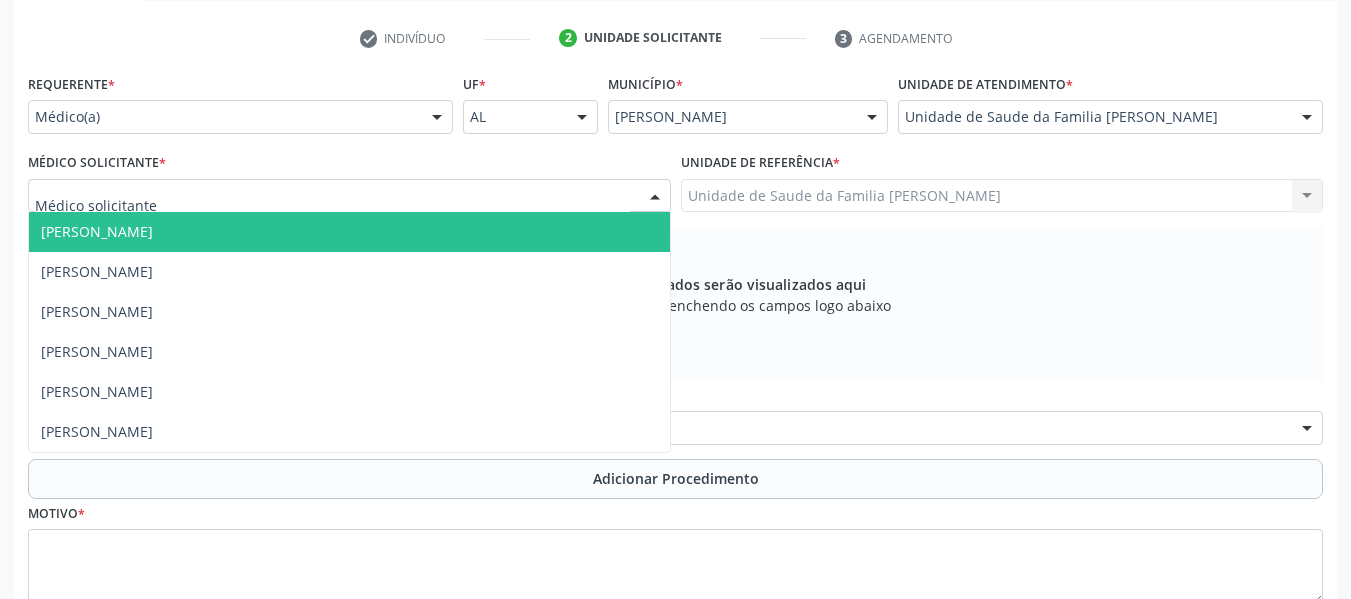 click at bounding box center [655, 197] 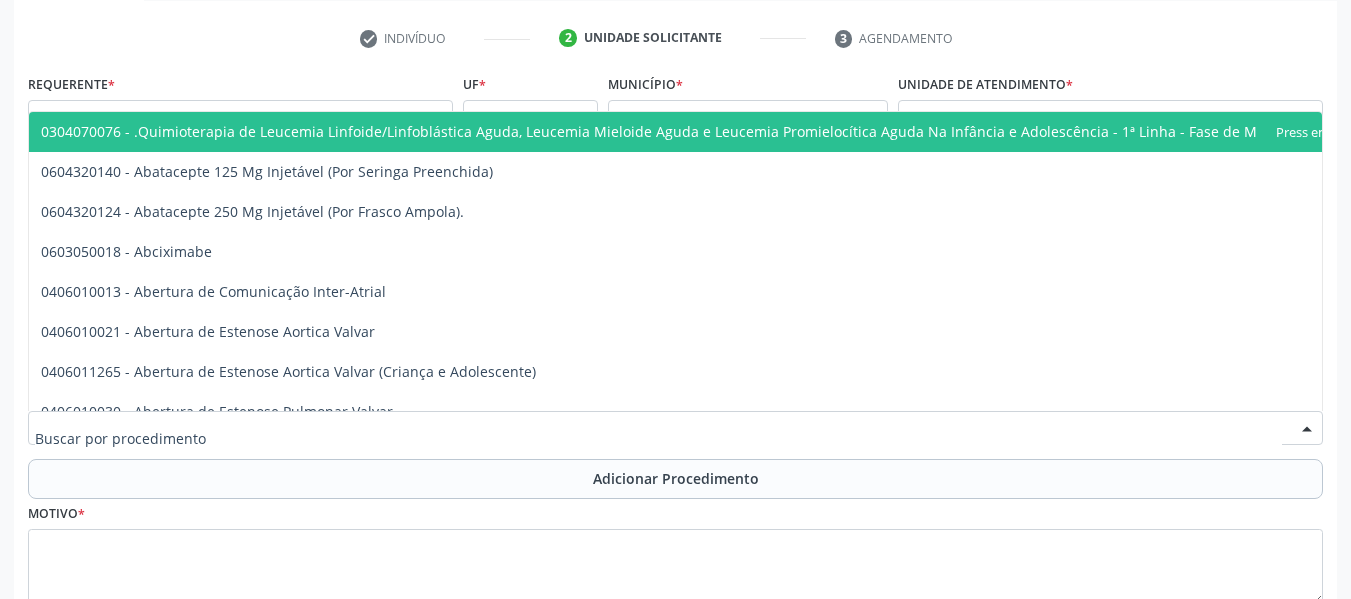 click at bounding box center [658, 438] 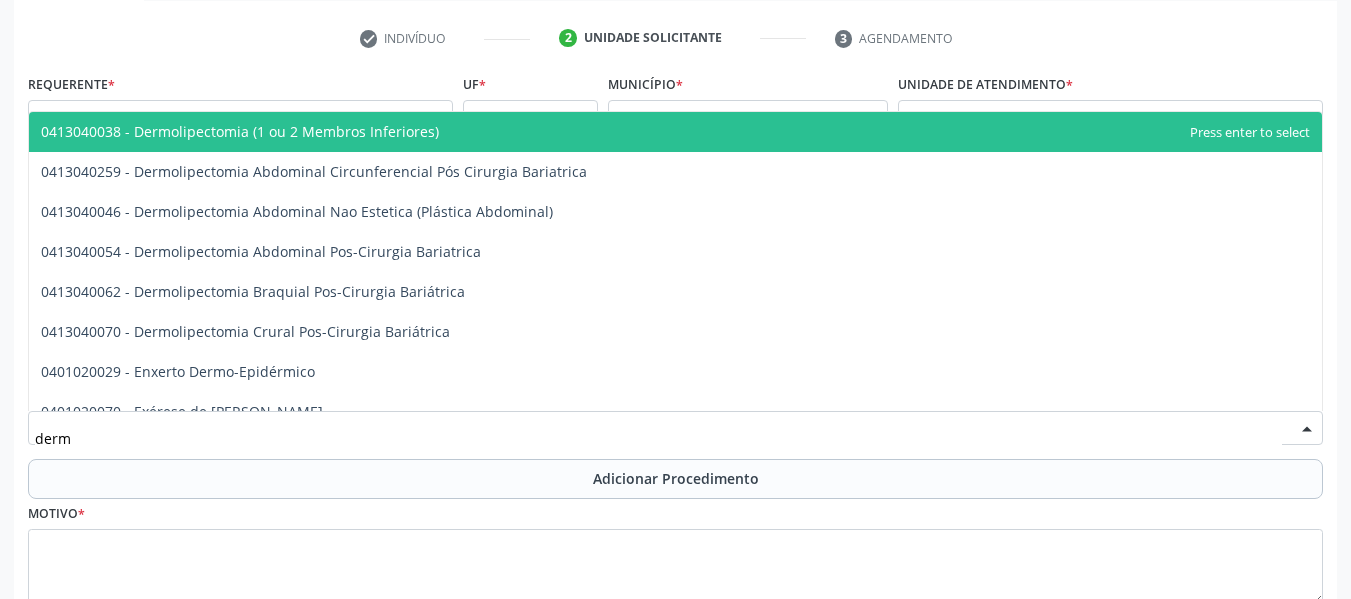 type on "derma" 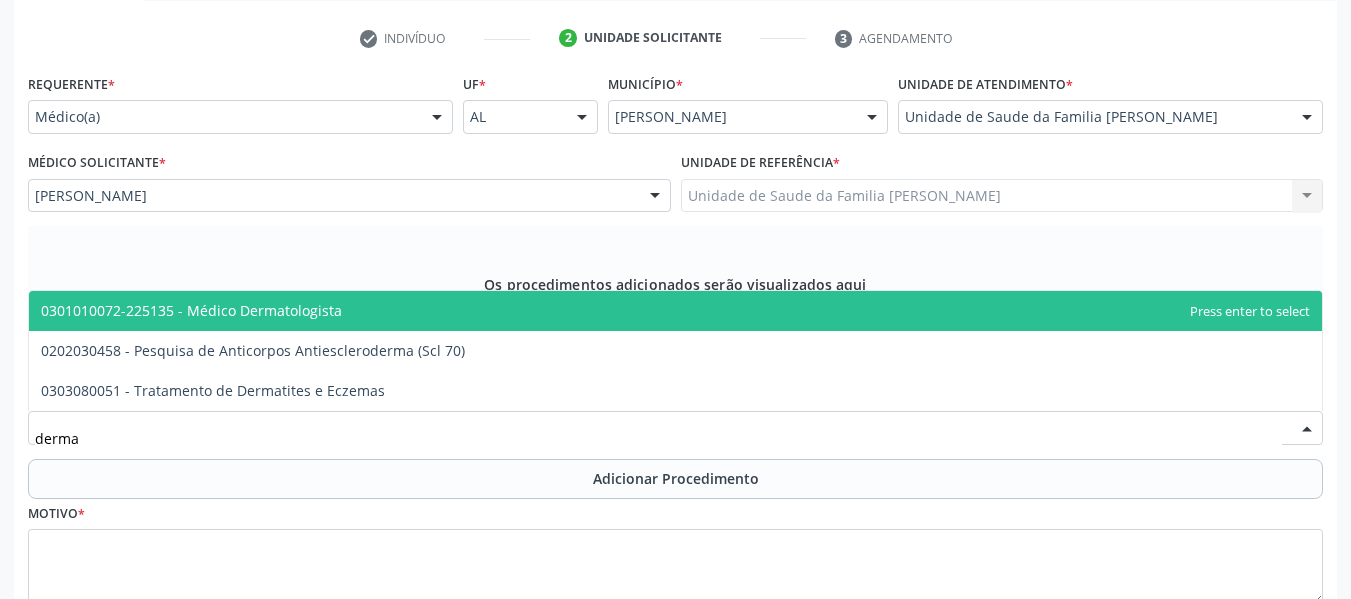click on "0301010072-225135 - Médico Dermatologista" at bounding box center [191, 310] 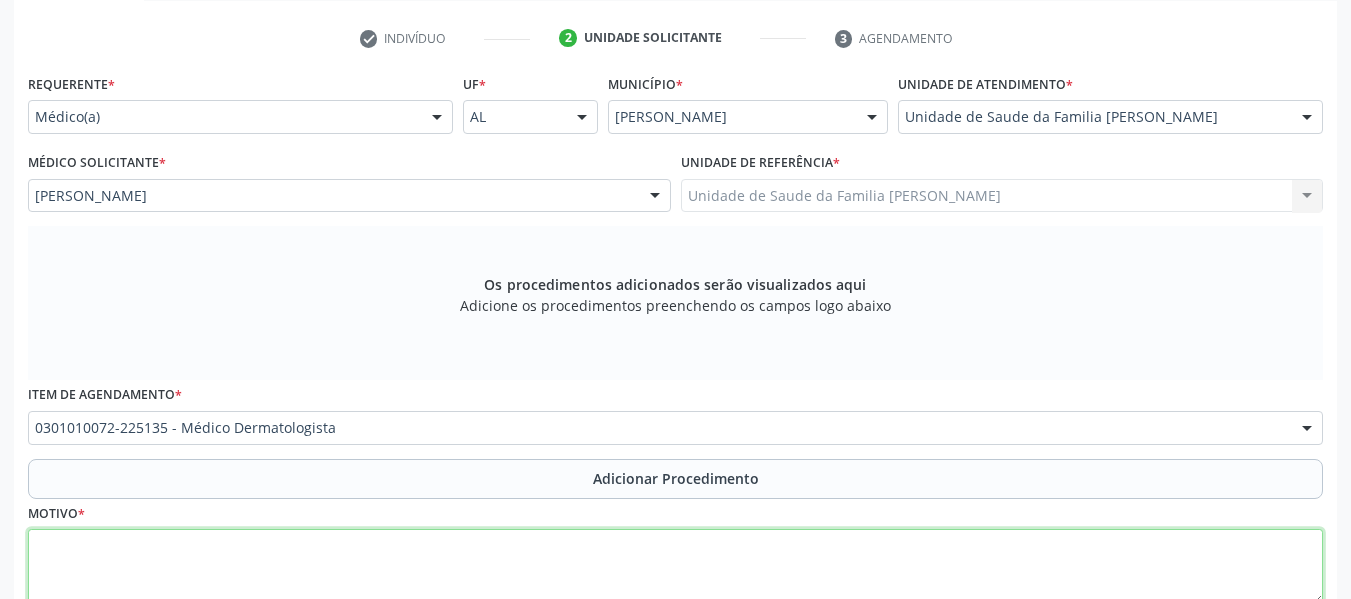 click at bounding box center (675, 567) 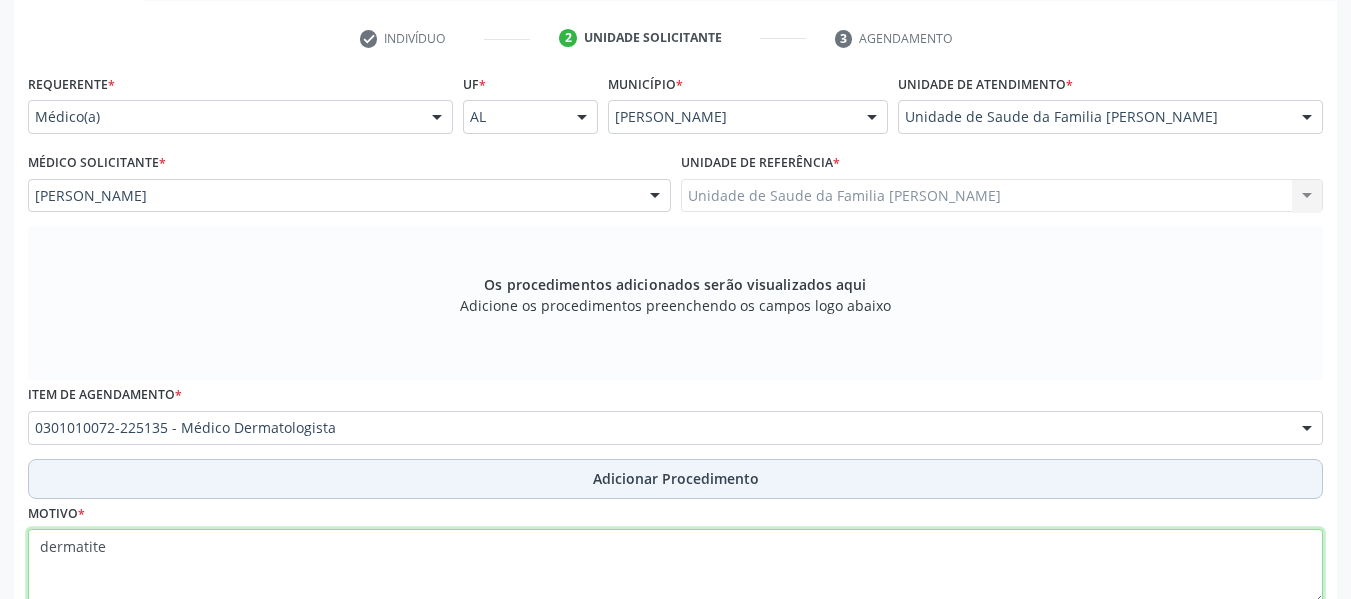 type on "dermatite" 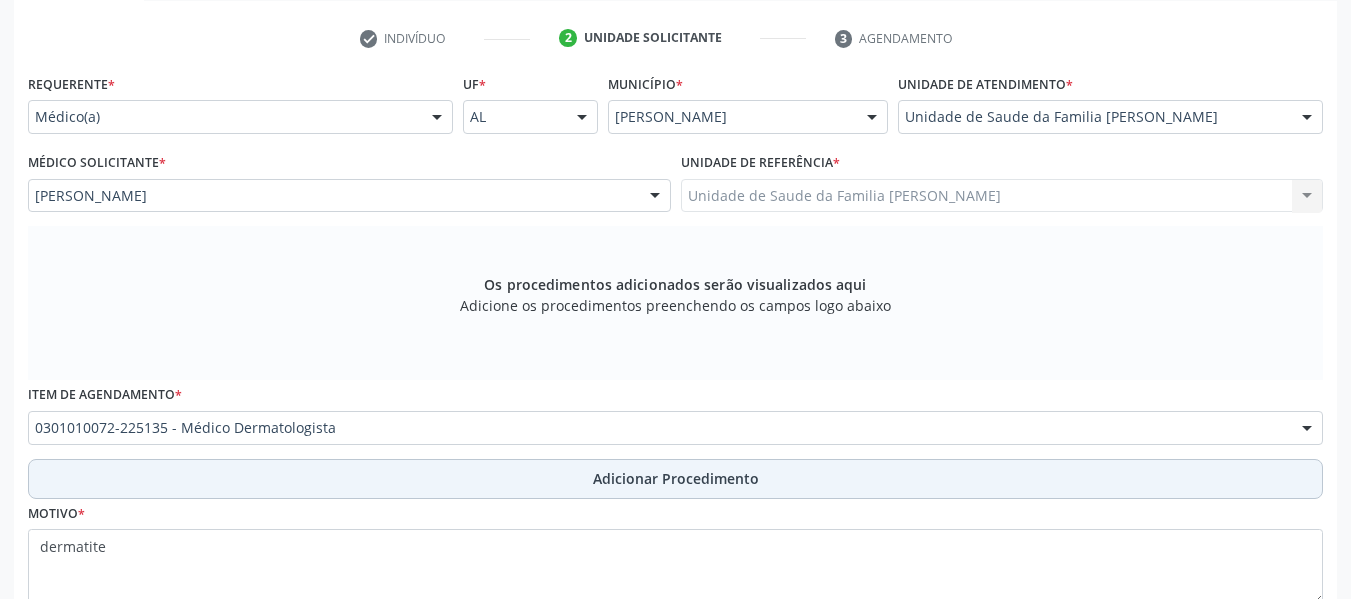 click on "Adicionar Procedimento" at bounding box center (676, 478) 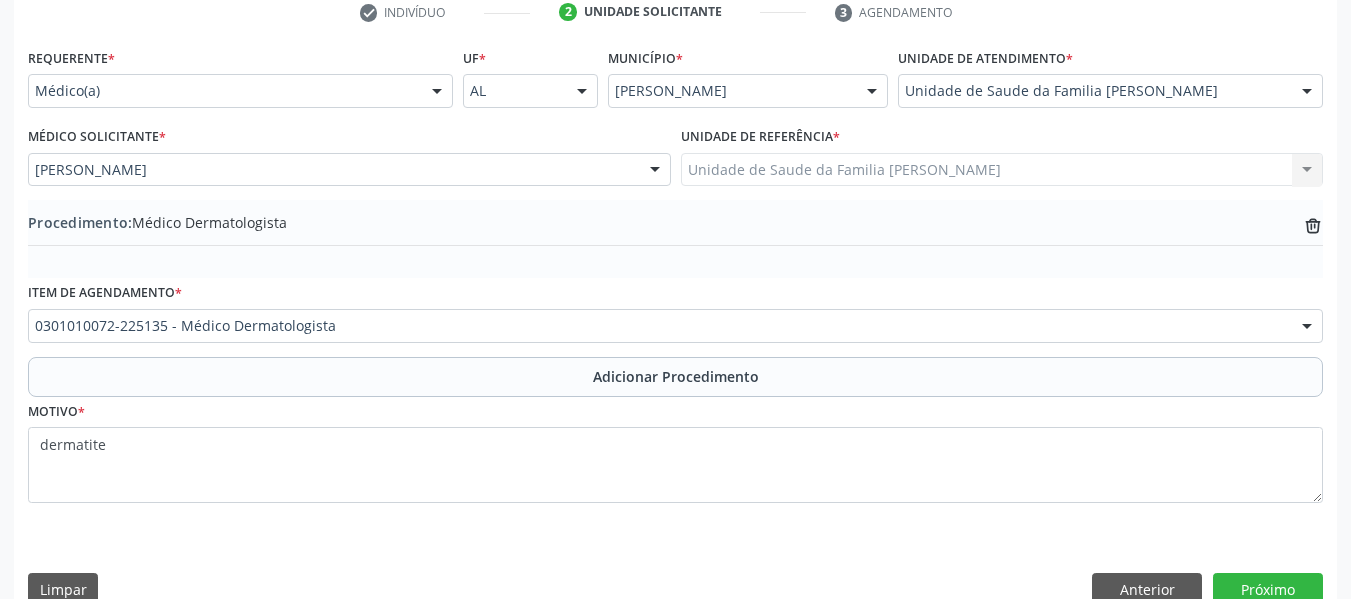 scroll, scrollTop: 454, scrollLeft: 0, axis: vertical 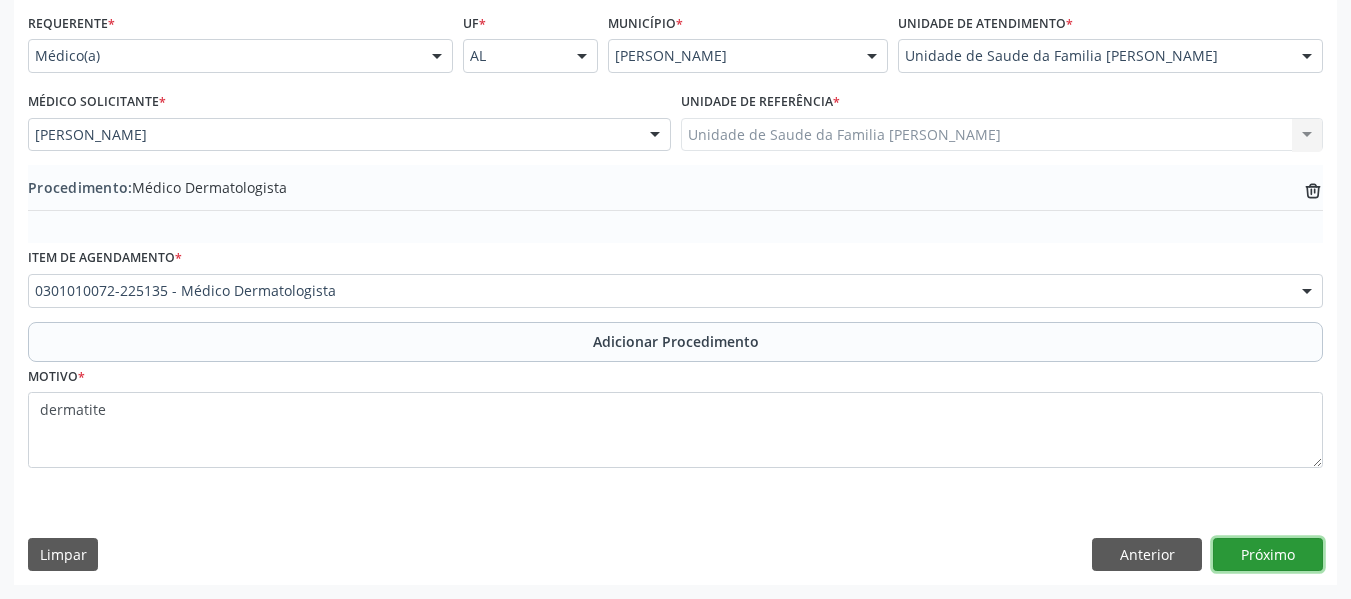 click on "Próximo" at bounding box center [1268, 555] 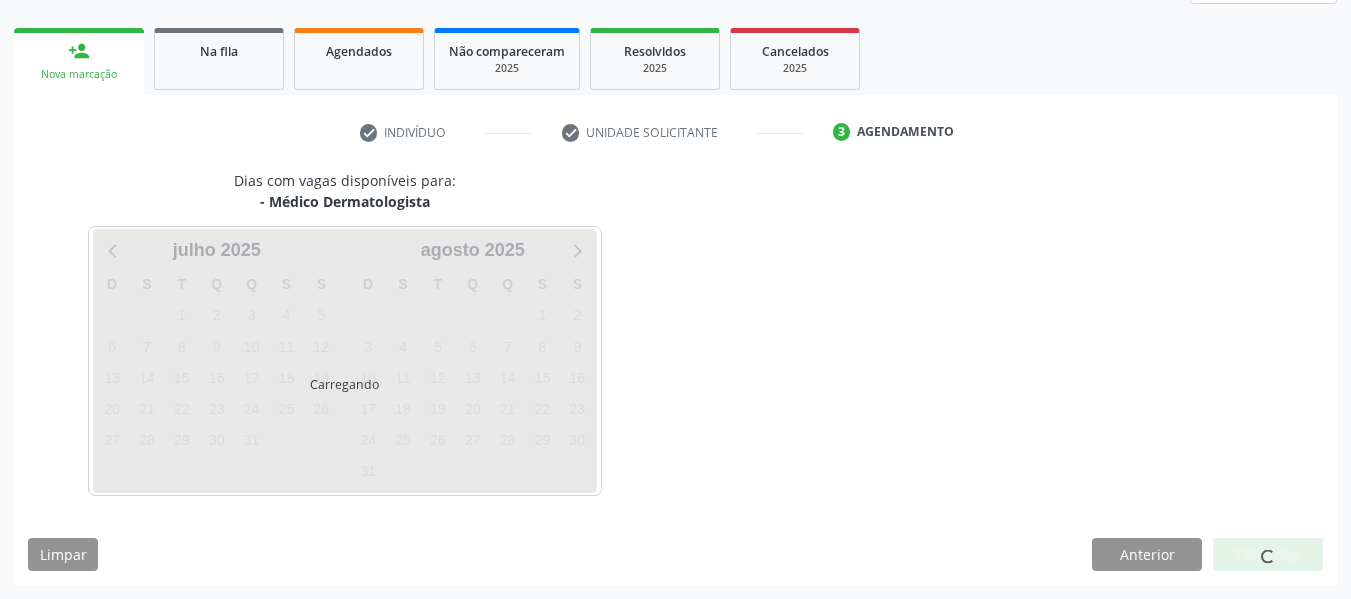 scroll, scrollTop: 358, scrollLeft: 0, axis: vertical 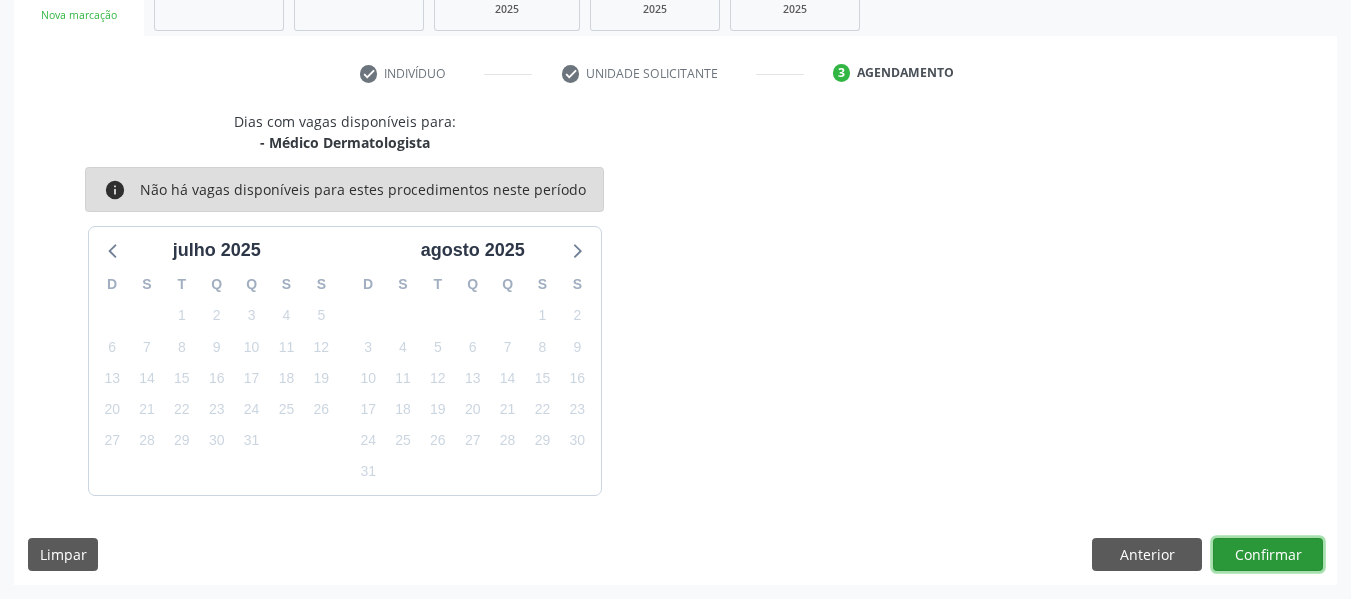 click on "Confirmar" at bounding box center [1268, 555] 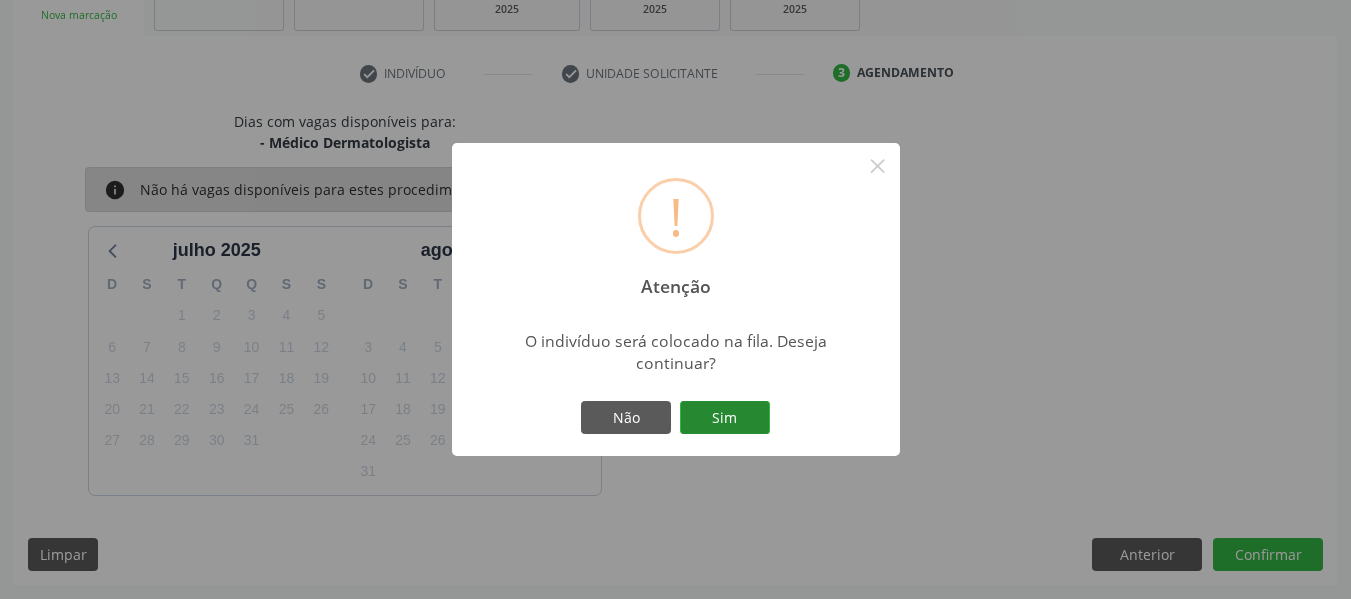 click on "Sim" at bounding box center [725, 418] 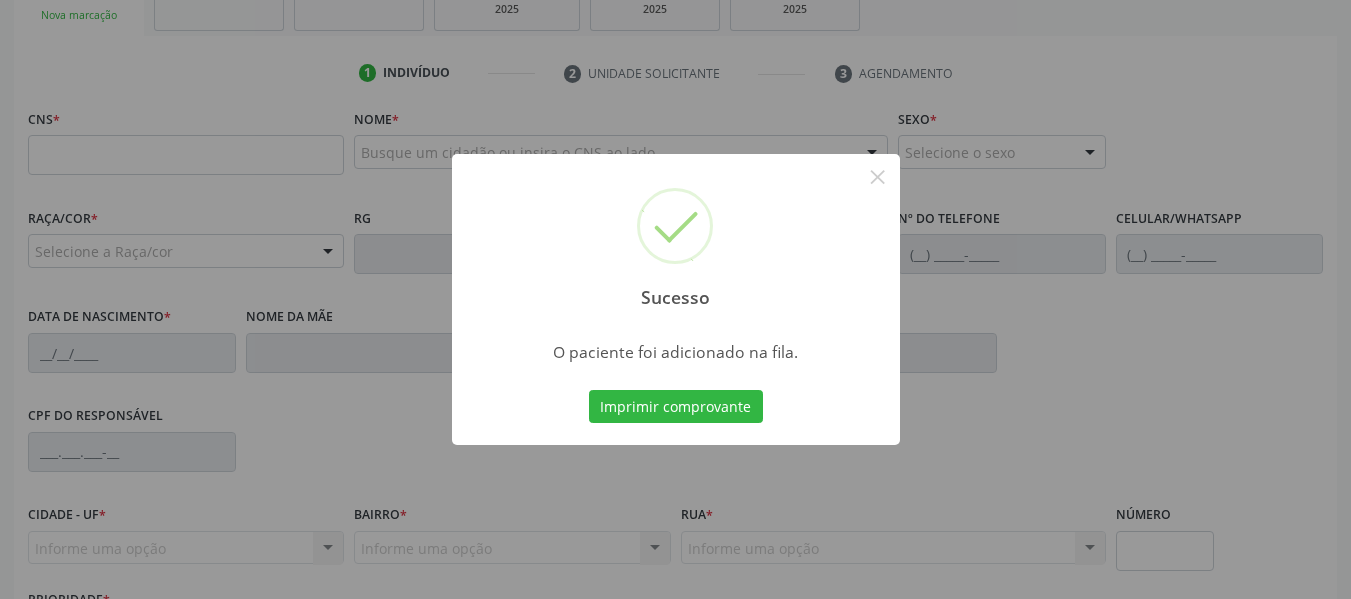 click on "Sucesso × O paciente foi adicionado na fila. Imprimir comprovante Cancel" at bounding box center [675, 299] 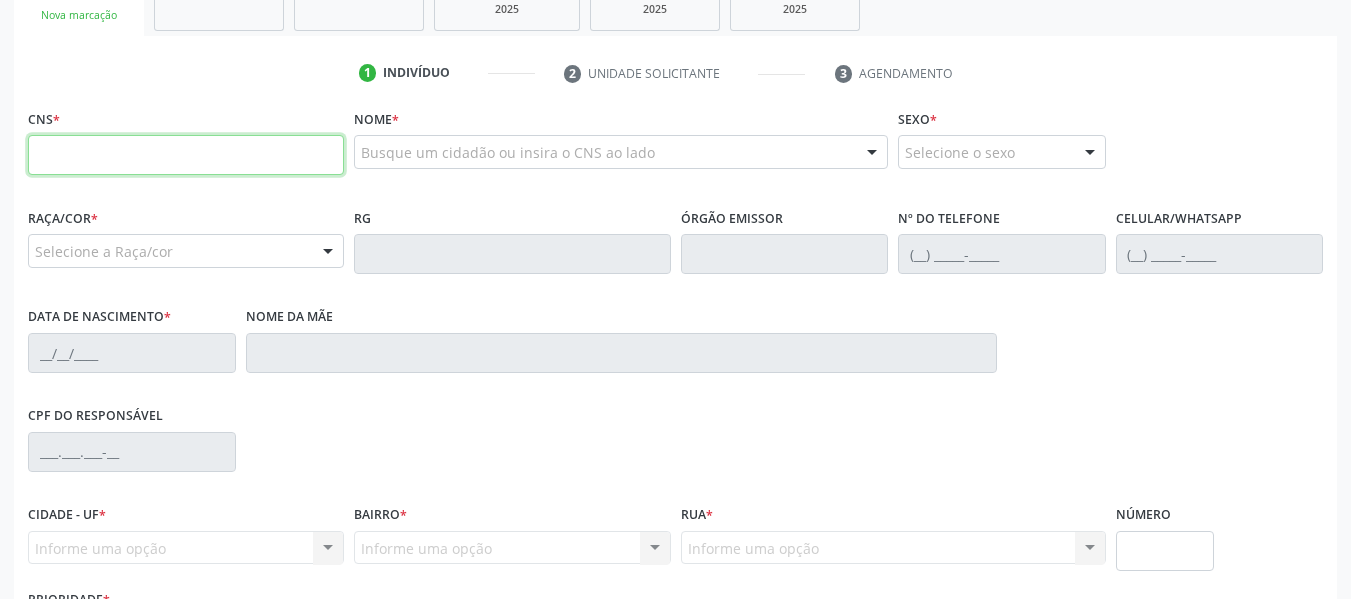click at bounding box center (186, 155) 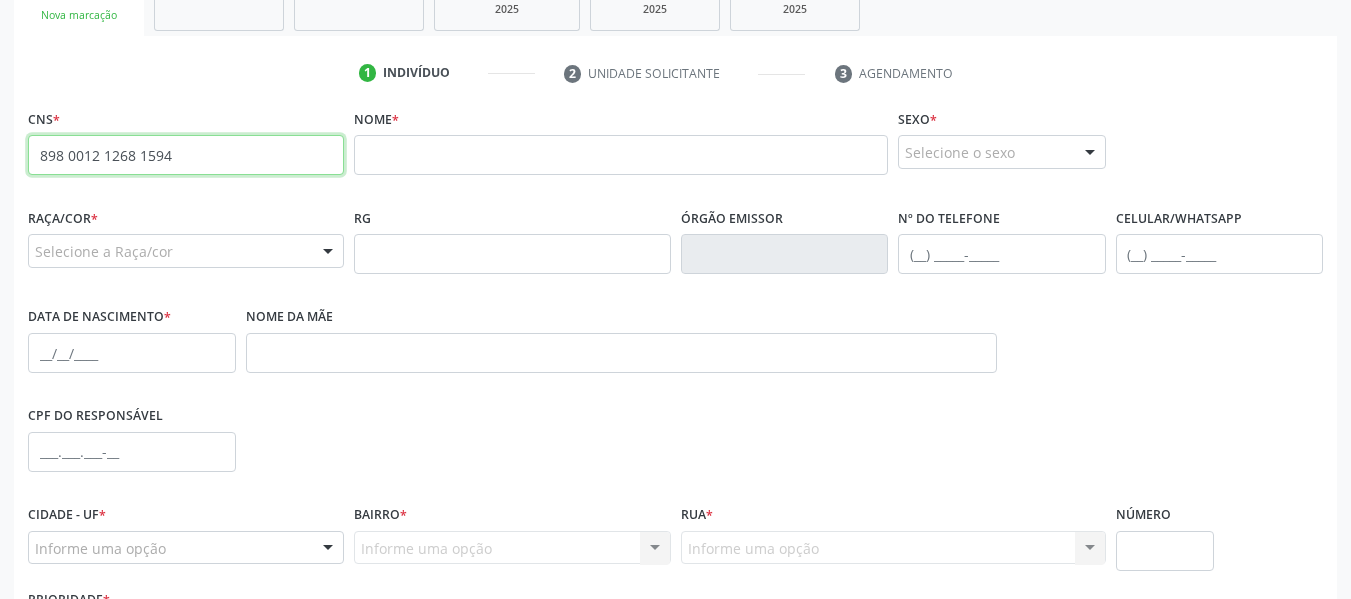 click on "898 0012 1268 1594" at bounding box center (186, 155) 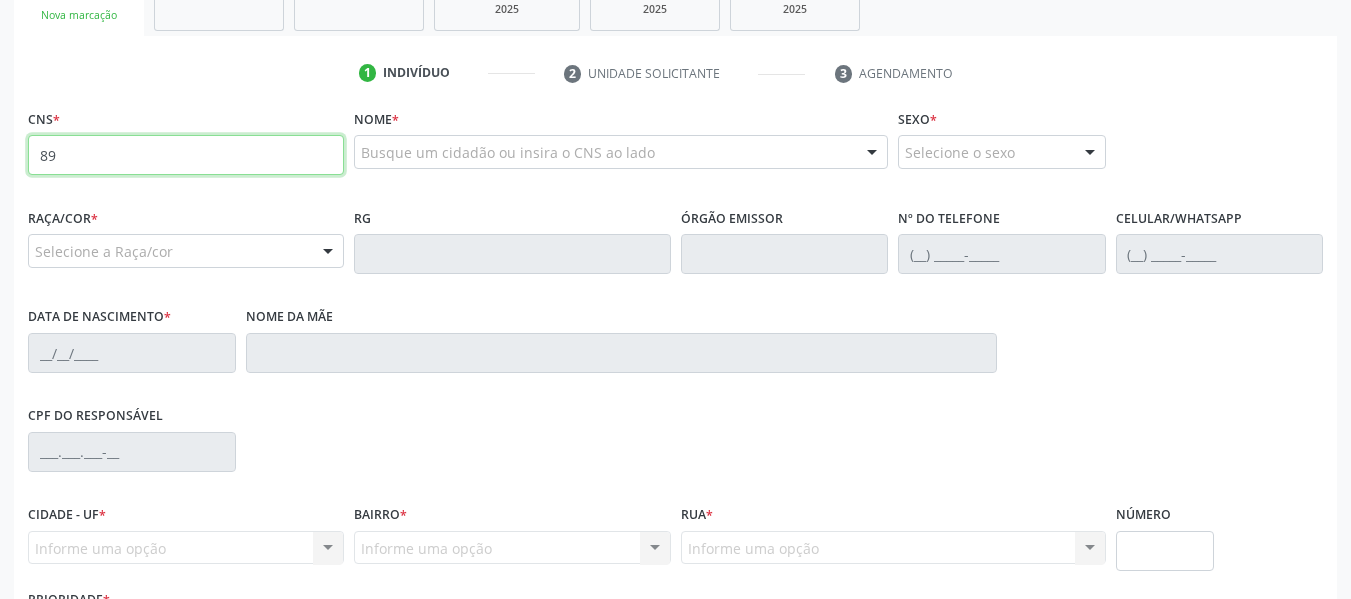 type on "8" 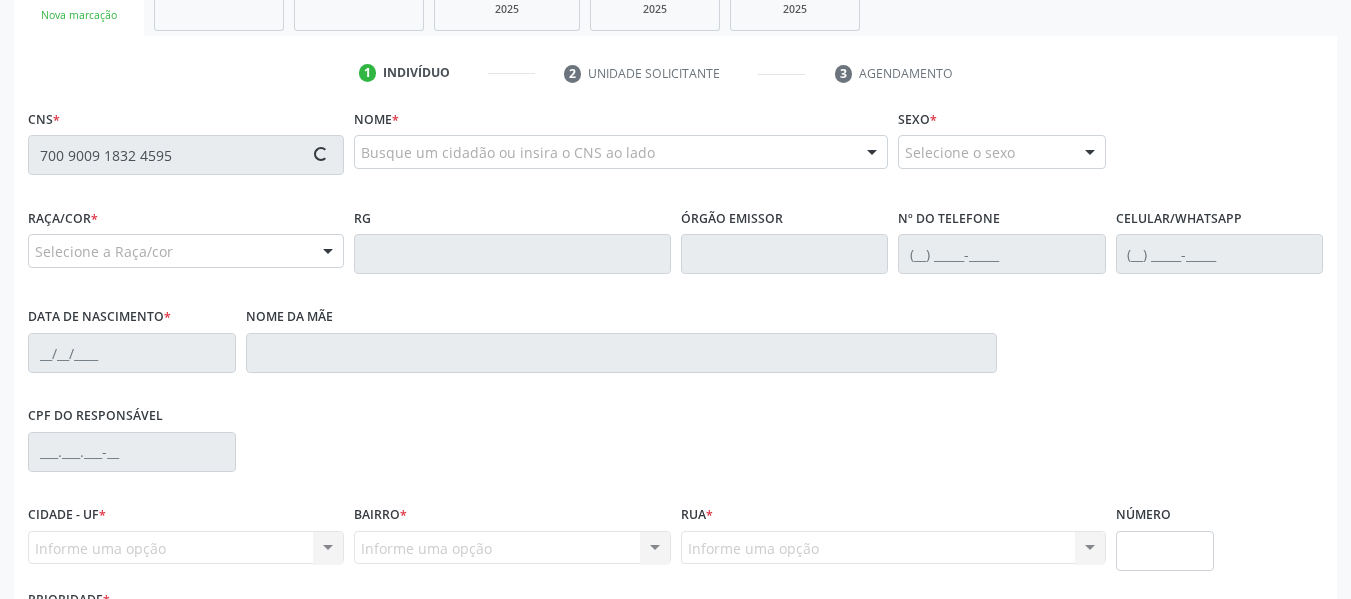 type on "700 9009 1832 4595" 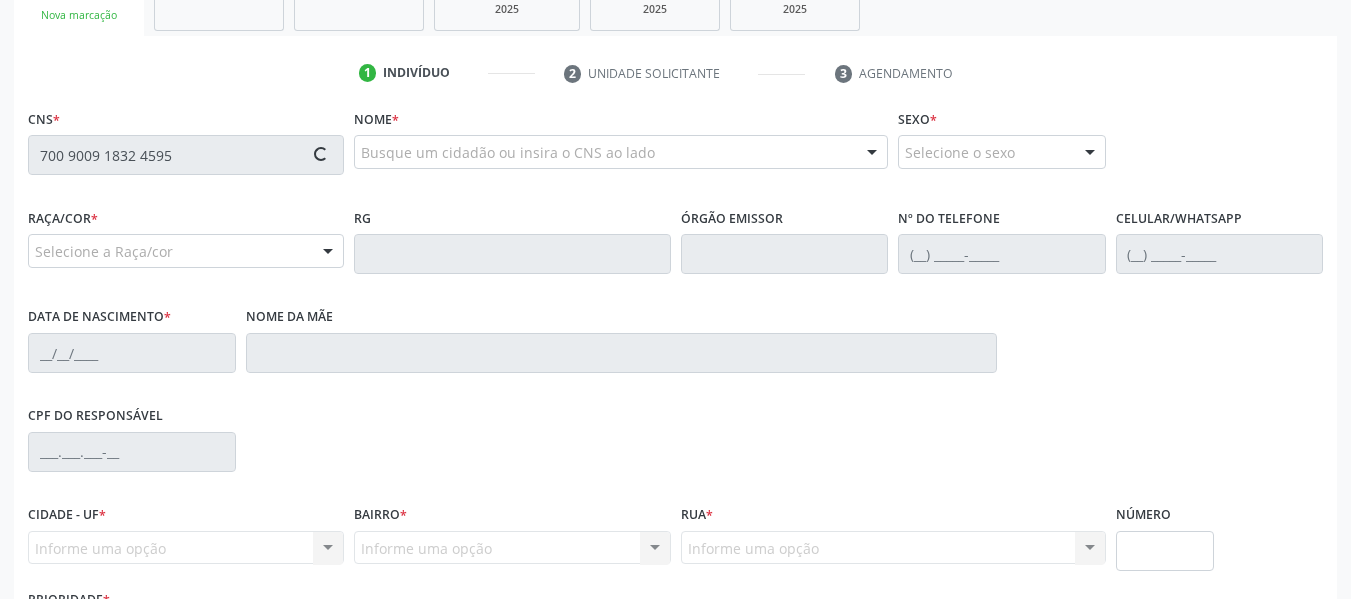 type 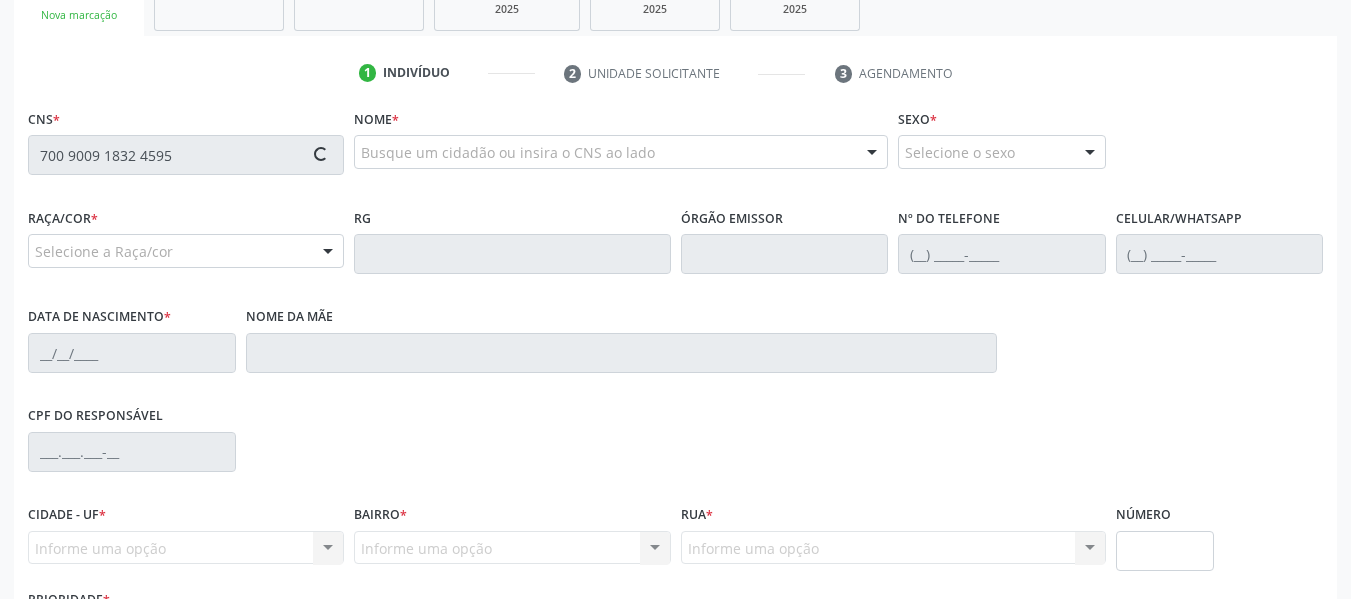 type 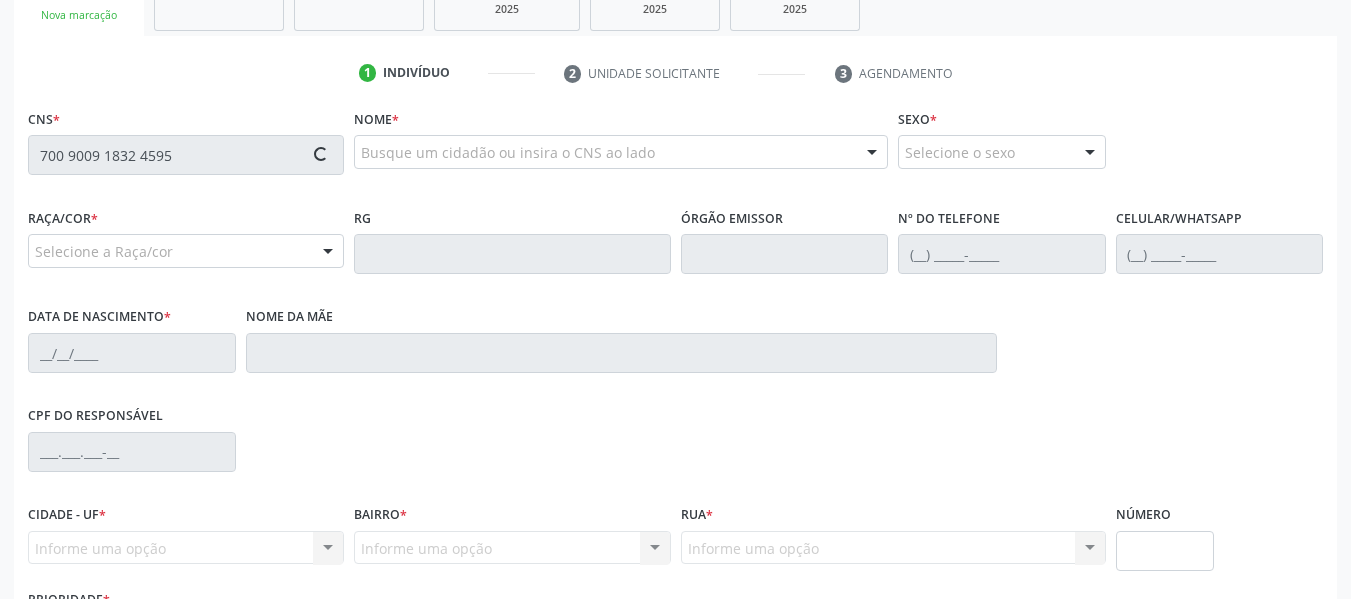type 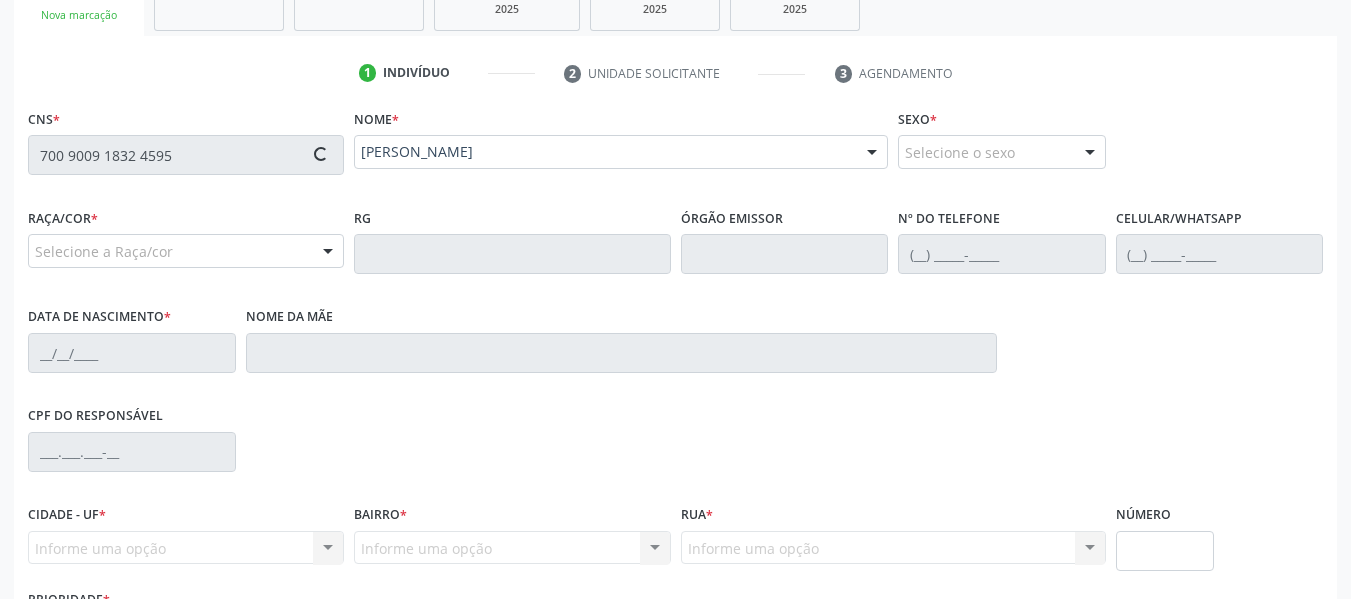 type on "[PHONE_NUMBER]" 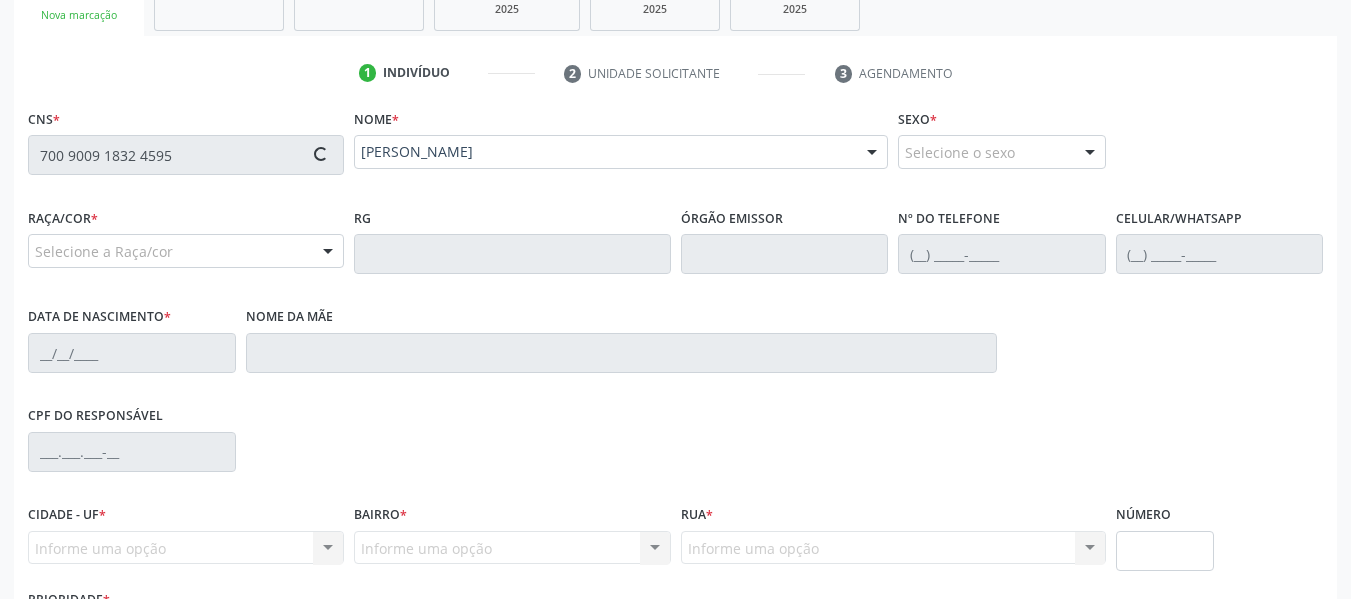 type on "[DATE]" 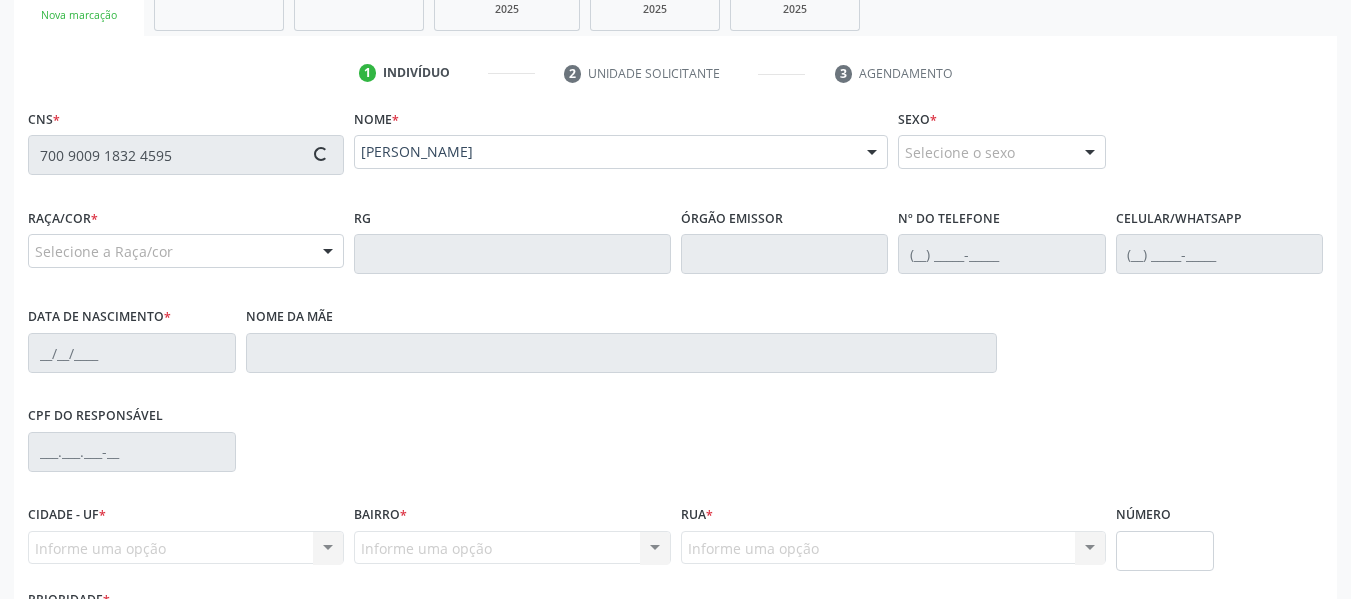type on "[PERSON_NAME]" 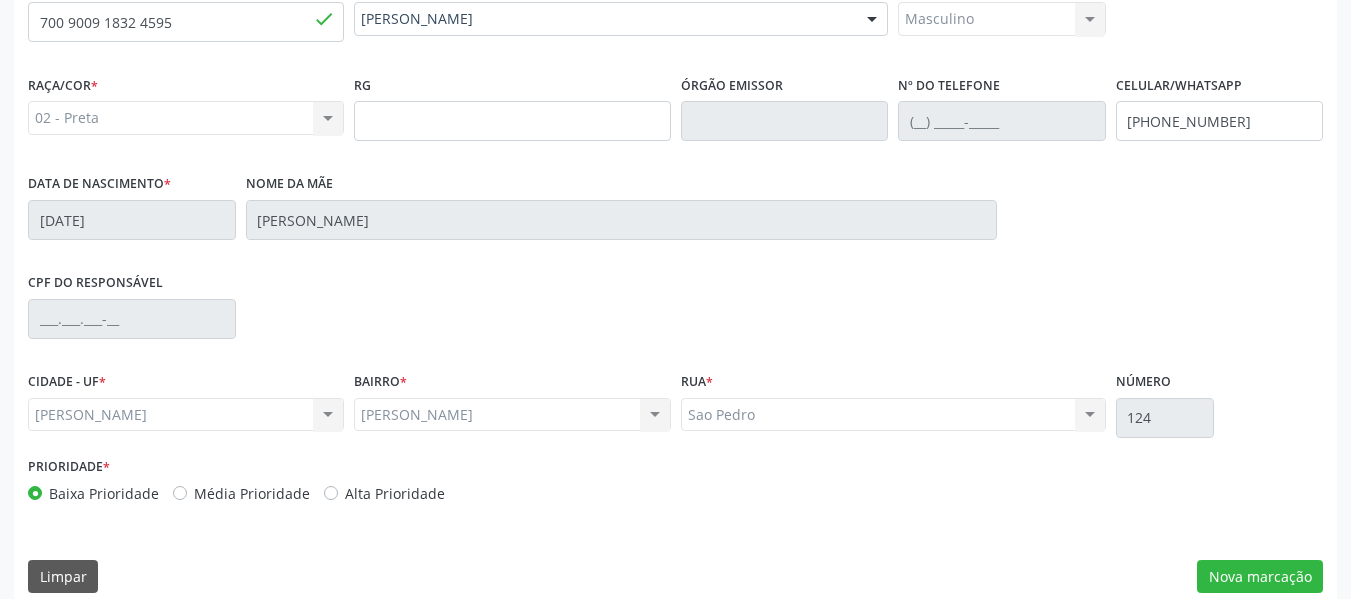scroll, scrollTop: 513, scrollLeft: 0, axis: vertical 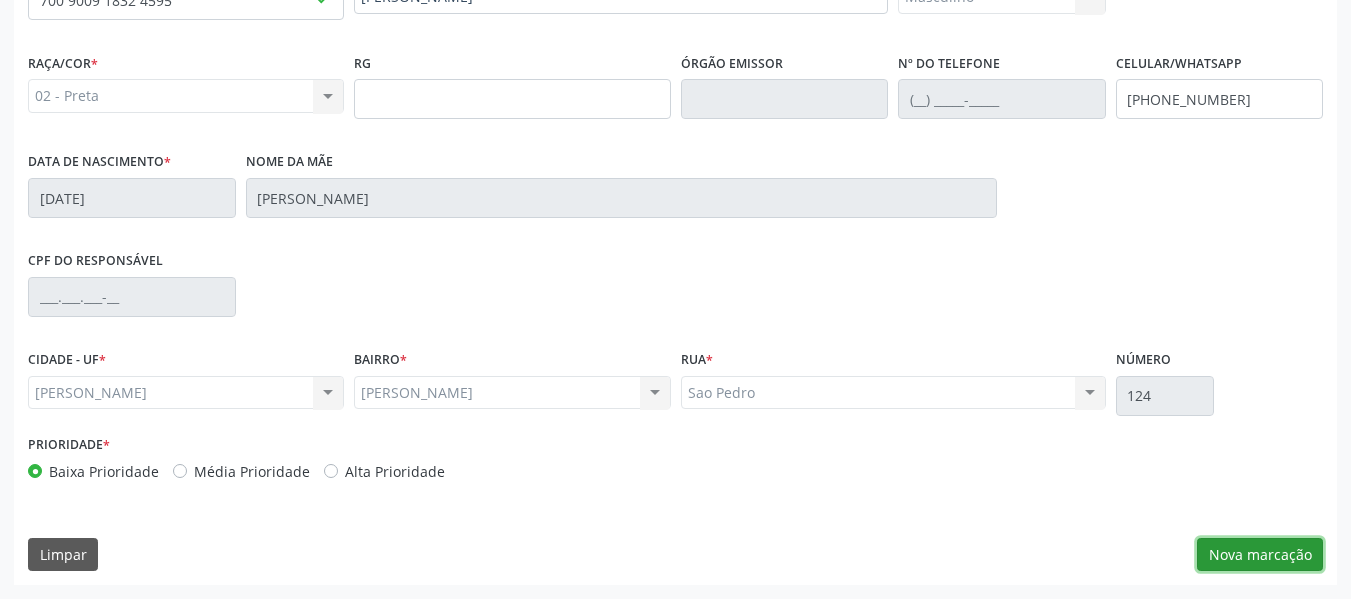 click on "Nova marcação" at bounding box center (1260, 555) 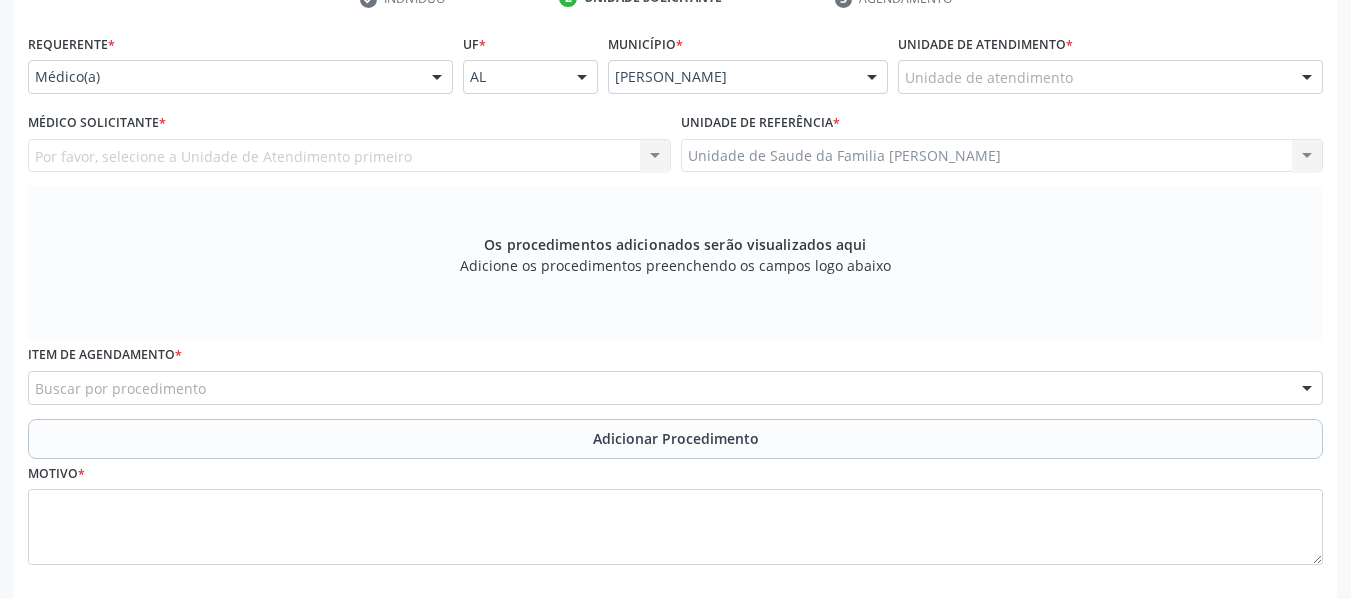 scroll, scrollTop: 393, scrollLeft: 0, axis: vertical 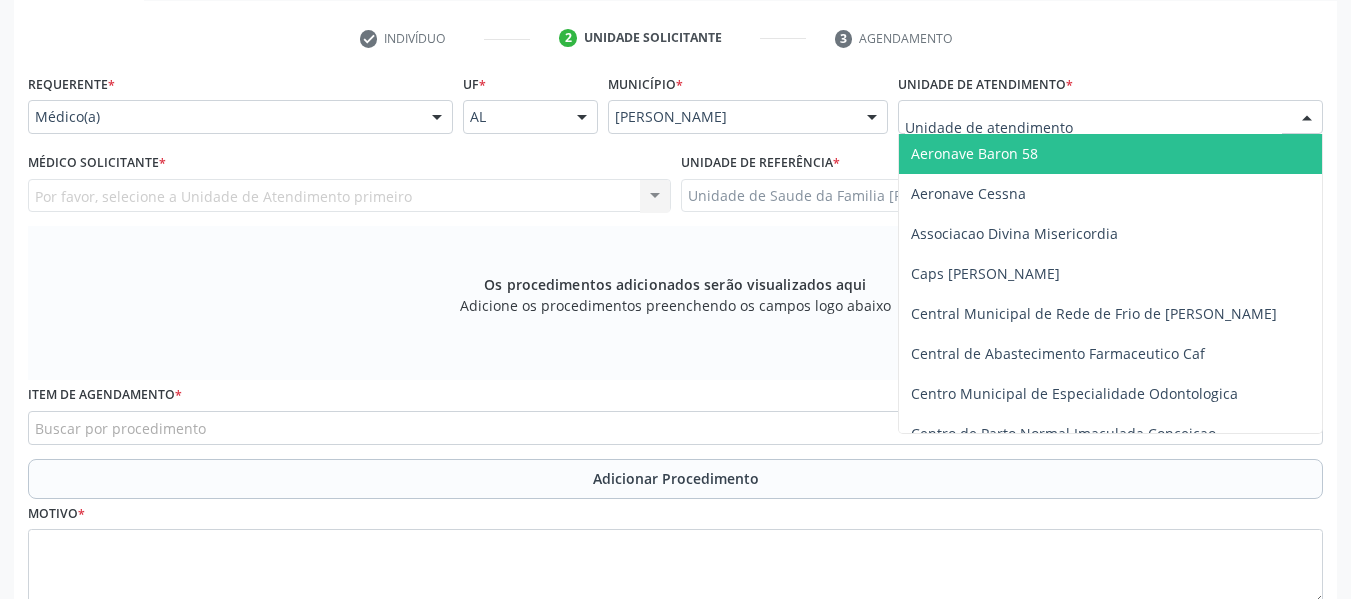 click at bounding box center (1307, 118) 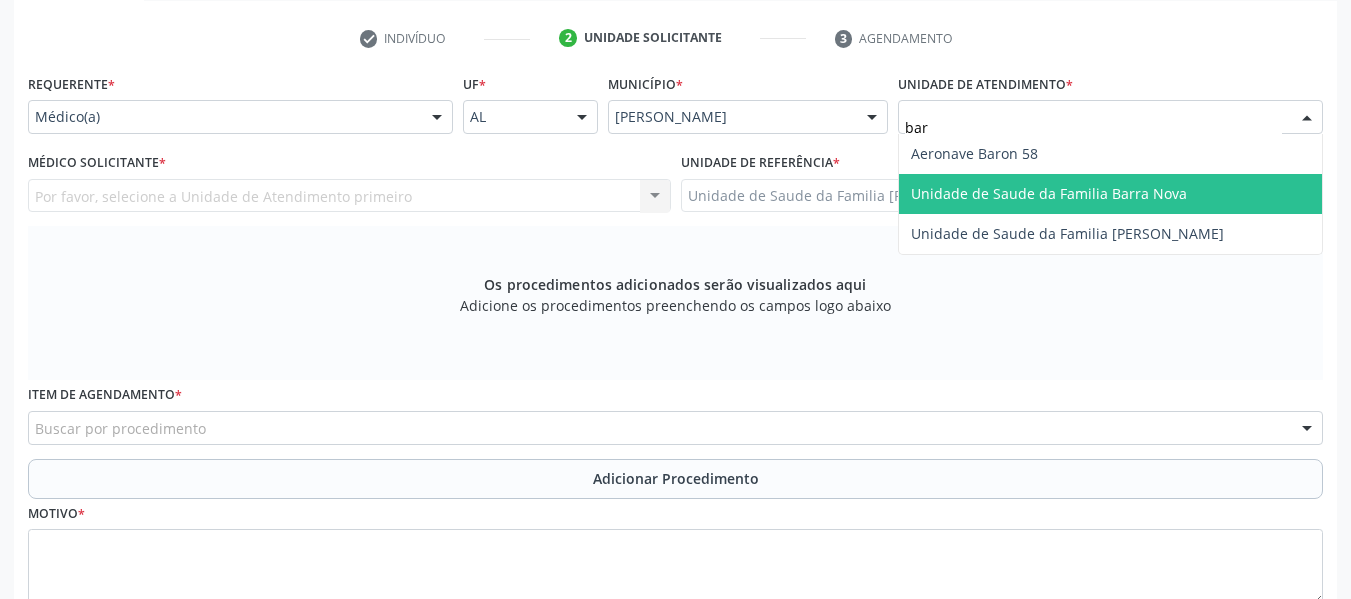 type on "barr" 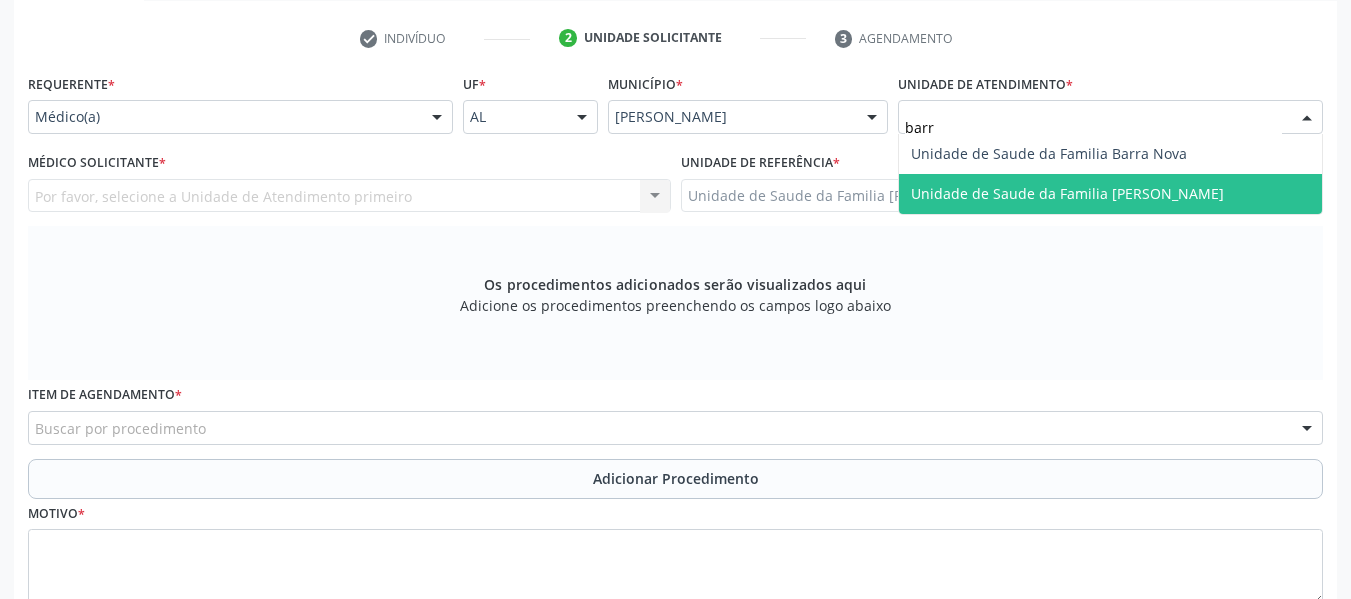 click on "Unidade de Saude da Familia [PERSON_NAME]" at bounding box center (1110, 194) 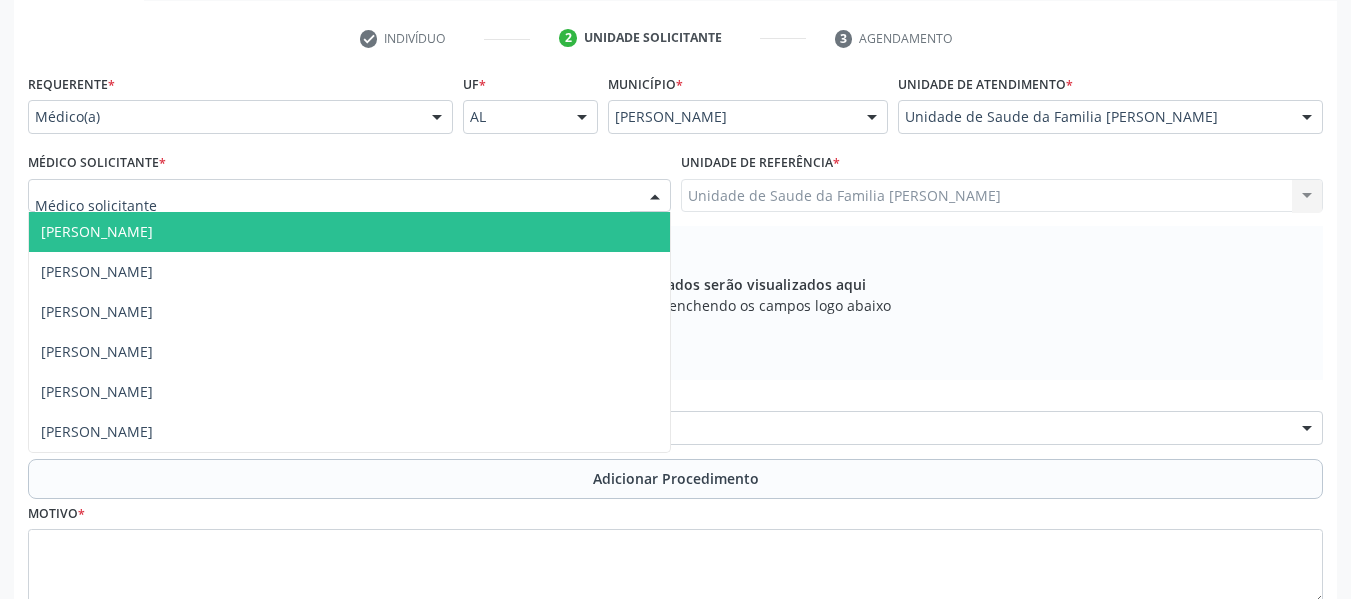 click at bounding box center (655, 197) 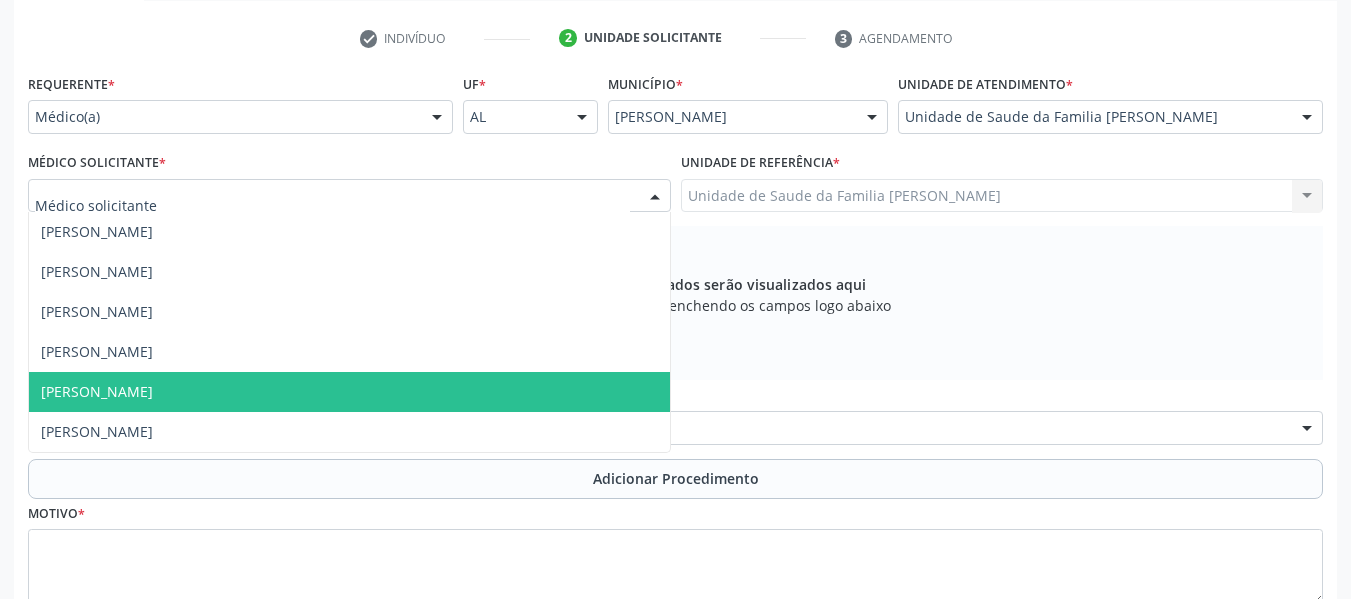 click on "Simone Acioli Wanderley" at bounding box center (97, 391) 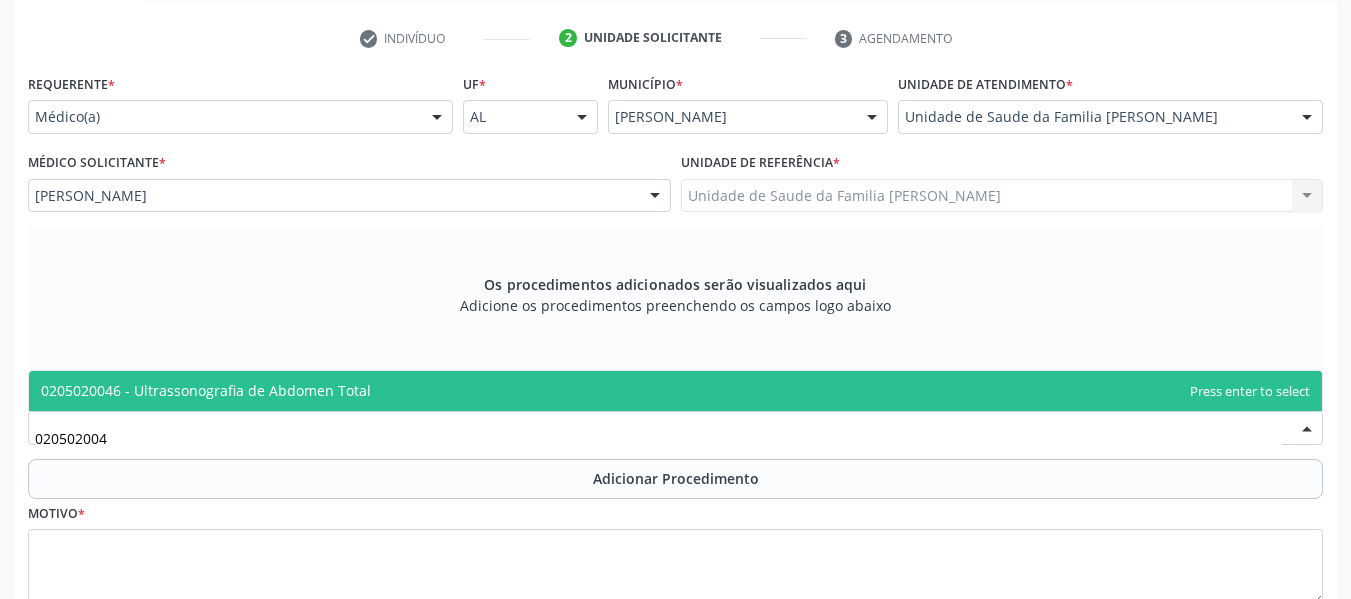 type on "0205020046" 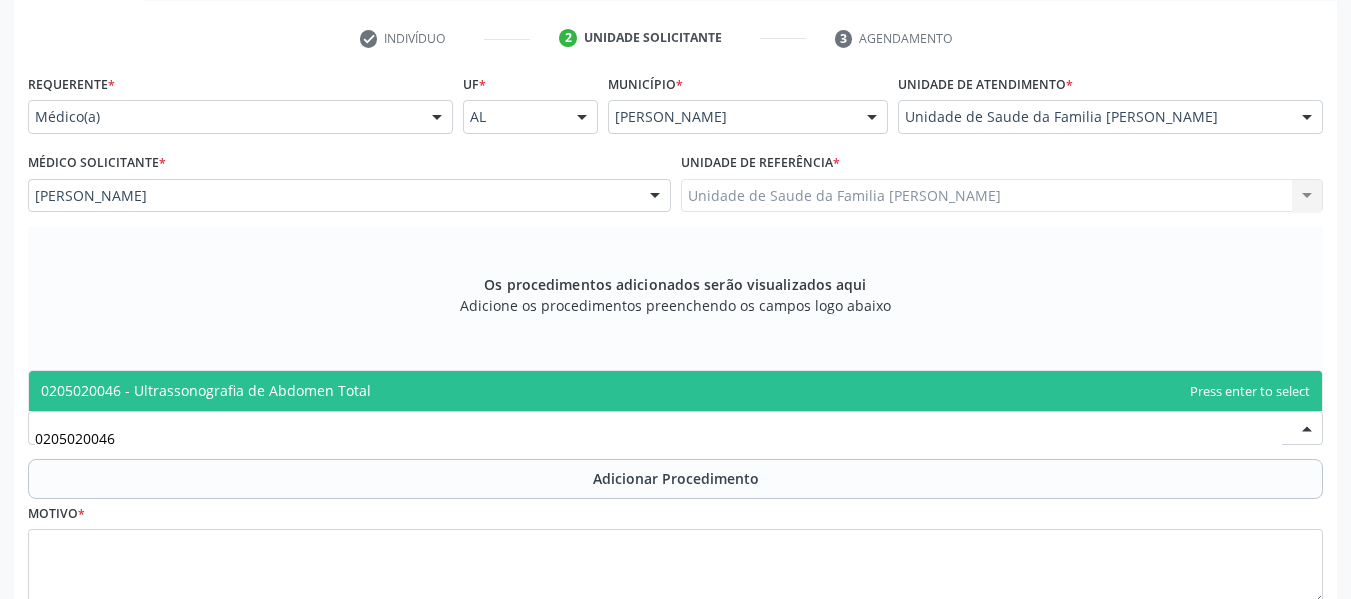 click on "0205020046 - Ultrassonografia de Abdomen Total" at bounding box center [206, 390] 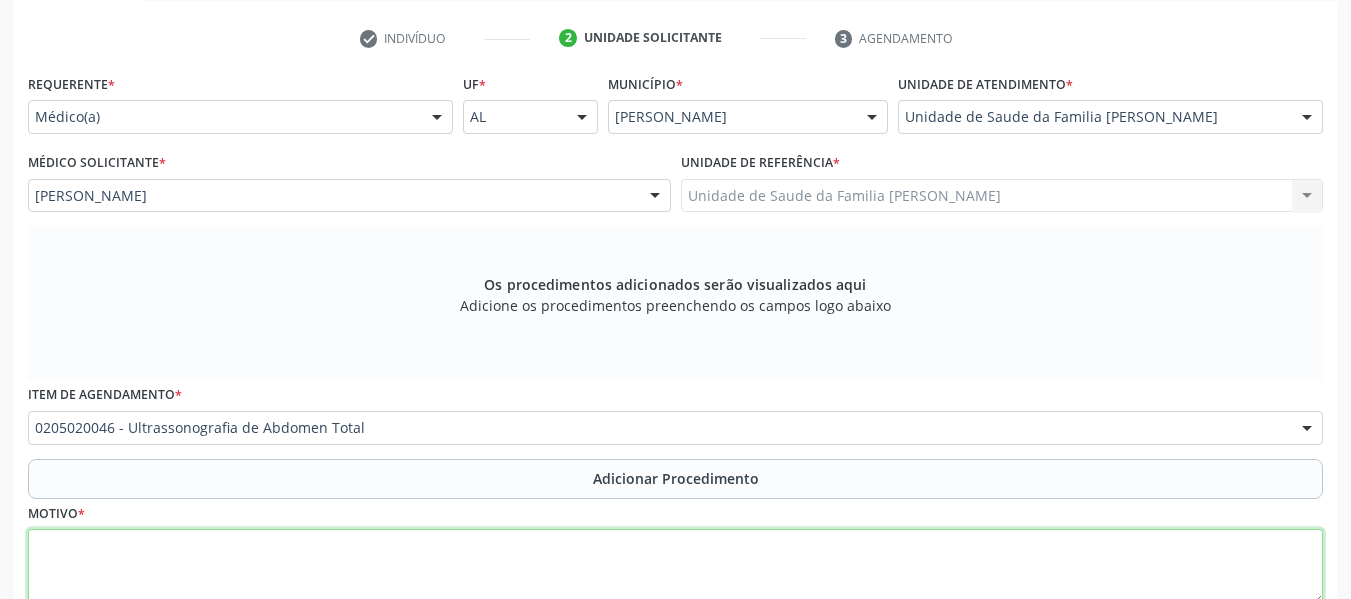 click at bounding box center (675, 567) 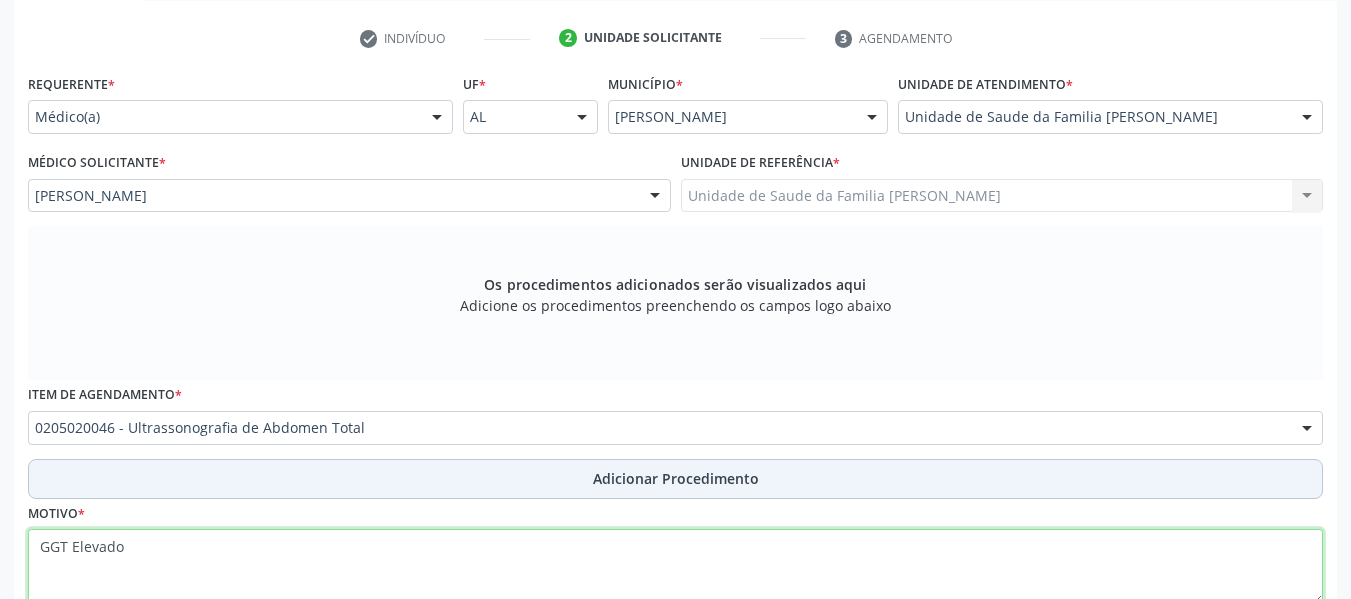 type on "GGT Elevado" 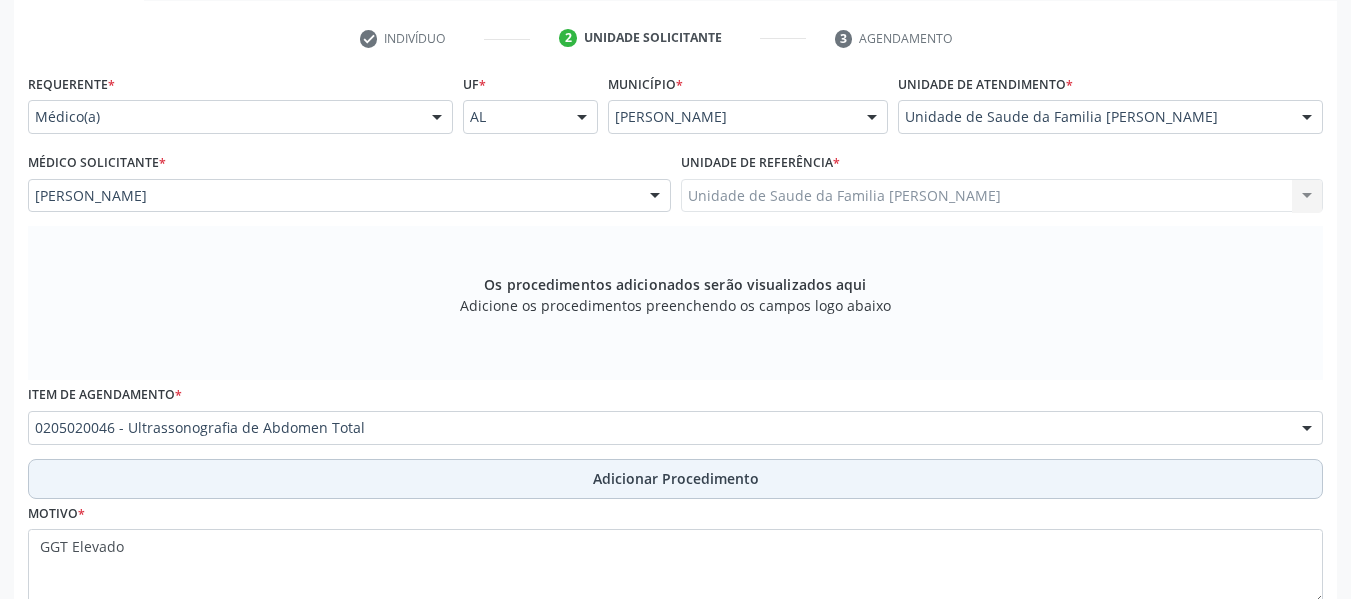 click on "Adicionar Procedimento" at bounding box center (676, 478) 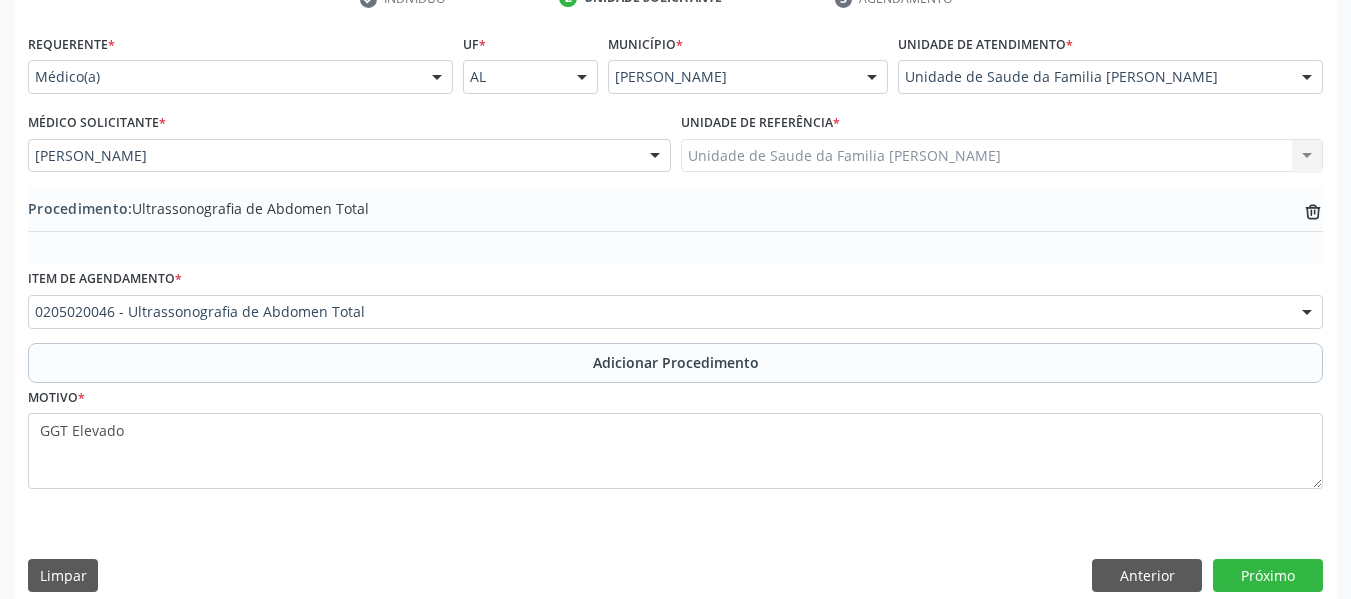 scroll, scrollTop: 454, scrollLeft: 0, axis: vertical 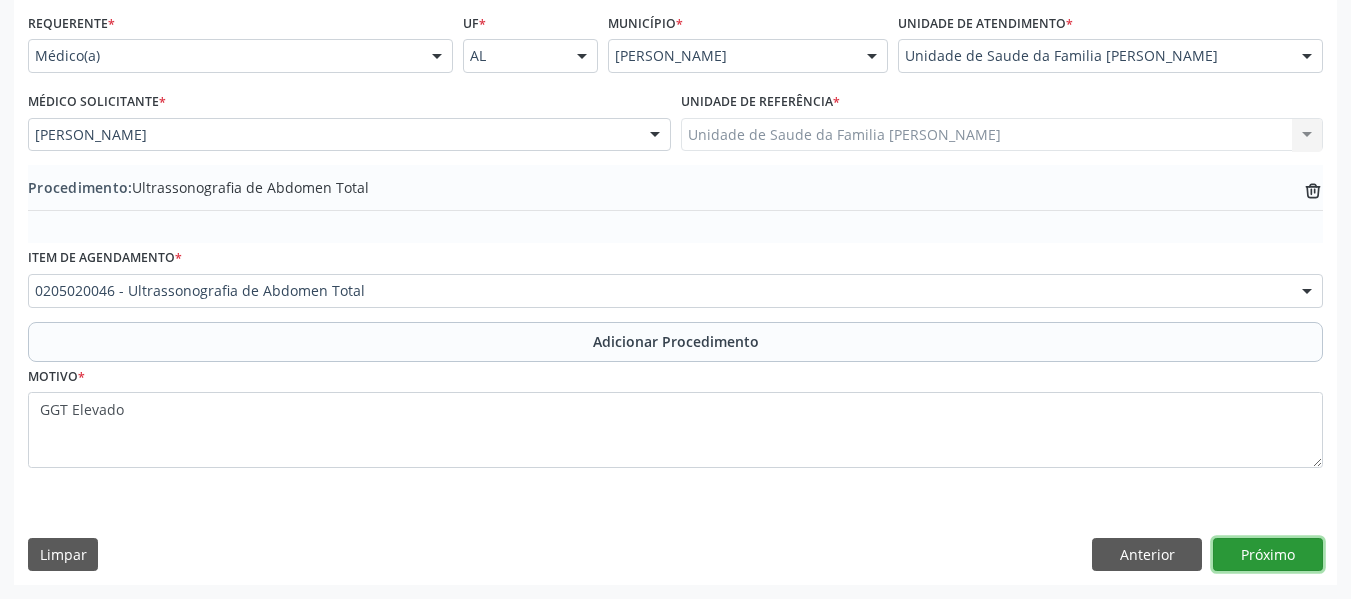 click on "Próximo" at bounding box center [1268, 555] 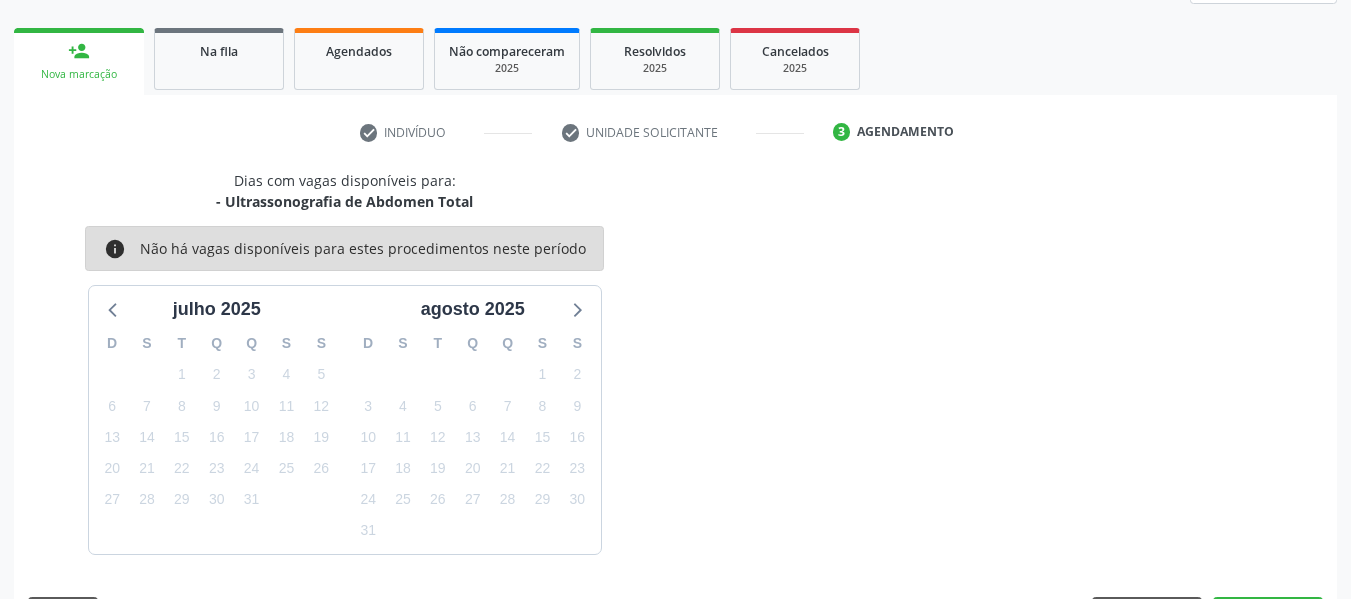 scroll, scrollTop: 358, scrollLeft: 0, axis: vertical 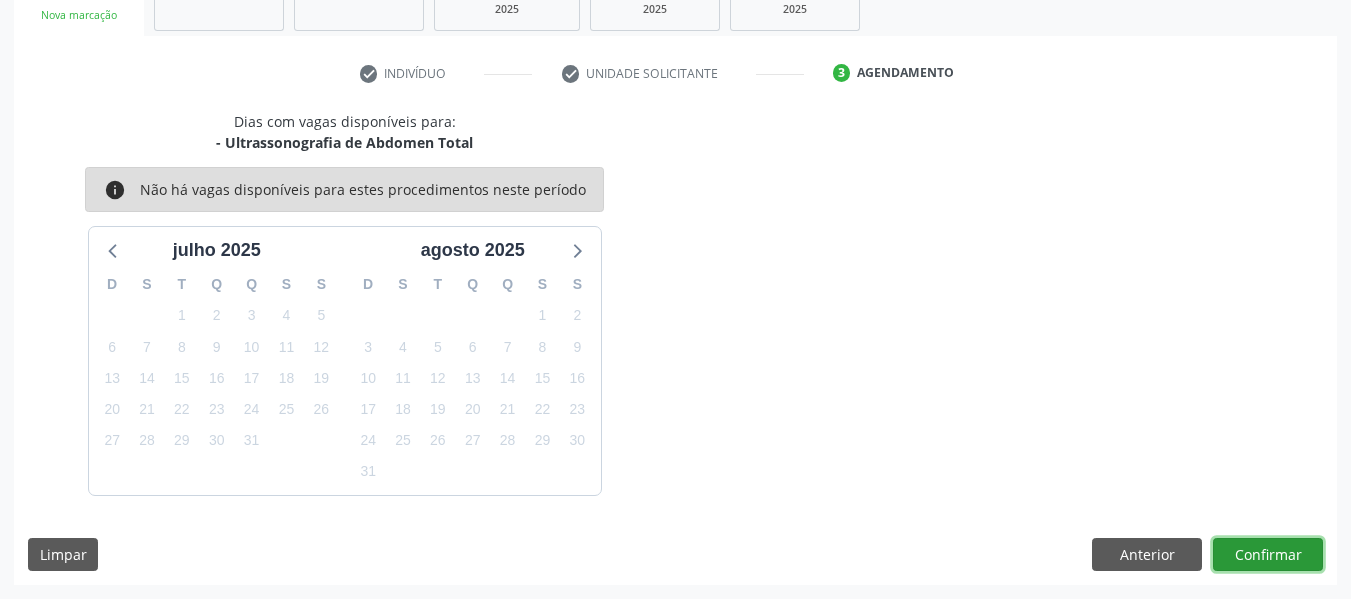 click on "Confirmar" at bounding box center [1268, 555] 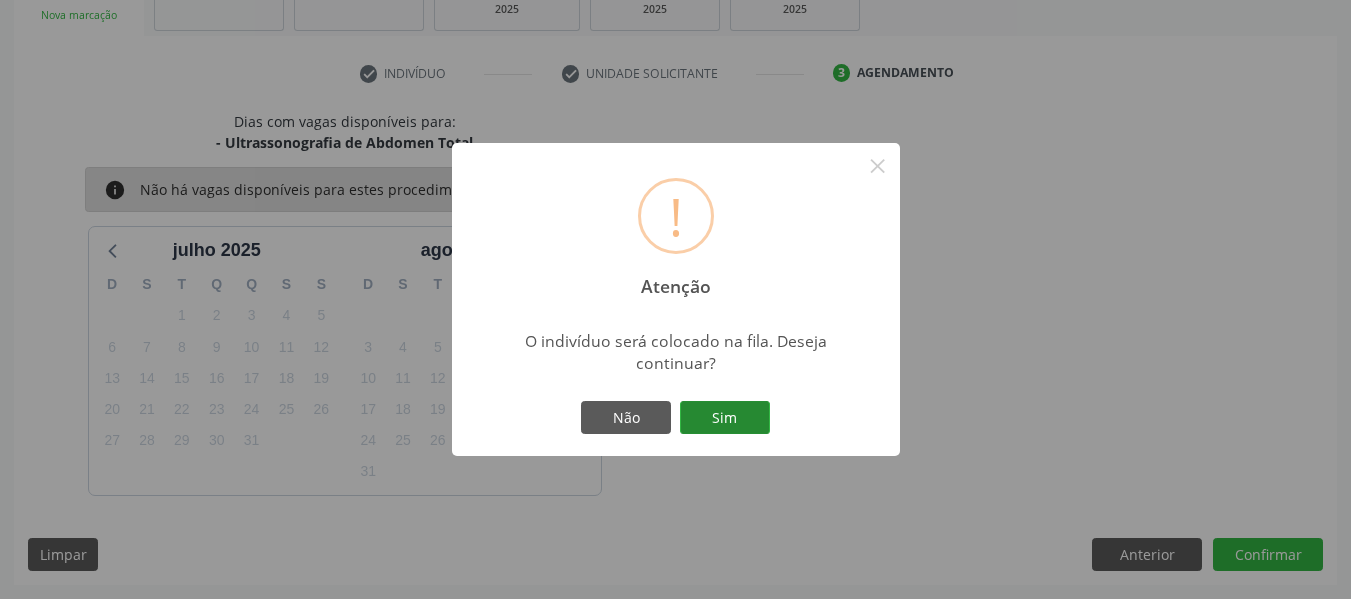 click on "Sim" at bounding box center [725, 418] 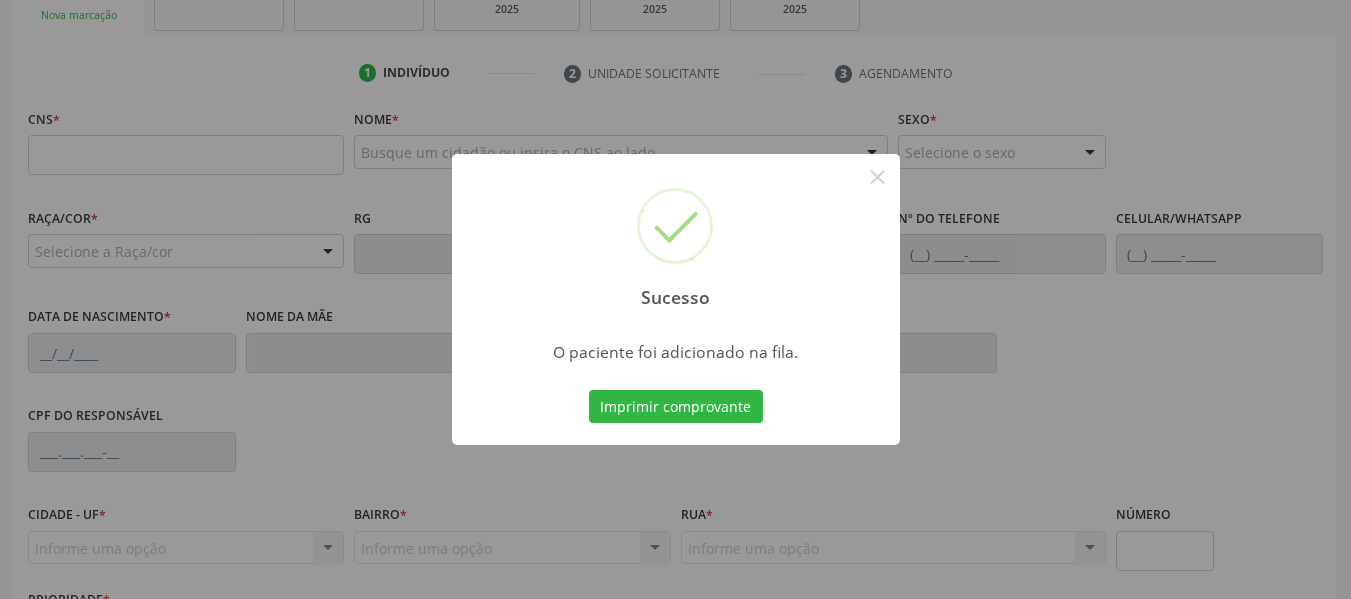 click on "Sucesso × O paciente foi adicionado na fila. Imprimir comprovante Cancel" at bounding box center (675, 299) 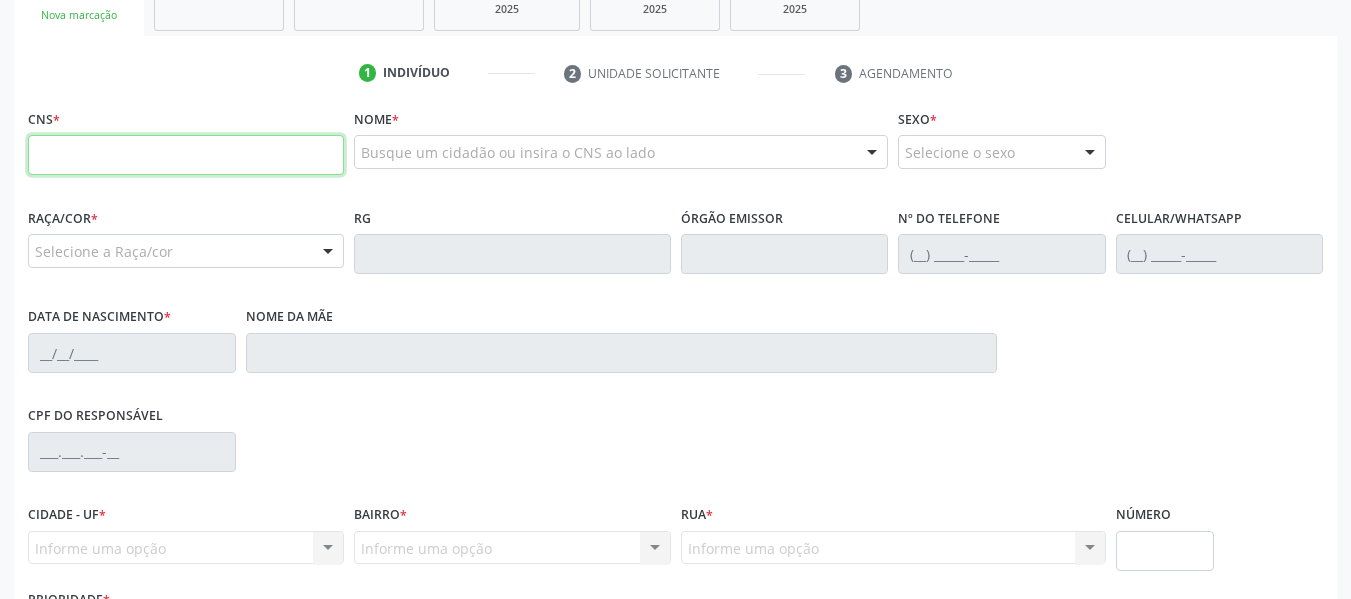 click at bounding box center (186, 155) 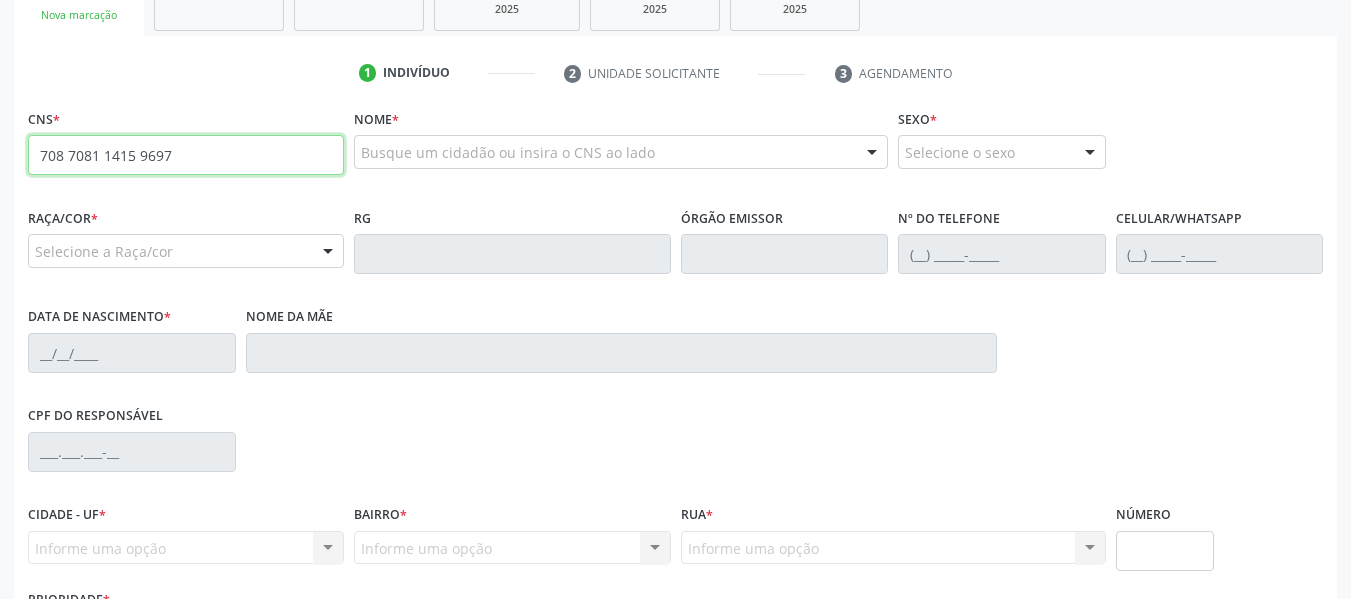 type on "708 7081 1415 9697" 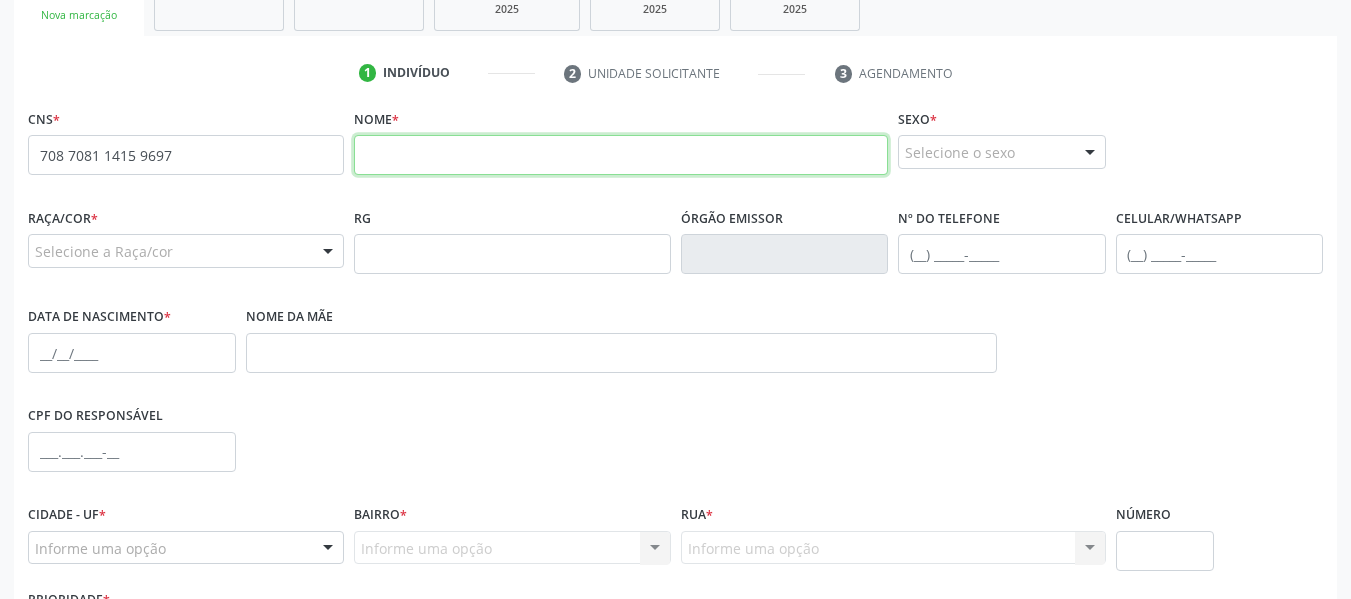 click at bounding box center (621, 155) 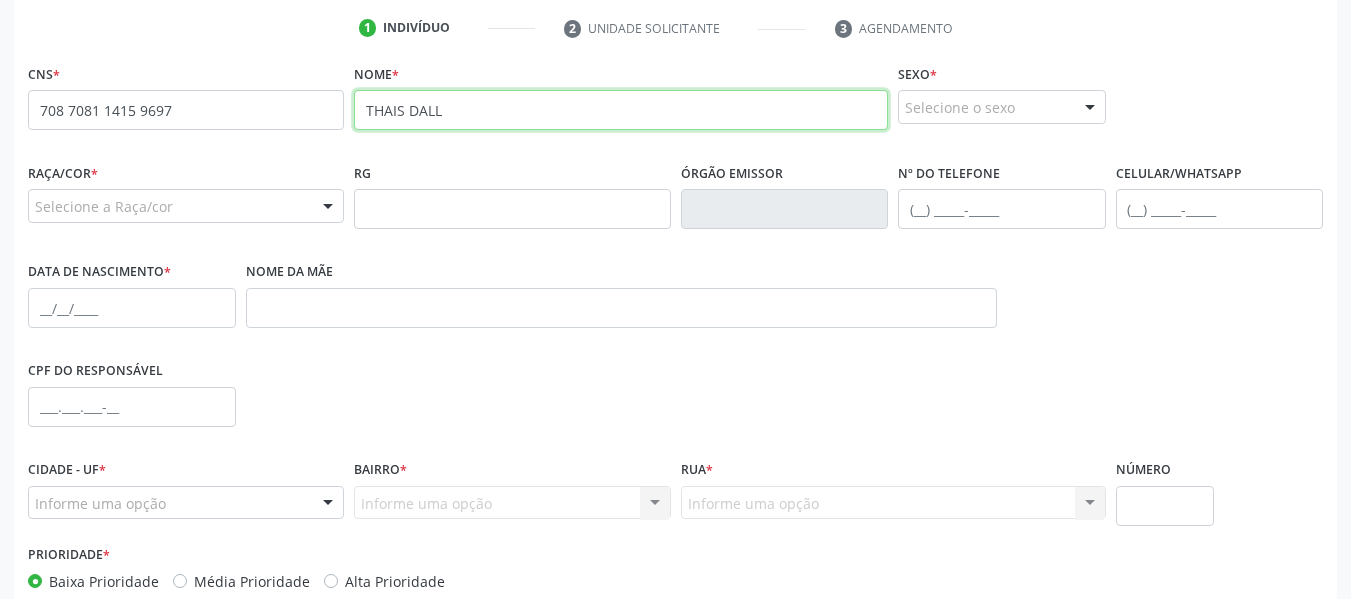 scroll, scrollTop: 404, scrollLeft: 0, axis: vertical 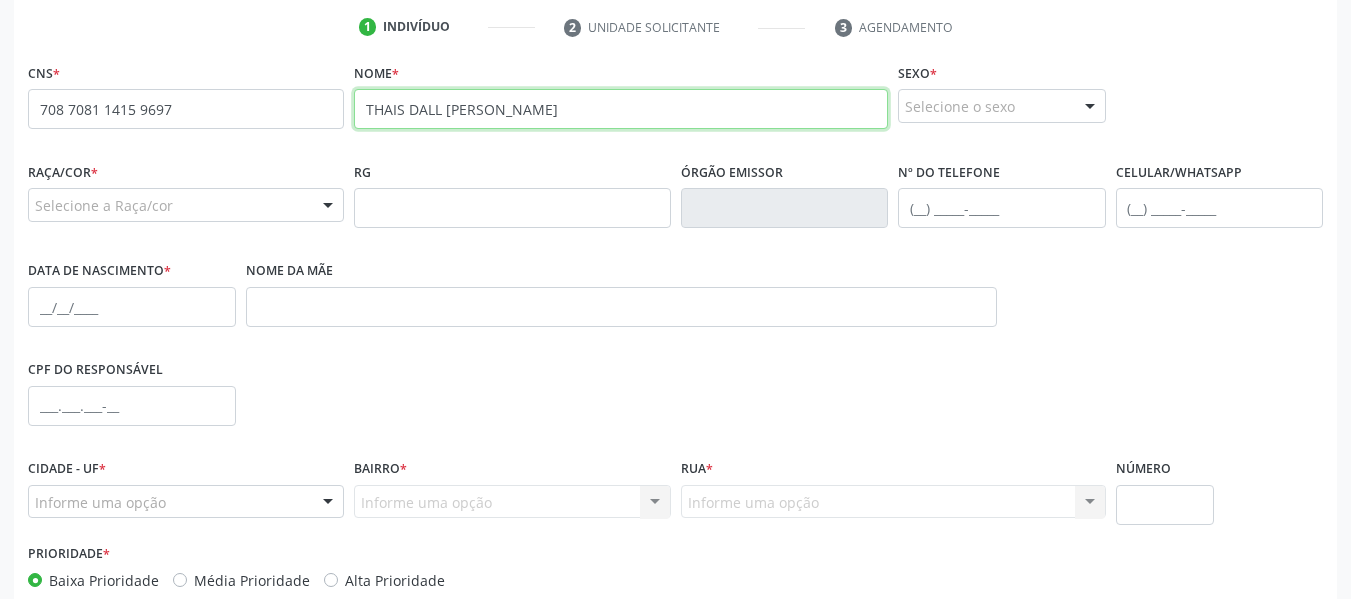 type on "THAIS DALL OLMO PISTOREZZI" 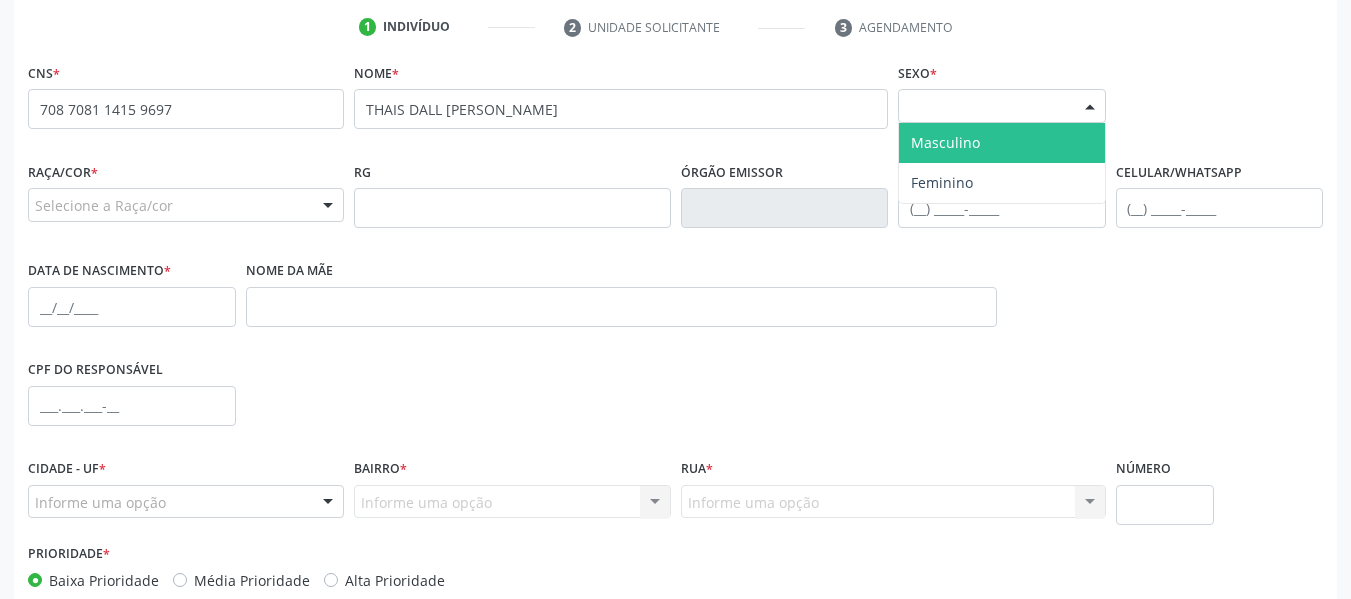 click at bounding box center (1090, 107) 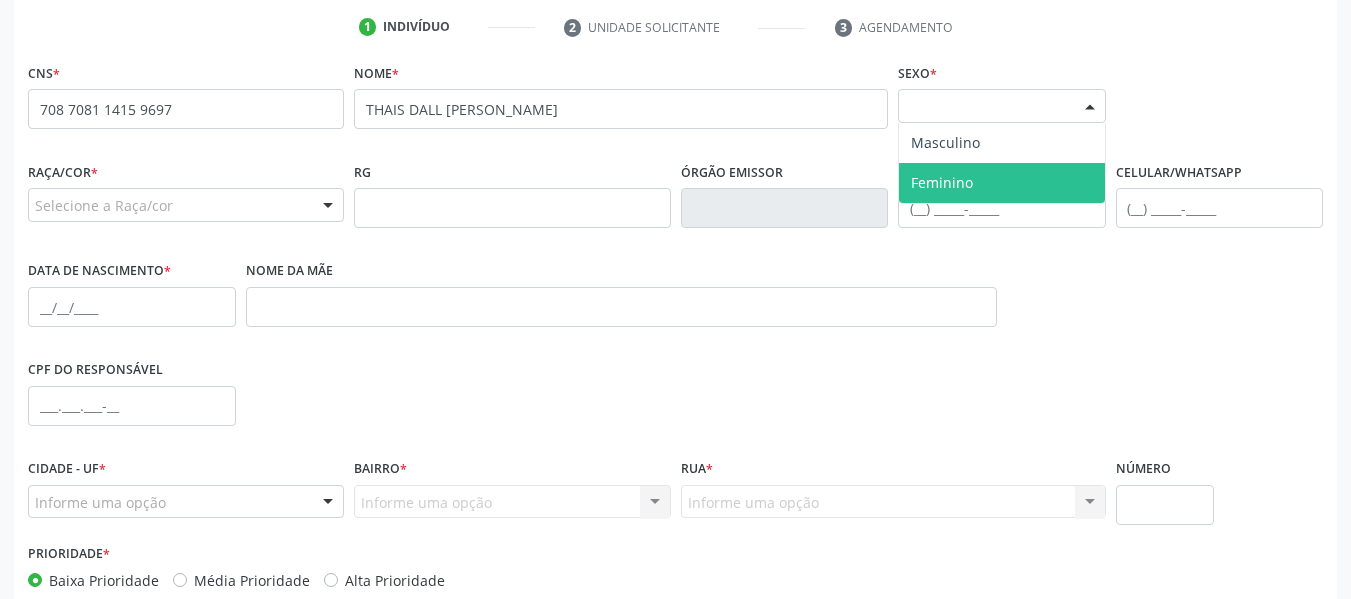 click on "Feminino" at bounding box center [1002, 183] 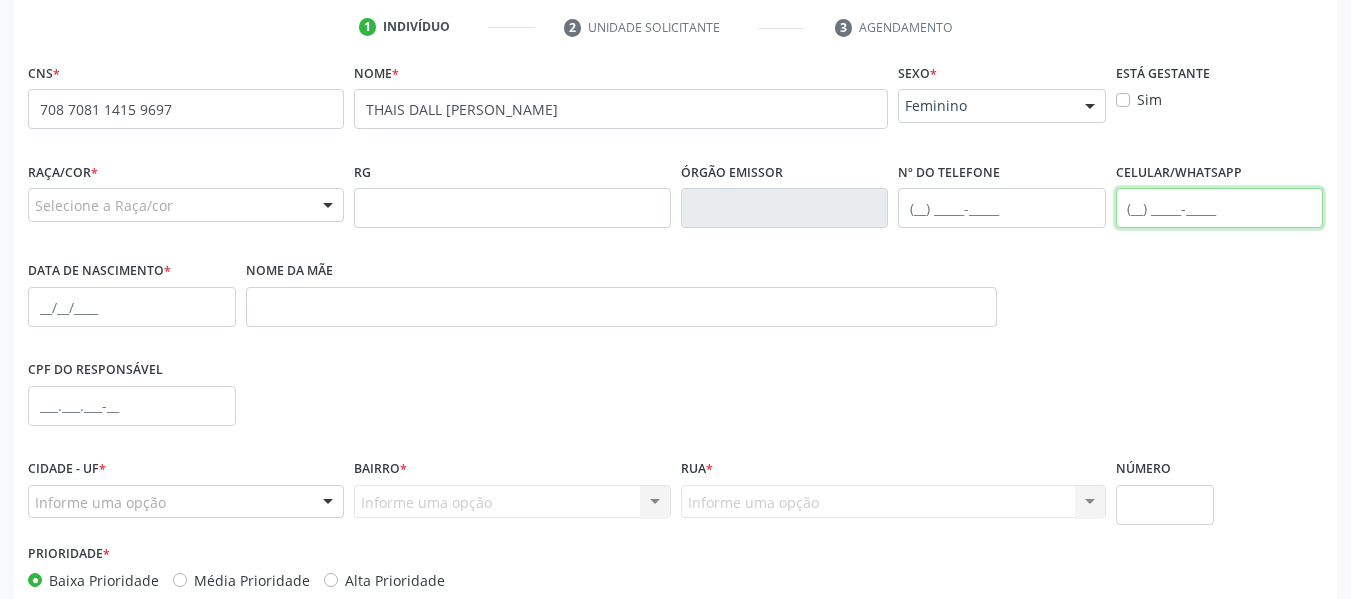 click at bounding box center [1220, 208] 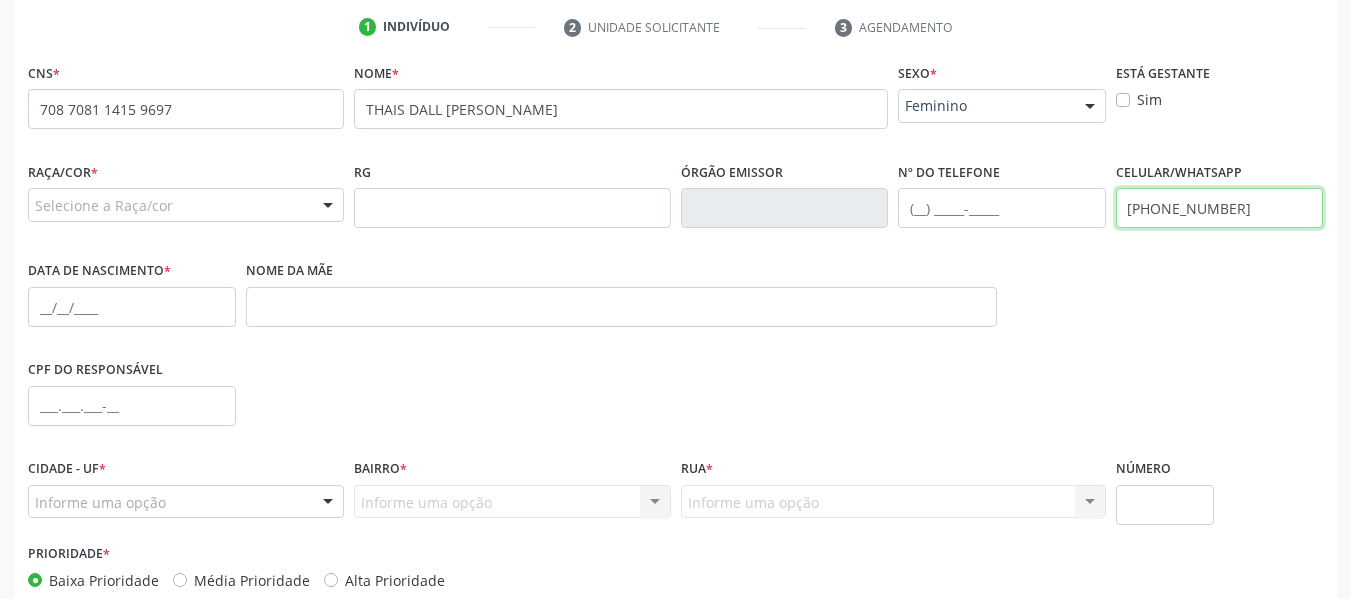 type on "(82) 99619-9071" 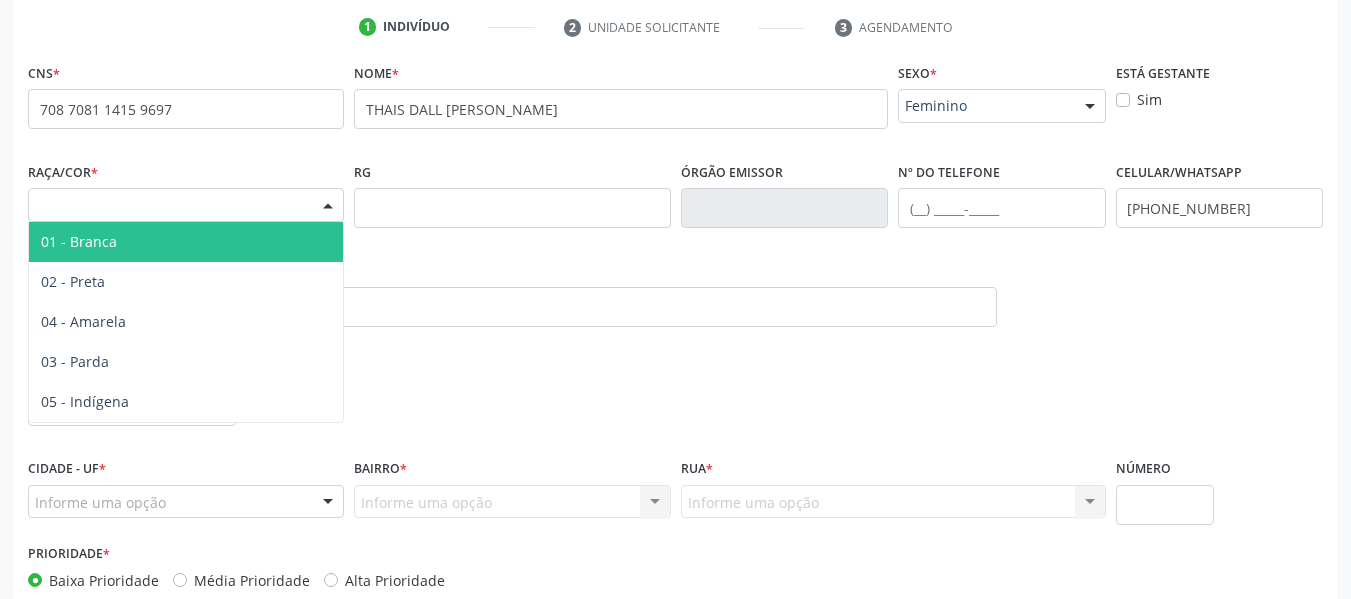 click at bounding box center (328, 206) 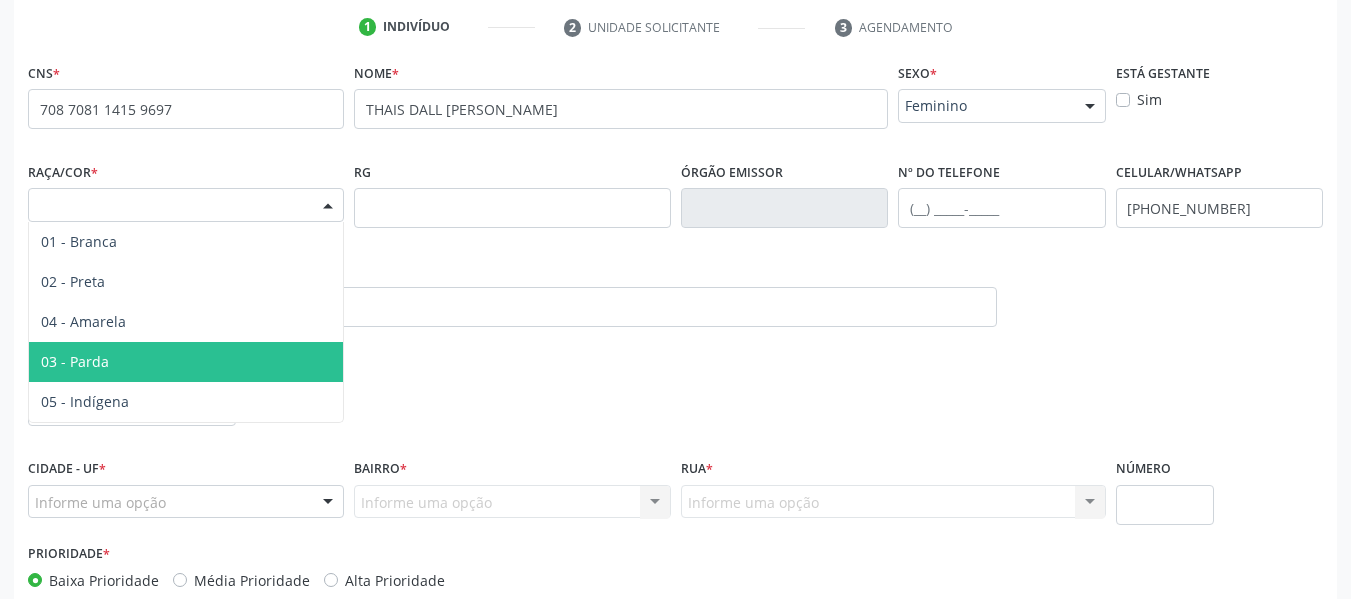 click on "03 - Parda" at bounding box center (186, 362) 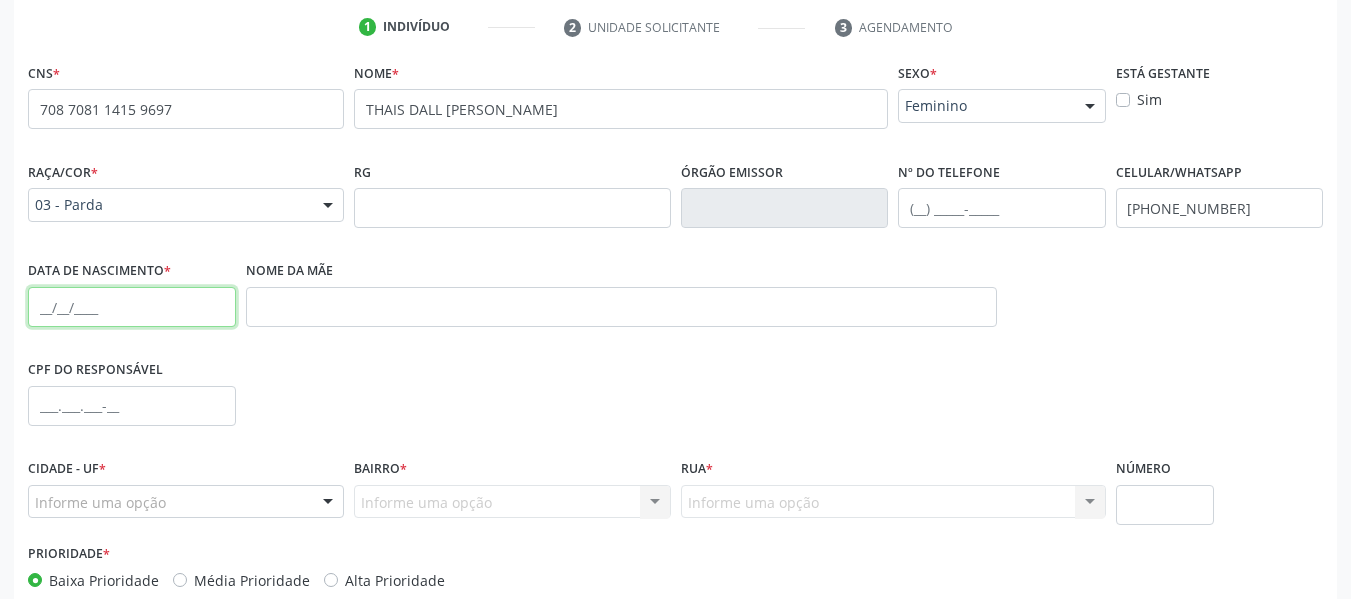 click at bounding box center (132, 307) 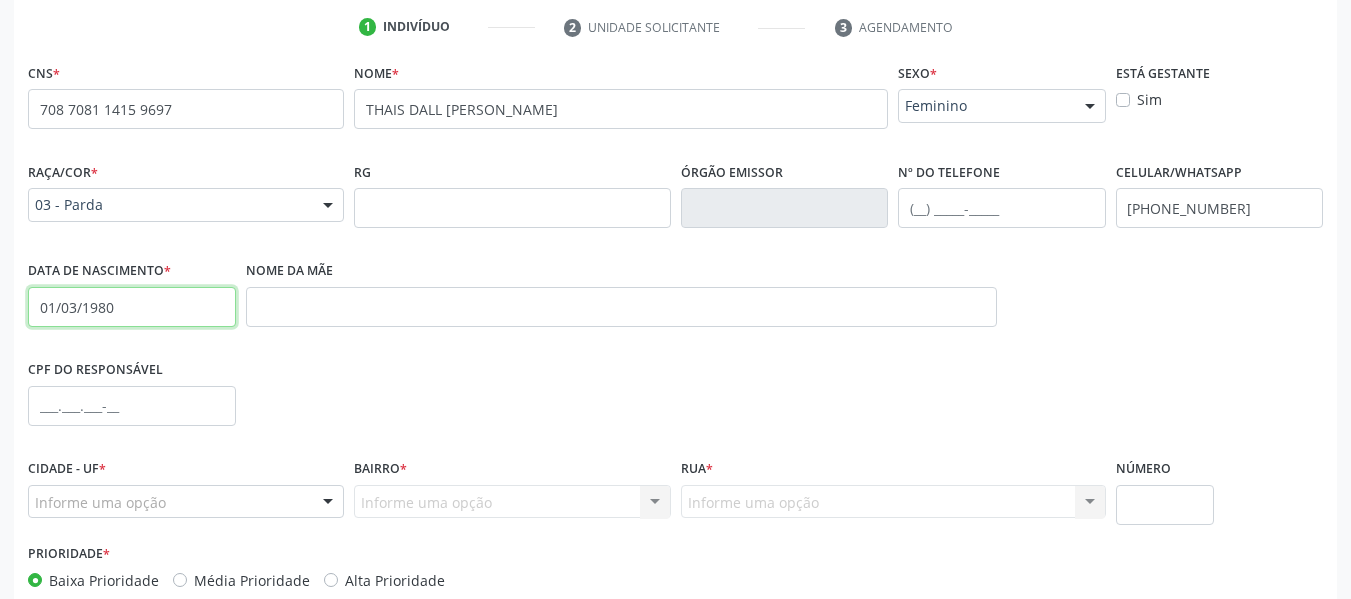 type on "01/03/1980" 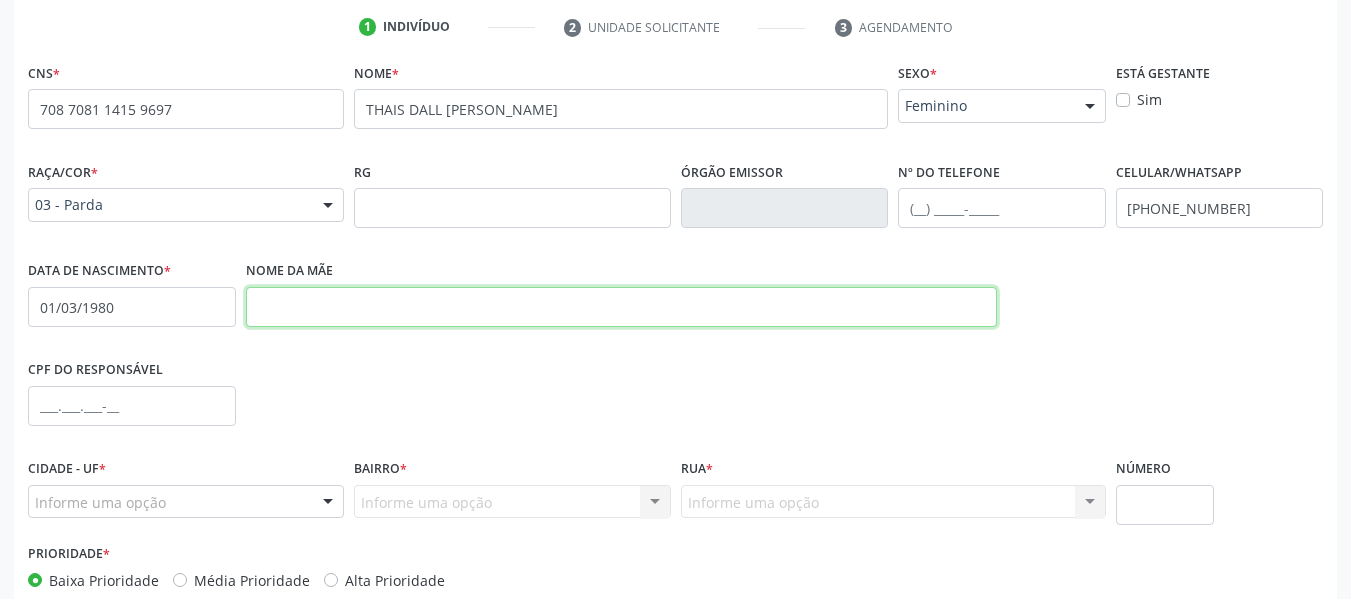 click at bounding box center [621, 307] 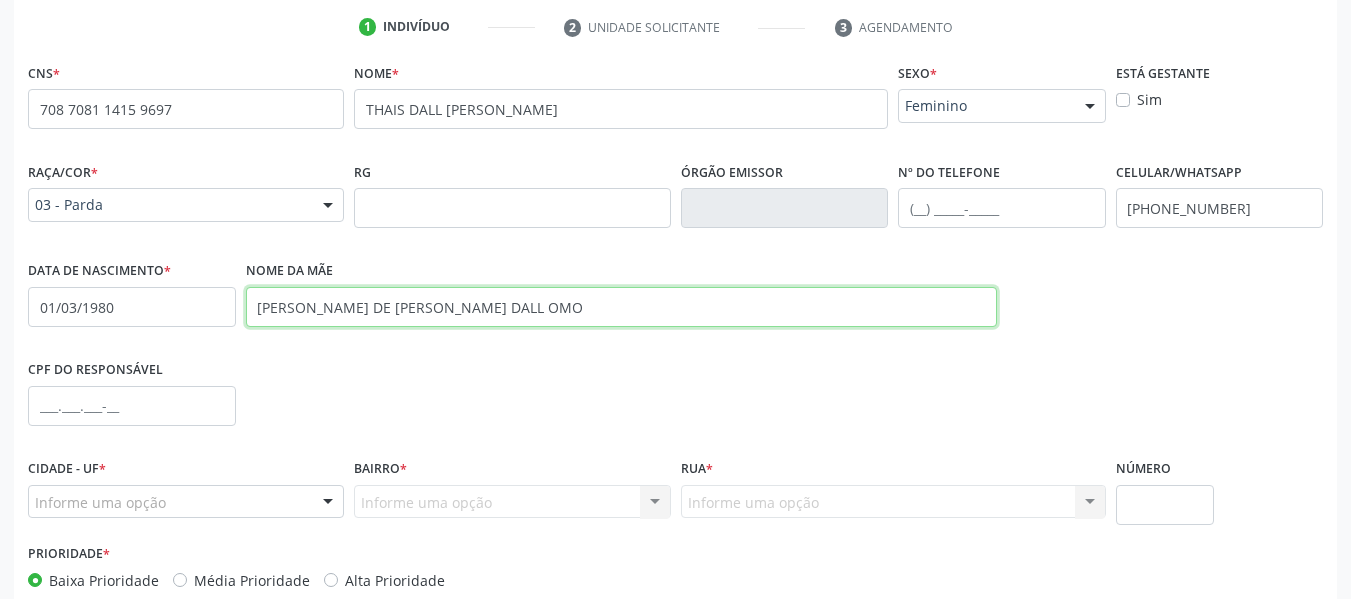 click on "RITA DE CASSIA PISTOREZZI DALL OMO" at bounding box center (621, 307) 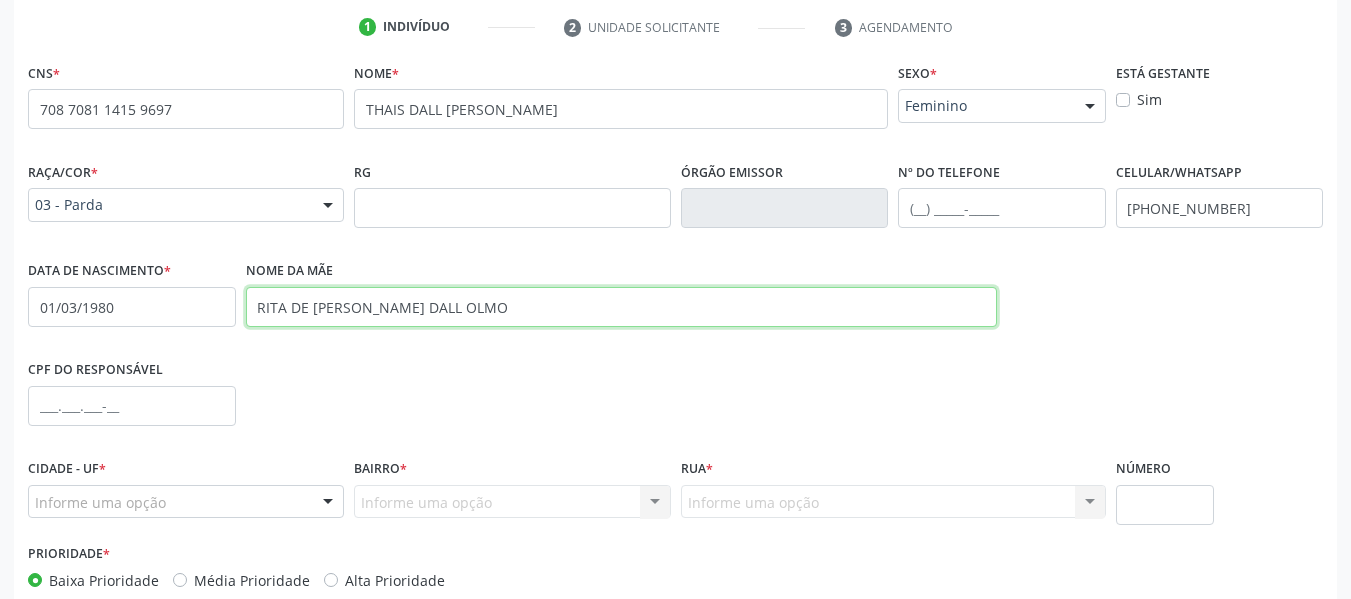 type on "RITA DE CASSIA PISTOREZZI DALL OLMO" 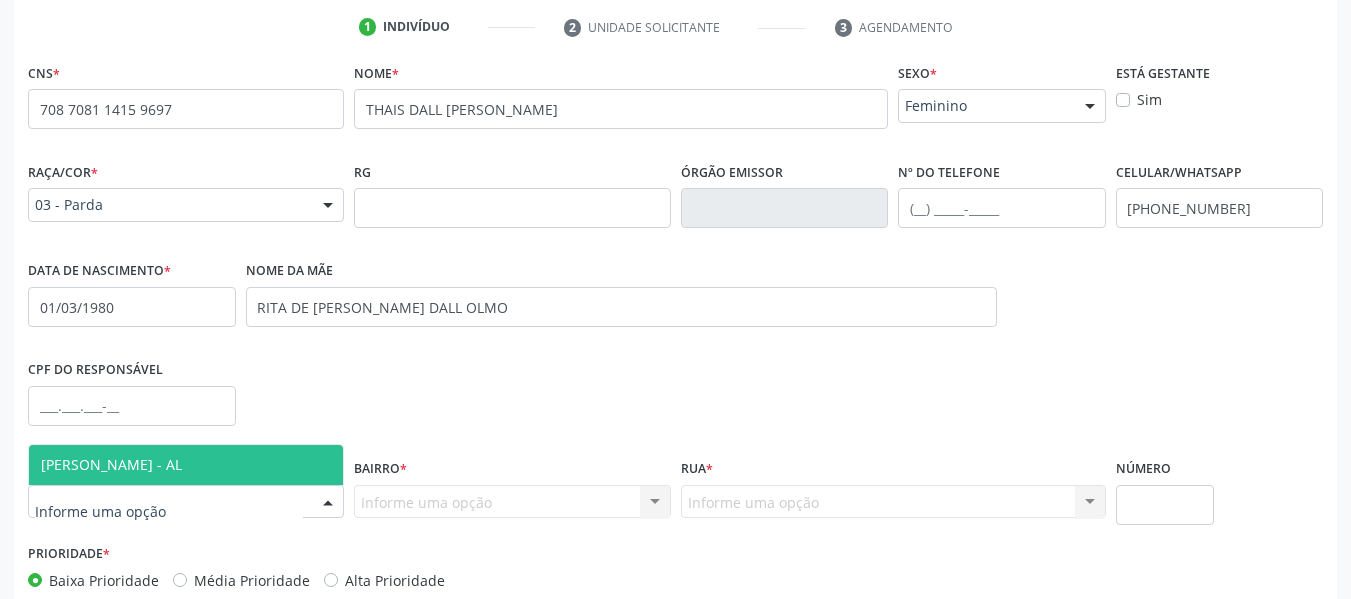 click at bounding box center [328, 503] 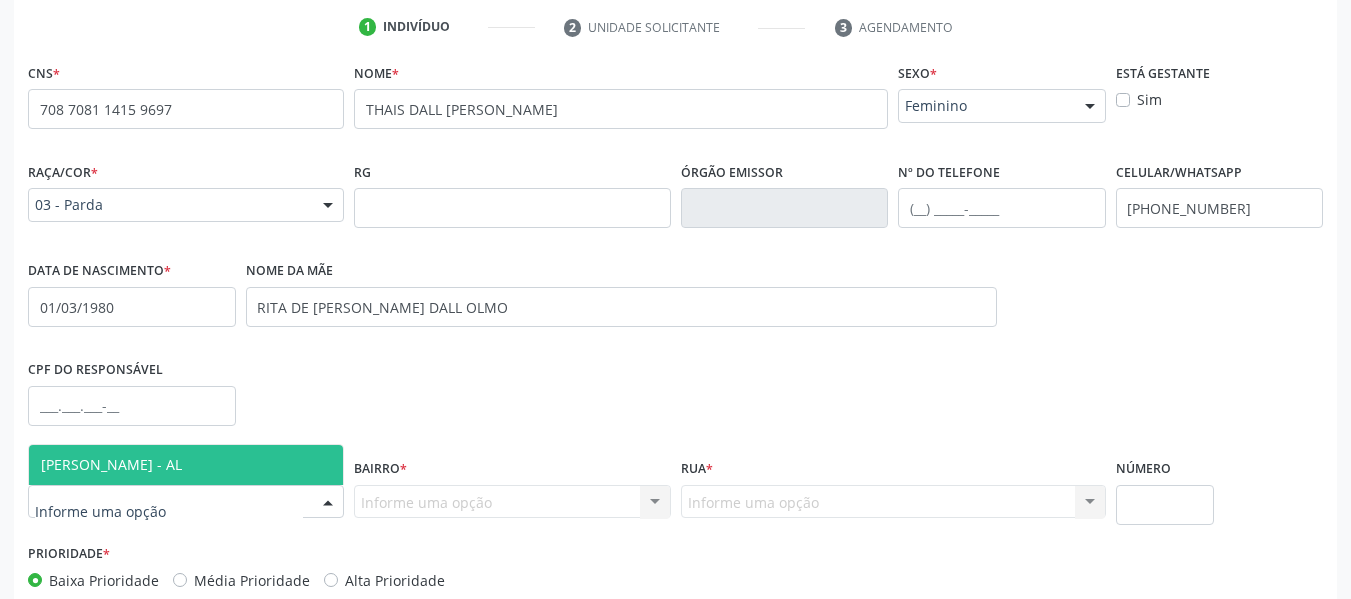 click on "[PERSON_NAME] - AL" at bounding box center (186, 465) 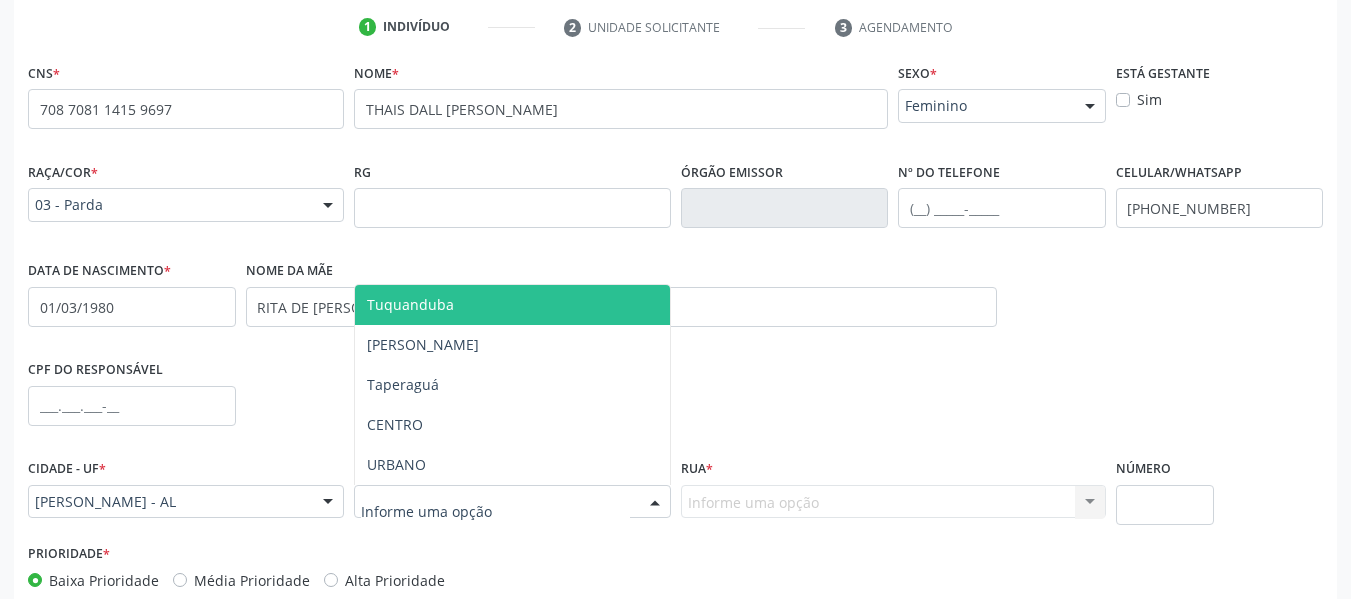 click at bounding box center [655, 503] 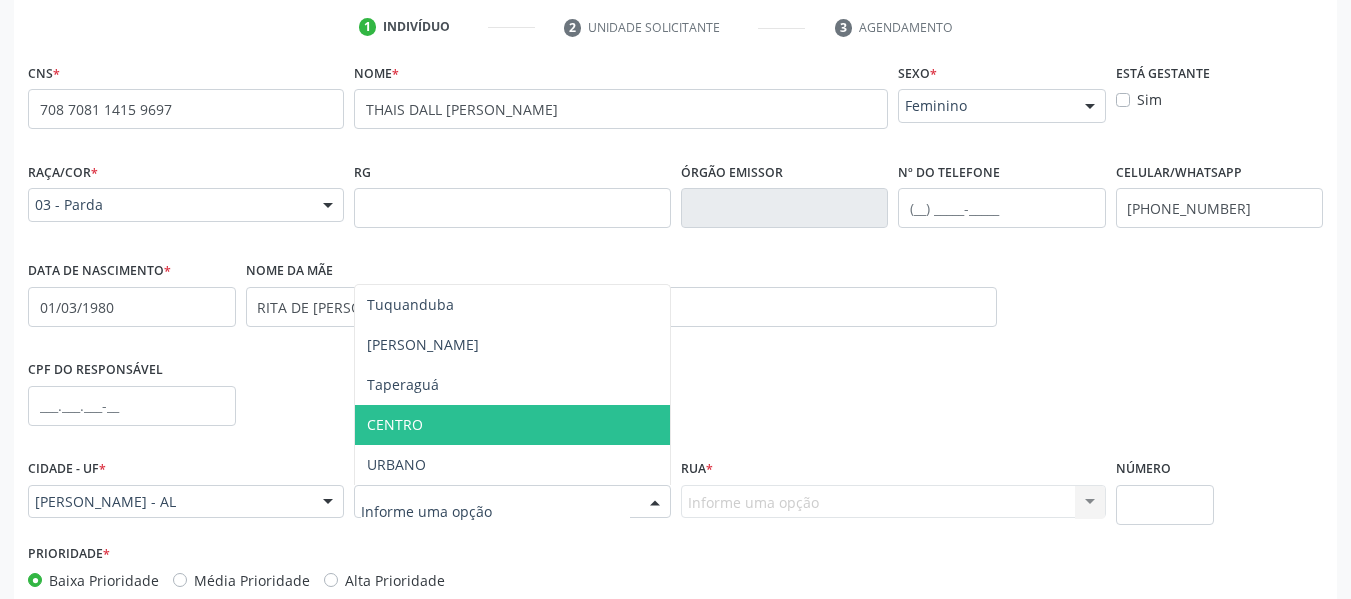 click on "CENTRO" at bounding box center (395, 424) 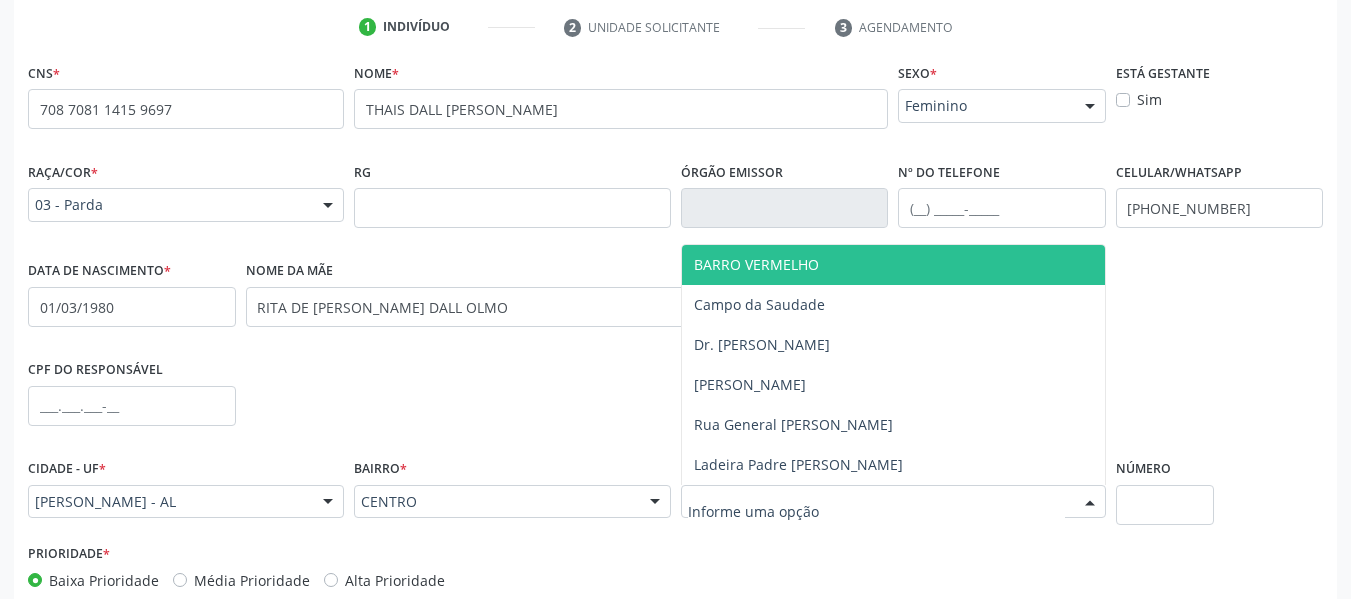 click at bounding box center (1090, 503) 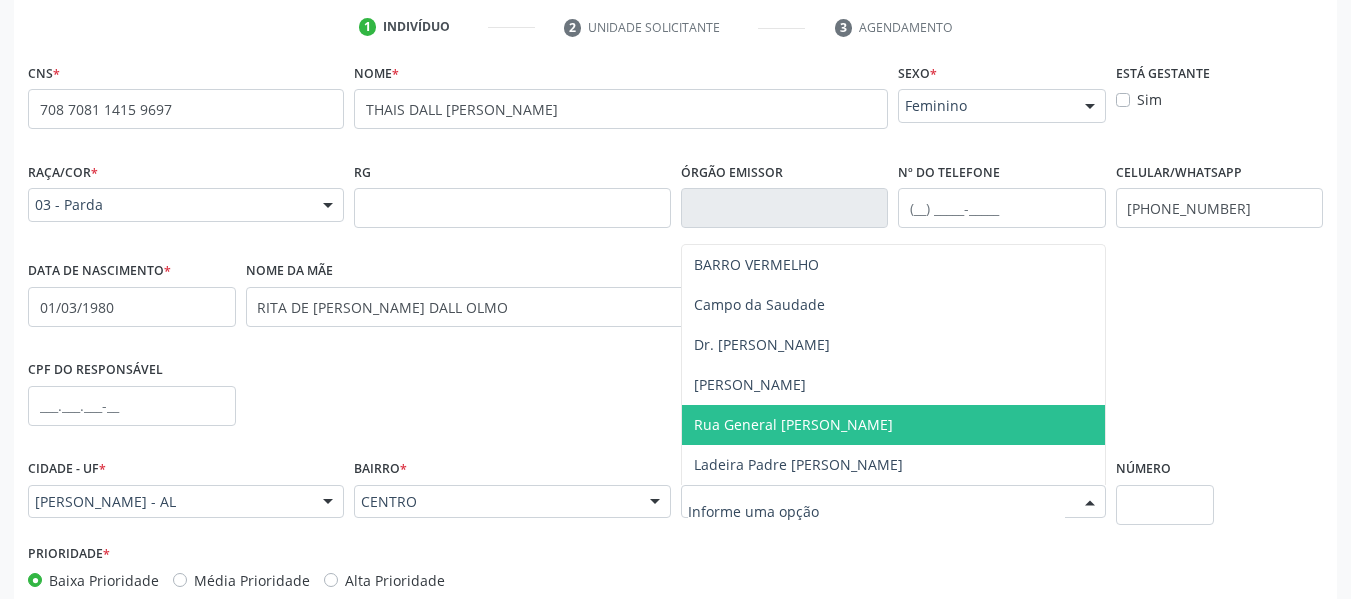 click on "Rua General [PERSON_NAME]" at bounding box center [793, 424] 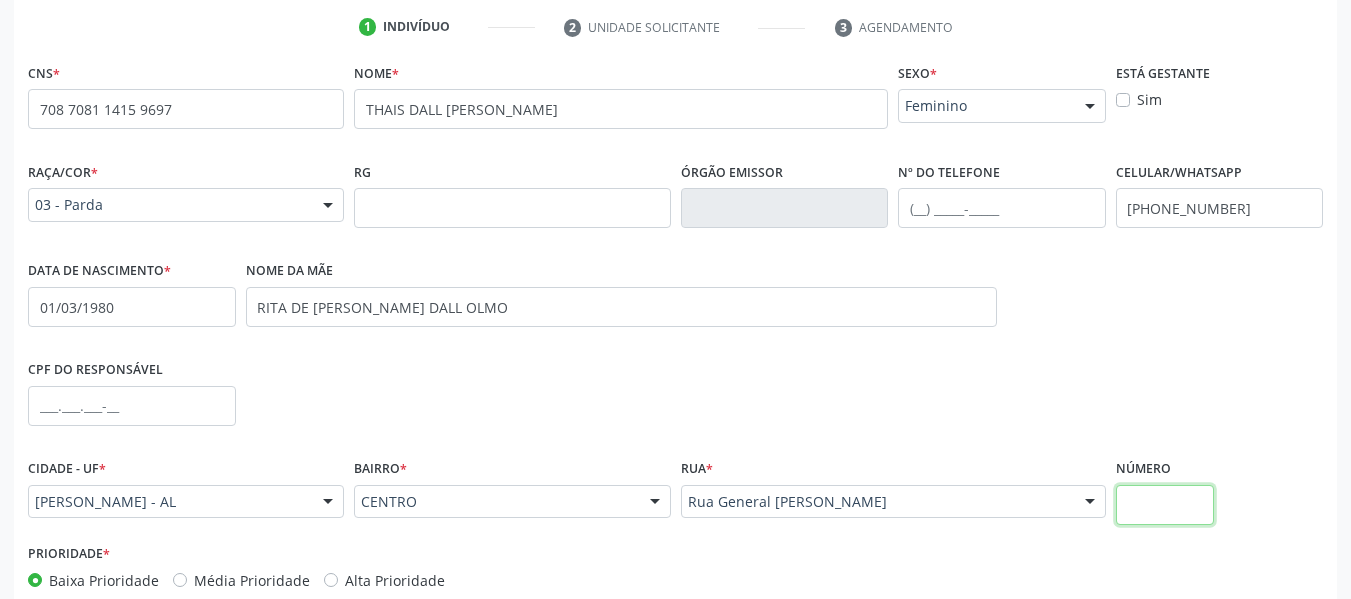 click at bounding box center [1165, 505] 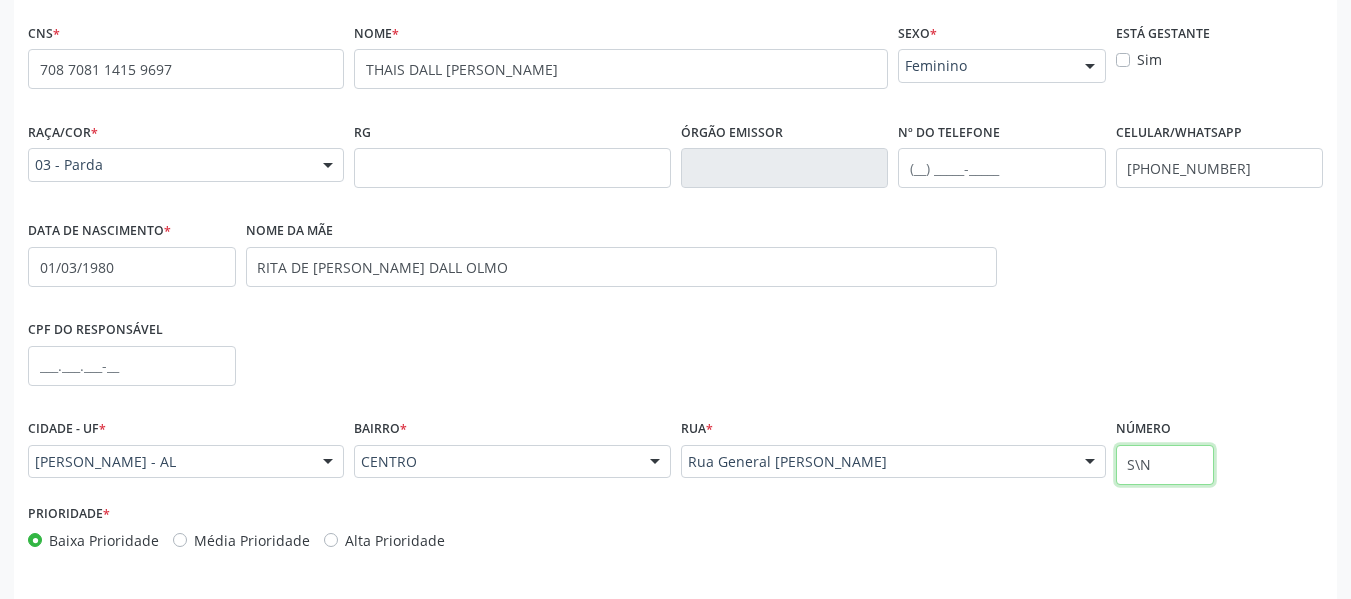 scroll, scrollTop: 513, scrollLeft: 0, axis: vertical 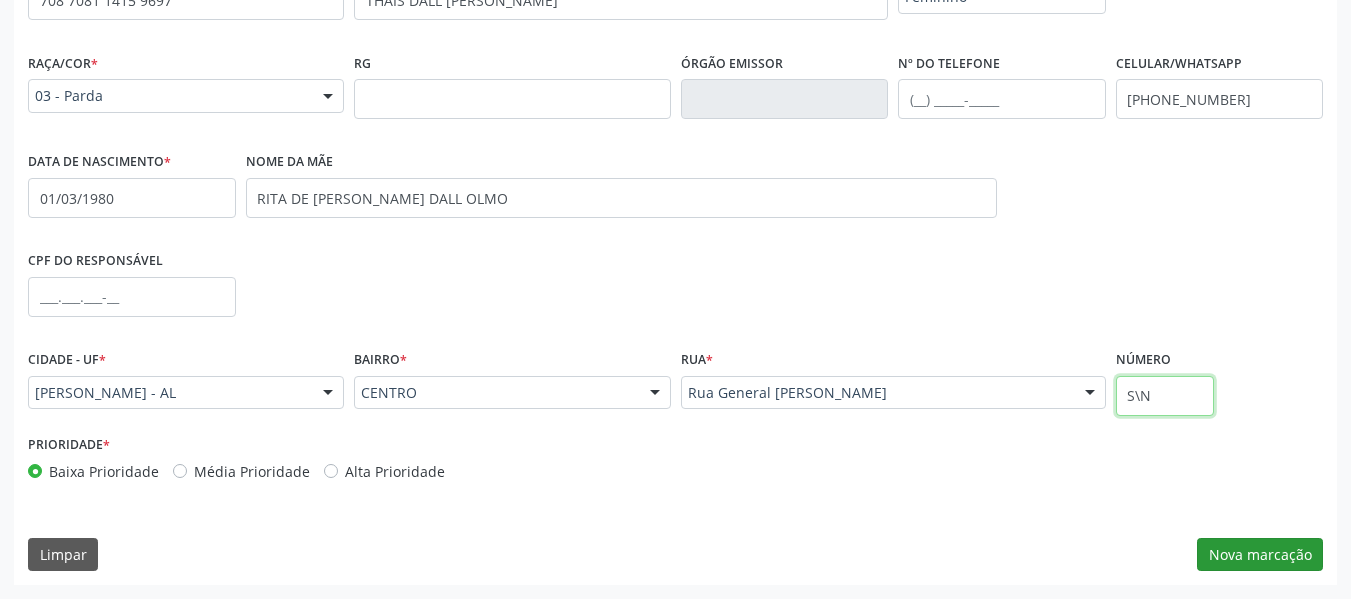 type on "S\N" 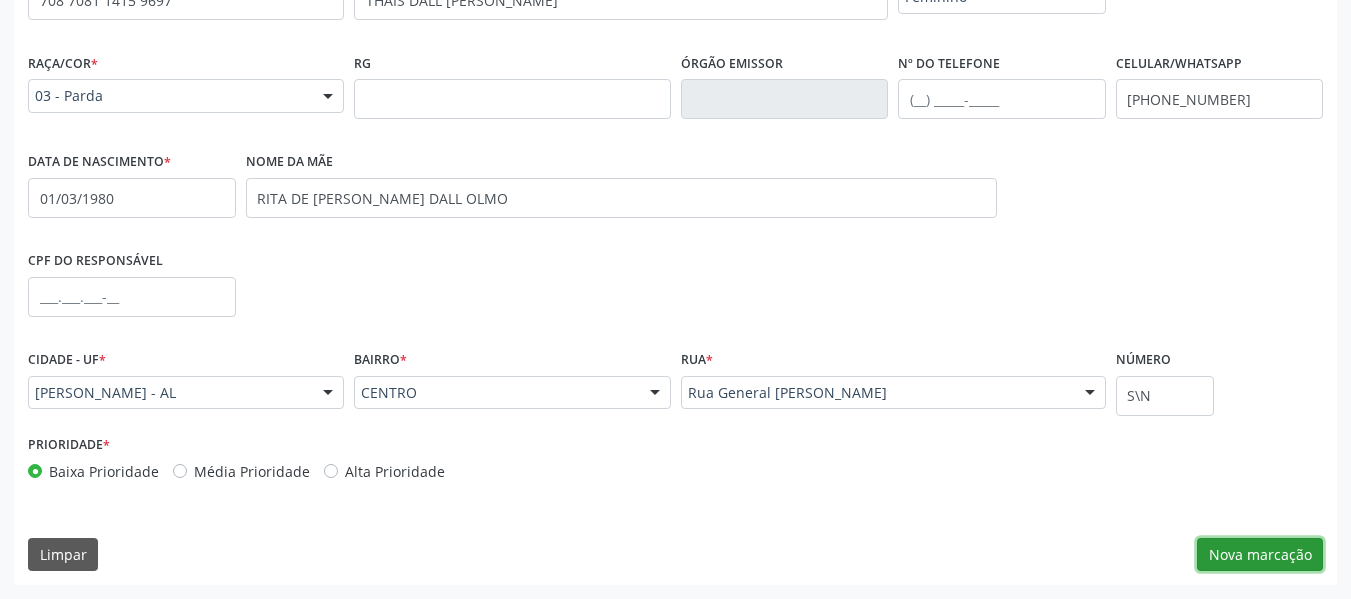click on "Nova marcação" at bounding box center [1260, 555] 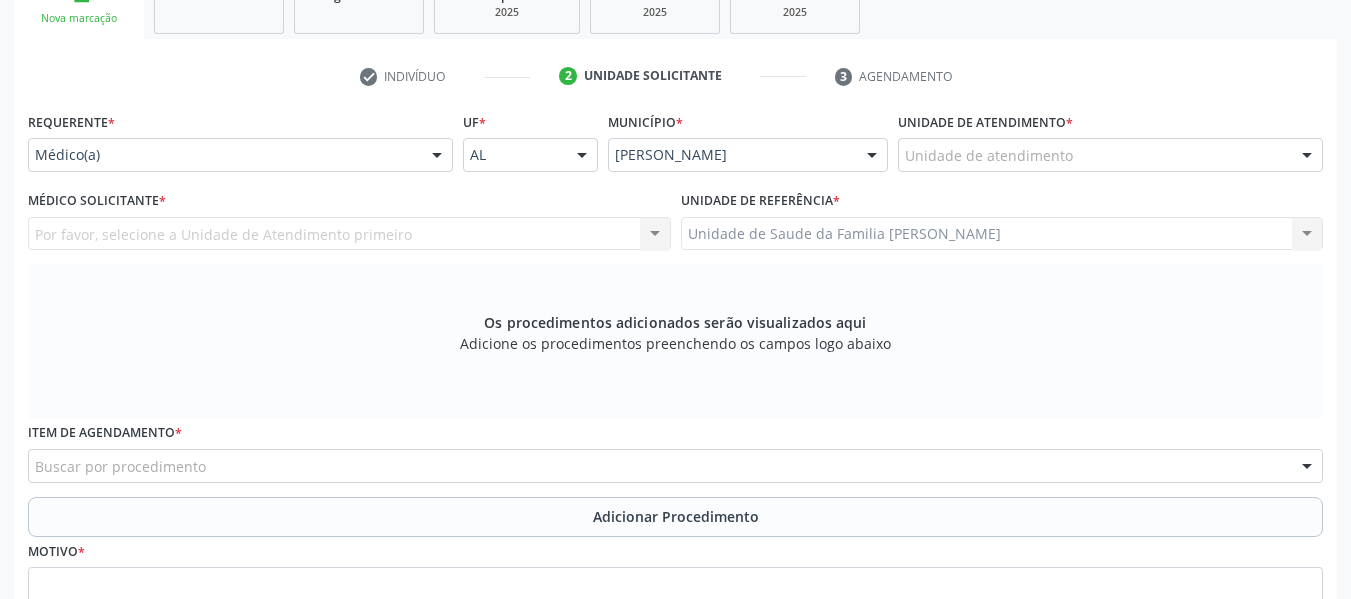 scroll, scrollTop: 353, scrollLeft: 0, axis: vertical 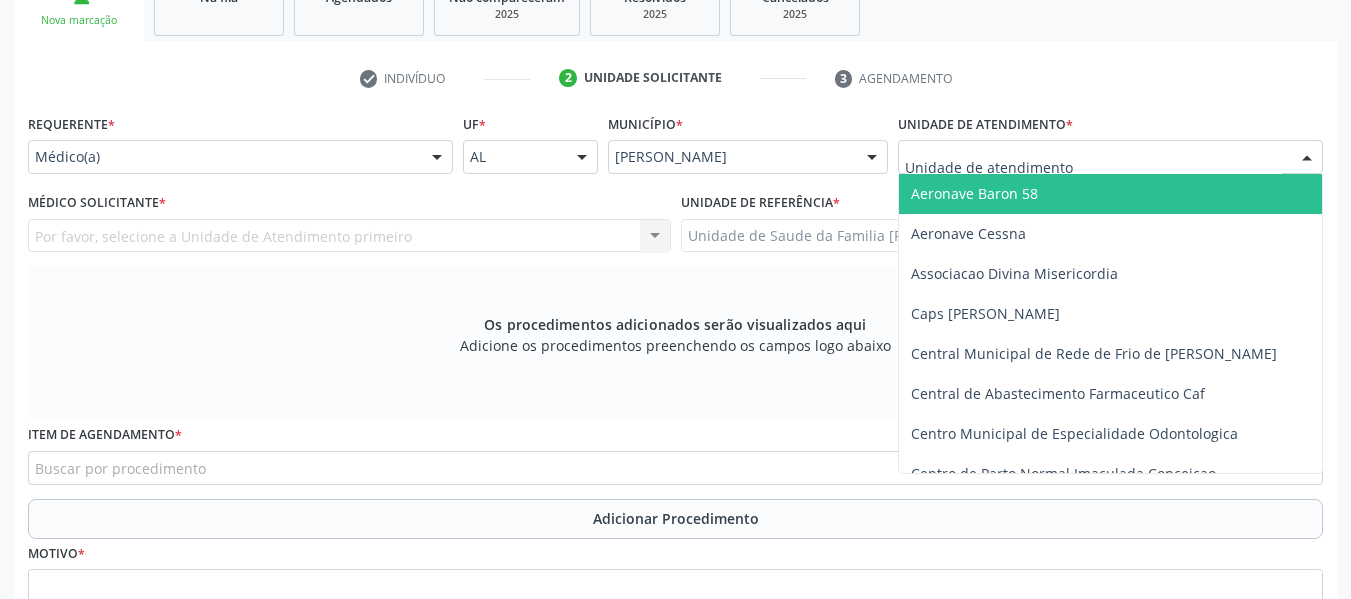click at bounding box center [1307, 158] 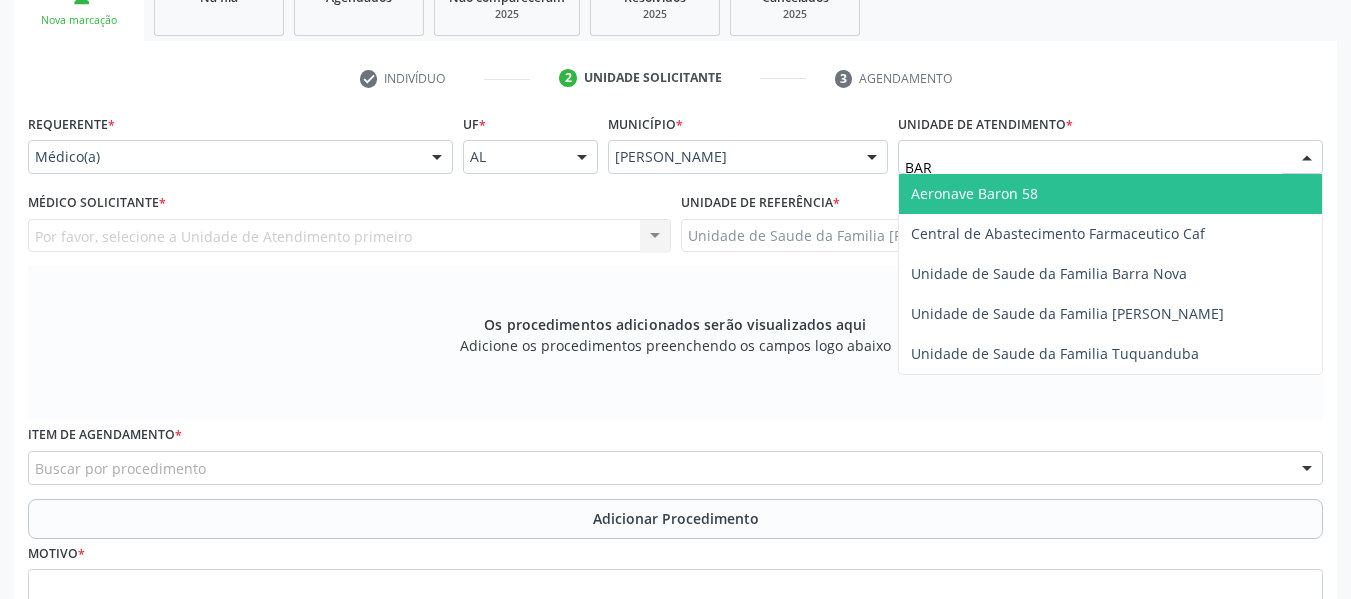 type on "BARR" 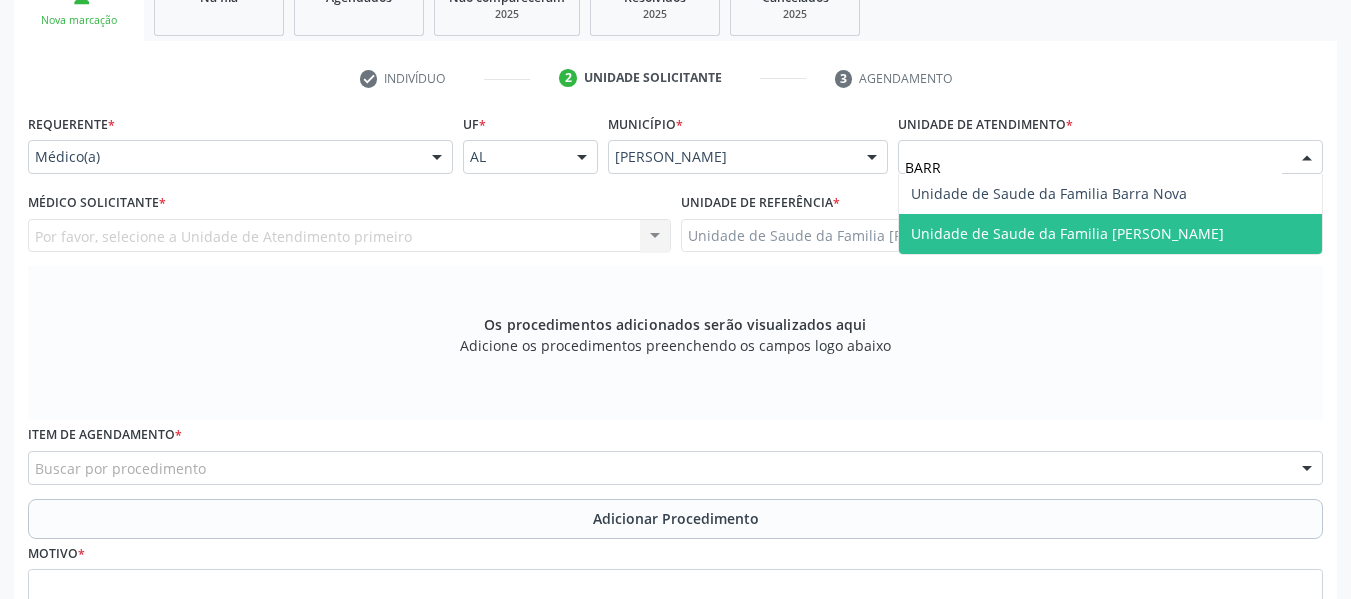 click on "Unidade de Saude da Familia [PERSON_NAME]" at bounding box center (1067, 233) 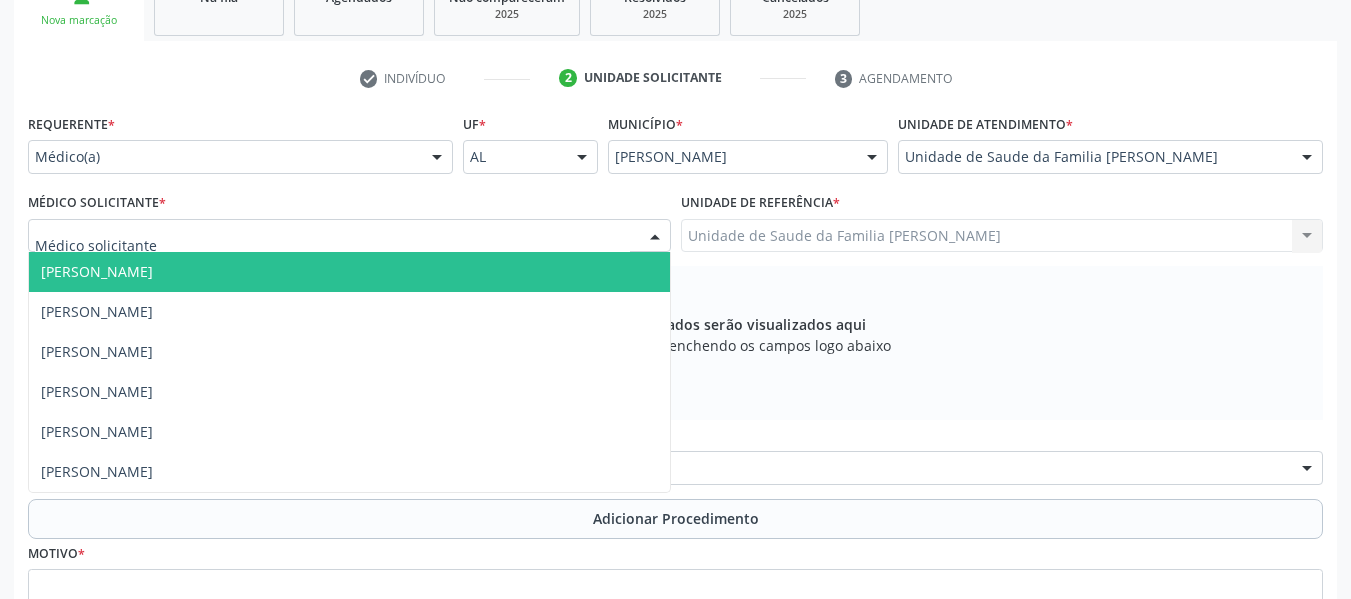 click at bounding box center (655, 237) 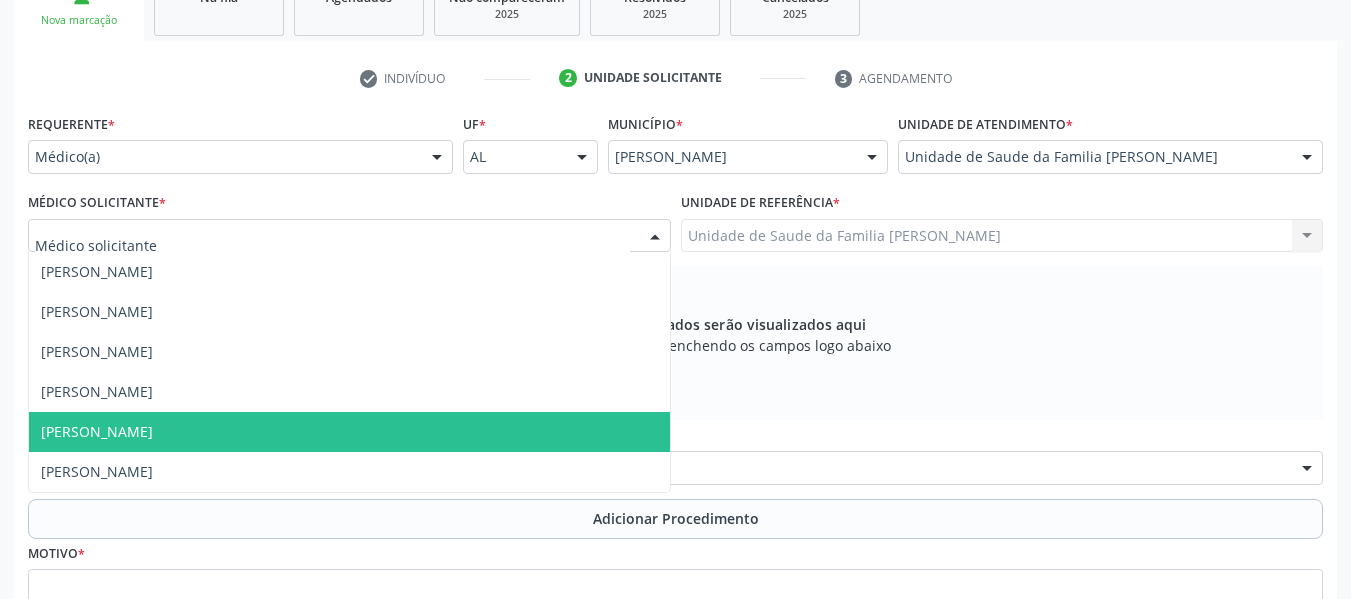click on "[PERSON_NAME]" at bounding box center [349, 432] 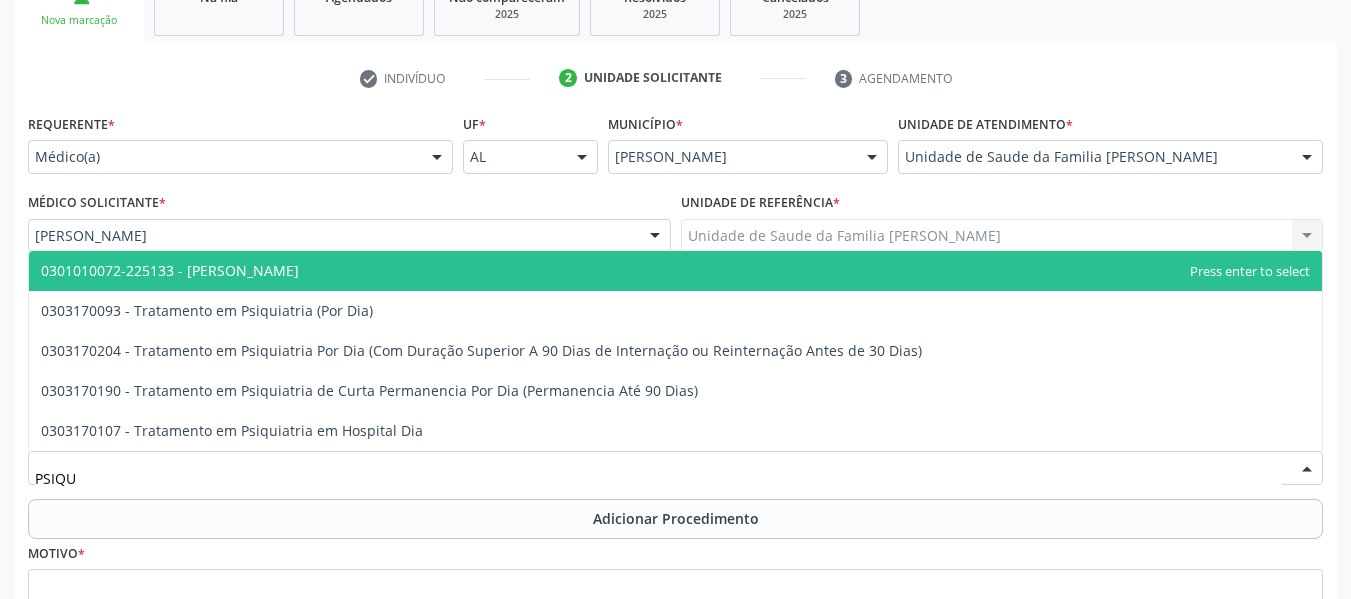 type on "PSIQUI" 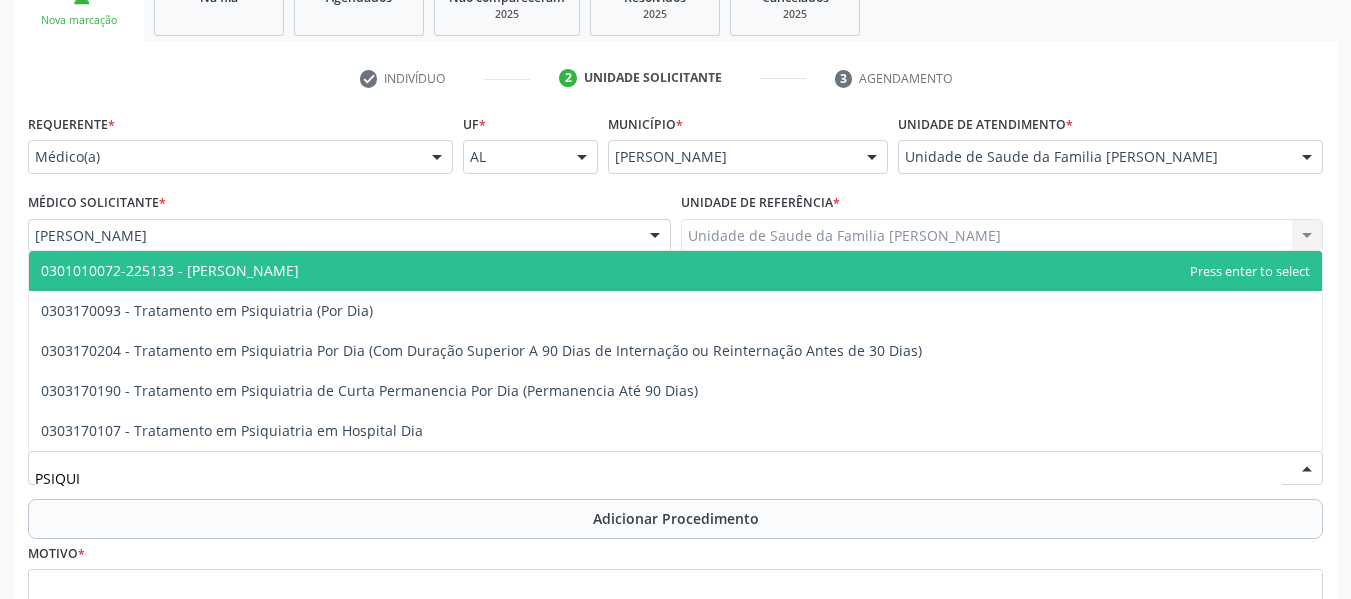 click on "0301010072-225133 - Médico Psiquiatra" at bounding box center (170, 270) 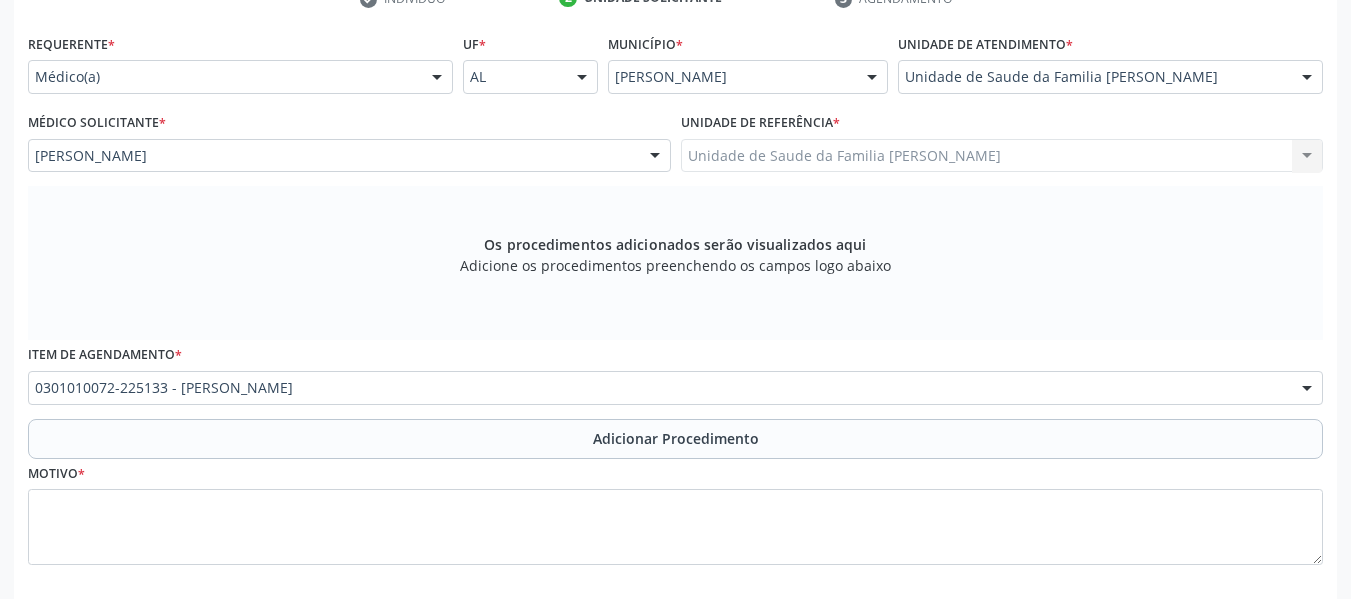 scroll, scrollTop: 473, scrollLeft: 0, axis: vertical 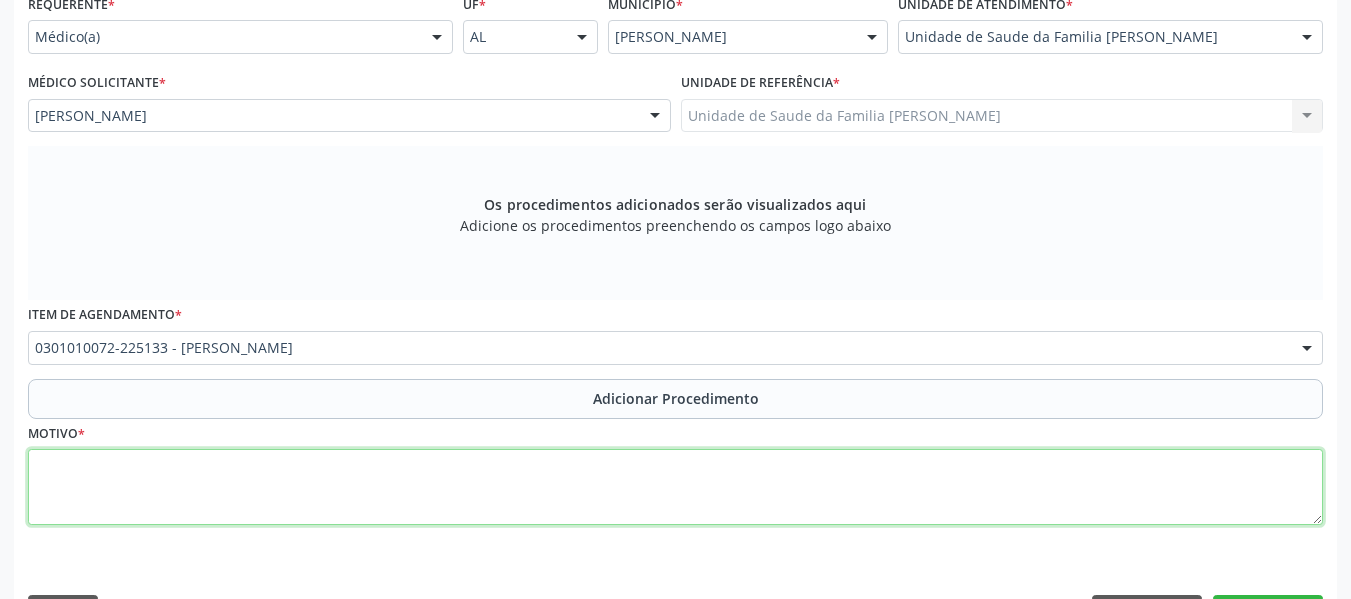 click at bounding box center [675, 487] 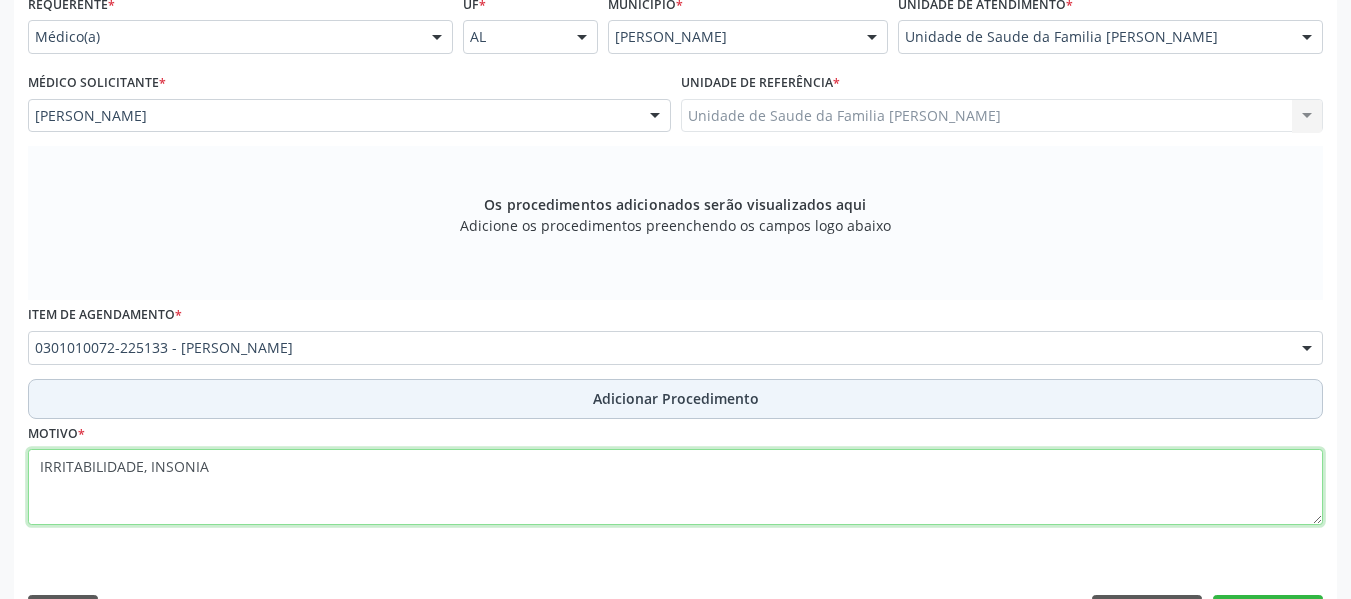 type on "IRRITABILIDADE, INSONIA" 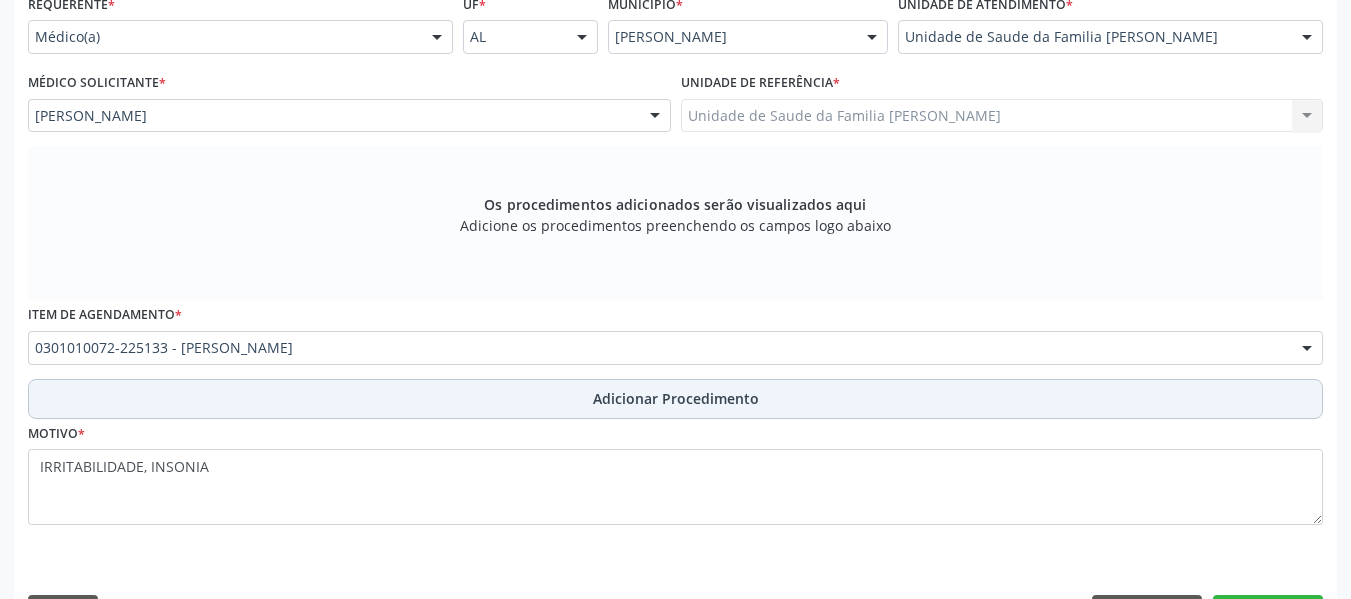 click on "Adicionar Procedimento" at bounding box center [676, 398] 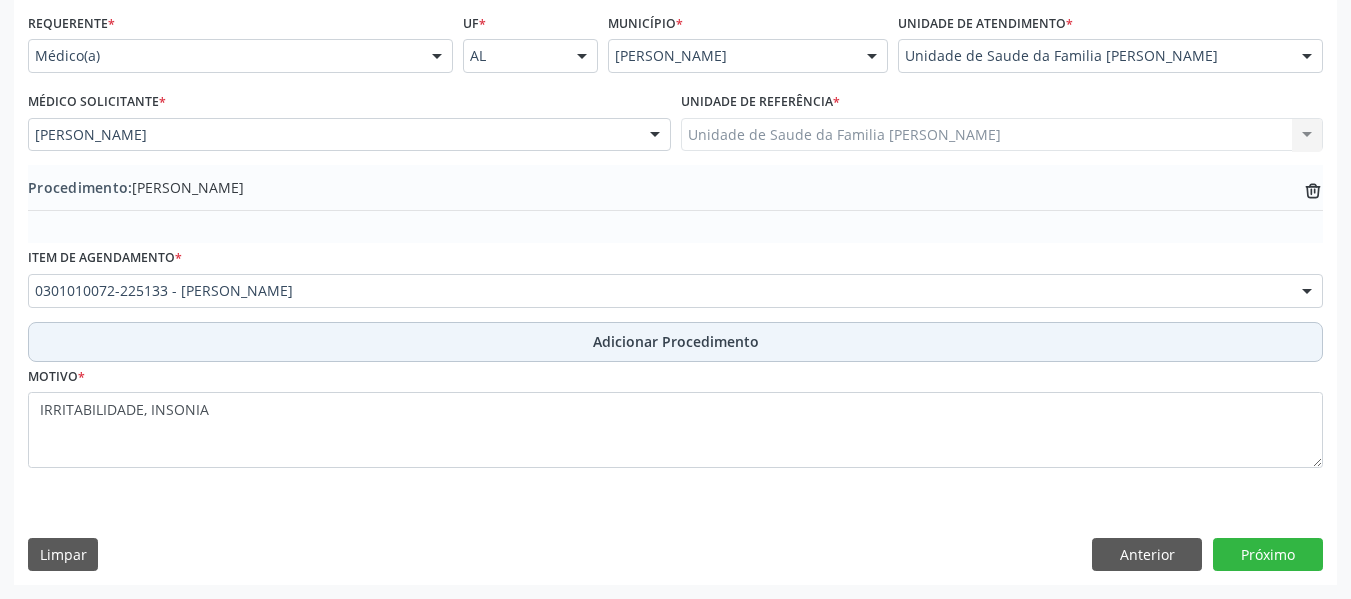 scroll, scrollTop: 454, scrollLeft: 0, axis: vertical 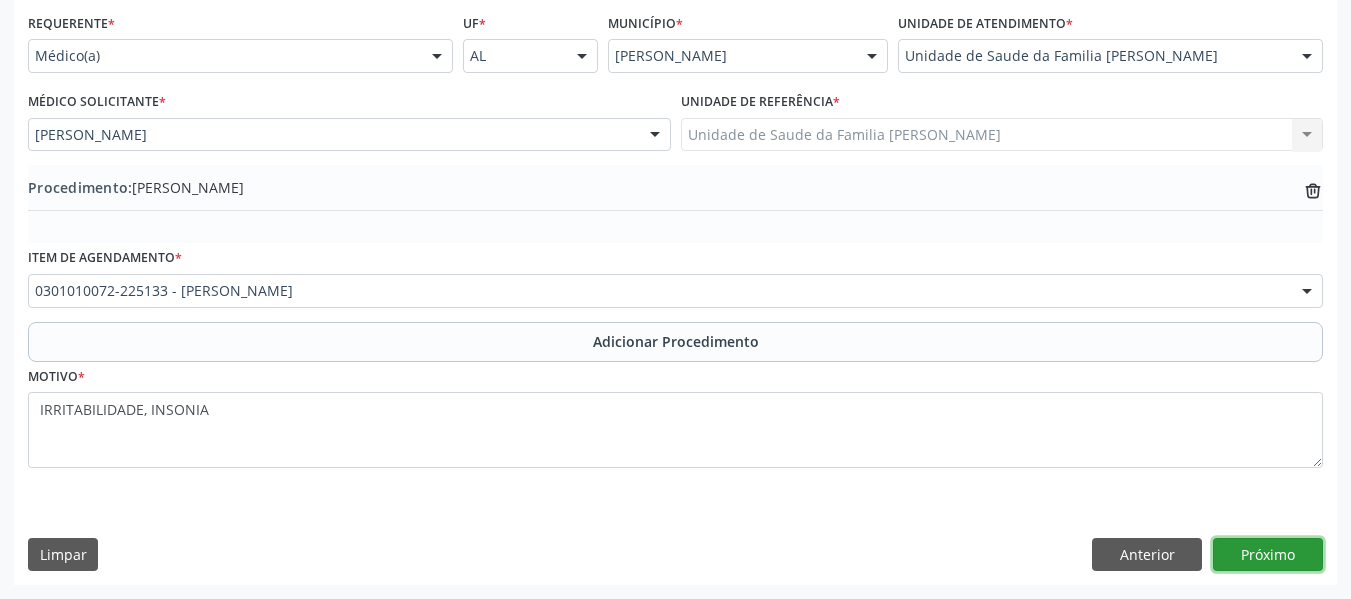 click on "Próximo" at bounding box center [1268, 555] 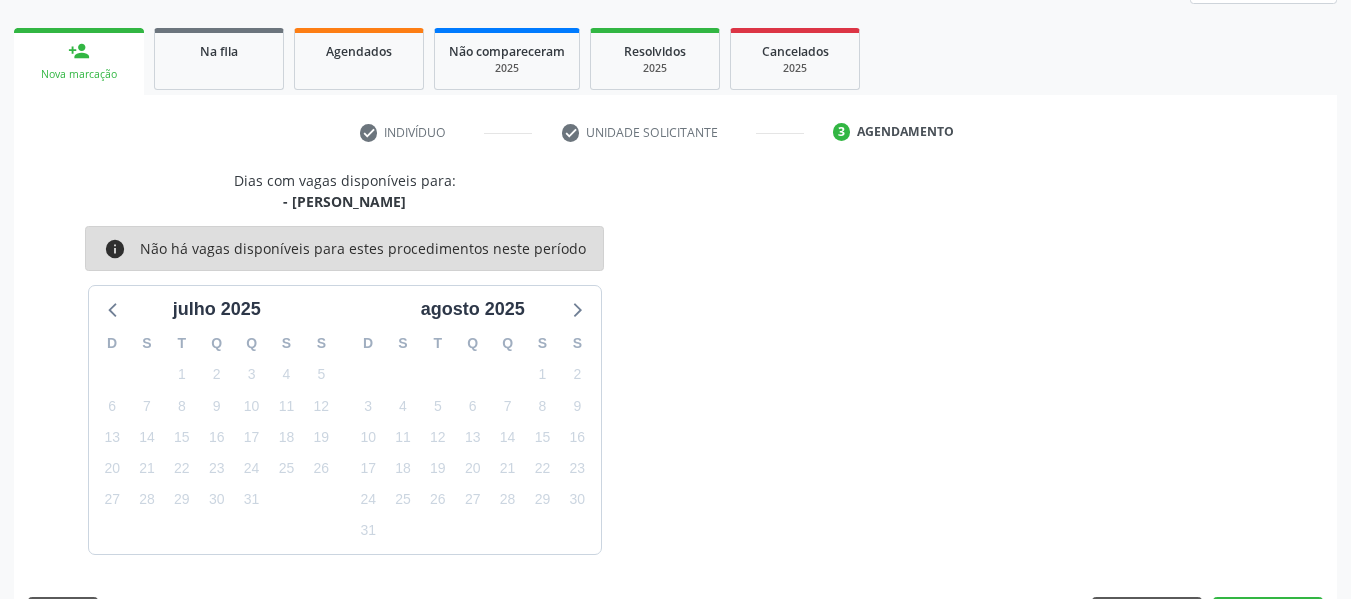 scroll, scrollTop: 358, scrollLeft: 0, axis: vertical 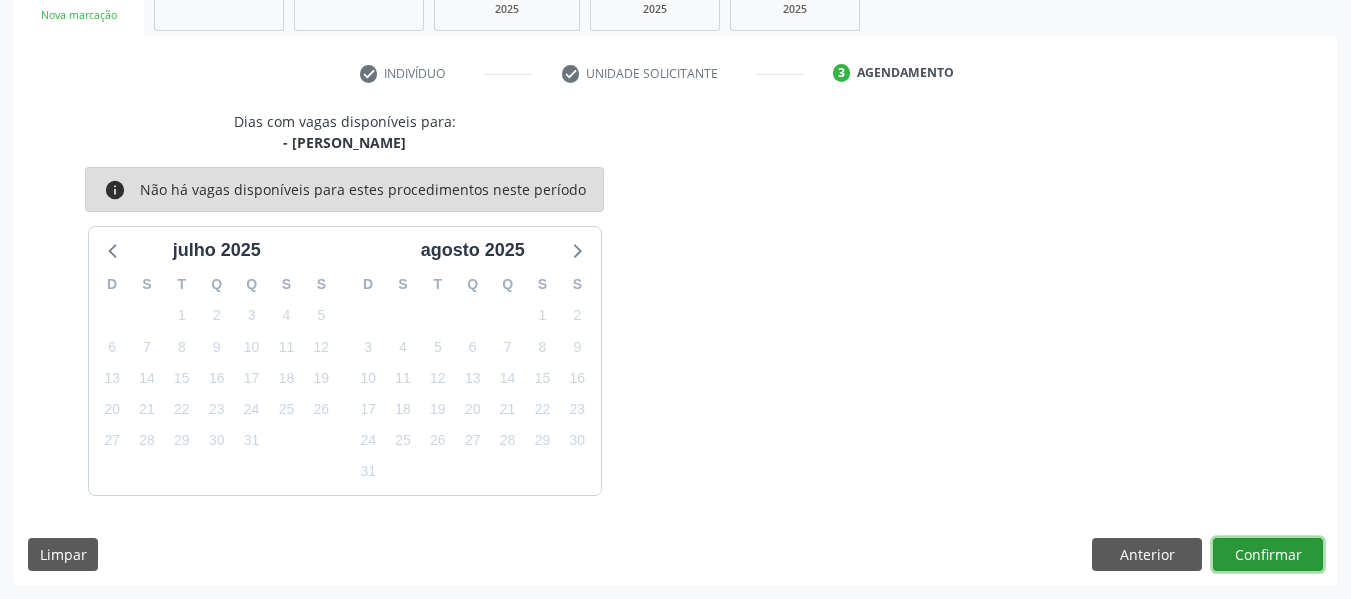 click on "Confirmar" at bounding box center (1268, 555) 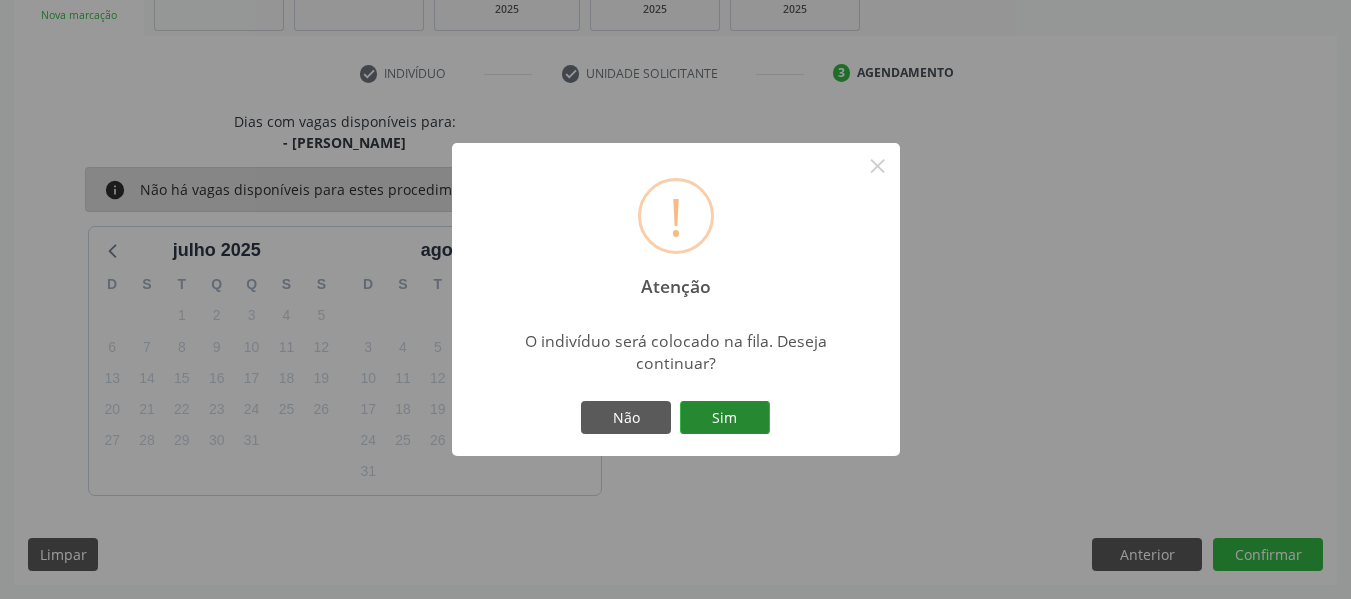 click on "Sim" at bounding box center [725, 418] 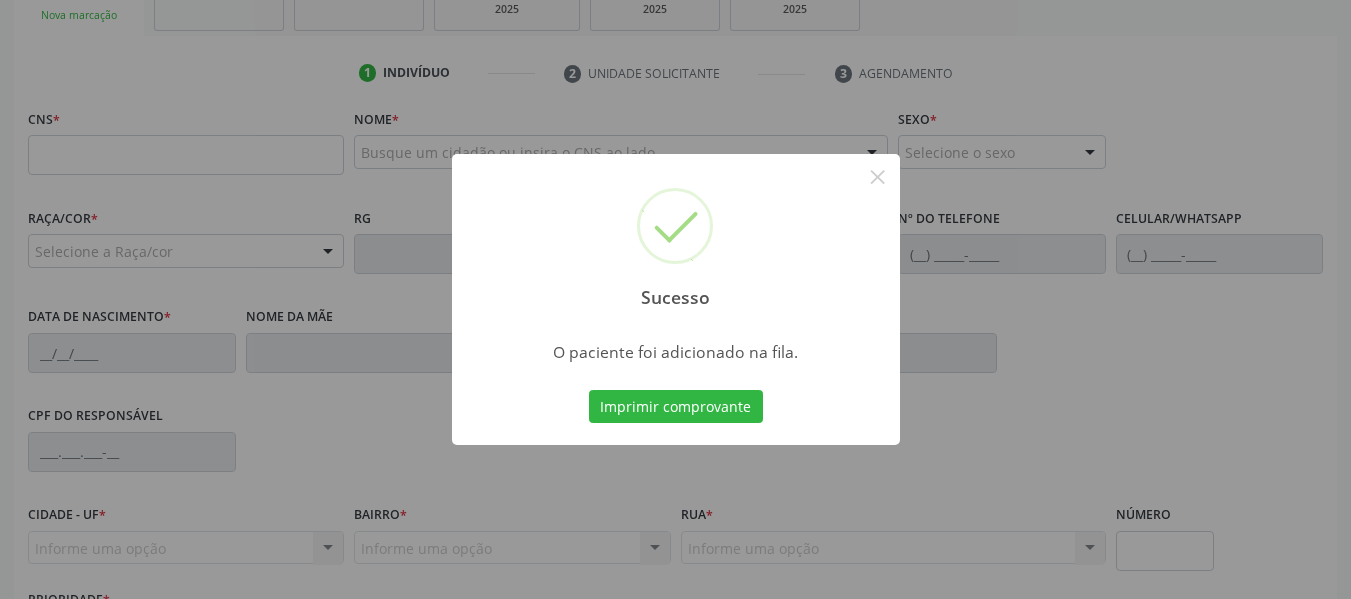 click on "Sucesso × O paciente foi adicionado na fila. Imprimir comprovante Cancel" at bounding box center [675, 299] 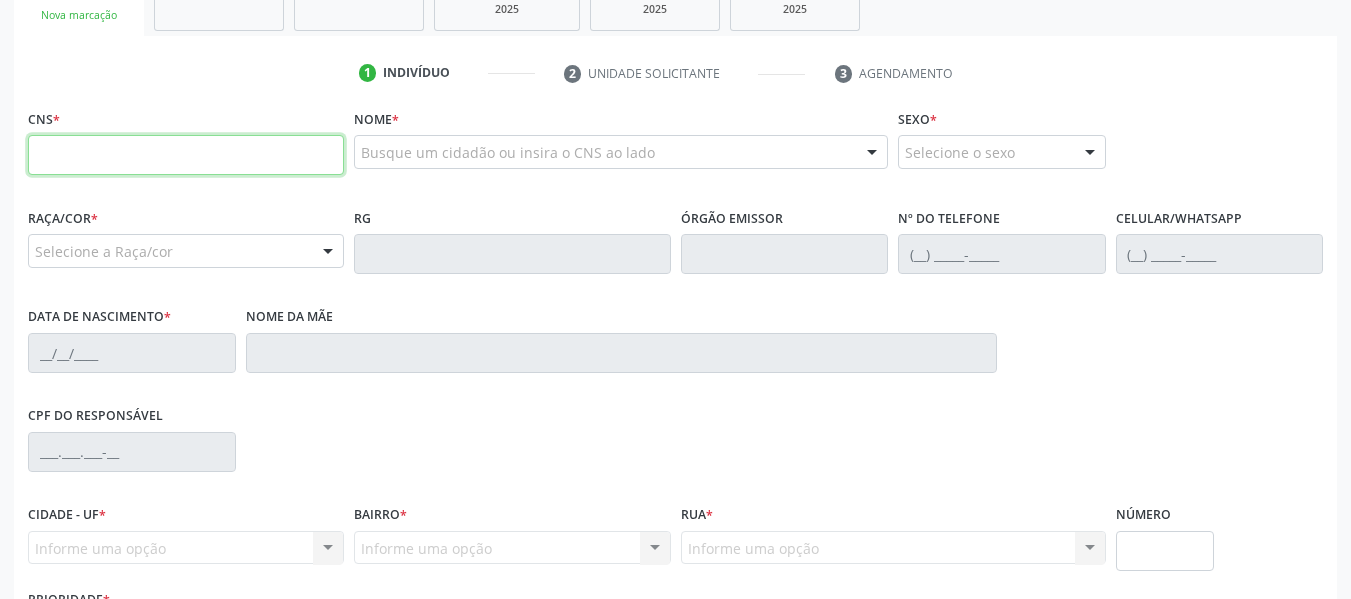 click at bounding box center [186, 155] 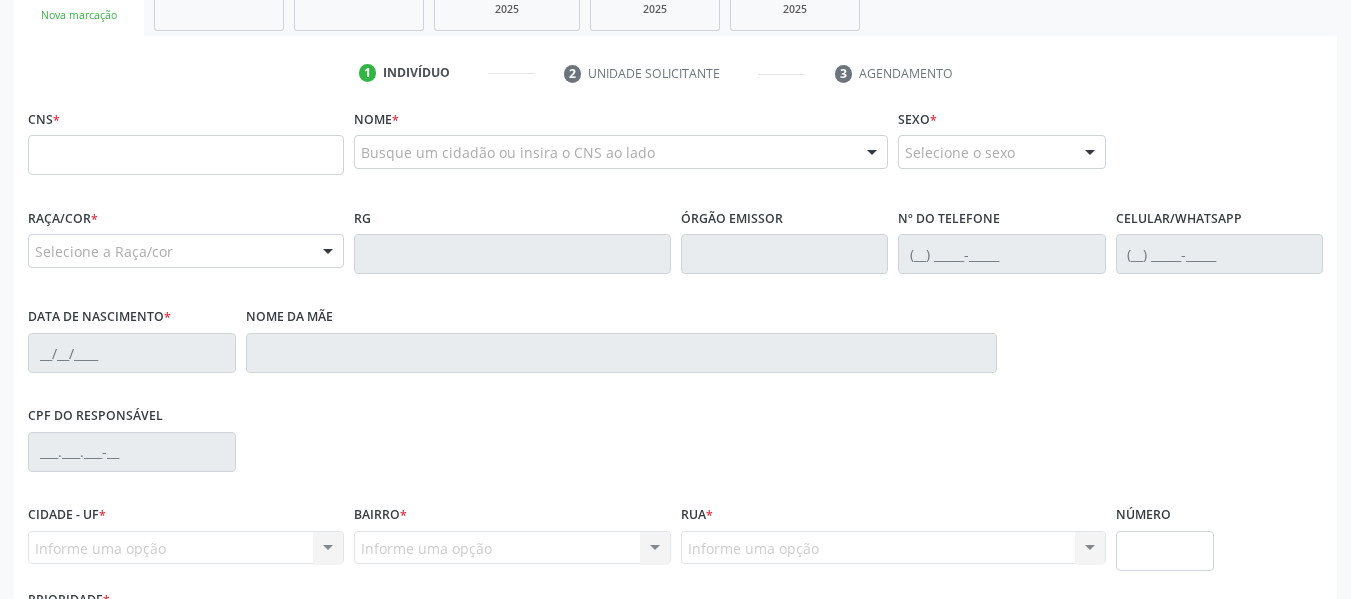 click on "Acompanhamento
Acompanhe a situação das marcações correntes e finalizadas
Relatórios
Ano de acompanhamento
2025
person_add
Nova marcação
Na fila   Agendados   Não compareceram
2025
Resolvidos
2025
Cancelados
2025
1
Indivíduo
2
Unidade solicitante
3
Agendamento
CNS
*
Nome
*
Busque um cidadão ou insira o CNS ao lado
Nenhum resultado encontrado para: "   "
Digite o nome ou CNS para buscar um indivíduo
Sexo
*
Selecione o sexo
Masculino   Feminino
Nenhum resultado encontrado para: "   "
Não há nenhuma opção para ser exibida.
Raça/cor
*
Selecione a Raça/cor" at bounding box center (675, 267) 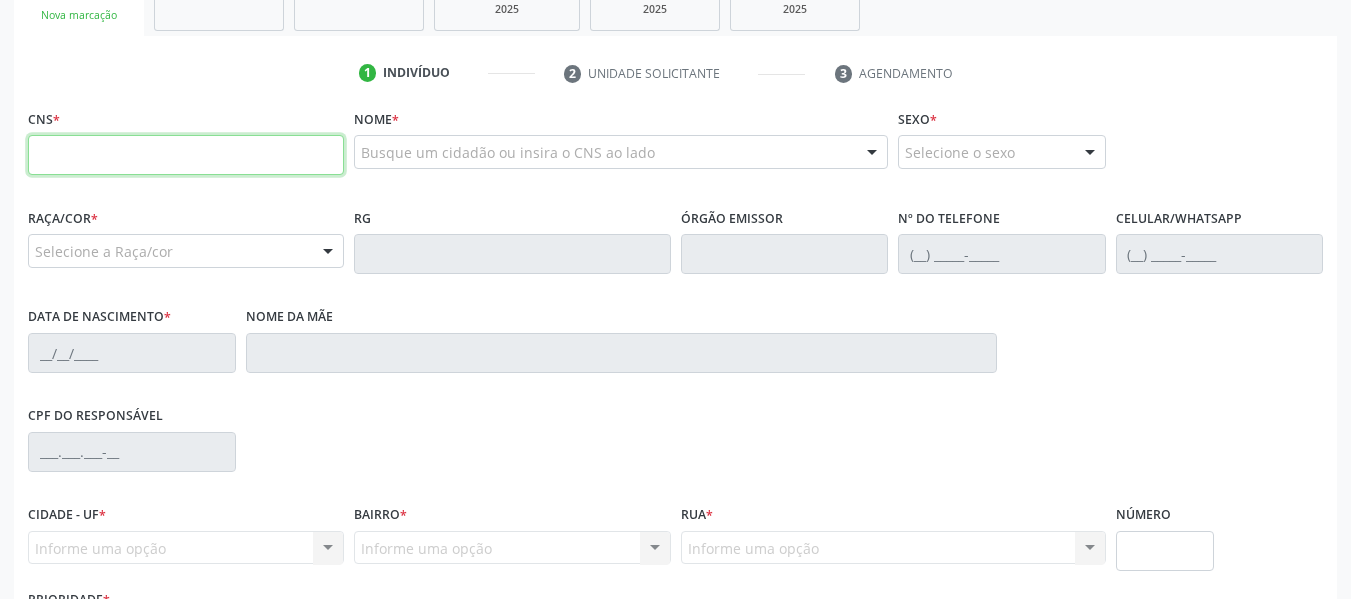 click at bounding box center [186, 155] 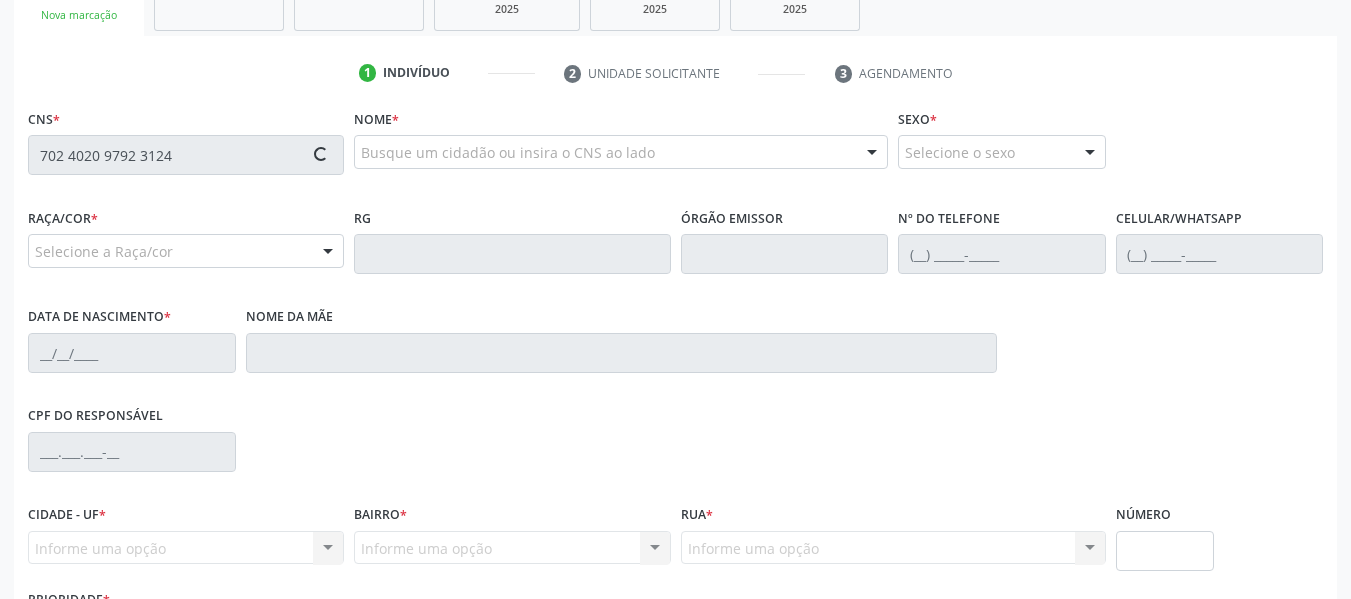 type on "702 4020 9792 3124" 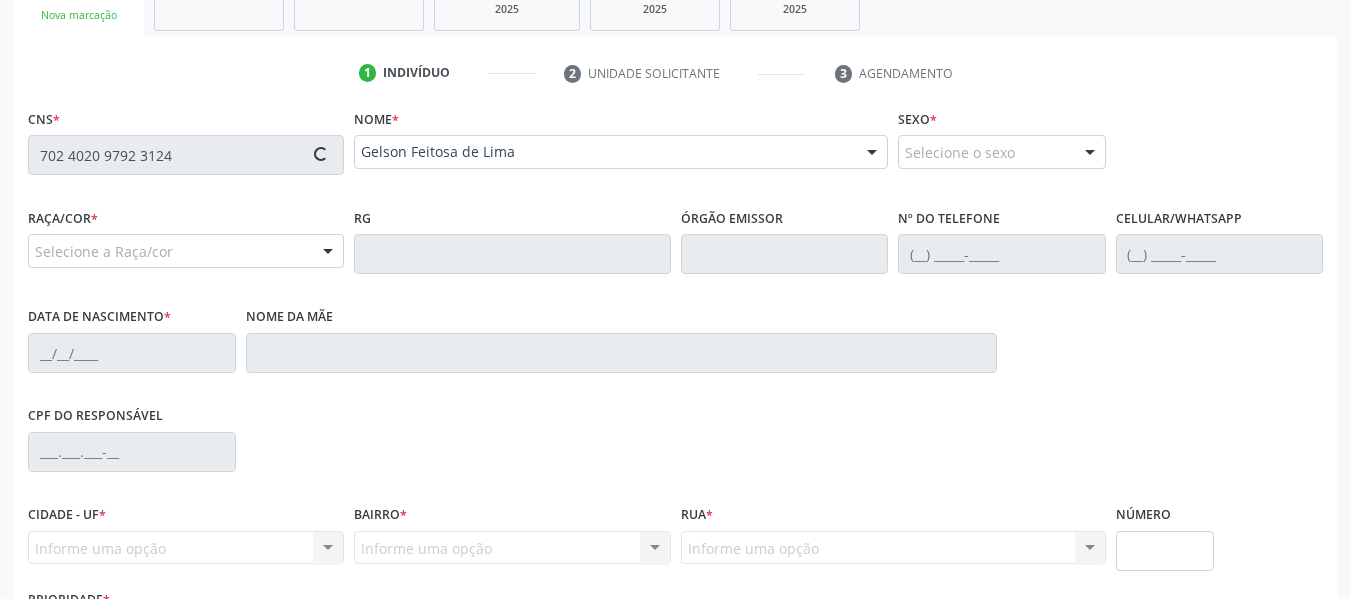 type on "(82) 99185-9134" 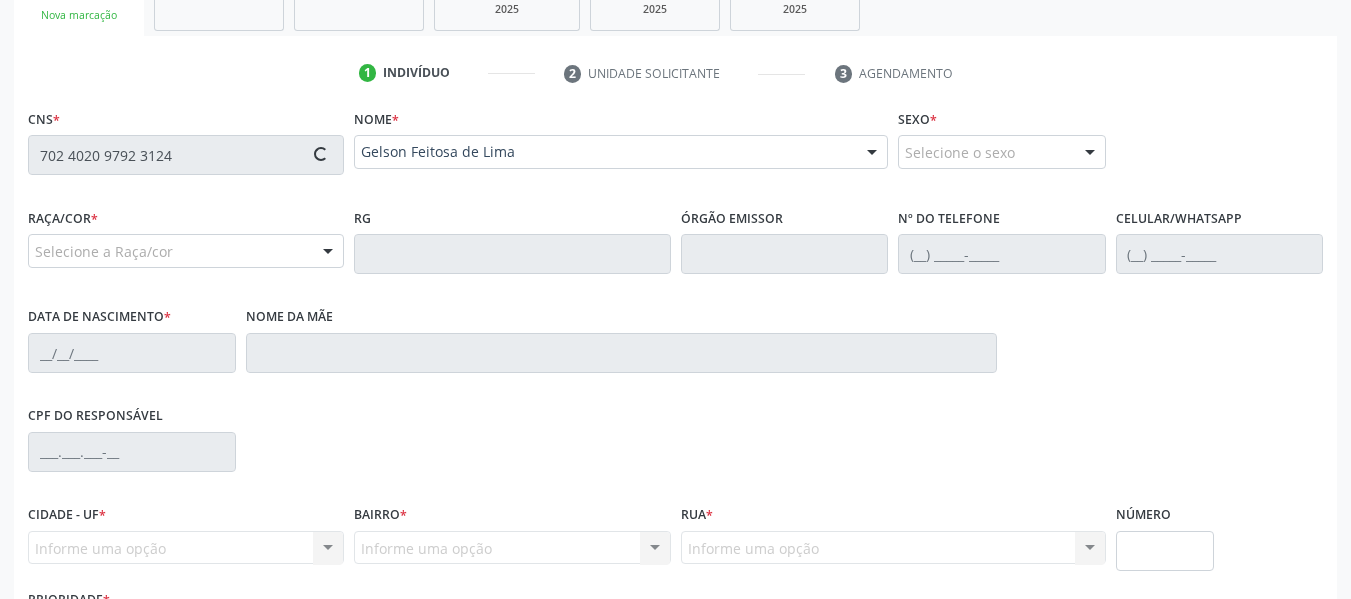 type on "08/09/1954" 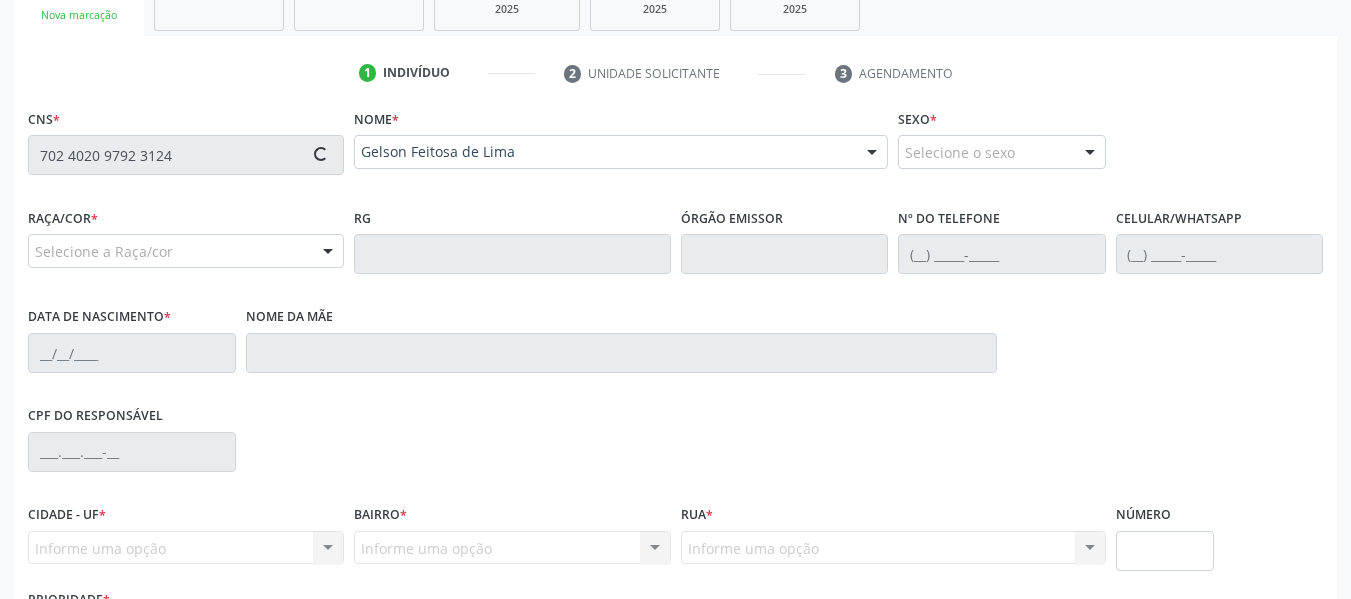 type on "Vicentina Maria de Lima" 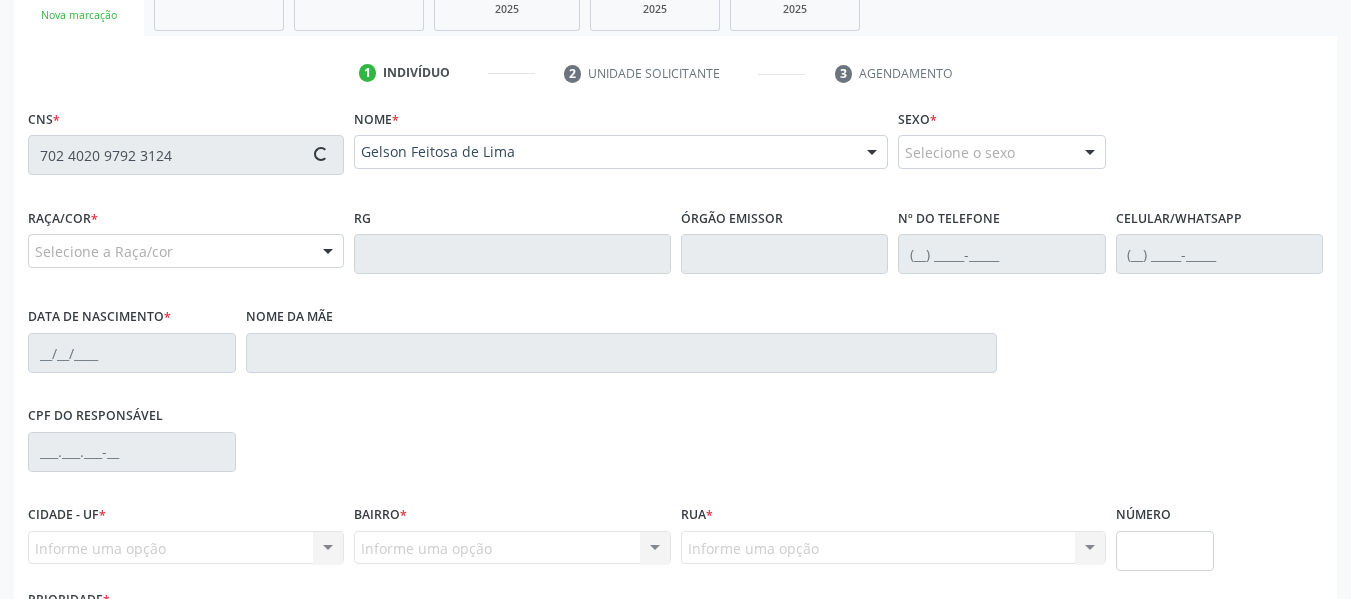 type on "95" 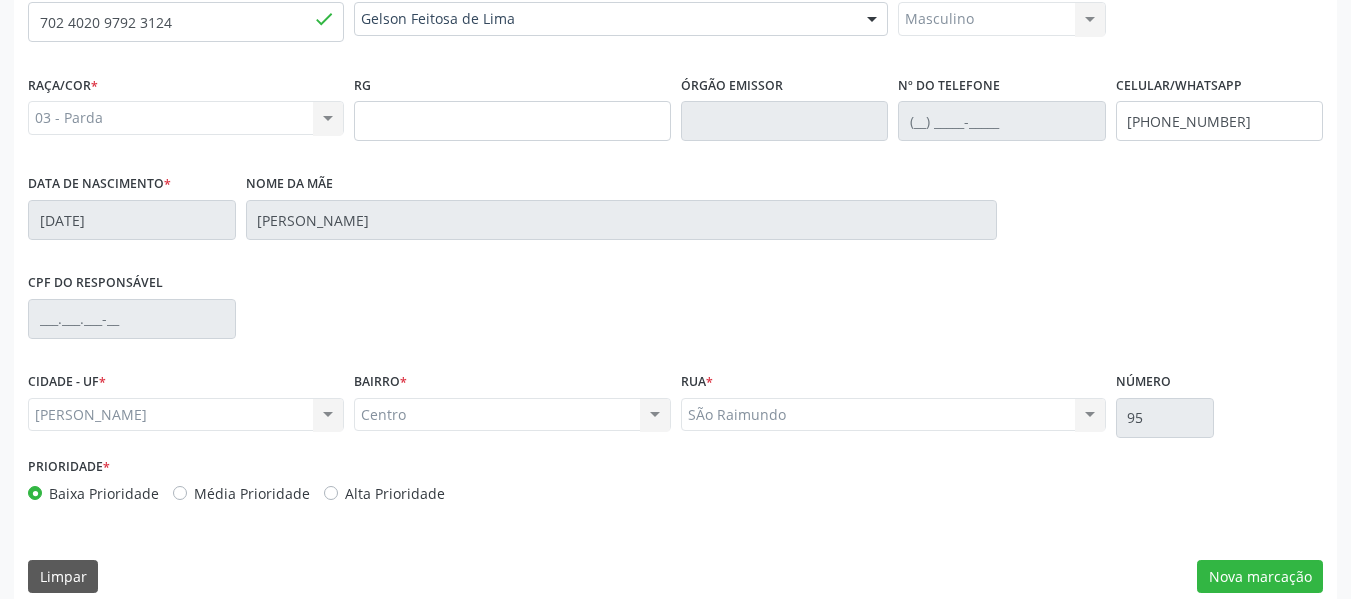scroll, scrollTop: 513, scrollLeft: 0, axis: vertical 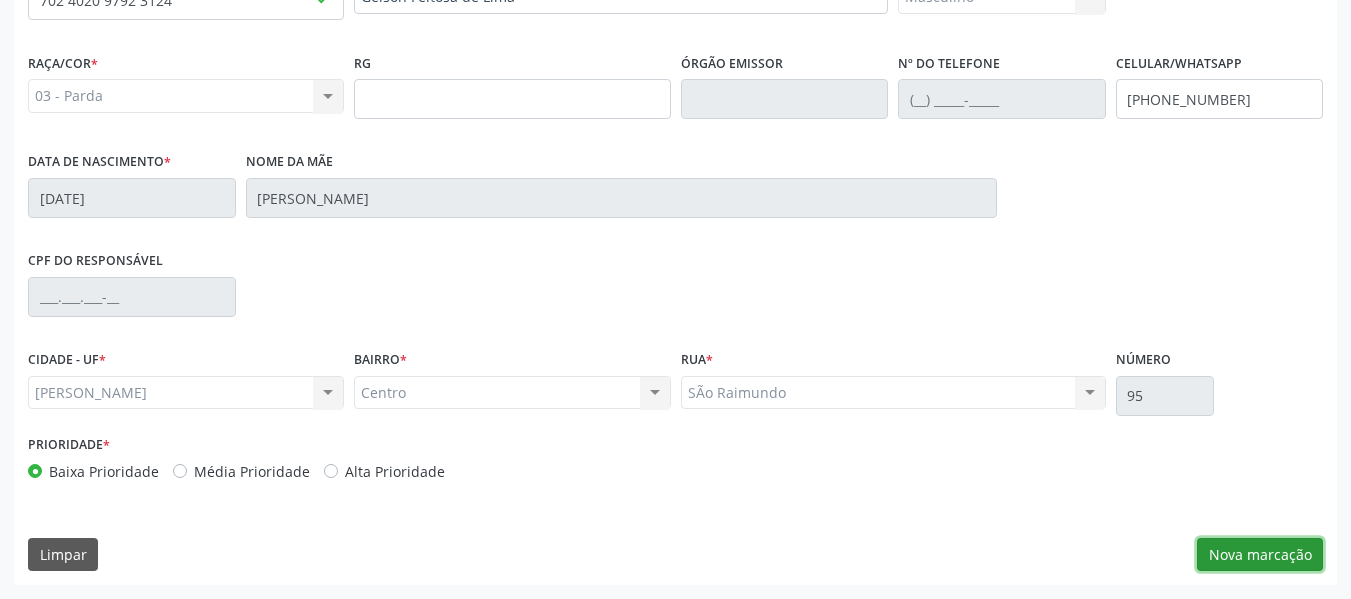 click on "Nova marcação" at bounding box center (1260, 555) 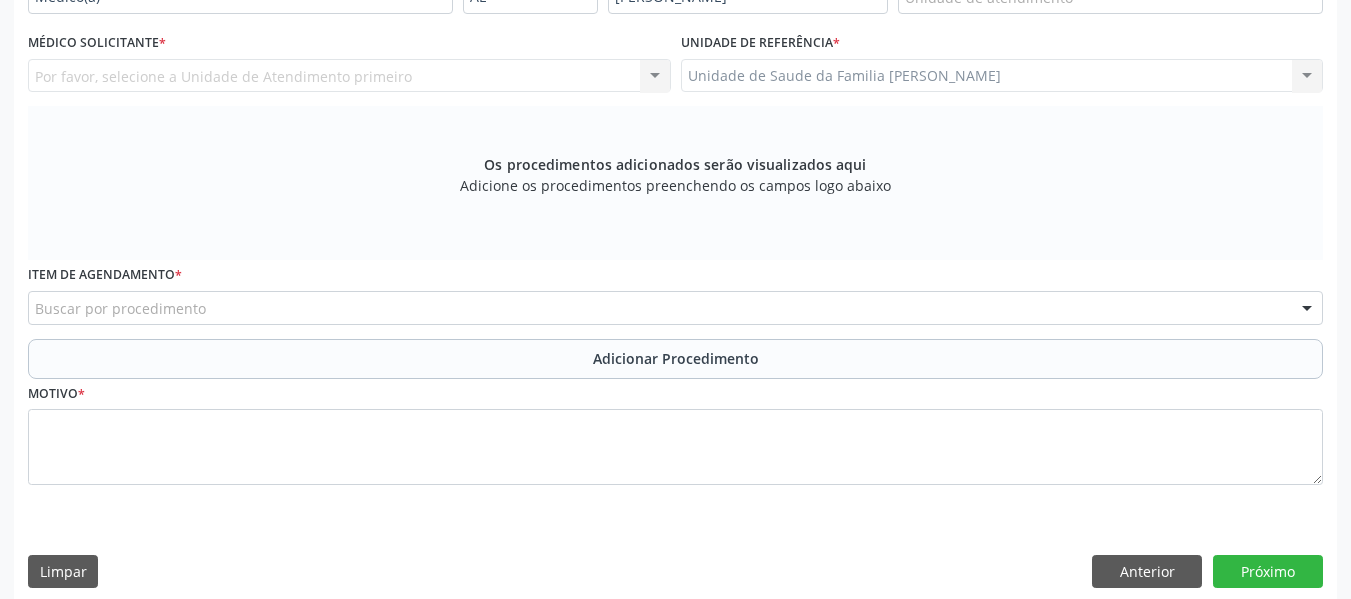 scroll, scrollTop: 473, scrollLeft: 0, axis: vertical 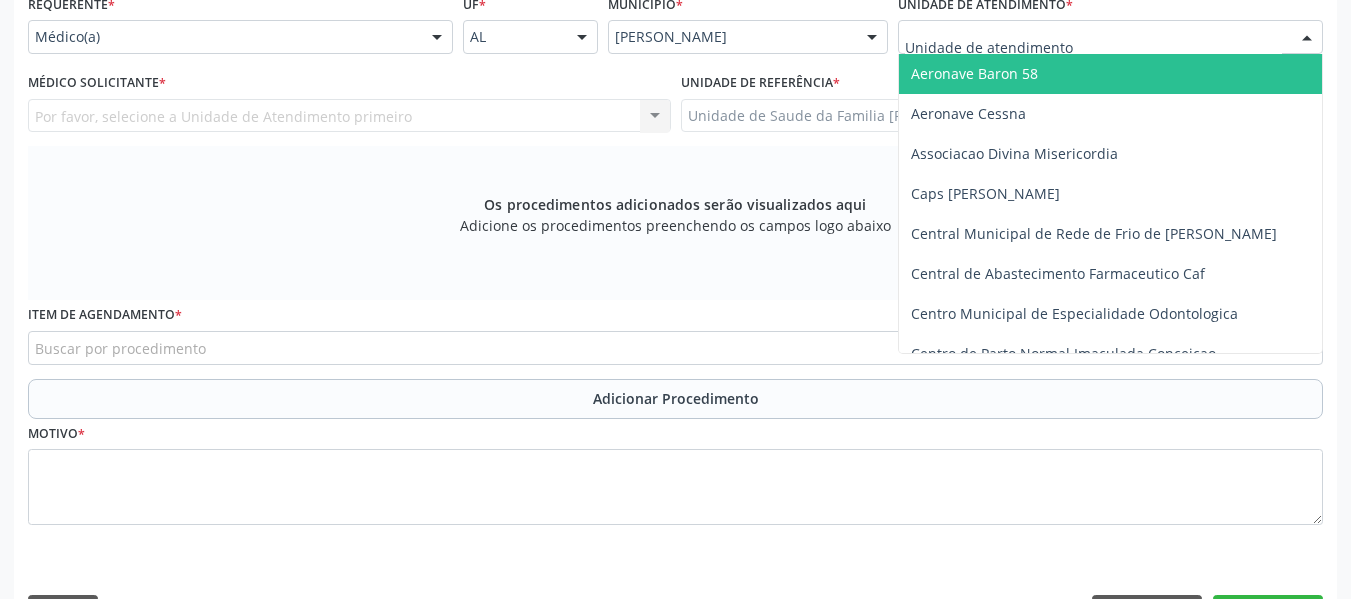click at bounding box center [1307, 38] 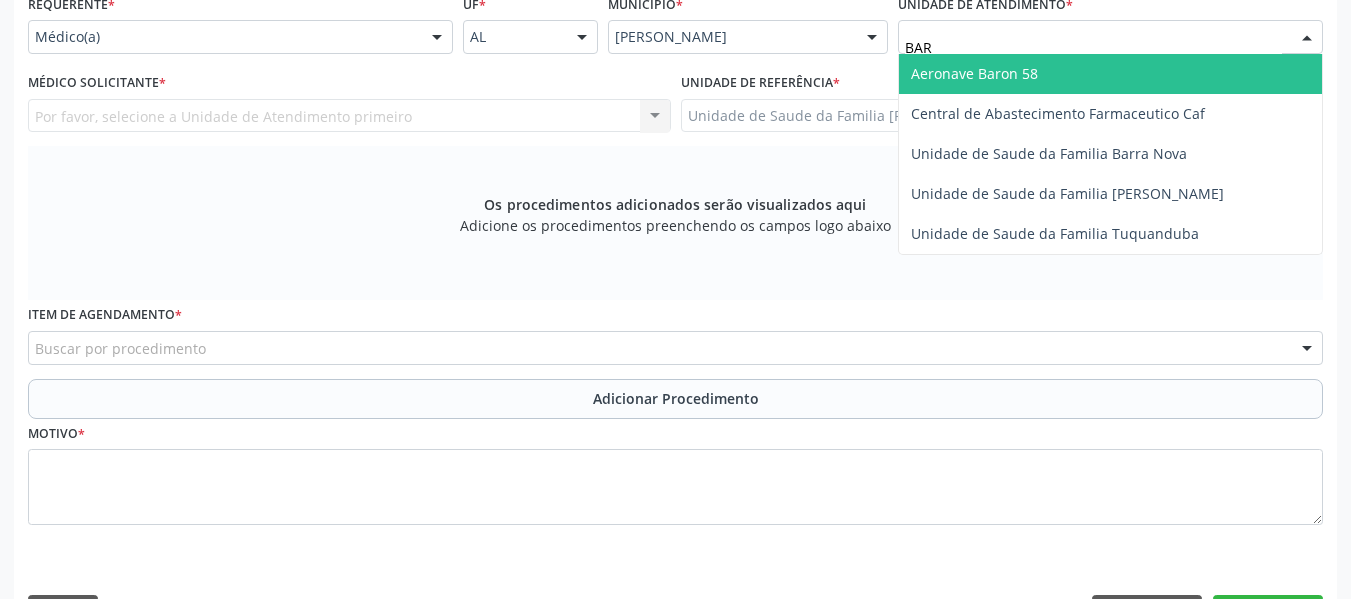 type on "BARR" 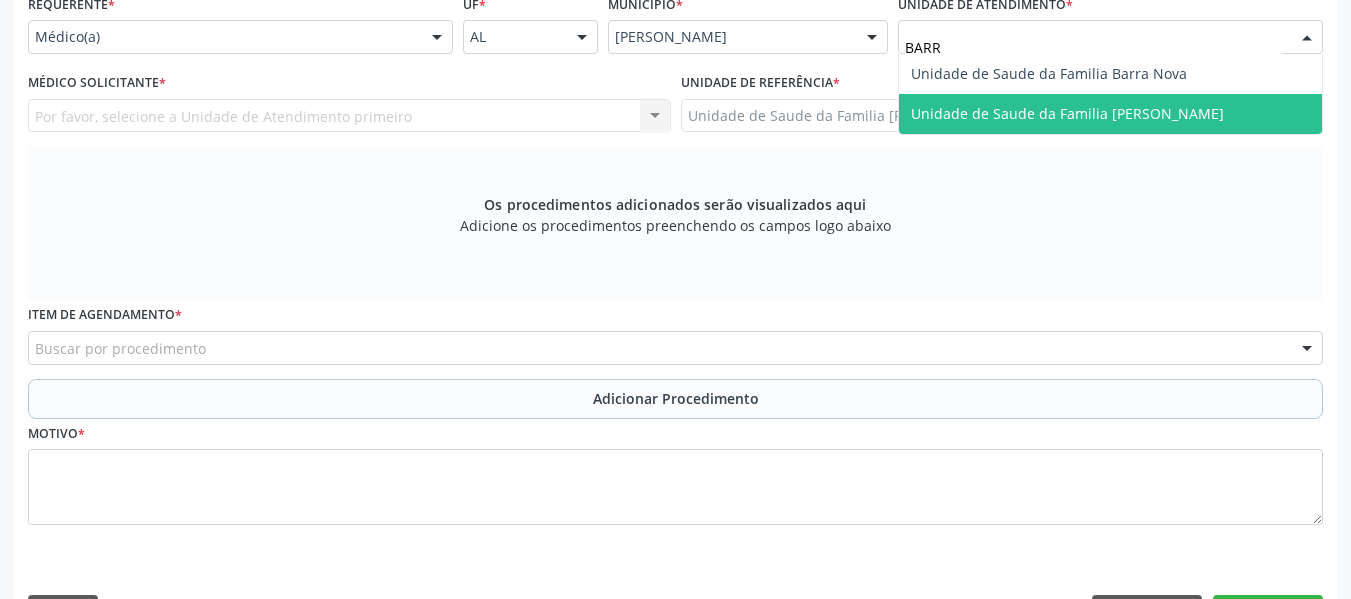 click on "Unidade de Saude da Familia [PERSON_NAME]" at bounding box center [1110, 114] 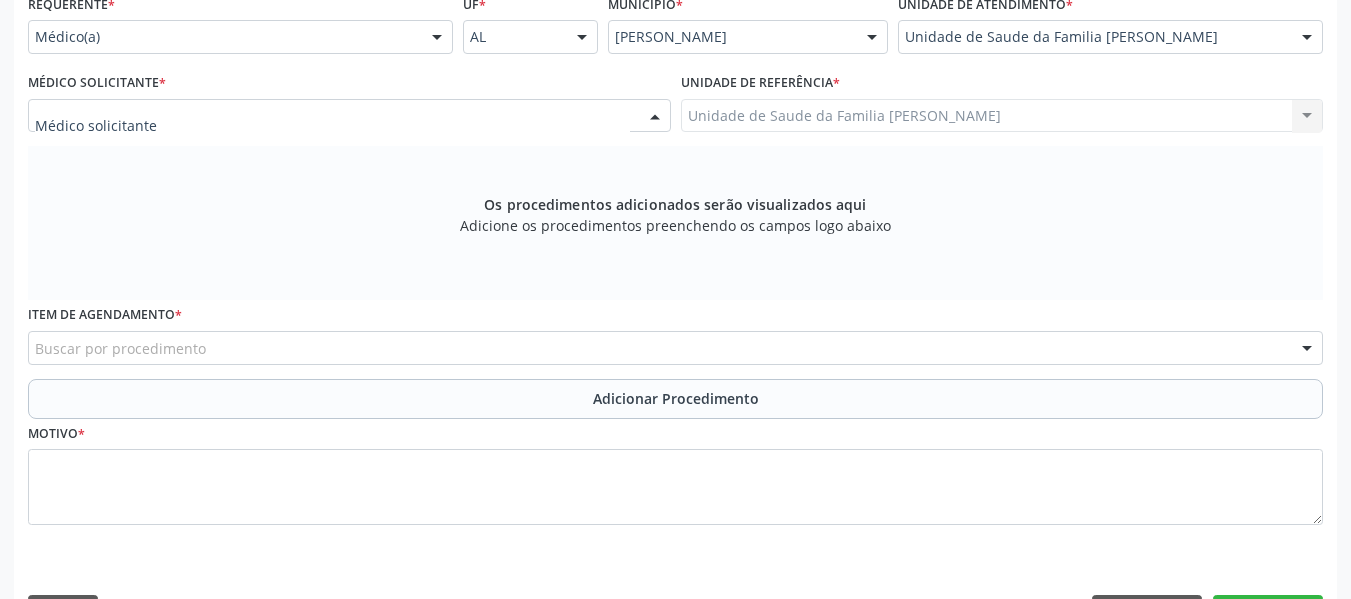 click at bounding box center (655, 117) 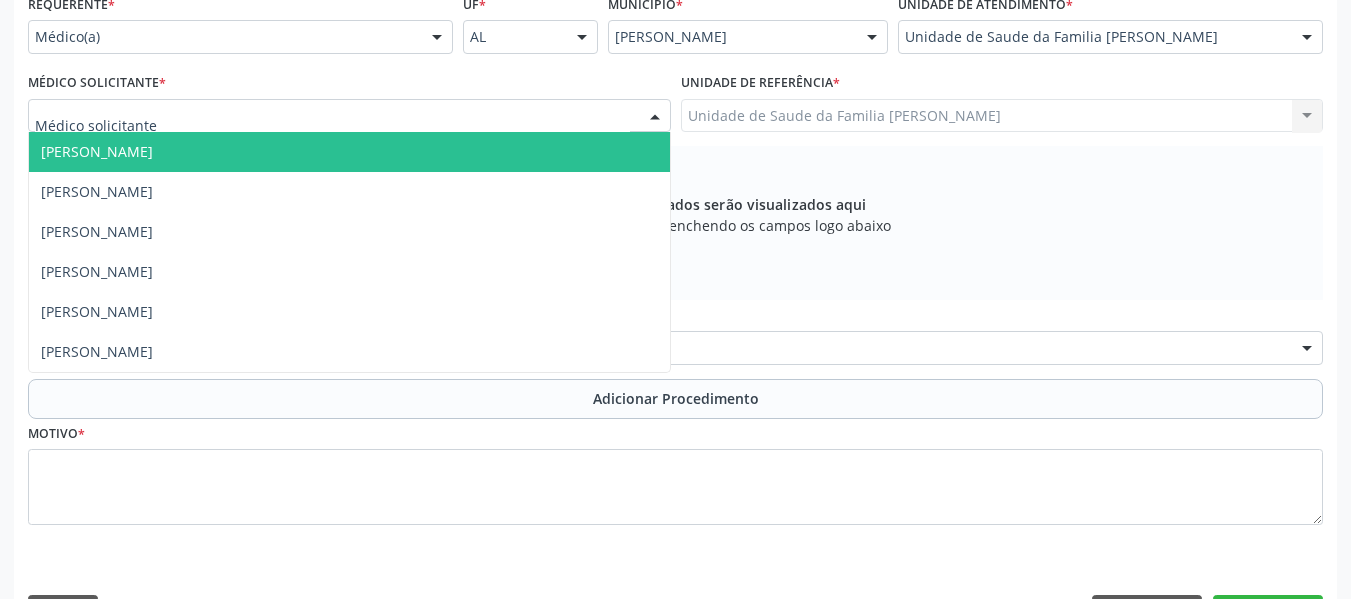 click on "[PERSON_NAME]" at bounding box center (349, 152) 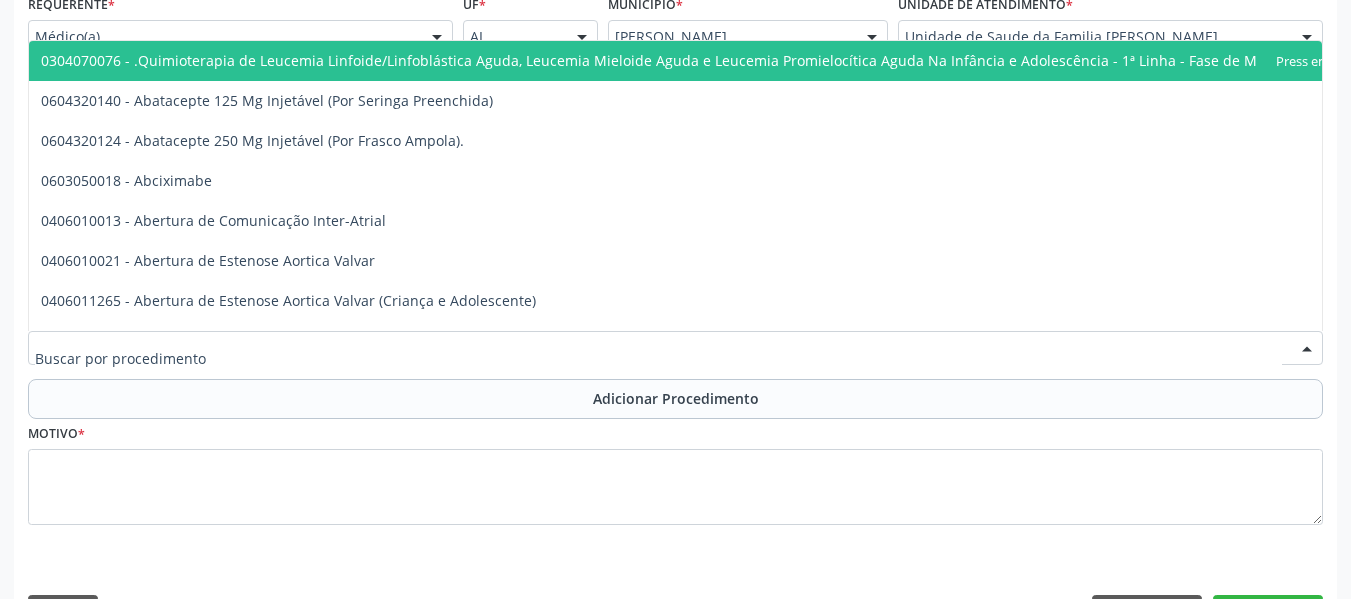 click at bounding box center (675, 348) 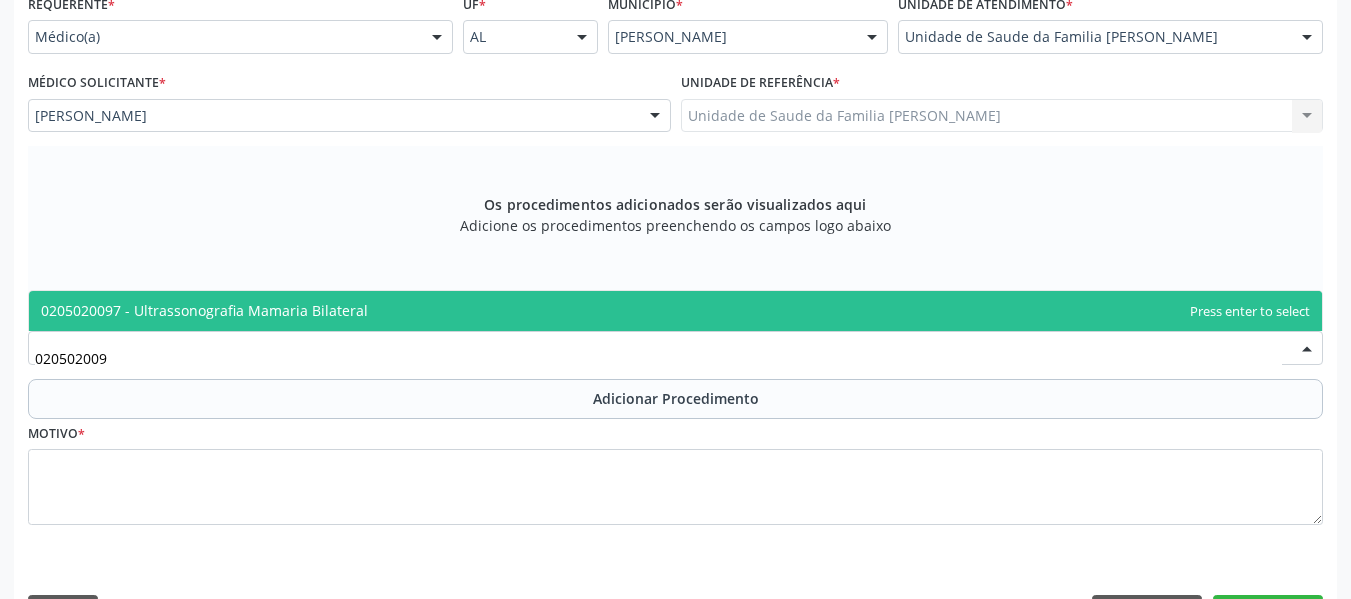 type on "0205020097" 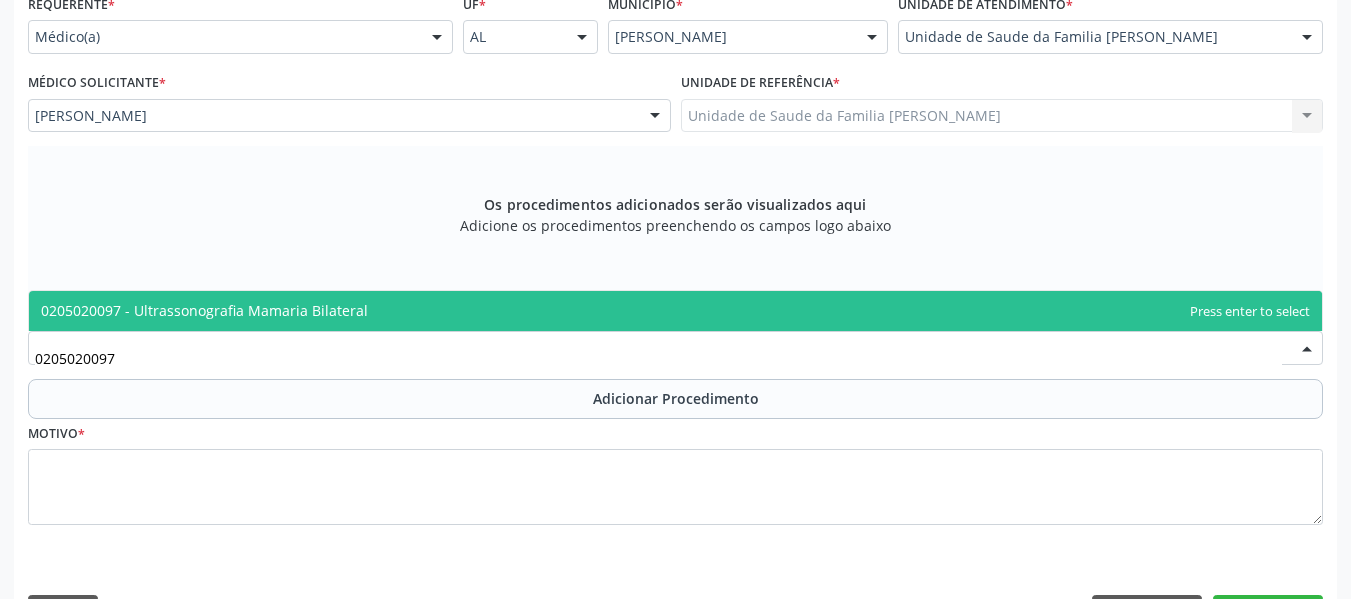 click on "0205020097 - Ultrassonografia Mamaria Bilateral" at bounding box center [204, 310] 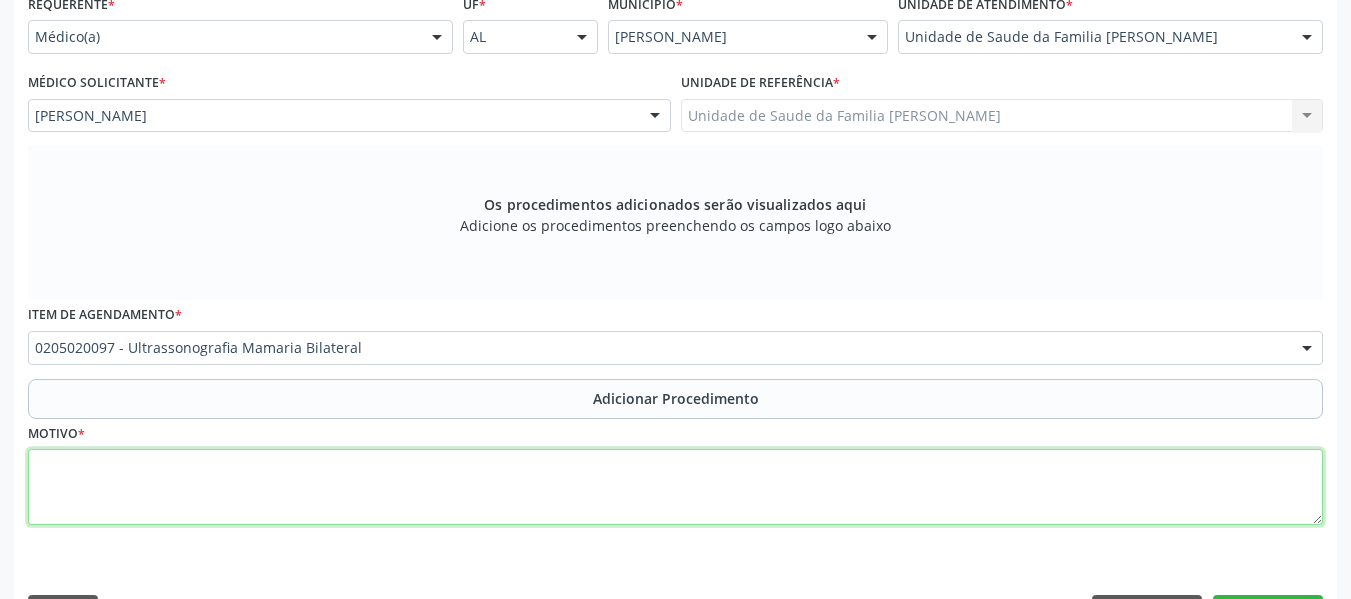 click at bounding box center (675, 487) 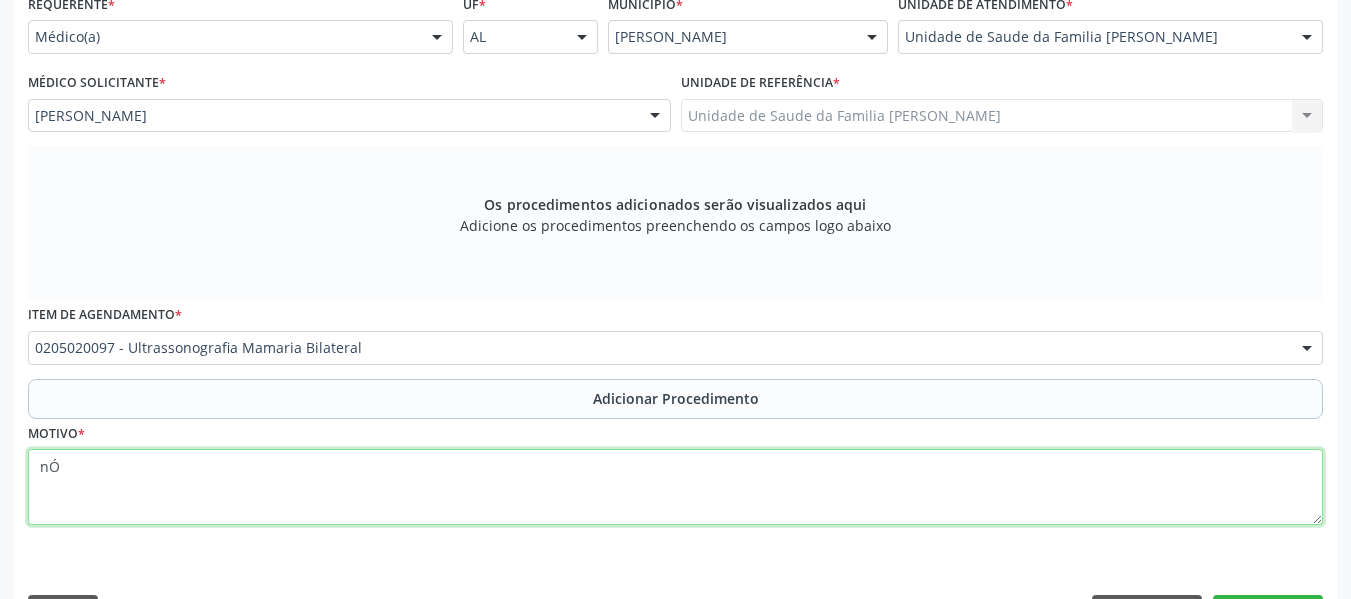 click on "nÓ" at bounding box center [675, 487] 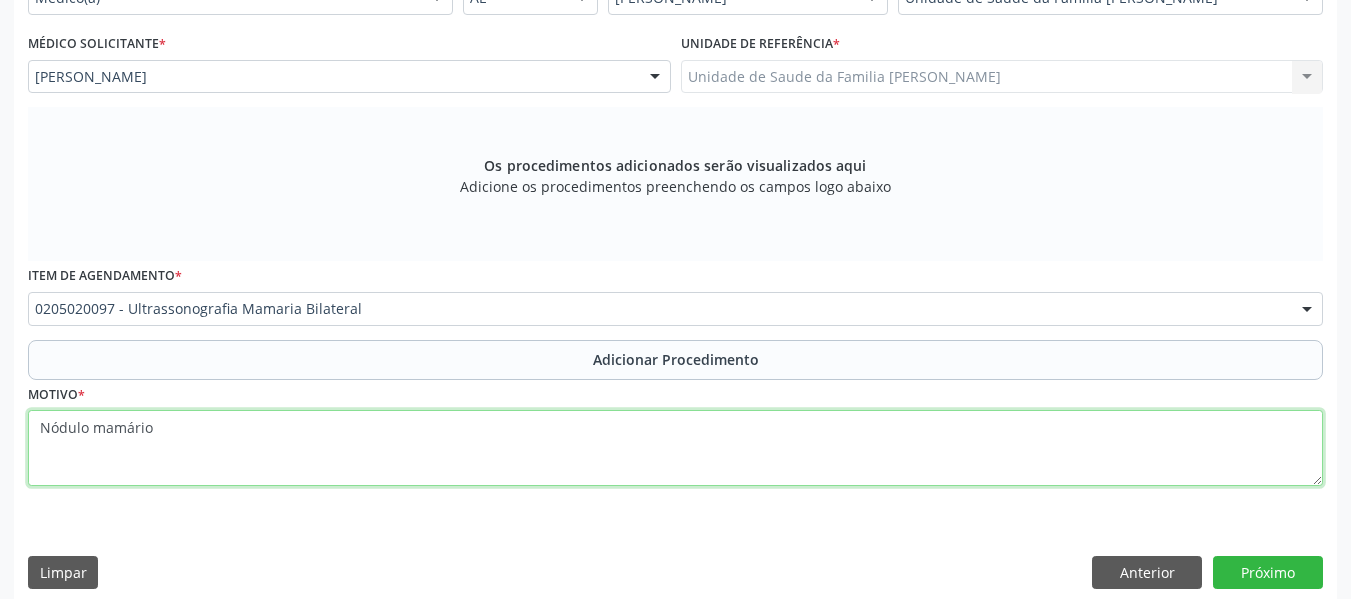 scroll, scrollTop: 530, scrollLeft: 0, axis: vertical 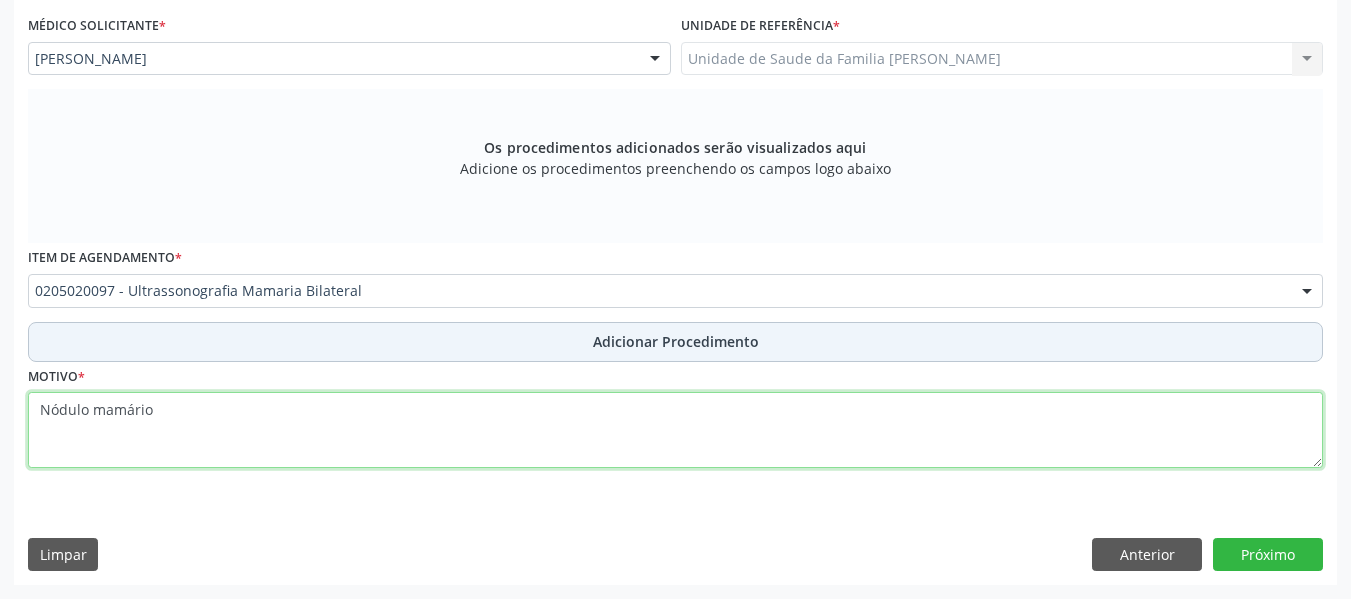 type on "Nódulo mamário" 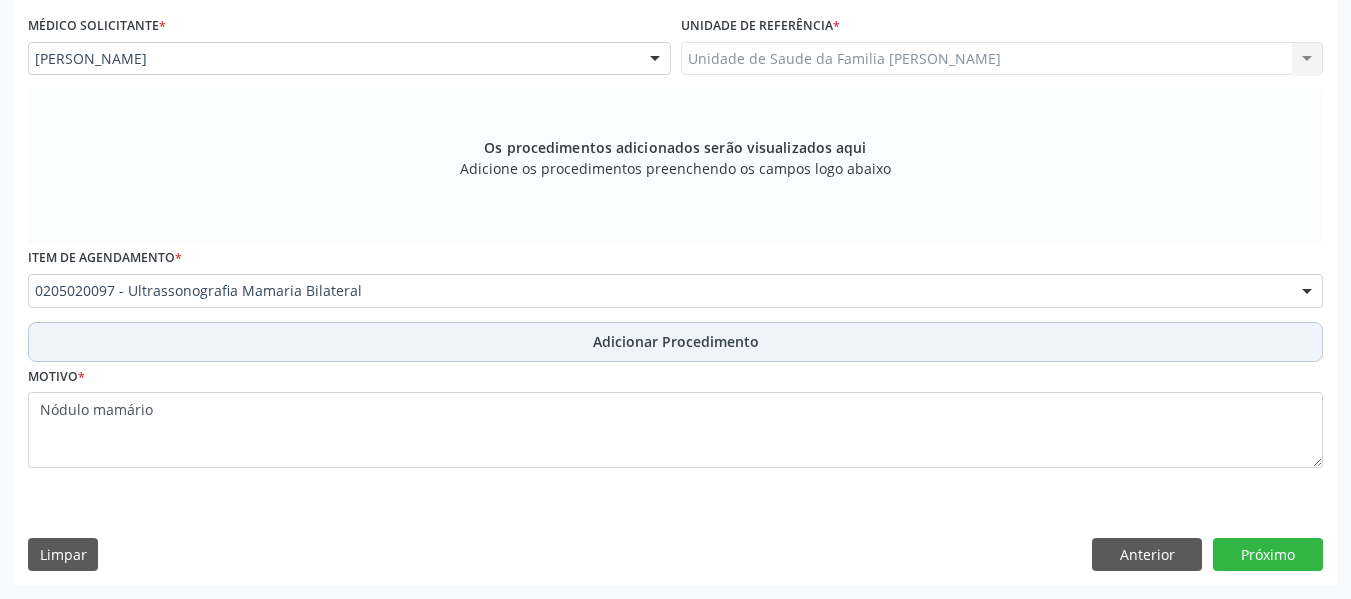 click on "Adicionar Procedimento" at bounding box center (676, 341) 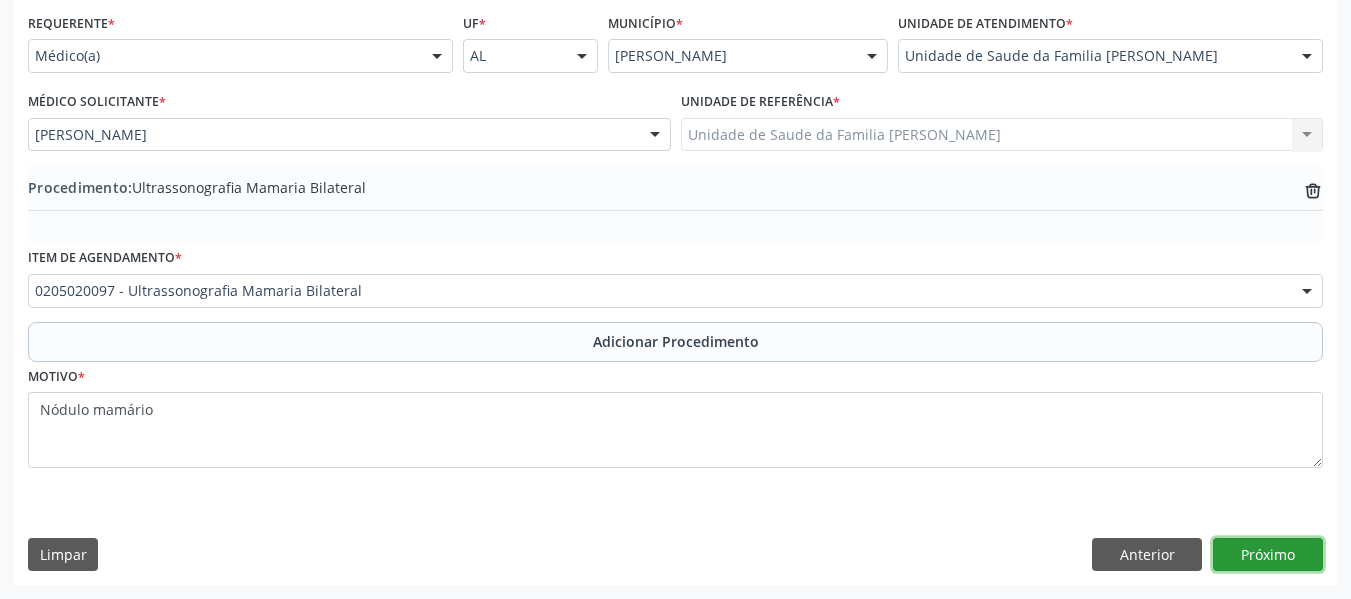 click on "Próximo" at bounding box center [1268, 555] 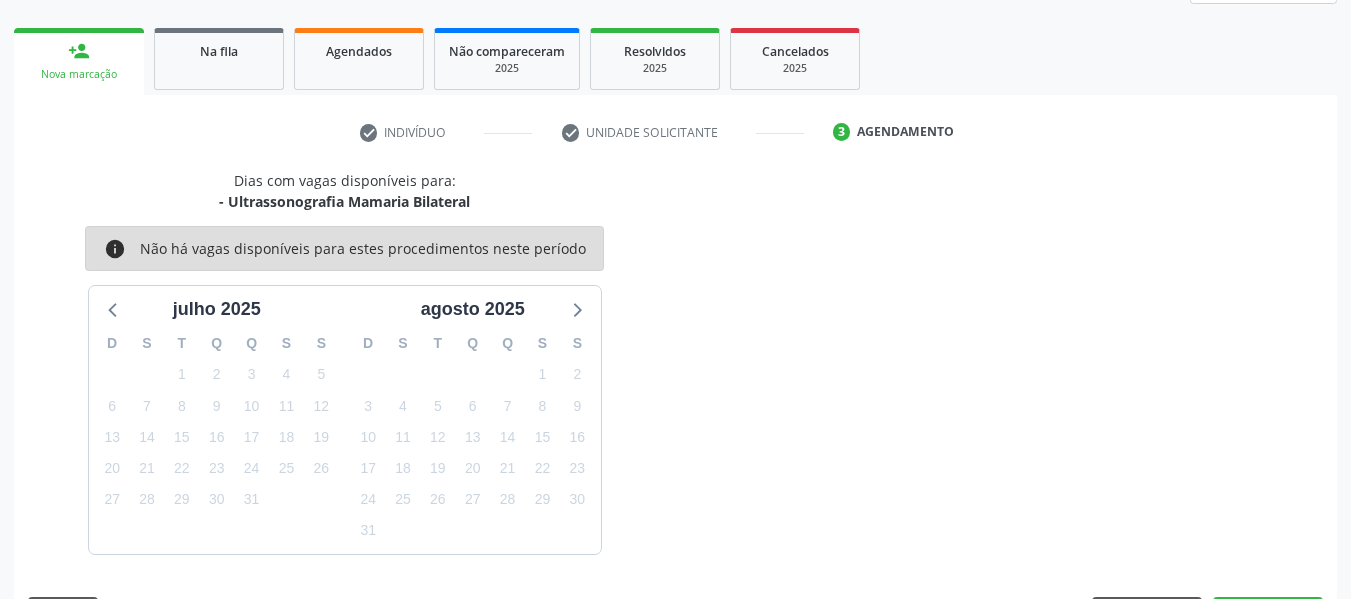 scroll, scrollTop: 358, scrollLeft: 0, axis: vertical 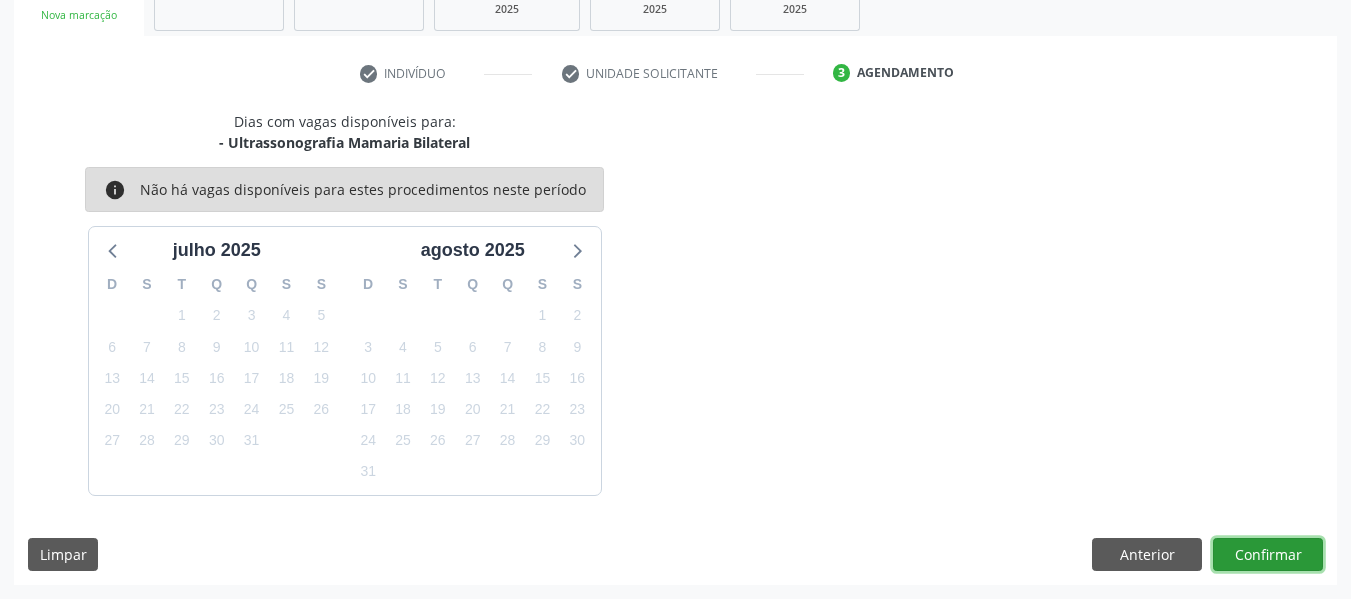 click on "Confirmar" at bounding box center (1268, 555) 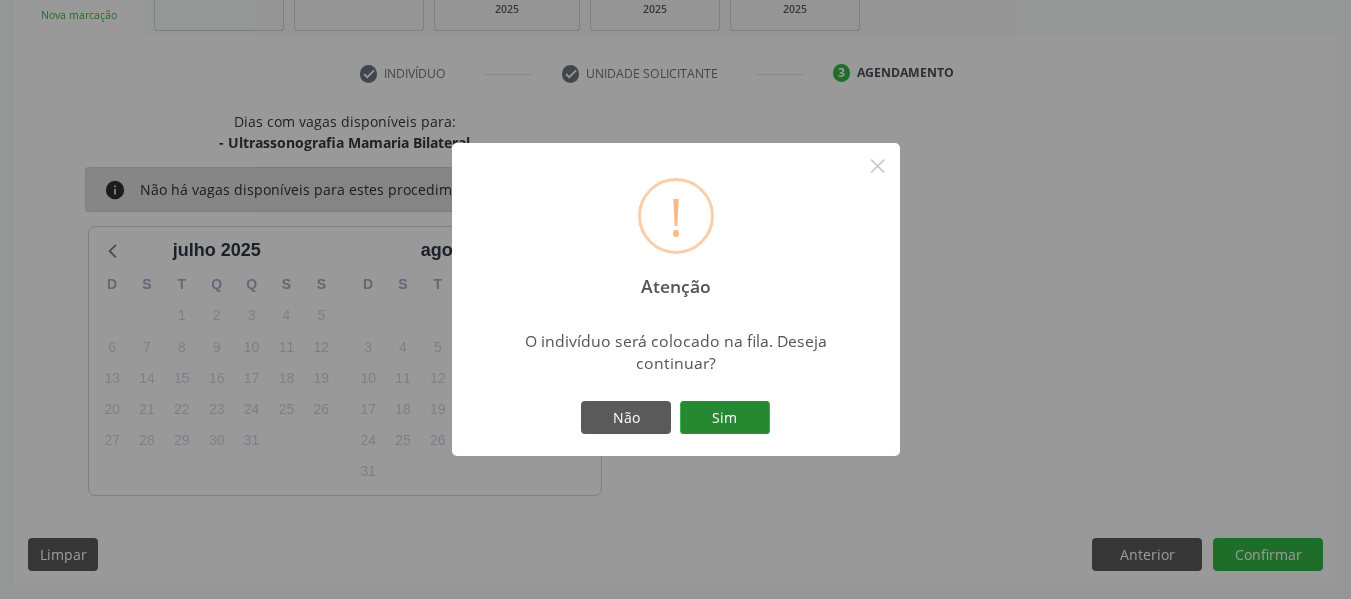 click on "Sim" at bounding box center [725, 418] 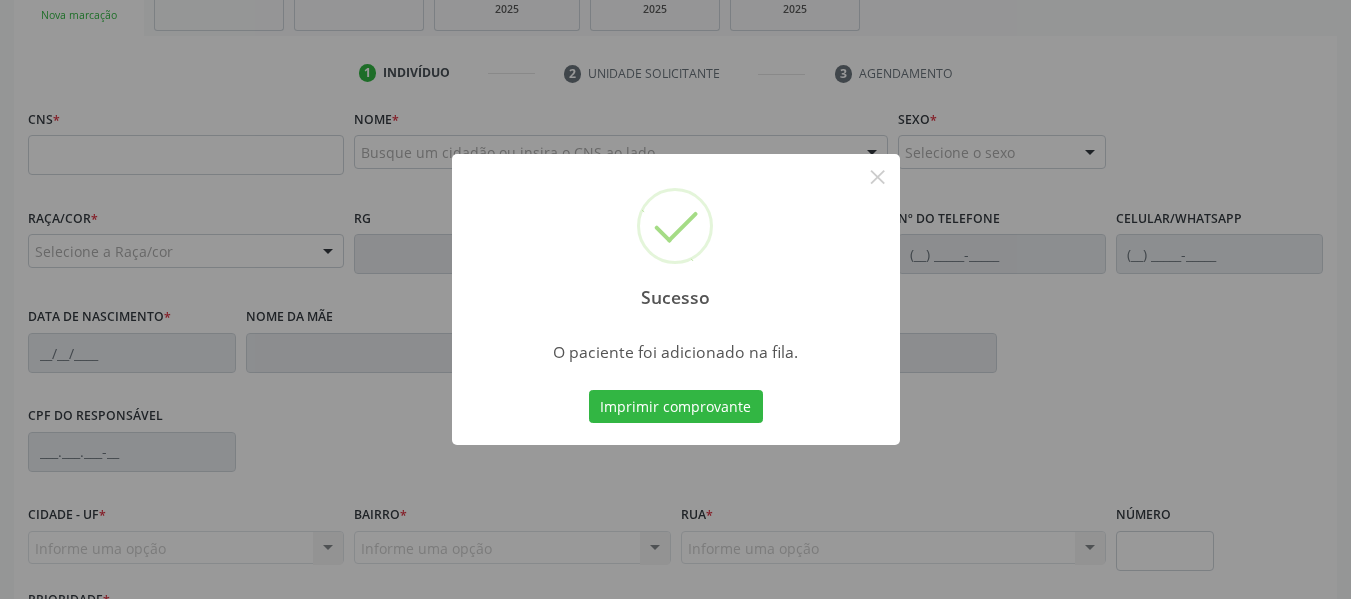 click on "Imprimir comprovante" at bounding box center (676, 407) 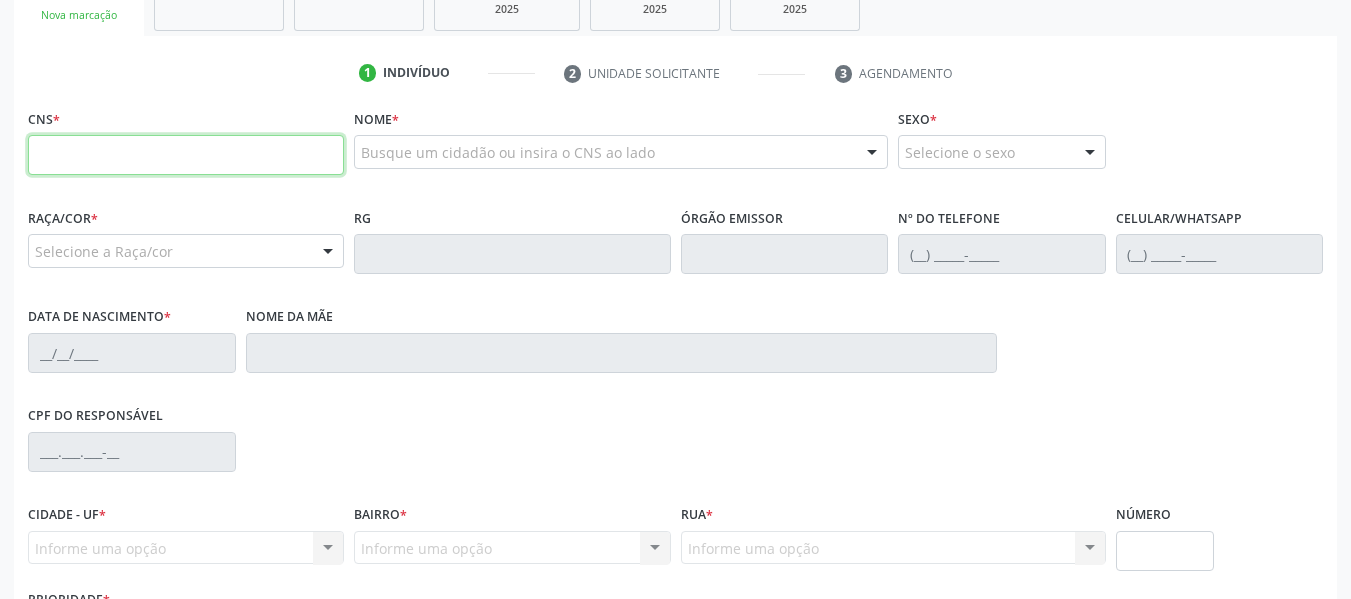 click at bounding box center (186, 155) 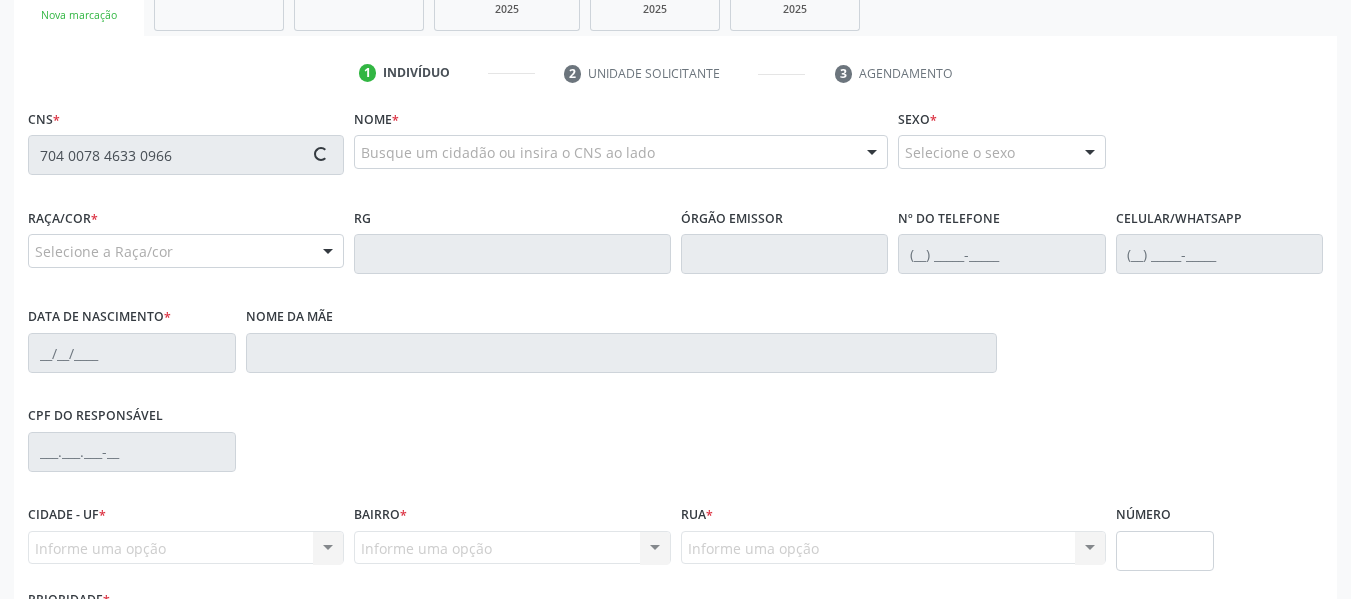 type on "704 0078 4633 0966" 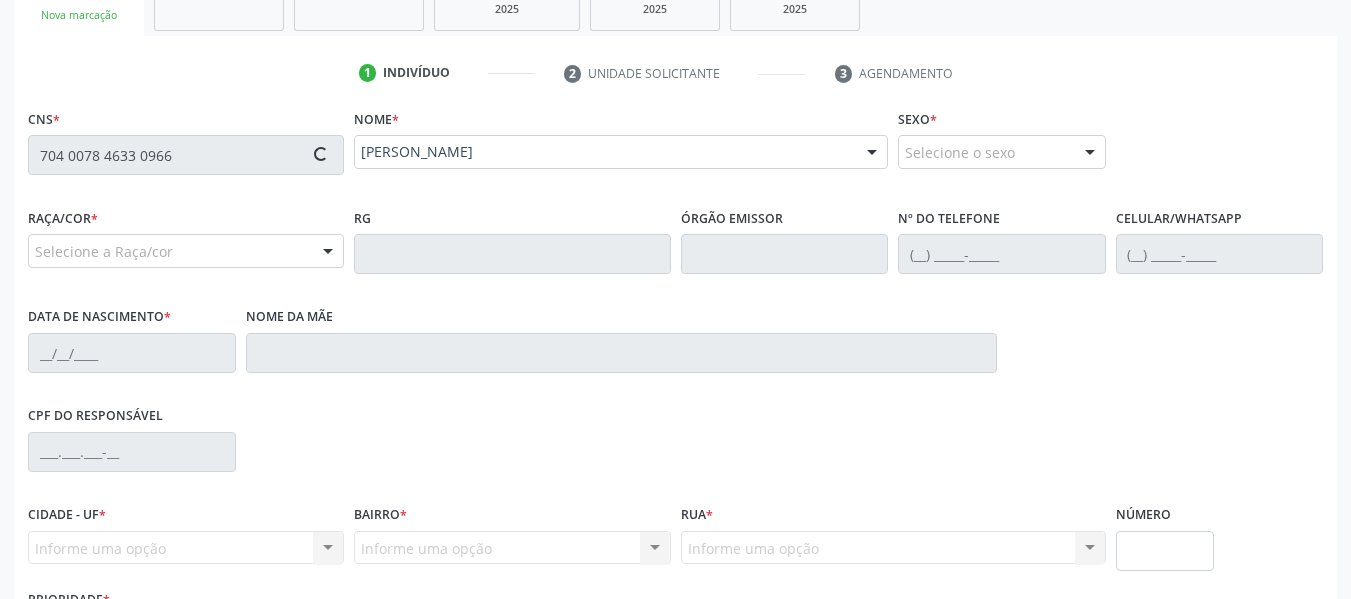 type on "(82) 99640-7592" 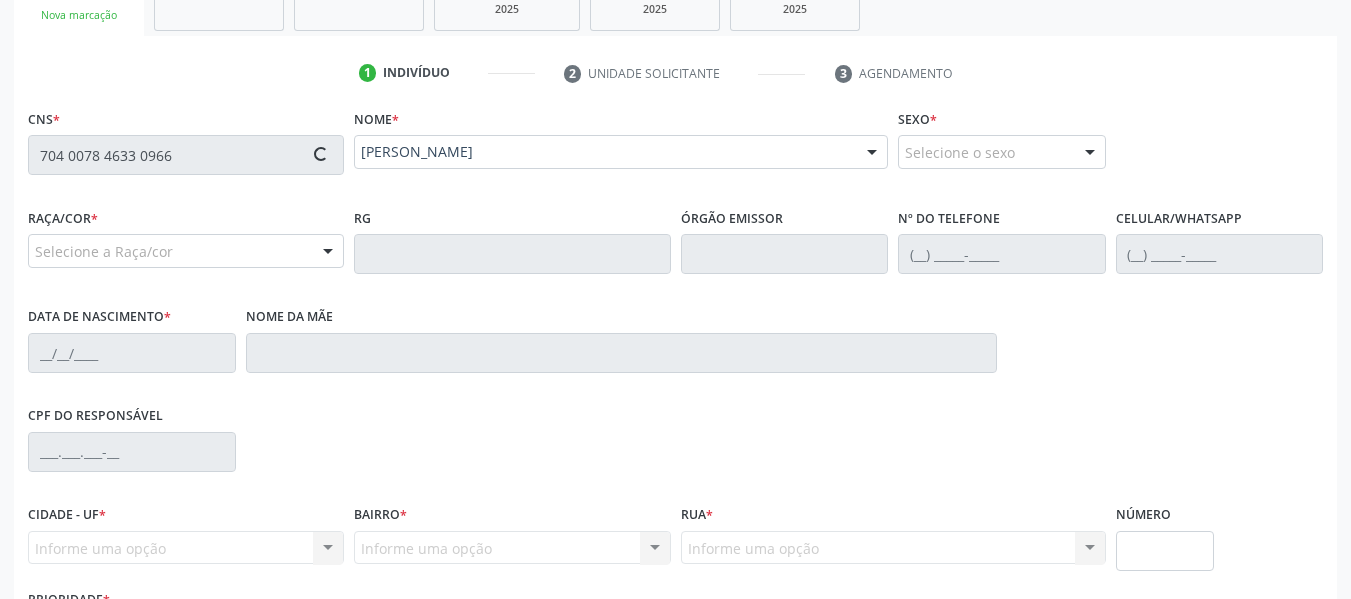type on "05/03/1961" 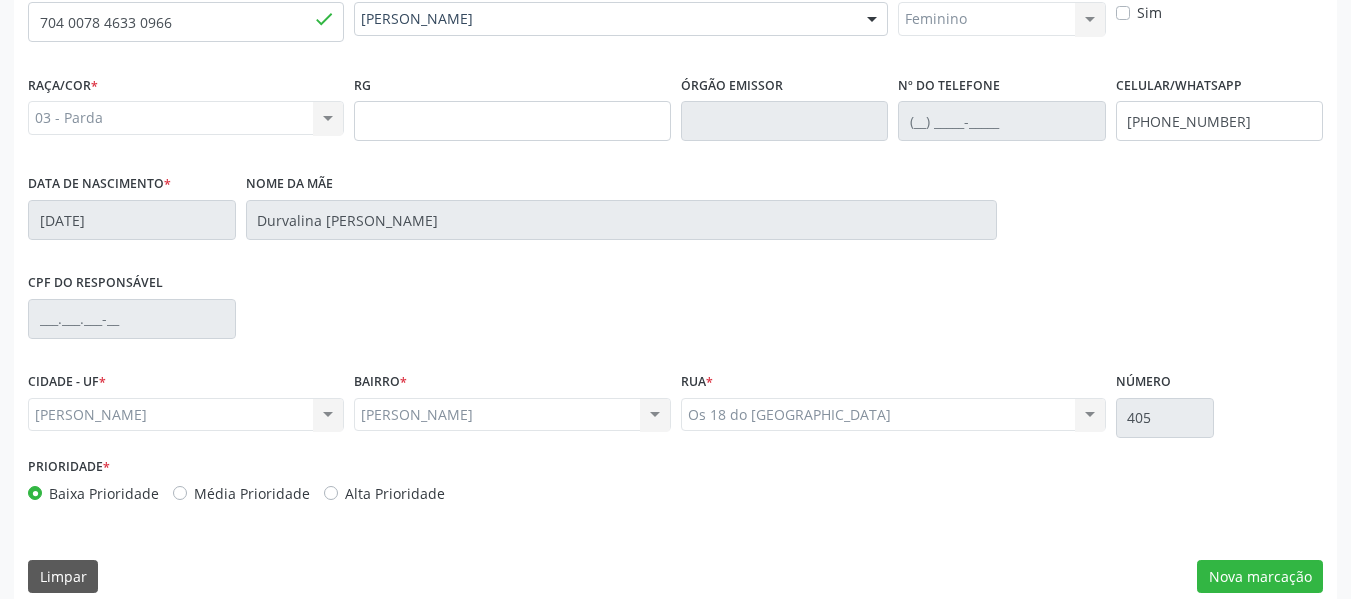 scroll, scrollTop: 513, scrollLeft: 0, axis: vertical 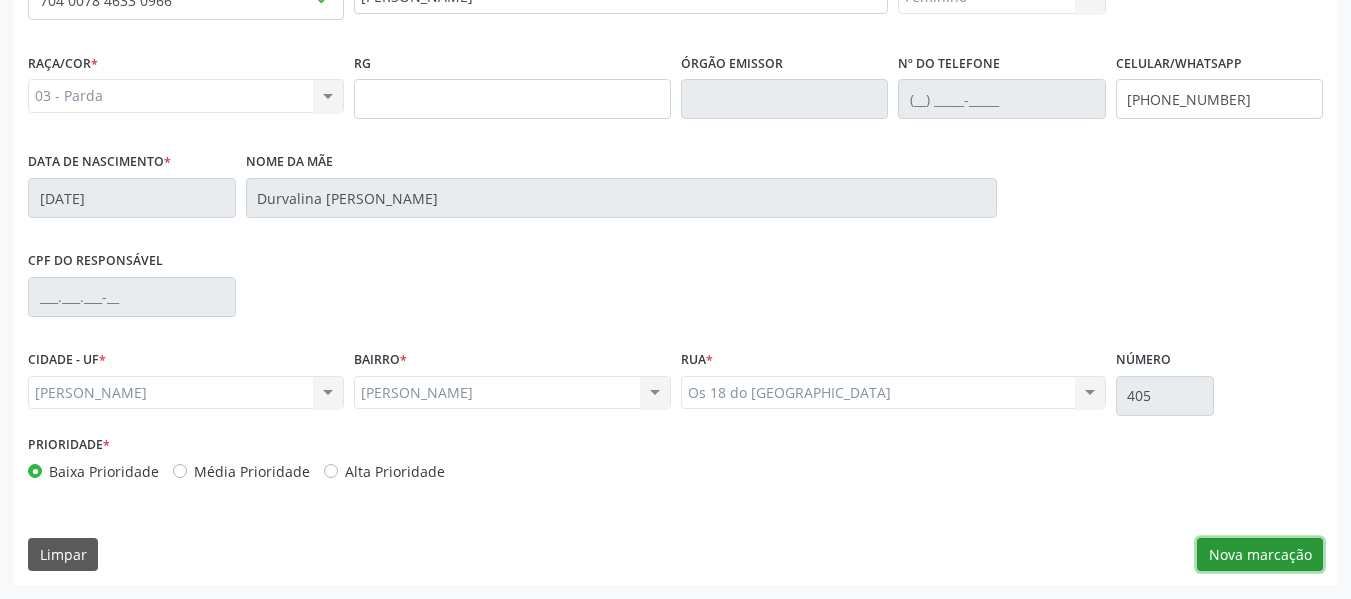 click on "Nova marcação" at bounding box center (1260, 555) 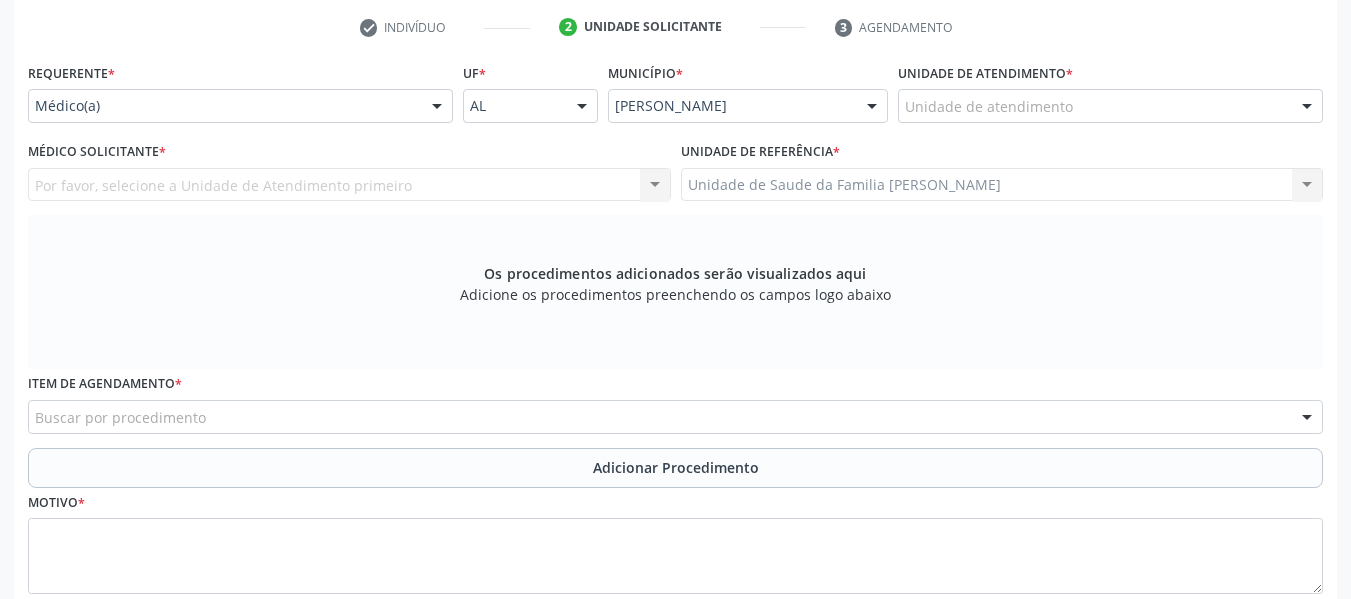 scroll, scrollTop: 393, scrollLeft: 0, axis: vertical 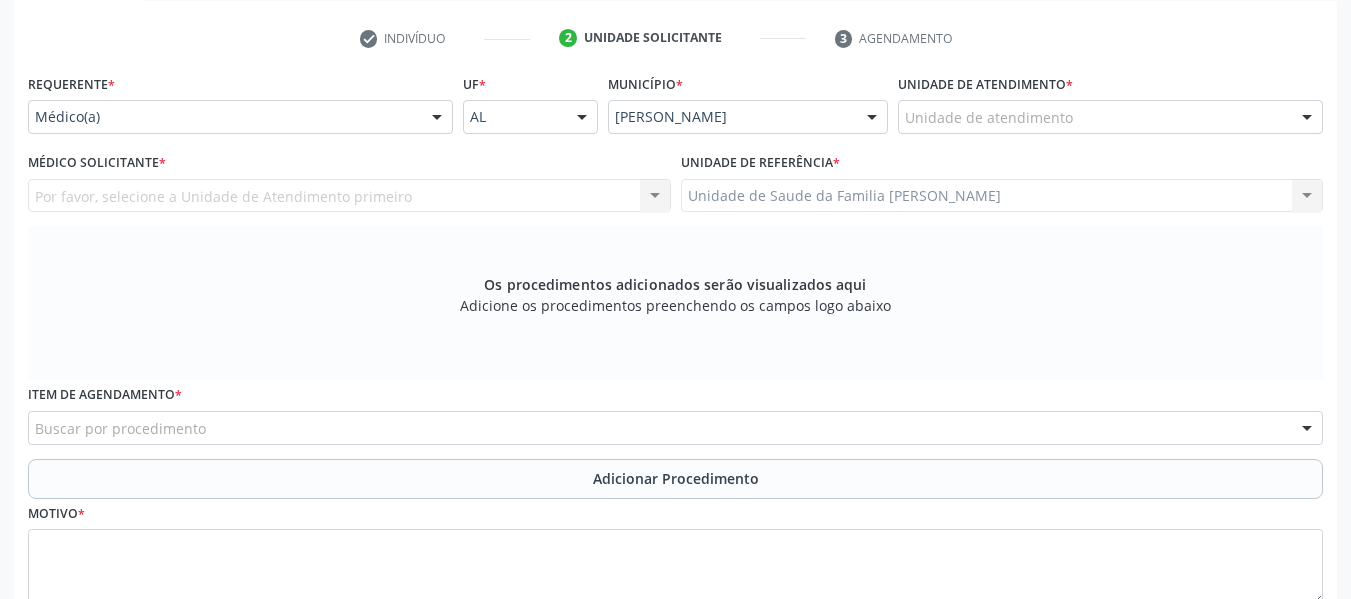click at bounding box center [1307, 118] 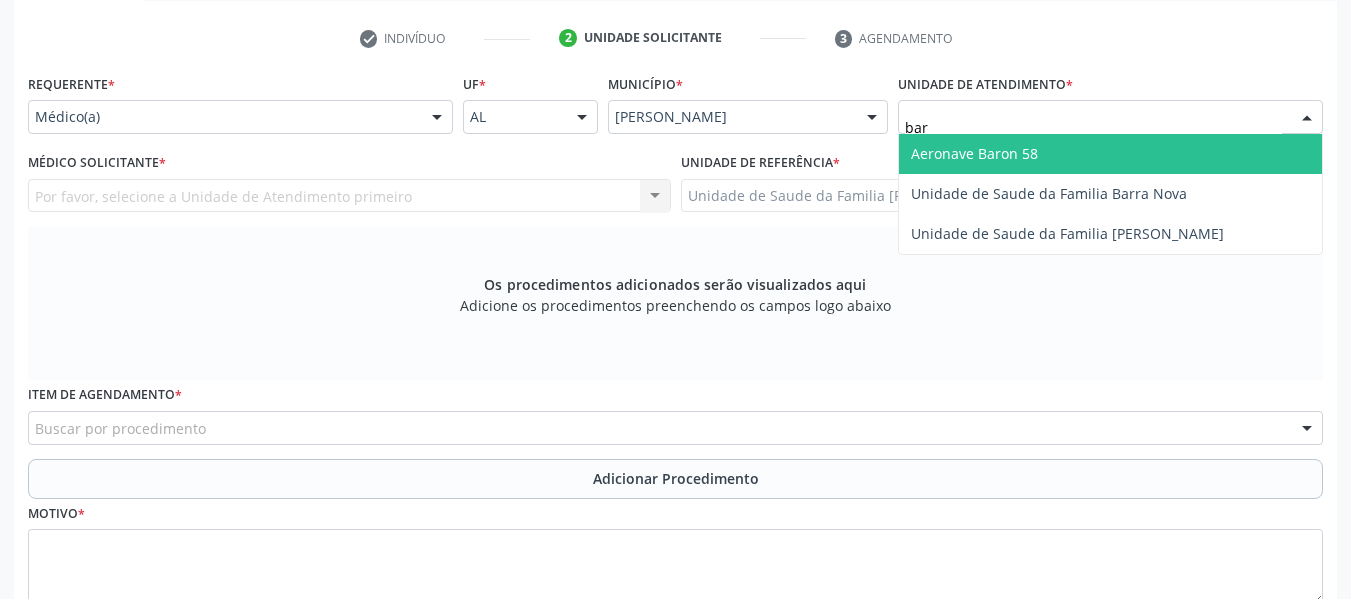 type on "barr" 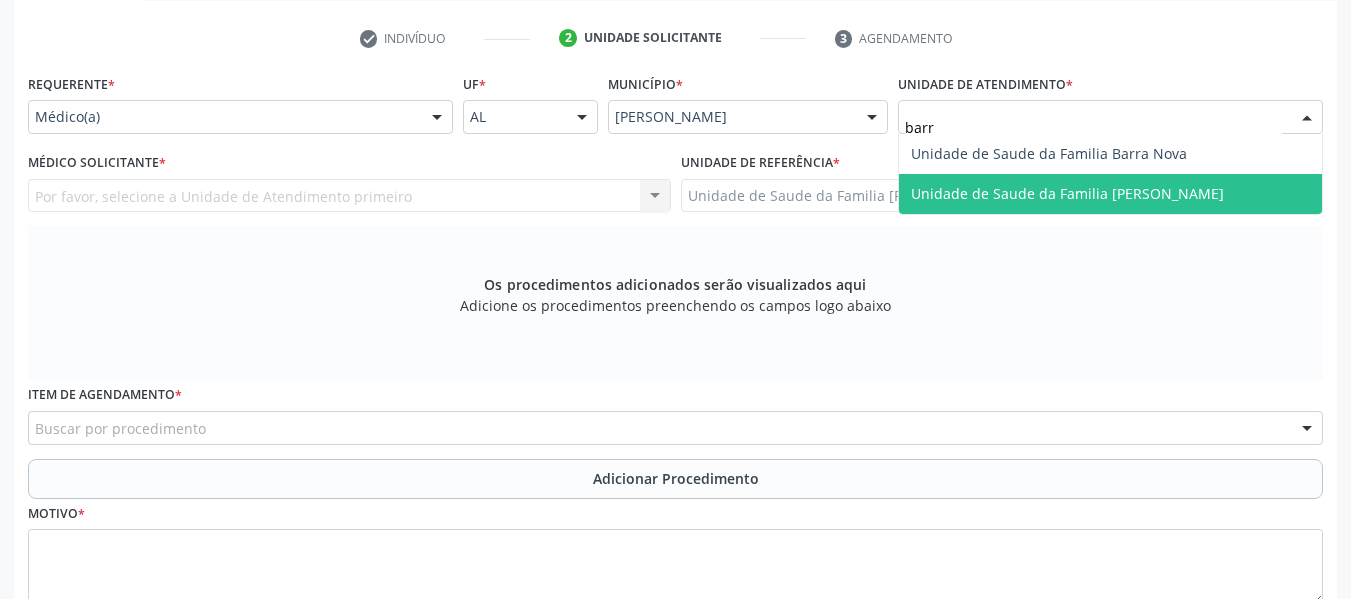 click on "Unidade de Saude da Familia [PERSON_NAME]" at bounding box center (1110, 194) 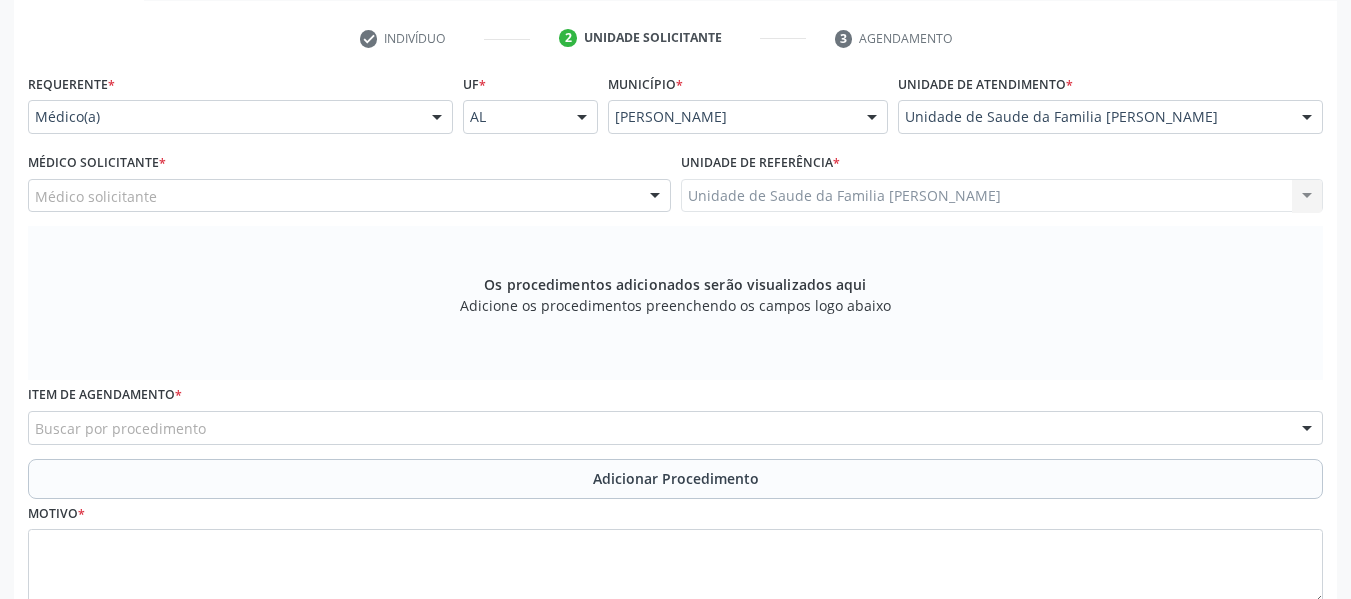 click at bounding box center (655, 197) 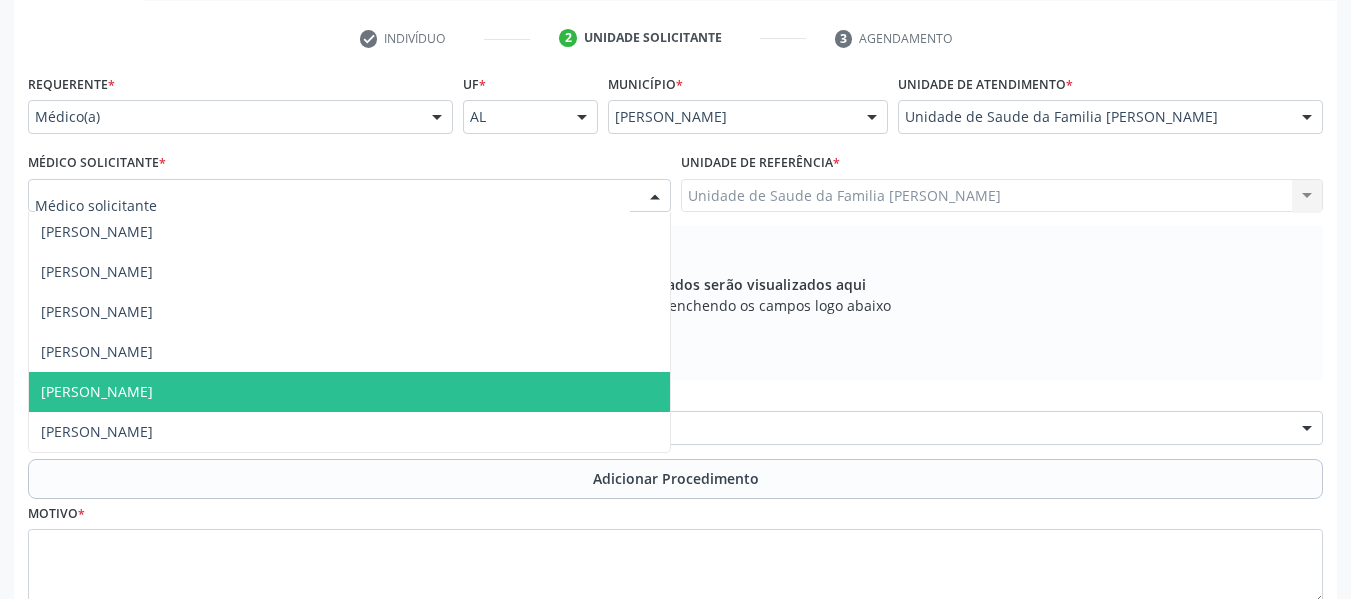 click on "[PERSON_NAME]" at bounding box center [97, 391] 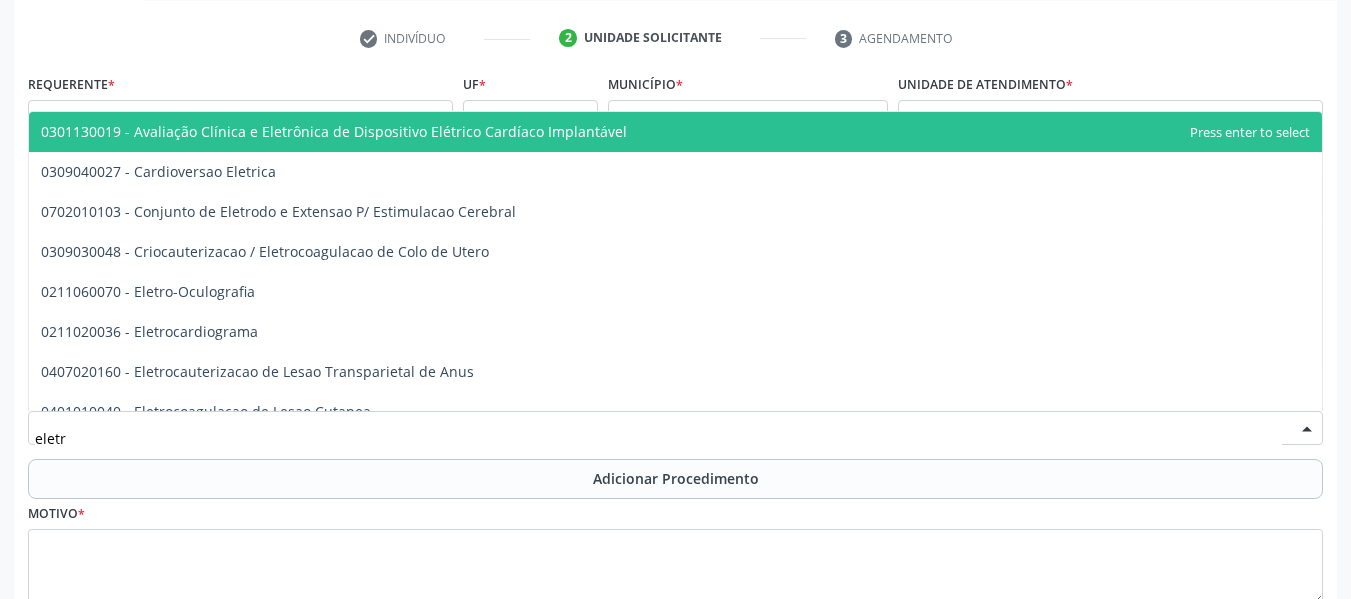 type on "eletro" 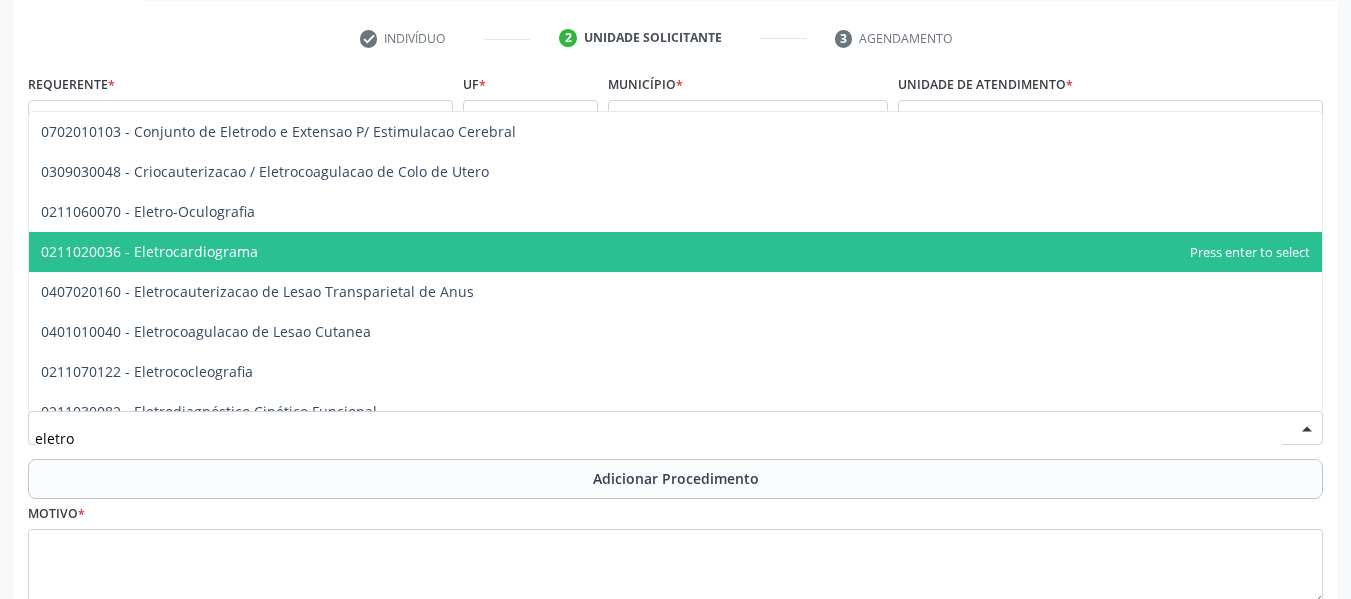 click on "0211020036 - Eletrocardiograma" at bounding box center [149, 251] 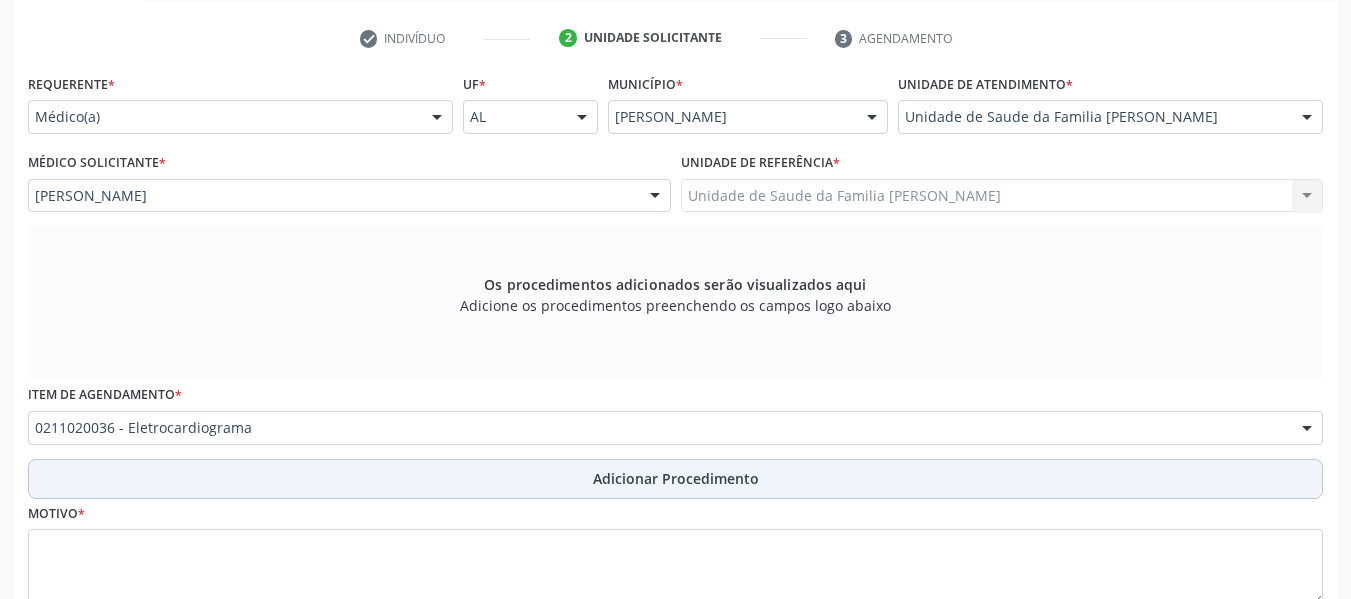 click on "Adicionar Procedimento" at bounding box center [675, 479] 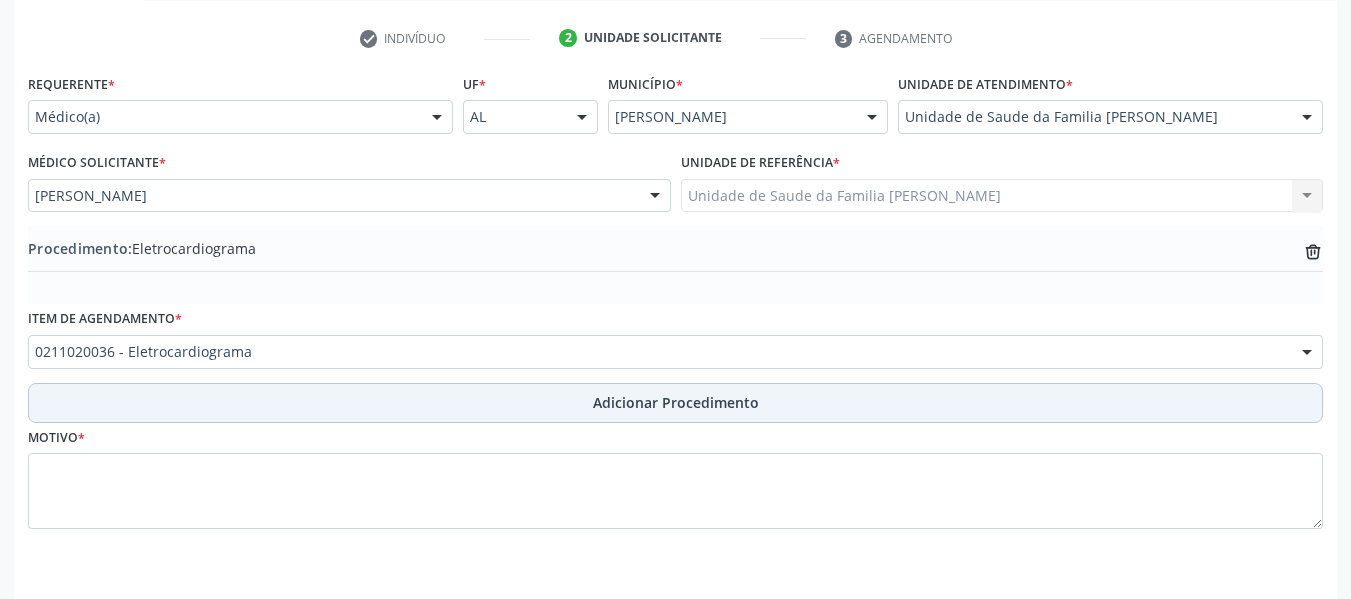 type 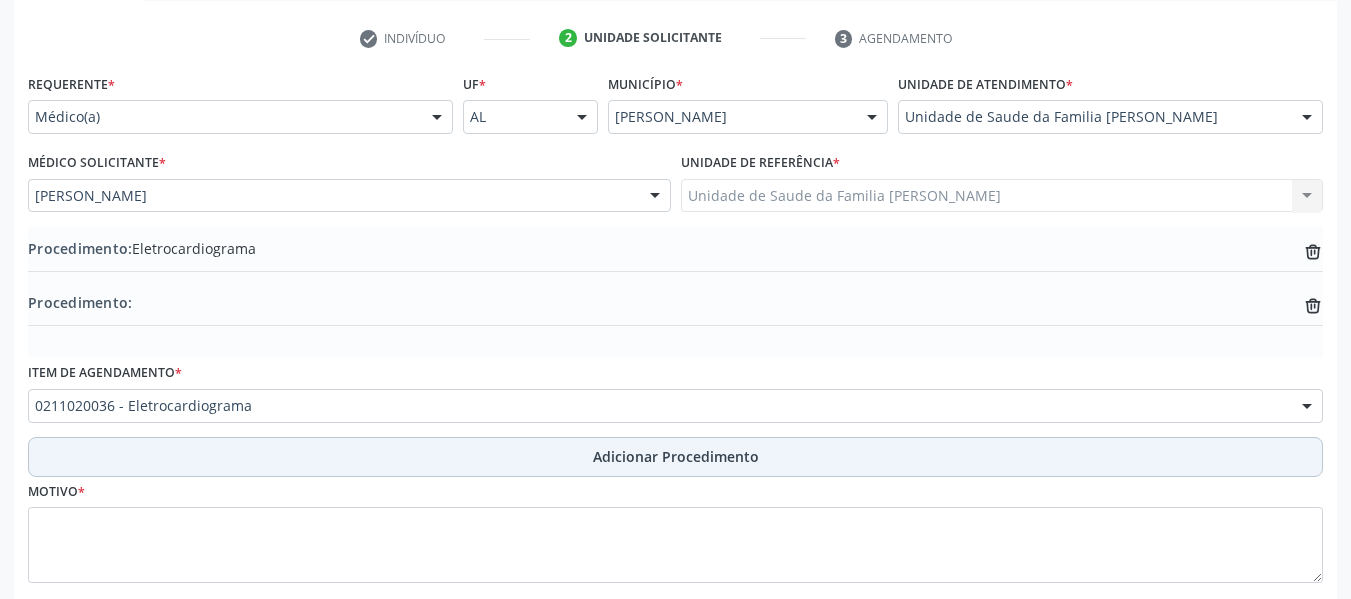 click on "Adicionar Procedimento" at bounding box center [675, 457] 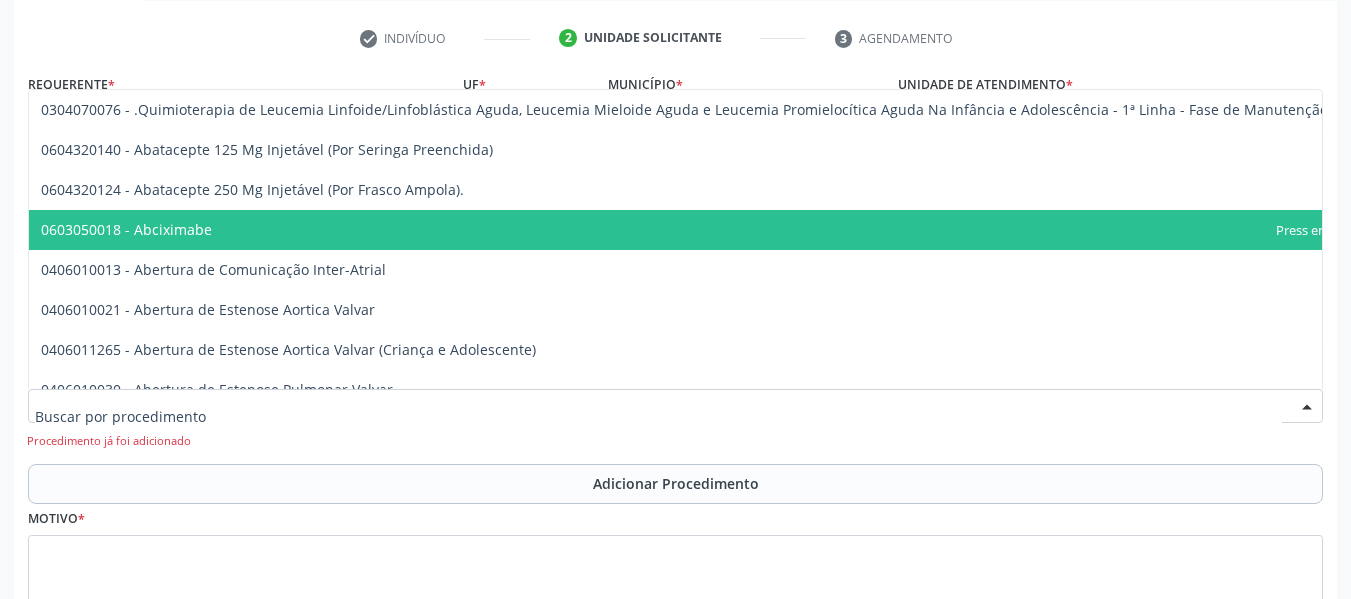 click at bounding box center [658, 416] 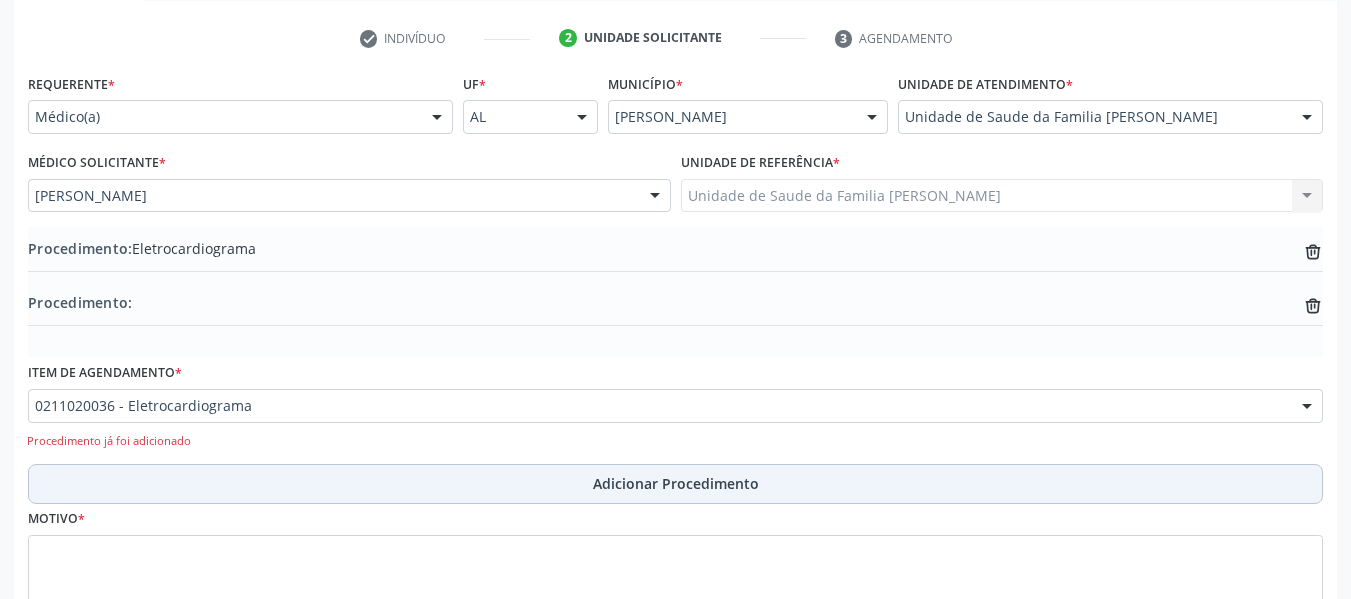 click on "Adicionar Procedimento" at bounding box center [675, 484] 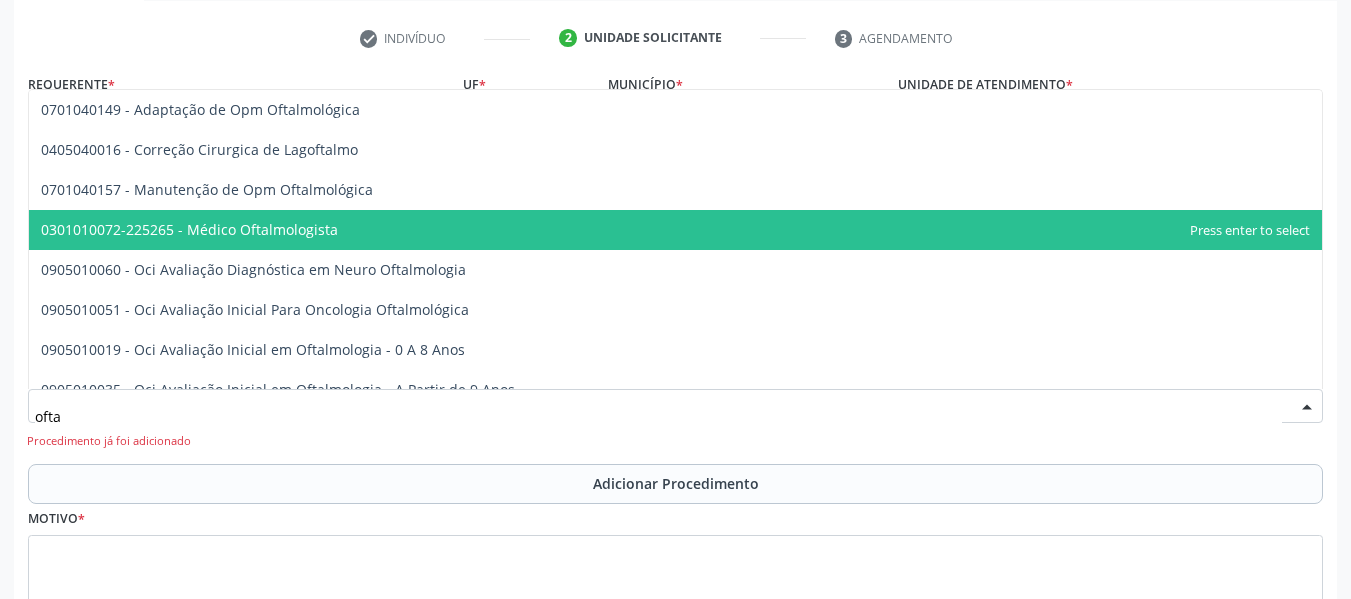 type on "oftal" 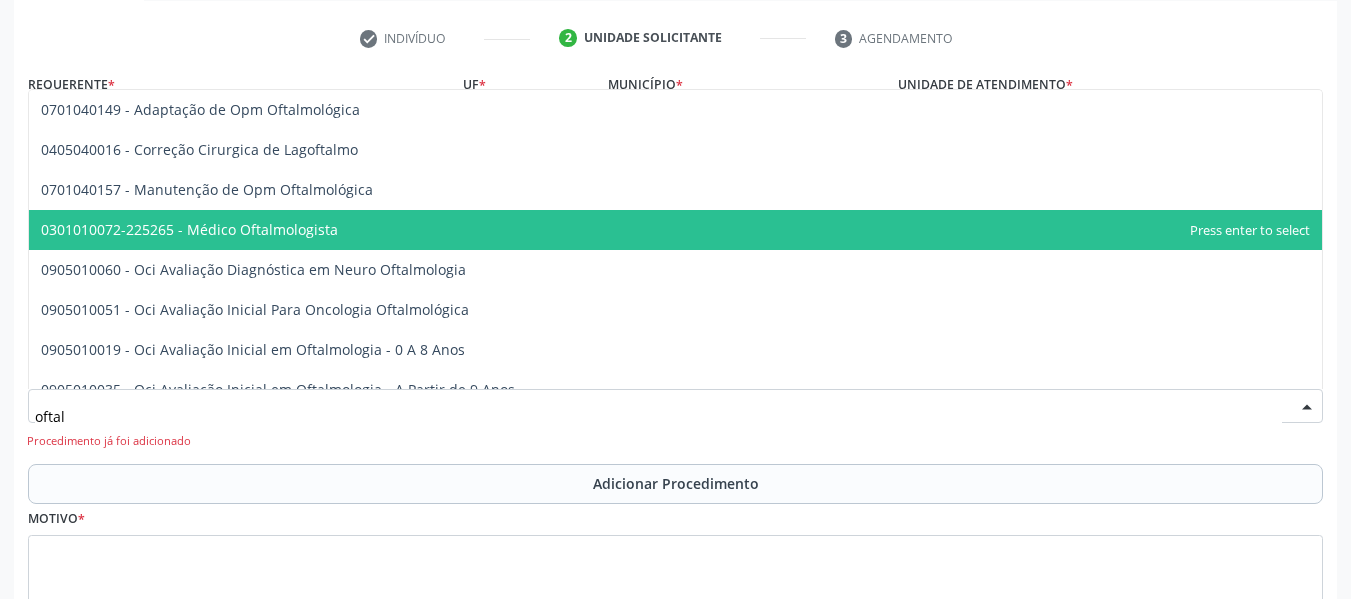 click on "0301010072-225265 - Médico Oftalmologista" at bounding box center [189, 229] 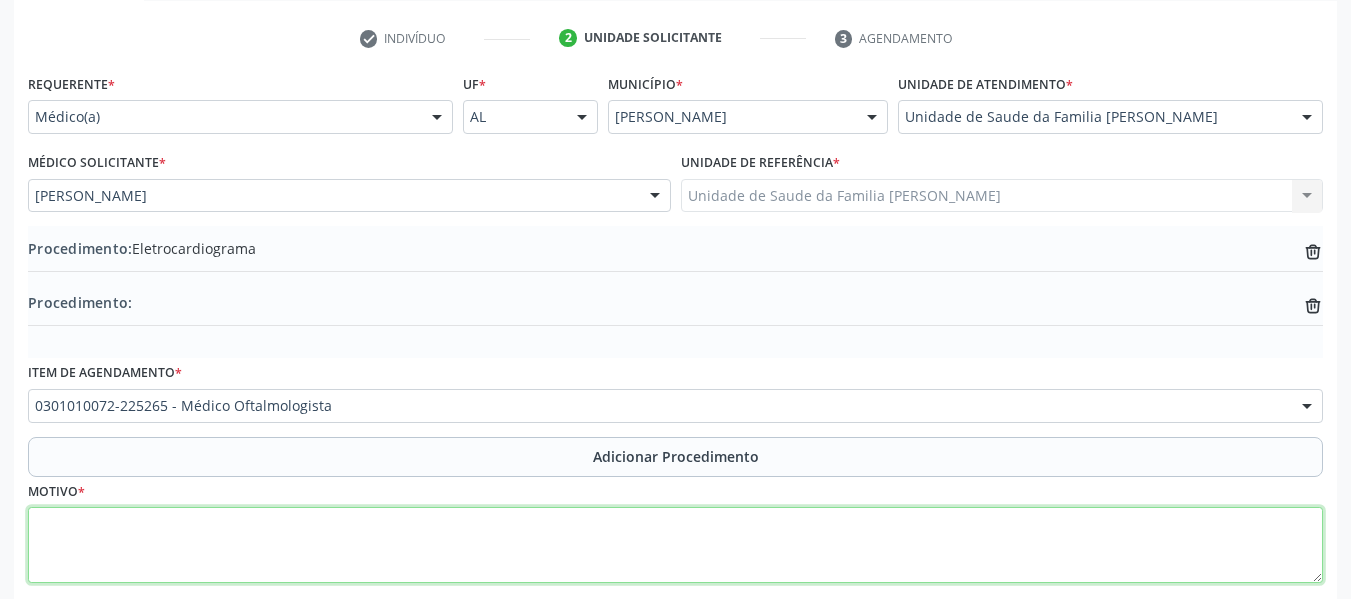 click at bounding box center (675, 545) 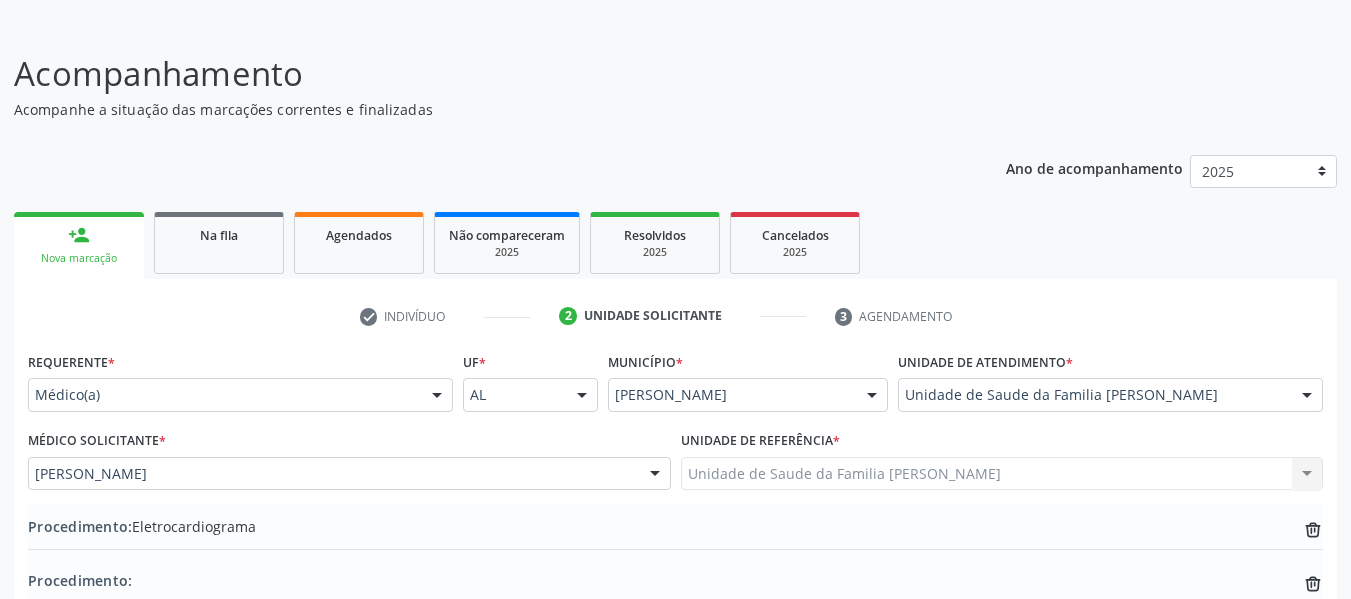 scroll, scrollTop: 0, scrollLeft: 0, axis: both 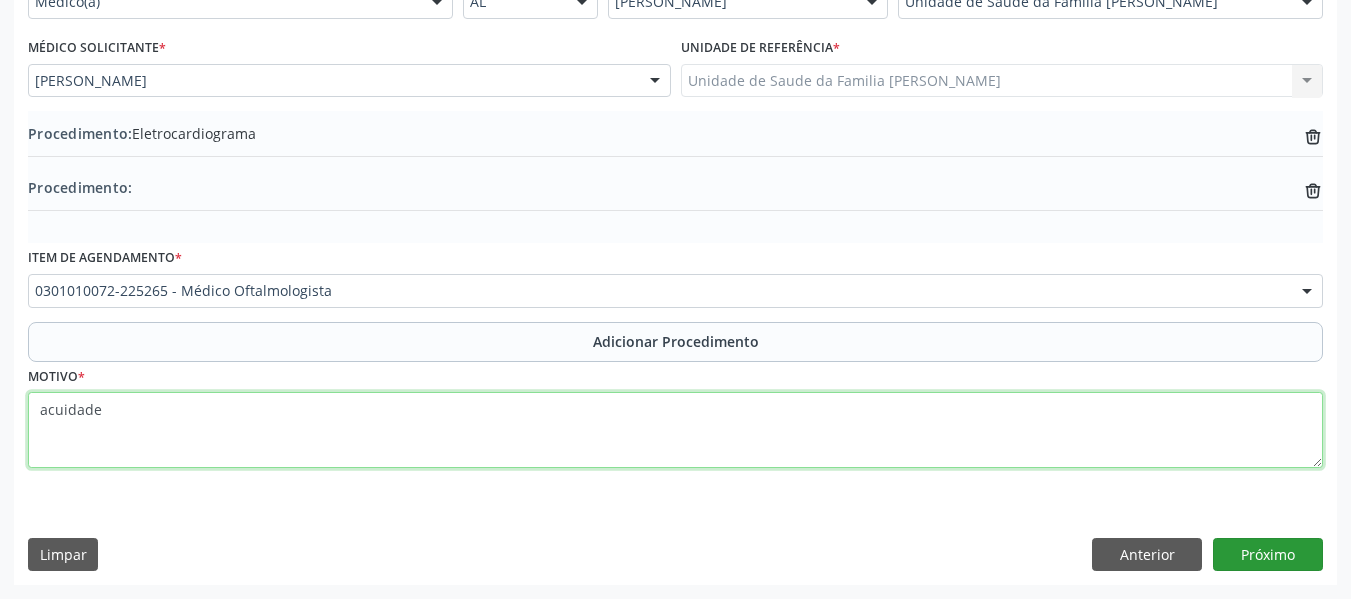 type on "acuidade" 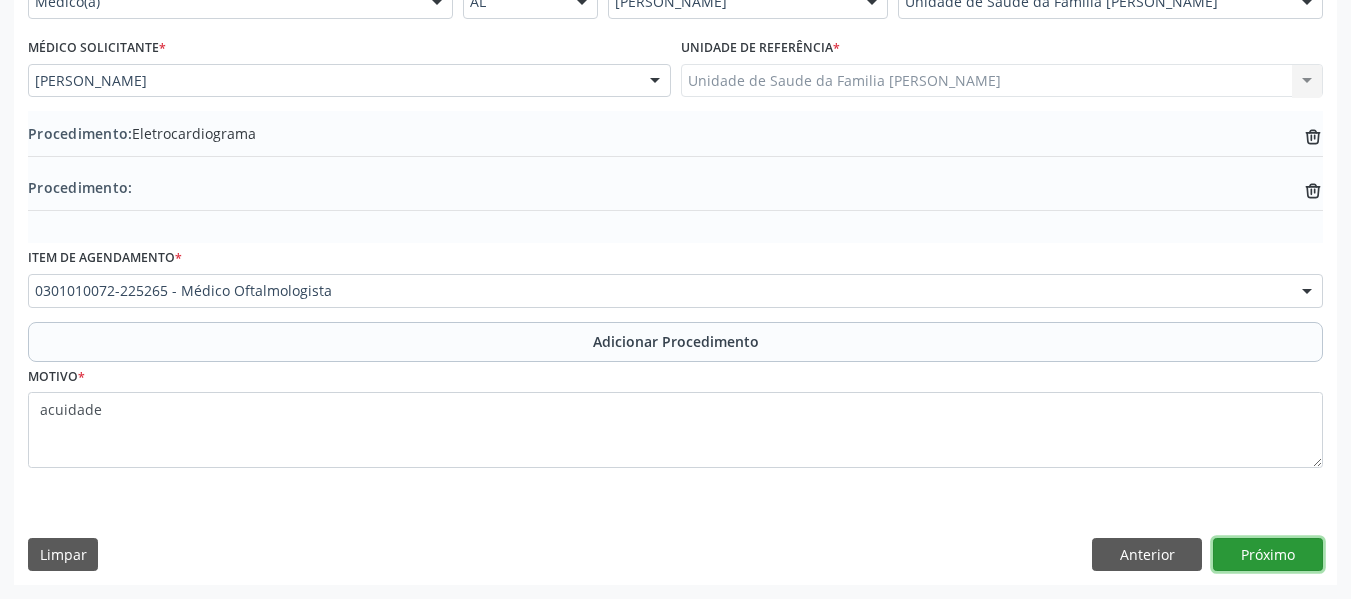 click on "Próximo" at bounding box center [1268, 555] 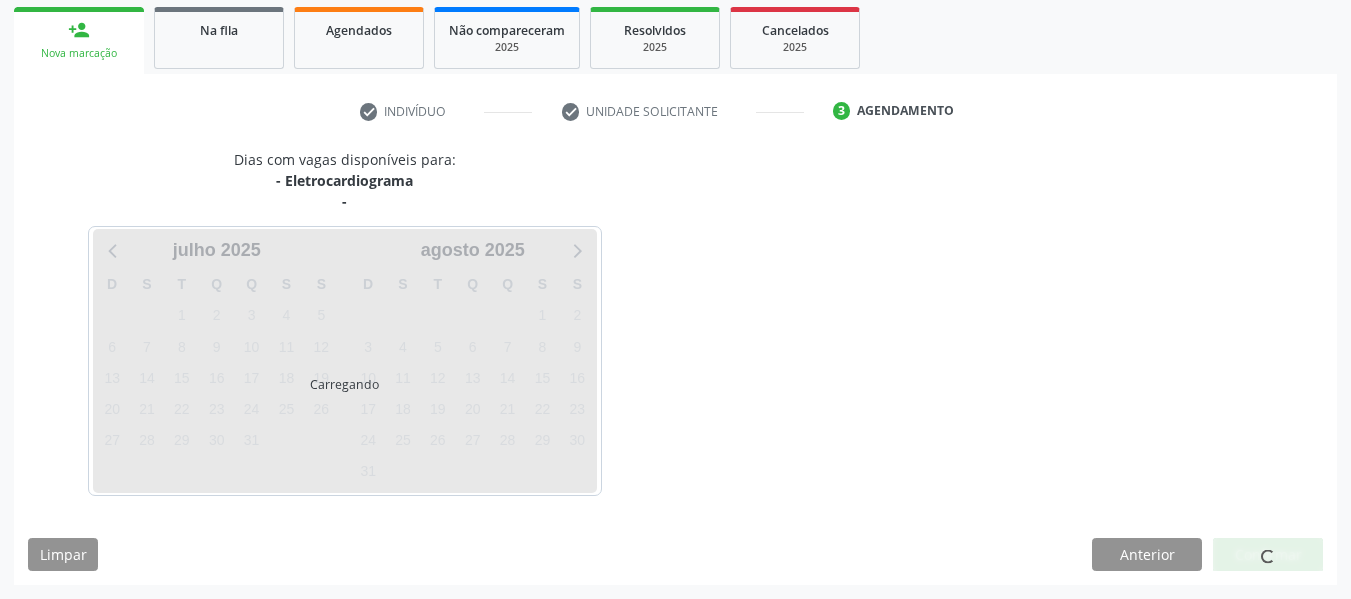 scroll, scrollTop: 379, scrollLeft: 0, axis: vertical 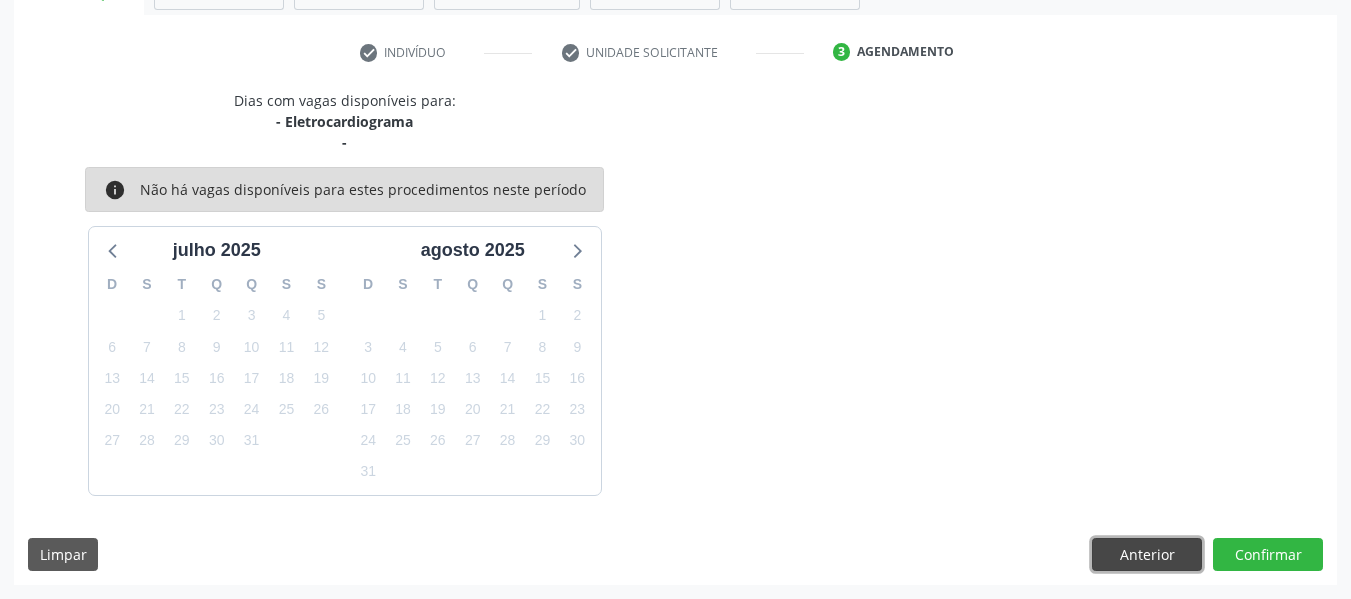 click on "Anterior" at bounding box center [1147, 555] 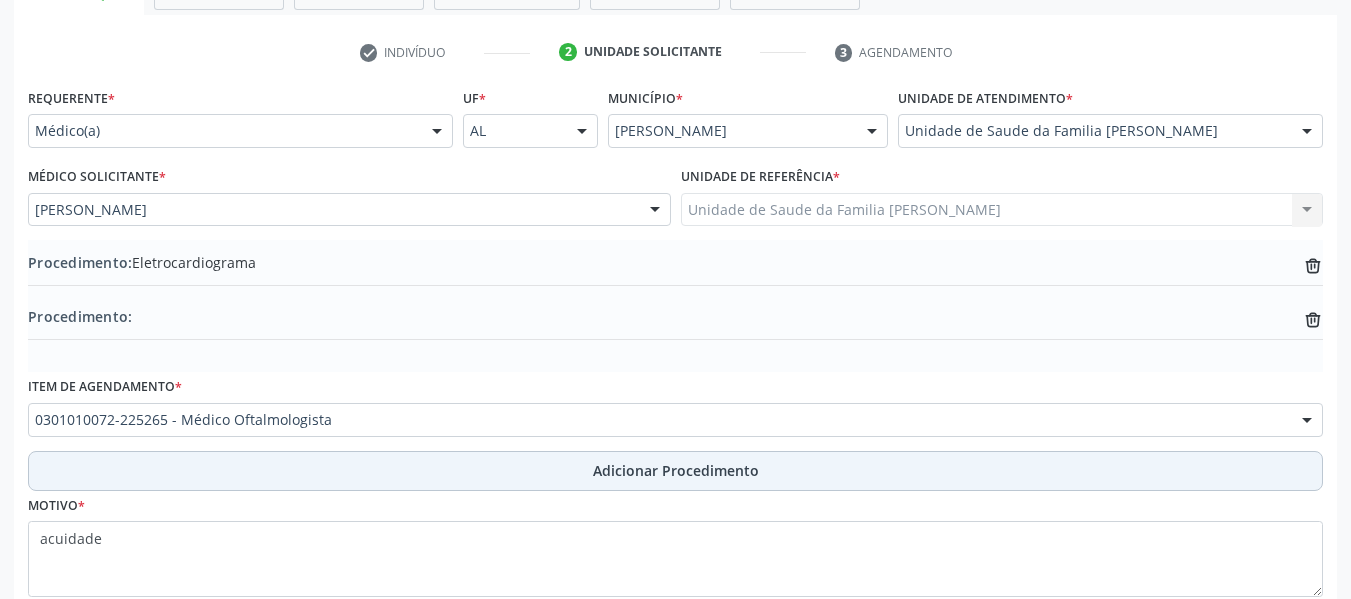 click on "Adicionar Procedimento" at bounding box center (676, 470) 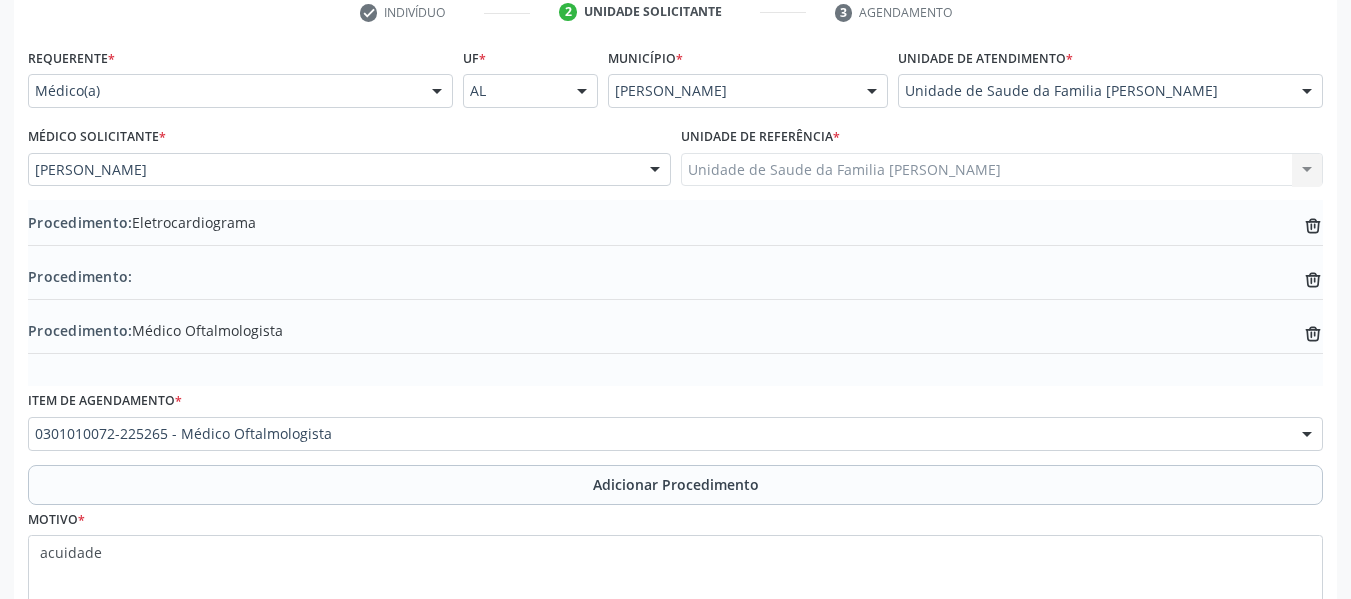 scroll, scrollTop: 562, scrollLeft: 0, axis: vertical 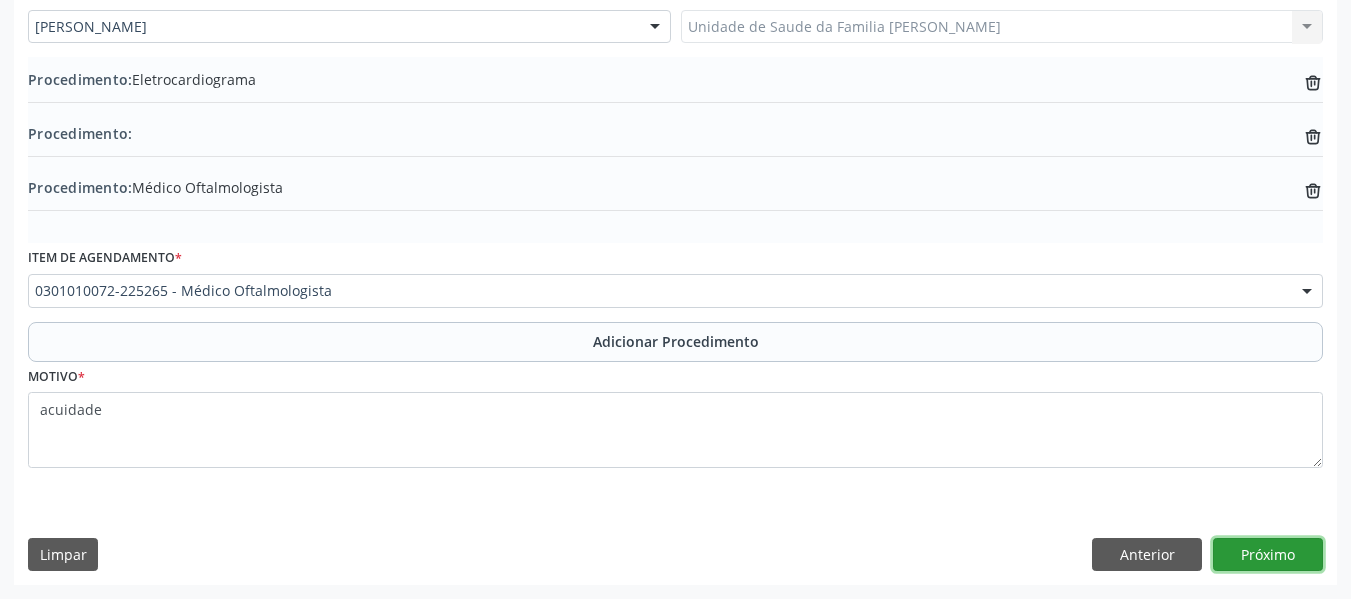 click on "Próximo" at bounding box center [1268, 555] 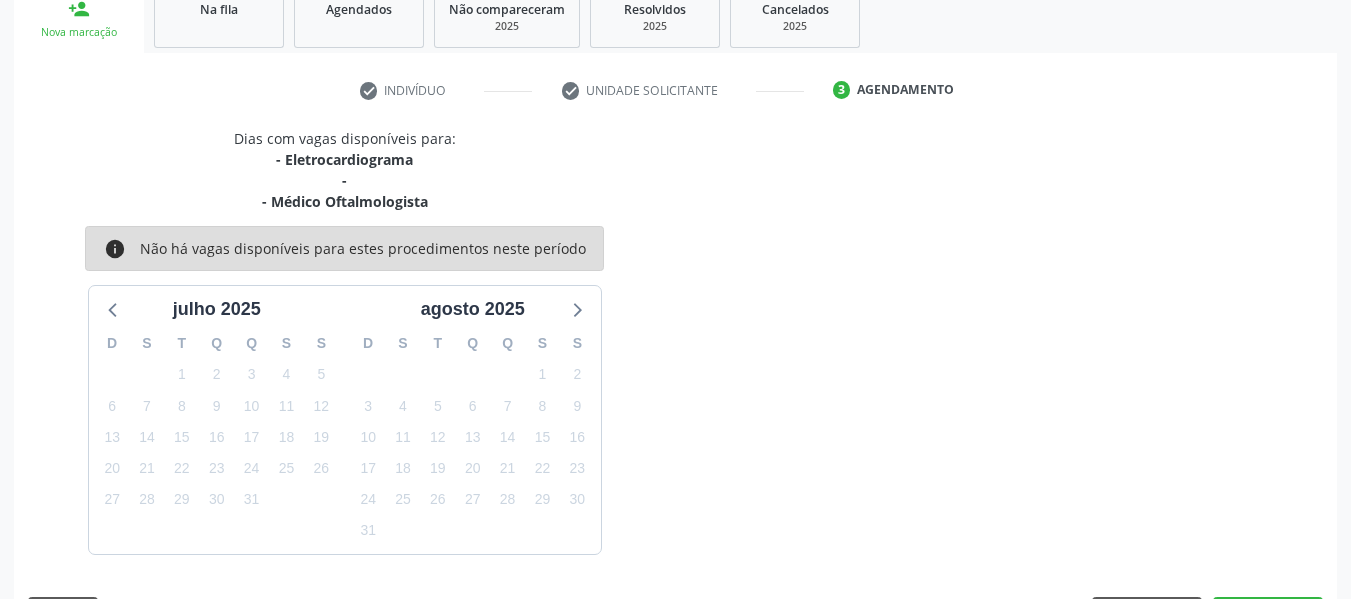 scroll, scrollTop: 400, scrollLeft: 0, axis: vertical 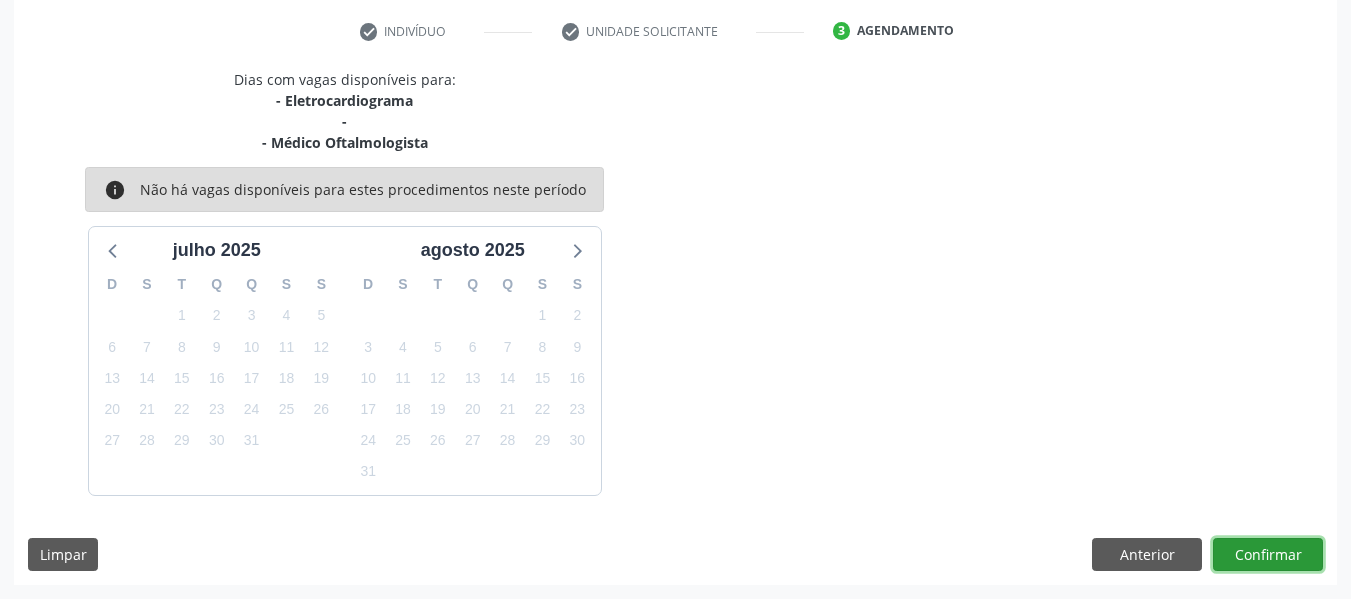 click on "Confirmar" at bounding box center (1268, 555) 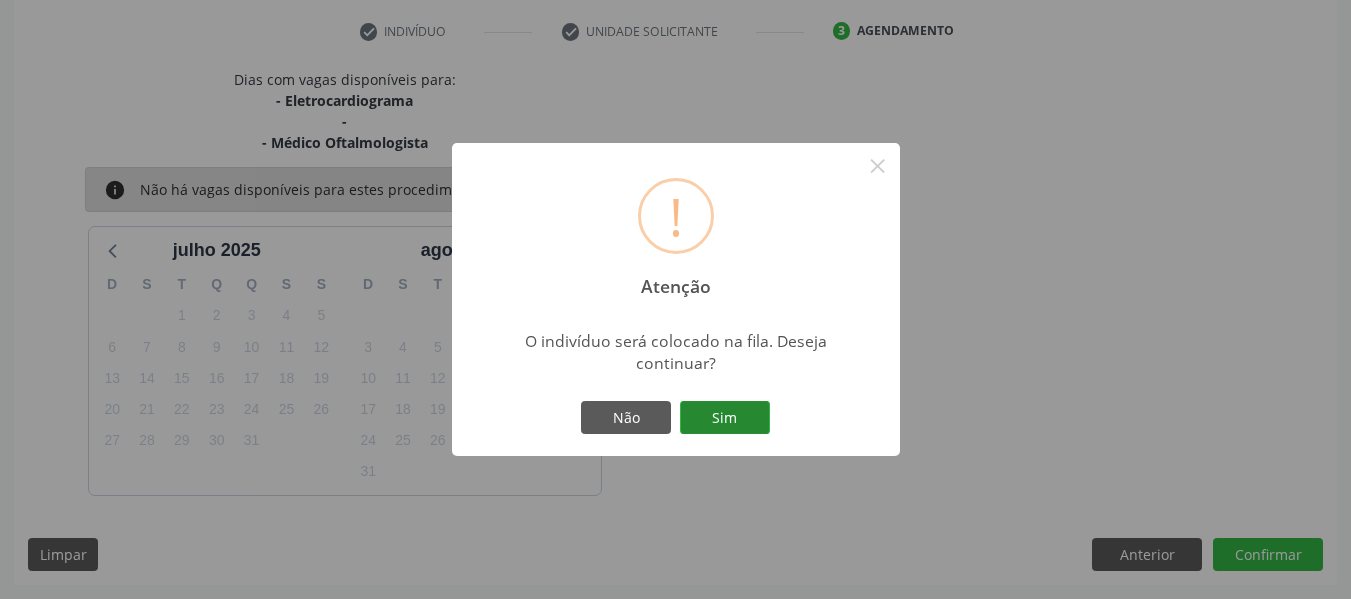 click on "Sim" at bounding box center [725, 418] 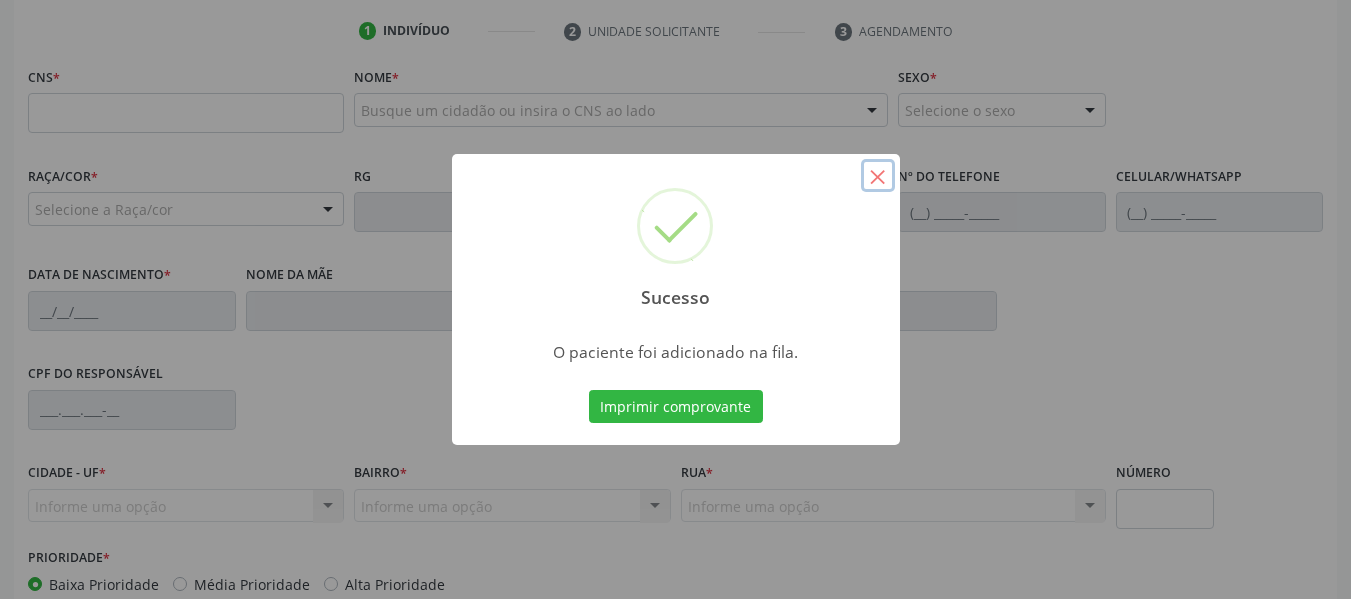 click on "×" at bounding box center (878, 176) 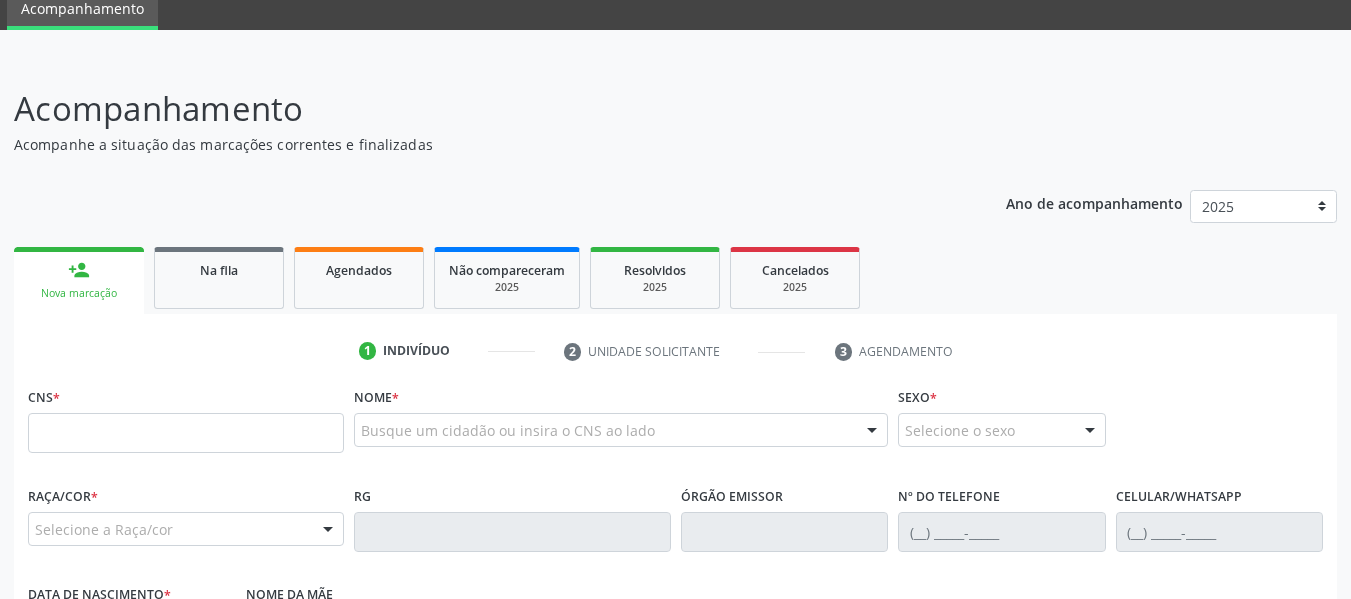 scroll, scrollTop: 0, scrollLeft: 0, axis: both 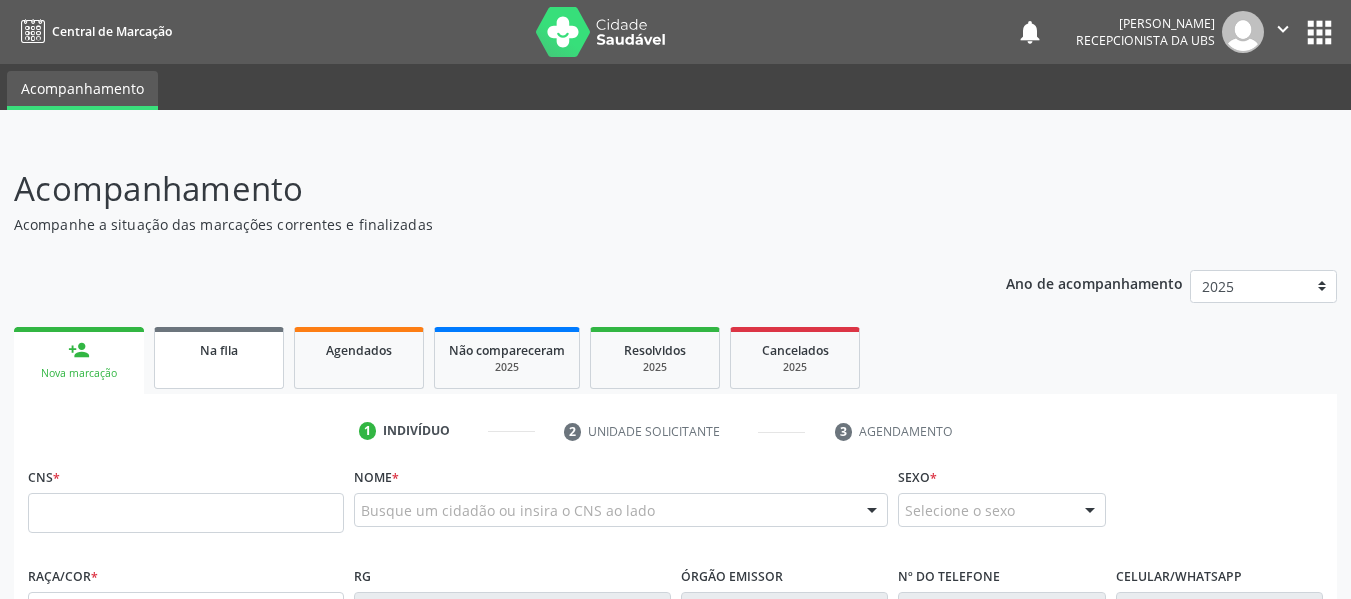 click on "Na fila" at bounding box center (219, 350) 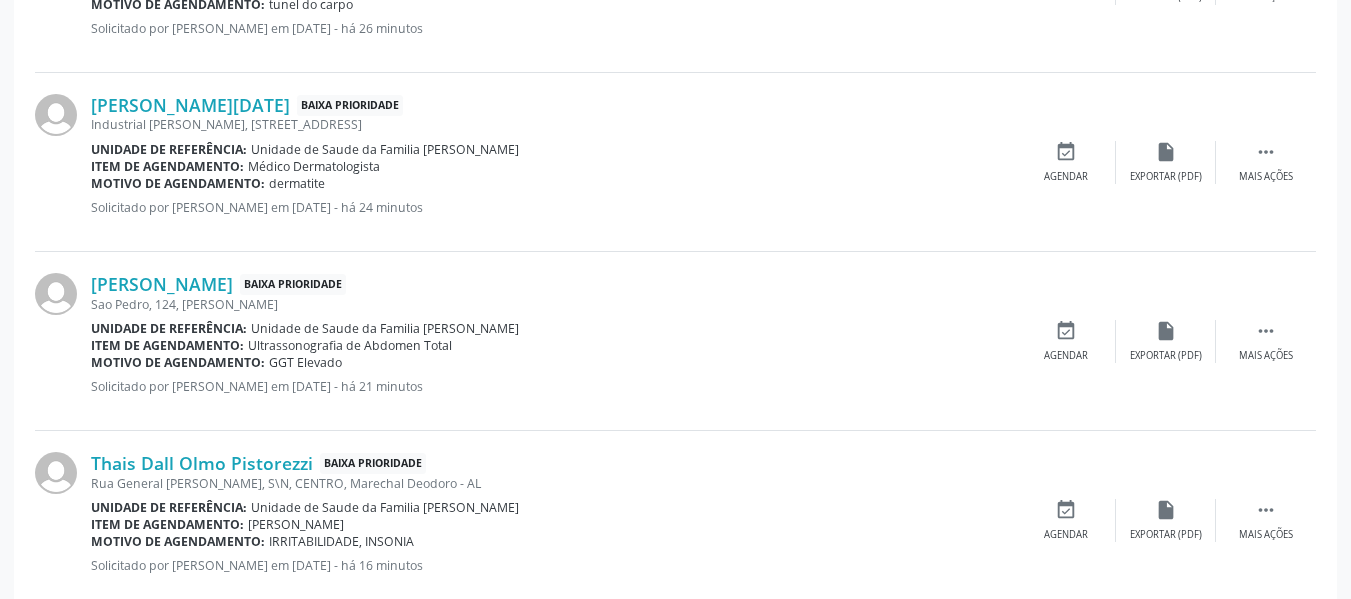 scroll, scrollTop: 2796, scrollLeft: 0, axis: vertical 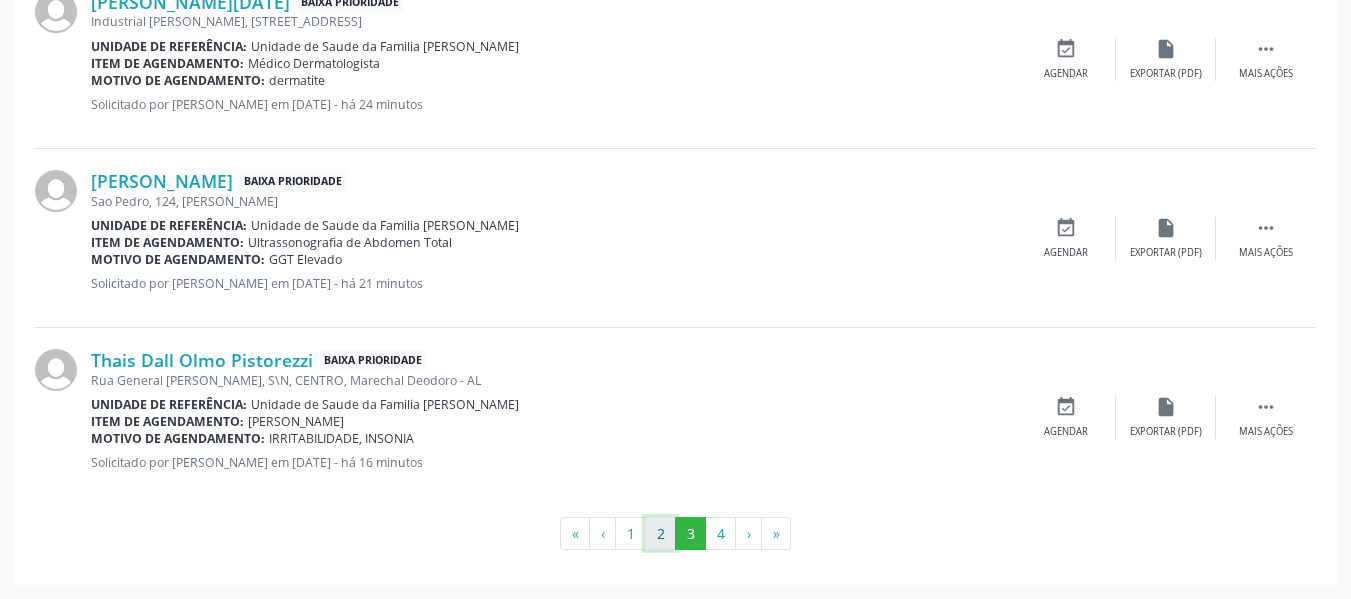 click on "2" at bounding box center [660, 534] 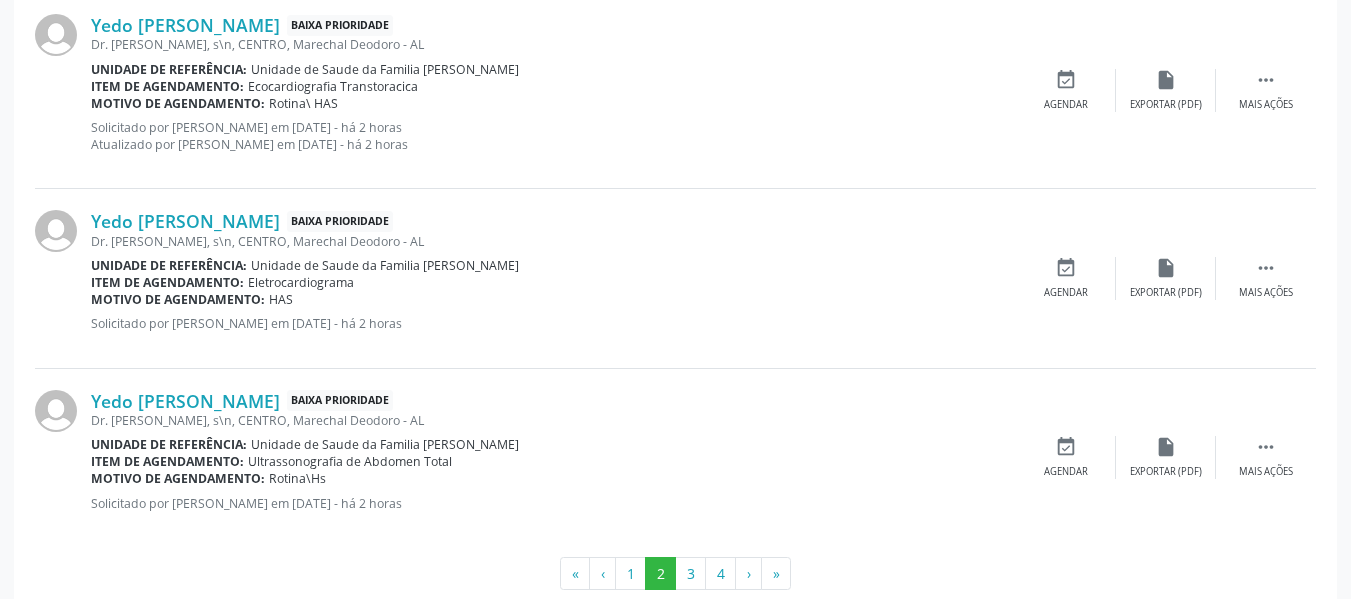 scroll, scrollTop: 2813, scrollLeft: 0, axis: vertical 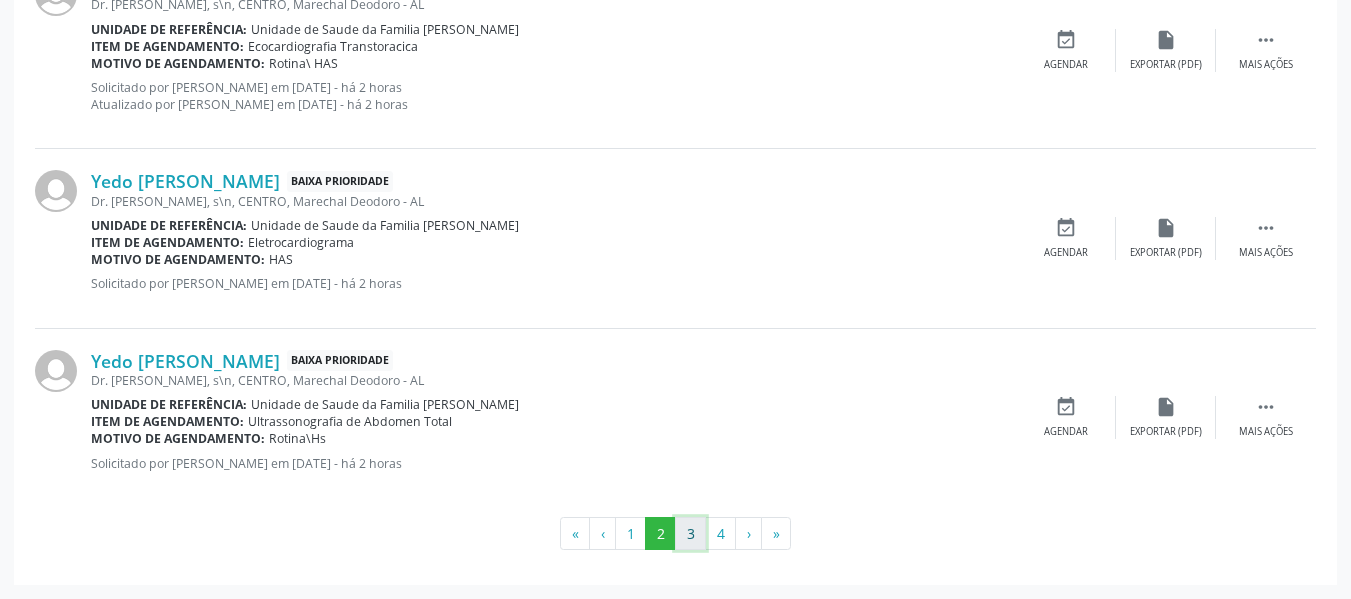 click on "3" at bounding box center (690, 534) 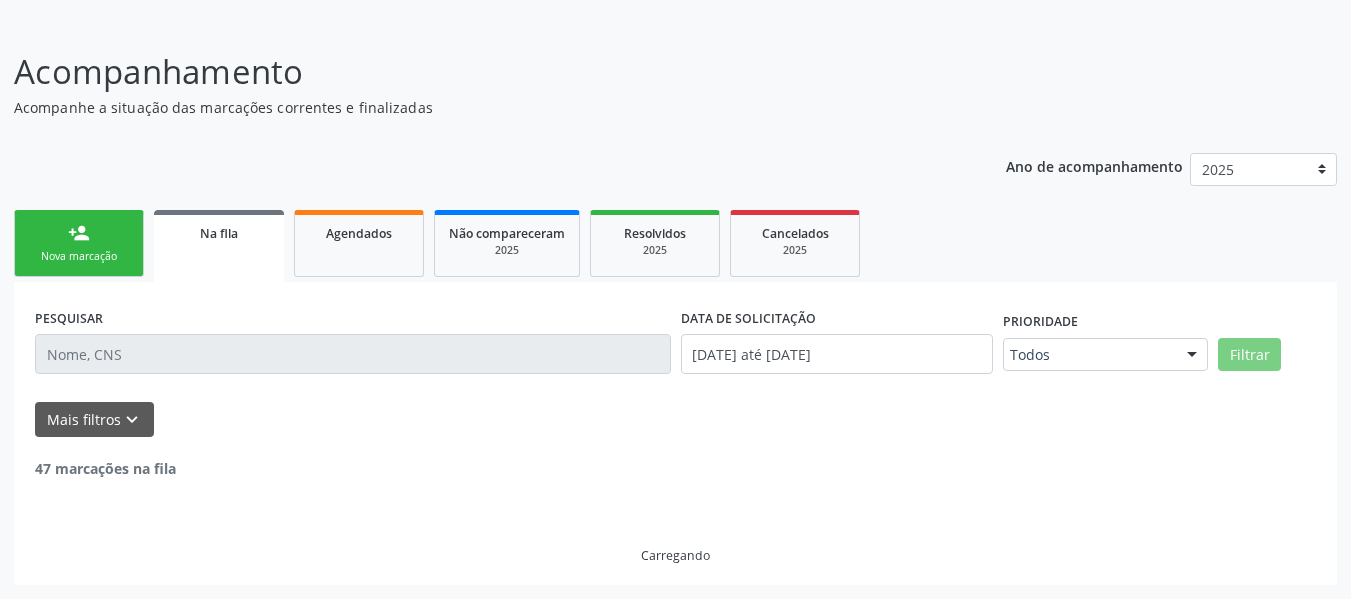 scroll, scrollTop: 2796, scrollLeft: 0, axis: vertical 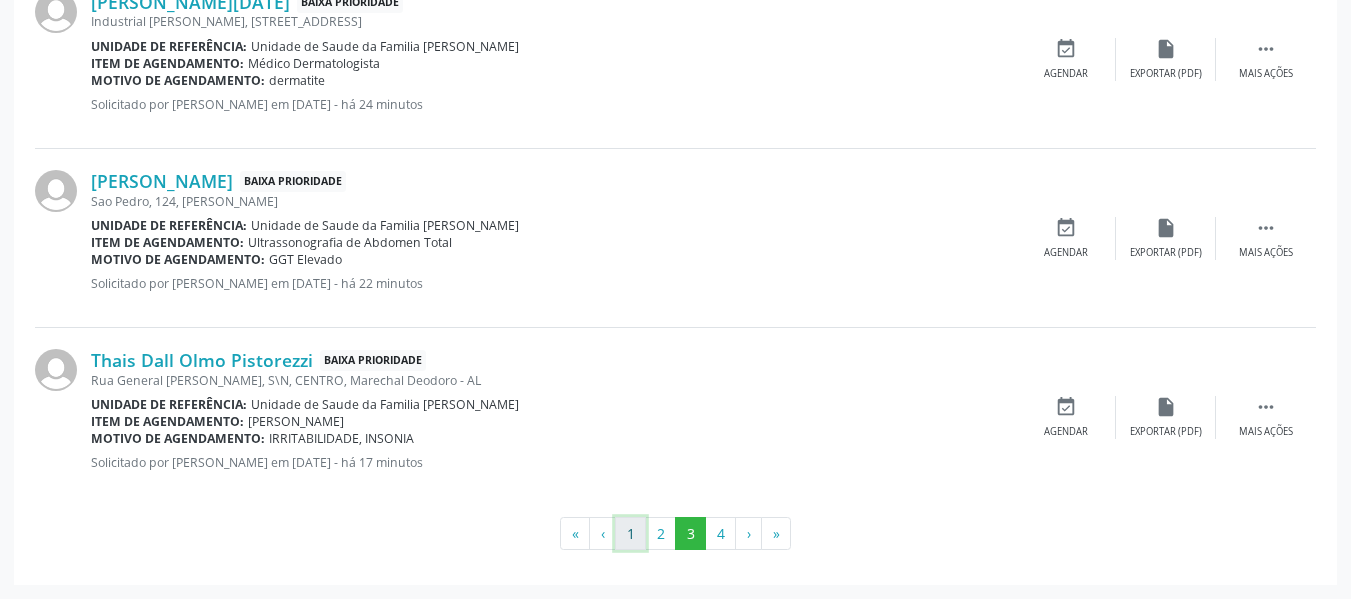 click on "1" at bounding box center [630, 534] 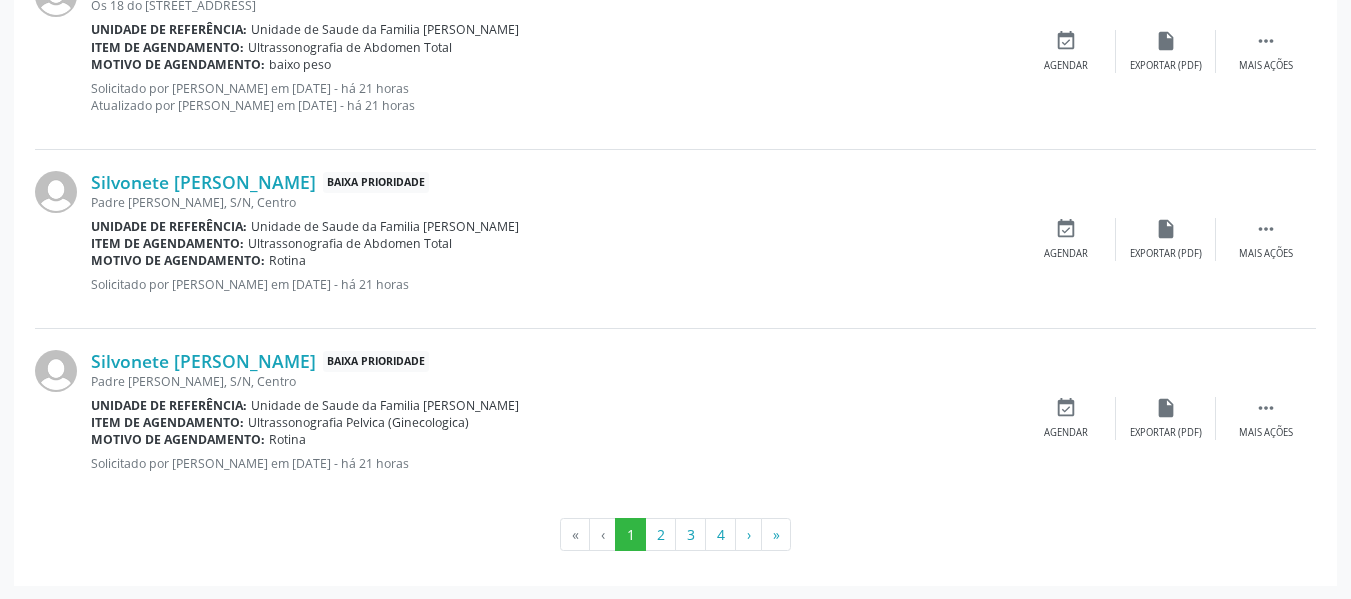 scroll, scrollTop: 2899, scrollLeft: 0, axis: vertical 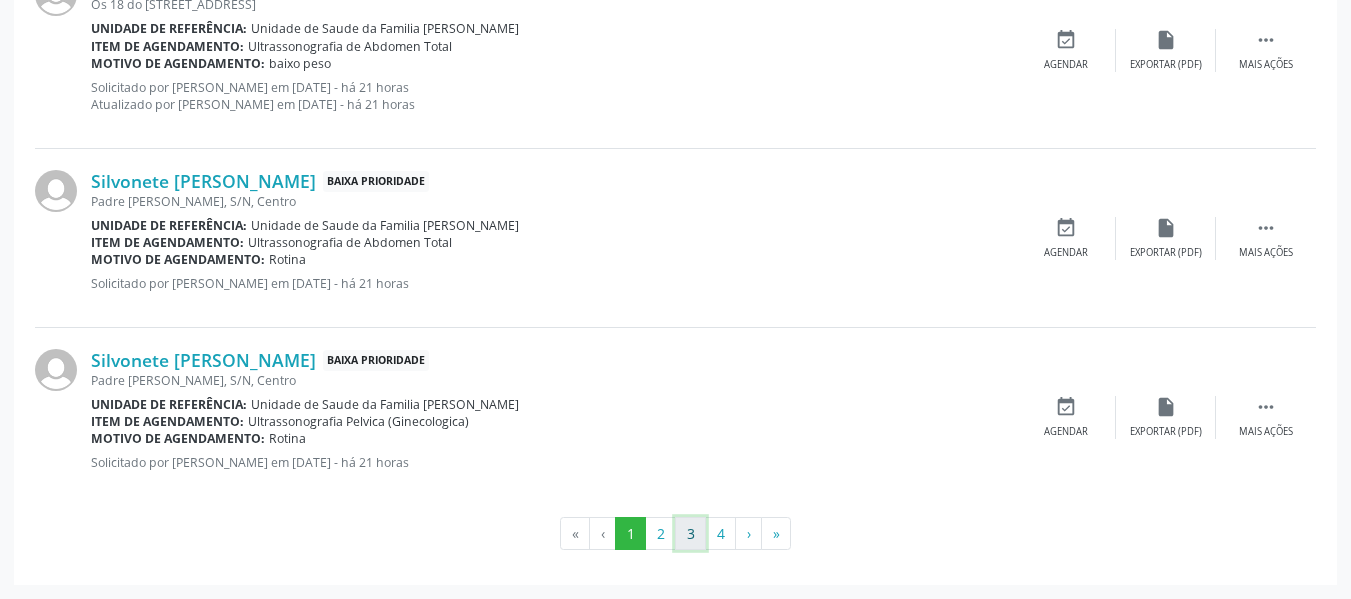 click on "3" at bounding box center [690, 534] 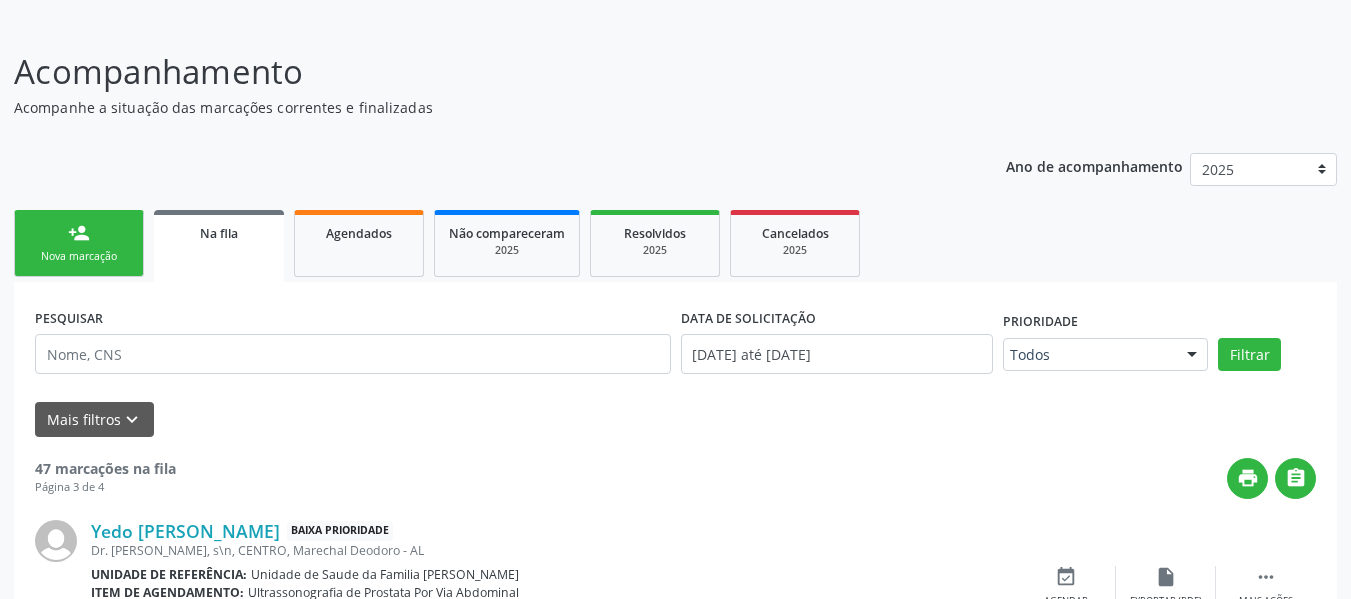 scroll, scrollTop: 2796, scrollLeft: 0, axis: vertical 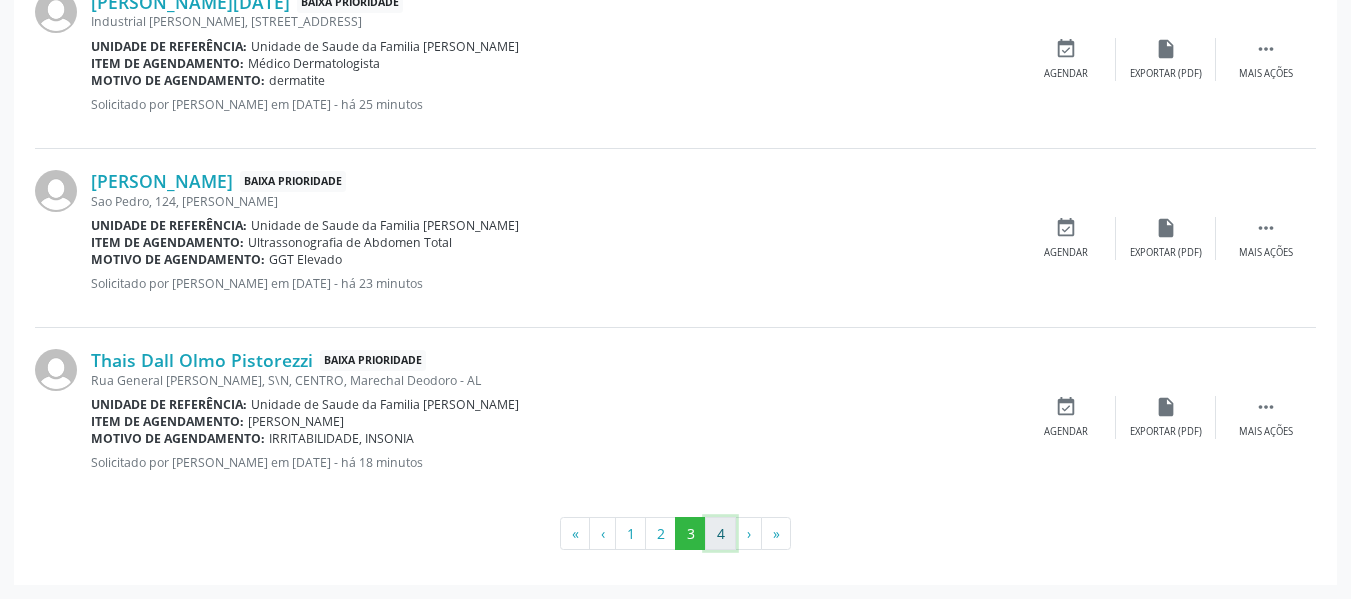 click on "4" at bounding box center [720, 534] 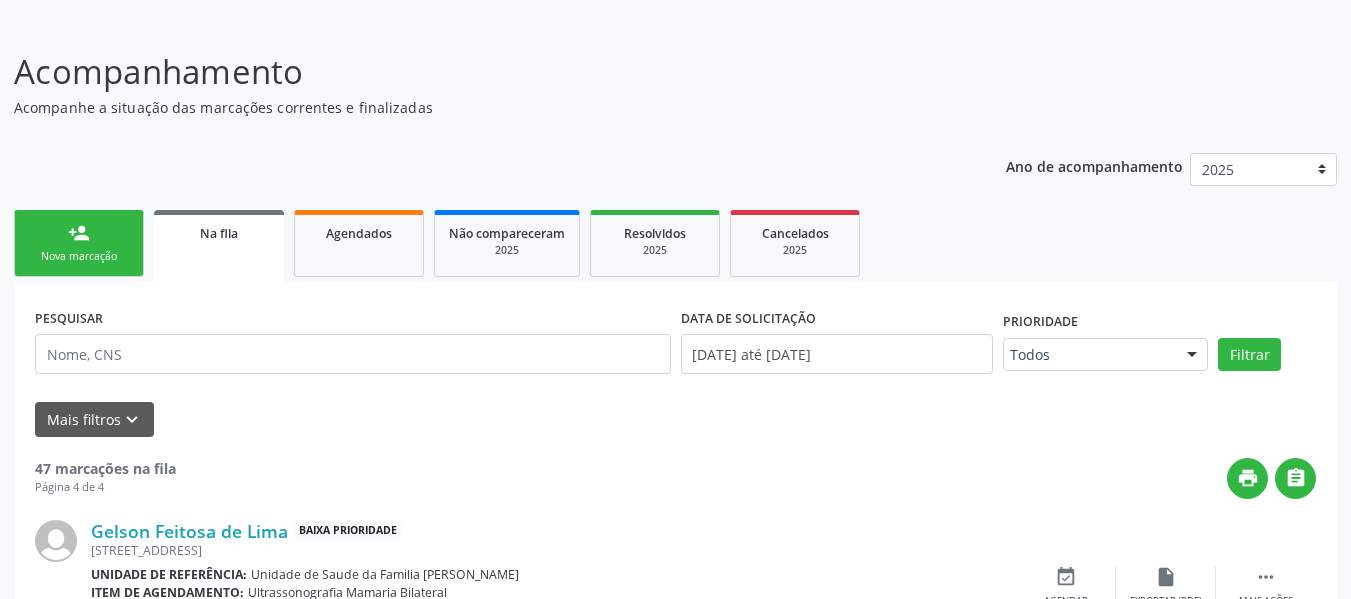 scroll, scrollTop: 467, scrollLeft: 0, axis: vertical 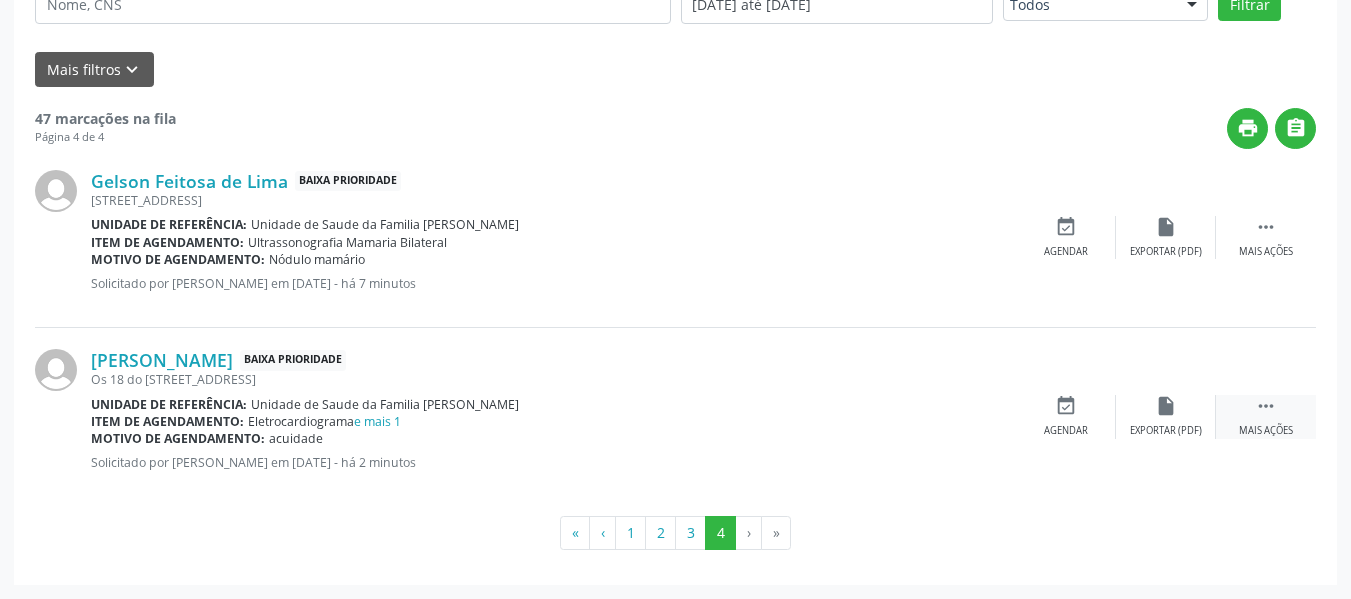 click on "" at bounding box center (1266, 406) 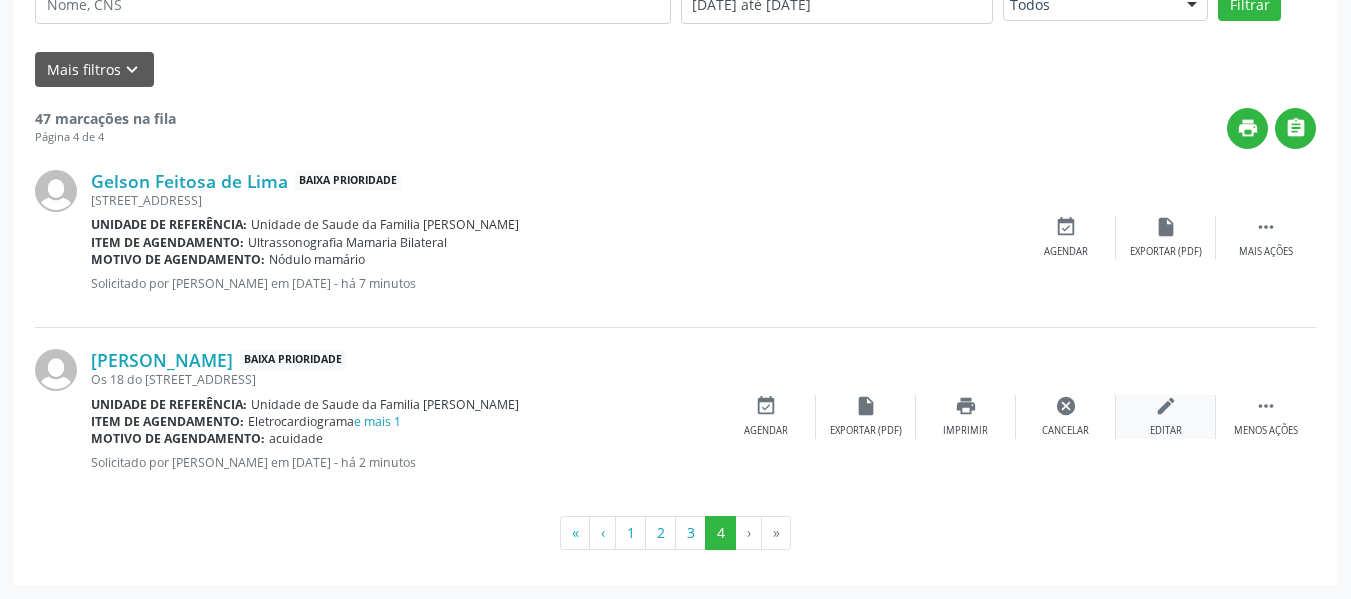 click on "edit" at bounding box center (1166, 406) 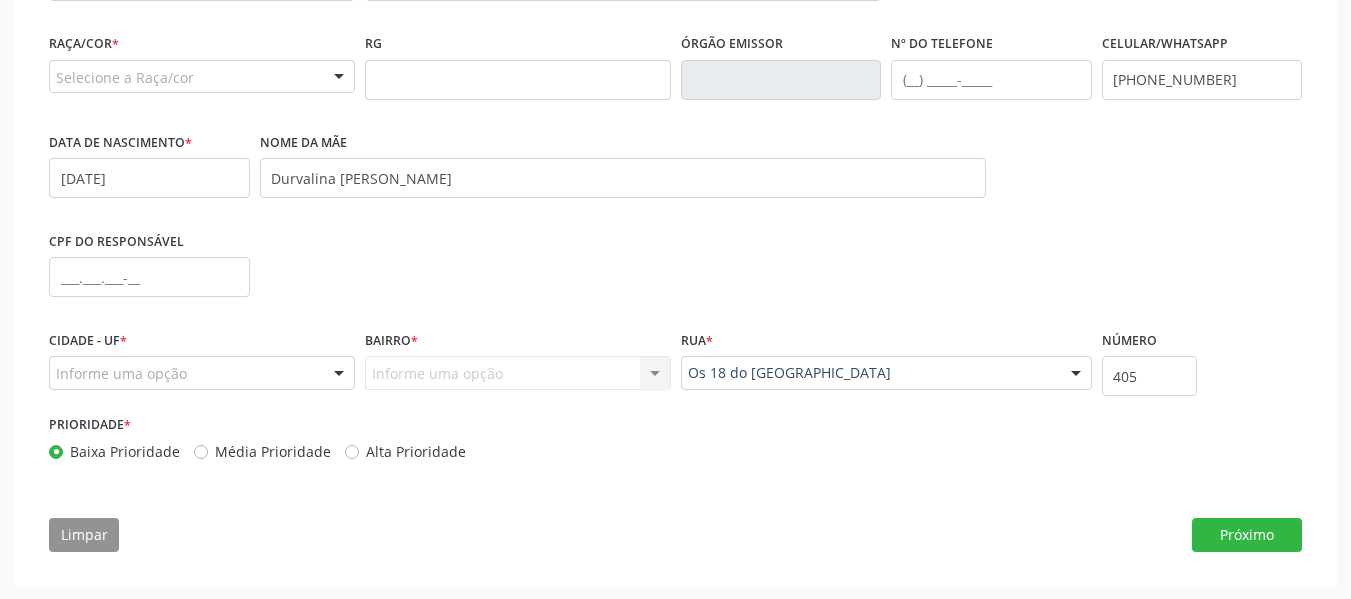 scroll, scrollTop: 540, scrollLeft: 0, axis: vertical 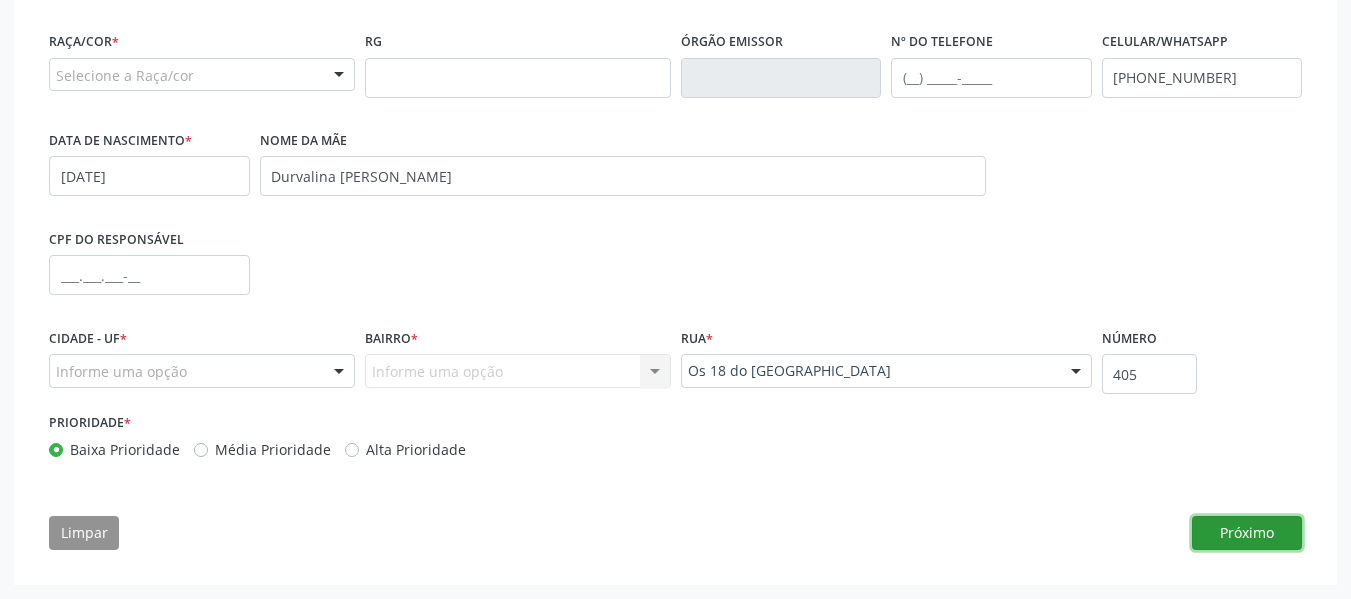 click on "Próximo" at bounding box center (1247, 533) 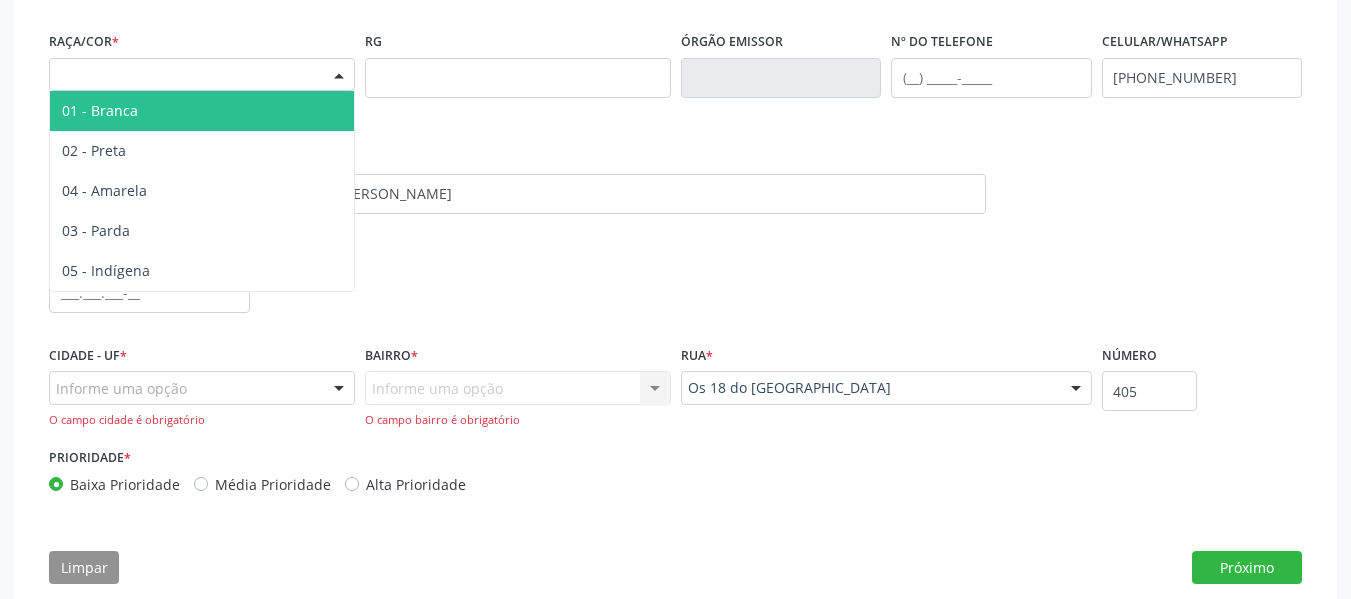 click at bounding box center (339, 76) 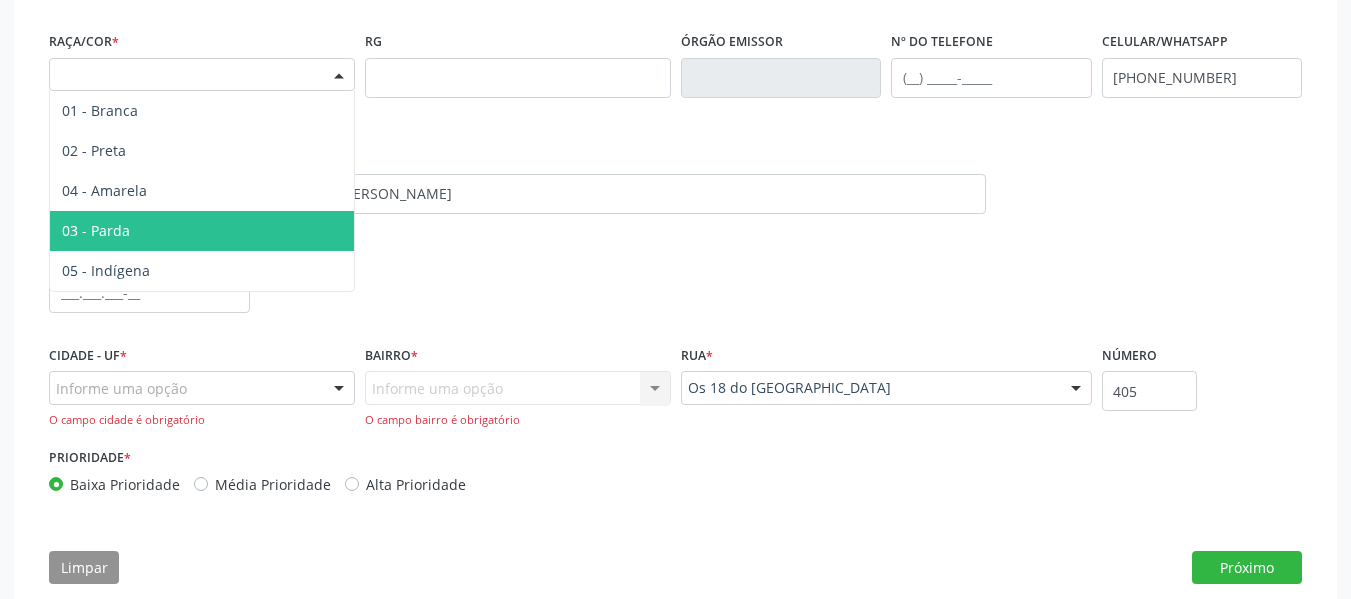 click on "03 - Parda" at bounding box center (202, 231) 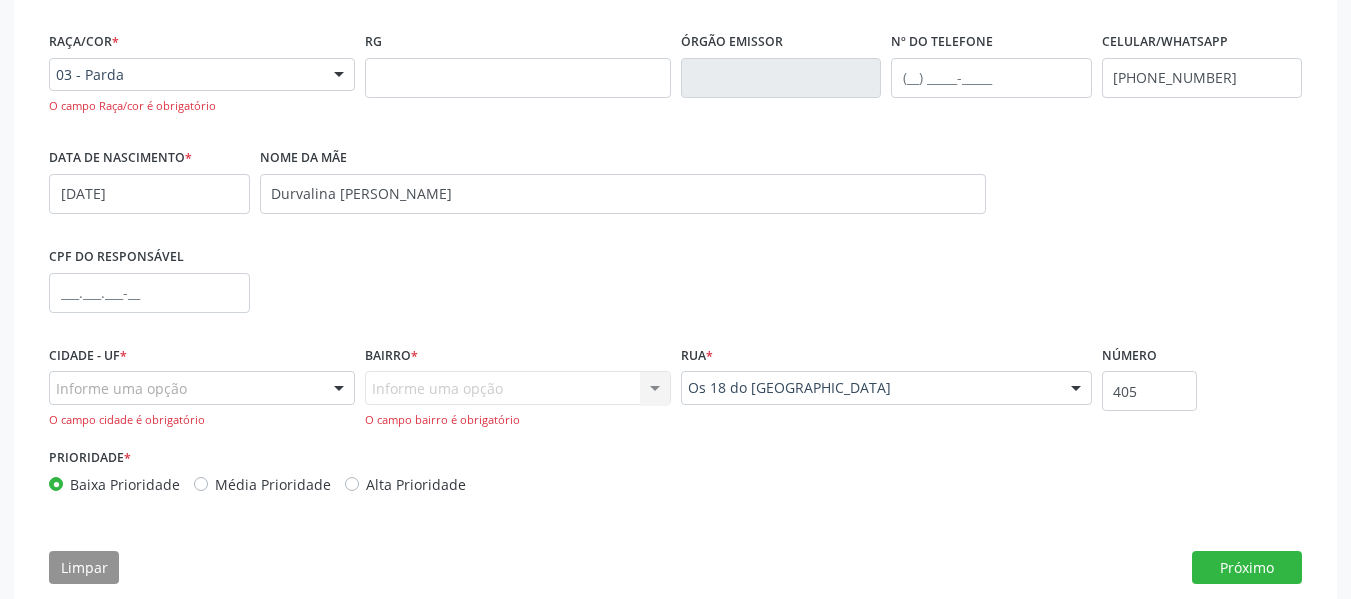 click at bounding box center [339, 389] 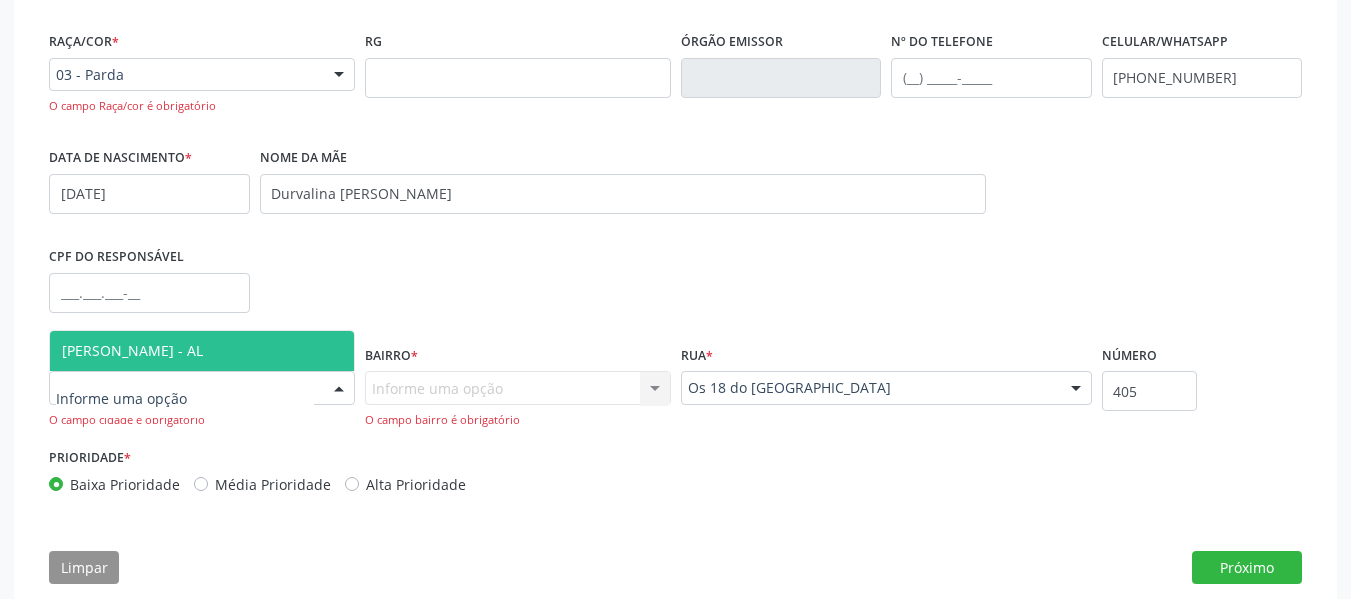 click on "[PERSON_NAME] - AL" at bounding box center (132, 350) 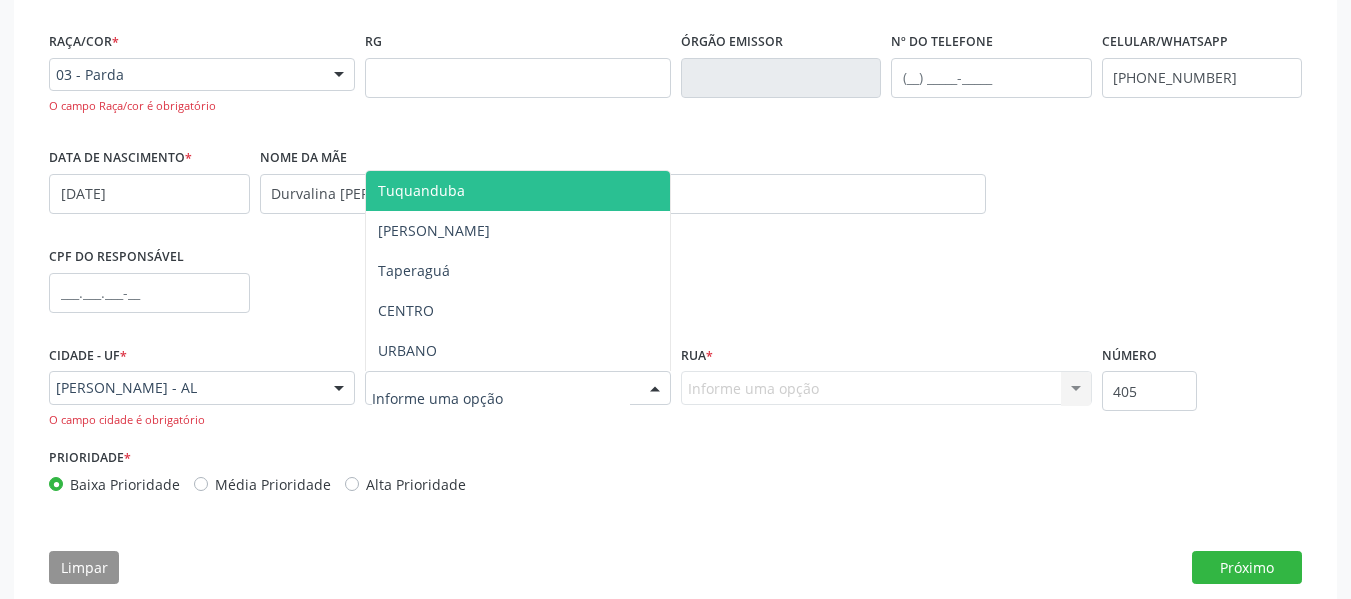 click at bounding box center (655, 389) 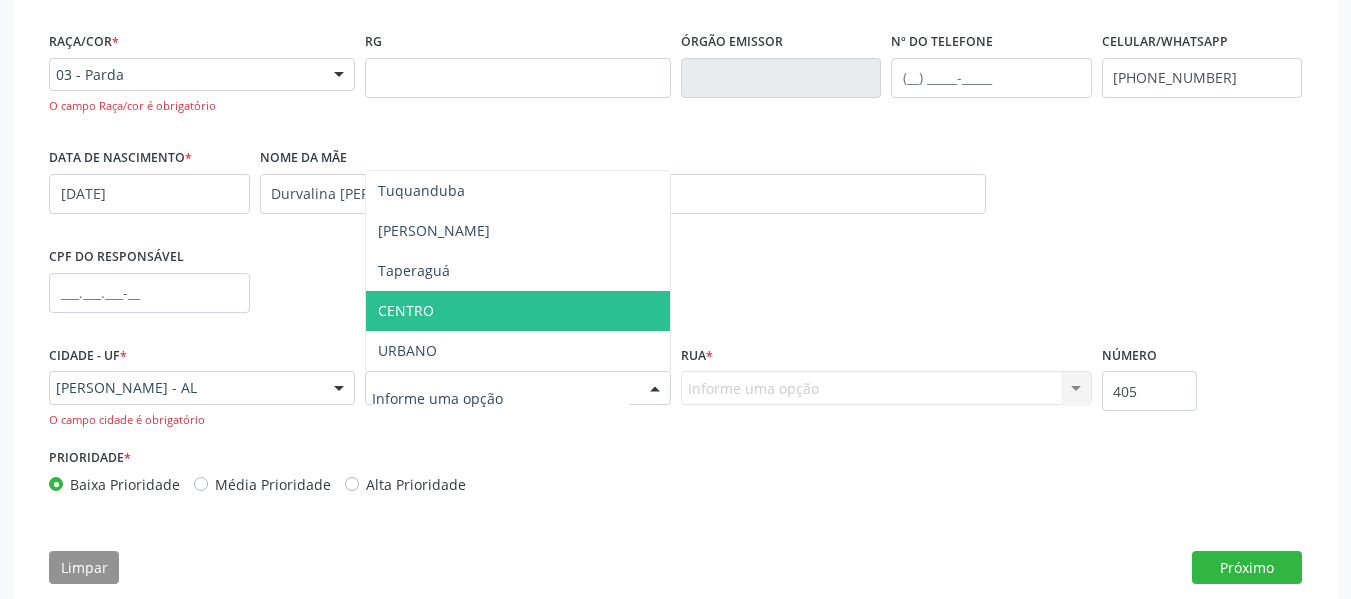 click on "CENTRO" at bounding box center (406, 310) 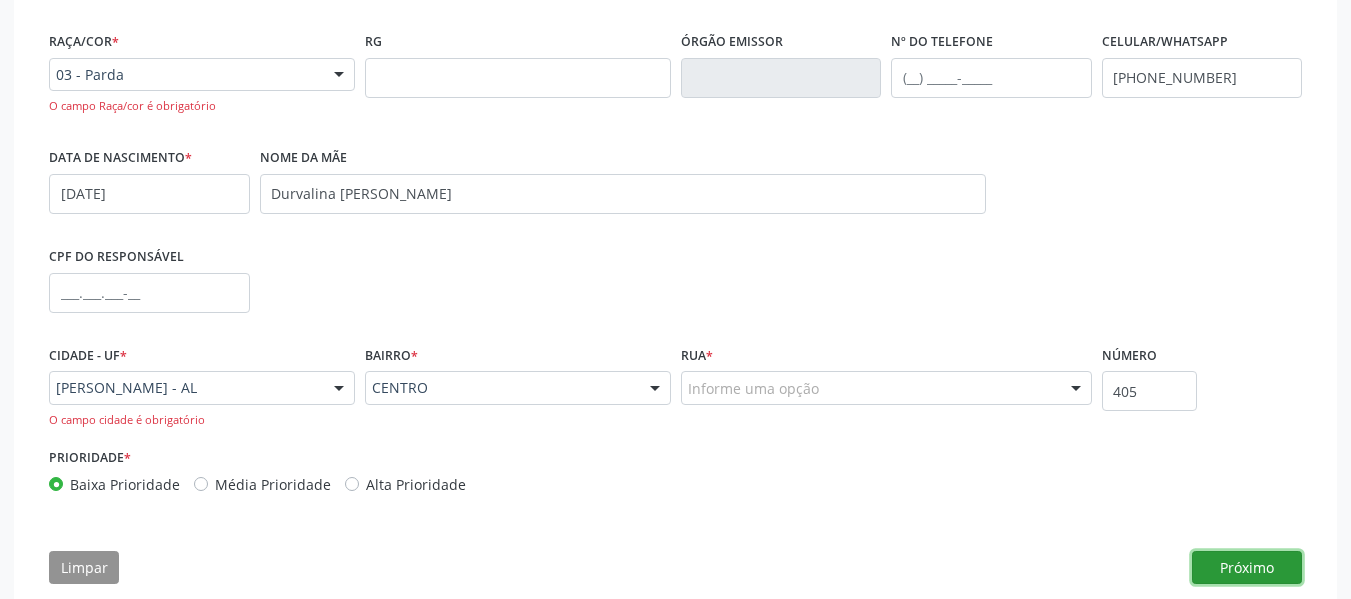 click on "Próximo" at bounding box center (1247, 568) 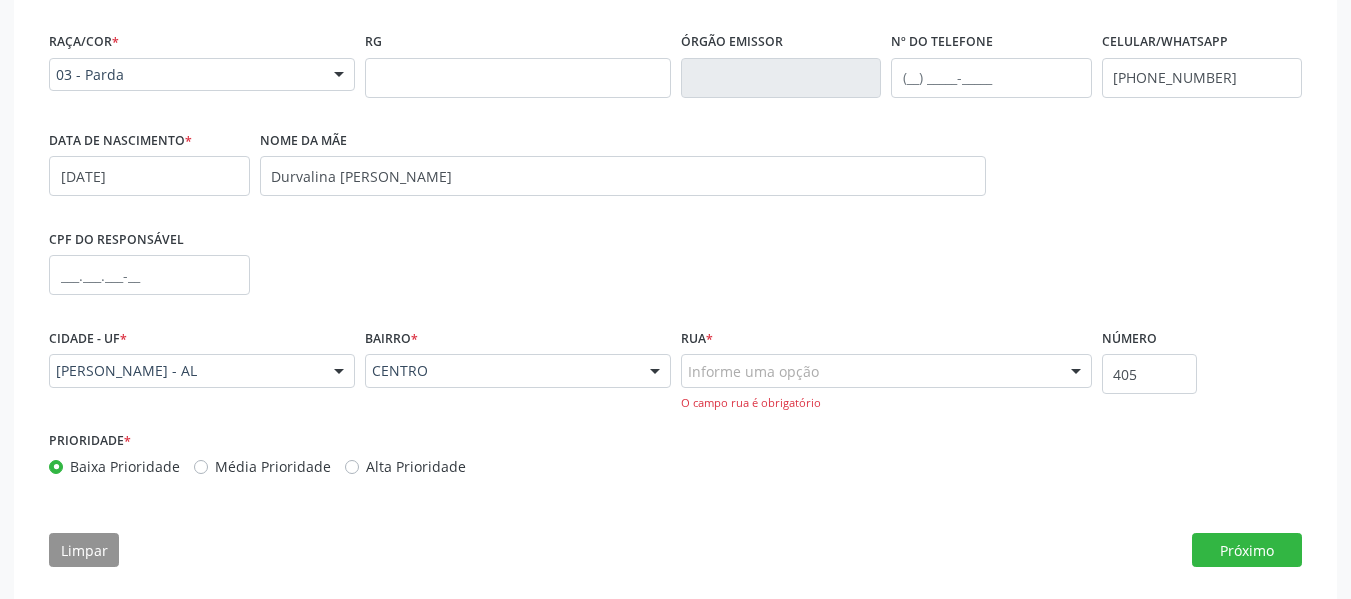 click at bounding box center (1076, 372) 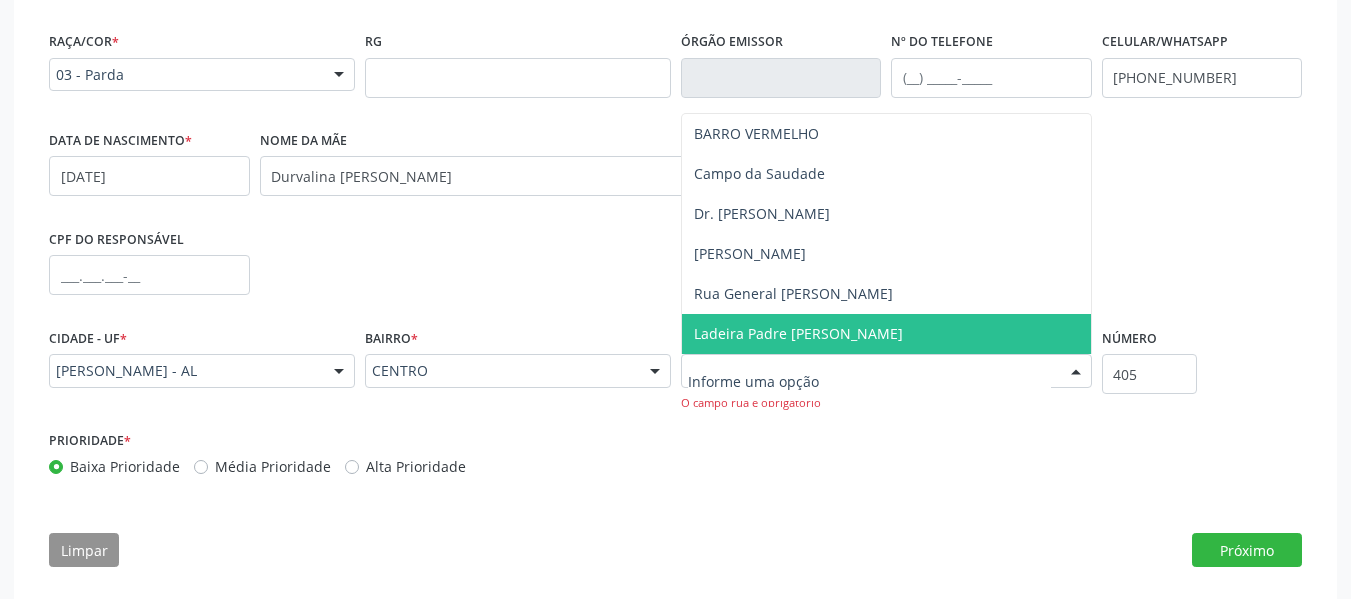 click at bounding box center [869, 381] 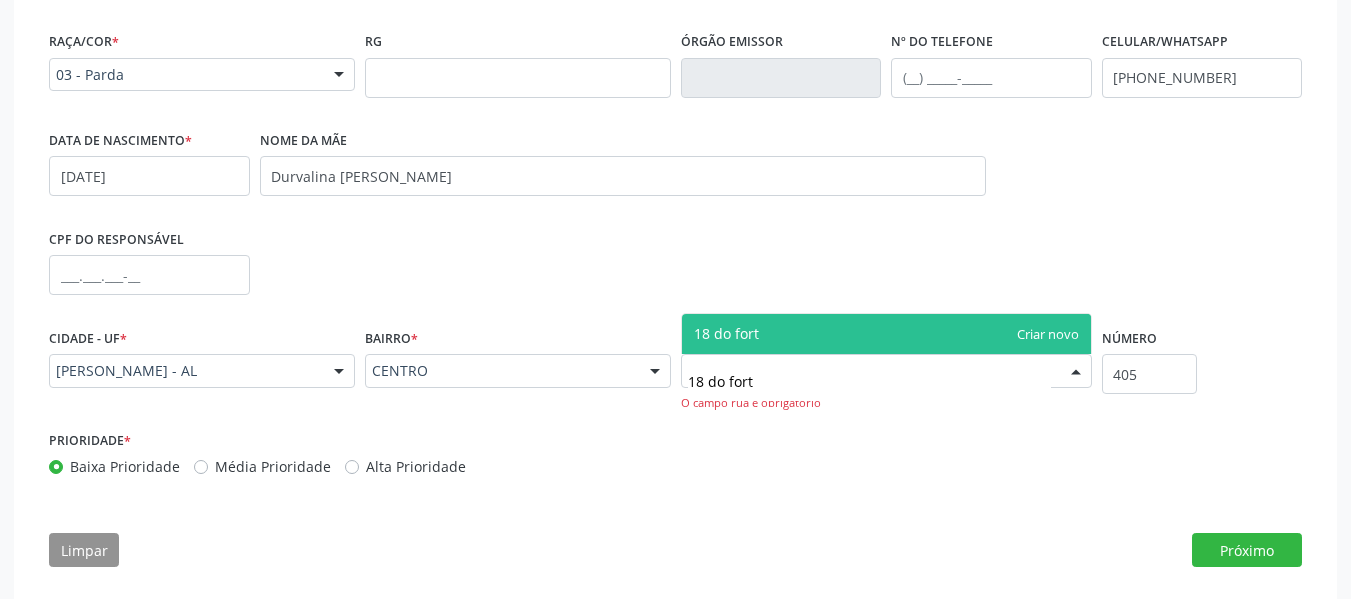 type on "18 do forte" 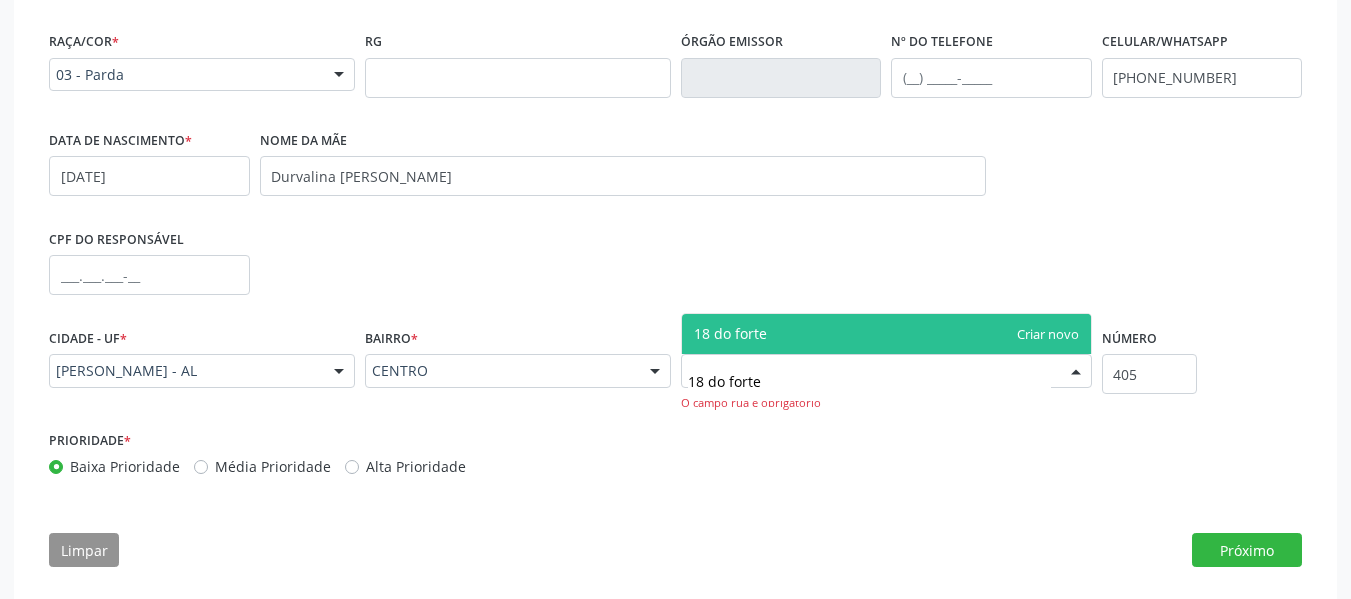 click on "18 do forte" at bounding box center (886, 334) 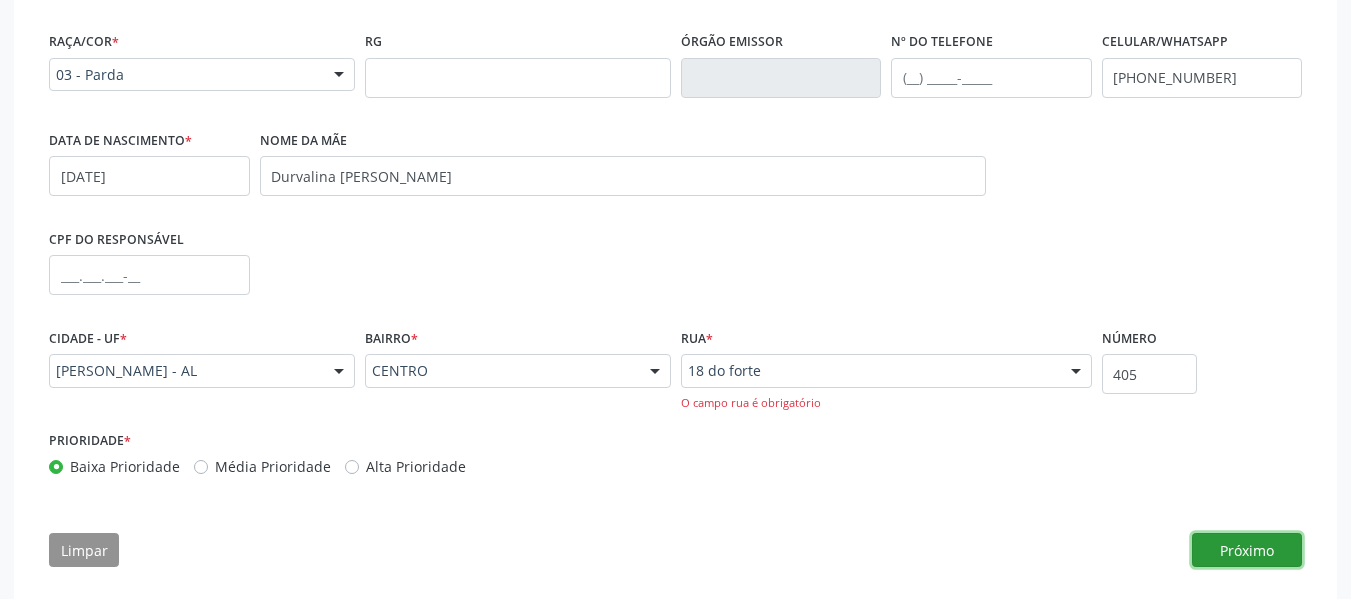 click on "Próximo" at bounding box center (1247, 550) 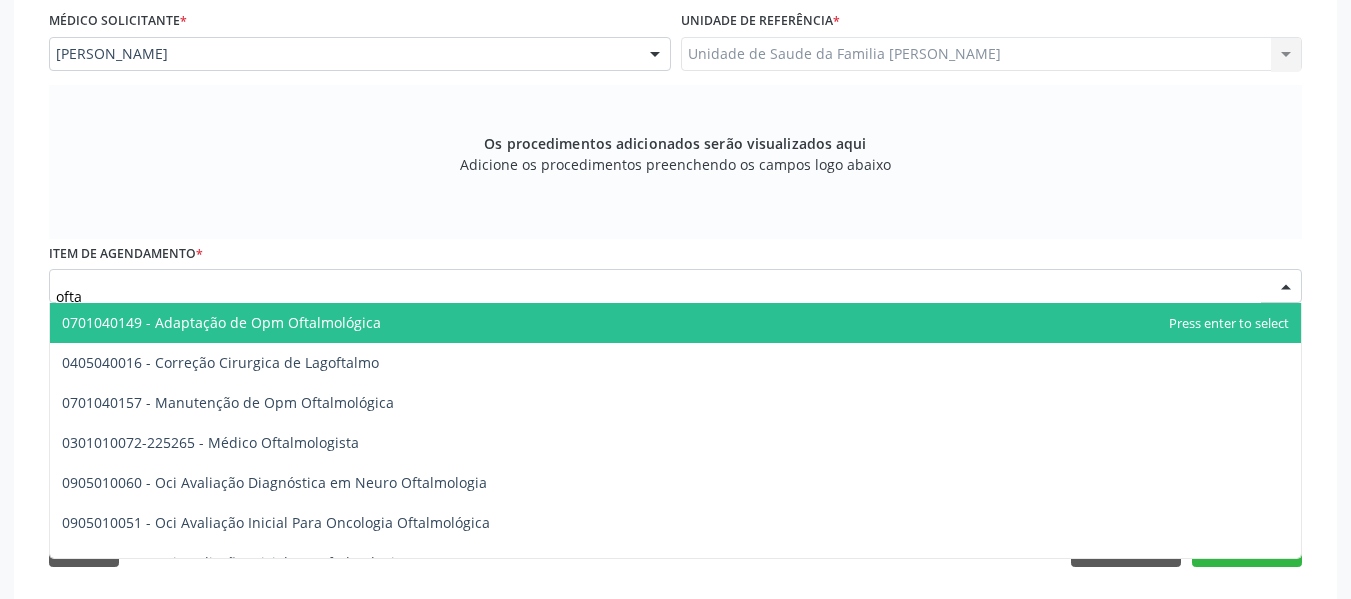 type on "oftal" 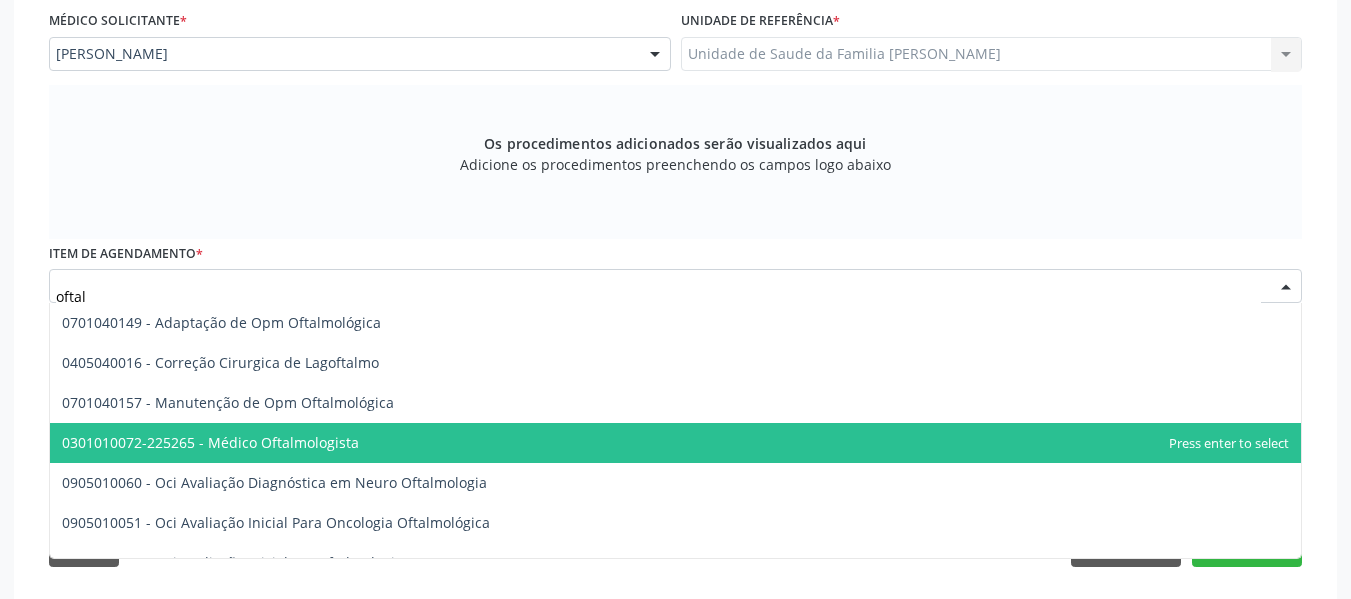 click on "0301010072-225265 - Médico Oftalmologista" at bounding box center (210, 442) 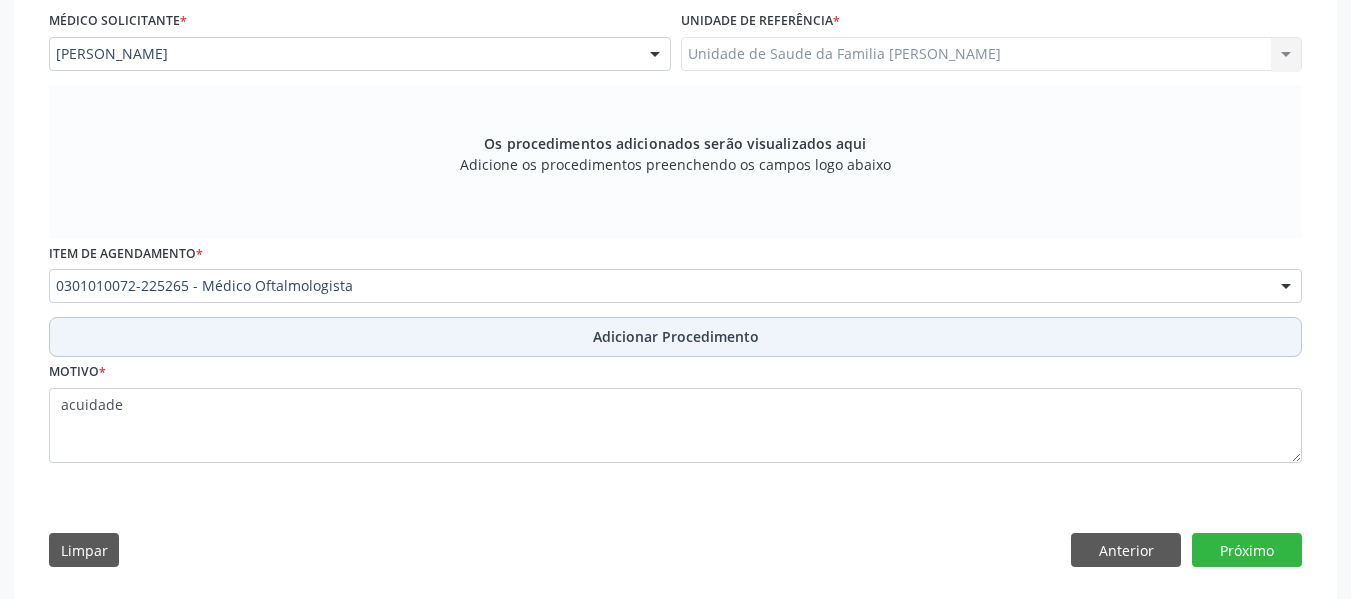 click on "Adicionar Procedimento" at bounding box center [676, 336] 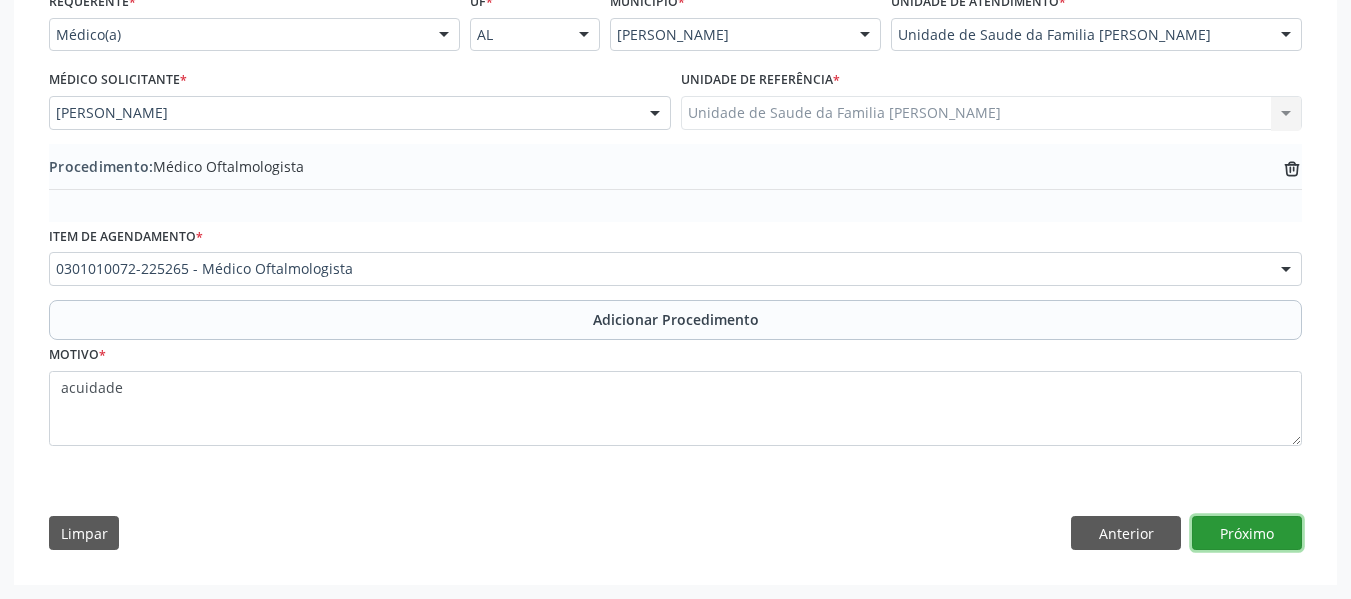 click on "Próximo" at bounding box center [1247, 533] 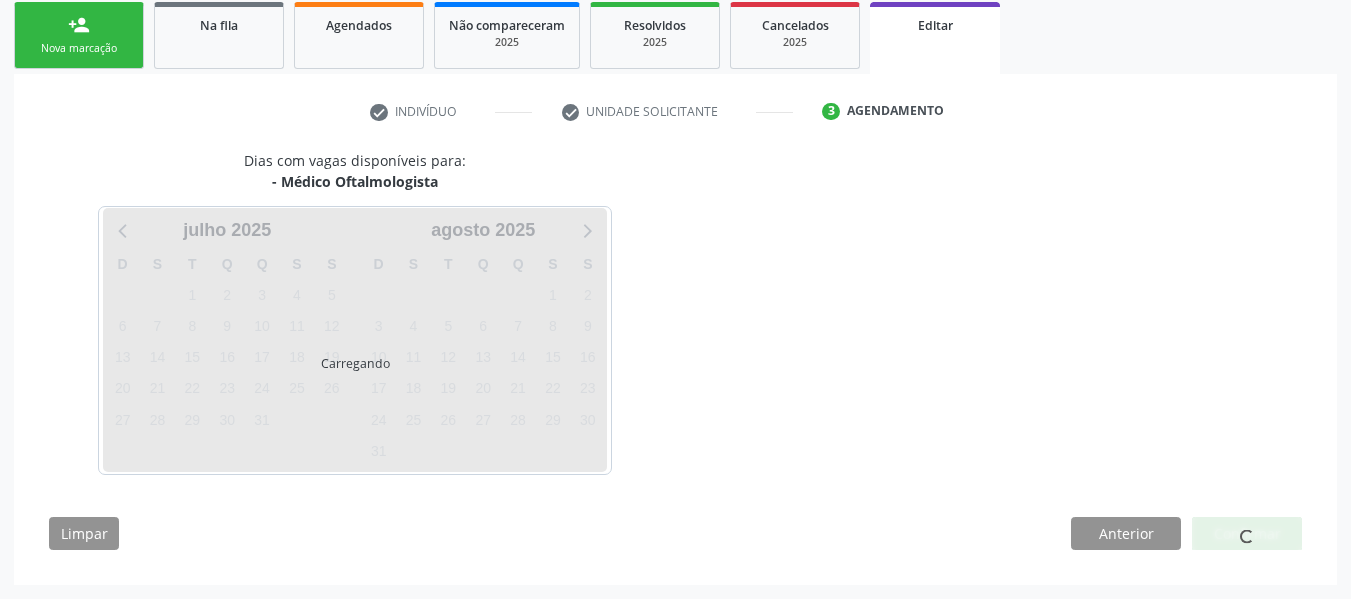 scroll, scrollTop: 384, scrollLeft: 0, axis: vertical 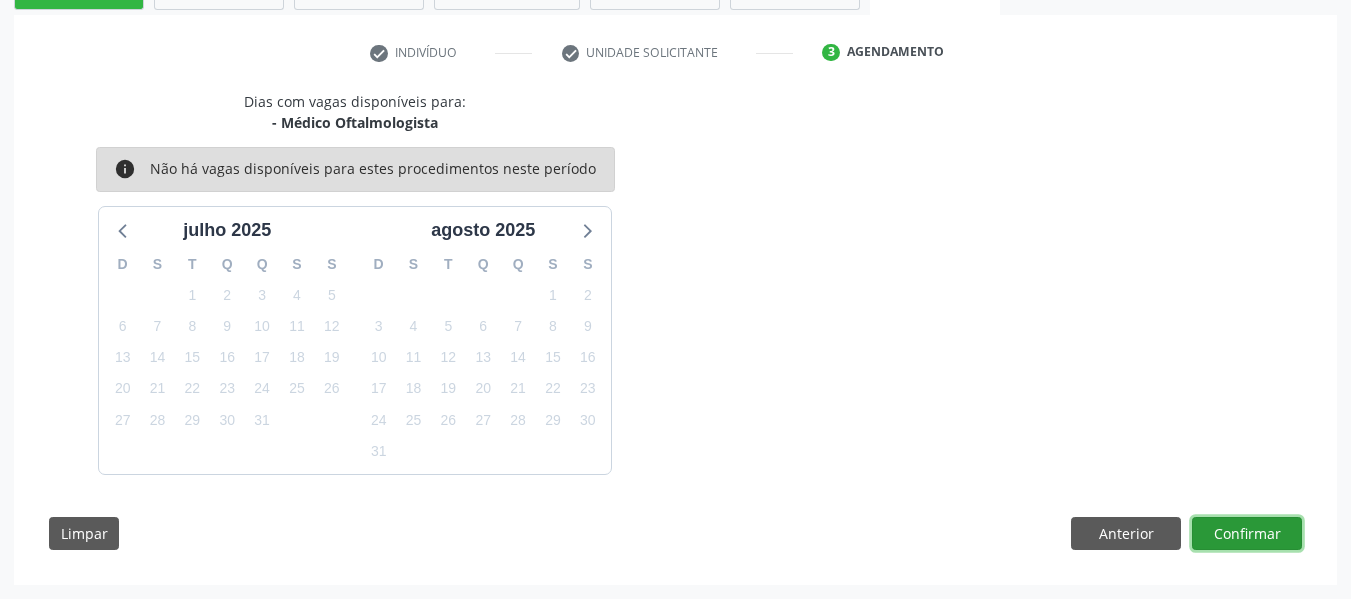 click on "Confirmar" at bounding box center [1247, 534] 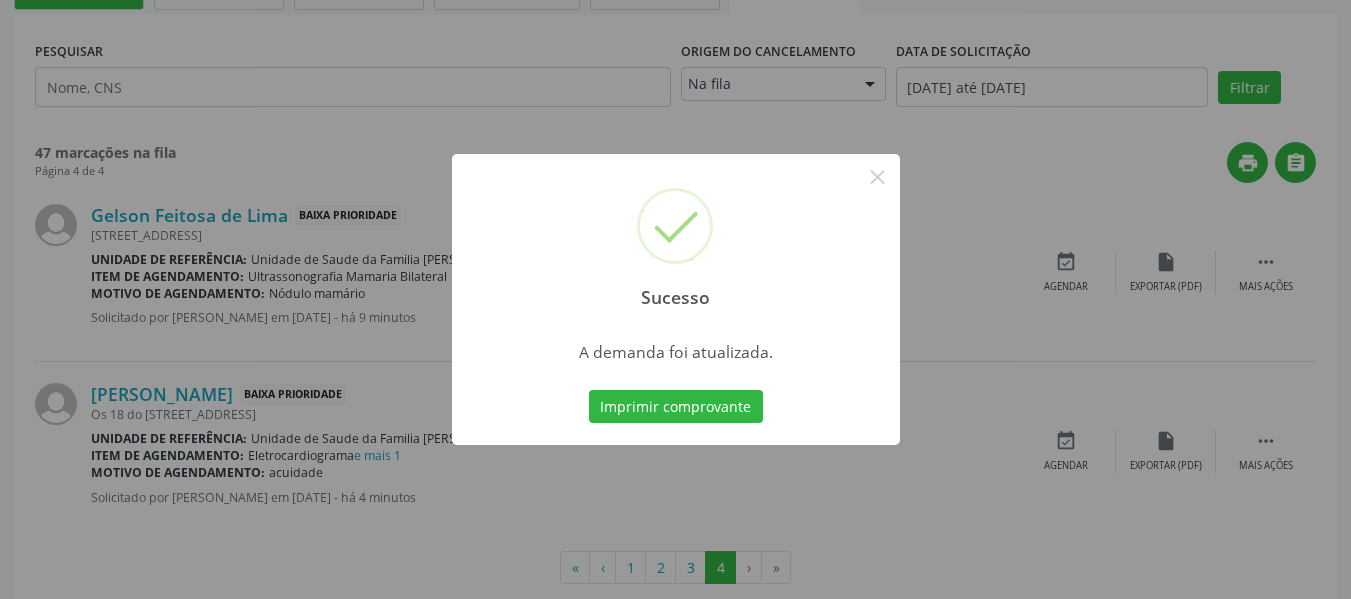 scroll, scrollTop: 0, scrollLeft: 0, axis: both 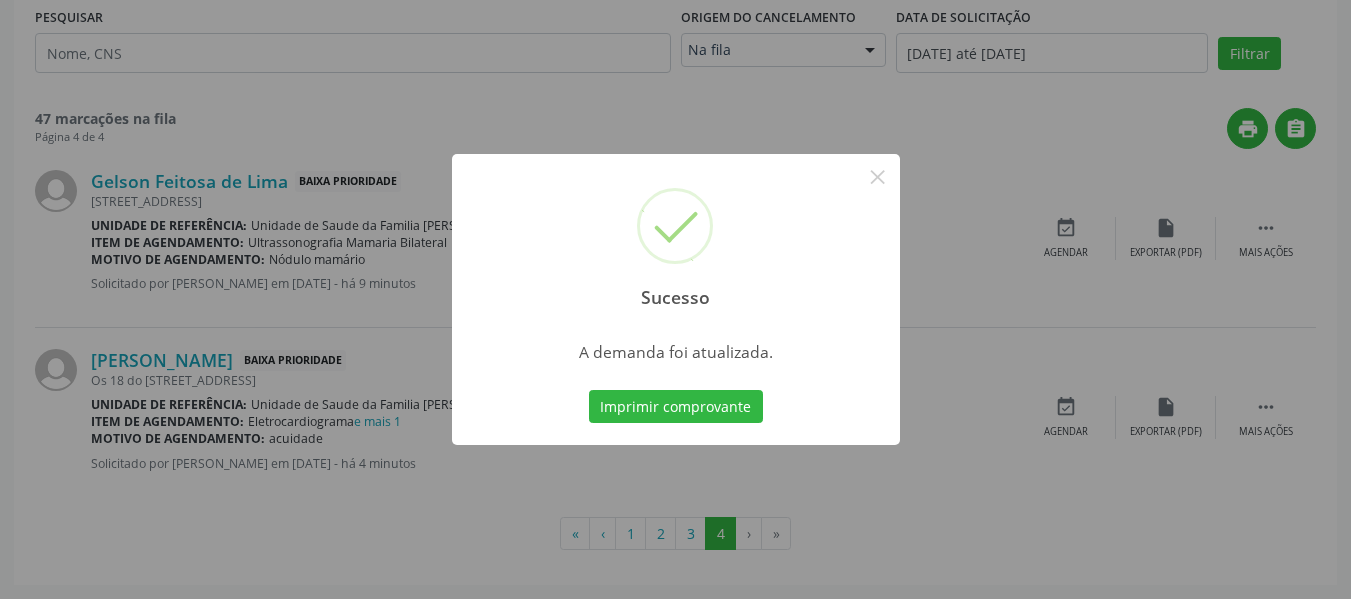 click on "Sucesso × A demanda foi atualizada. Imprimir comprovante Cancel" at bounding box center (675, 299) 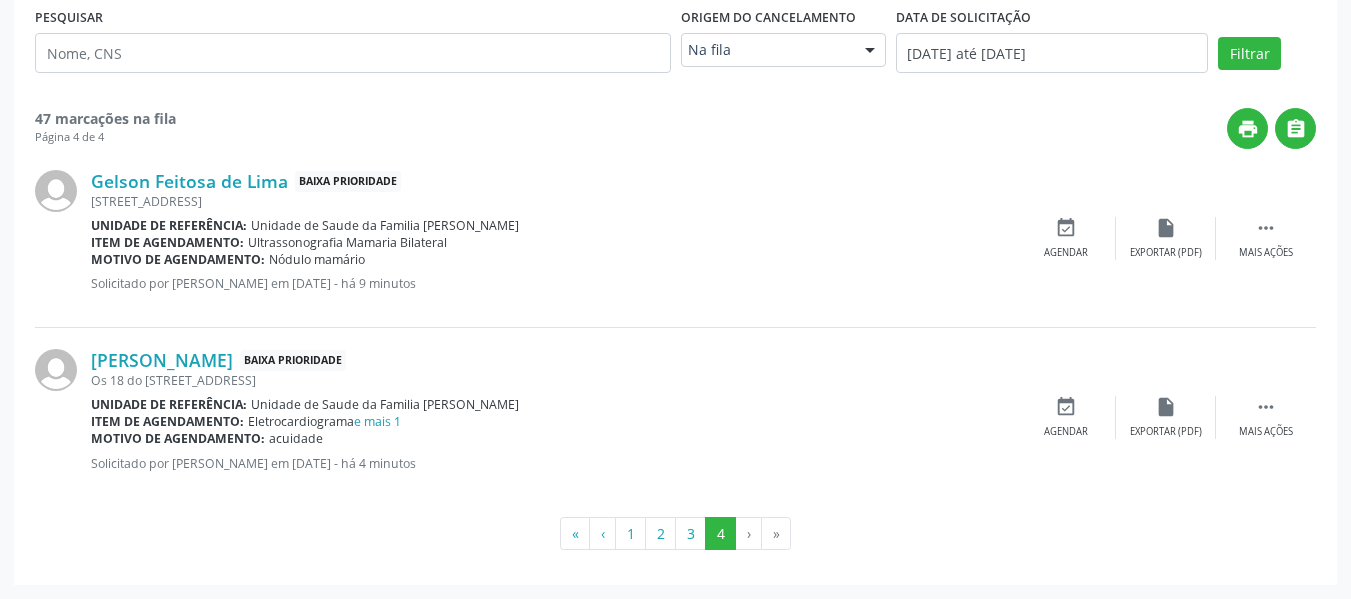 click on "e mais 1" at bounding box center (377, 421) 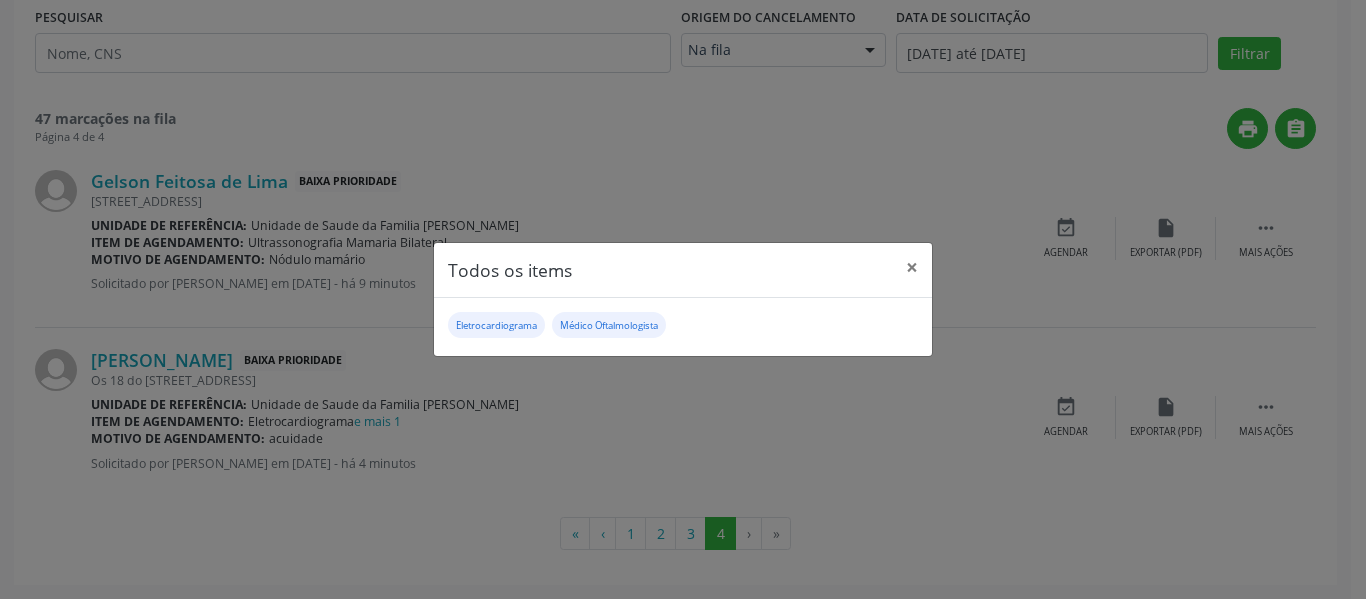 click on "Eletrocardiograma" at bounding box center [496, 325] 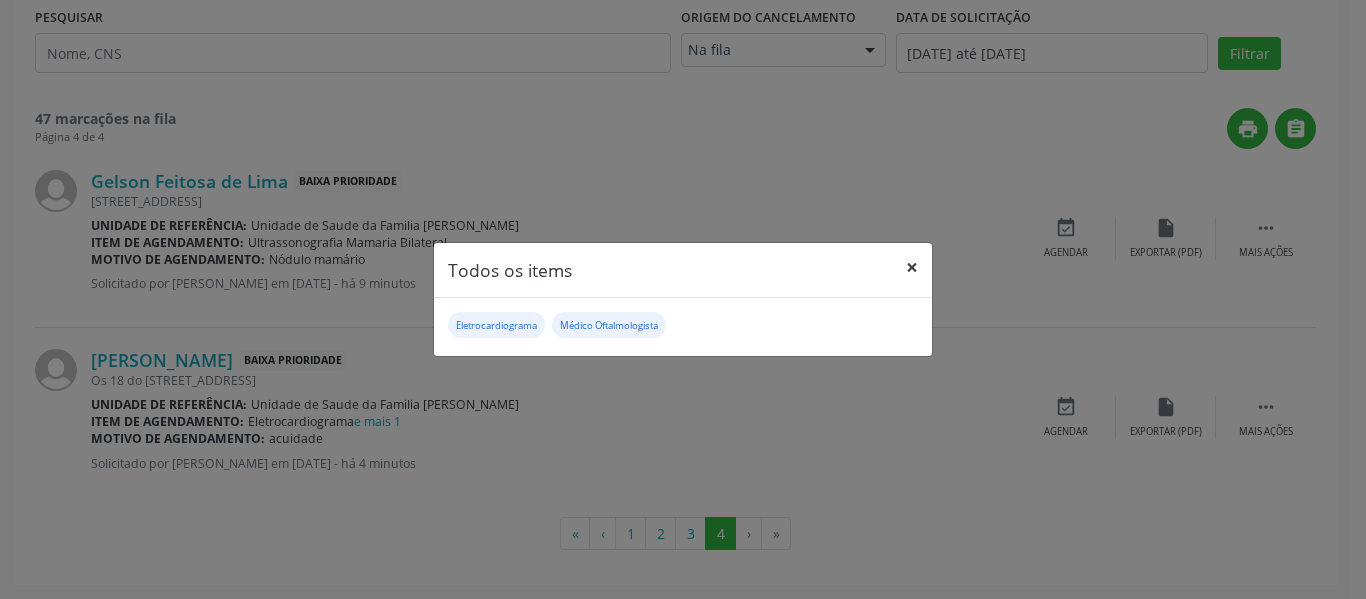click on "×" at bounding box center [912, 267] 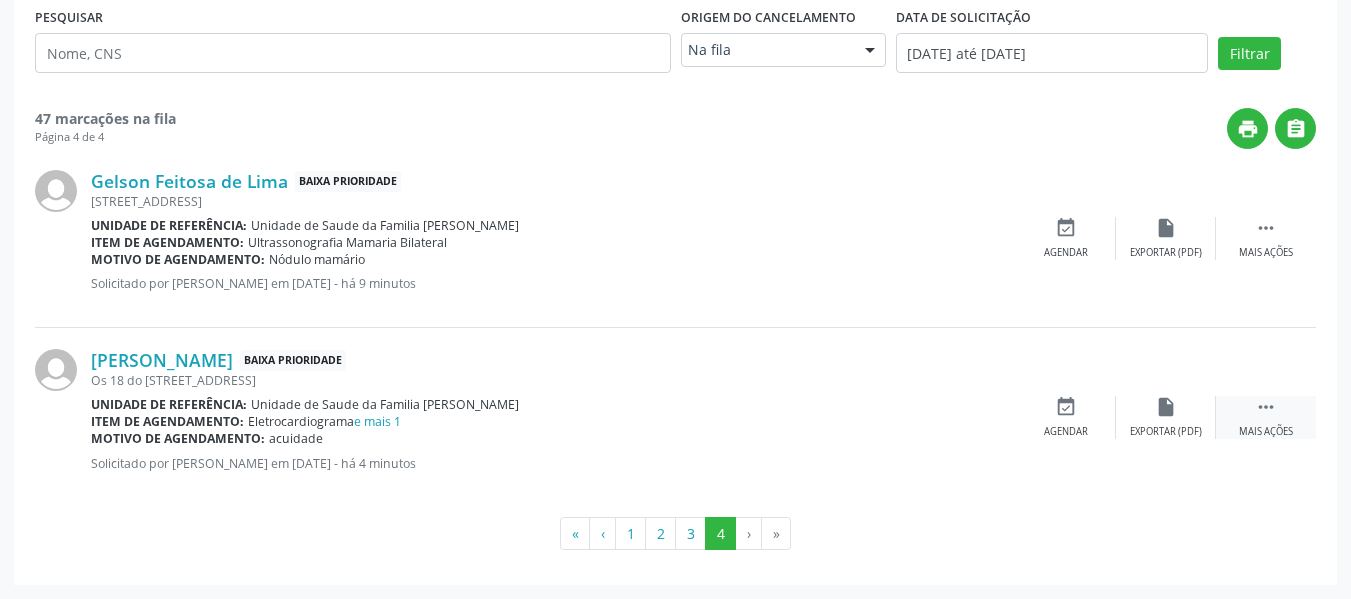 click on "" at bounding box center [1266, 407] 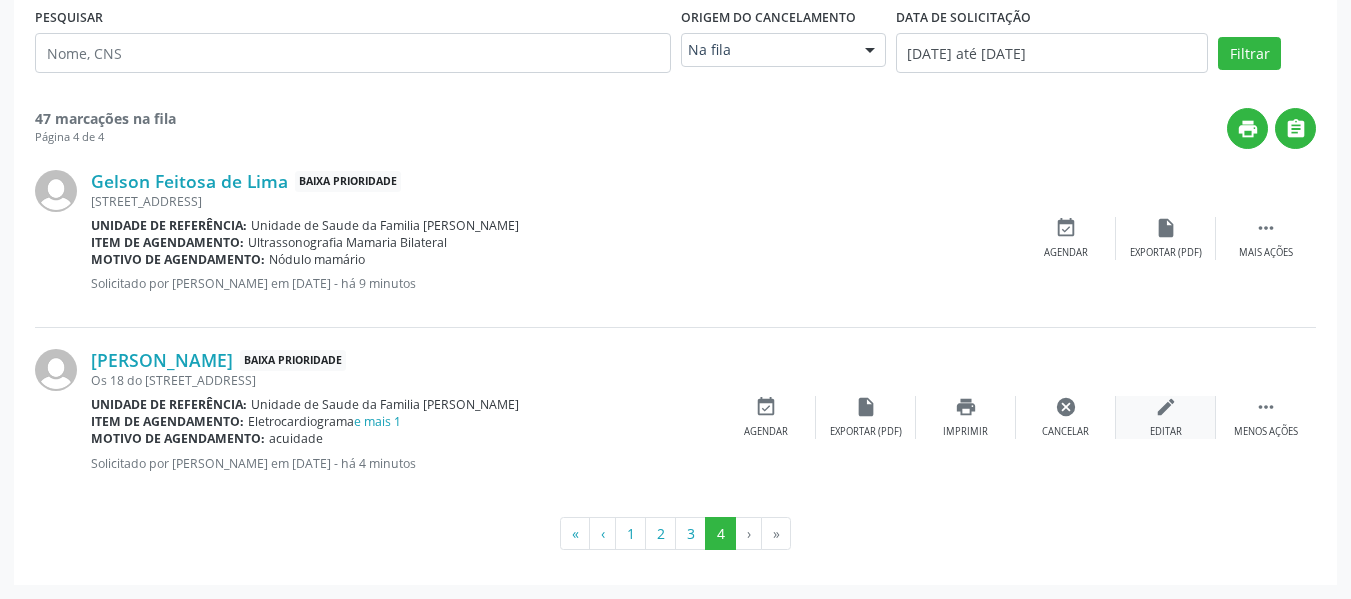 click on "Editar" at bounding box center [1166, 432] 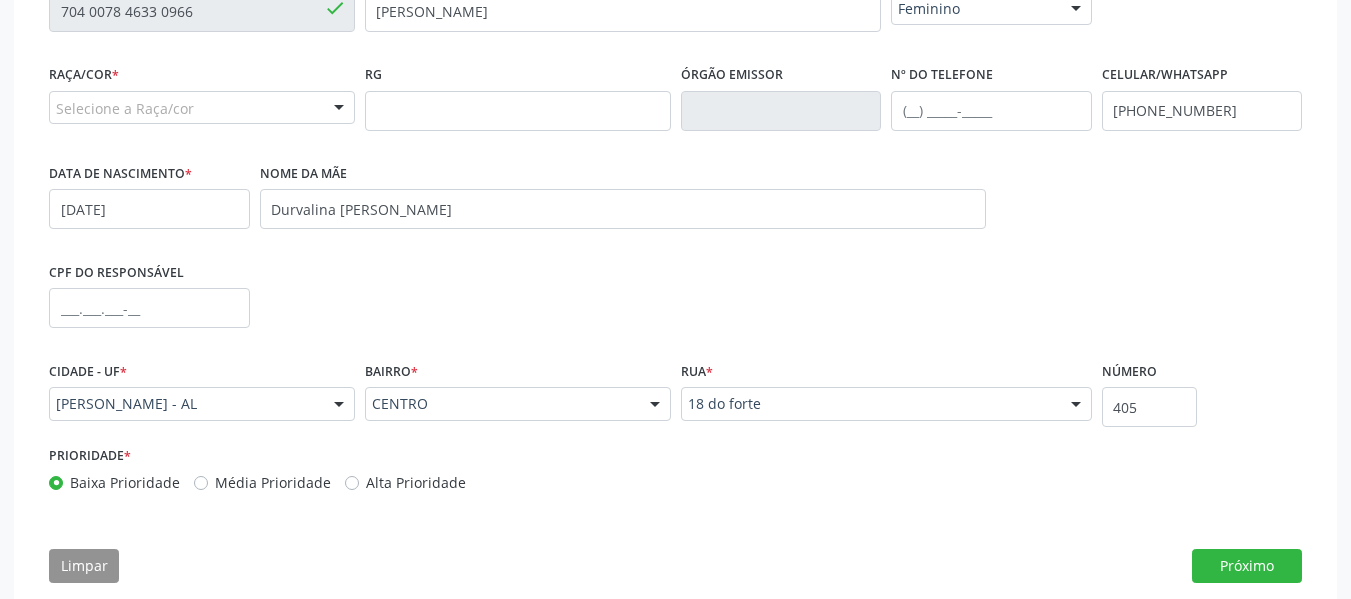 scroll, scrollTop: 540, scrollLeft: 0, axis: vertical 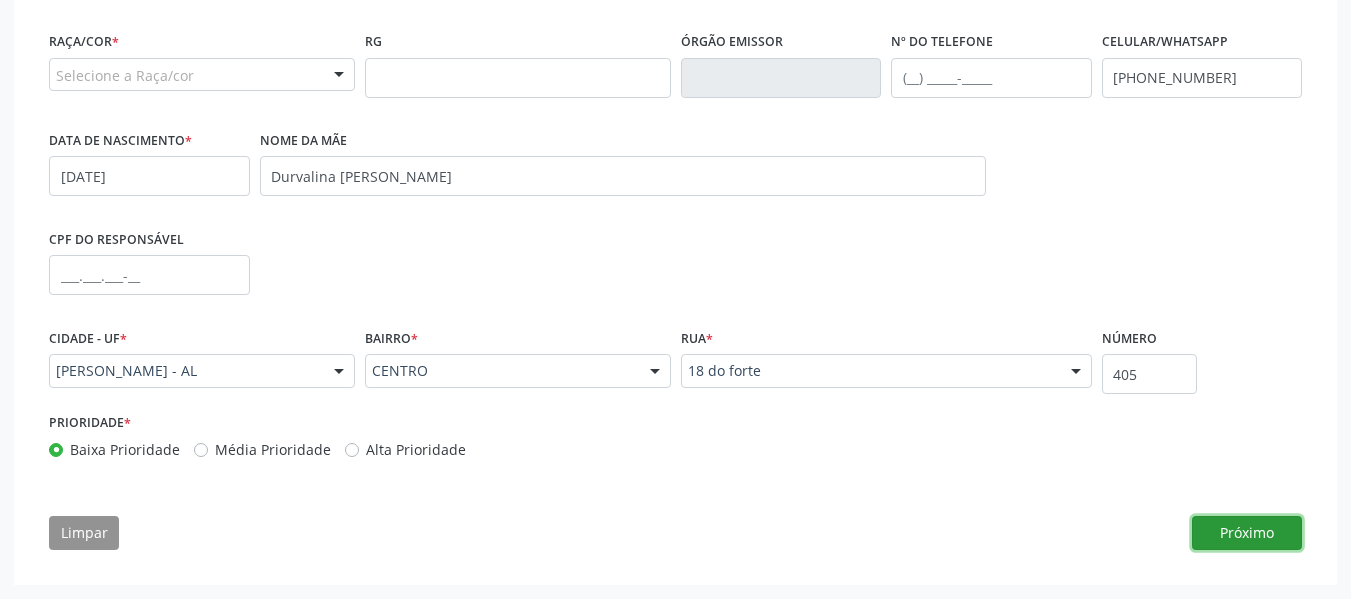 click on "Próximo" at bounding box center (1247, 533) 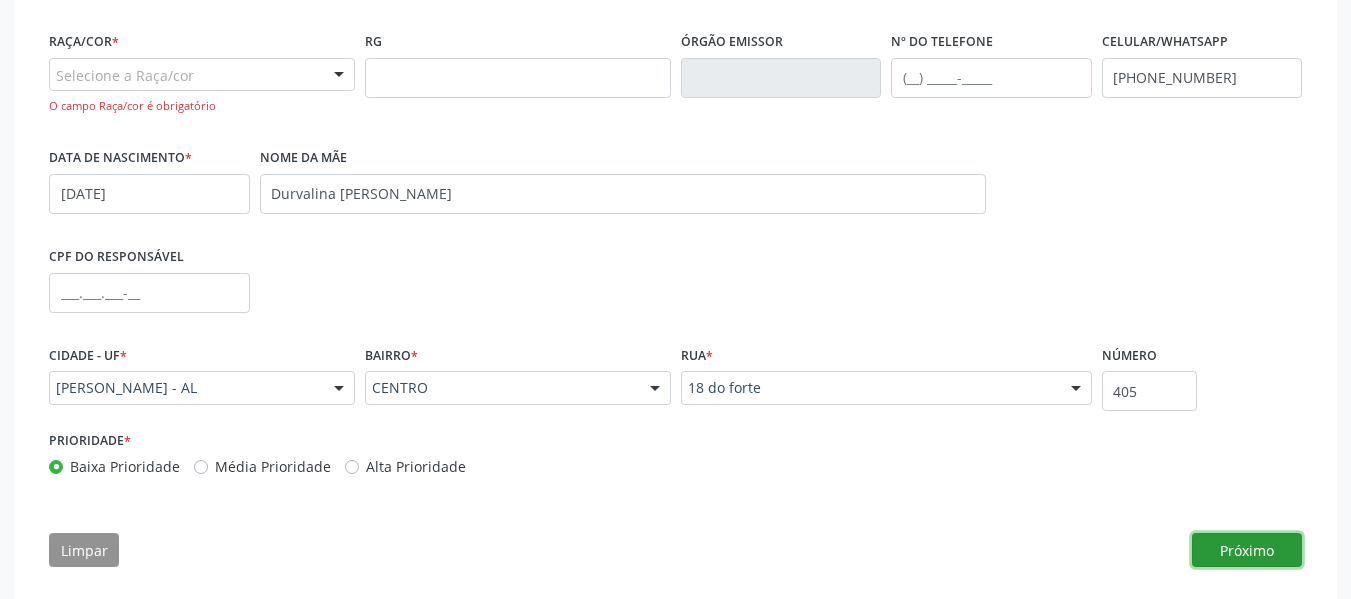 click on "Próximo" at bounding box center [1247, 550] 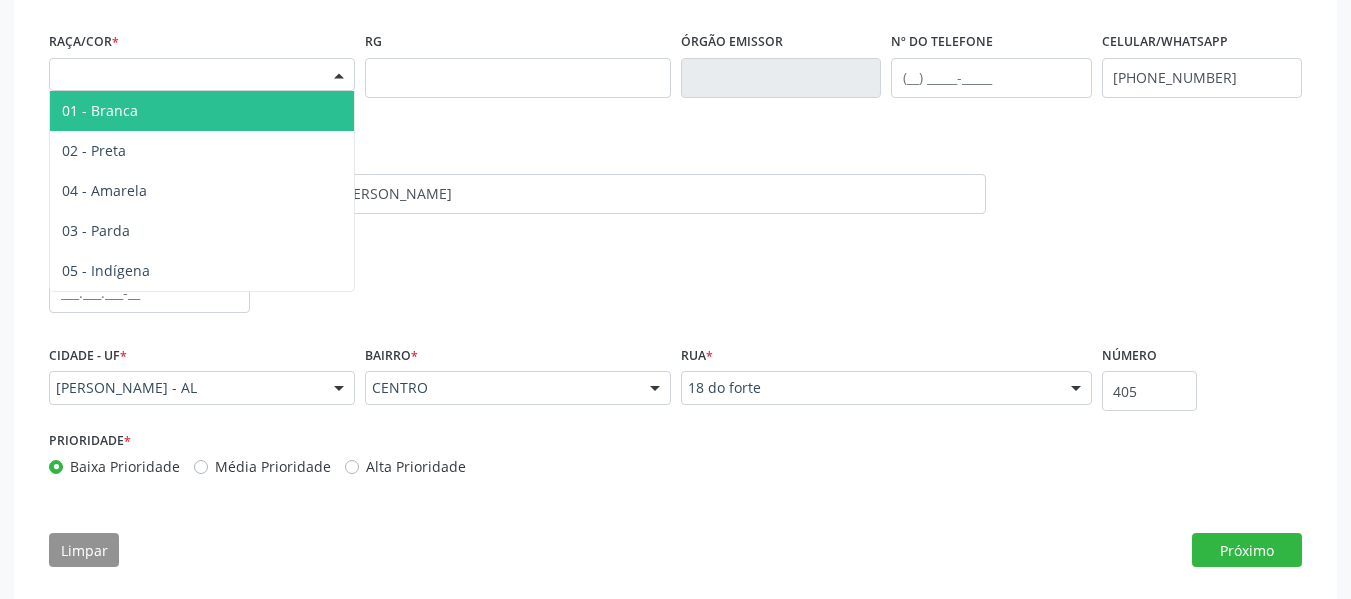 click at bounding box center (339, 76) 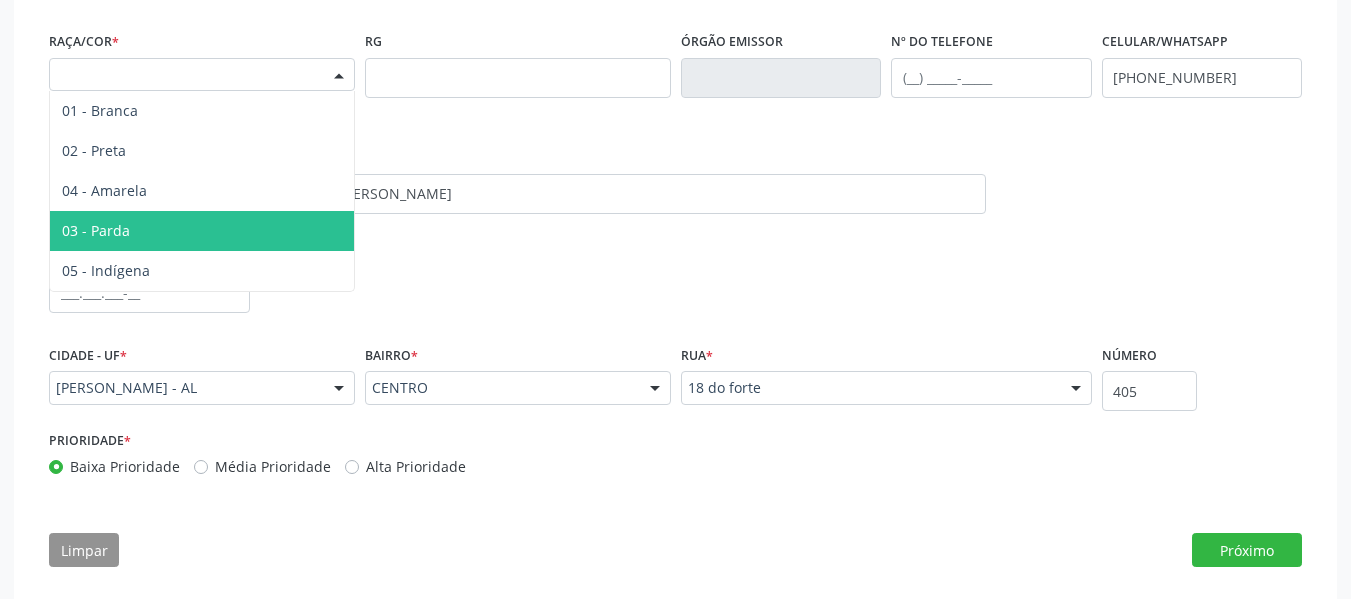 click on "03 - Parda" at bounding box center (202, 231) 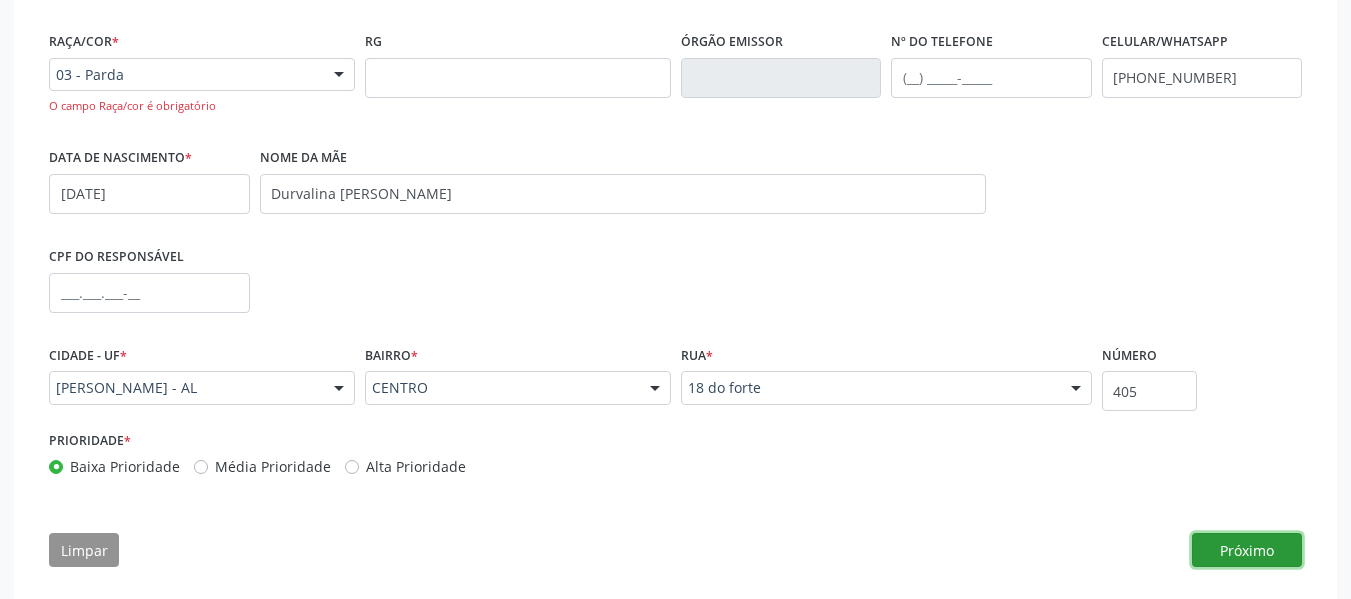click on "Próximo" at bounding box center [1247, 550] 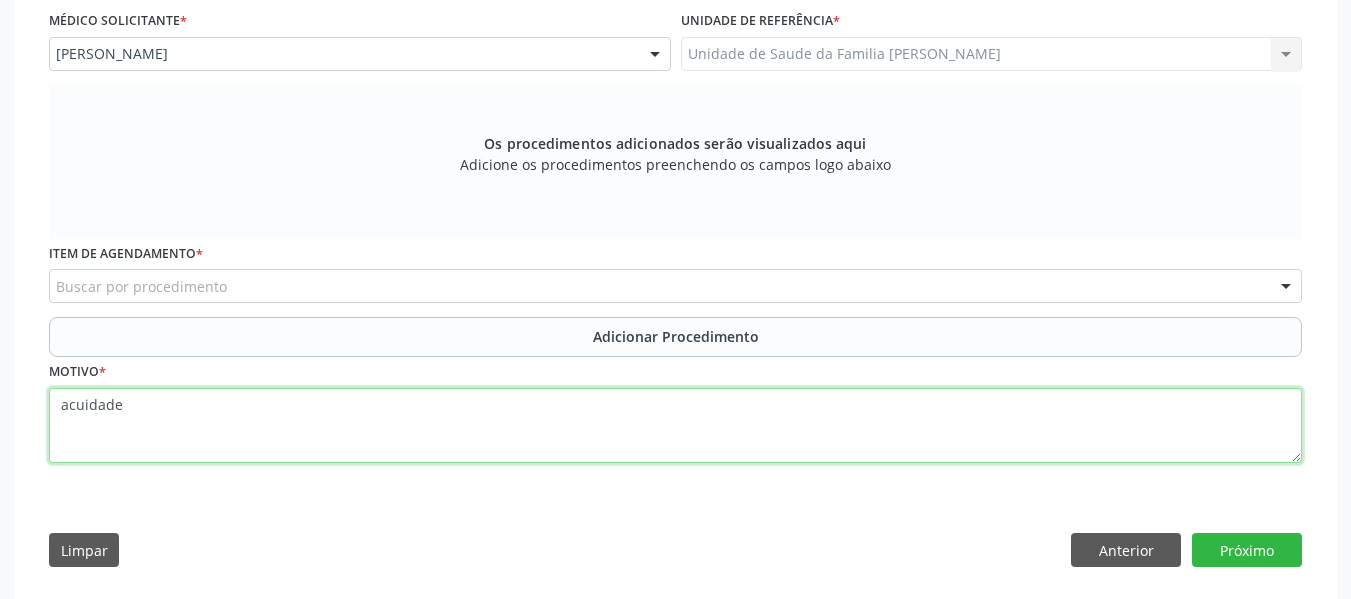 click on "acuidade" at bounding box center [675, 426] 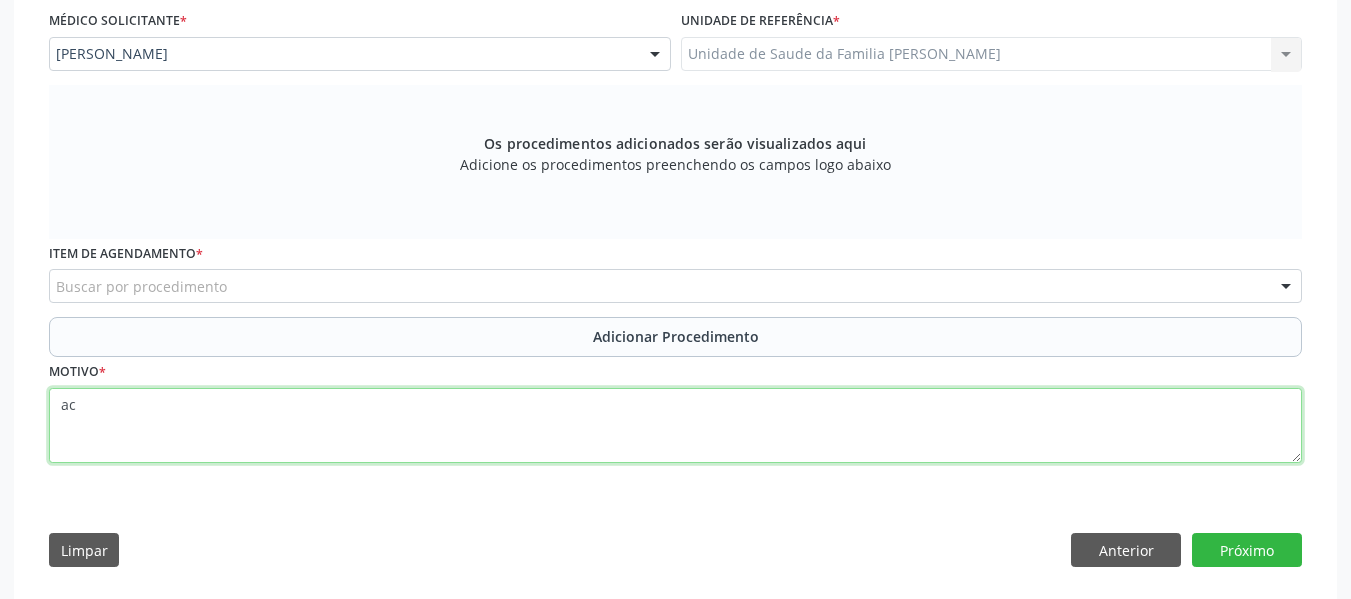 type on "a" 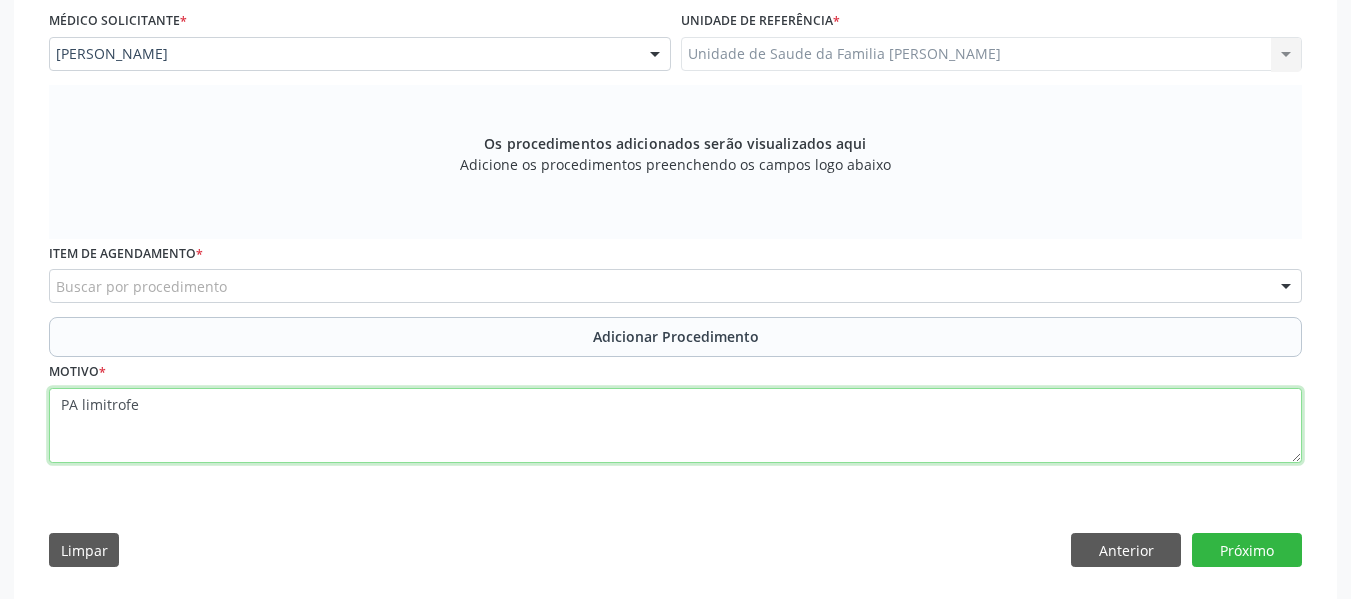 type on "PA limitrofe" 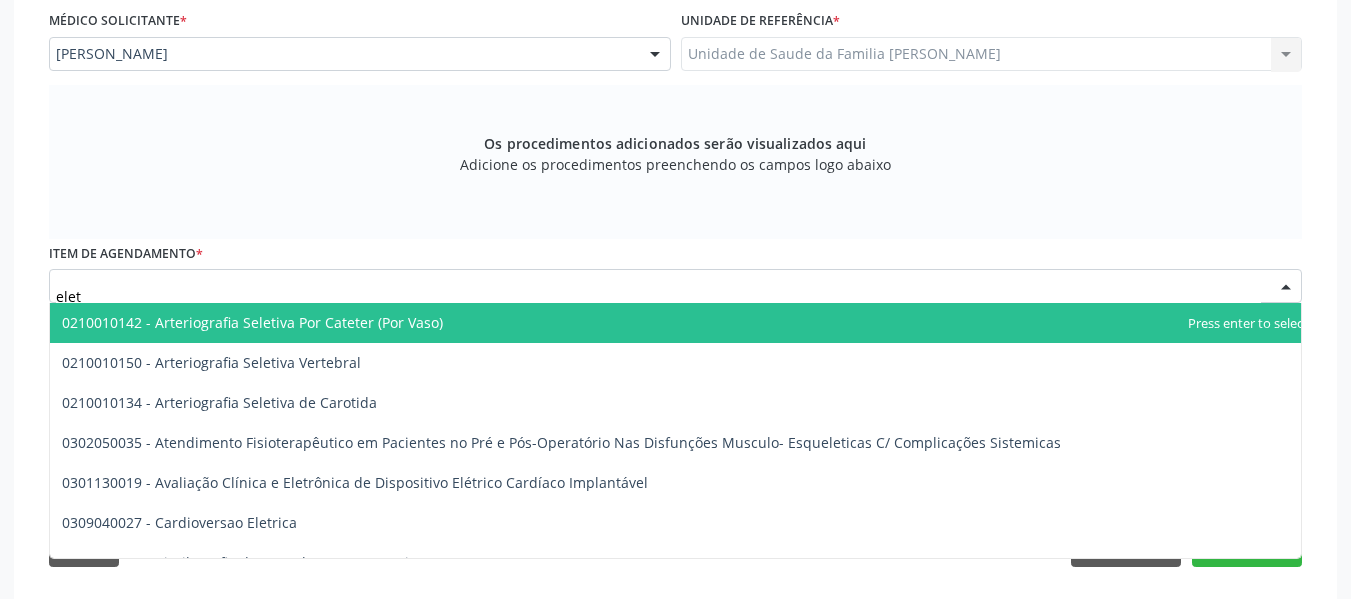 type on "eletr" 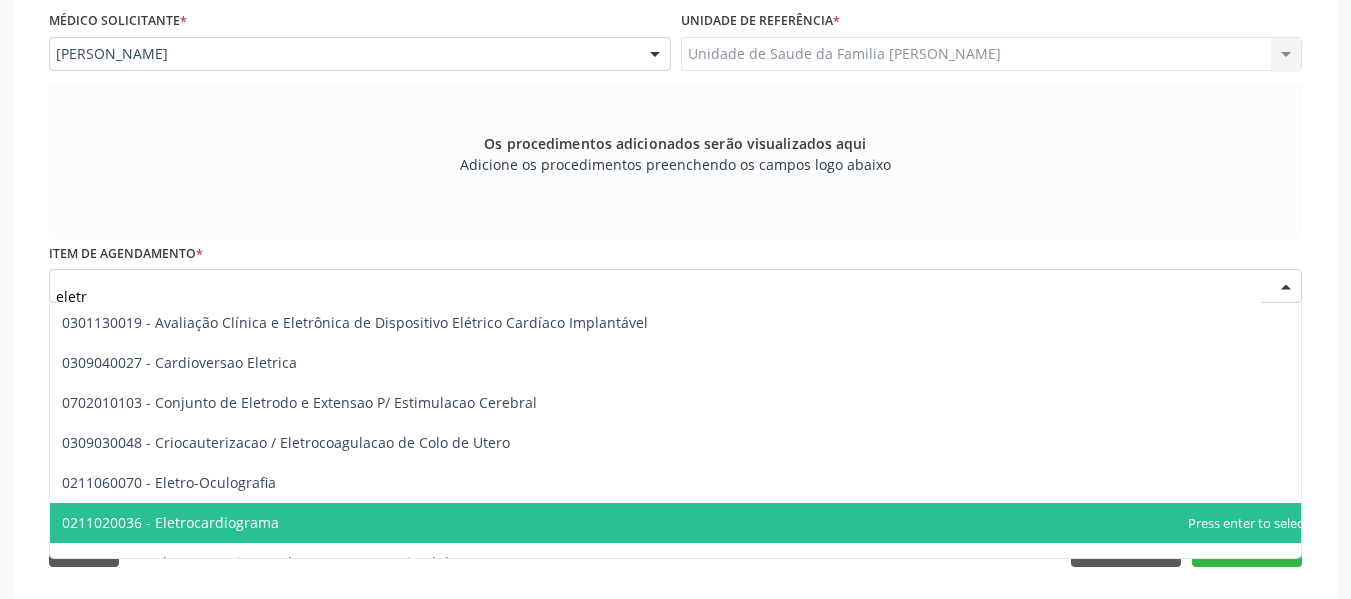 click on "0211020036 - Eletrocardiograma" at bounding box center (170, 522) 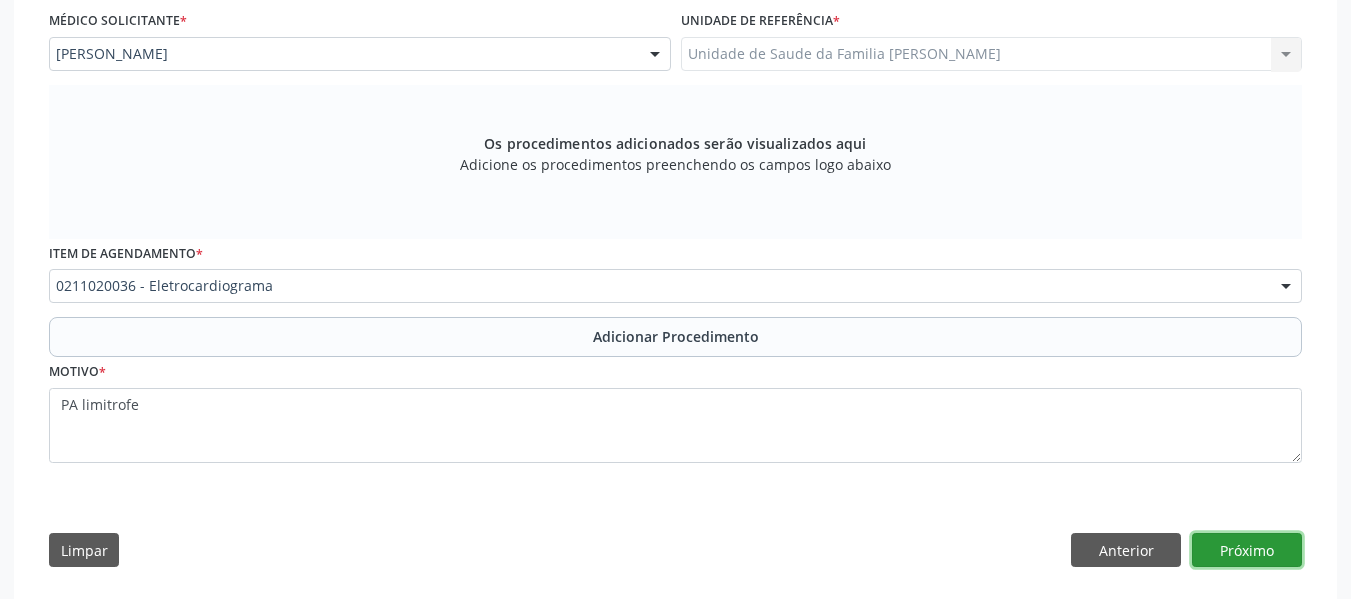 click on "Próximo" at bounding box center (1247, 550) 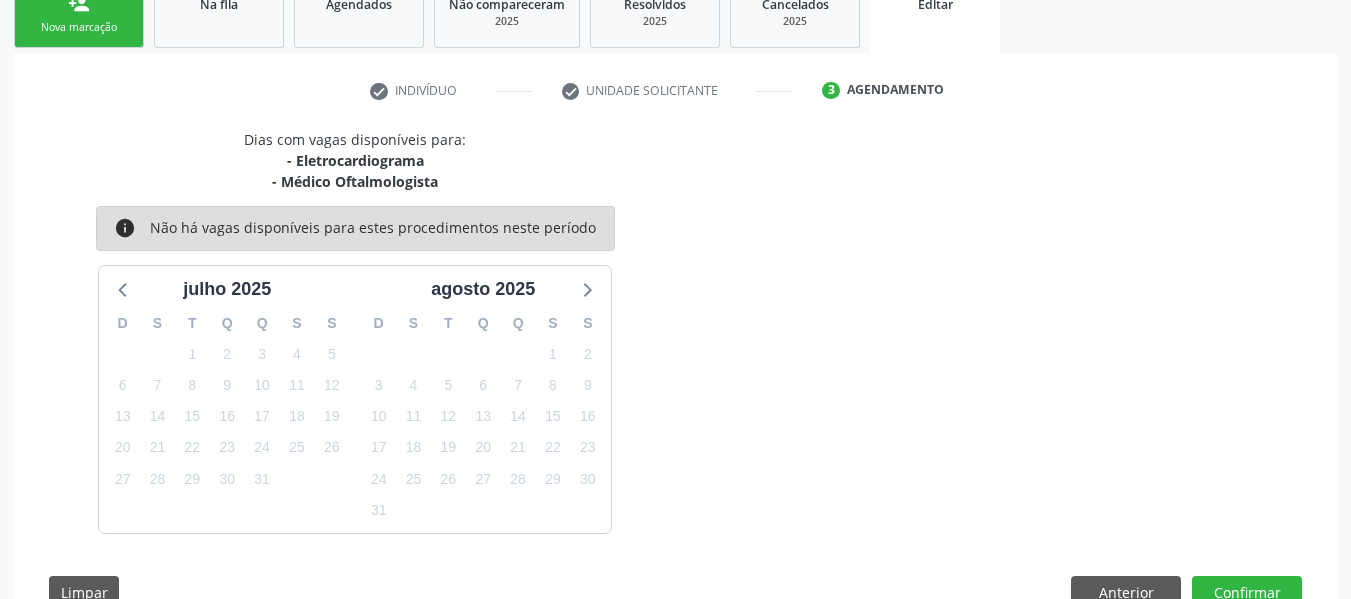 scroll, scrollTop: 405, scrollLeft: 0, axis: vertical 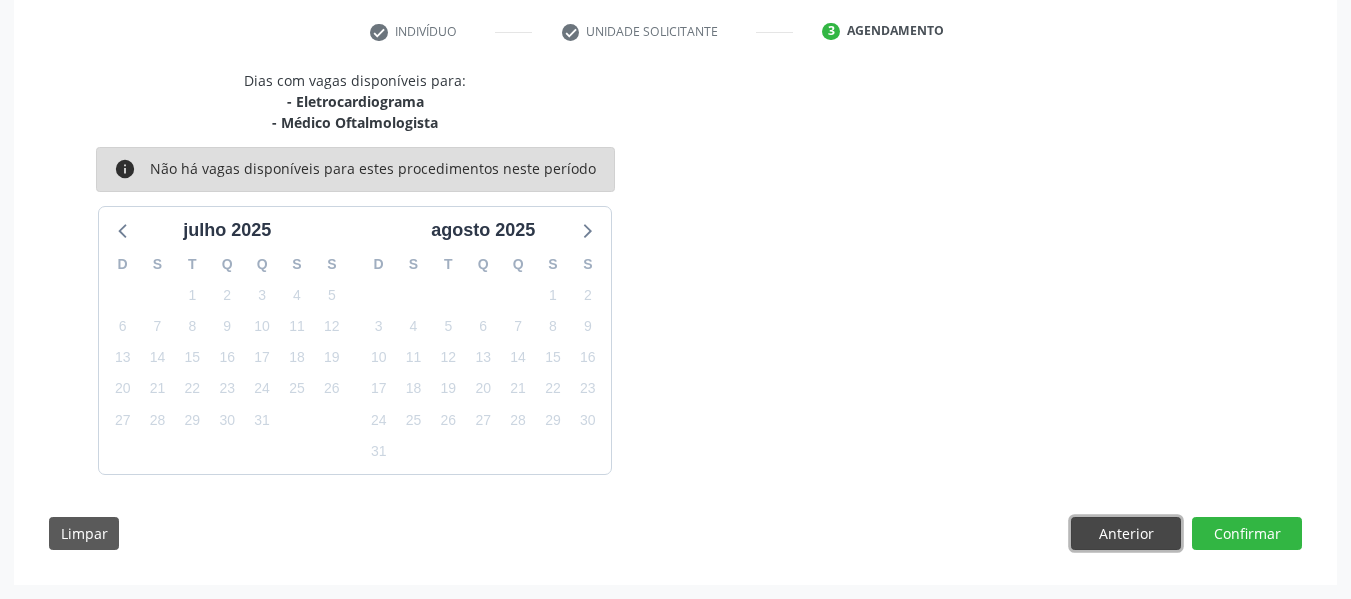 click on "Anterior" at bounding box center (1126, 534) 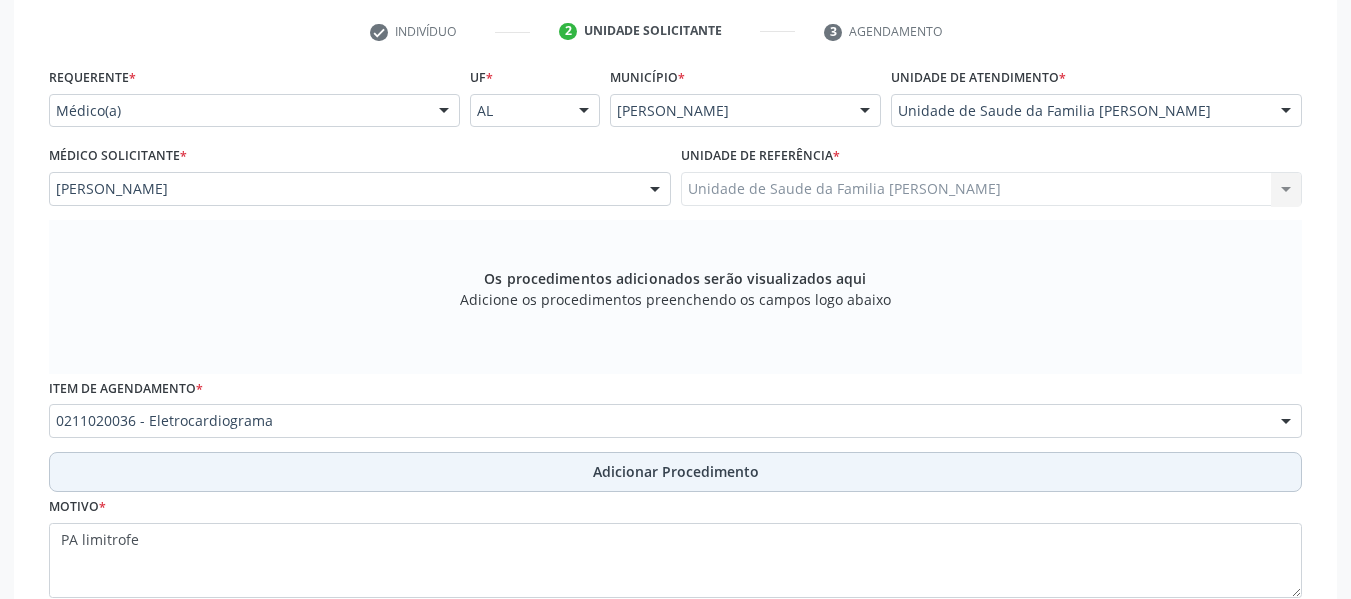 click on "Adicionar Procedimento" at bounding box center [676, 471] 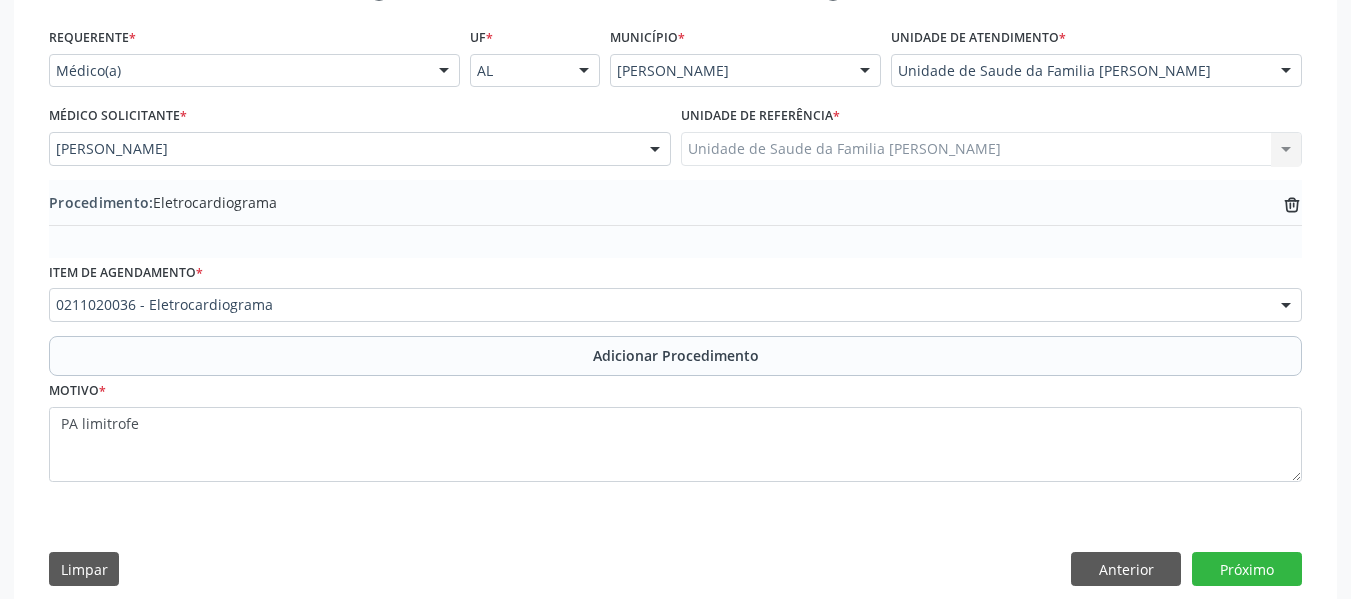 scroll, scrollTop: 481, scrollLeft: 0, axis: vertical 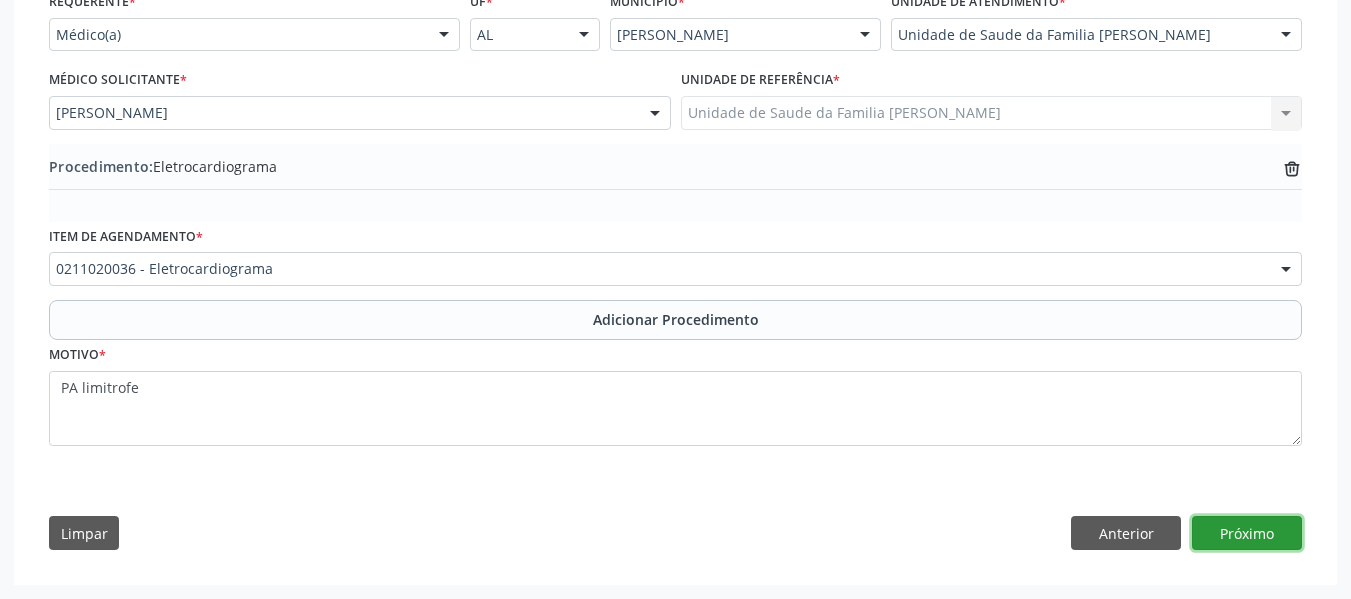 click on "Próximo" at bounding box center [1247, 533] 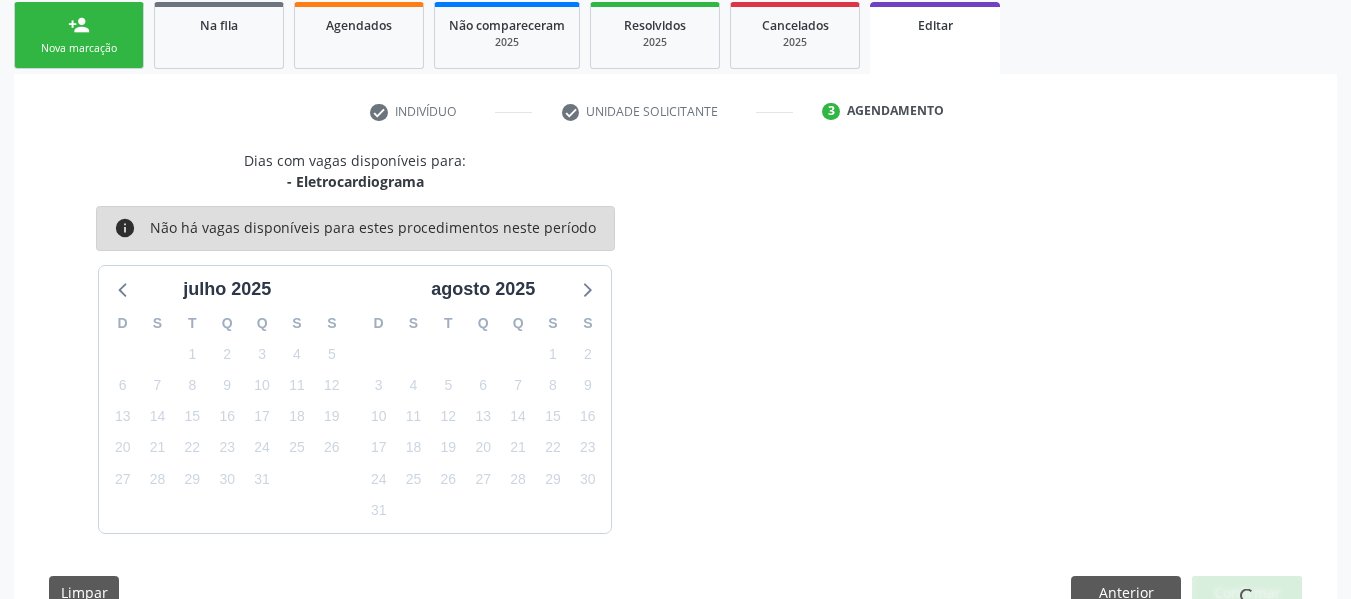 scroll, scrollTop: 384, scrollLeft: 0, axis: vertical 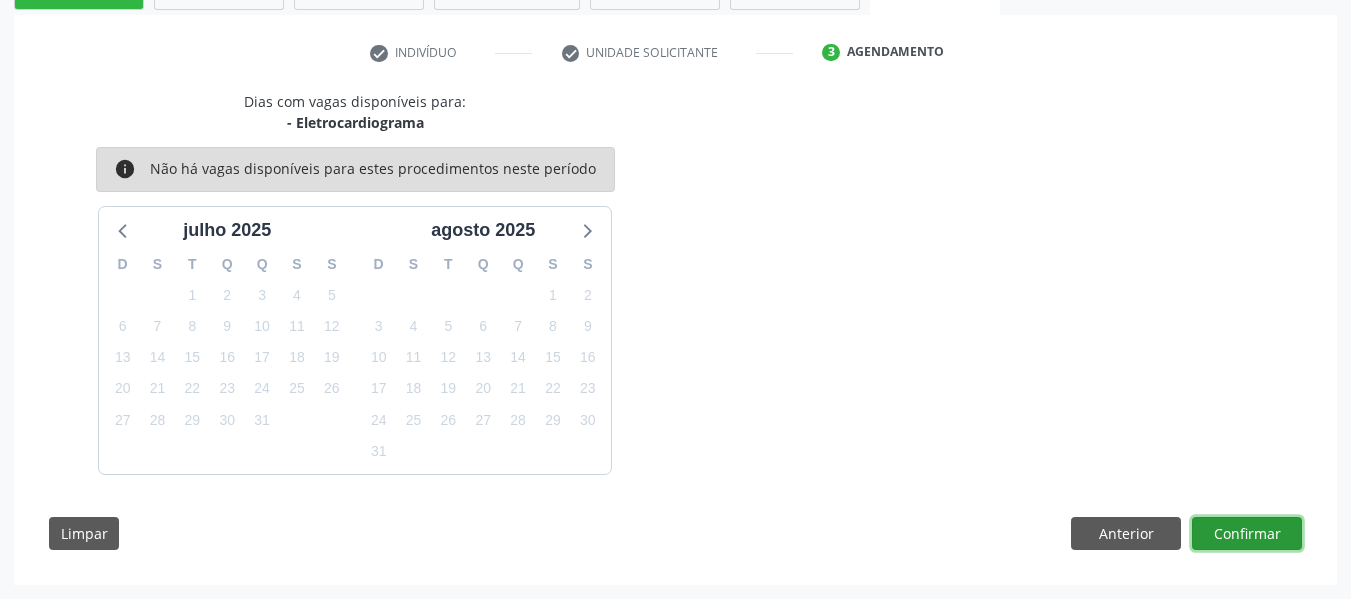 click on "Confirmar" at bounding box center (1247, 534) 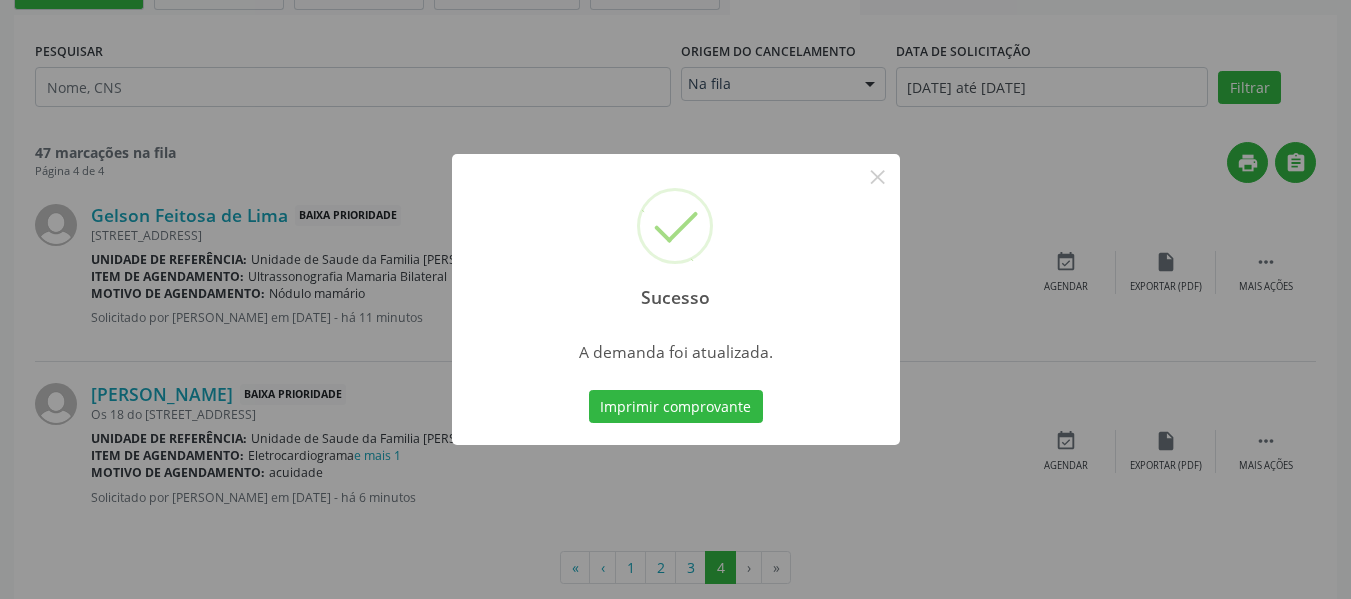 scroll, scrollTop: 0, scrollLeft: 0, axis: both 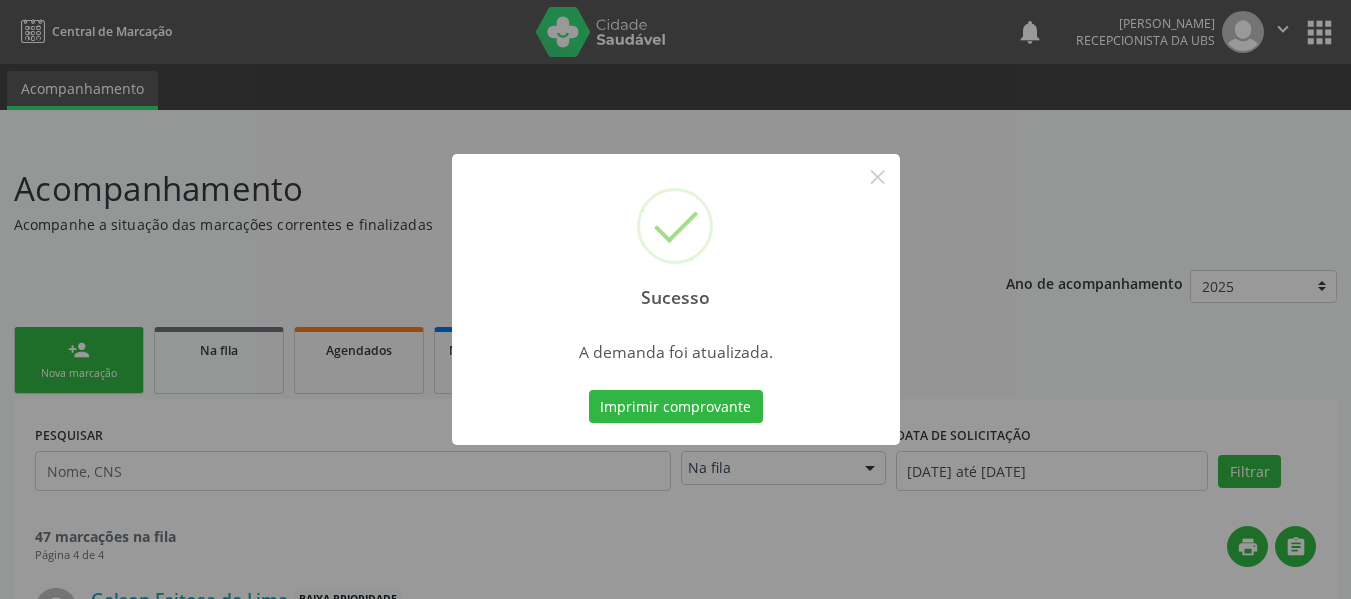 click on "Sucesso × A demanda foi atualizada. Imprimir comprovante Cancel" at bounding box center [675, 299] 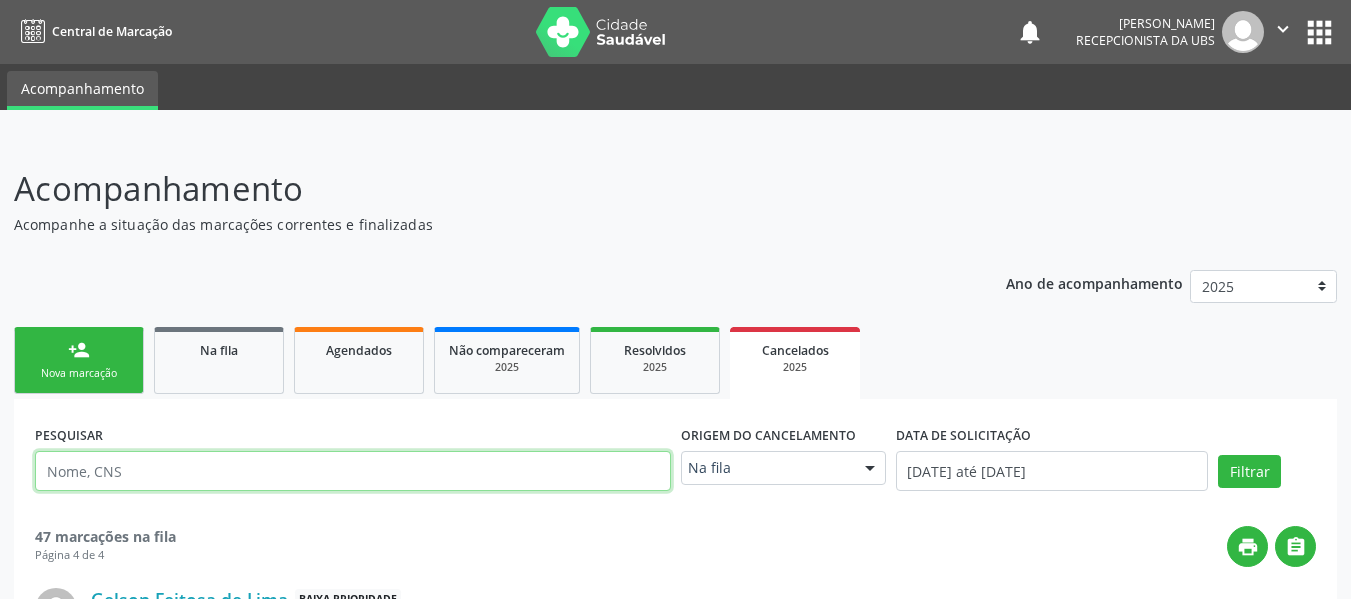 click at bounding box center (353, 471) 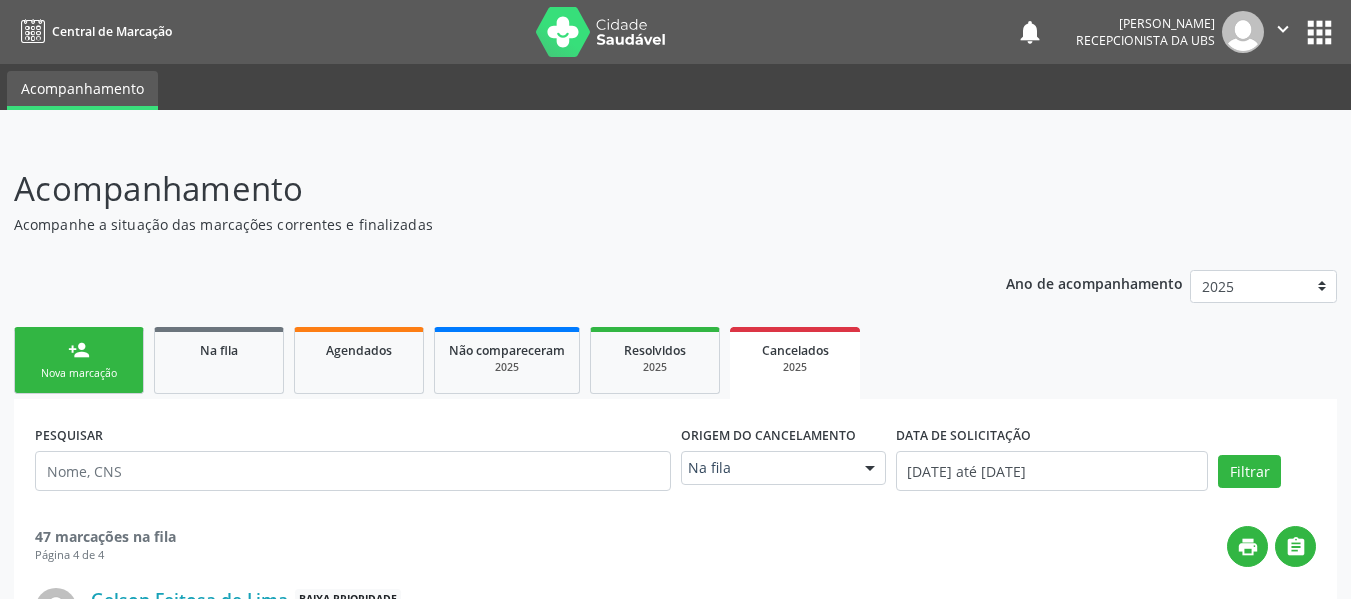 click on "person_add
Nova marcação" at bounding box center (79, 360) 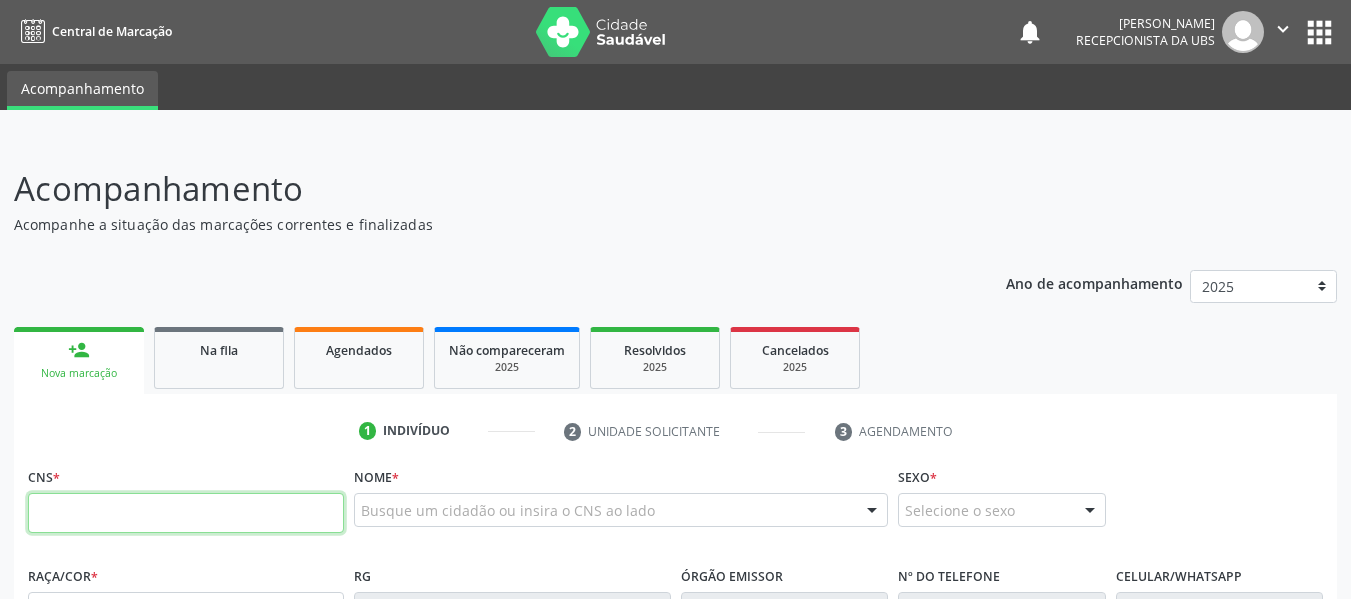 click at bounding box center [186, 513] 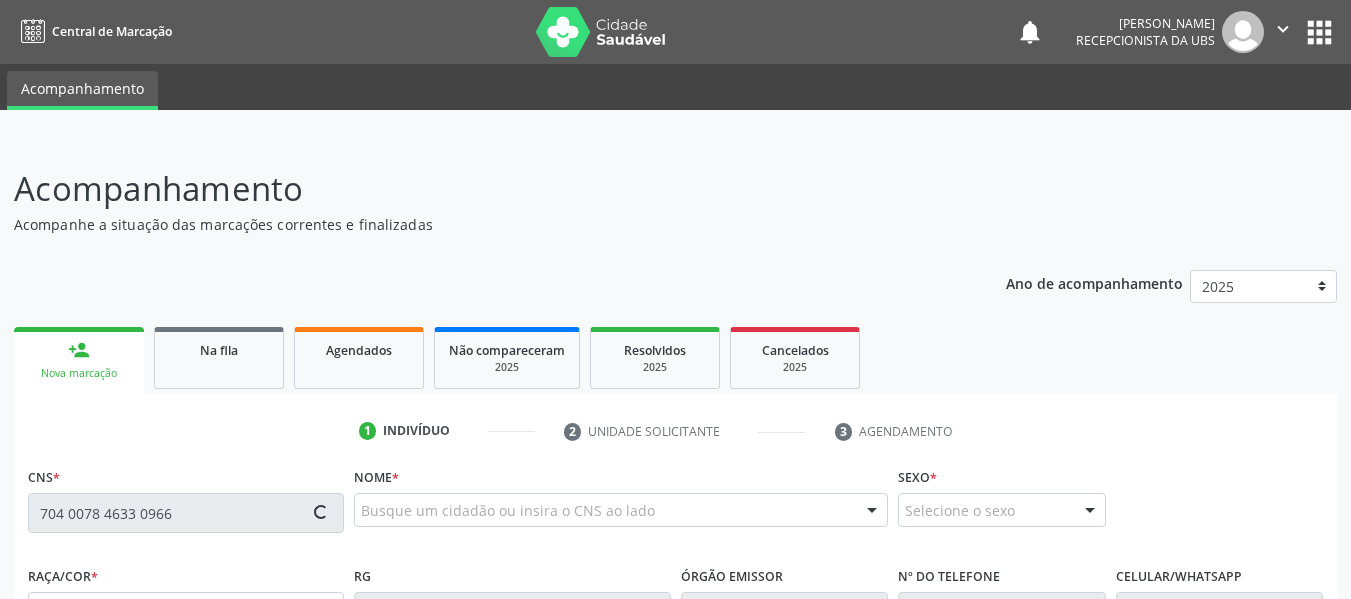 type on "704 0078 4633 0966" 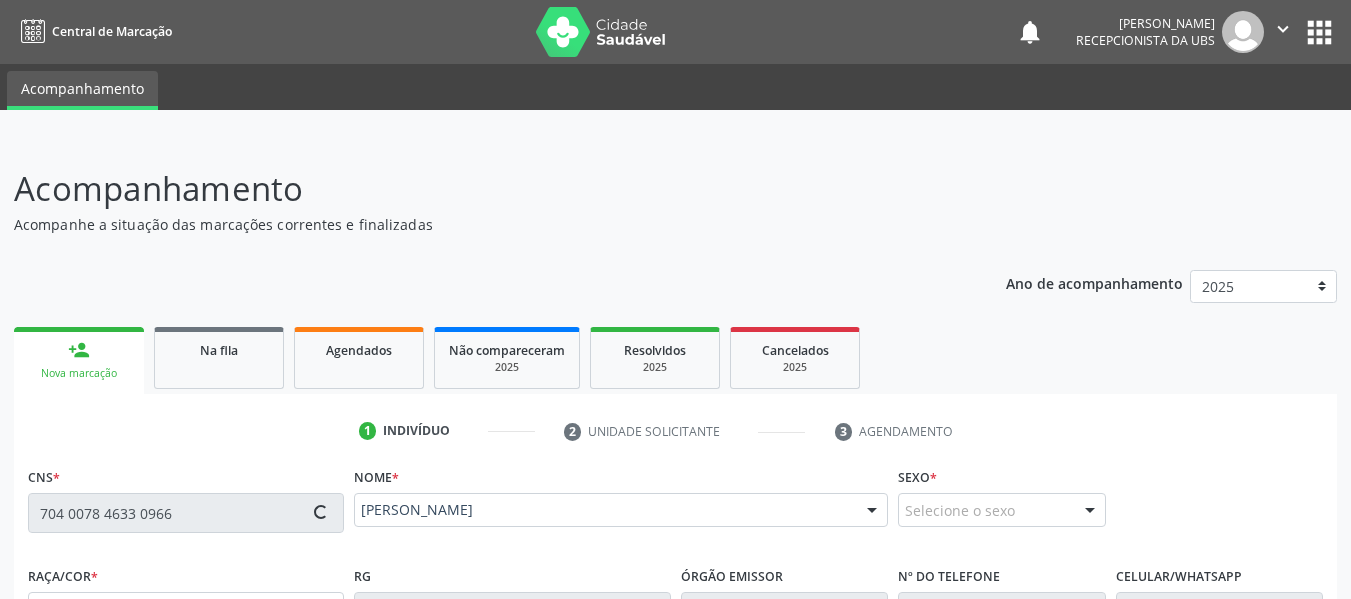 type on "(82) 99640-7592" 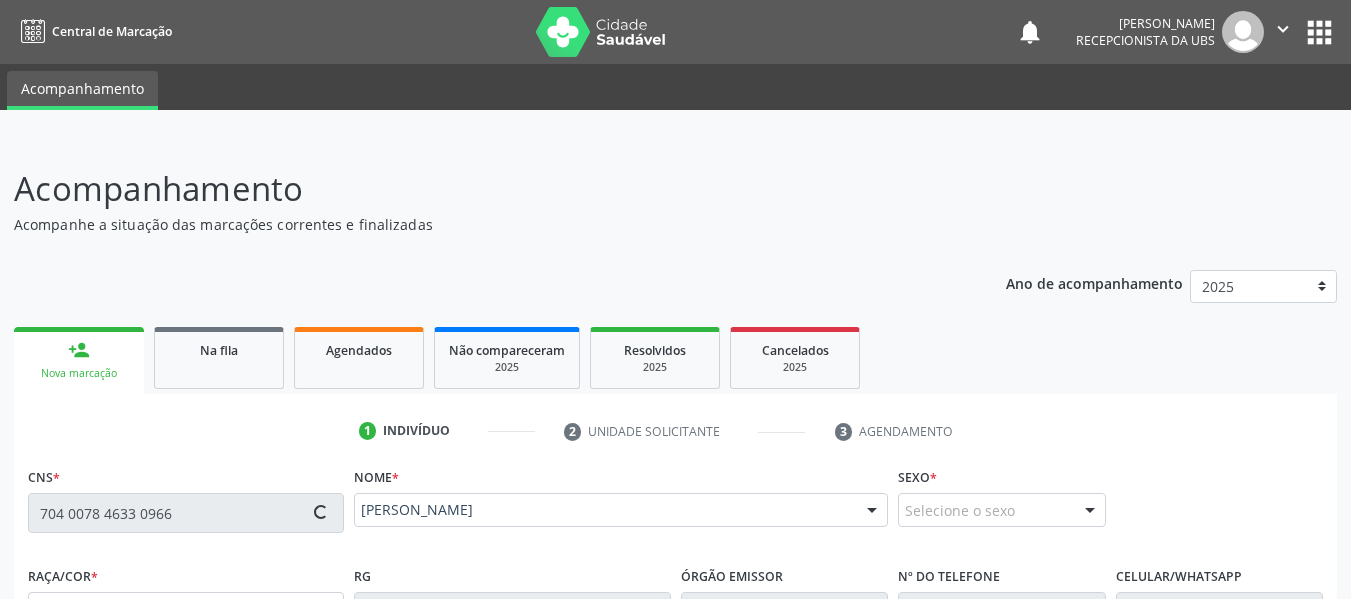 type on "05/03/1961" 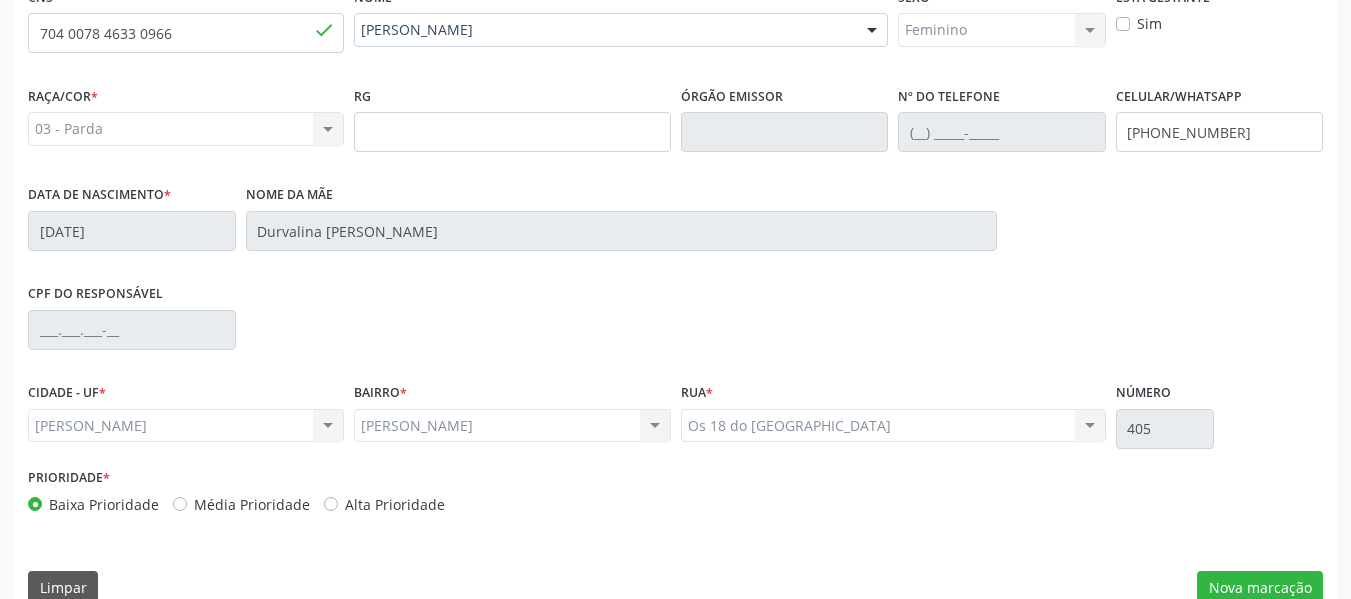 scroll, scrollTop: 513, scrollLeft: 0, axis: vertical 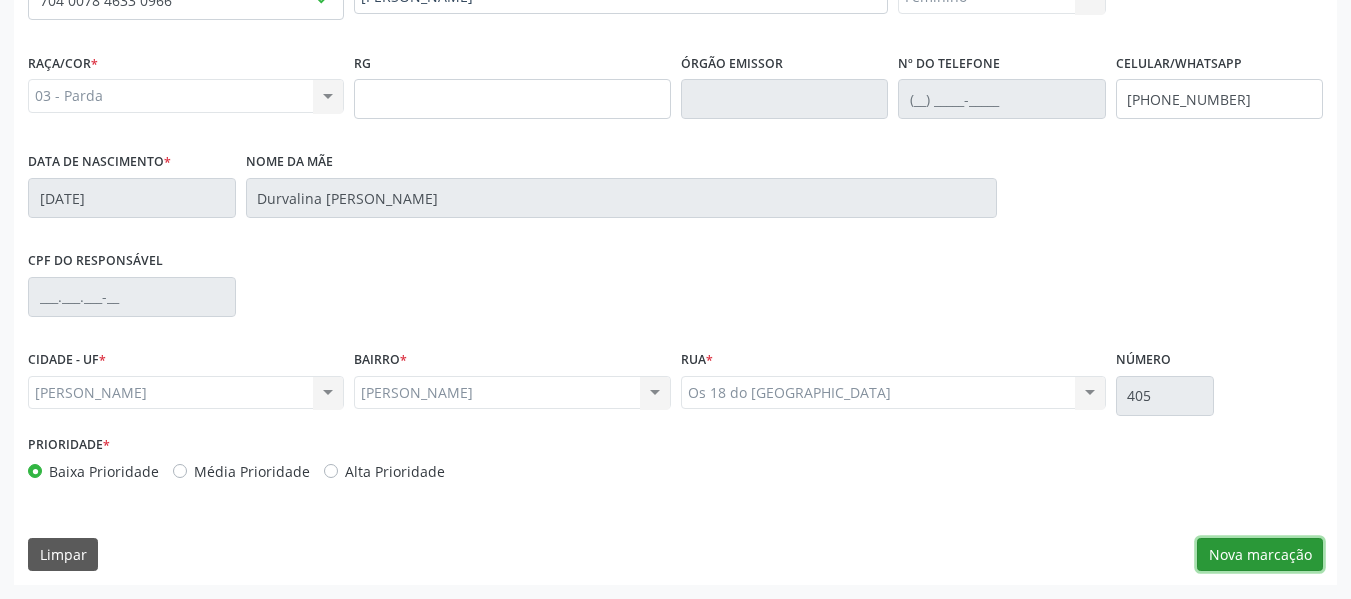 click on "Nova marcação" at bounding box center [1260, 555] 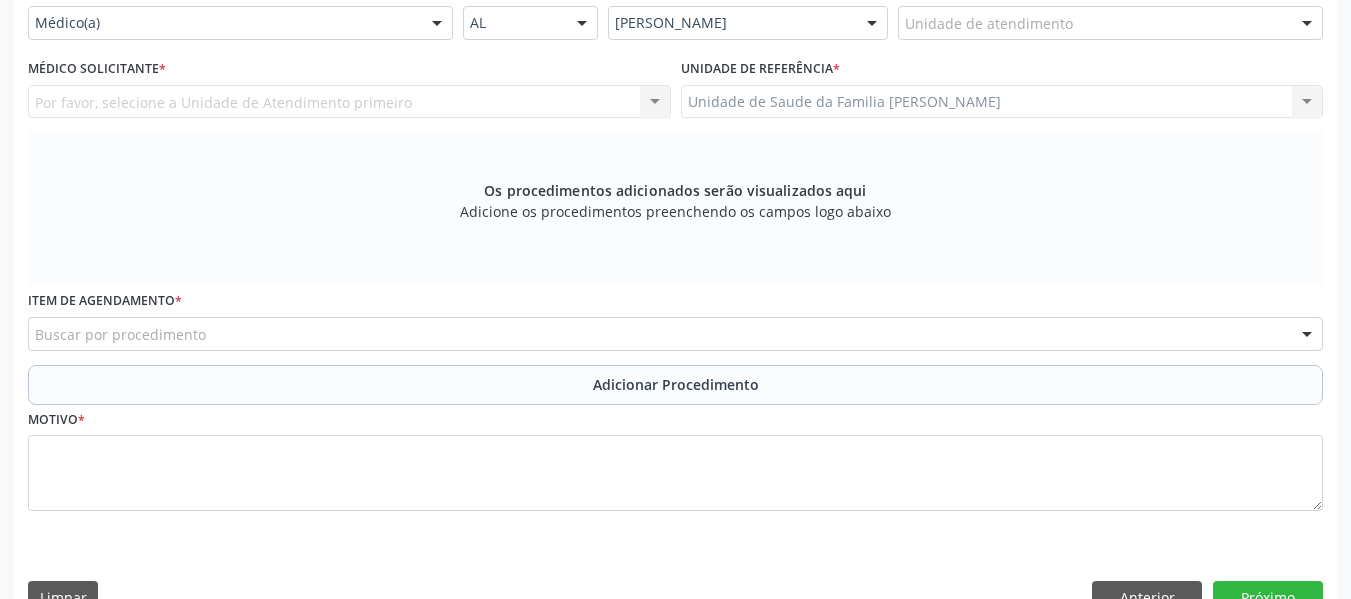 scroll, scrollTop: 473, scrollLeft: 0, axis: vertical 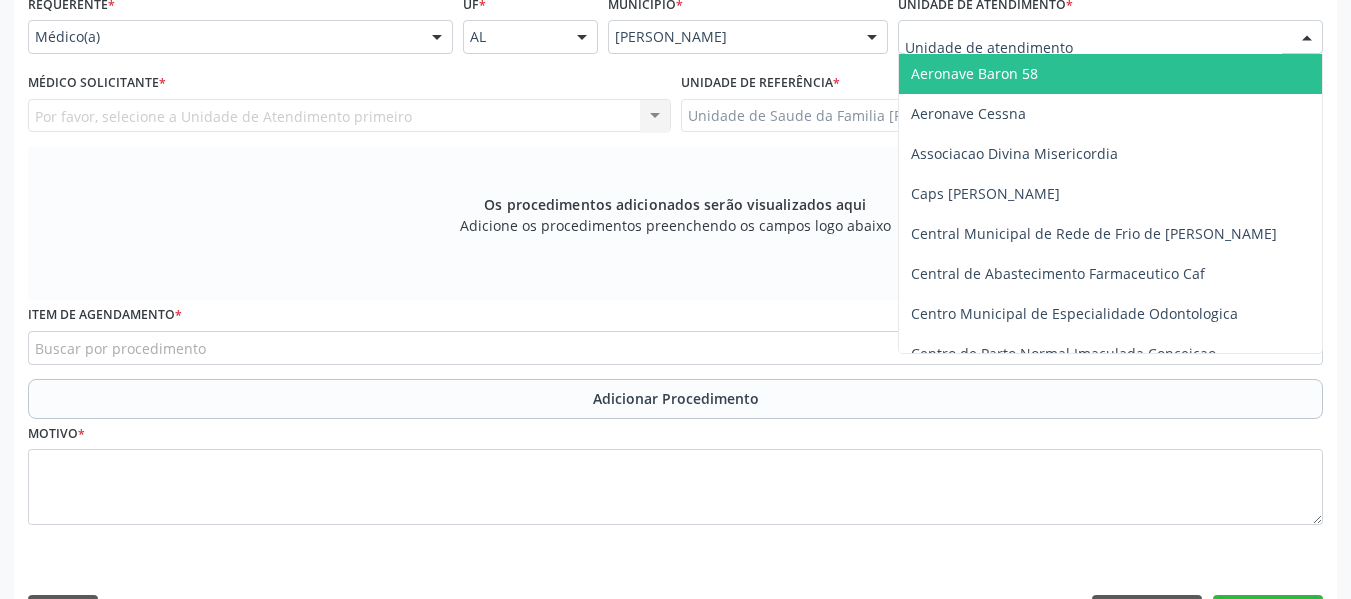 click at bounding box center (1307, 38) 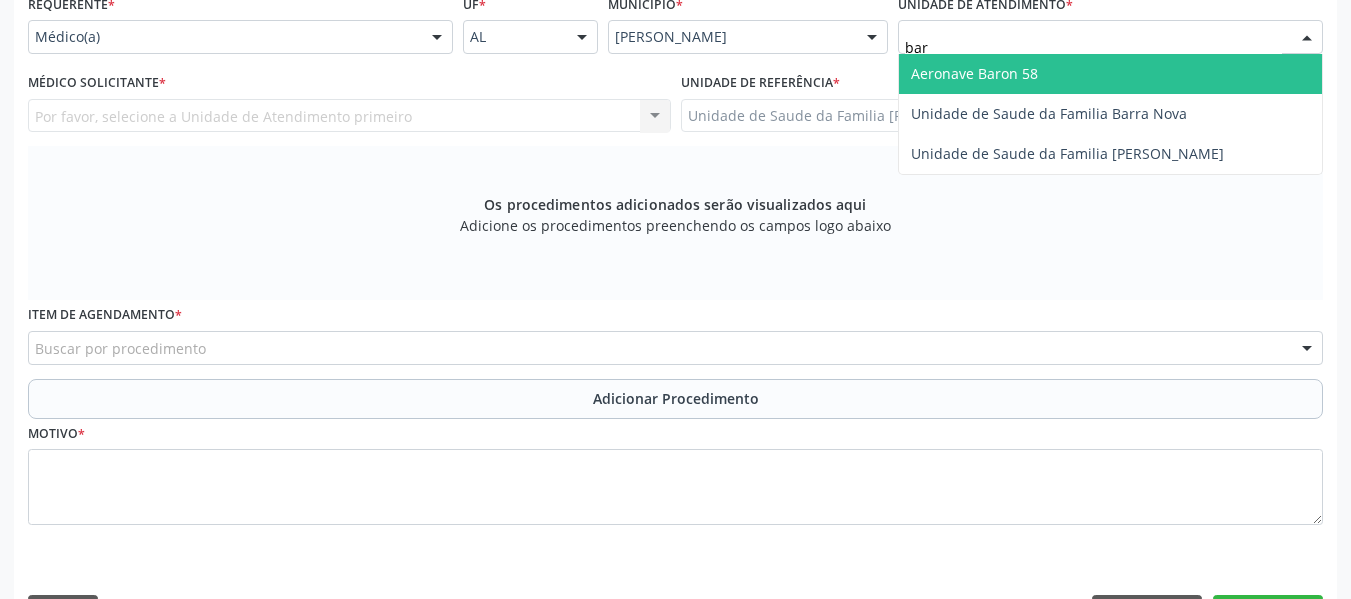 type on "barr" 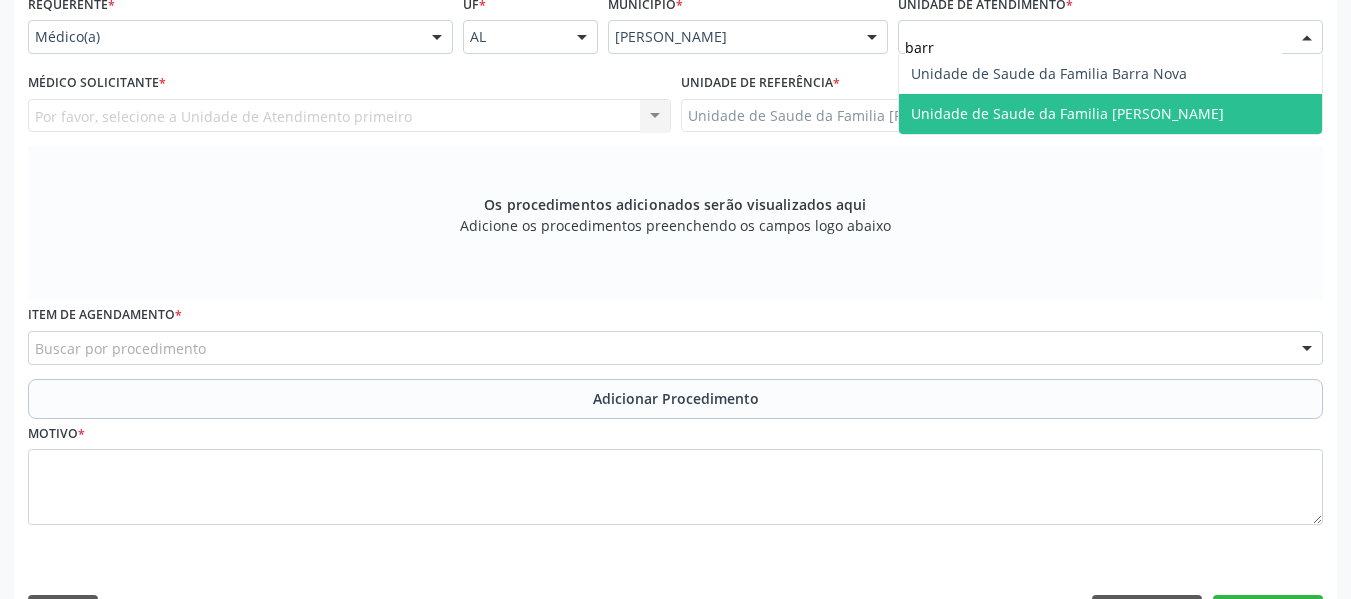 click on "Unidade de Saude da Familia [PERSON_NAME]" at bounding box center [1110, 114] 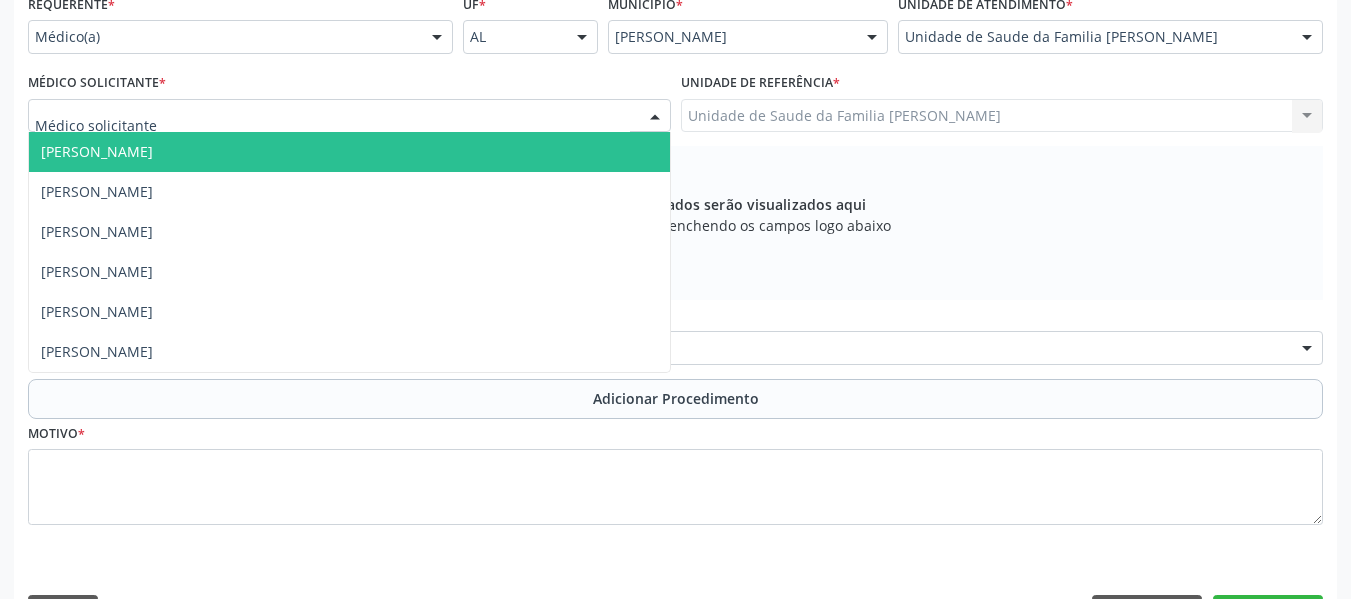 click at bounding box center (655, 117) 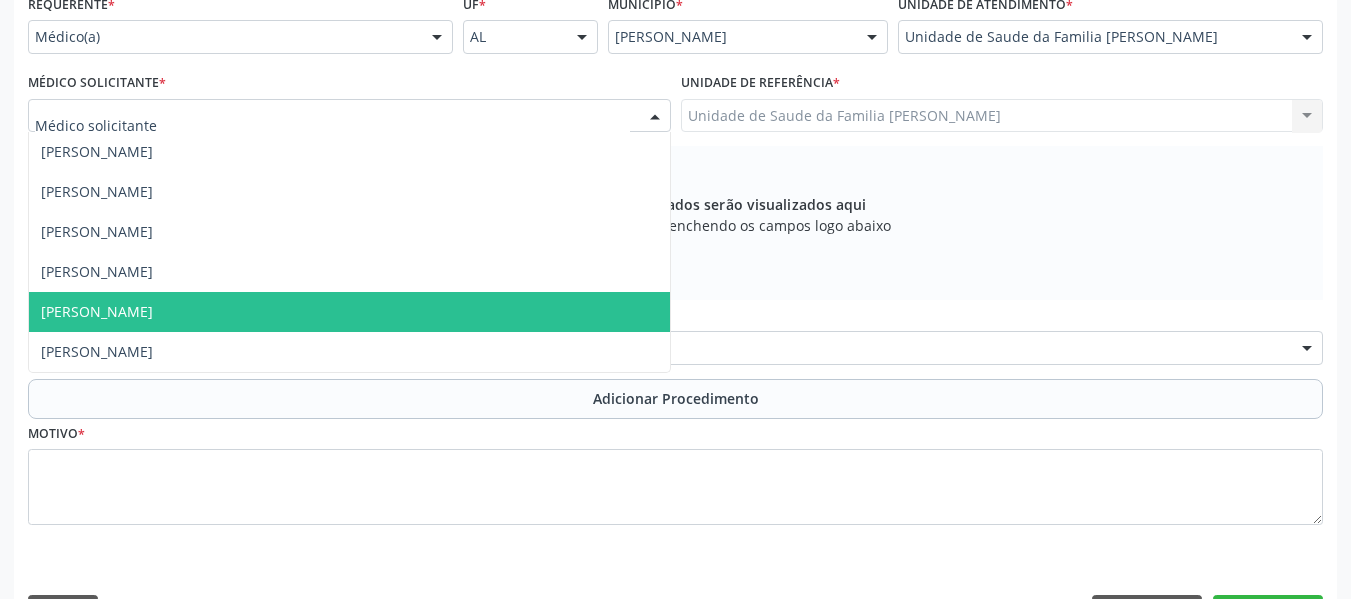 click on "[PERSON_NAME]" at bounding box center [97, 311] 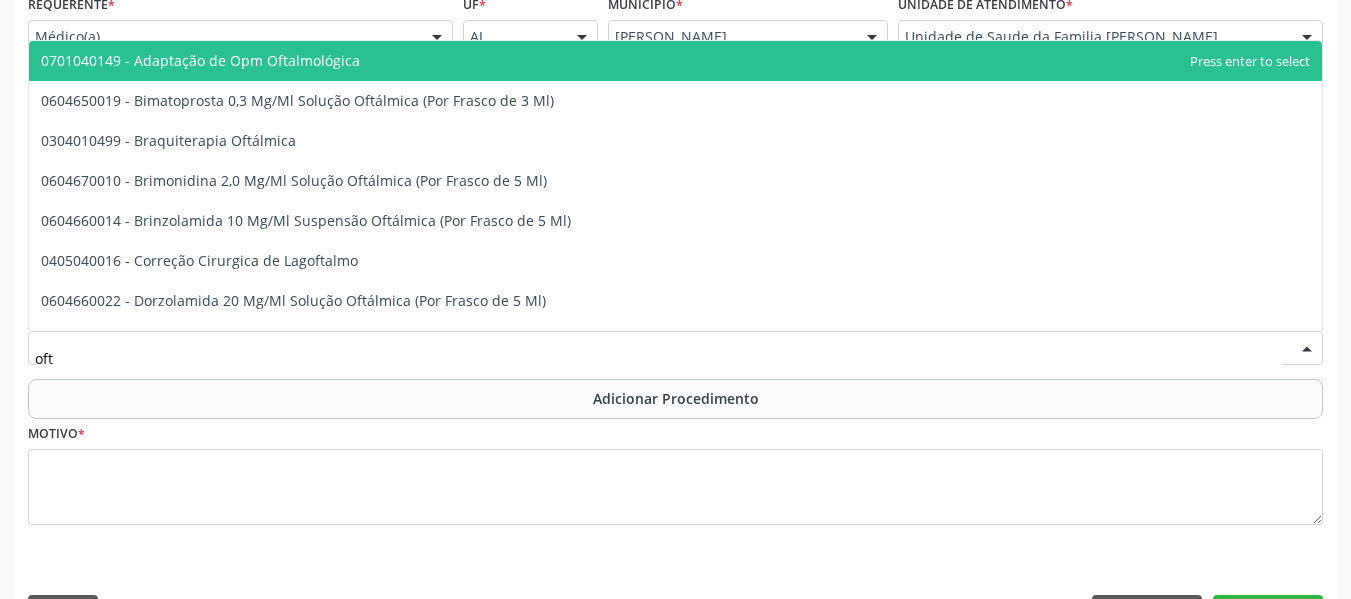 type on "ofta" 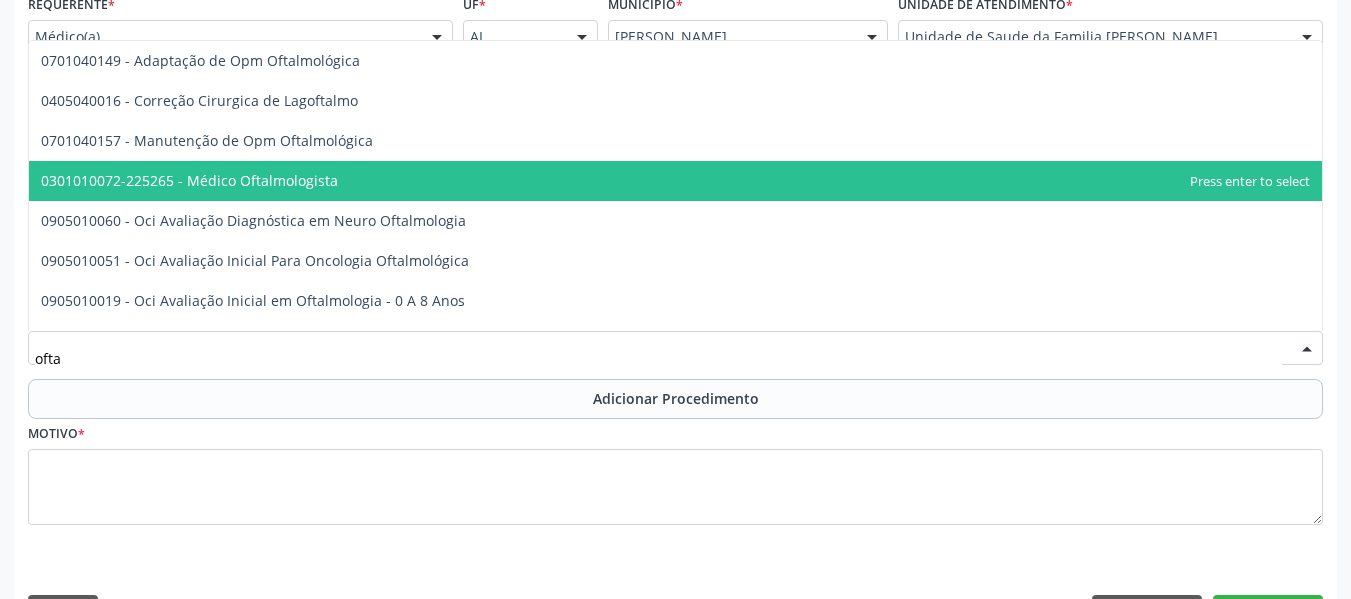 click on "0301010072-225265 - Médico Oftalmologista" at bounding box center (189, 180) 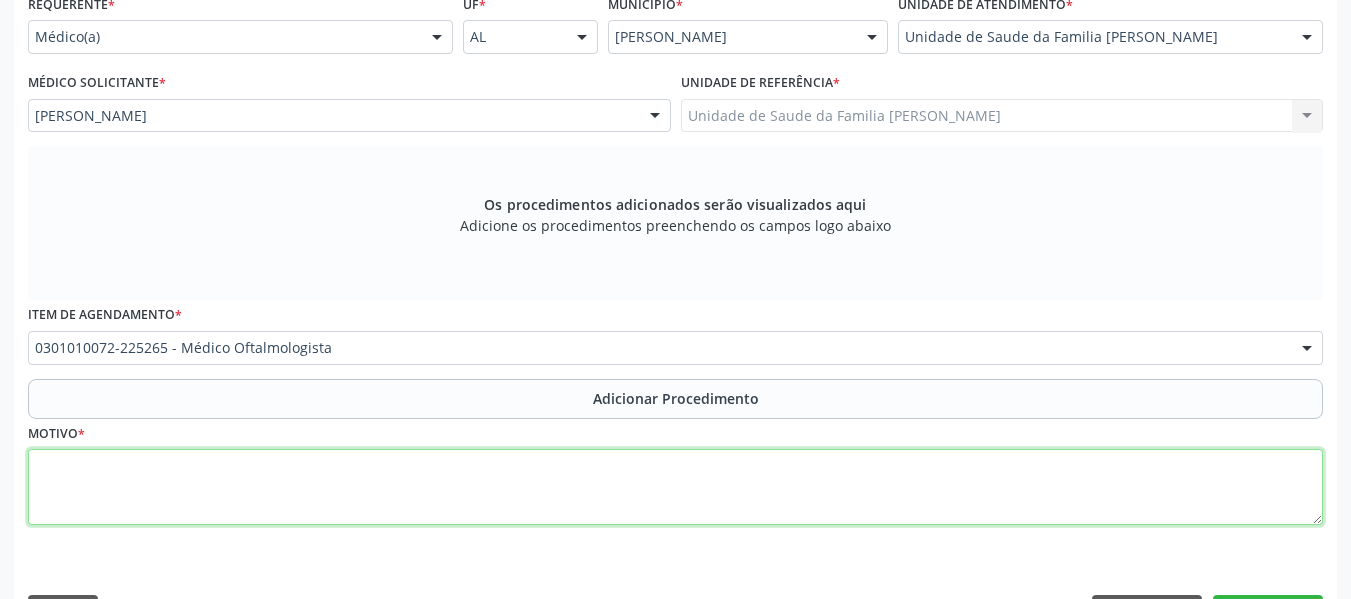 click at bounding box center [675, 487] 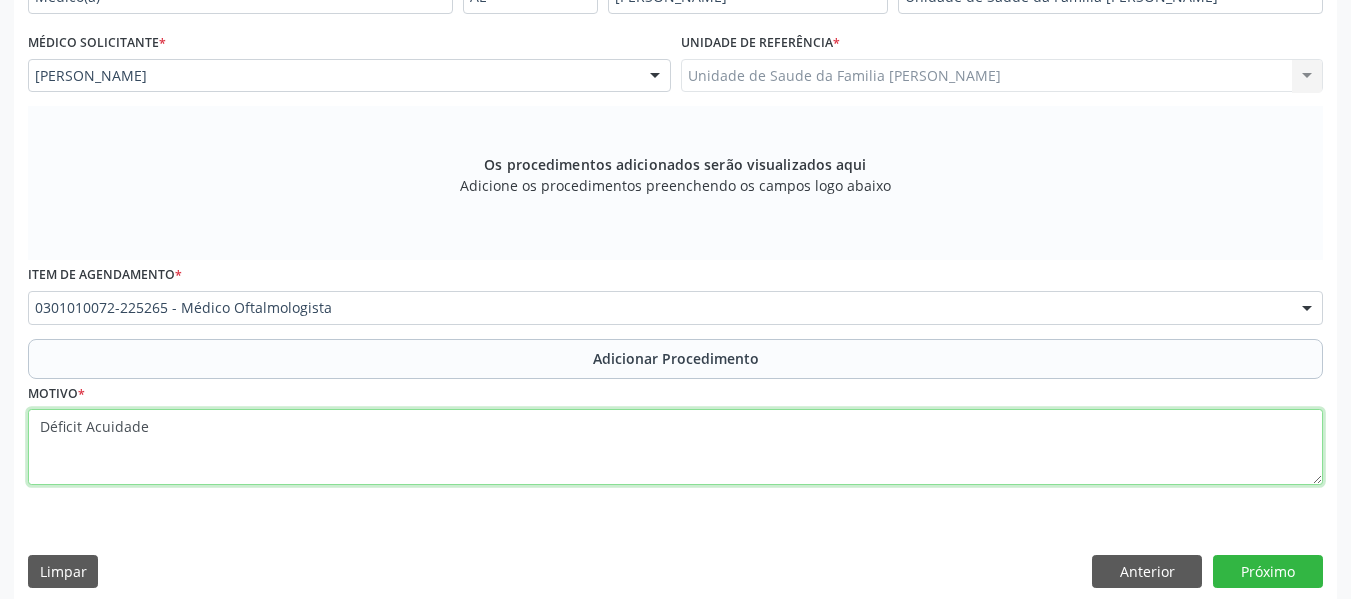 scroll, scrollTop: 530, scrollLeft: 0, axis: vertical 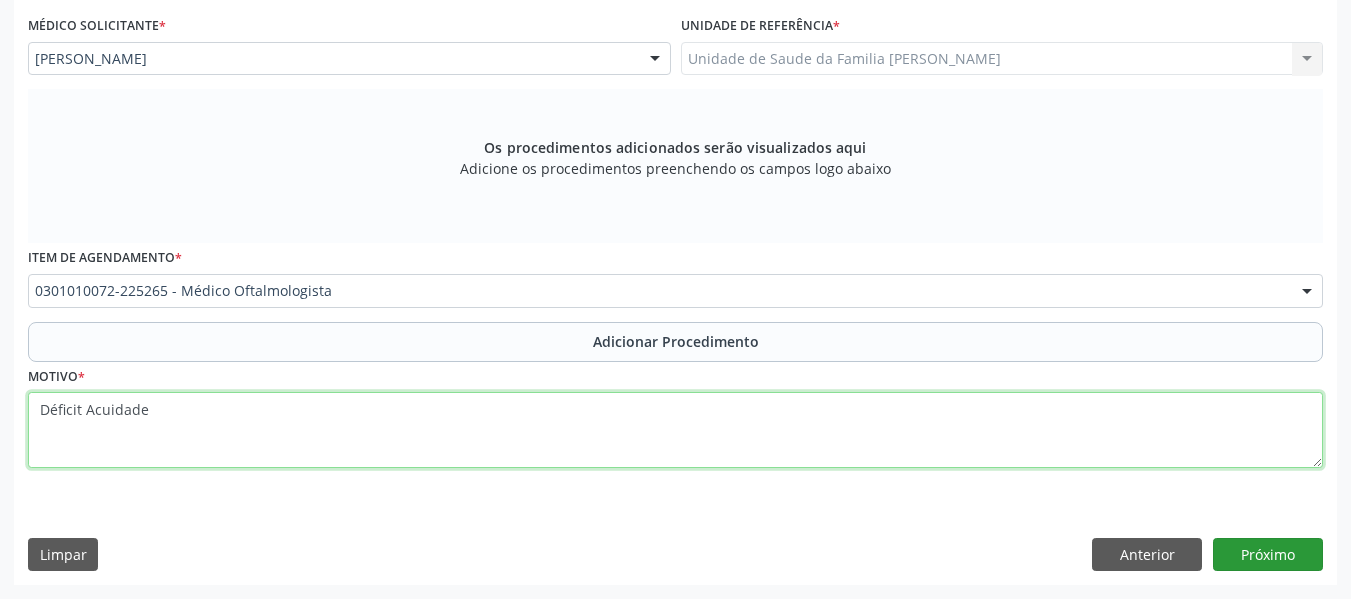 type on "Déficit Acuidade" 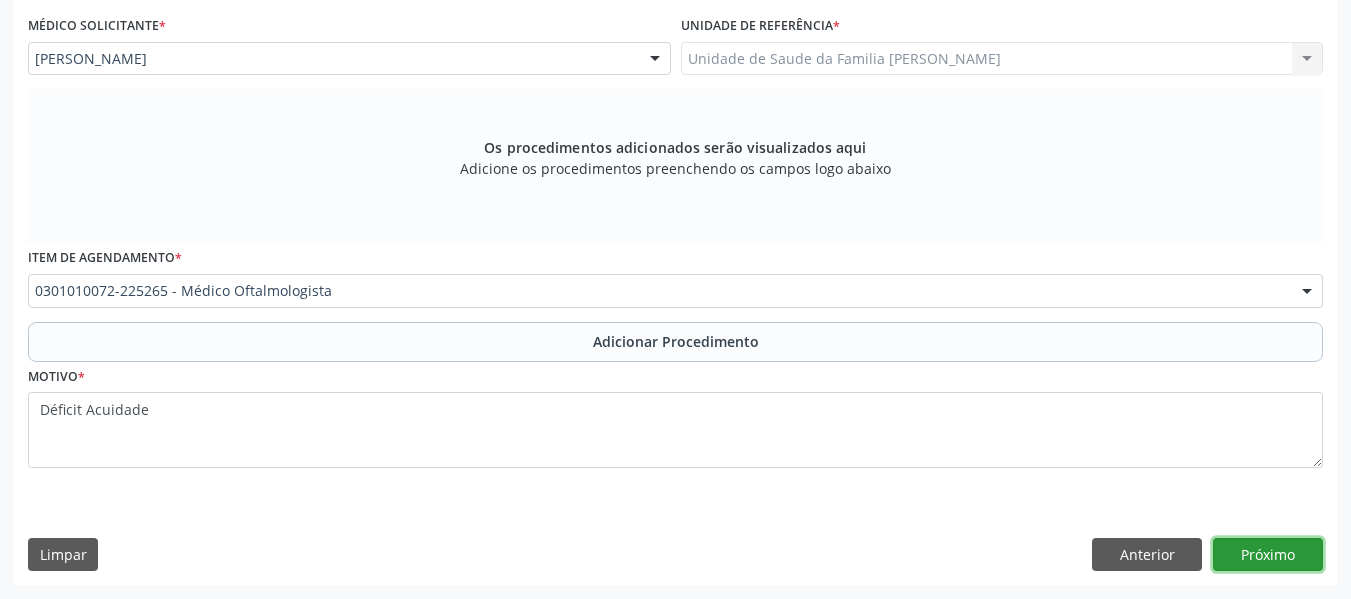 click on "Próximo" at bounding box center (1268, 555) 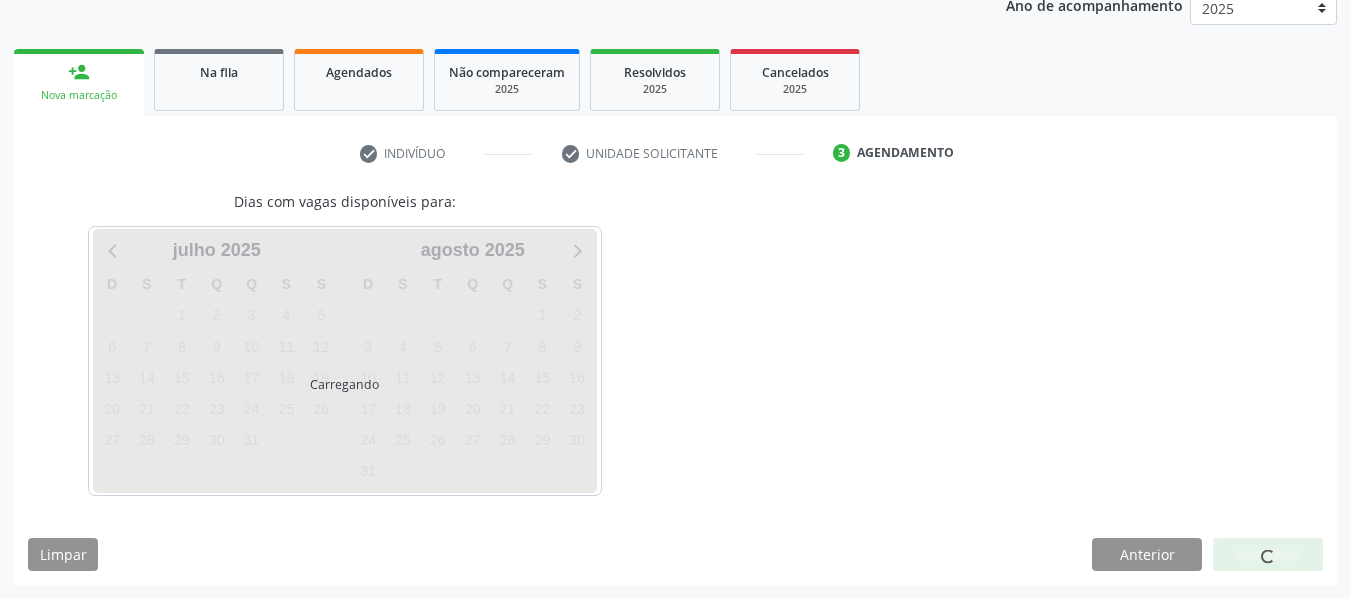 scroll, scrollTop: 337, scrollLeft: 0, axis: vertical 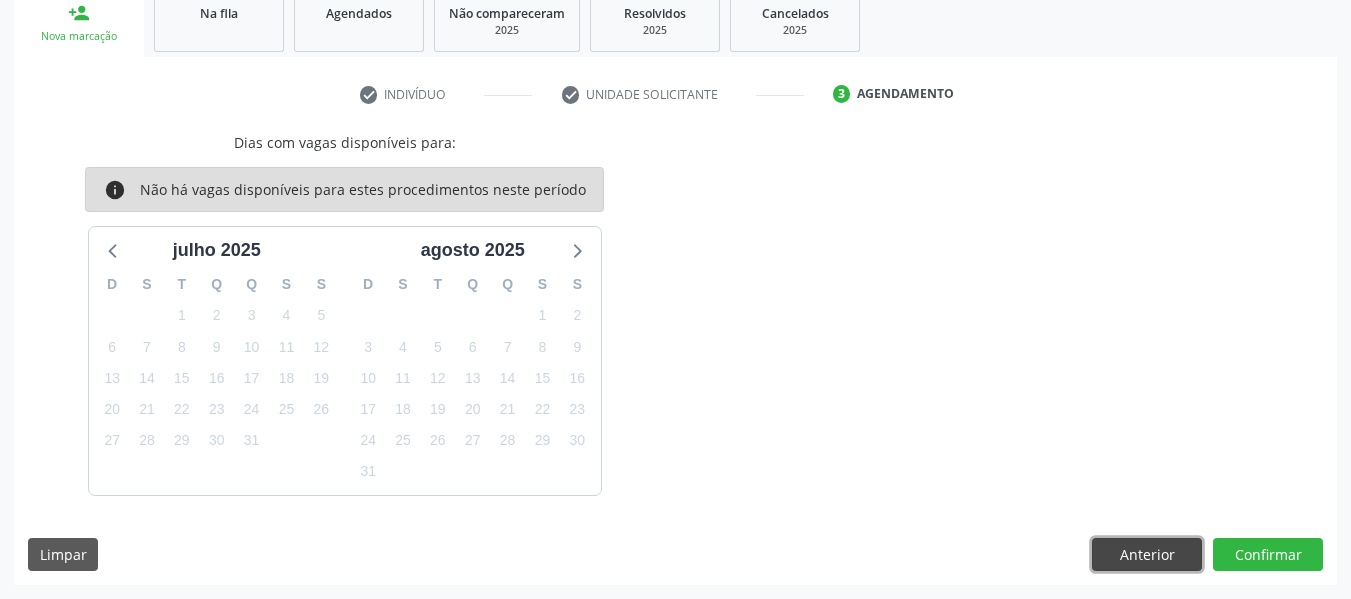 click on "Anterior" at bounding box center (1147, 555) 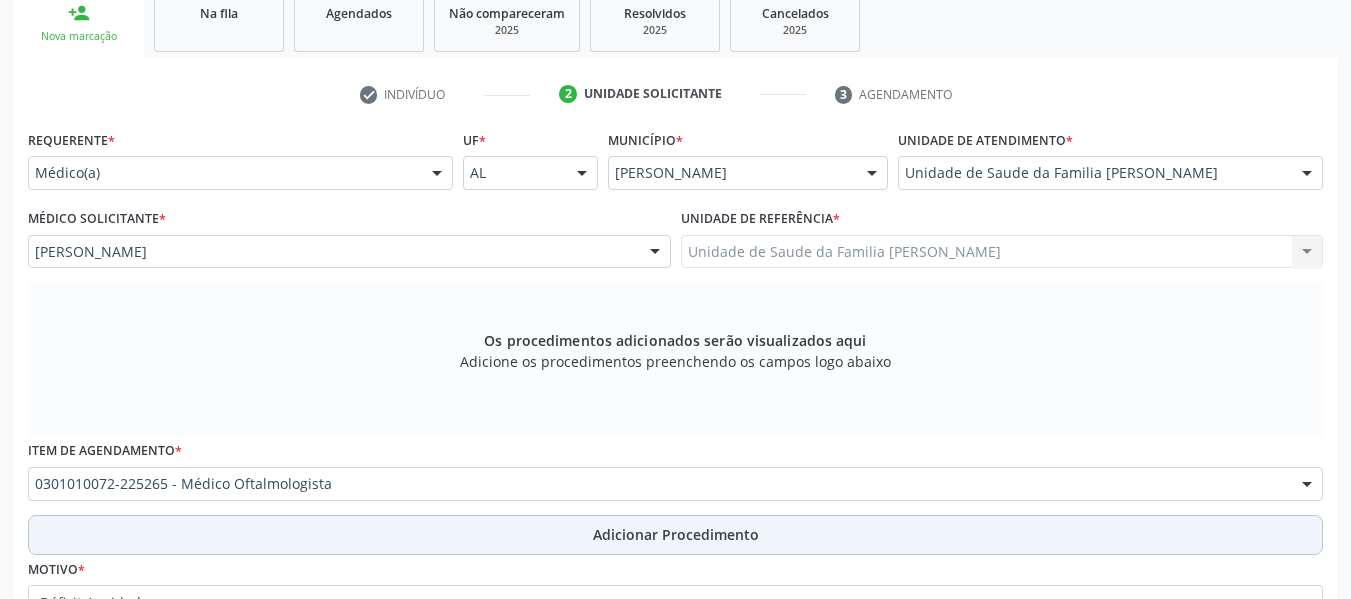 click on "Adicionar Procedimento" at bounding box center (676, 534) 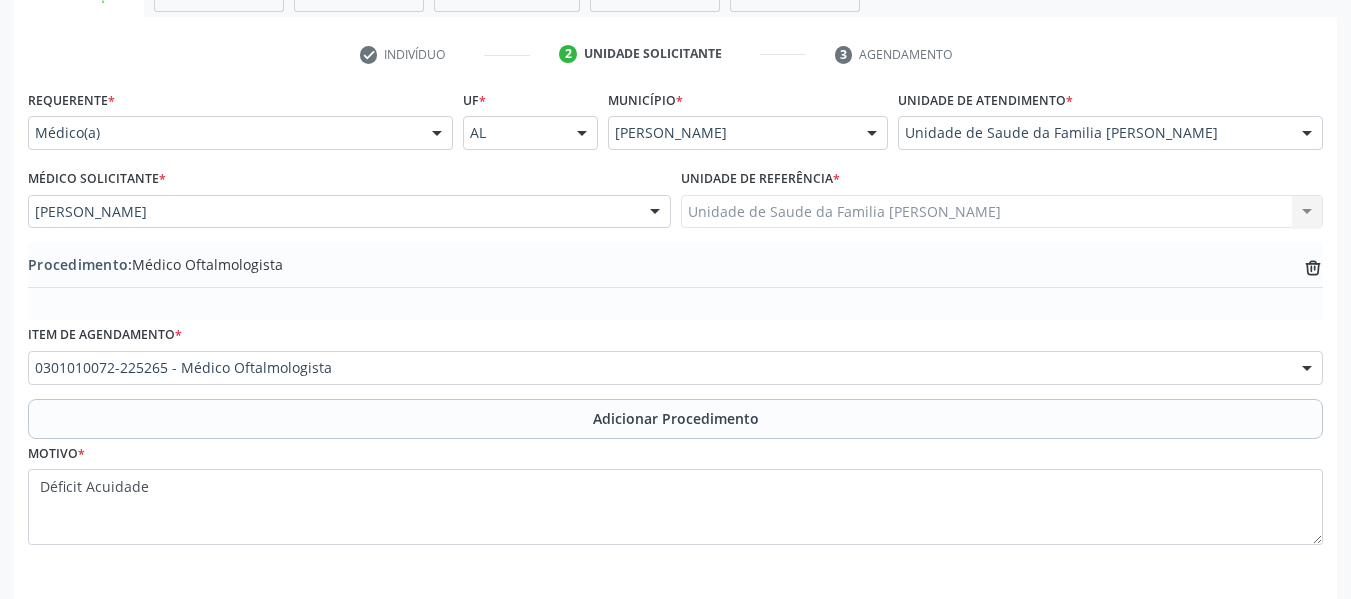 scroll, scrollTop: 454, scrollLeft: 0, axis: vertical 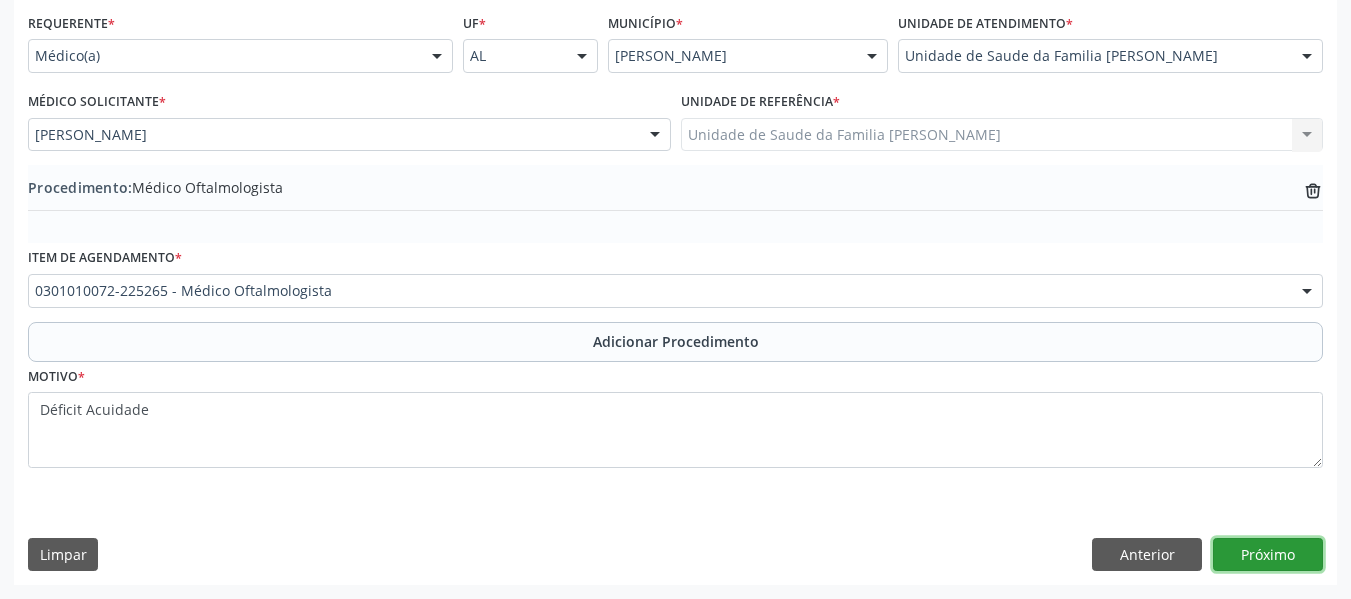 click on "Próximo" at bounding box center (1268, 555) 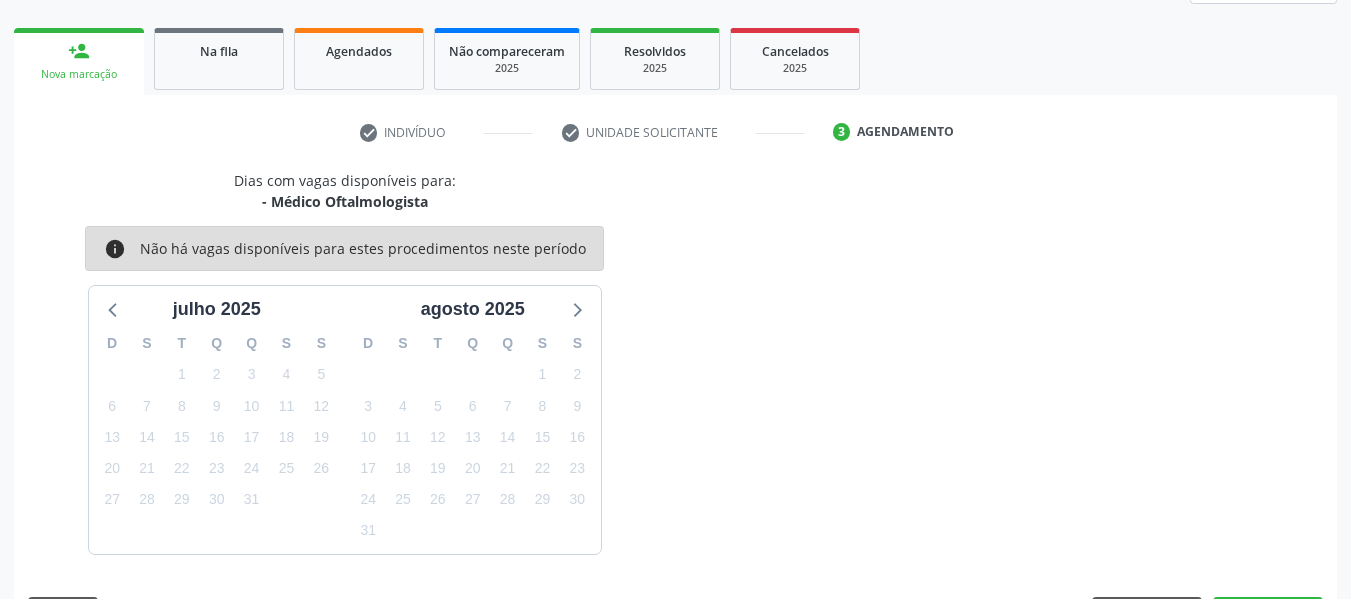 scroll, scrollTop: 358, scrollLeft: 0, axis: vertical 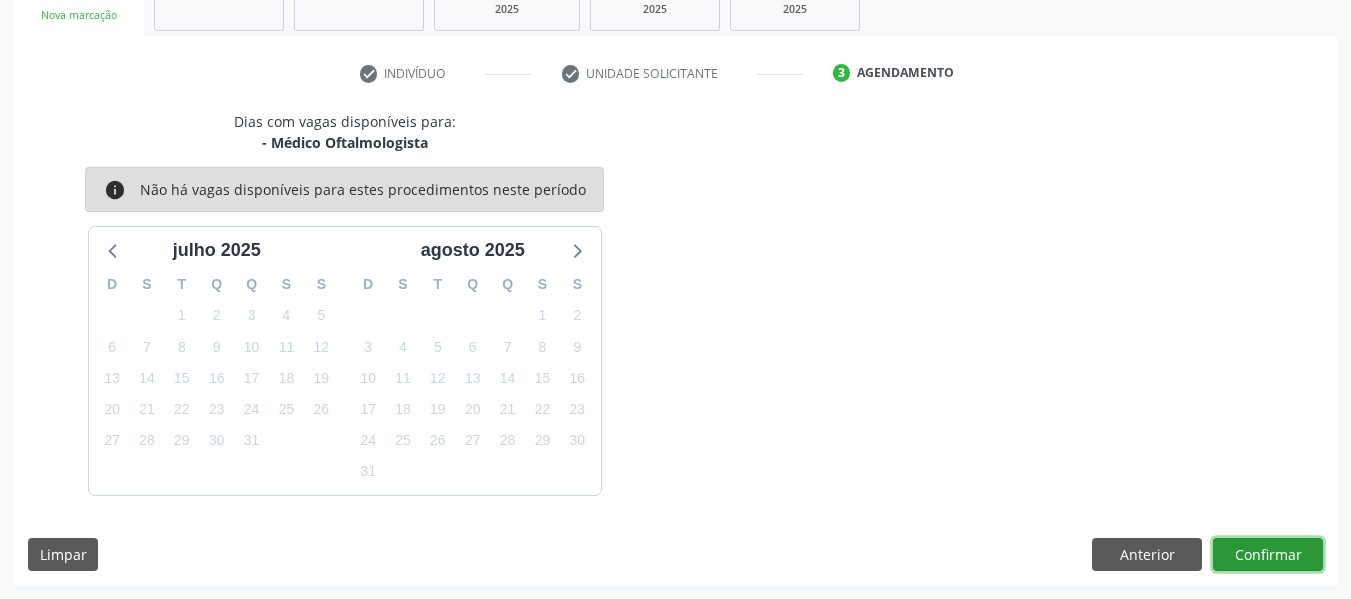 click on "Confirmar" at bounding box center [1268, 555] 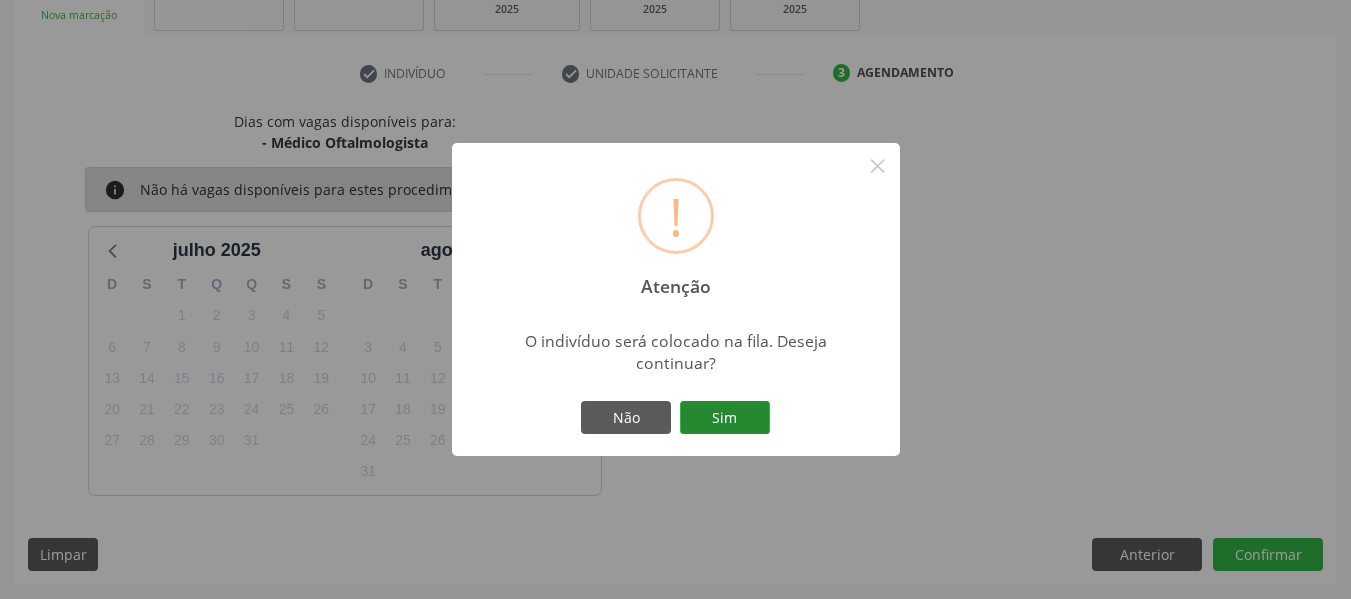 click on "Sim" at bounding box center [725, 418] 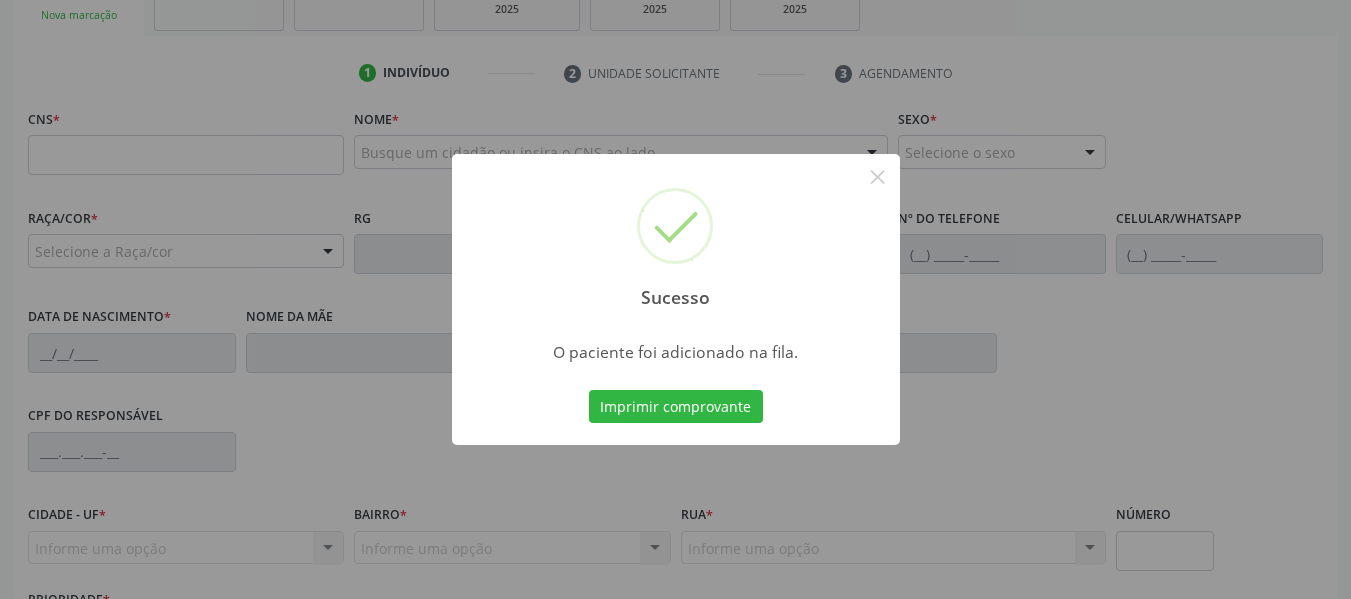 click on "Sucesso × O paciente foi adicionado na fila. Imprimir comprovante Cancel" at bounding box center [675, 299] 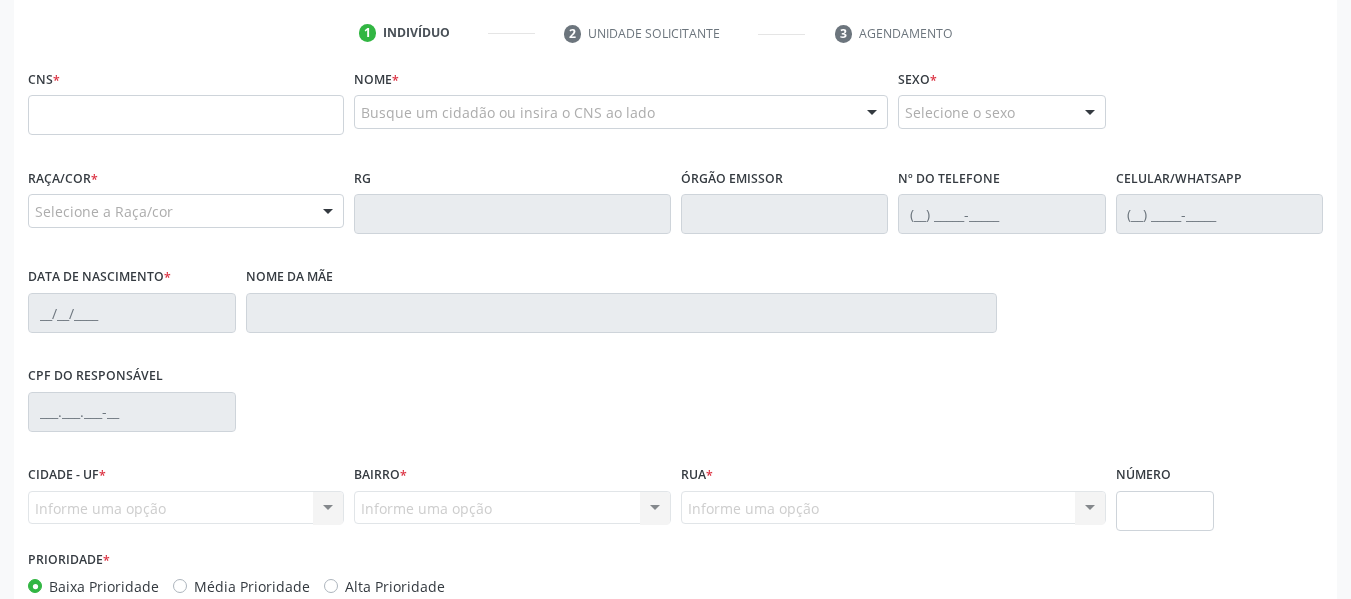 scroll, scrollTop: 513, scrollLeft: 0, axis: vertical 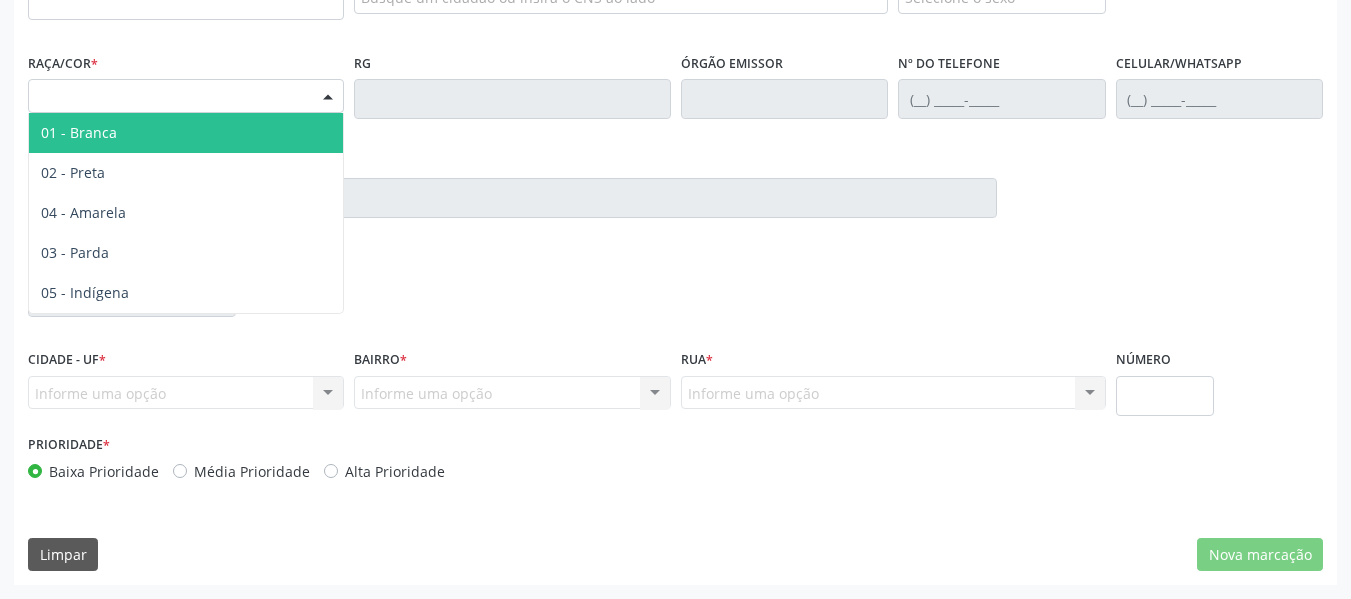 click on "Selecione a Raça/cor" at bounding box center (186, 96) 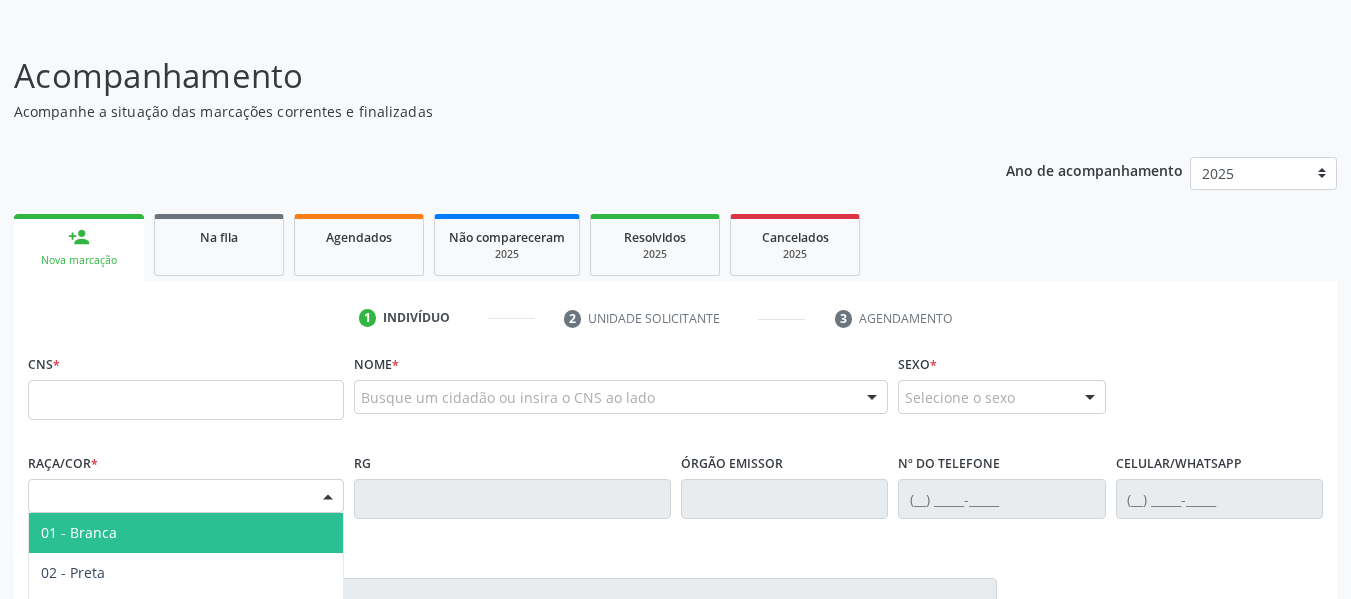 scroll, scrollTop: 0, scrollLeft: 0, axis: both 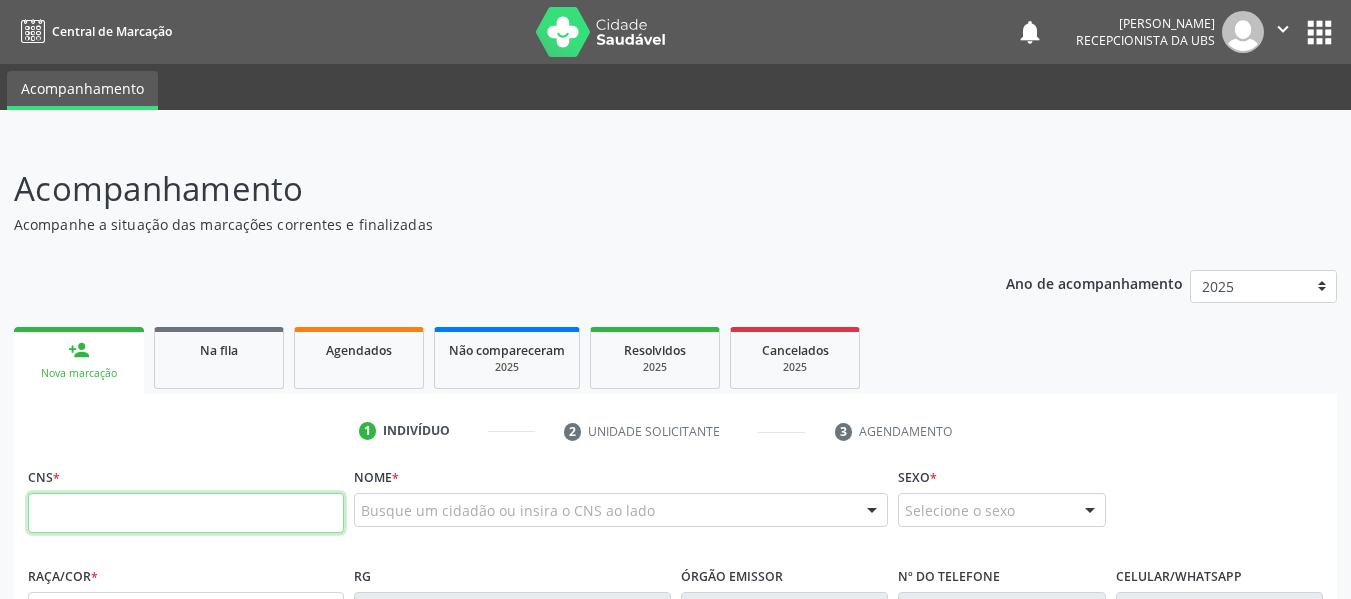 click at bounding box center (186, 513) 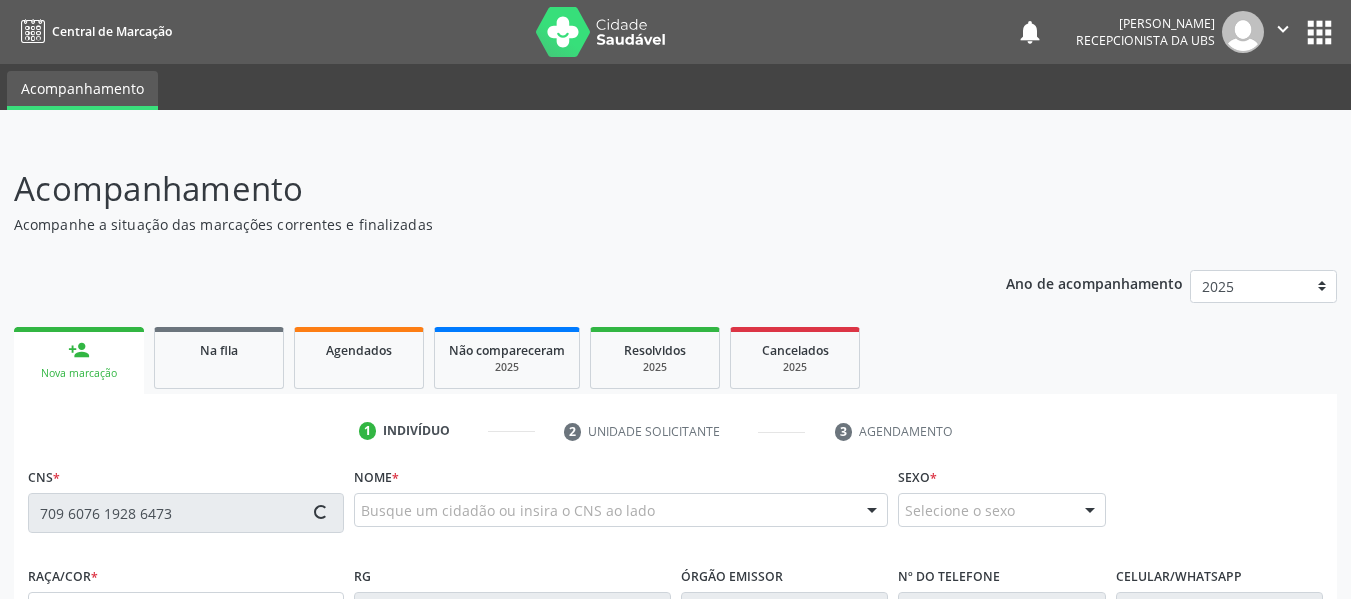 type on "709 6076 1928 6473" 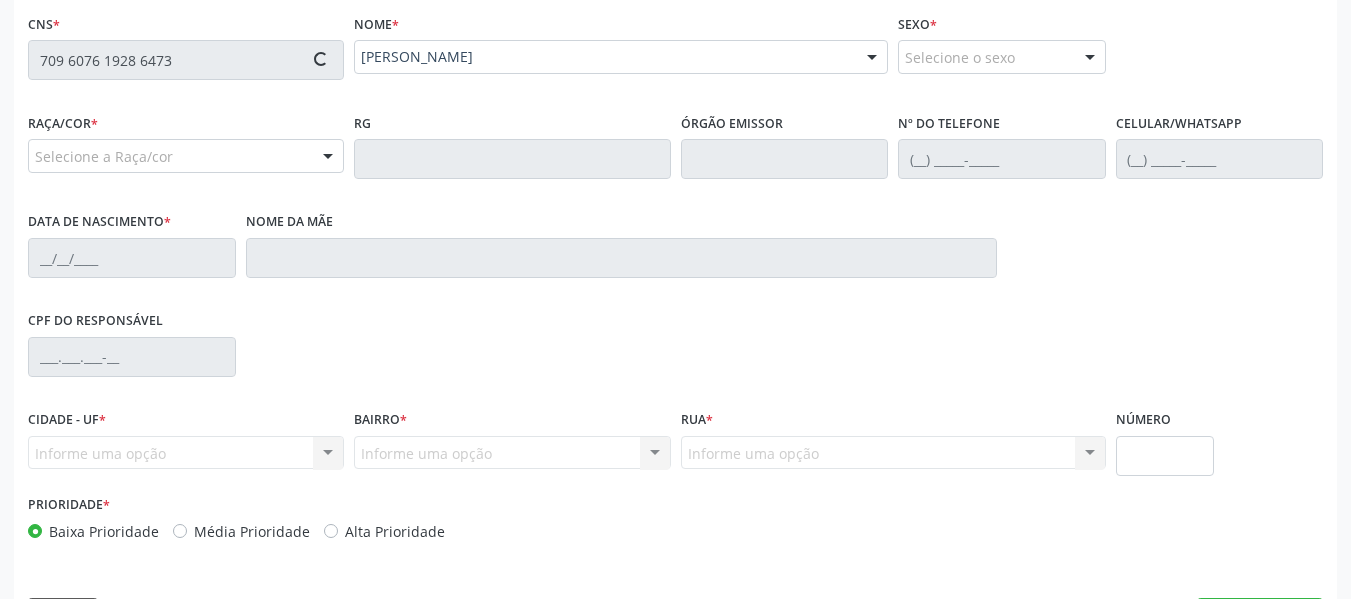 scroll, scrollTop: 513, scrollLeft: 0, axis: vertical 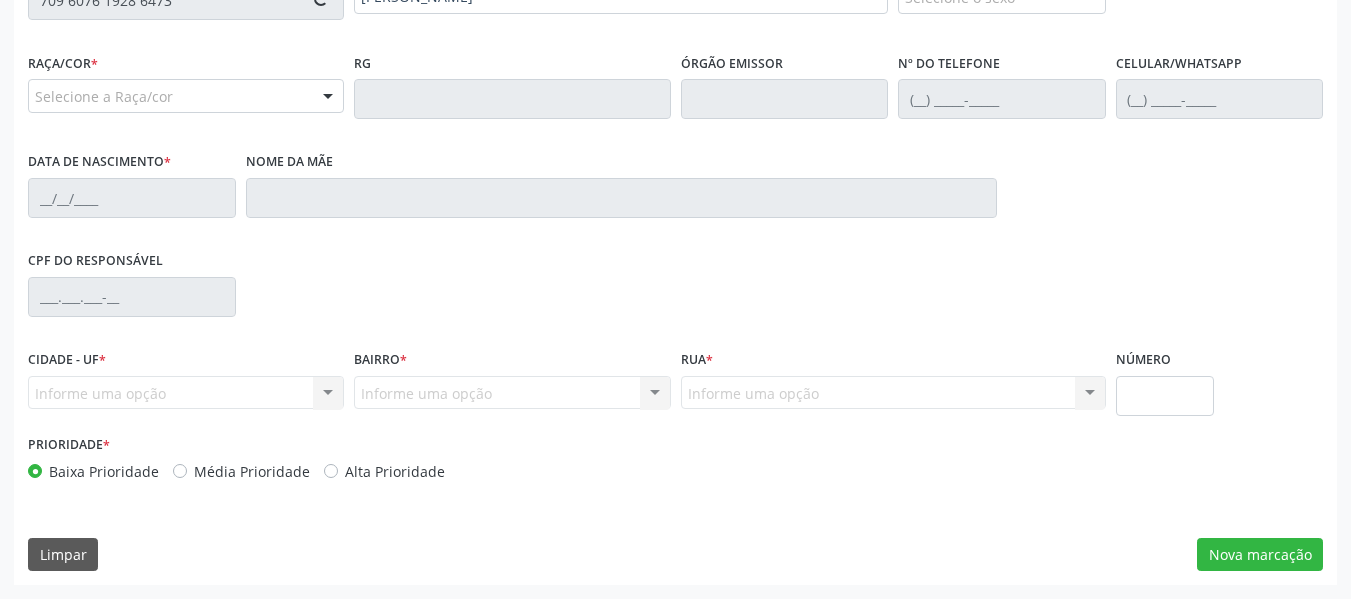 type on "(82) 99173-4998" 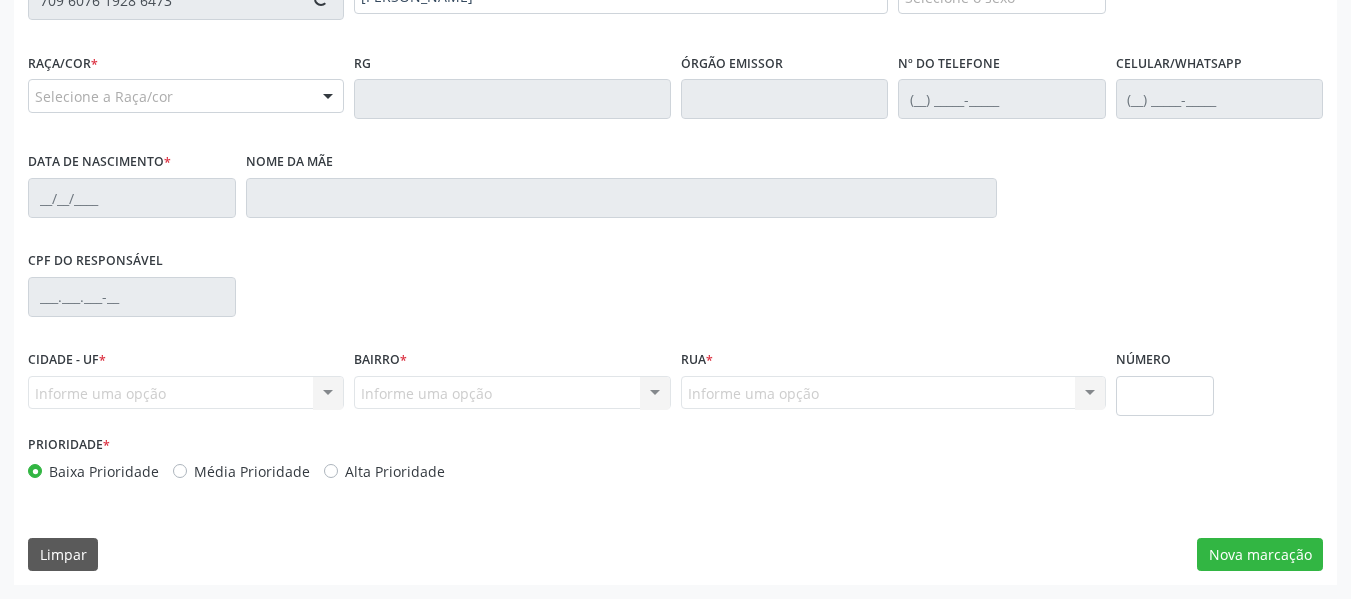 type on "Estelita Maria da ConceiÃo" 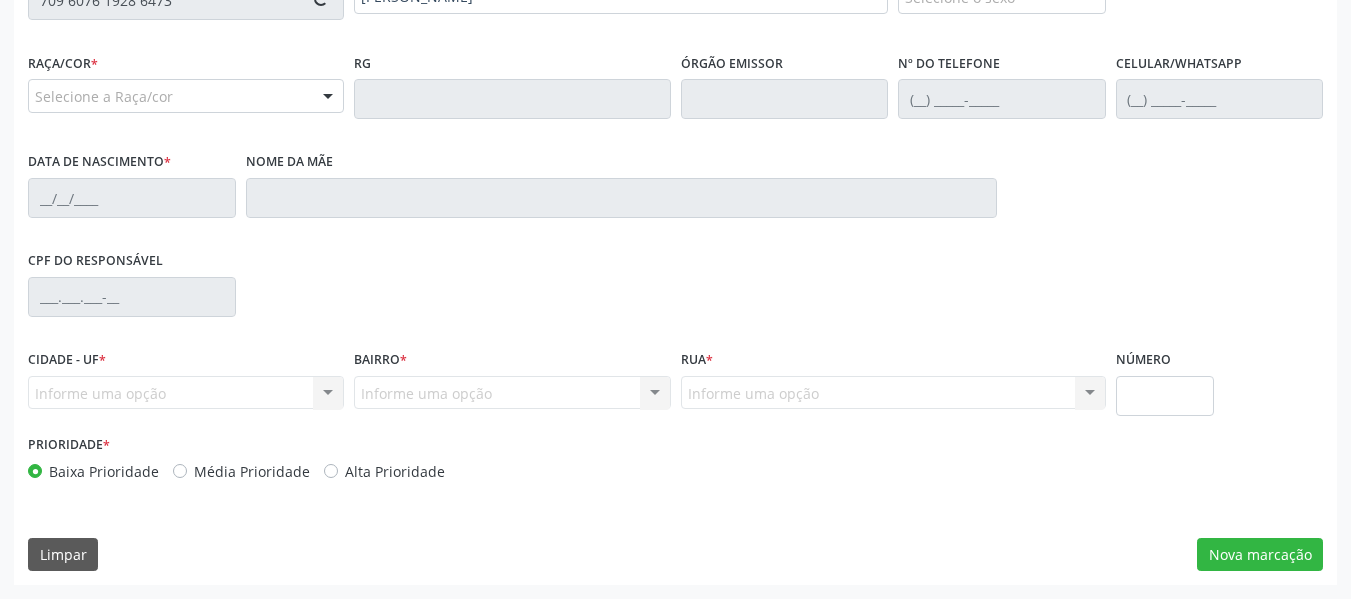 type on "S/N" 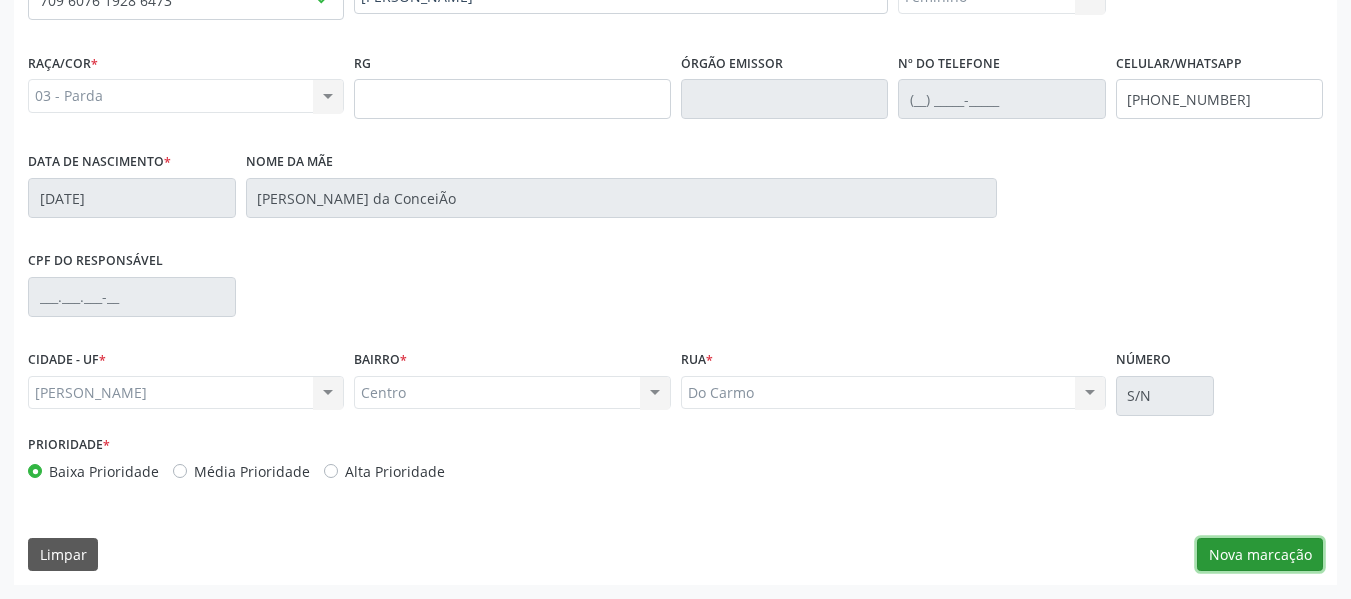 click on "Nova marcação" at bounding box center [1260, 555] 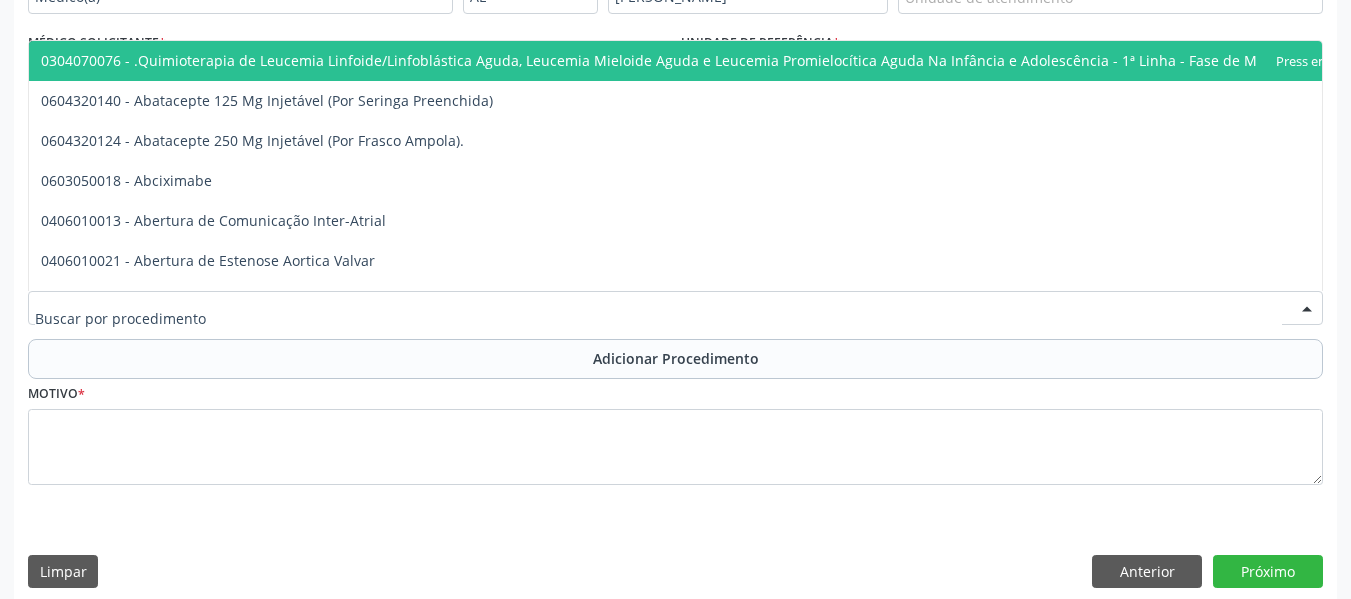 click at bounding box center [675, 308] 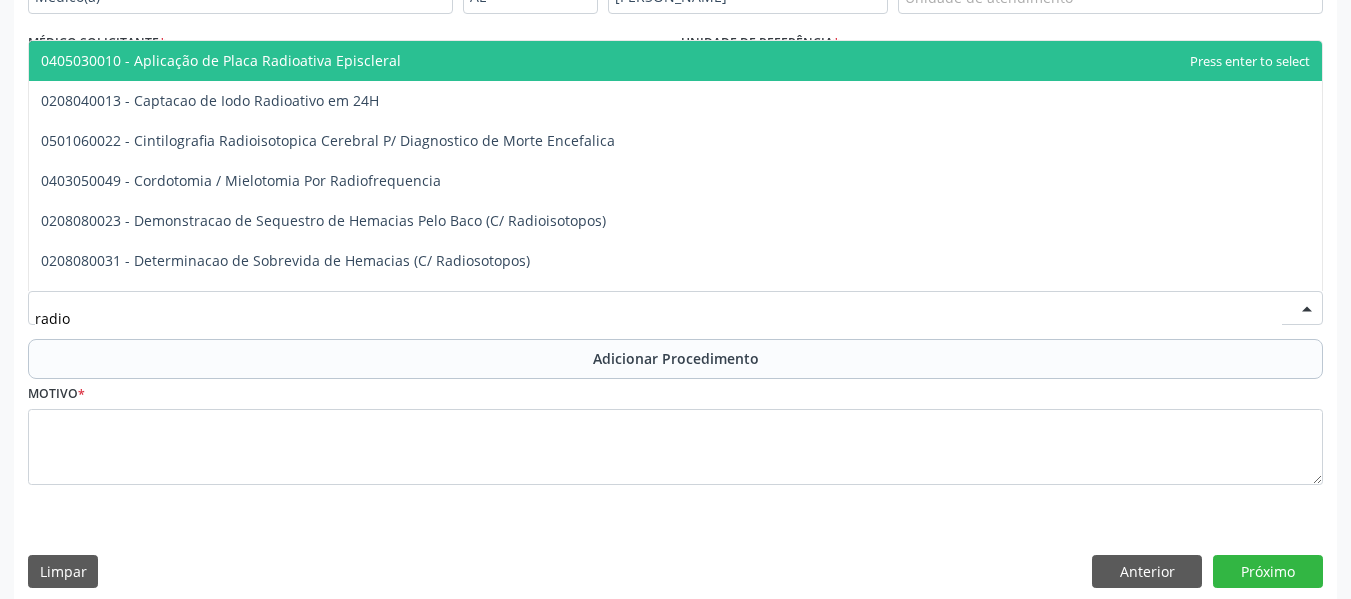 click on "radio" at bounding box center (658, 318) 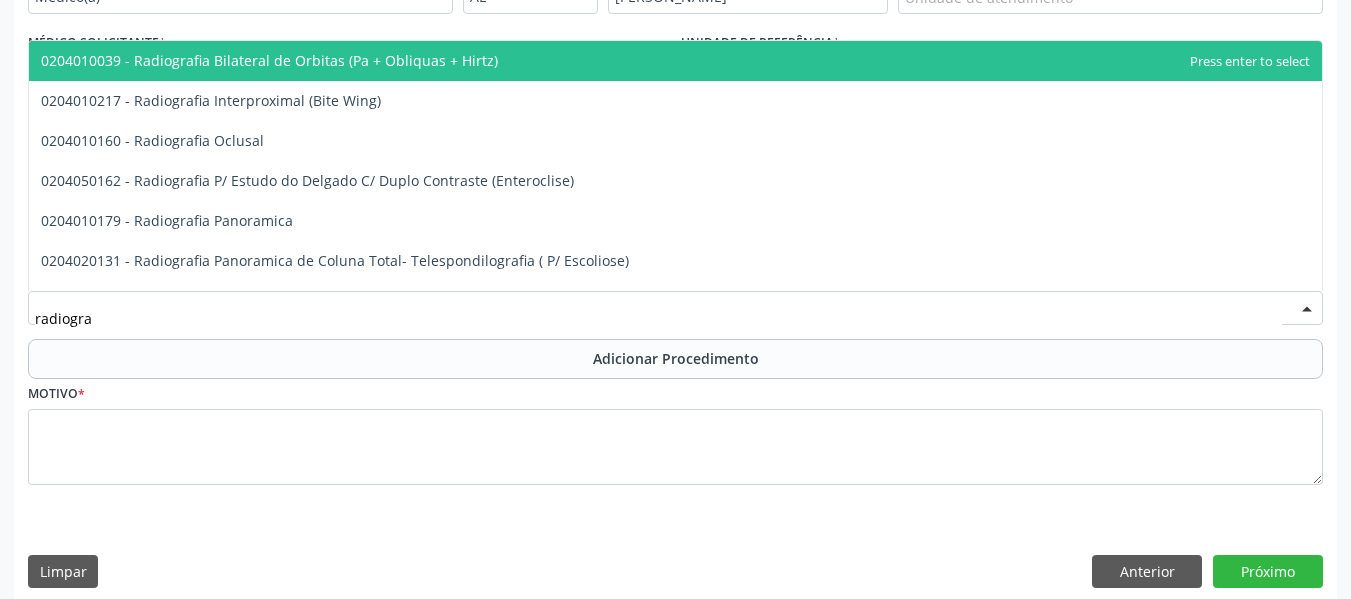 type on "radiograf" 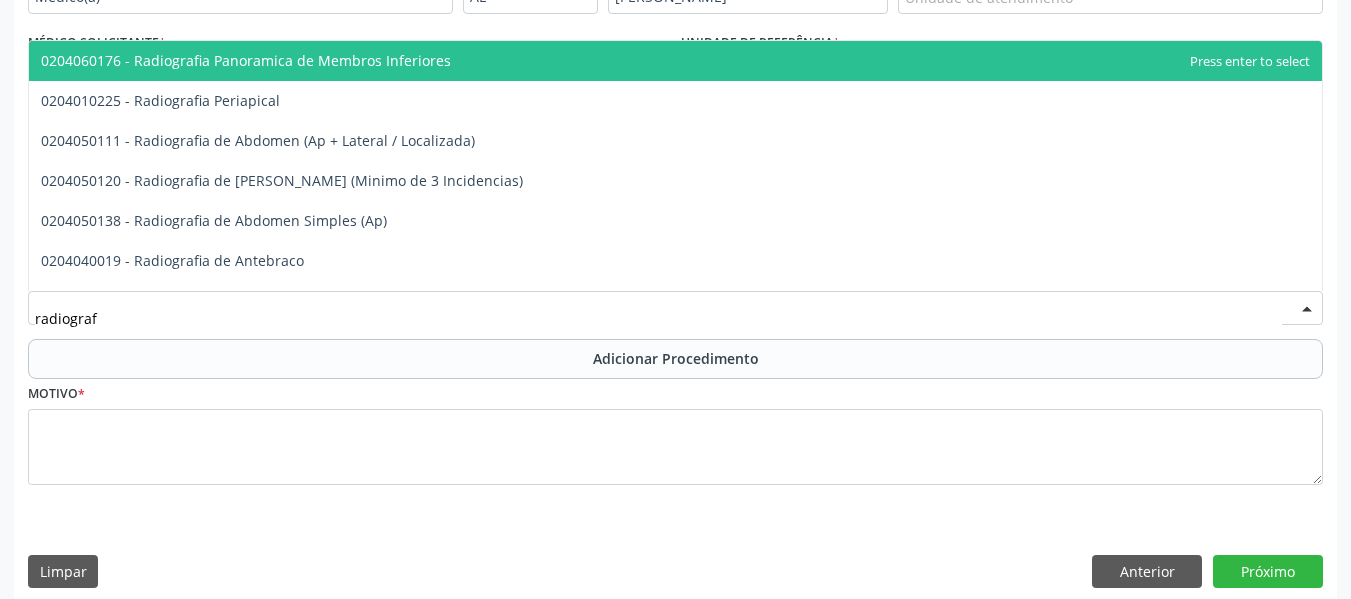 scroll, scrollTop: 280, scrollLeft: 0, axis: vertical 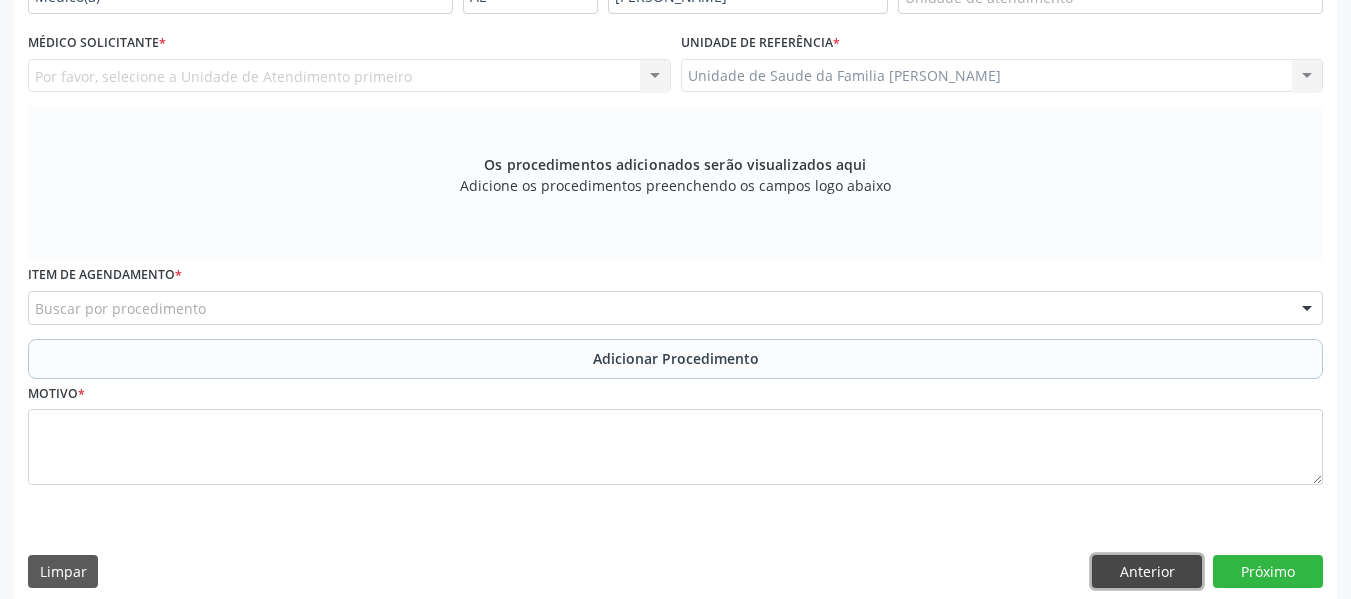 click on "Anterior" at bounding box center [1147, 572] 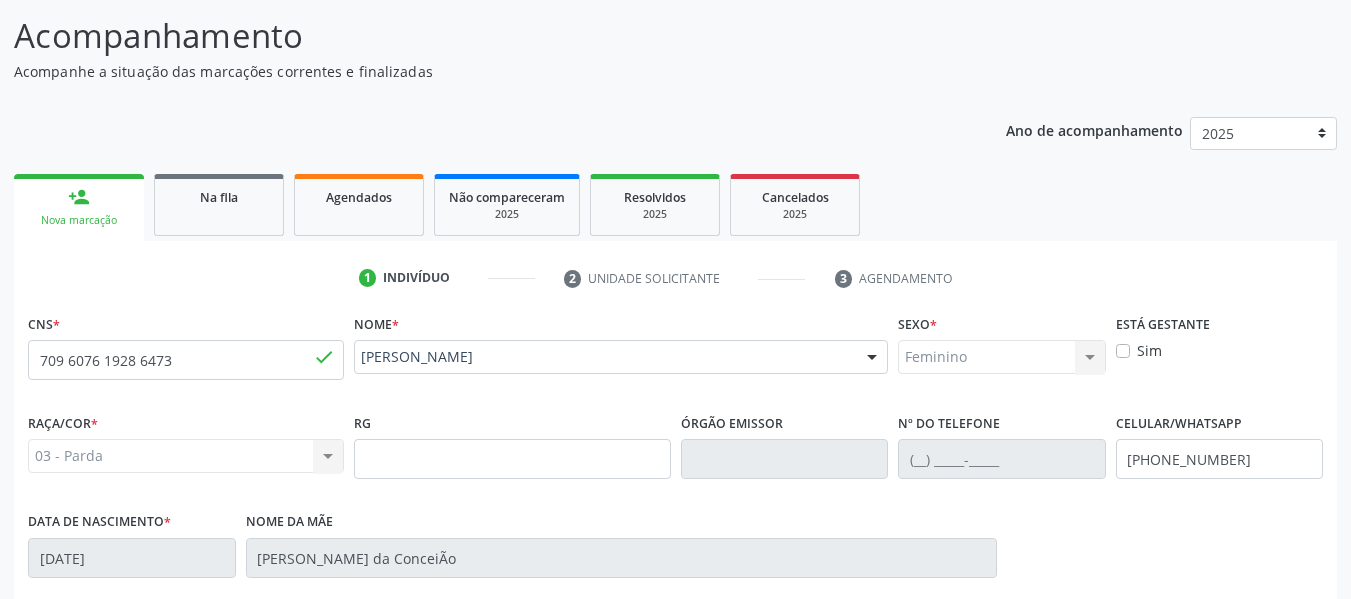 scroll, scrollTop: 113, scrollLeft: 0, axis: vertical 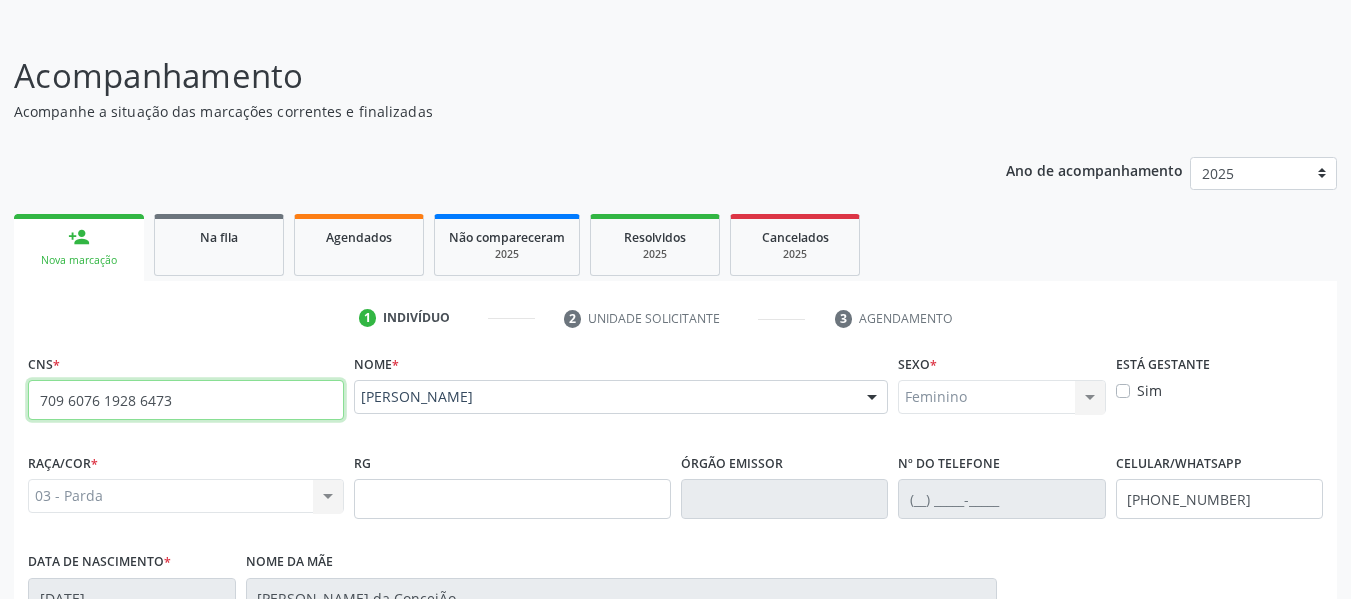 click on "709 6076 1928 6473" at bounding box center (186, 400) 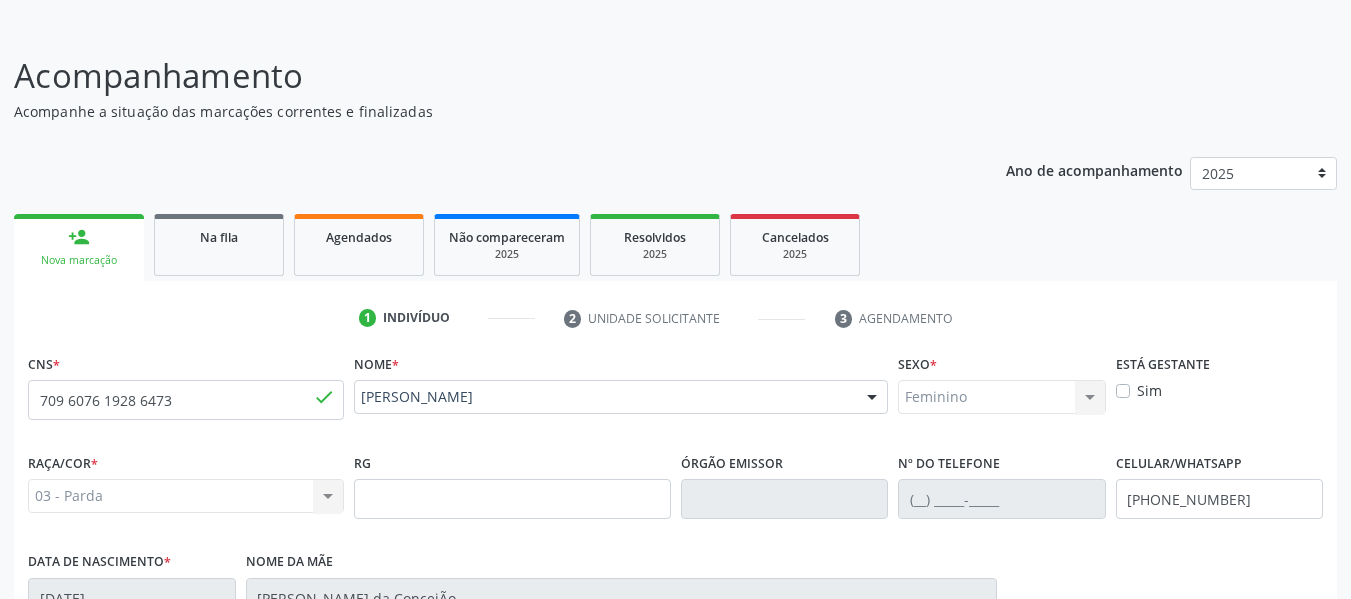 click on "person_add" at bounding box center [79, 237] 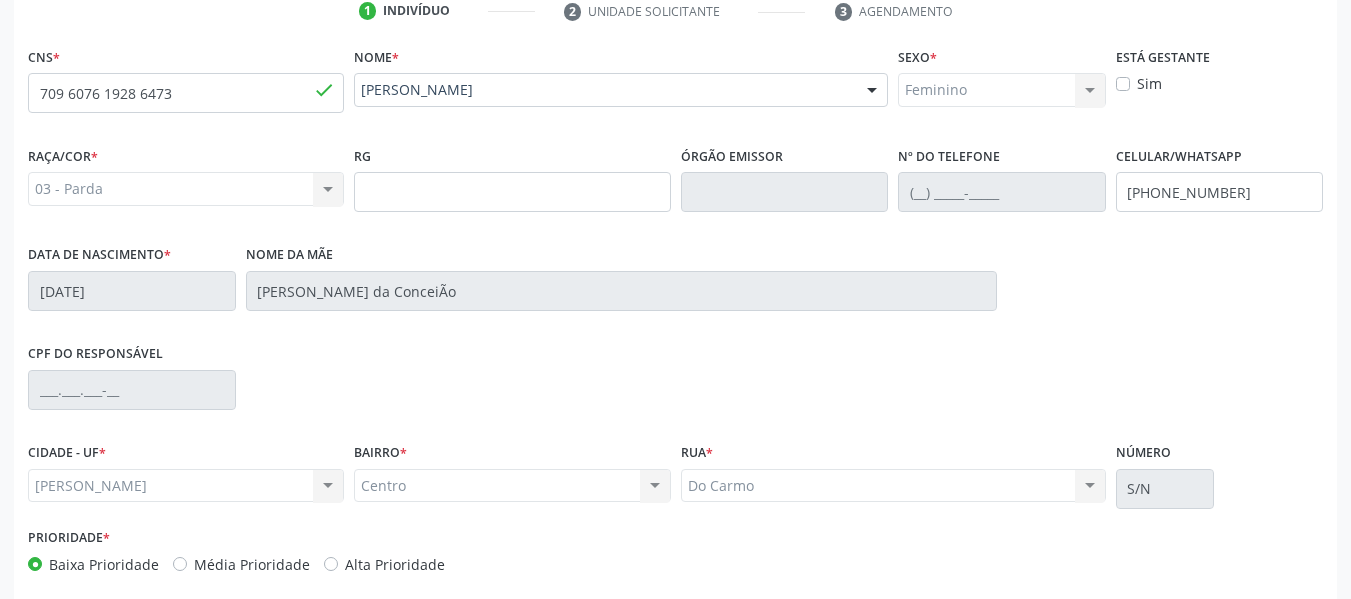 scroll, scrollTop: 513, scrollLeft: 0, axis: vertical 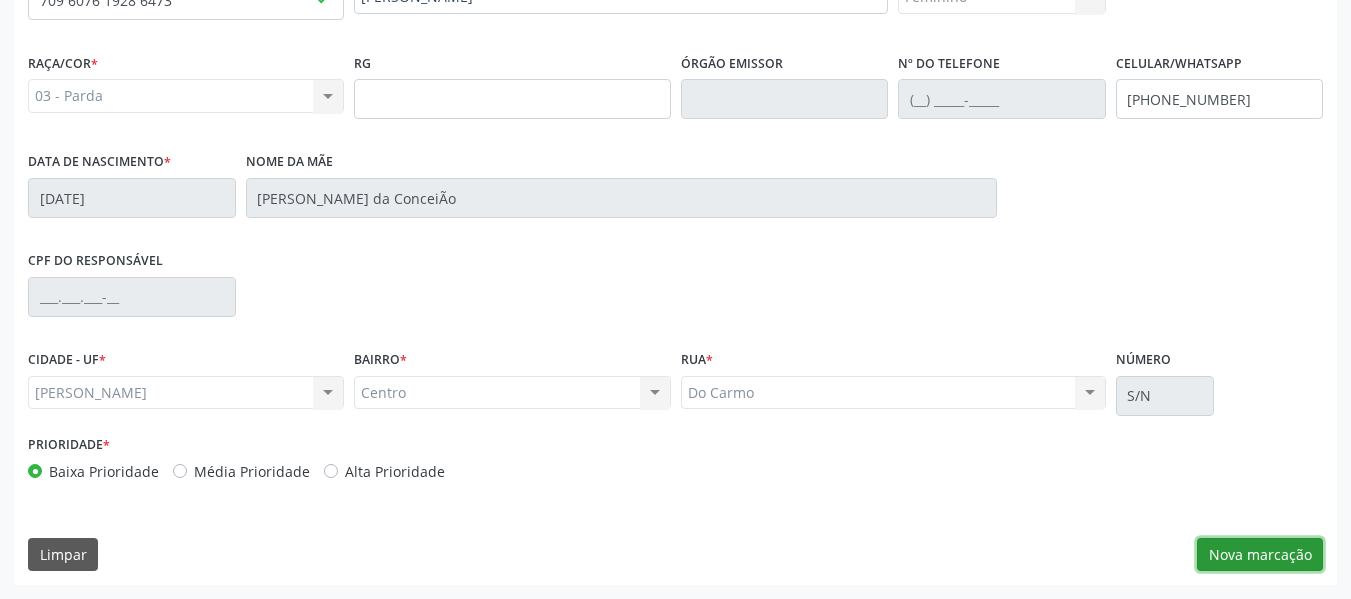 click on "Nova marcação" at bounding box center (1260, 555) 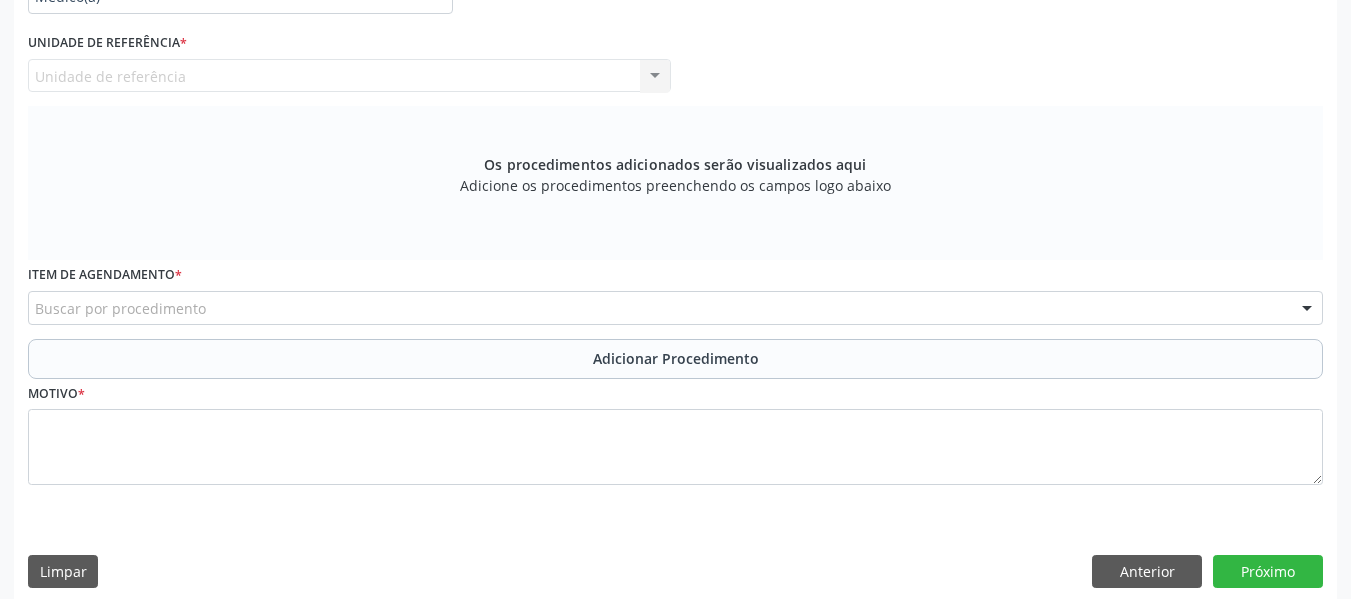 scroll, scrollTop: 0, scrollLeft: 0, axis: both 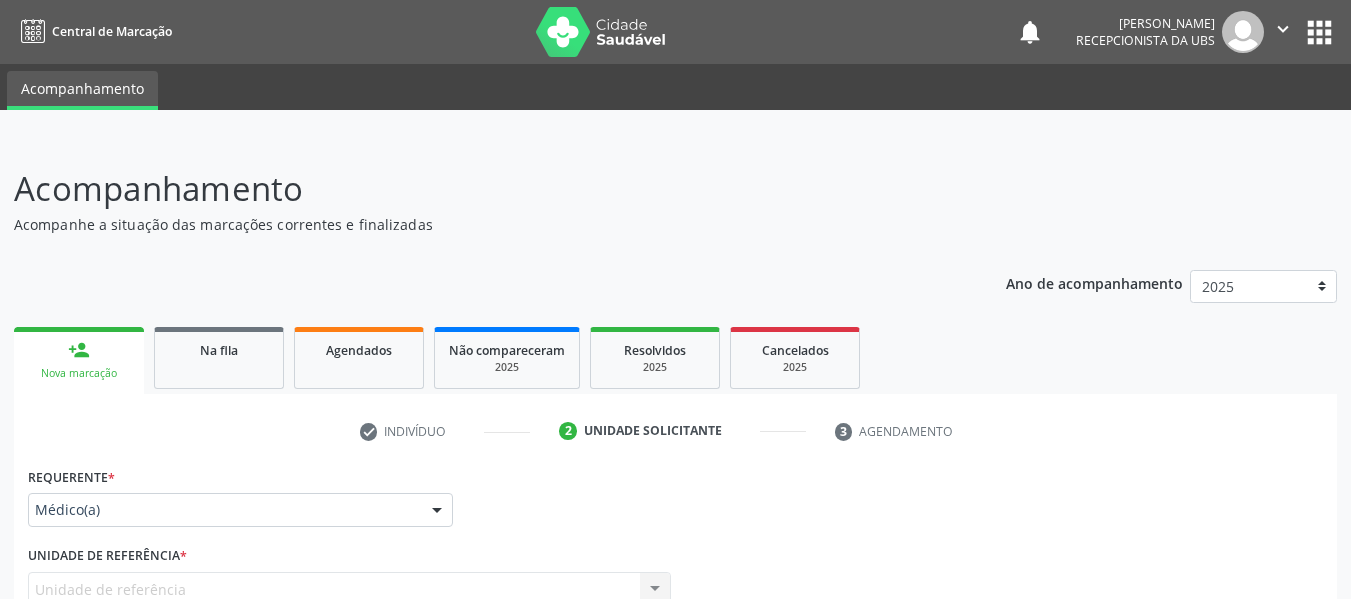 click on "person_add" at bounding box center (79, 350) 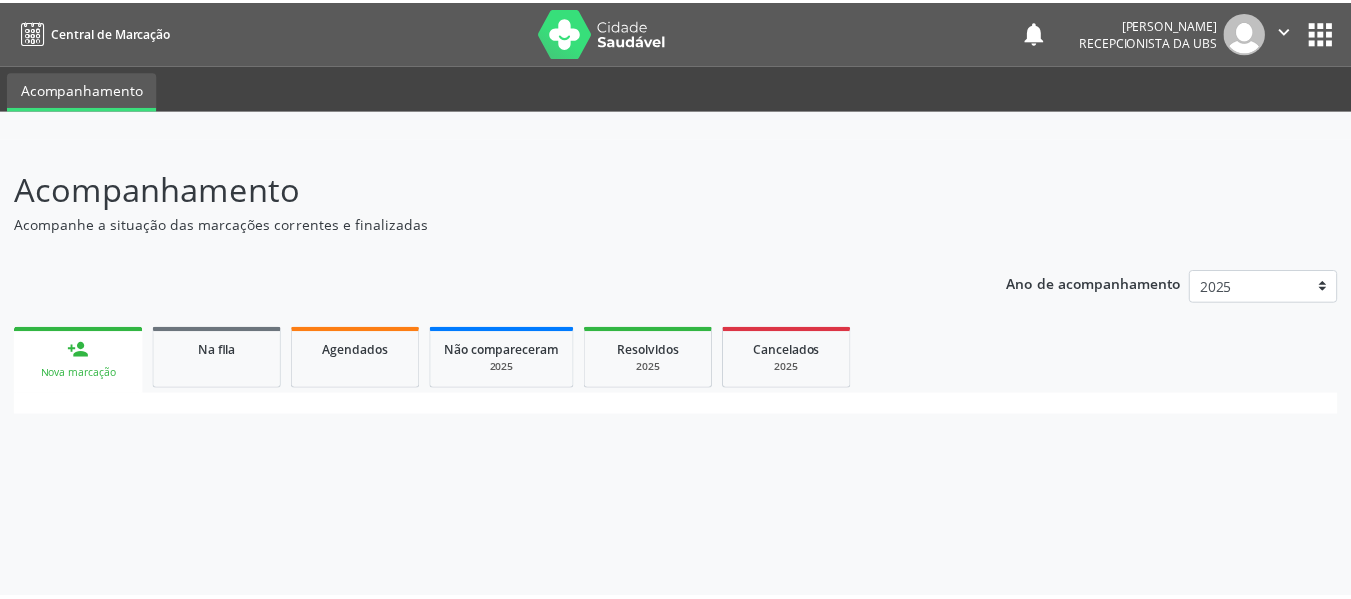 scroll, scrollTop: 0, scrollLeft: 0, axis: both 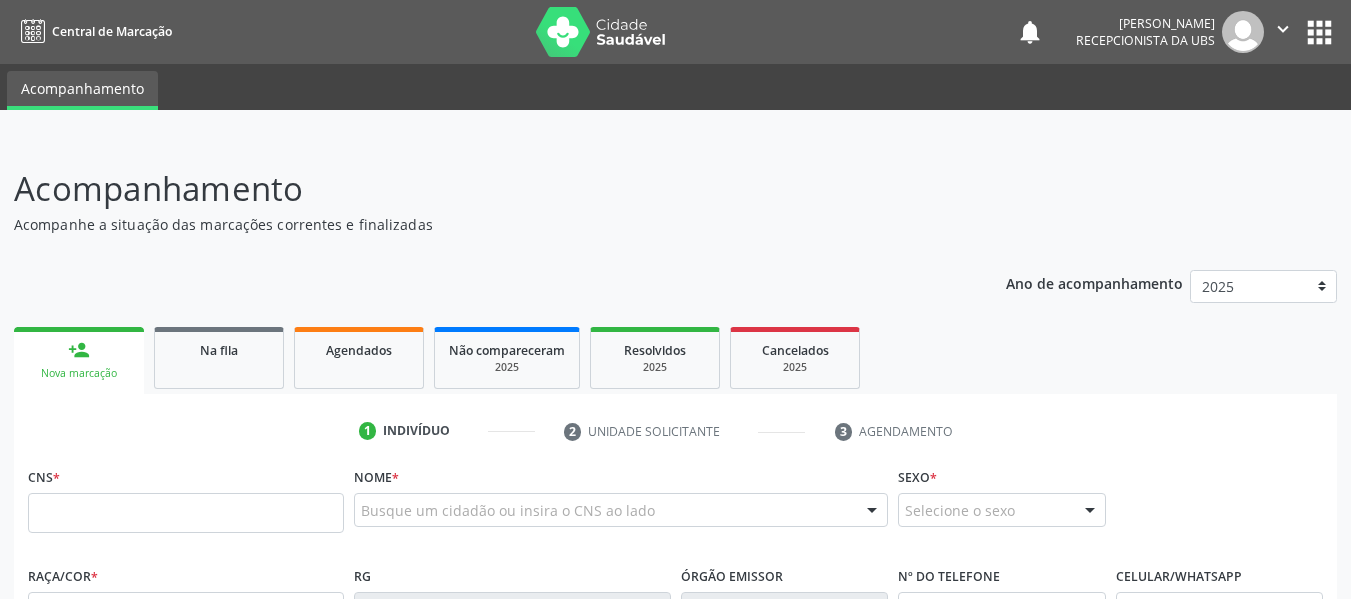 click at bounding box center [186, 513] 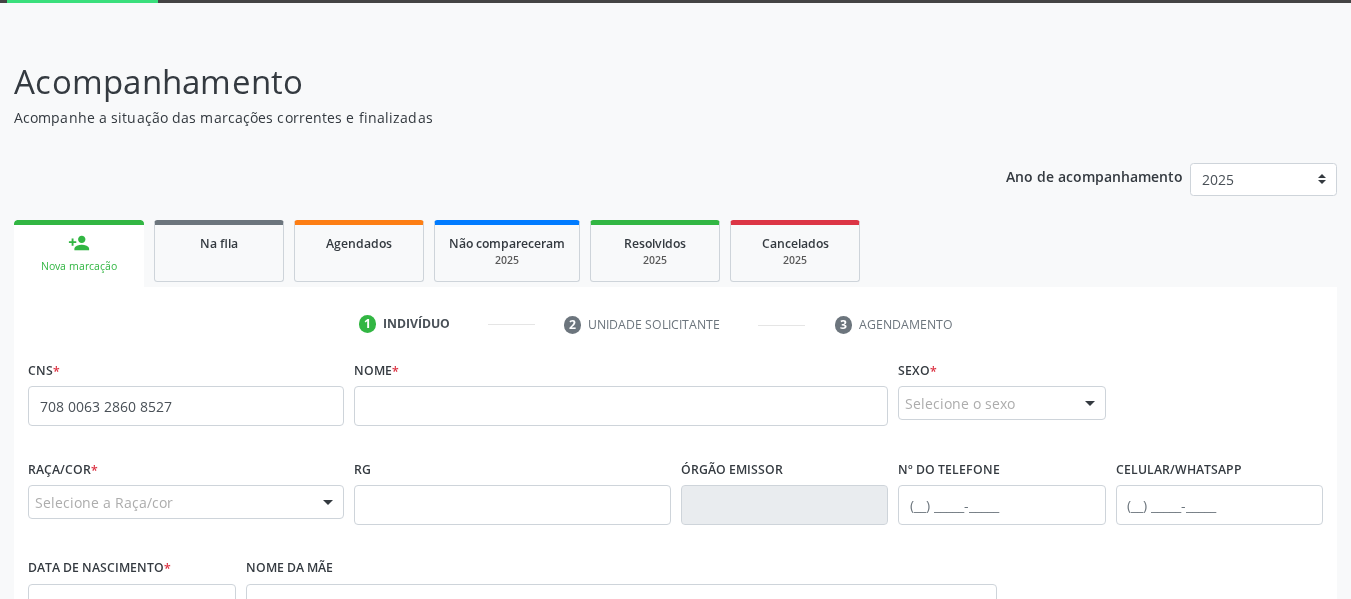 scroll, scrollTop: 147, scrollLeft: 0, axis: vertical 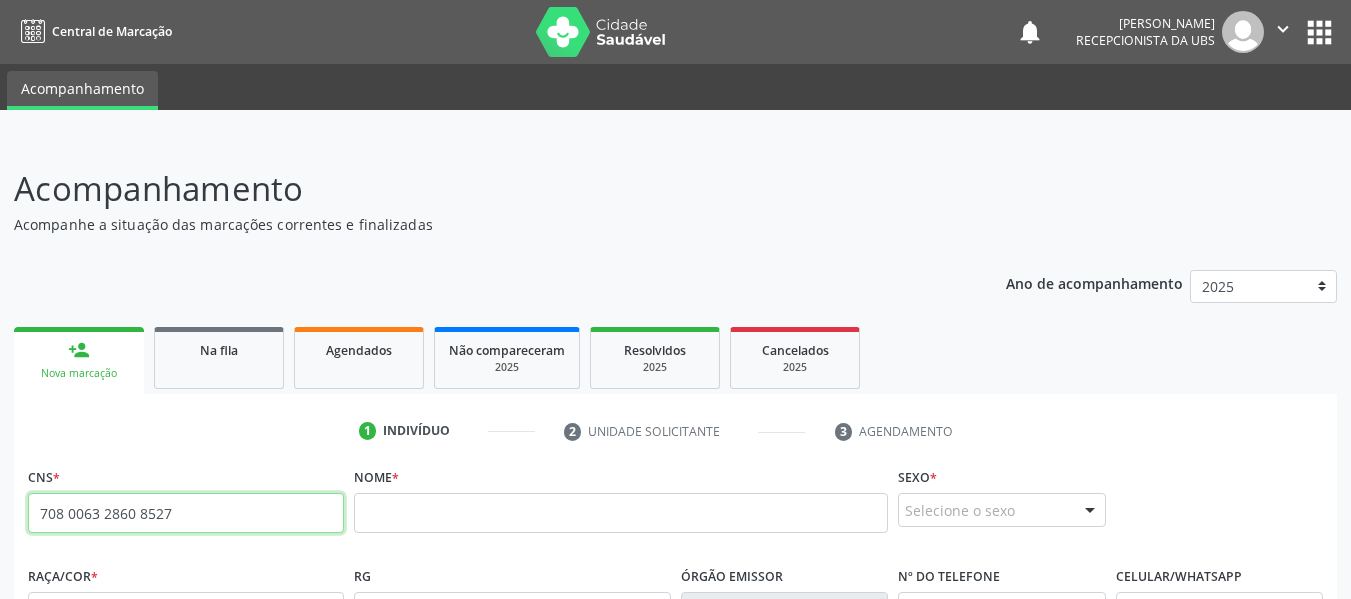 click on "708 0063 2860 8527" at bounding box center (186, 513) 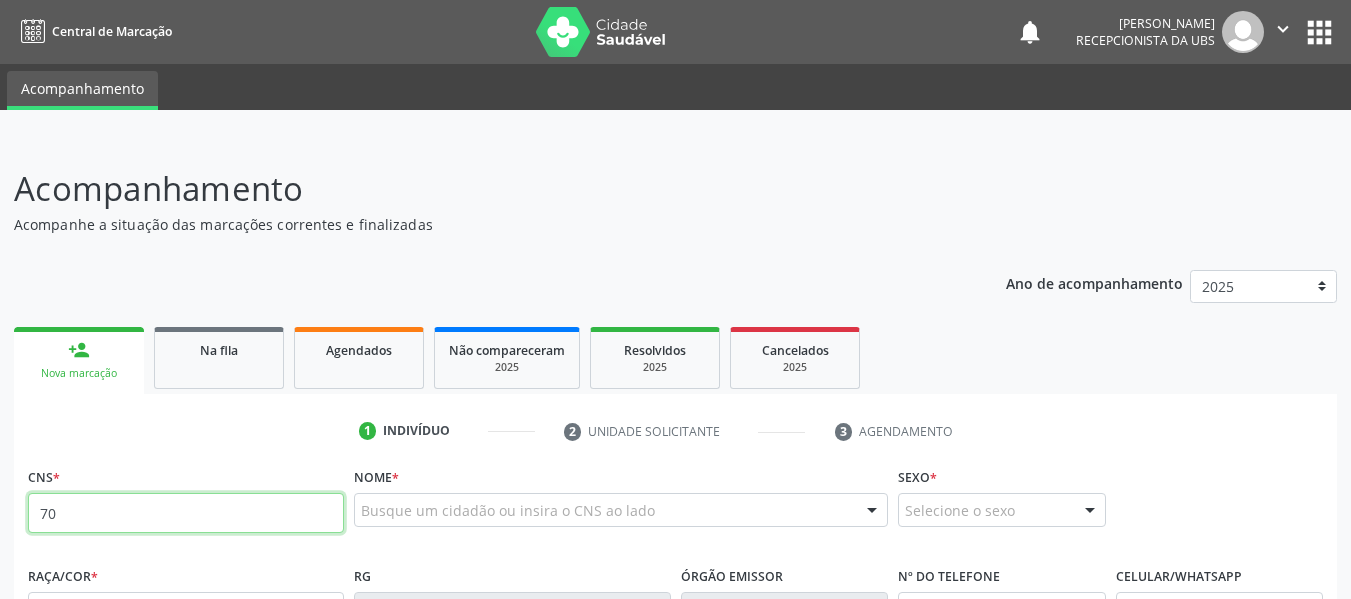 type on "7" 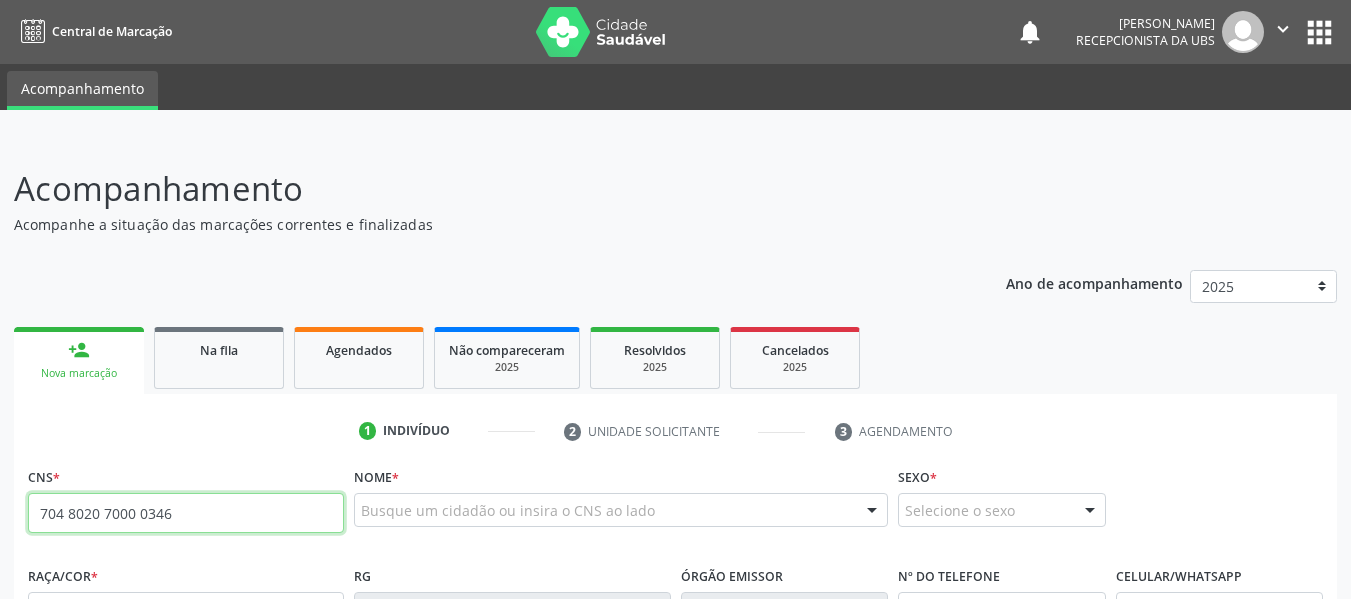 type on "704 8020 7000 0346" 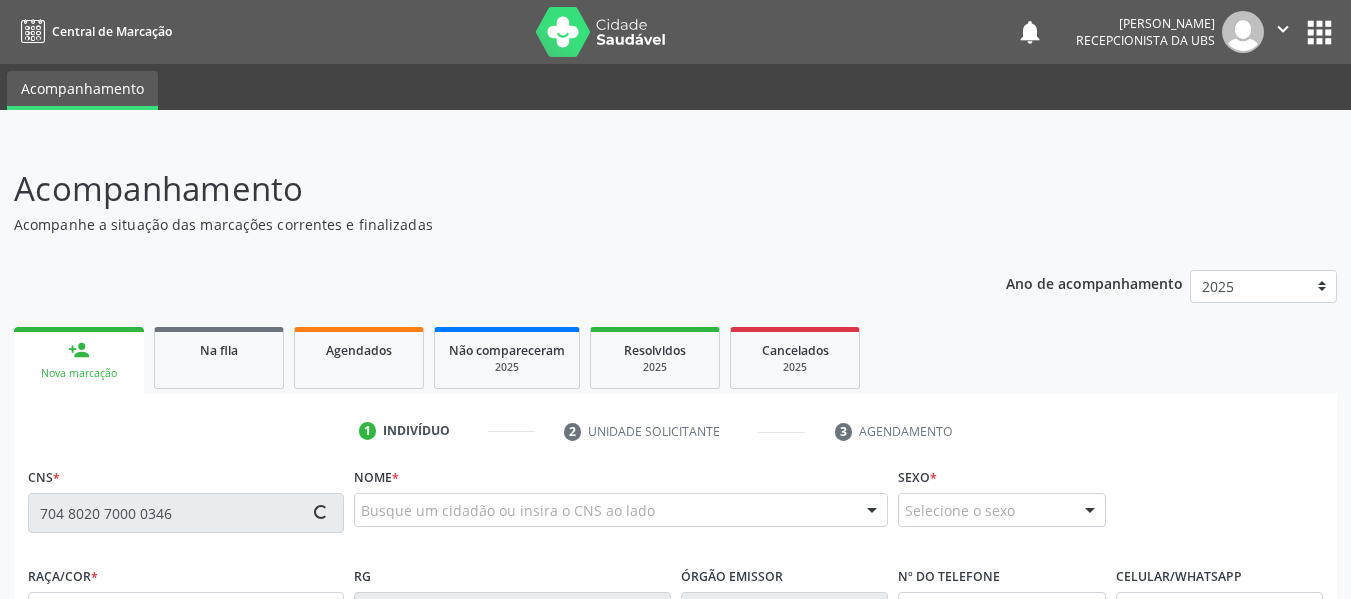 type 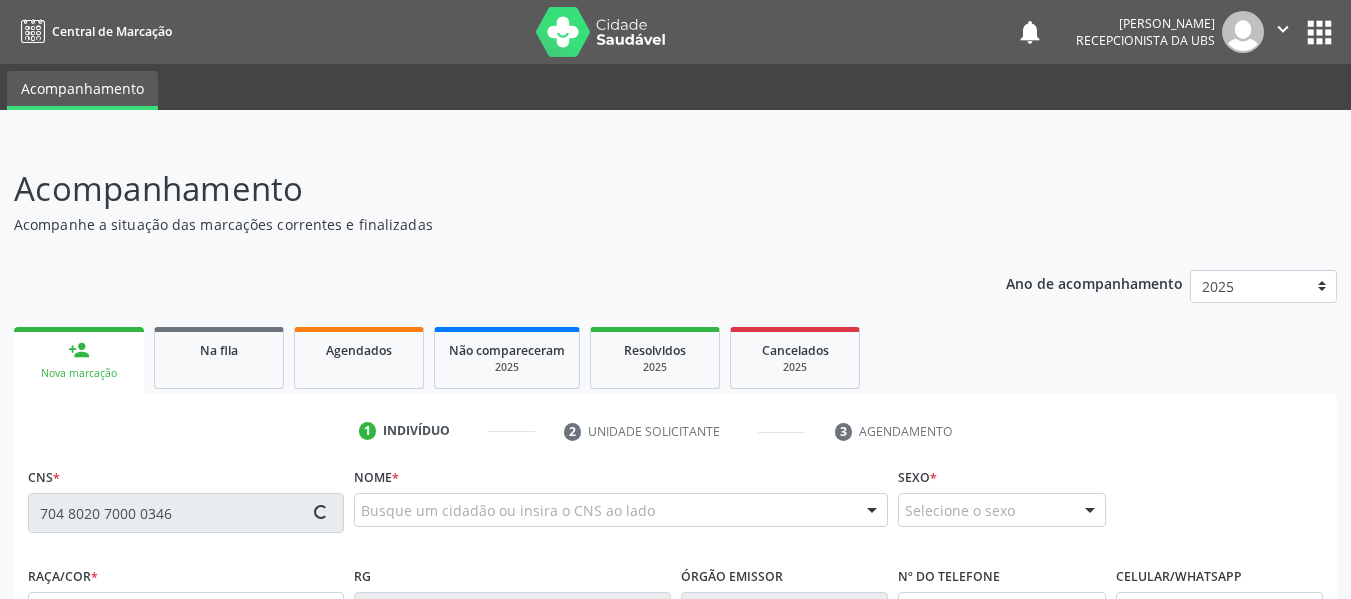 type 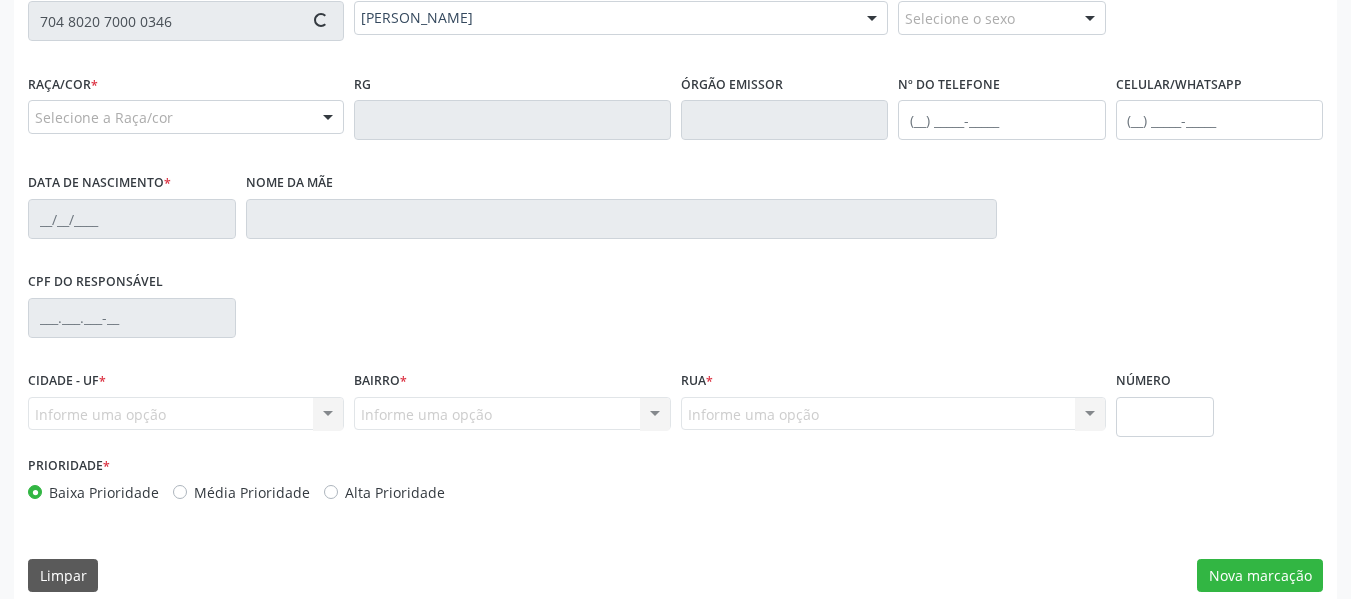 type on "[PHONE_NUMBER]" 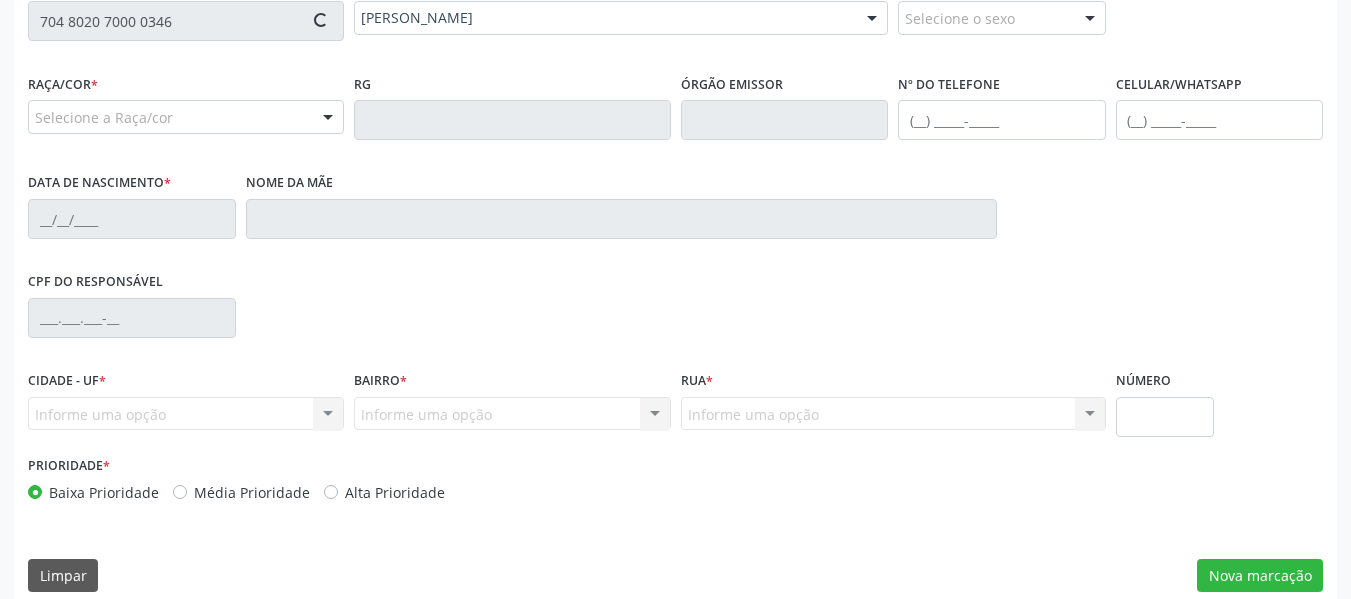 type on "07[DATE]" 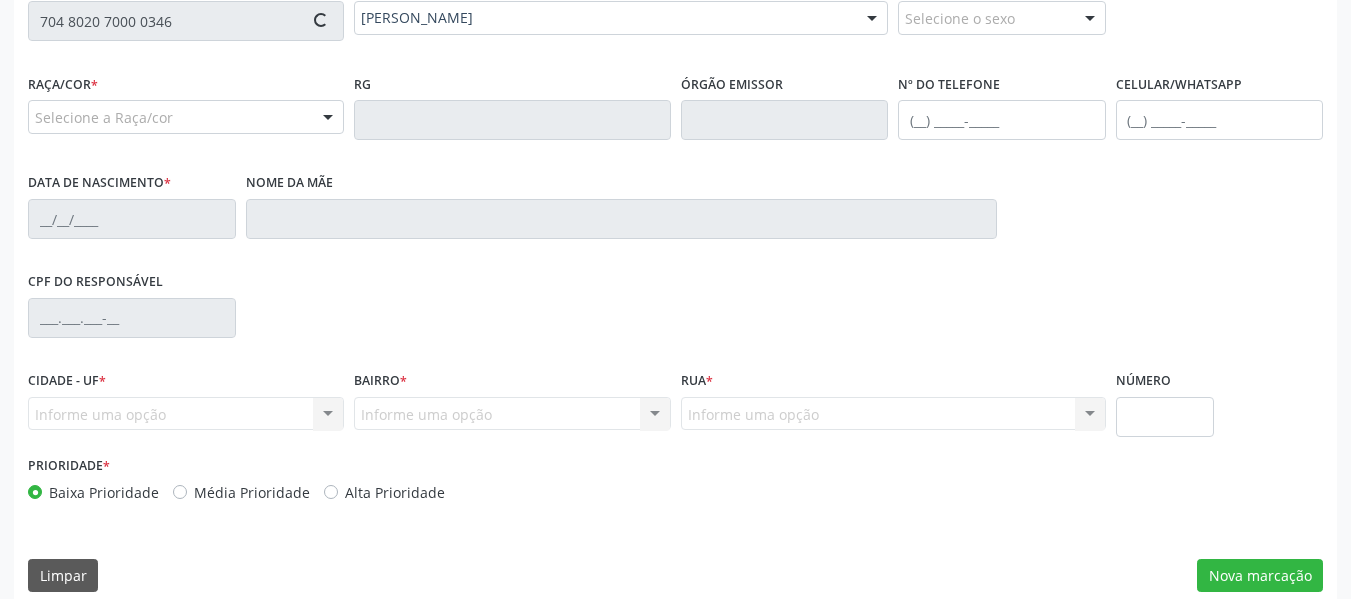 type on "[PERSON_NAME]" 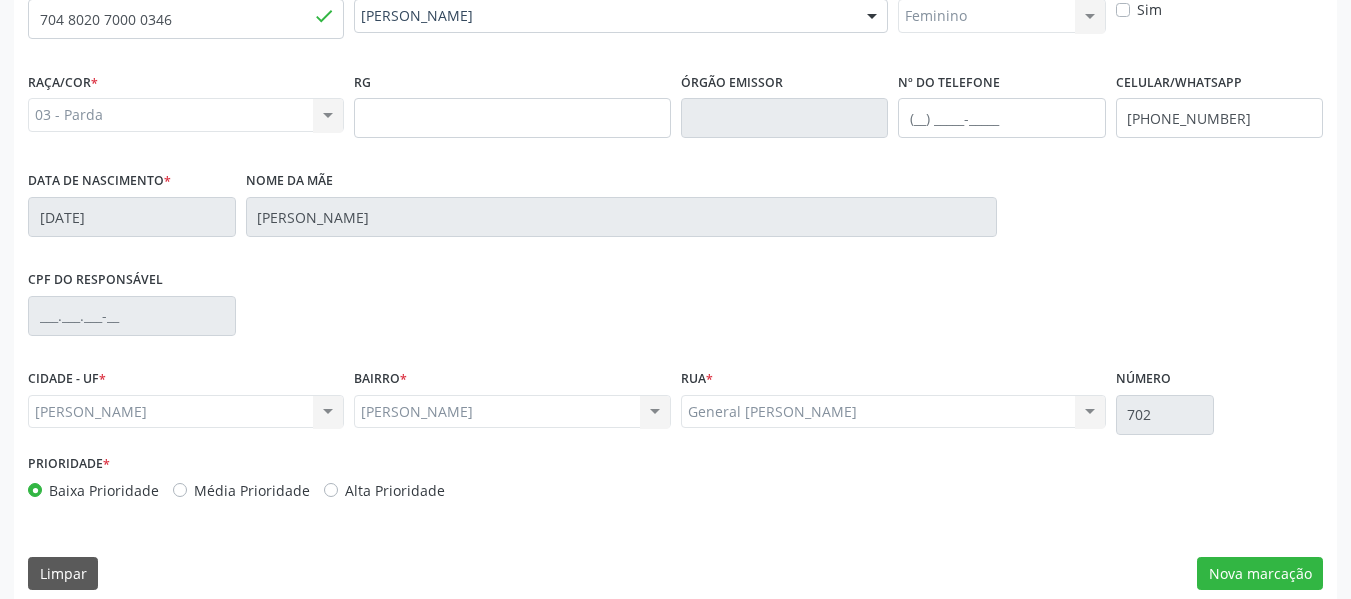 scroll, scrollTop: 513, scrollLeft: 0, axis: vertical 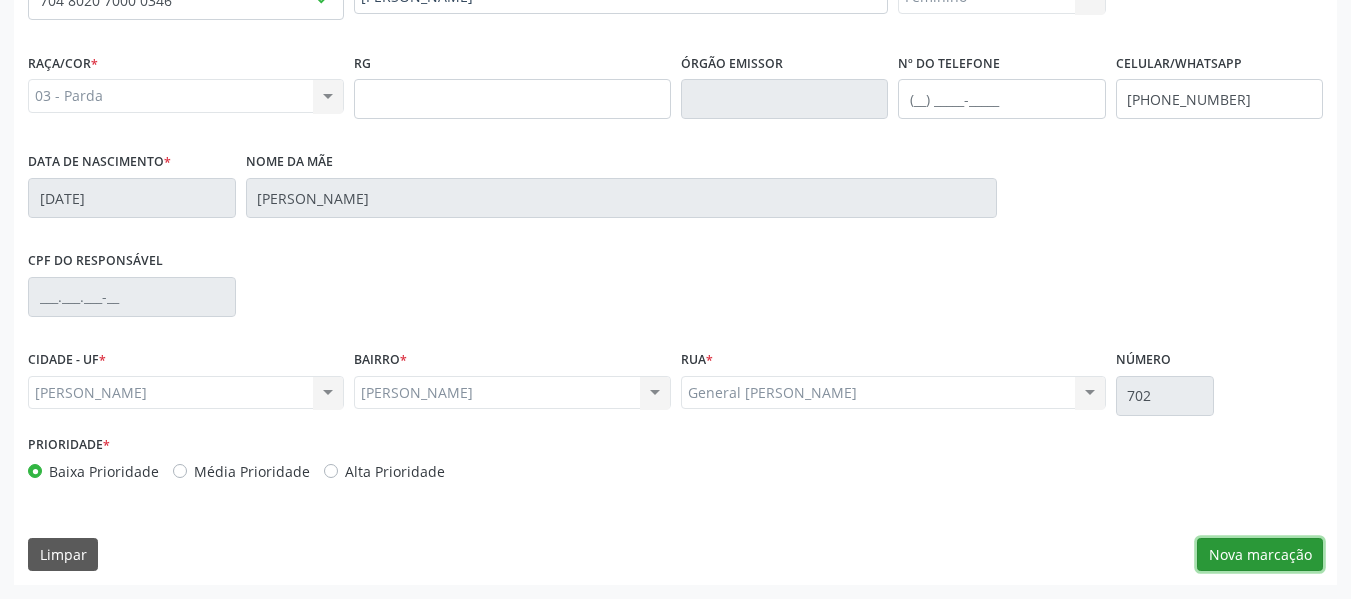 click on "Nova marcação" at bounding box center (1260, 555) 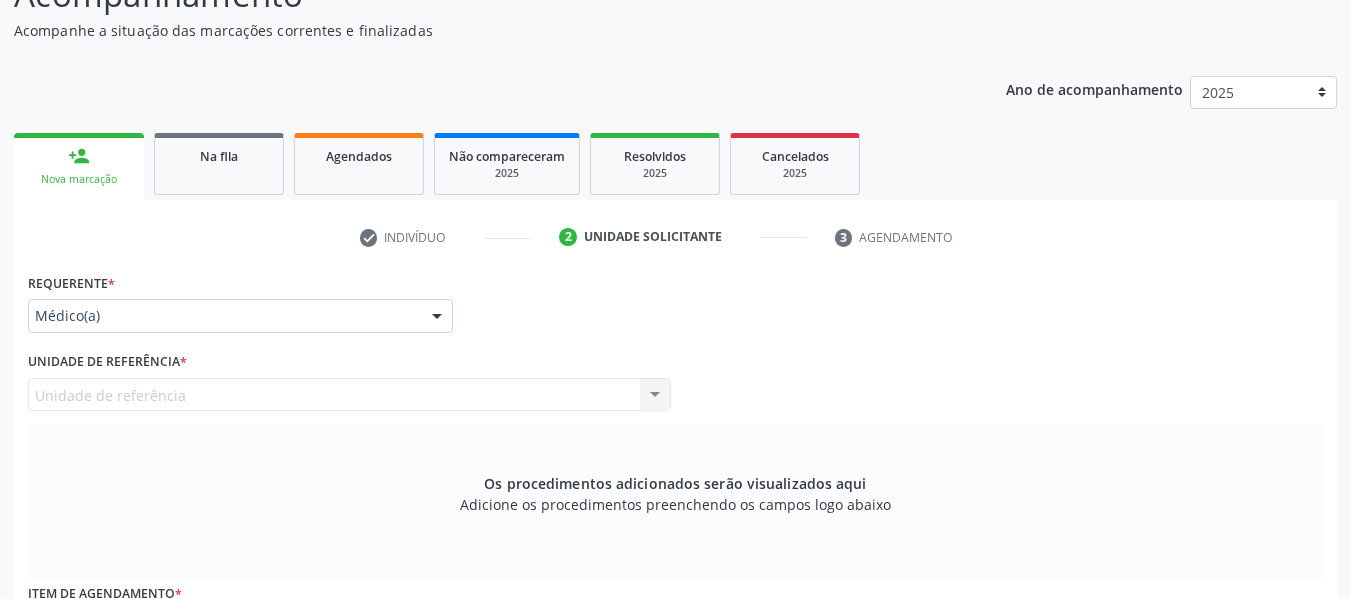 scroll, scrollTop: 193, scrollLeft: 0, axis: vertical 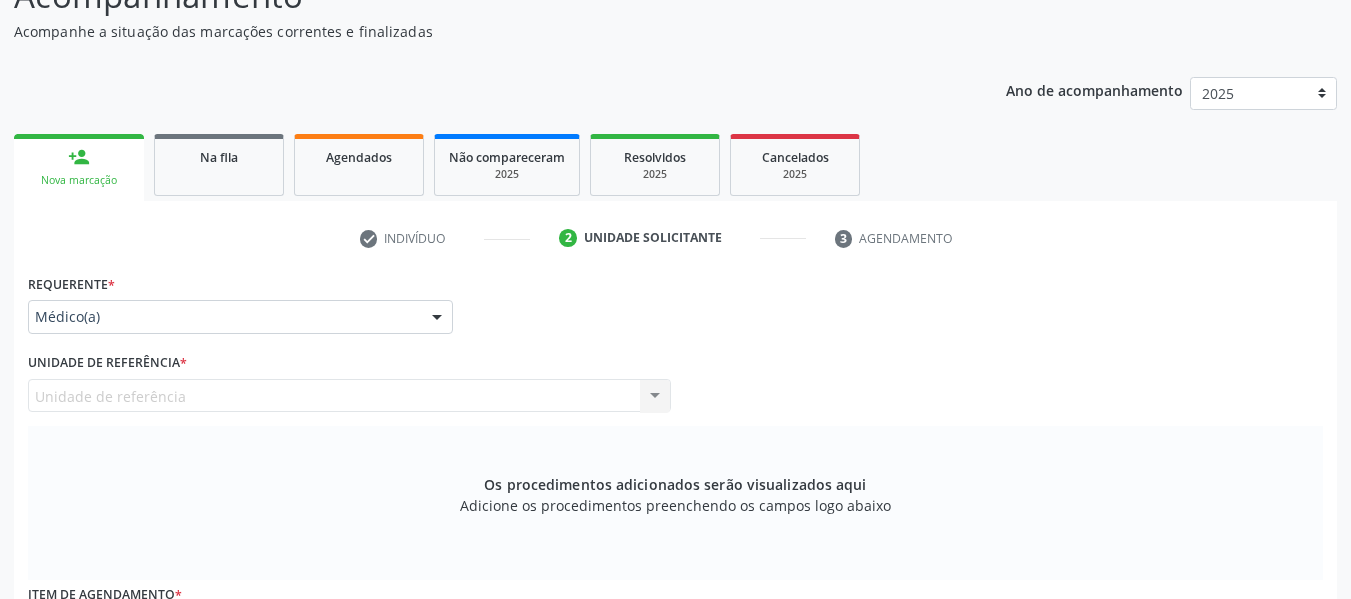 drag, startPoint x: 438, startPoint y: 314, endPoint x: 231, endPoint y: 409, distance: 227.75865 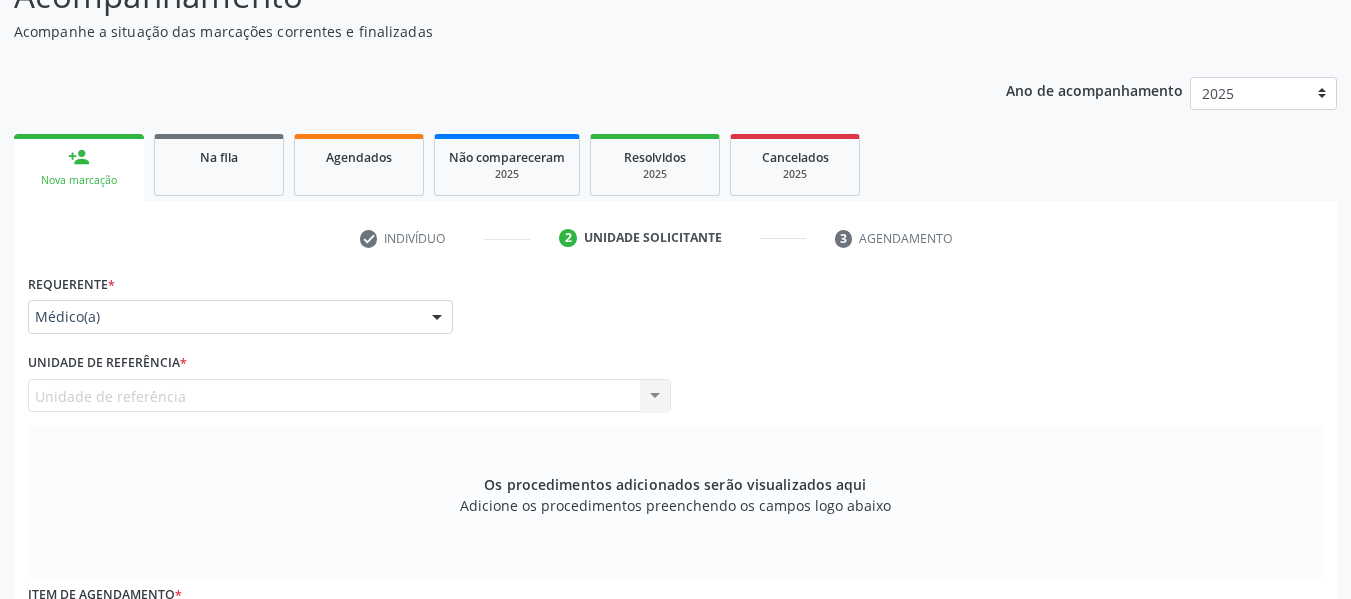 click on "Unidade de referência
Unidade de Saude da Familia Barro Vermelho
Nenhum resultado encontrado para: "   "
Não há nenhuma opção para ser exibida." at bounding box center (349, 396) 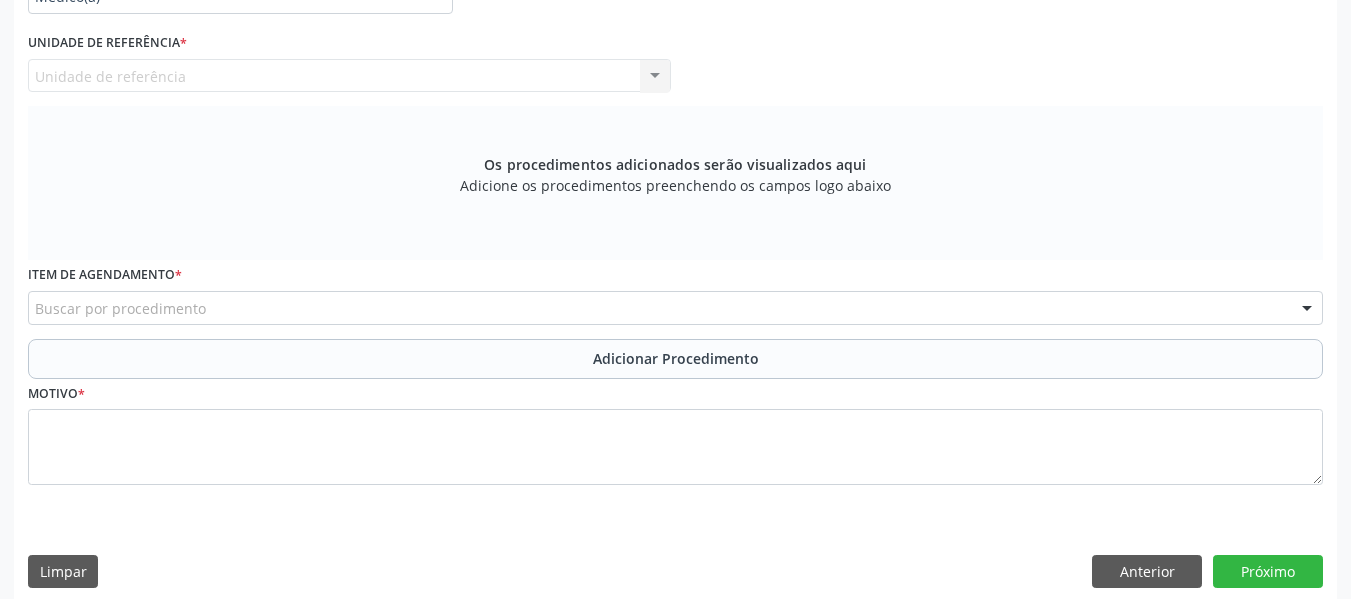 scroll, scrollTop: 530, scrollLeft: 0, axis: vertical 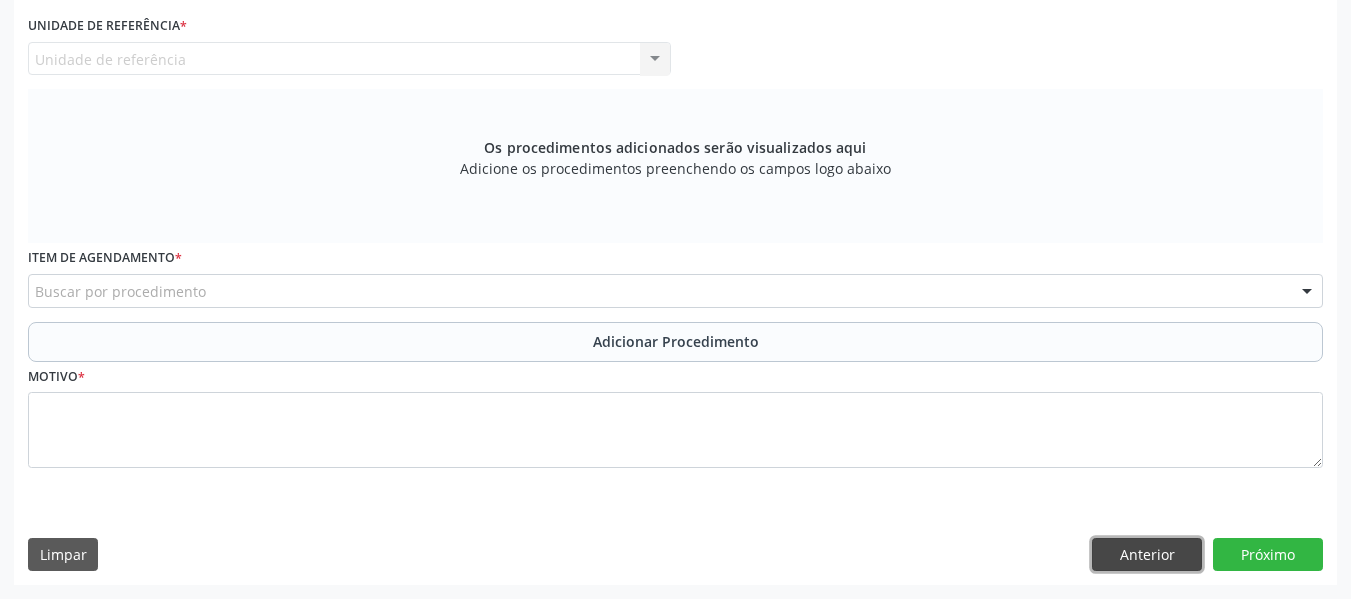 click on "Anterior" at bounding box center [1147, 555] 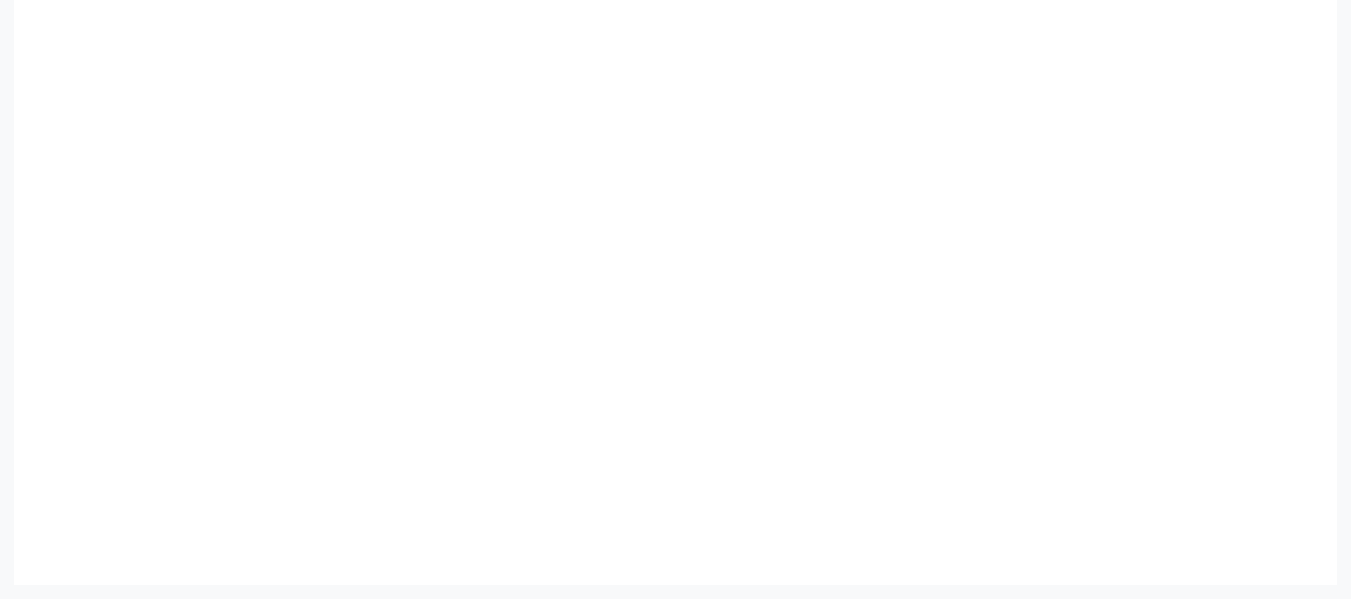 scroll, scrollTop: 513, scrollLeft: 0, axis: vertical 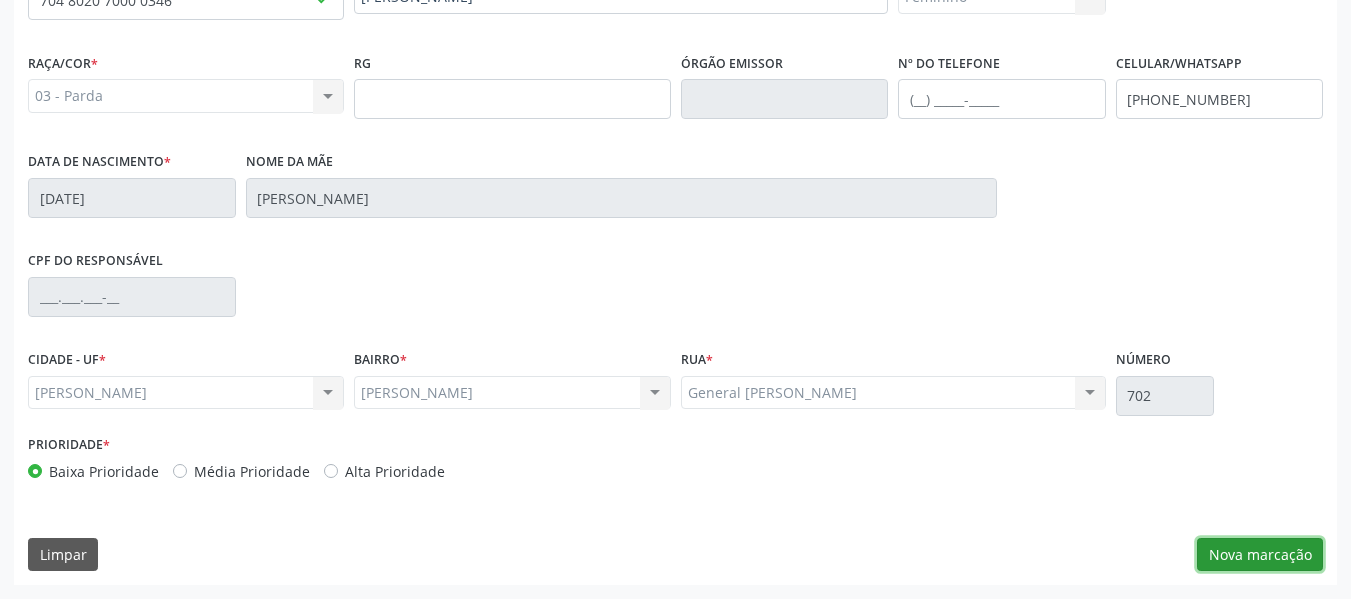 click on "Nova marcação" at bounding box center [1260, 555] 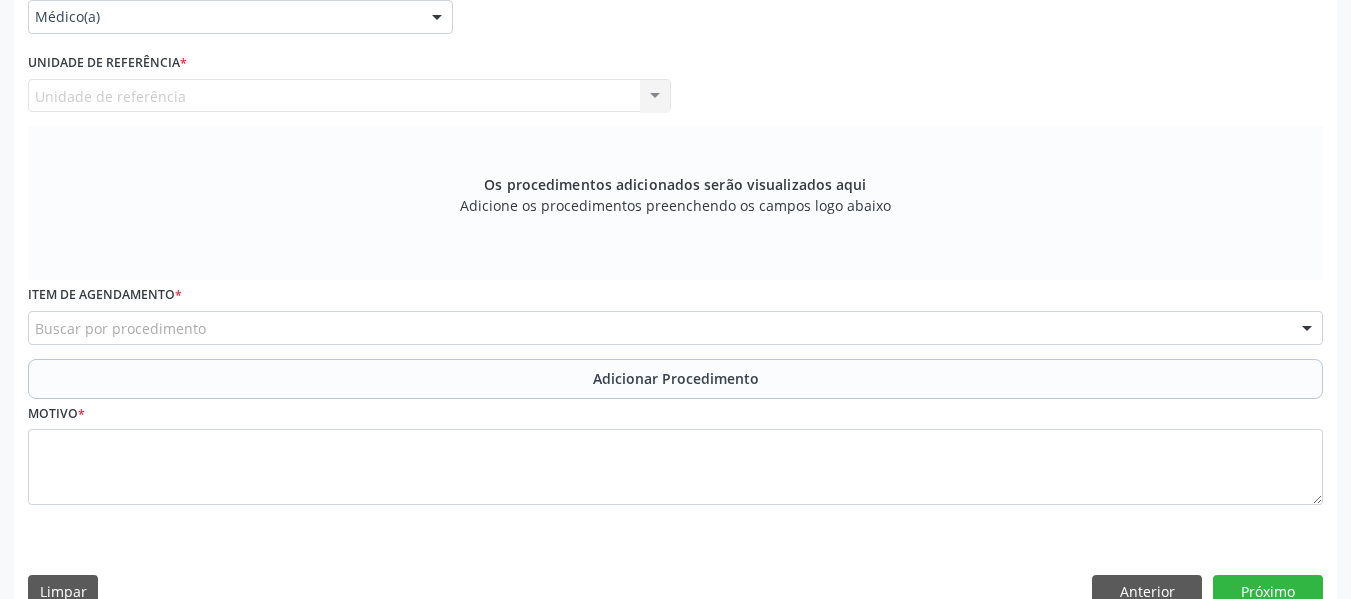 scroll, scrollTop: 530, scrollLeft: 0, axis: vertical 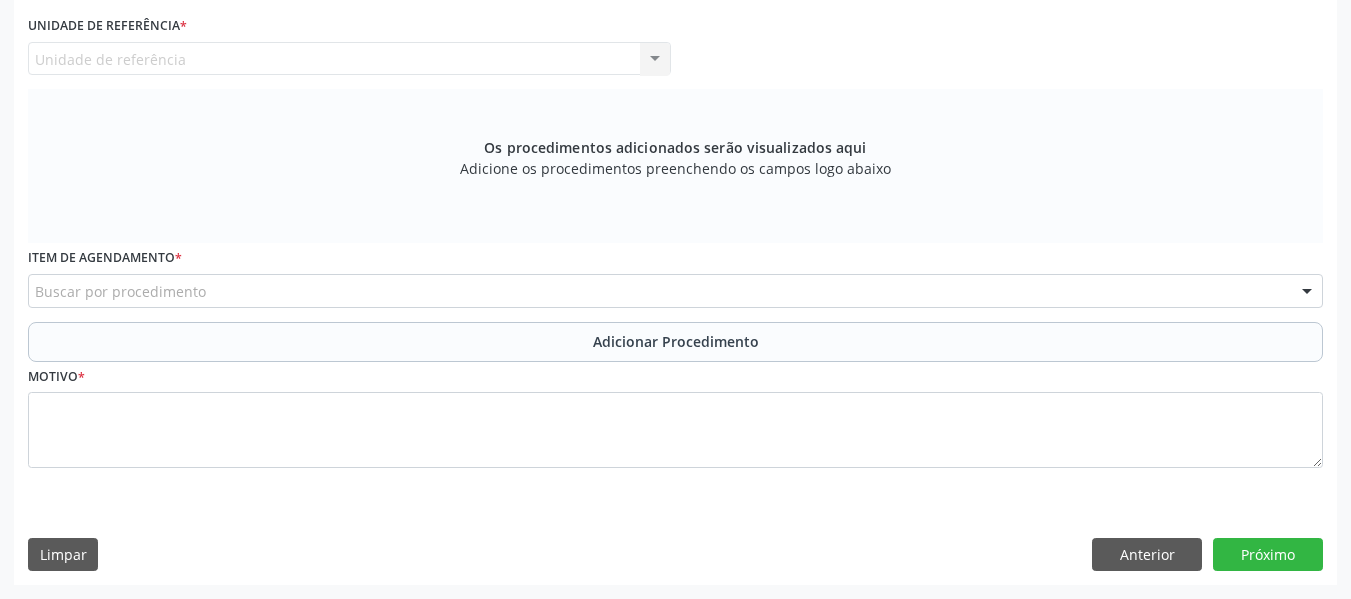 click on "Unidade de referência
Unidade de Saude da Familia Barro Vermelho
Nenhum resultado encontrado para: "   "
Não há nenhuma opção para ser exibida." at bounding box center [349, 59] 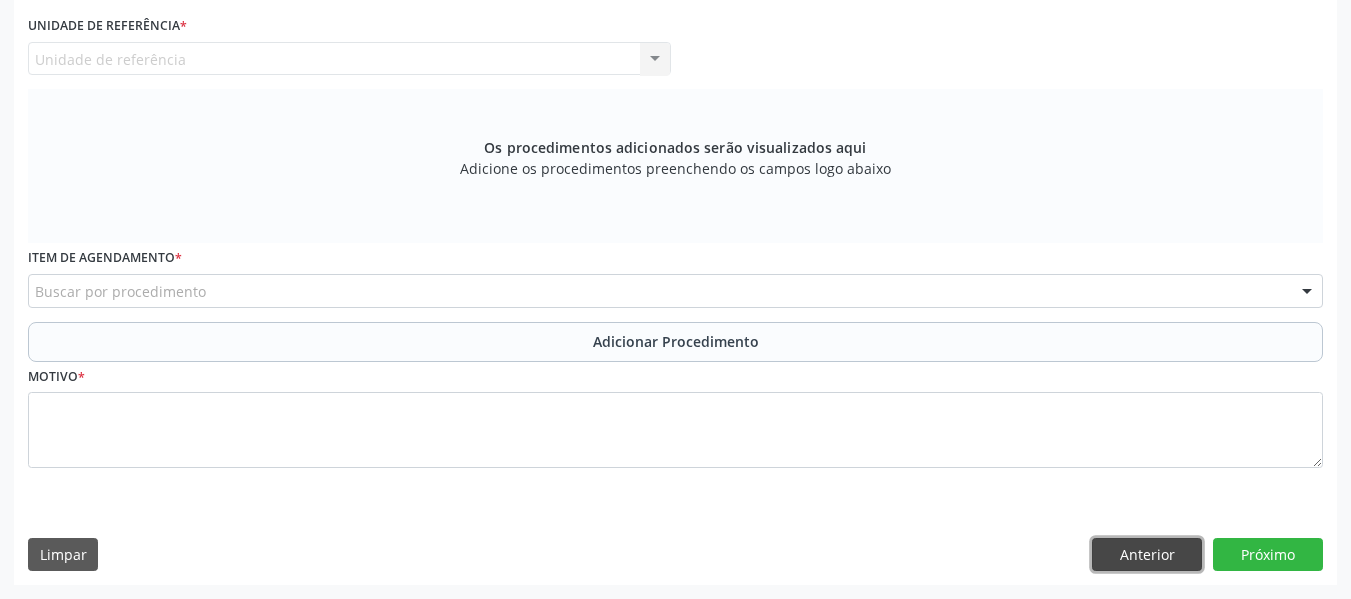 click on "Anterior" at bounding box center [1147, 555] 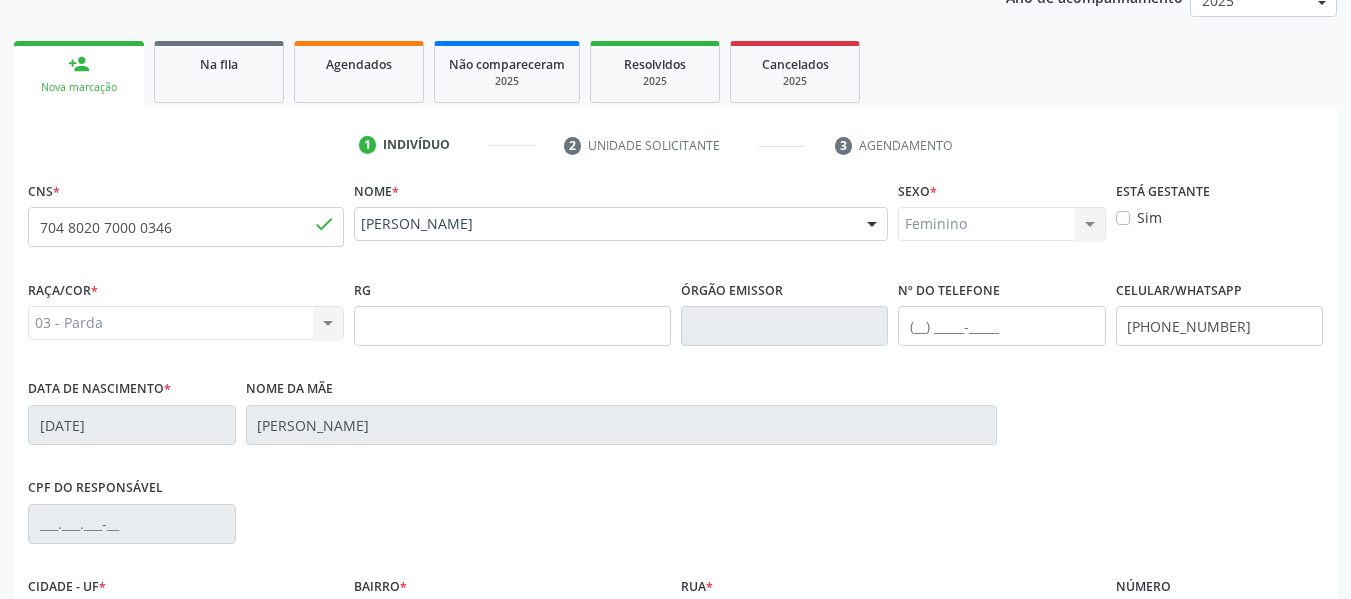 scroll, scrollTop: 206, scrollLeft: 0, axis: vertical 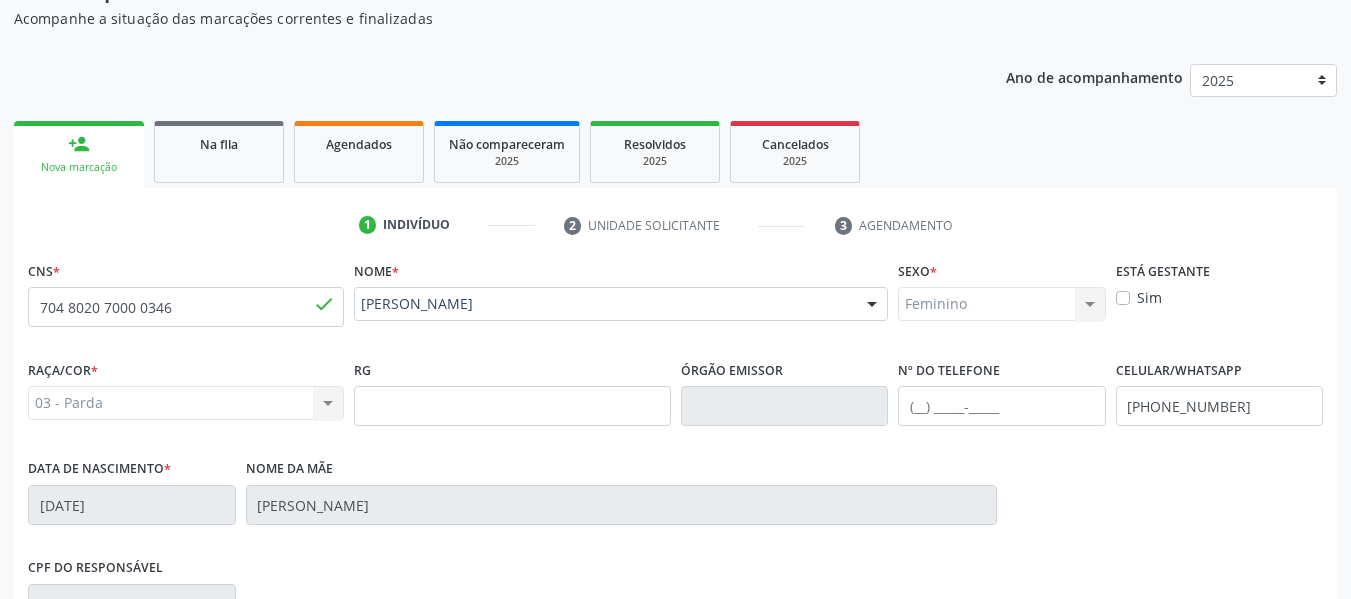 click on "person_add
Nova marcação" at bounding box center [79, 154] 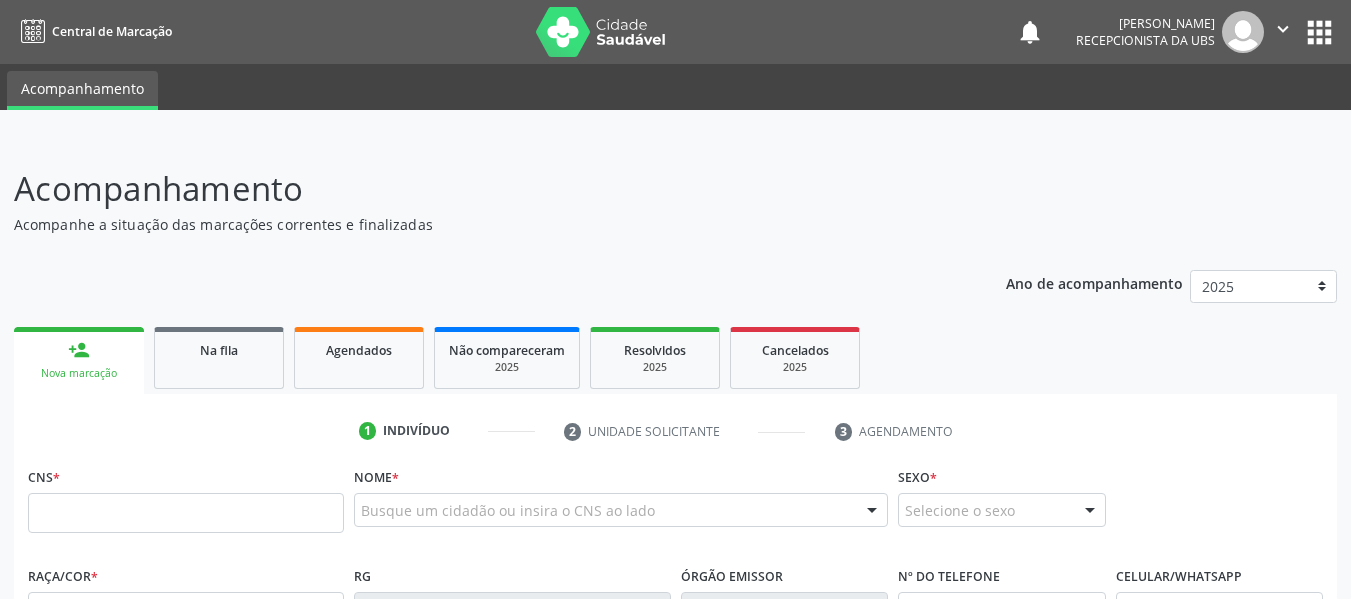 scroll, scrollTop: 0, scrollLeft: 0, axis: both 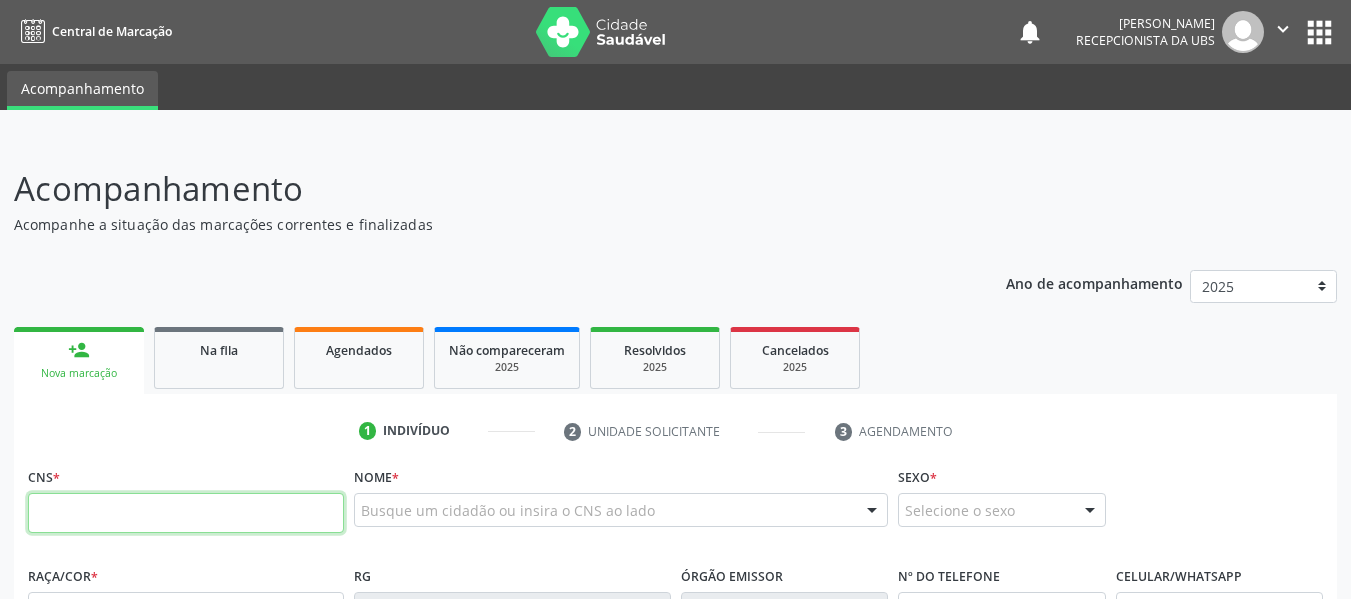 click at bounding box center [186, 513] 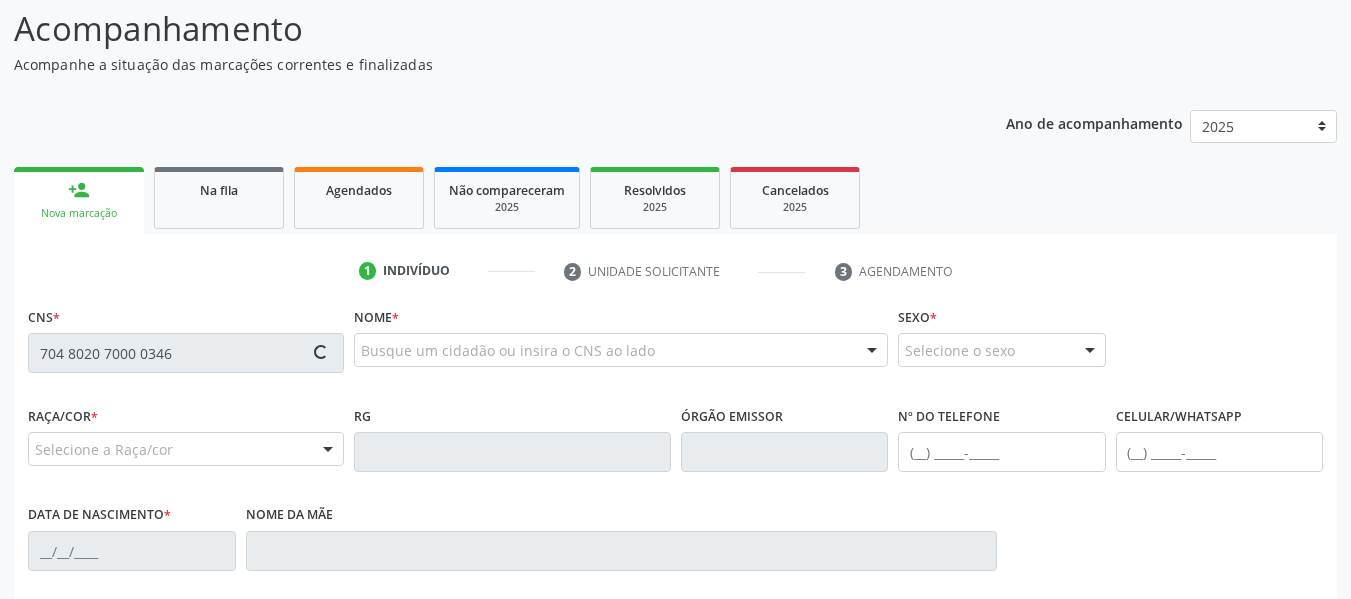 scroll, scrollTop: 200, scrollLeft: 0, axis: vertical 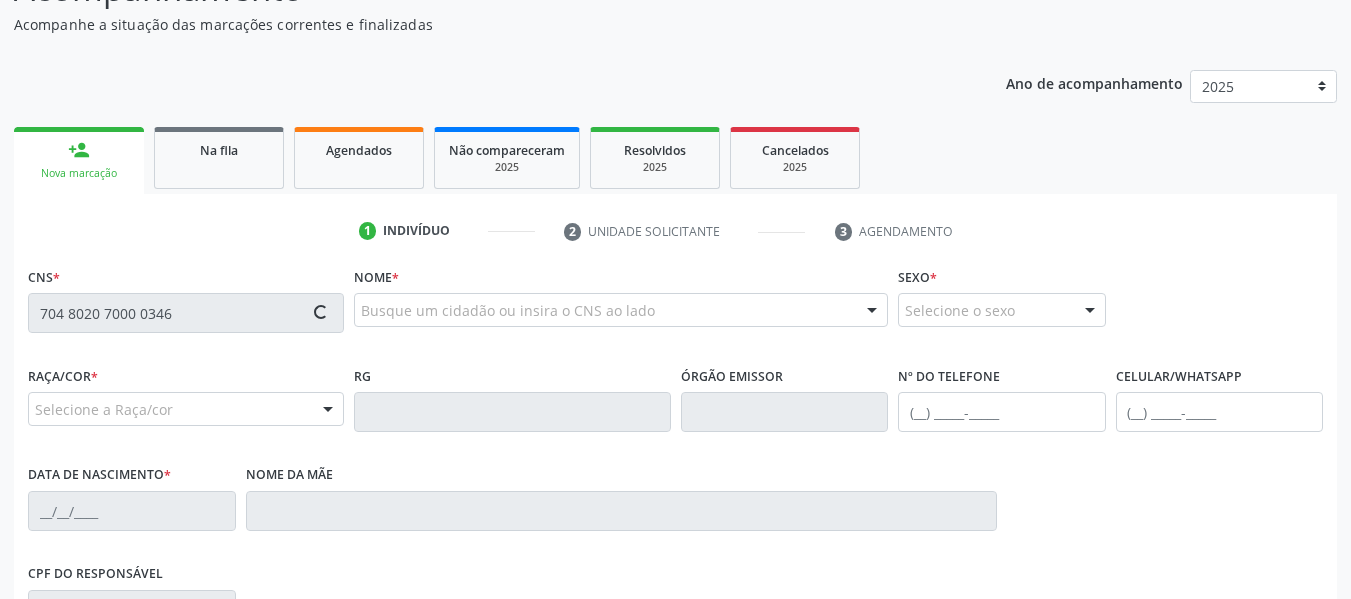 type on "704 8020 7000 0346" 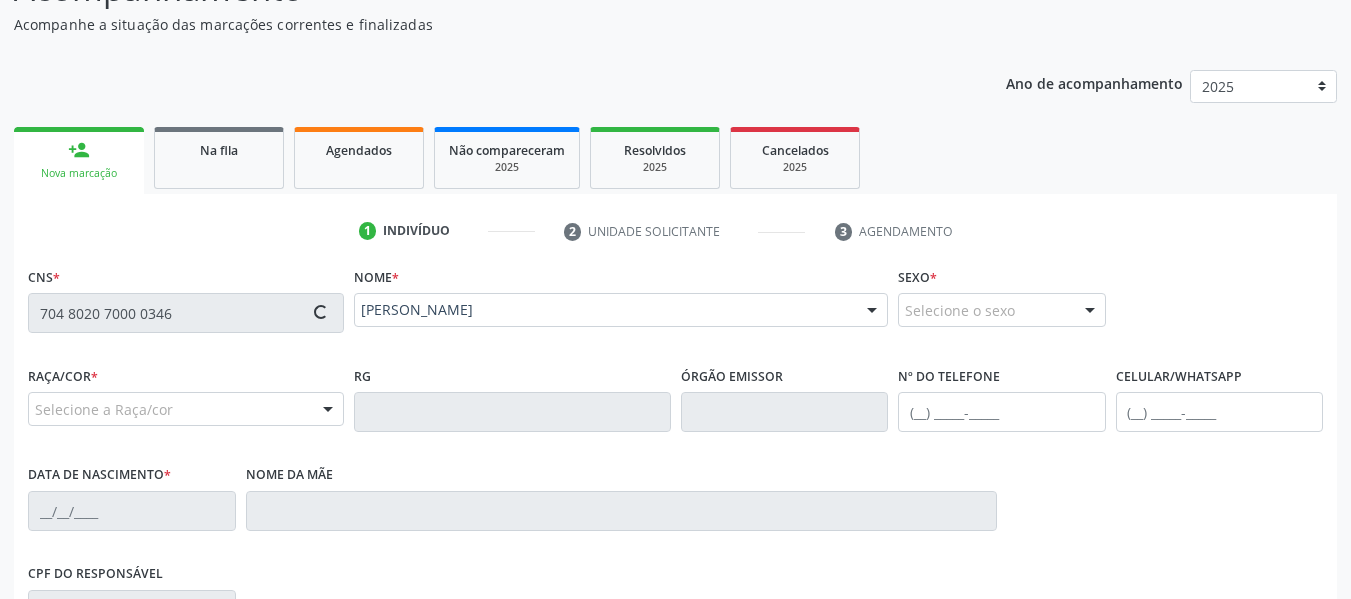 type on "[PHONE_NUMBER]" 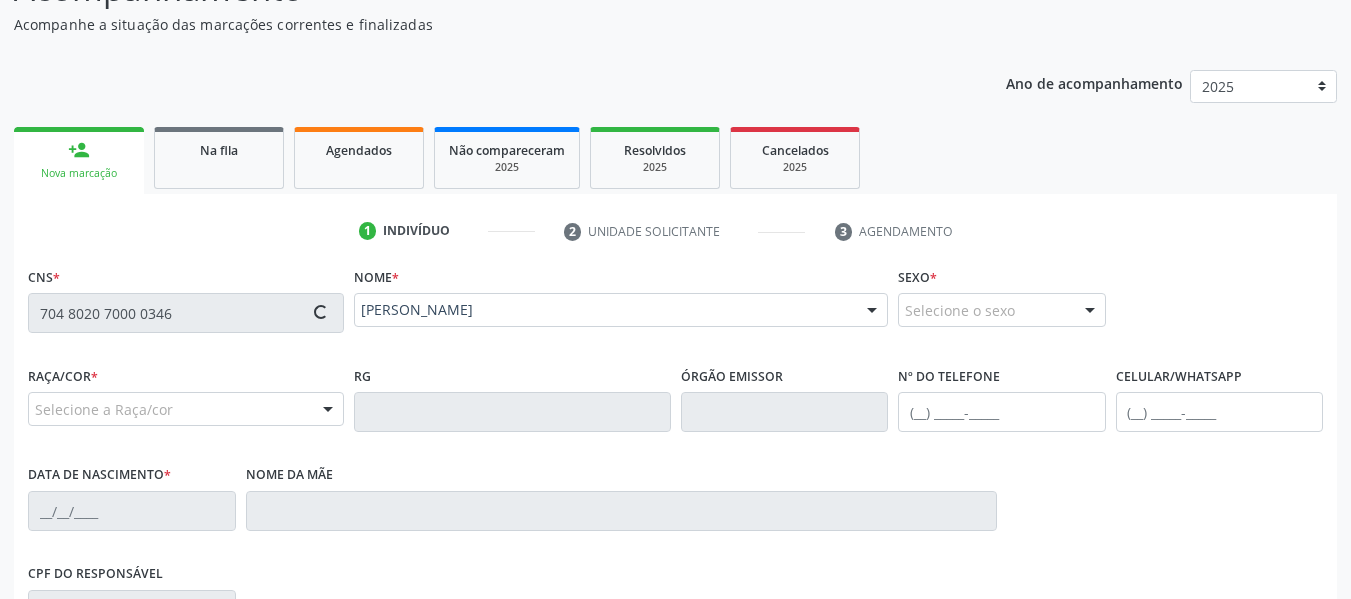 type on "07[DATE]" 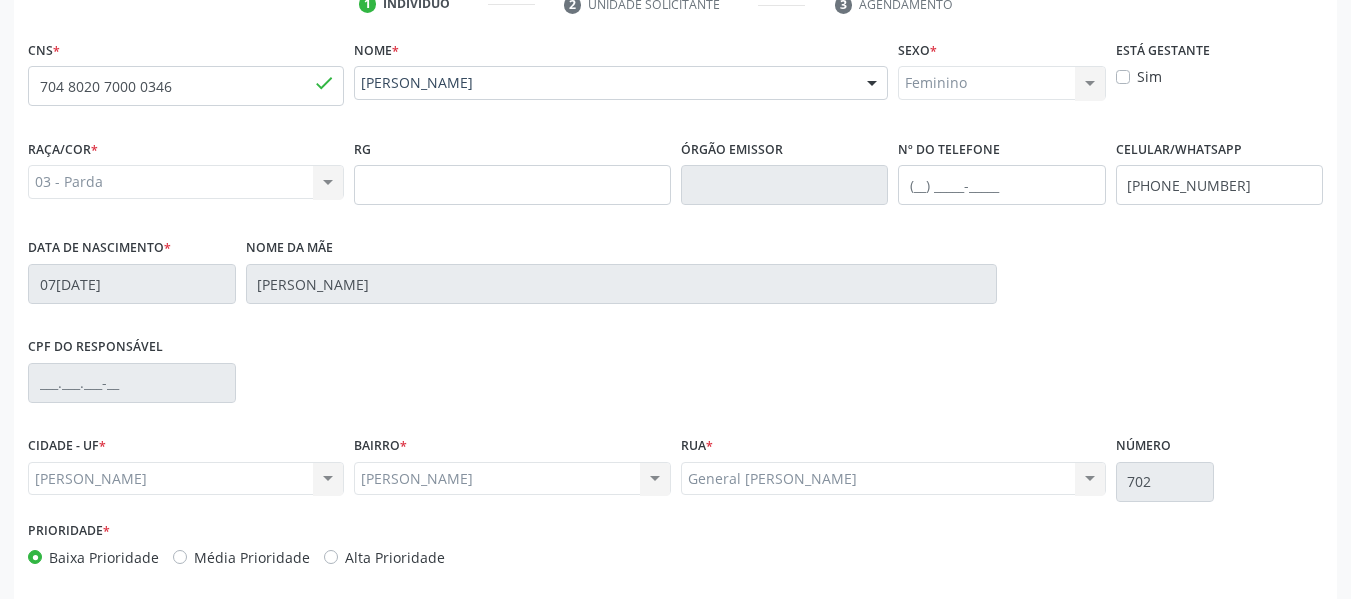 scroll, scrollTop: 513, scrollLeft: 0, axis: vertical 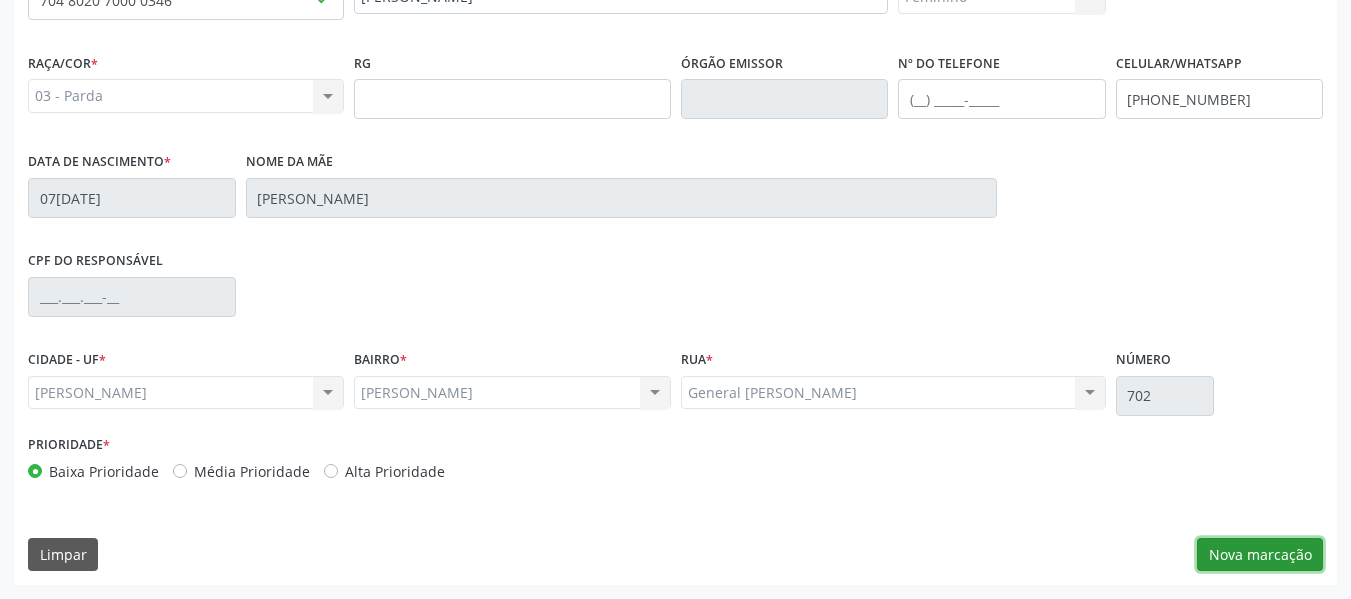 click on "Nova marcação" at bounding box center [1260, 555] 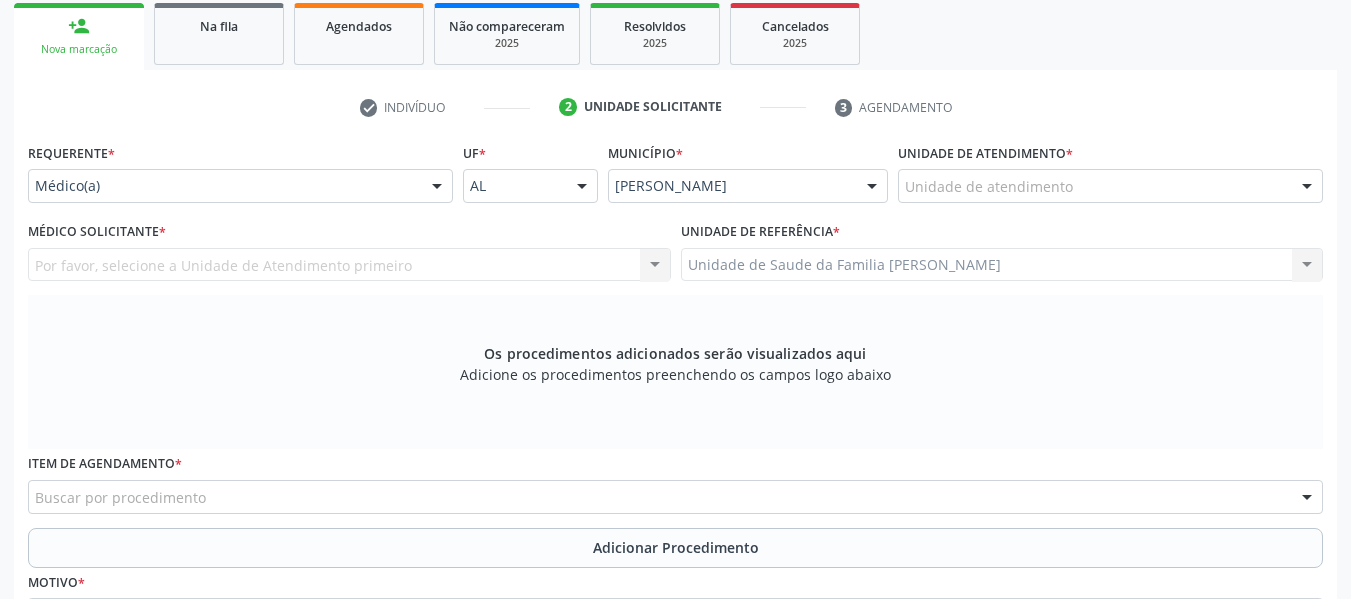 scroll, scrollTop: 313, scrollLeft: 0, axis: vertical 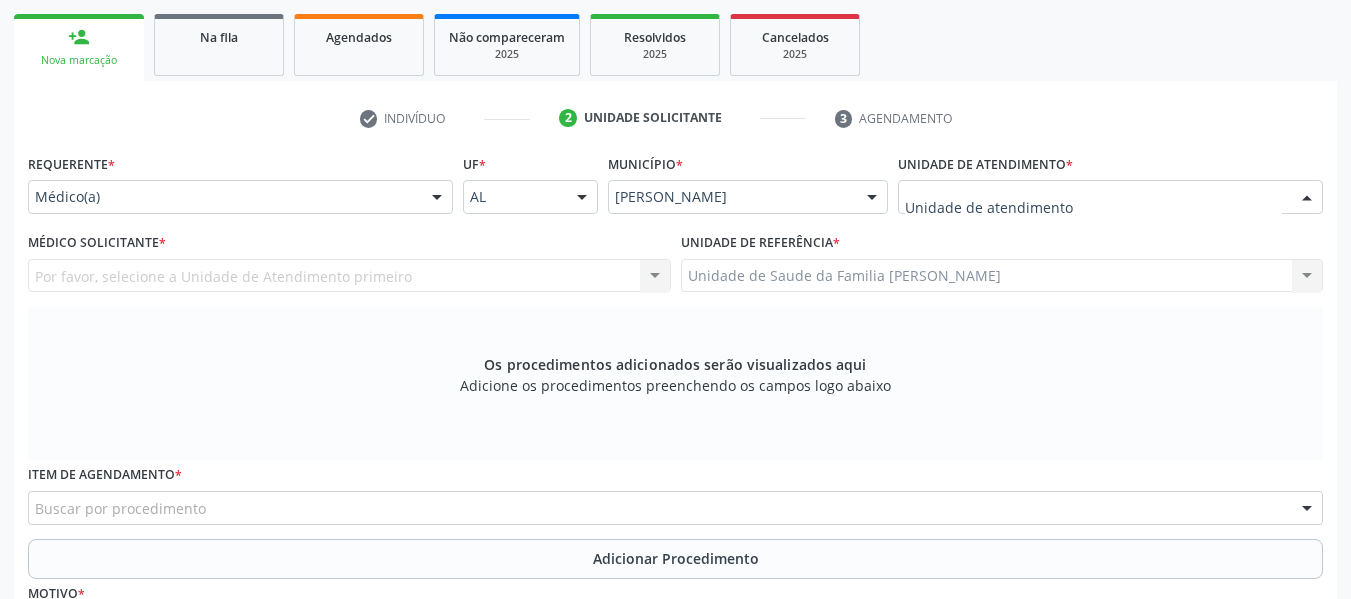 click at bounding box center (1307, 198) 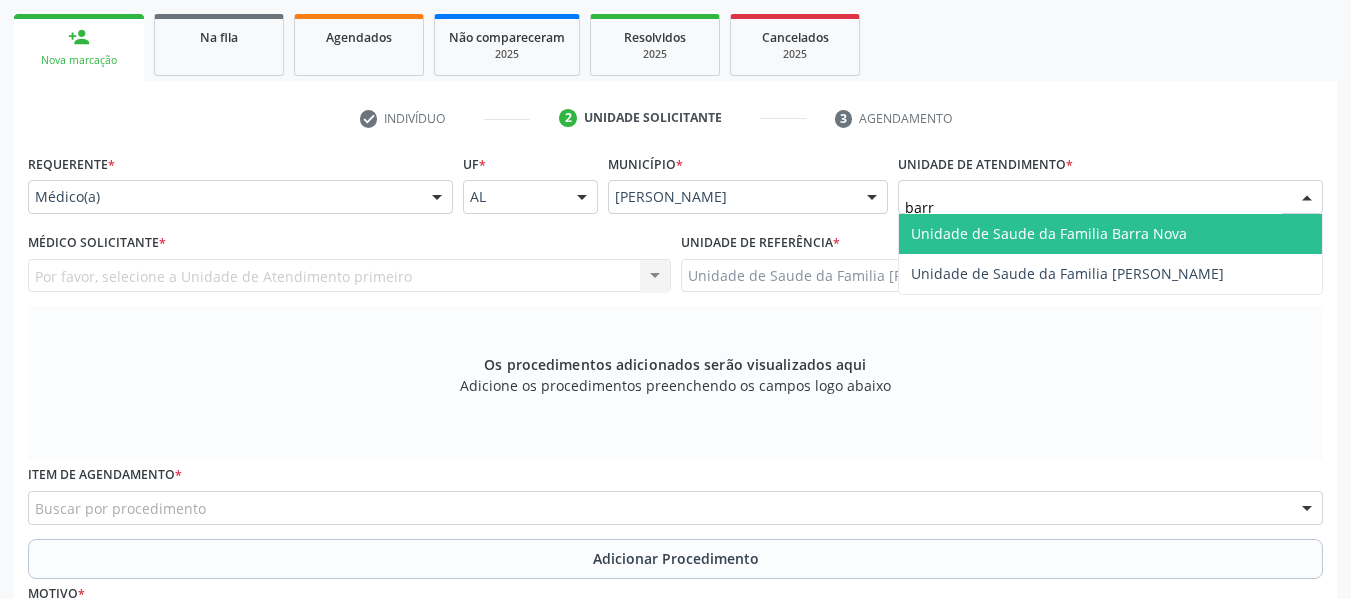 click on "Unidade de Saude da Familia Barra Nova" at bounding box center [1049, 233] 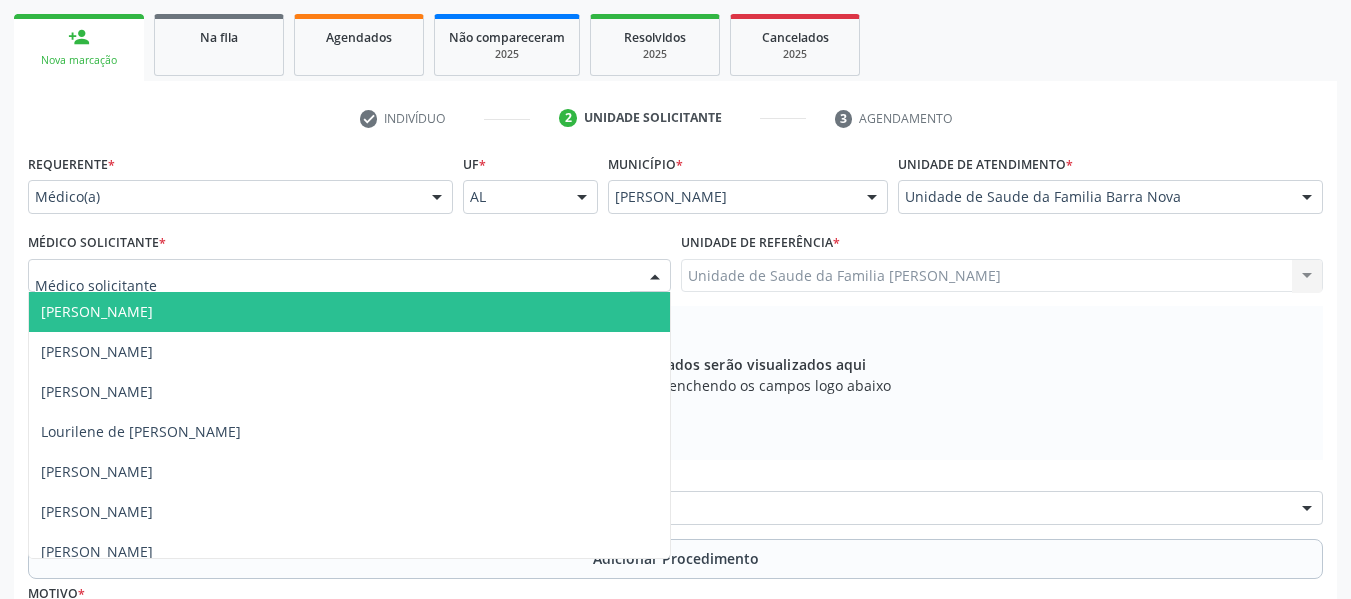 click at bounding box center [655, 277] 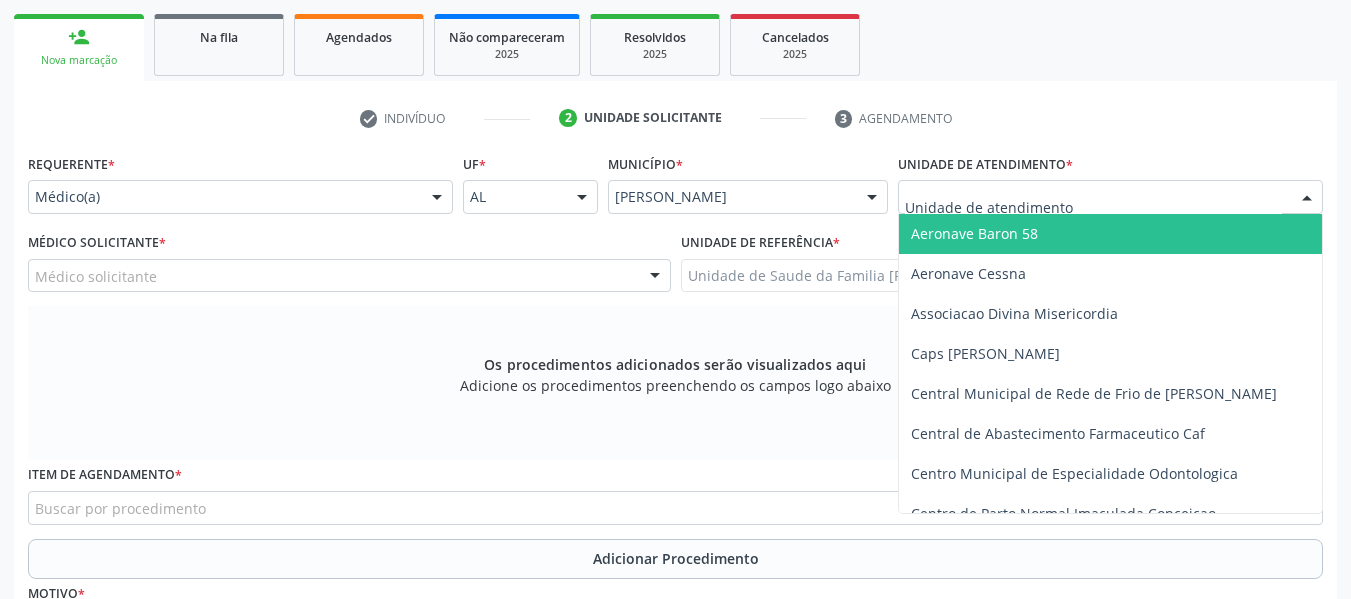 click at bounding box center (1307, 198) 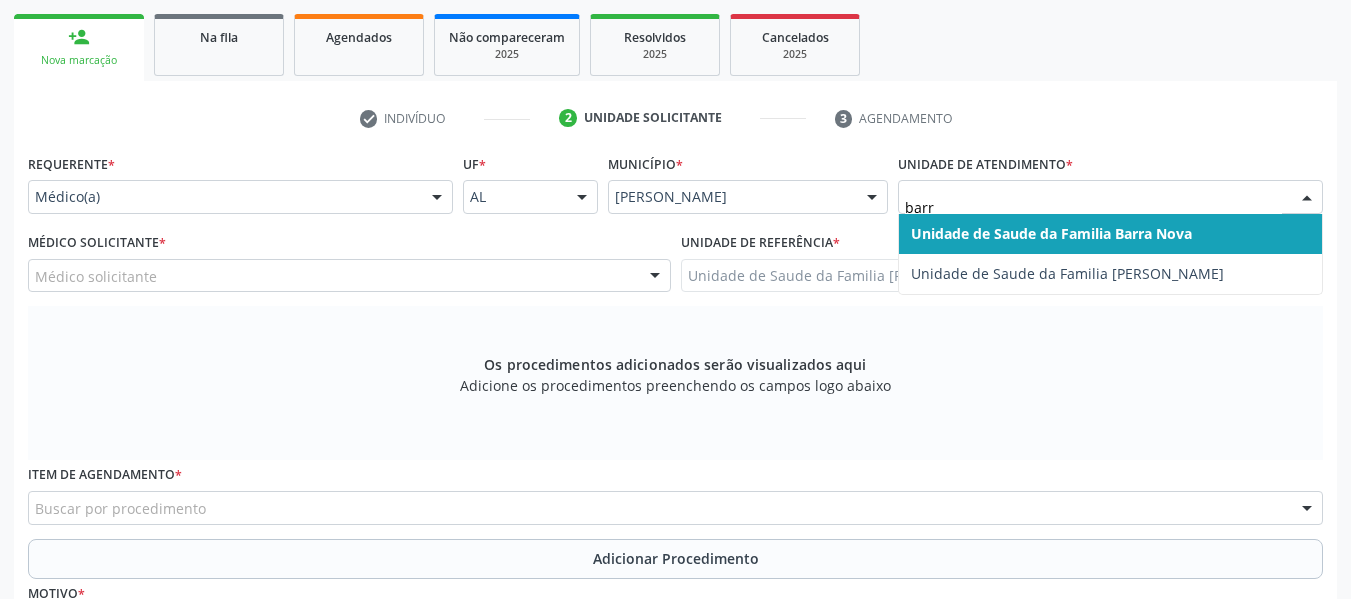 type on "barro" 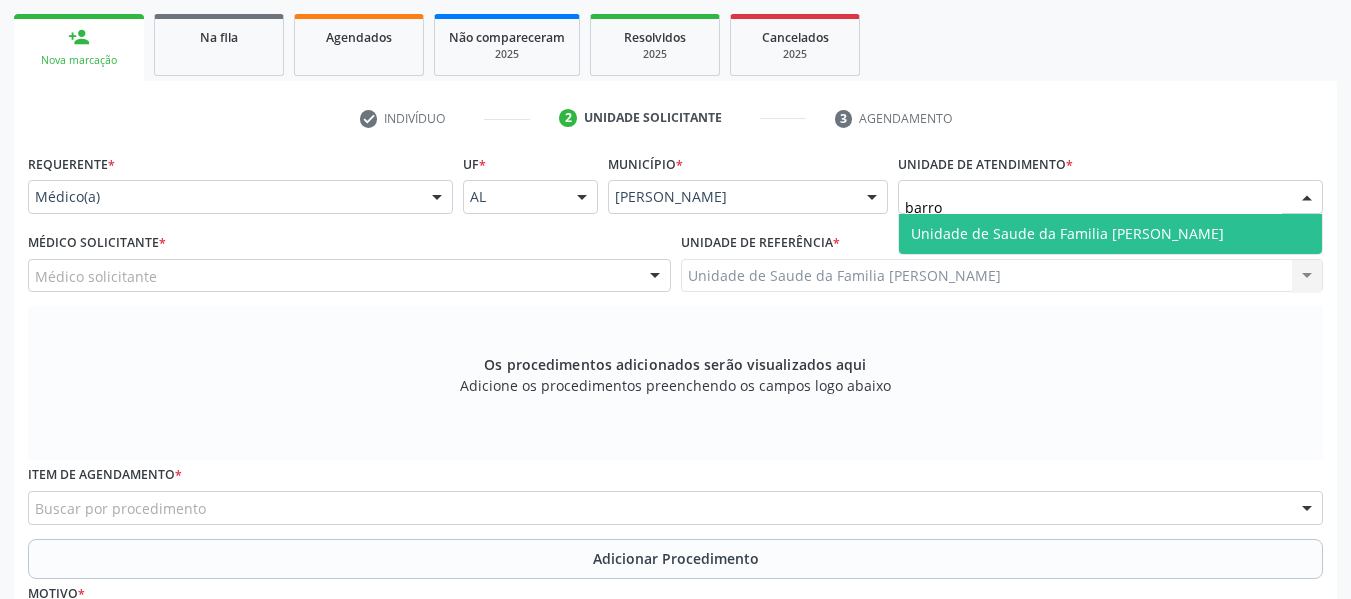 click on "Unidade de Saude da Familia [PERSON_NAME]" at bounding box center [1110, 234] 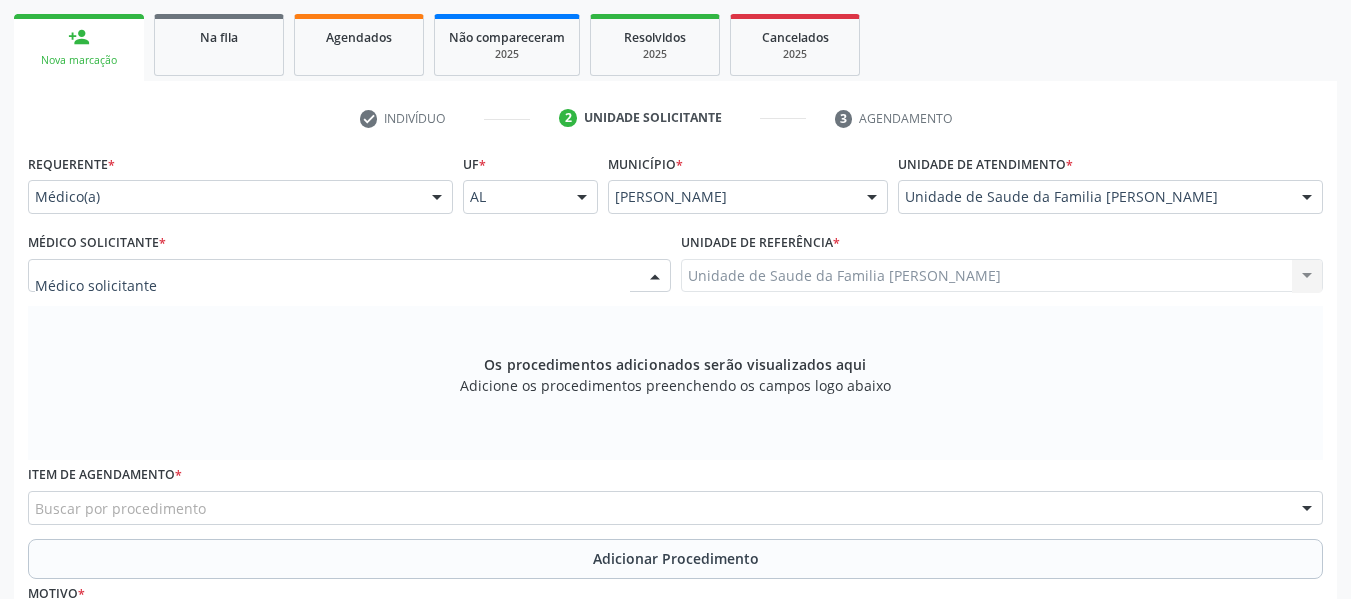 click at bounding box center (655, 277) 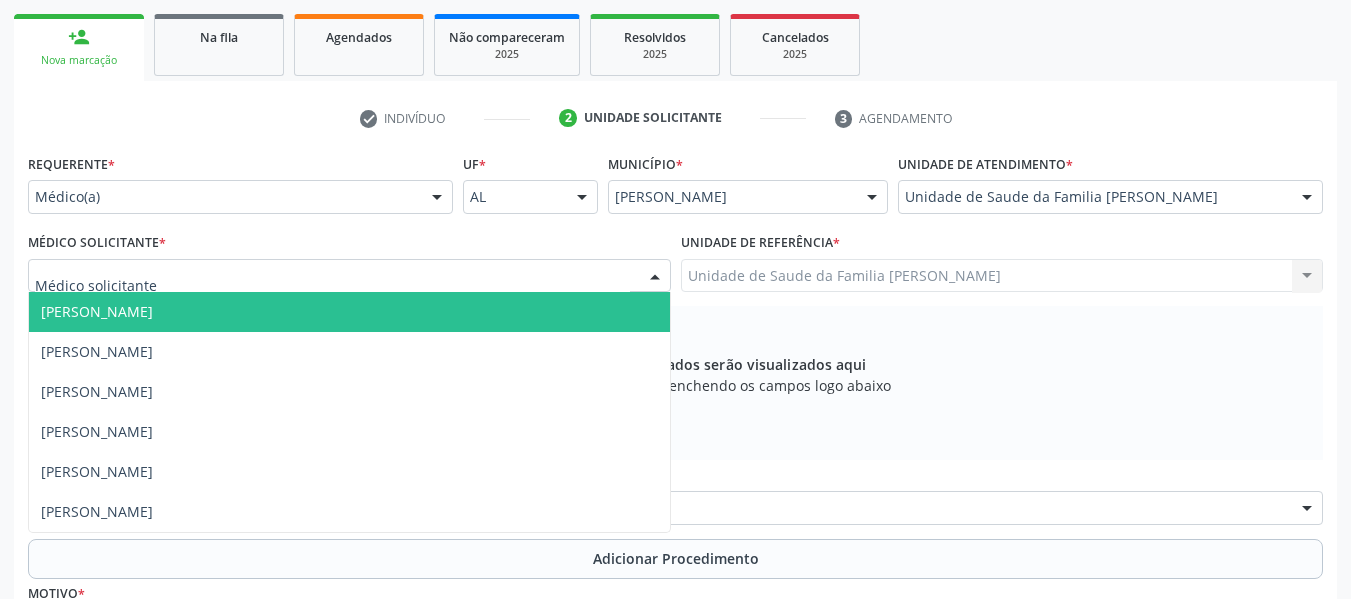 type 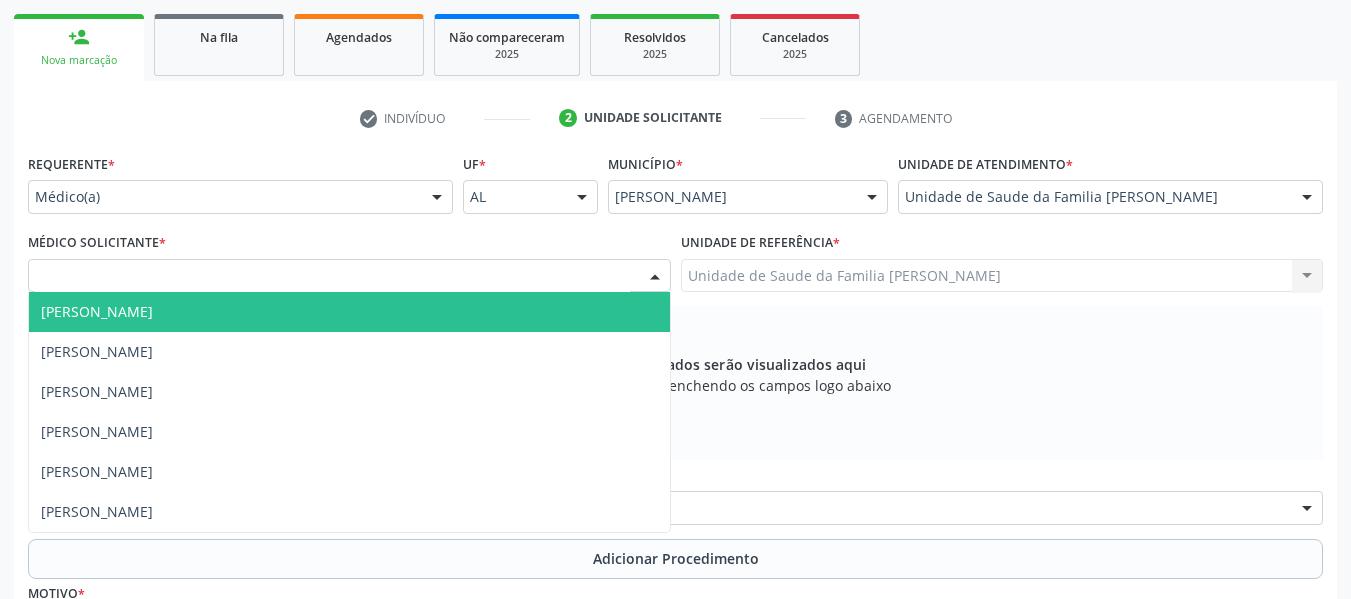 click on "[PERSON_NAME]" at bounding box center (349, 312) 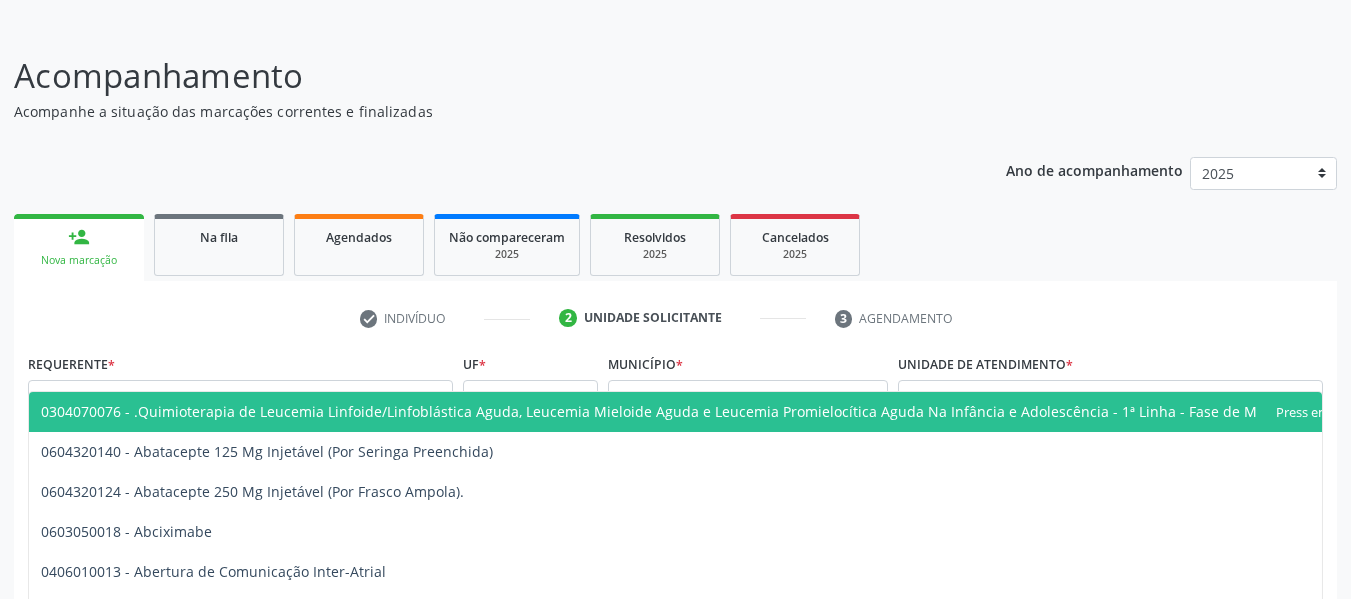 scroll, scrollTop: 0, scrollLeft: 0, axis: both 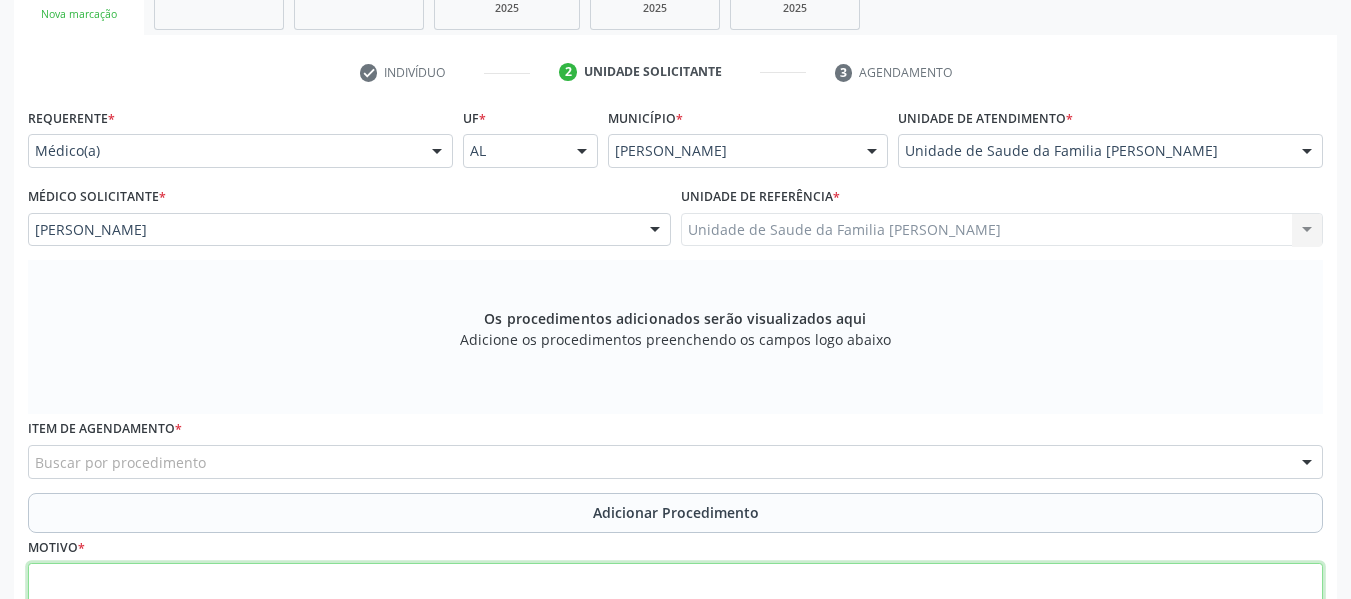 click at bounding box center (675, 601) 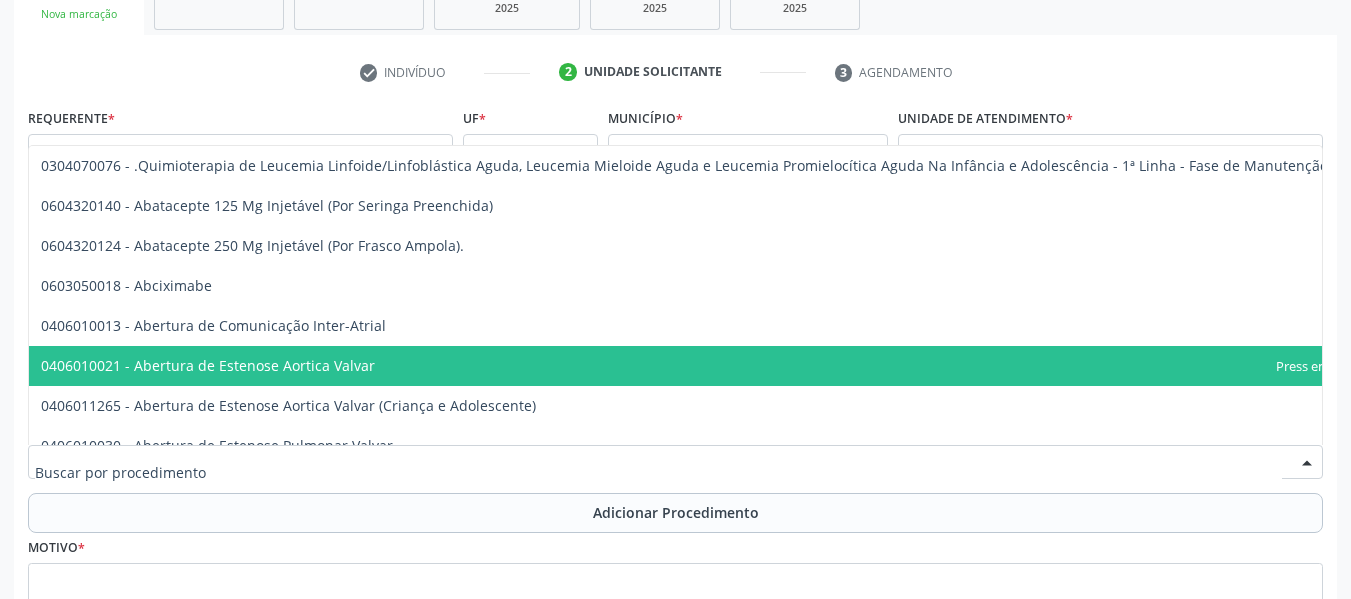 click on "0406010021 - Abertura de Estenose Aortica Valvar" at bounding box center (718, 366) 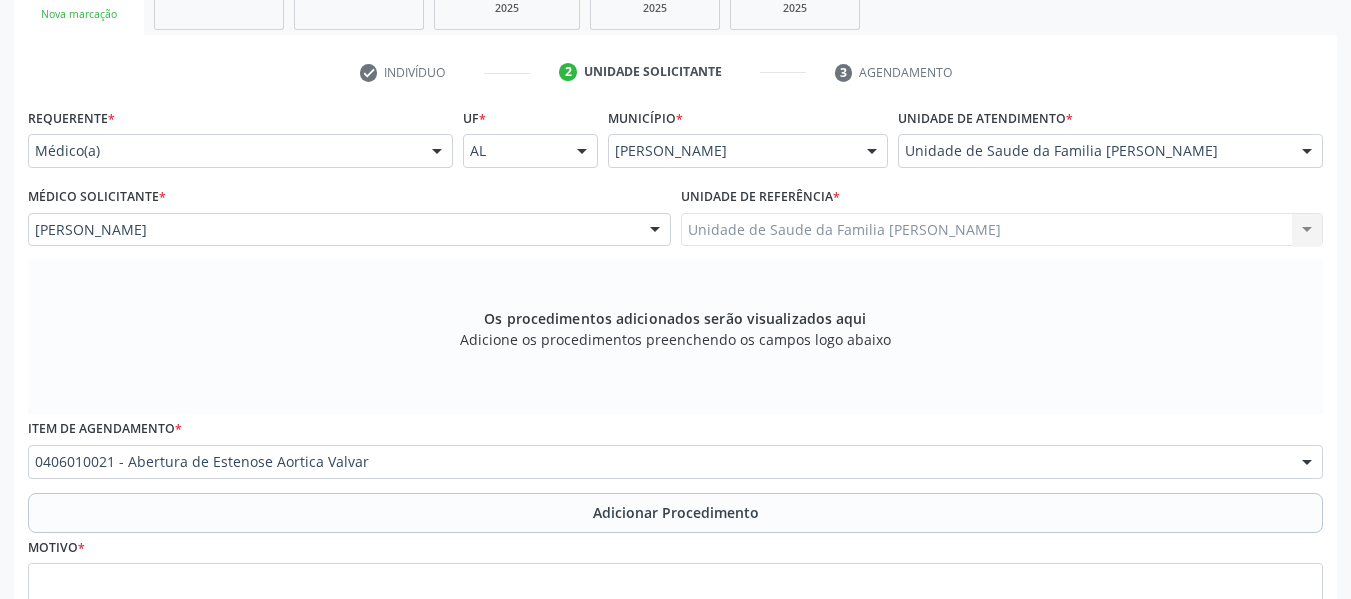 click on "Requerente
*
Médico(a)         Médico(a)   Enfermeiro(a)   Paciente
Nenhum resultado encontrado para: "   "
Não há nenhuma opção para ser exibida.
UF
*
AL         AL
Nenhum resultado encontrado para: "   "
Não há nenhuma opção para ser exibida.
Município
*
Marechal Deodoro         Marechal Deodoro
Nenhum resultado encontrado para: "   "
Não há nenhuma opção para ser exibida.
Unidade de atendimento
*
Unidade de Saude da Familia Barro Vermelho         Aeronave Baron 58   Aeronave Cessna   Associacao Divina Misericordia   Caps Maria Celia de Araujo Sarmento   Central Municipal de Rede de Frio de Marechal Deodoro   Central de Abastecimento Farmaceutico Caf   Centro Municipal de Especialidade Odontologica   Centro de Parto Normal Imaculada Conceicao   Centro de Saude Professor Estacio de Lima" at bounding box center [675, 385] 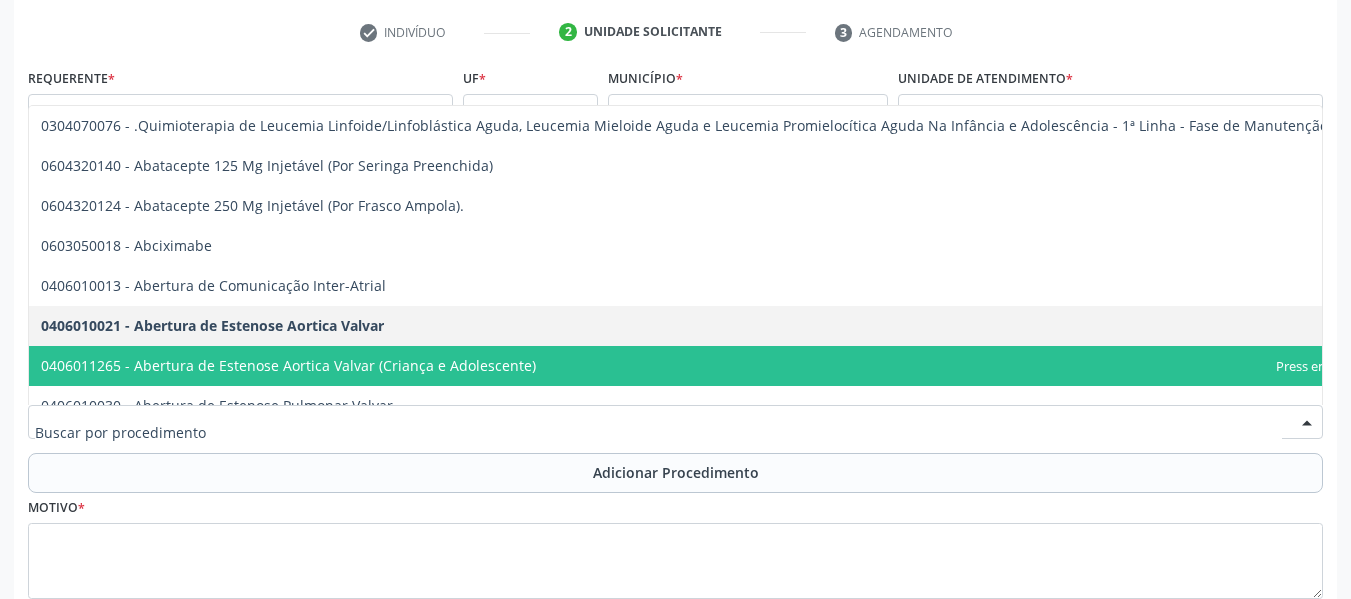 scroll, scrollTop: 530, scrollLeft: 0, axis: vertical 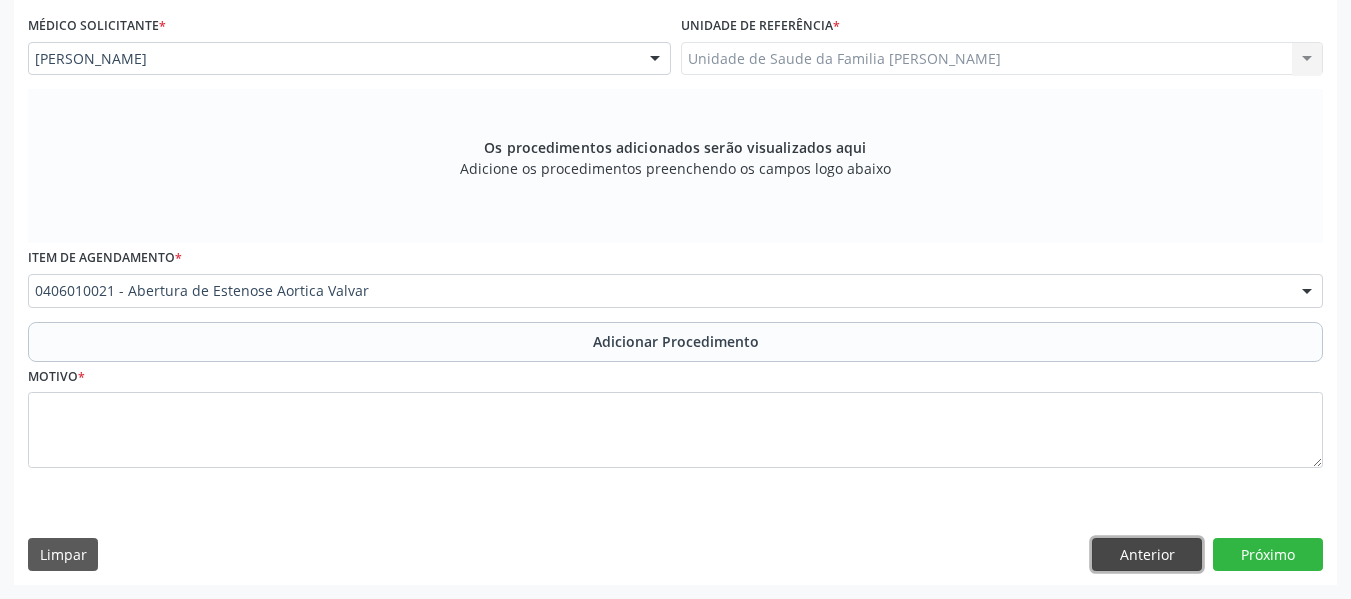 click on "Anterior" at bounding box center (1147, 555) 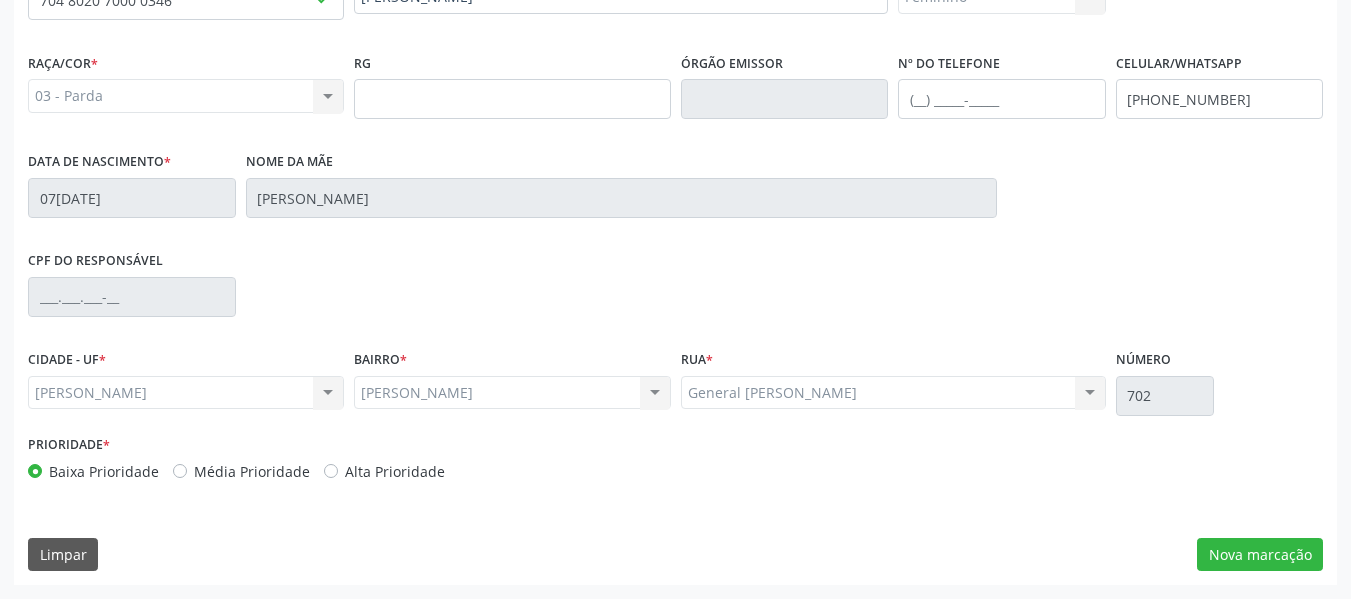 scroll, scrollTop: 513, scrollLeft: 0, axis: vertical 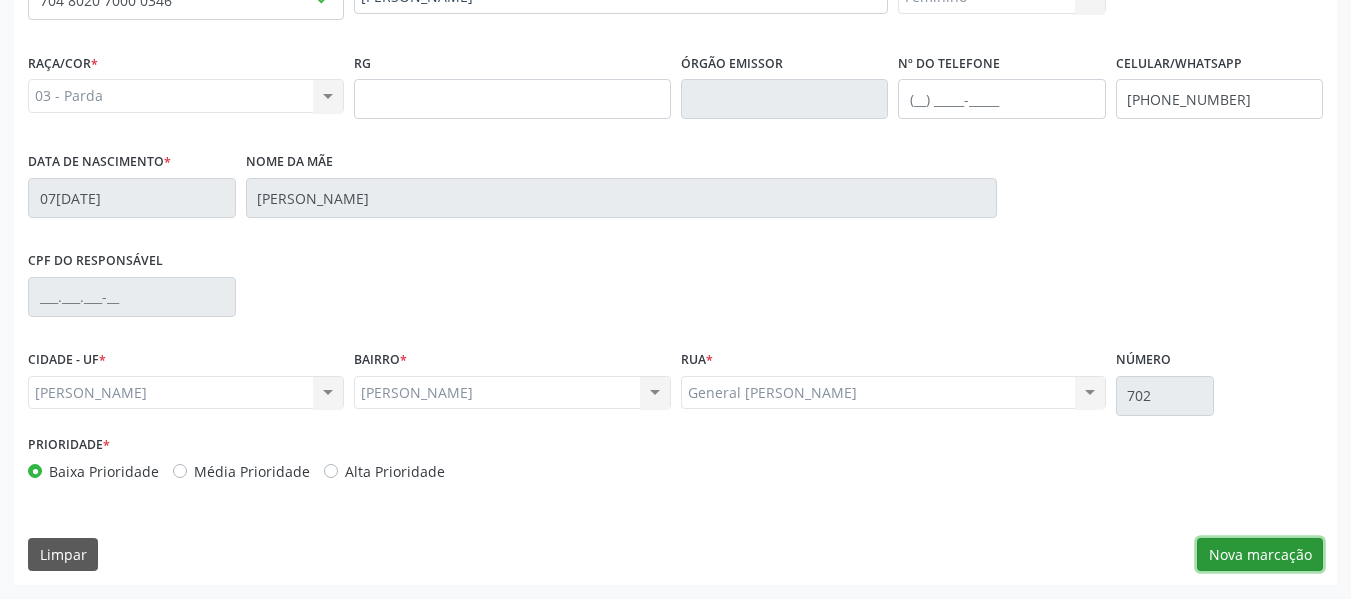 click on "Nova marcação" at bounding box center [1260, 555] 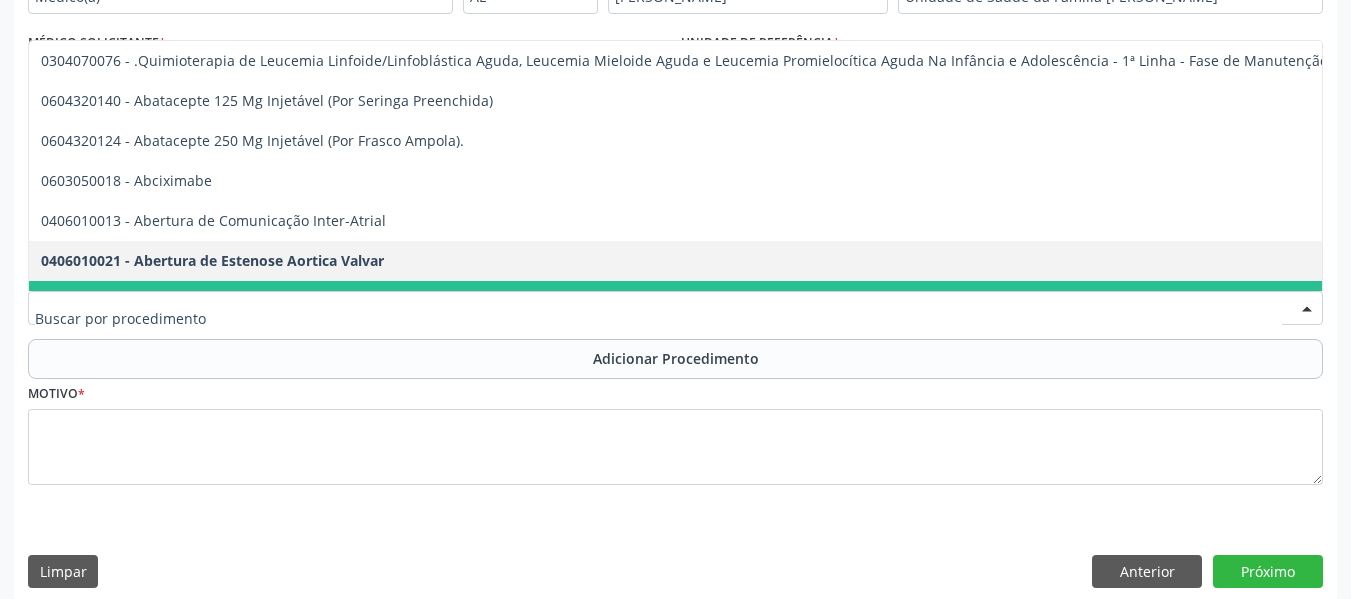 click at bounding box center (658, 318) 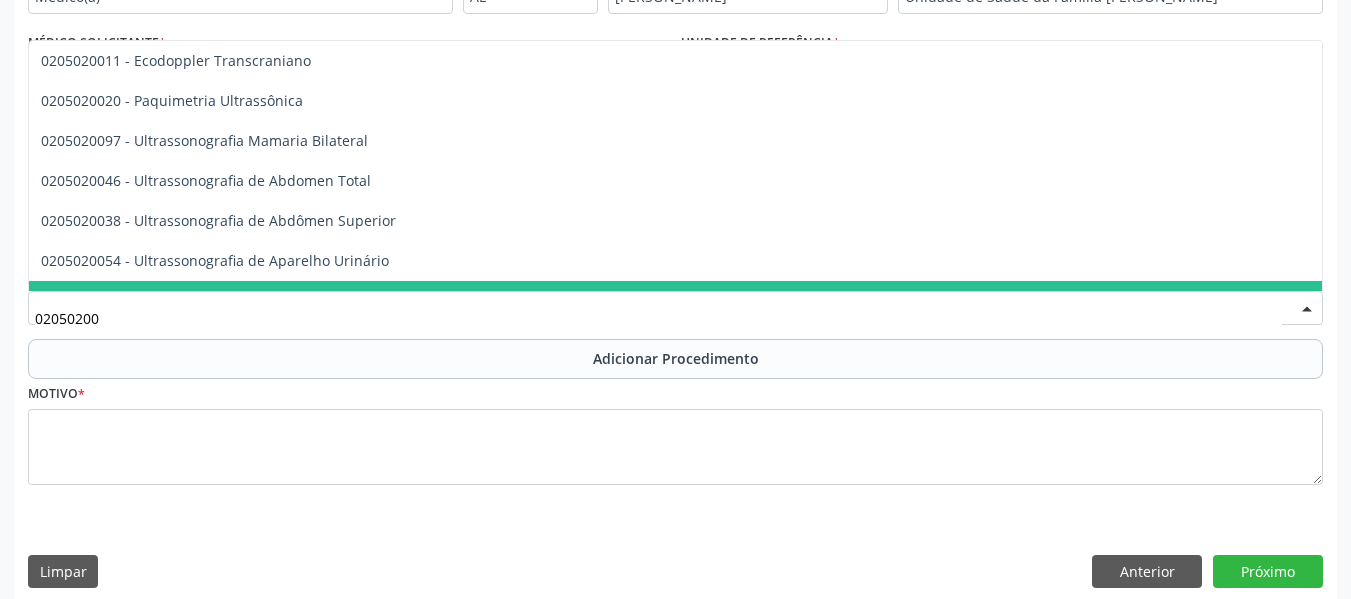 type on "020502004" 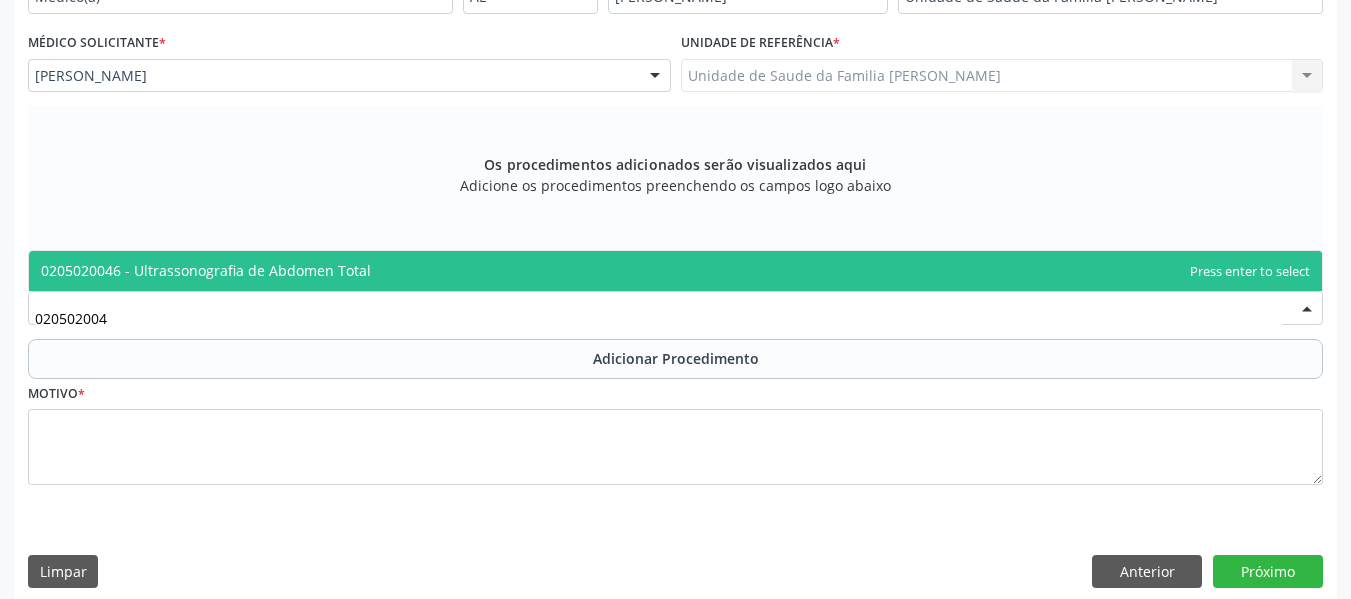 click on "0205020046 - Ultrassonografia de Abdomen Total" at bounding box center [206, 270] 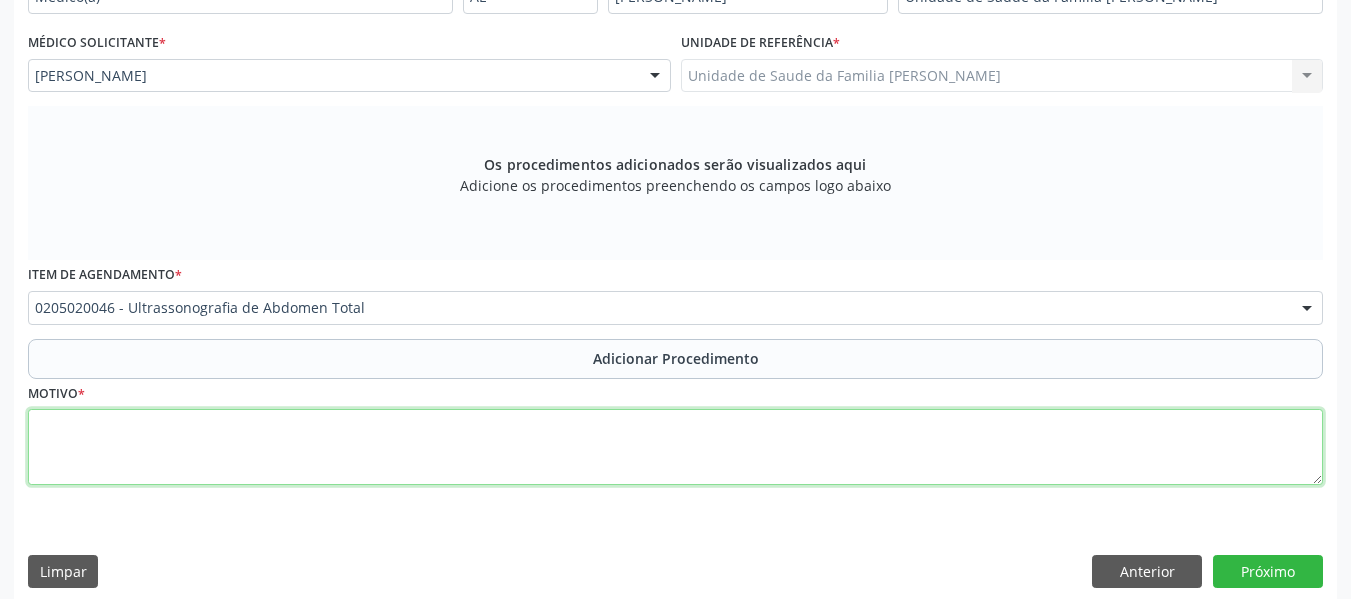 click at bounding box center (675, 447) 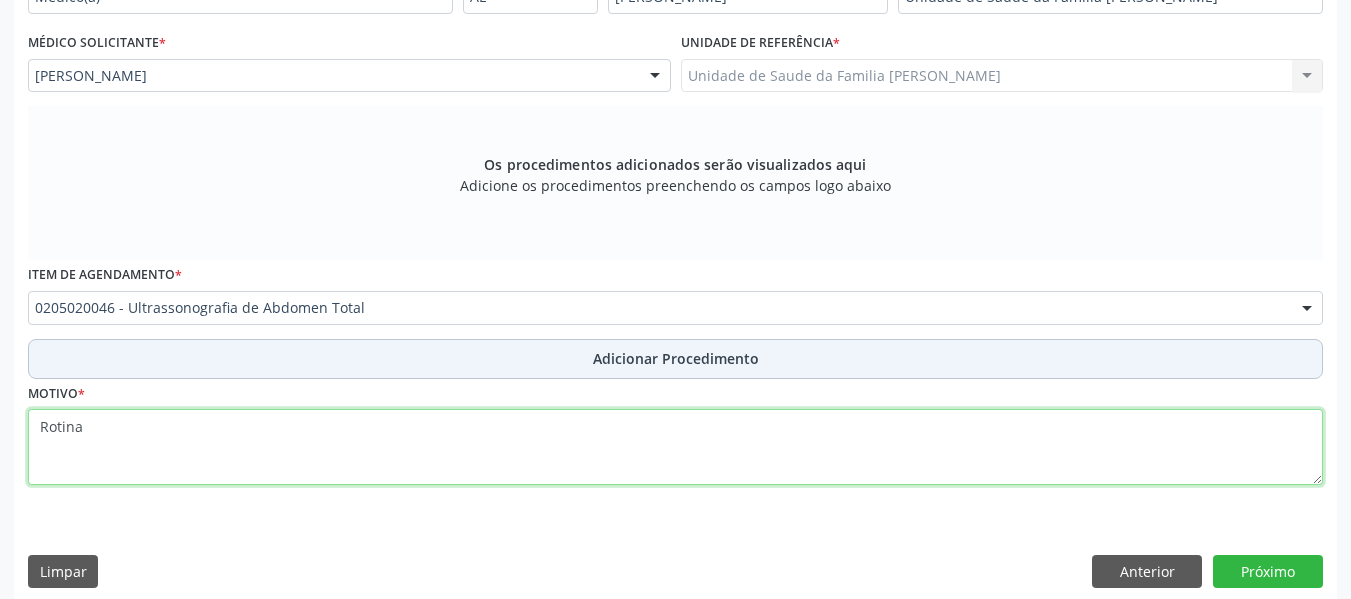 type on "Rotina" 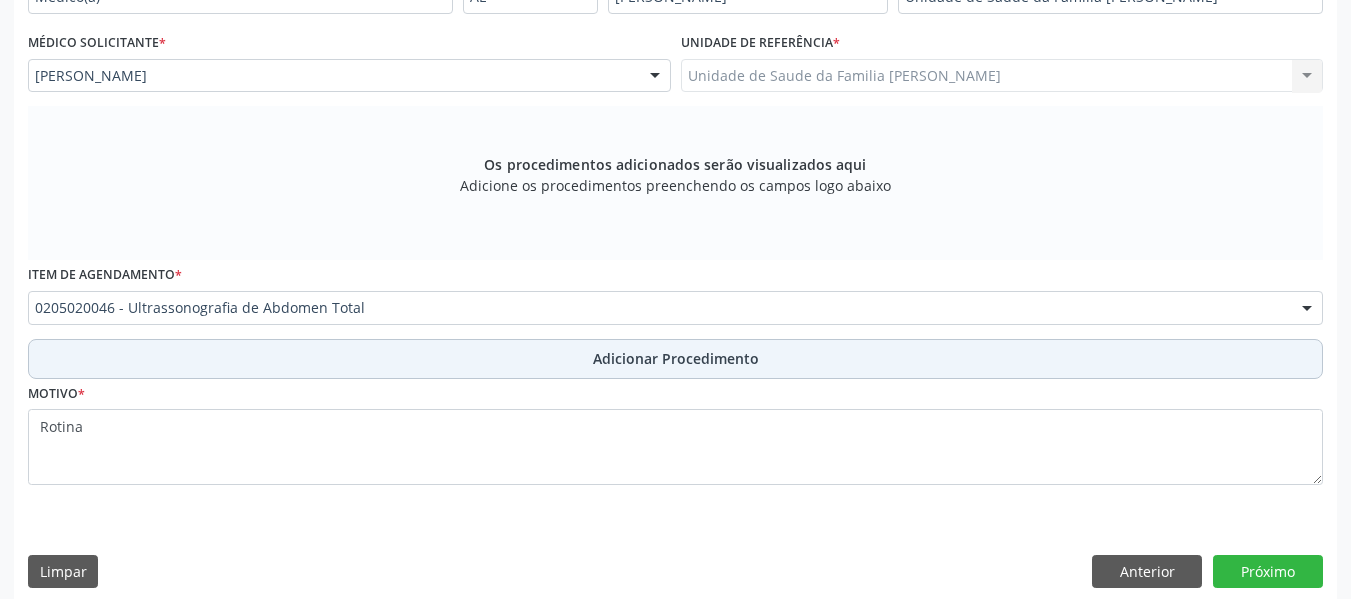 click on "Adicionar Procedimento" at bounding box center (676, 358) 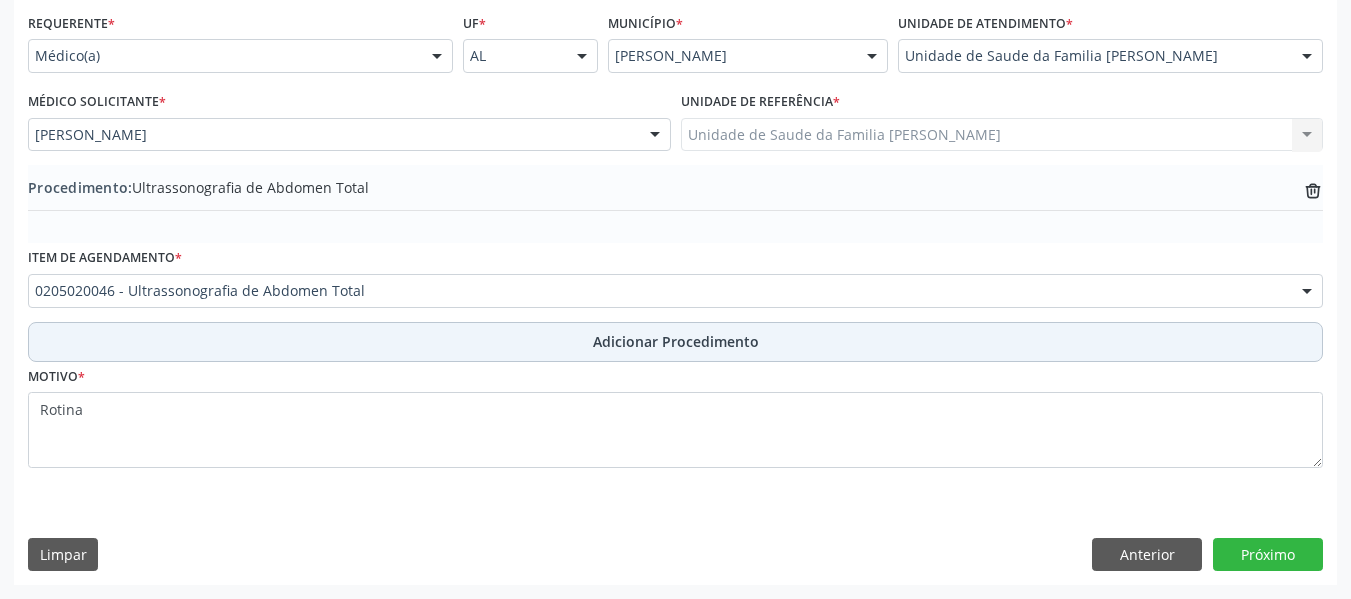 click on "Adicionar Procedimento" at bounding box center [676, 341] 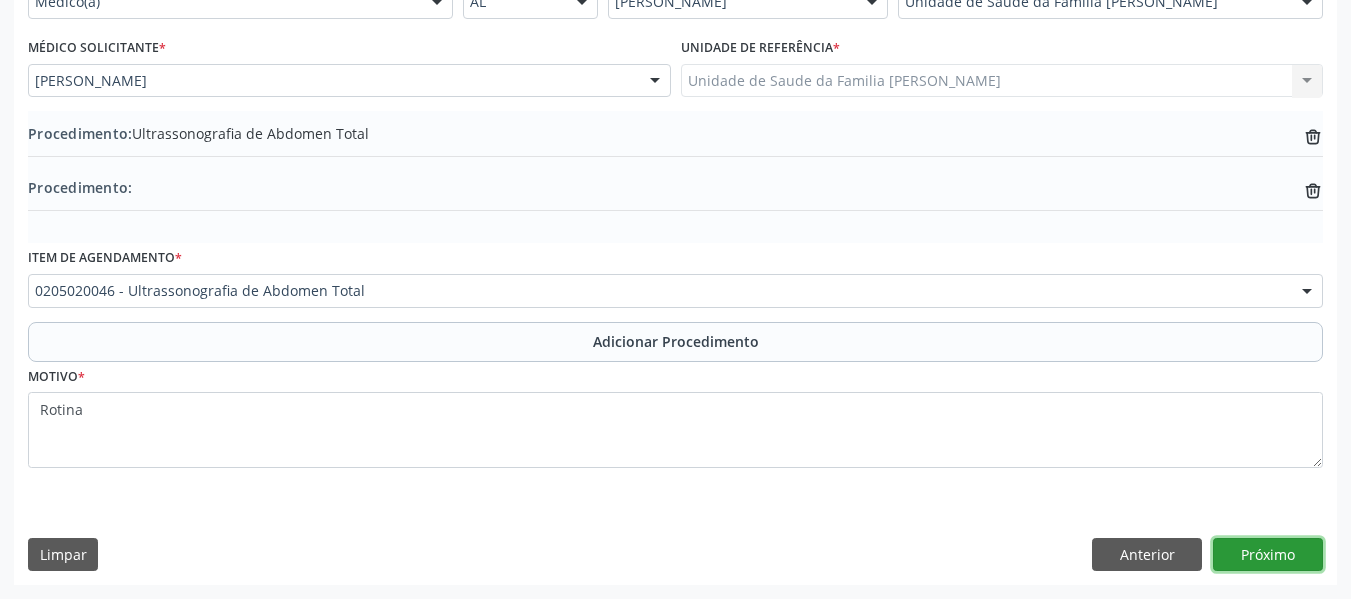 click on "Próximo" at bounding box center [1268, 555] 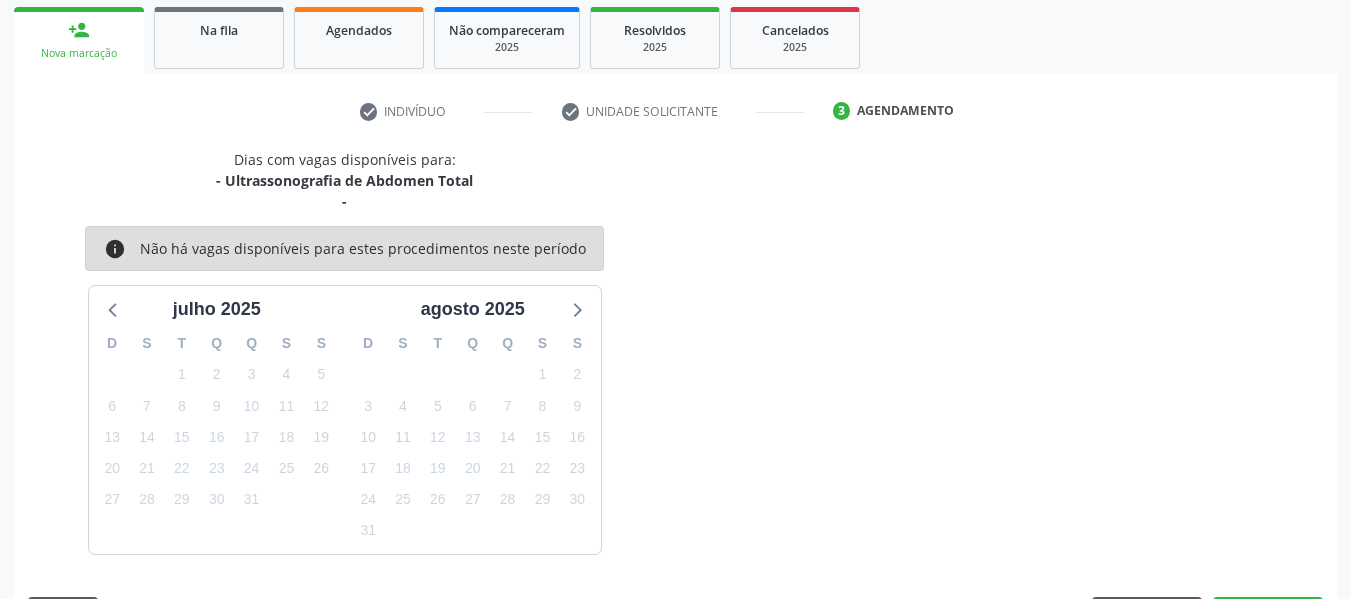 scroll, scrollTop: 379, scrollLeft: 0, axis: vertical 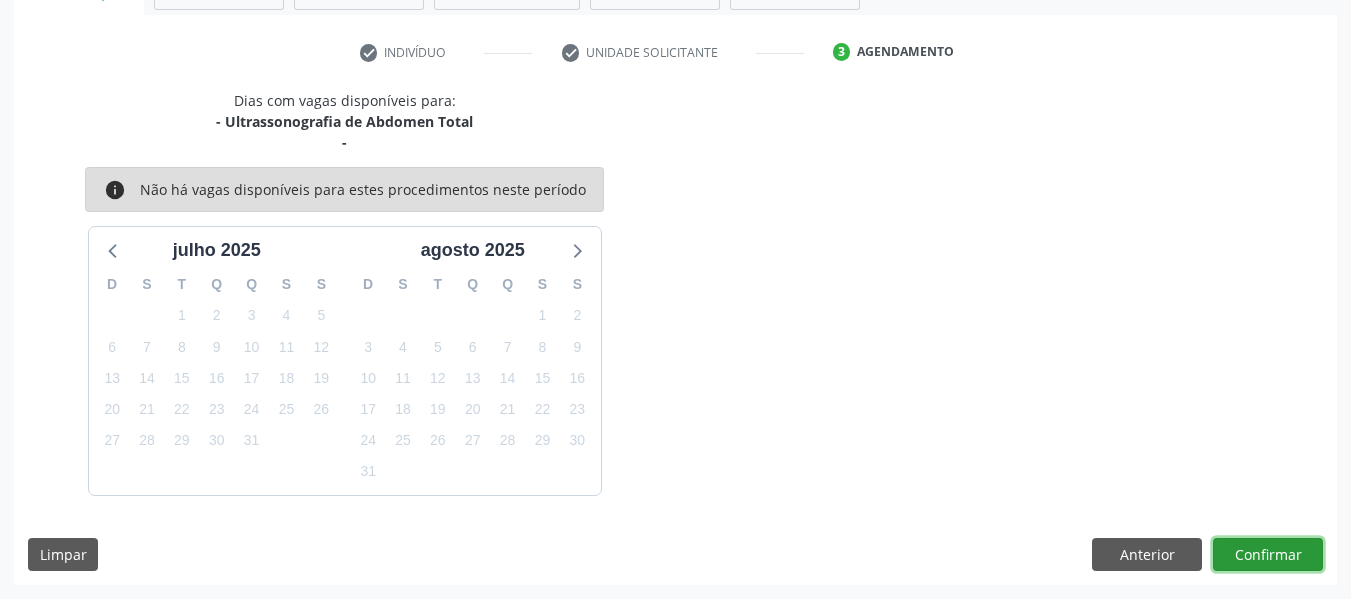 click on "Confirmar" at bounding box center [1268, 555] 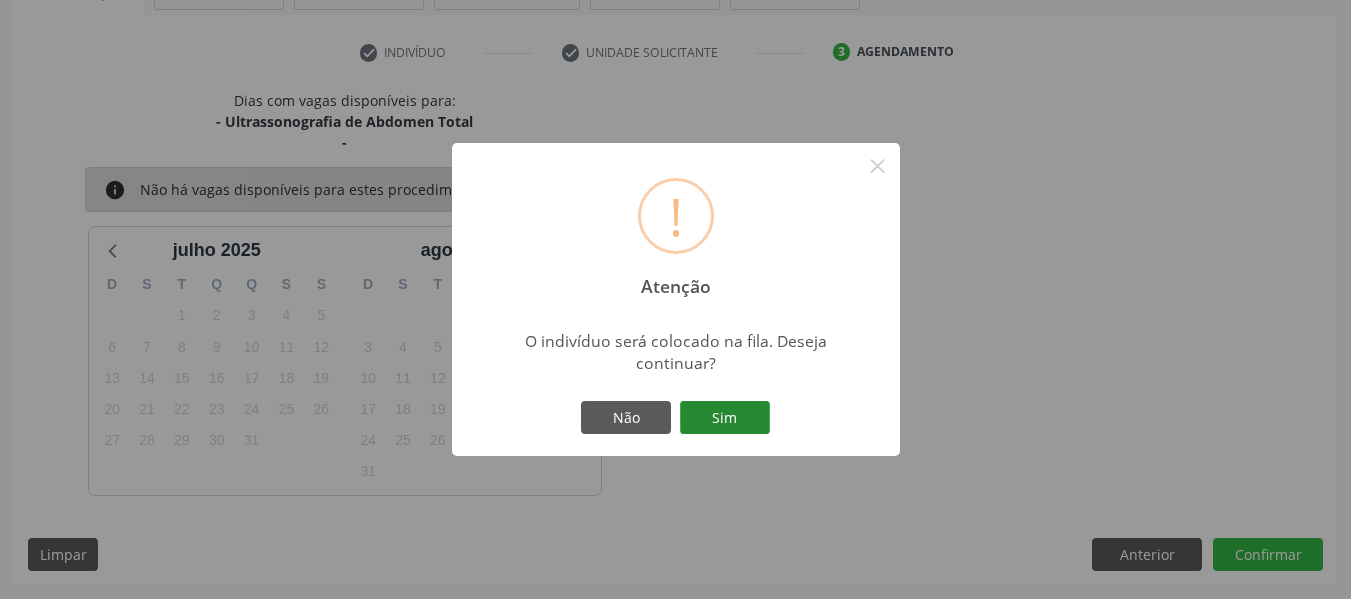 click on "Sim" at bounding box center [725, 418] 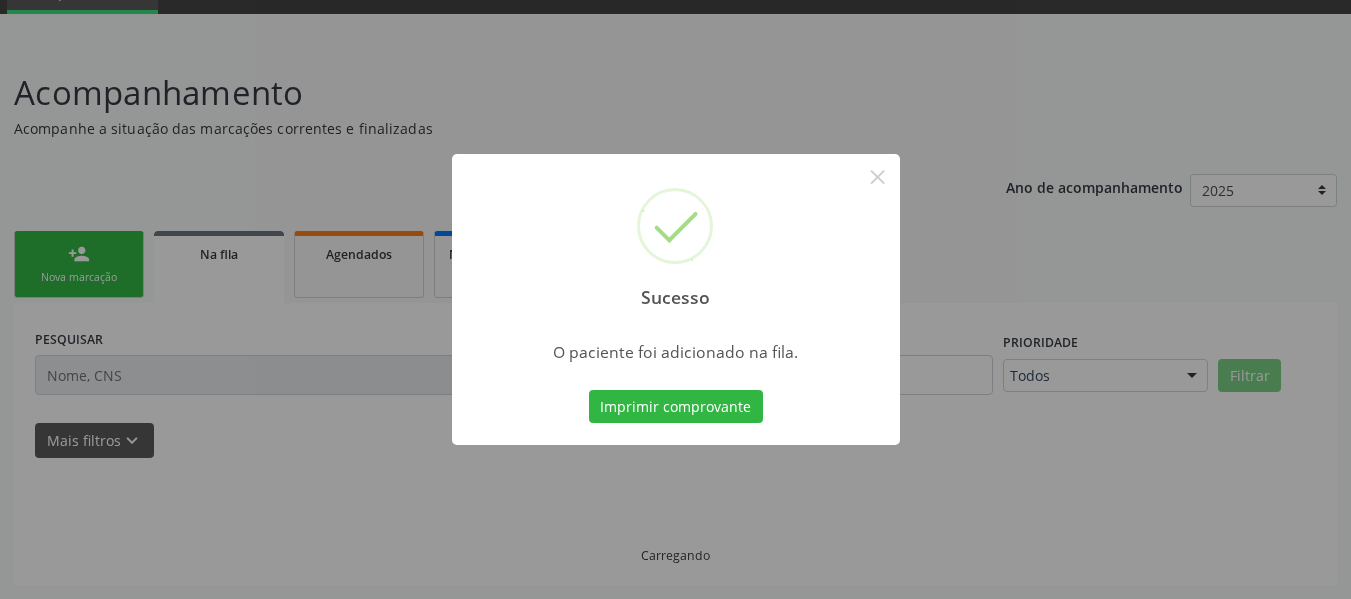 scroll, scrollTop: 96, scrollLeft: 0, axis: vertical 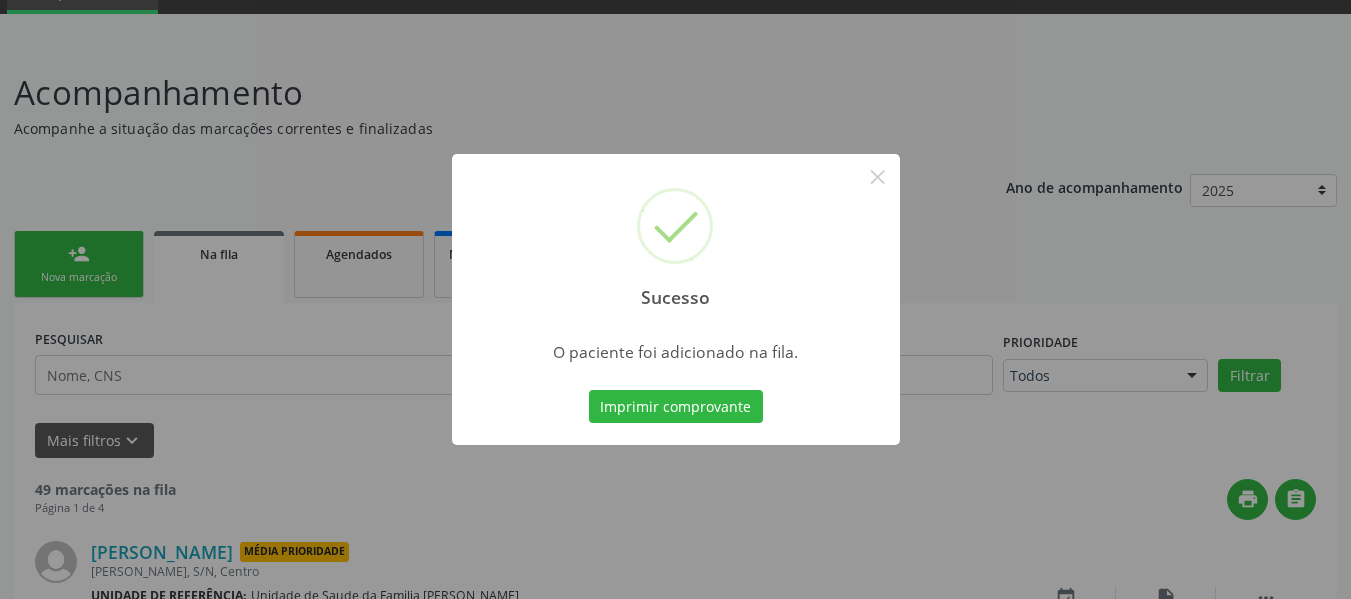 click on "Sucesso × O paciente foi adicionado na fila. Imprimir comprovante Cancel" at bounding box center [675, 299] 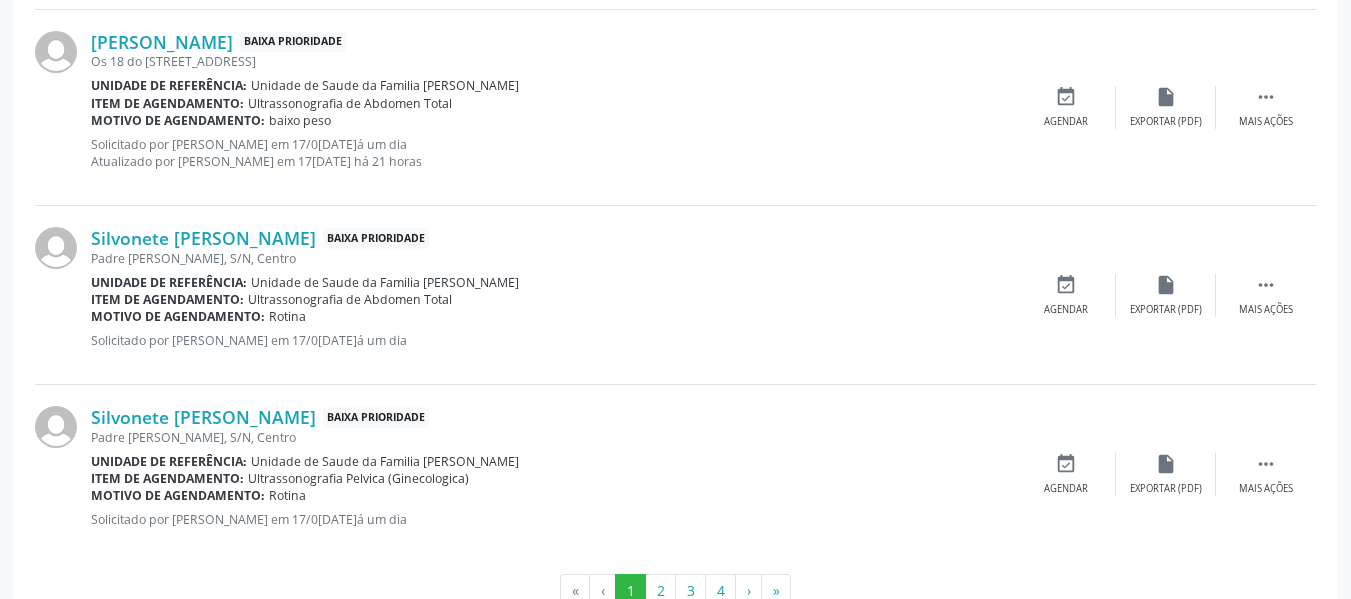 scroll, scrollTop: 2899, scrollLeft: 0, axis: vertical 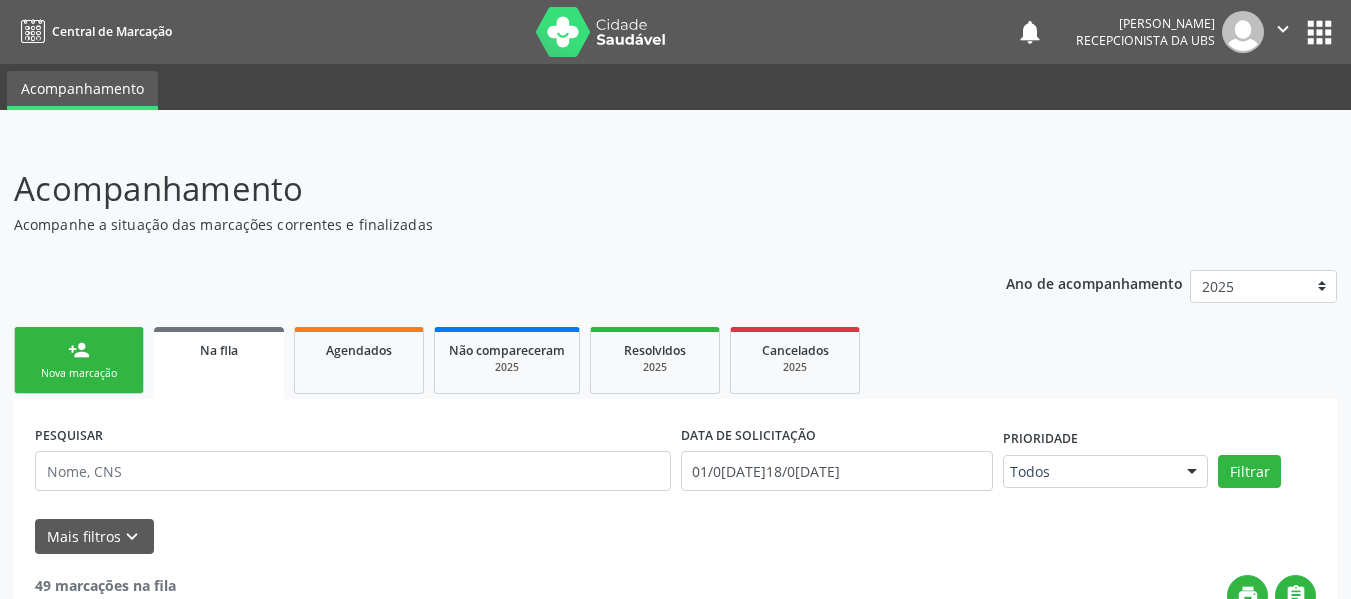 click on "person_add" at bounding box center [79, 350] 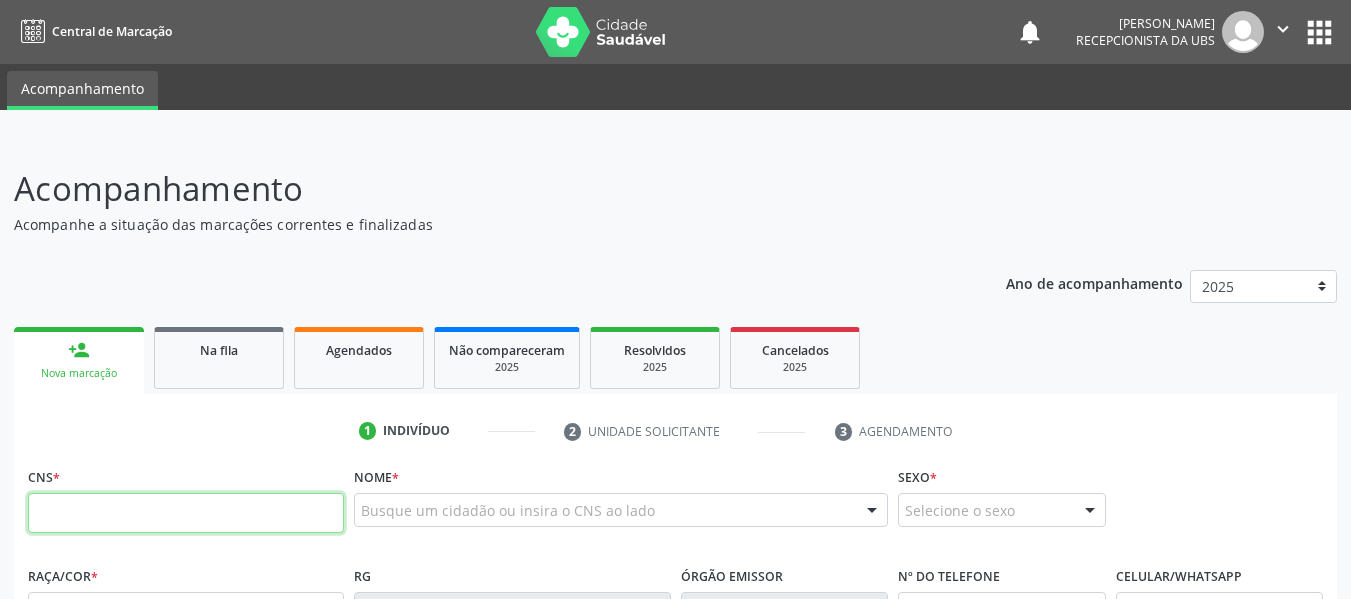 click at bounding box center [186, 513] 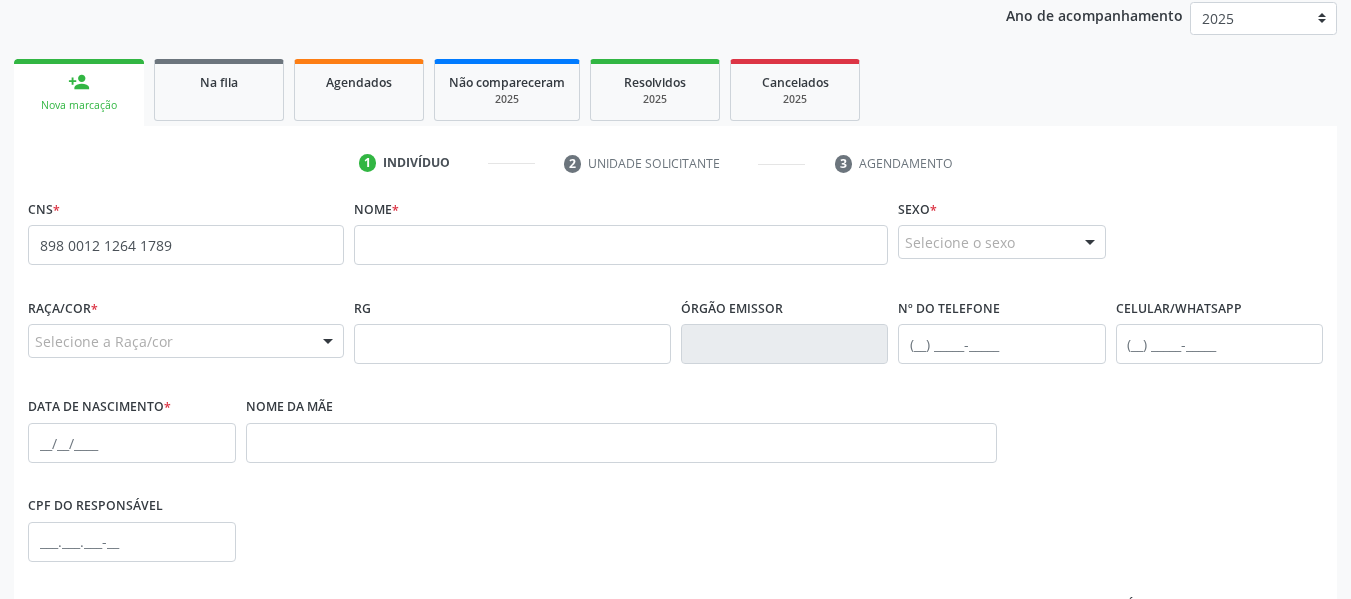 scroll, scrollTop: 280, scrollLeft: 0, axis: vertical 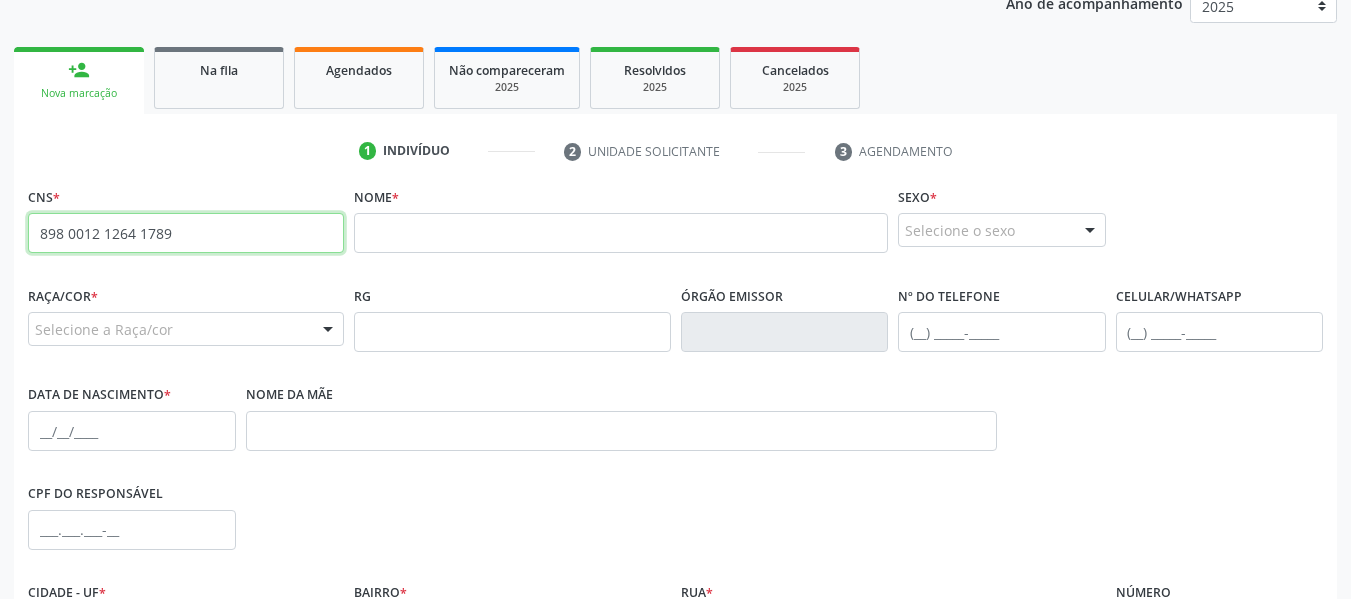 click on "898 0012 1264 1789" at bounding box center (186, 233) 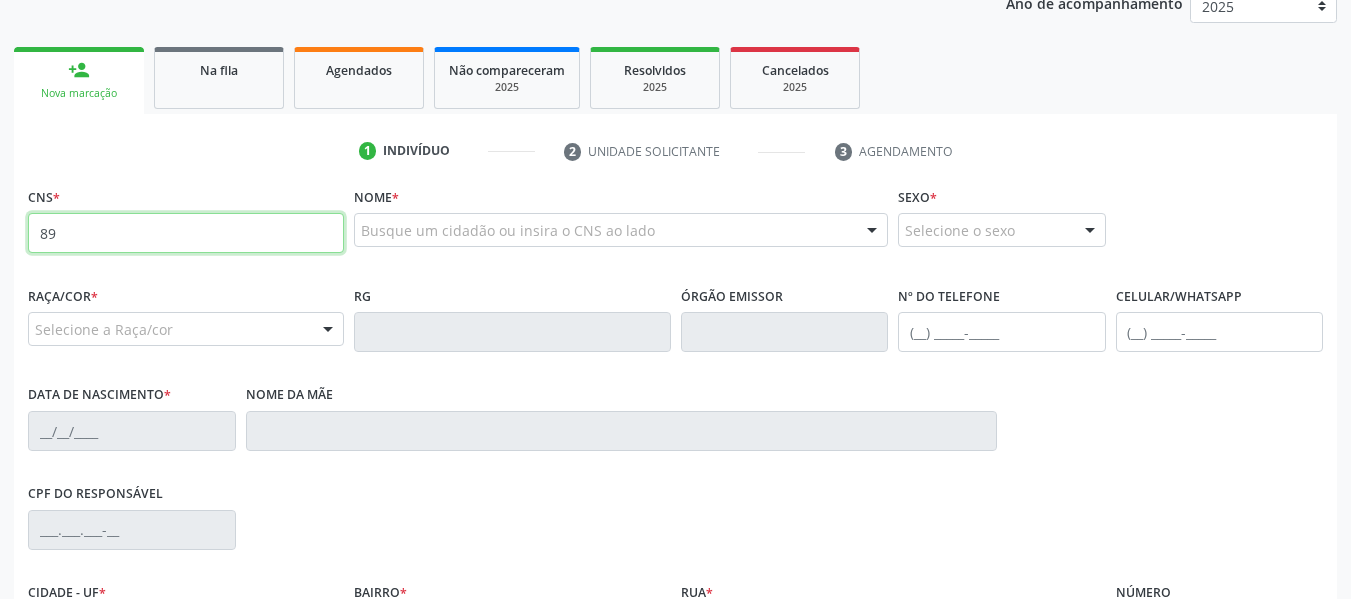 type on "8" 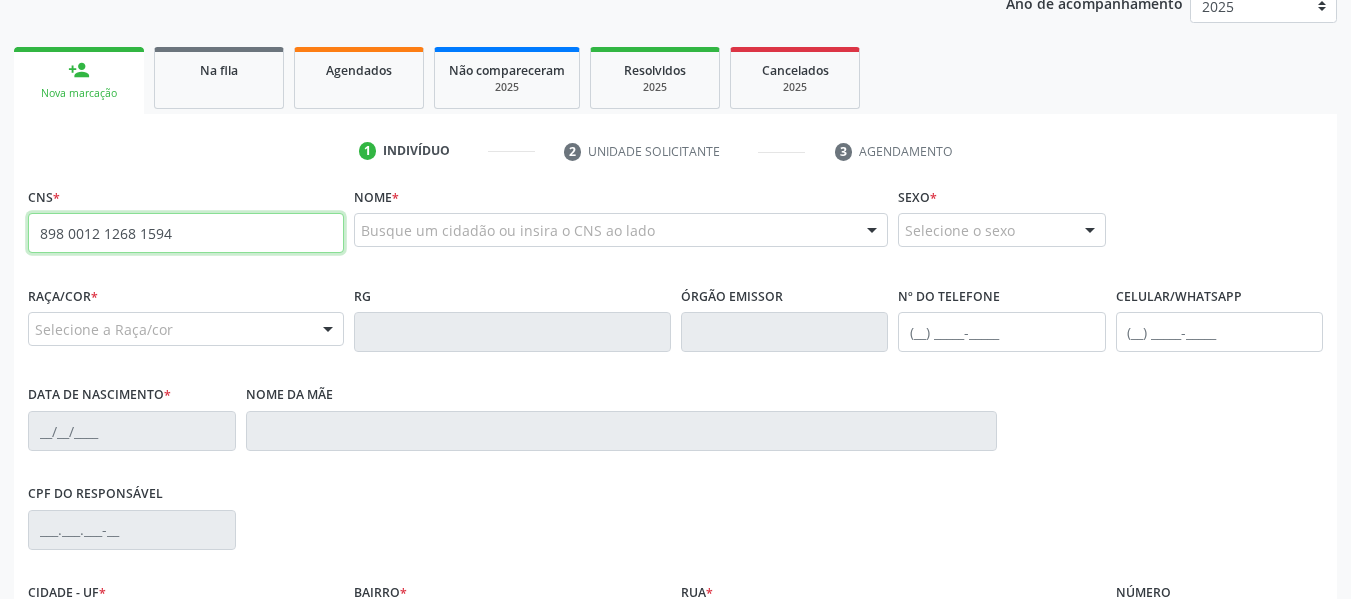 type on "898 0012 1268 1594" 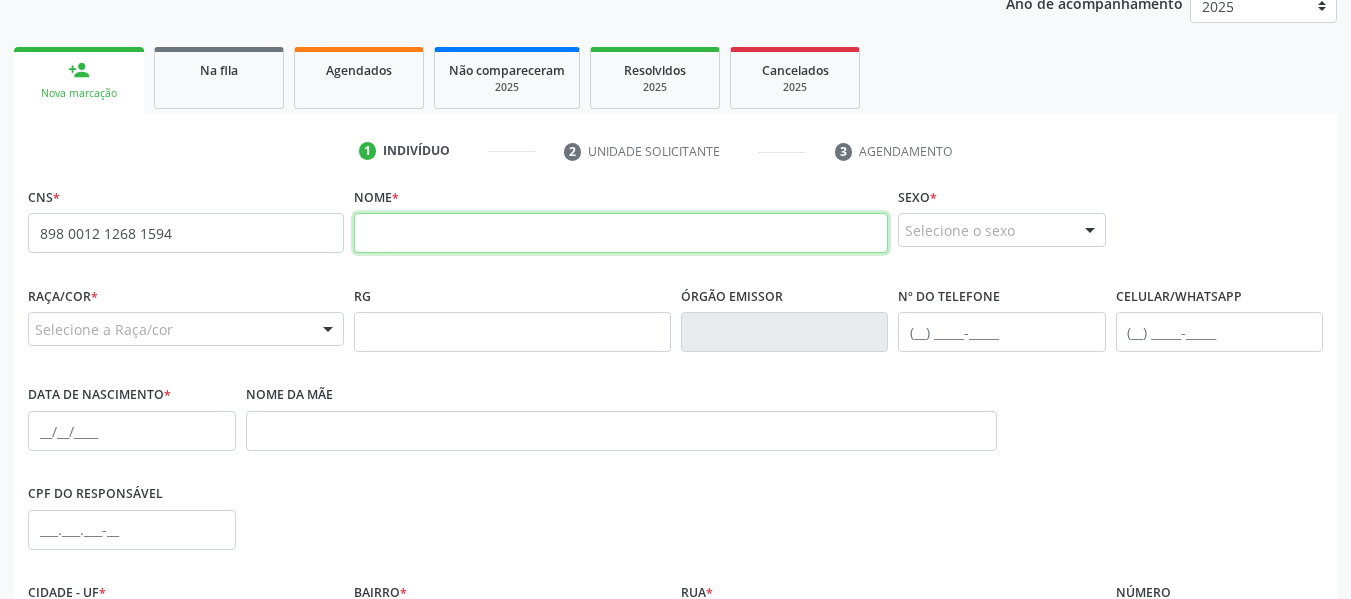 click at bounding box center (621, 233) 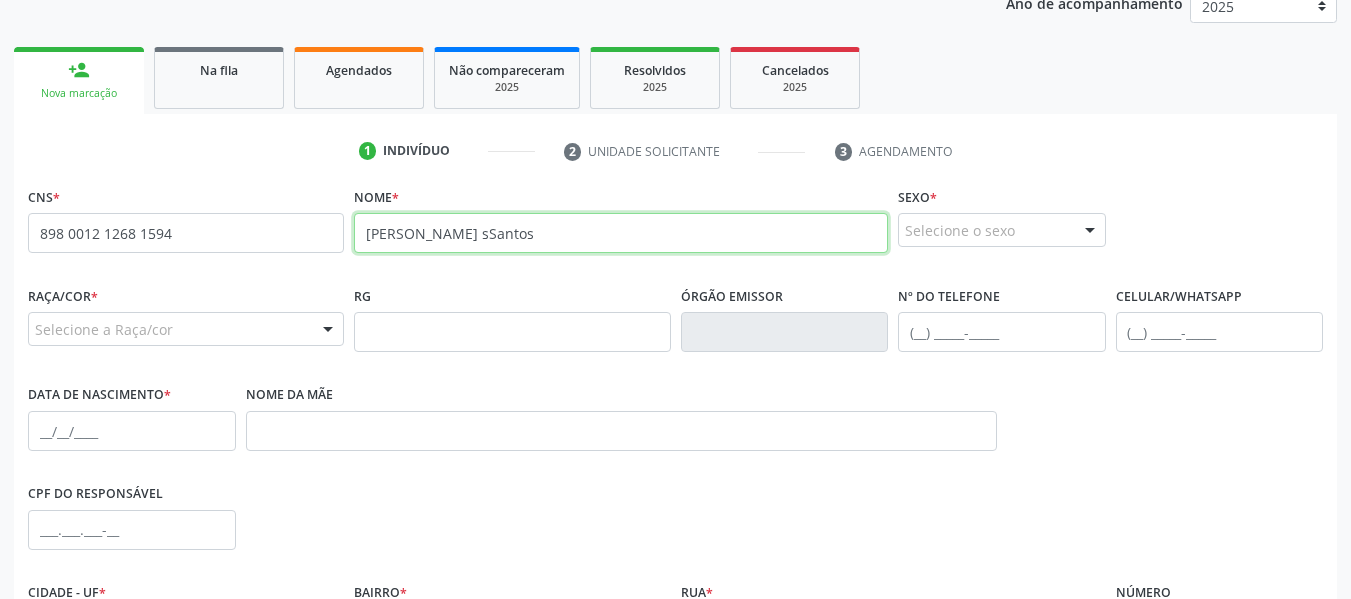 scroll, scrollTop: 279, scrollLeft: 0, axis: vertical 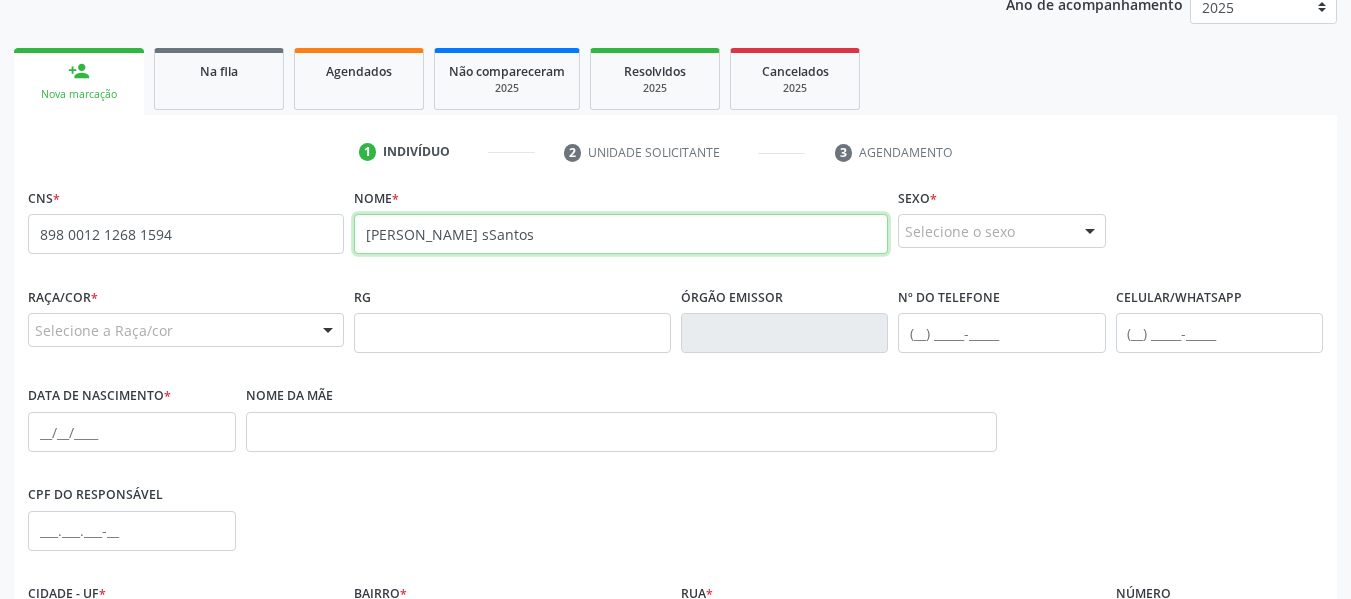 click on "Ana Laura sSantos" at bounding box center [621, 234] 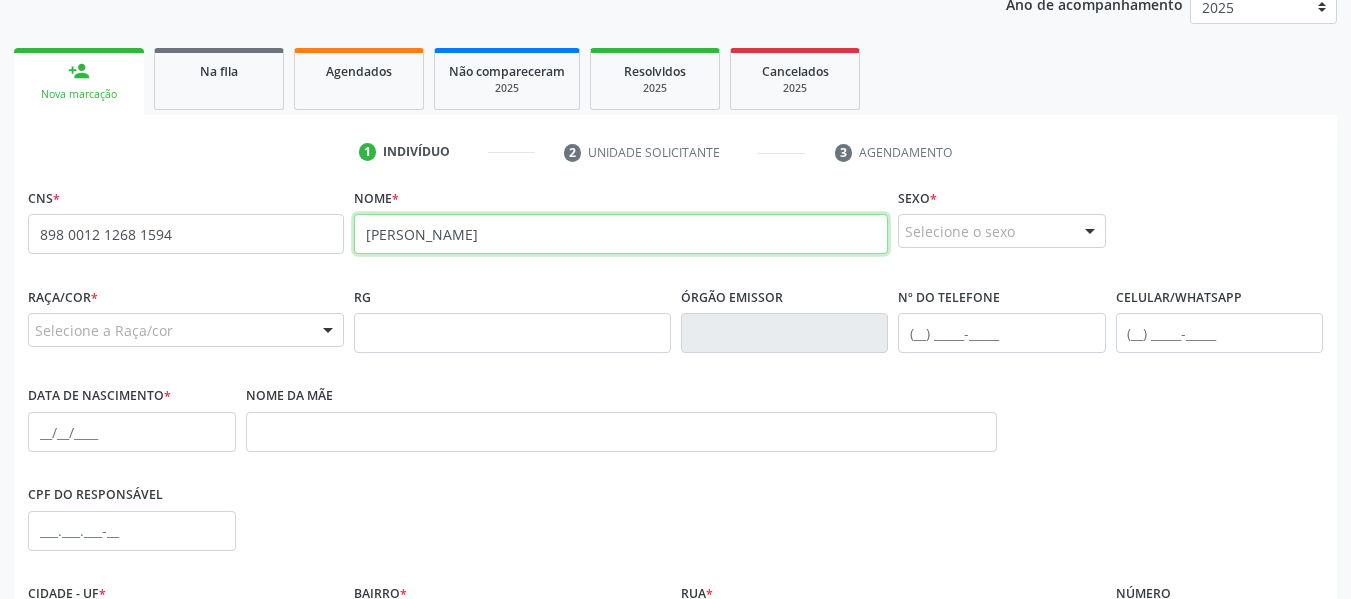 click on "Ana Laura Santos" at bounding box center (621, 234) 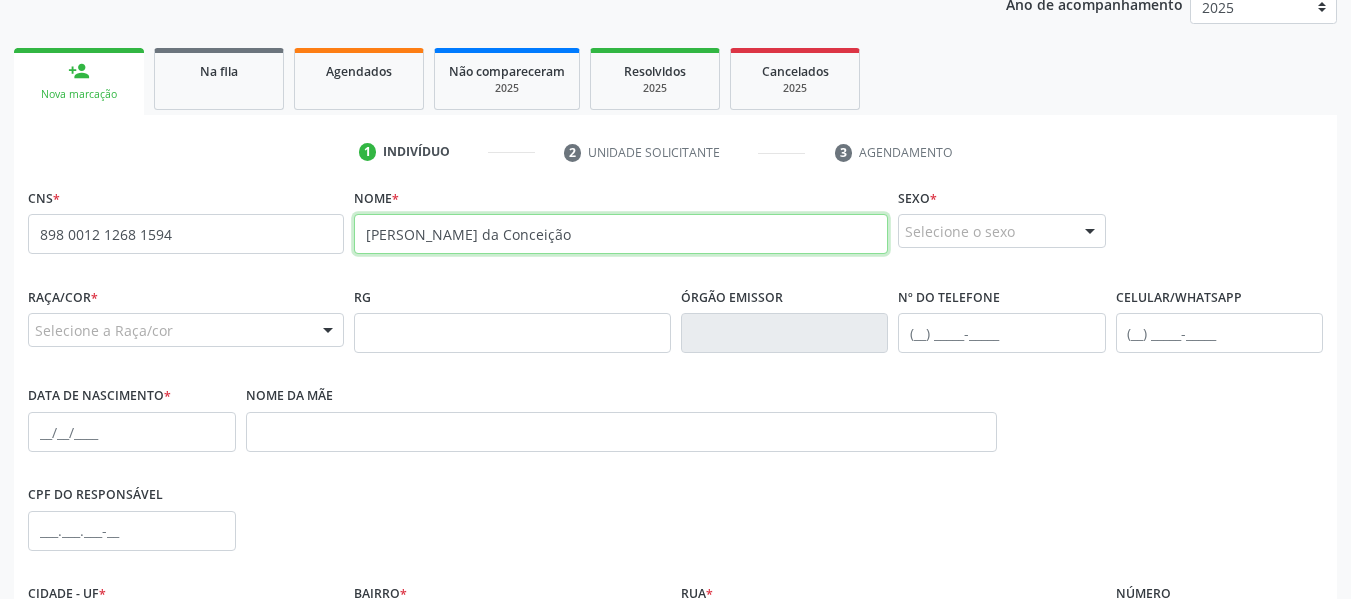 type on "Ana Laura Santos da Conceição" 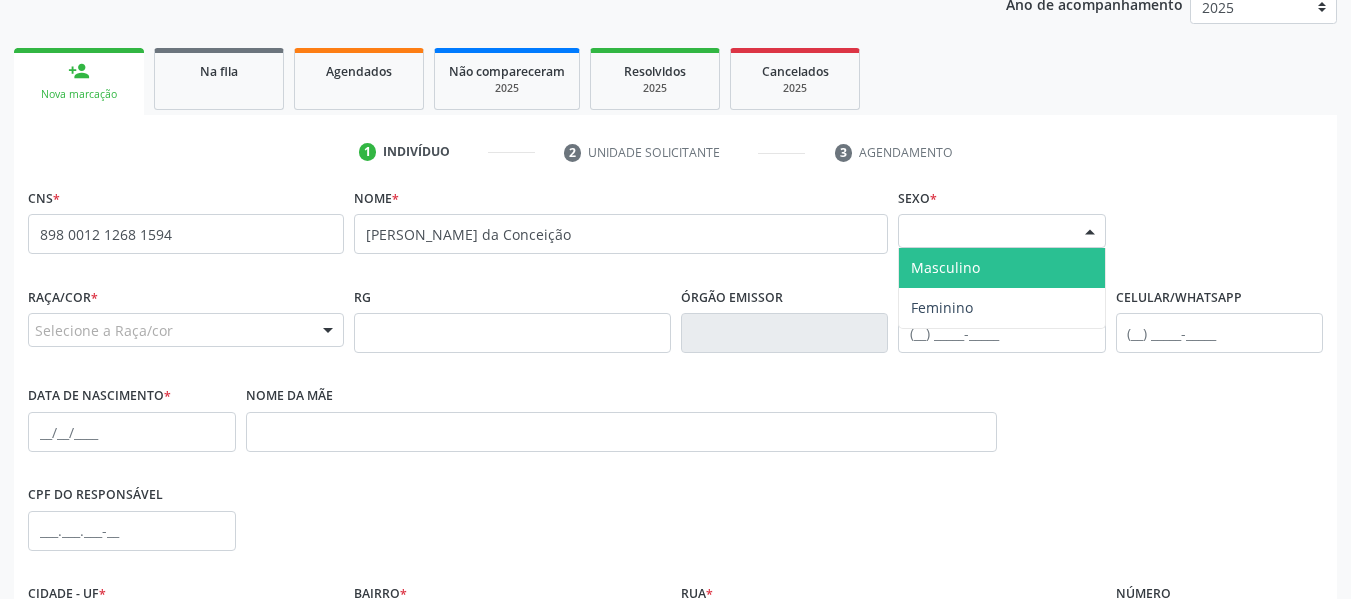 click at bounding box center (1090, 232) 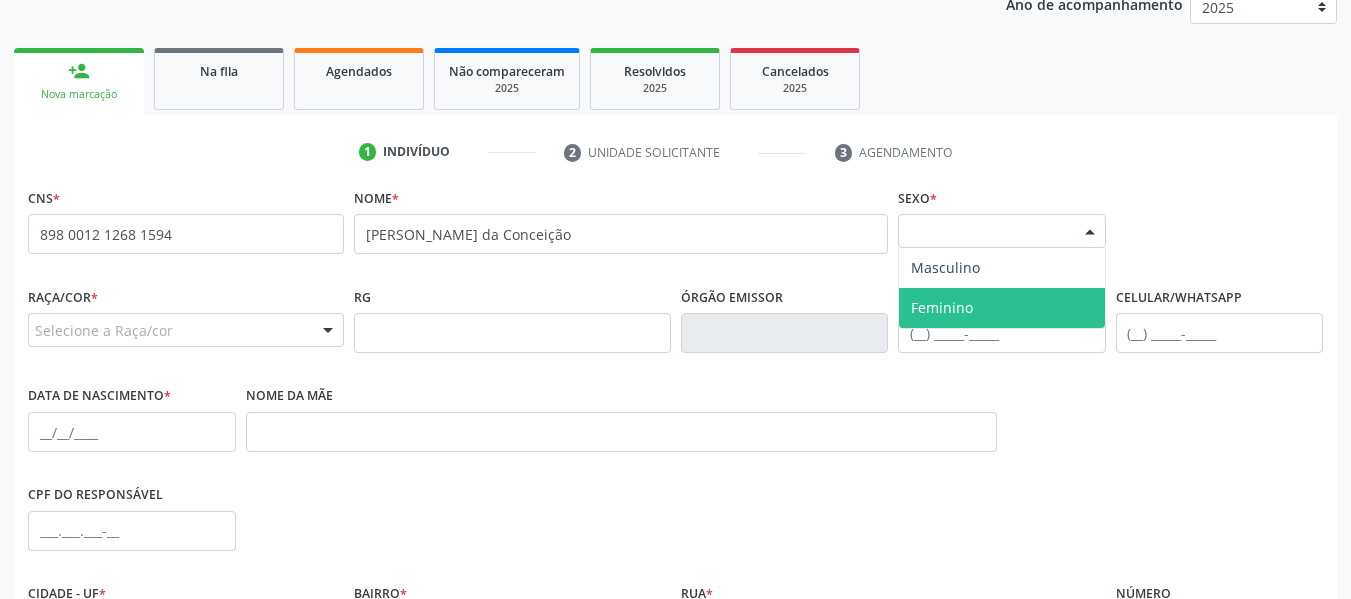 click on "Feminino" at bounding box center [942, 307] 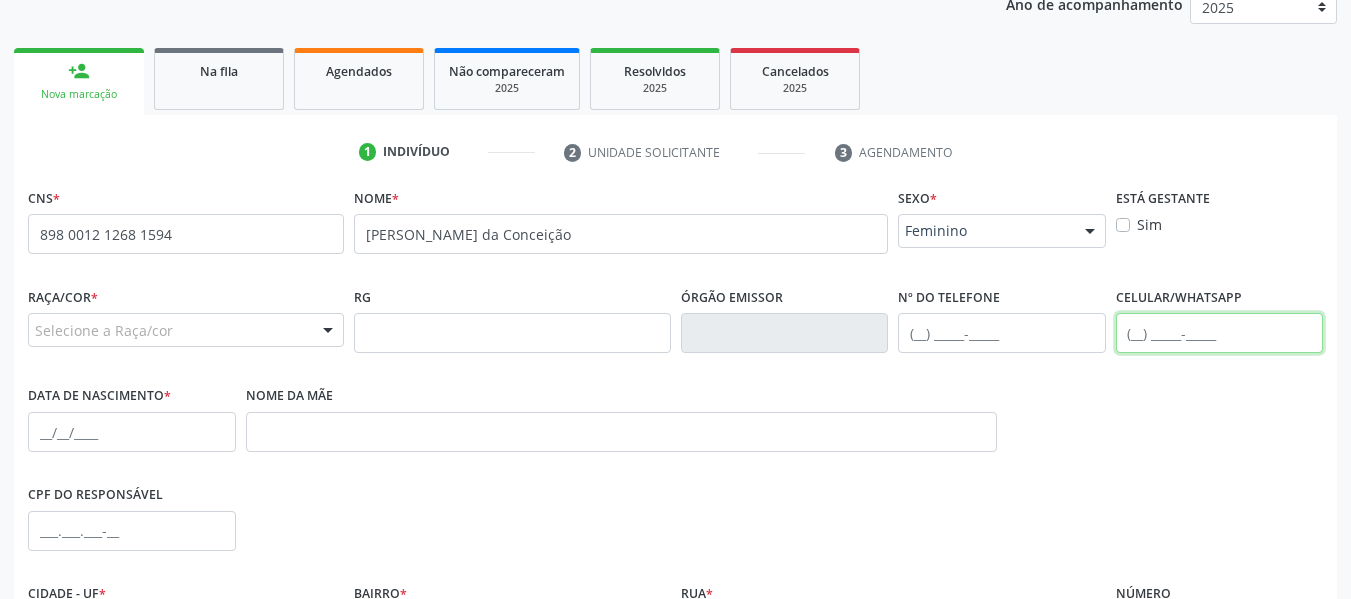 click at bounding box center (1220, 333) 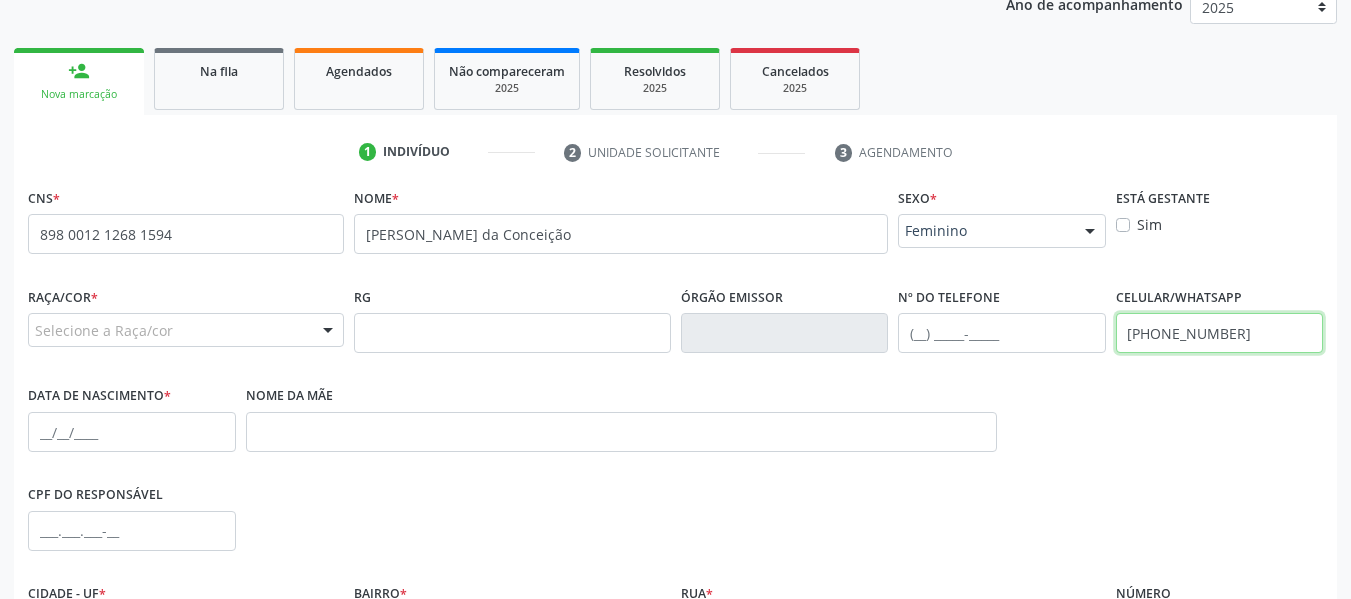 type on "(82) 99672-2438" 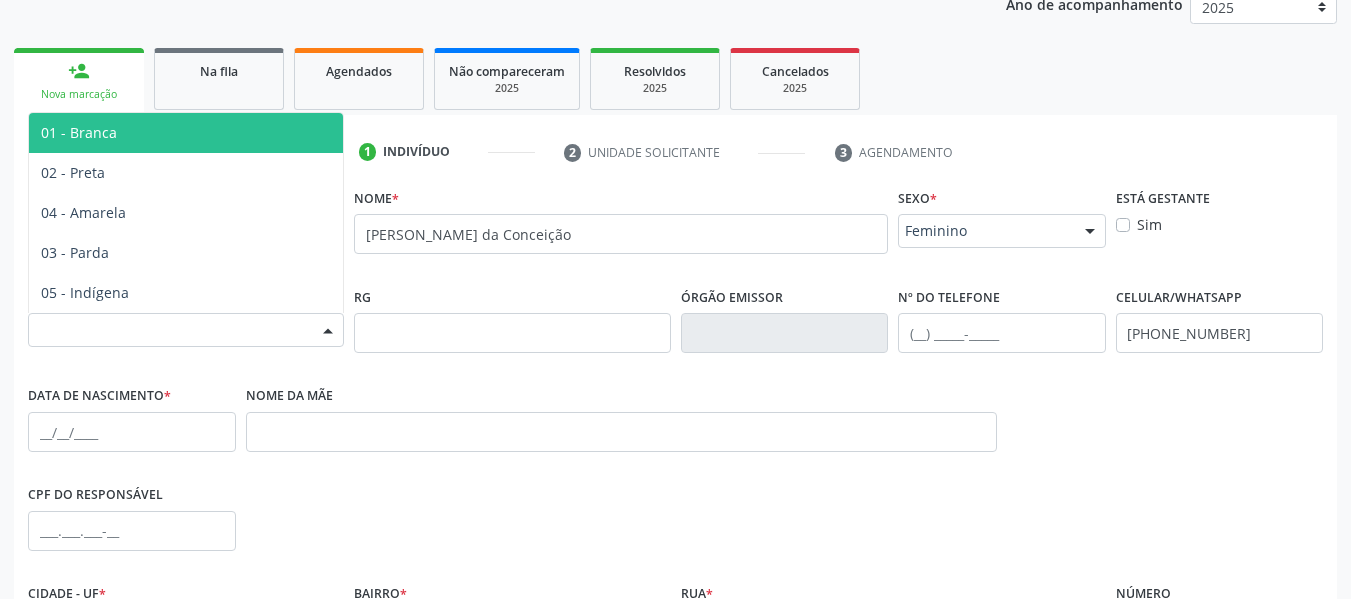 click at bounding box center [328, 331] 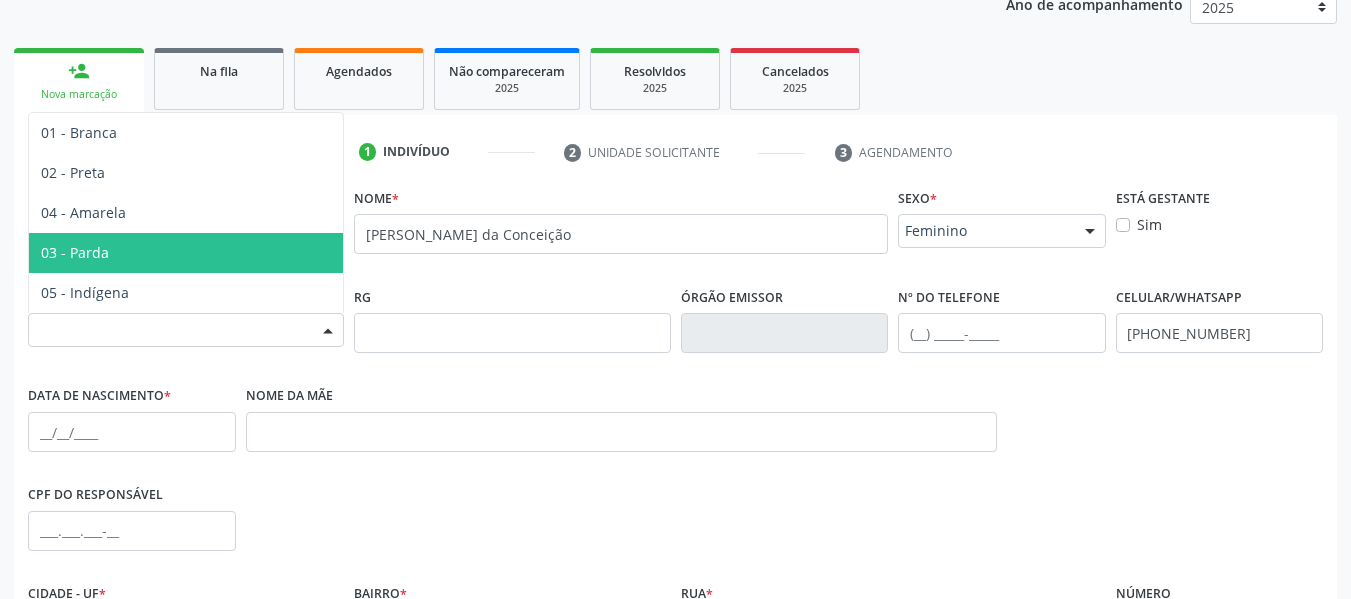 click on "03 - Parda" at bounding box center [75, 252] 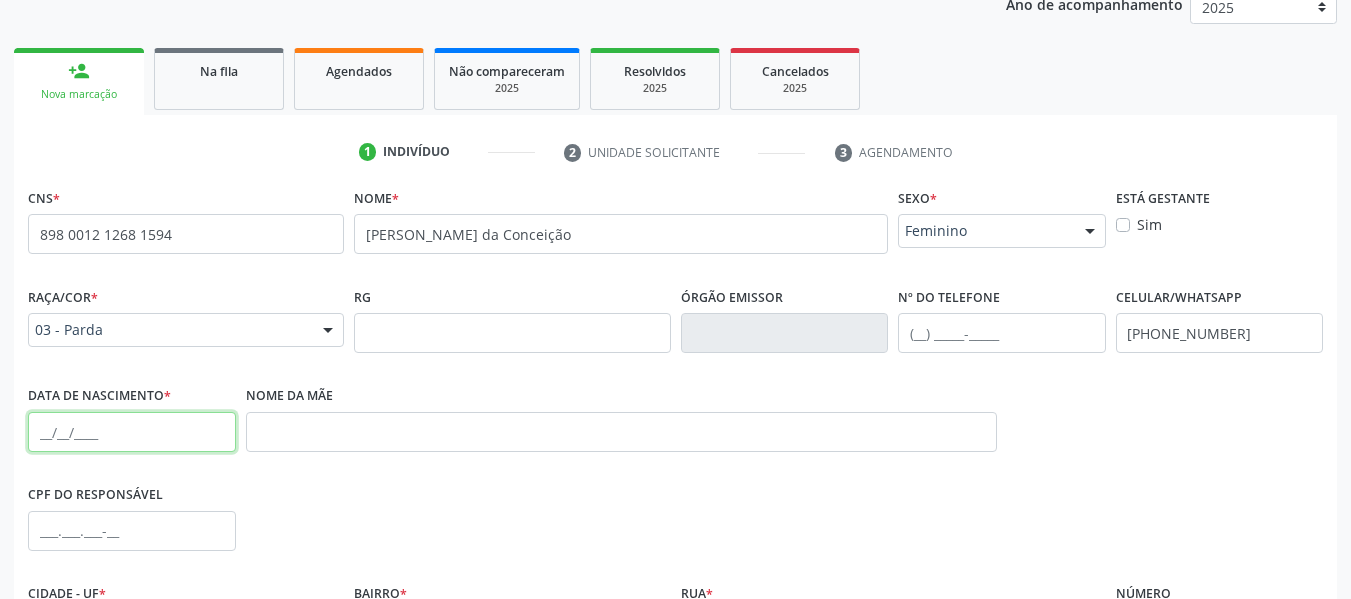 click at bounding box center [132, 432] 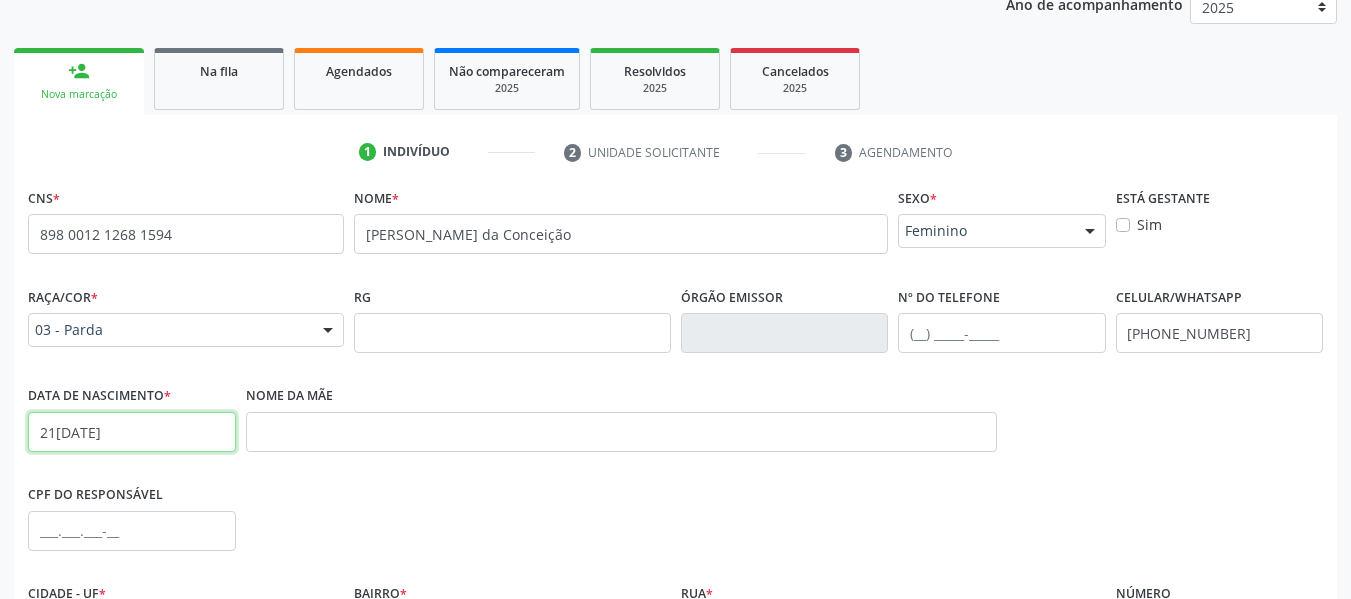 type on "21/04/2004" 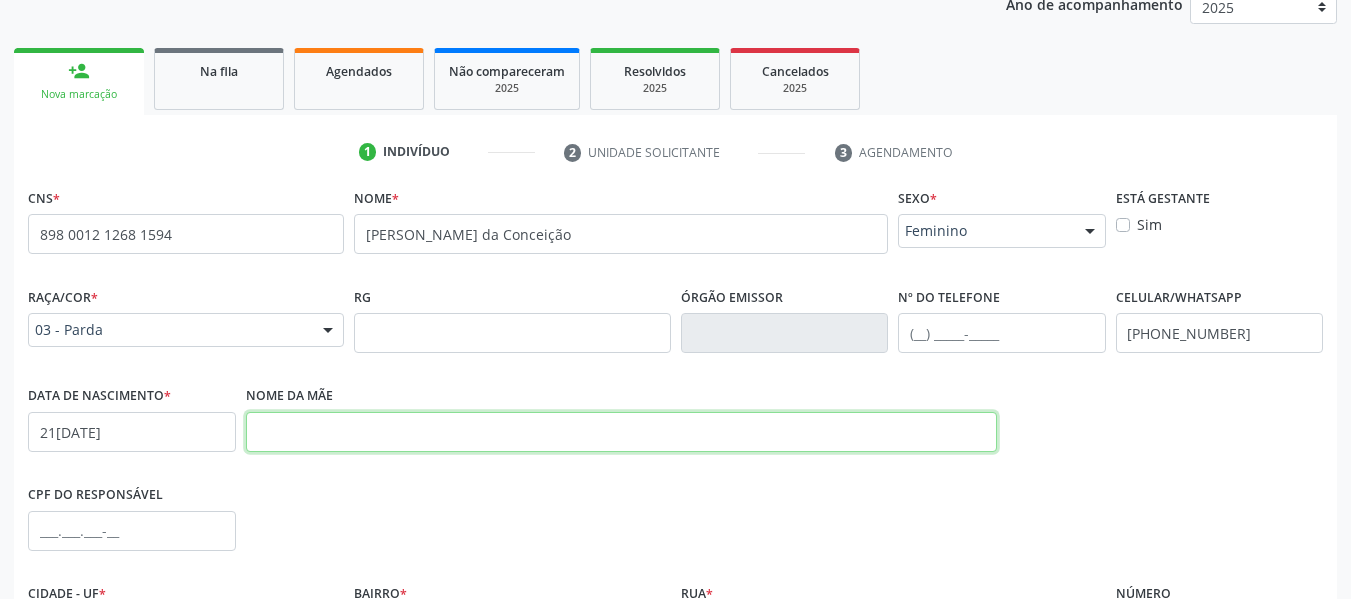 click at bounding box center (621, 432) 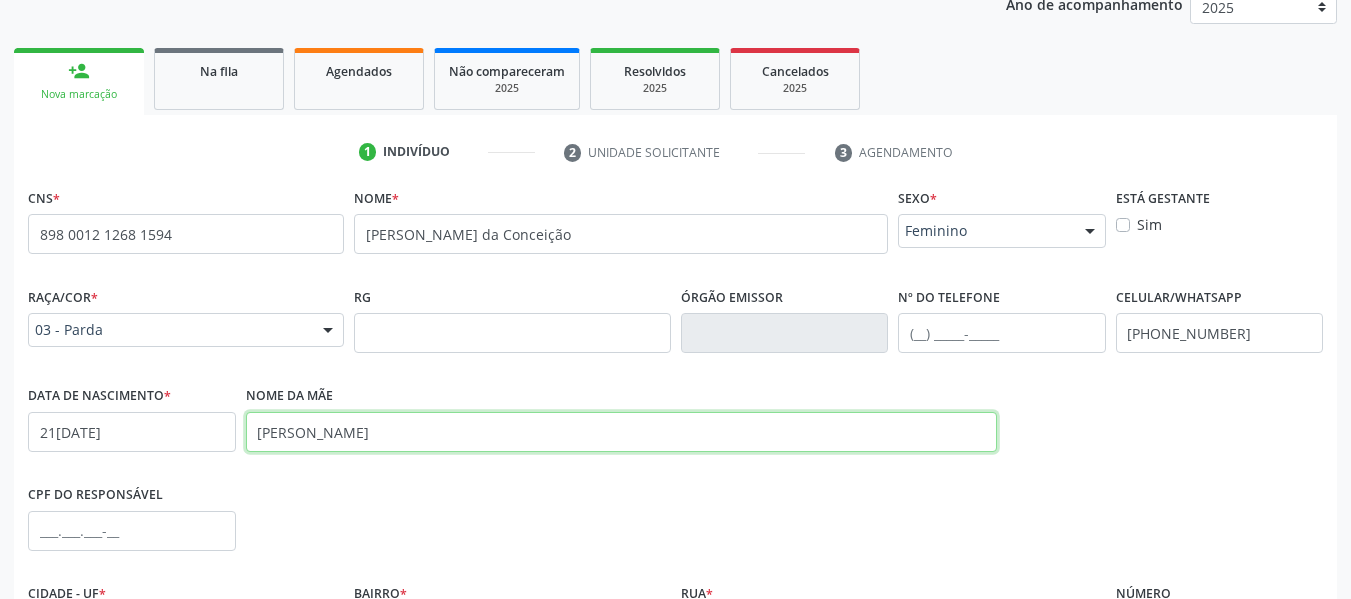 click on "Maárcia Jac" at bounding box center (621, 432) 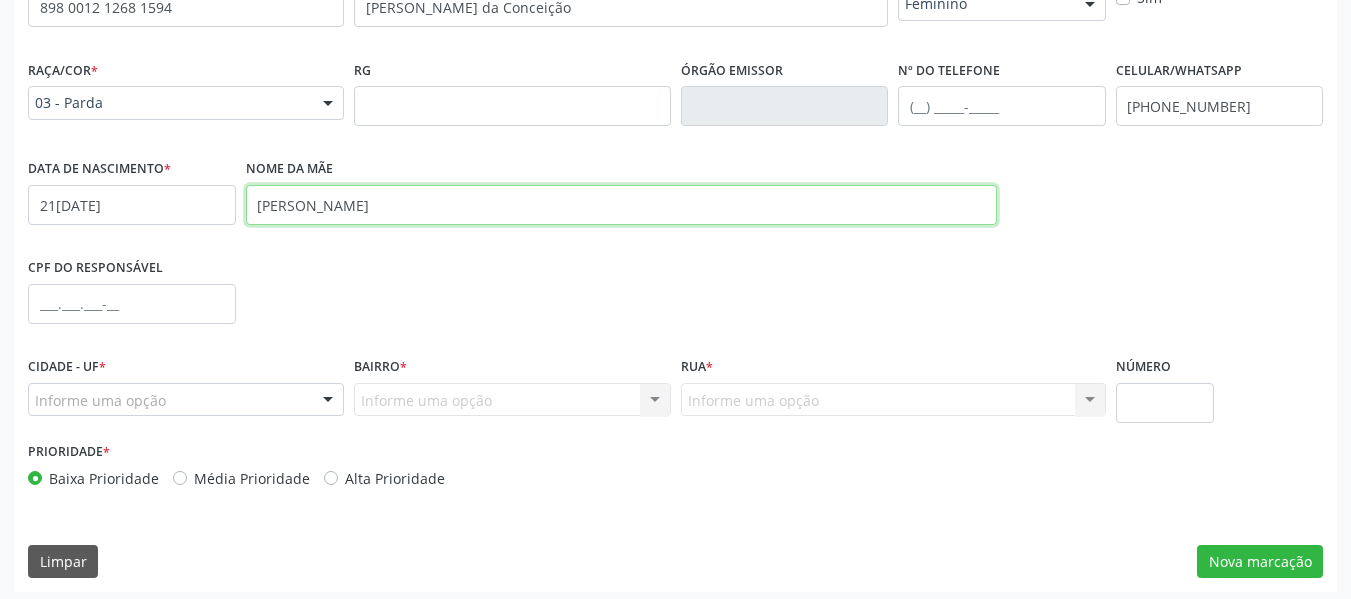 scroll, scrollTop: 513, scrollLeft: 0, axis: vertical 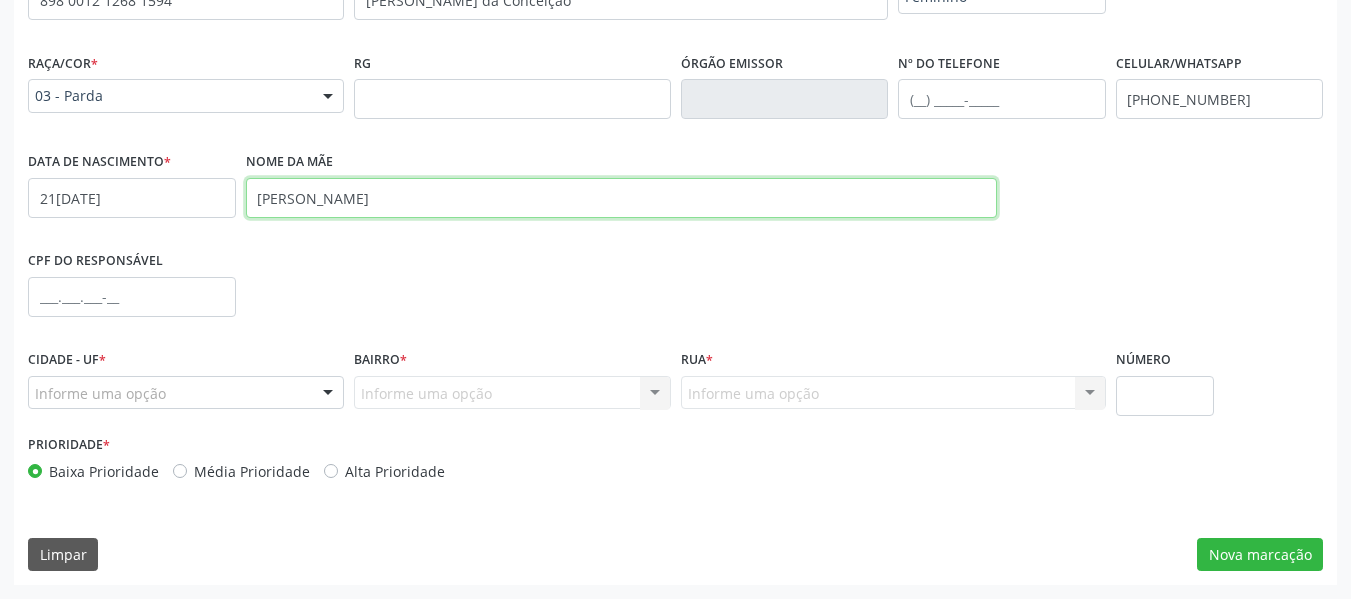 type on "Márcia Jaqueline dos Santos" 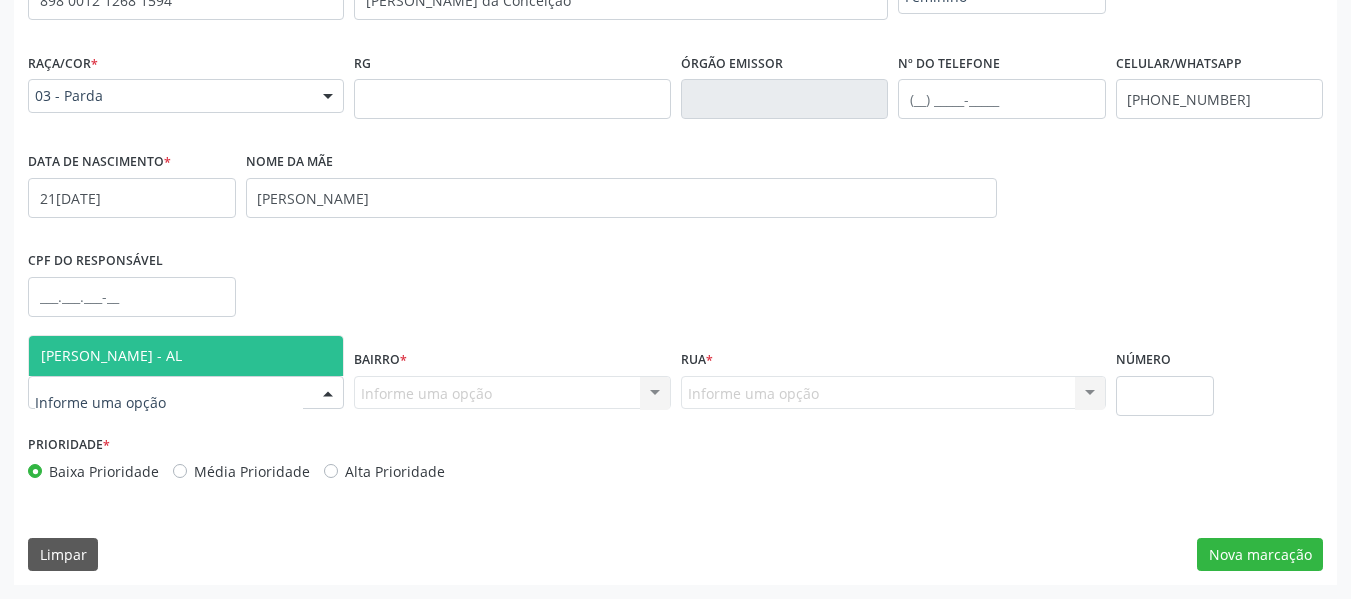 click at bounding box center [328, 394] 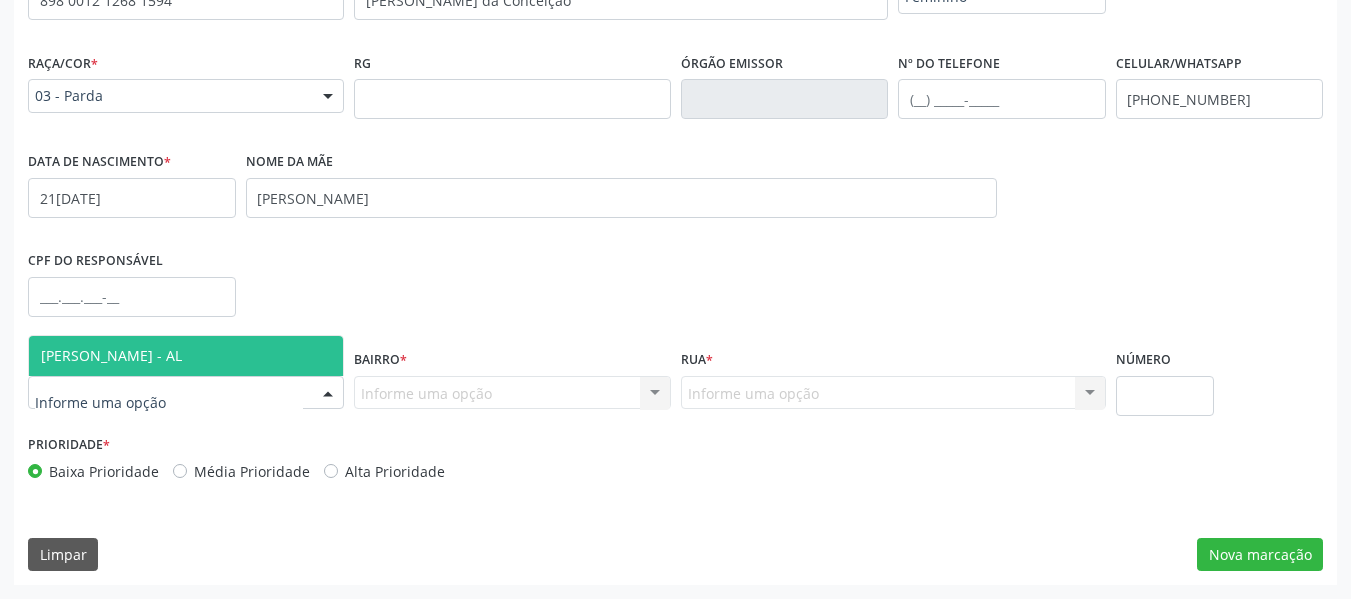 drag, startPoint x: 194, startPoint y: 356, endPoint x: 106, endPoint y: 357, distance: 88.005684 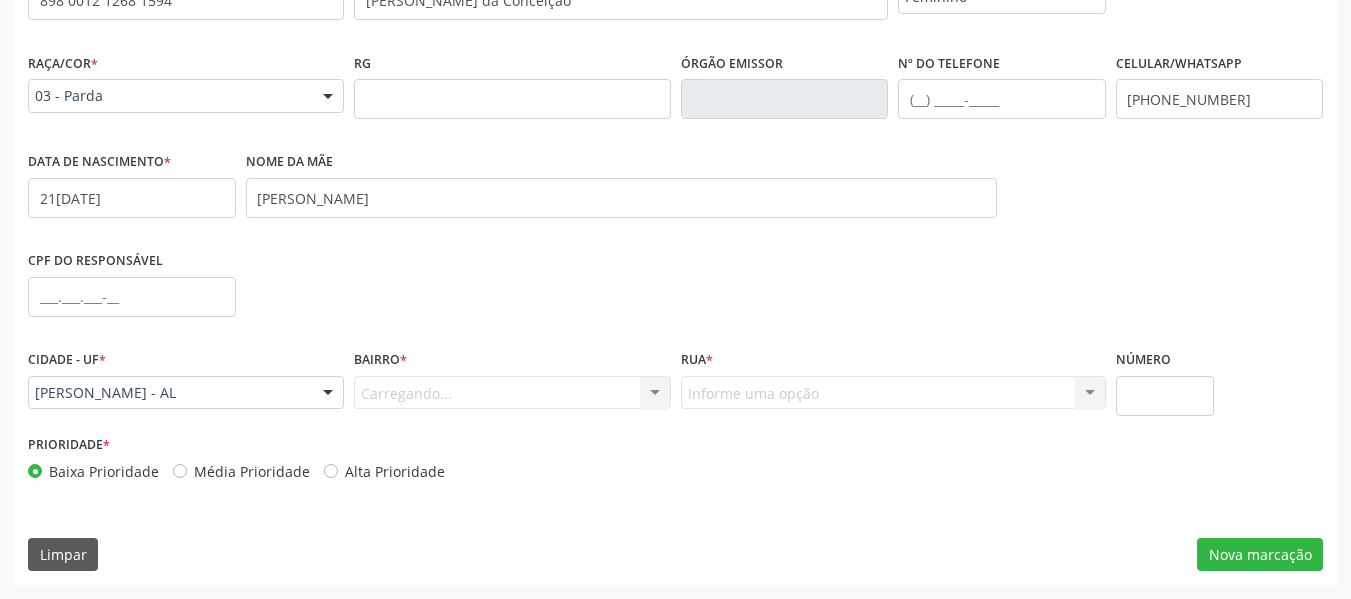 click on "*" at bounding box center [102, 359] 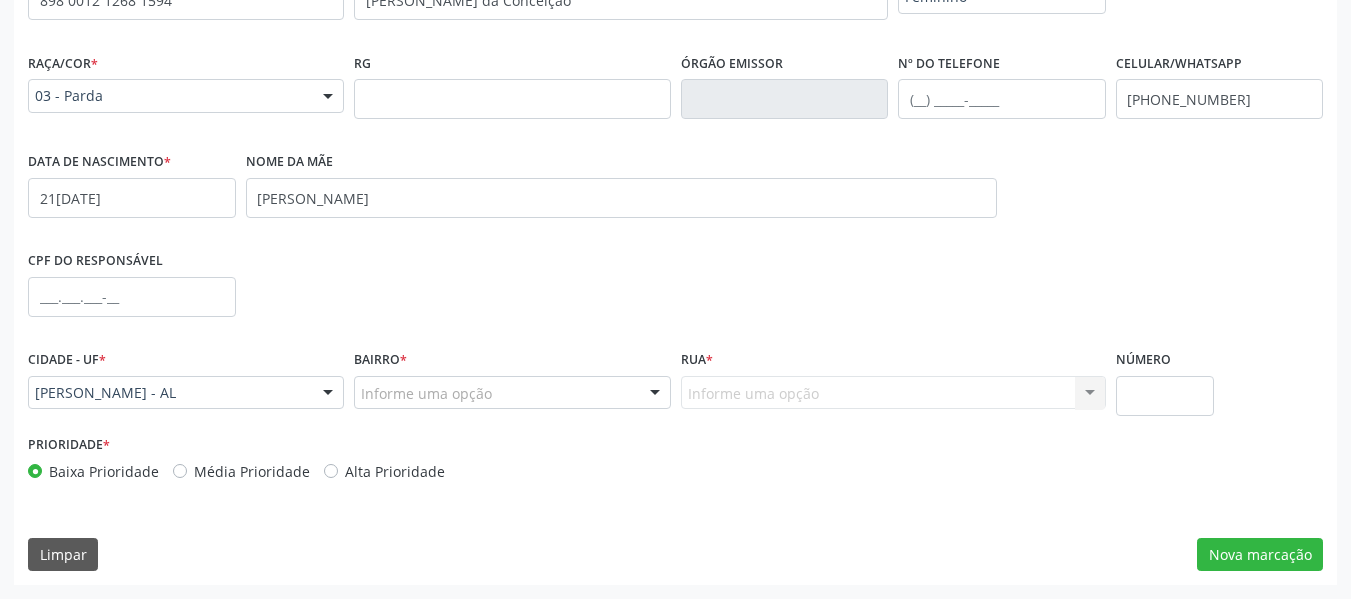 click at bounding box center (655, 394) 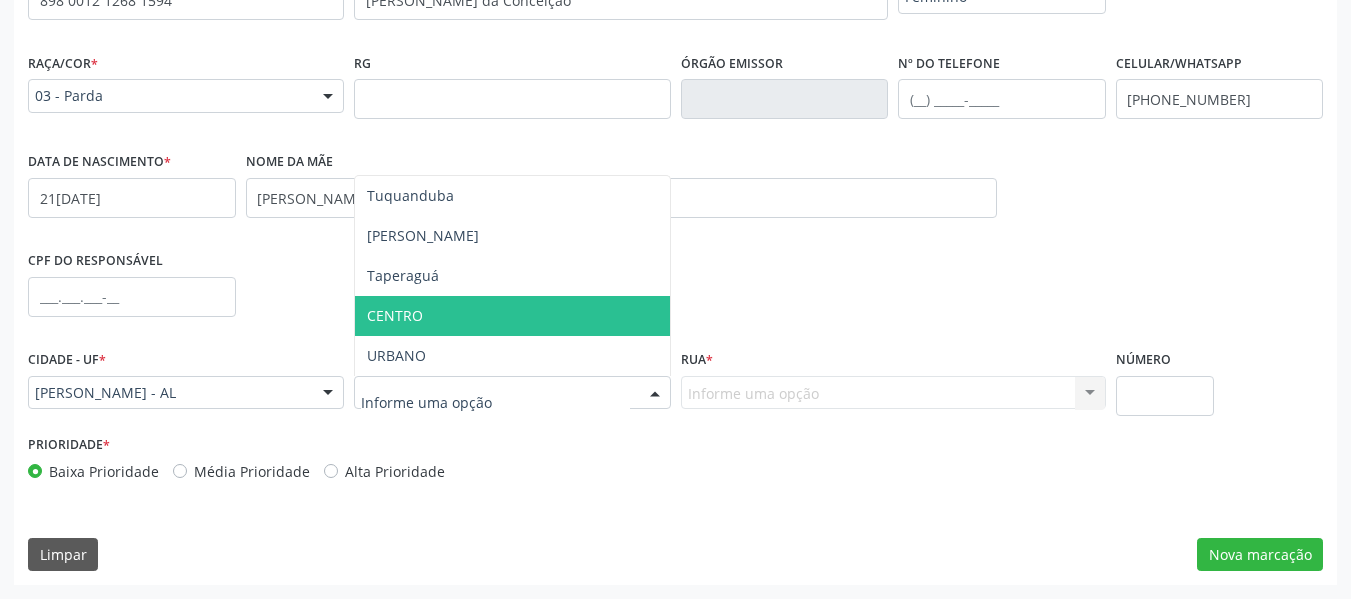 click on "CENTRO" at bounding box center [395, 315] 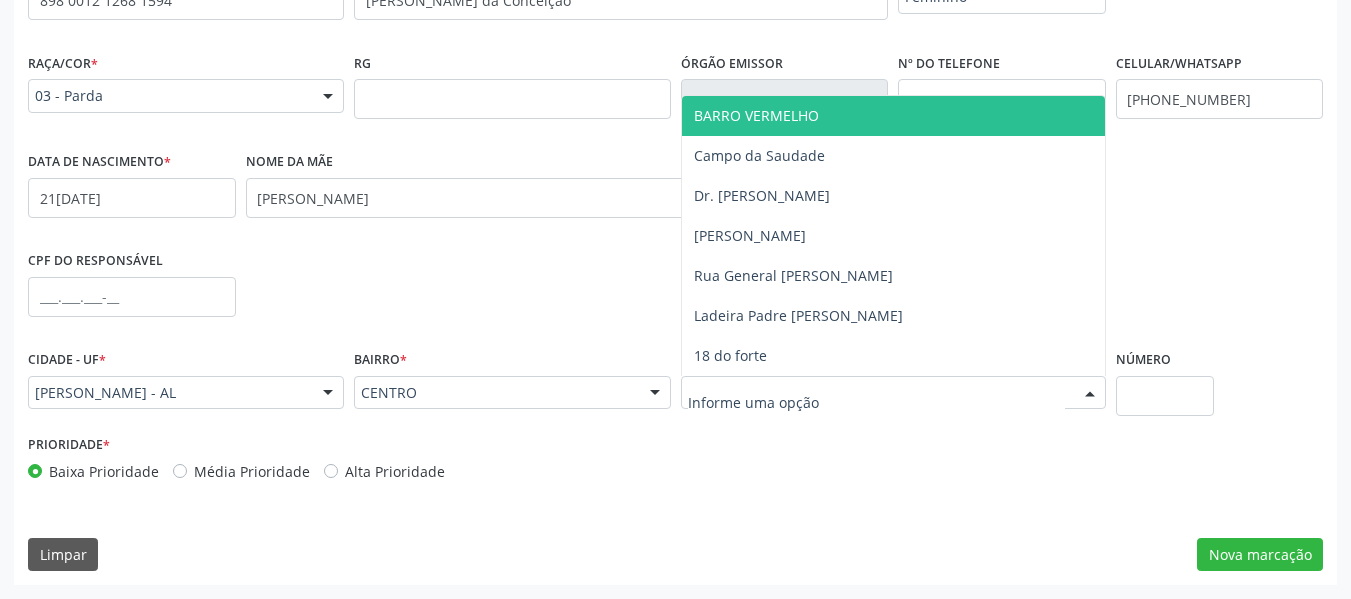 click at bounding box center (1090, 394) 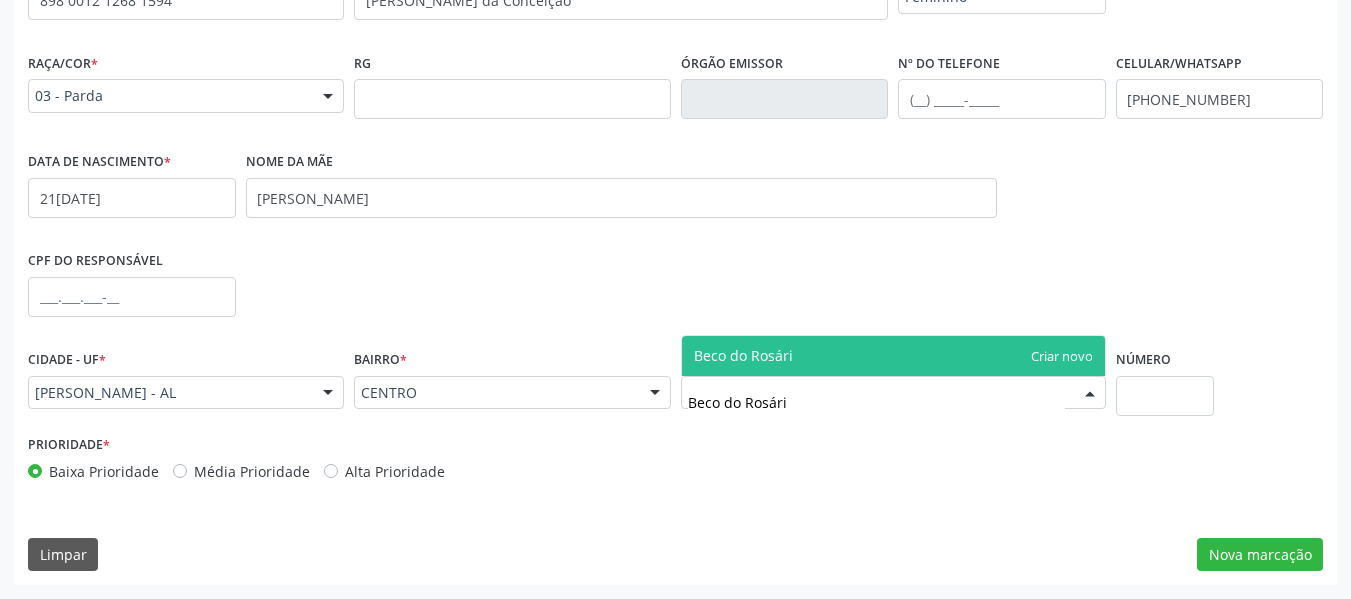 type on "Beco do Rosário" 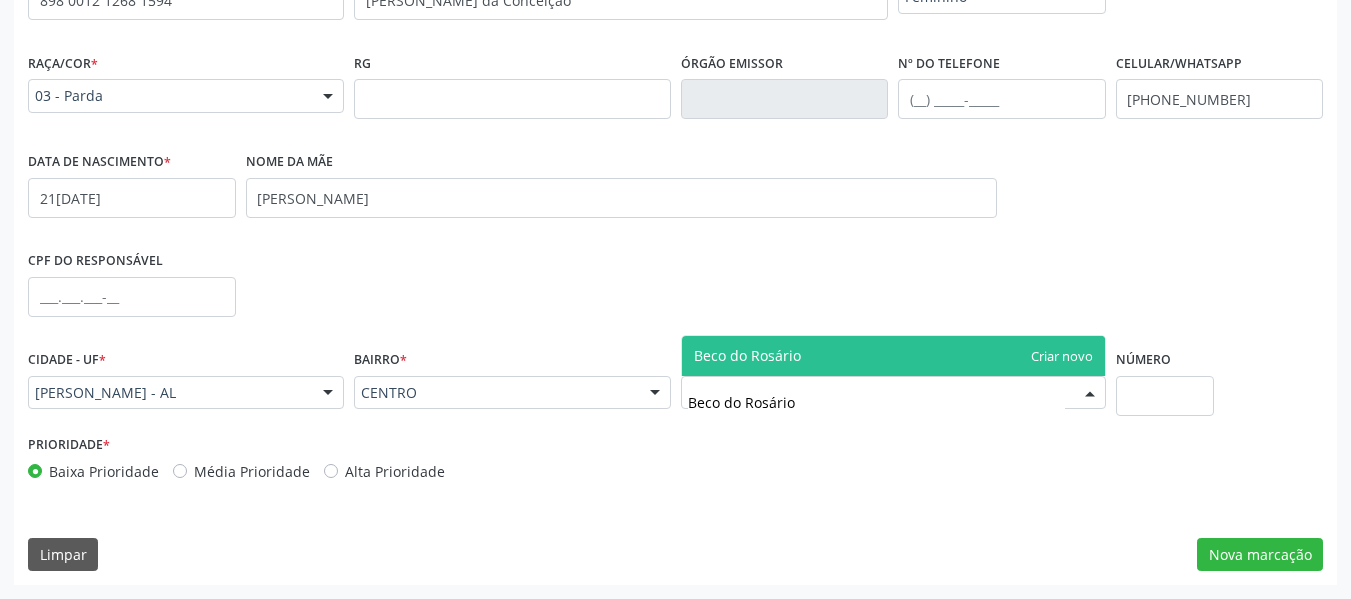 click on "Beco do Rosário" at bounding box center (893, 356) 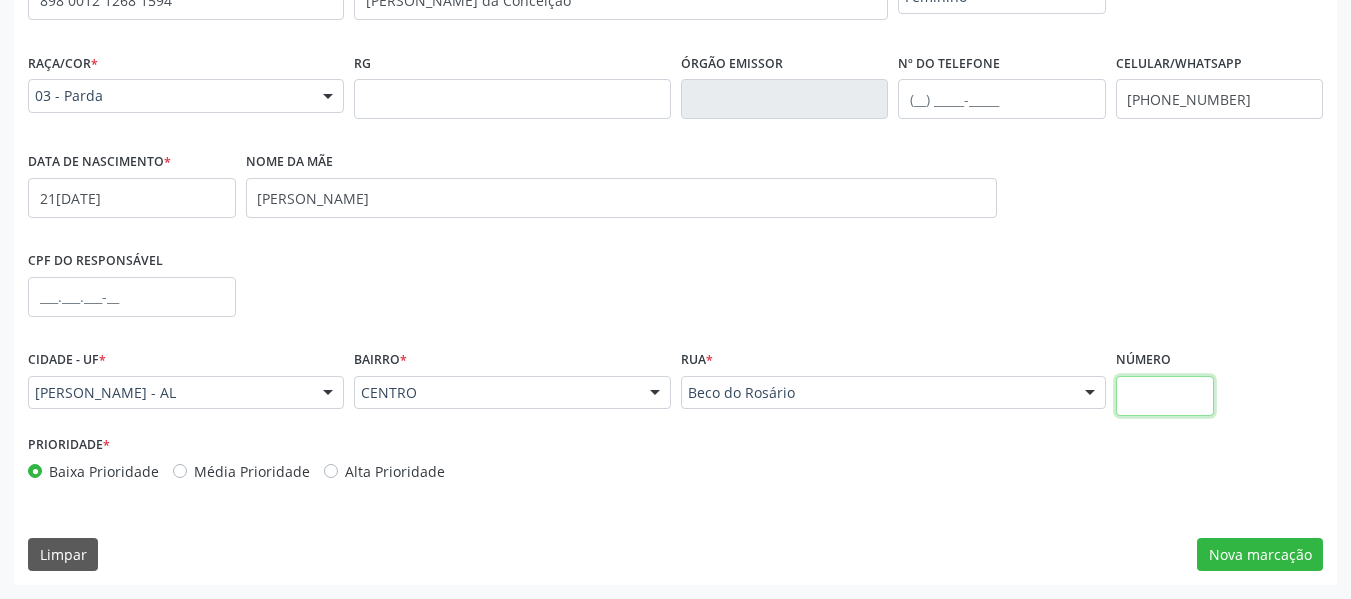 click at bounding box center (1165, 396) 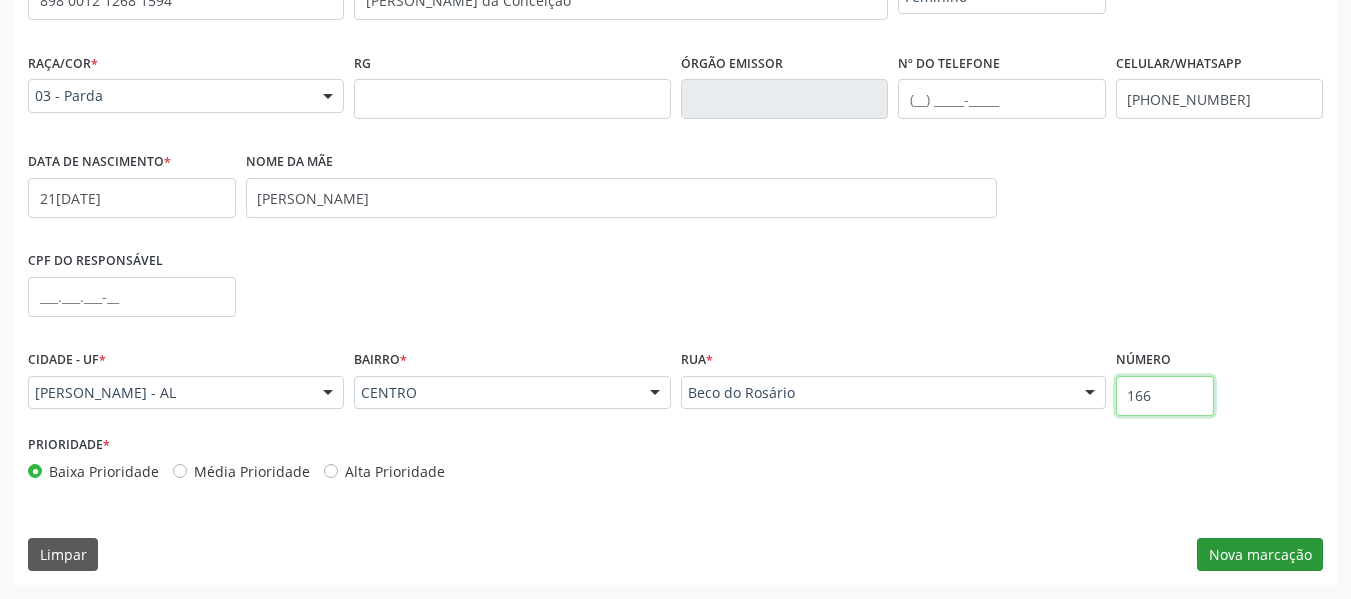 type on "166" 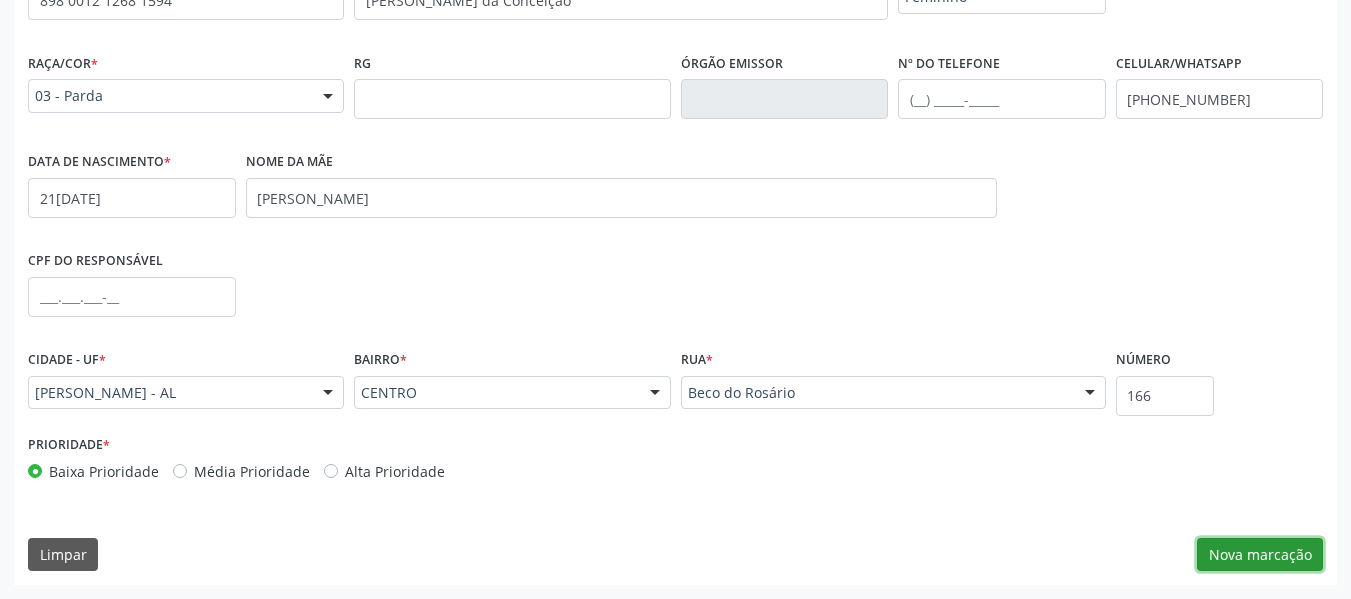 click on "Nova marcação" at bounding box center (1260, 555) 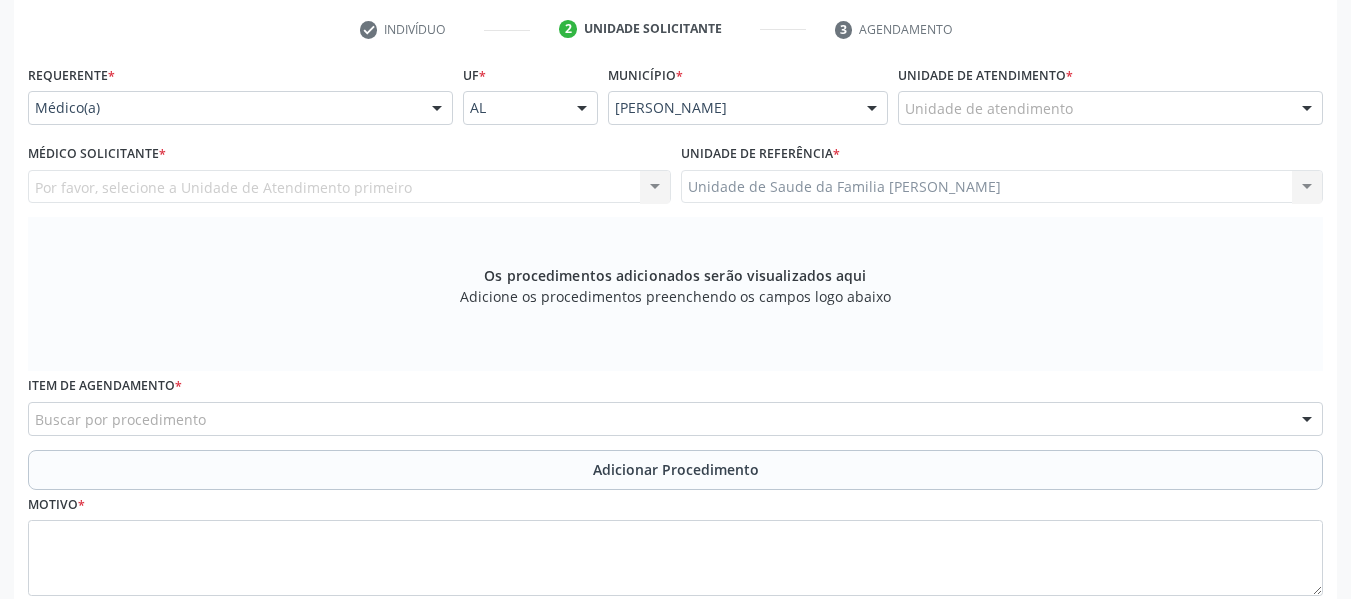 scroll, scrollTop: 393, scrollLeft: 0, axis: vertical 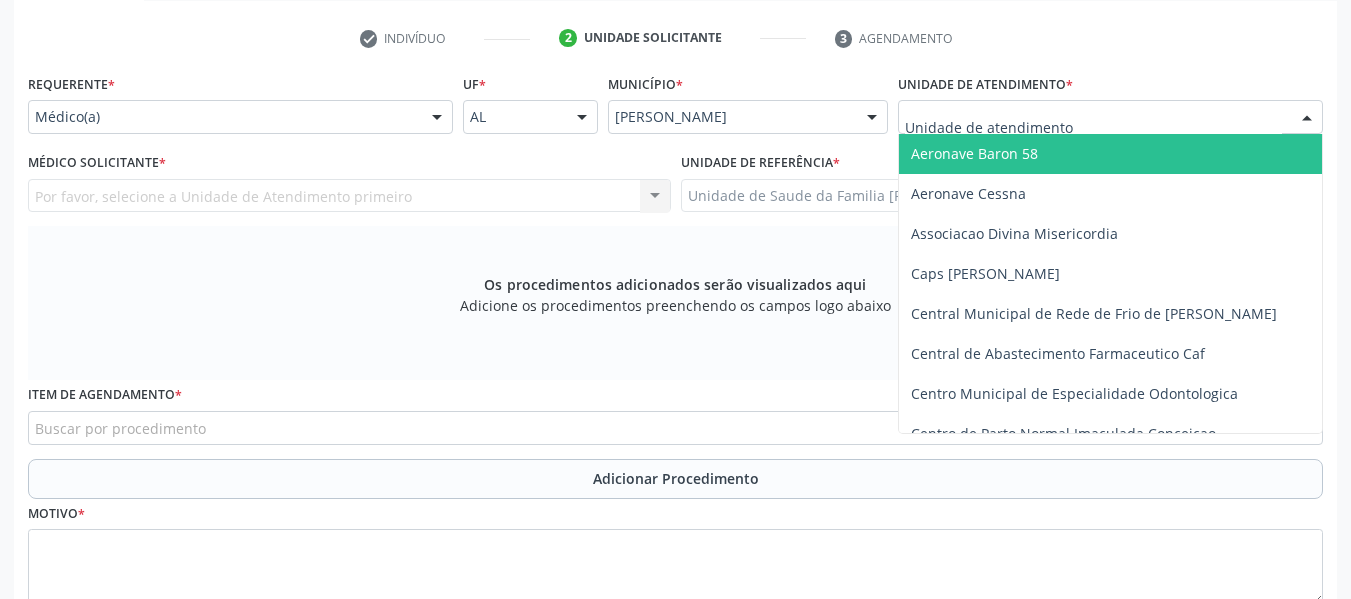 click at bounding box center (1307, 118) 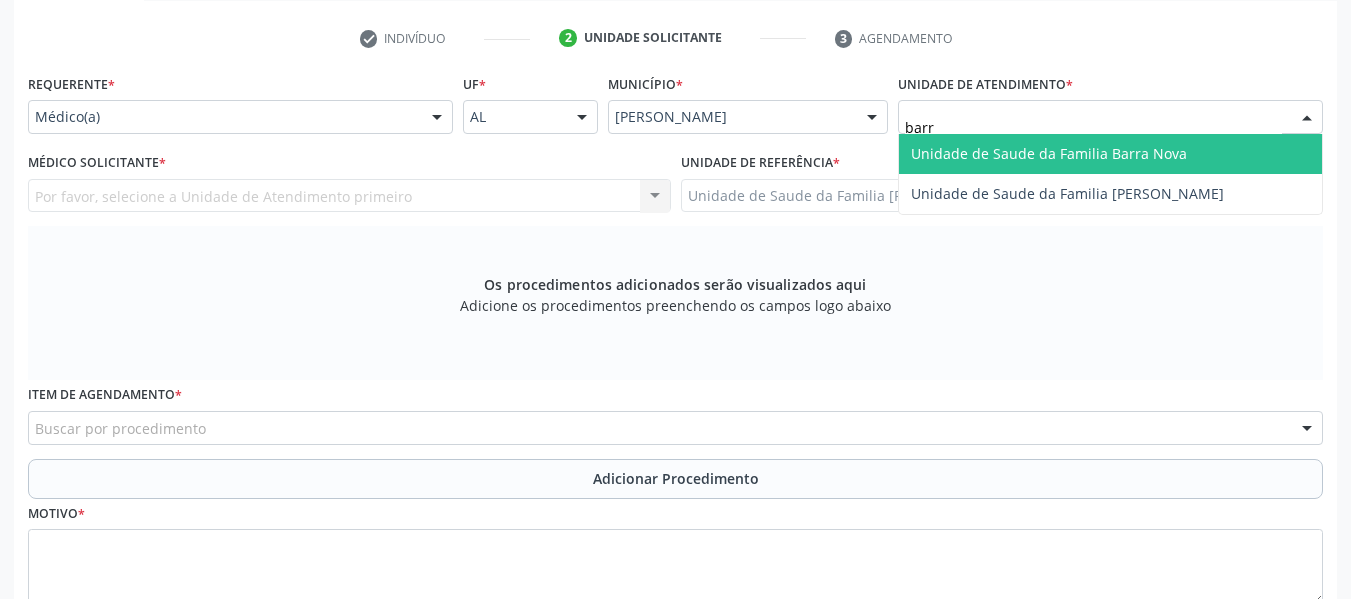 type on "barro" 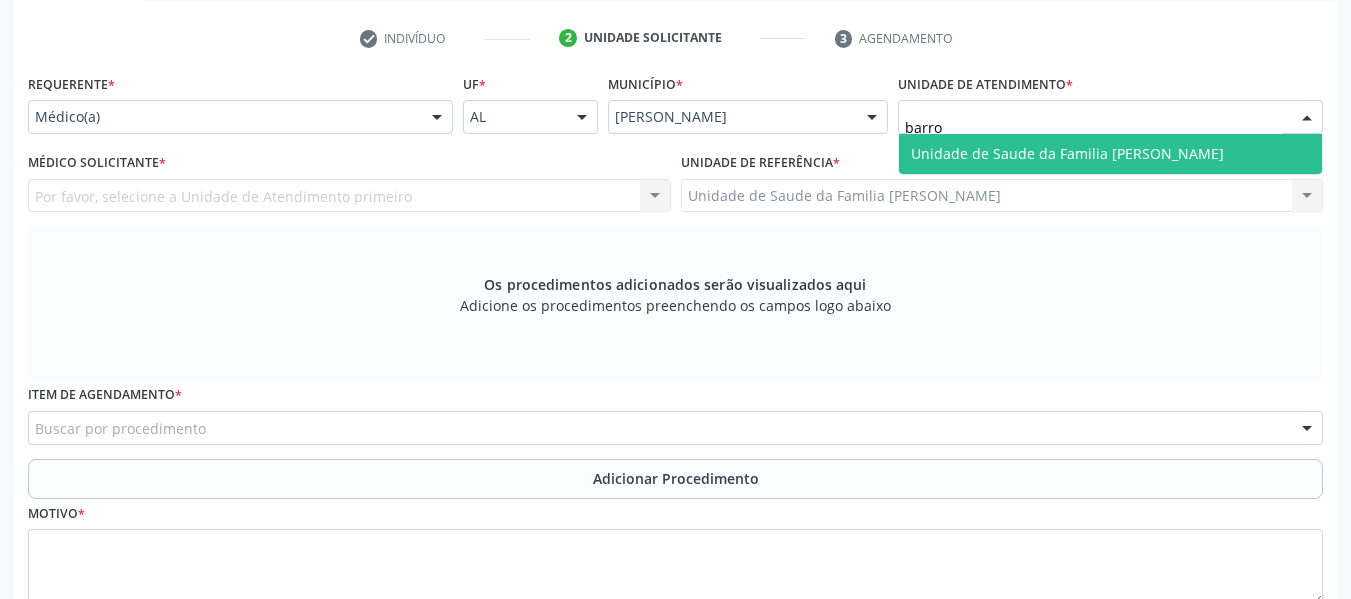 click on "Unidade de Saude da Familia [PERSON_NAME]" at bounding box center [1067, 153] 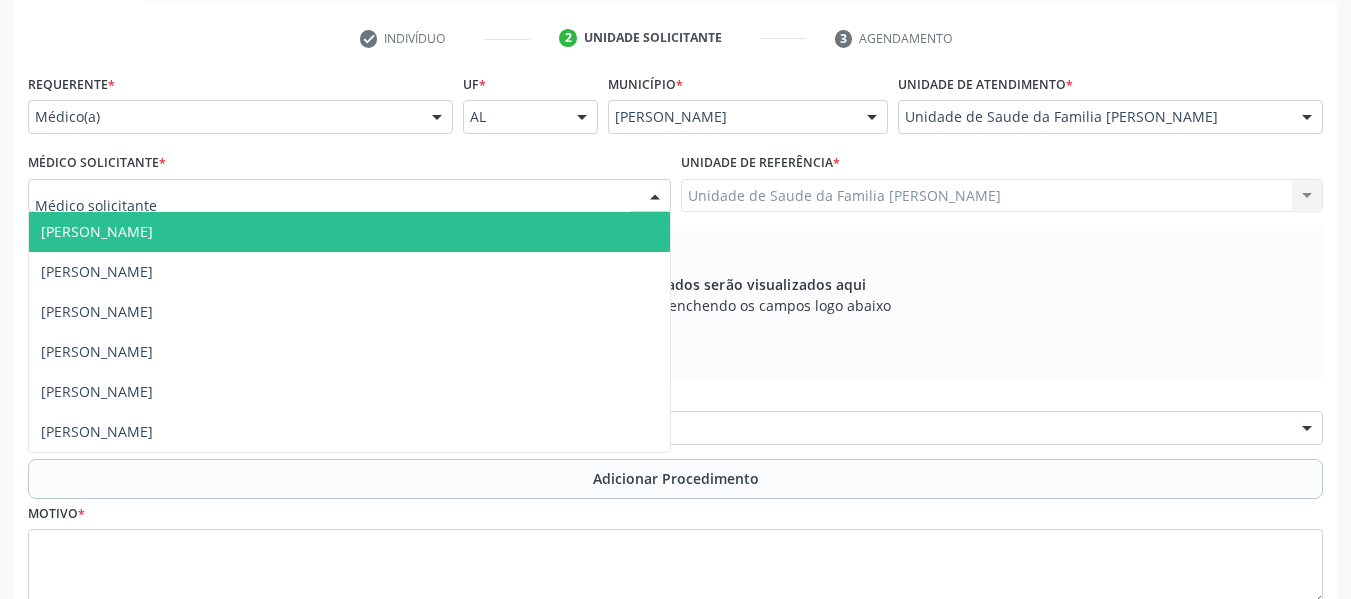click at bounding box center (655, 197) 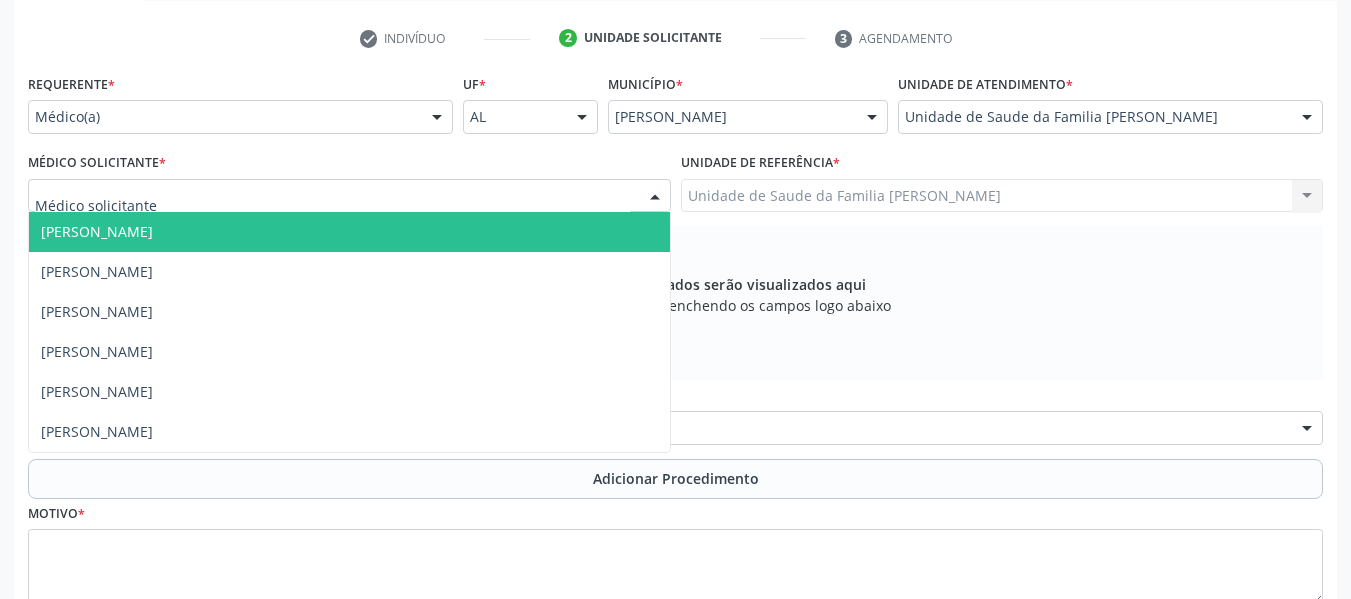 click on "[PERSON_NAME]" at bounding box center [349, 232] 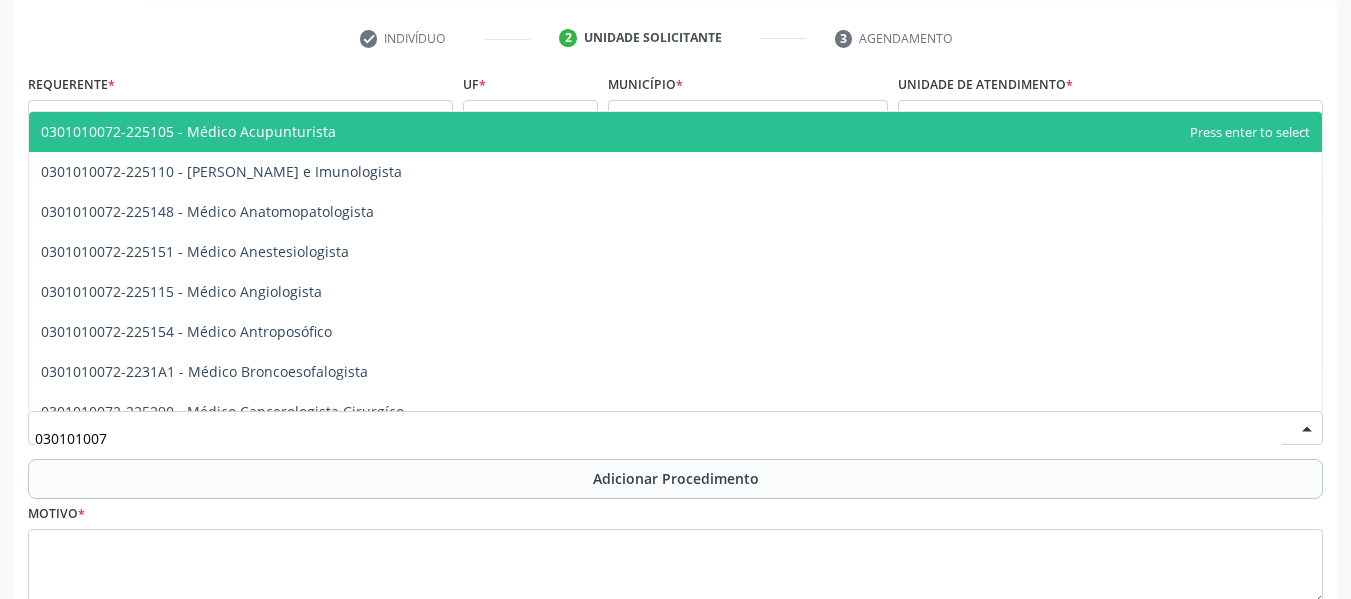 type on "0301010072" 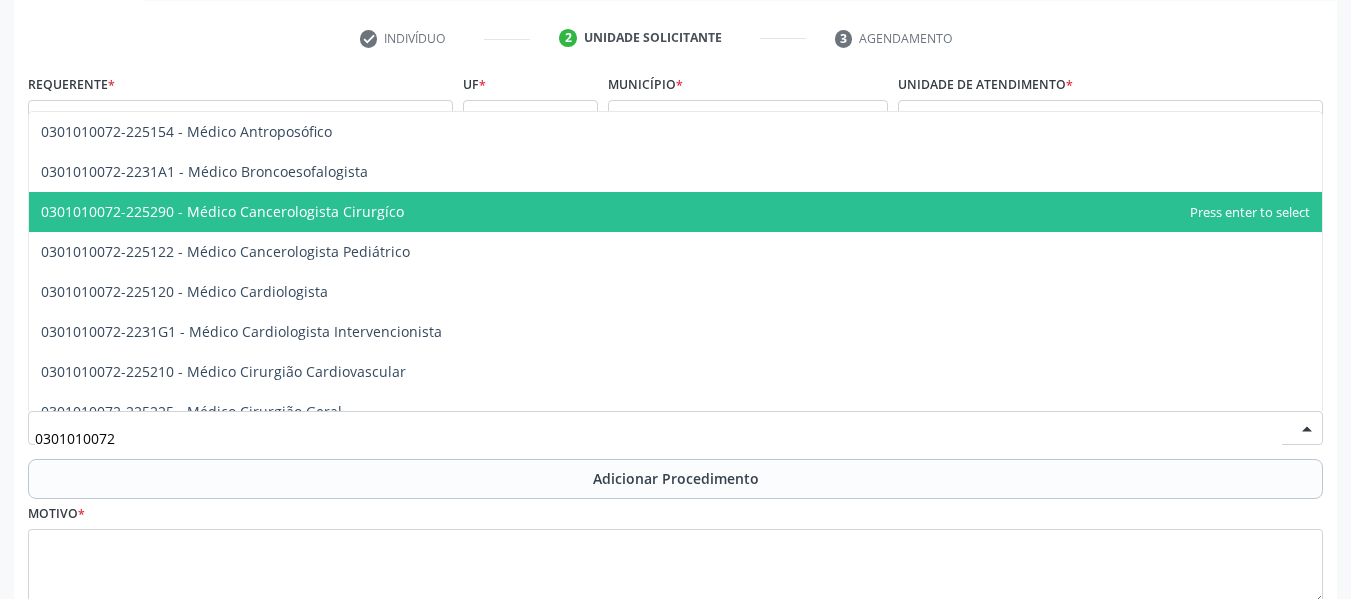 scroll, scrollTop: 374, scrollLeft: 0, axis: vertical 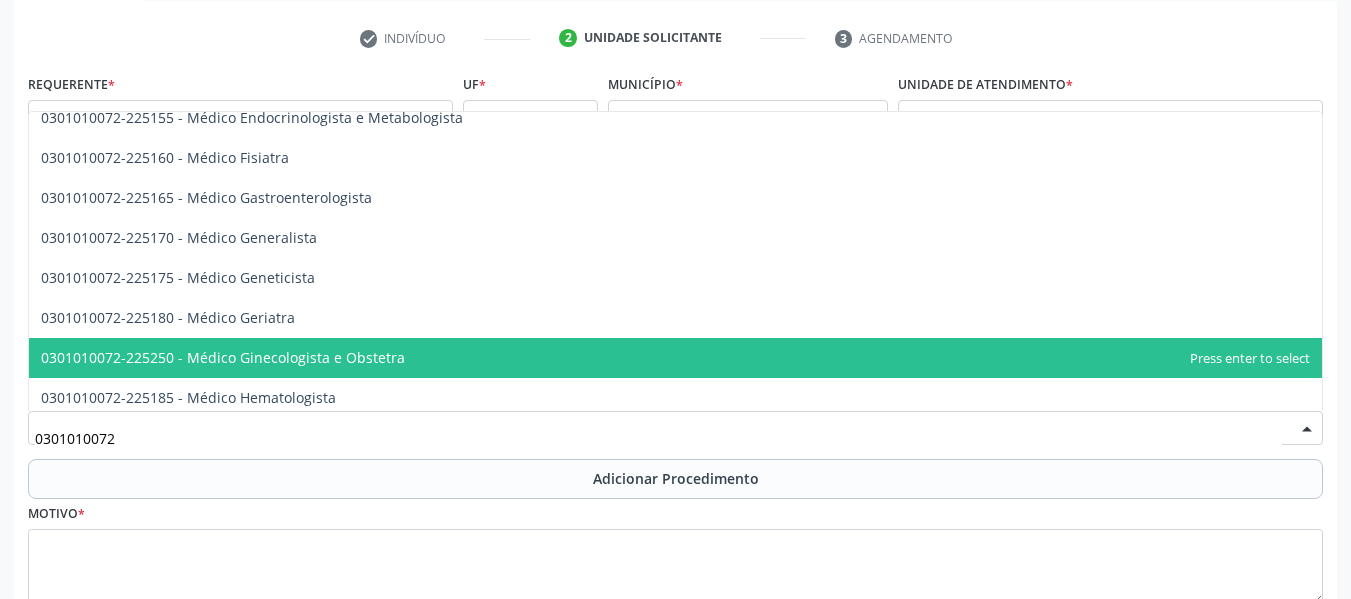 click on "0301010072-225250 - Médico Ginecologista e Obstetra" at bounding box center [223, 357] 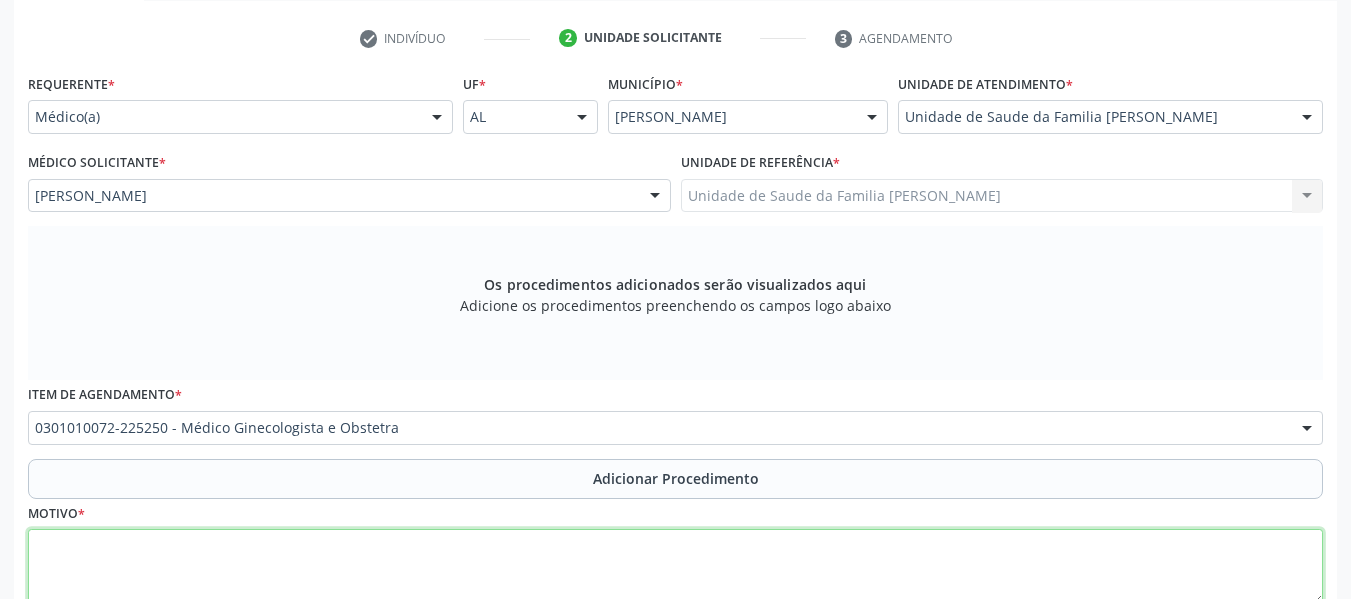click at bounding box center (675, 567) 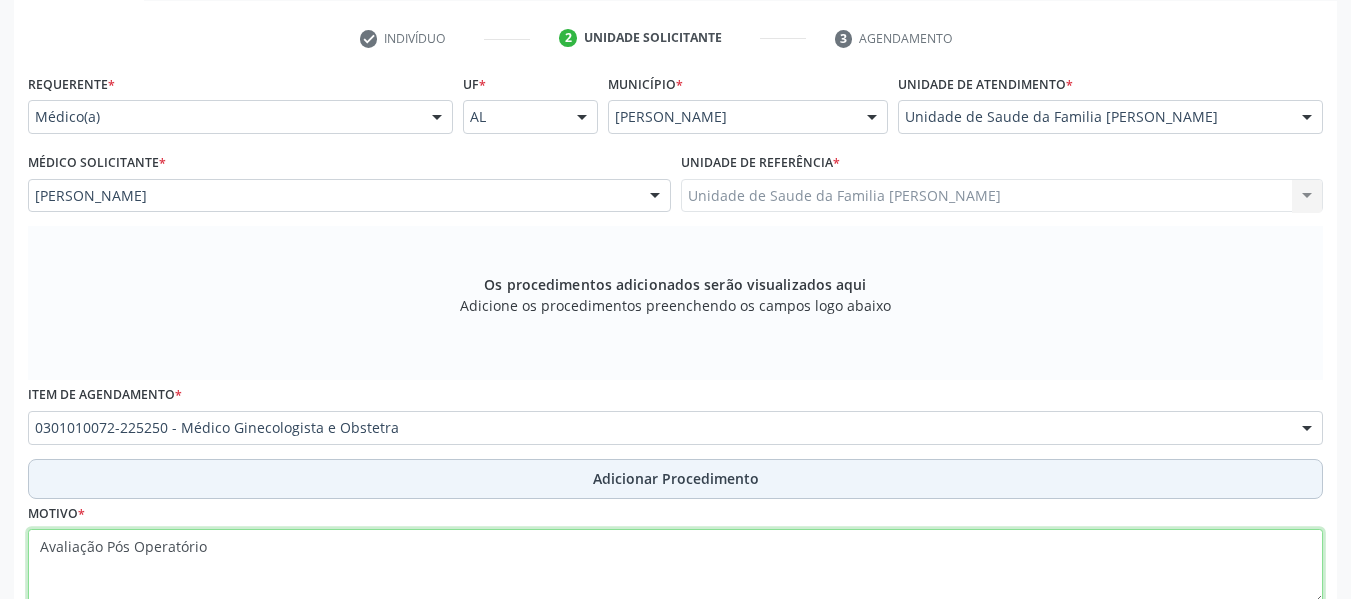 type on "Avaliação Pós Operatório" 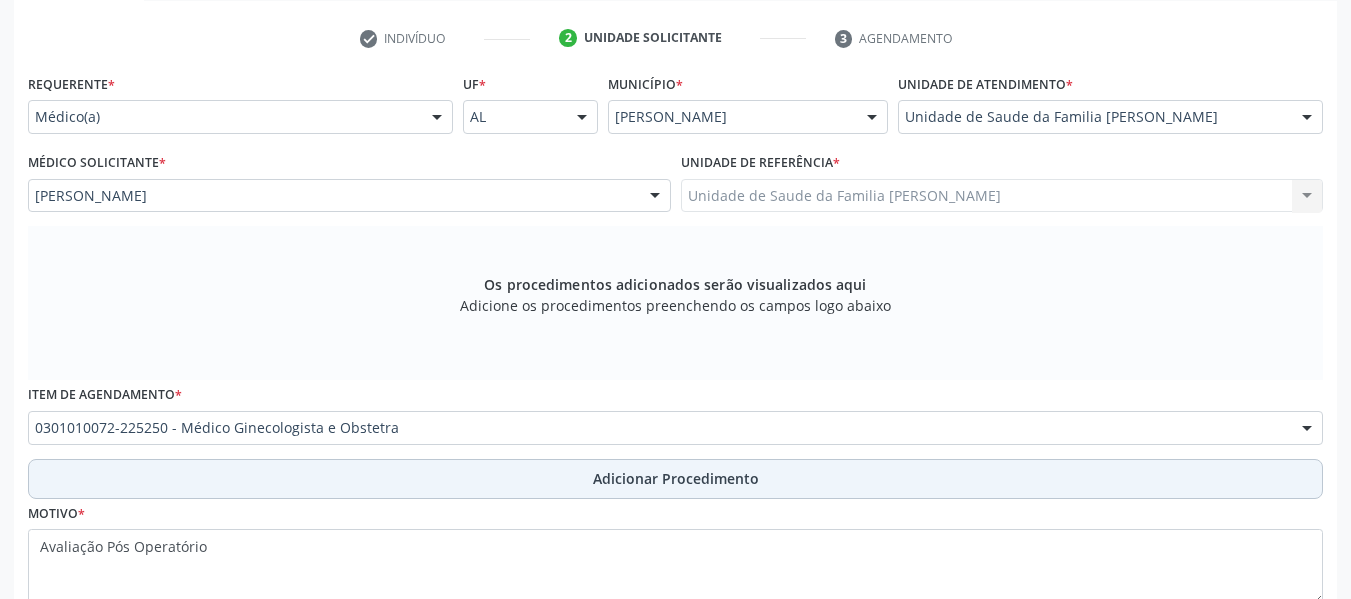 click on "Adicionar Procedimento" at bounding box center (676, 478) 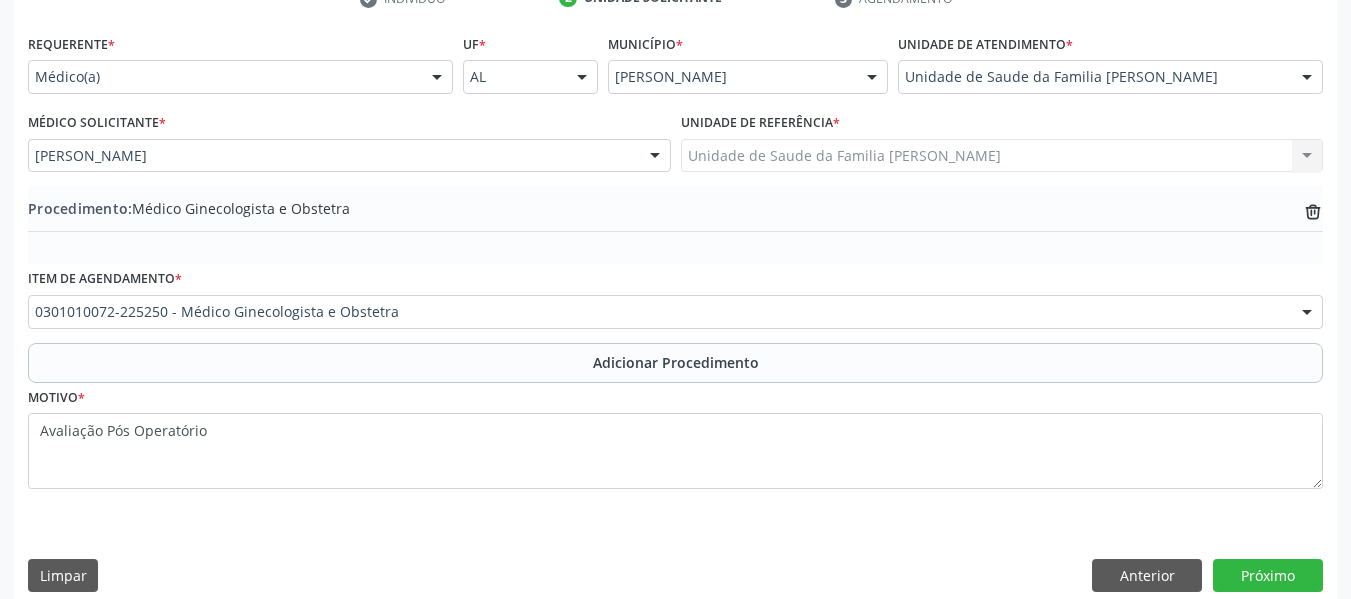 scroll, scrollTop: 454, scrollLeft: 0, axis: vertical 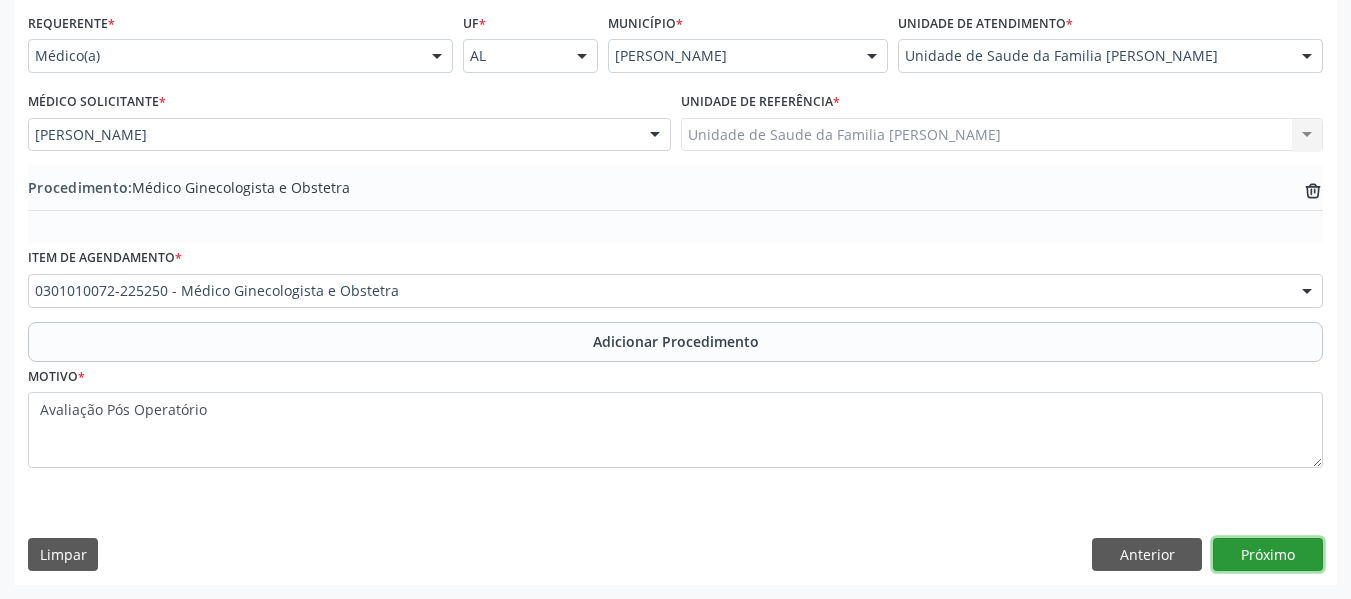 click on "Próximo" at bounding box center (1268, 555) 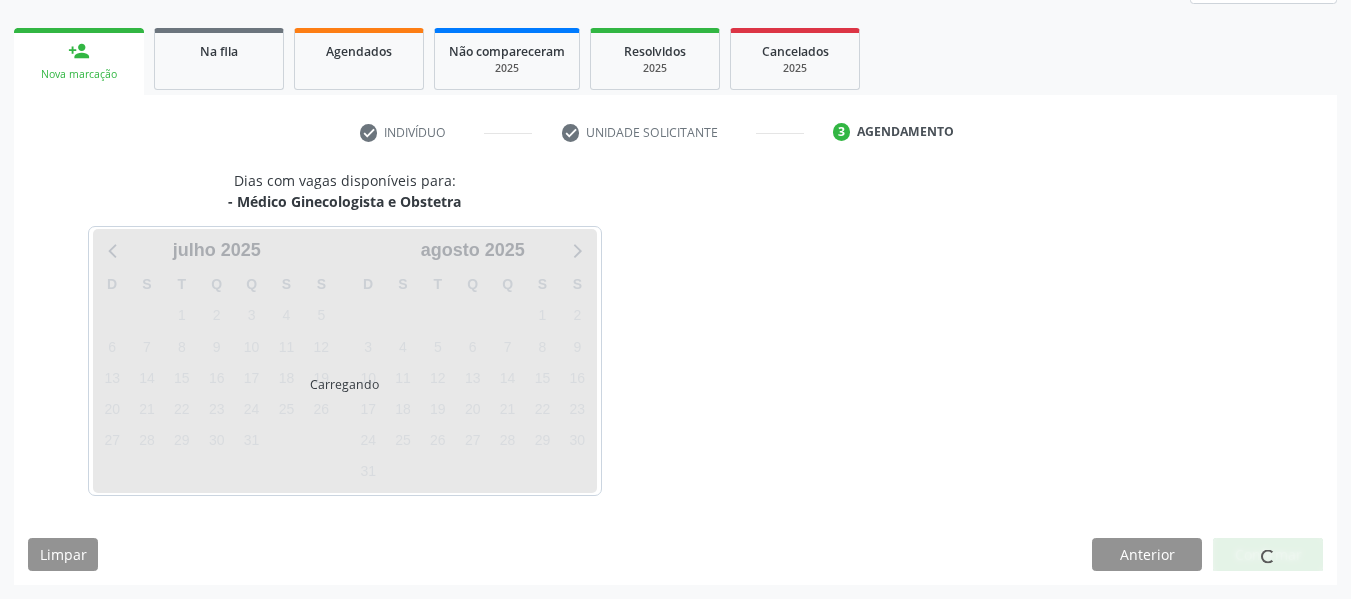 scroll, scrollTop: 358, scrollLeft: 0, axis: vertical 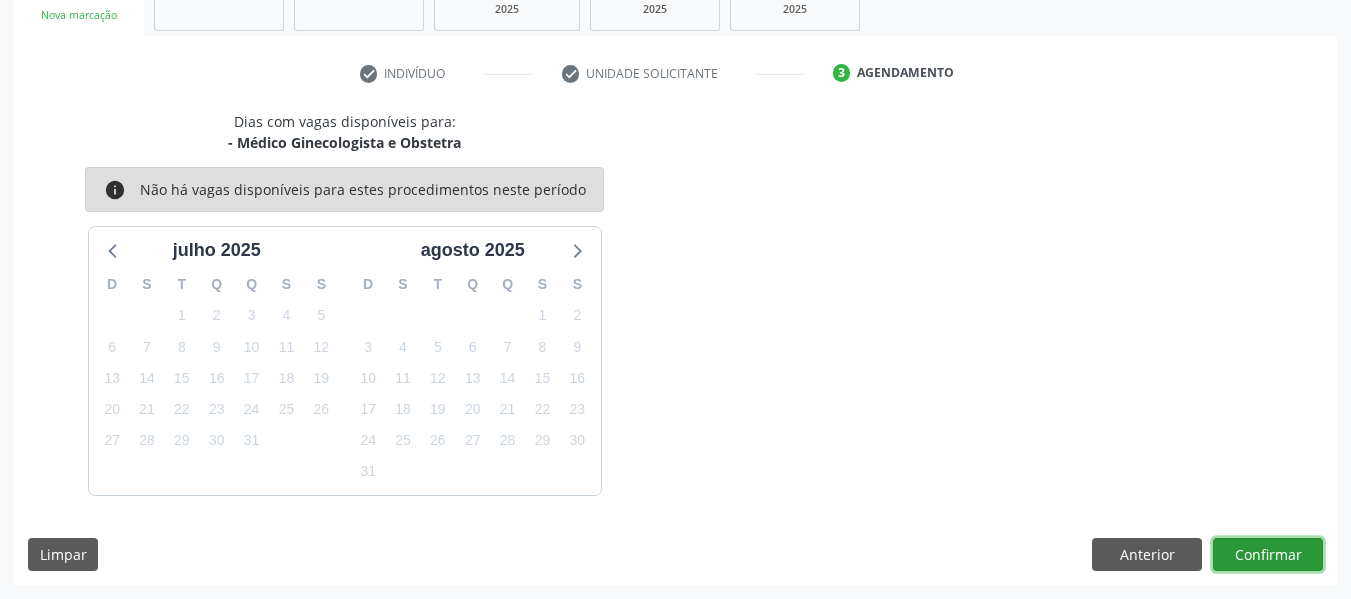 click on "Confirmar" at bounding box center (1268, 555) 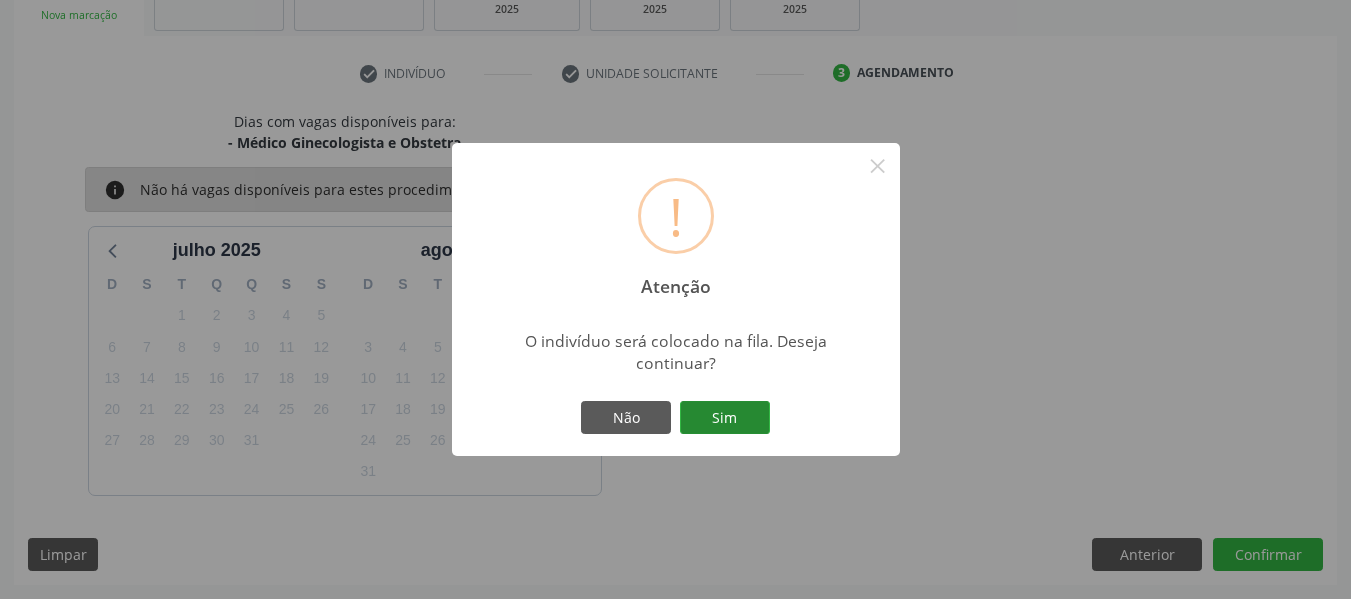 click on "Sim" at bounding box center [725, 418] 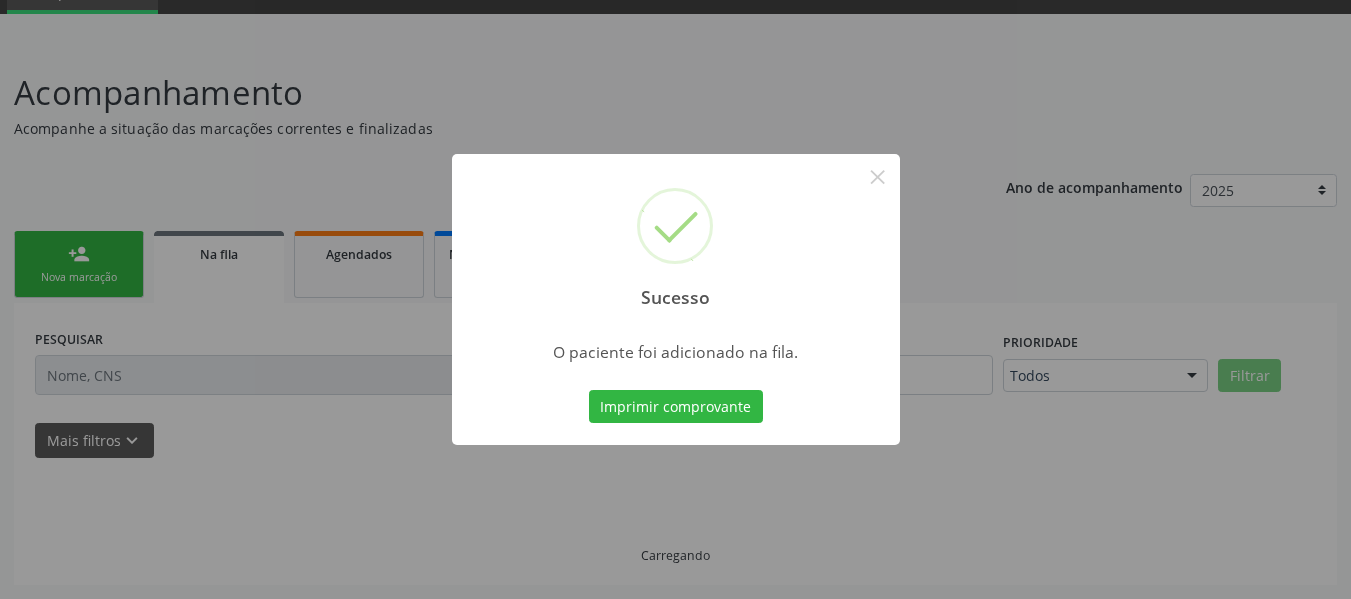 scroll, scrollTop: 96, scrollLeft: 0, axis: vertical 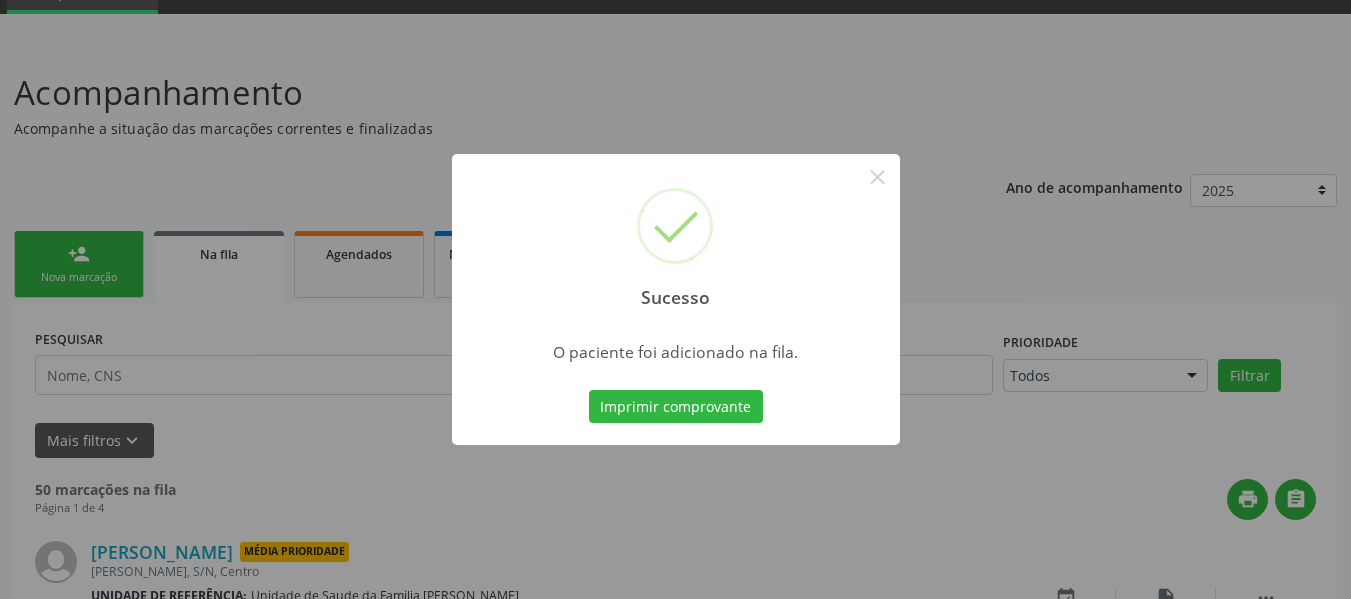click on "Sucesso × O paciente foi adicionado na fila. Imprimir comprovante Cancel" at bounding box center [675, 299] 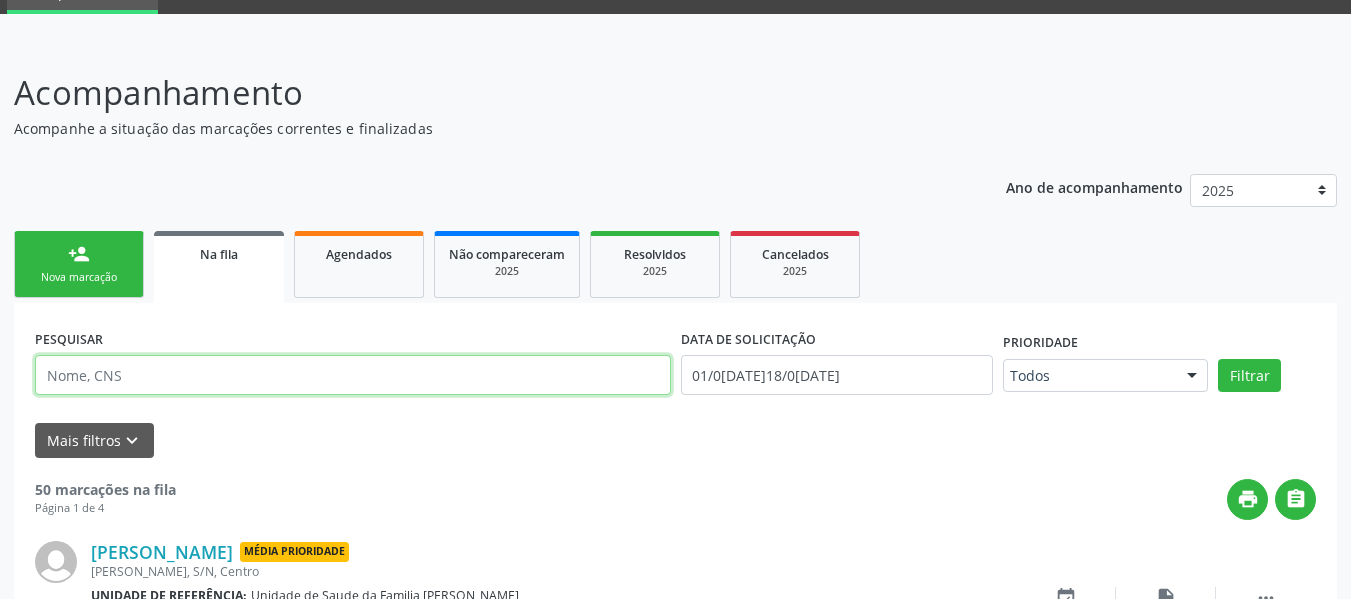 click at bounding box center (353, 375) 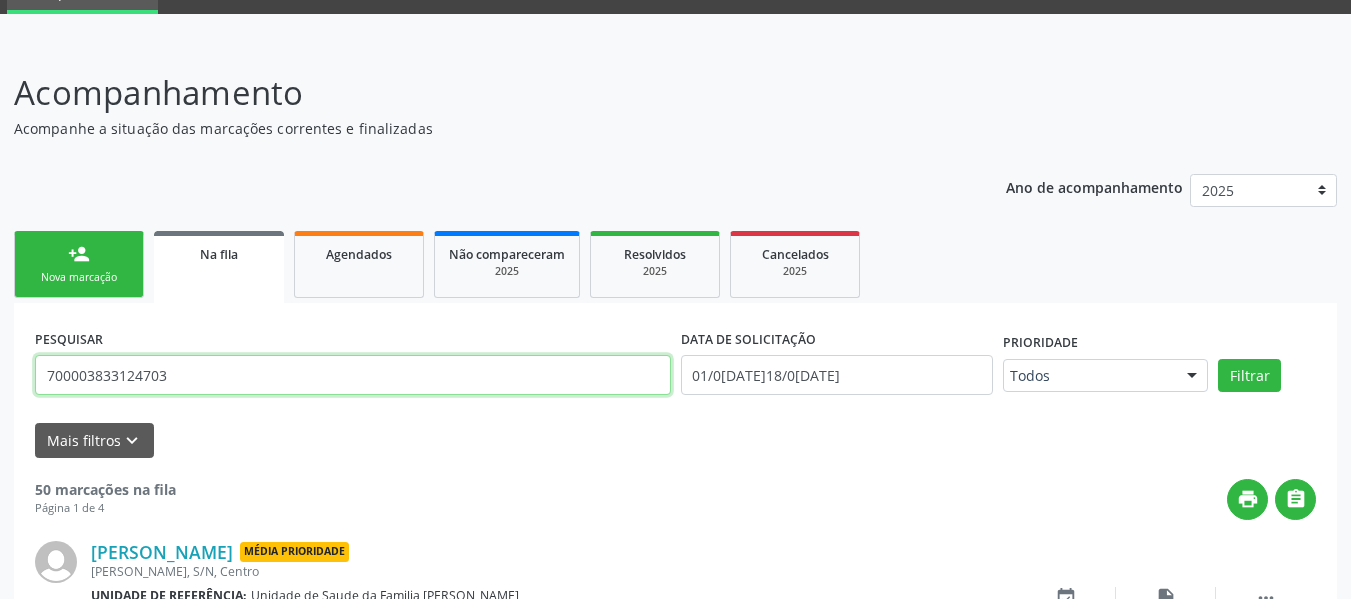 click on "700003833124703" at bounding box center [353, 375] 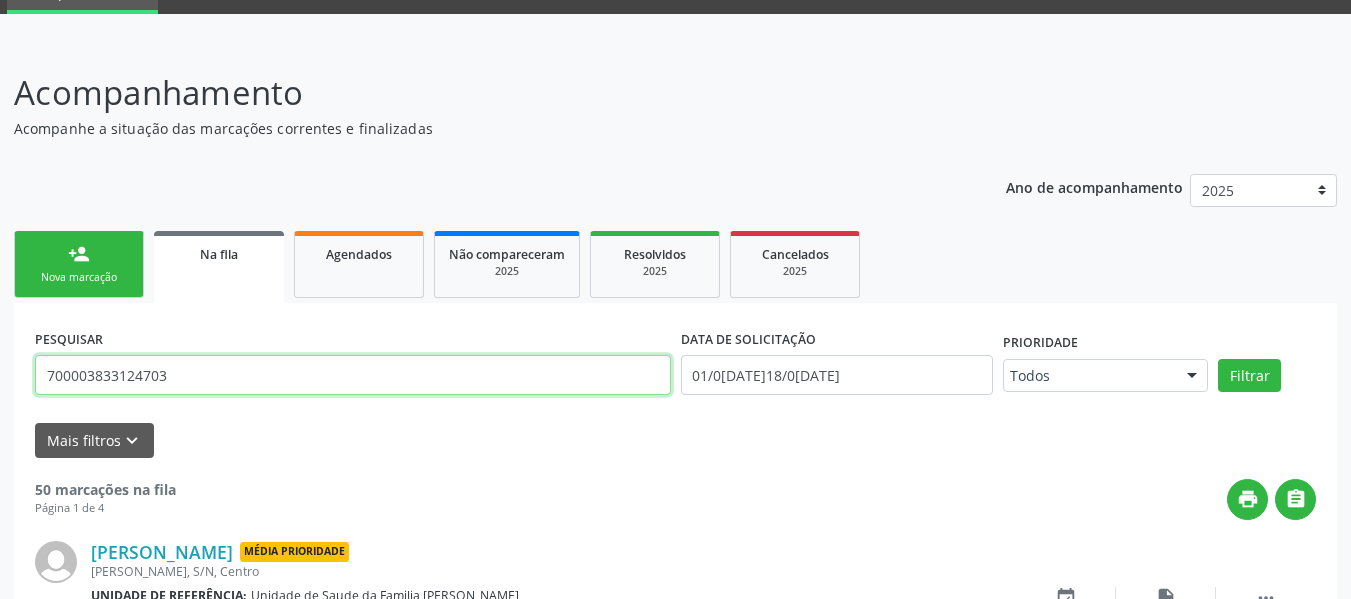 type on "700003833124703" 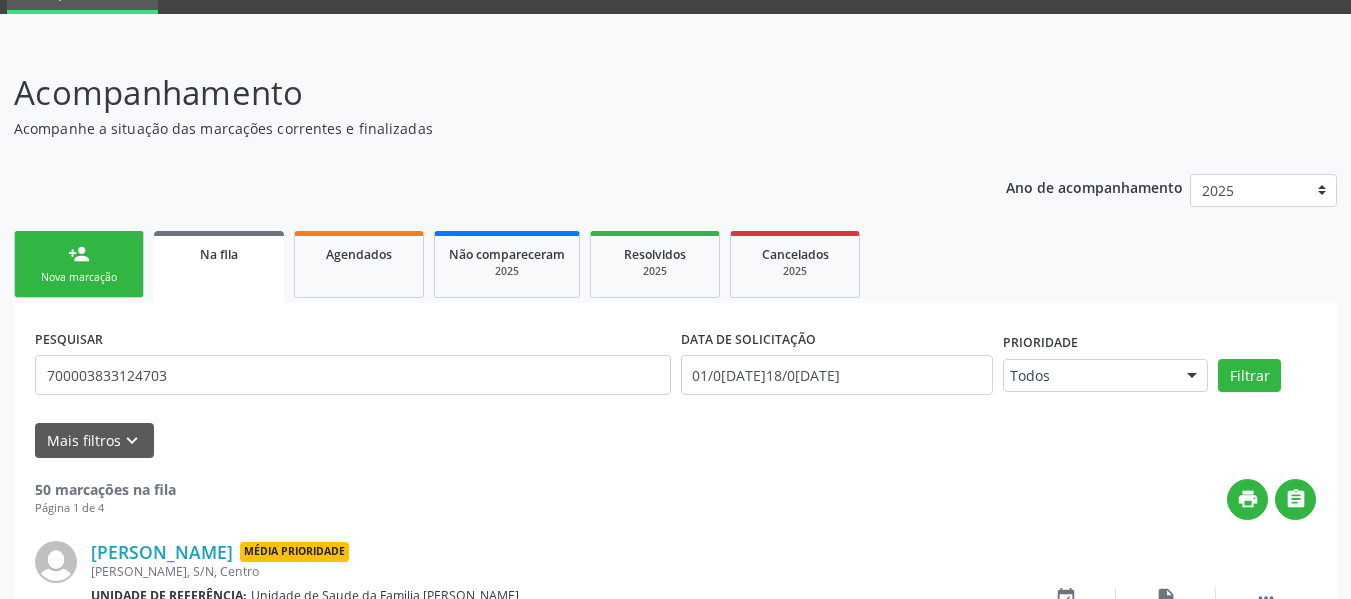 click on "Nova marcação" at bounding box center [79, 277] 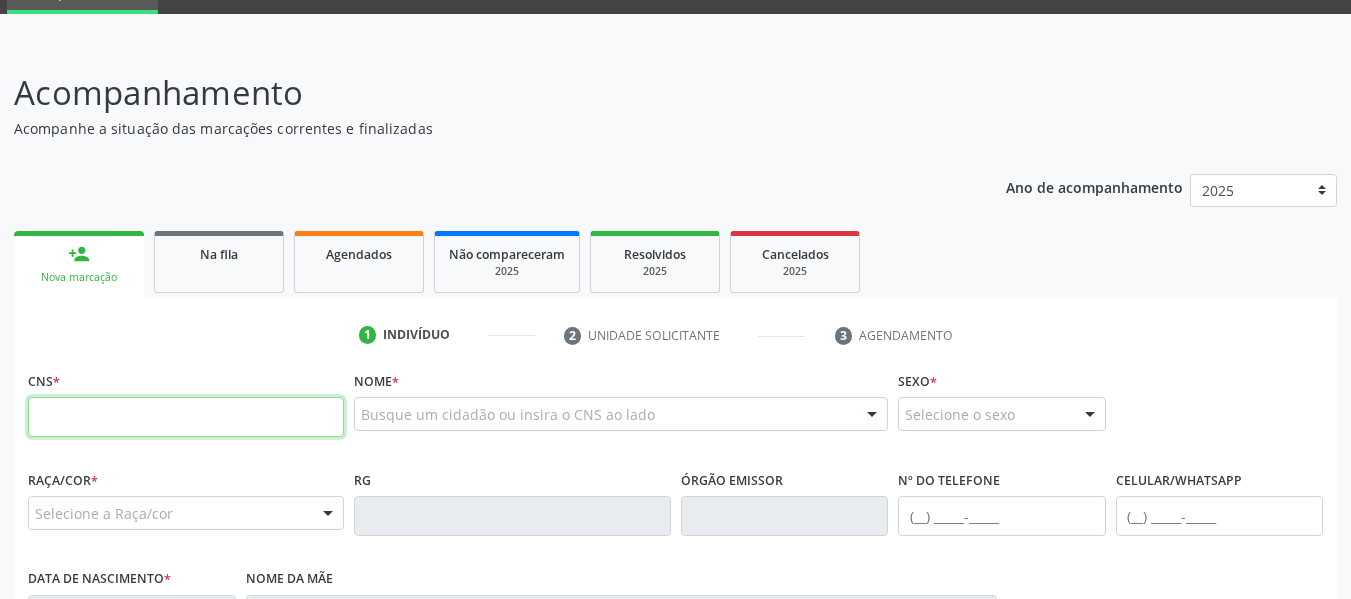 click at bounding box center [186, 417] 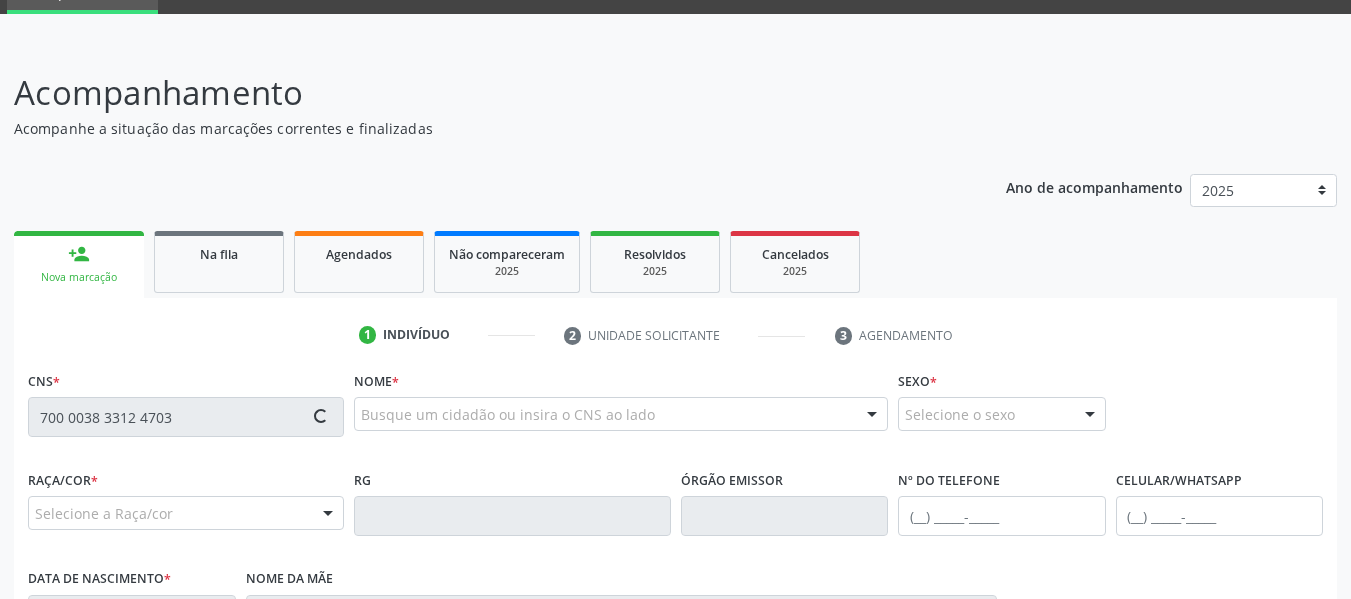 type on "700 0038 3312 4703" 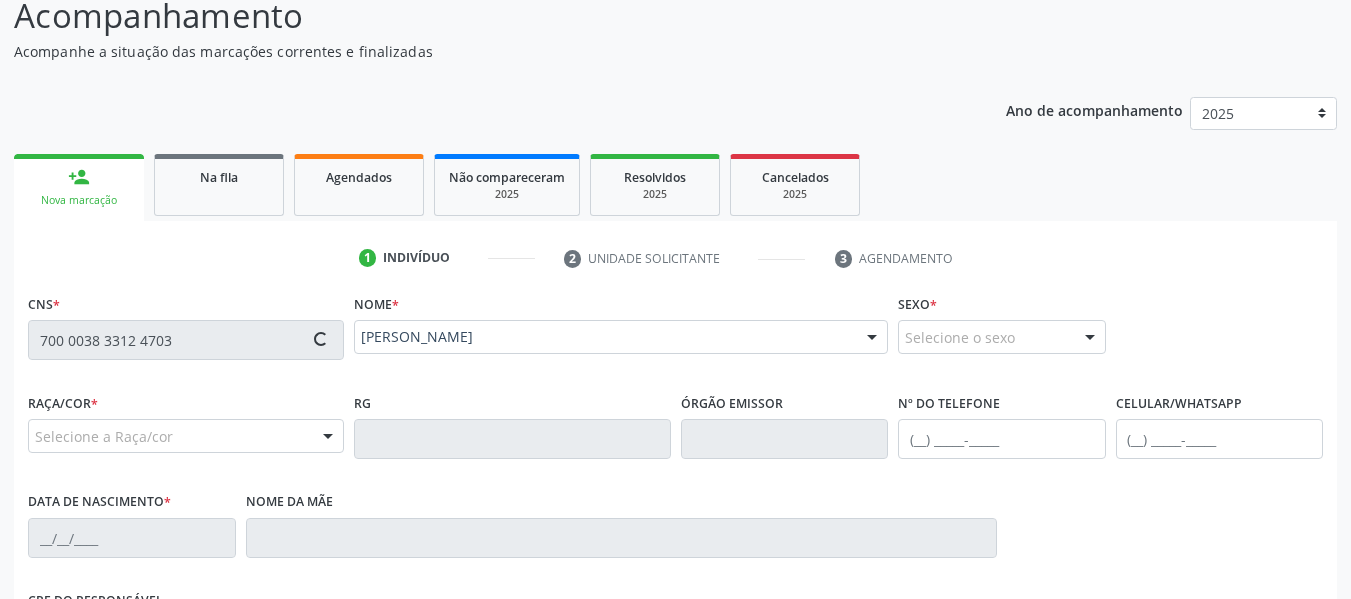 type on "(82) 99925-5131" 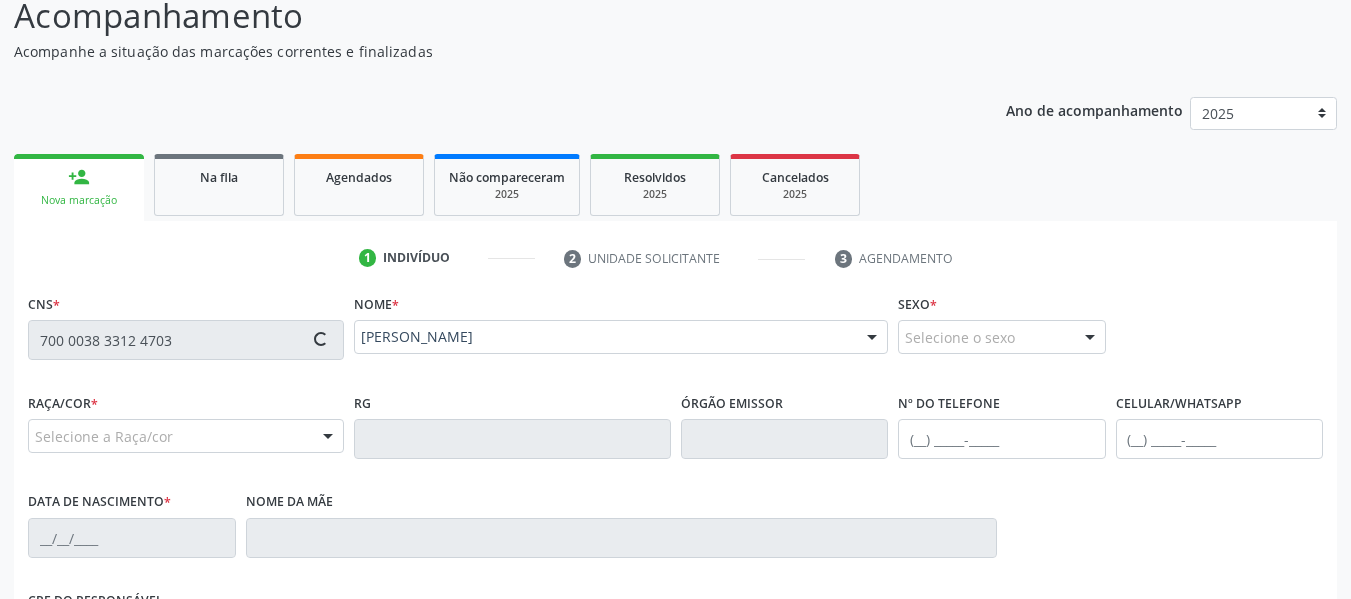 type on "01/09/1971" 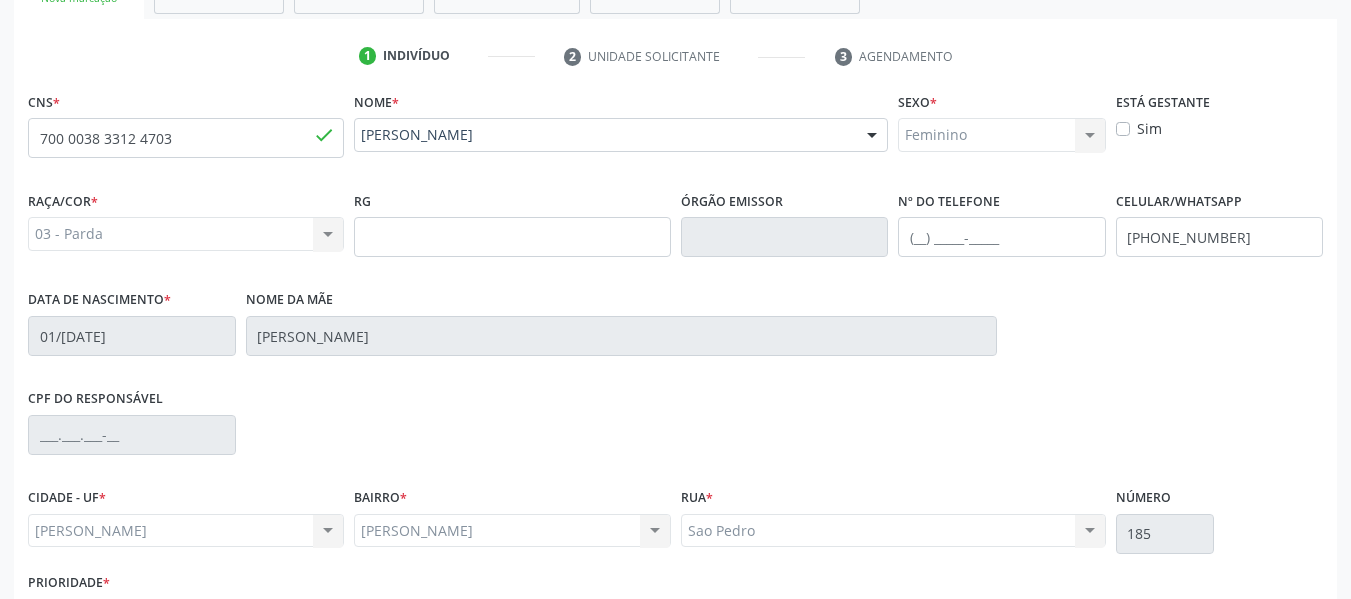 scroll, scrollTop: 376, scrollLeft: 0, axis: vertical 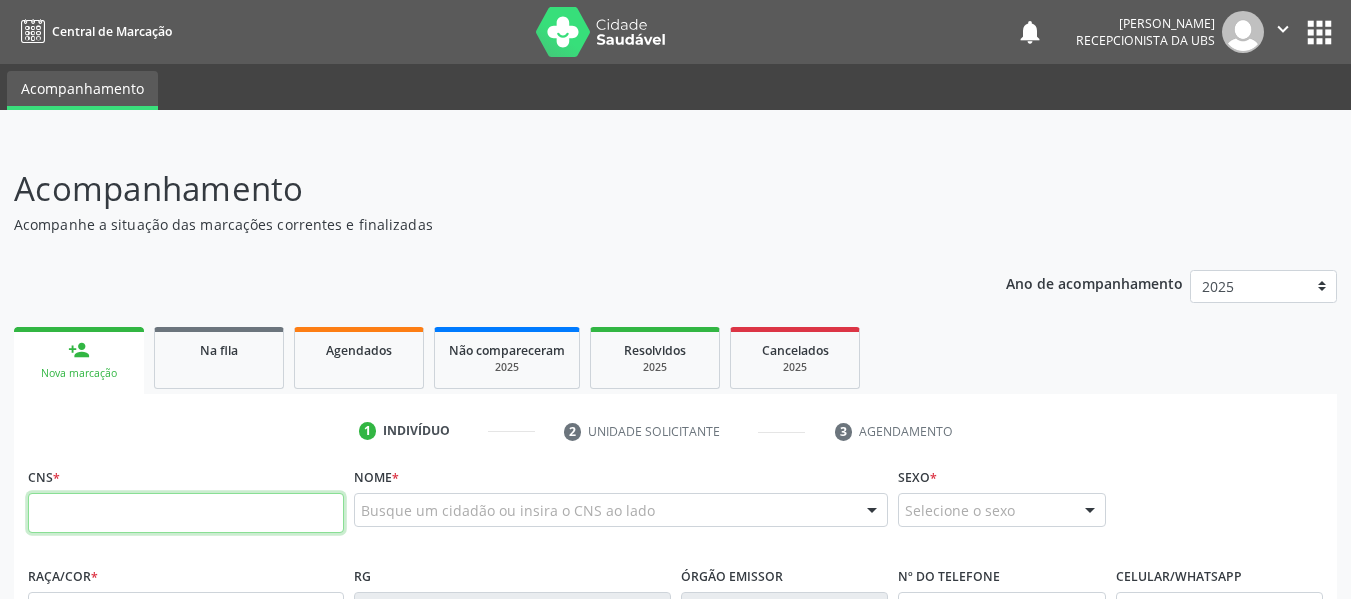 click at bounding box center [186, 513] 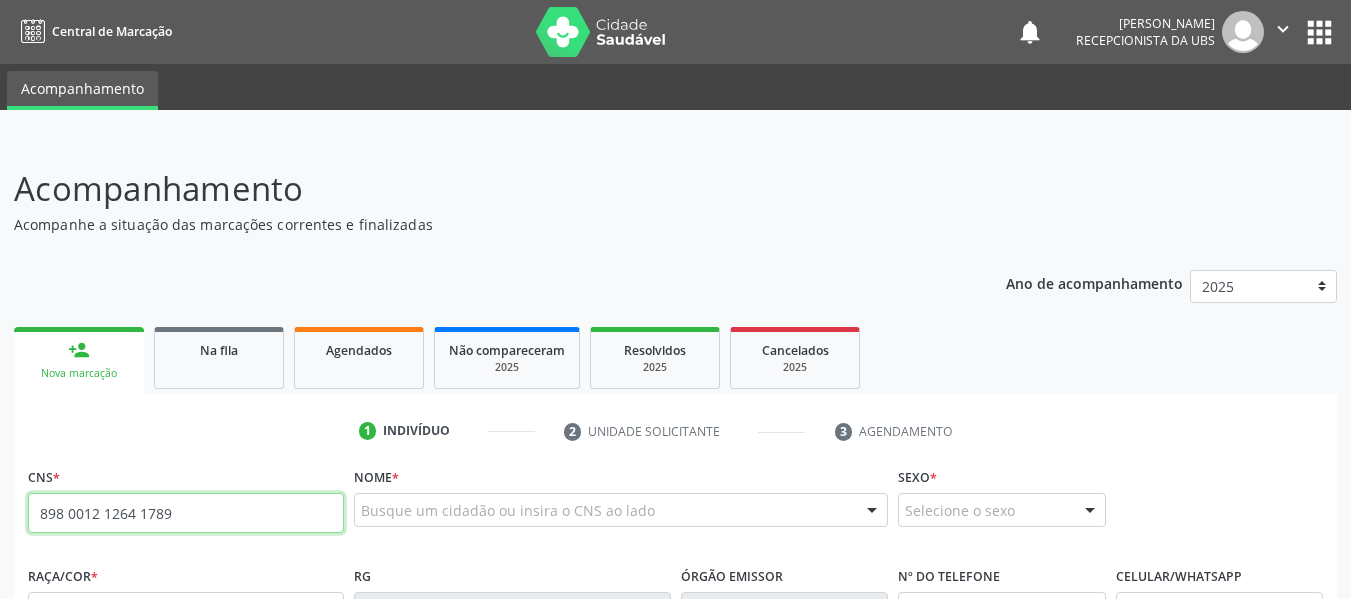 type on "898 0012 1264 1789" 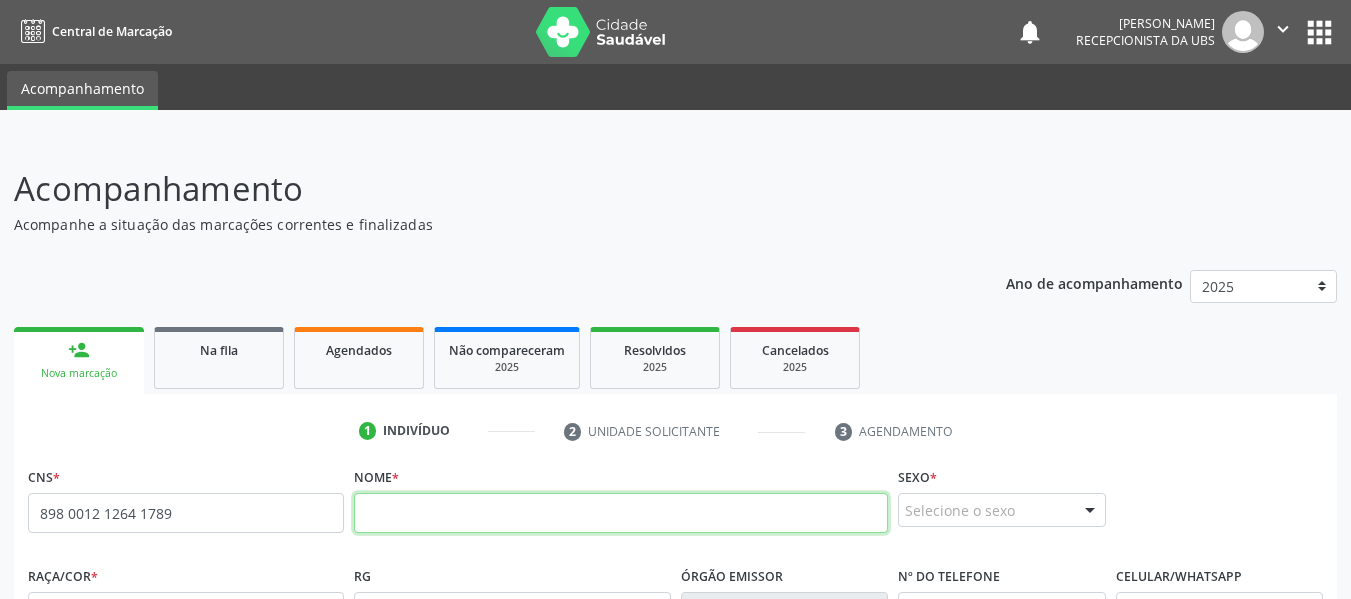 click at bounding box center (621, 513) 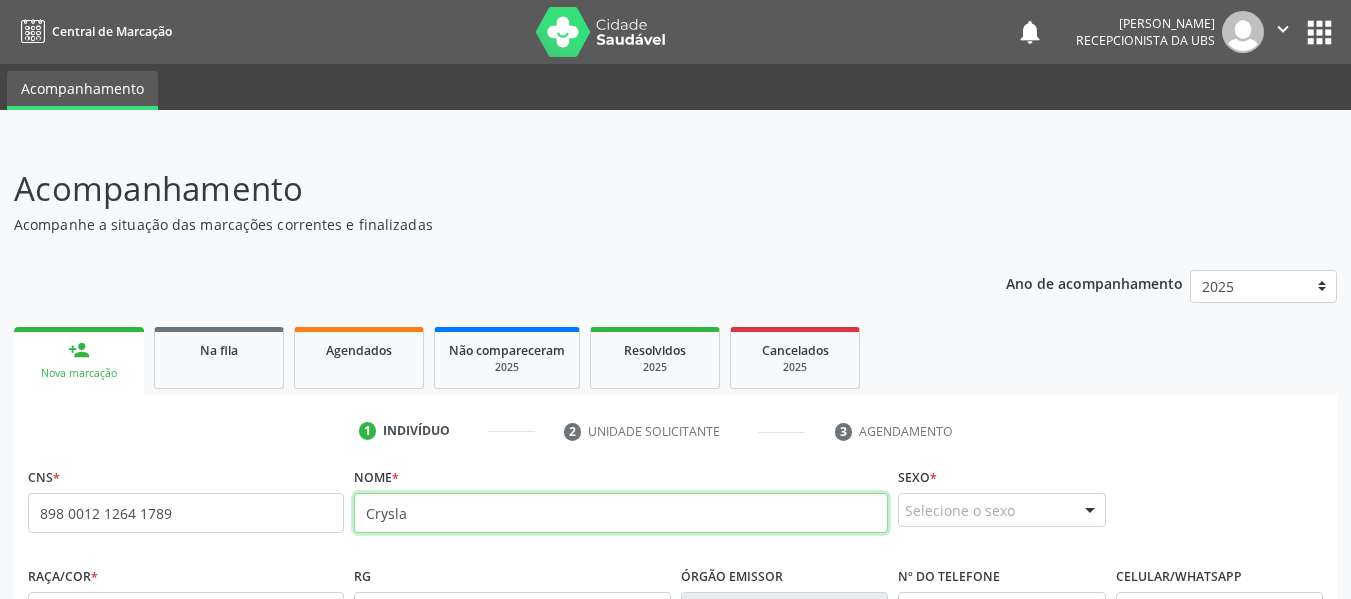 click on "Crysla" at bounding box center [621, 513] 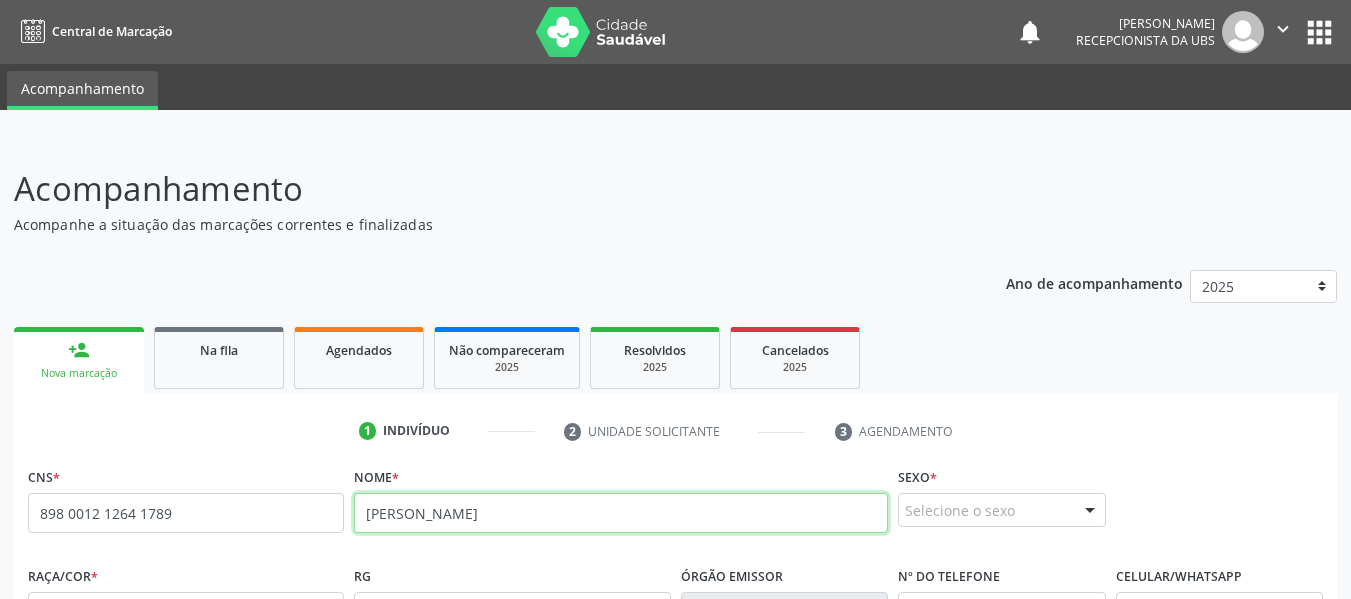 type on "[PERSON_NAME]" 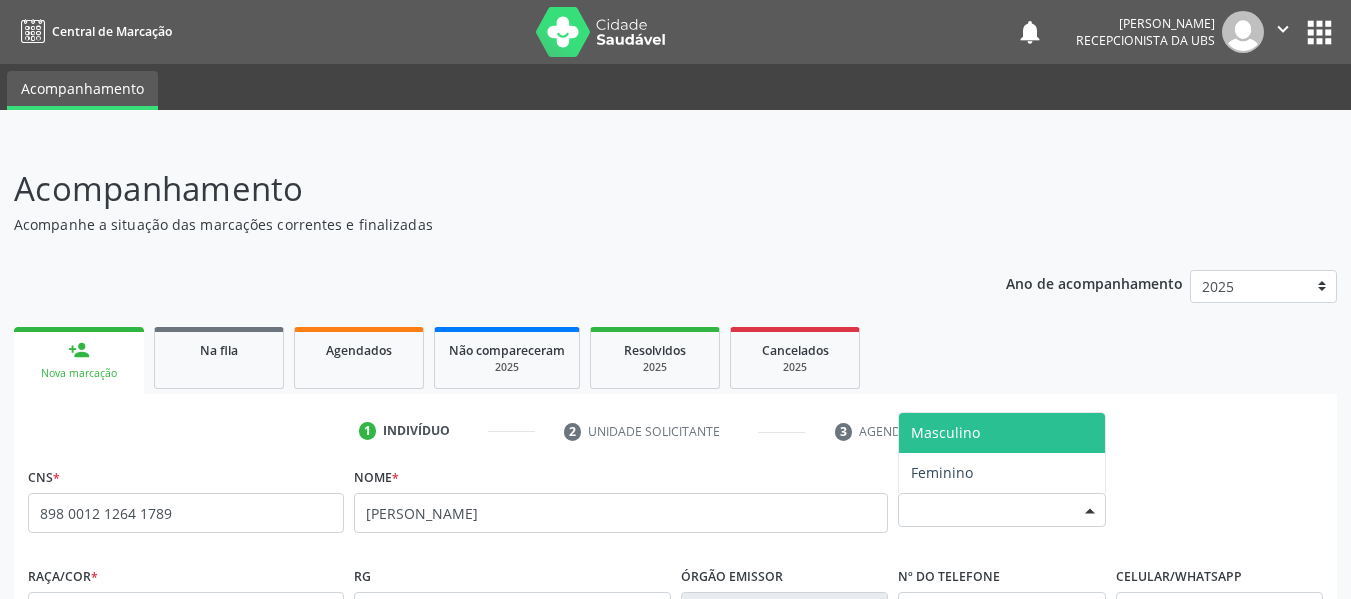 click at bounding box center (1090, 511) 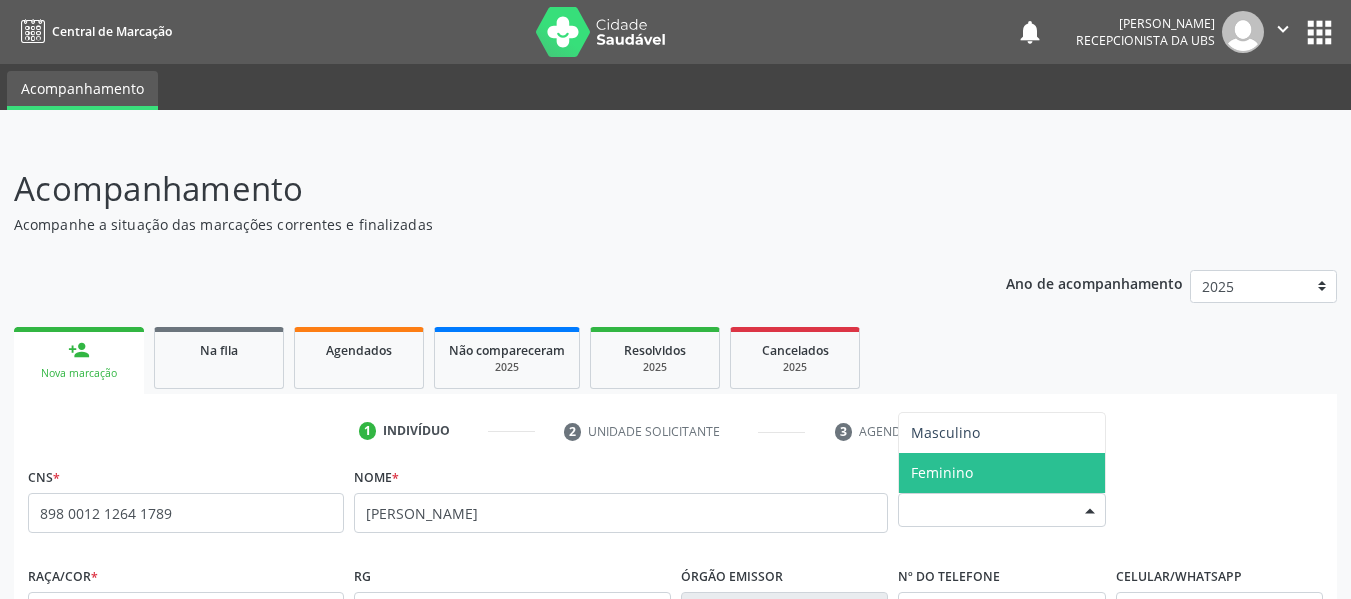 click on "Feminino" at bounding box center [942, 472] 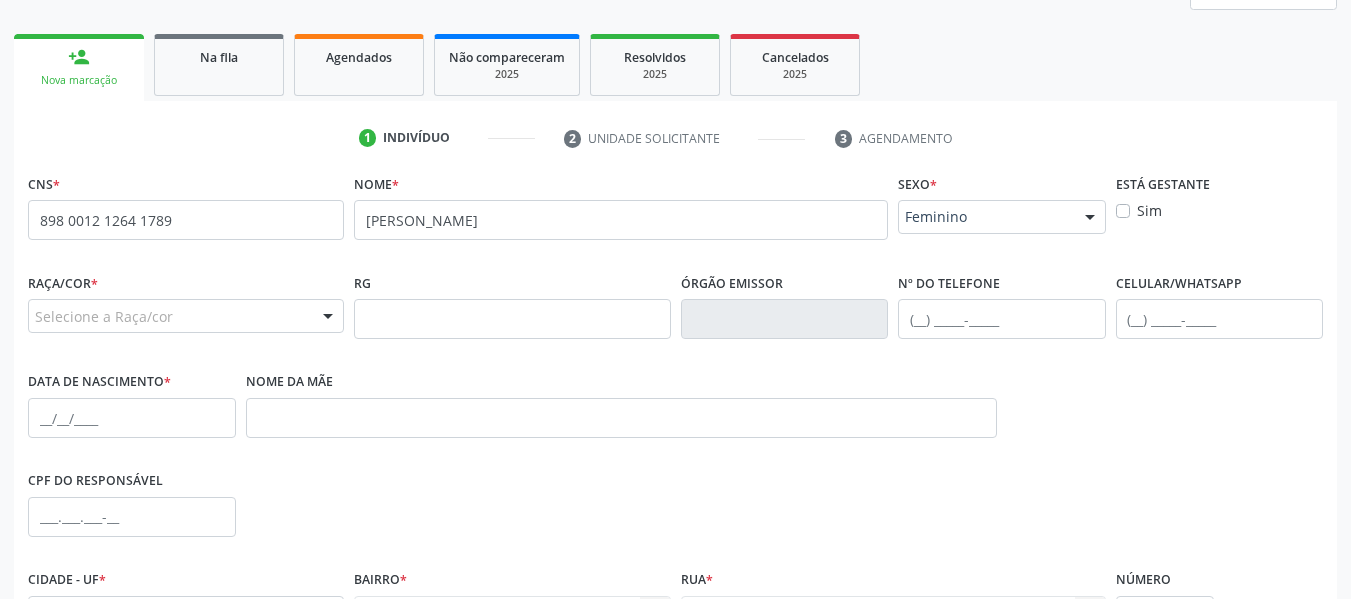 scroll, scrollTop: 373, scrollLeft: 0, axis: vertical 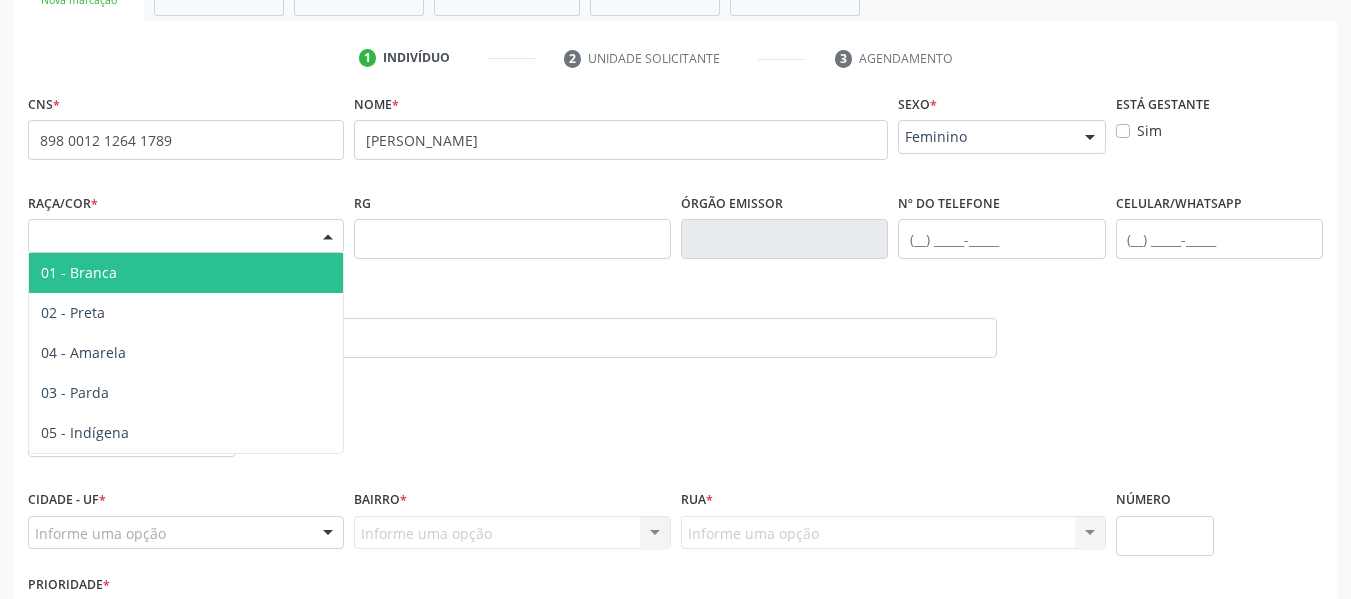 click at bounding box center [328, 237] 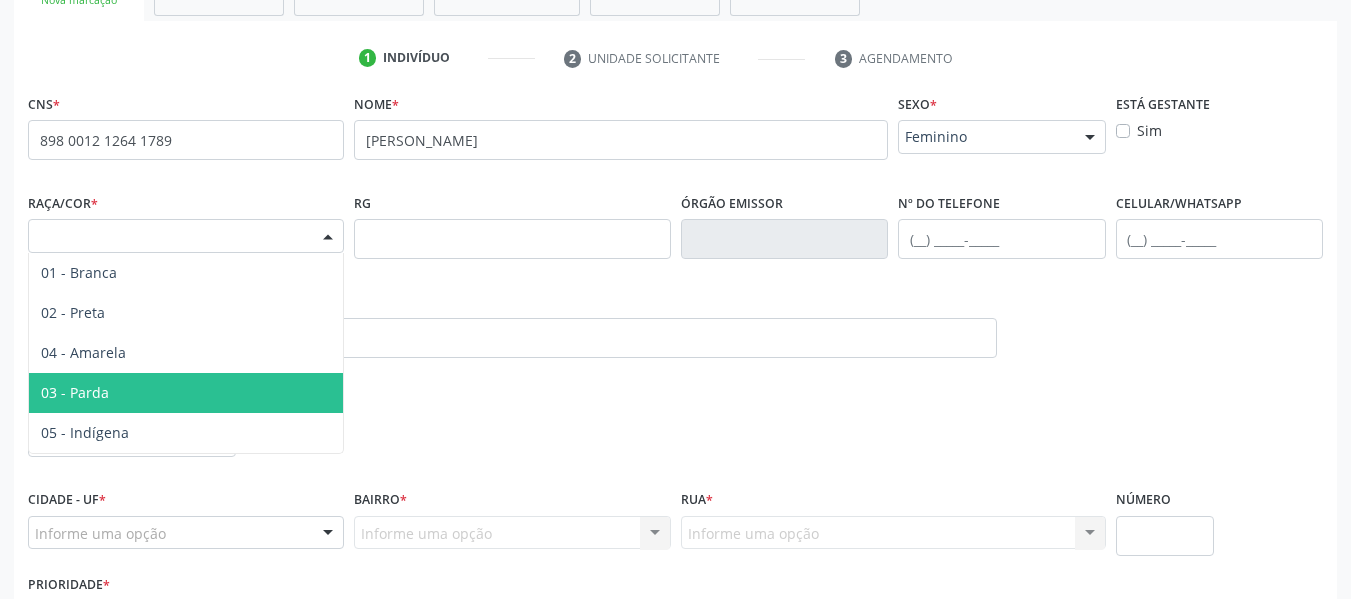 click on "03 - Parda" at bounding box center (75, 392) 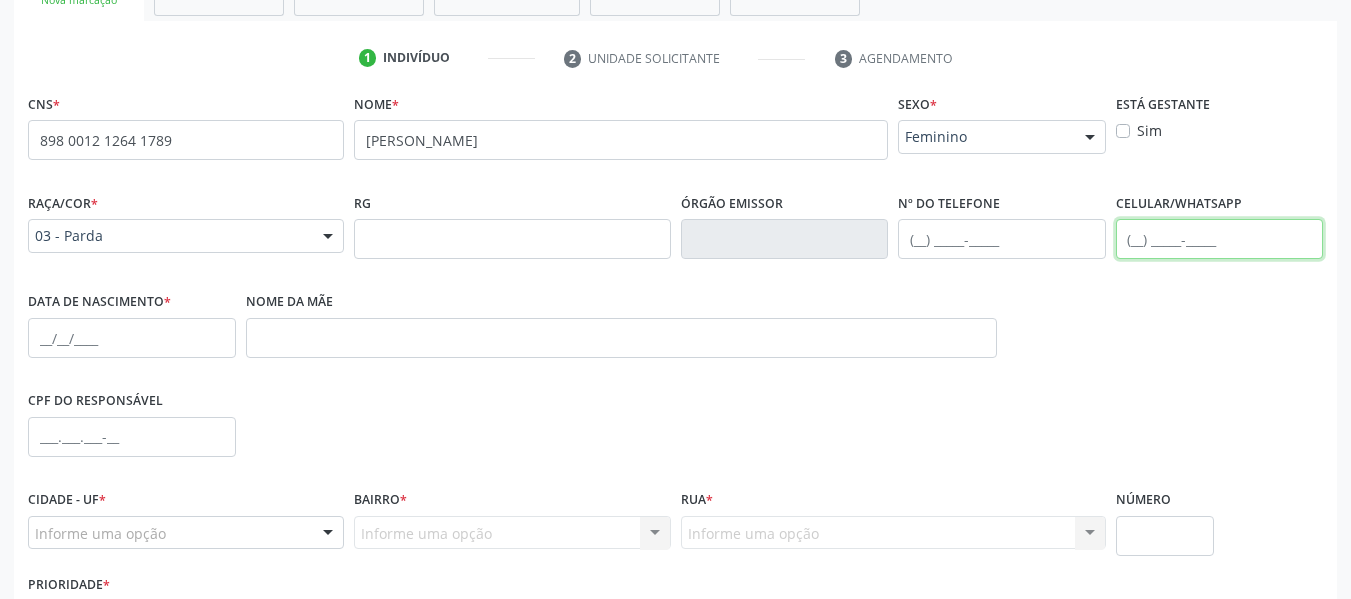 click at bounding box center [1220, 239] 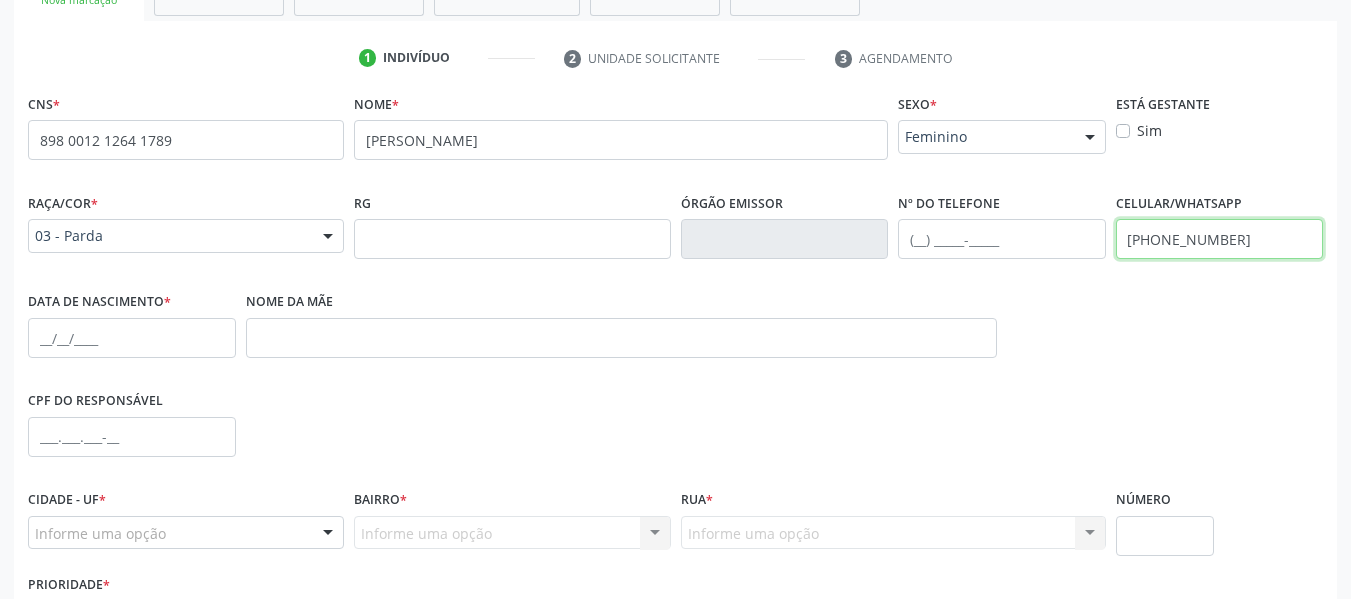 type on "[PHONE_NUMBER]" 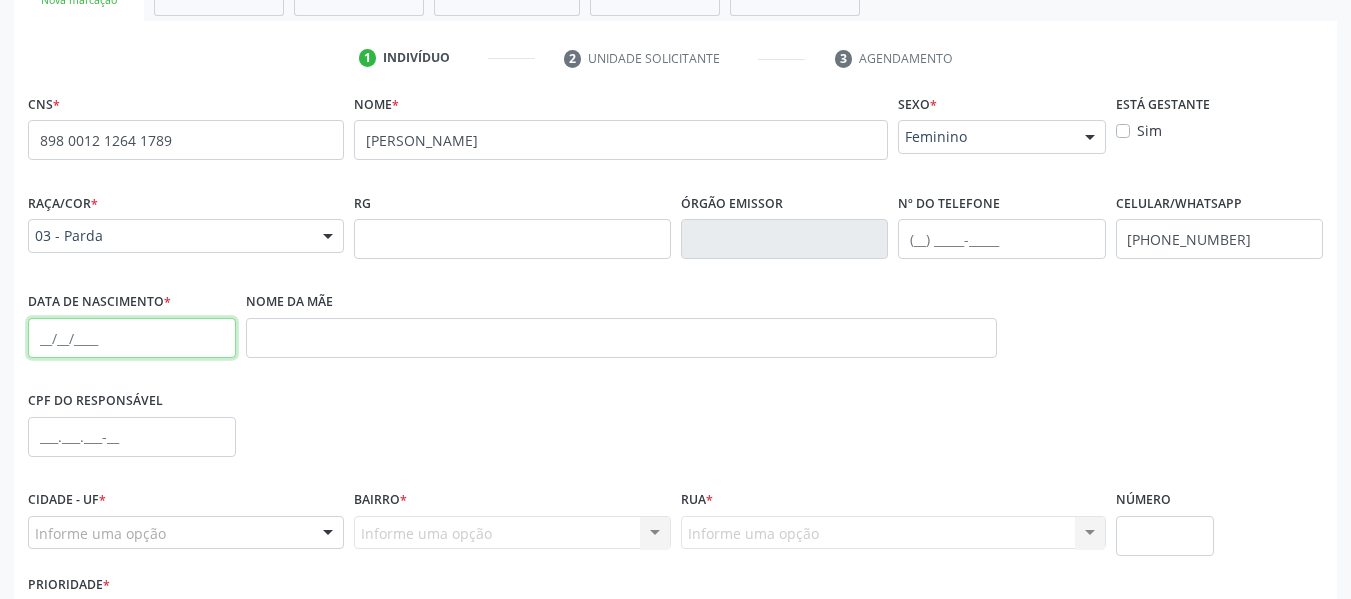 click at bounding box center [132, 338] 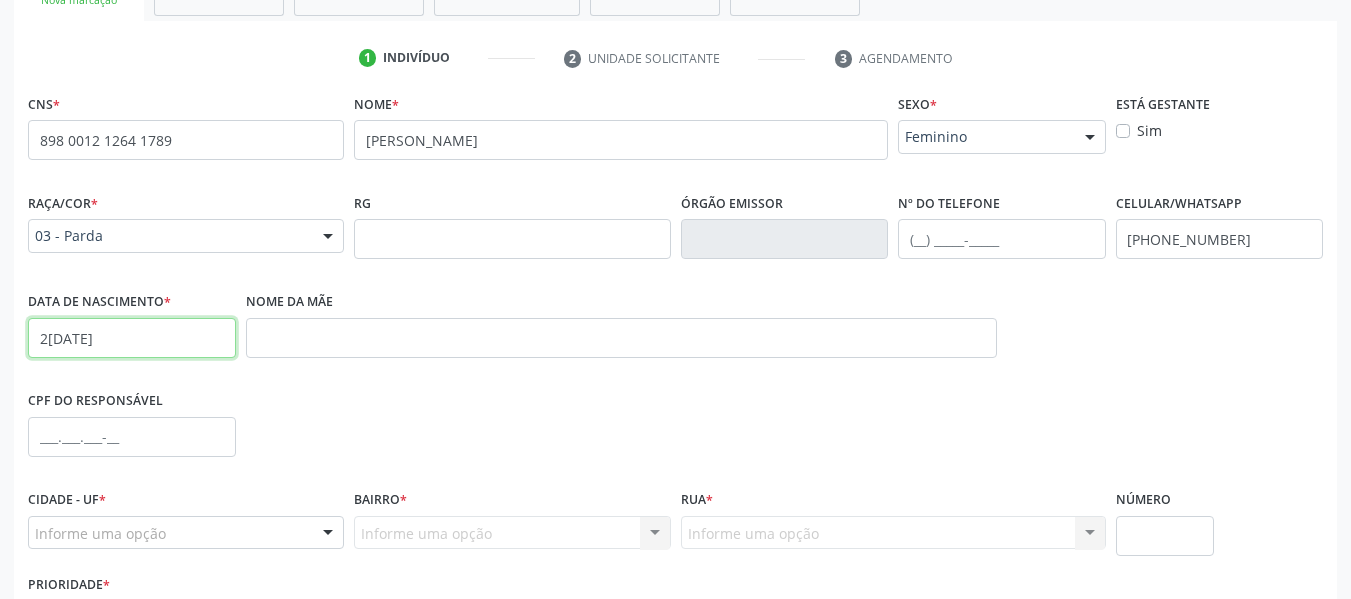 type on "2[DATE]" 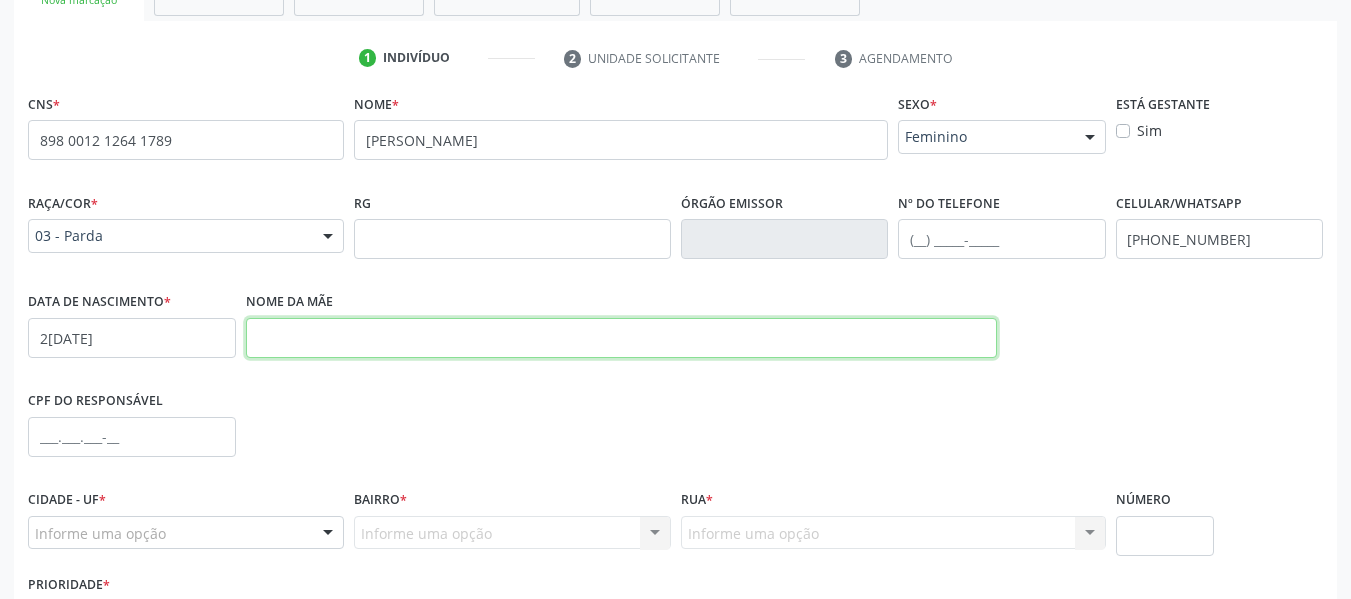 click at bounding box center (621, 338) 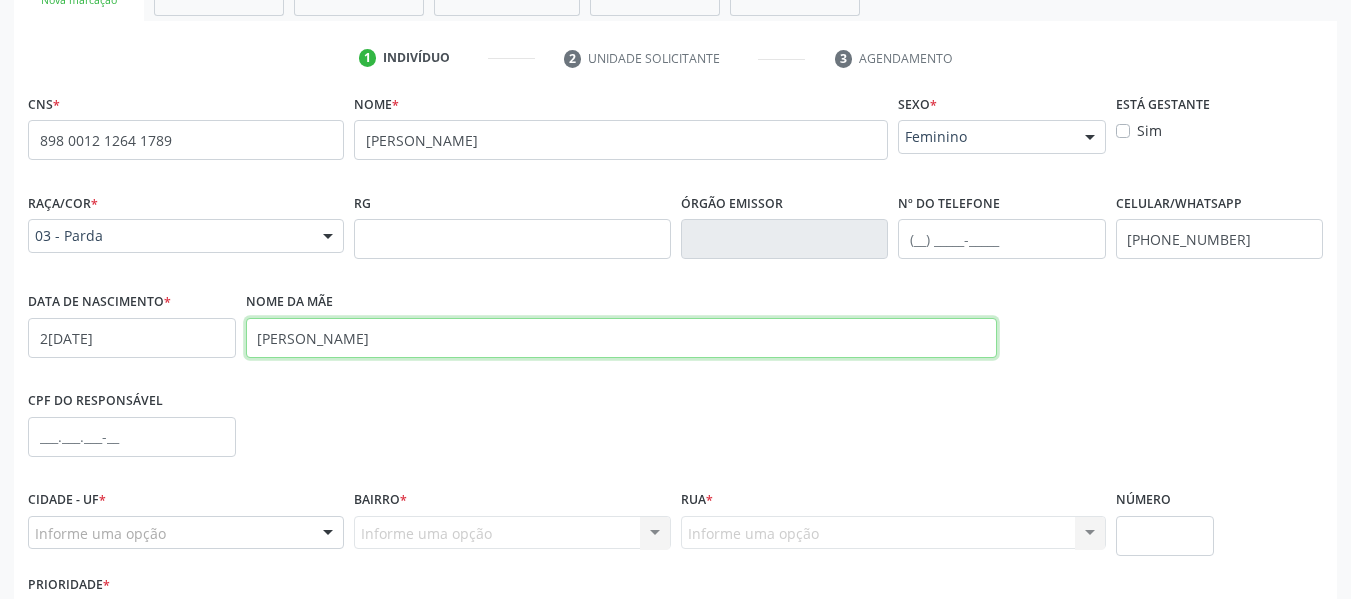 type on "[PERSON_NAME]" 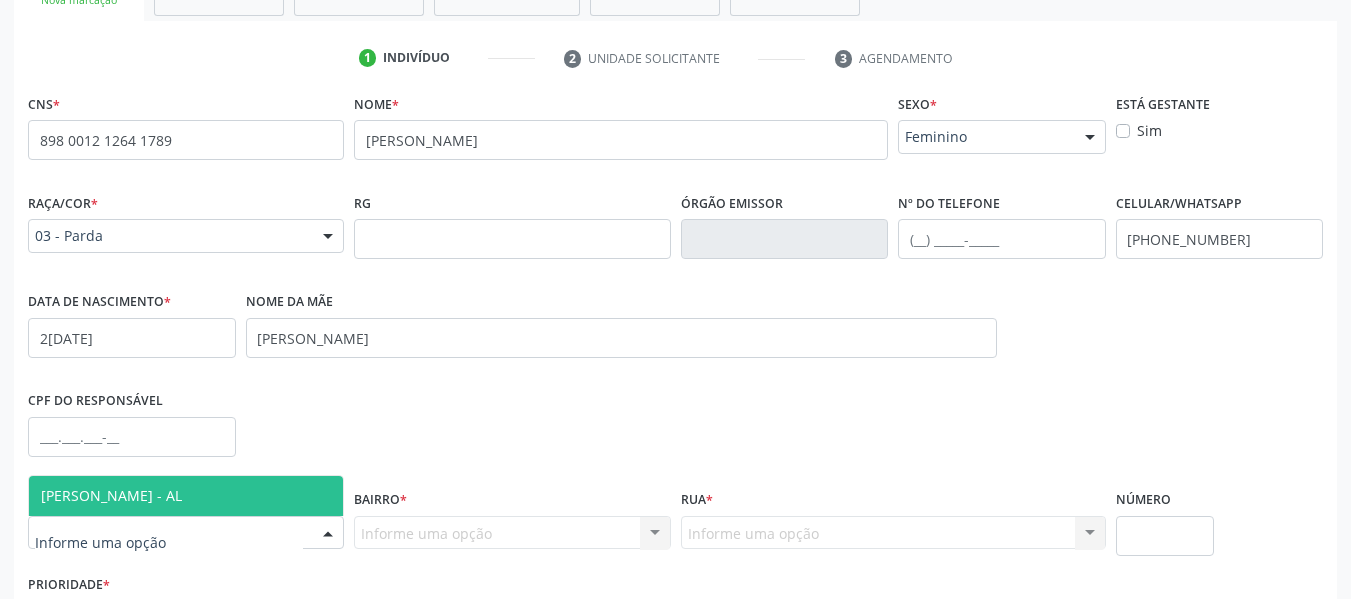 click at bounding box center (328, 534) 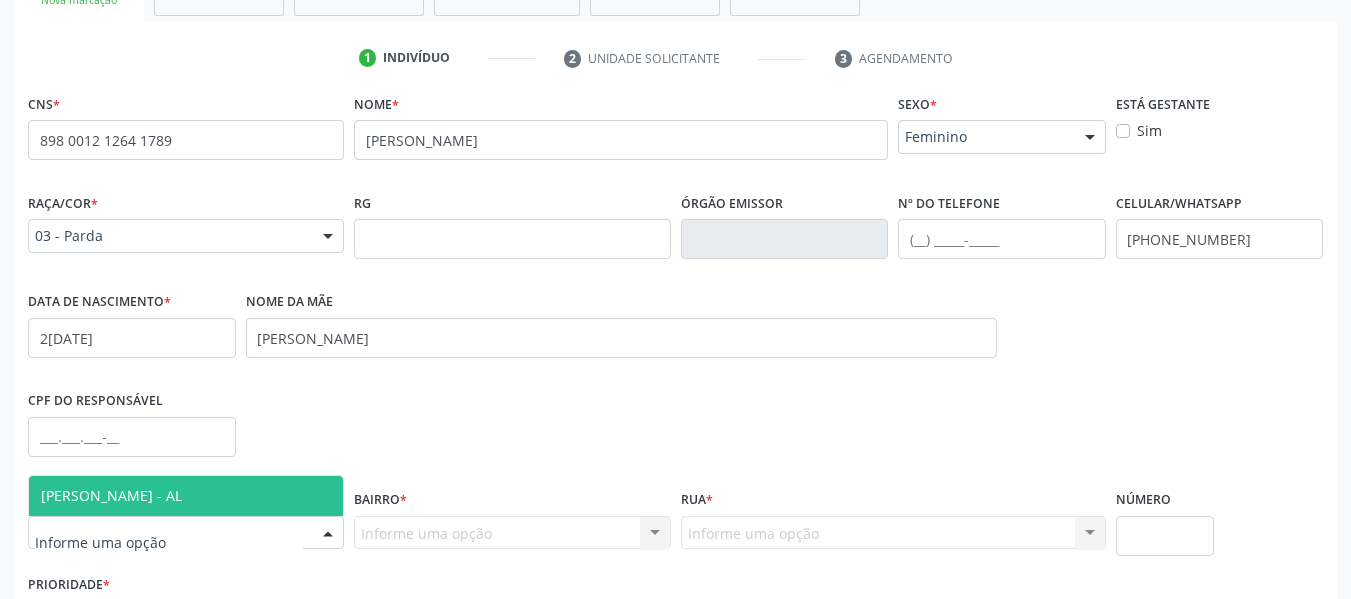 click on "[PERSON_NAME] - AL" at bounding box center (186, 496) 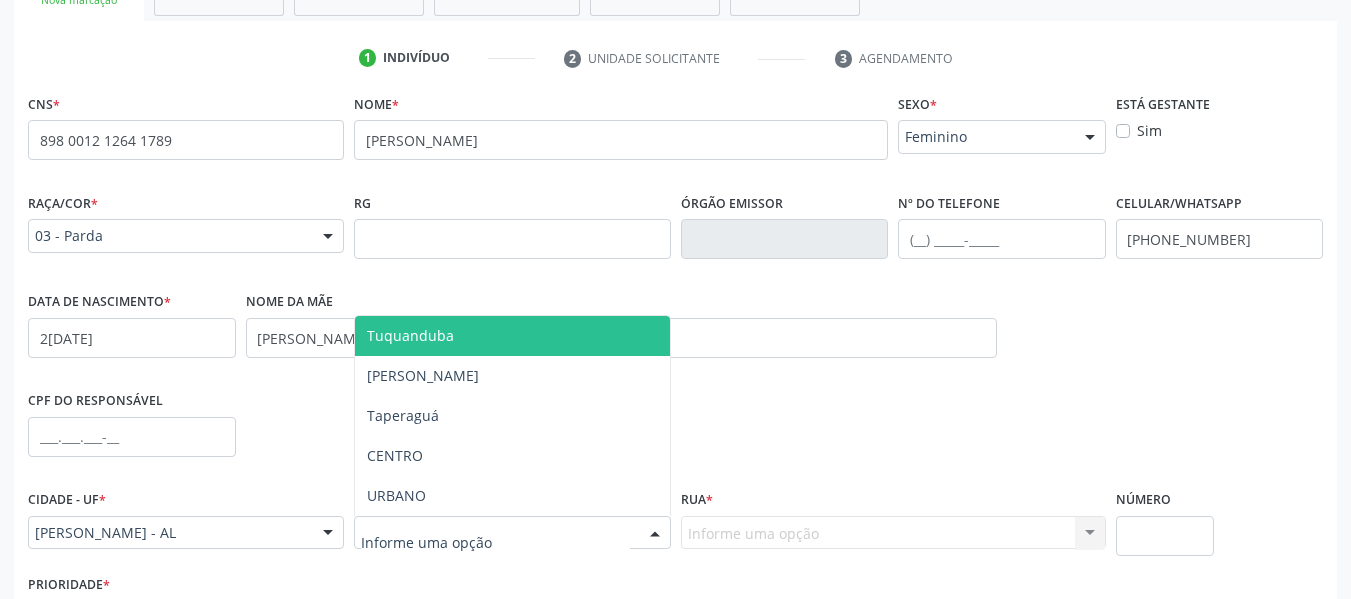 click at bounding box center (655, 534) 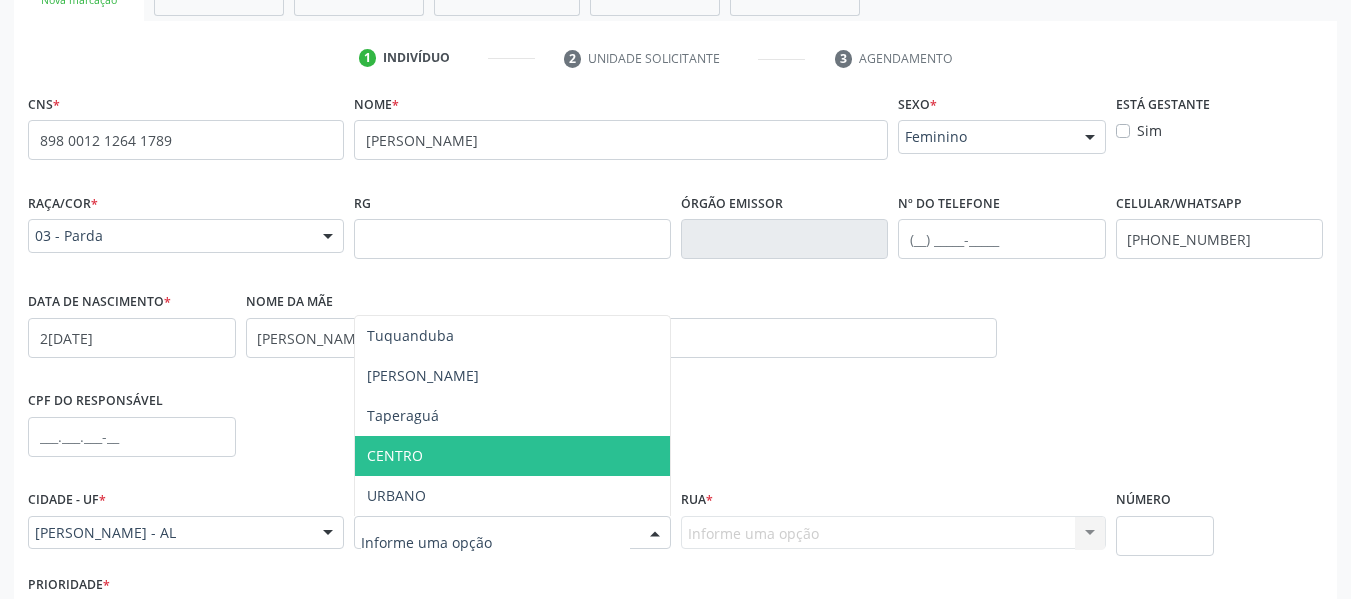 click on "CENTRO" at bounding box center (512, 456) 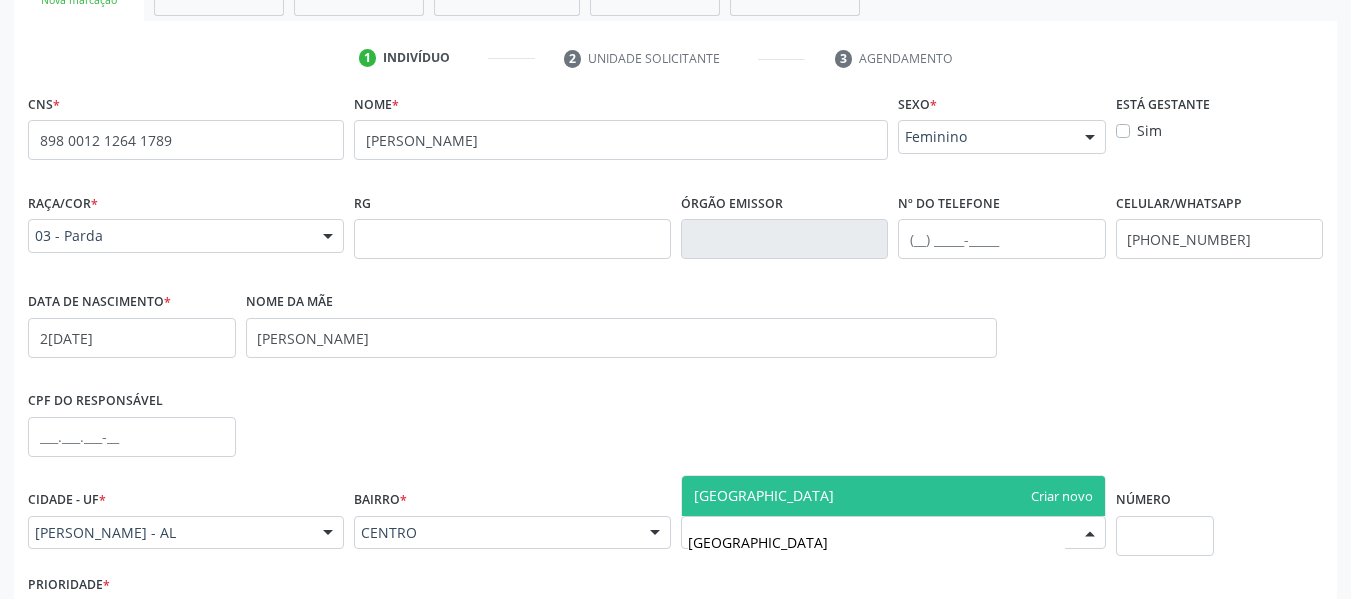 type on "[GEOGRAPHIC_DATA]" 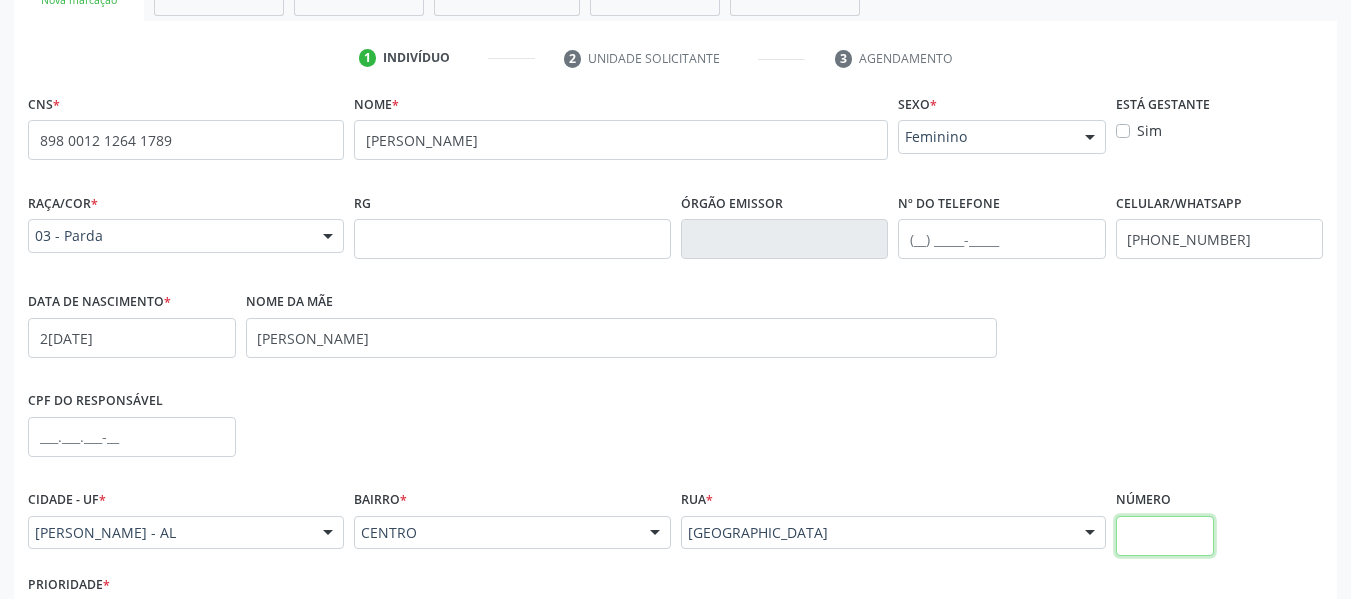 click at bounding box center (1165, 536) 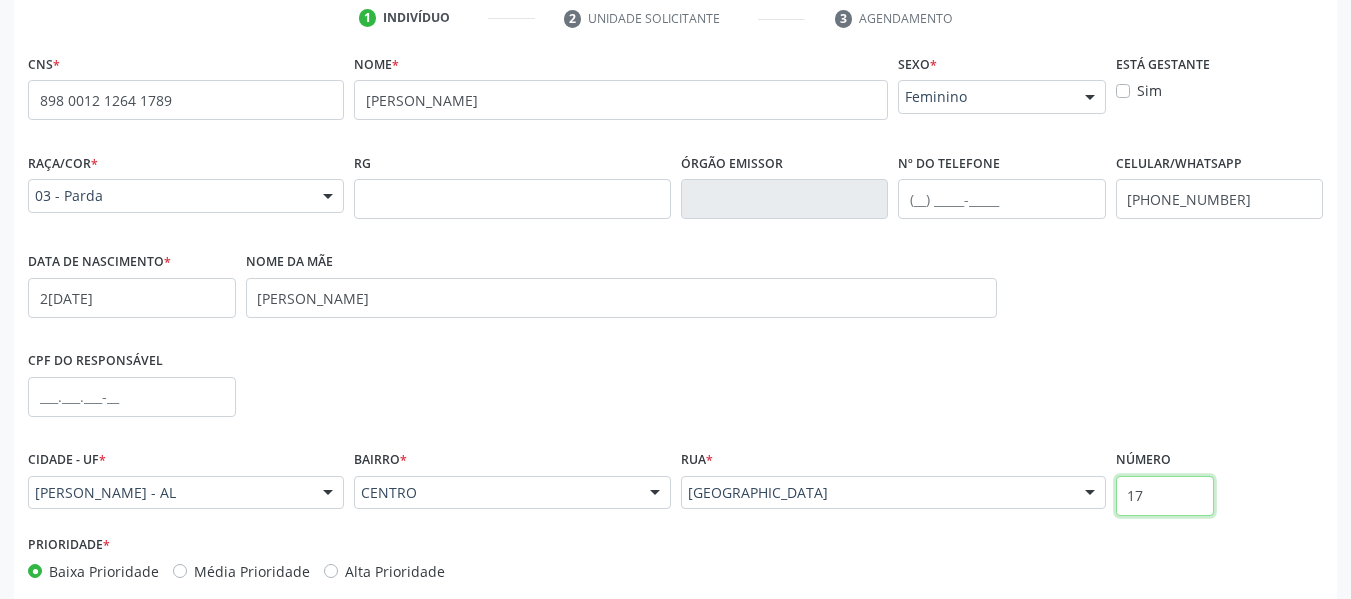 scroll, scrollTop: 513, scrollLeft: 0, axis: vertical 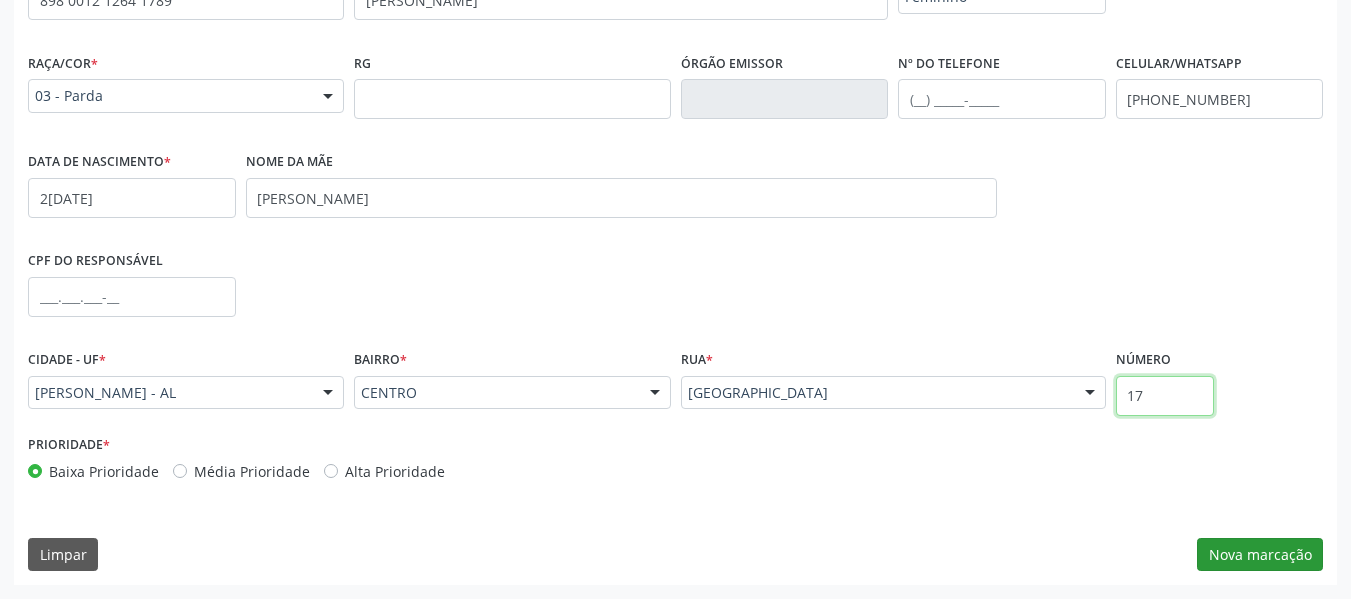 type on "17" 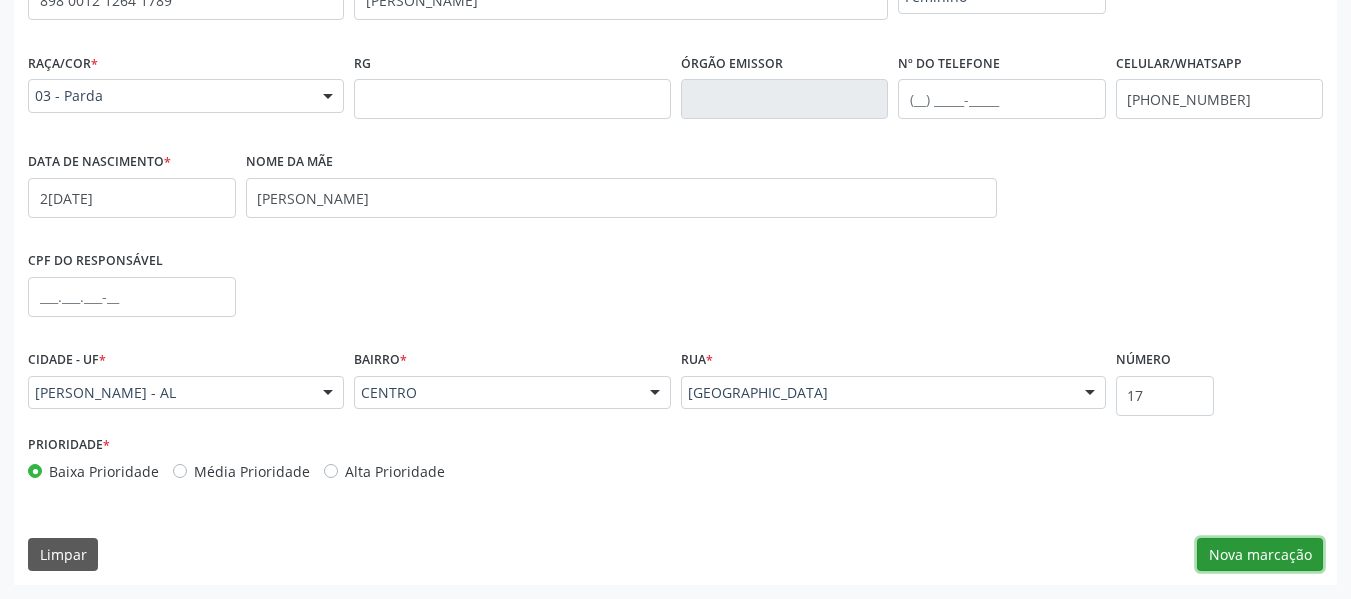 click on "Nova marcação" at bounding box center (1260, 555) 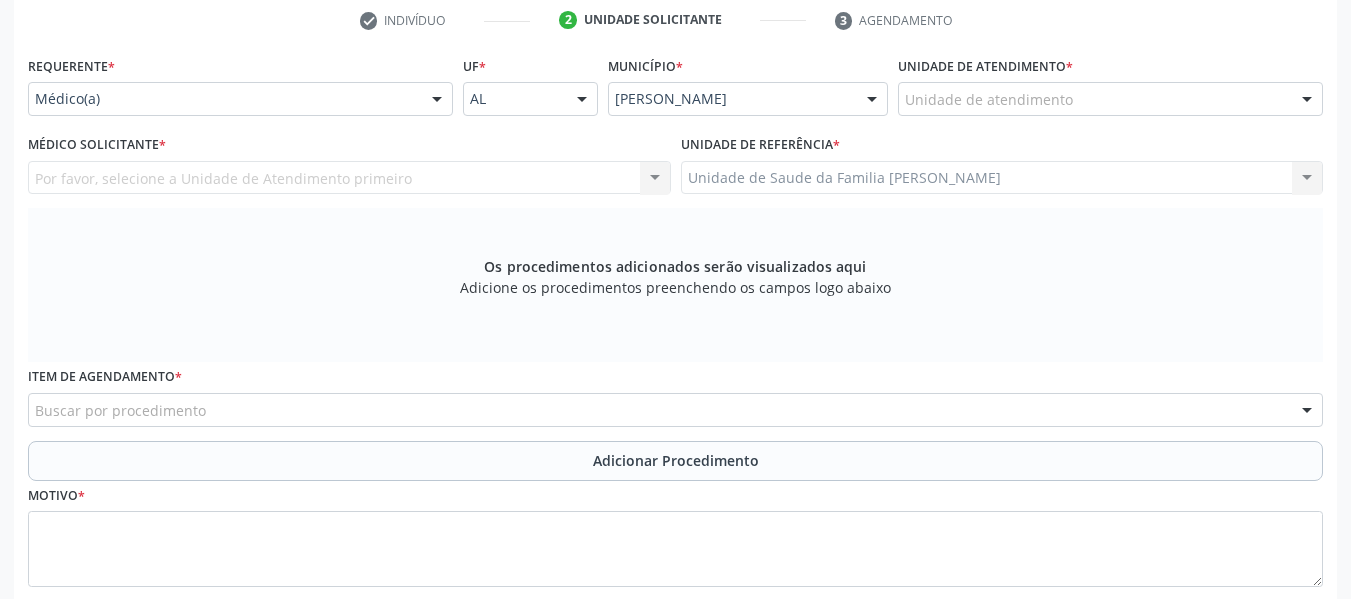scroll, scrollTop: 393, scrollLeft: 0, axis: vertical 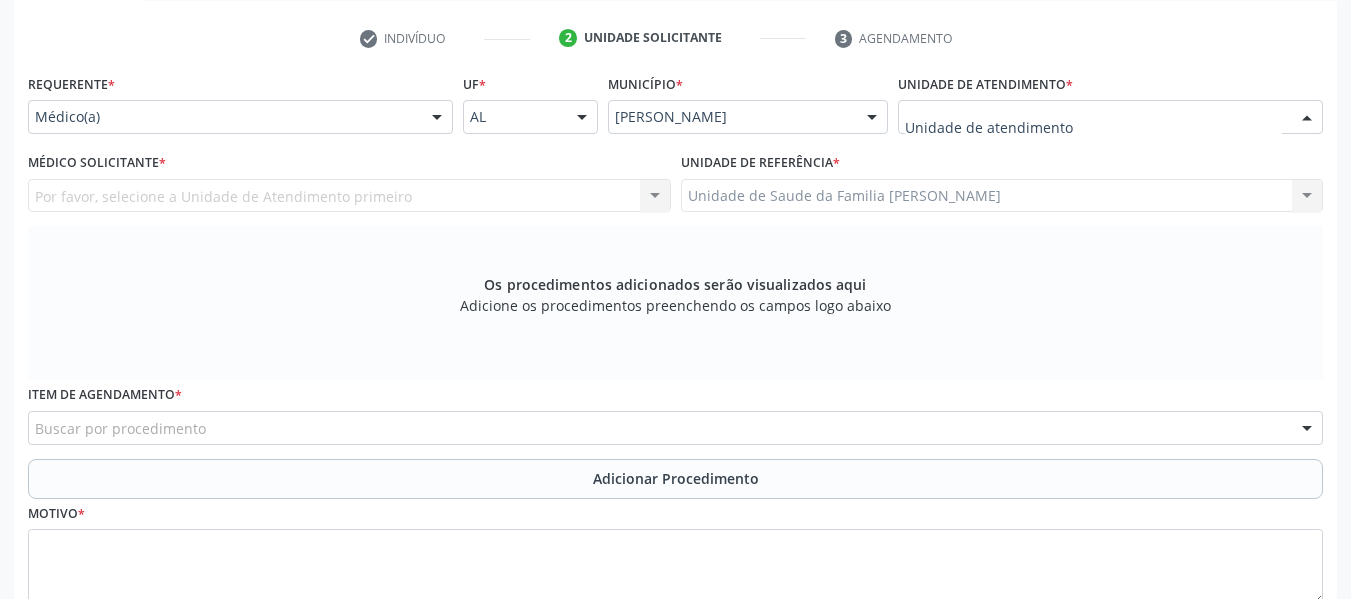 click at bounding box center [1307, 118] 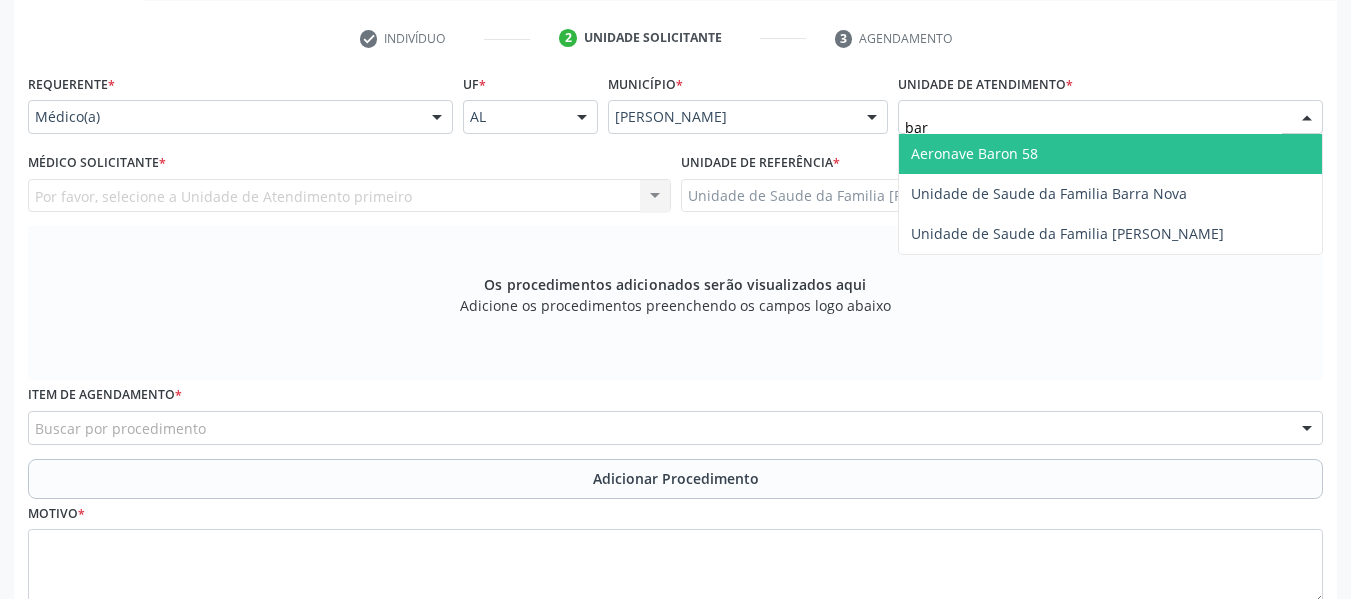 type on "barr" 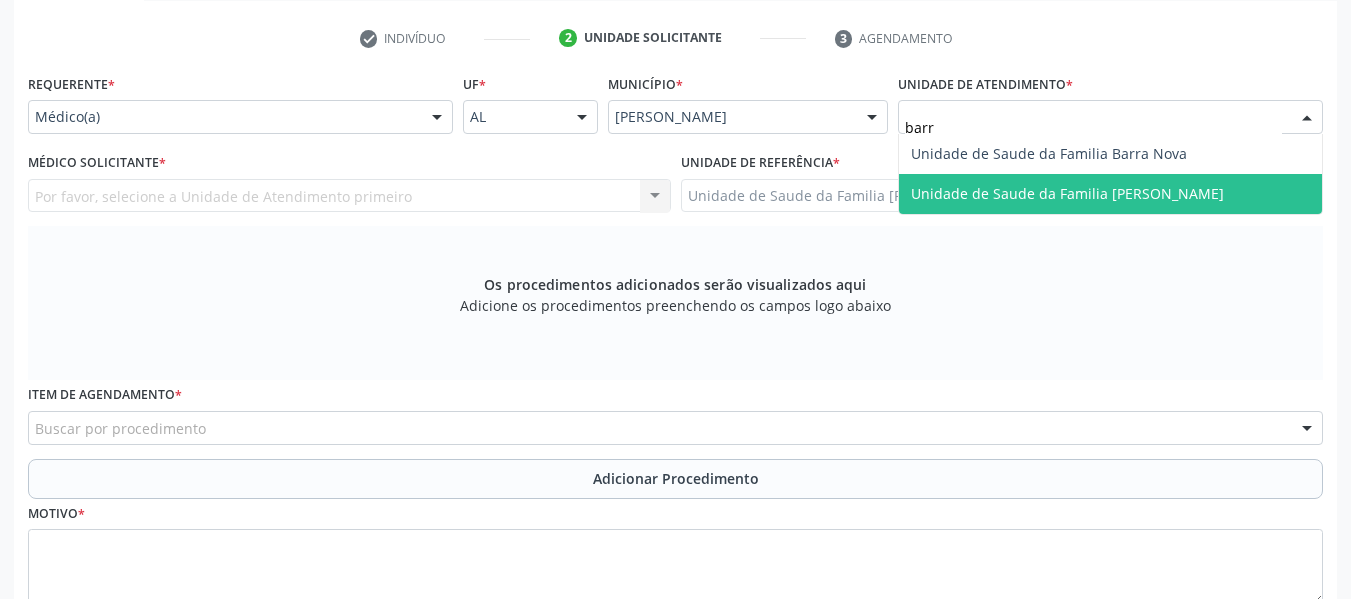 click on "Unidade de Saude da Familia [PERSON_NAME]" at bounding box center (1067, 193) 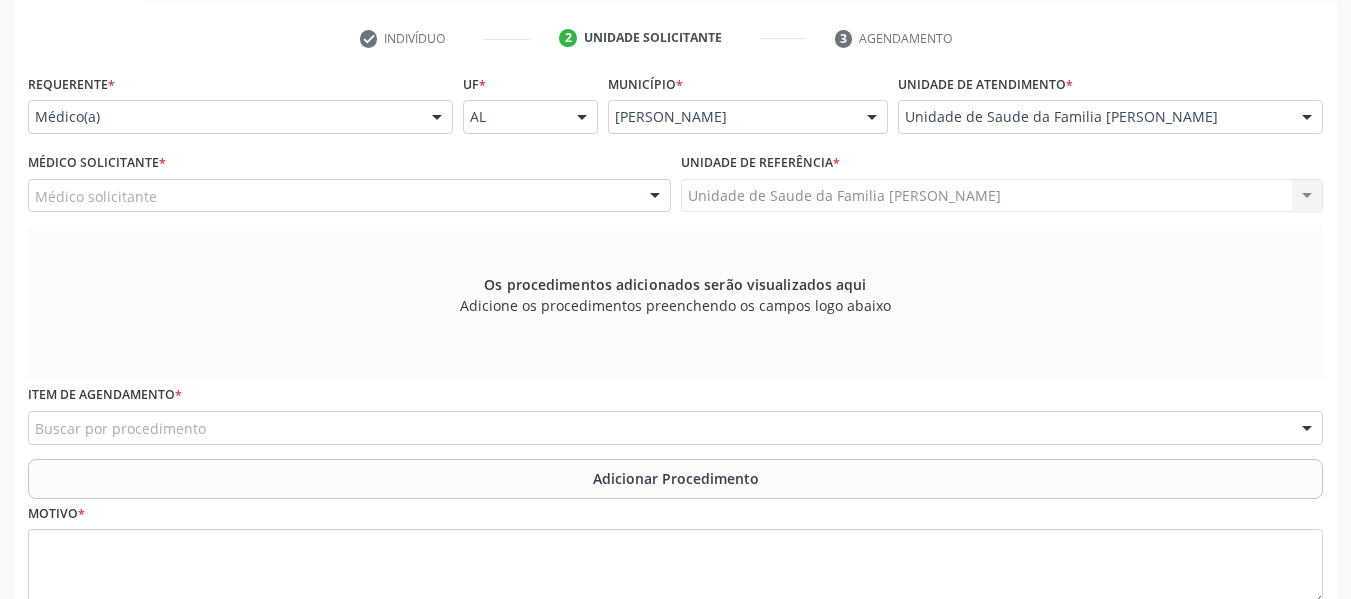click at bounding box center (655, 197) 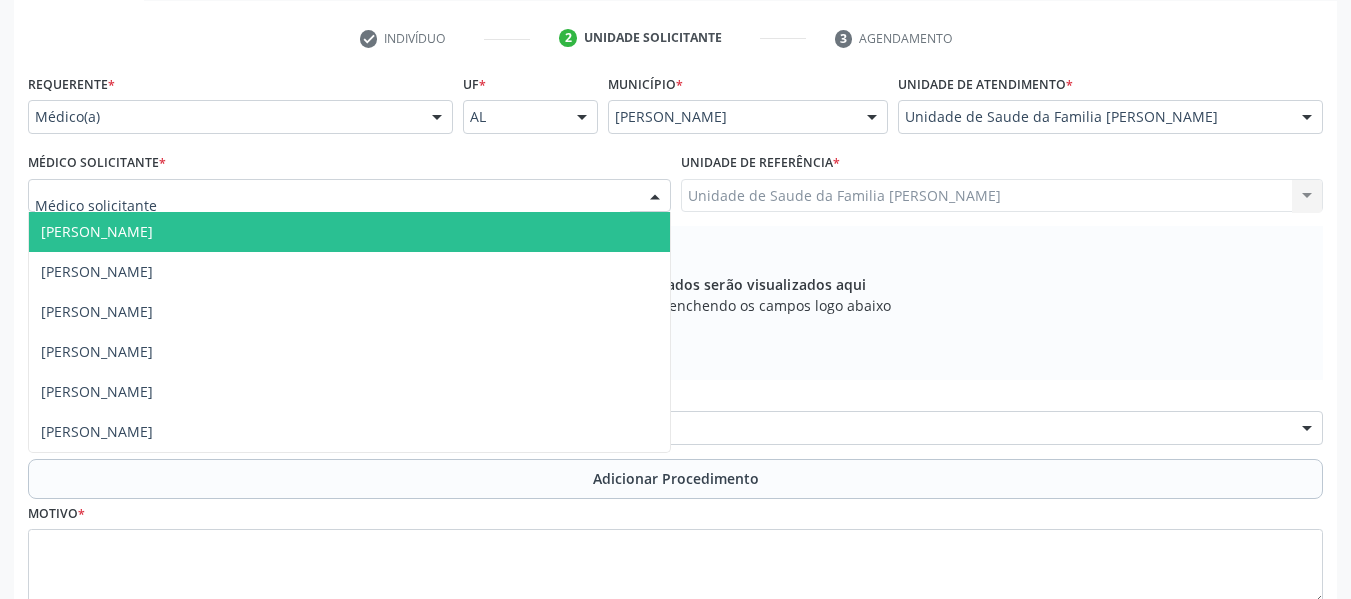 click on "[PERSON_NAME]" at bounding box center [349, 232] 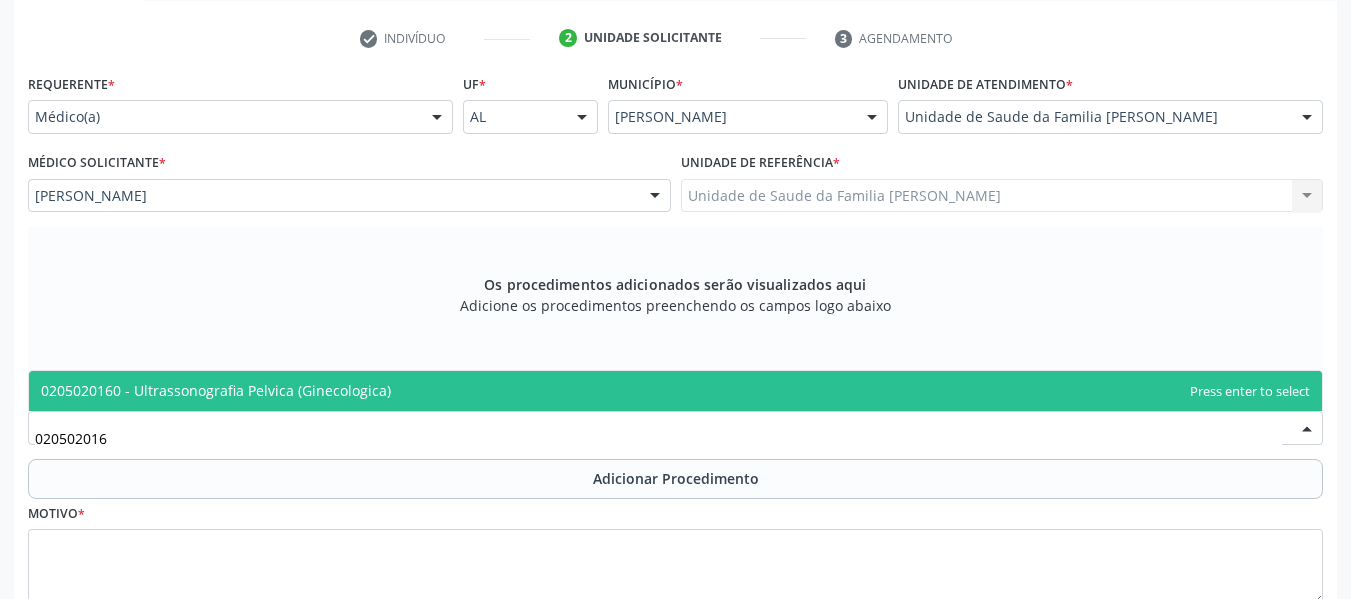 type on "0205020160" 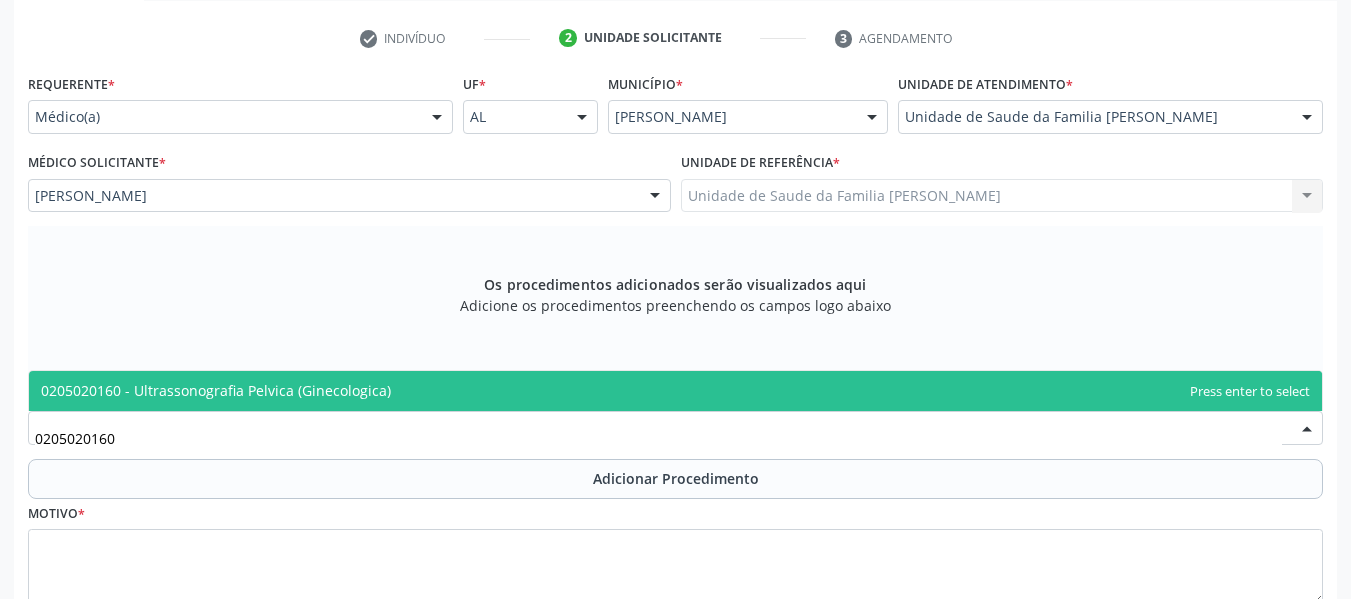 click on "0205020160 - Ultrassonografia Pelvica (Ginecologica)" at bounding box center [216, 390] 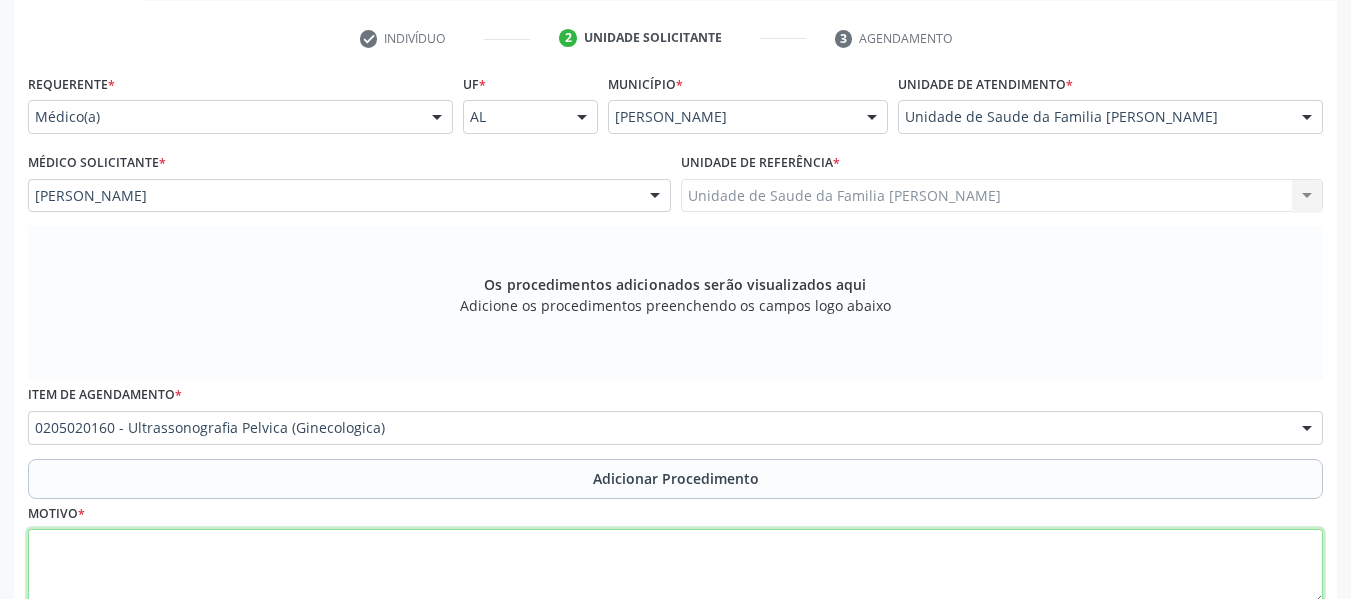 click at bounding box center (675, 567) 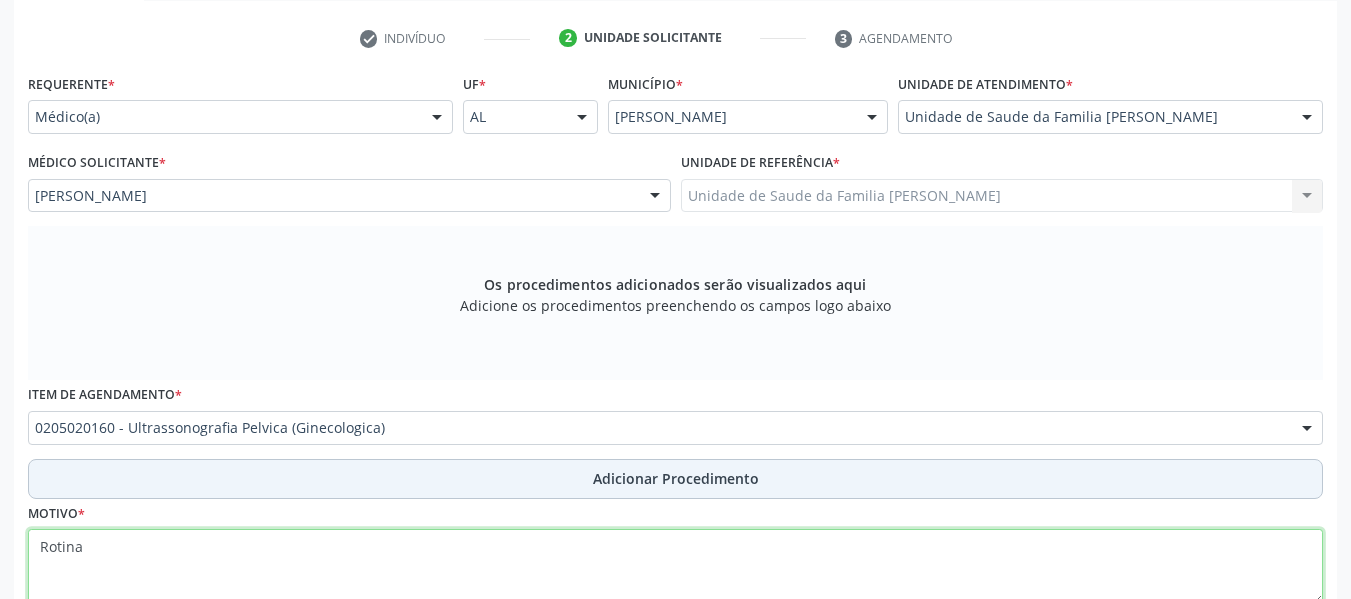 type on "Rotina" 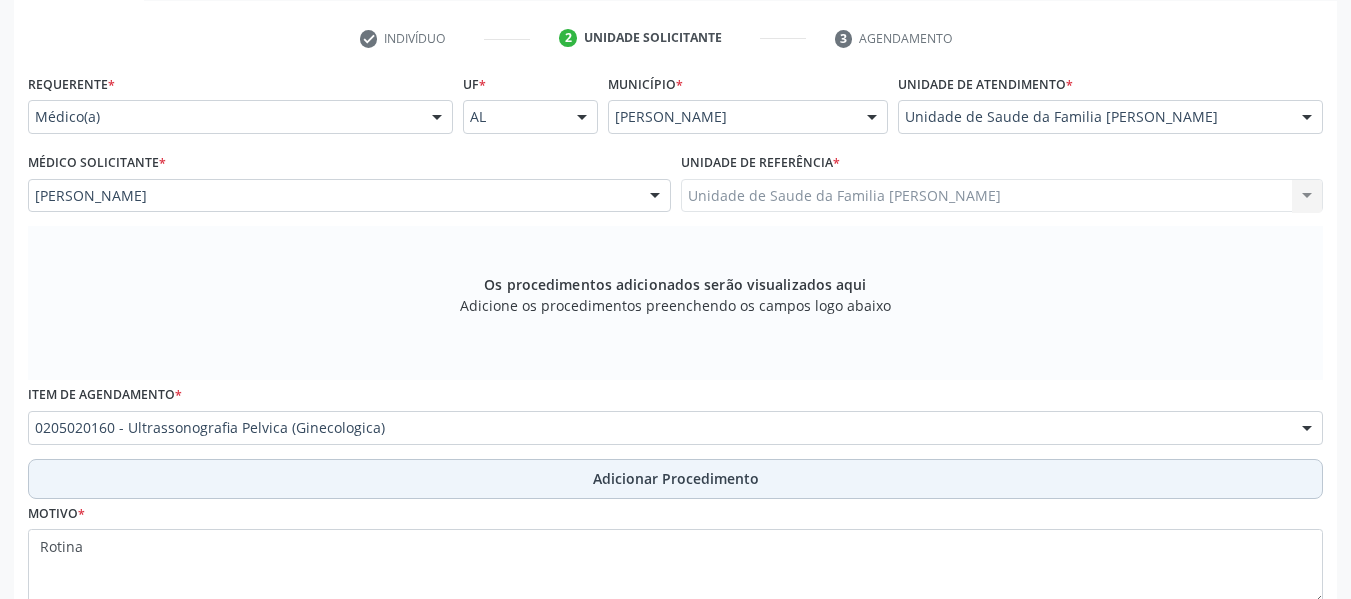 click on "Adicionar Procedimento" at bounding box center [676, 478] 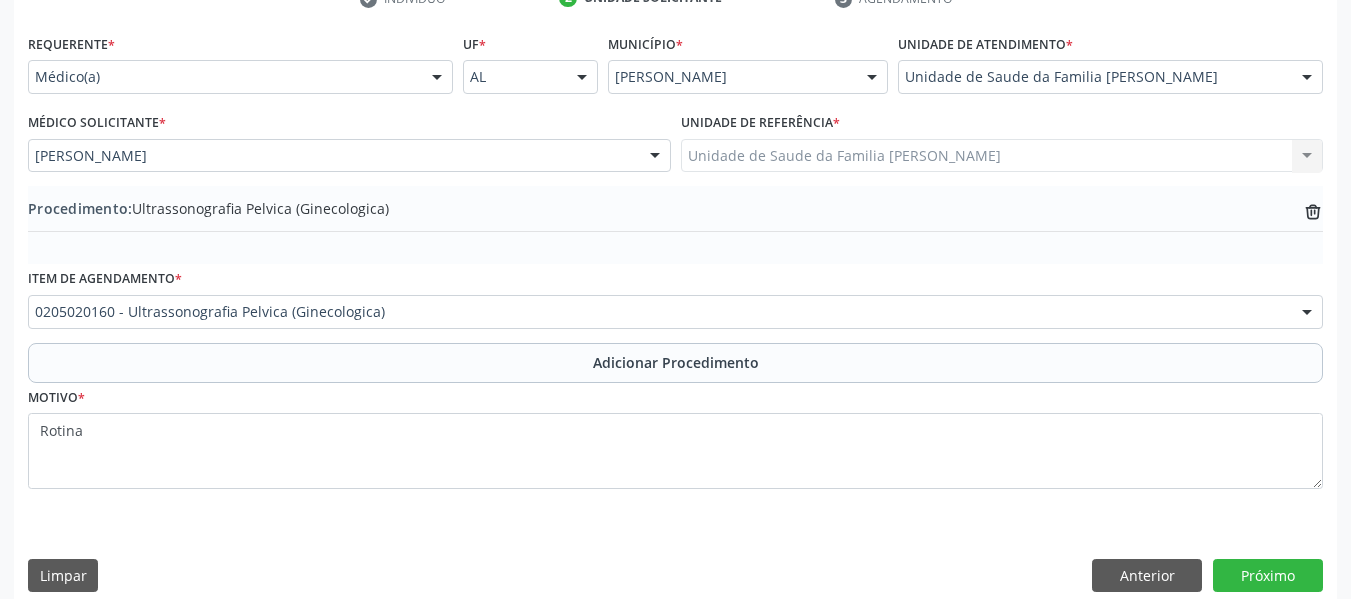 scroll, scrollTop: 454, scrollLeft: 0, axis: vertical 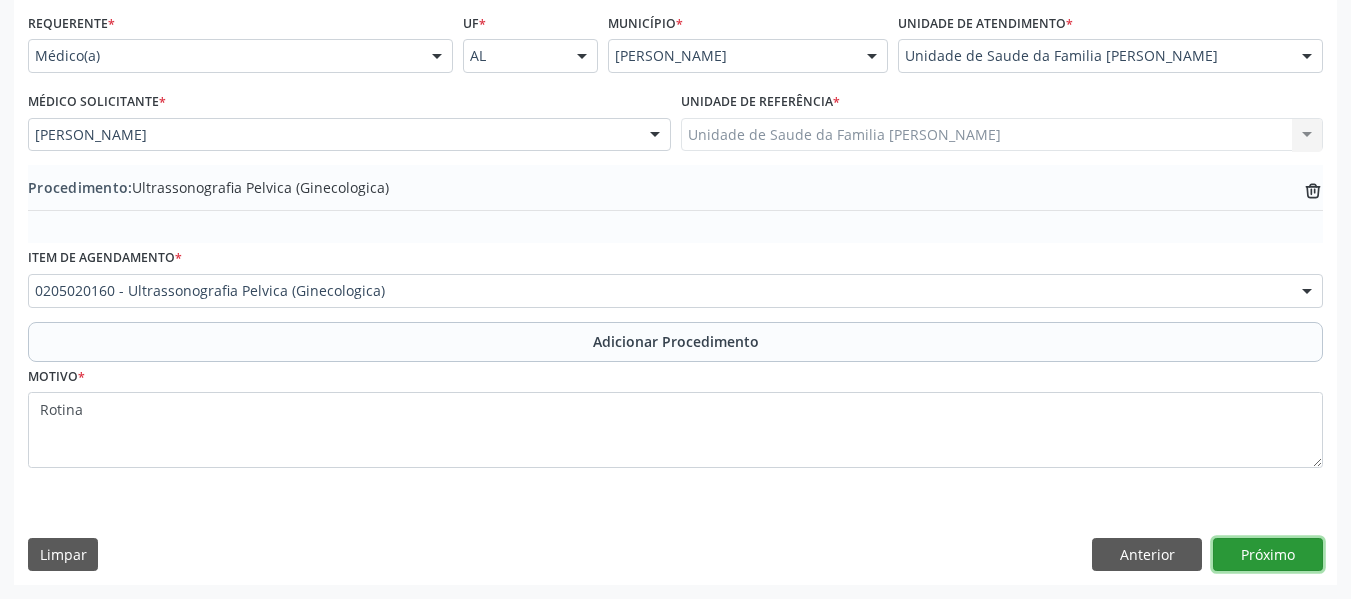 click on "Próximo" at bounding box center (1268, 555) 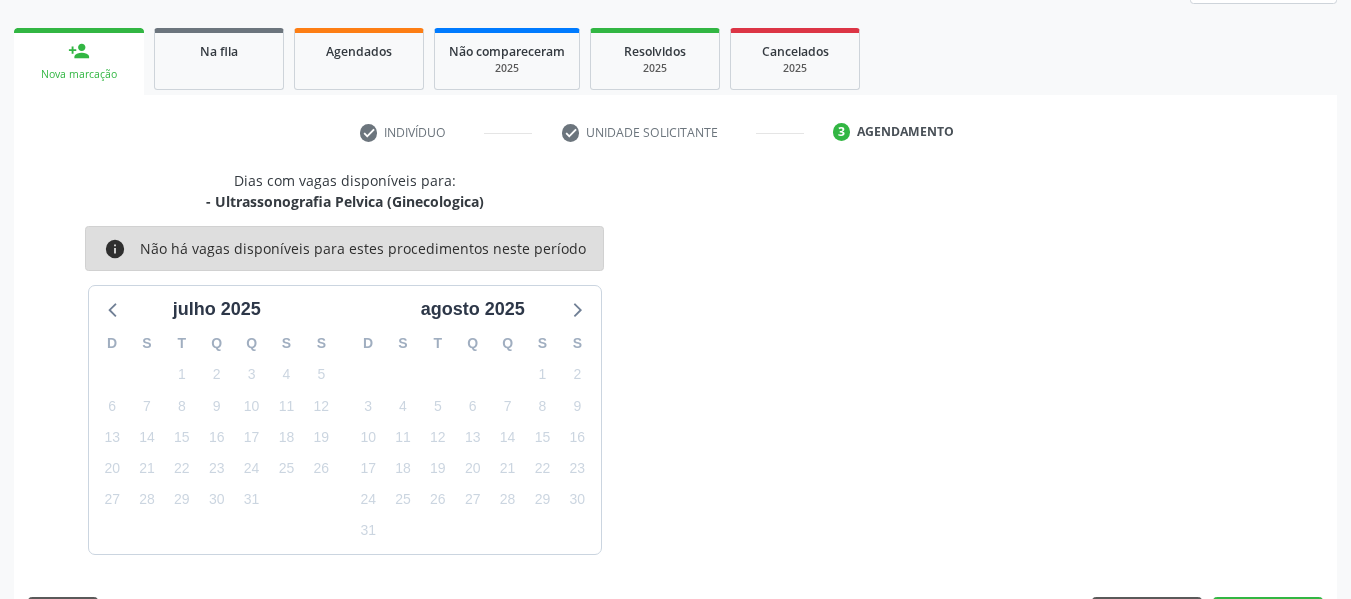scroll, scrollTop: 358, scrollLeft: 0, axis: vertical 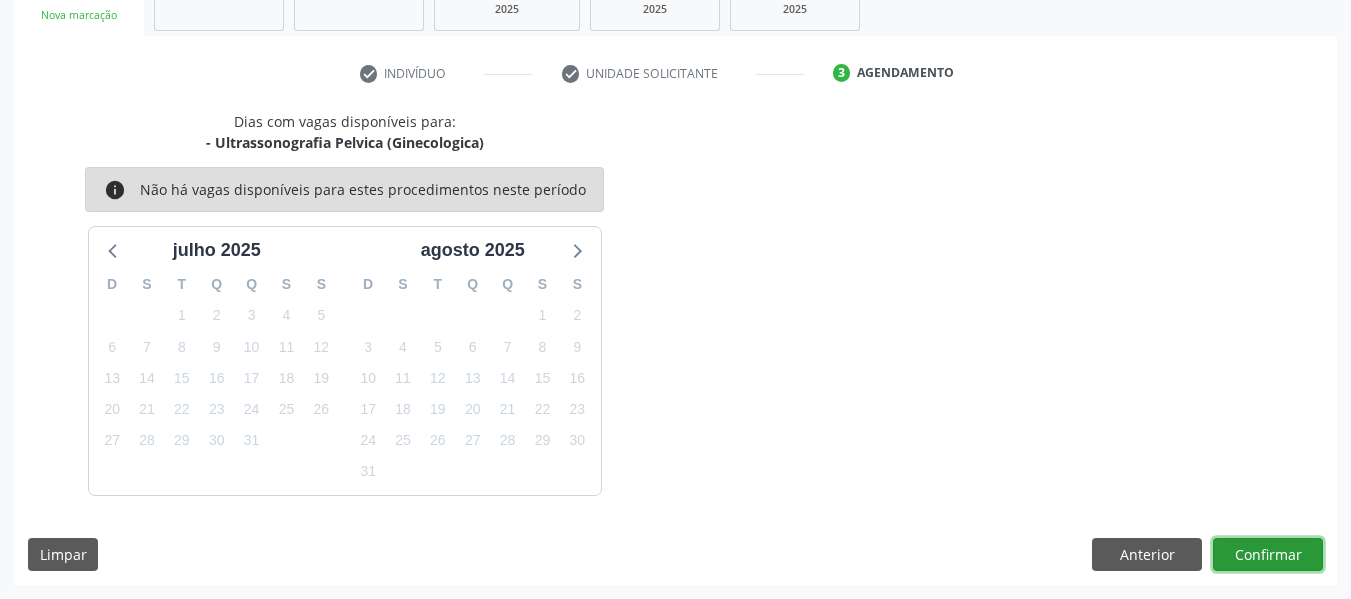 click on "Confirmar" at bounding box center [1268, 555] 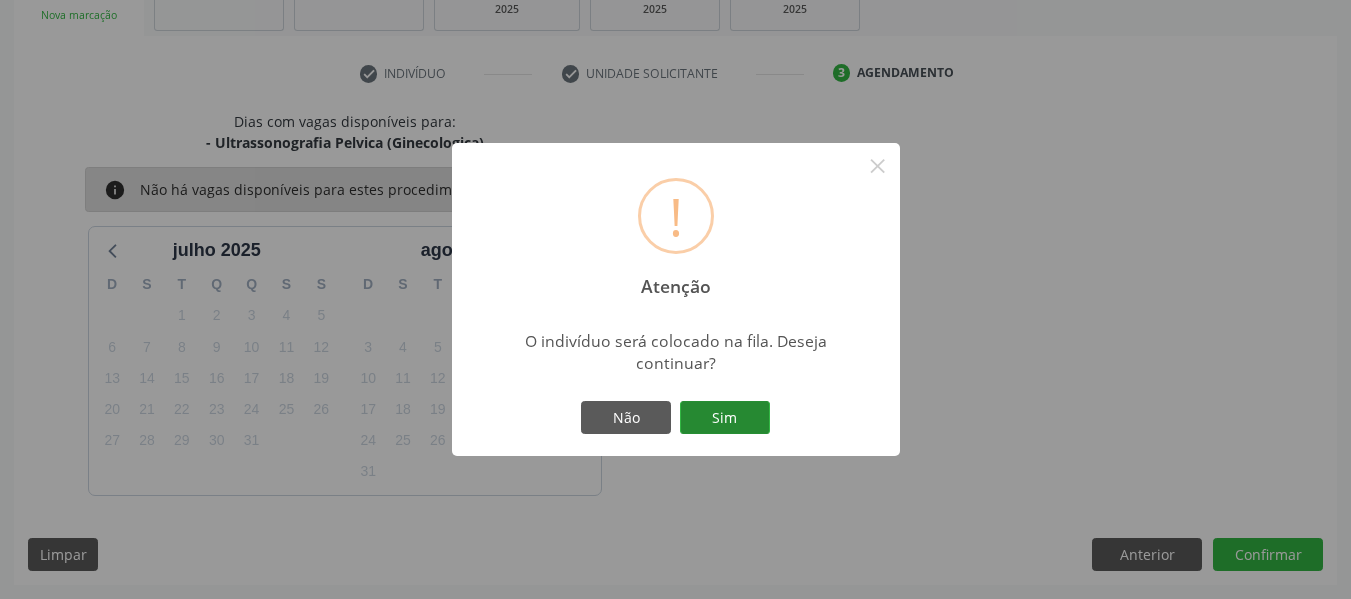 click on "Sim" at bounding box center [725, 418] 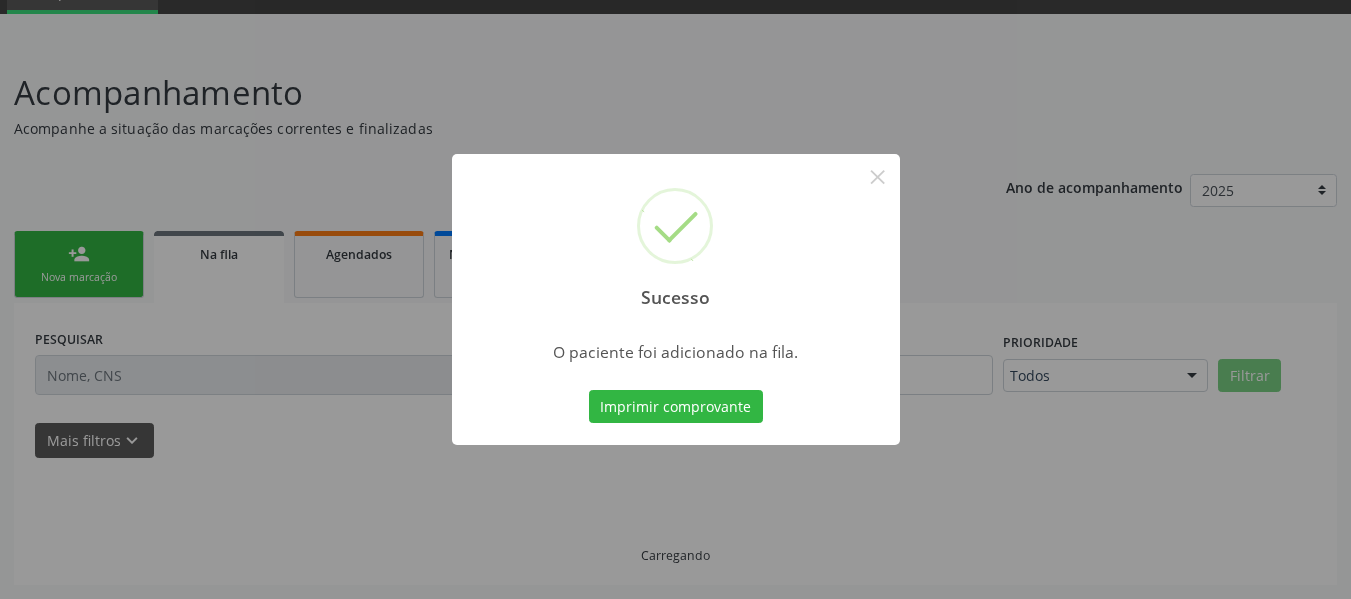 scroll, scrollTop: 96, scrollLeft: 0, axis: vertical 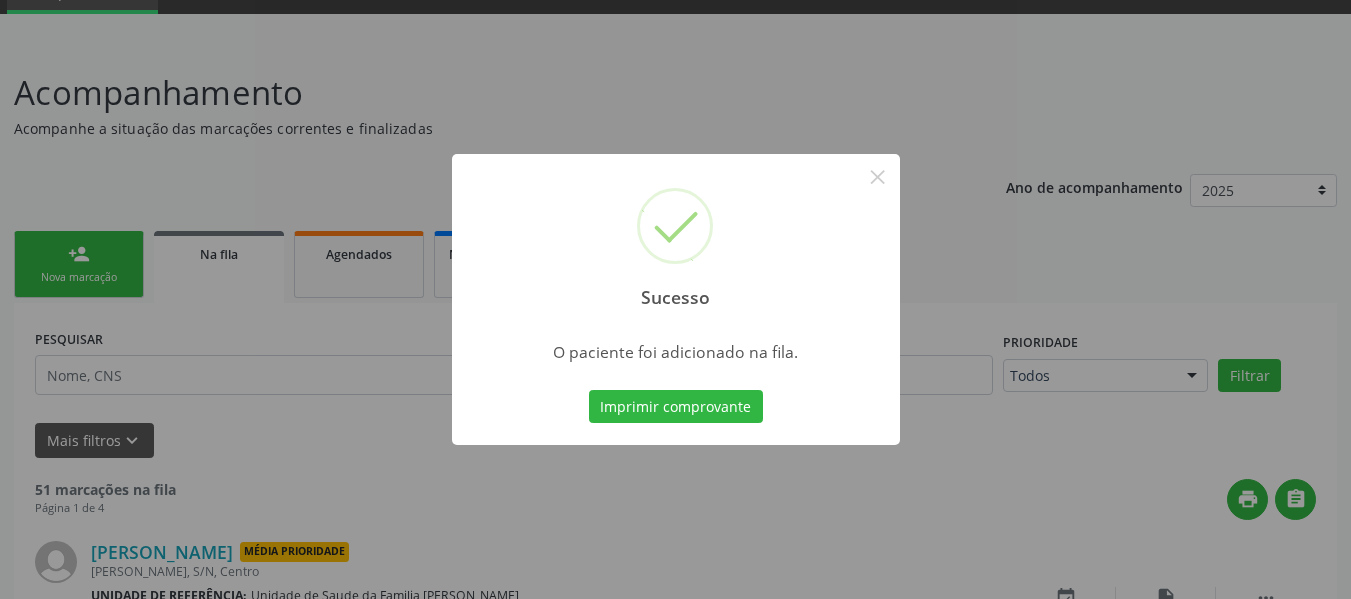 click on "Sucesso × O paciente foi adicionado na fila. Imprimir comprovante Cancel" at bounding box center [675, 299] 